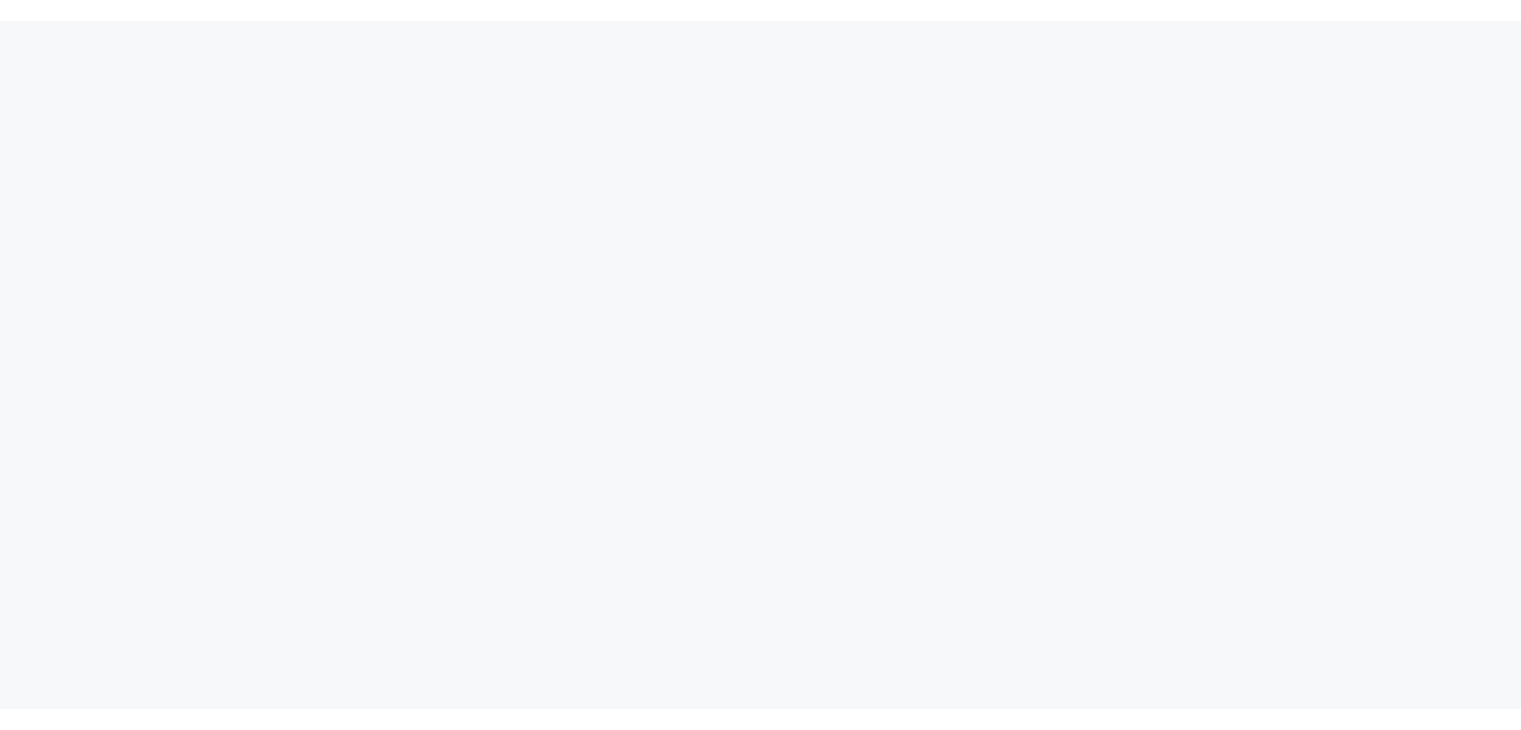 scroll, scrollTop: 0, scrollLeft: 0, axis: both 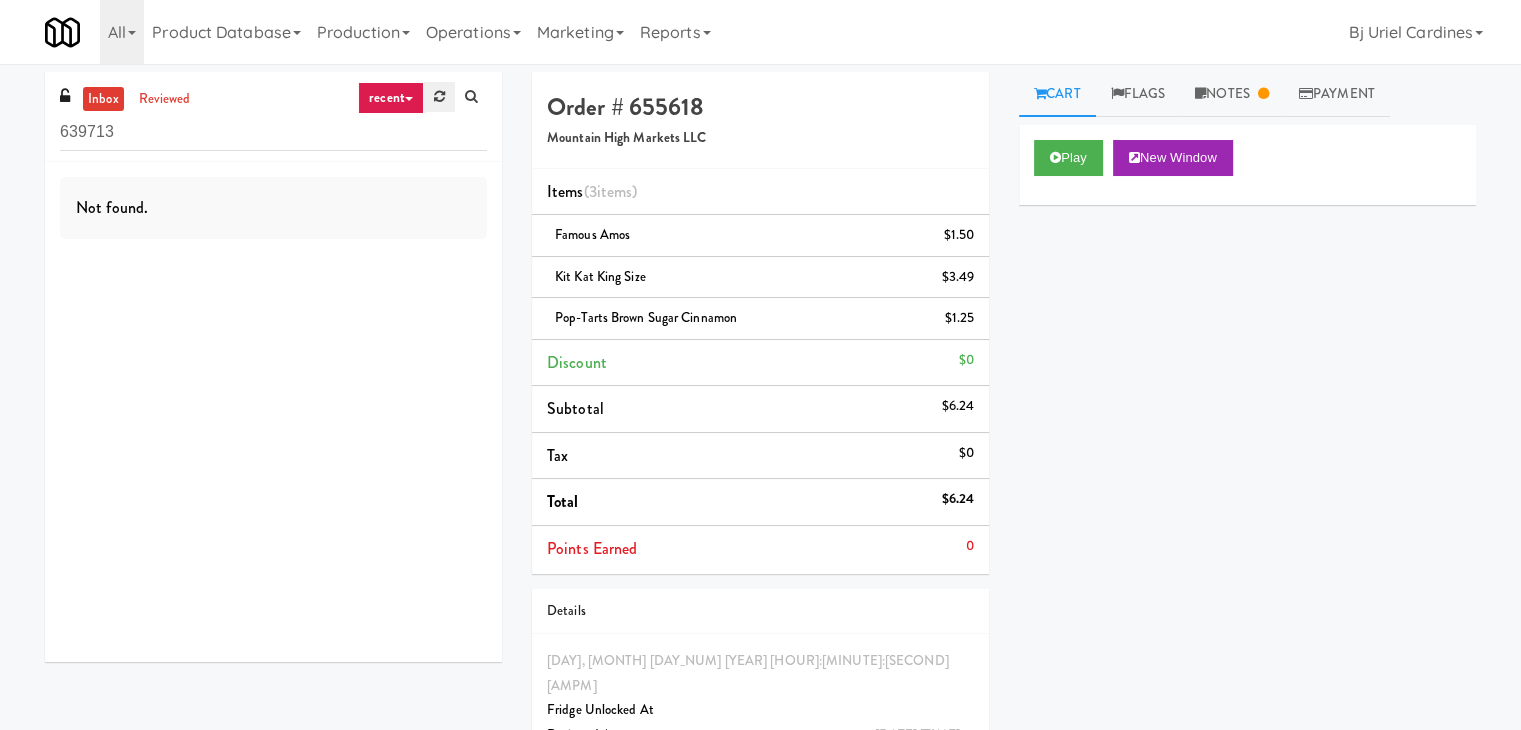 click at bounding box center (439, 96) 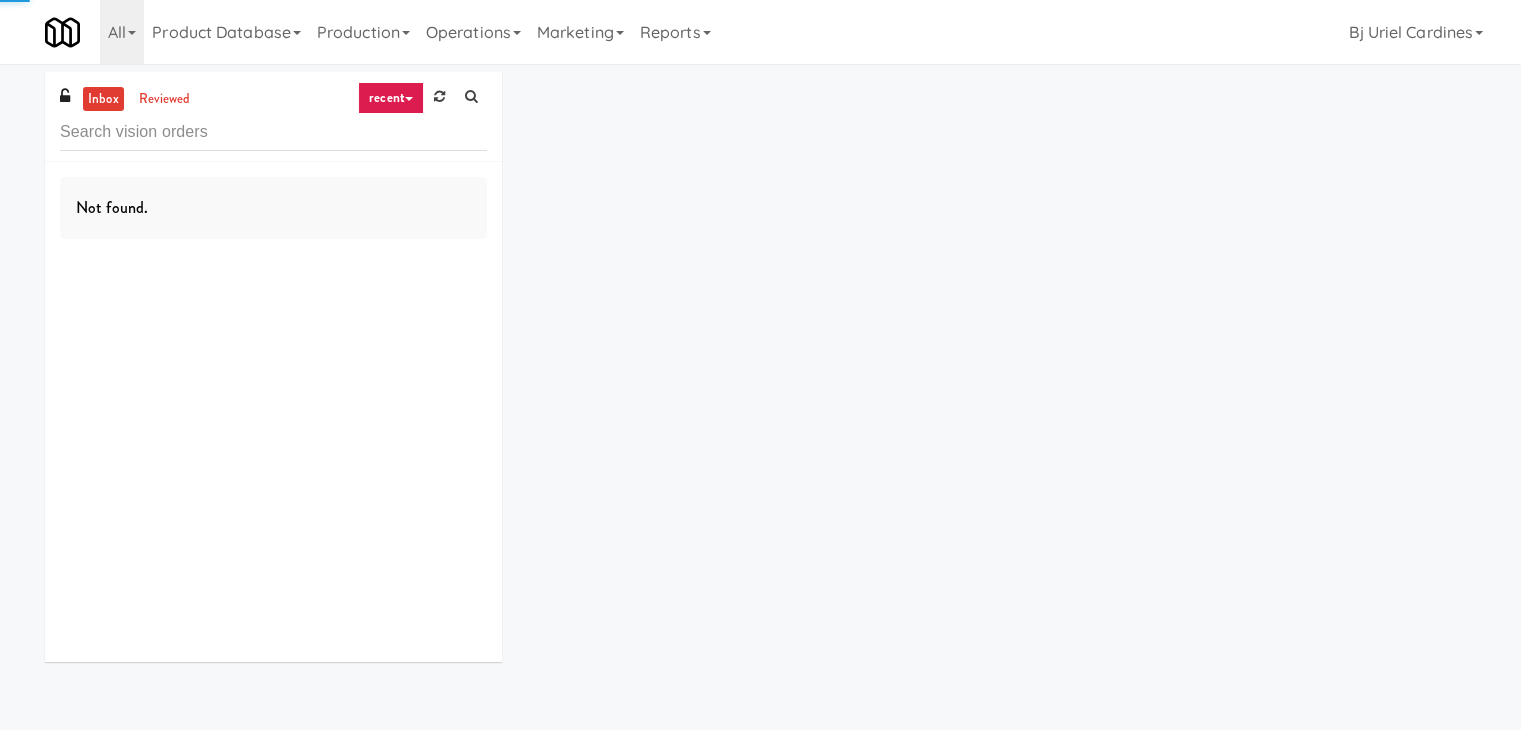 click at bounding box center [439, 96] 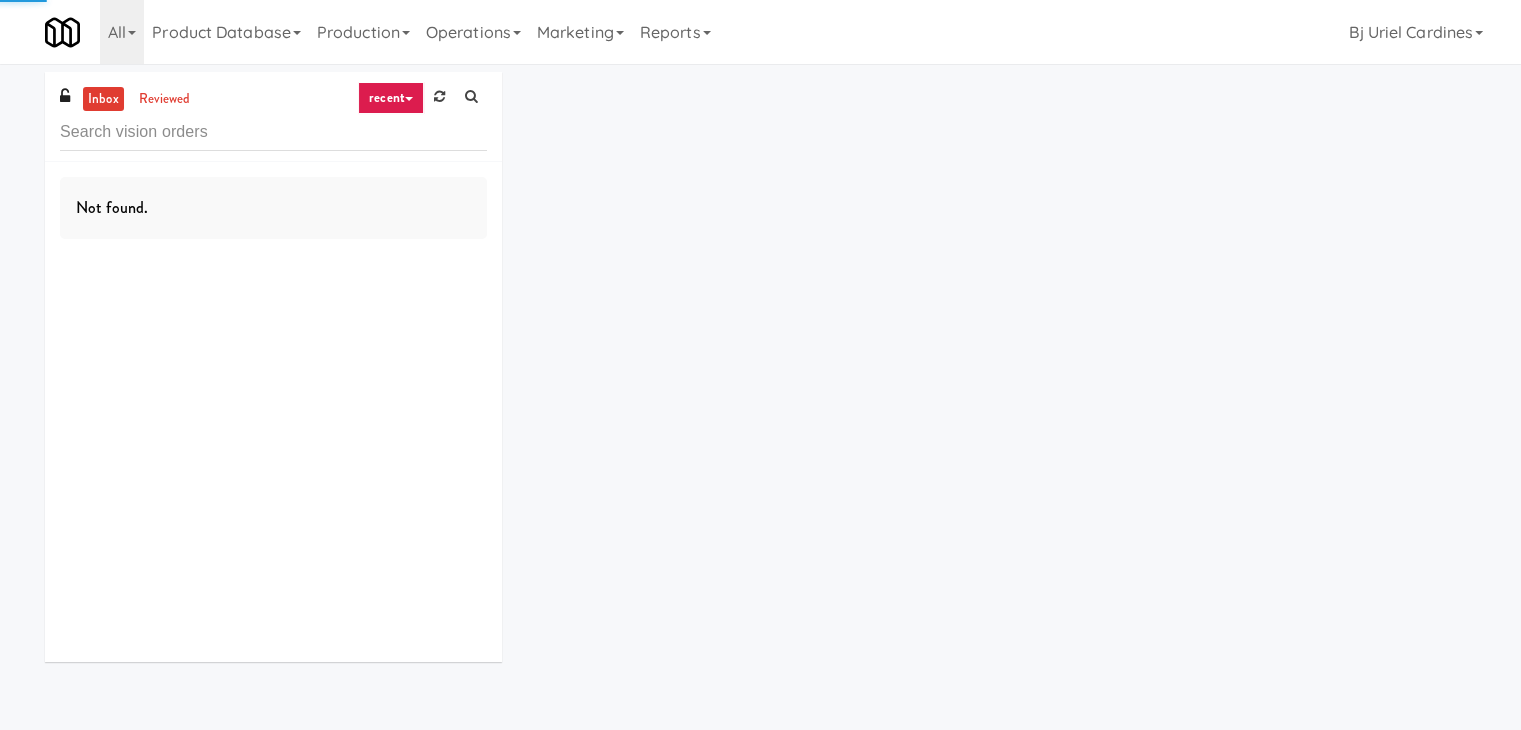 click on "recent" at bounding box center [391, 98] 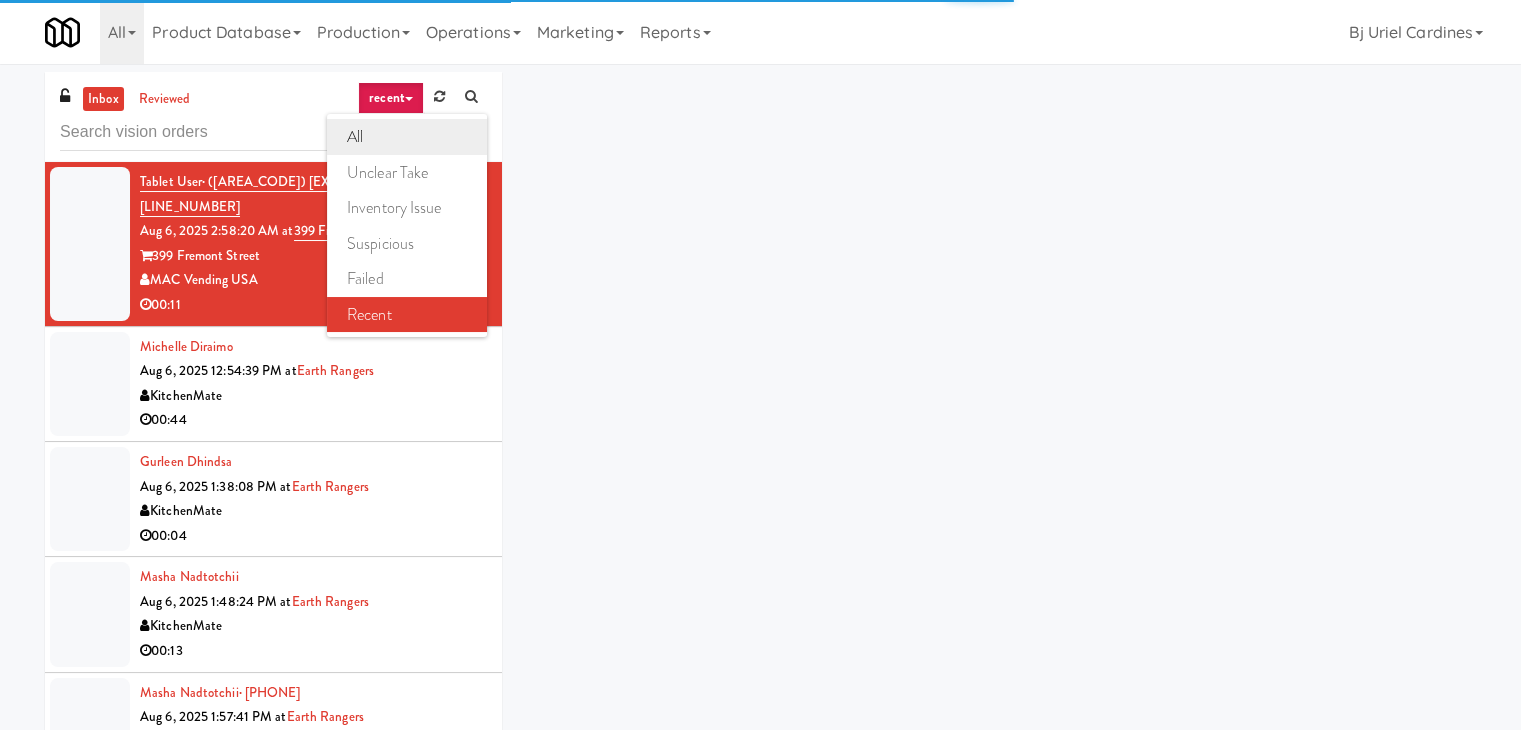 click on "all" at bounding box center (407, 137) 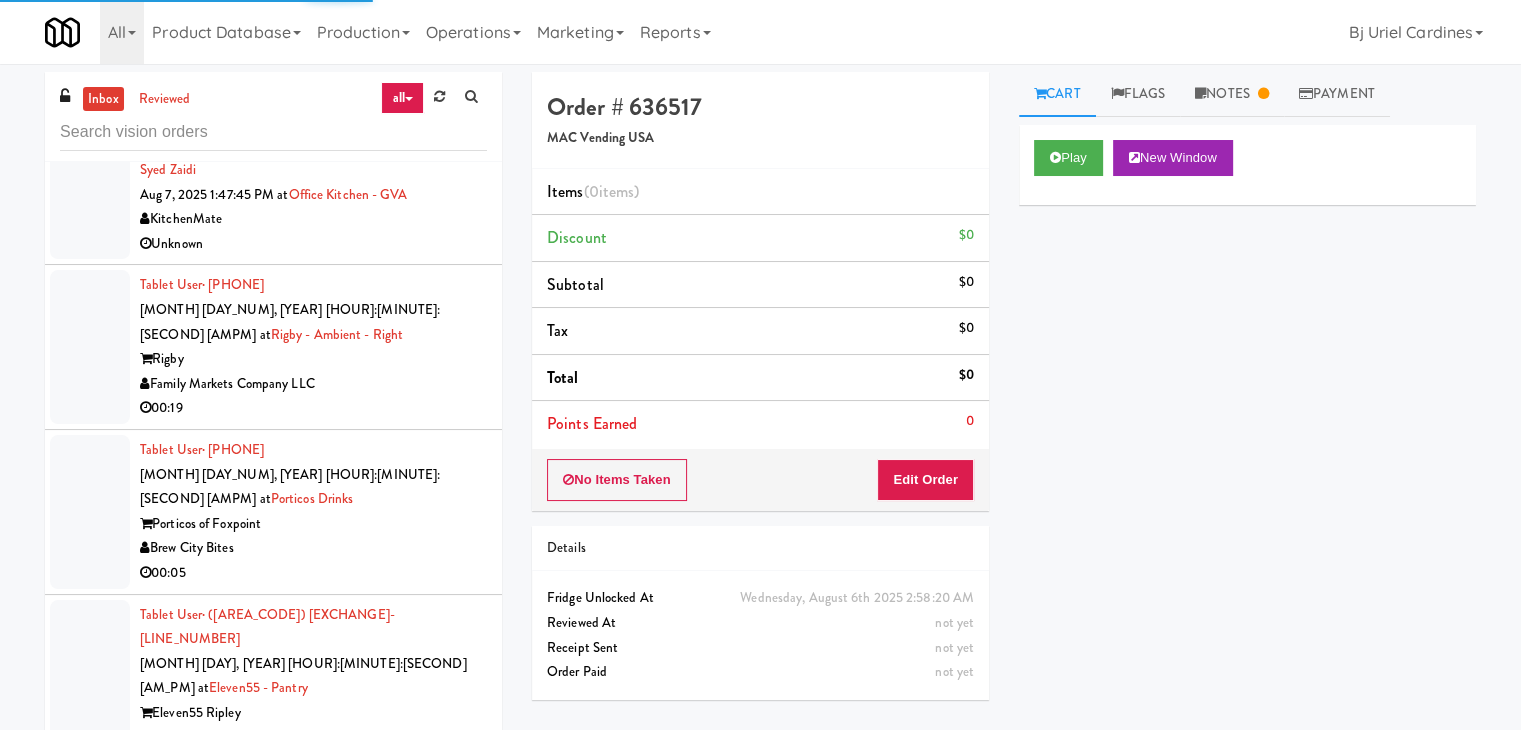 scroll, scrollTop: 4156, scrollLeft: 0, axis: vertical 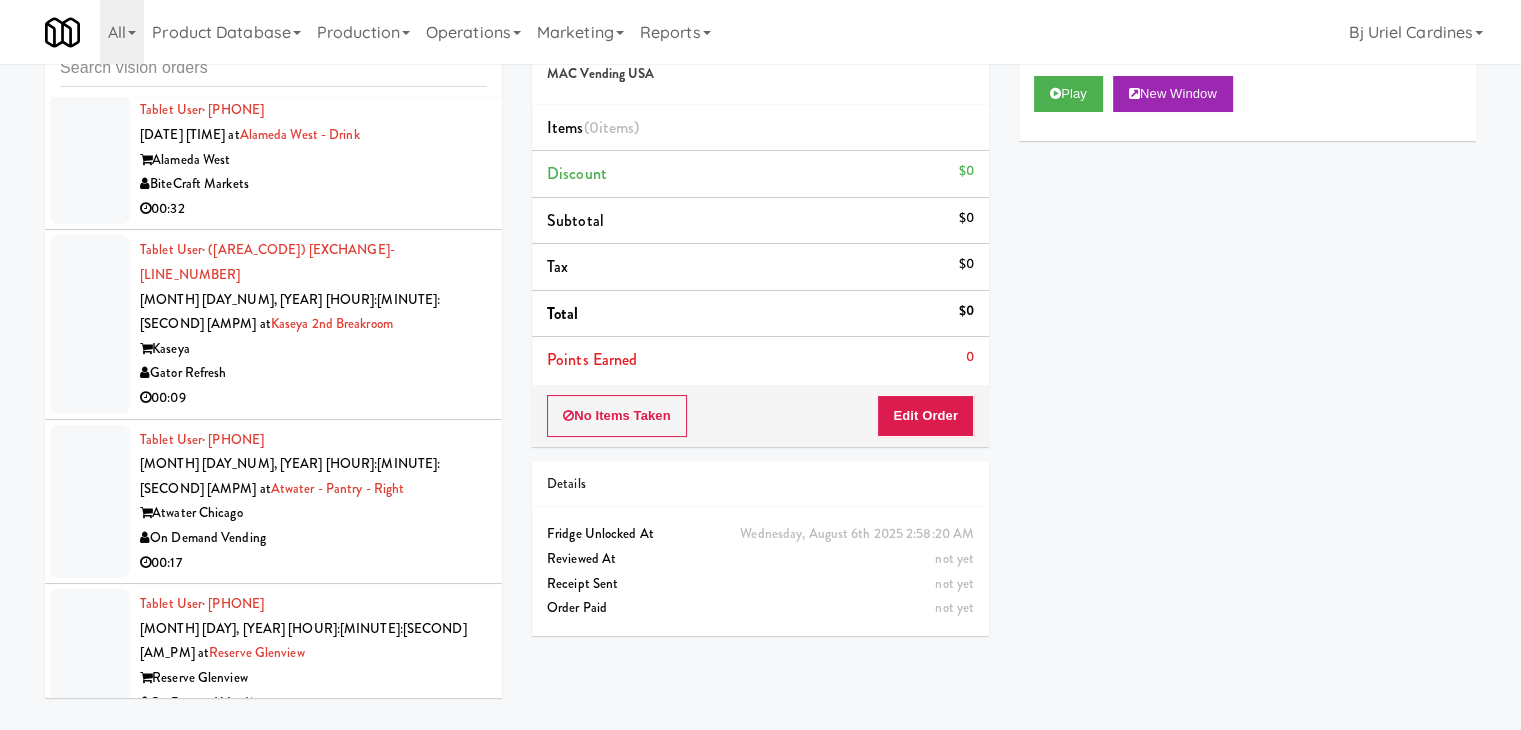 click on "Pennys DC" at bounding box center [313, 2299] 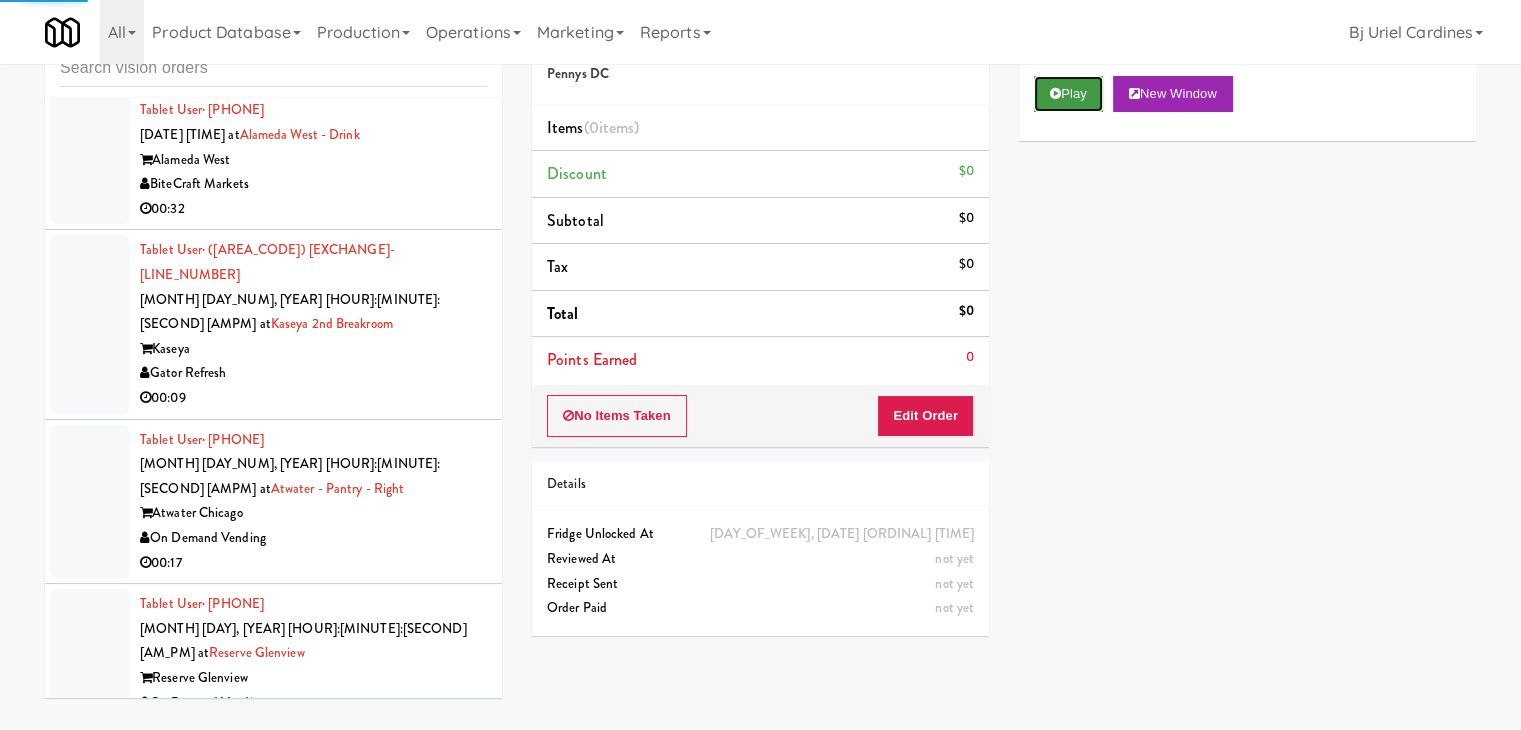 click on "Play" at bounding box center (1068, 94) 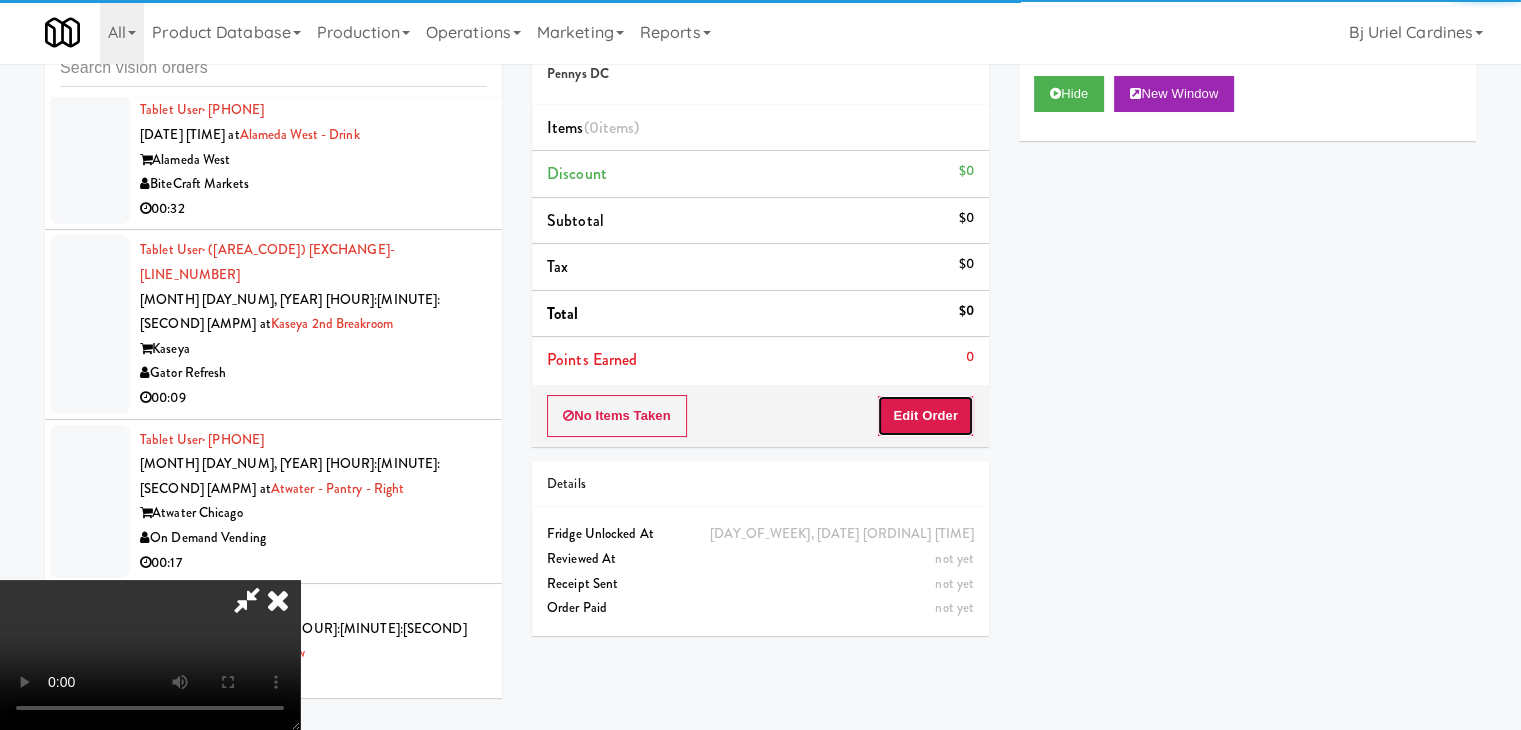click on "Edit Order" at bounding box center (925, 416) 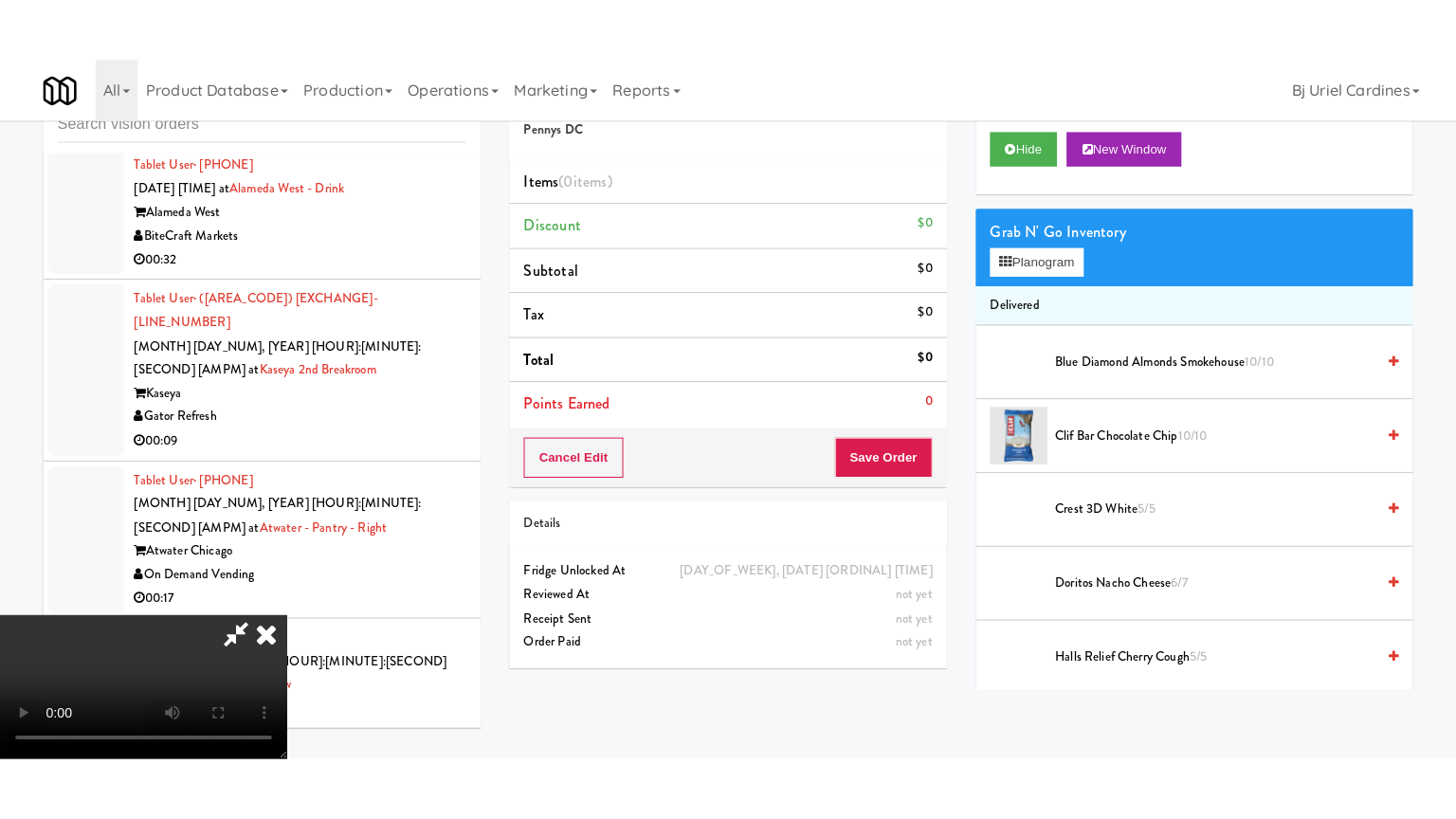 scroll, scrollTop: 266, scrollLeft: 0, axis: vertical 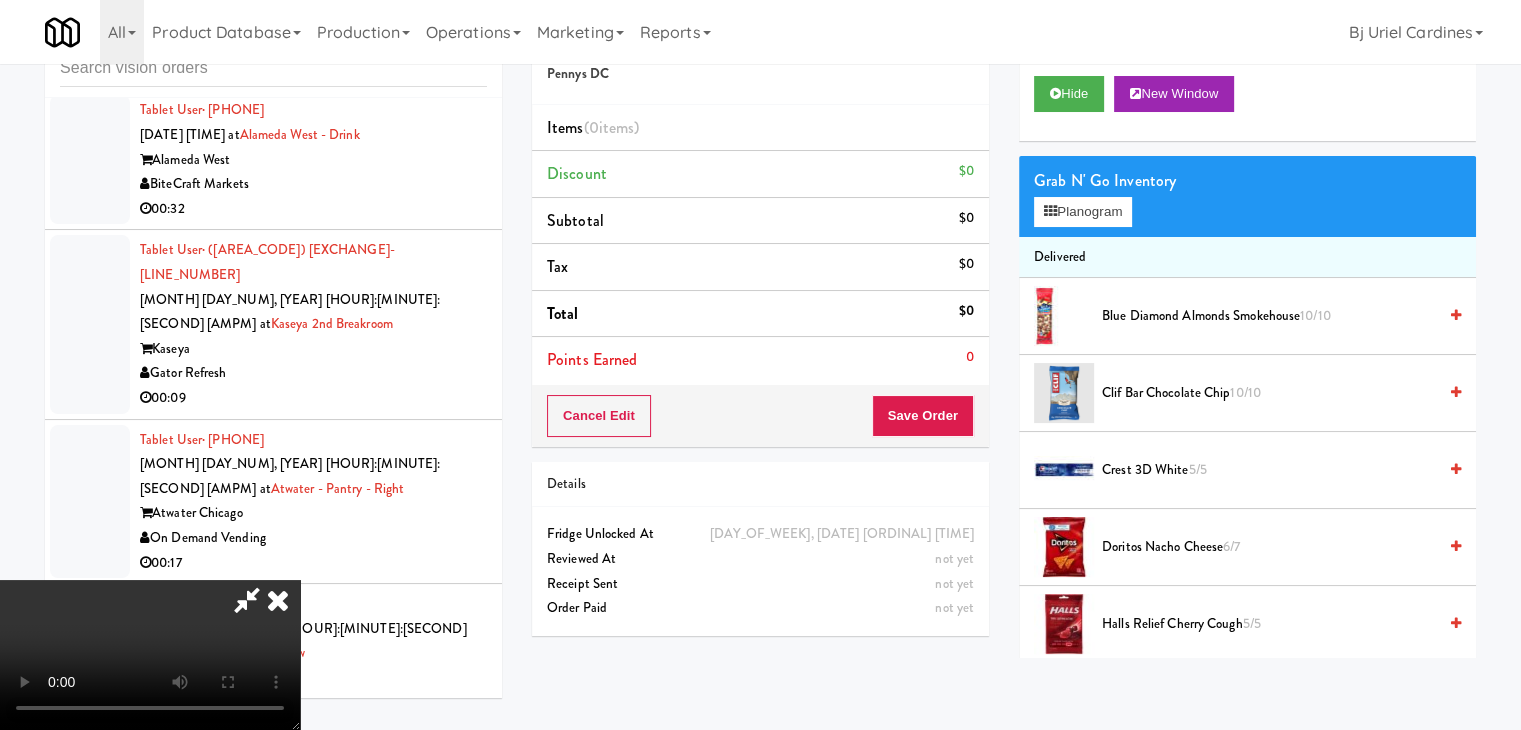 type 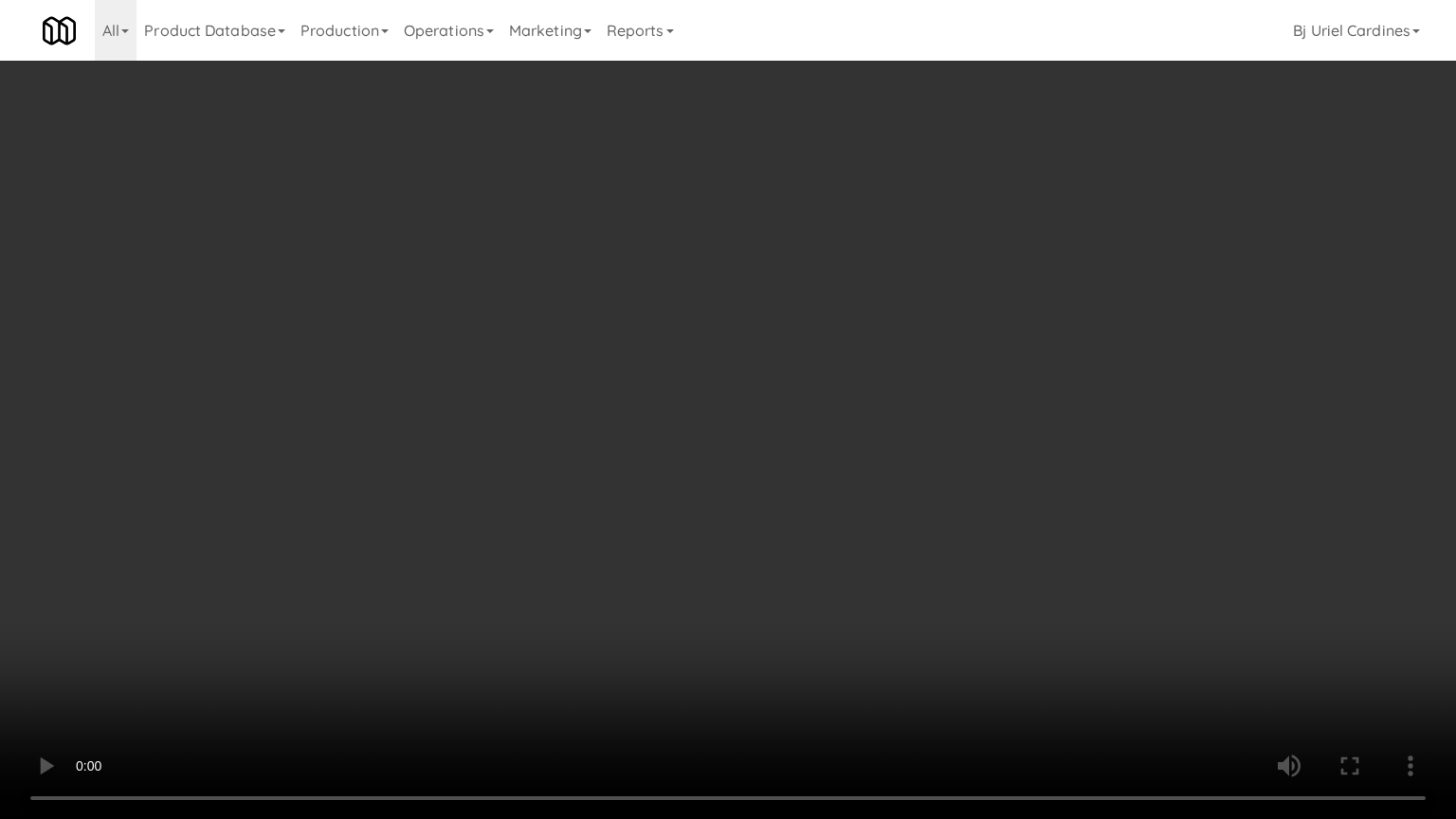 click at bounding box center (728, 410) 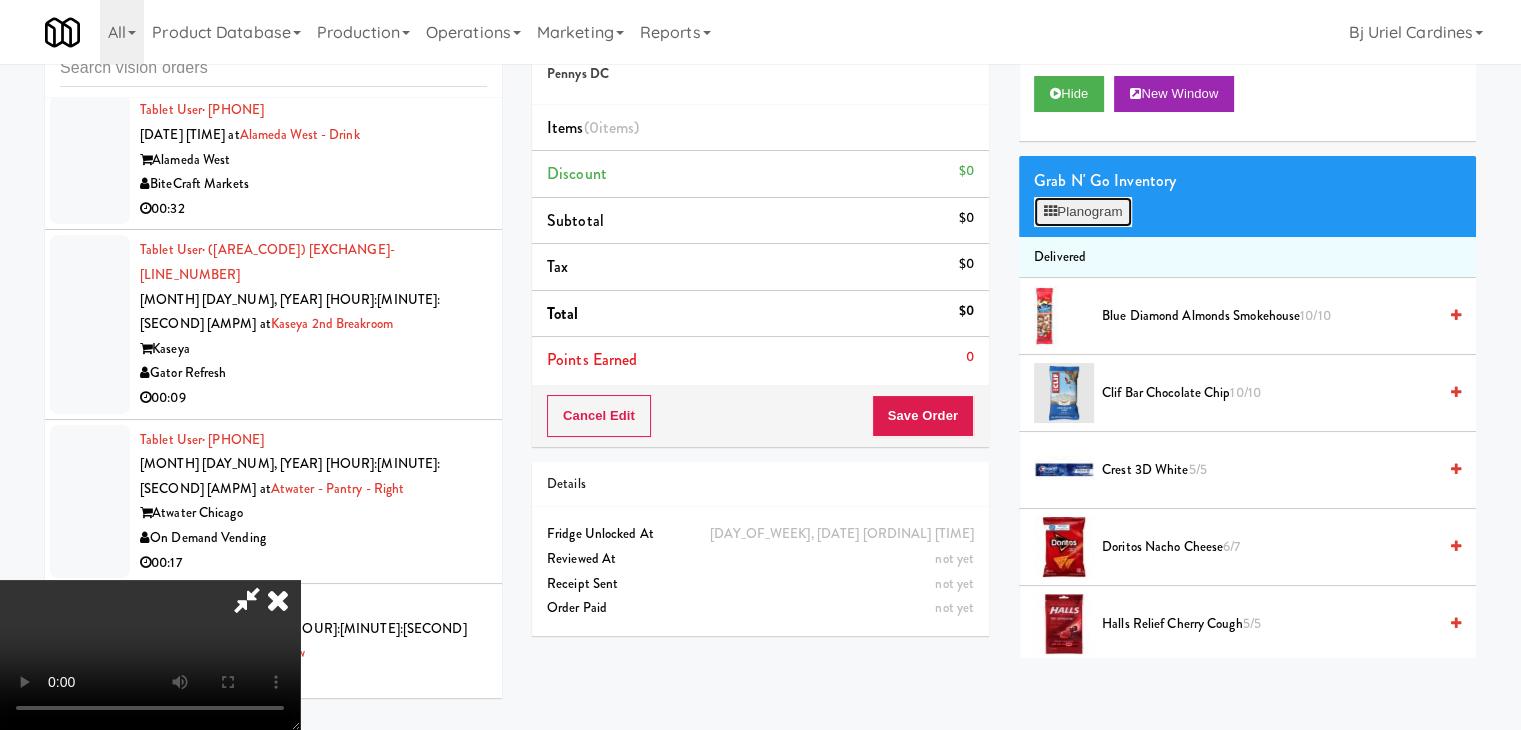 click on "Planogram" at bounding box center (1083, 212) 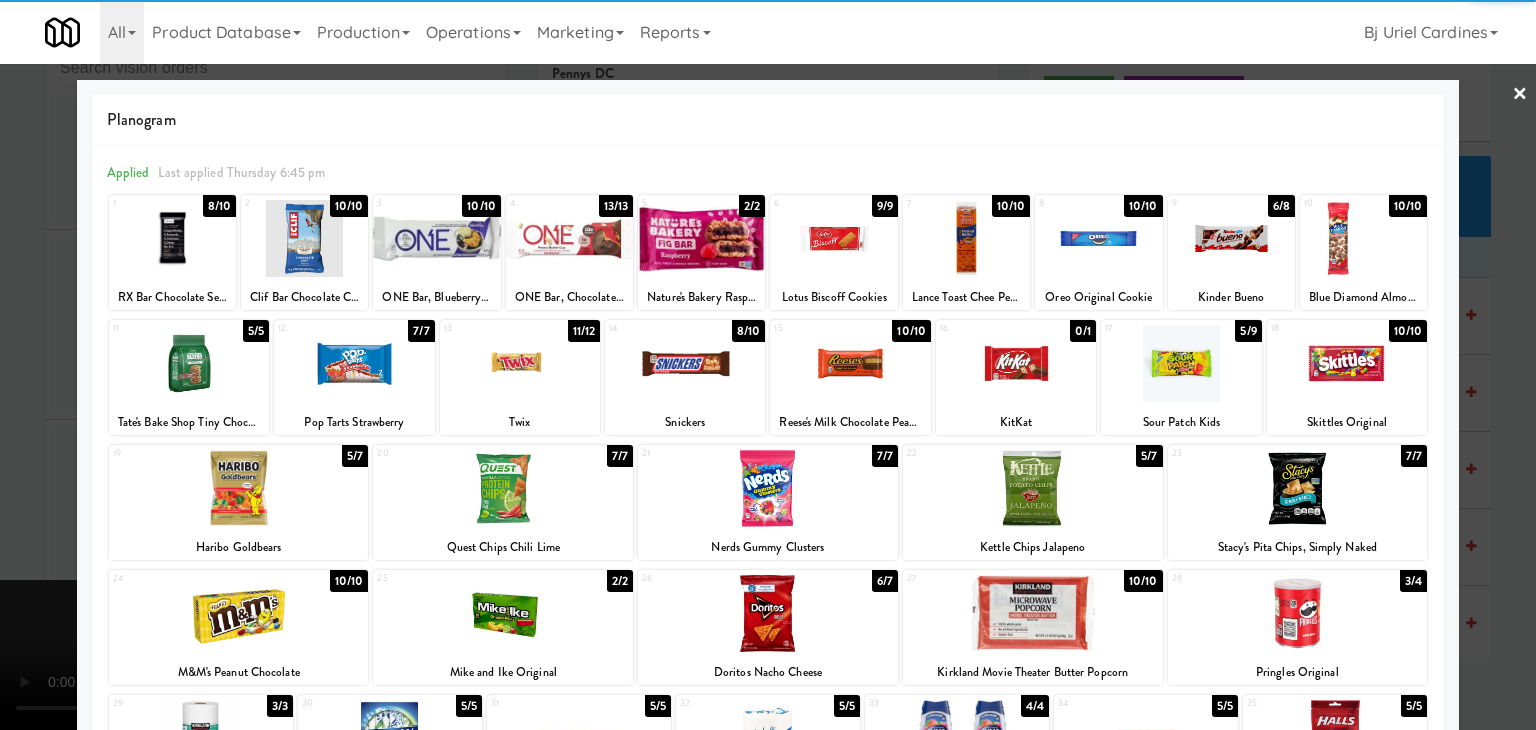 click at bounding box center (436, 238) 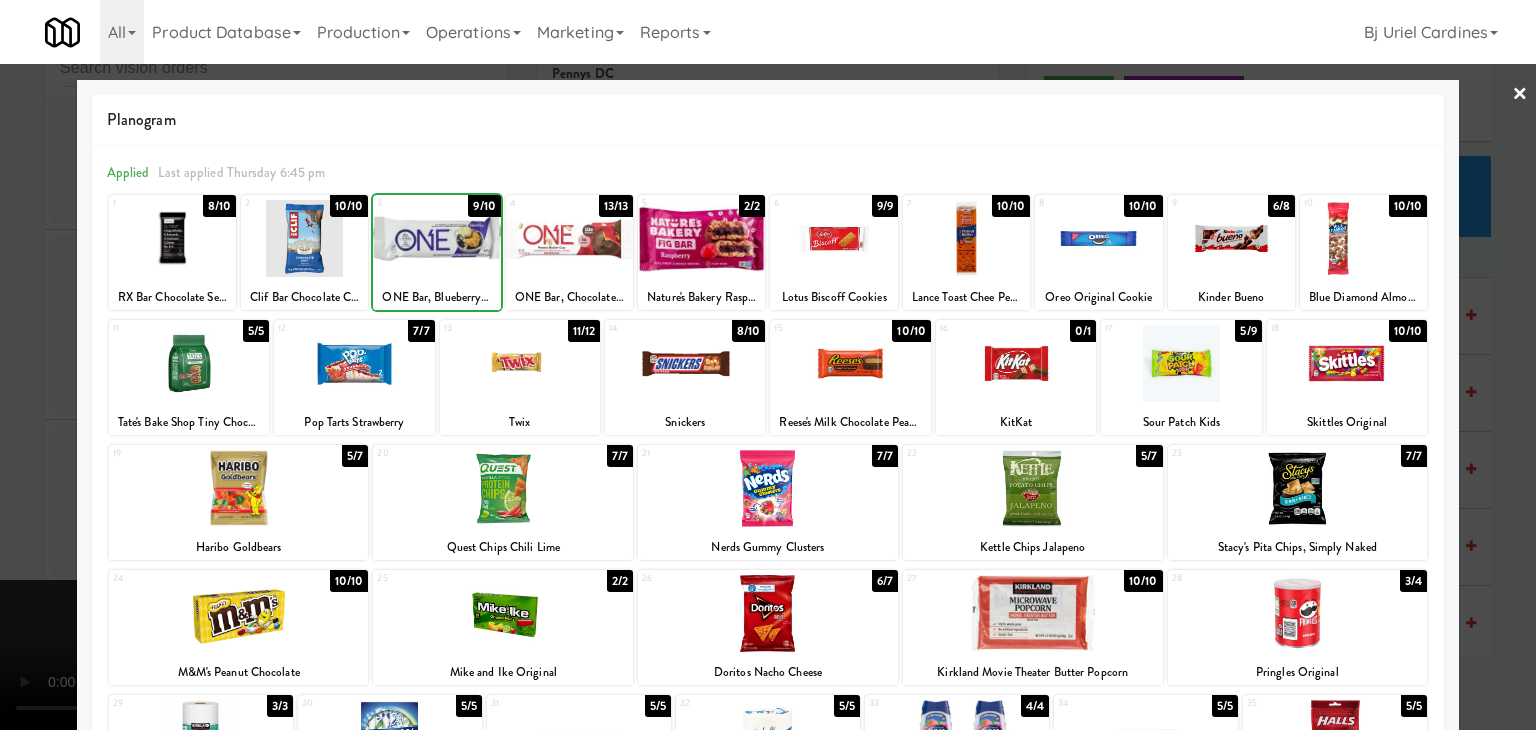click at bounding box center (768, 365) 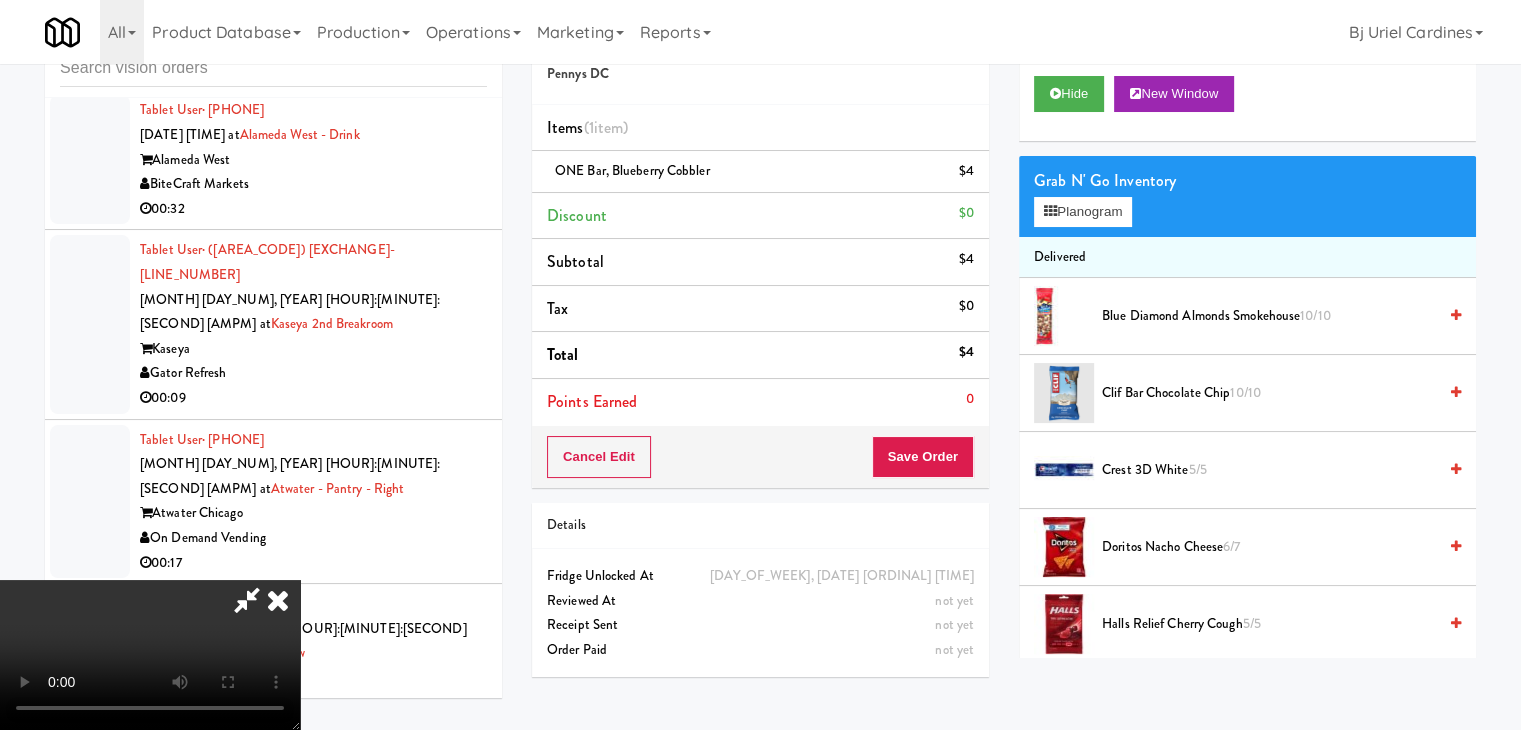 click at bounding box center [150, 655] 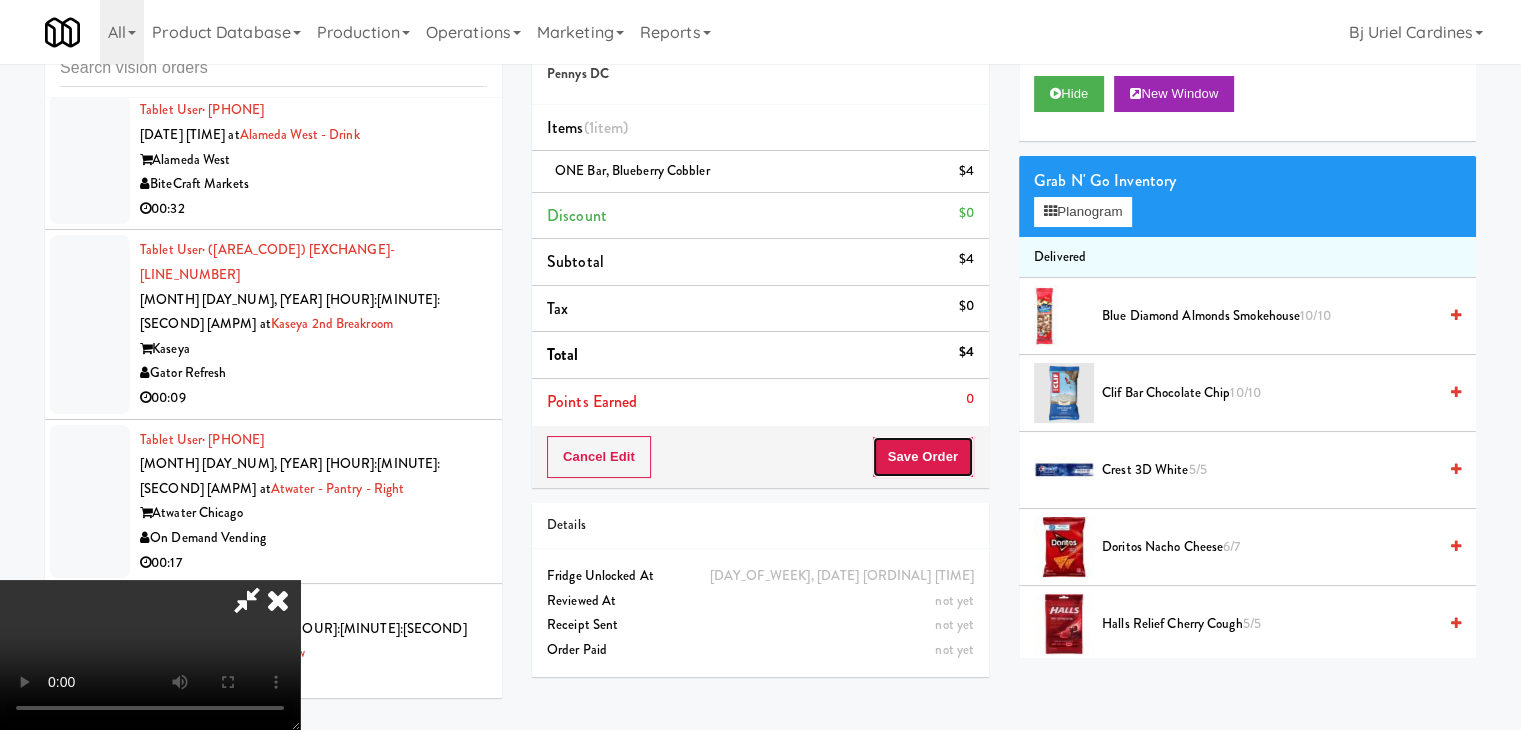 click on "Save Order" at bounding box center (923, 457) 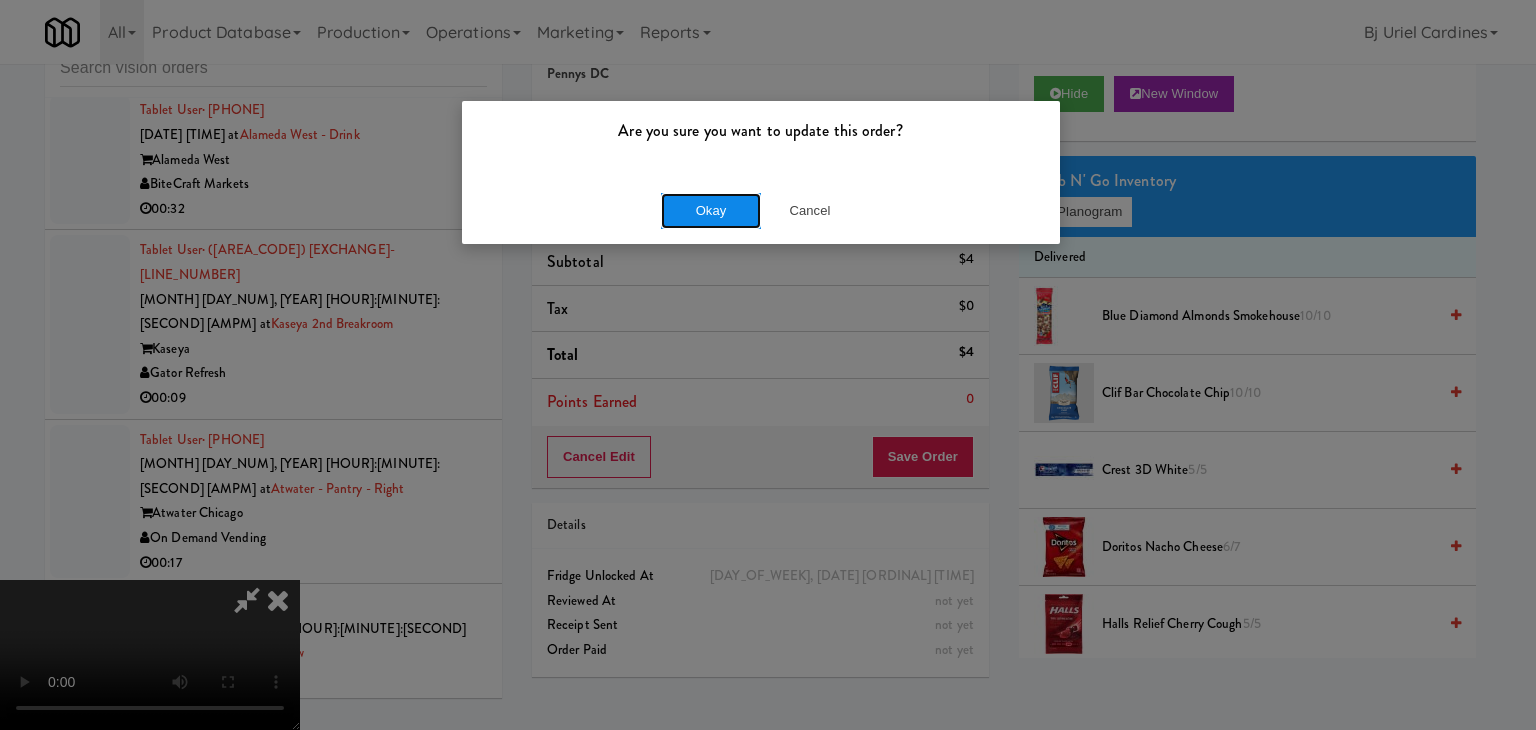 click on "Okay" at bounding box center (711, 211) 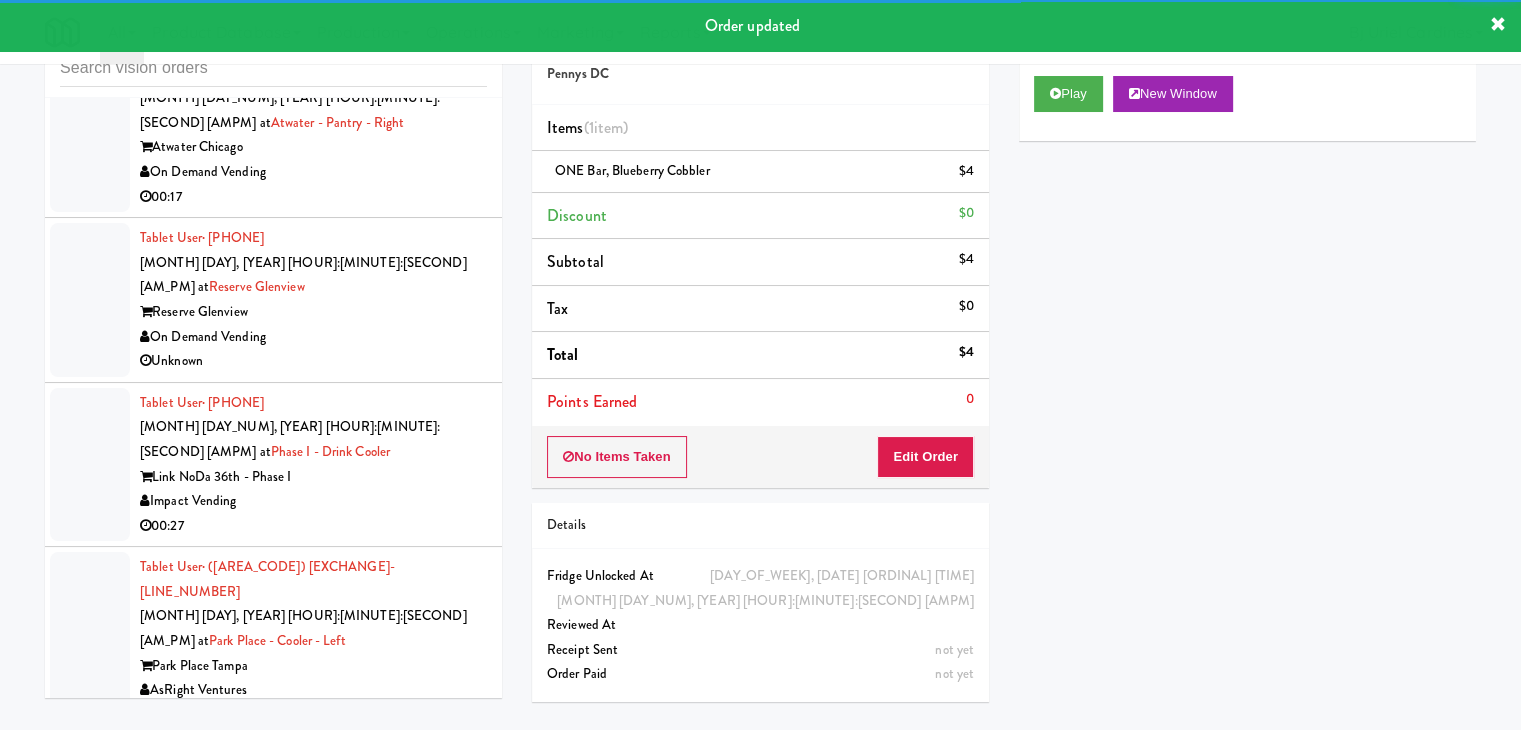 scroll, scrollTop: 12426, scrollLeft: 0, axis: vertical 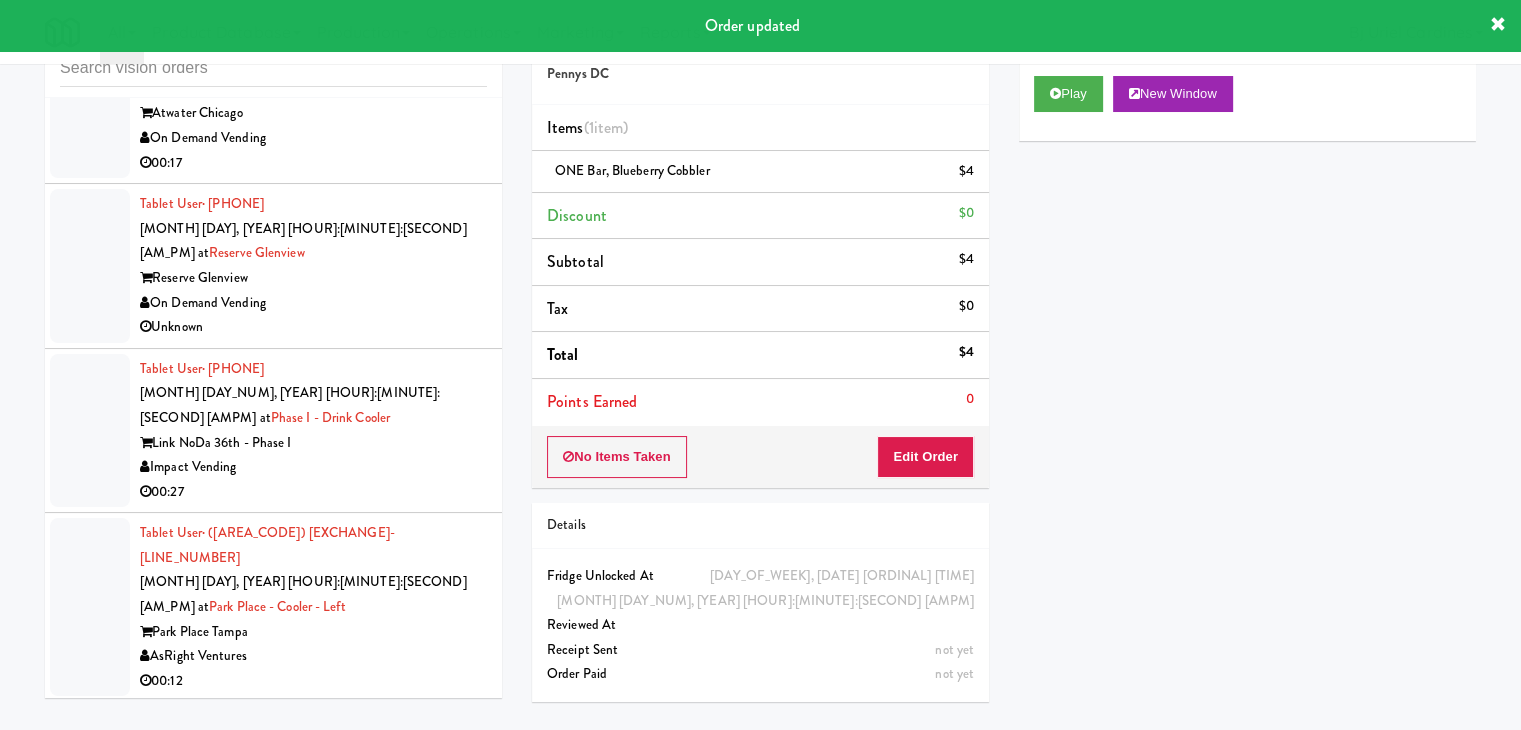 click on "00:16" at bounding box center [313, 2113] 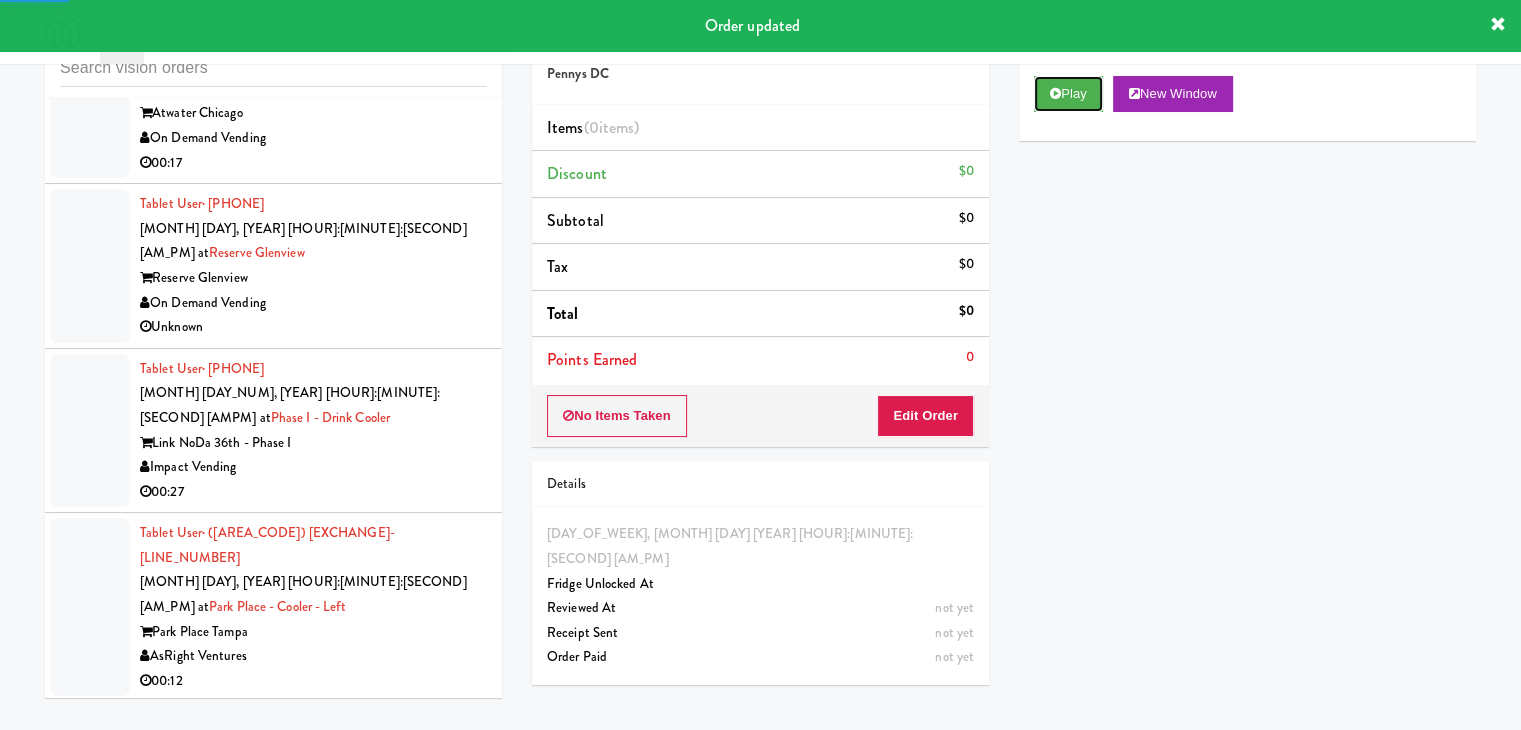 drag, startPoint x: 1065, startPoint y: 95, endPoint x: 1007, endPoint y: 265, distance: 179.62183 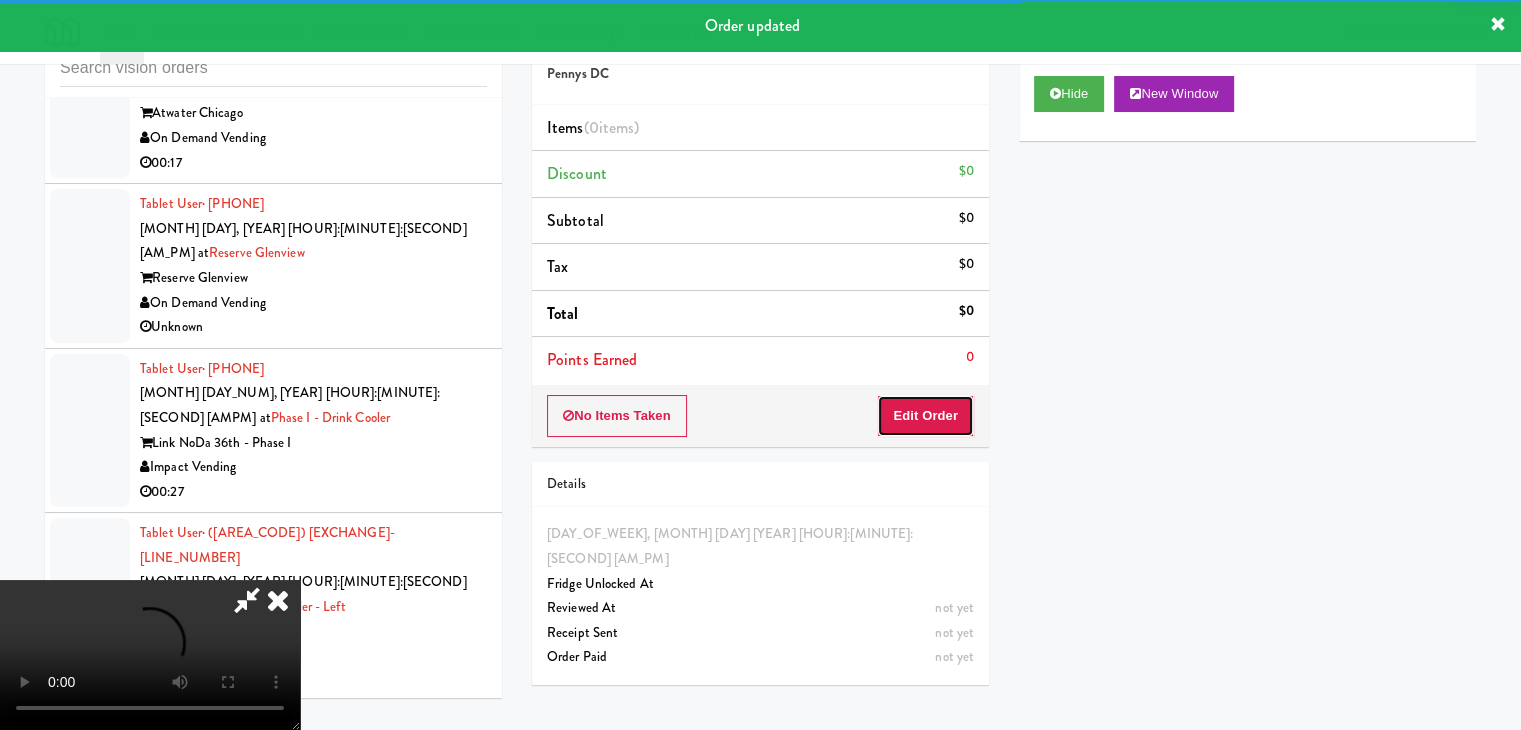 click on "Edit Order" at bounding box center [925, 416] 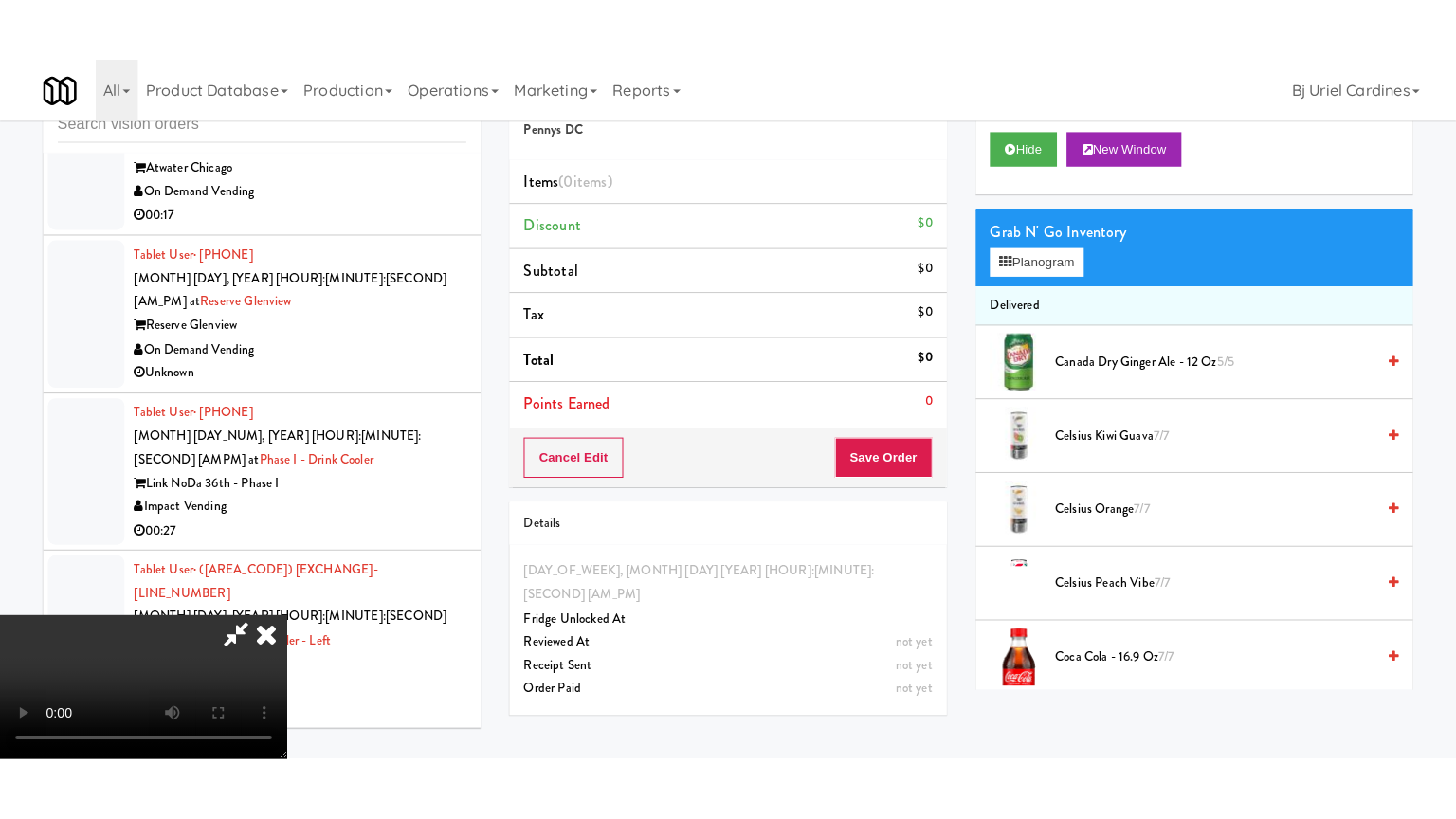 scroll, scrollTop: 266, scrollLeft: 0, axis: vertical 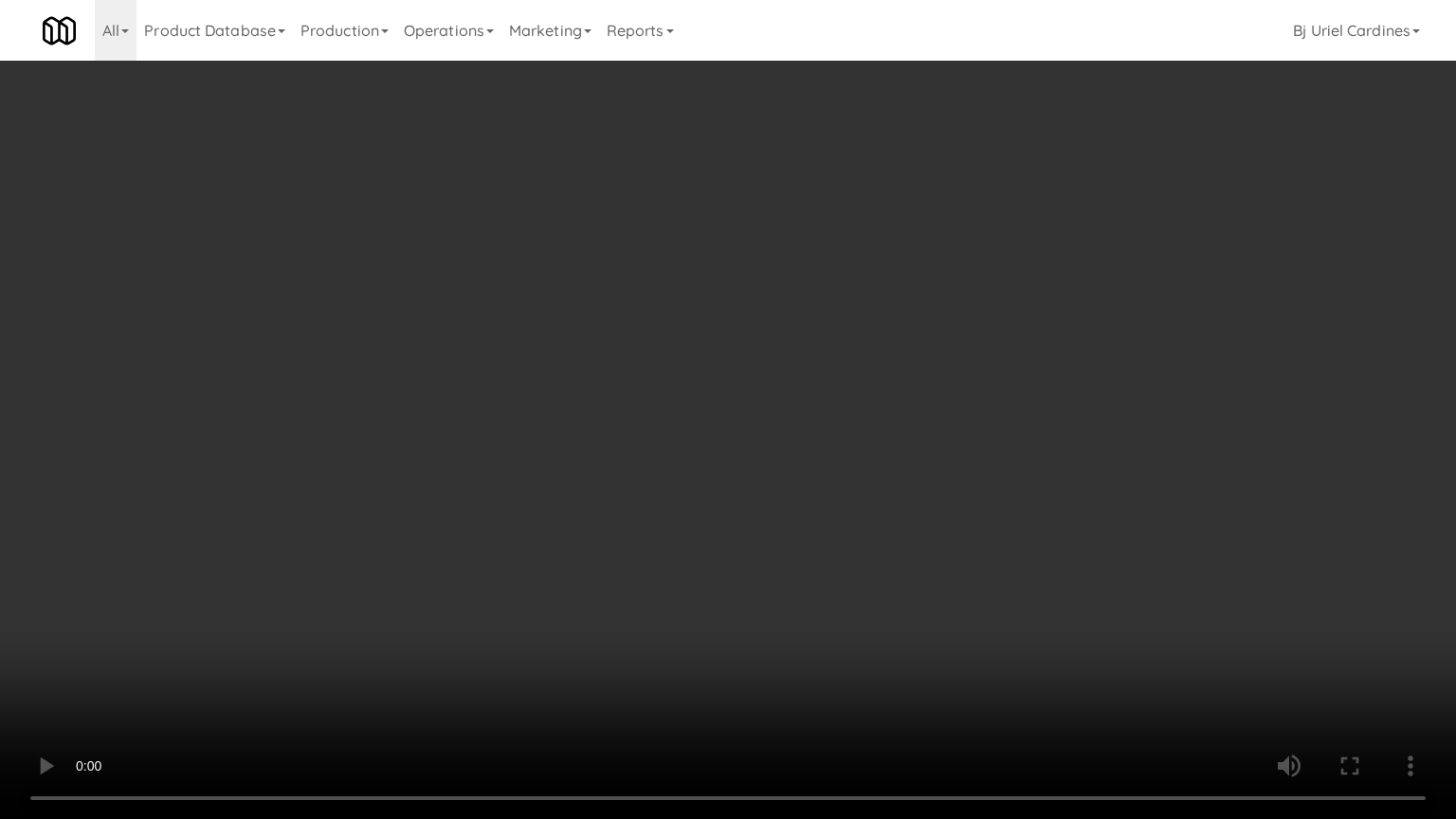 type 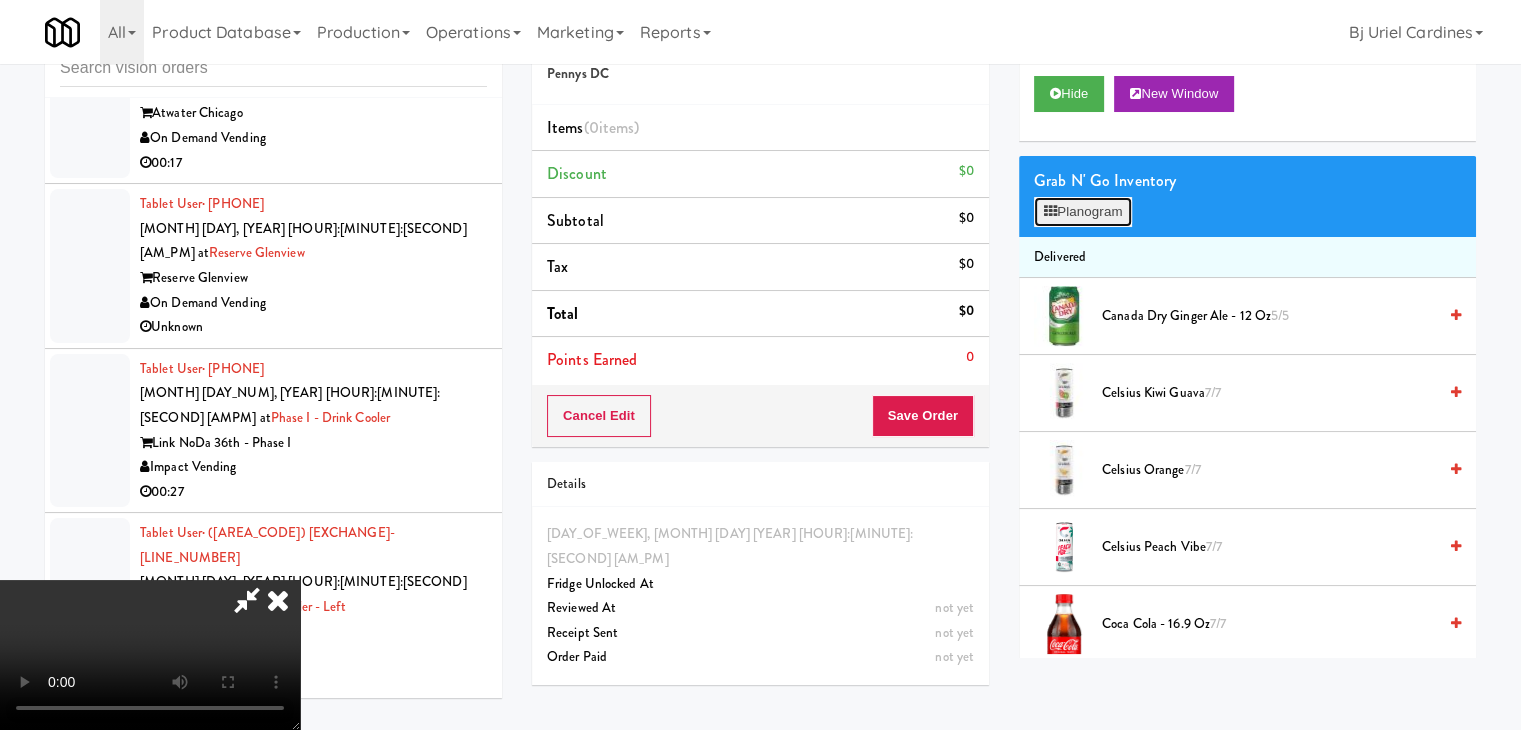 click on "Planogram" at bounding box center (1083, 212) 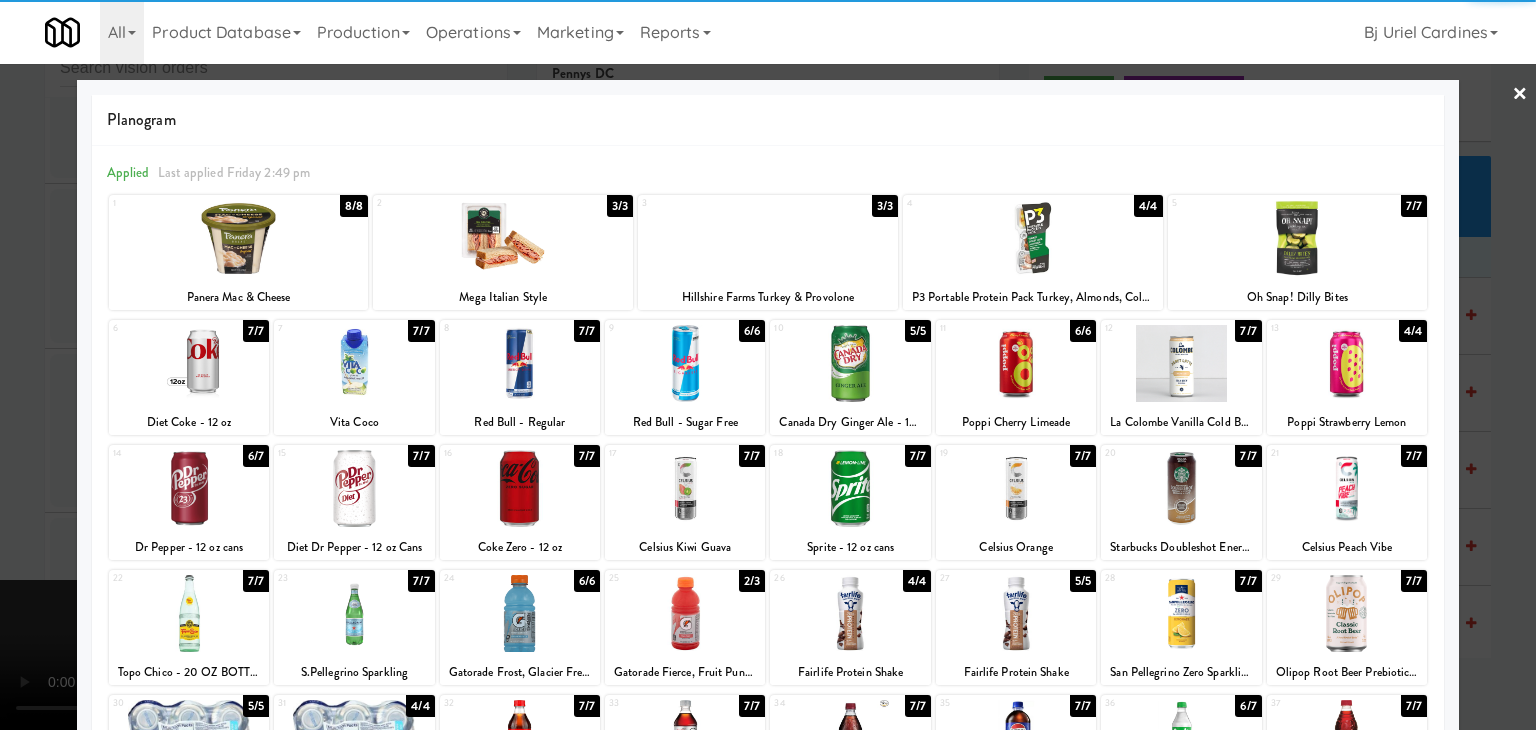 click at bounding box center (685, 363) 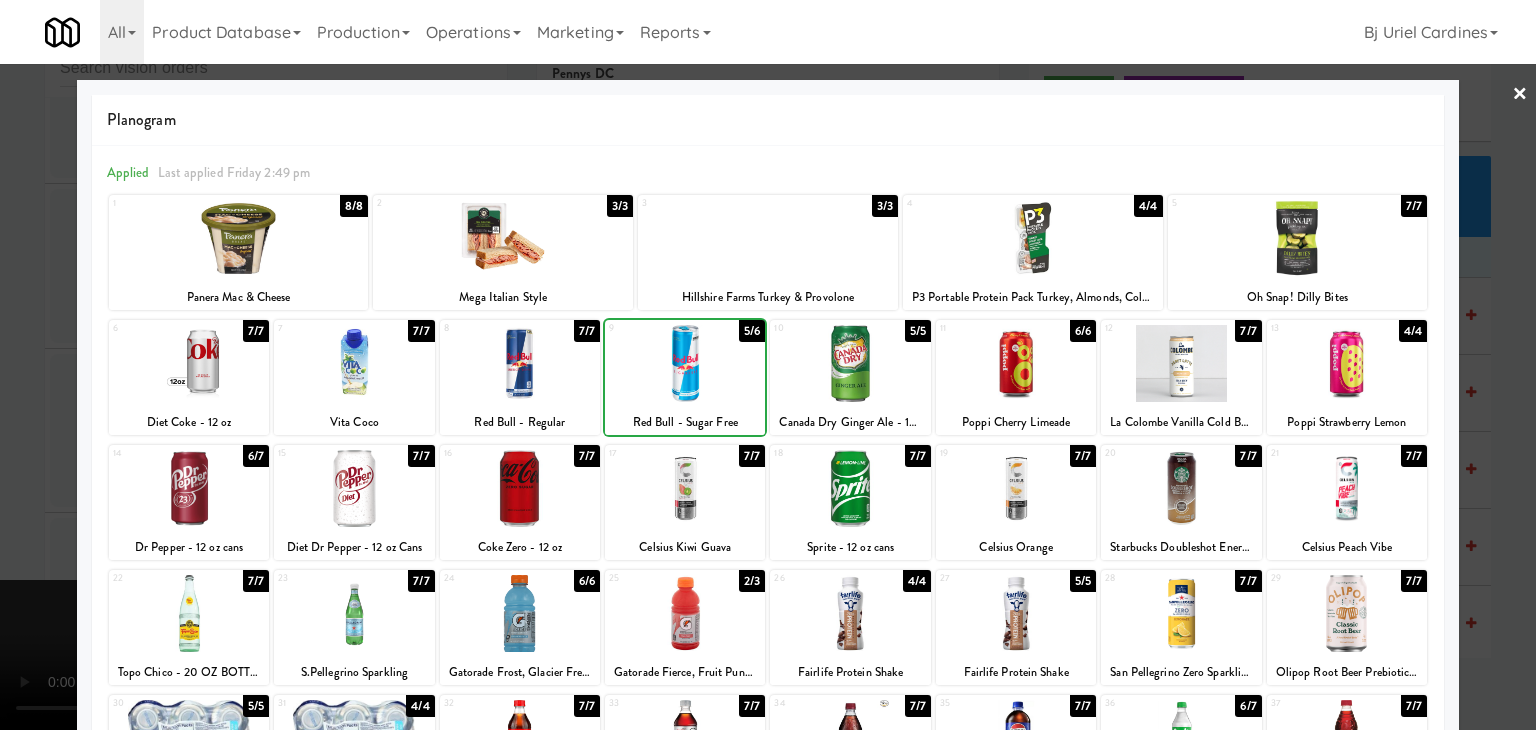 click at bounding box center [768, 365] 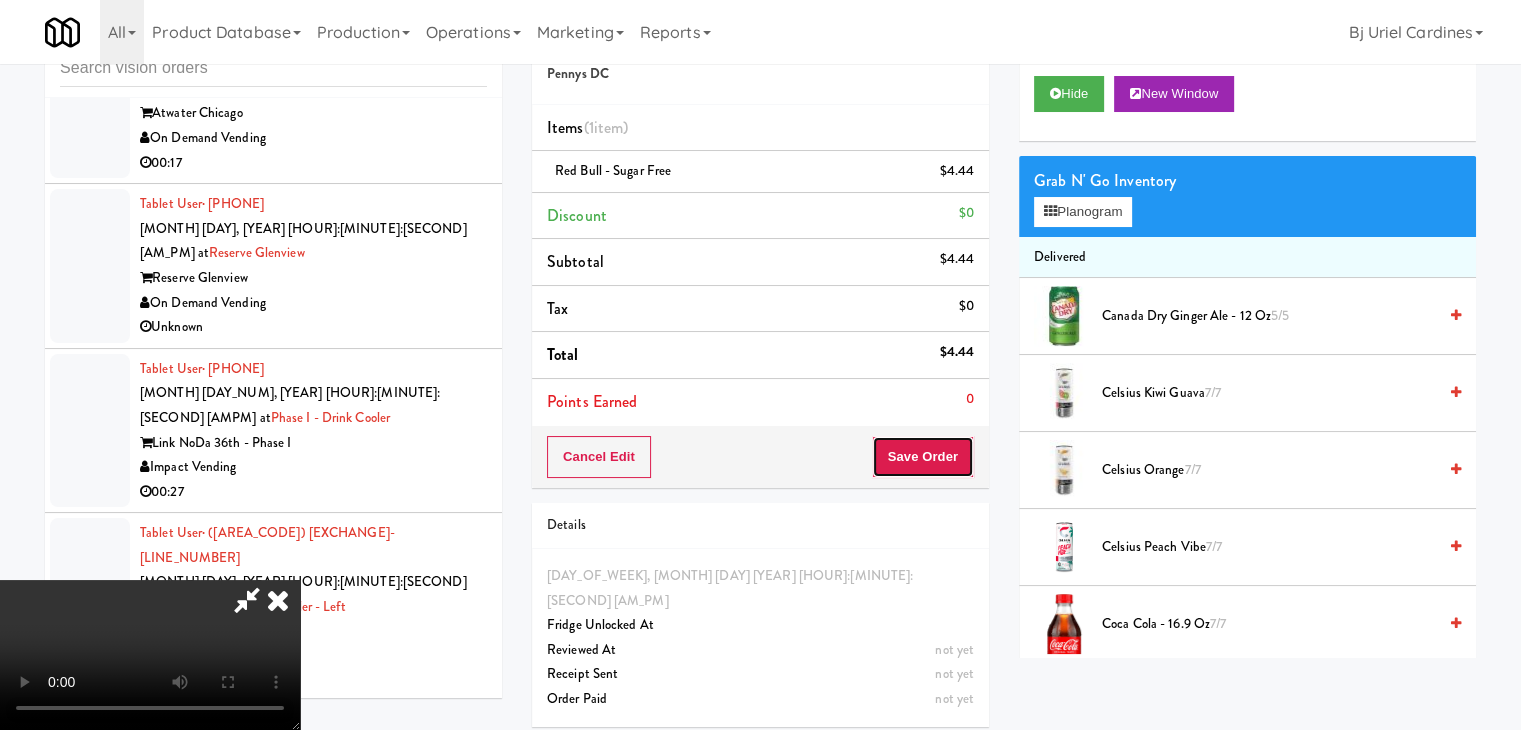 click on "Save Order" at bounding box center [923, 457] 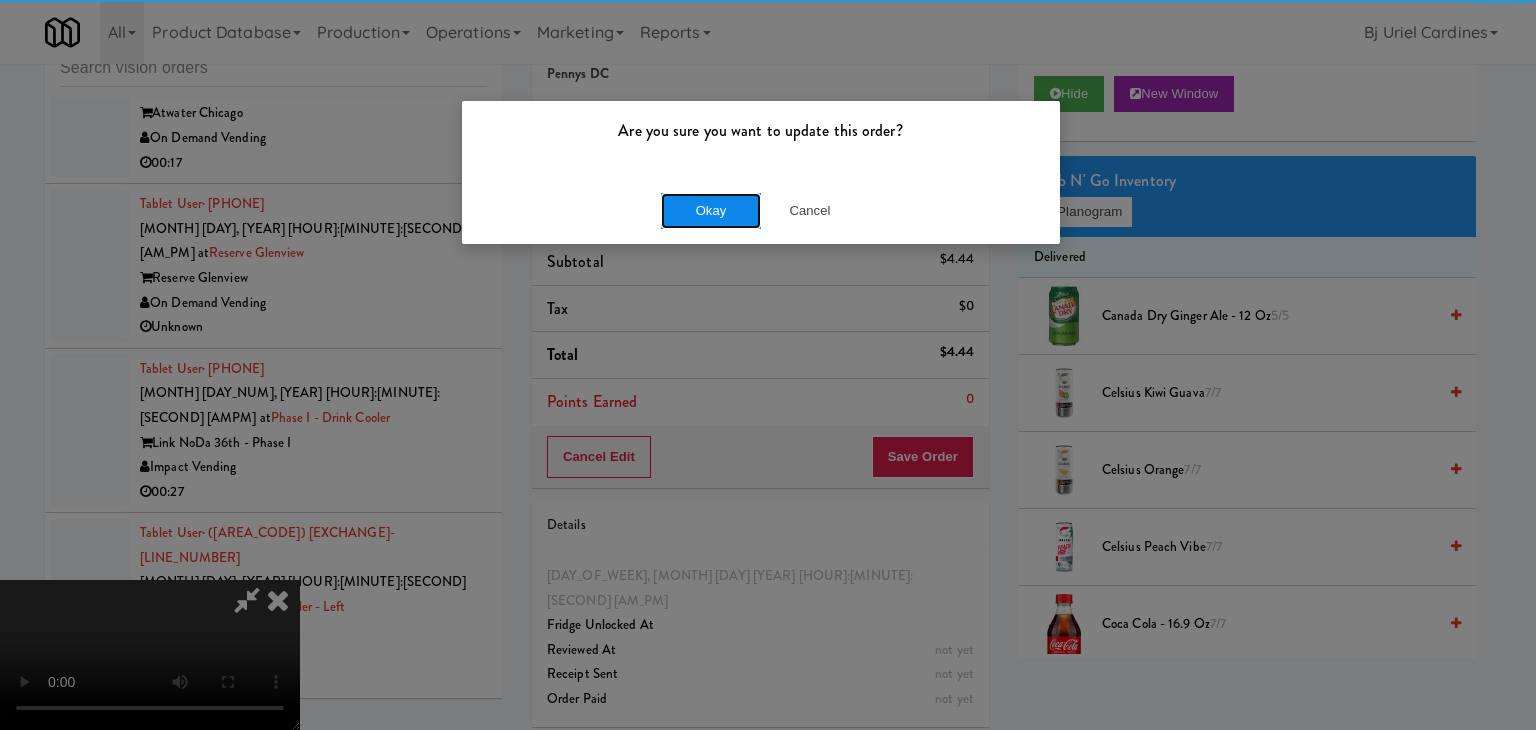 click on "Okay" at bounding box center [711, 211] 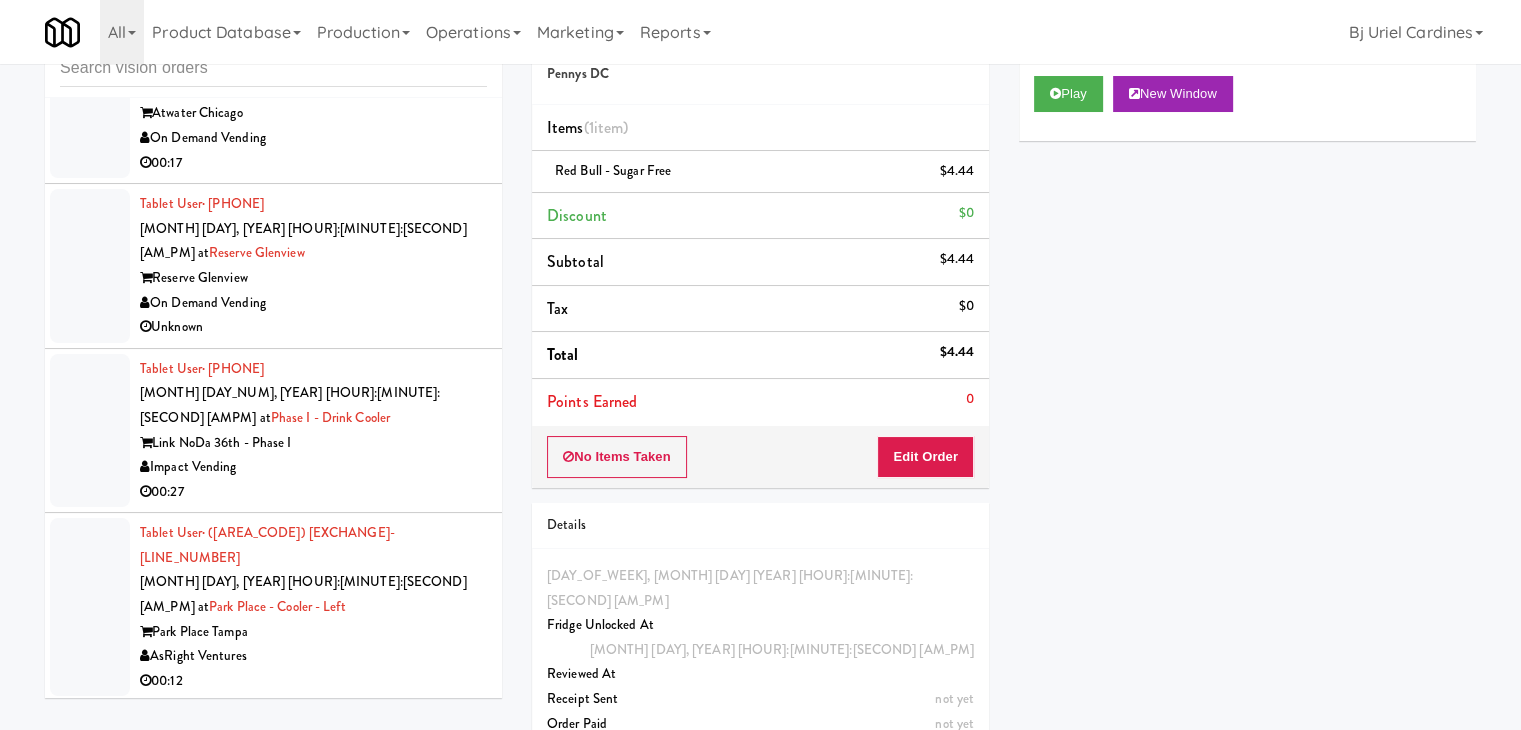click on "H&H Vending" at bounding box center (313, 2277) 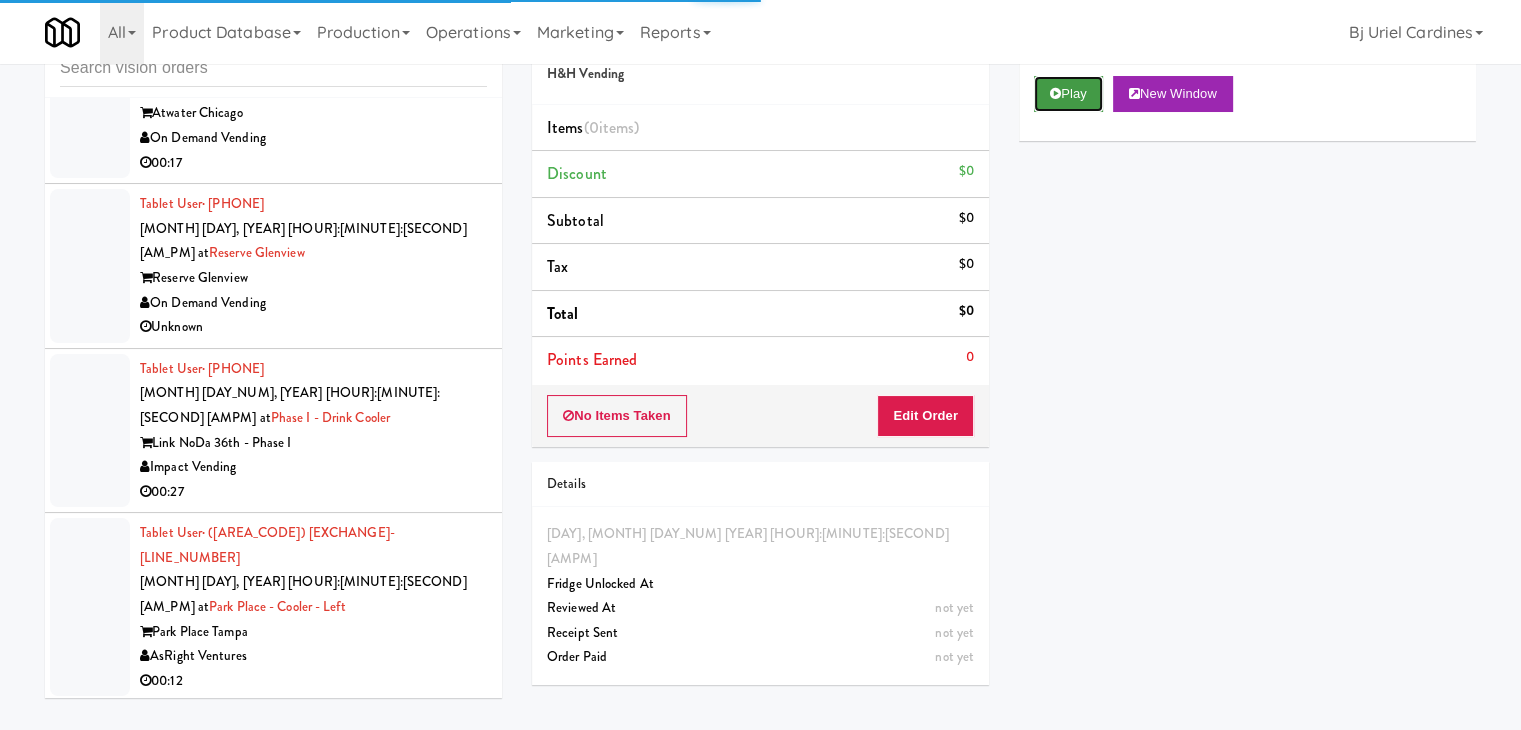 click on "Play" at bounding box center (1068, 94) 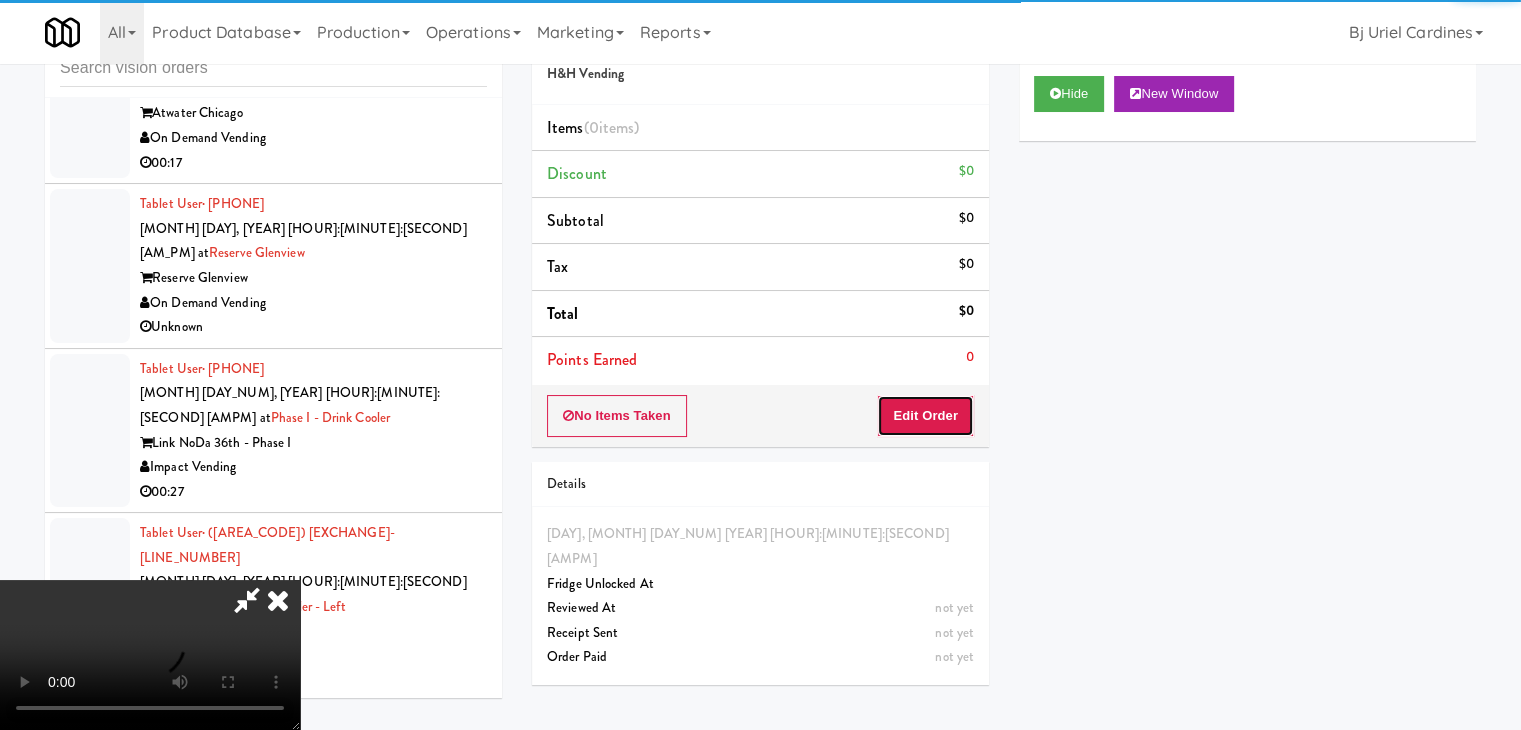 click on "Edit Order" at bounding box center [925, 416] 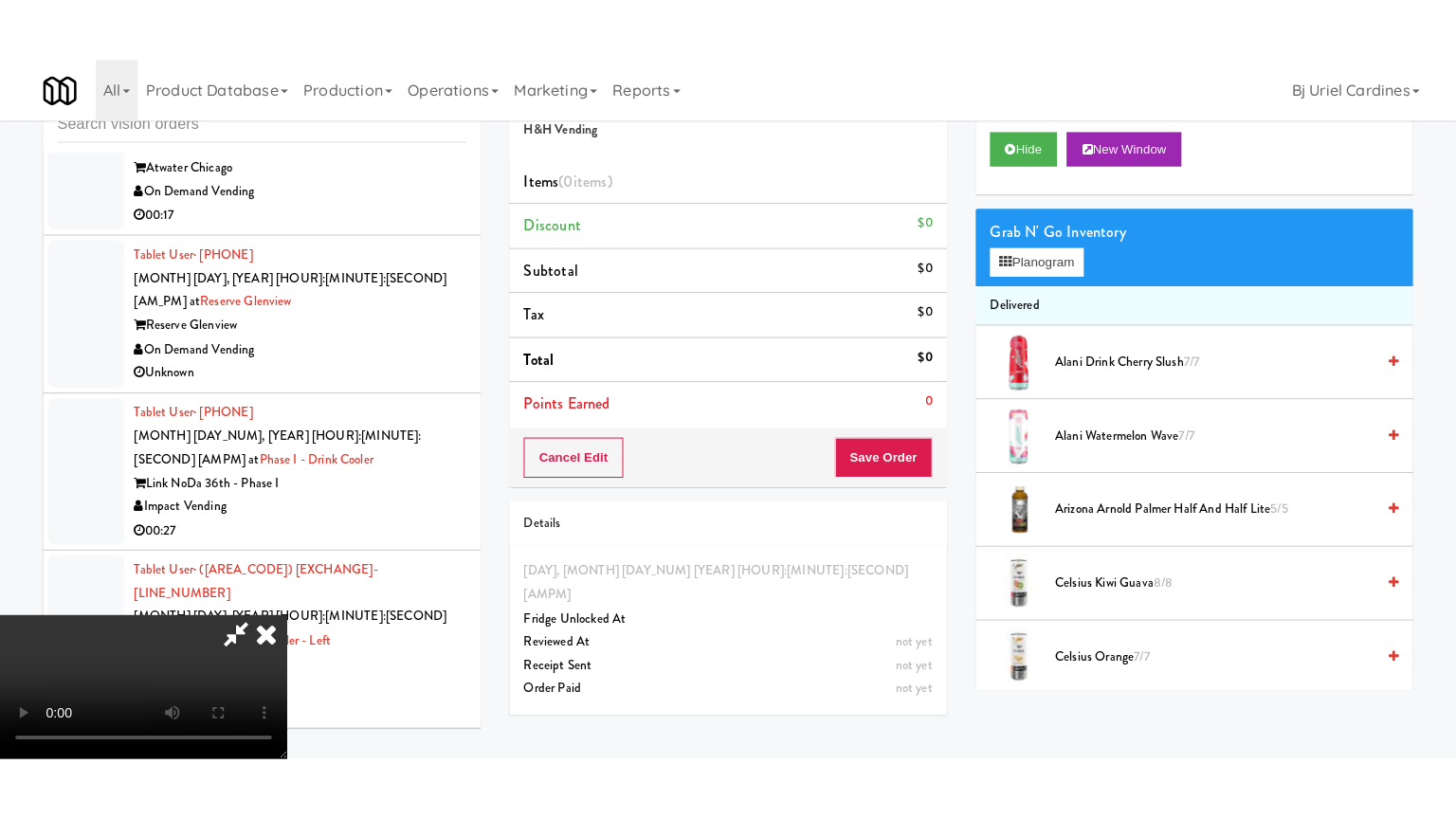 scroll, scrollTop: 266, scrollLeft: 0, axis: vertical 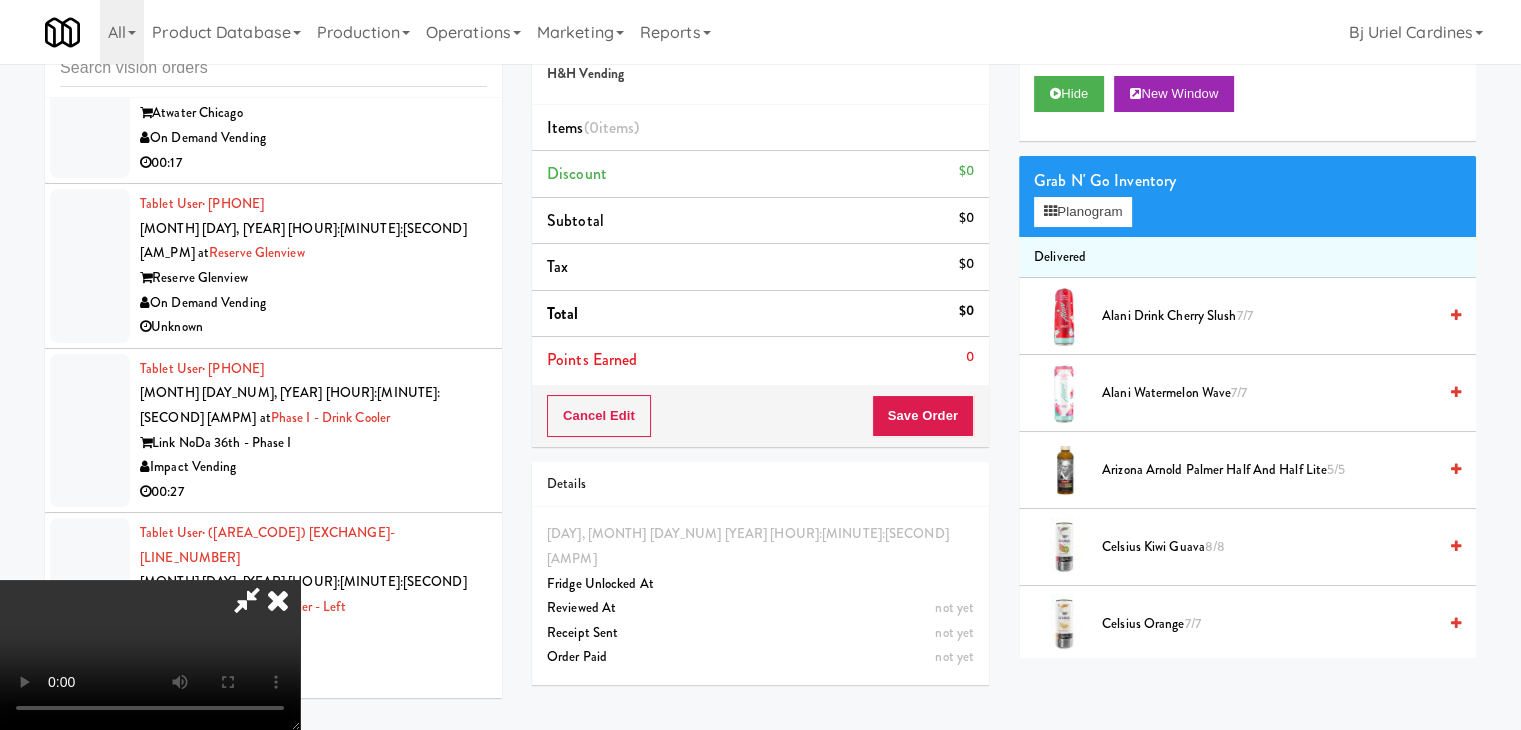 type 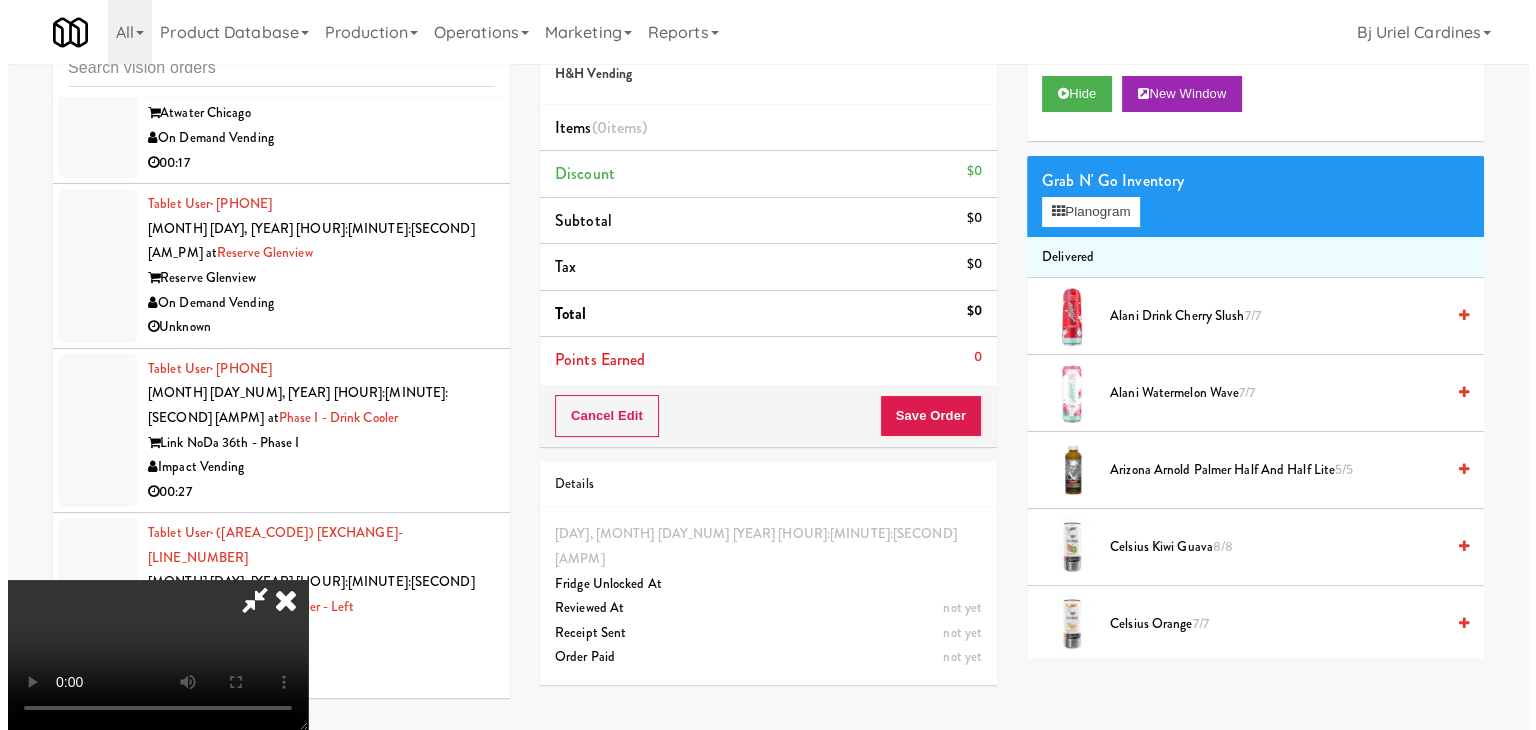 scroll, scrollTop: 0, scrollLeft: 0, axis: both 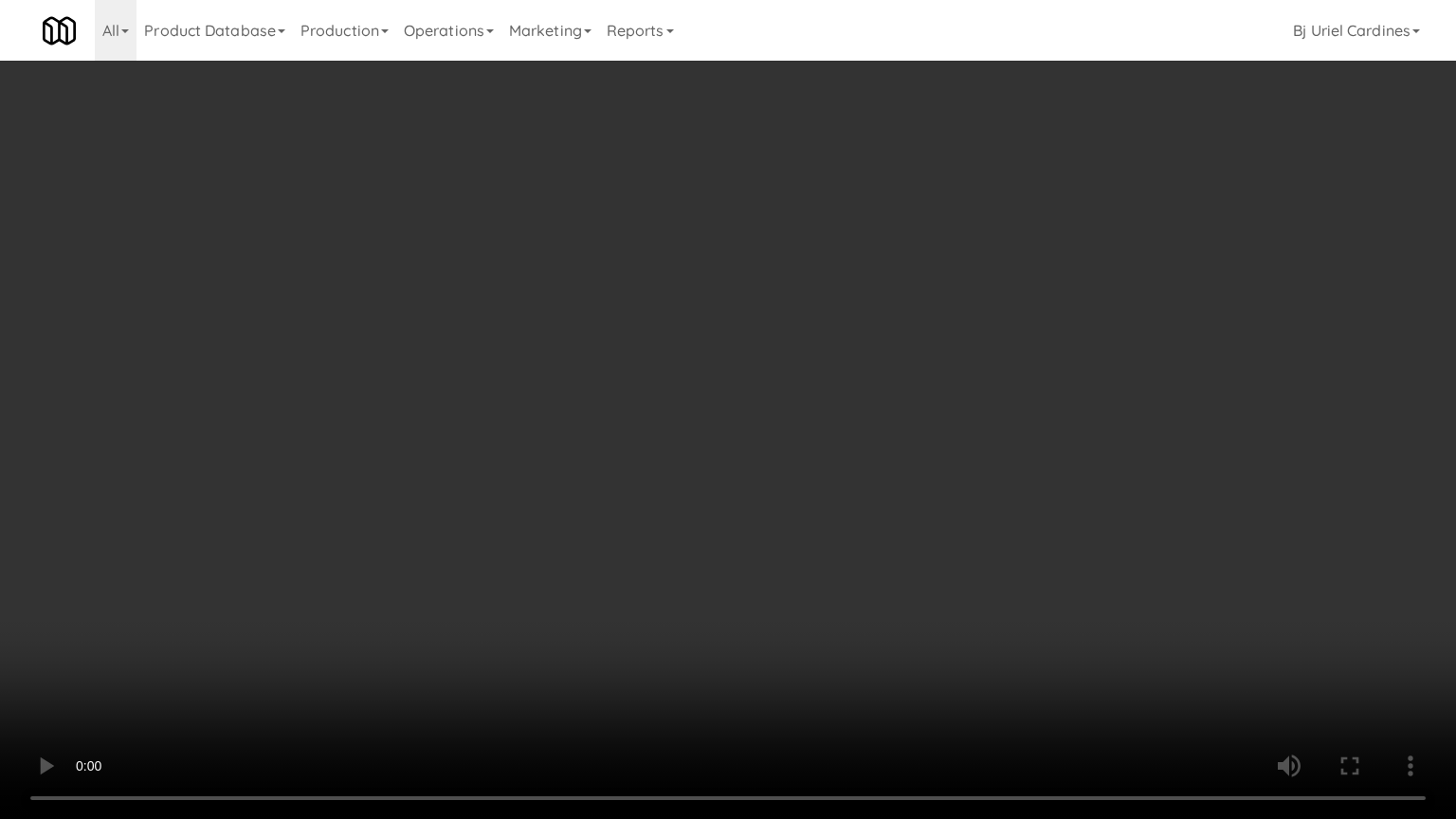 click at bounding box center [728, 410] 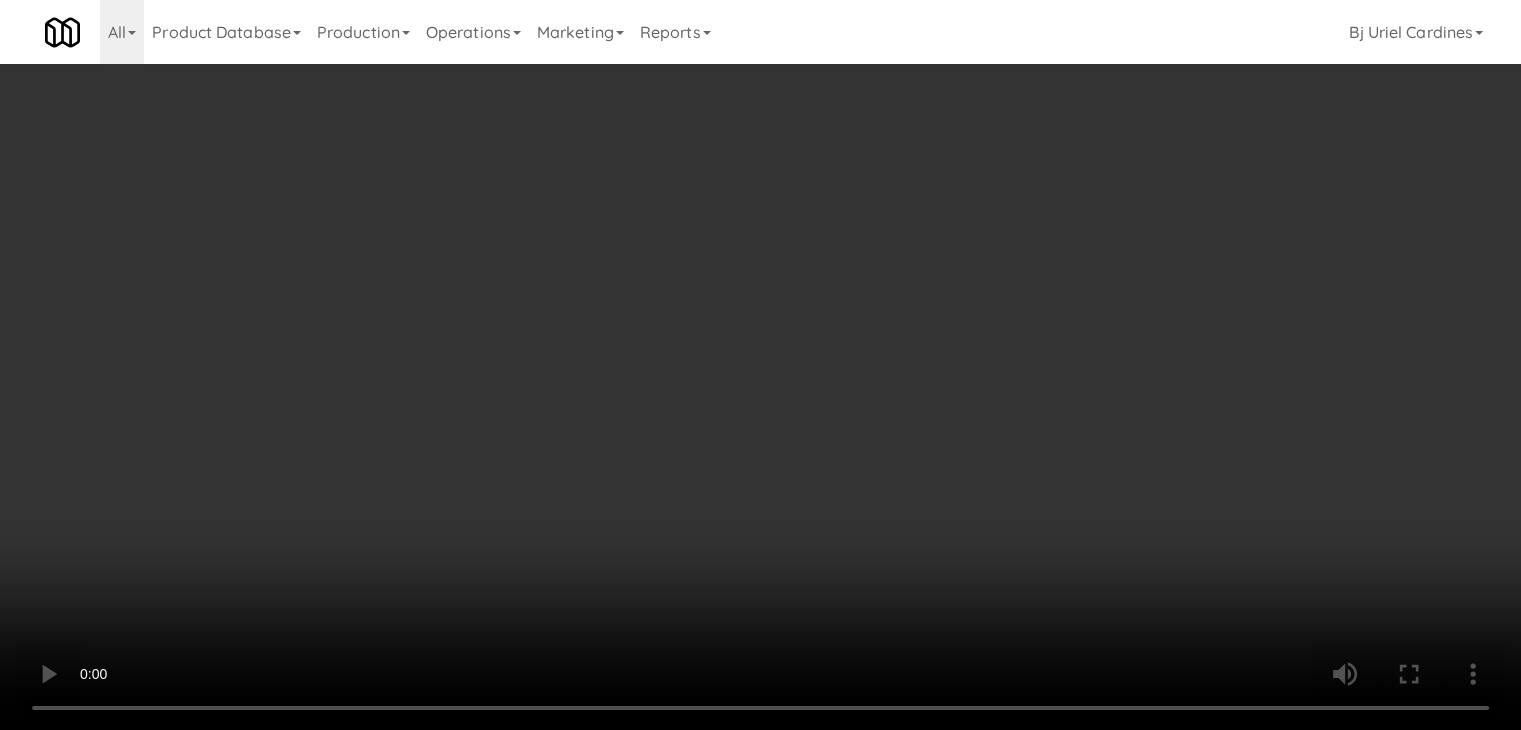 click on "Grab N' Go Inventory  Planogram" at bounding box center (1247, 196) 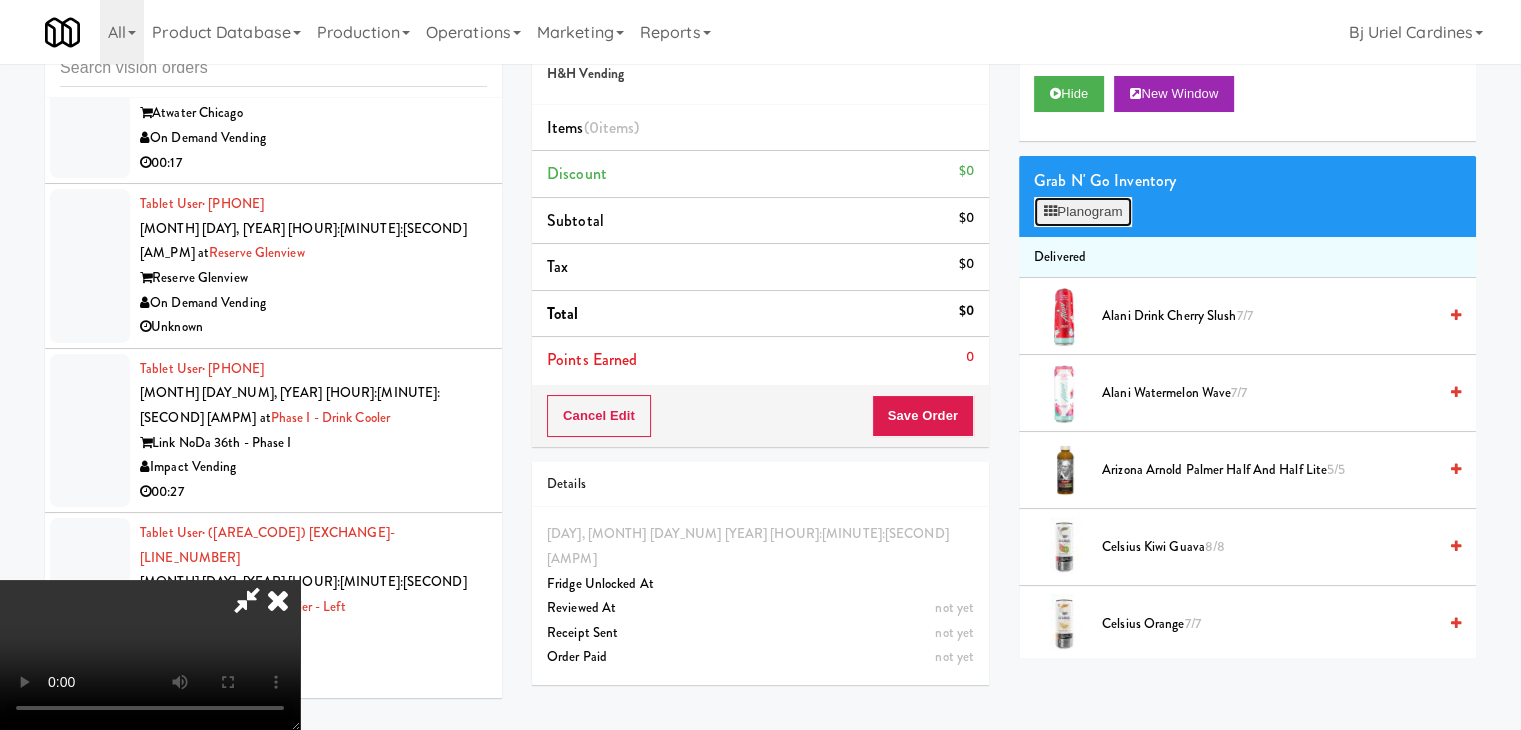 click on "Planogram" at bounding box center (1083, 212) 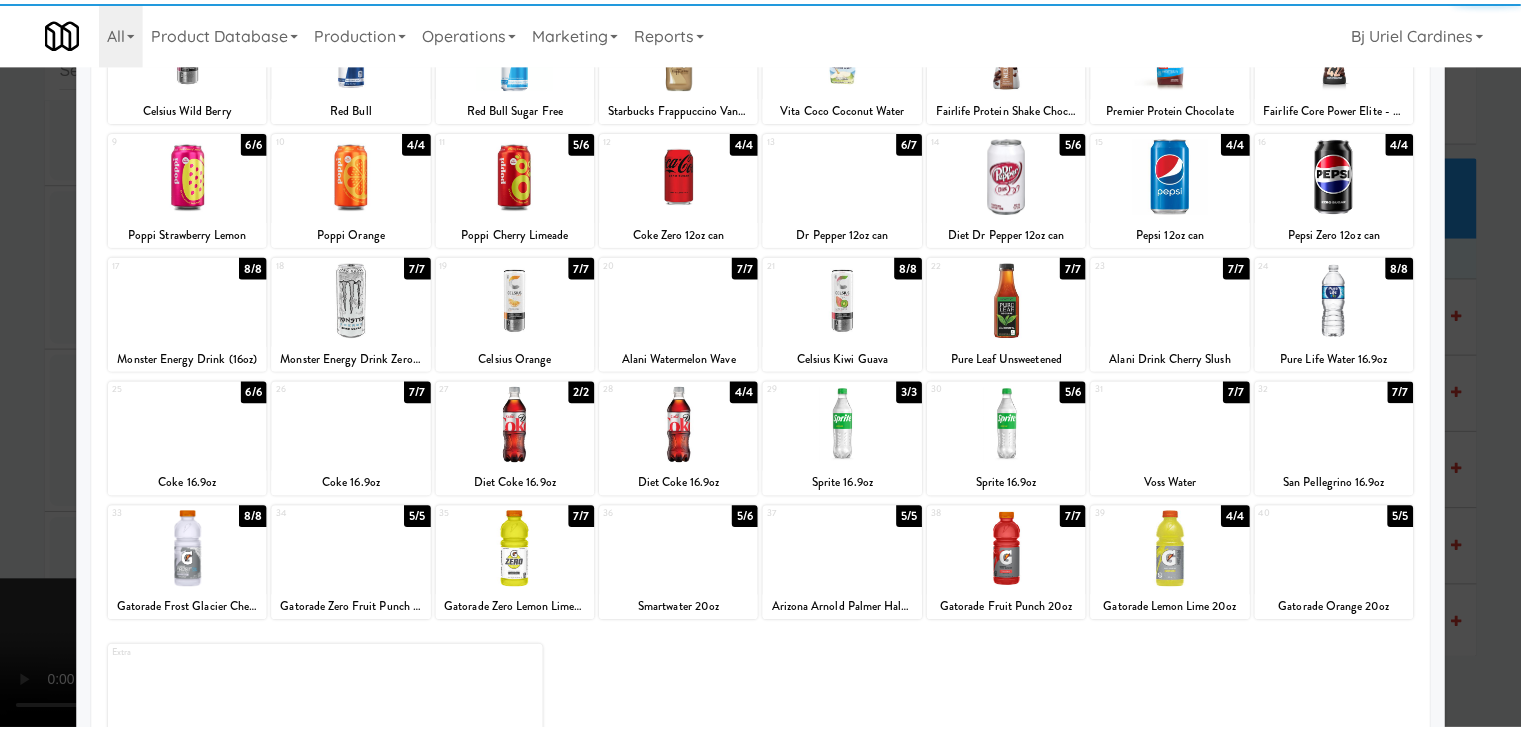 scroll, scrollTop: 200, scrollLeft: 0, axis: vertical 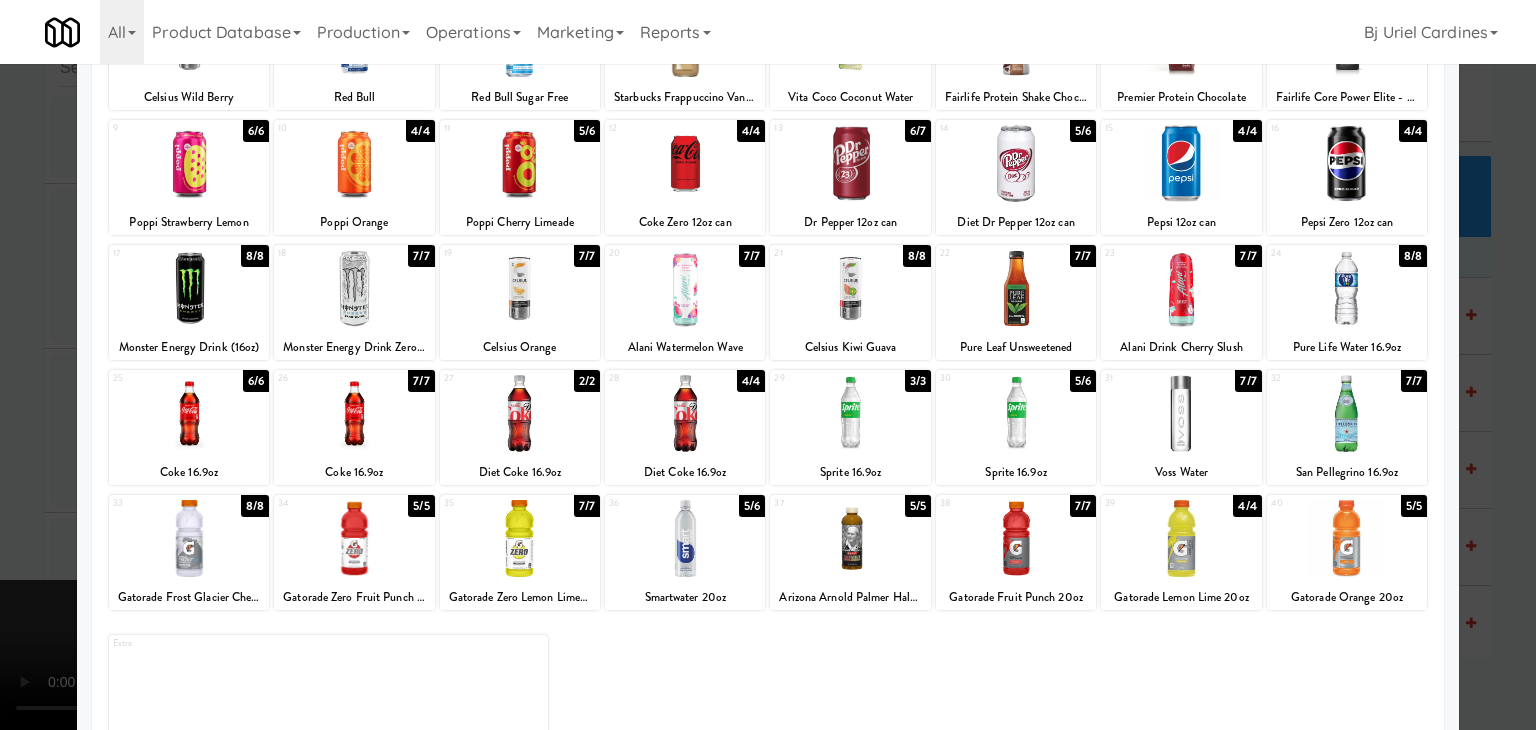 click at bounding box center (1016, 288) 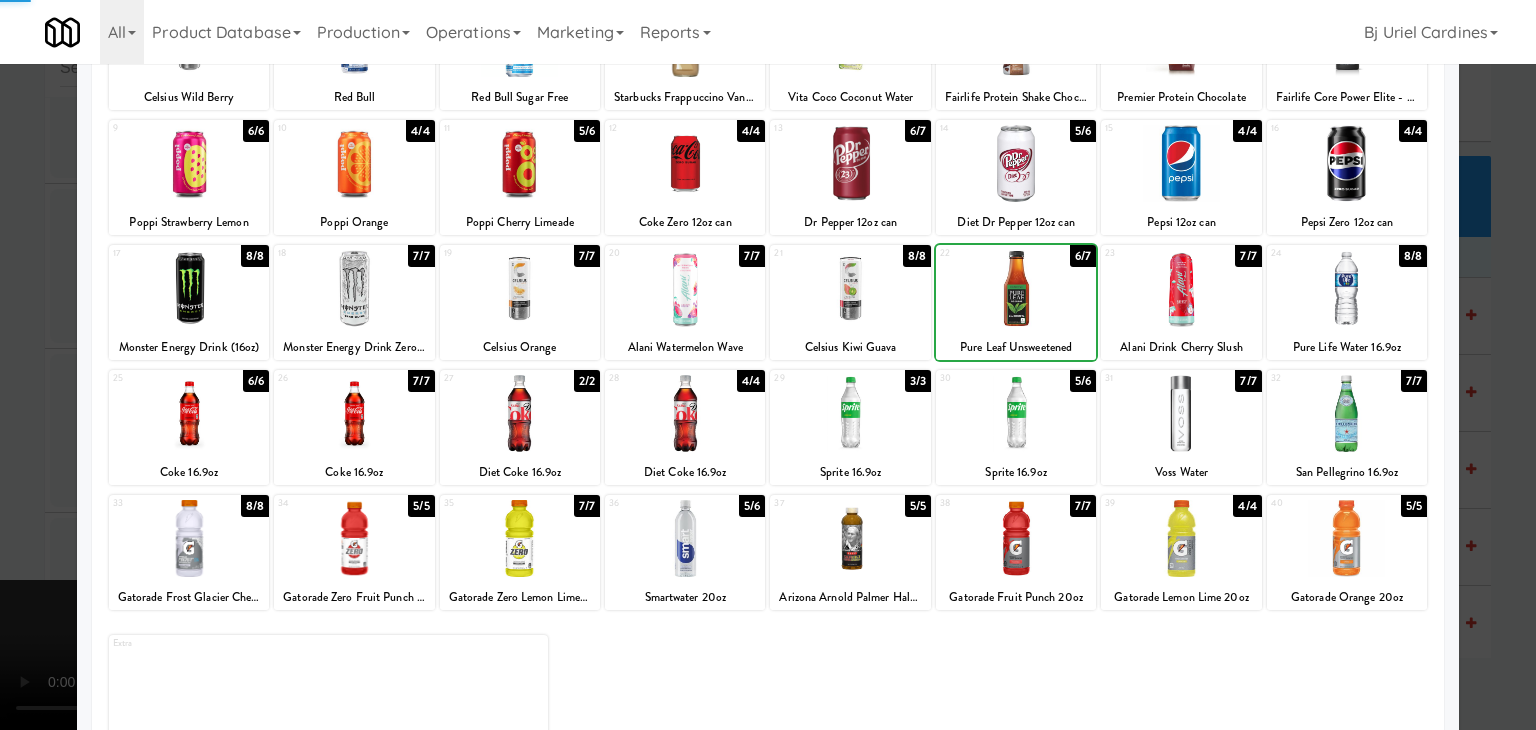 drag, startPoint x: 0, startPoint y: 346, endPoint x: 399, endPoint y: 365, distance: 399.45212 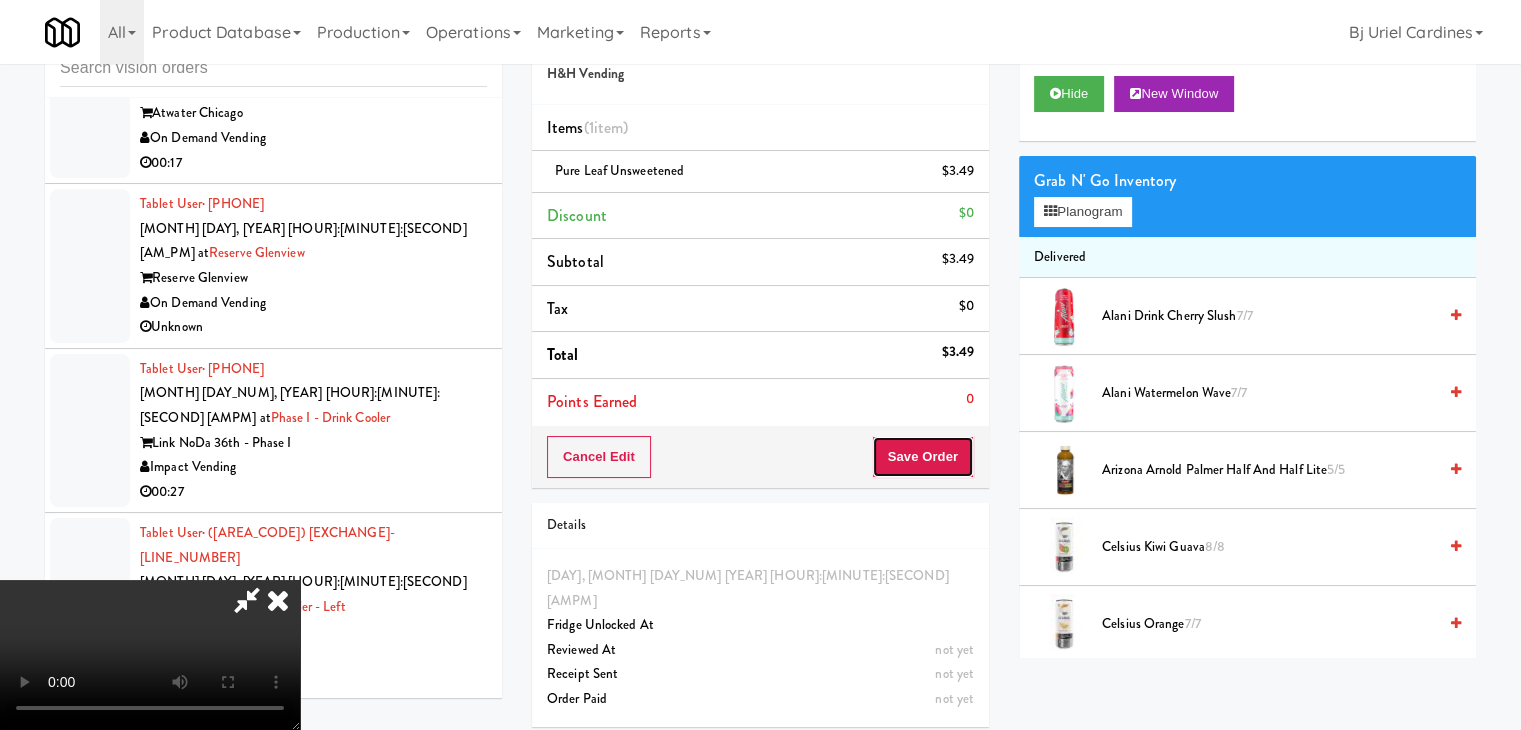 click on "Save Order" at bounding box center (923, 457) 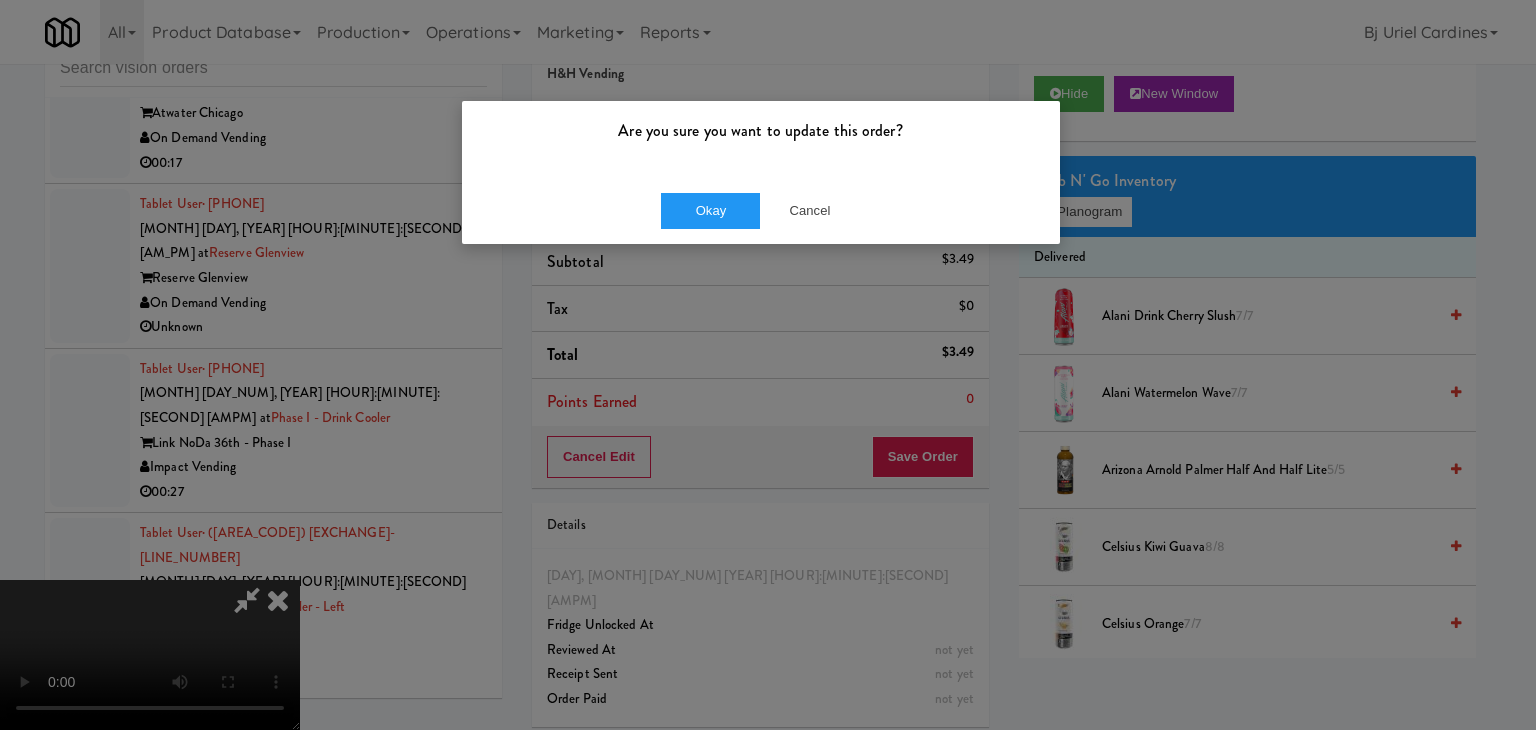 click on "Okay Cancel" at bounding box center [761, 210] 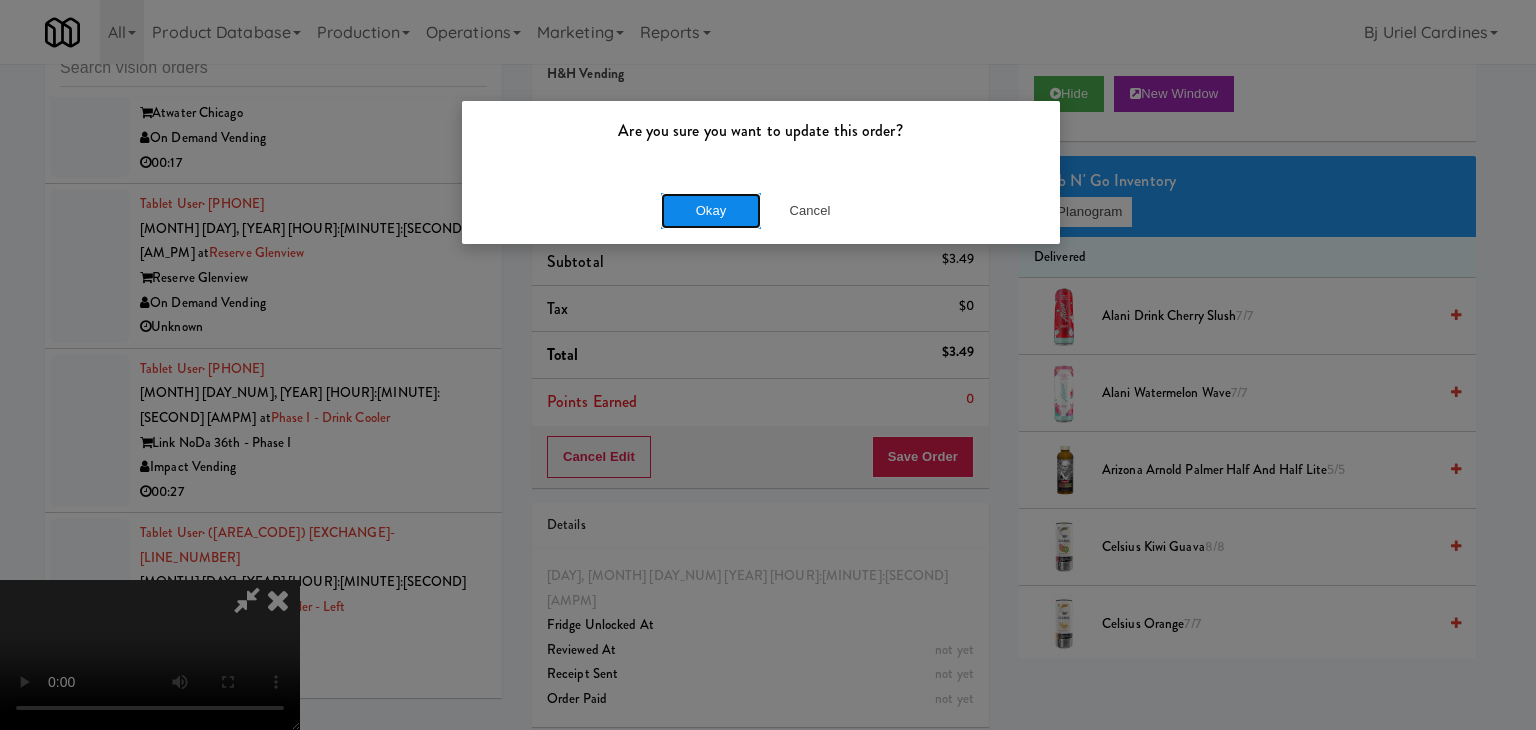 click on "Okay" at bounding box center [711, 211] 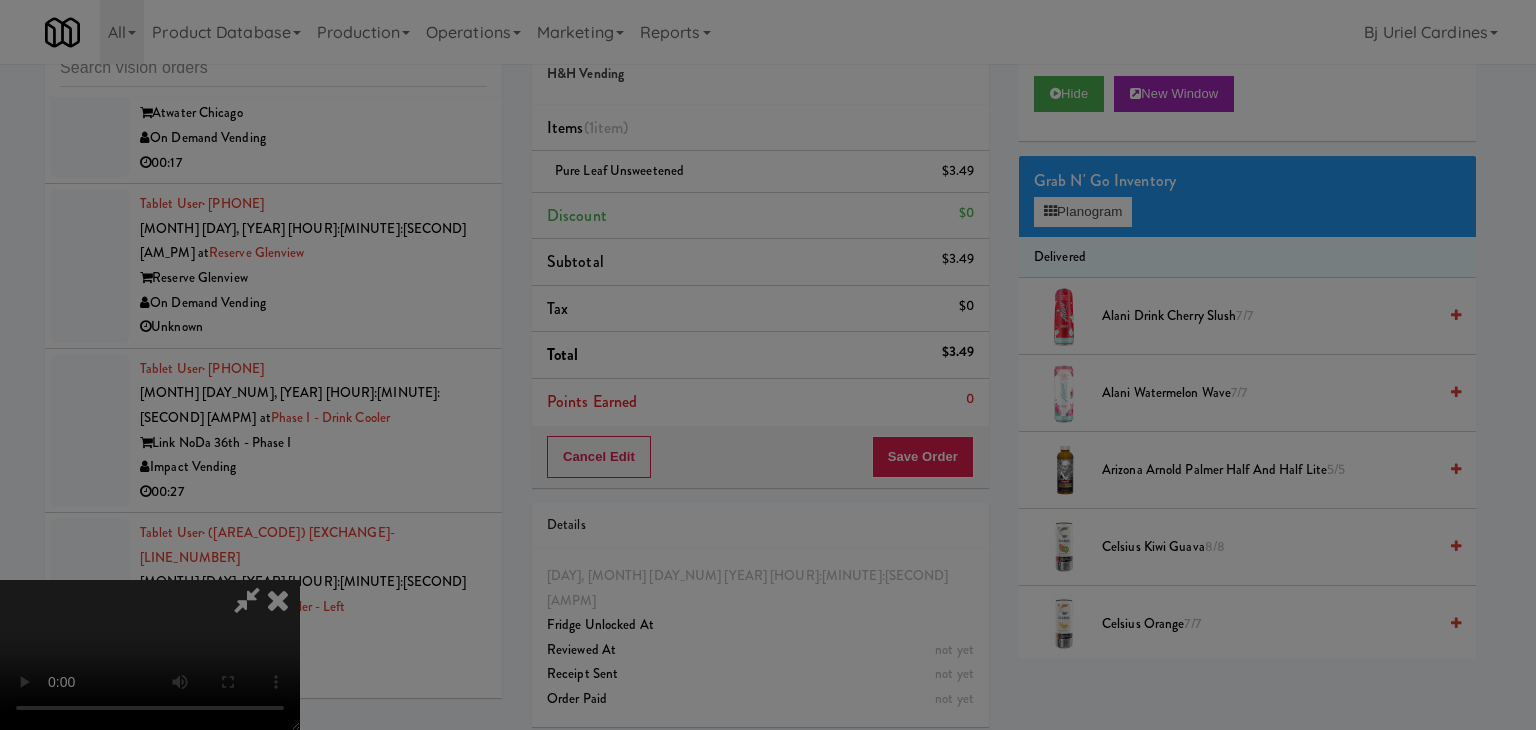 click on "Okay Cancel" at bounding box center [761, 173] 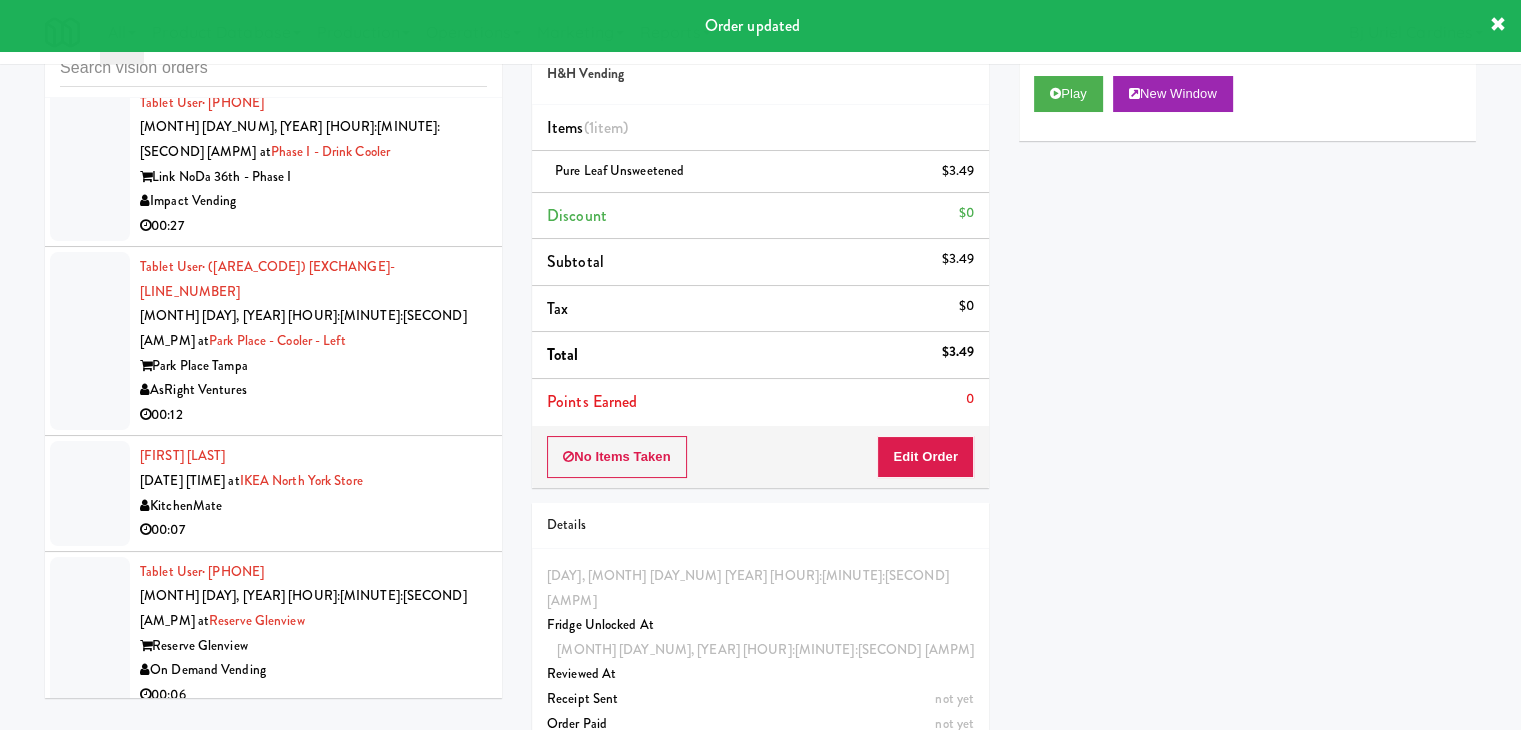 scroll, scrollTop: 12726, scrollLeft: 0, axis: vertical 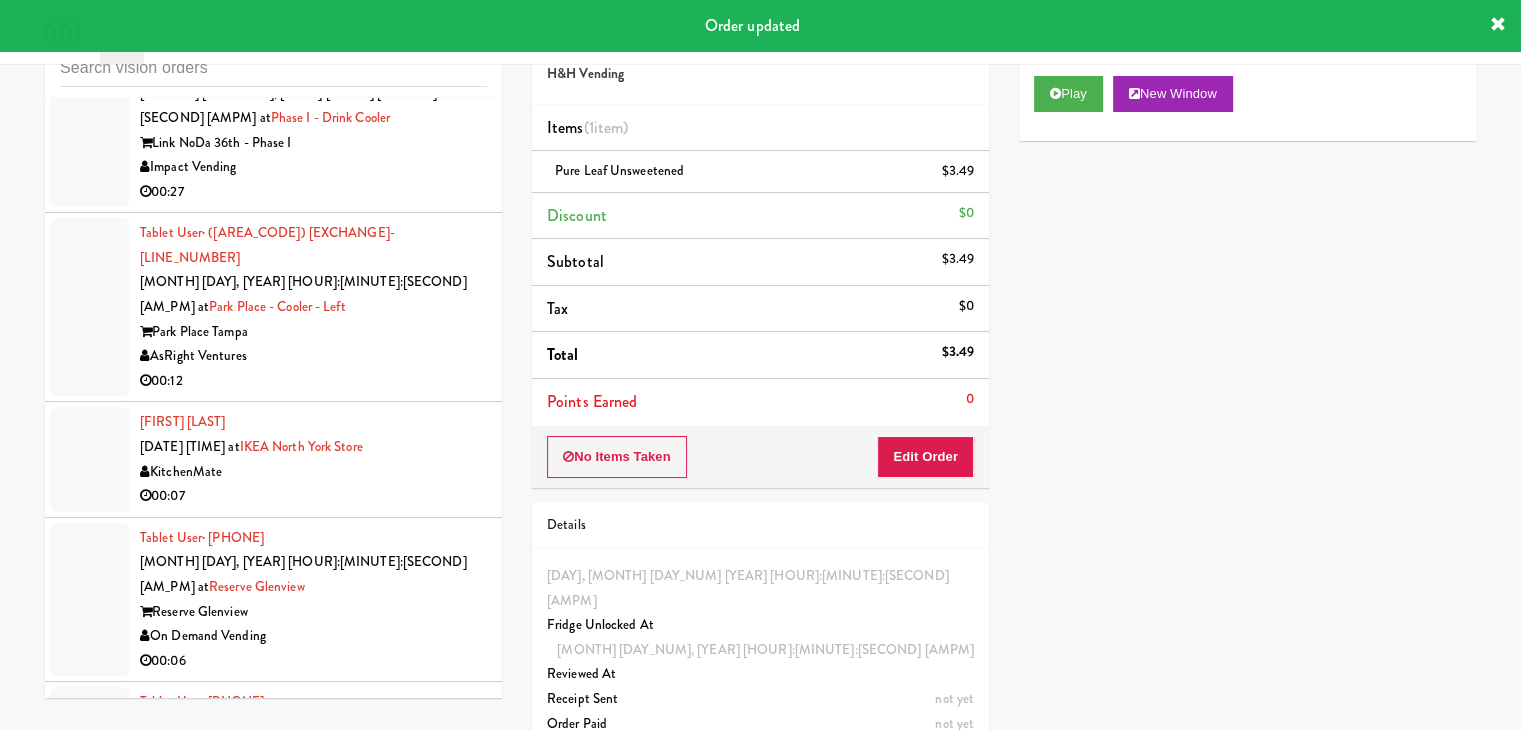 click on "Taylor Printing" at bounding box center (313, 2166) 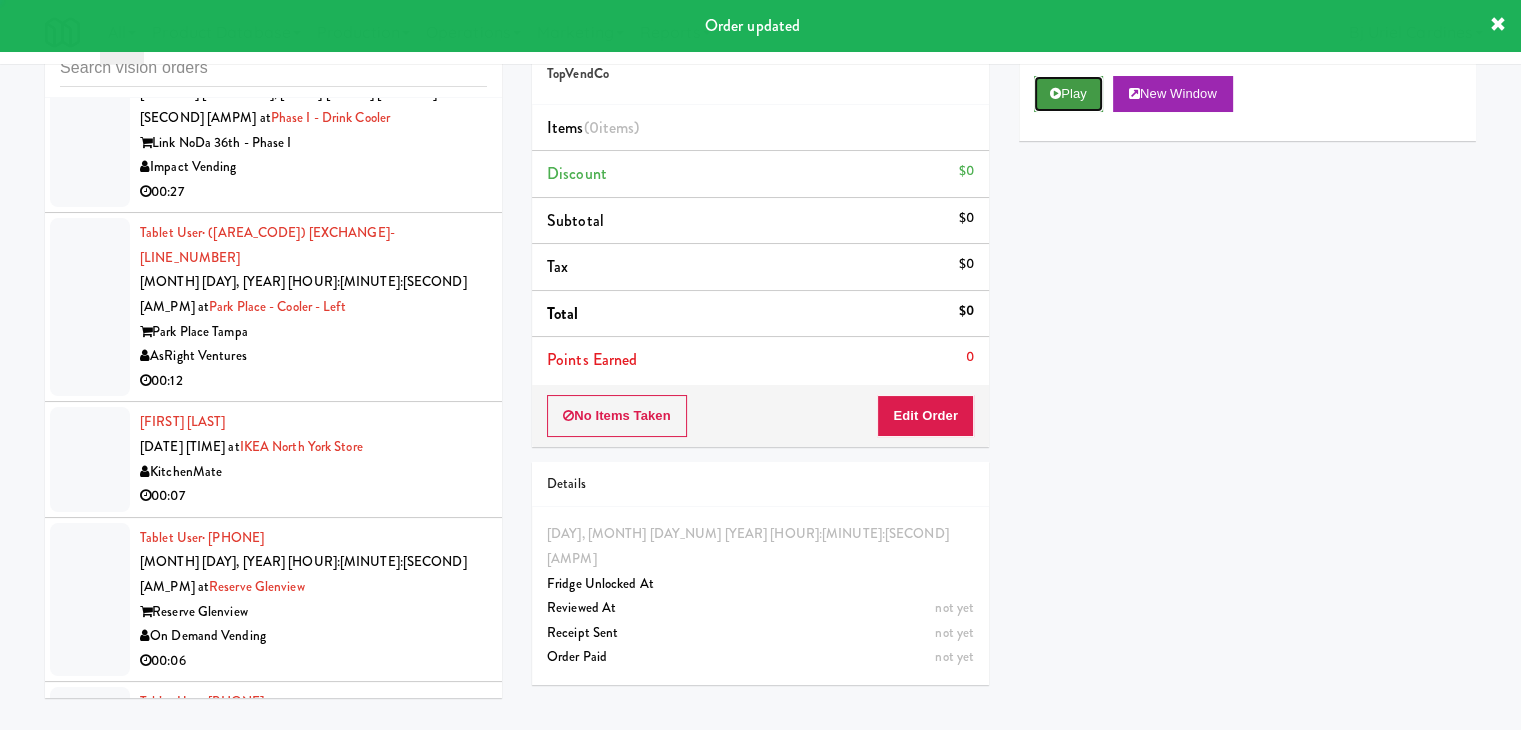 click on "Play" at bounding box center (1068, 94) 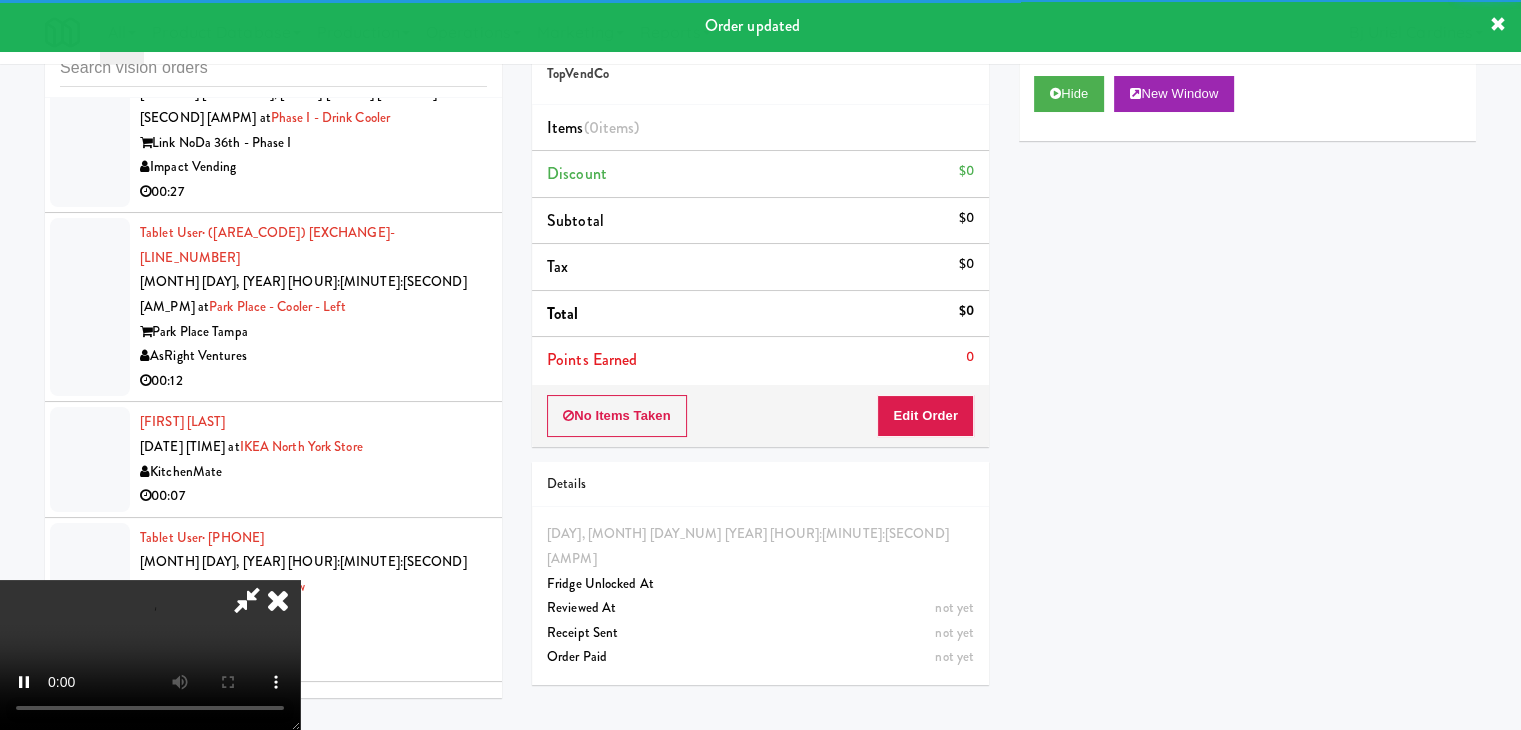 click on "No Items Taken Edit Order" at bounding box center (760, 416) 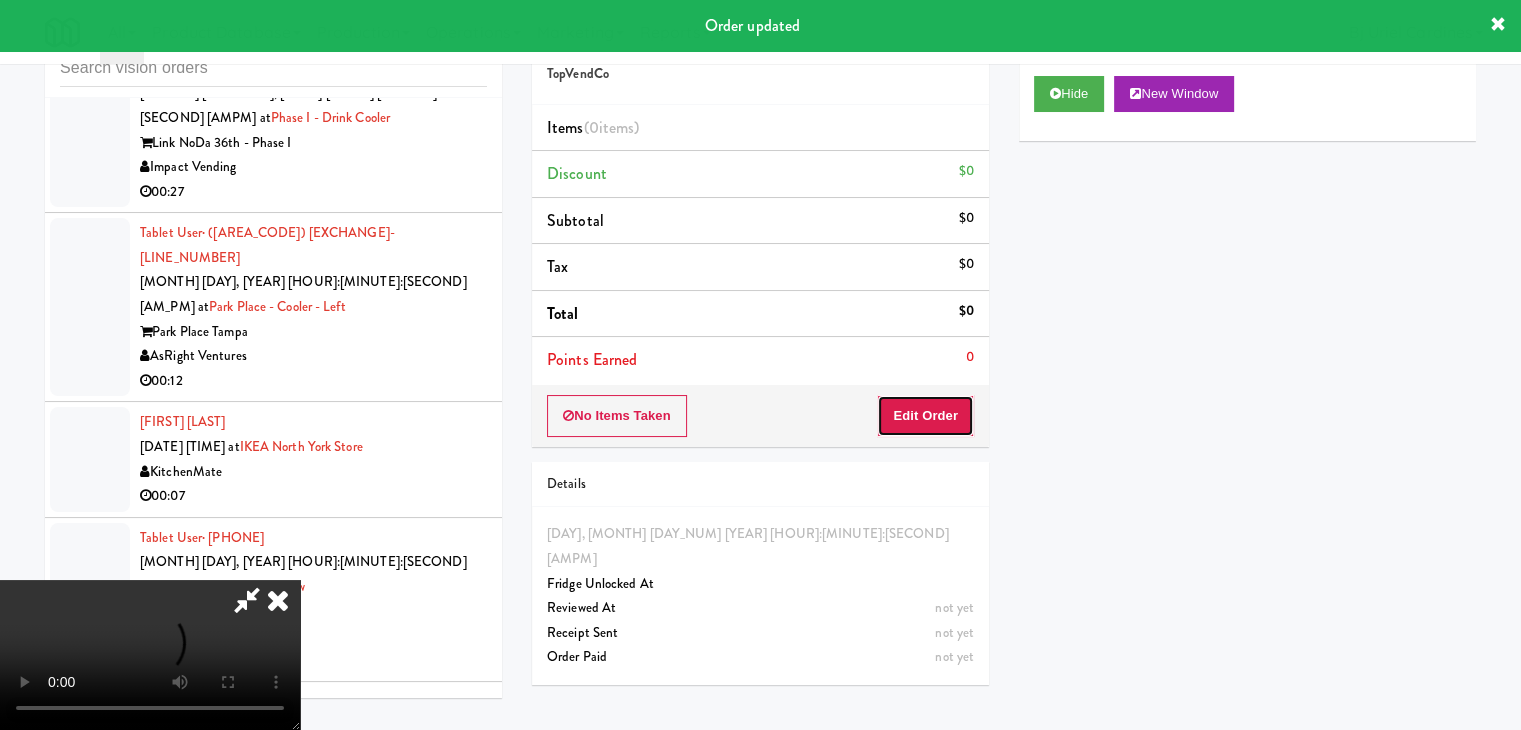 click on "Edit Order" at bounding box center (925, 416) 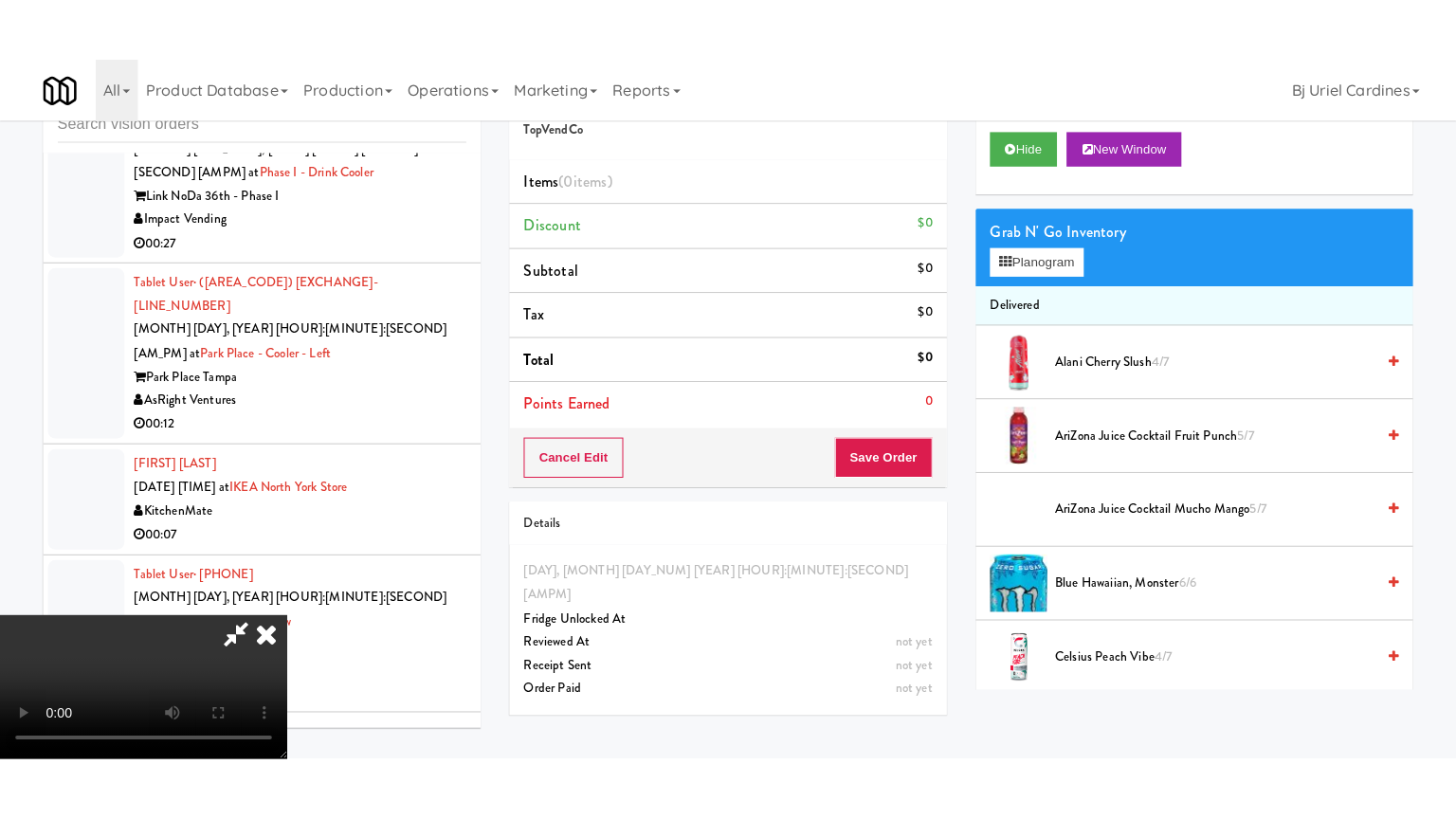 scroll, scrollTop: 266, scrollLeft: 0, axis: vertical 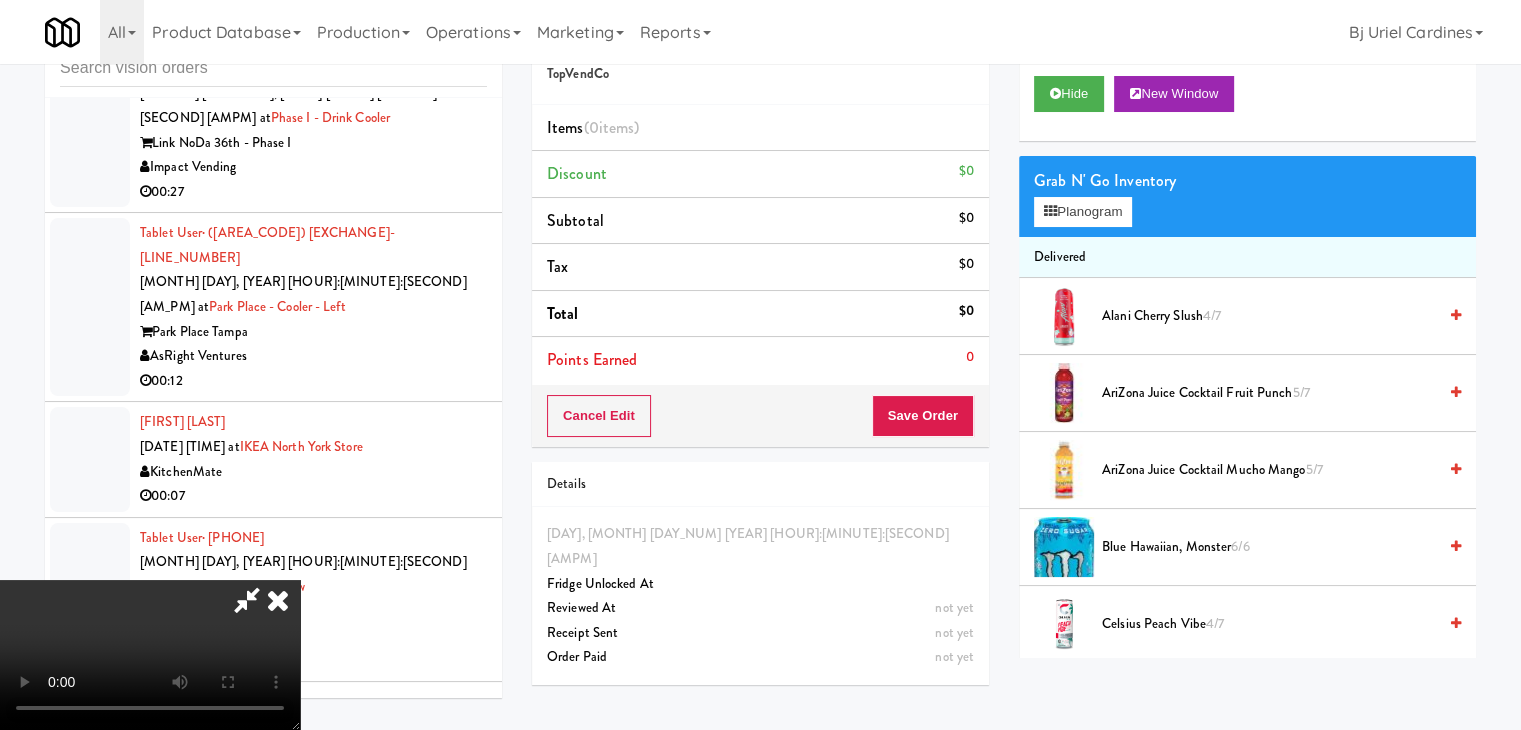 type 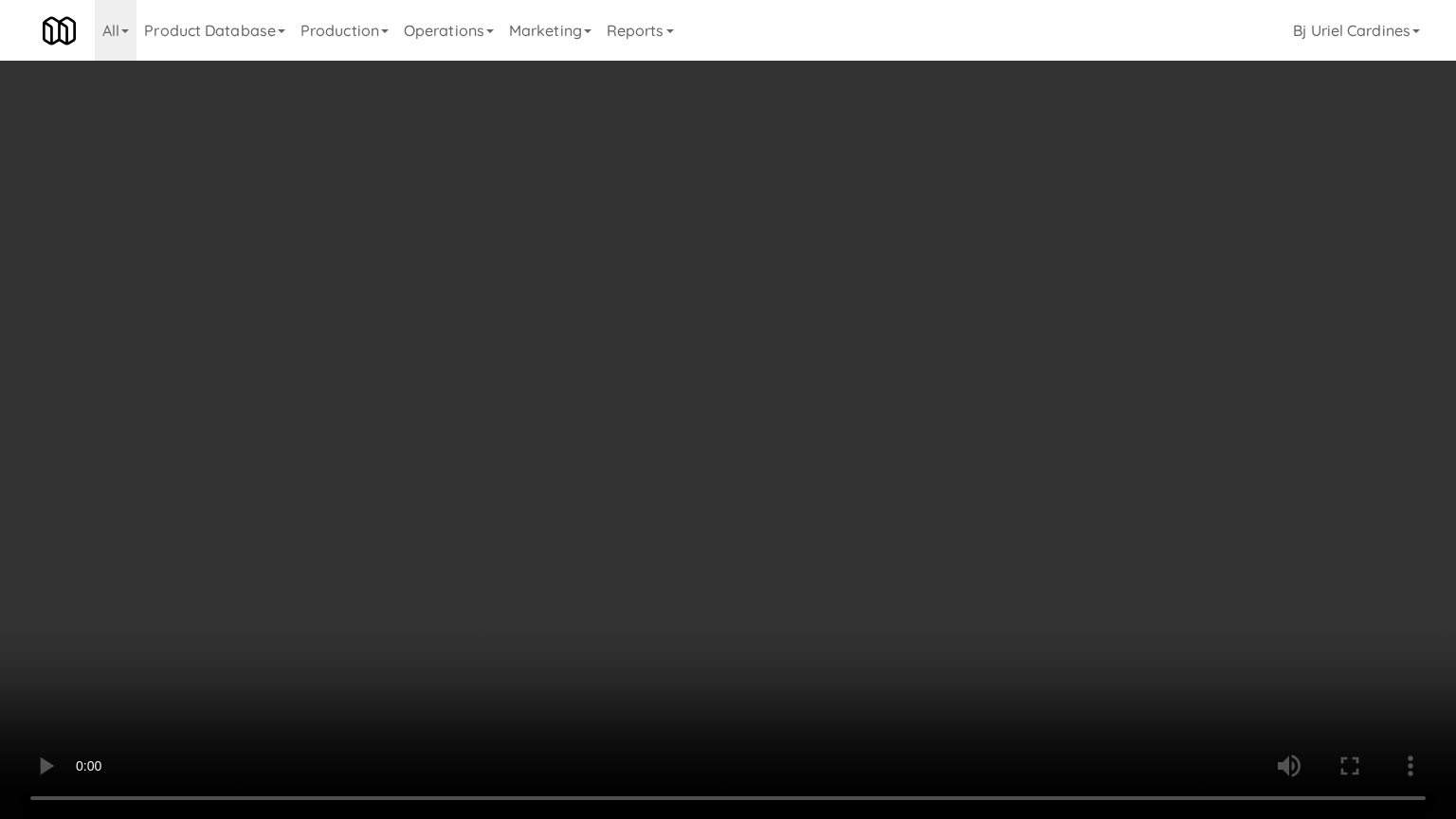 click at bounding box center [728, 410] 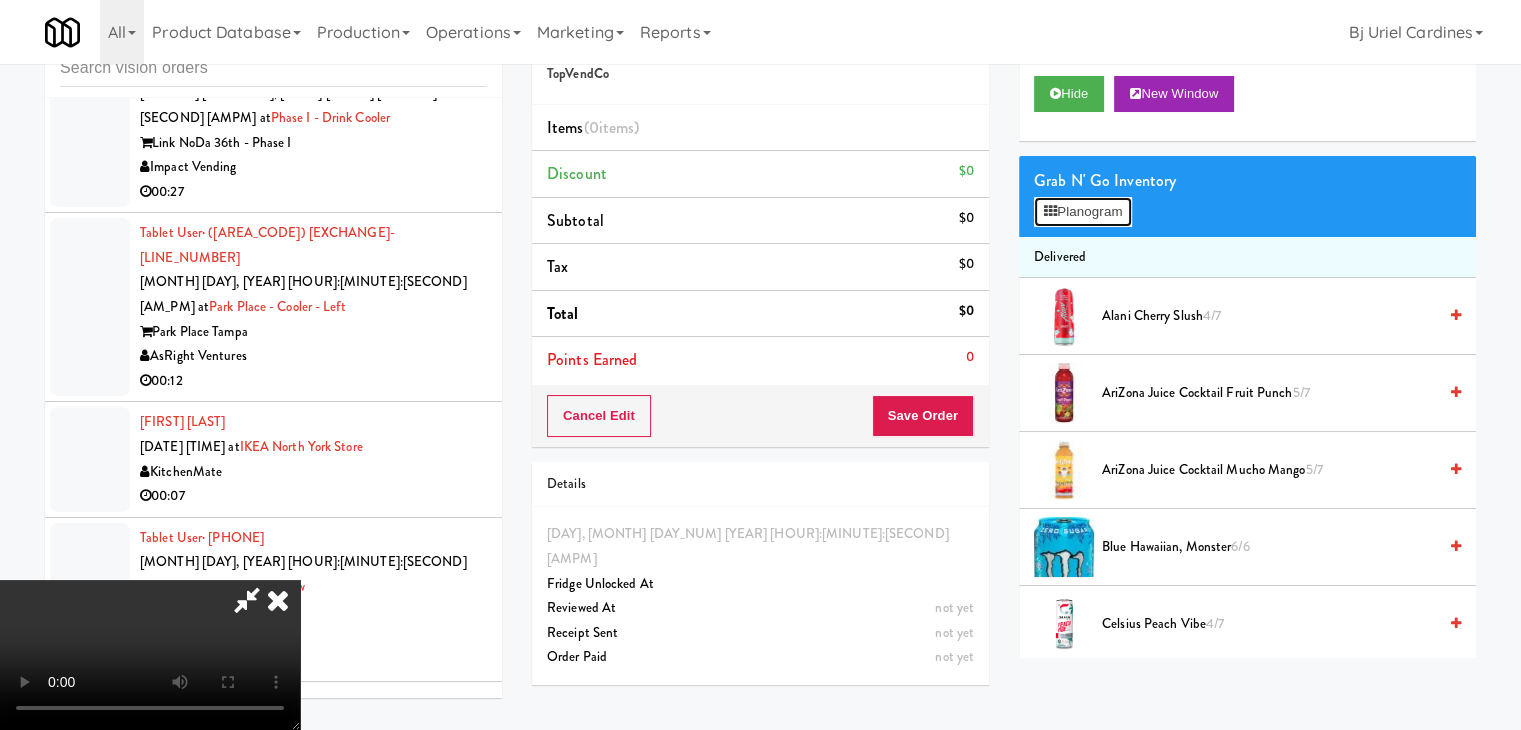 click on "Planogram" at bounding box center (1083, 212) 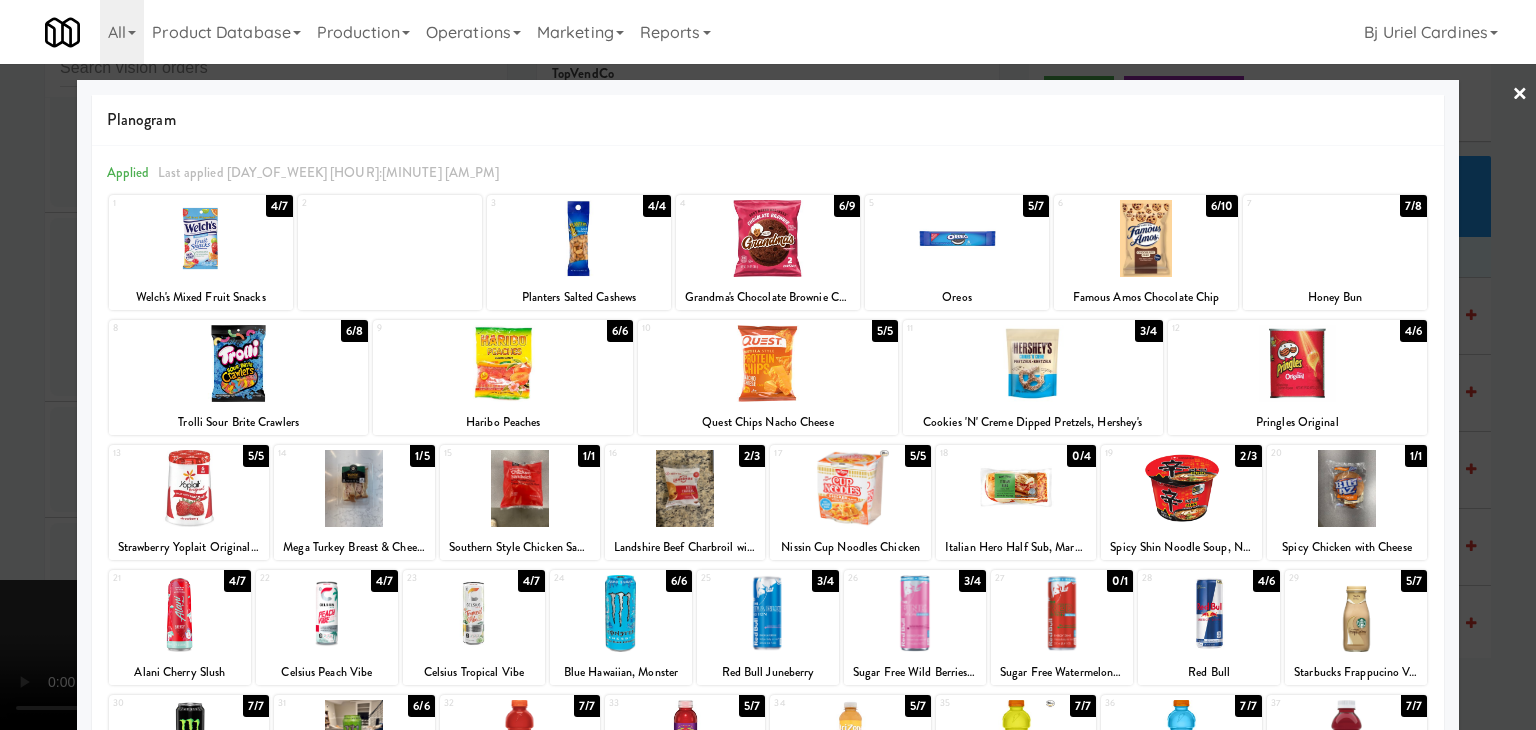 click at bounding box center [354, 488] 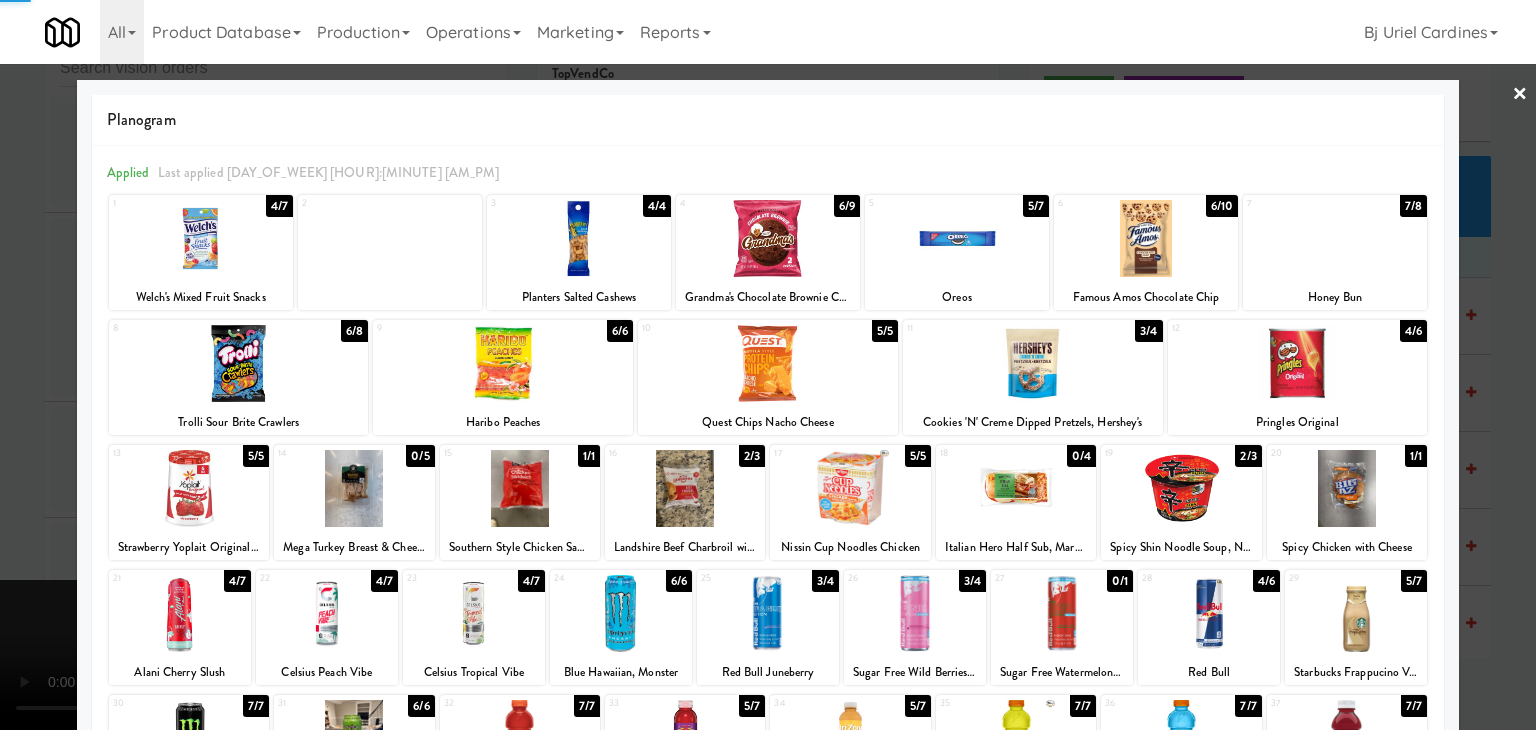 click at bounding box center [768, 365] 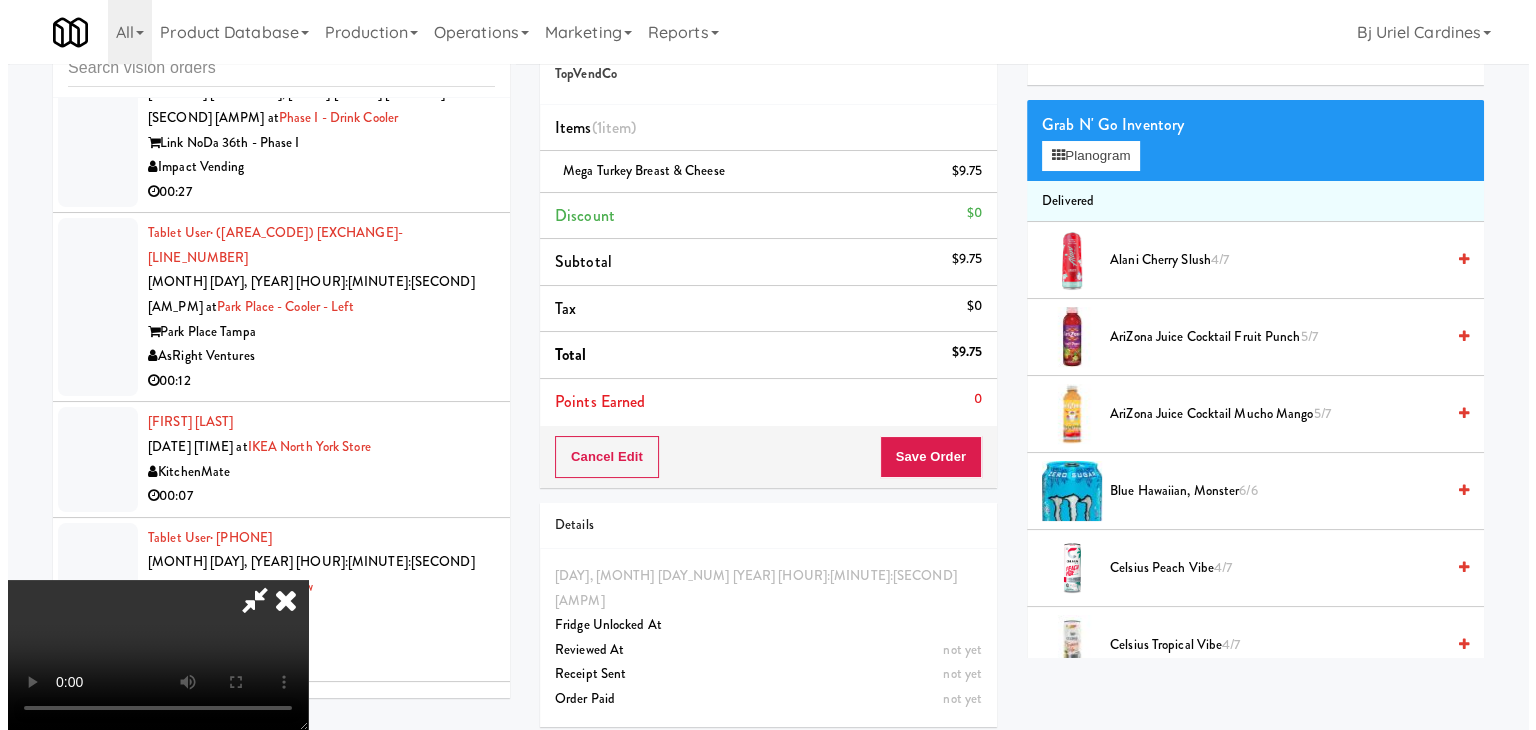 scroll, scrollTop: 0, scrollLeft: 0, axis: both 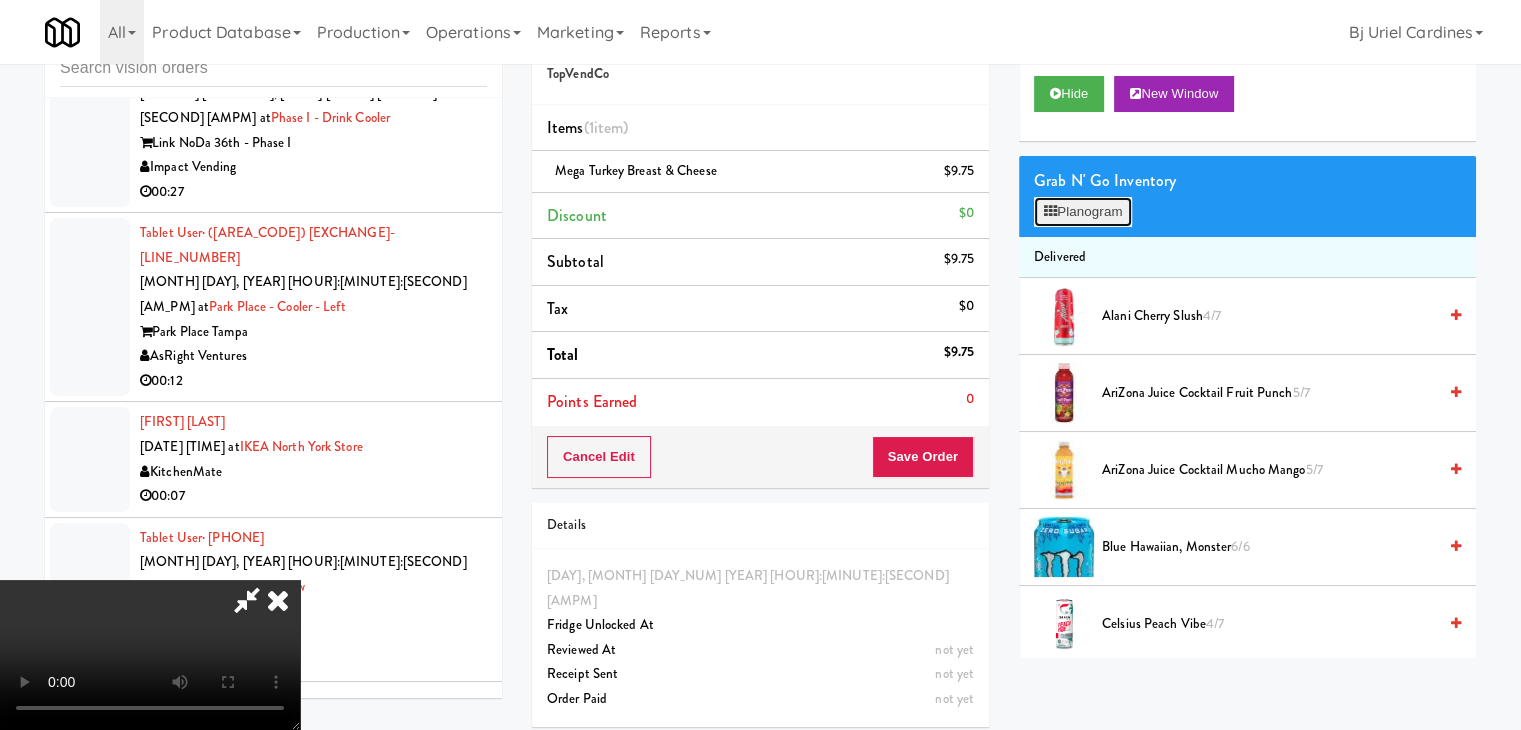 click on "Planogram" at bounding box center [1083, 212] 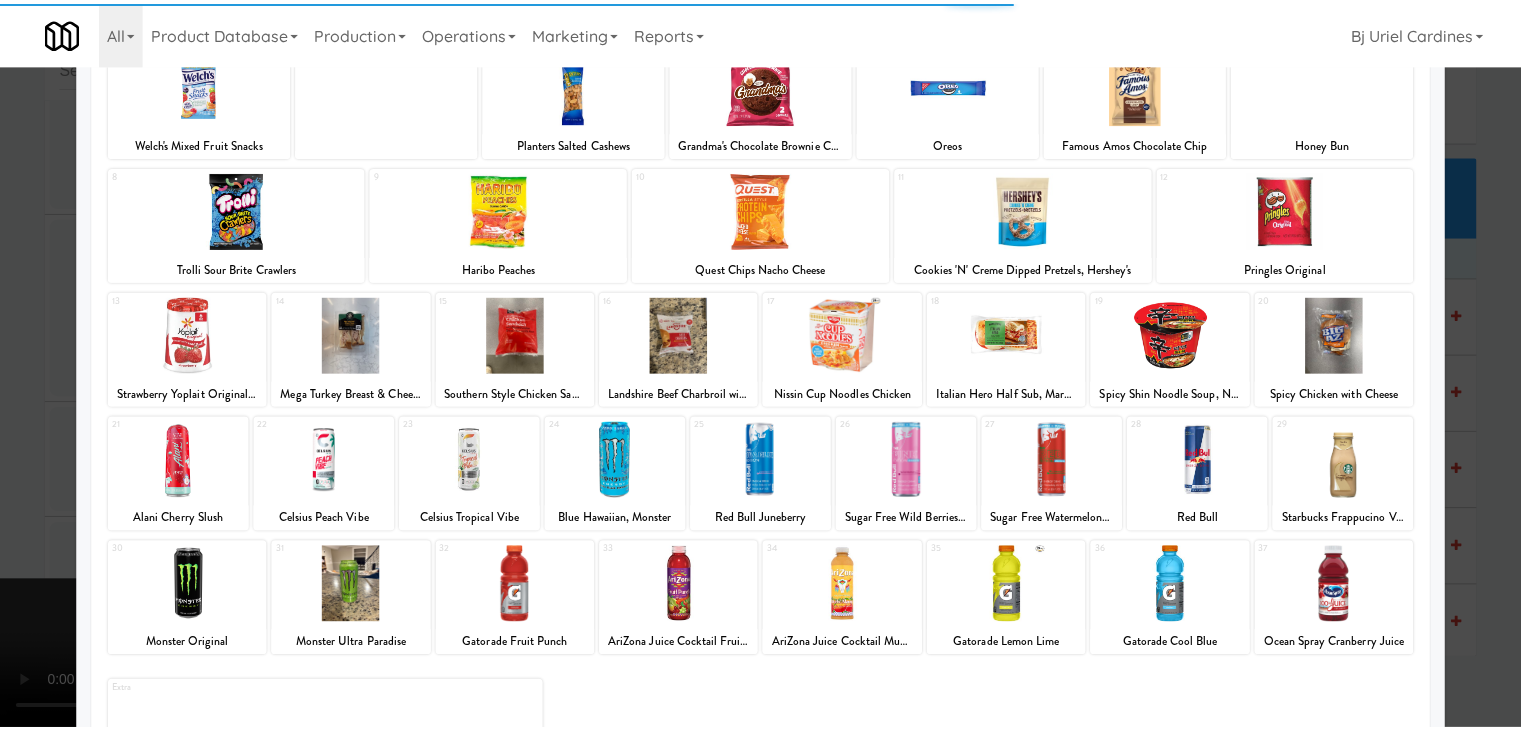 scroll, scrollTop: 252, scrollLeft: 0, axis: vertical 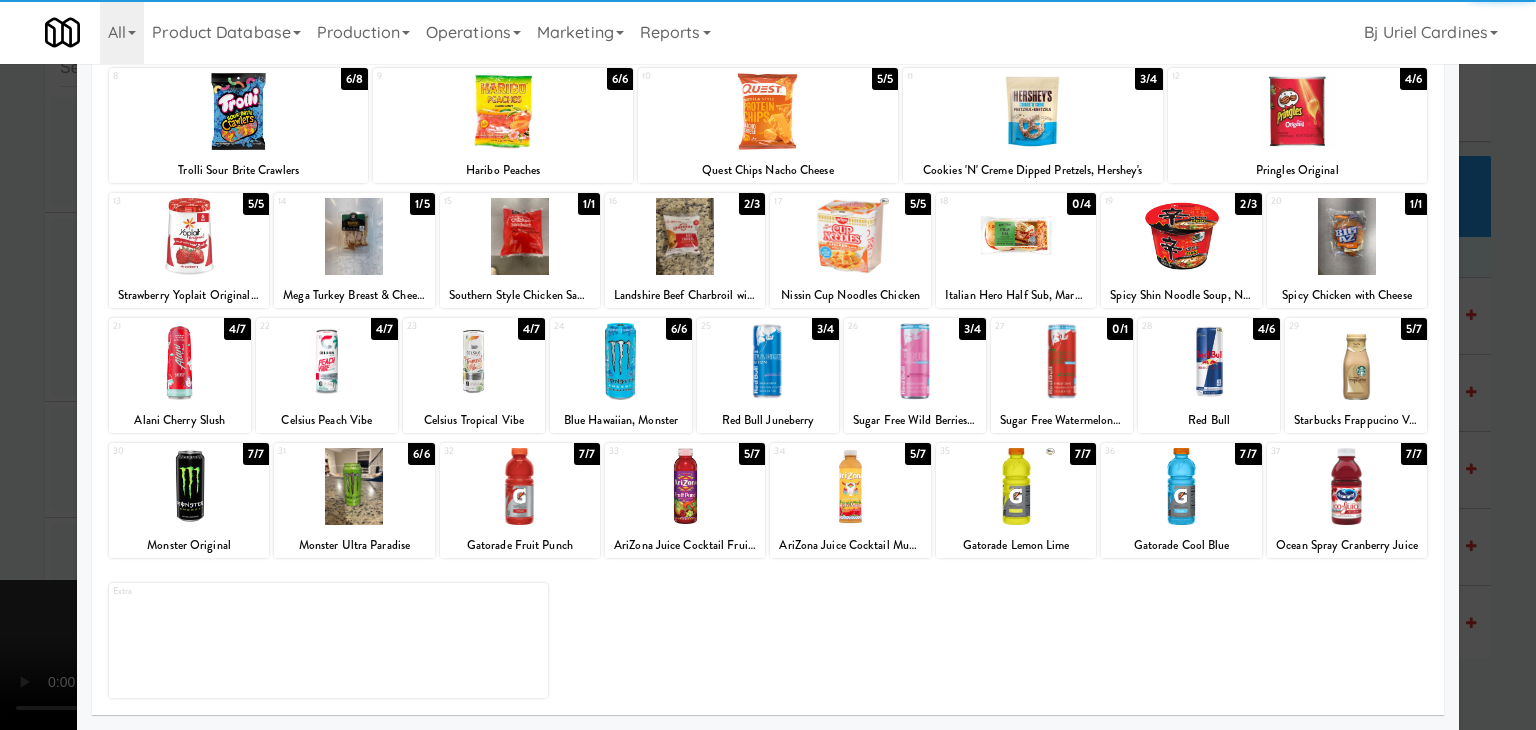click at bounding box center [1181, 486] 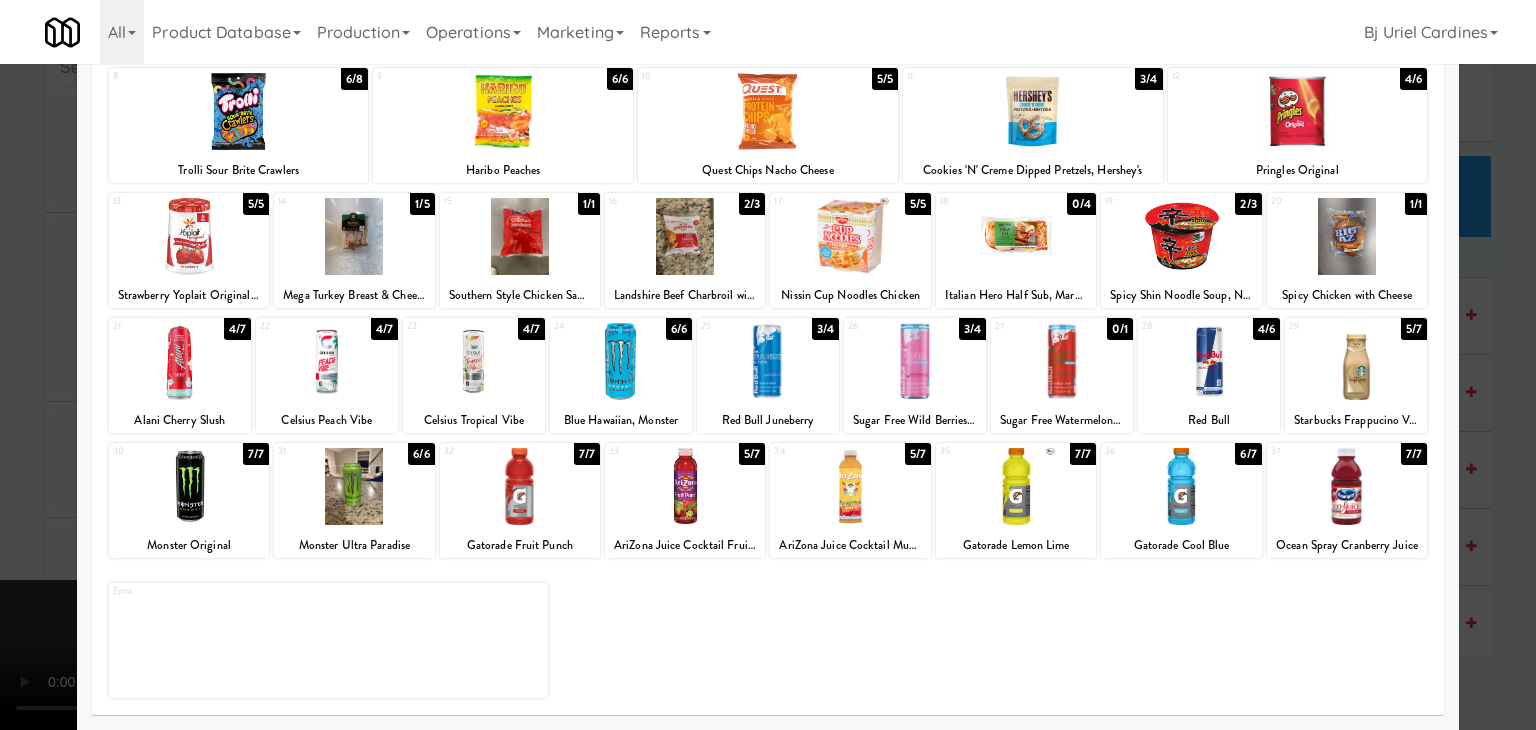 click at bounding box center (768, 365) 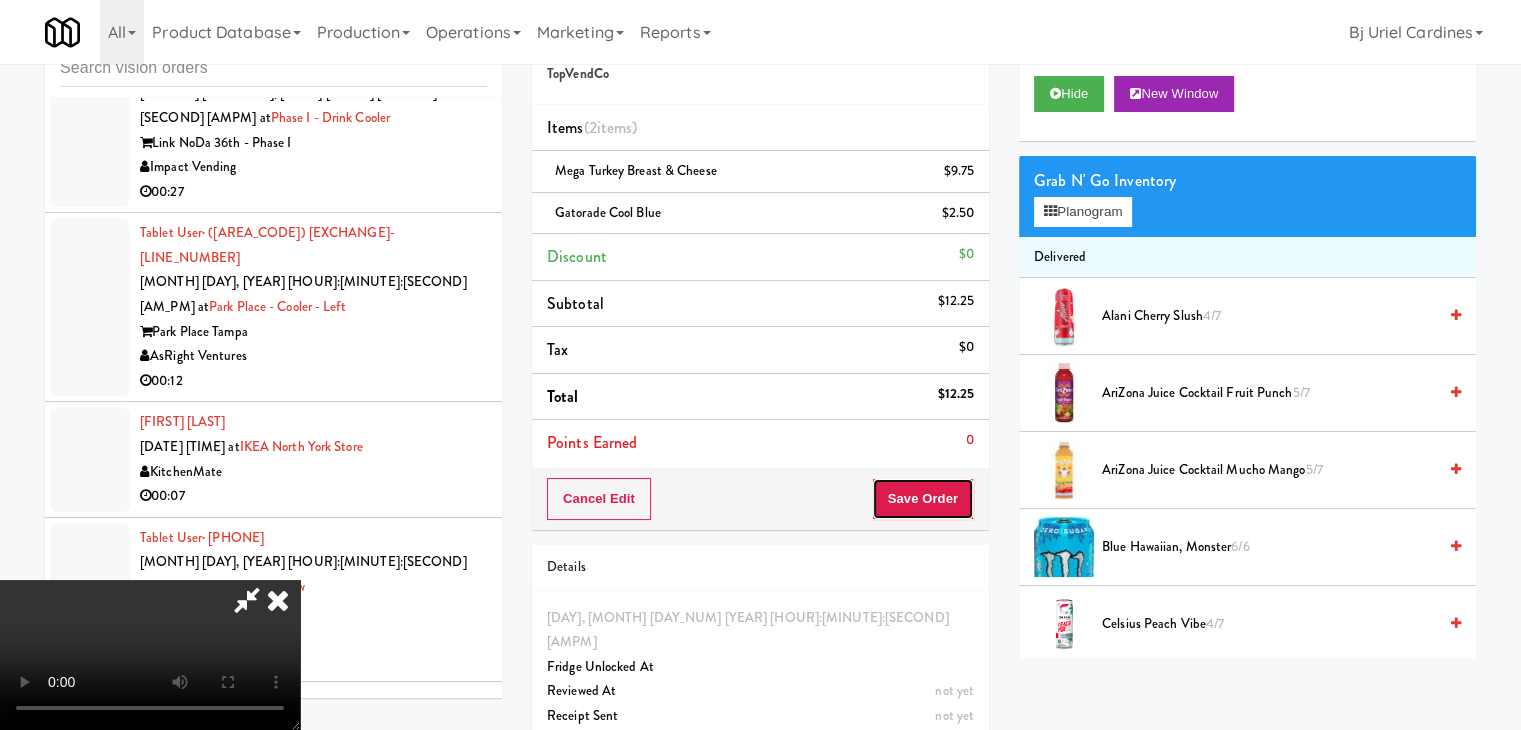 click on "Save Order" at bounding box center [923, 499] 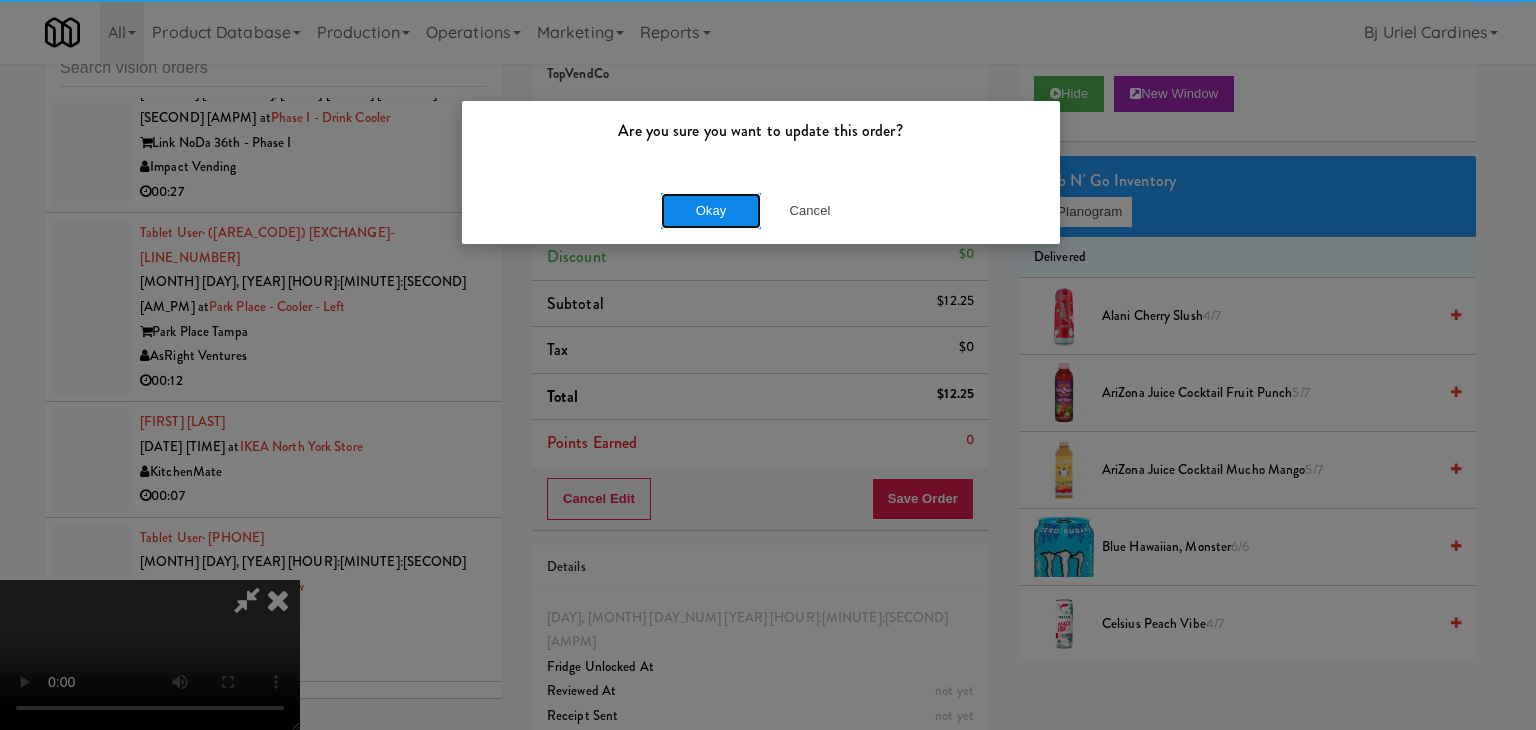 click on "Okay" at bounding box center [711, 211] 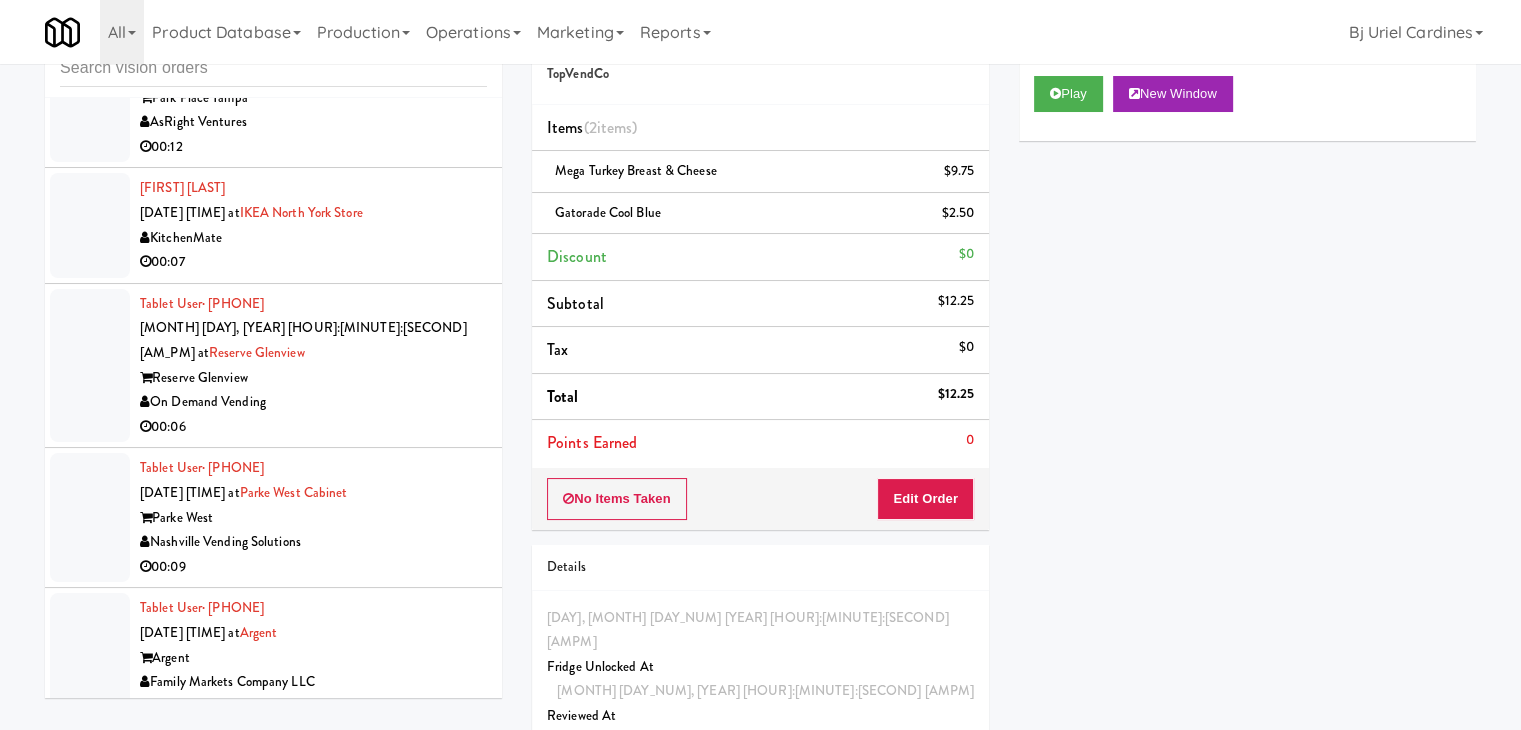 scroll, scrollTop: 13026, scrollLeft: 0, axis: vertical 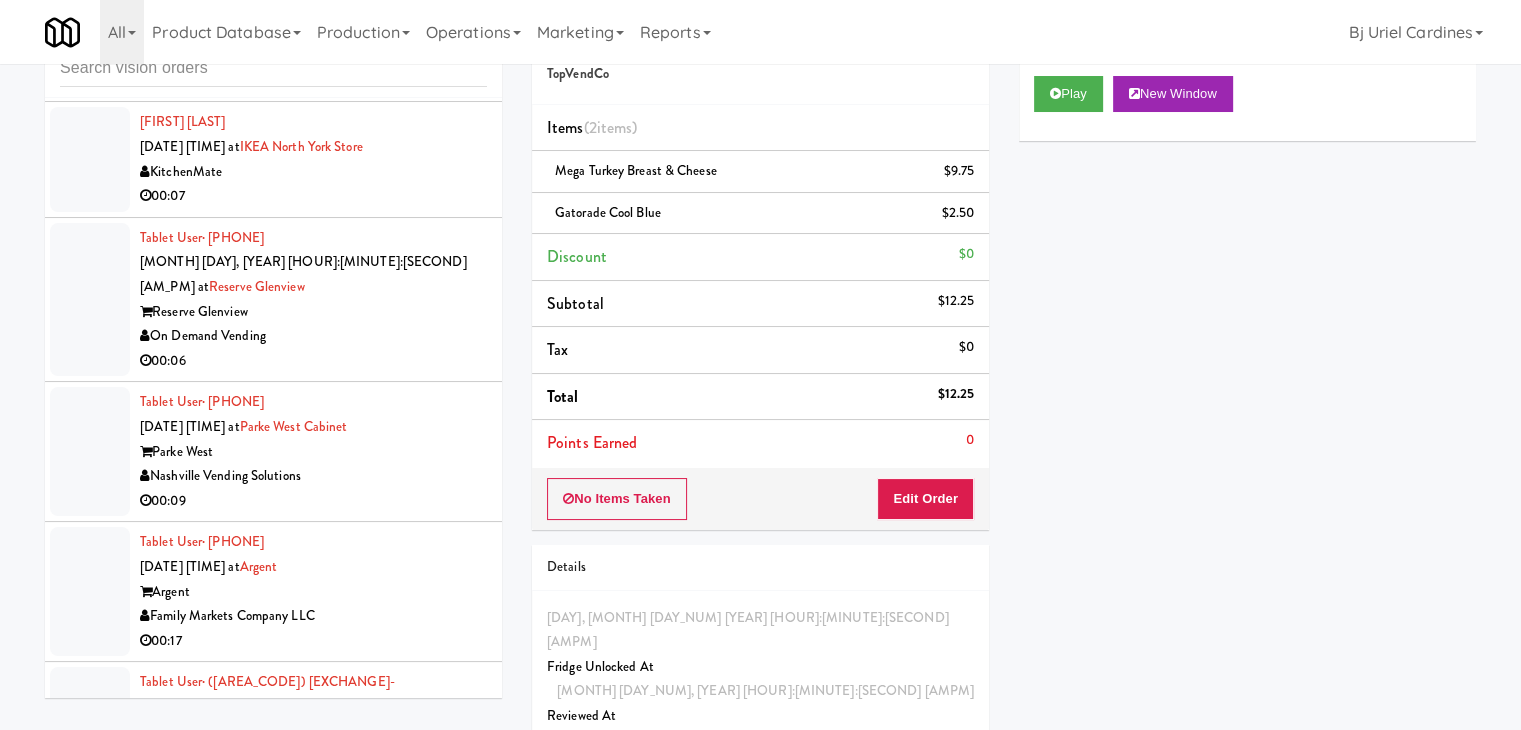 click on "KitchenMate" at bounding box center (313, 2031) 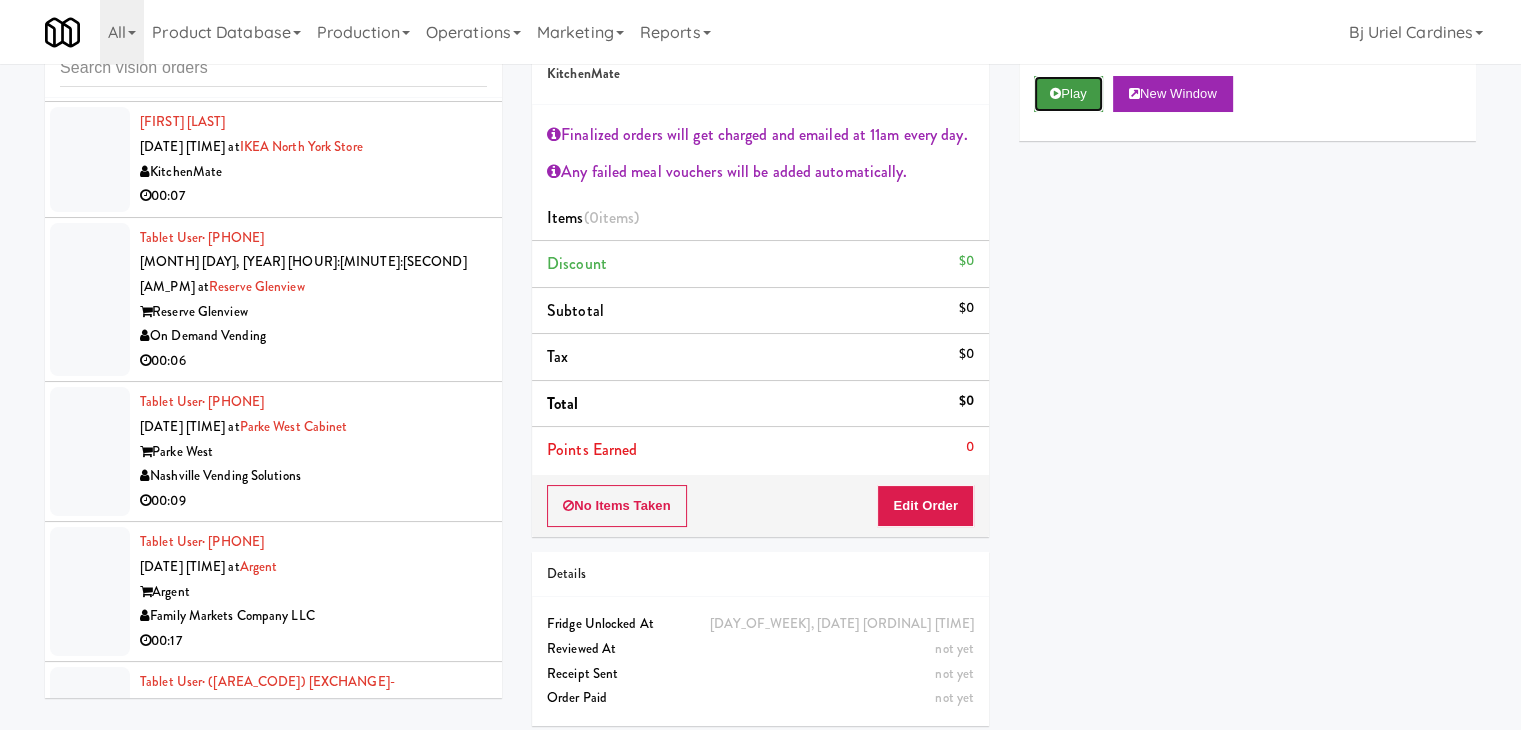 click on "Play" at bounding box center [1068, 94] 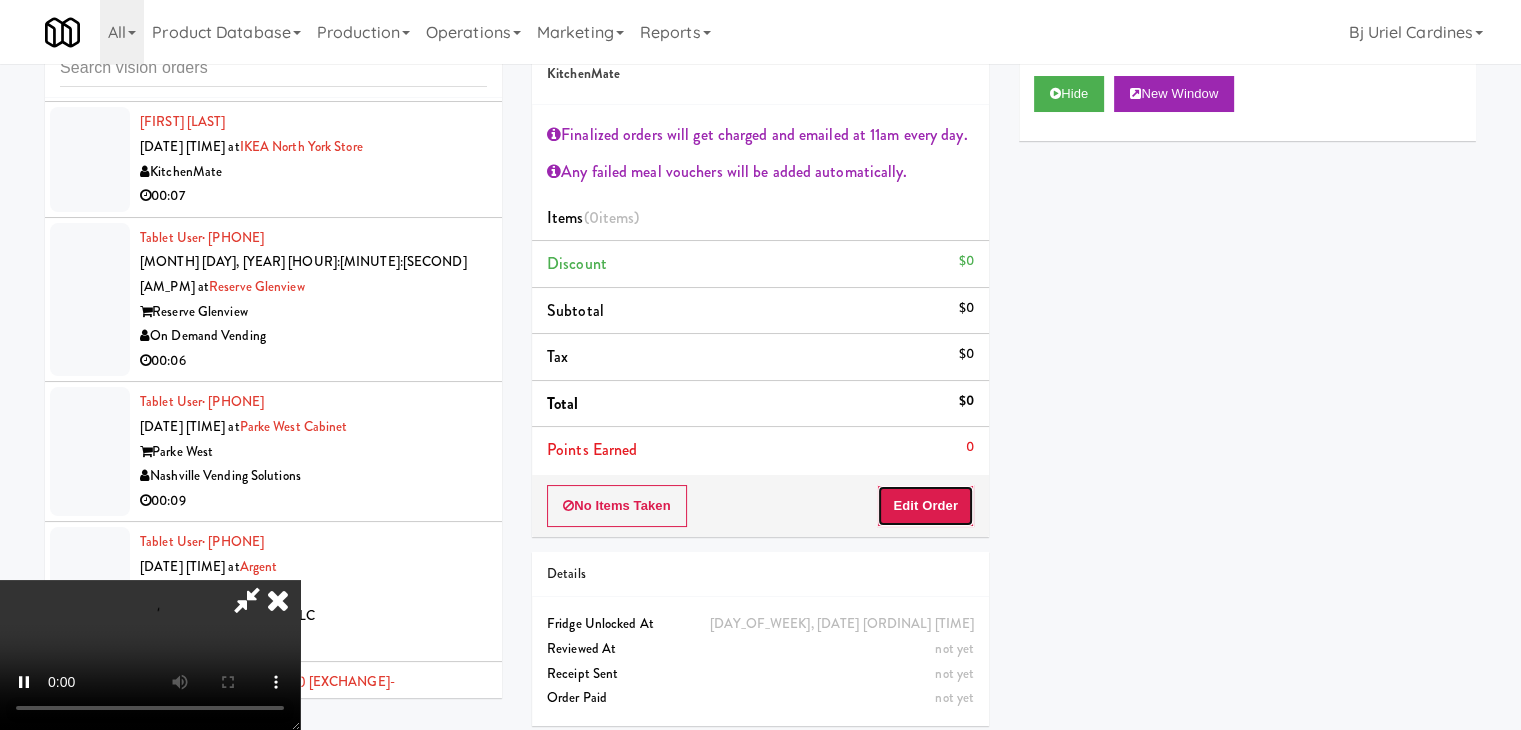 click on "Edit Order" at bounding box center [925, 506] 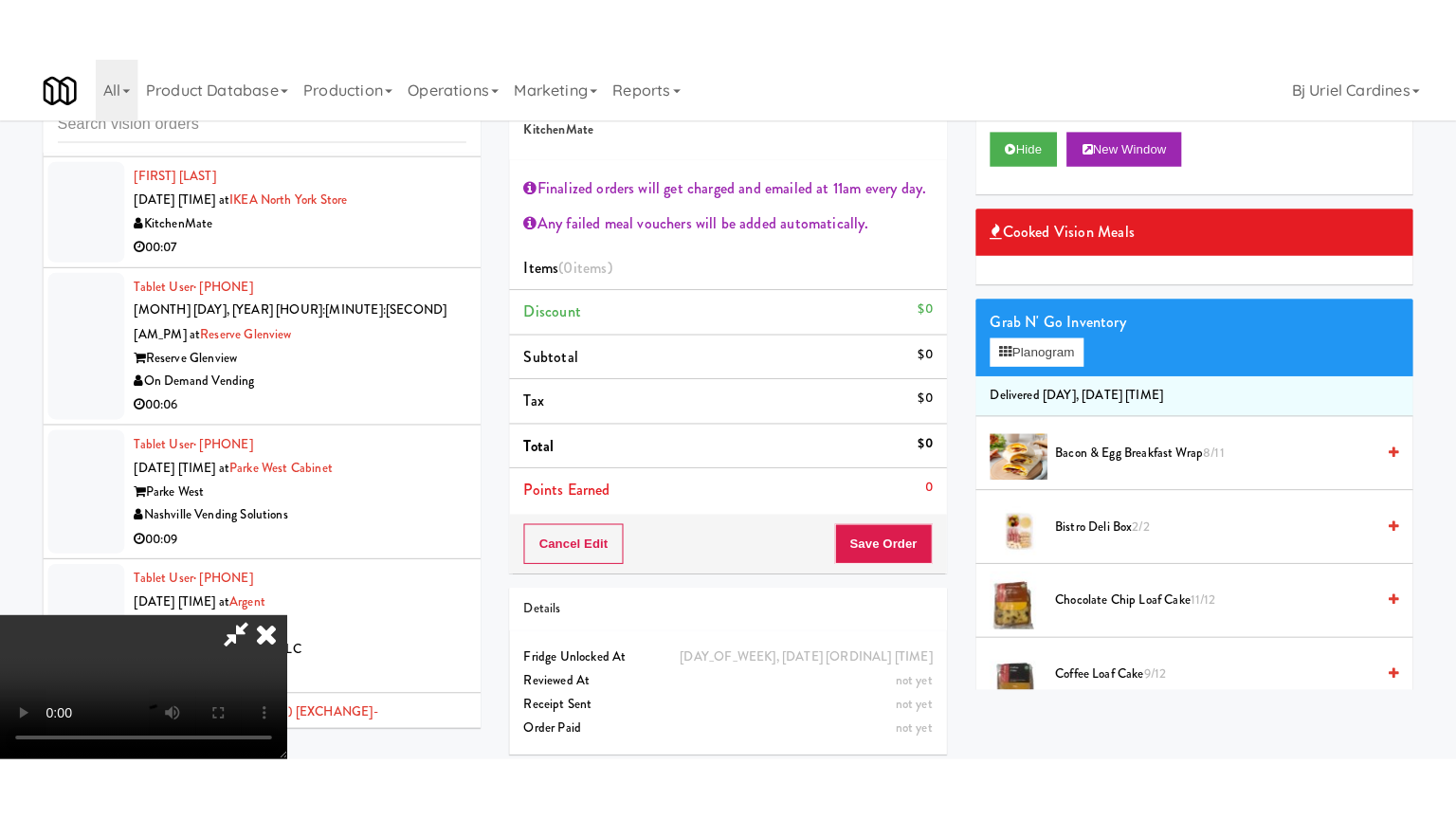 scroll, scrollTop: 326, scrollLeft: 0, axis: vertical 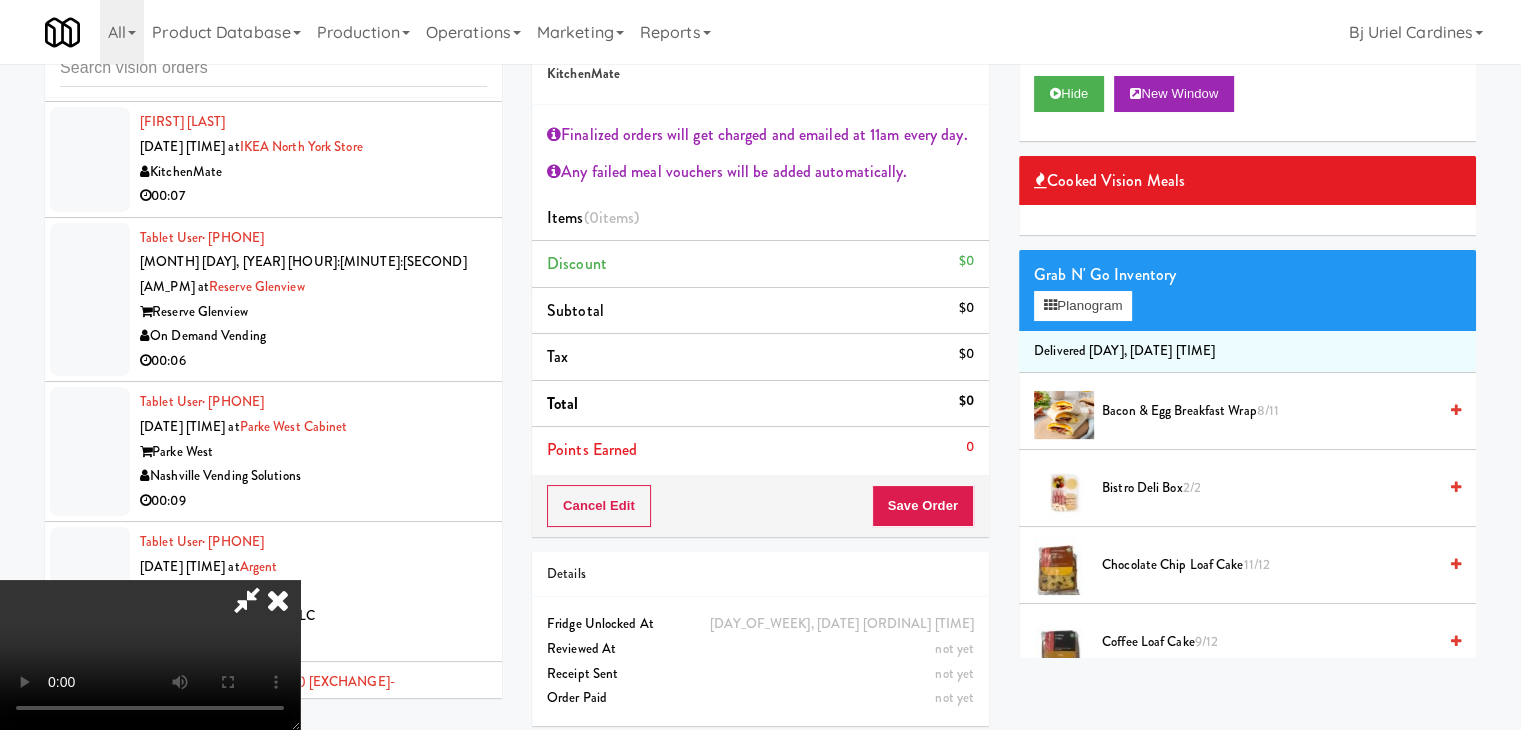 type 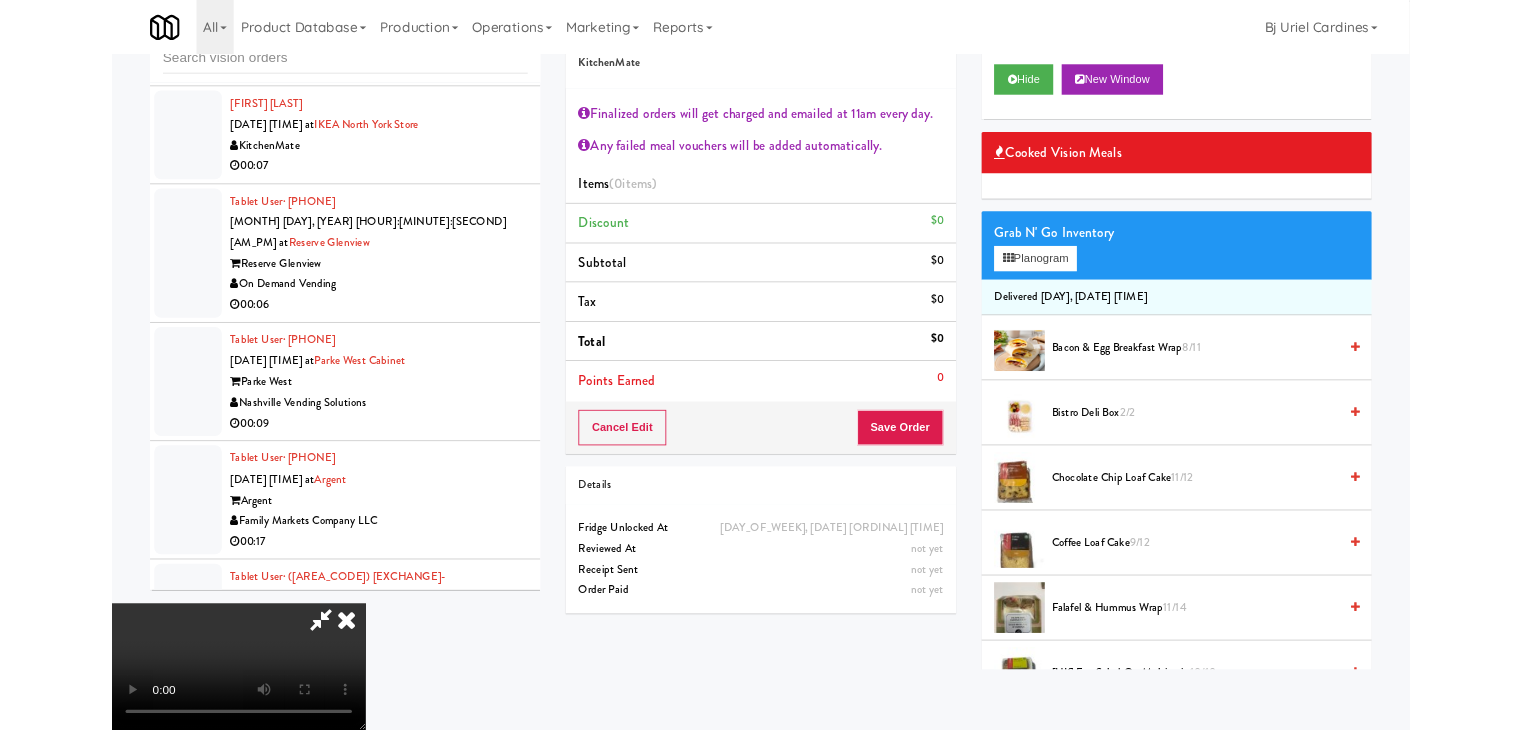 scroll, scrollTop: 0, scrollLeft: 0, axis: both 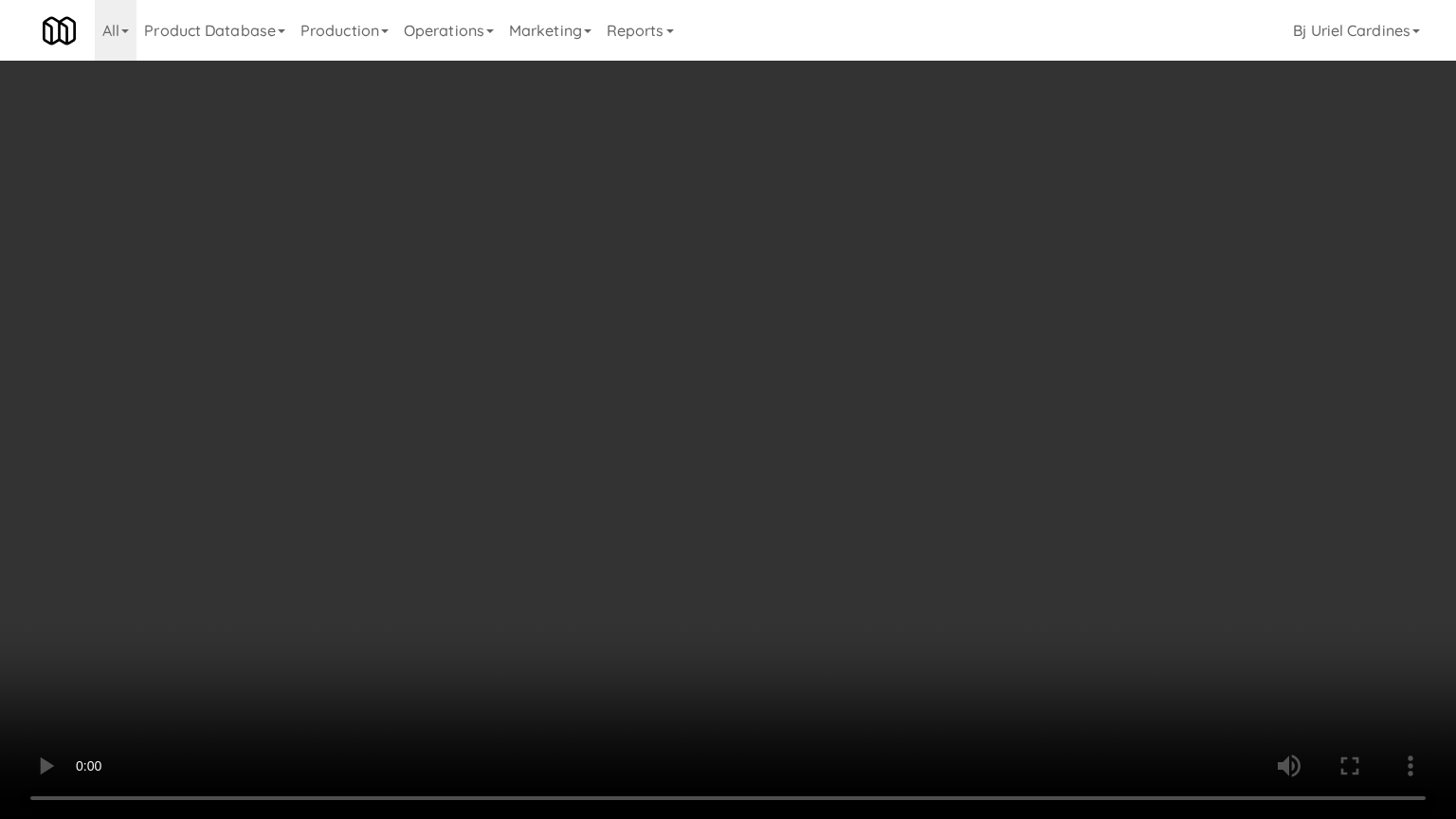 click at bounding box center [728, 410] 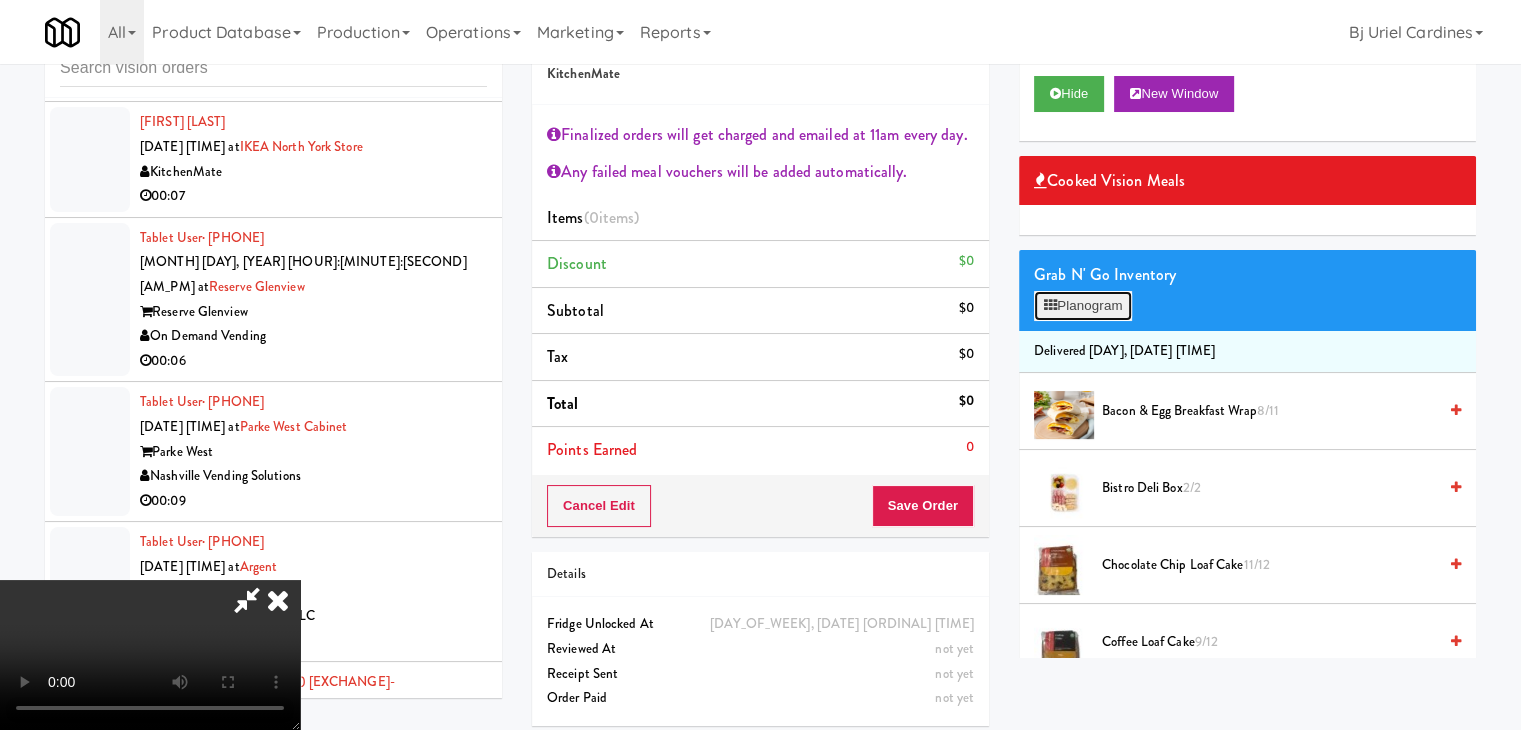 click on "Planogram" at bounding box center (1083, 306) 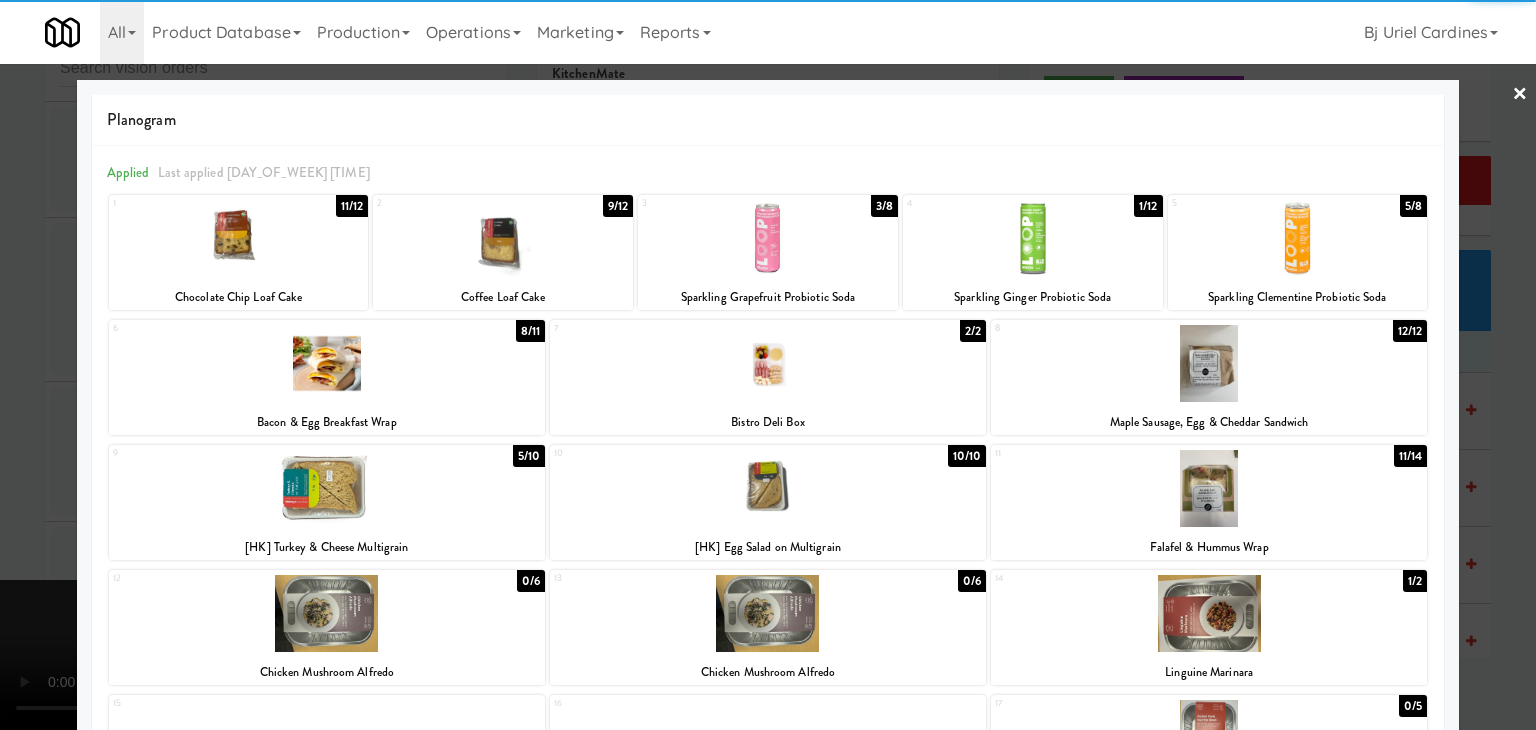 drag, startPoint x: 256, startPoint y: 257, endPoint x: 204, endPoint y: 269, distance: 53.366657 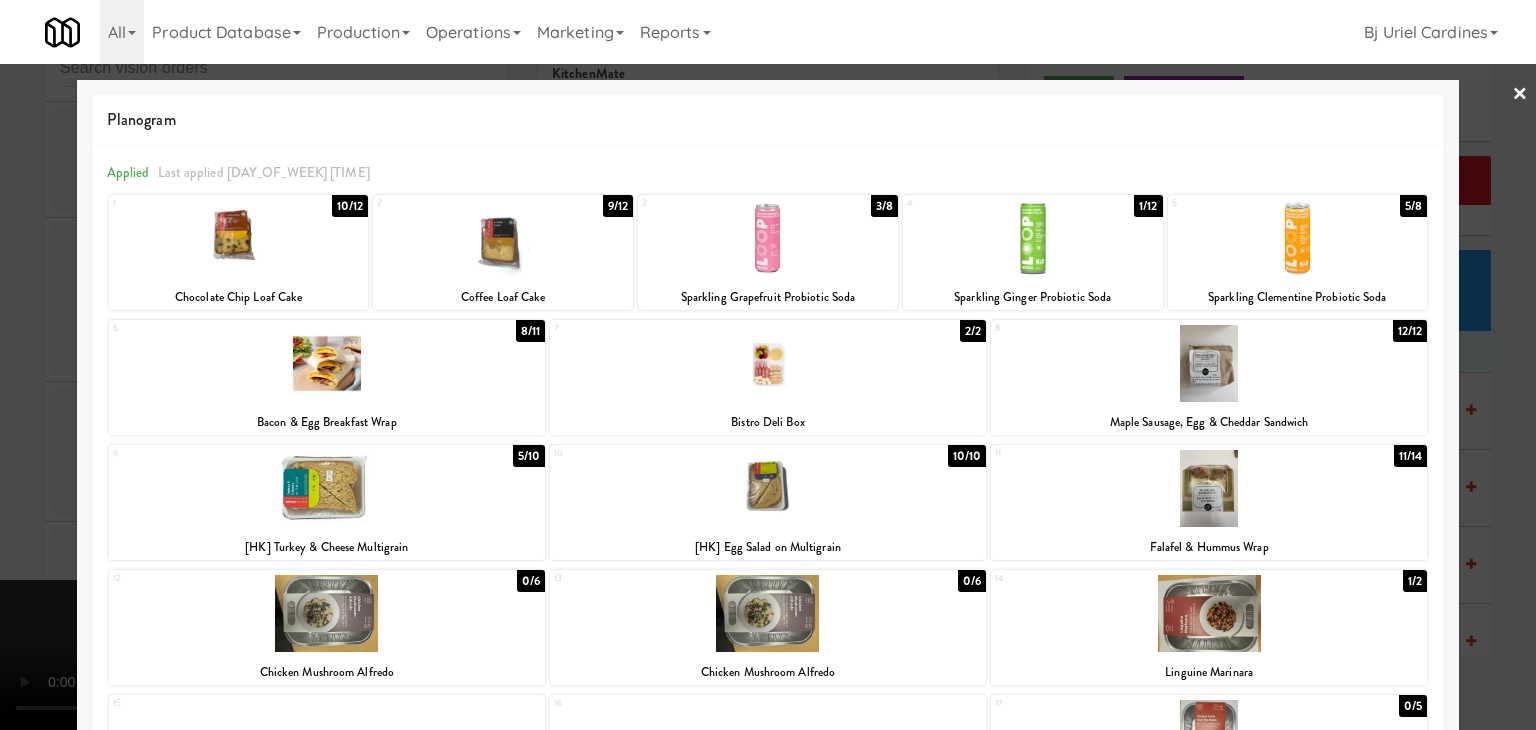 drag, startPoint x: 3, startPoint y: 321, endPoint x: 29, endPoint y: 325, distance: 26.305893 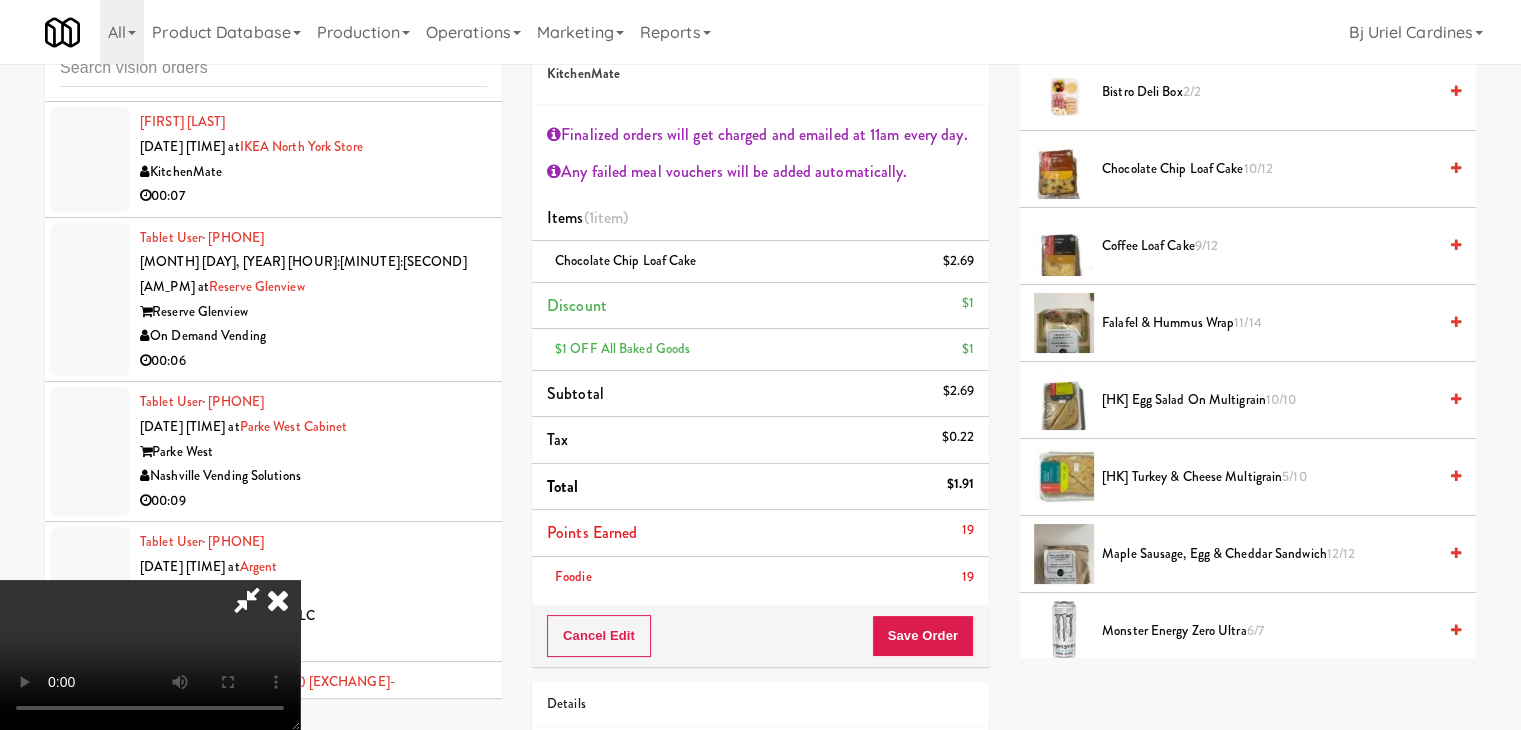scroll, scrollTop: 400, scrollLeft: 0, axis: vertical 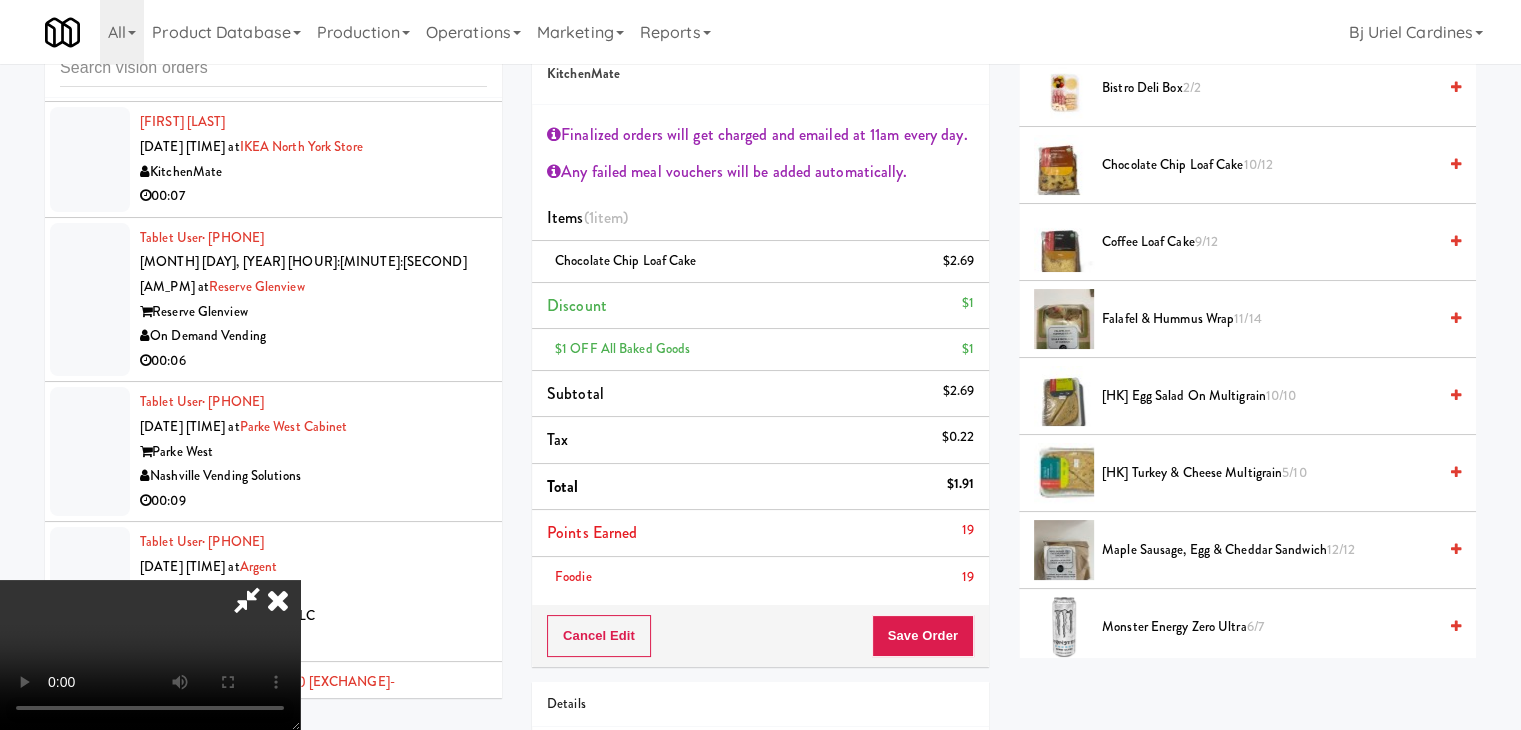 drag, startPoint x: 1154, startPoint y: 315, endPoint x: 1147, endPoint y: 334, distance: 20.248457 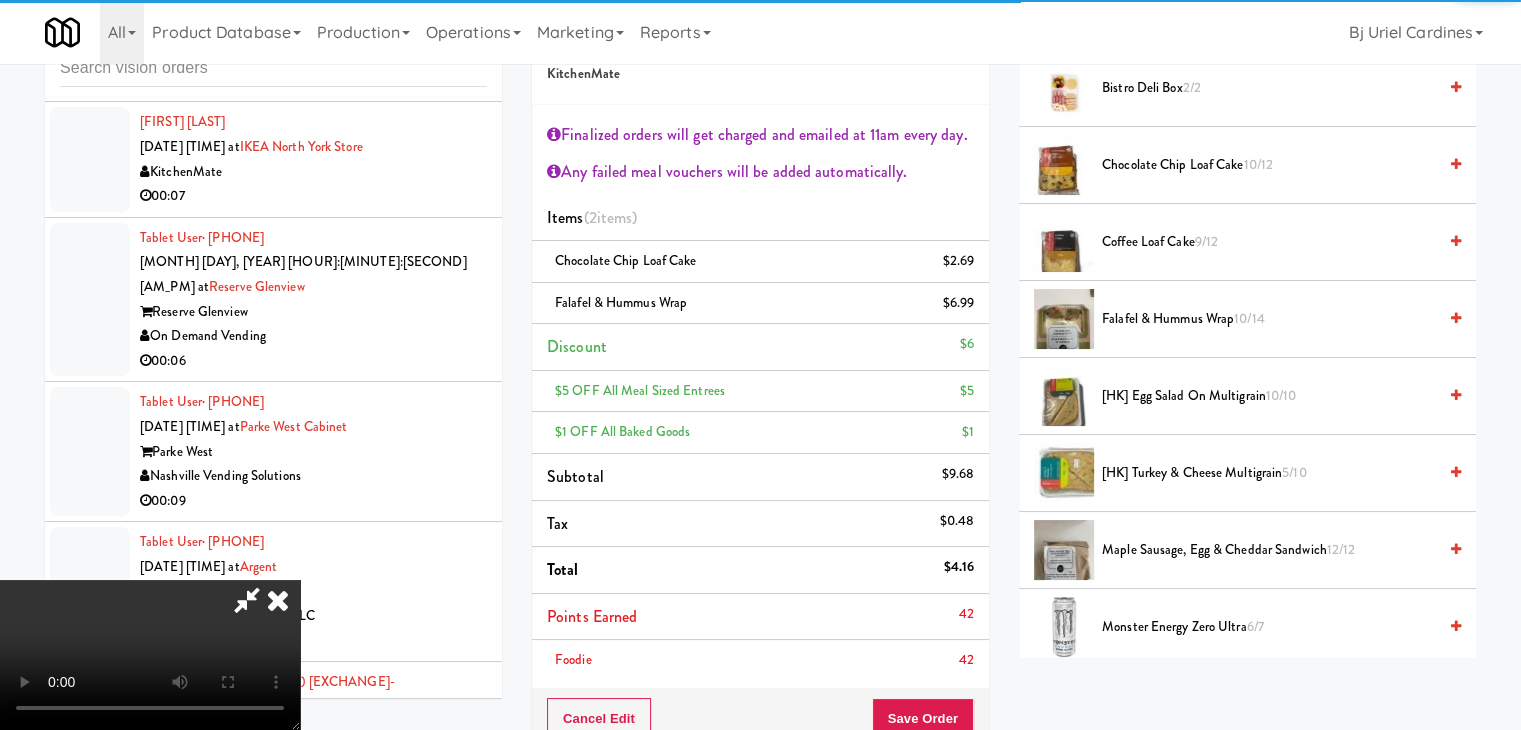 click on "Cancel Edit Save Order" at bounding box center [760, 719] 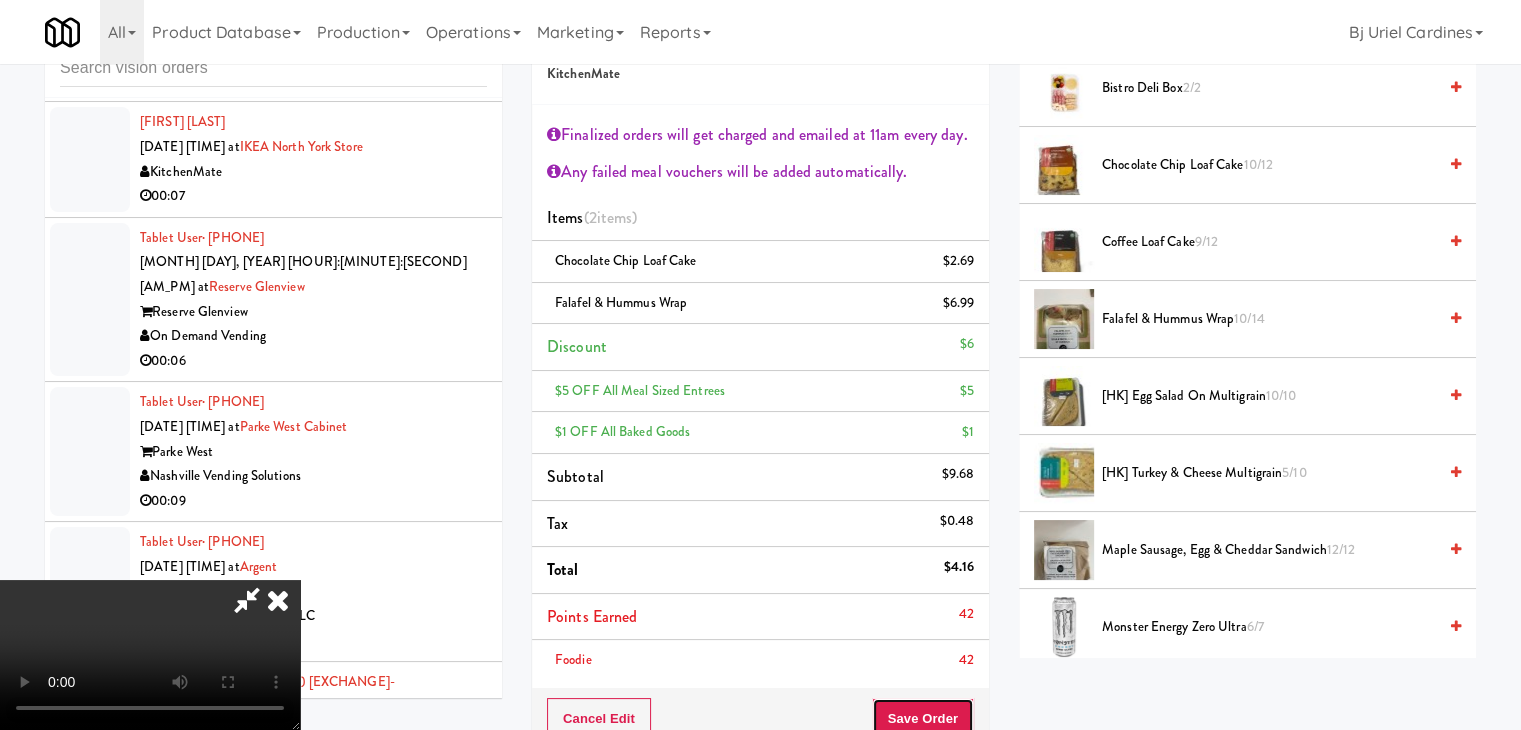 click on "Save Order" at bounding box center (923, 719) 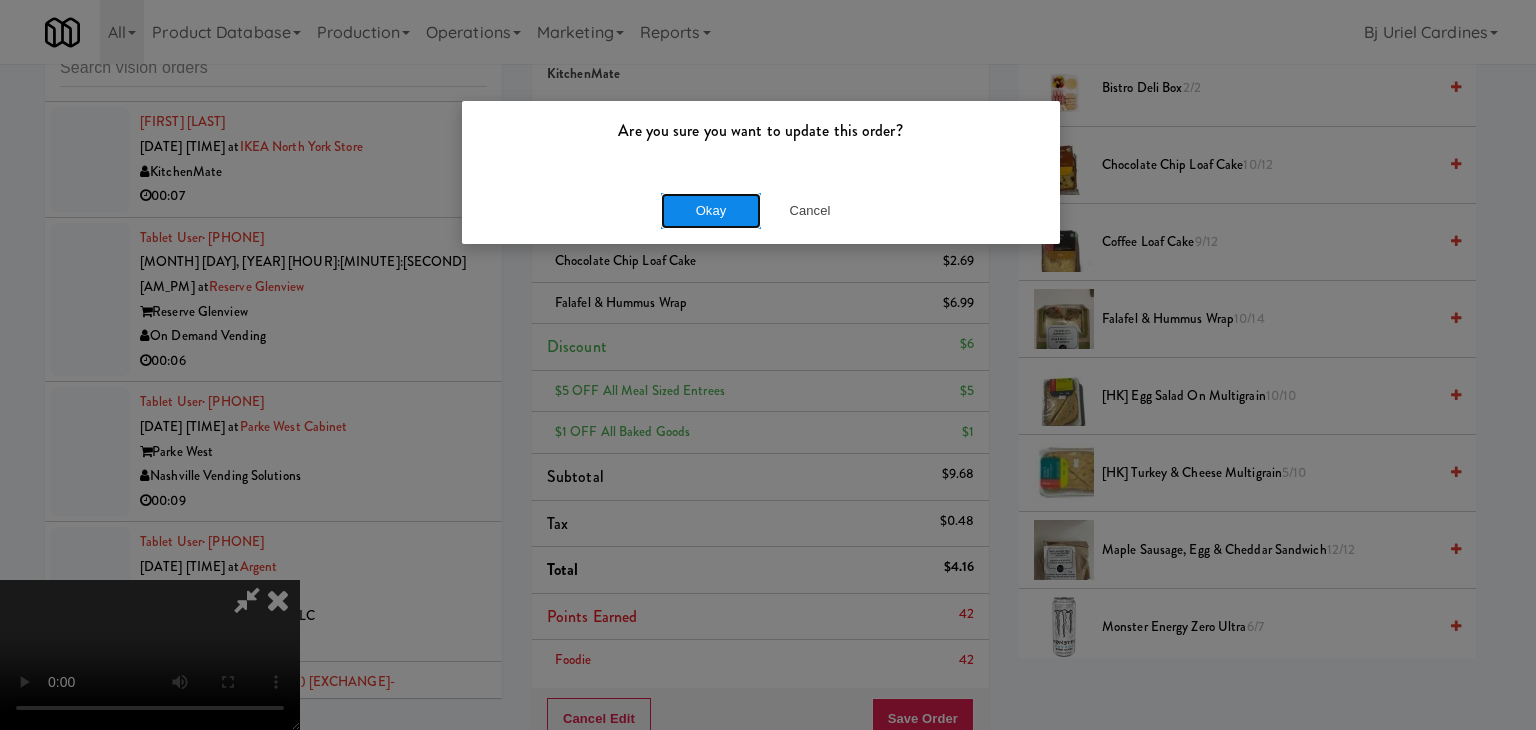 click on "Okay" at bounding box center (711, 211) 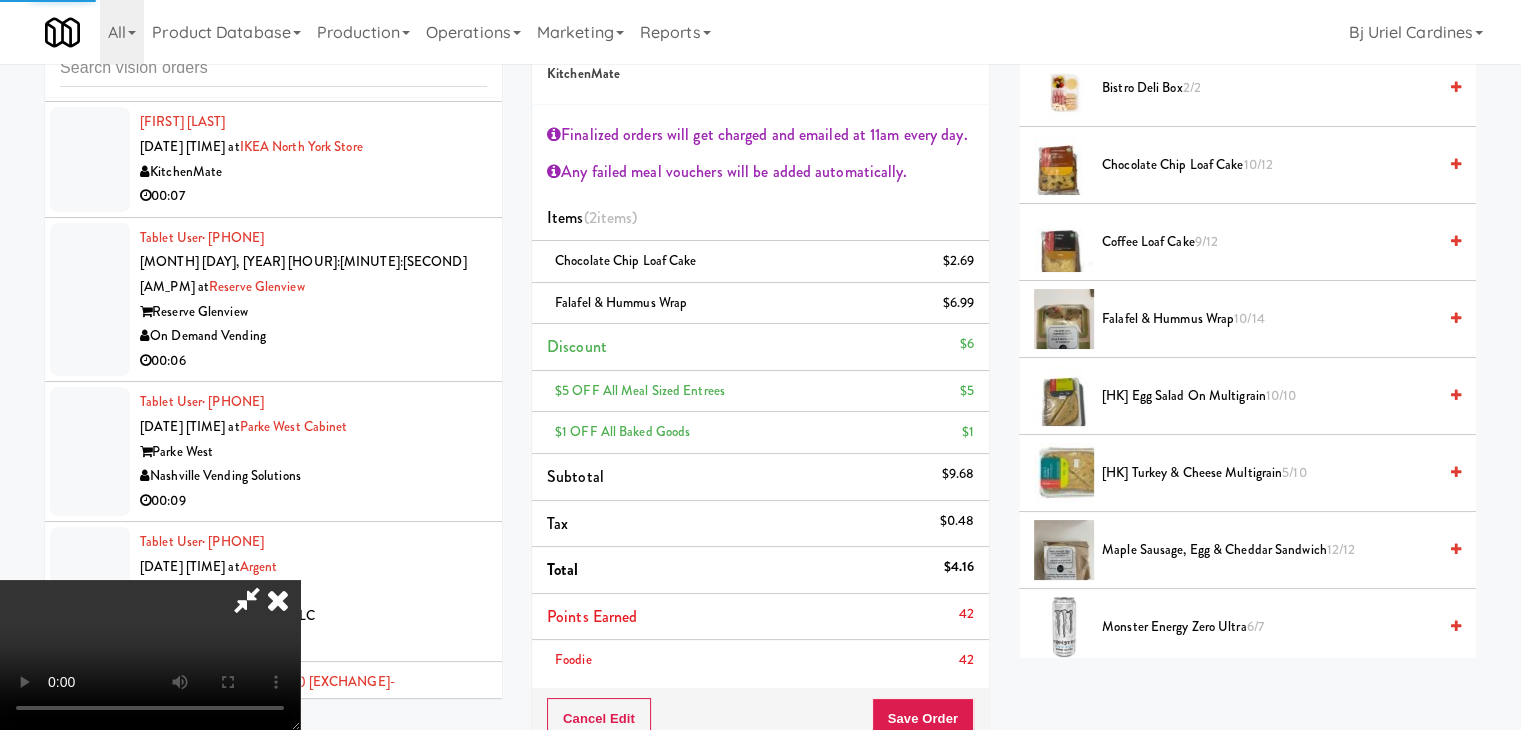 scroll, scrollTop: 152, scrollLeft: 0, axis: vertical 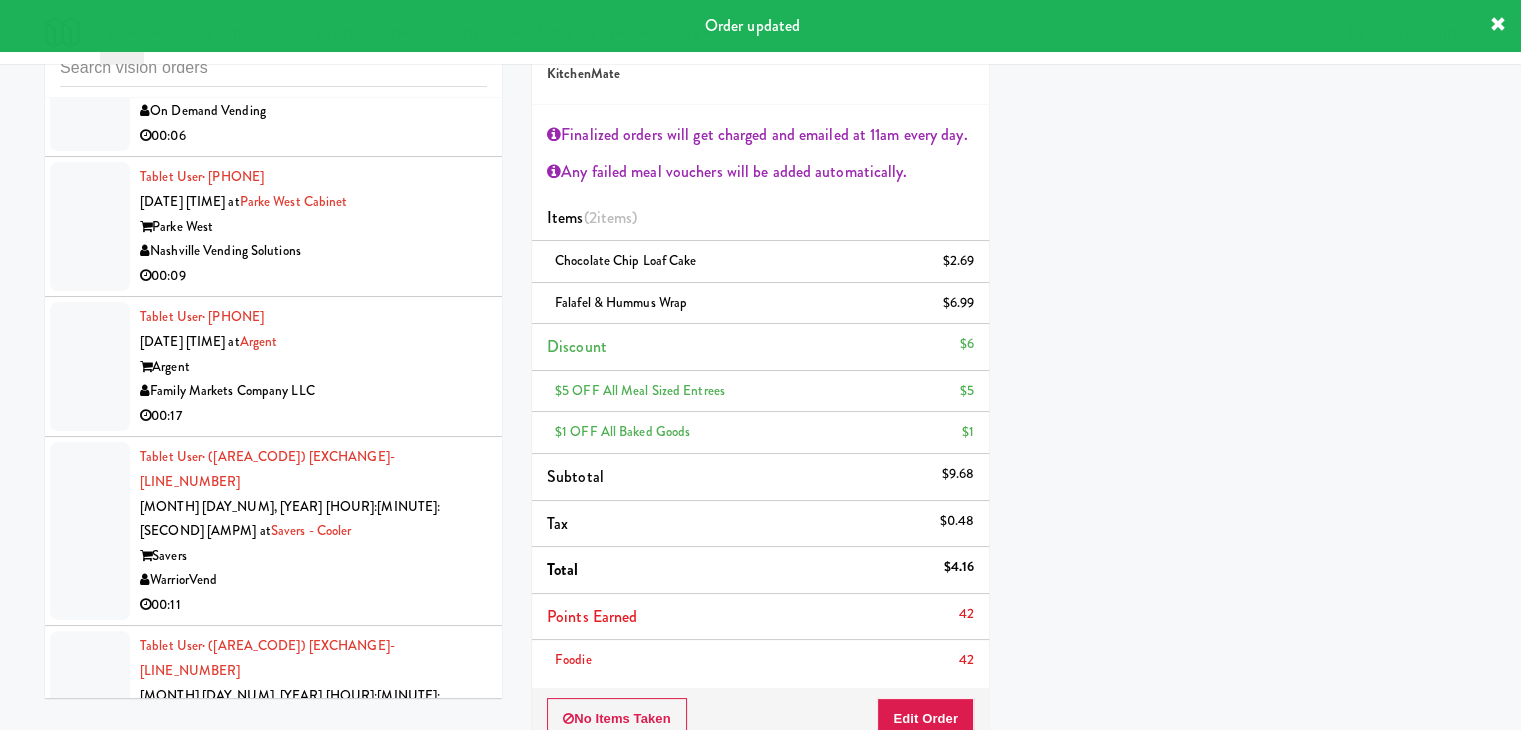 click on "00:18" at bounding box center [313, 2209] 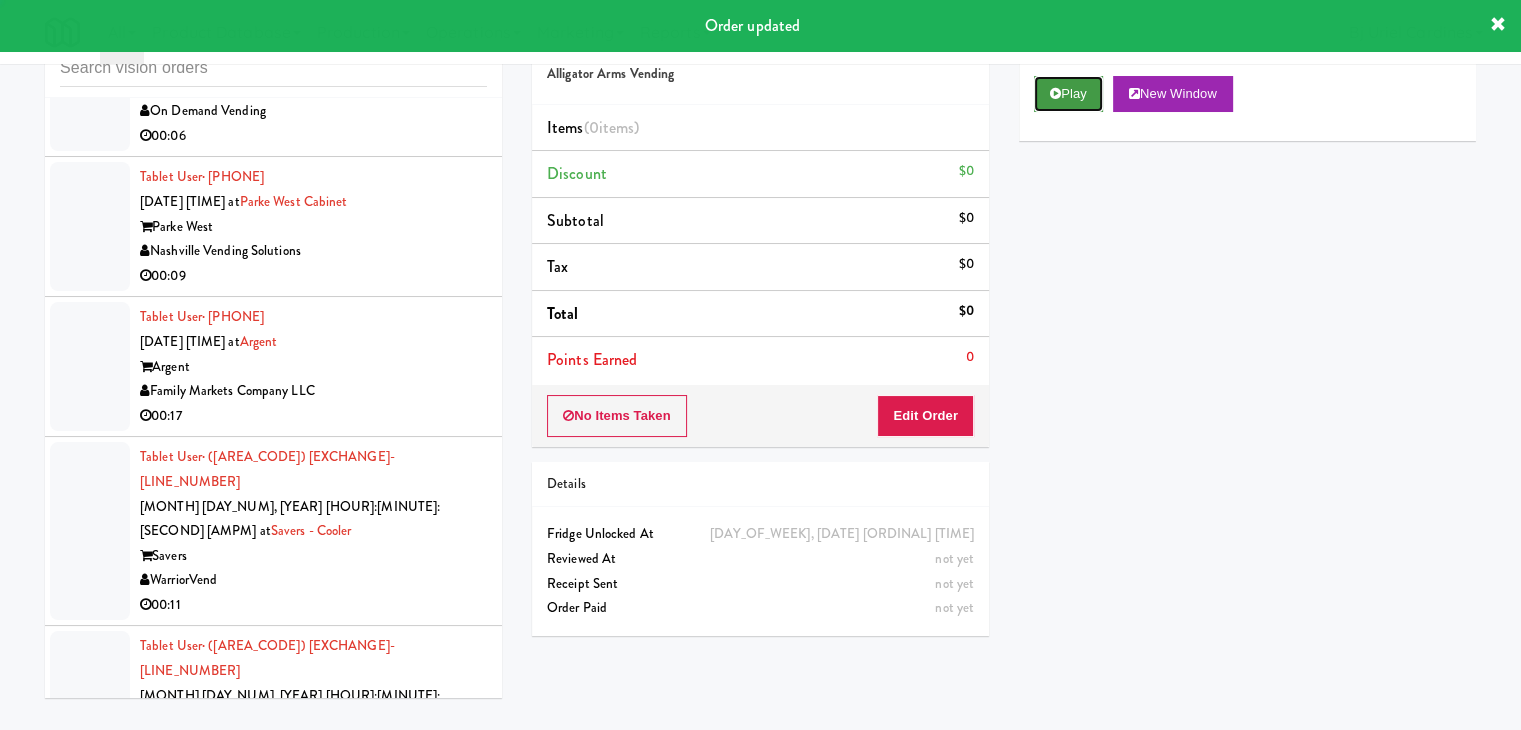 click on "Play" at bounding box center [1068, 94] 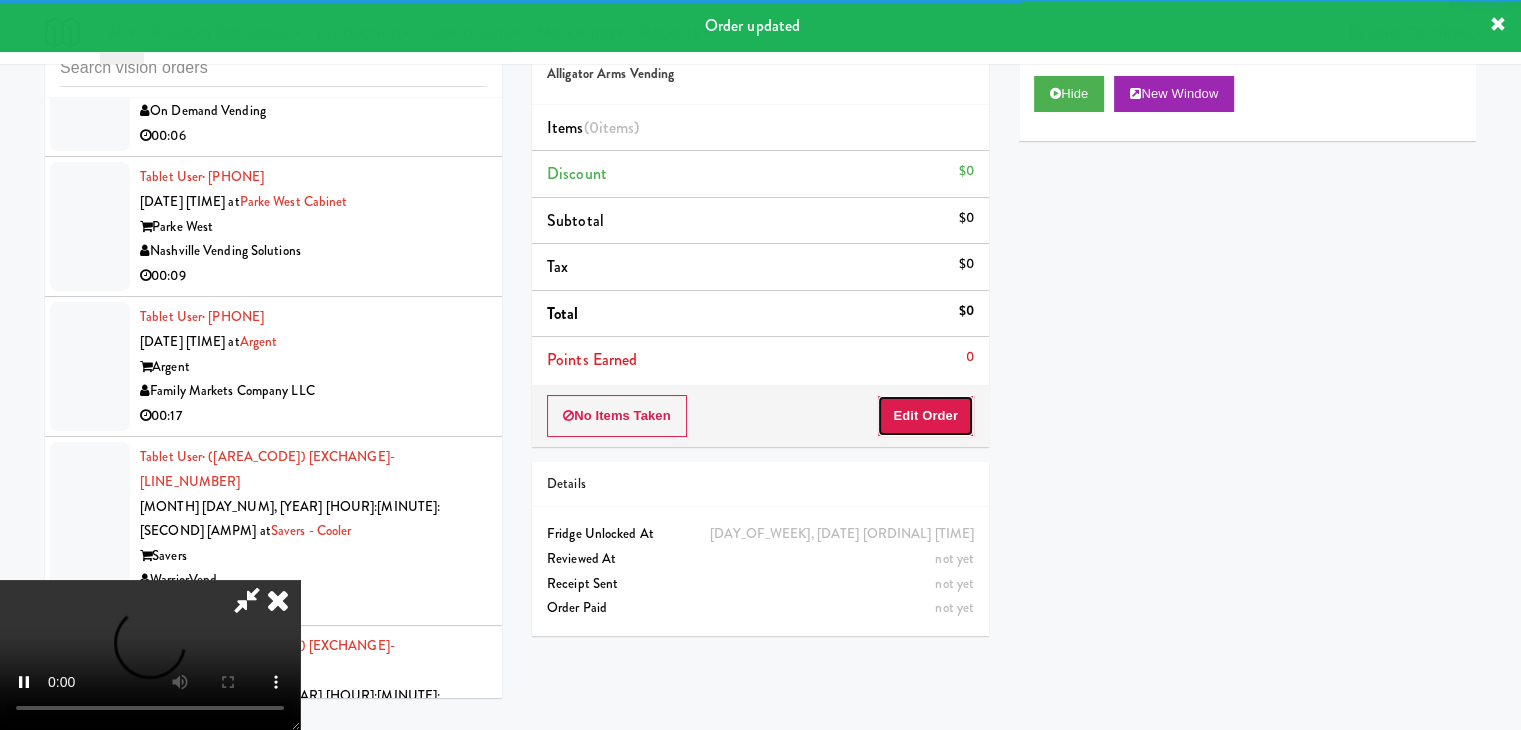 click on "Edit Order" at bounding box center [925, 416] 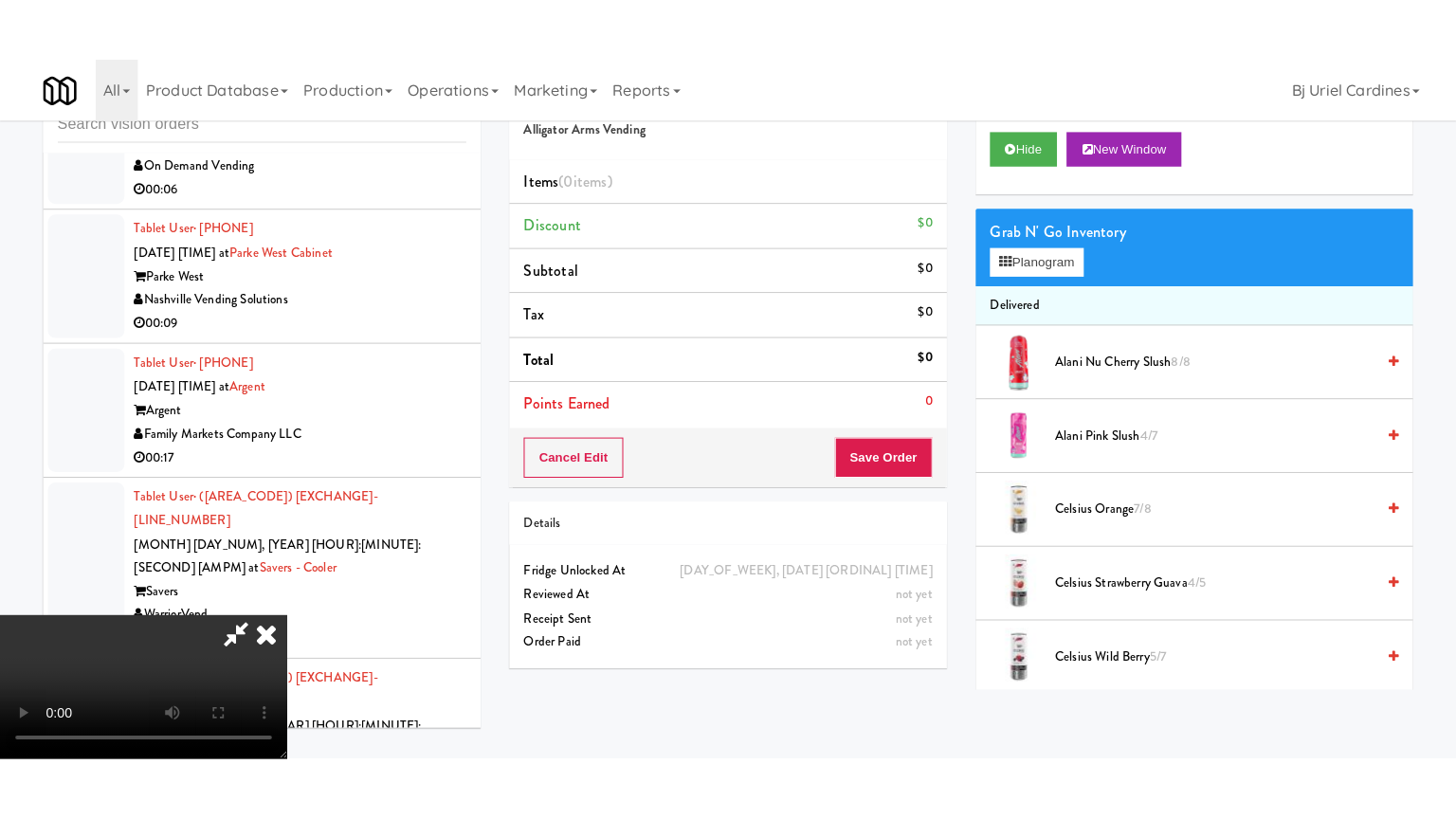 scroll, scrollTop: 266, scrollLeft: 0, axis: vertical 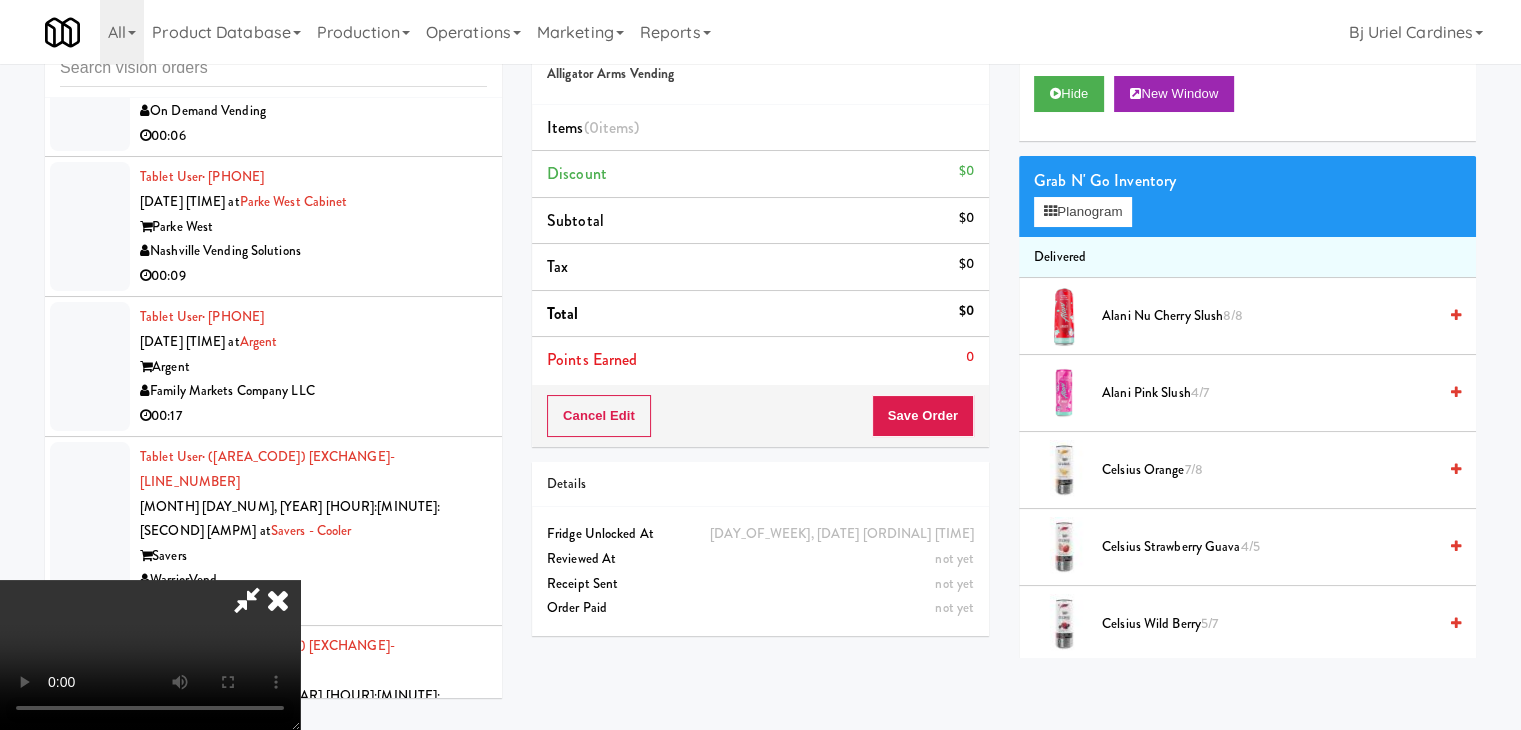 type 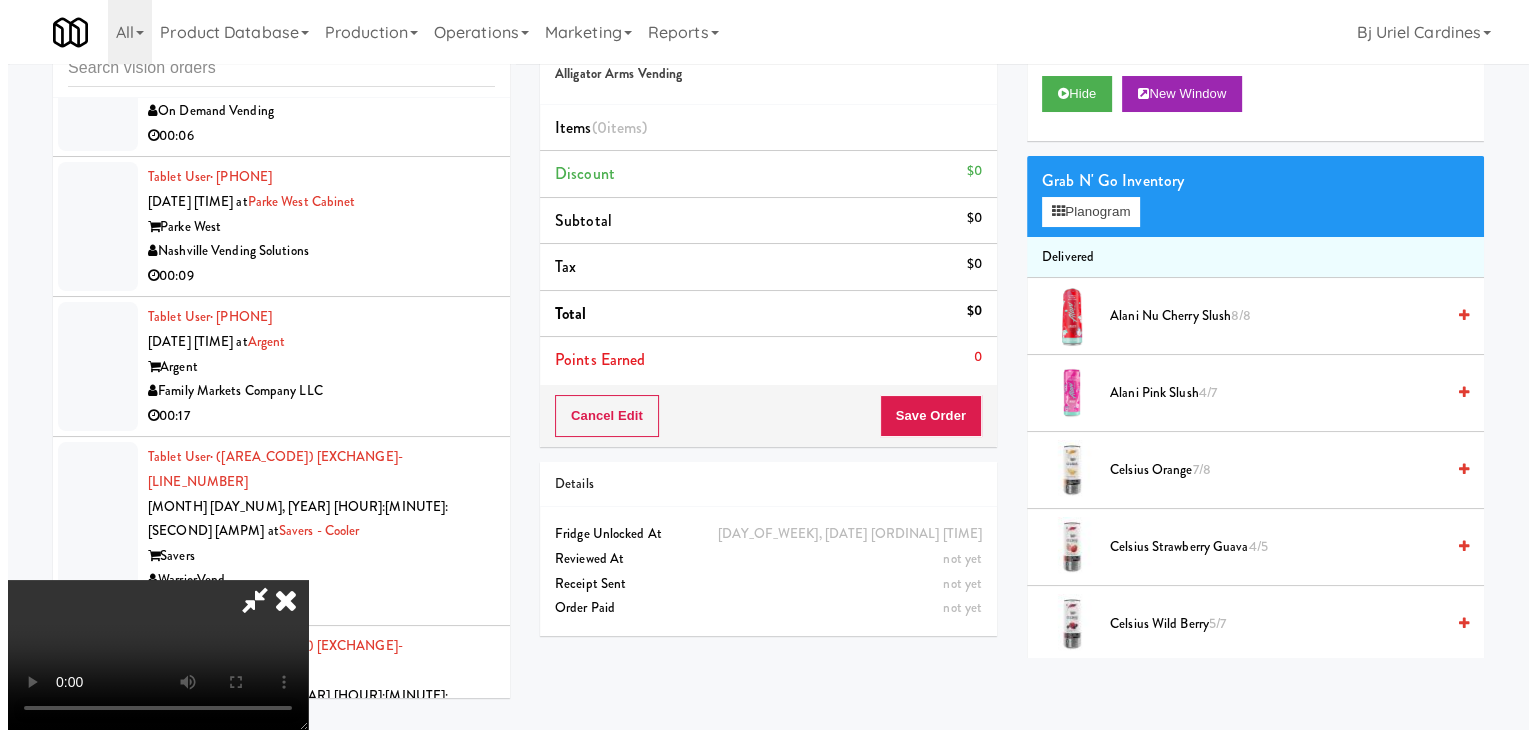 scroll, scrollTop: 0, scrollLeft: 0, axis: both 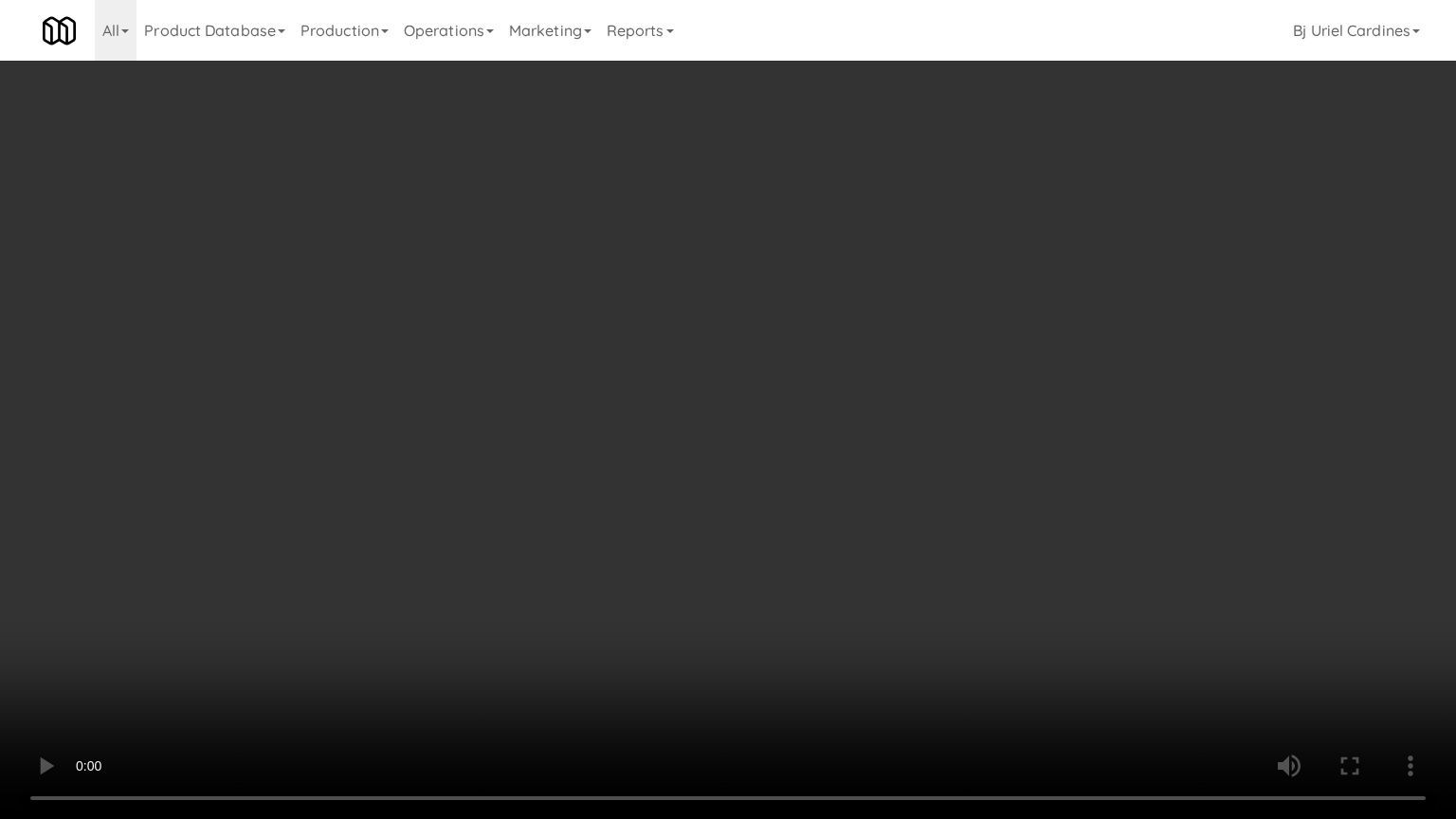 click at bounding box center [728, 410] 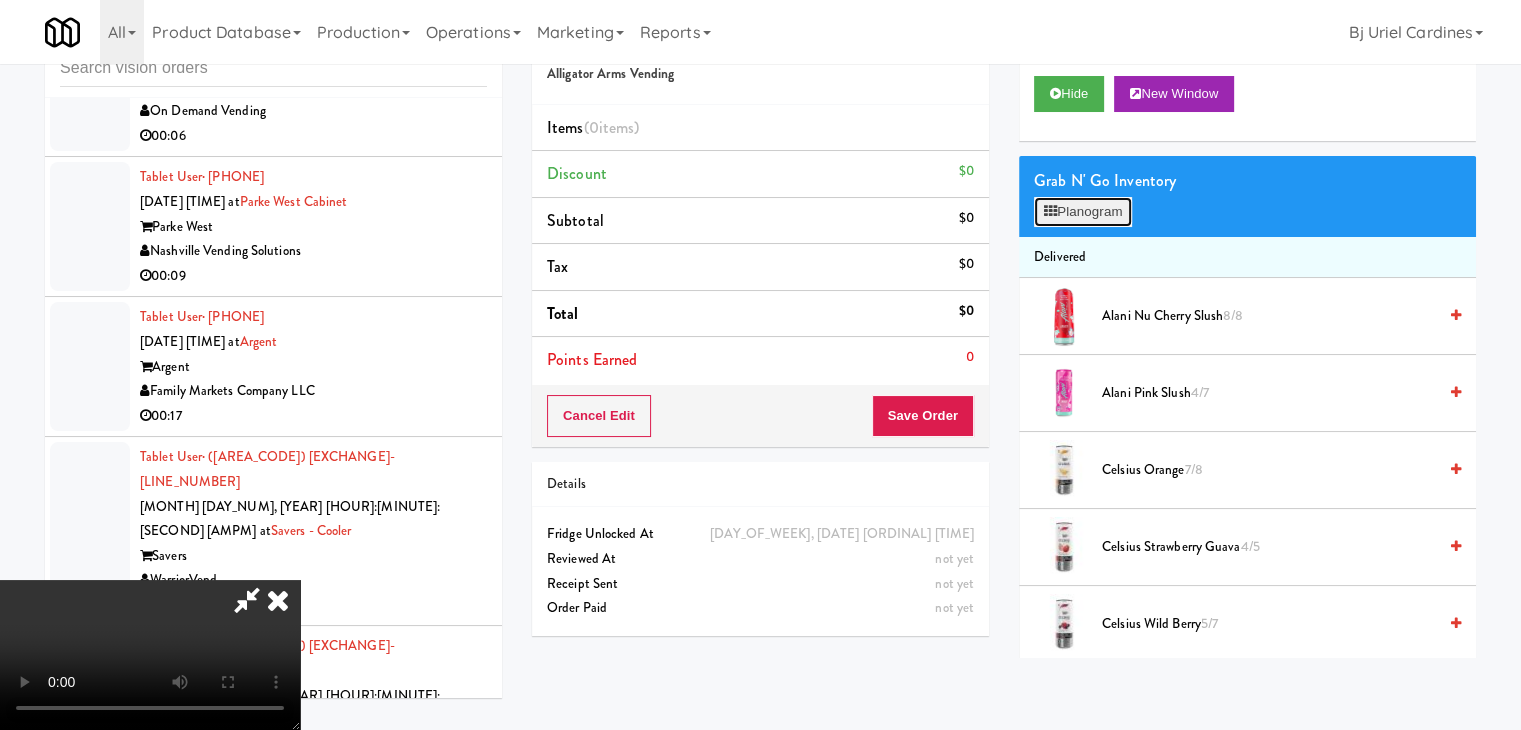 click on "Planogram" at bounding box center [1083, 212] 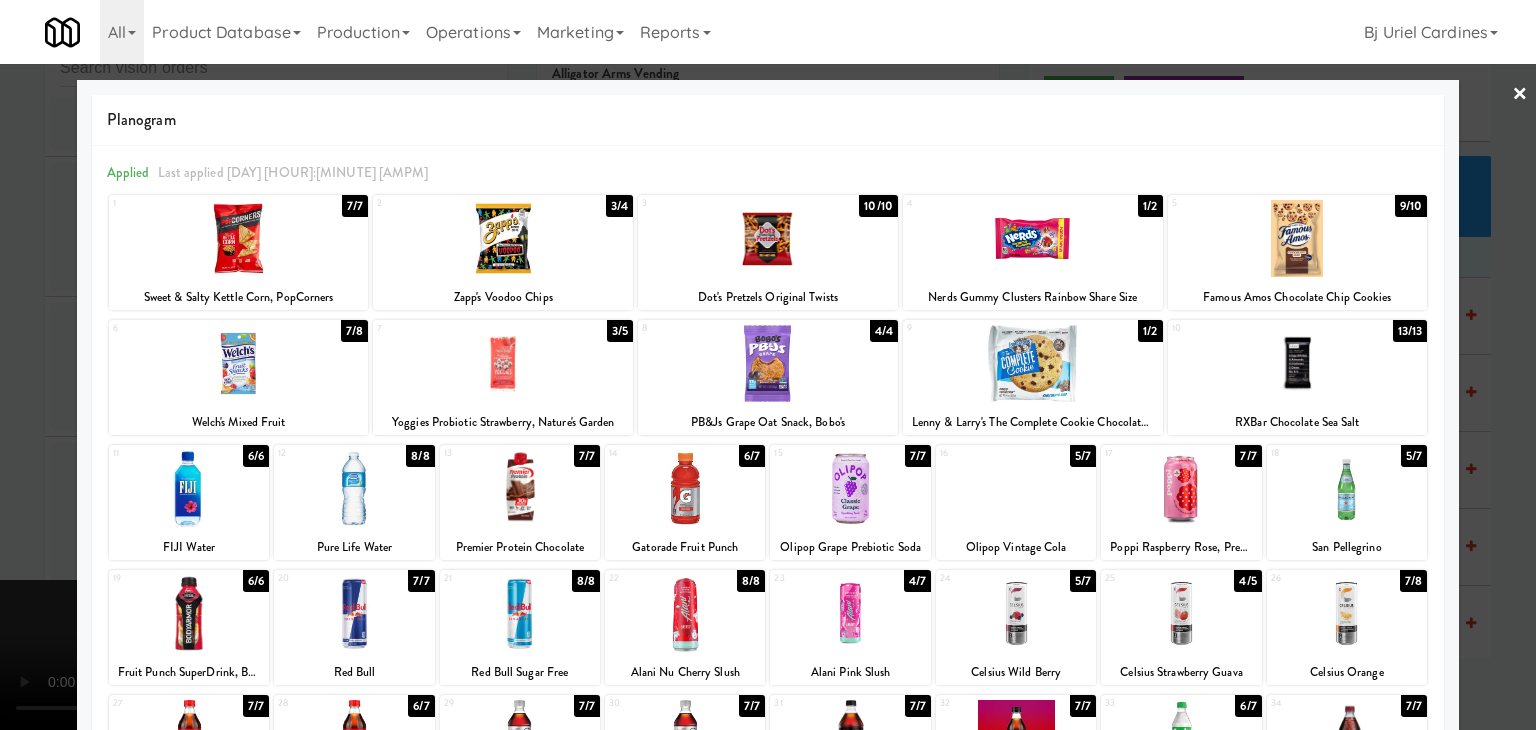 drag, startPoint x: 503, startPoint y: 268, endPoint x: 576, endPoint y: 261, distance: 73.33485 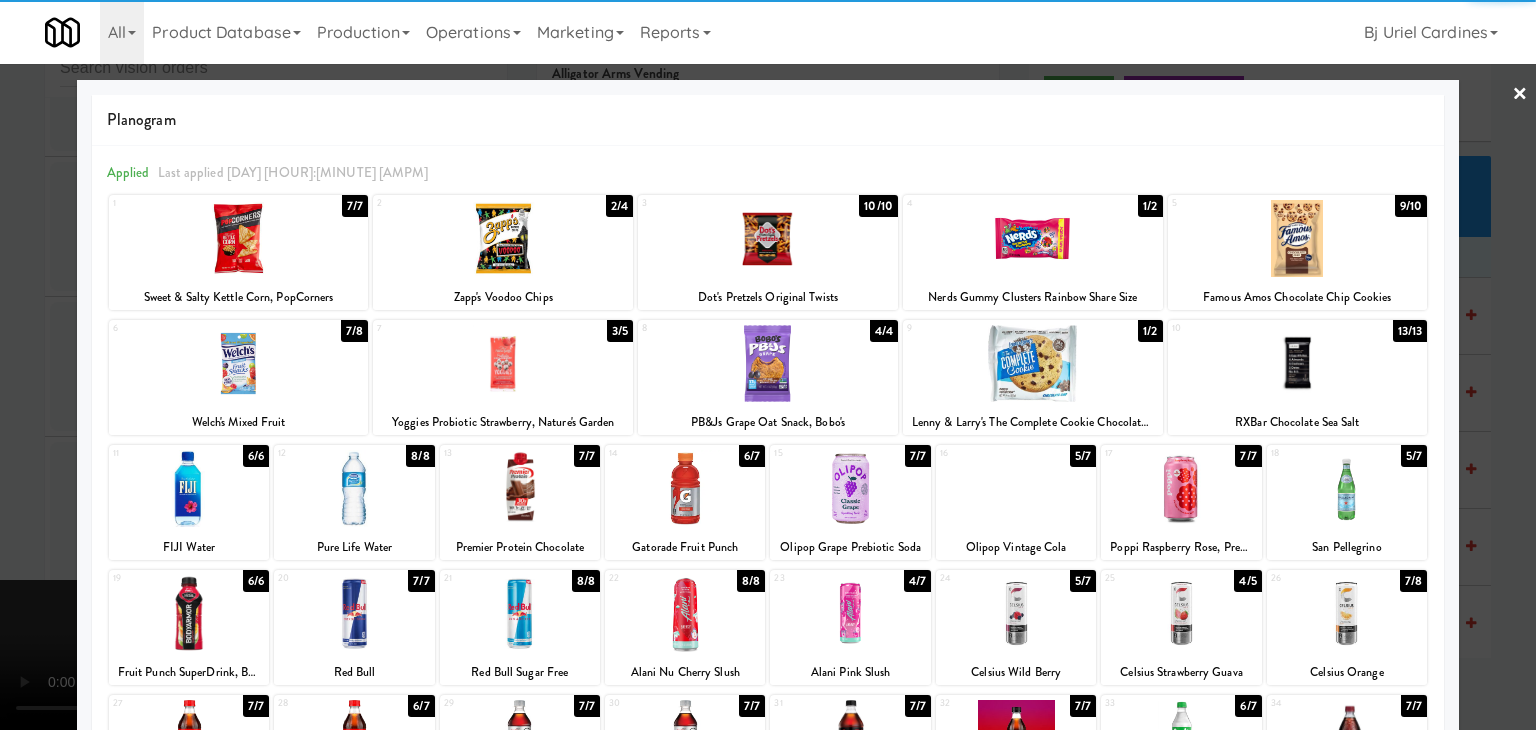 click at bounding box center [768, 238] 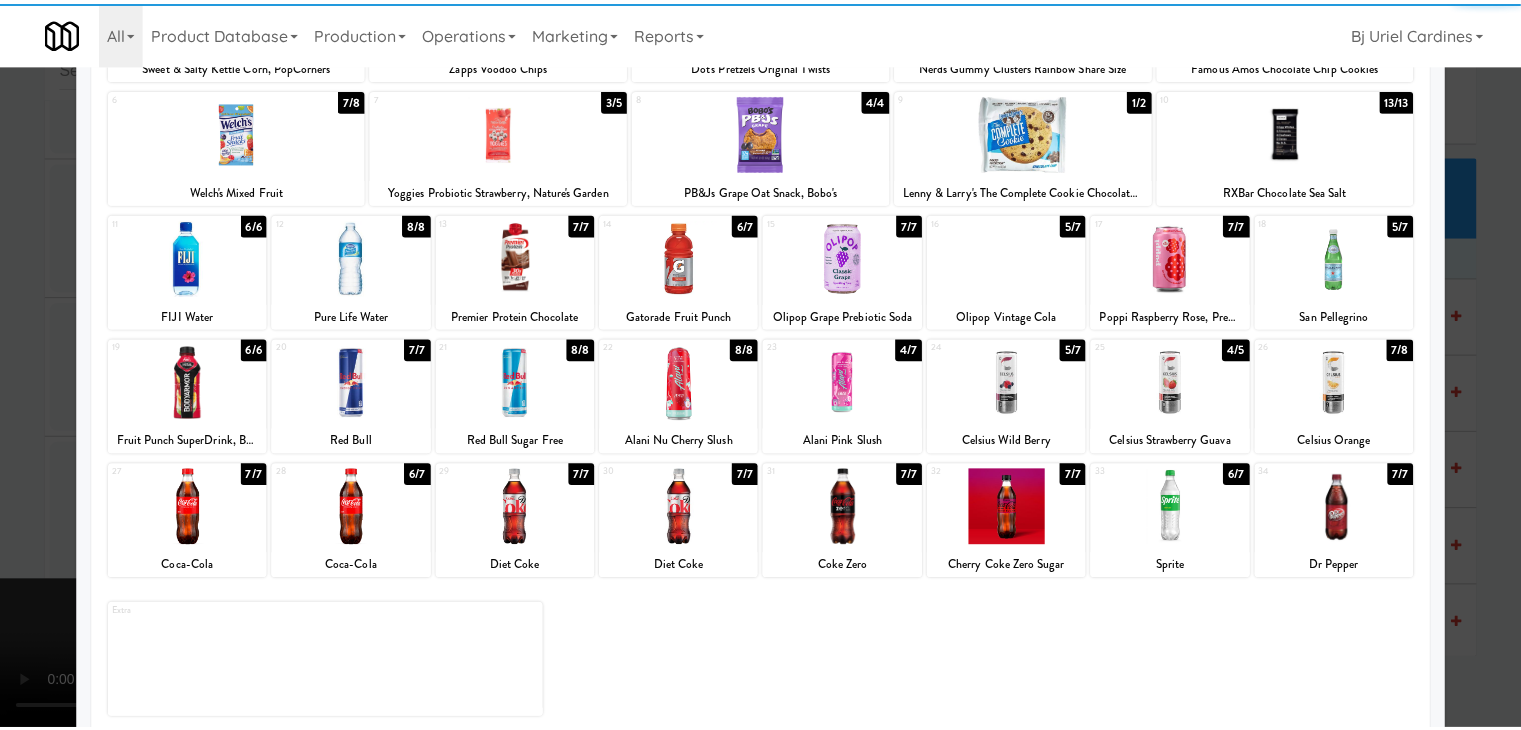 scroll, scrollTop: 252, scrollLeft: 0, axis: vertical 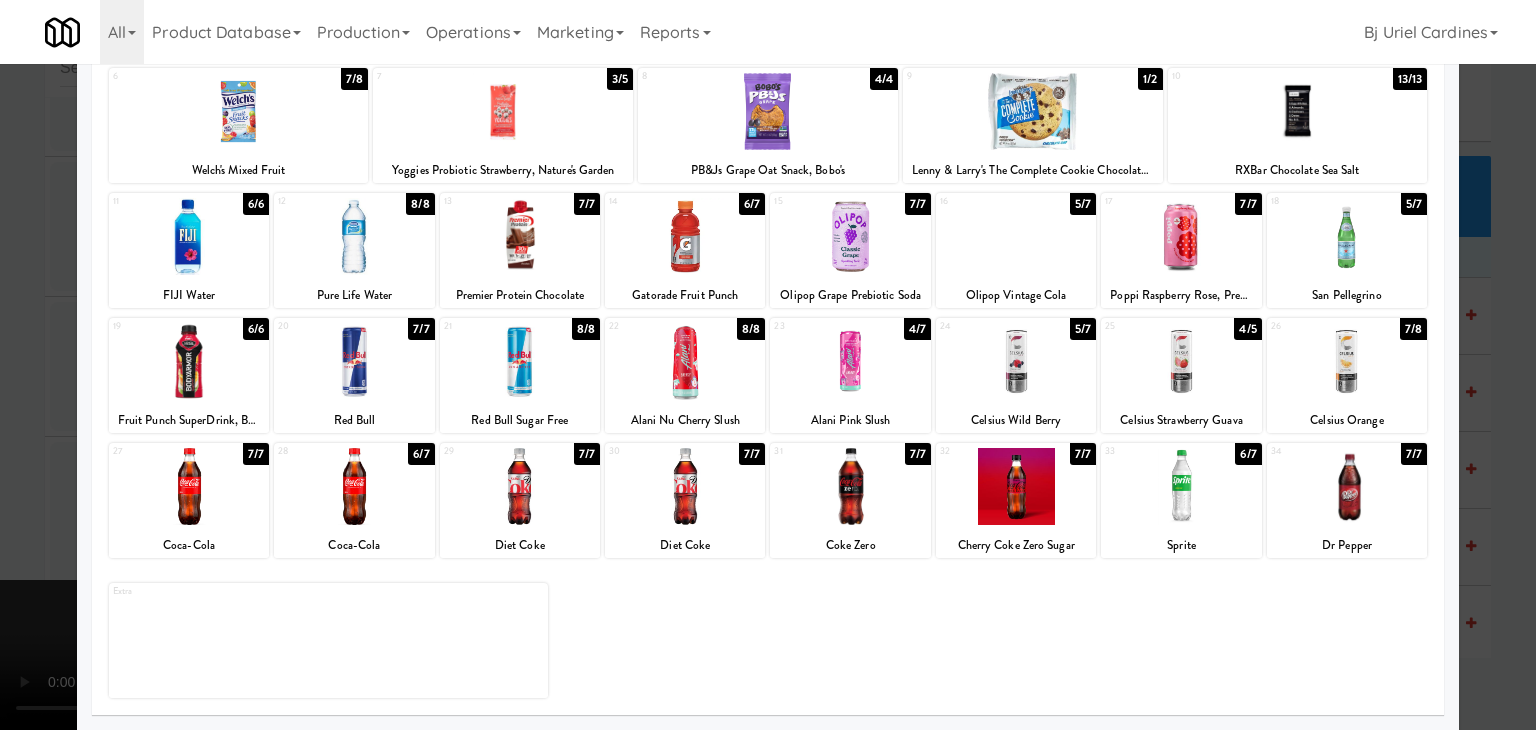 click at bounding box center [1347, 486] 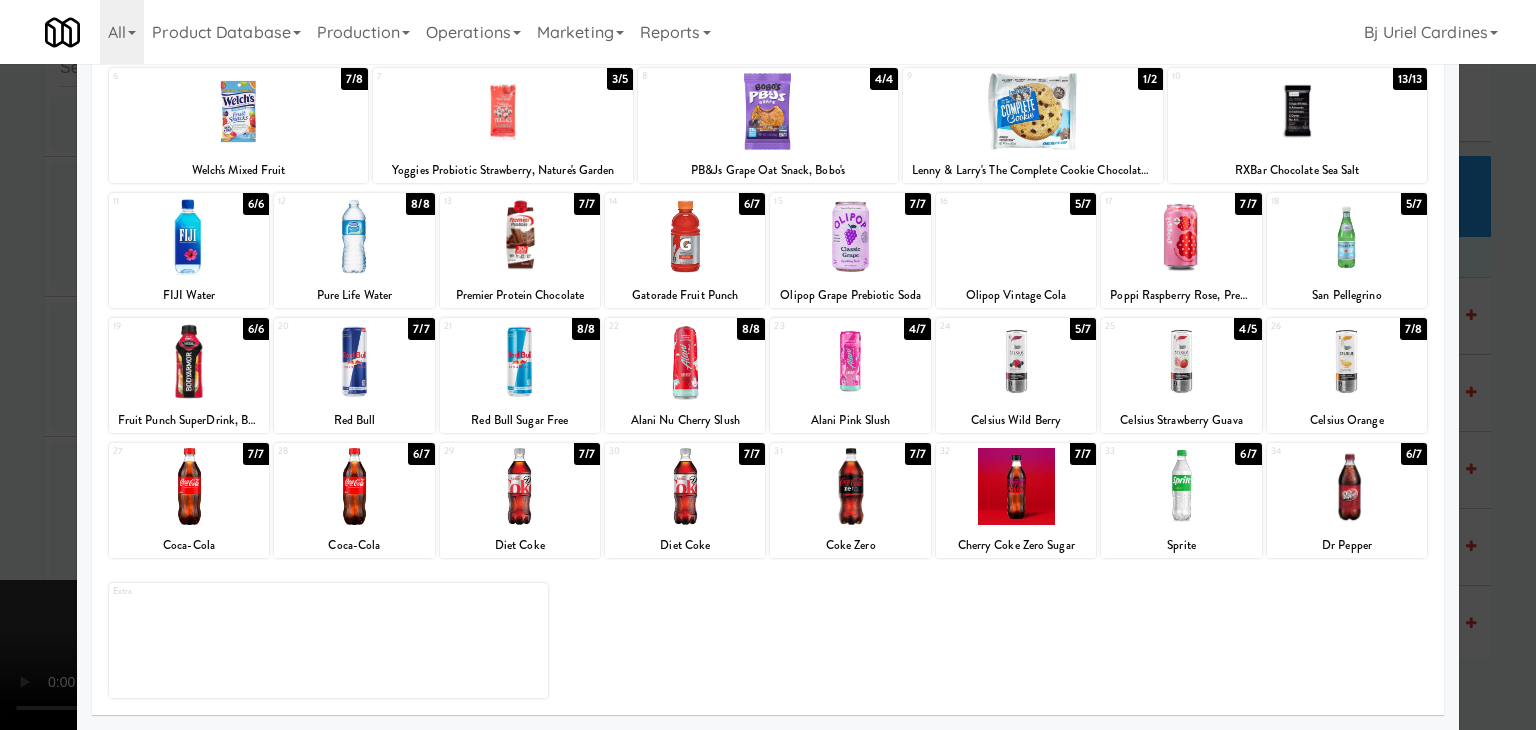 click at bounding box center [768, 365] 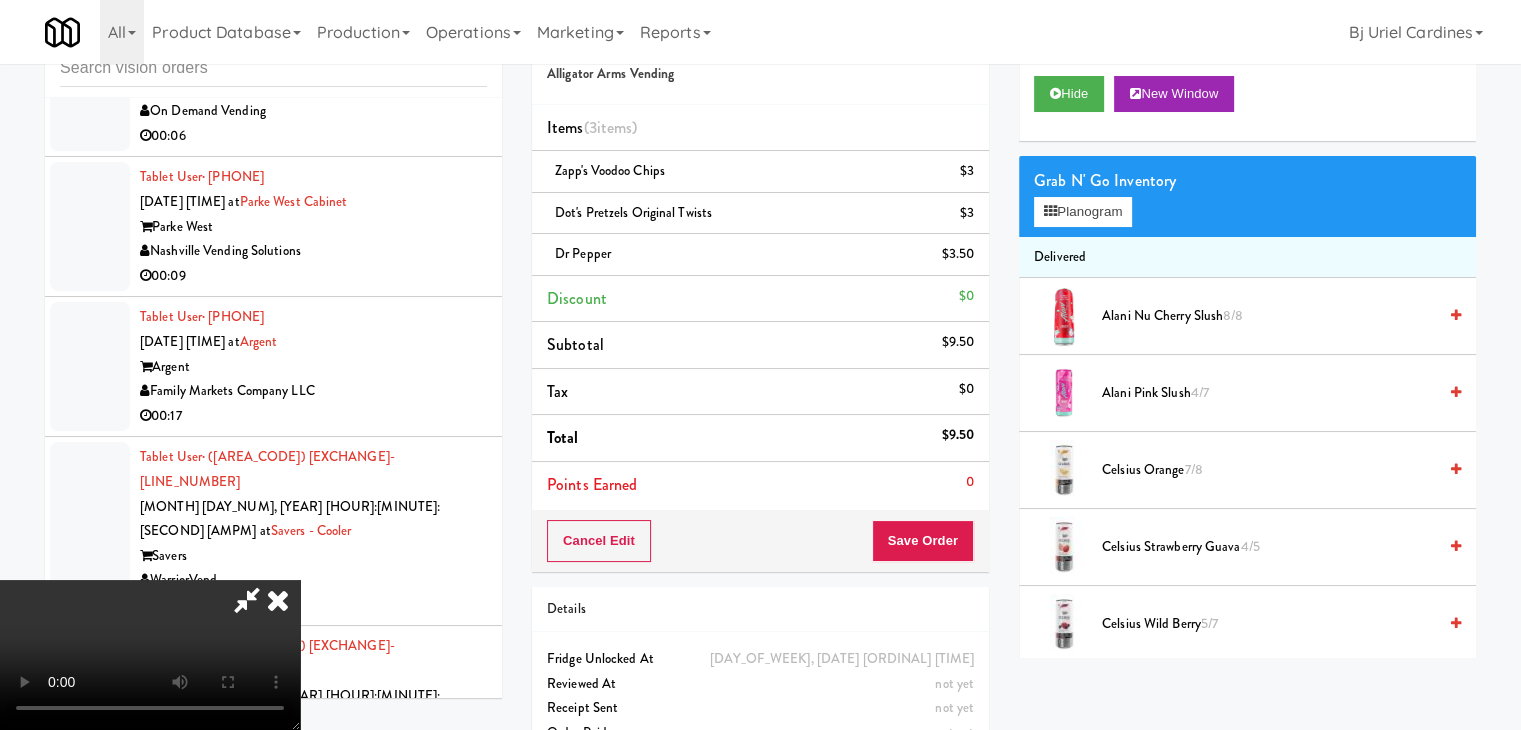 drag, startPoint x: 708, startPoint y: 456, endPoint x: 720, endPoint y: 458, distance: 12.165525 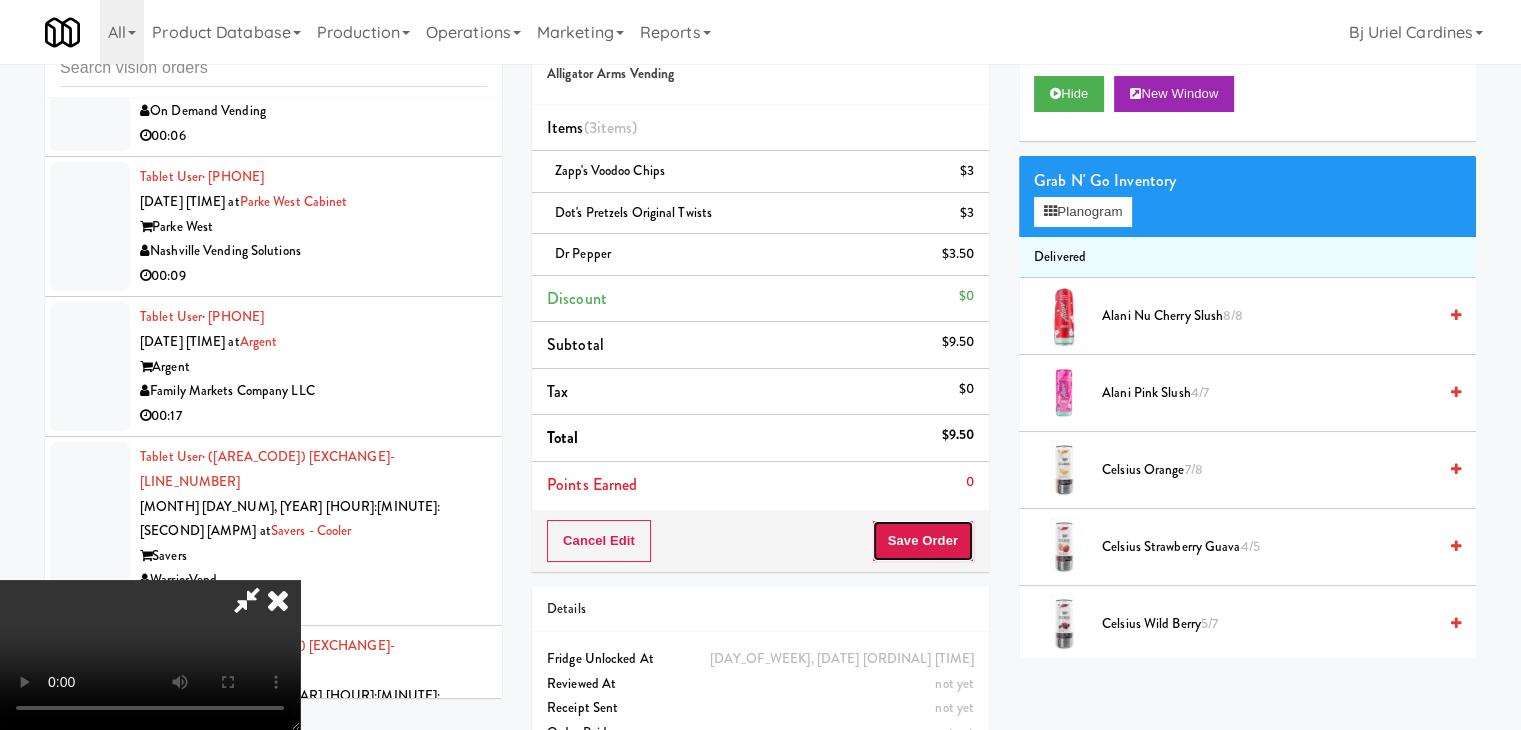 click on "Save Order" at bounding box center (923, 541) 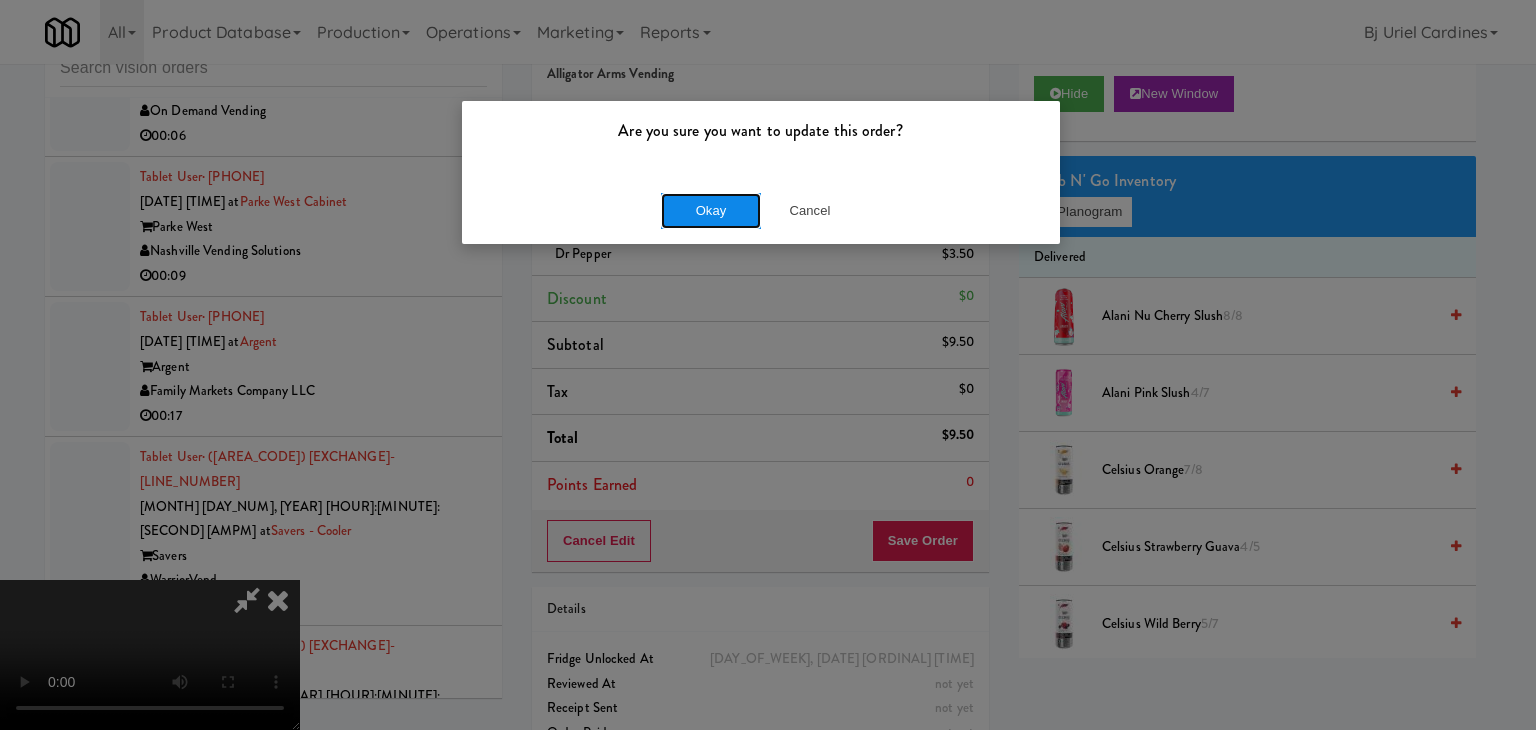 click on "Okay" at bounding box center (711, 211) 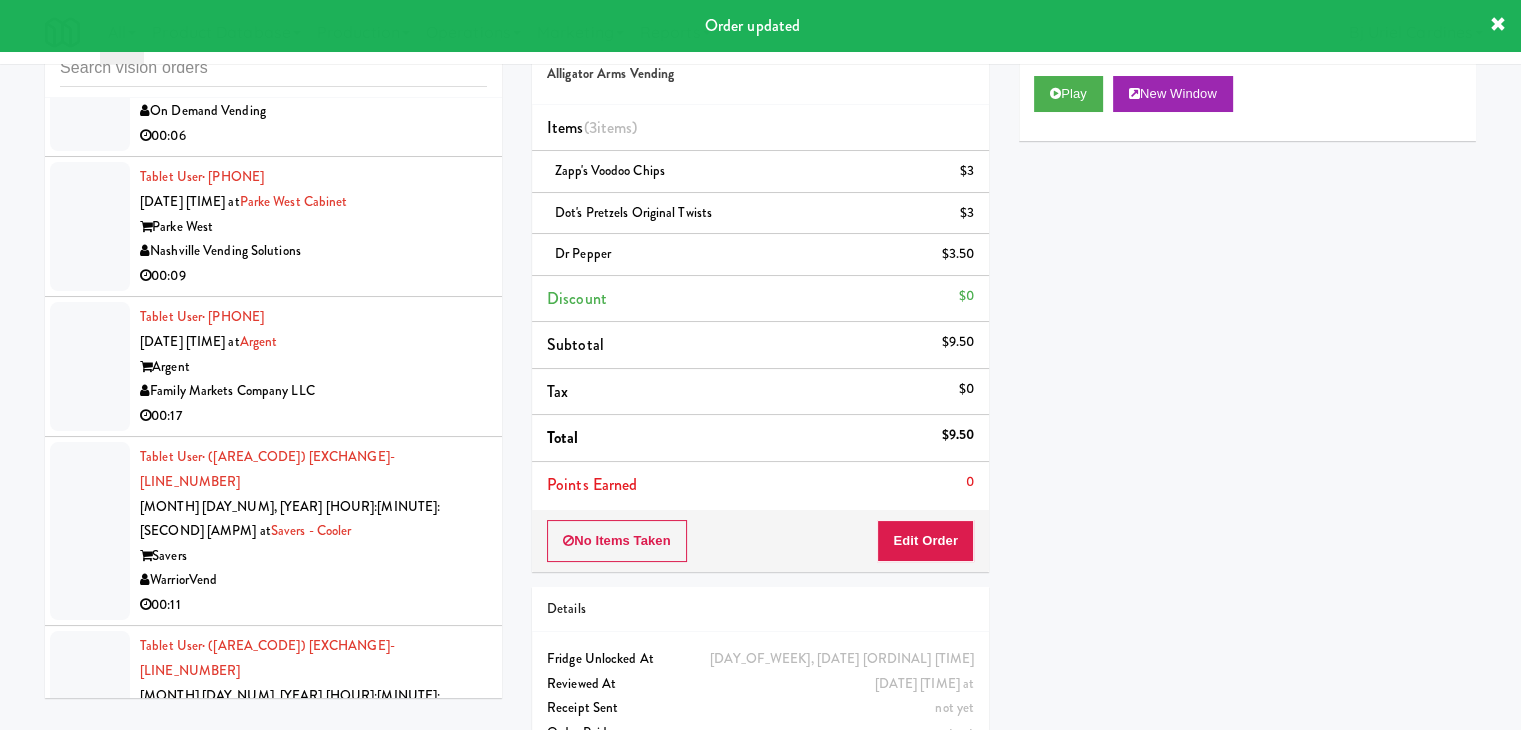 drag, startPoint x: 396, startPoint y: 379, endPoint x: 404, endPoint y: 408, distance: 30.083218 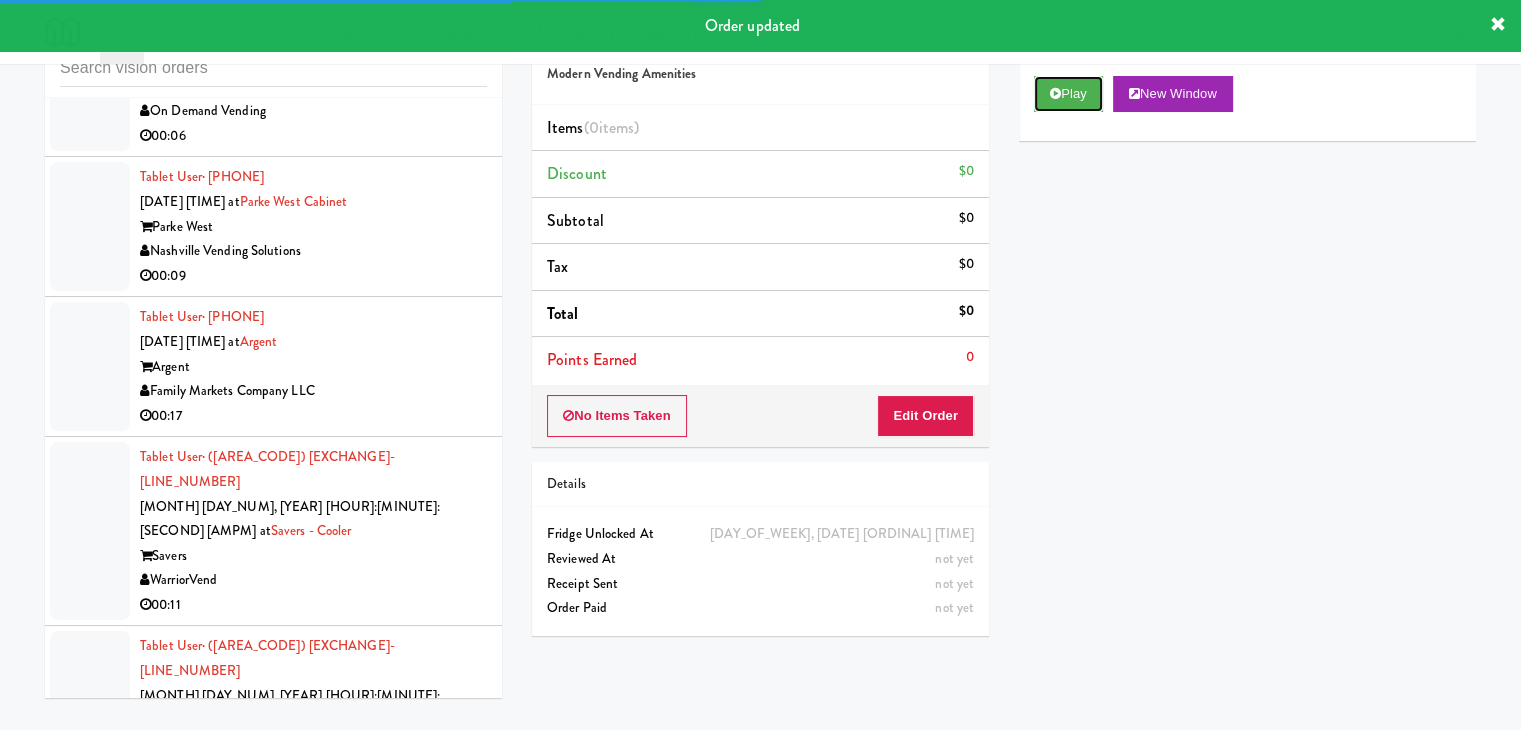 drag, startPoint x: 1064, startPoint y: 100, endPoint x: 1053, endPoint y: 161, distance: 61.983868 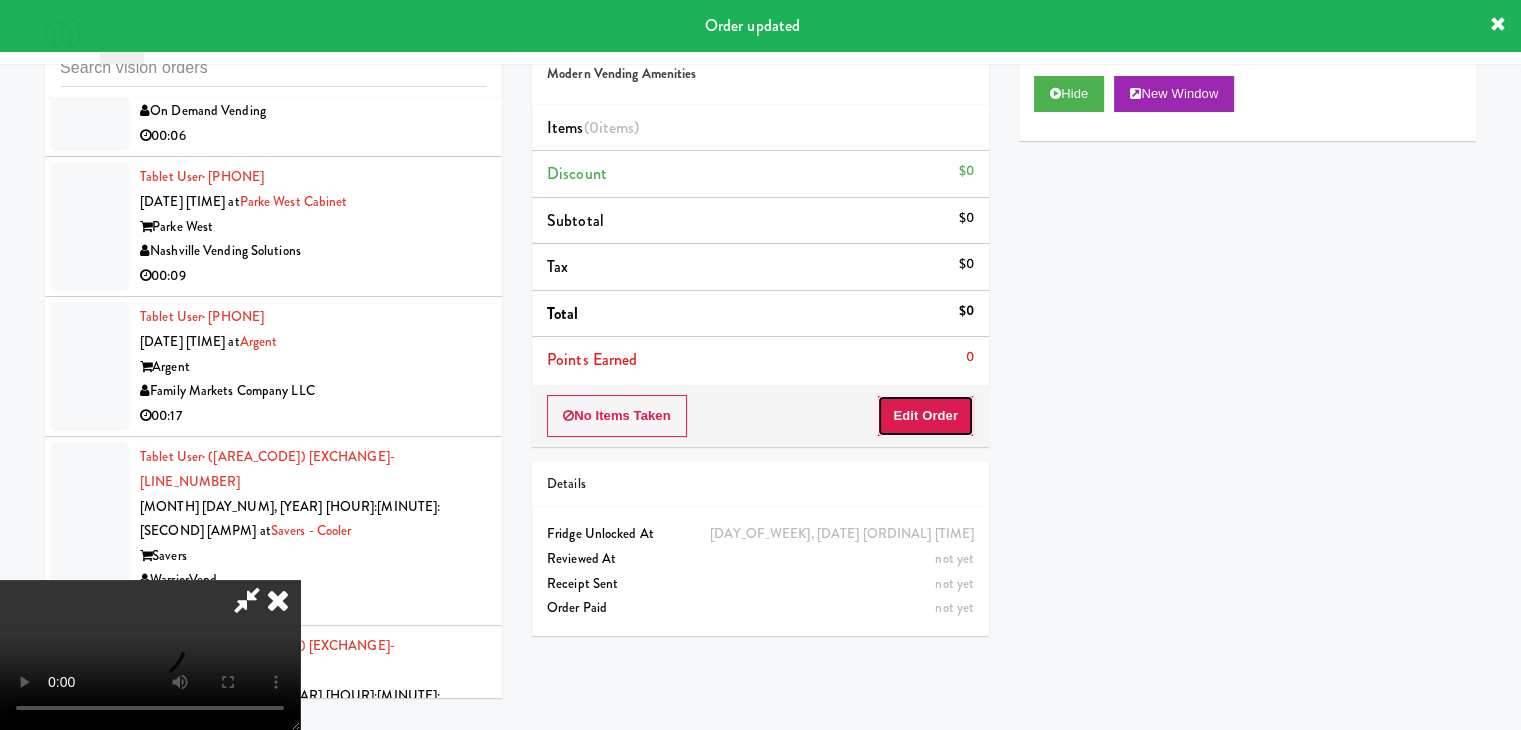 click on "Edit Order" at bounding box center [925, 416] 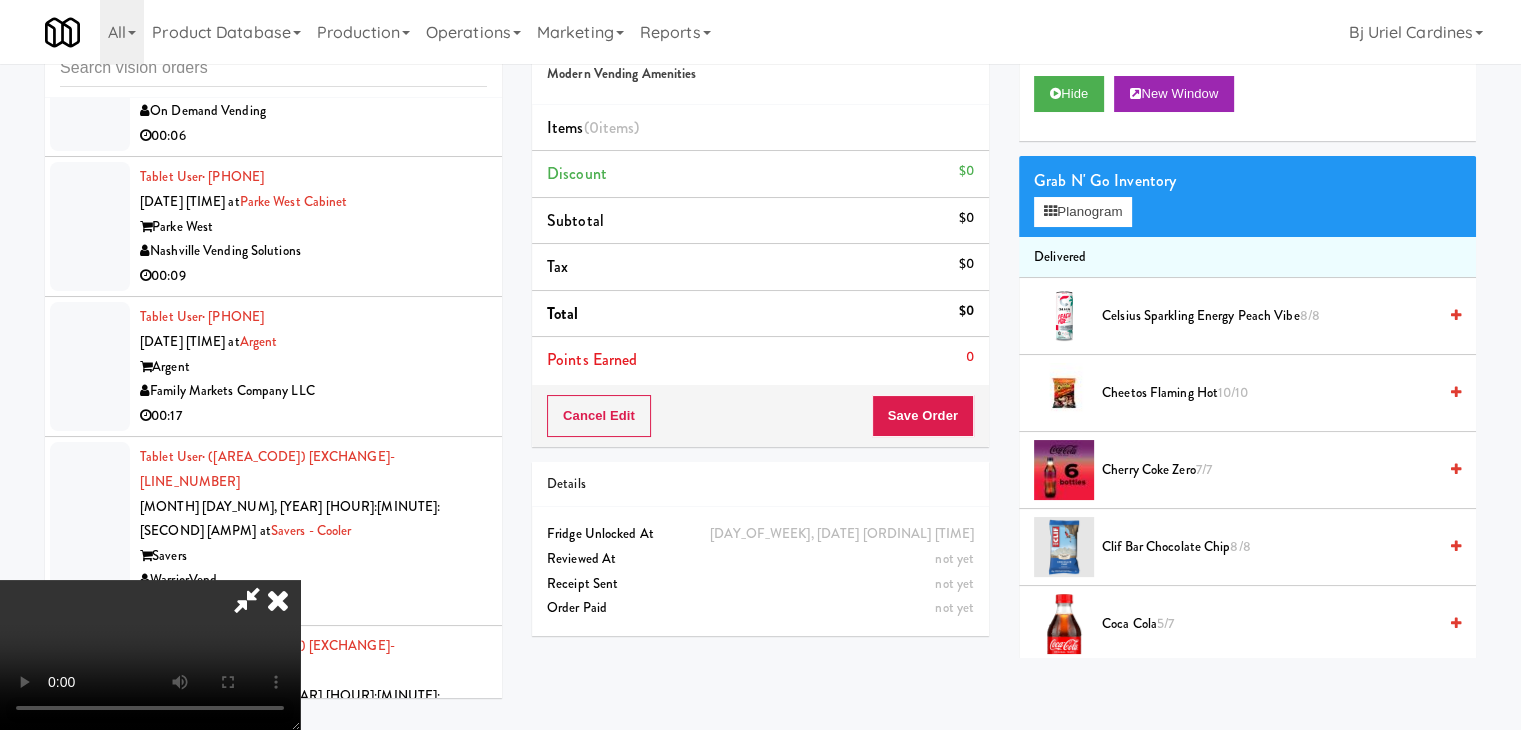 type 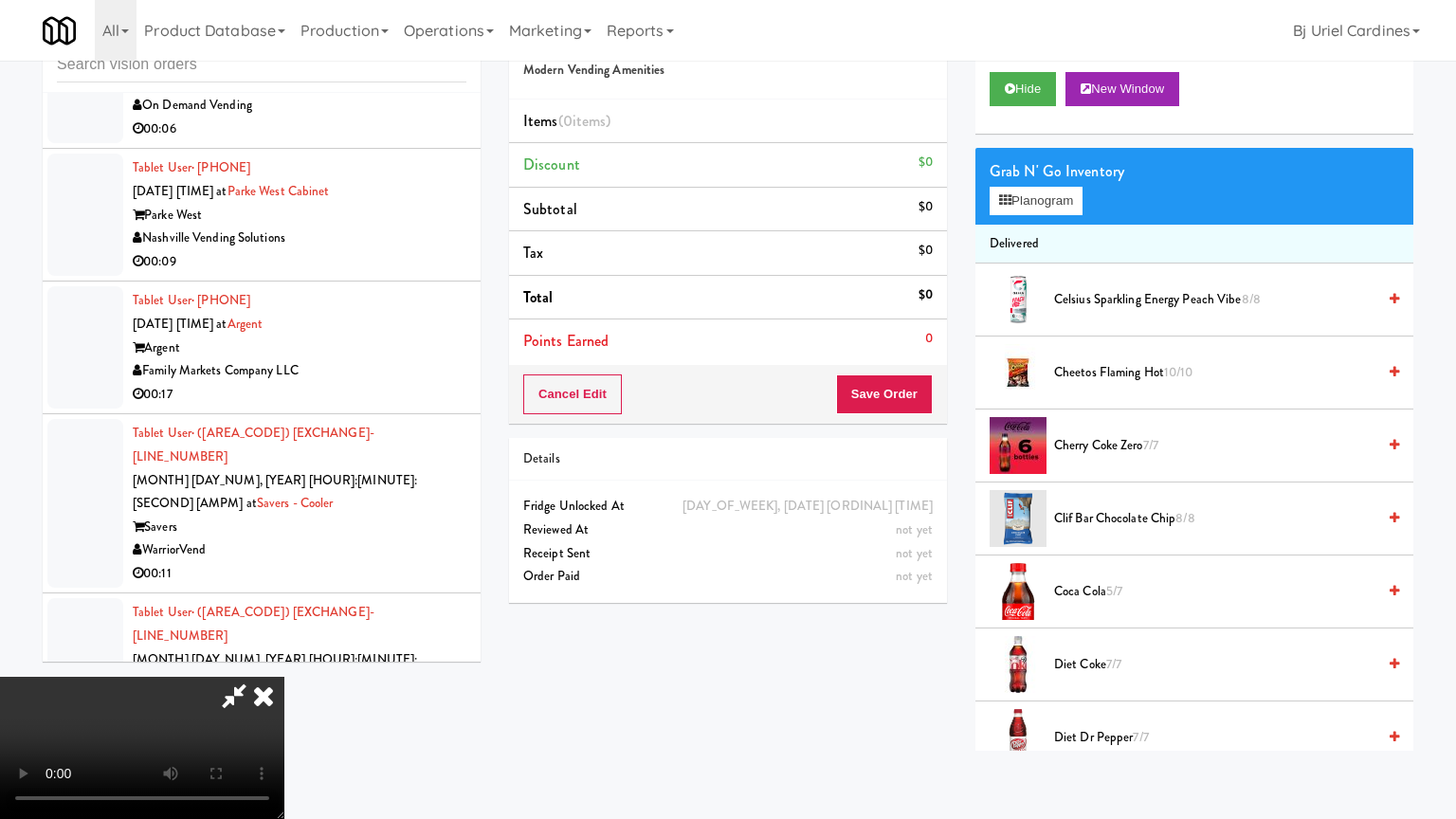 click at bounding box center (142, 748) 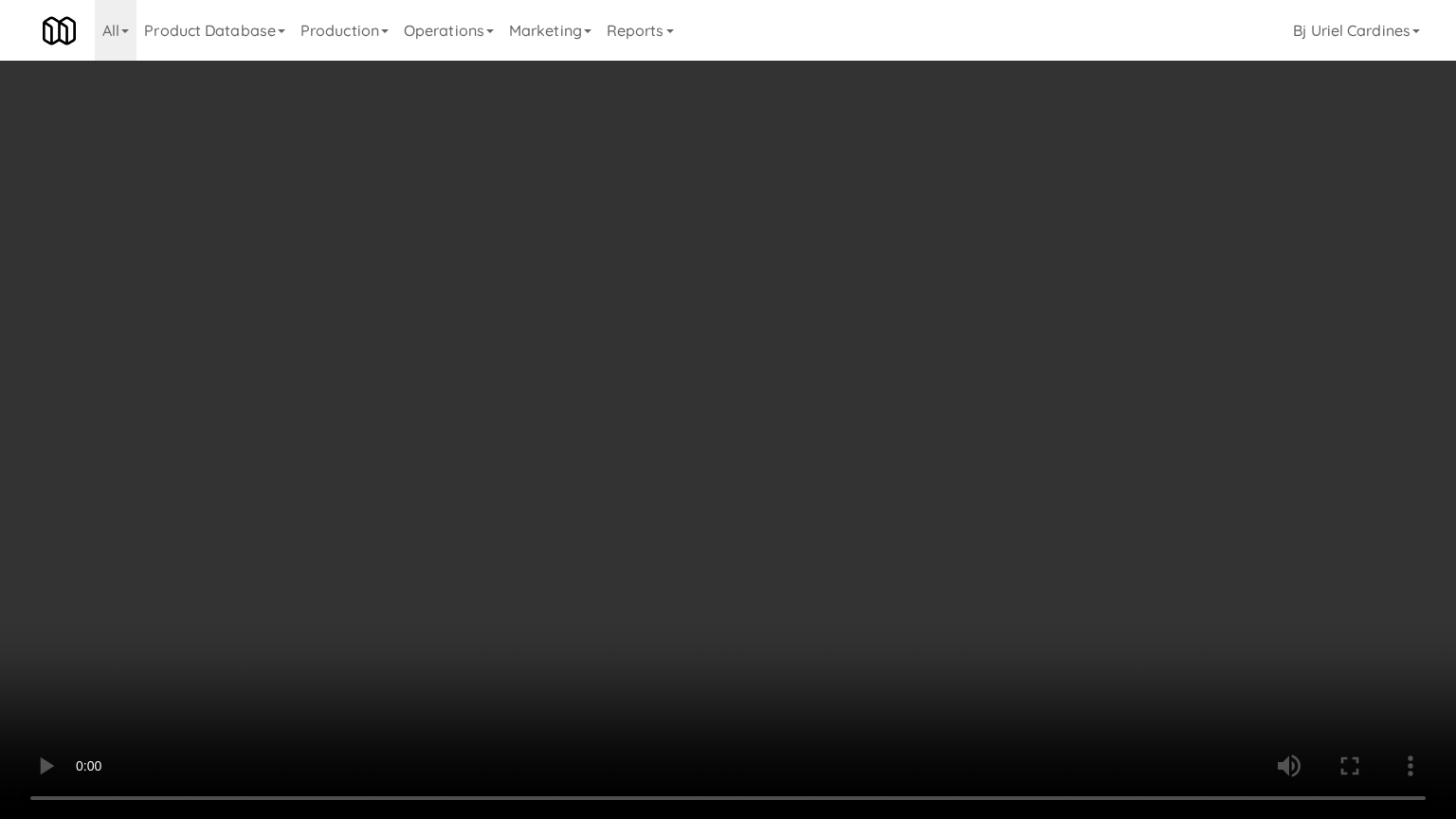click at bounding box center (728, 410) 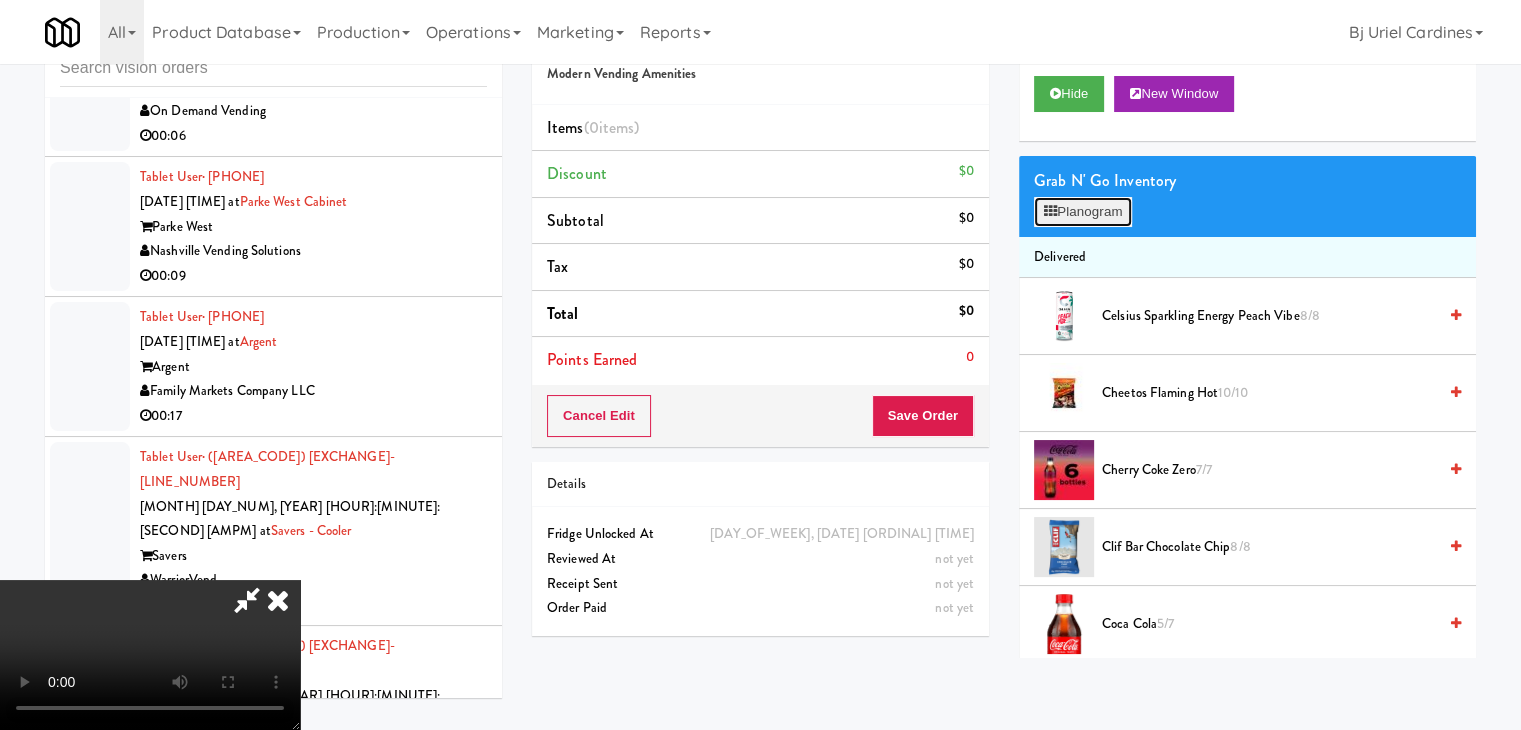 click on "Planogram" at bounding box center (1083, 212) 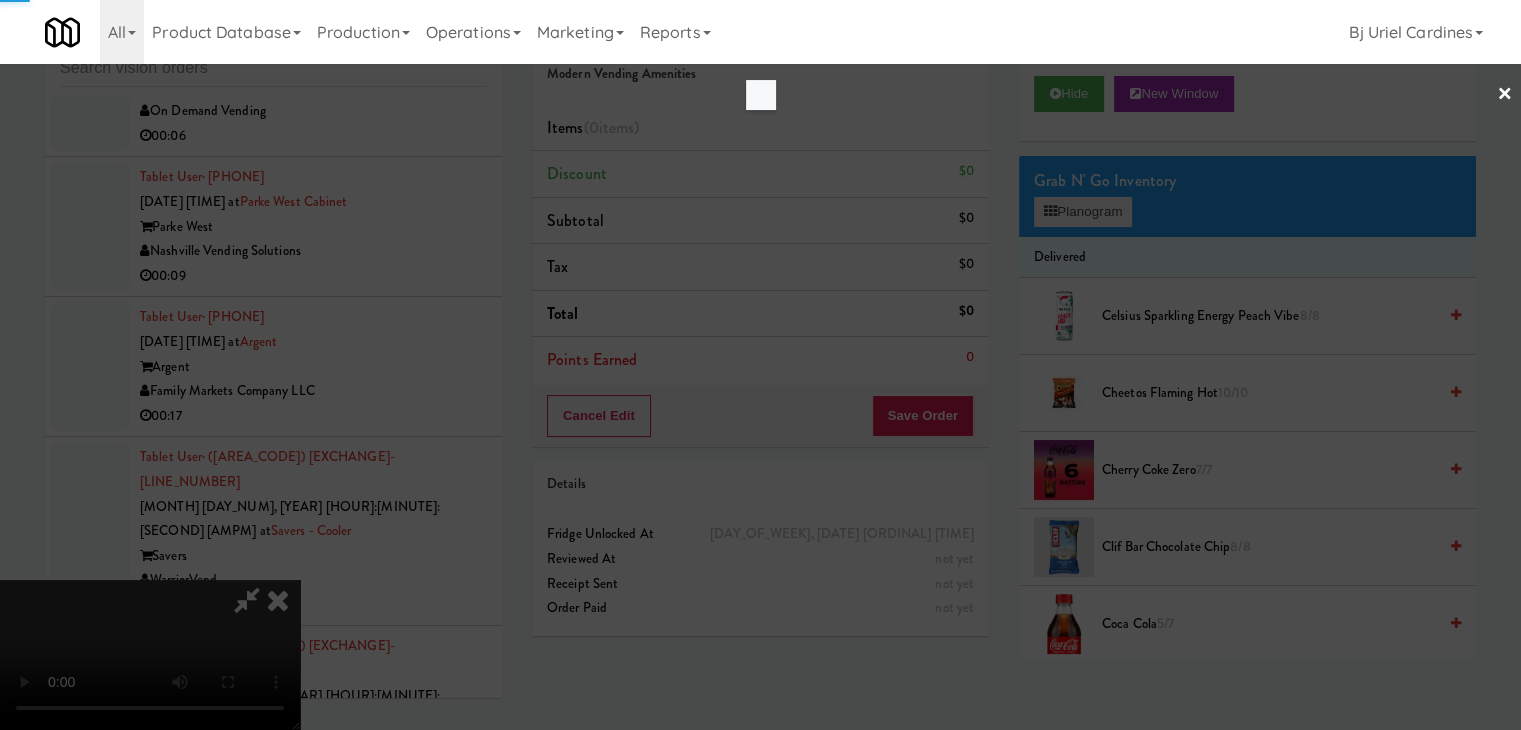 click at bounding box center [760, 365] 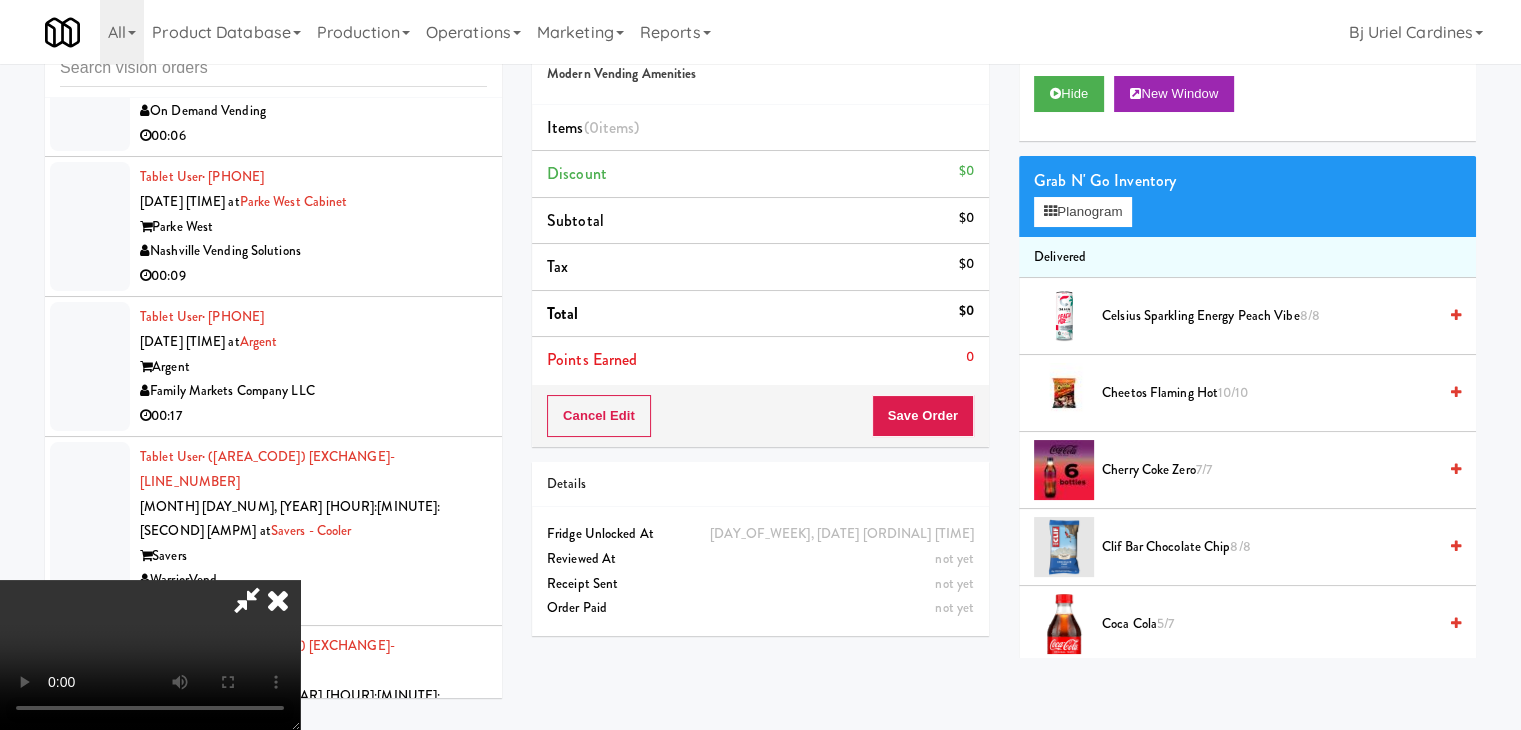 click at bounding box center (150, 655) 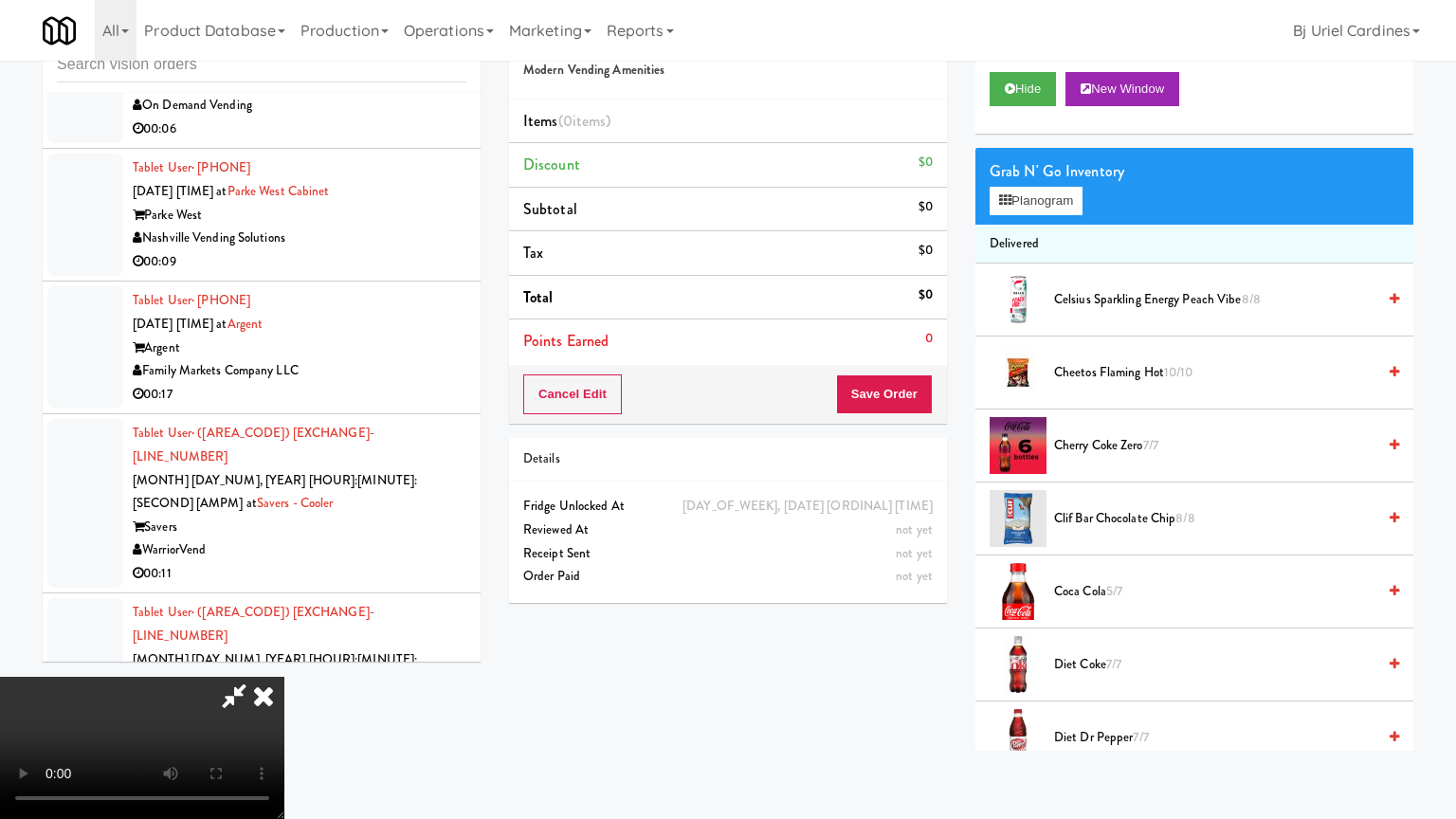 click at bounding box center [142, 748] 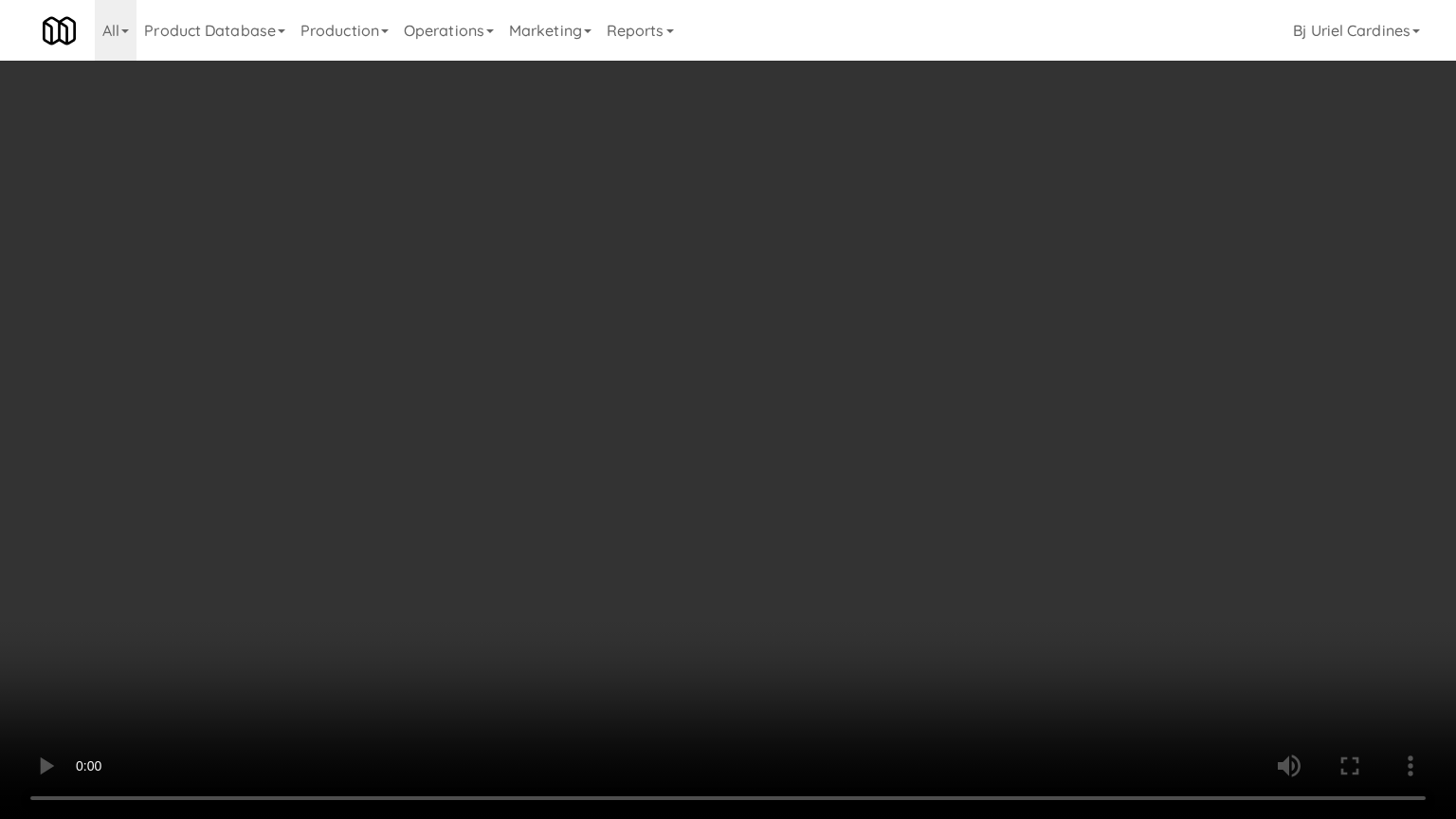 click at bounding box center (728, 410) 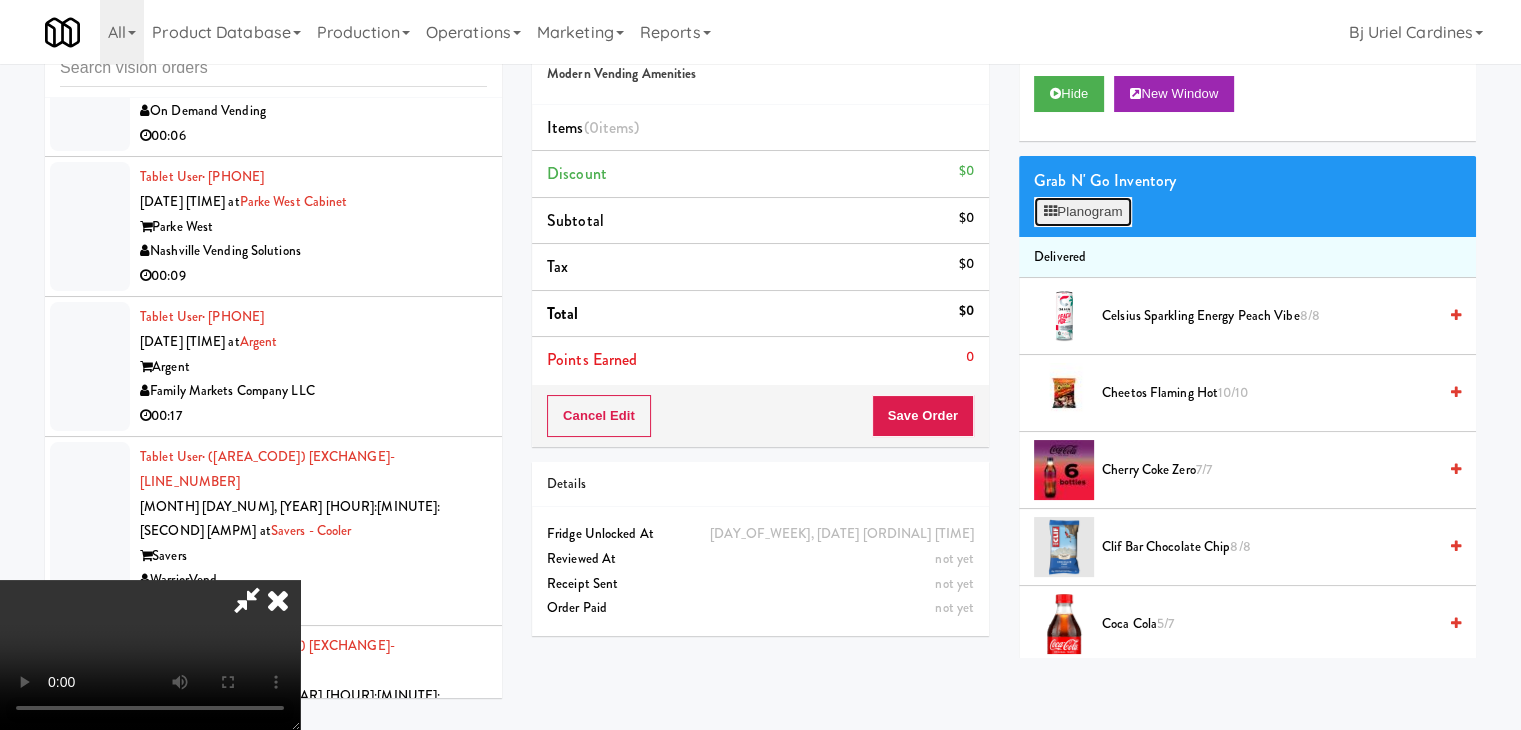 click on "Planogram" at bounding box center [1083, 212] 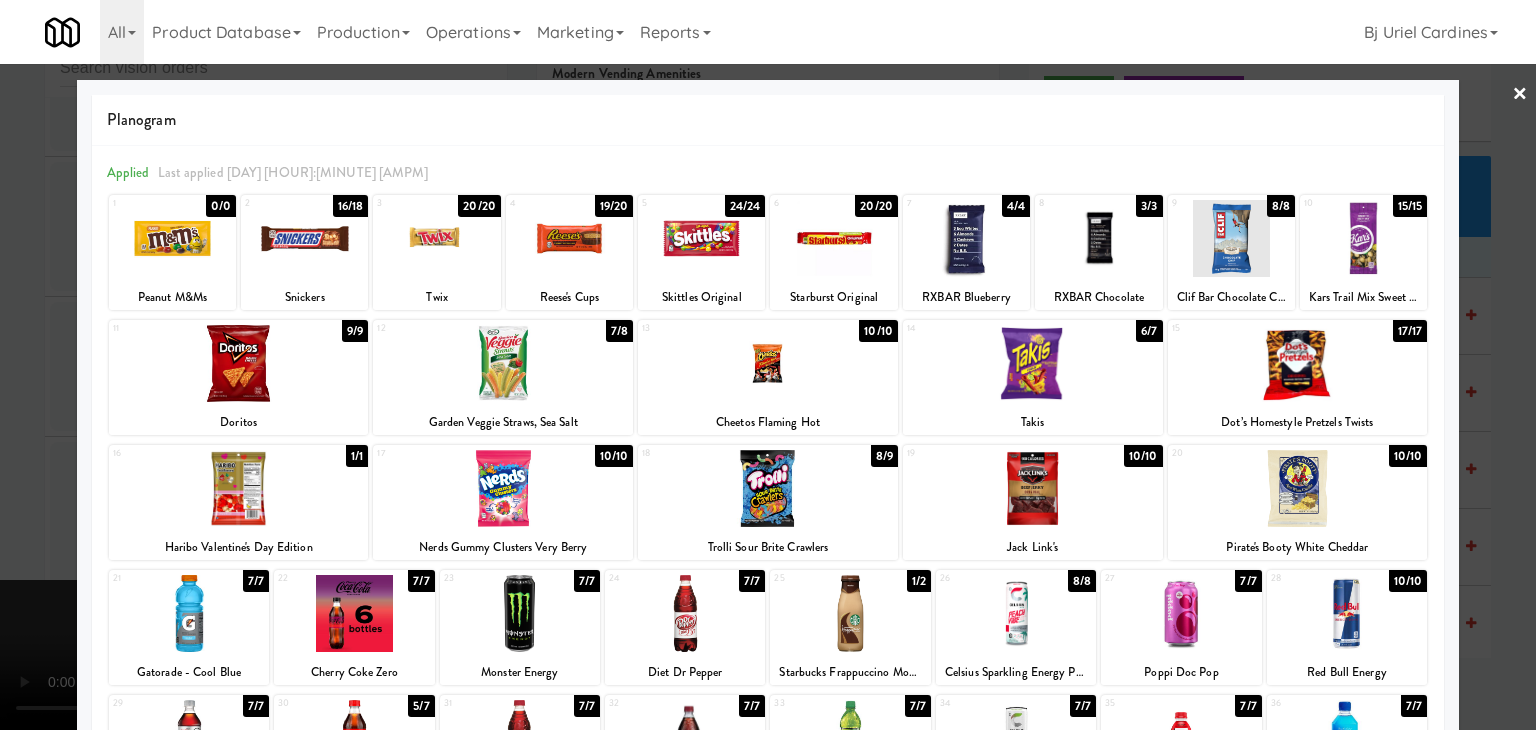 click at bounding box center [685, 613] 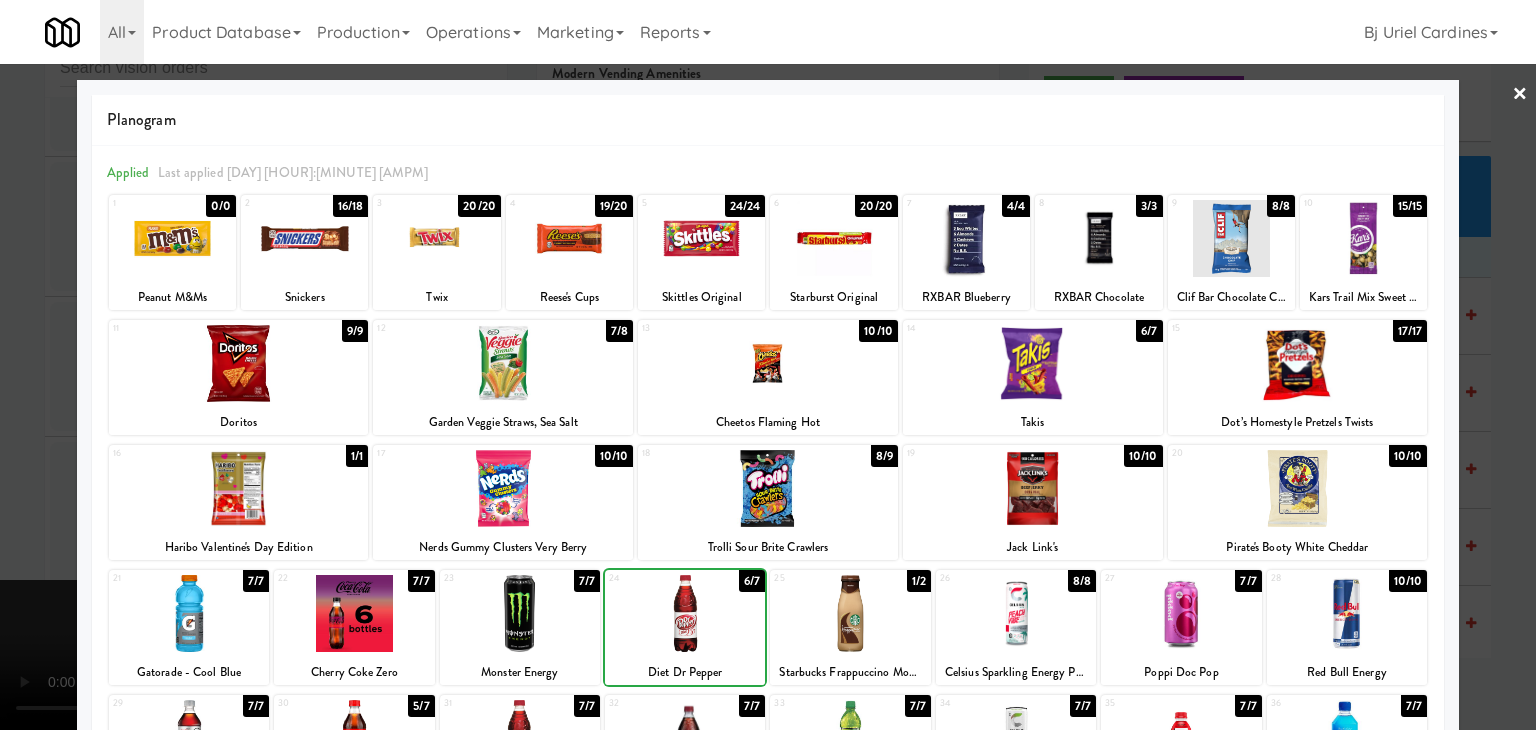 click at bounding box center (685, 613) 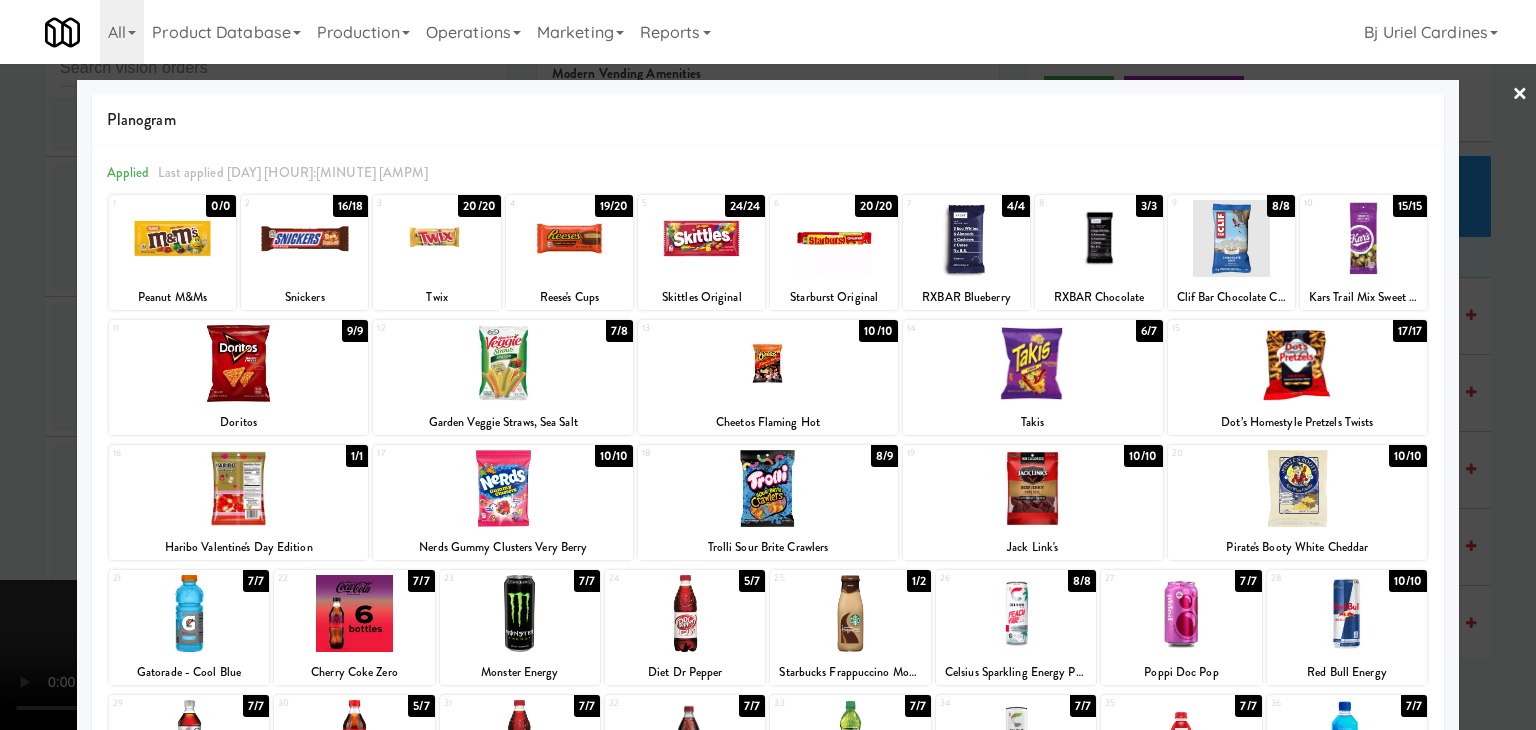 click at bounding box center [685, 613] 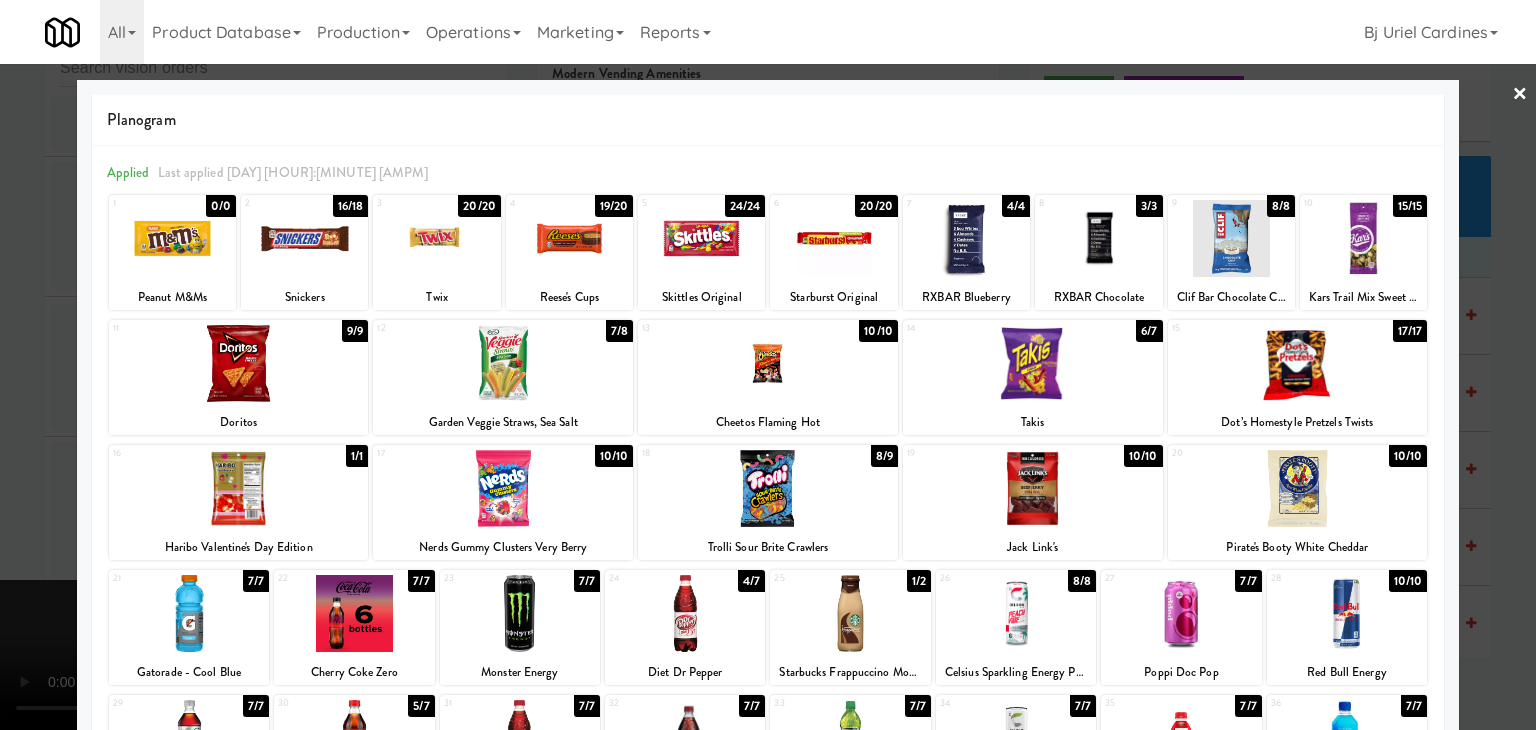 click on "18 8/9 Trolli Sour Brite Crawlers" at bounding box center (768, 502) 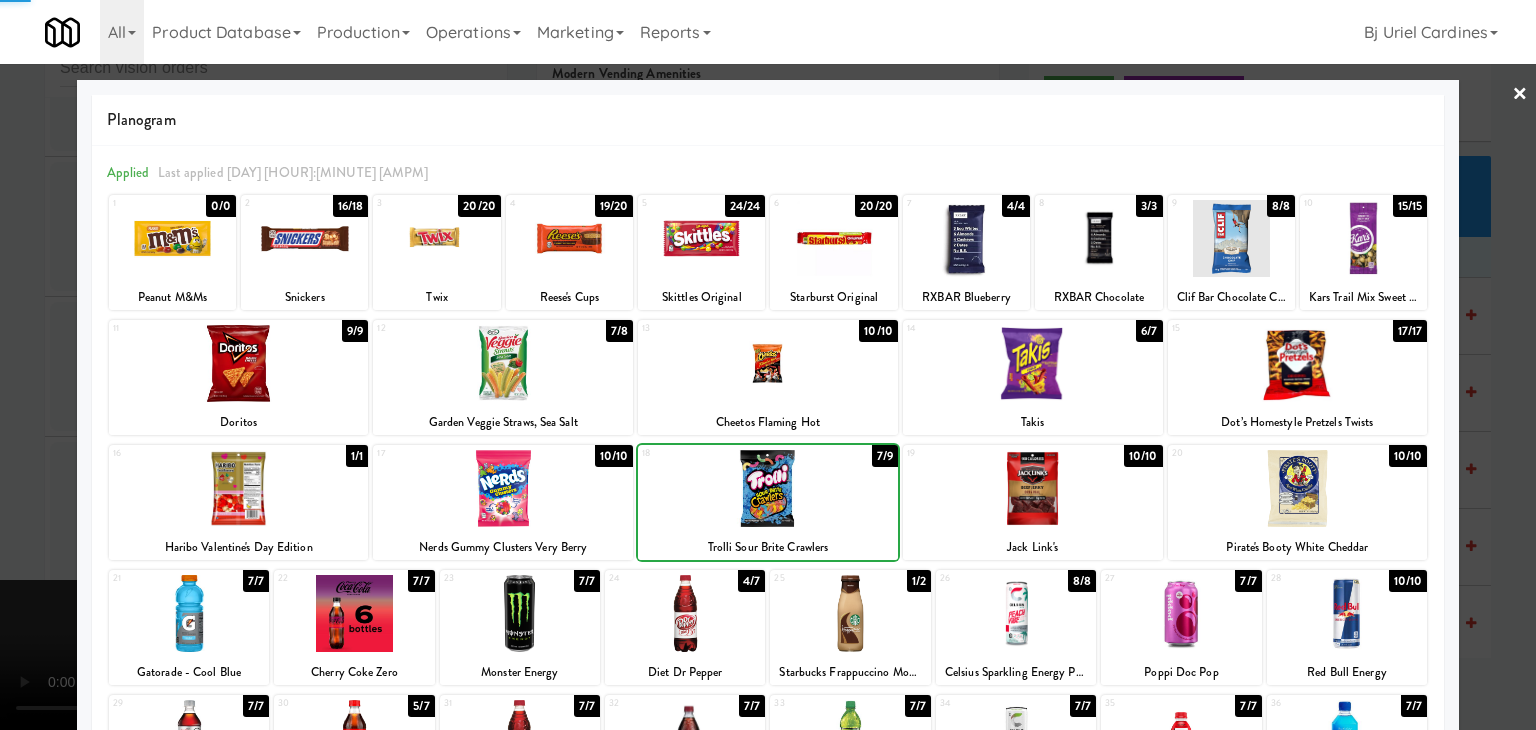click at bounding box center (768, 365) 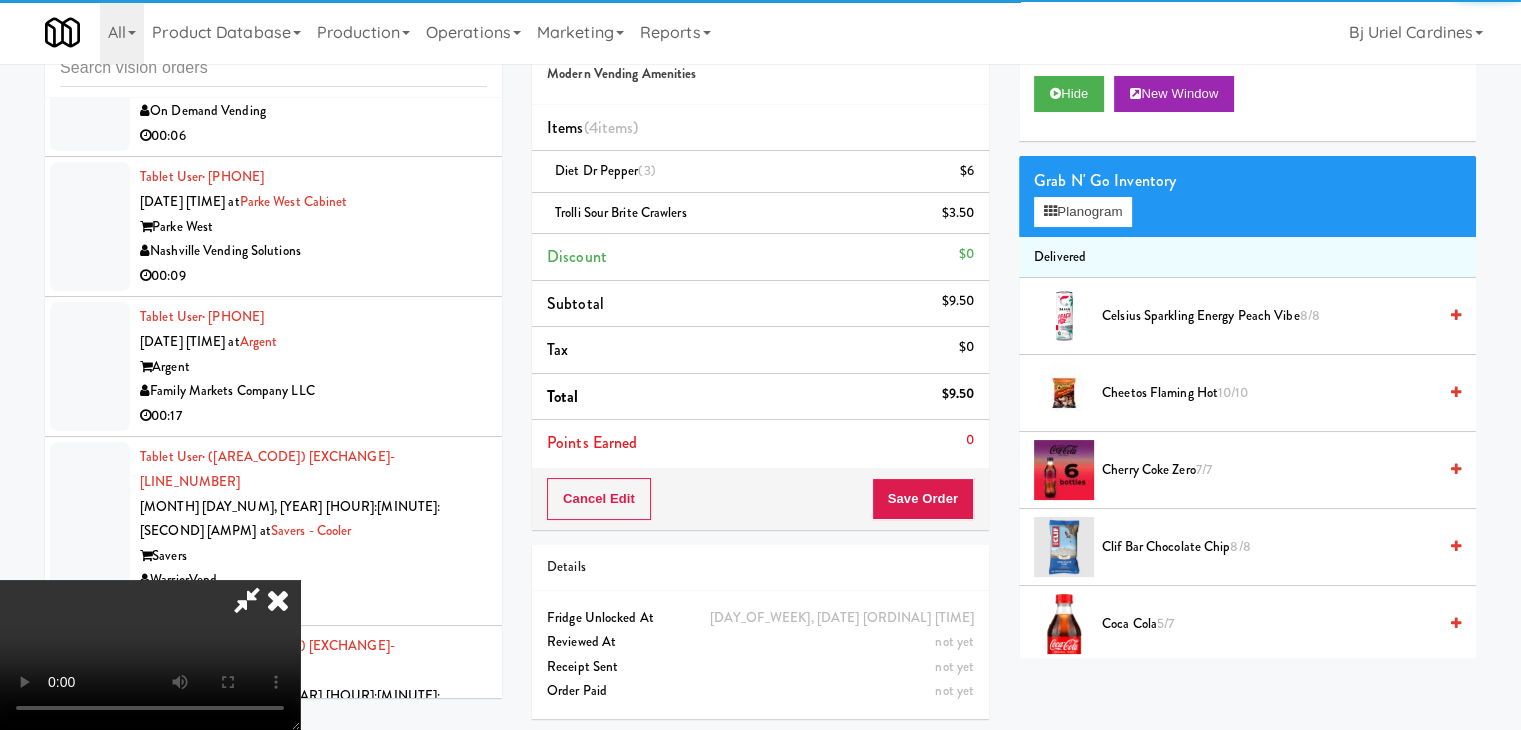 click at bounding box center [150, 655] 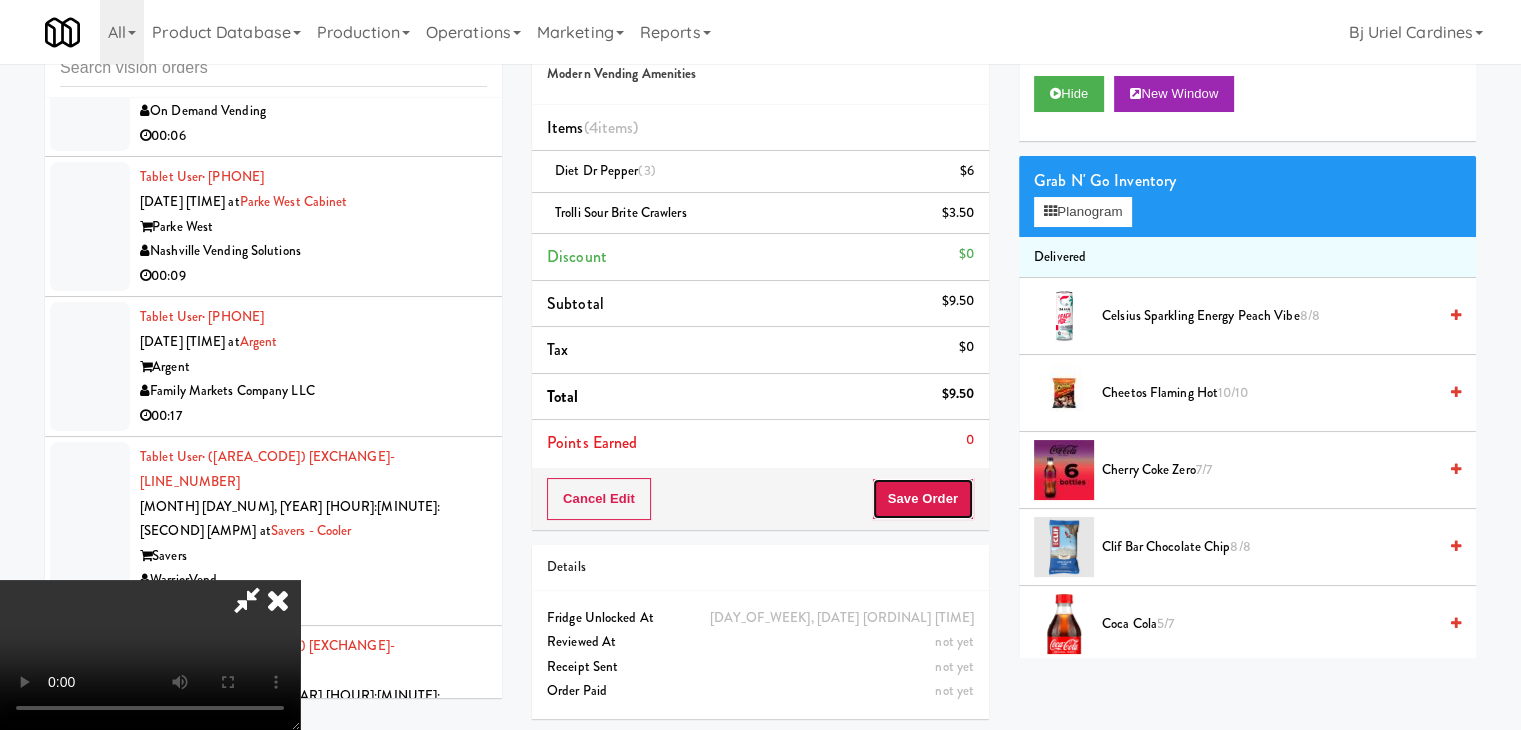 click on "Save Order" at bounding box center (923, 499) 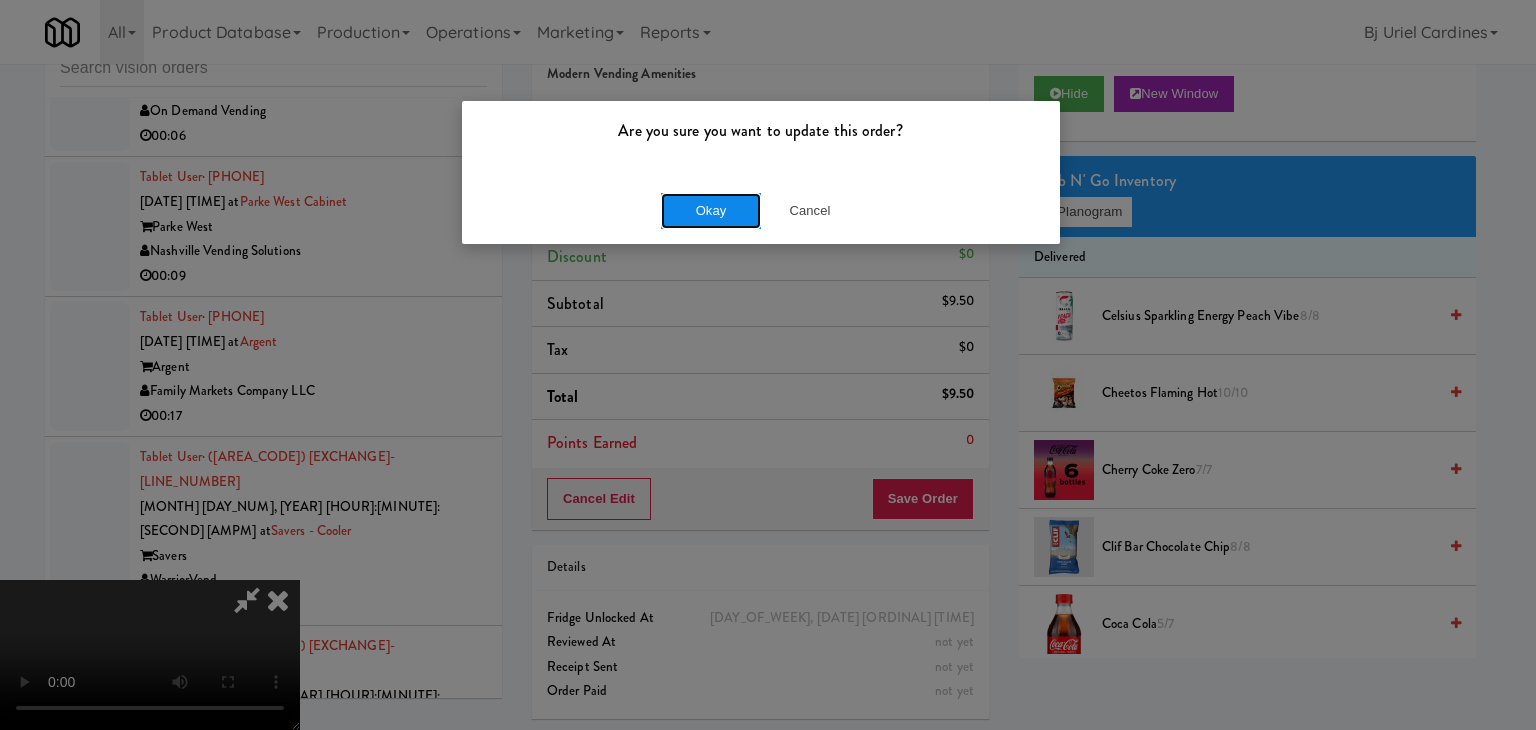click on "Okay" at bounding box center [711, 211] 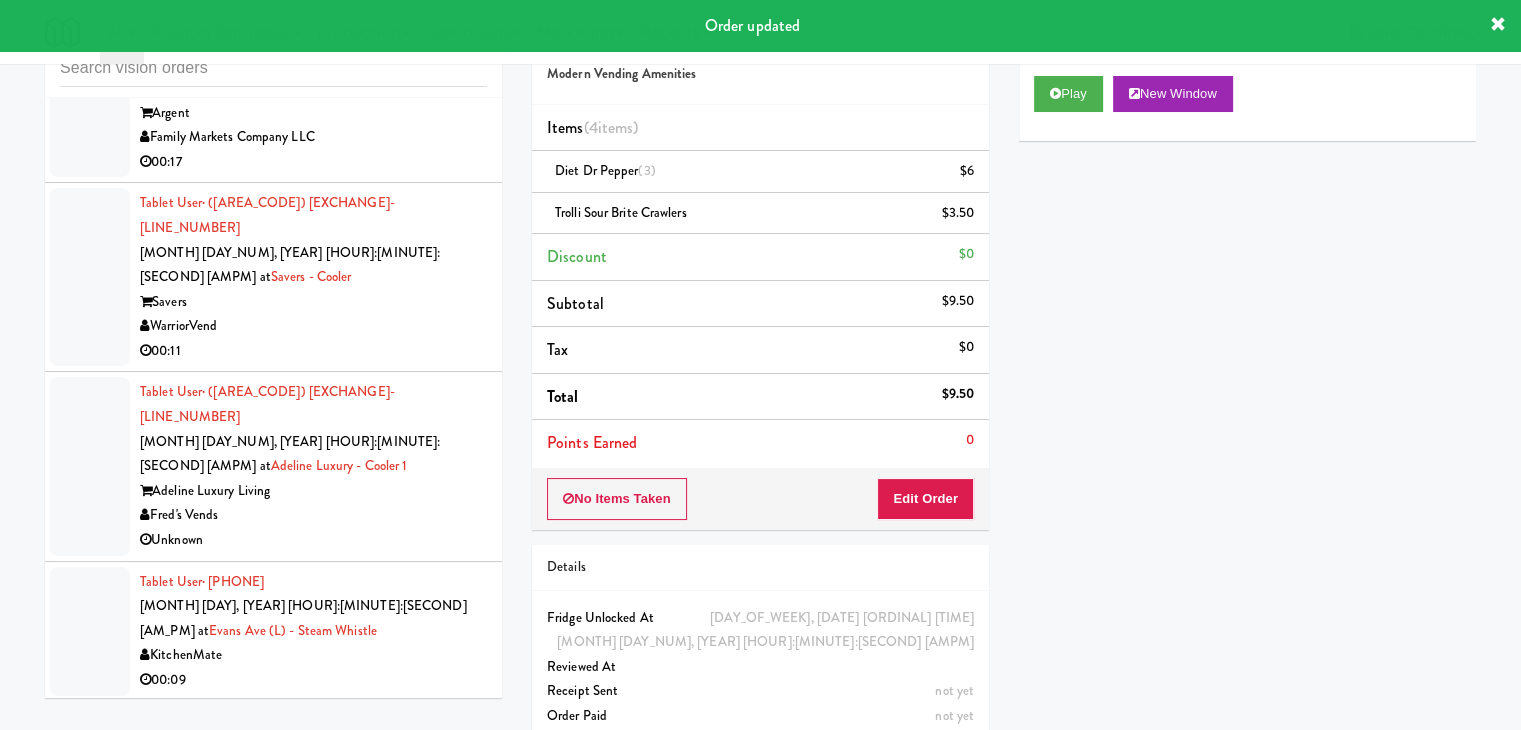 scroll, scrollTop: 13551, scrollLeft: 0, axis: vertical 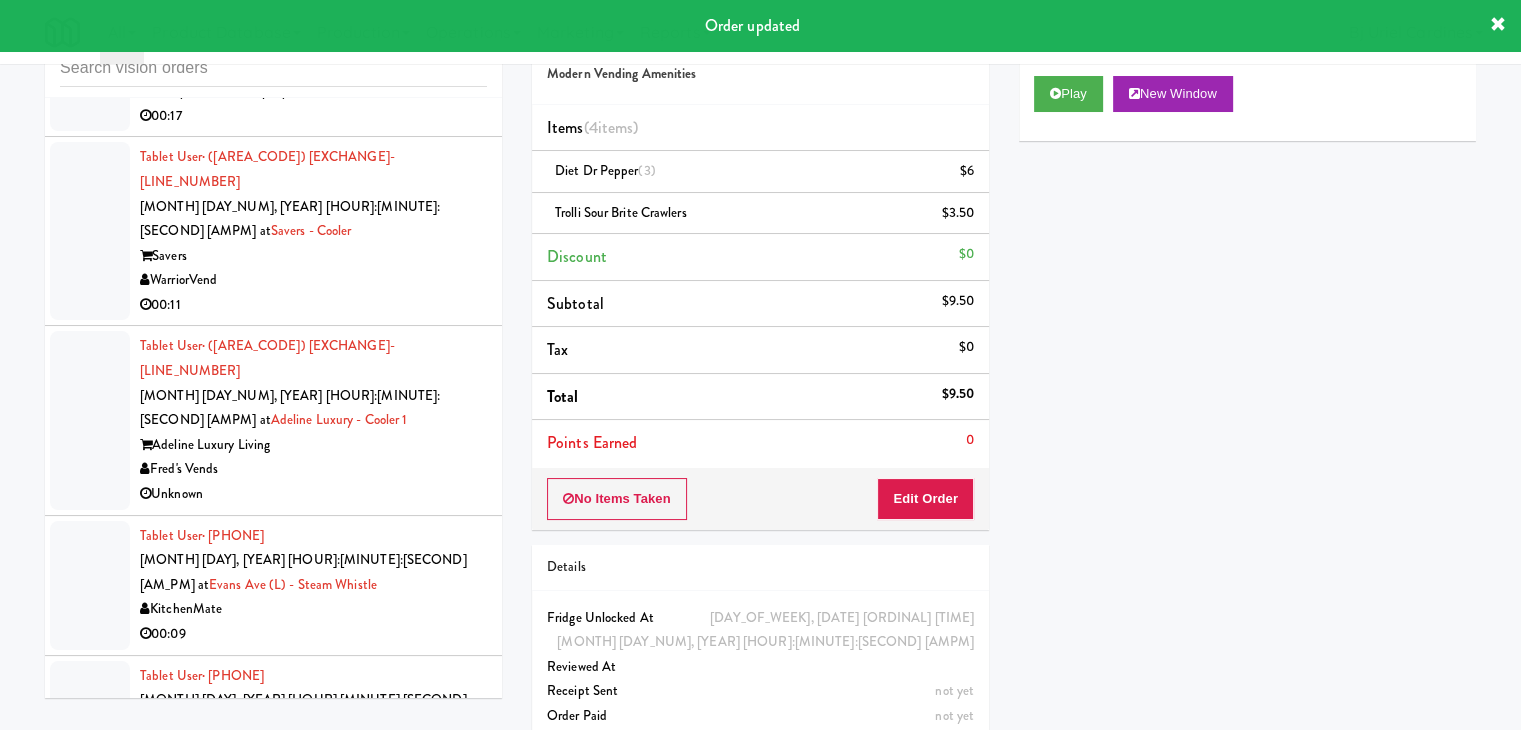 click on "00:03" at bounding box center (313, 2336) 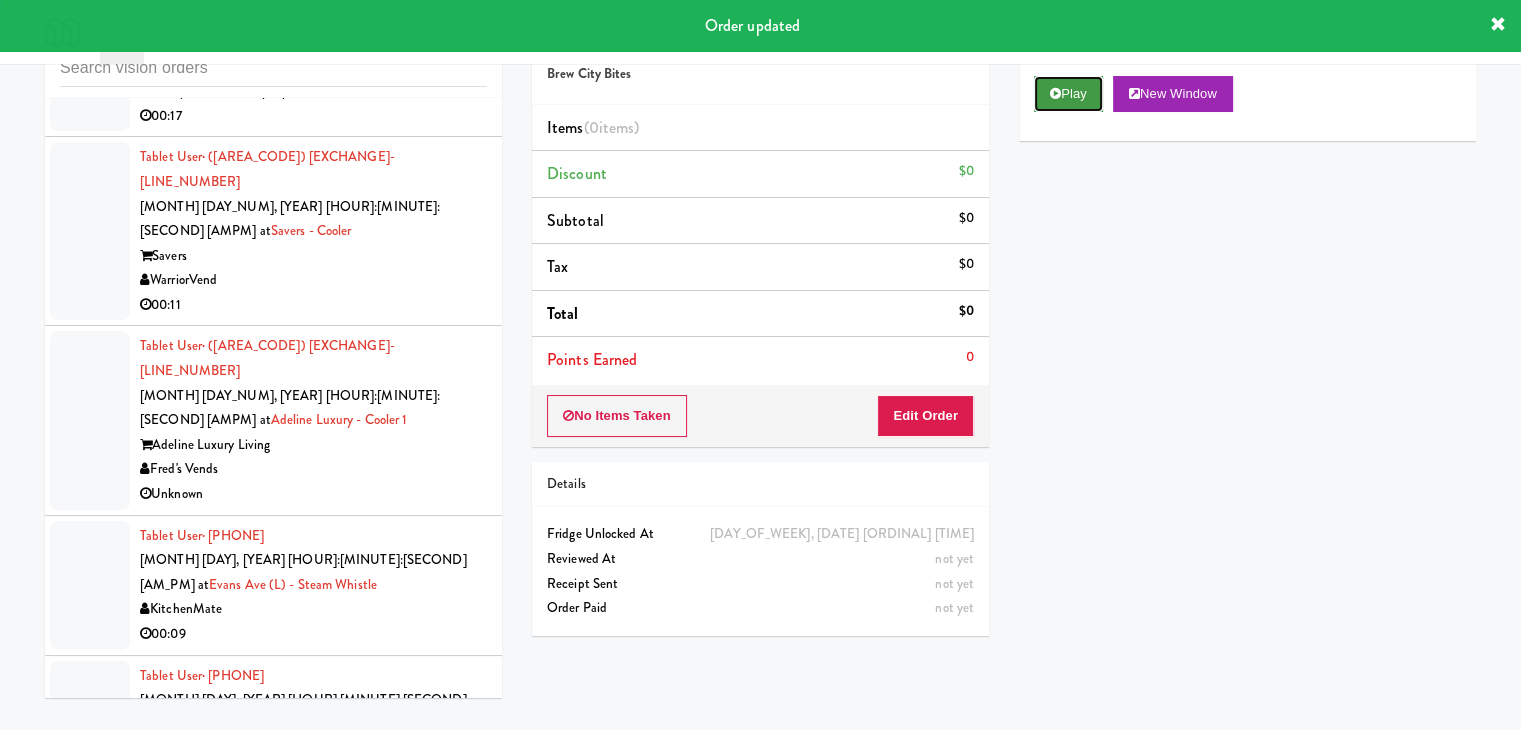 drag, startPoint x: 1095, startPoint y: 90, endPoint x: 1084, endPoint y: 93, distance: 11.401754 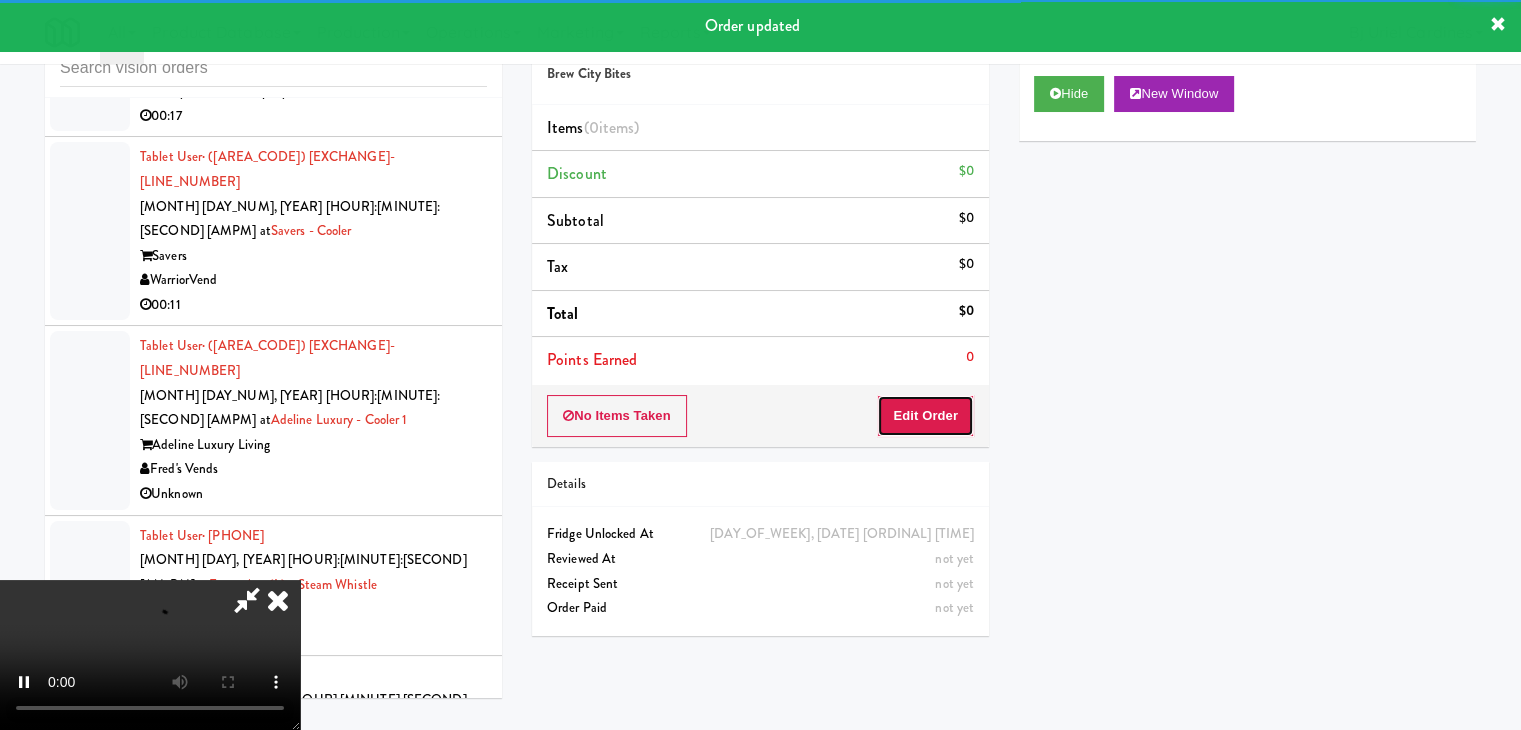 click on "Edit Order" at bounding box center [925, 416] 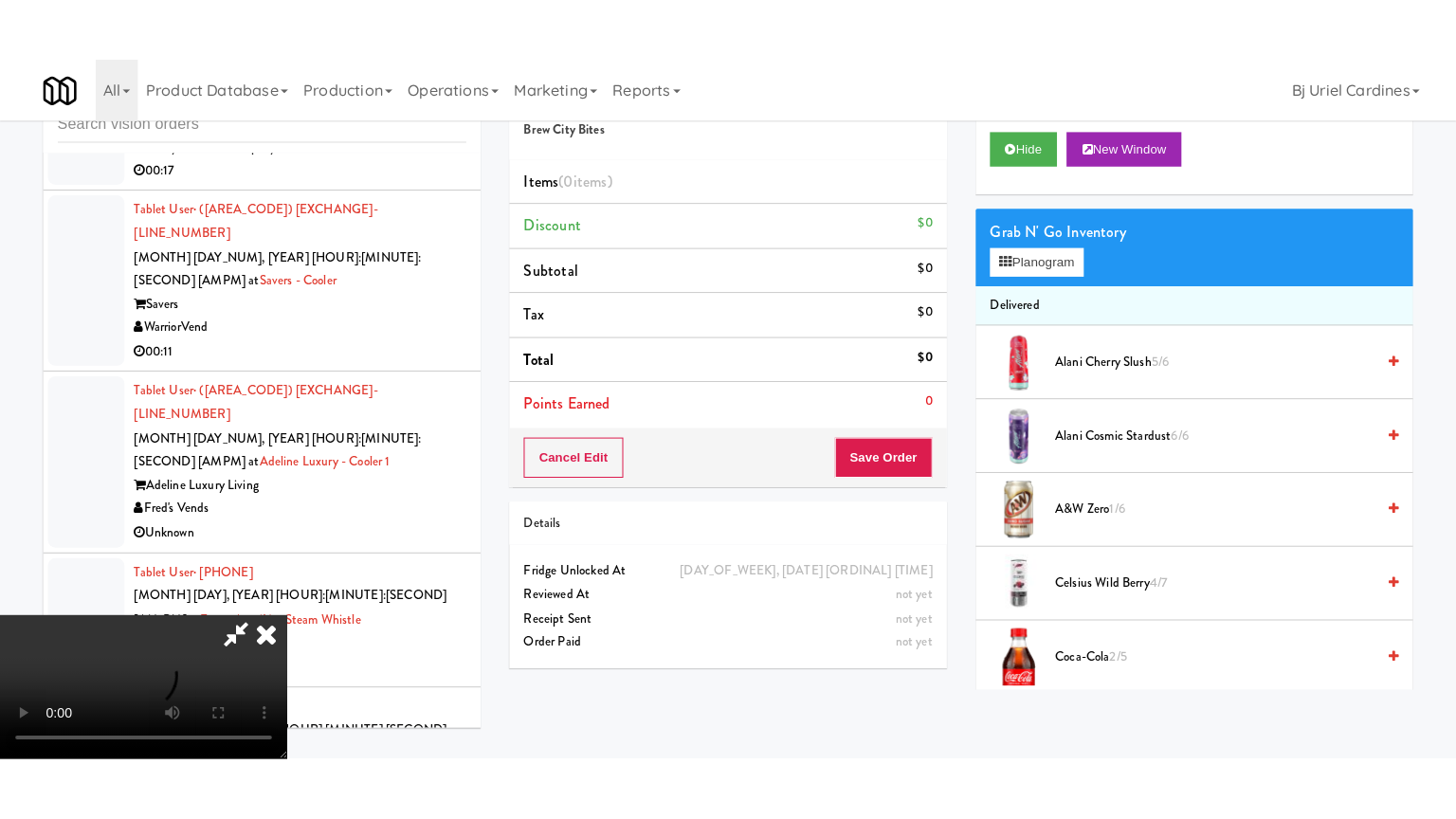 scroll, scrollTop: 266, scrollLeft: 0, axis: vertical 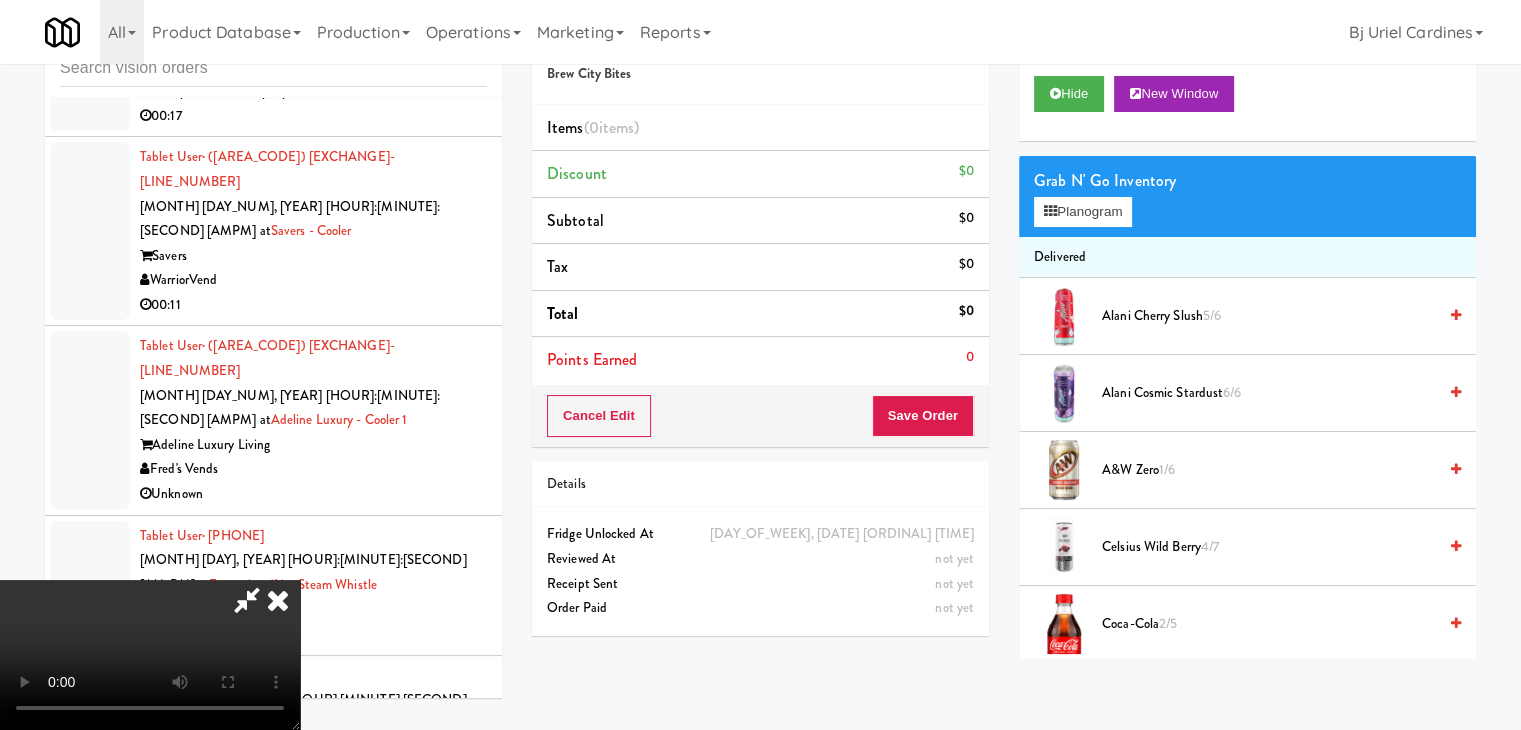 type 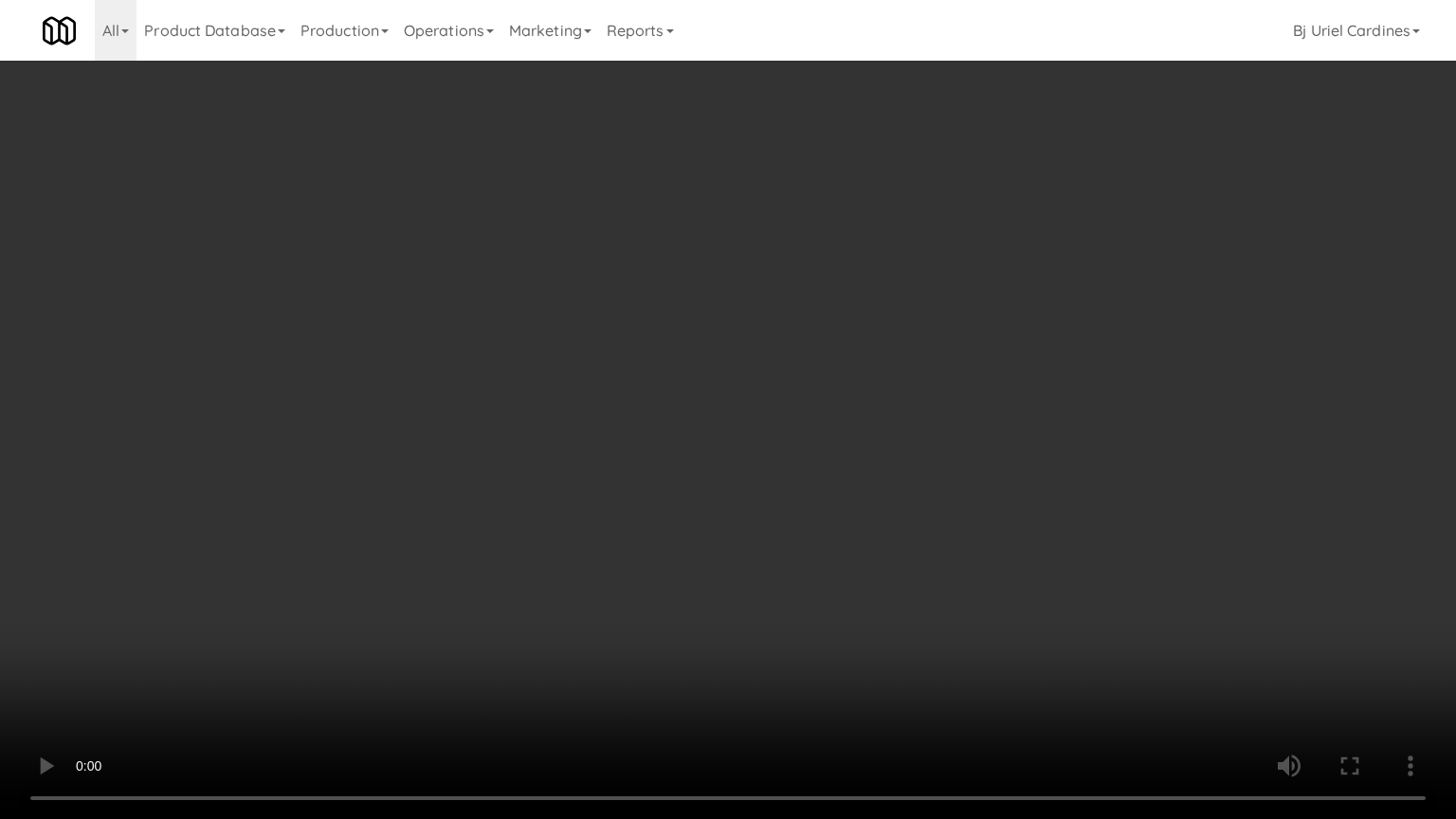 click at bounding box center (728, 410) 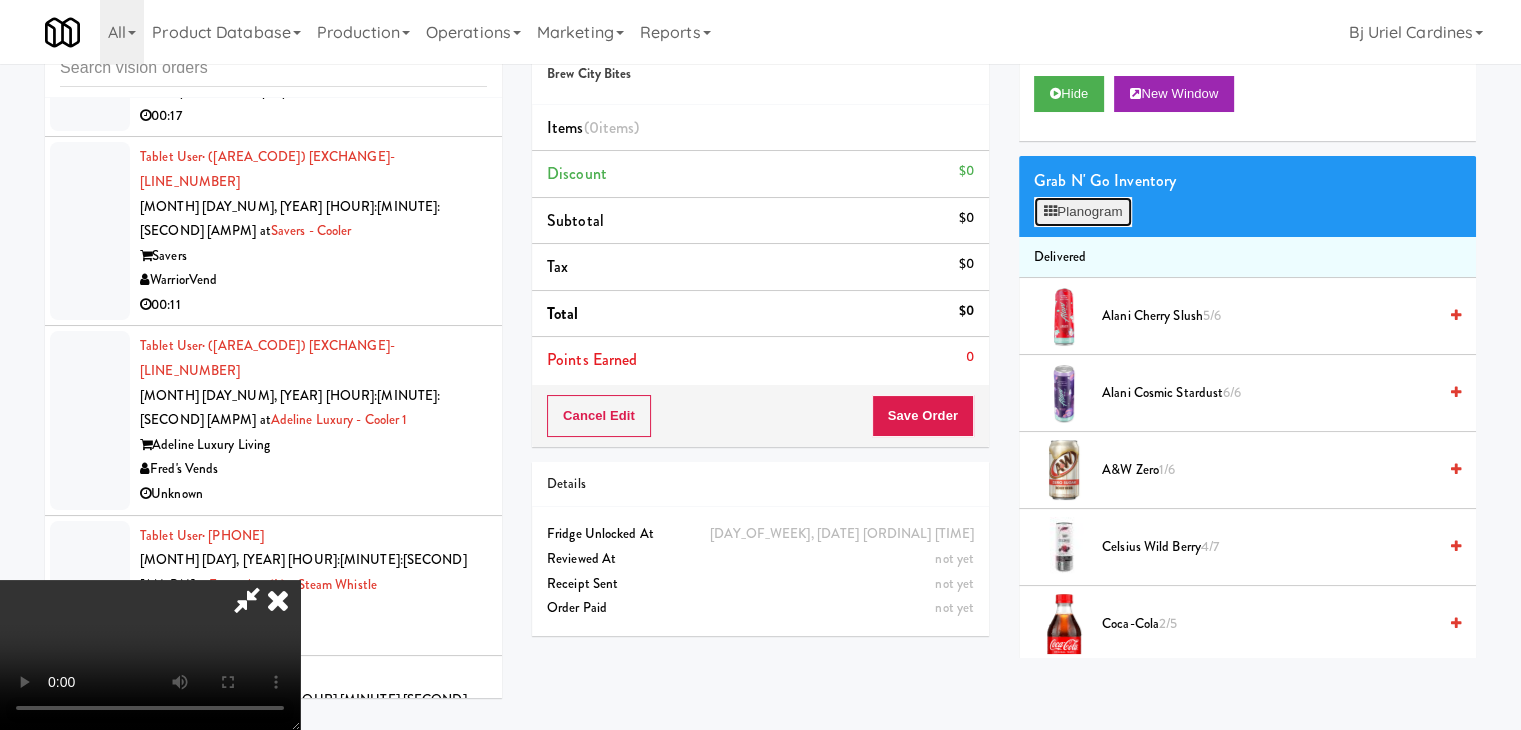 click on "Planogram" at bounding box center [1083, 212] 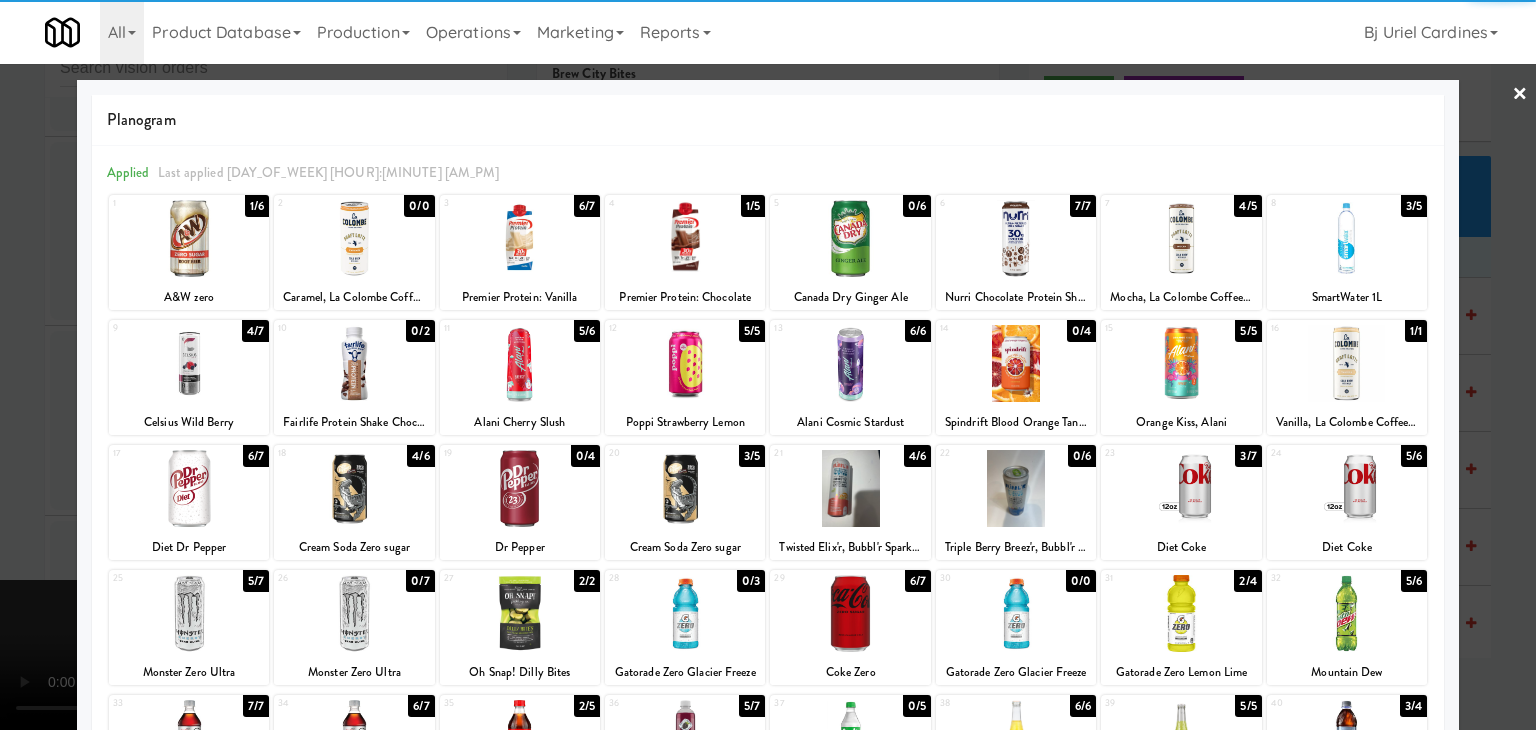 click at bounding box center (189, 363) 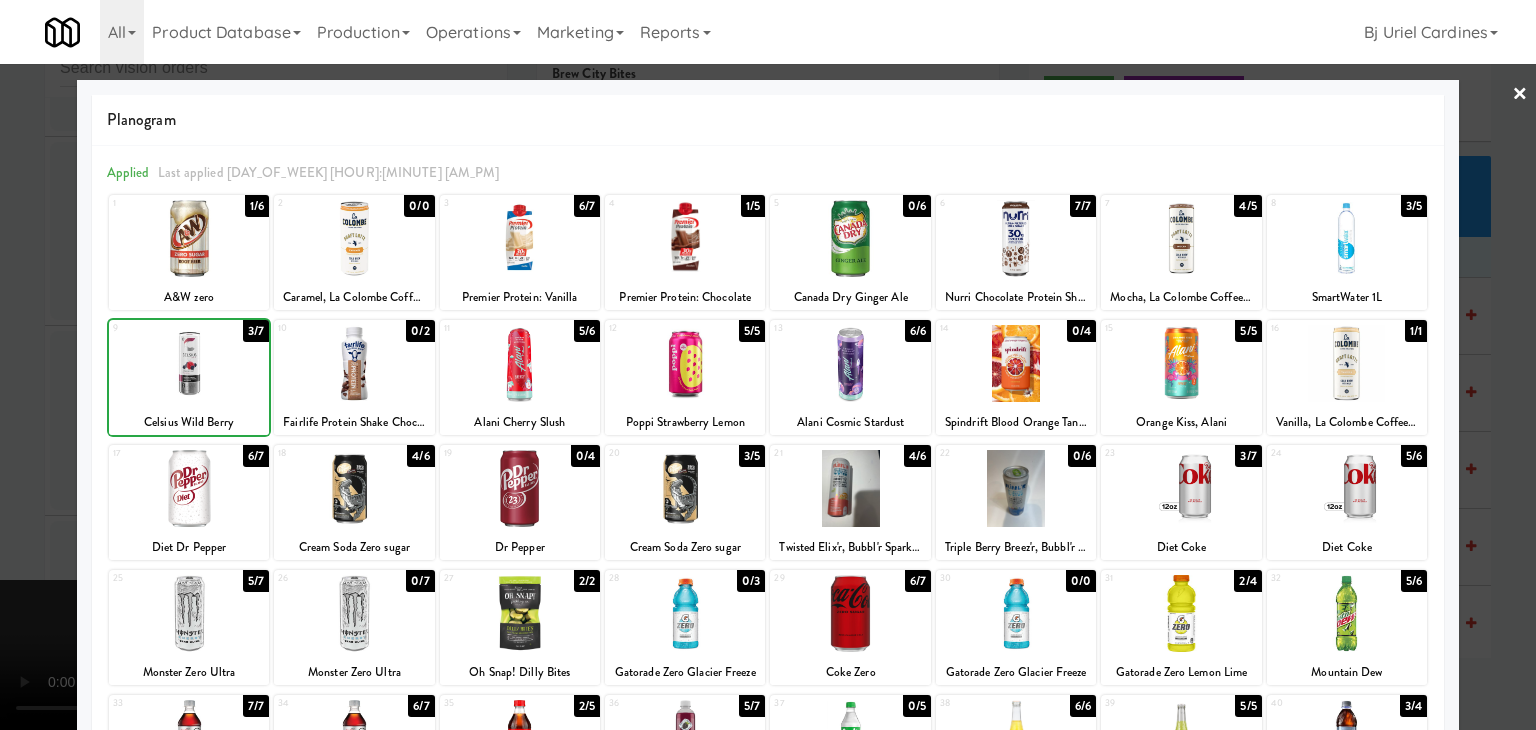 click at bounding box center [768, 365] 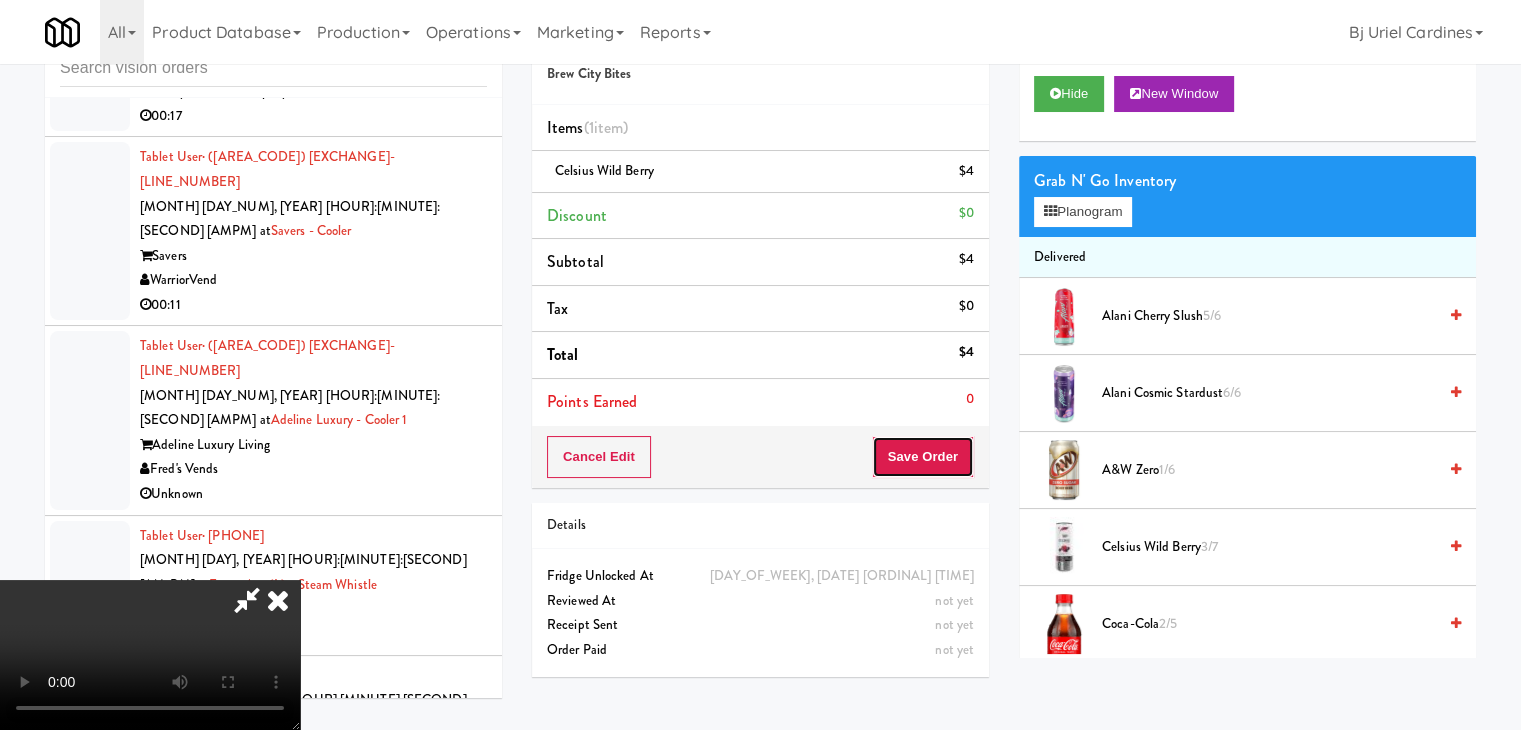click on "Save Order" at bounding box center [923, 457] 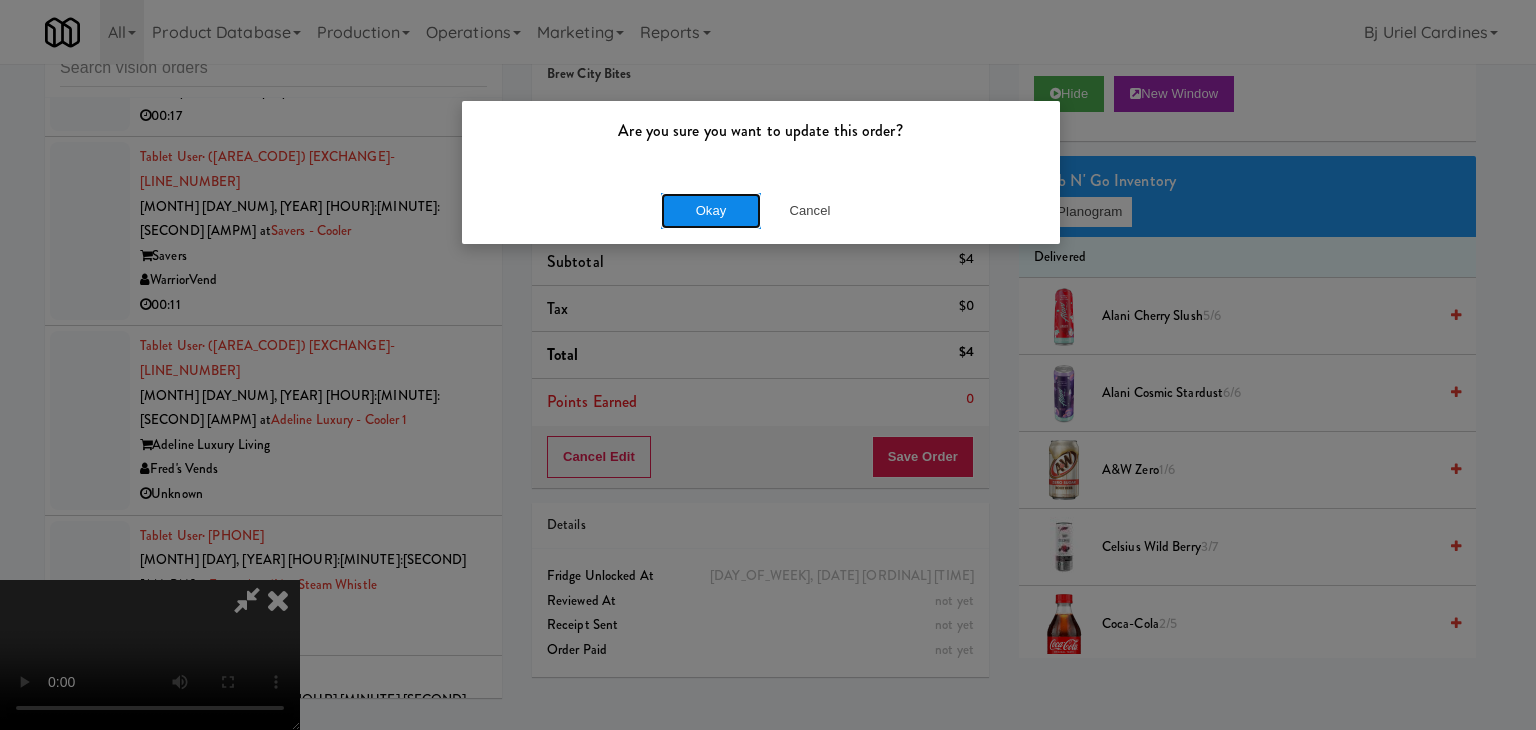 click on "Okay" at bounding box center [711, 211] 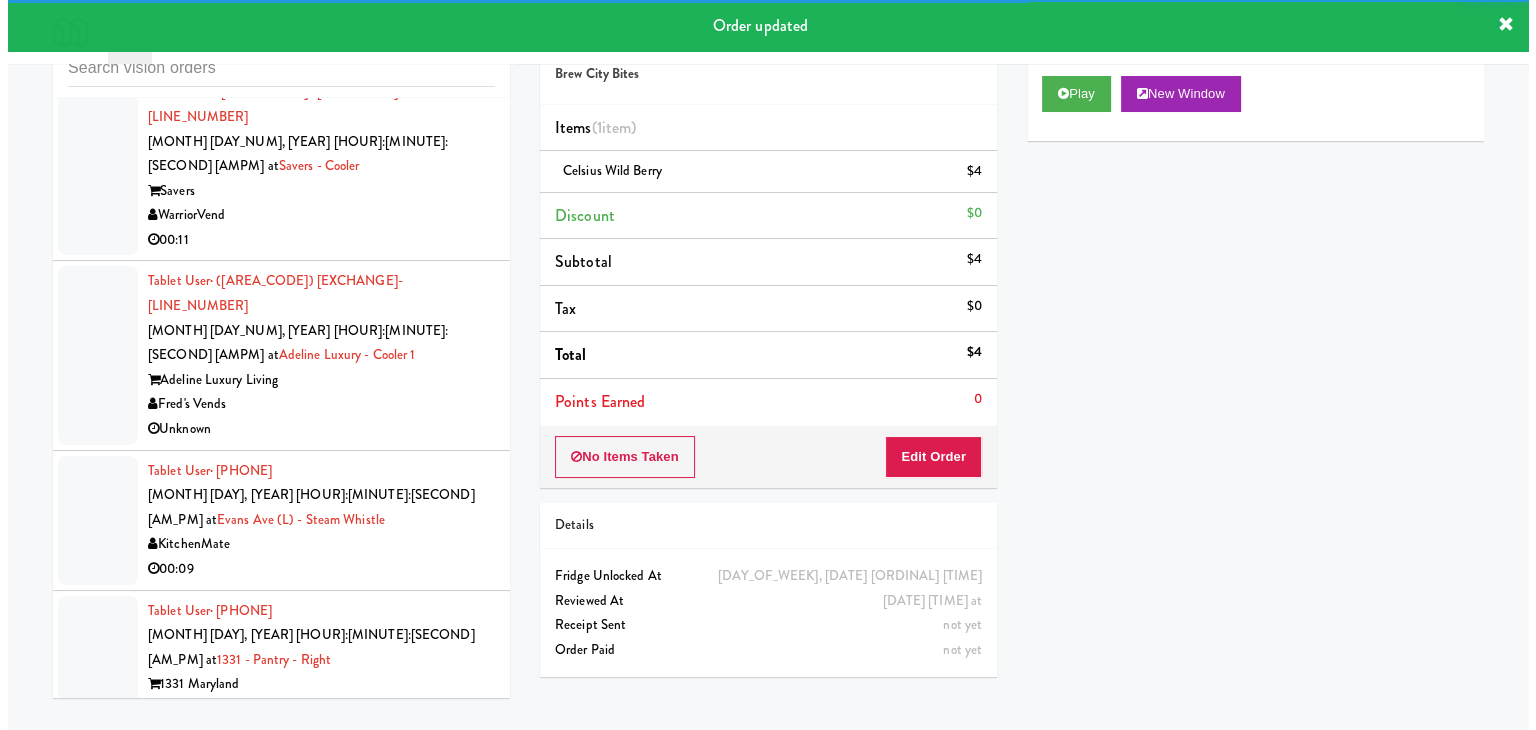 scroll, scrollTop: 13651, scrollLeft: 0, axis: vertical 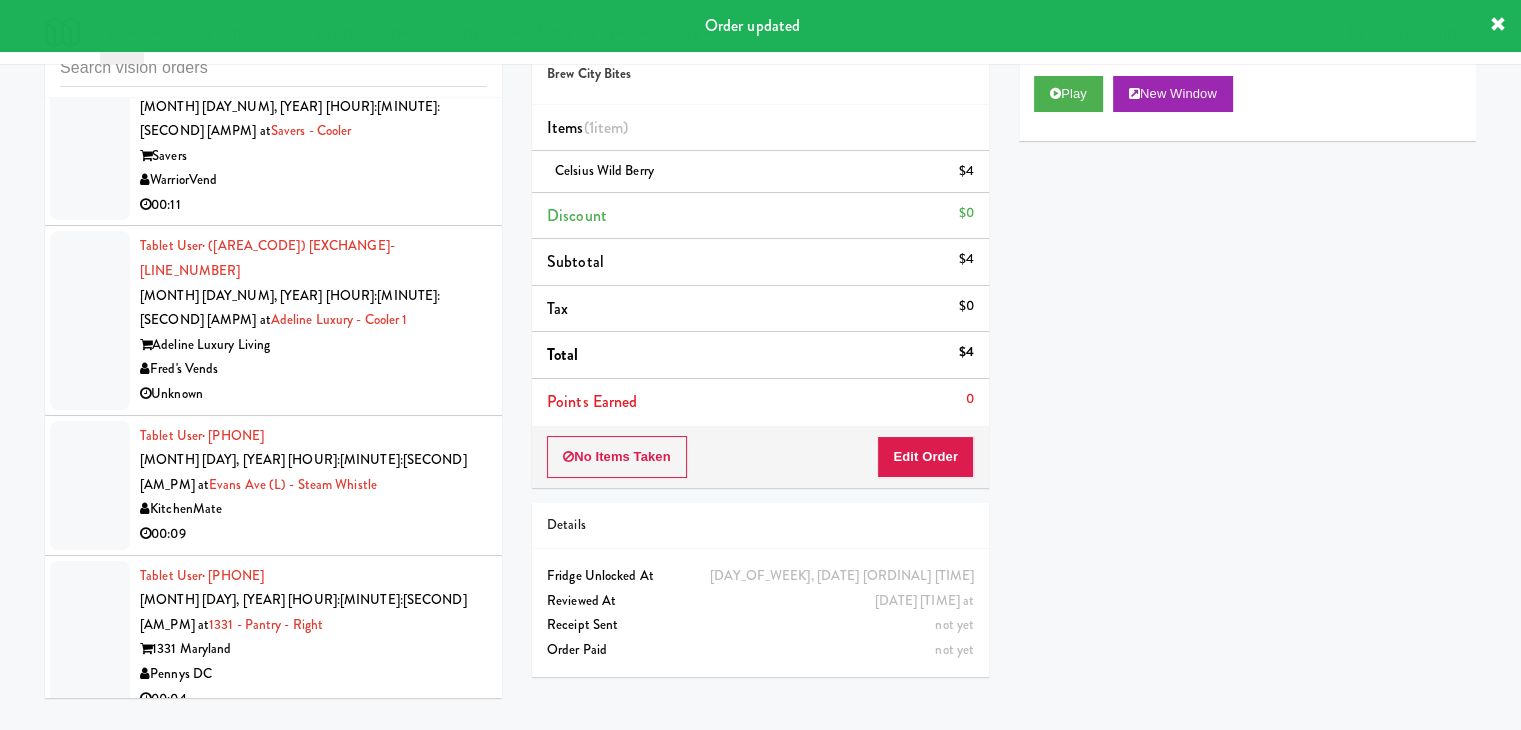 click on "Kinetic Atlanta" at bounding box center [313, 2401] 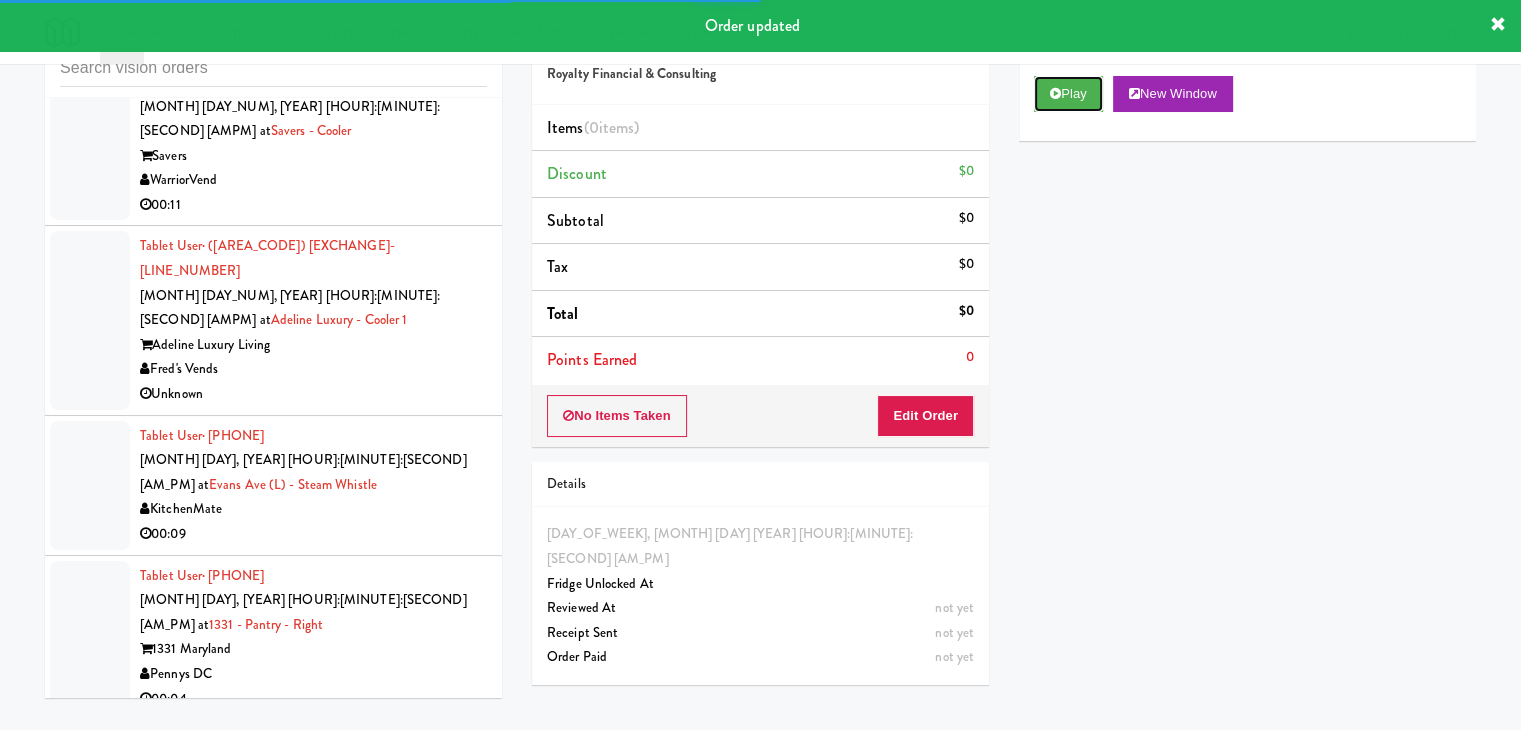 click on "Play" at bounding box center (1068, 94) 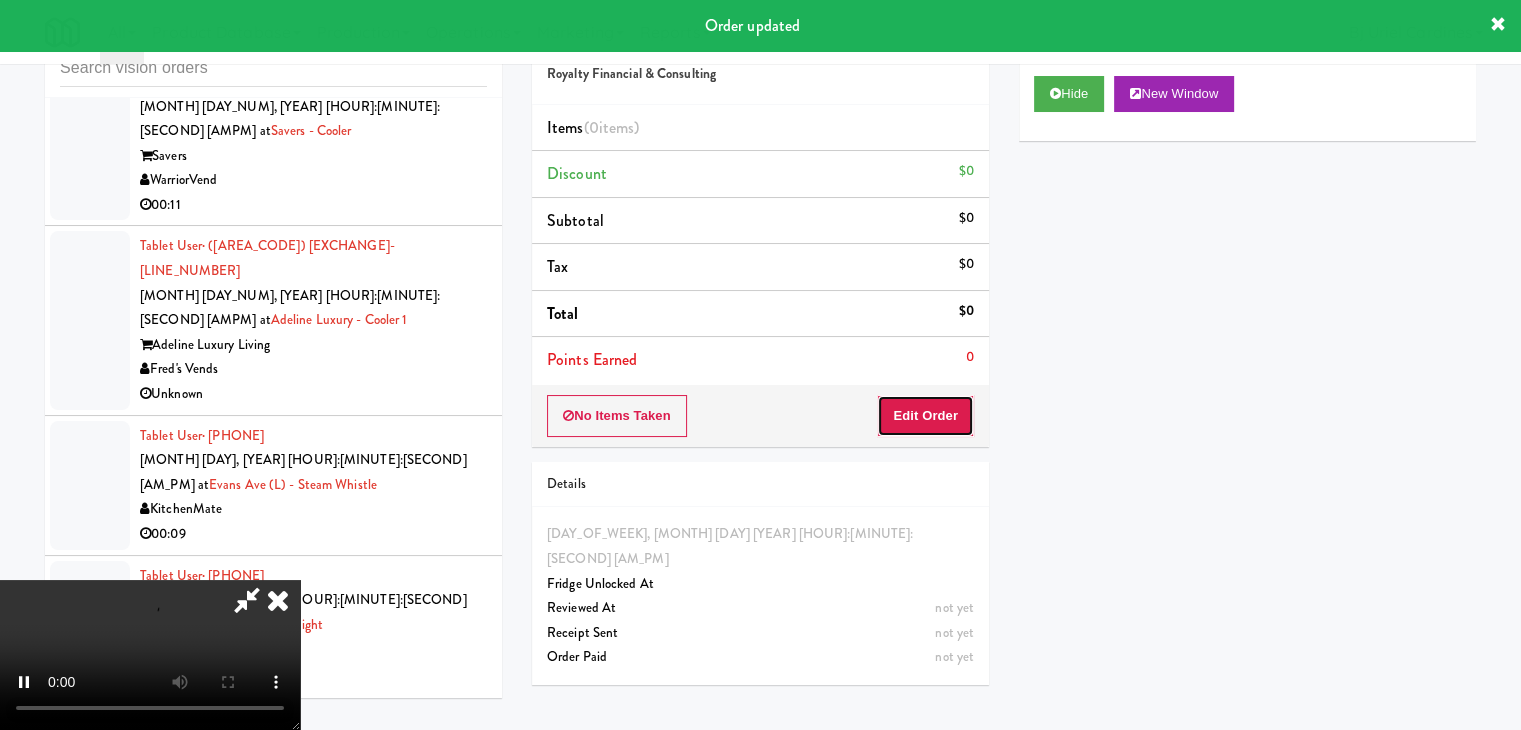 click on "Edit Order" at bounding box center (925, 416) 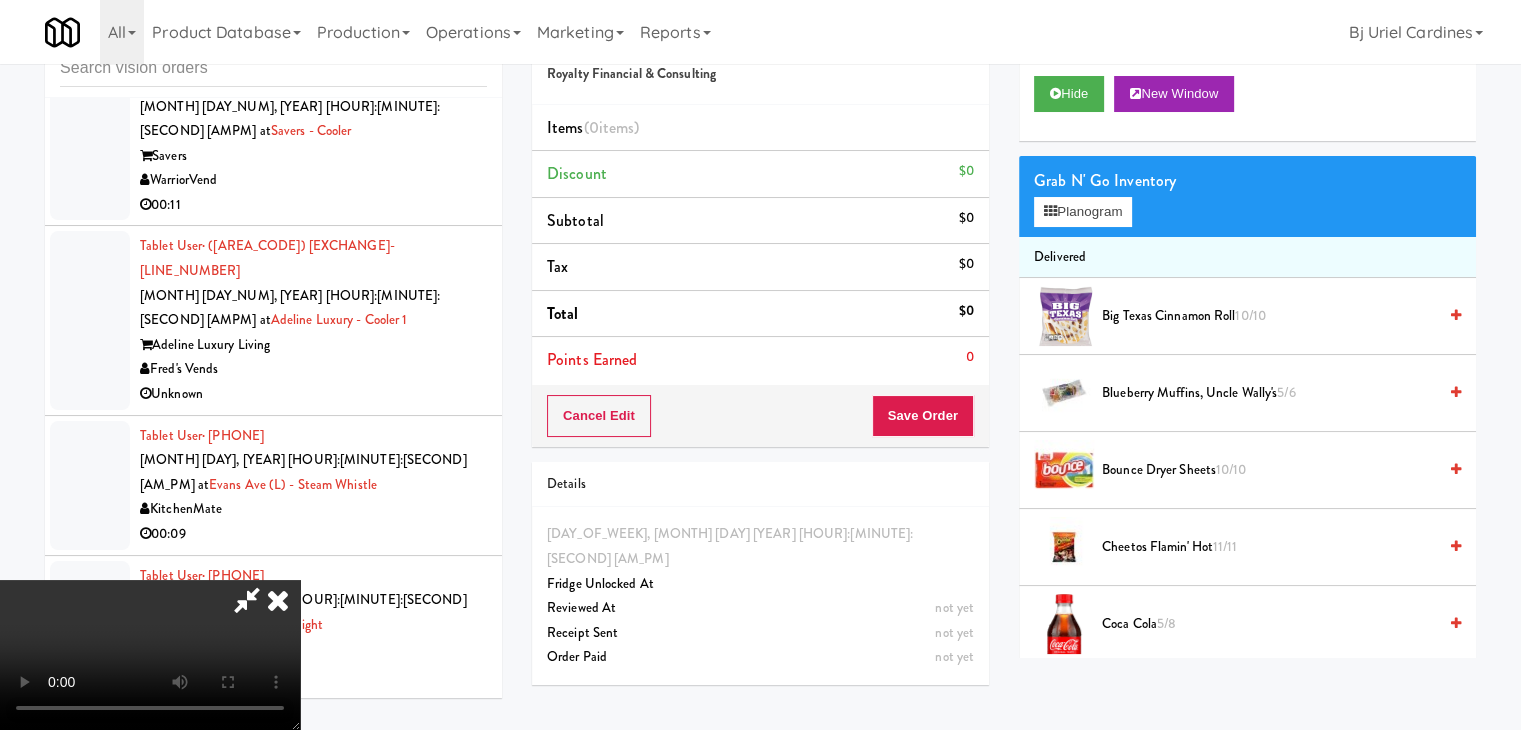 type 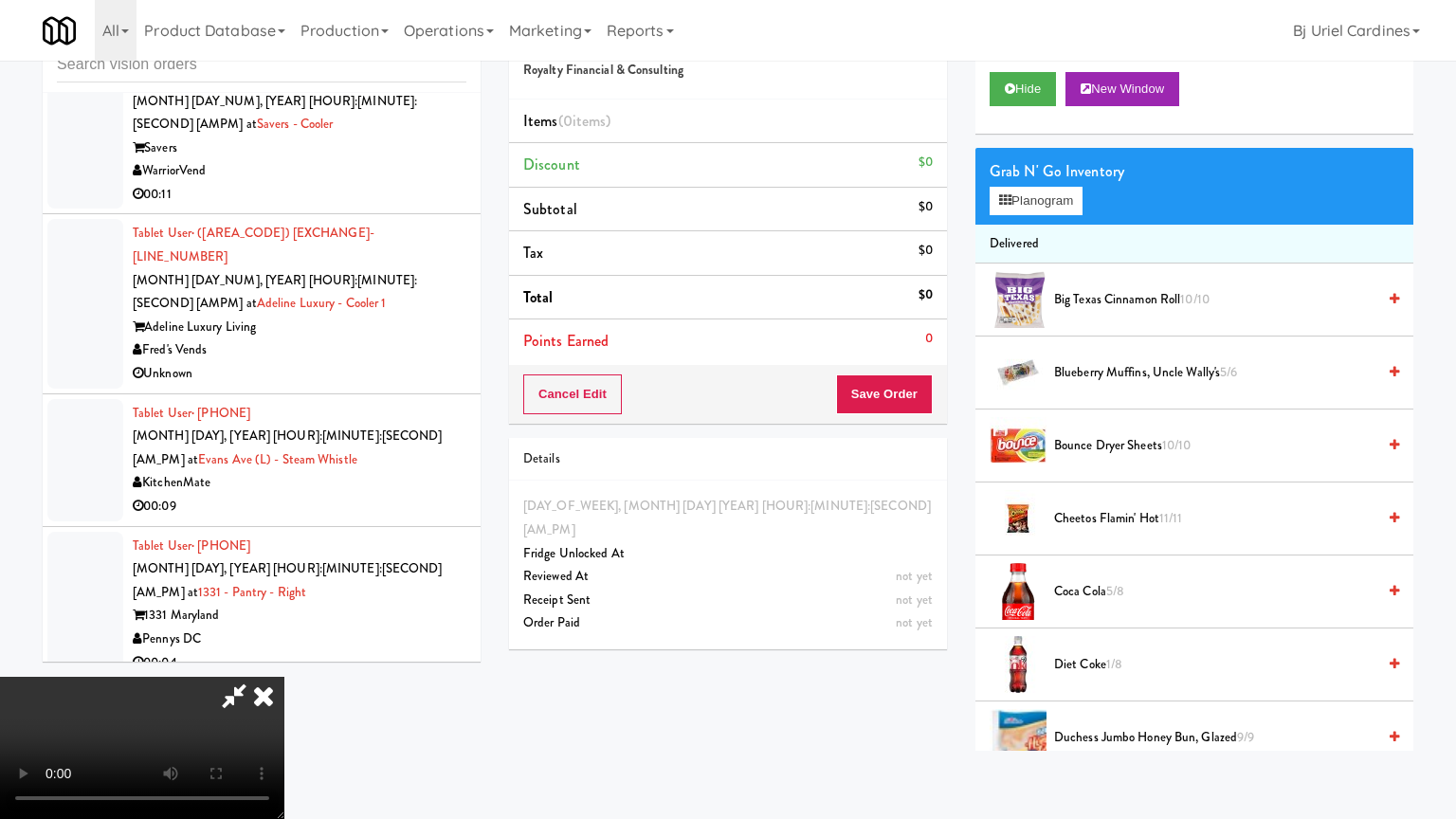 click at bounding box center [142, 748] 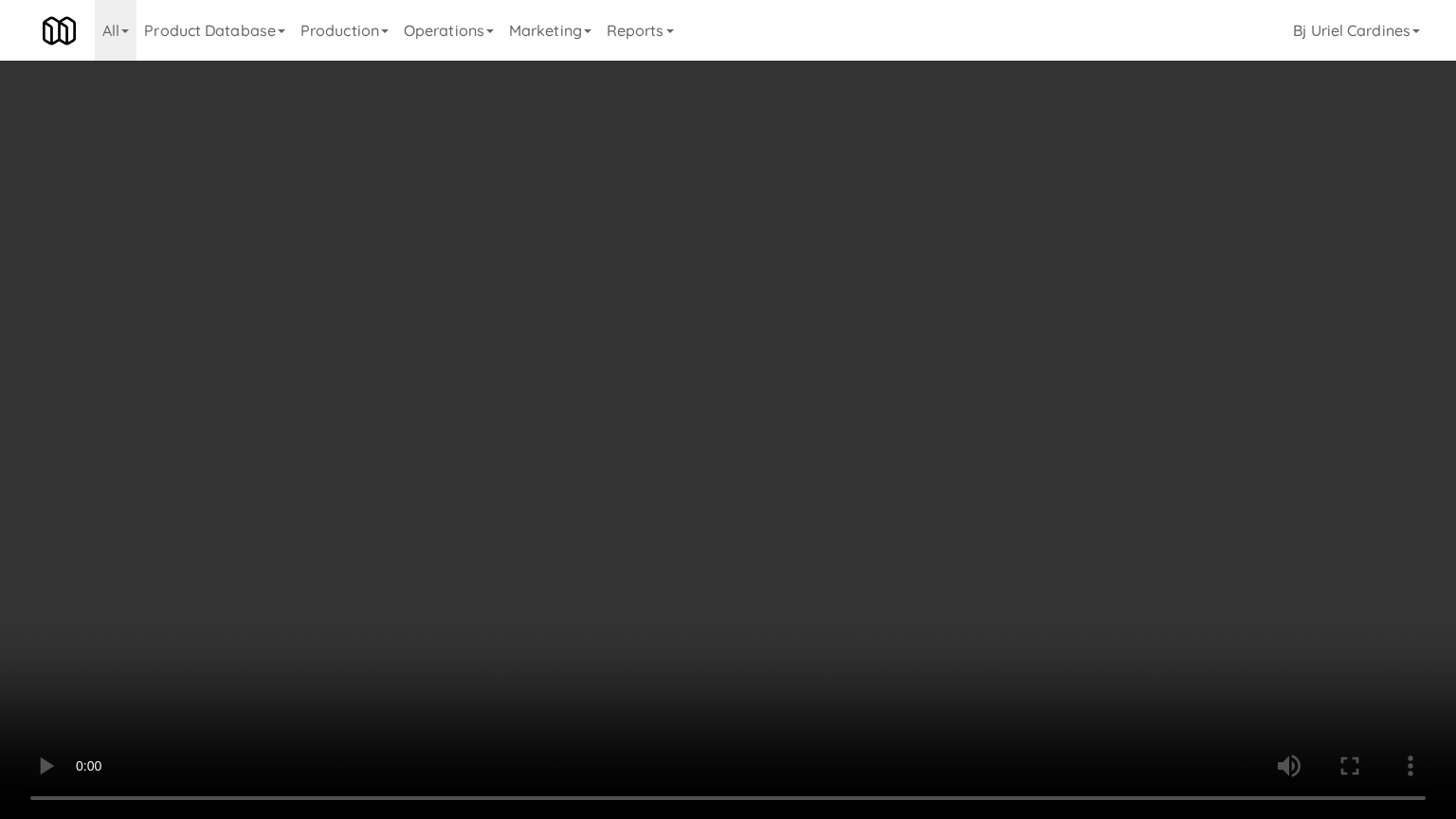 click at bounding box center [728, 410] 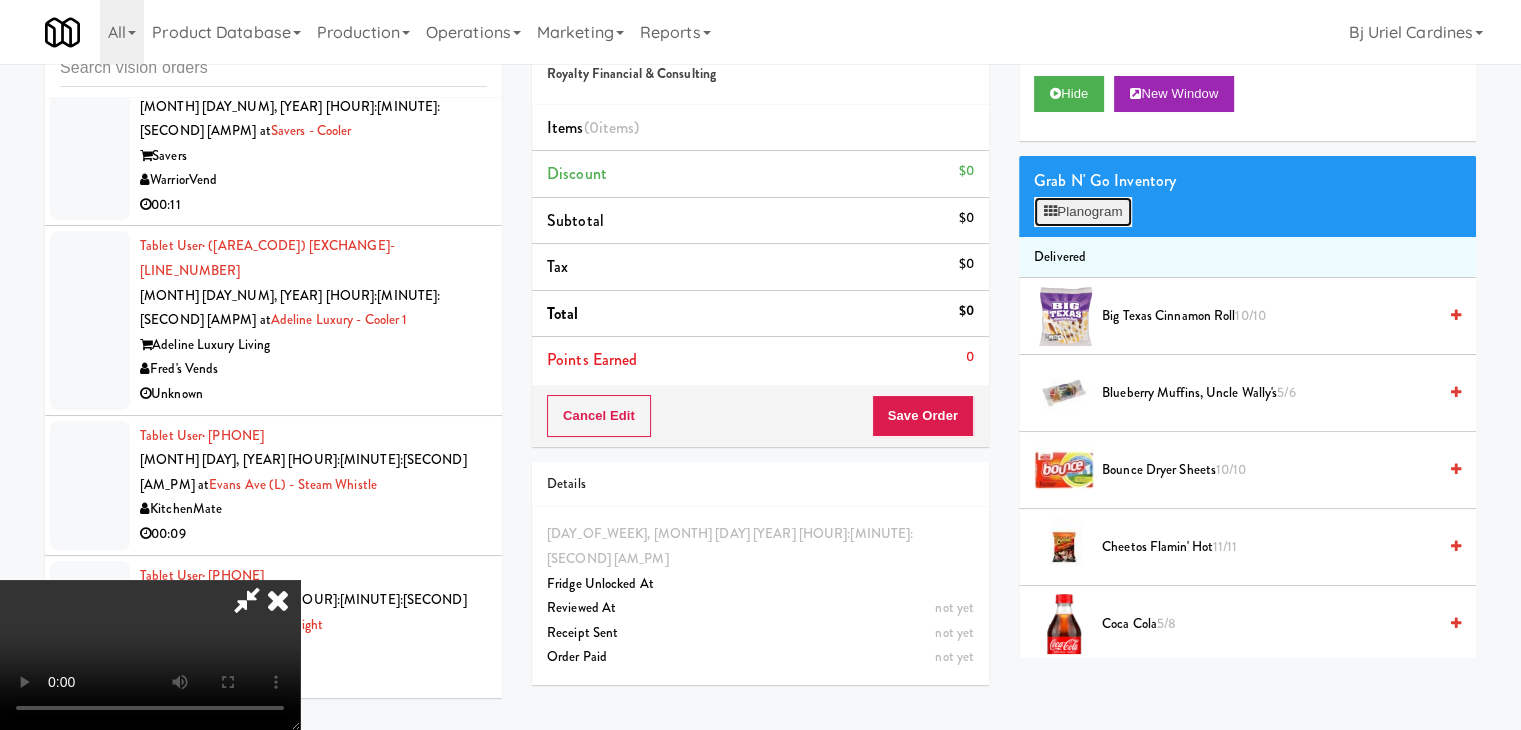 click on "Planogram" at bounding box center [1083, 212] 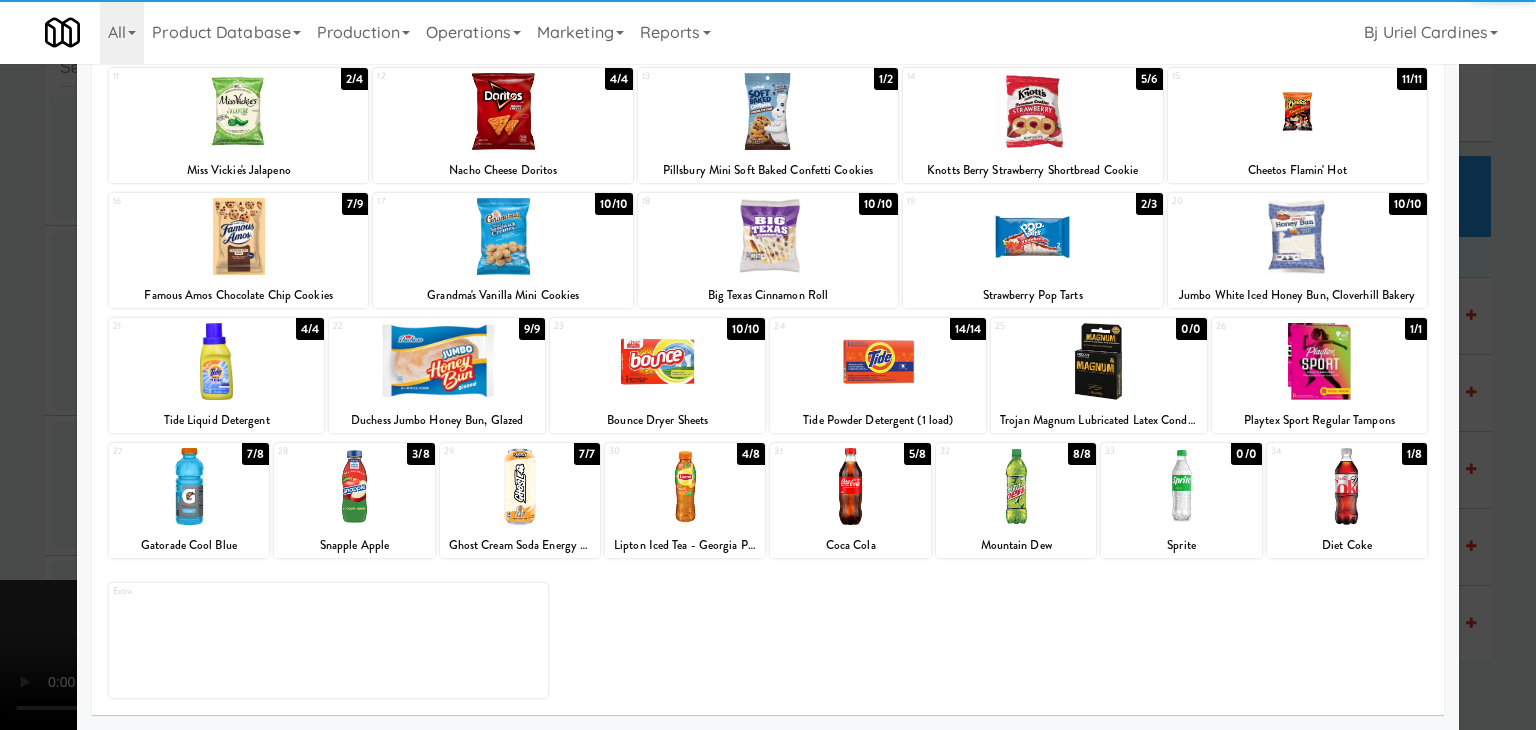 click at bounding box center (1347, 486) 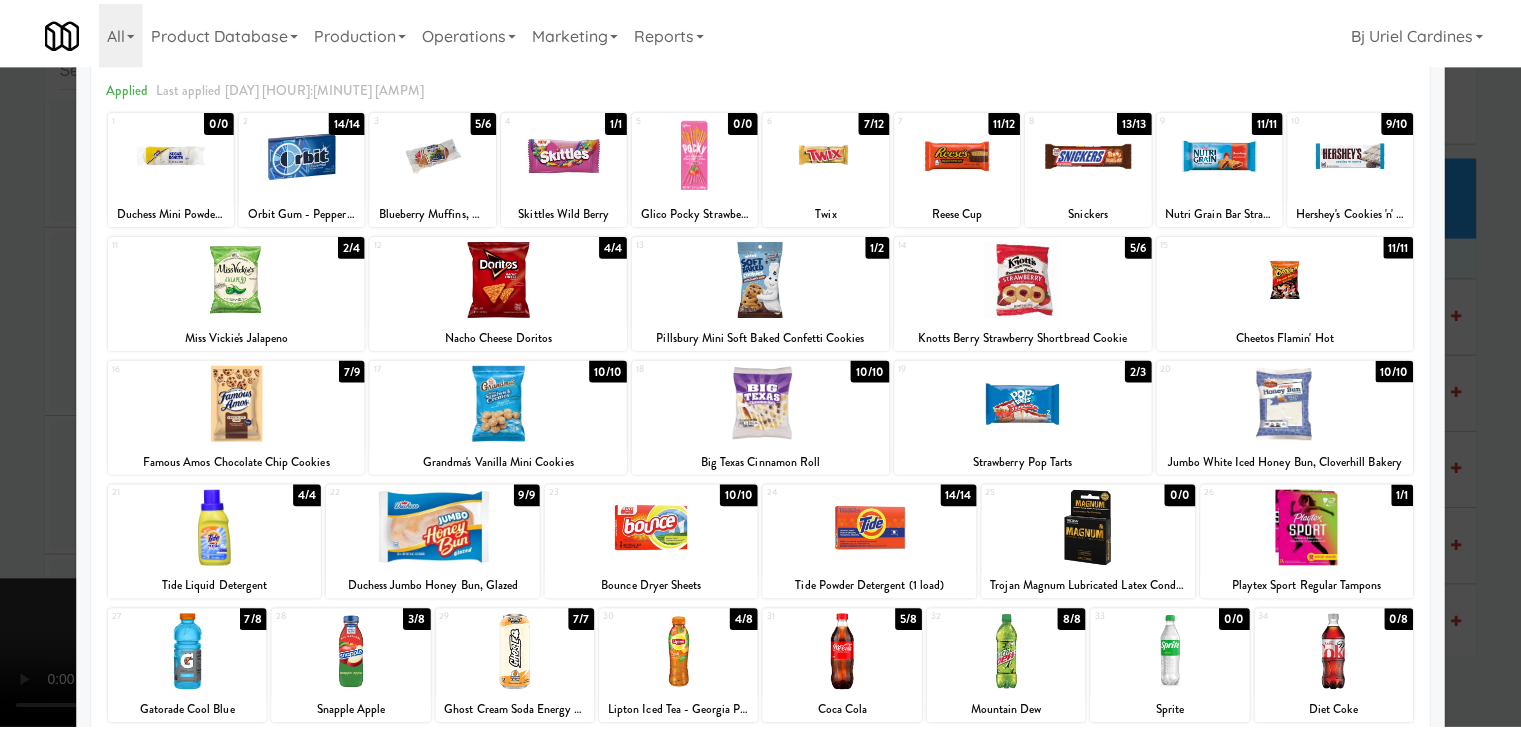 scroll, scrollTop: 0, scrollLeft: 0, axis: both 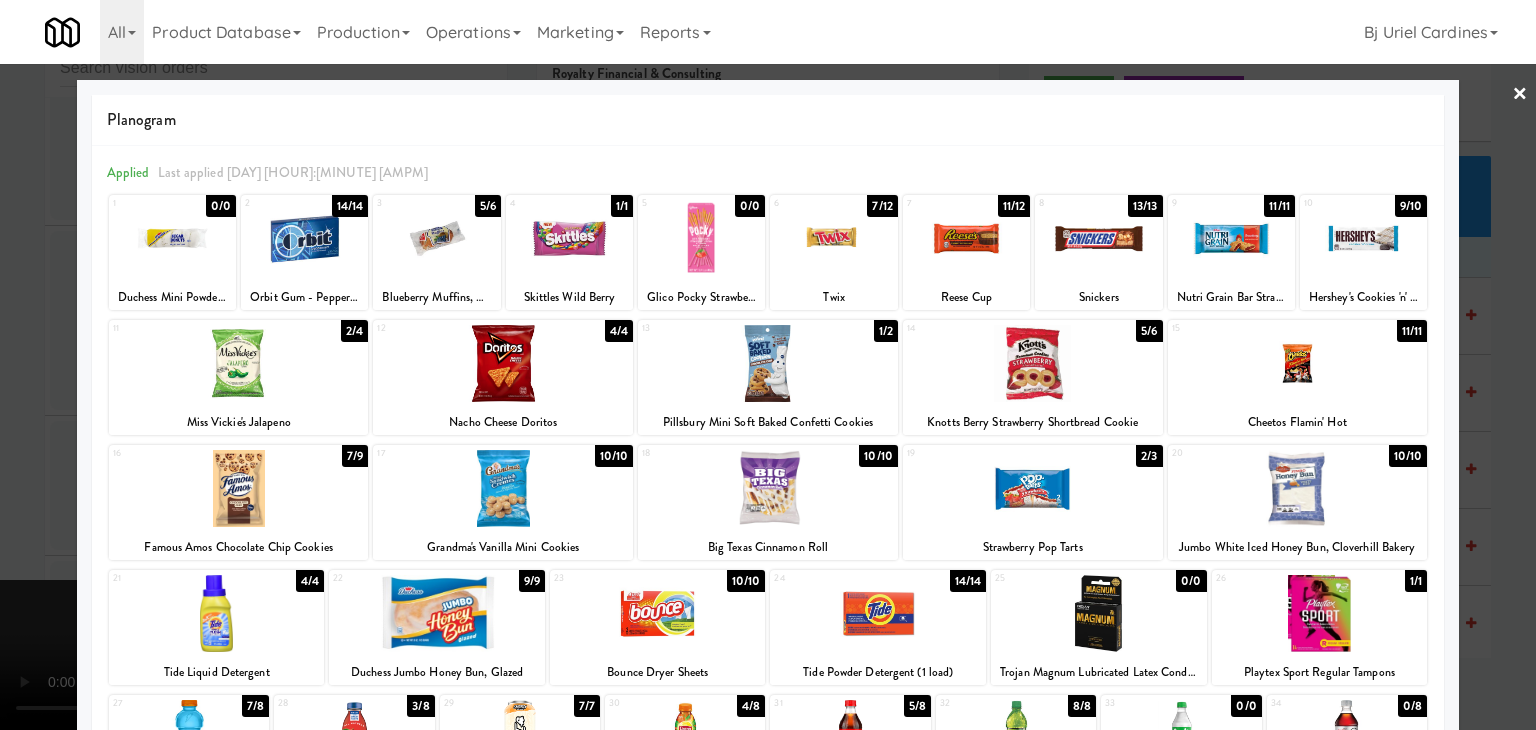 drag, startPoint x: 953, startPoint y: 242, endPoint x: 695, endPoint y: 295, distance: 263.38754 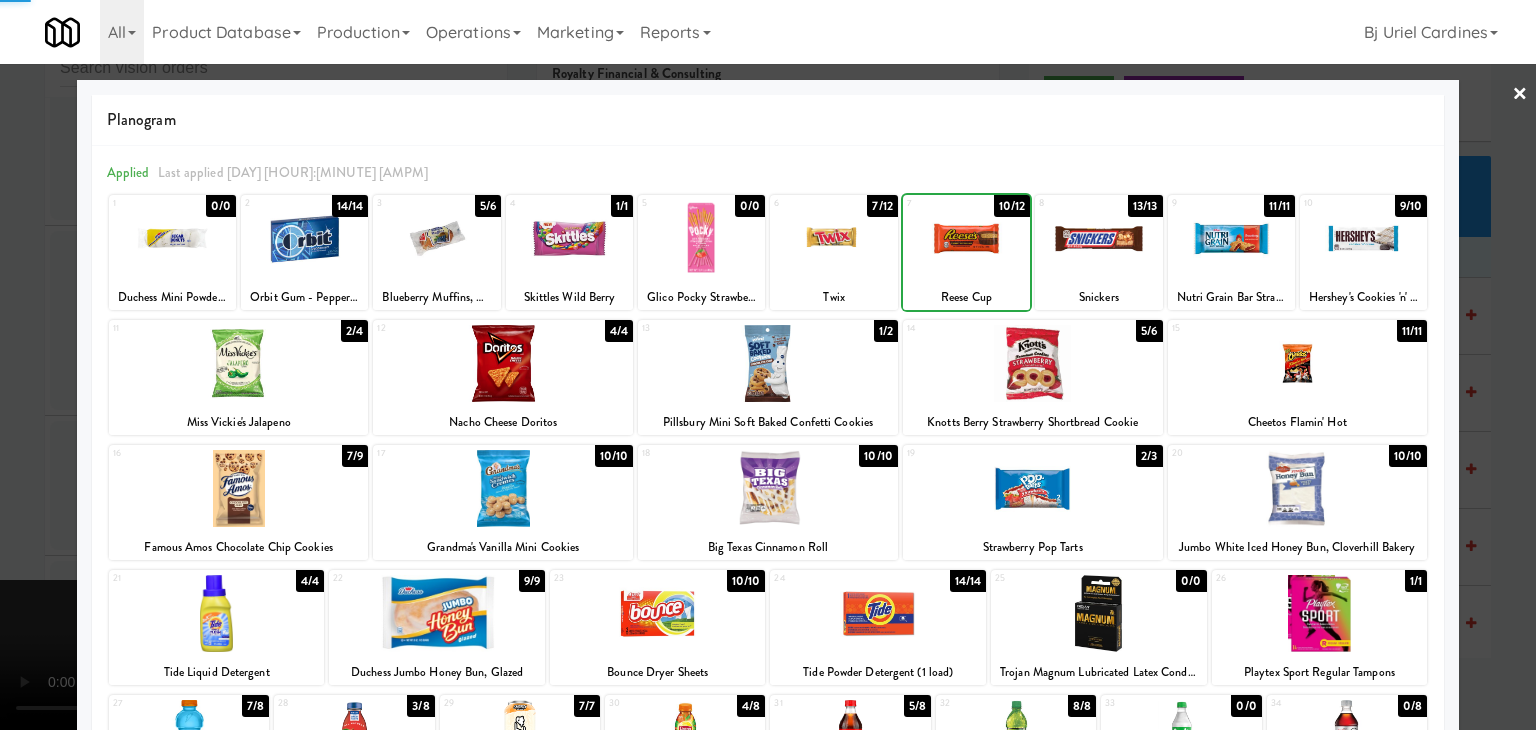 drag, startPoint x: 0, startPoint y: 329, endPoint x: 216, endPoint y: 368, distance: 219.4926 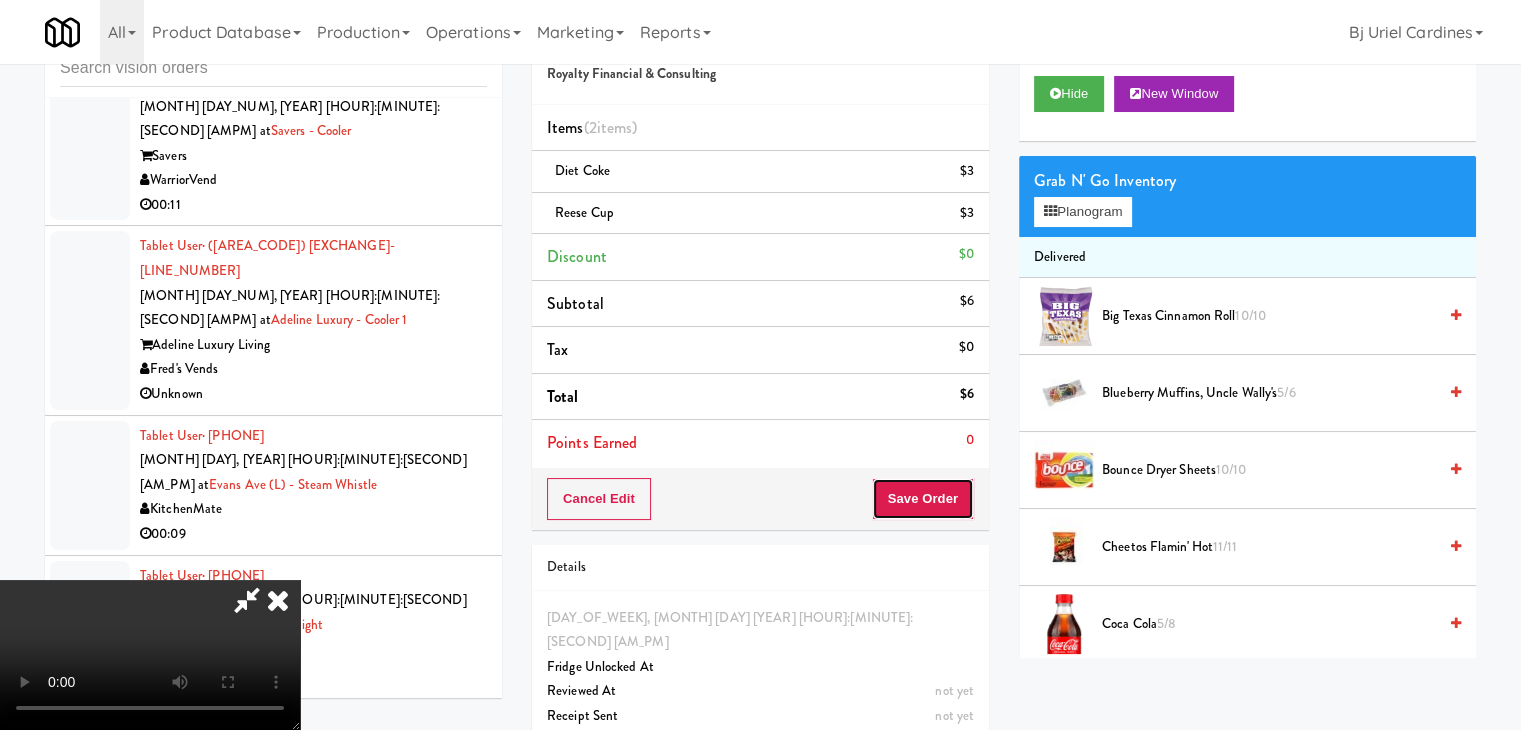 click on "Save Order" at bounding box center (923, 499) 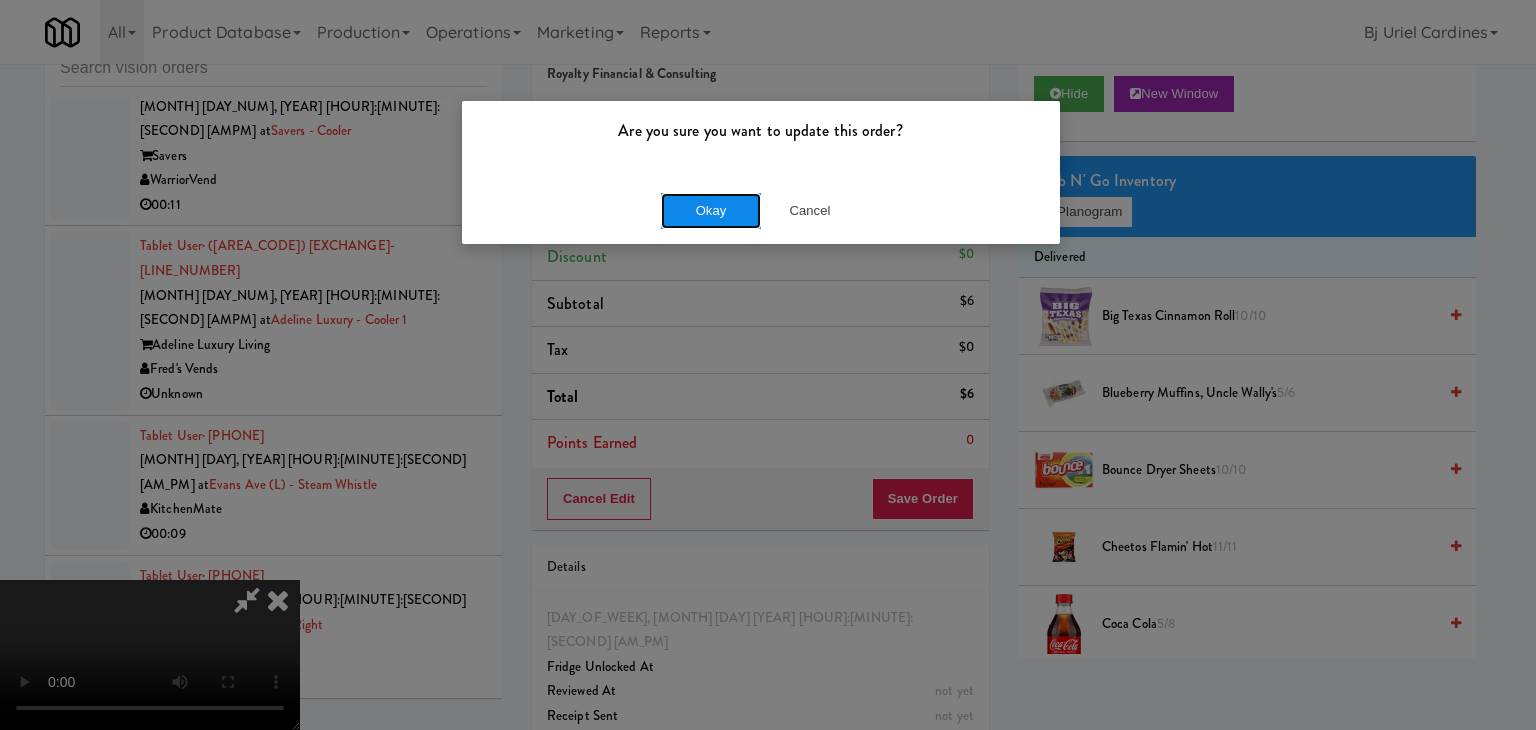 click on "Okay" at bounding box center [711, 211] 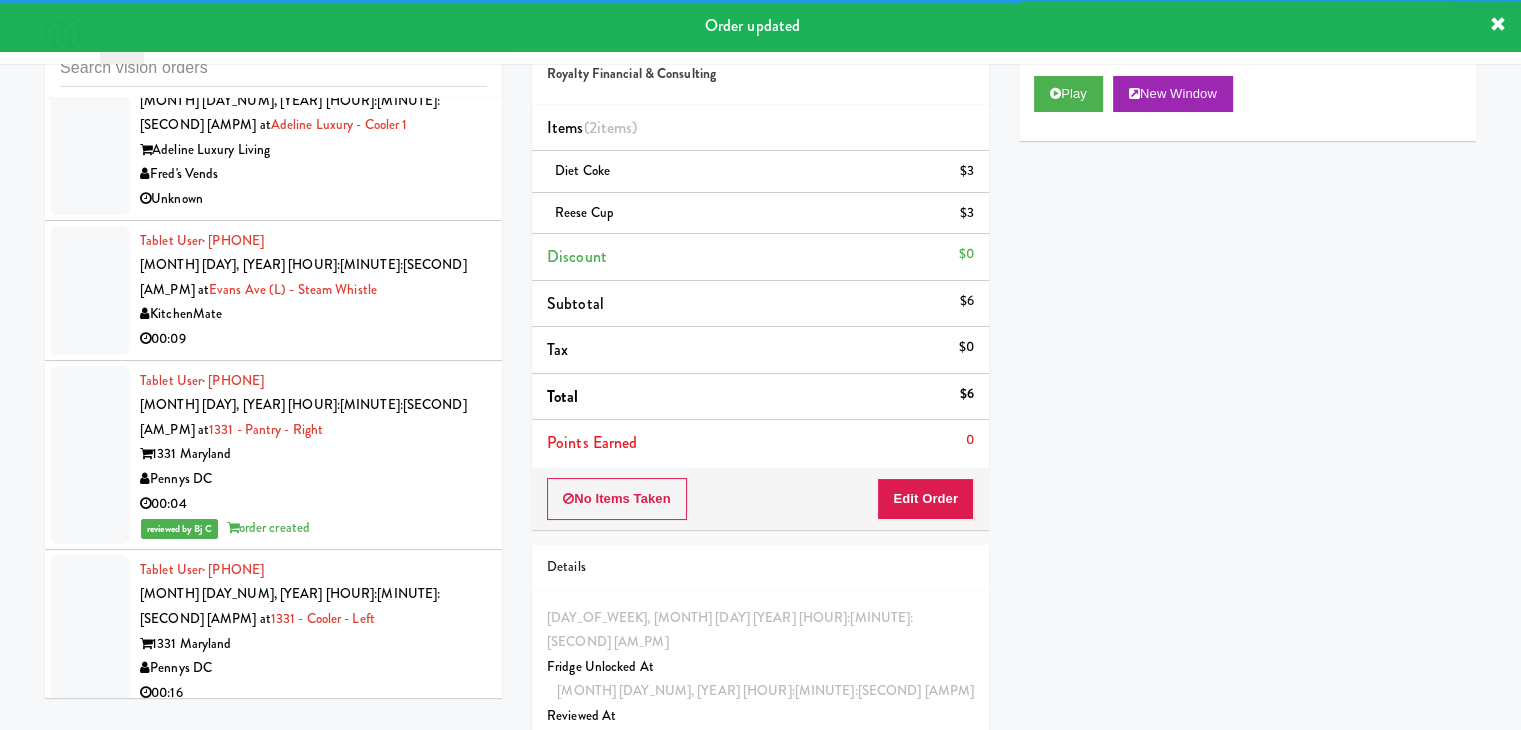 scroll, scrollTop: 13851, scrollLeft: 0, axis: vertical 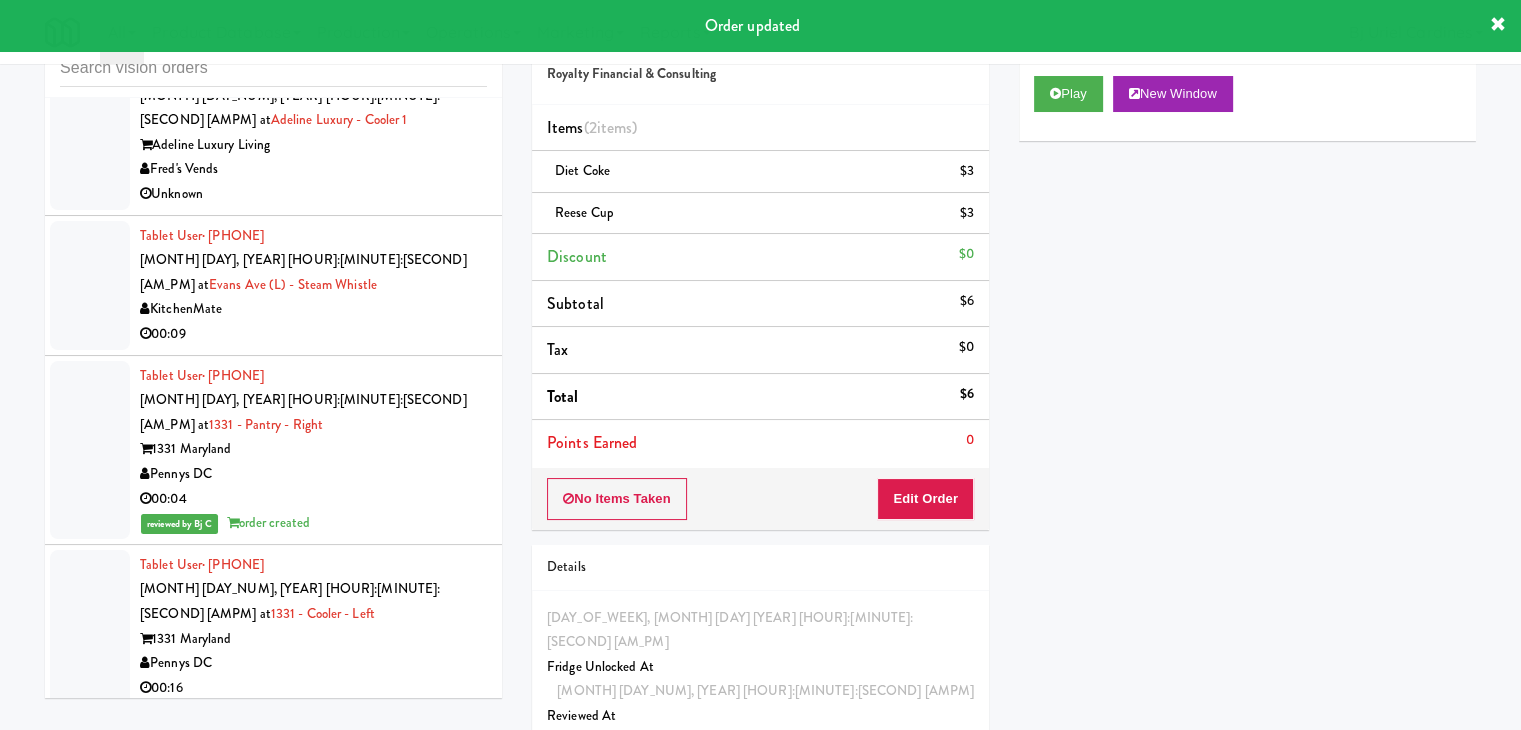 click on "Summerhill Market" at bounding box center (313, 2415) 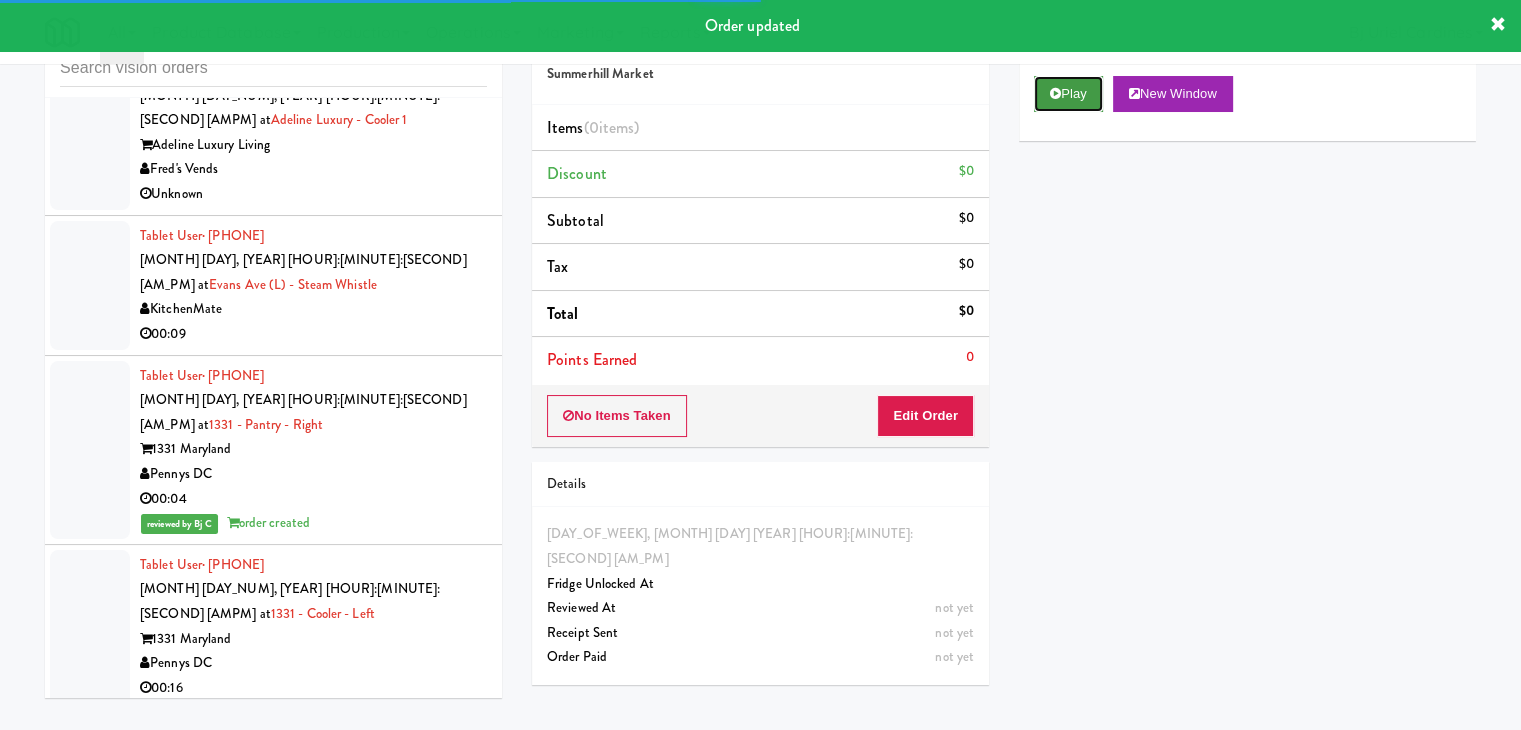 click at bounding box center [1055, 93] 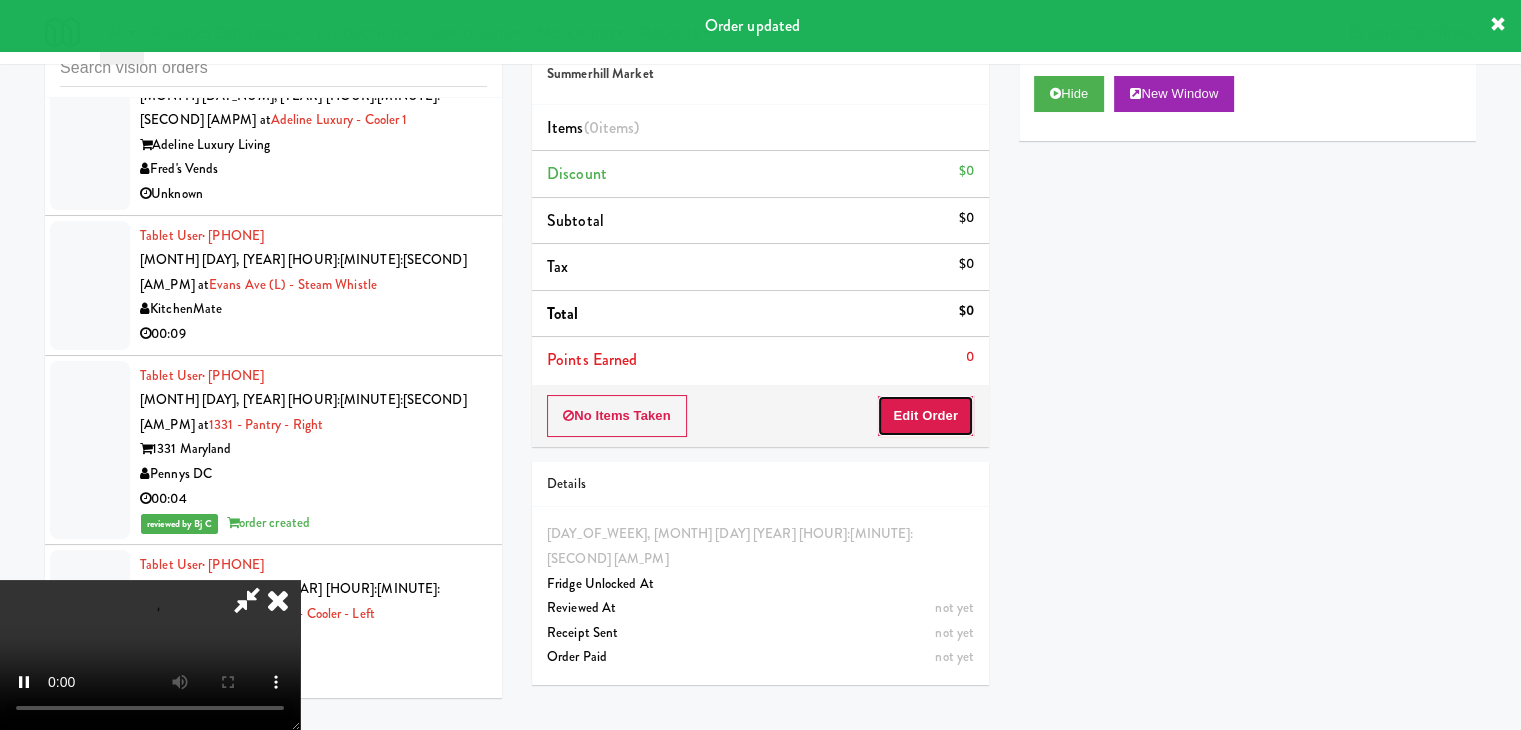 click on "Edit Order" at bounding box center [925, 416] 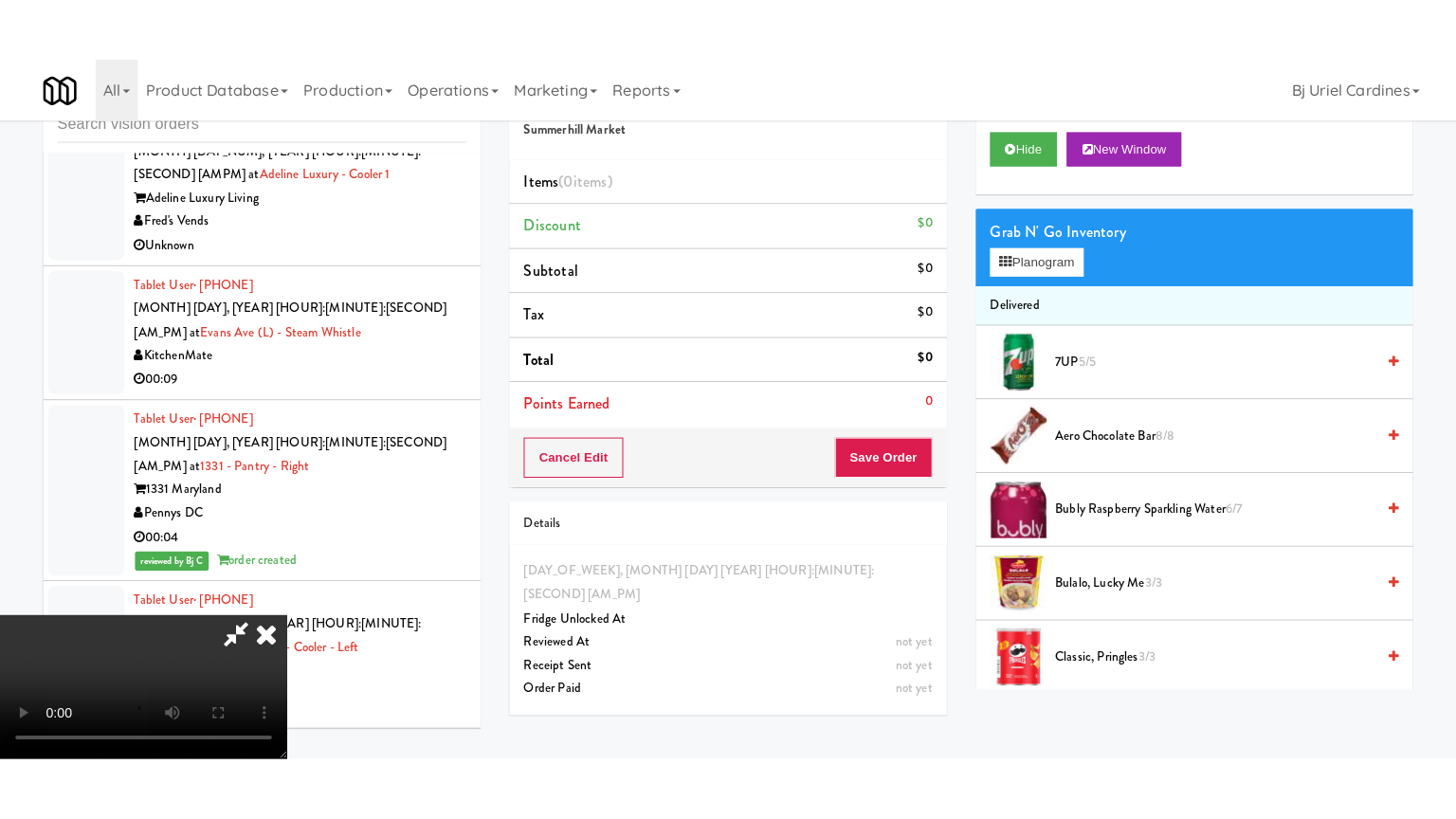 scroll, scrollTop: 266, scrollLeft: 0, axis: vertical 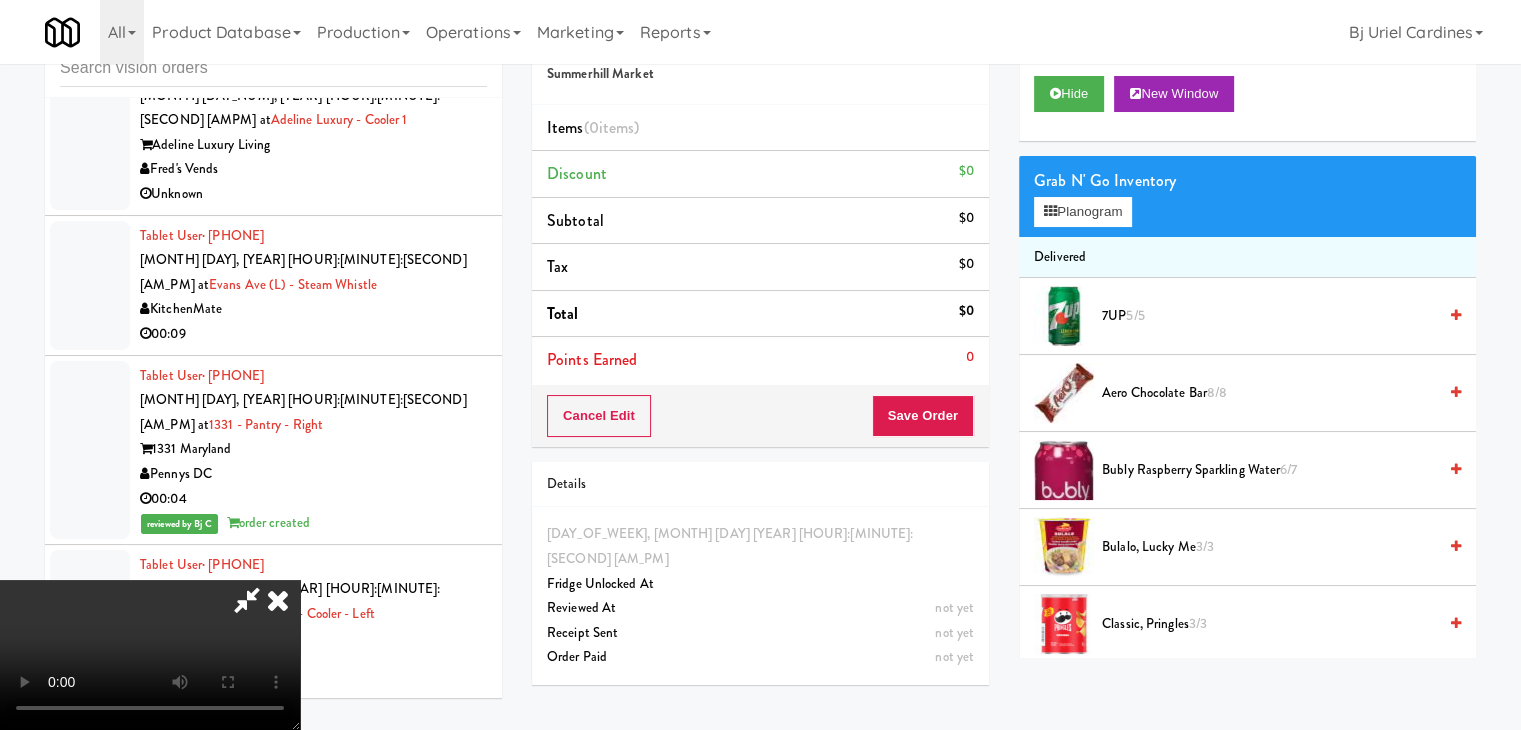 type 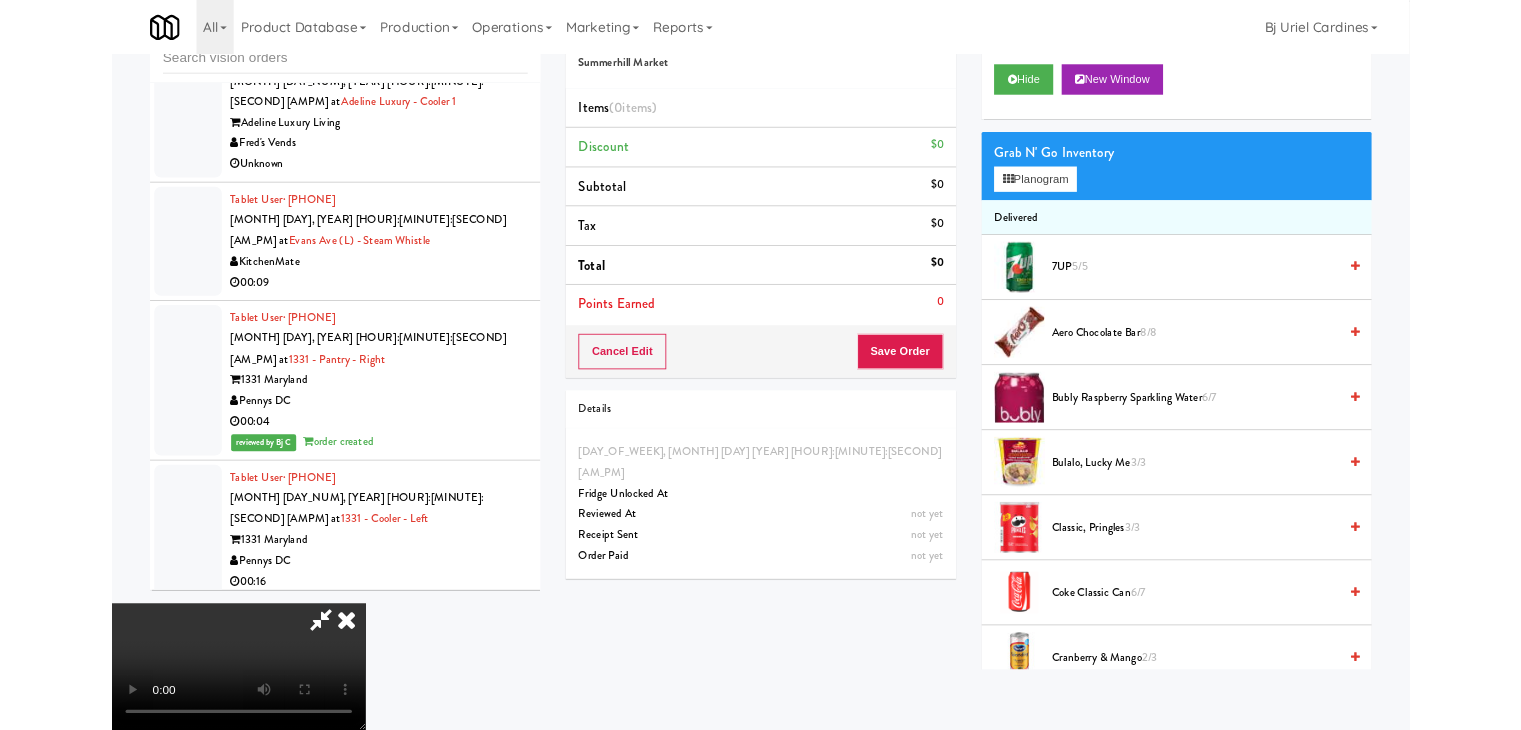 scroll, scrollTop: 0, scrollLeft: 0, axis: both 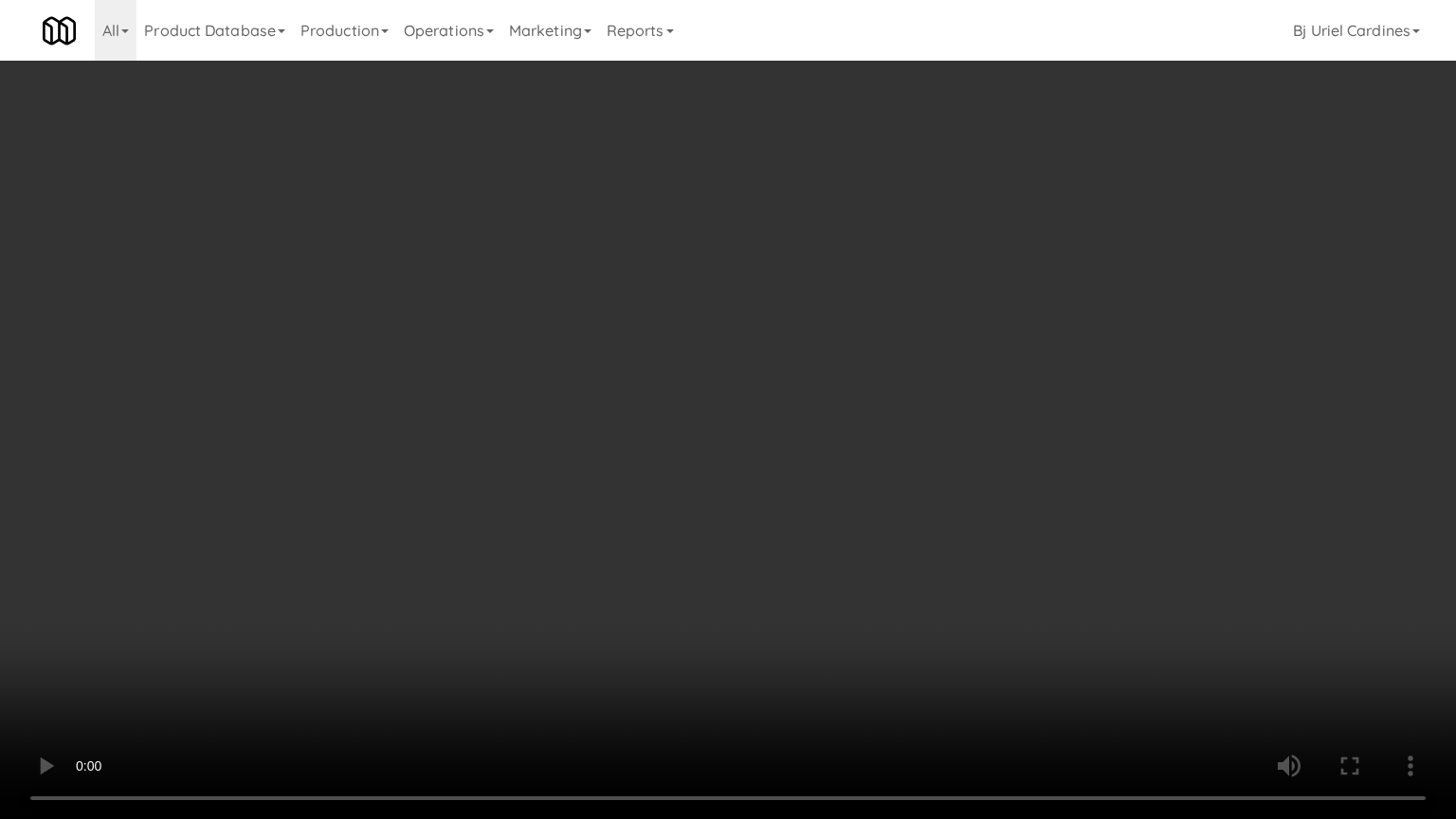 click at bounding box center (728, 410) 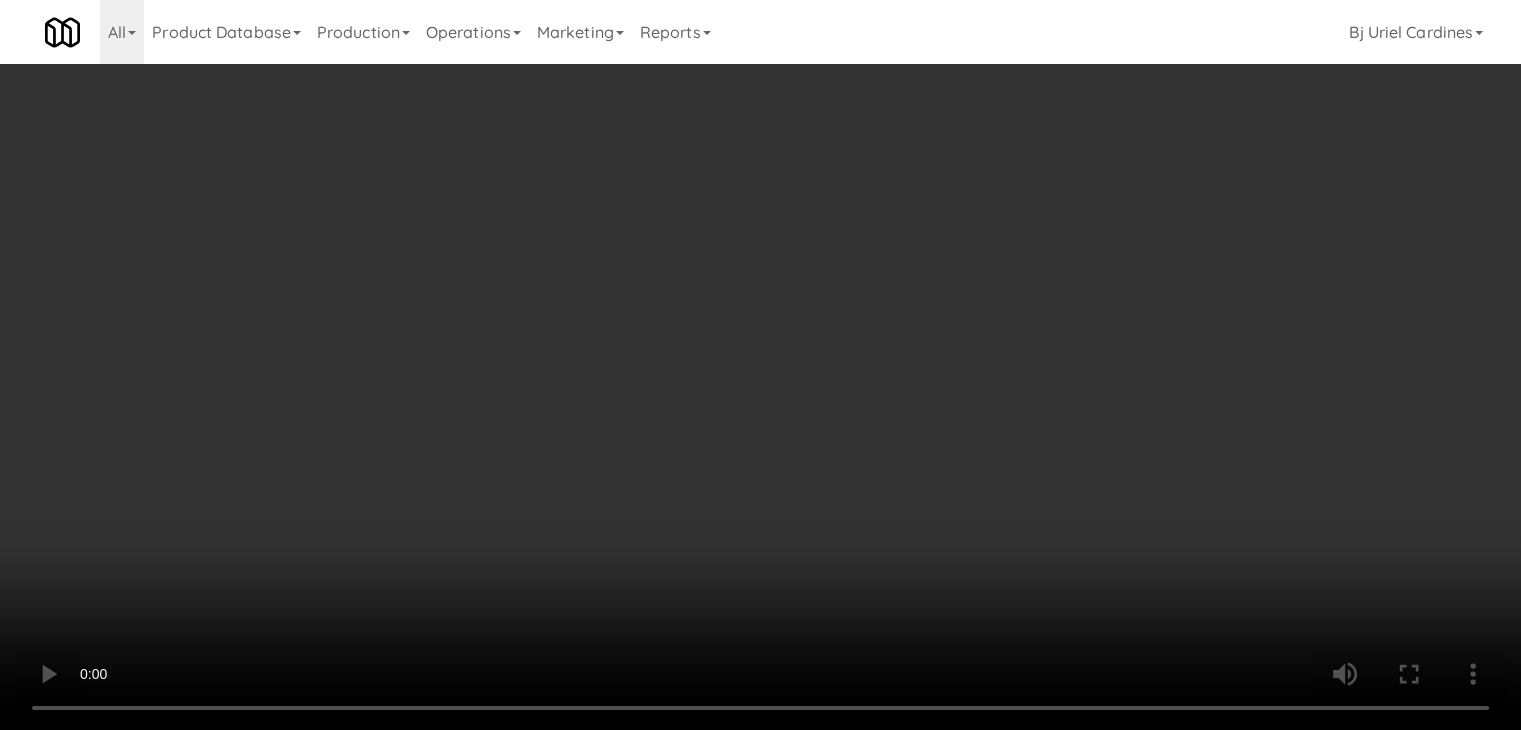 click at bounding box center (760, 365) 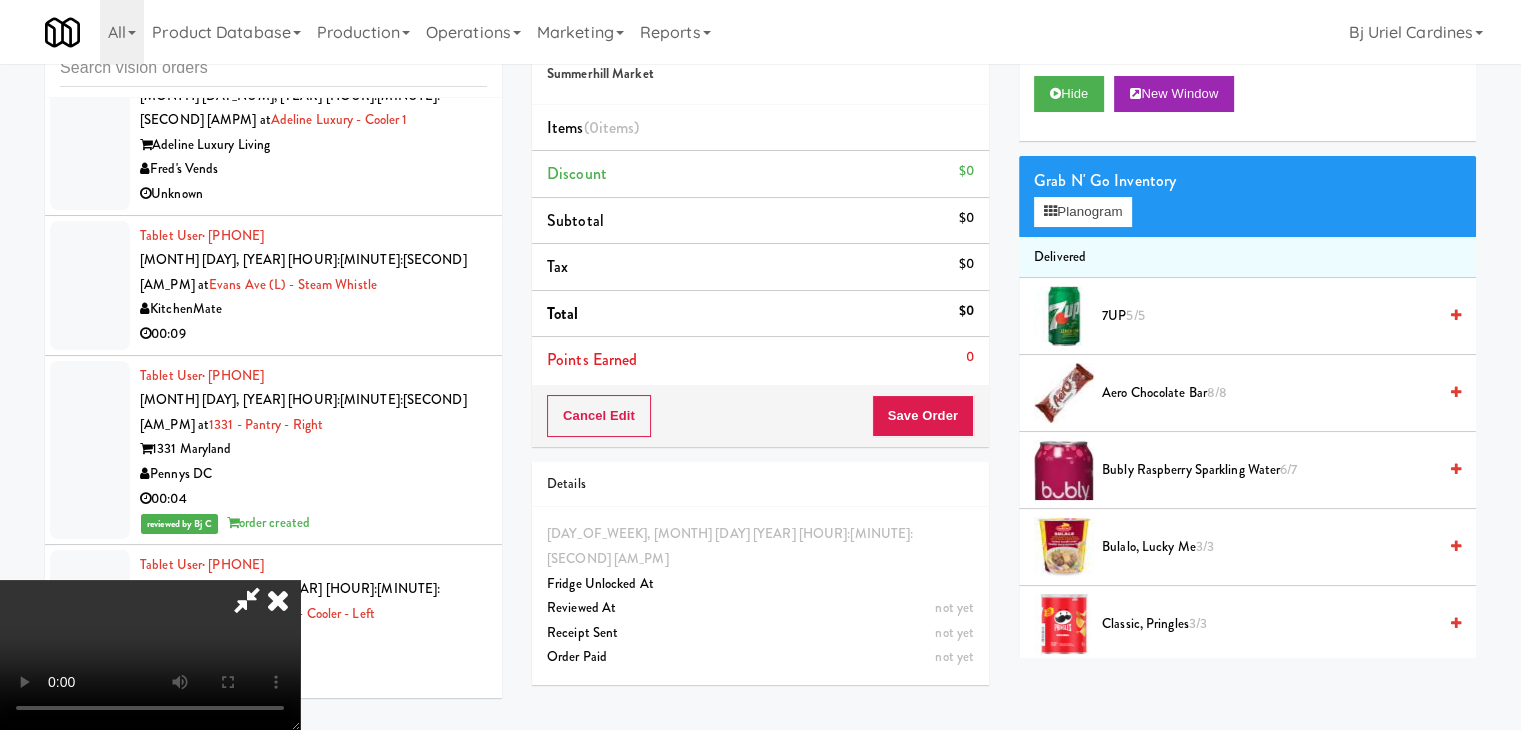 click at bounding box center [150, 655] 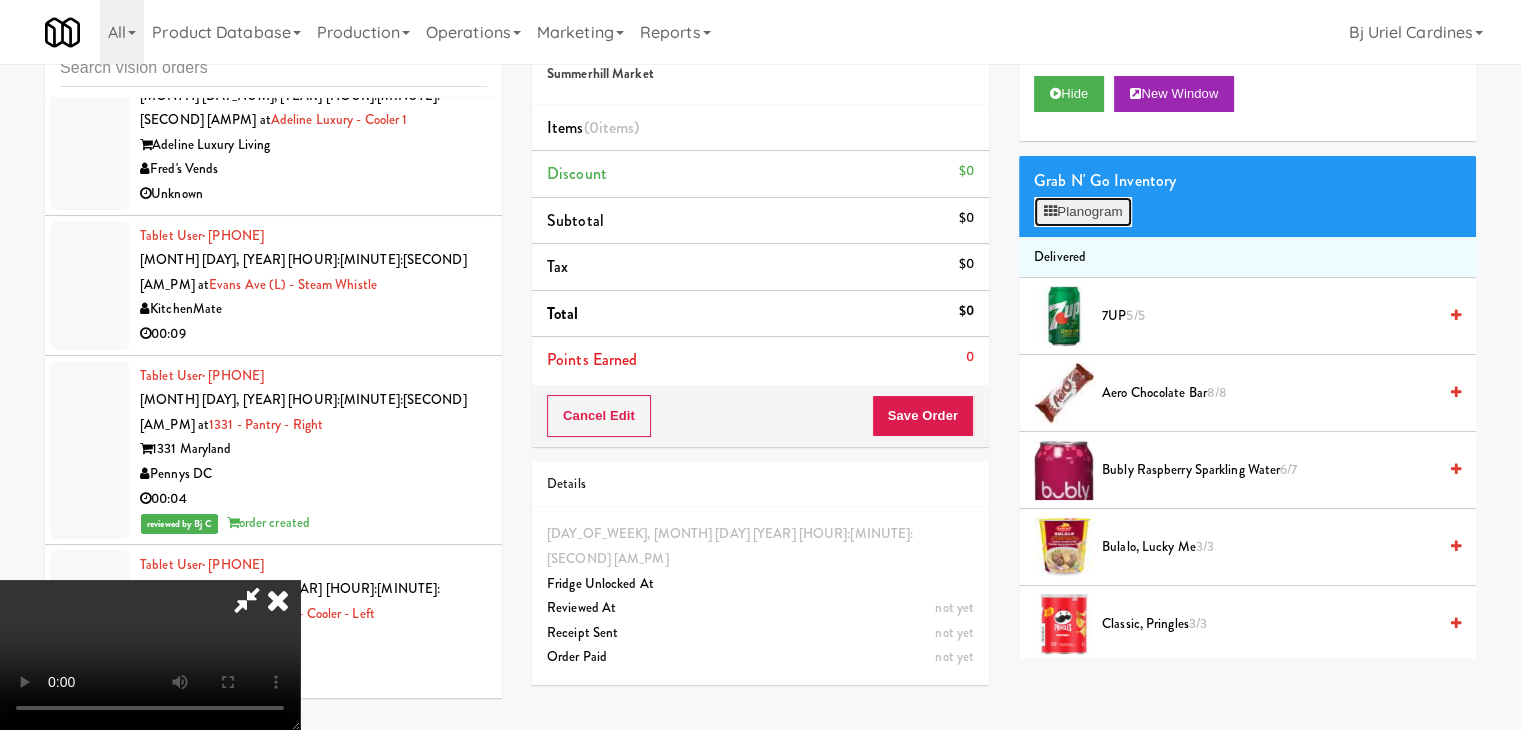 click on "Planogram" at bounding box center (1083, 212) 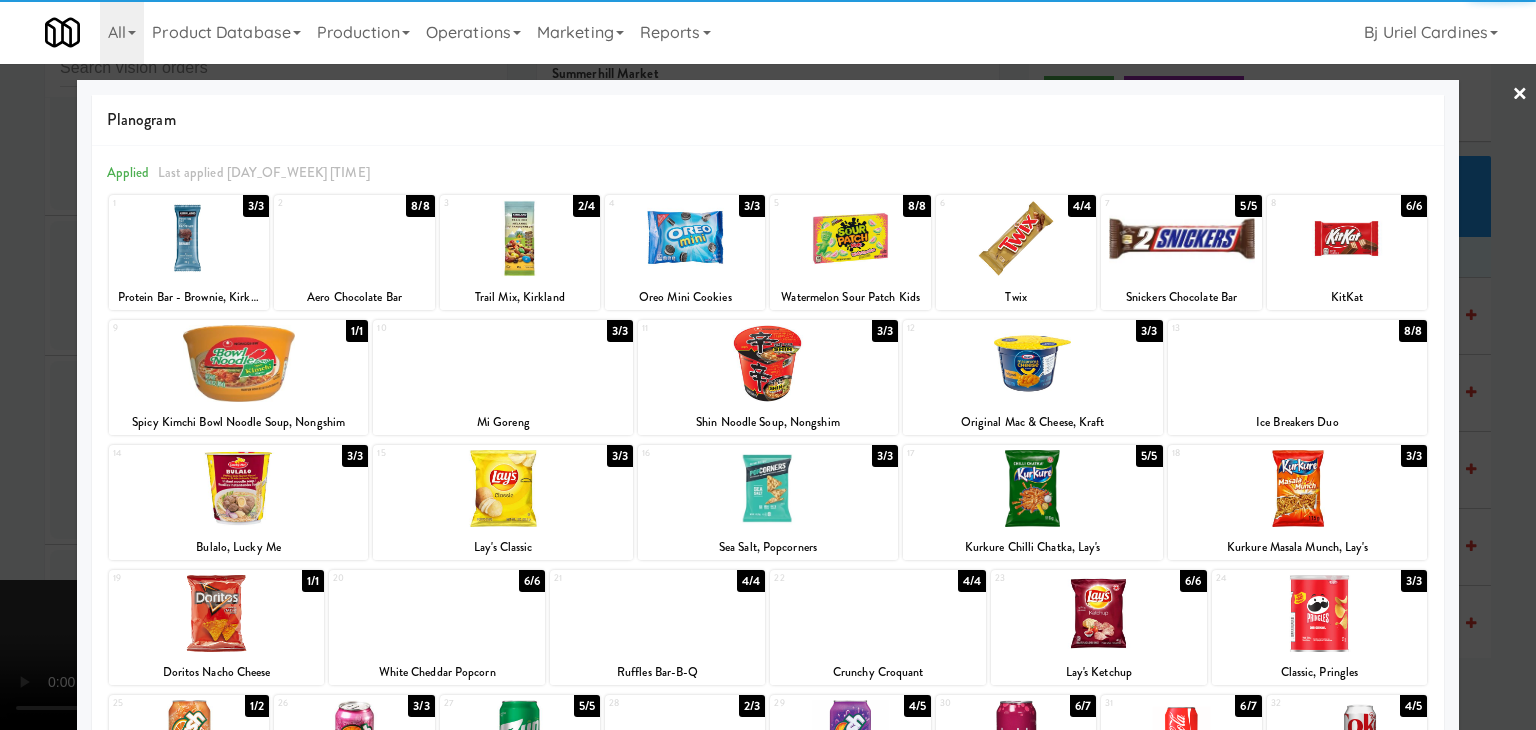 click at bounding box center [1181, 738] 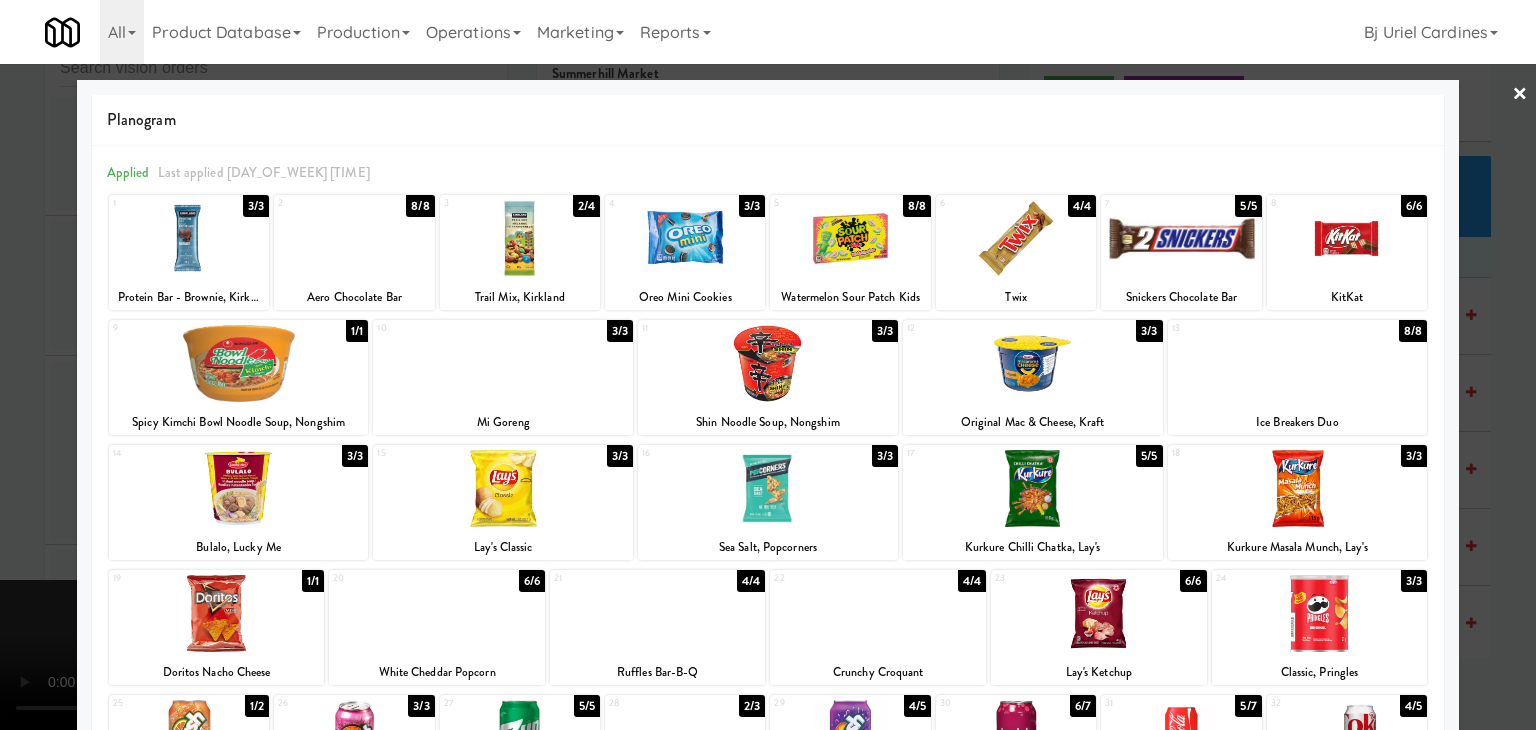 drag, startPoint x: 1042, startPoint y: 271, endPoint x: 804, endPoint y: 304, distance: 240.27692 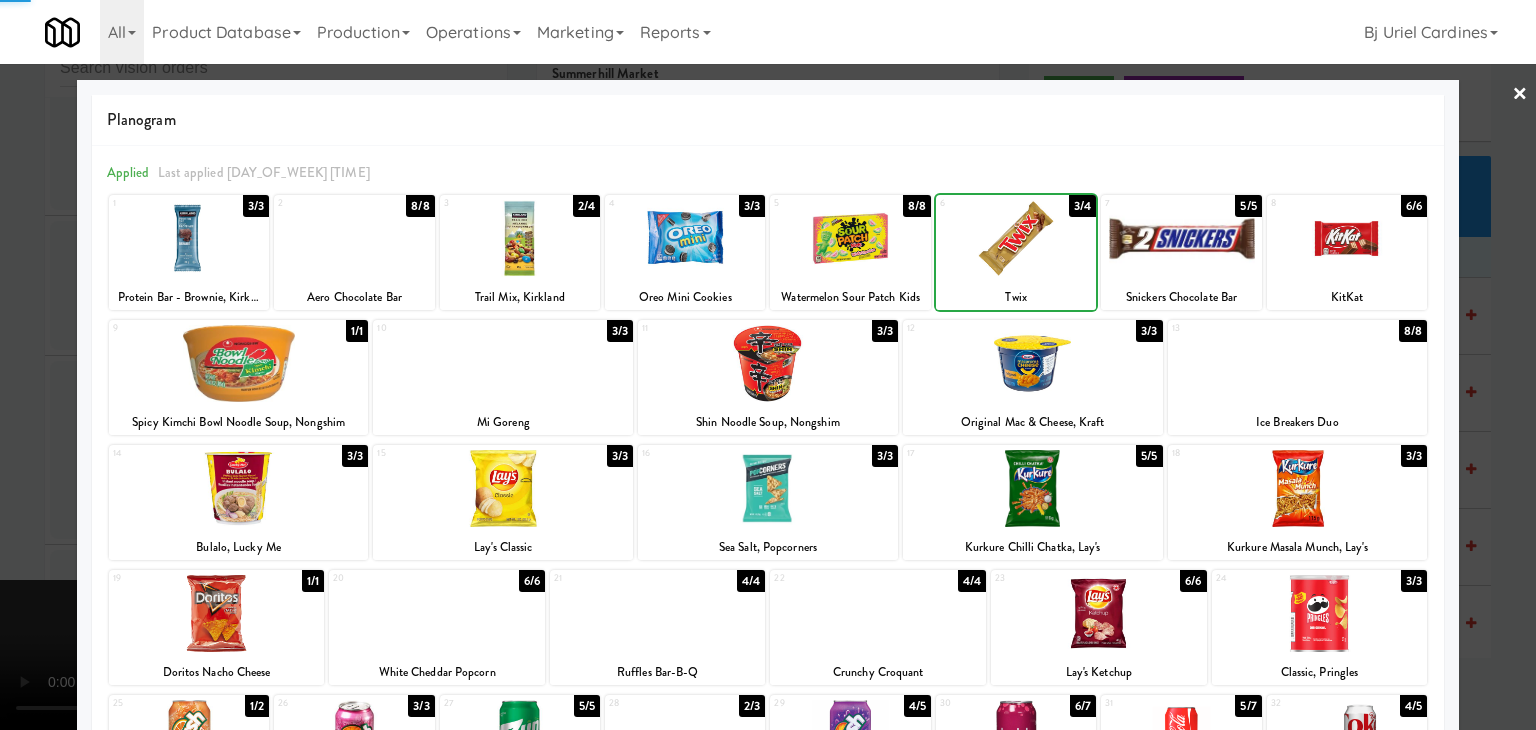 drag, startPoint x: 0, startPoint y: 401, endPoint x: 131, endPoint y: 412, distance: 131.46101 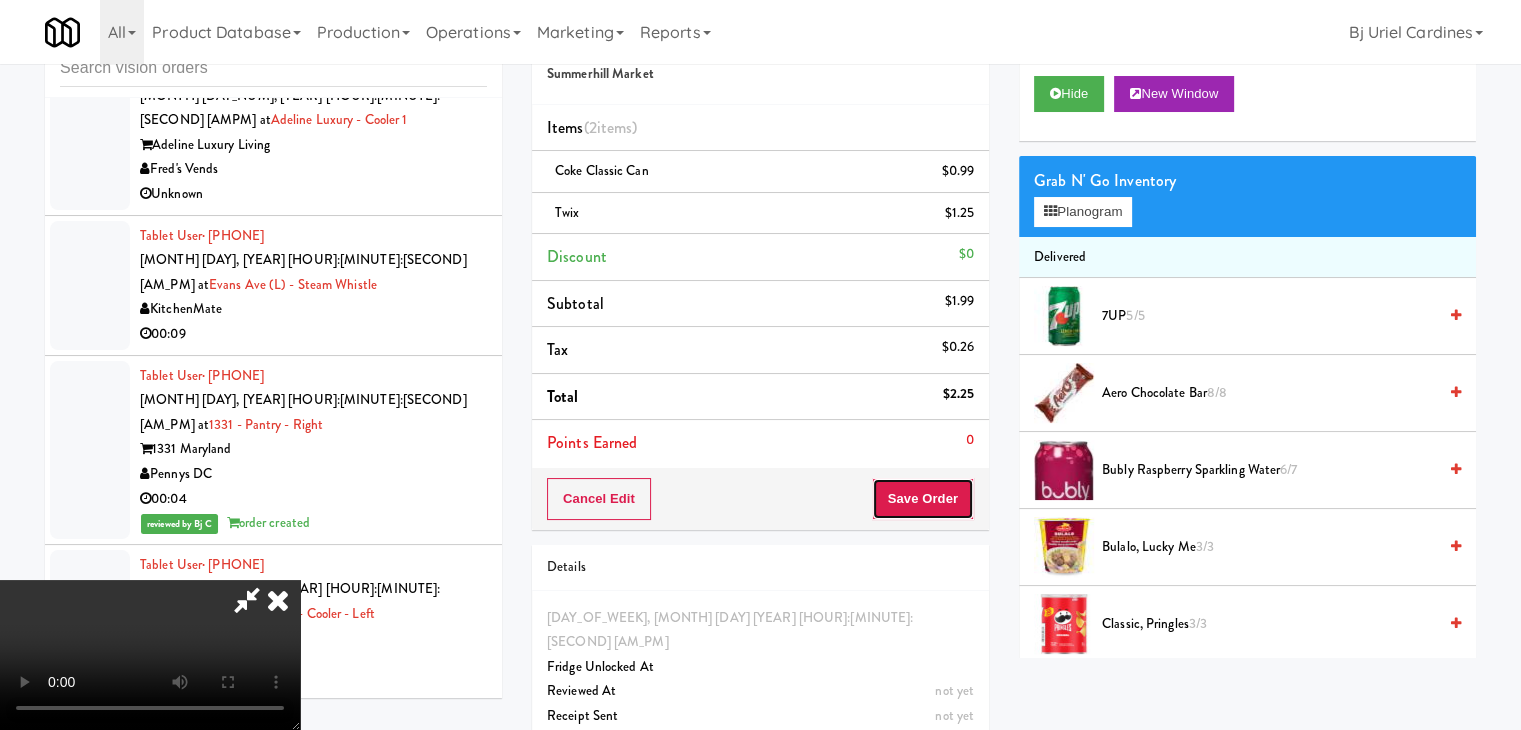 click on "Save Order" at bounding box center (923, 499) 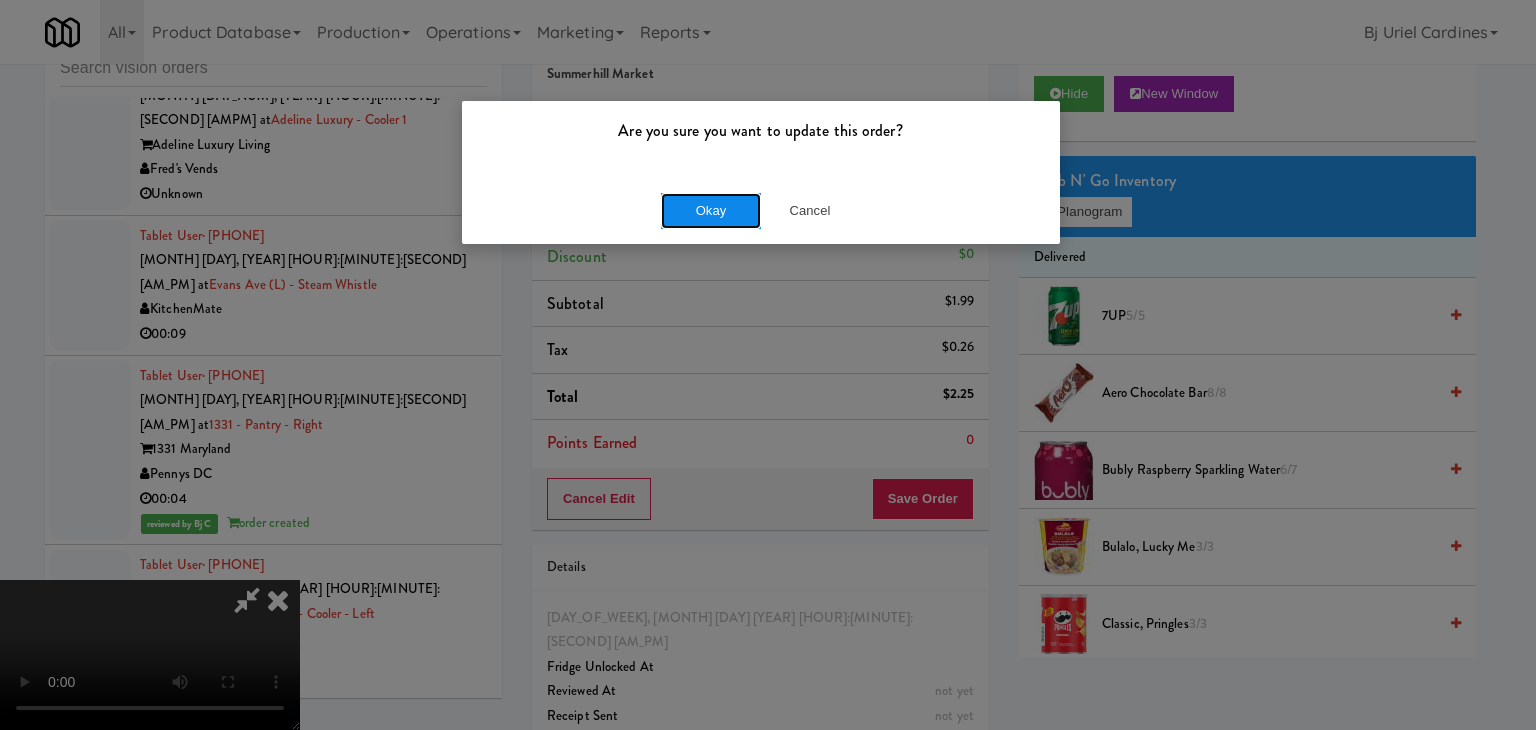 click on "Okay" at bounding box center [711, 211] 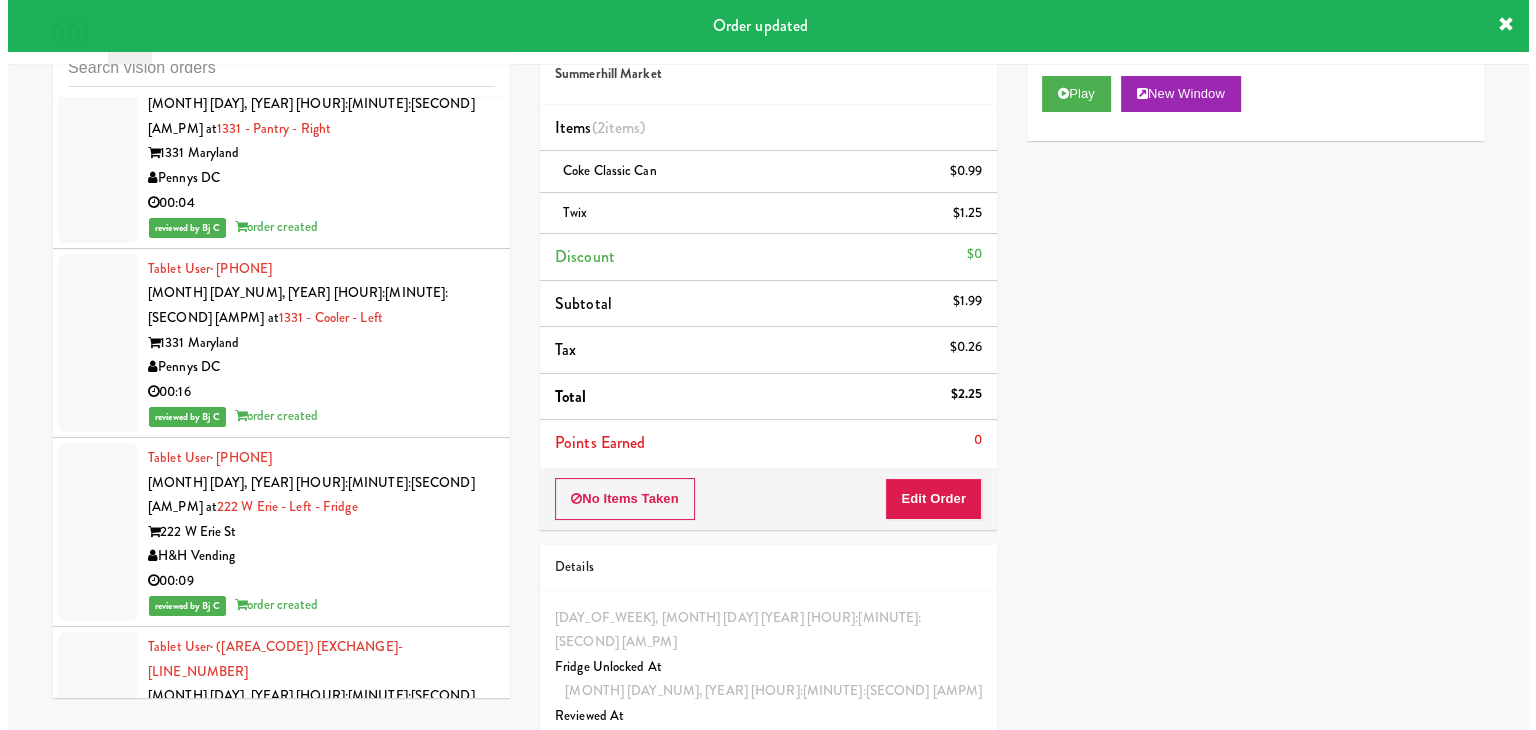 scroll, scrollTop: 14151, scrollLeft: 0, axis: vertical 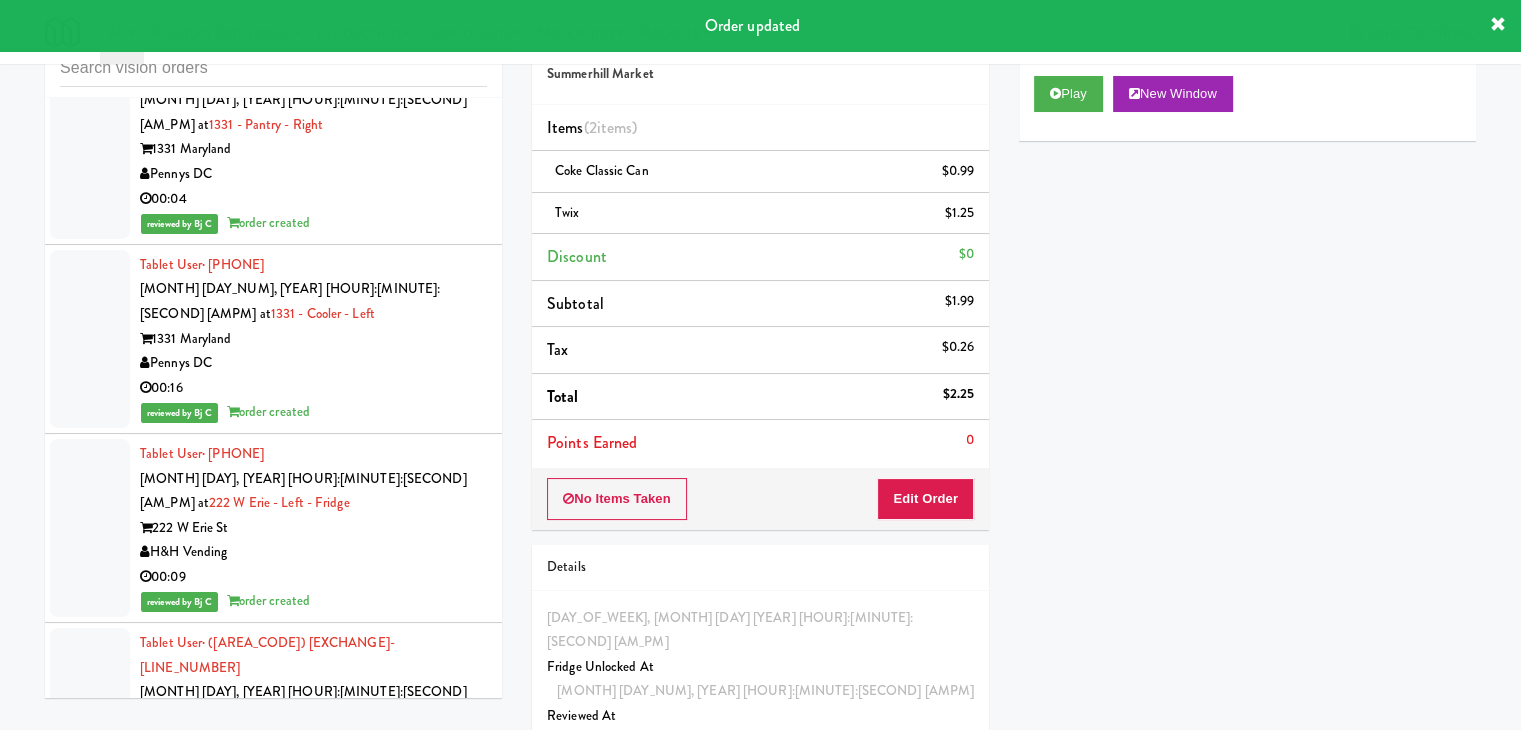 click on "901 Smrt Mrkt" at bounding box center (313, 2279) 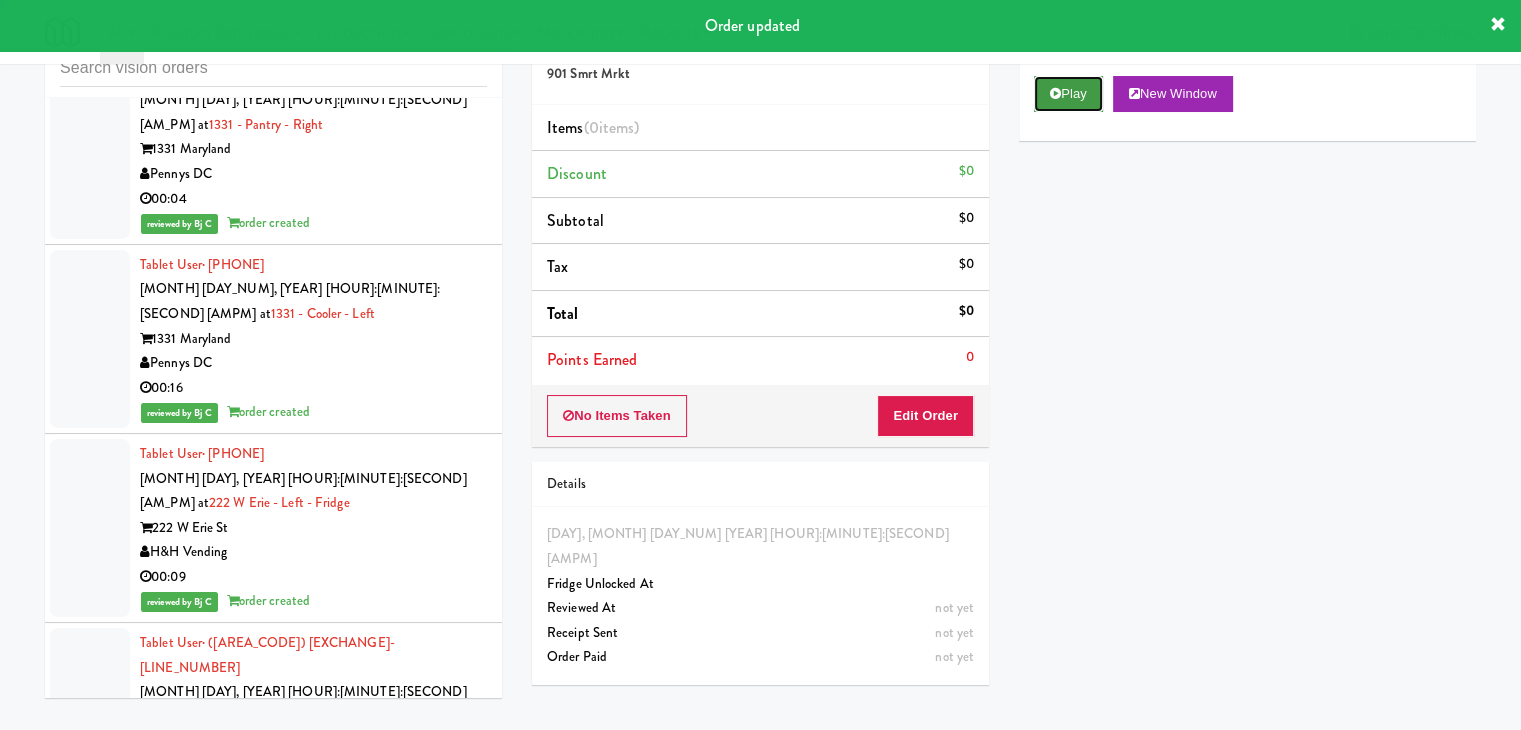 click on "Play" at bounding box center [1068, 94] 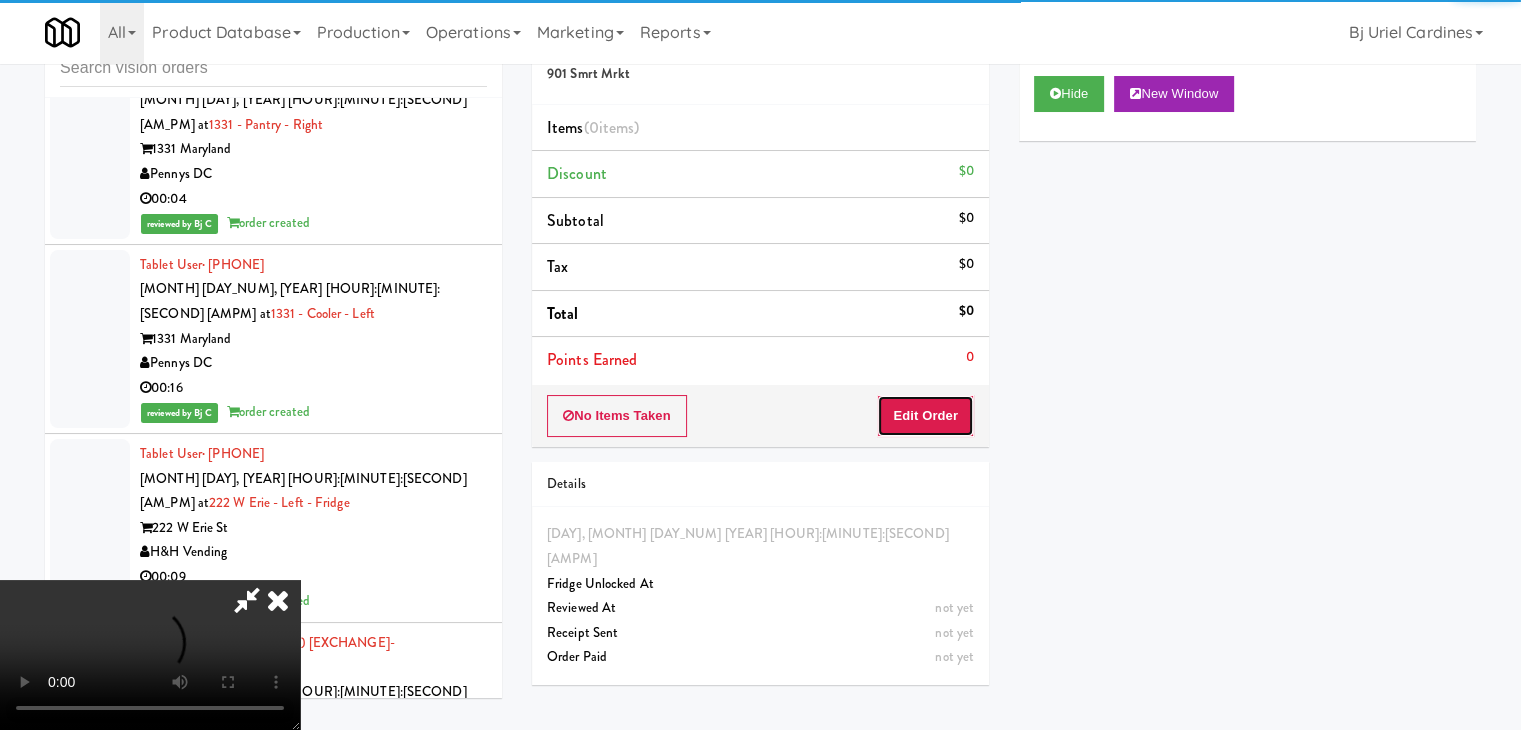 click on "Edit Order" at bounding box center (925, 416) 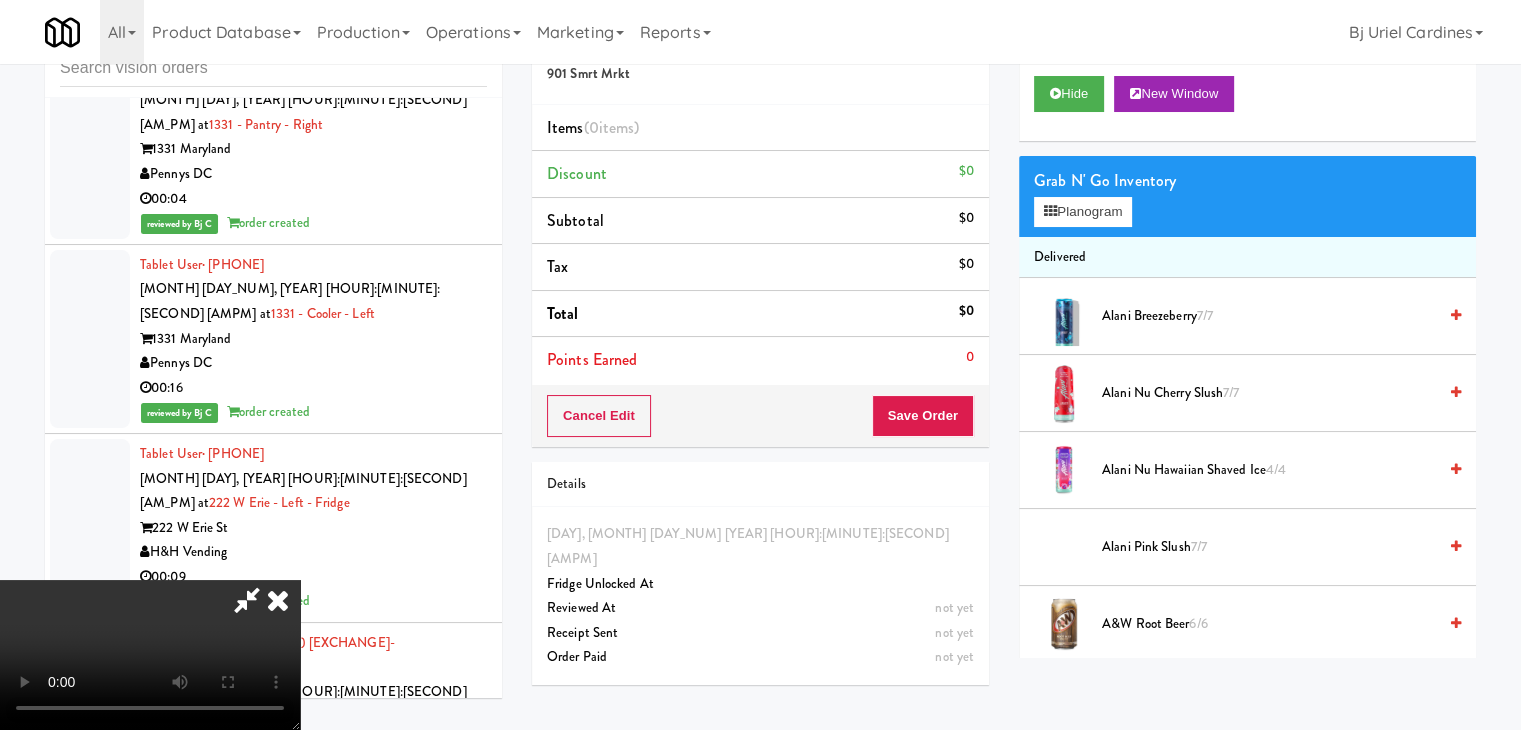 type 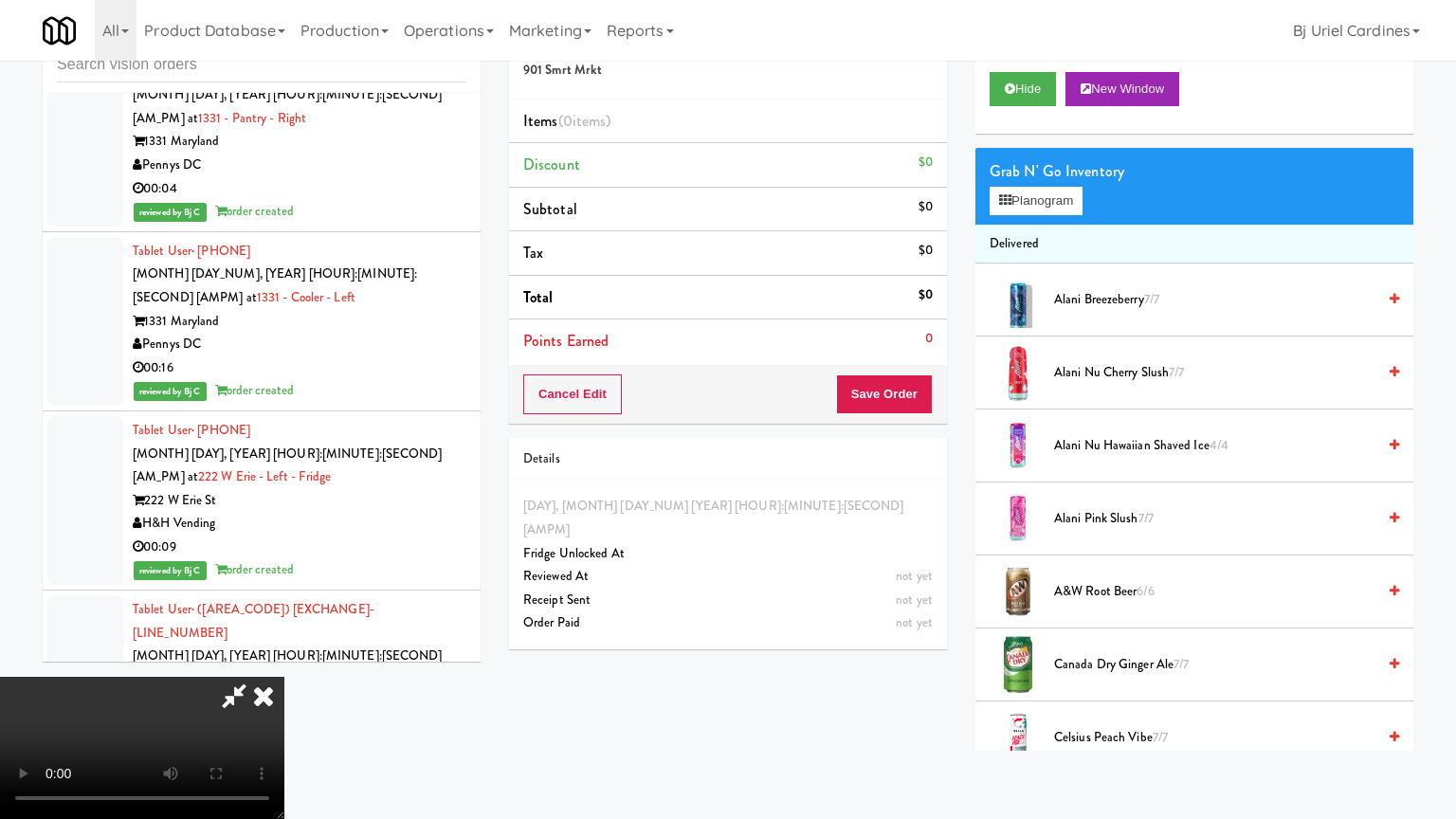 click at bounding box center (142, 748) 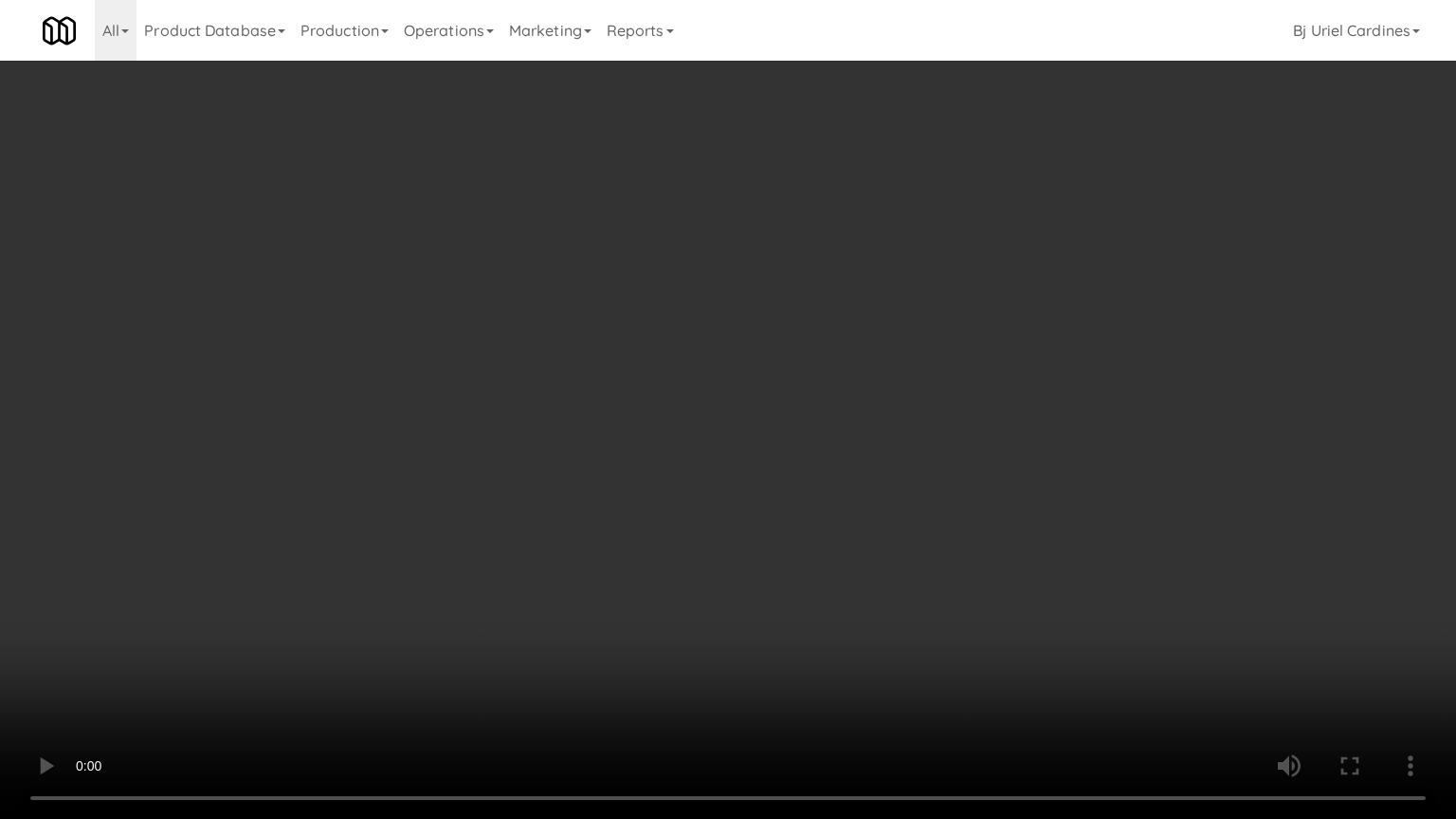 click at bounding box center (728, 410) 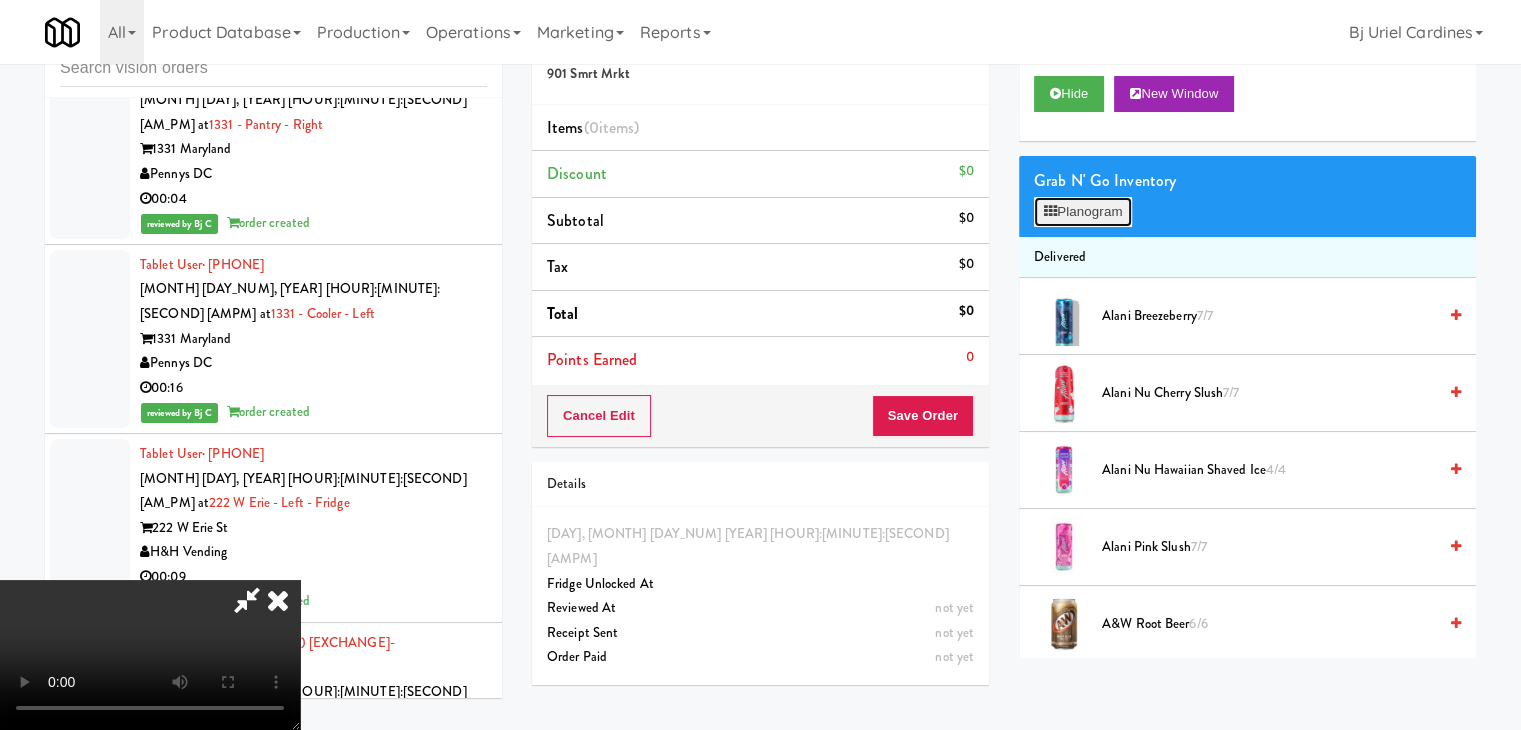 click on "Planogram" at bounding box center (1083, 212) 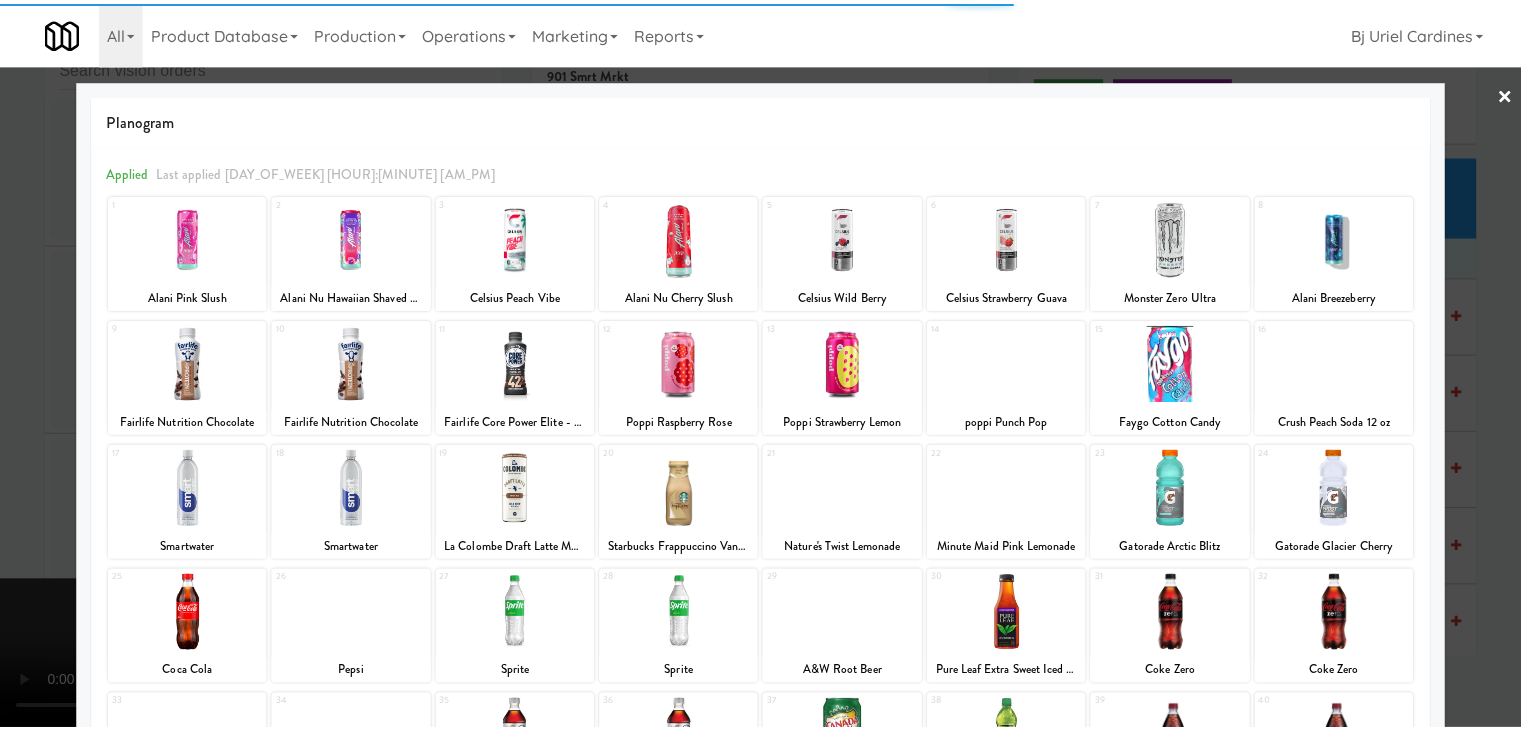 scroll, scrollTop: 100, scrollLeft: 0, axis: vertical 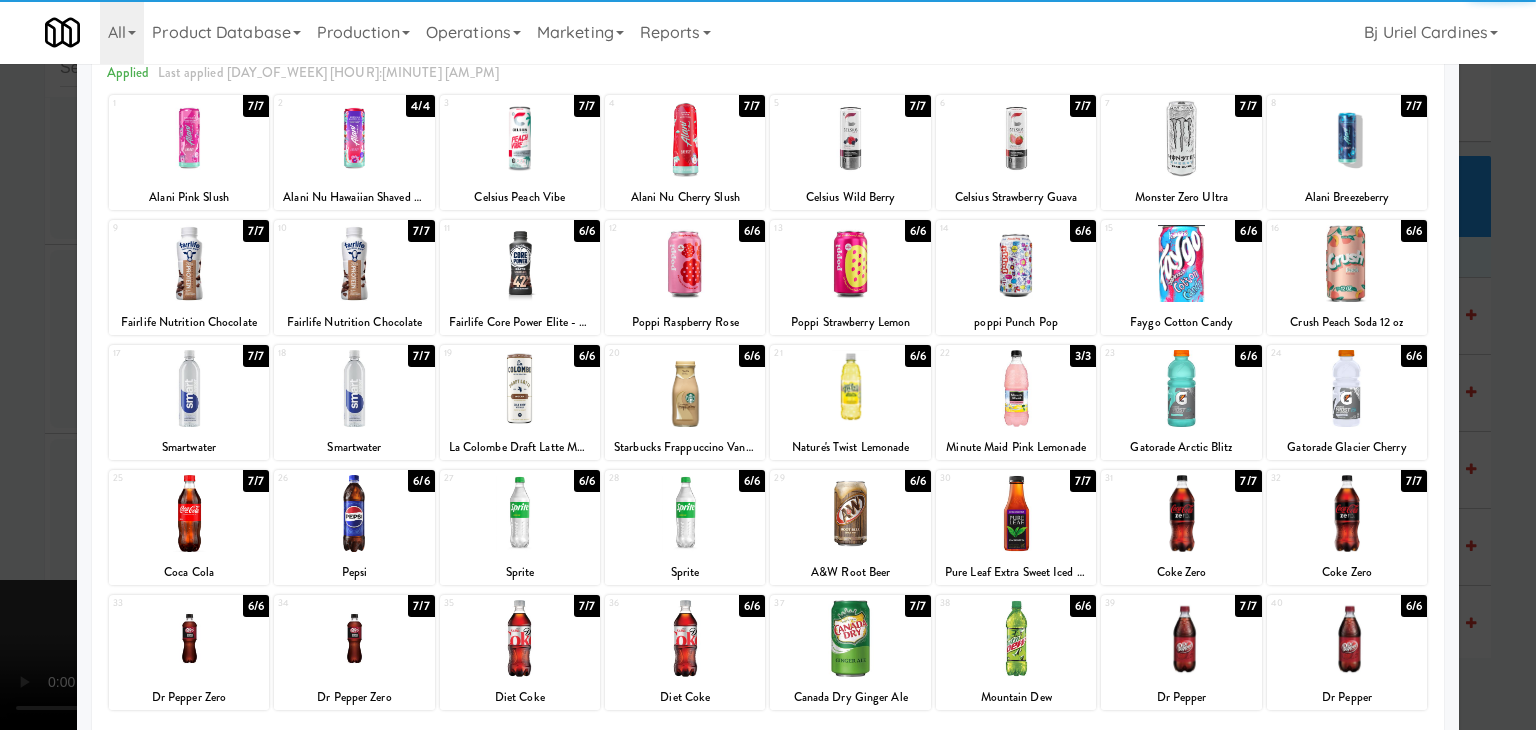 click at bounding box center (685, 513) 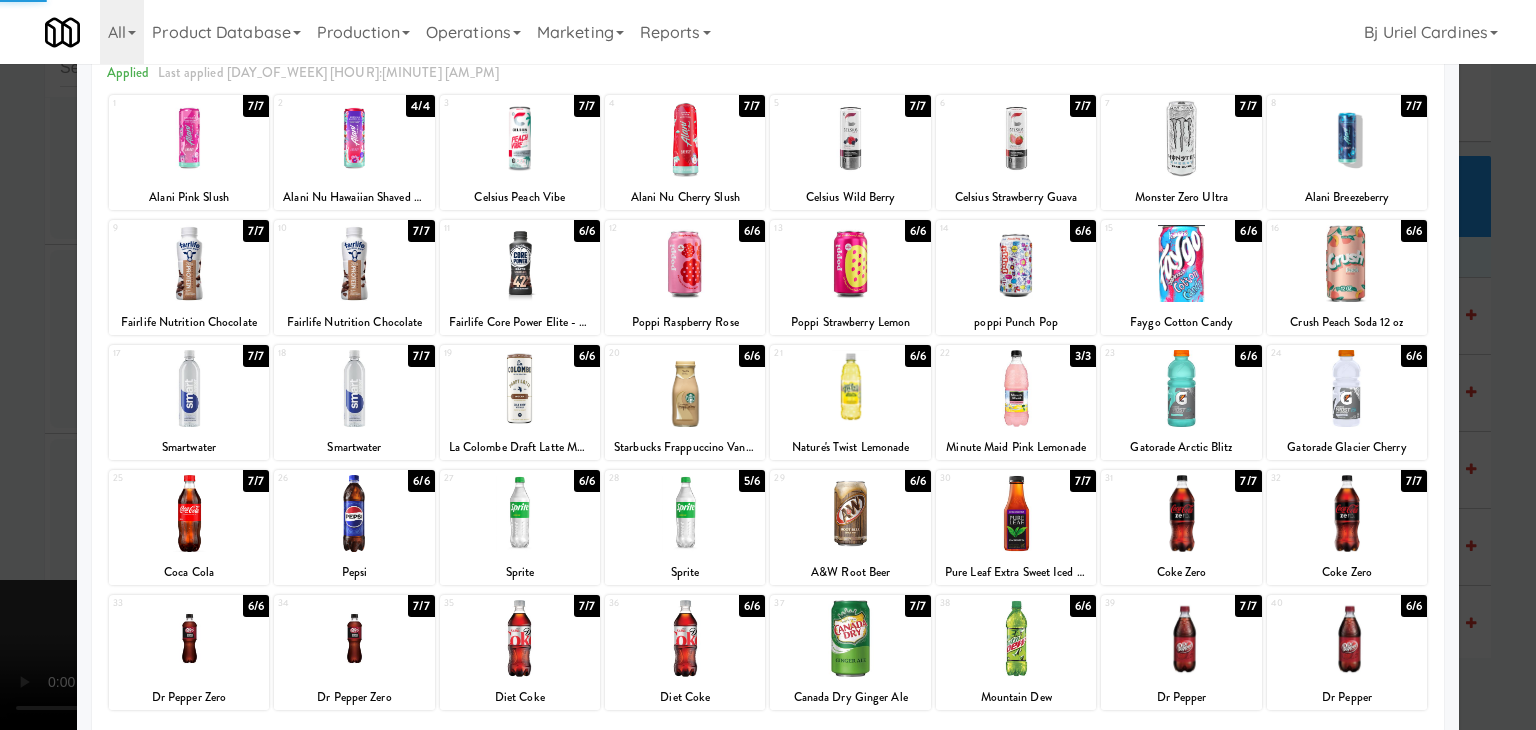drag, startPoint x: 0, startPoint y: 531, endPoint x: 418, endPoint y: 485, distance: 420.5235 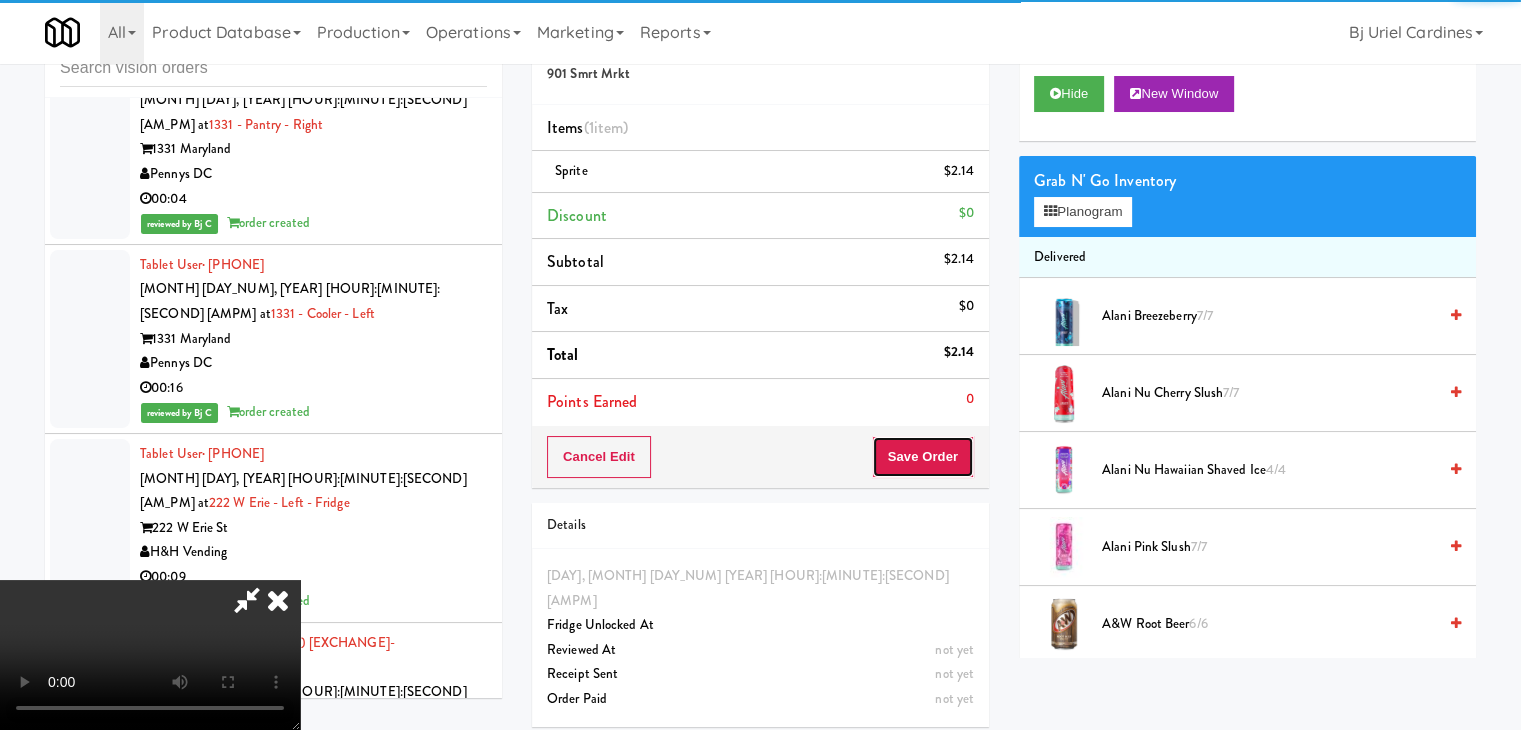 click on "Save Order" at bounding box center [923, 457] 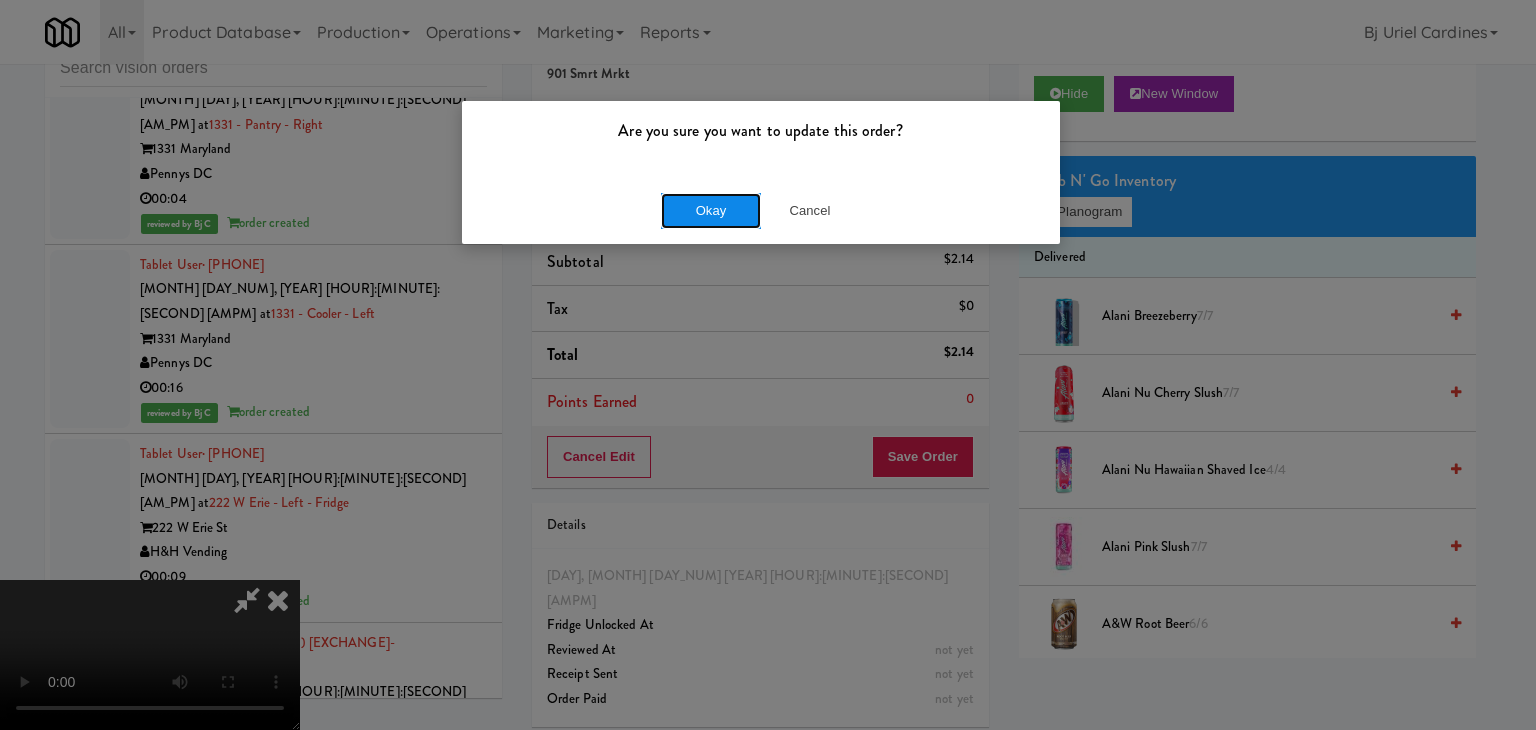click on "Okay" at bounding box center [711, 211] 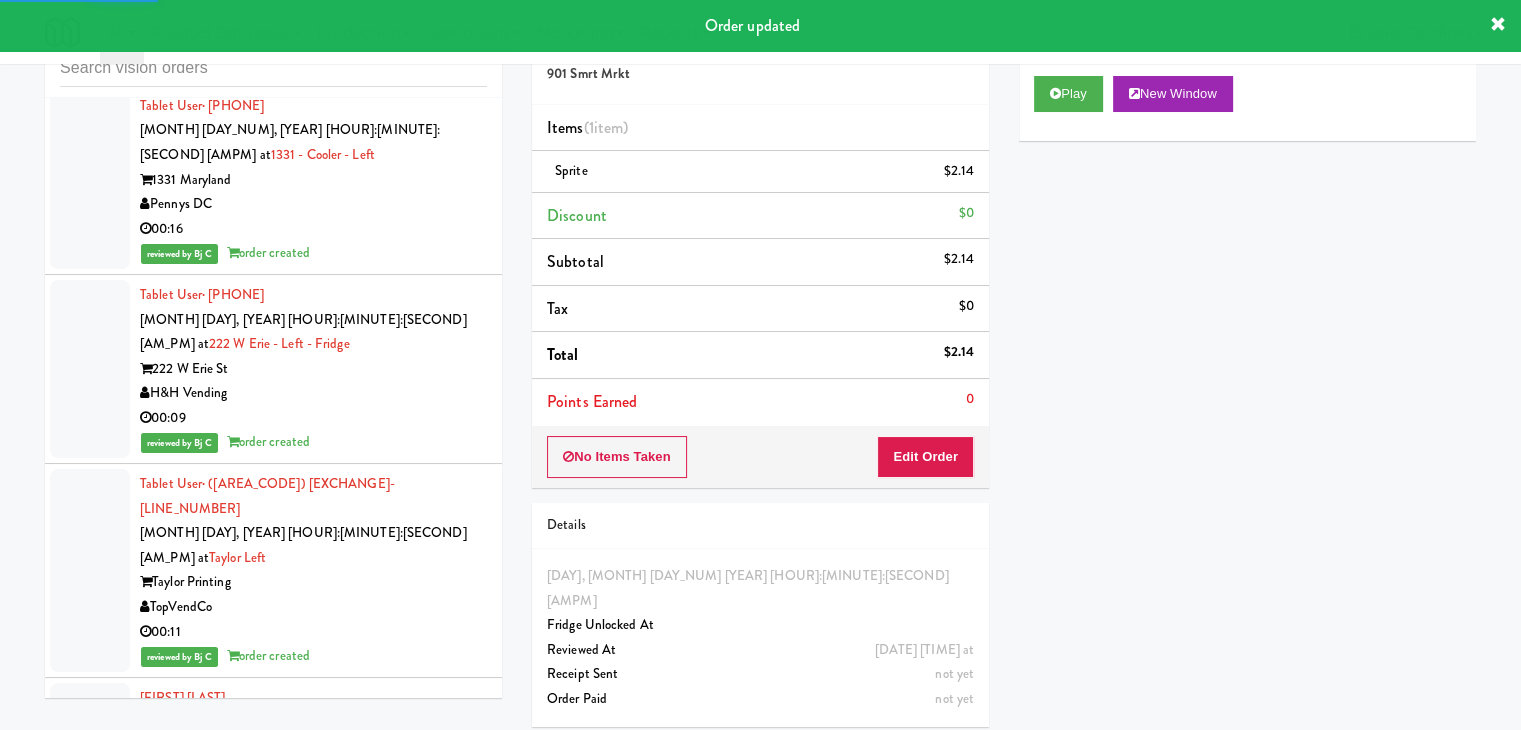 scroll, scrollTop: 14276, scrollLeft: 0, axis: vertical 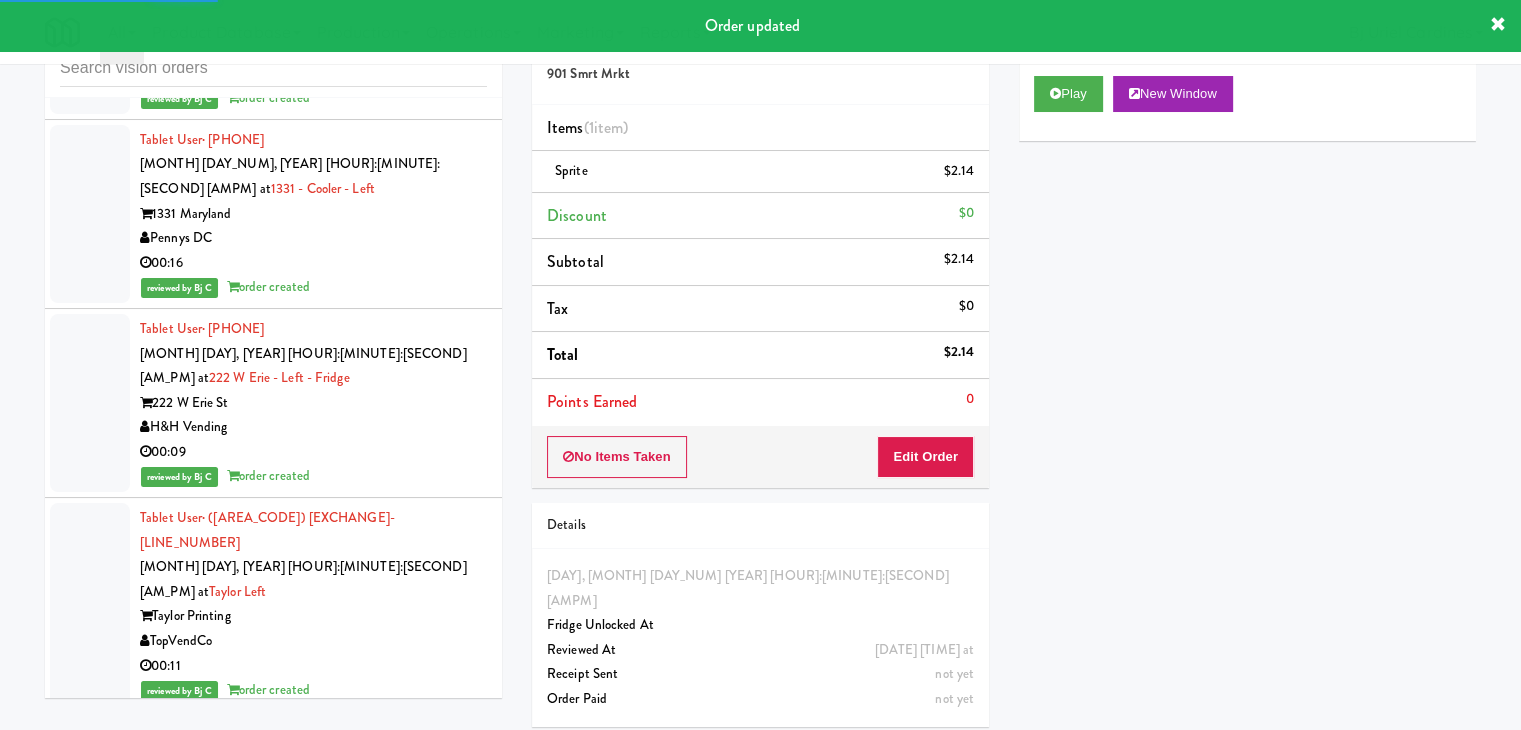 drag, startPoint x: 408, startPoint y: 230, endPoint x: 656, endPoint y: 192, distance: 250.8944 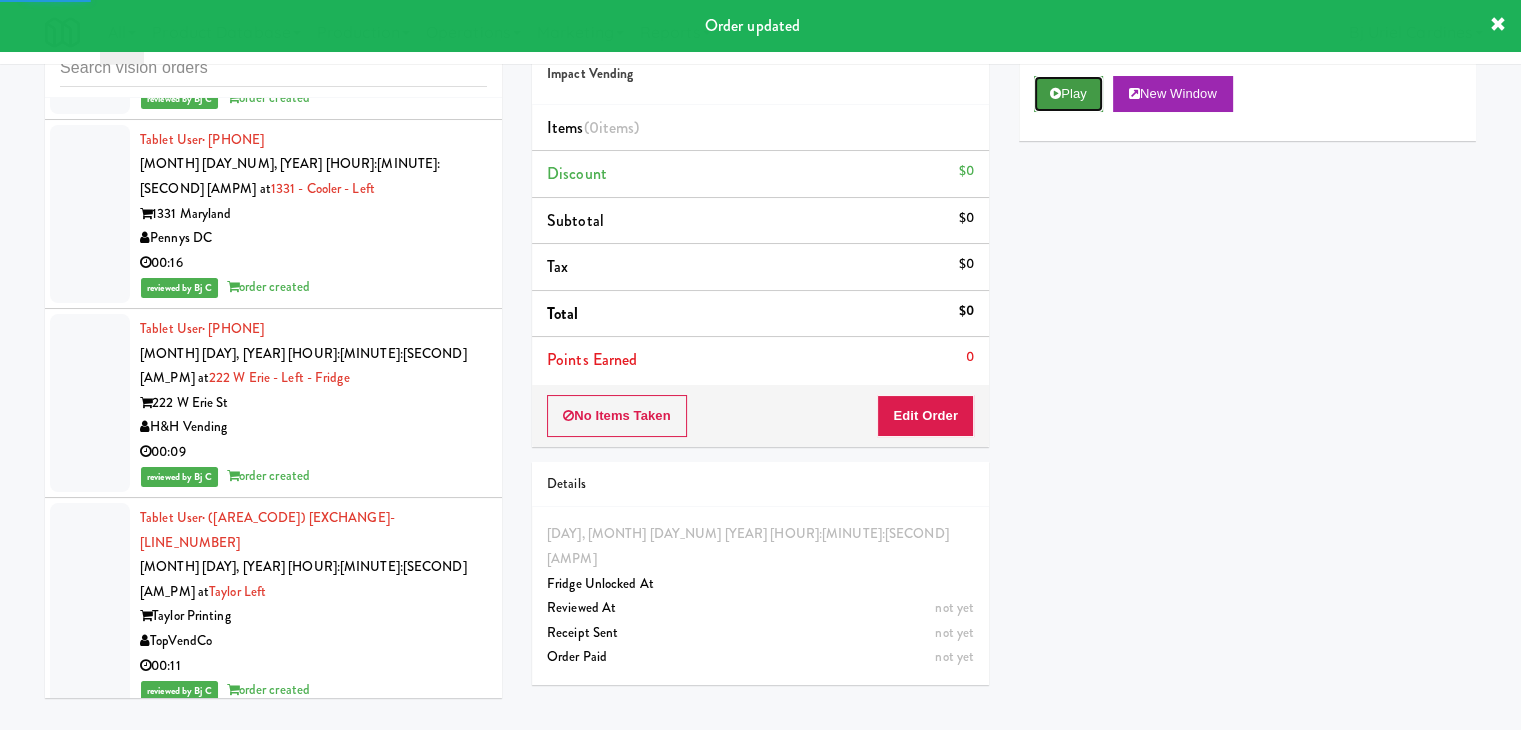 click on "Play" at bounding box center (1068, 94) 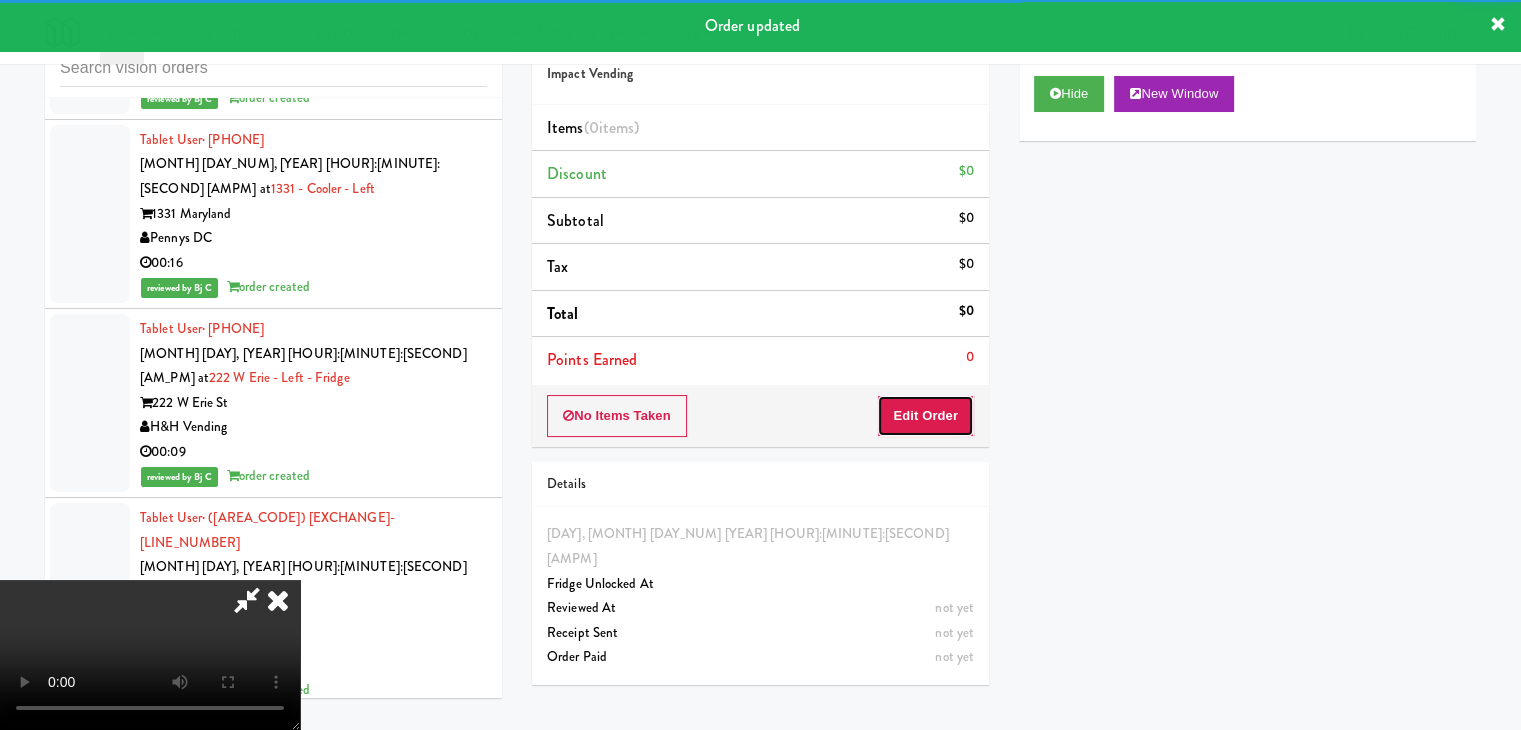 click on "Edit Order" at bounding box center [925, 416] 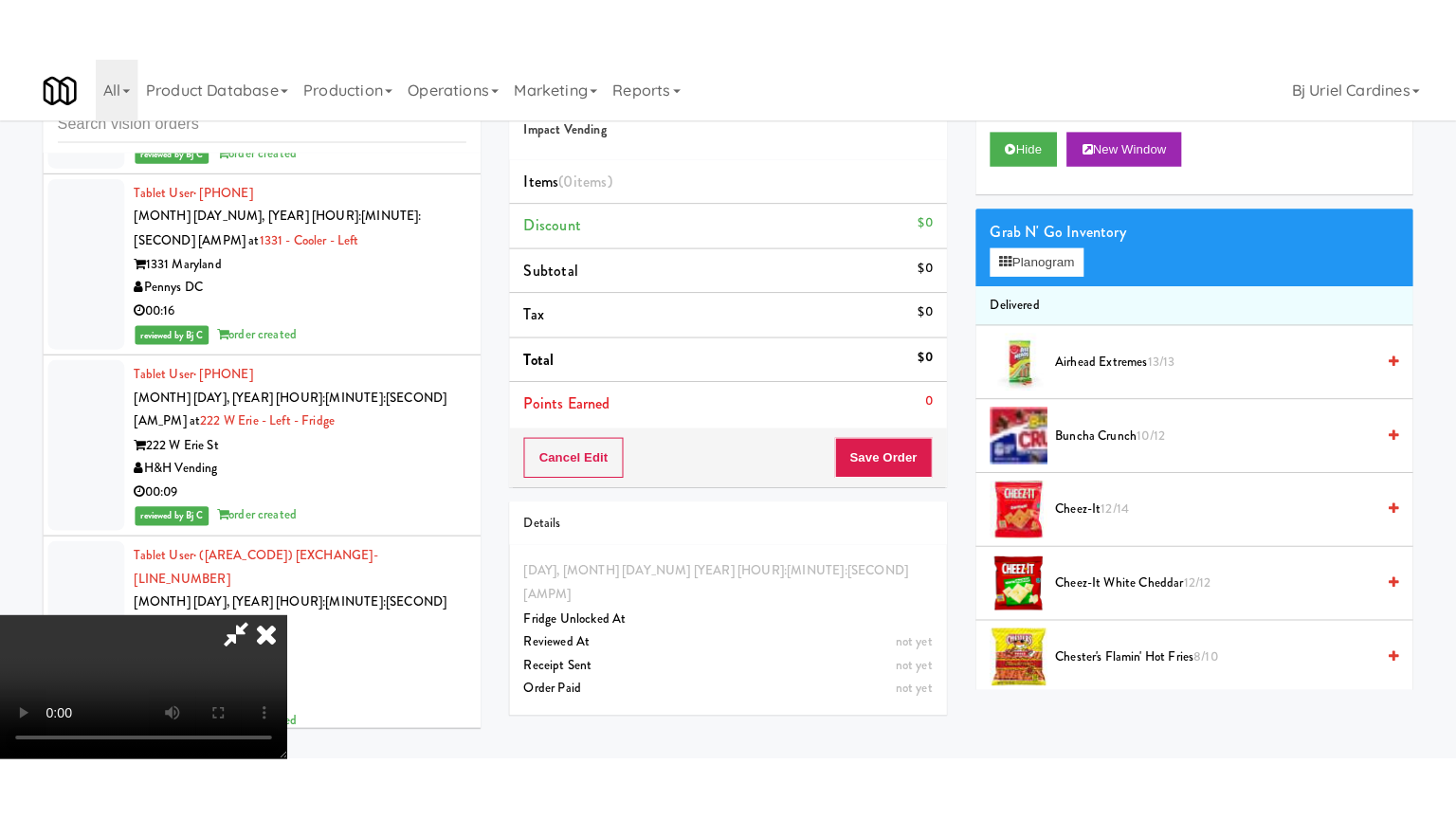 scroll, scrollTop: 266, scrollLeft: 0, axis: vertical 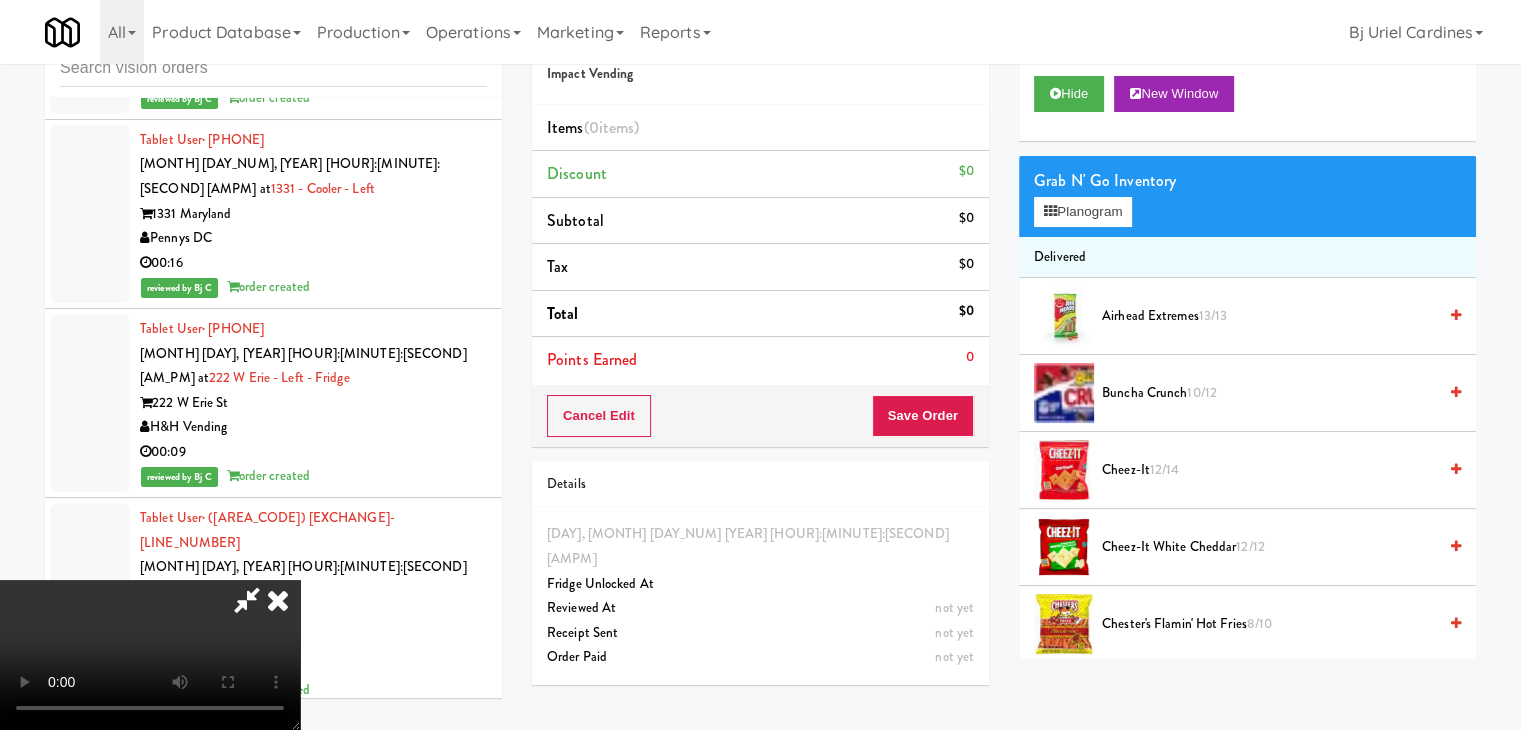 type 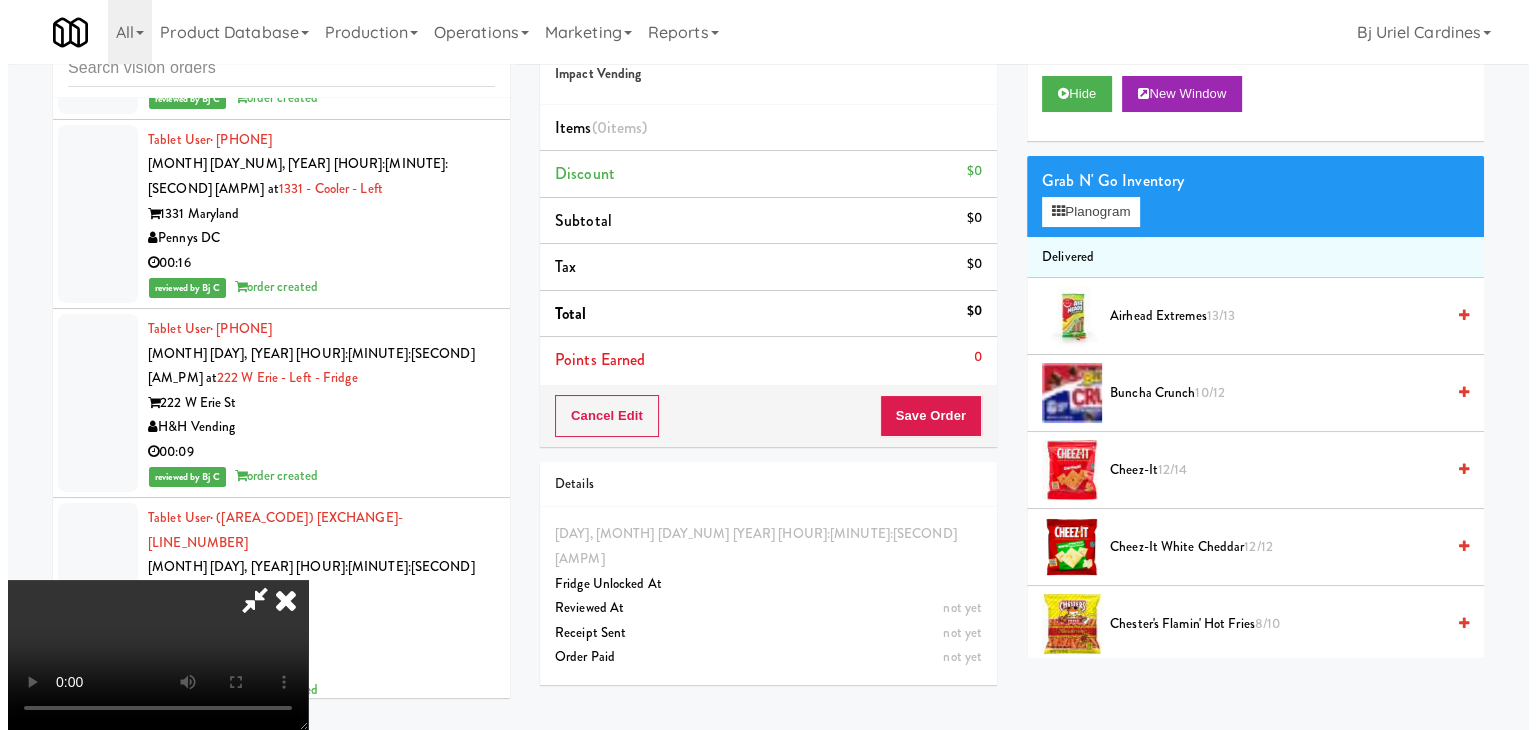 scroll, scrollTop: 0, scrollLeft: 0, axis: both 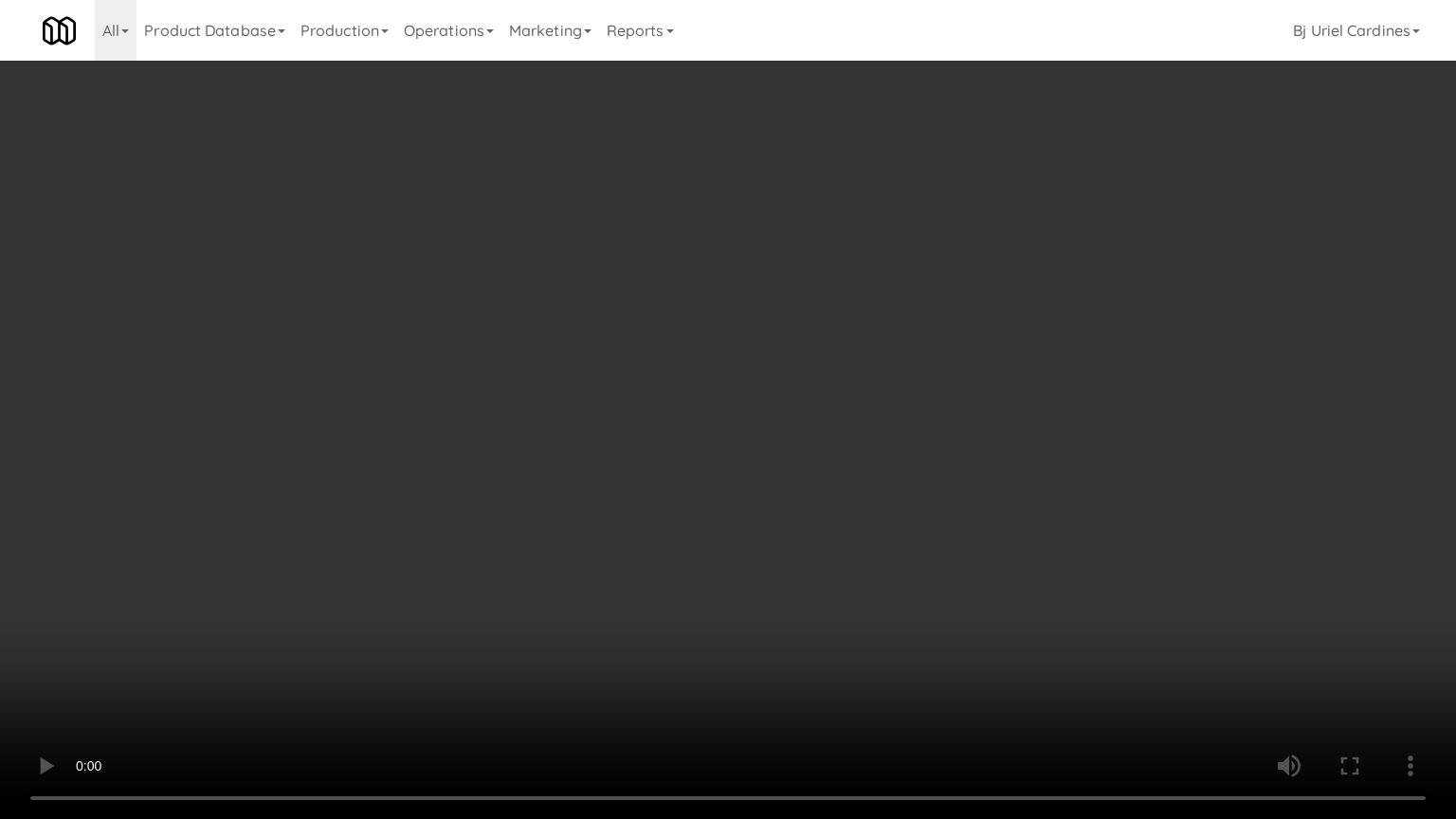 click at bounding box center (728, 410) 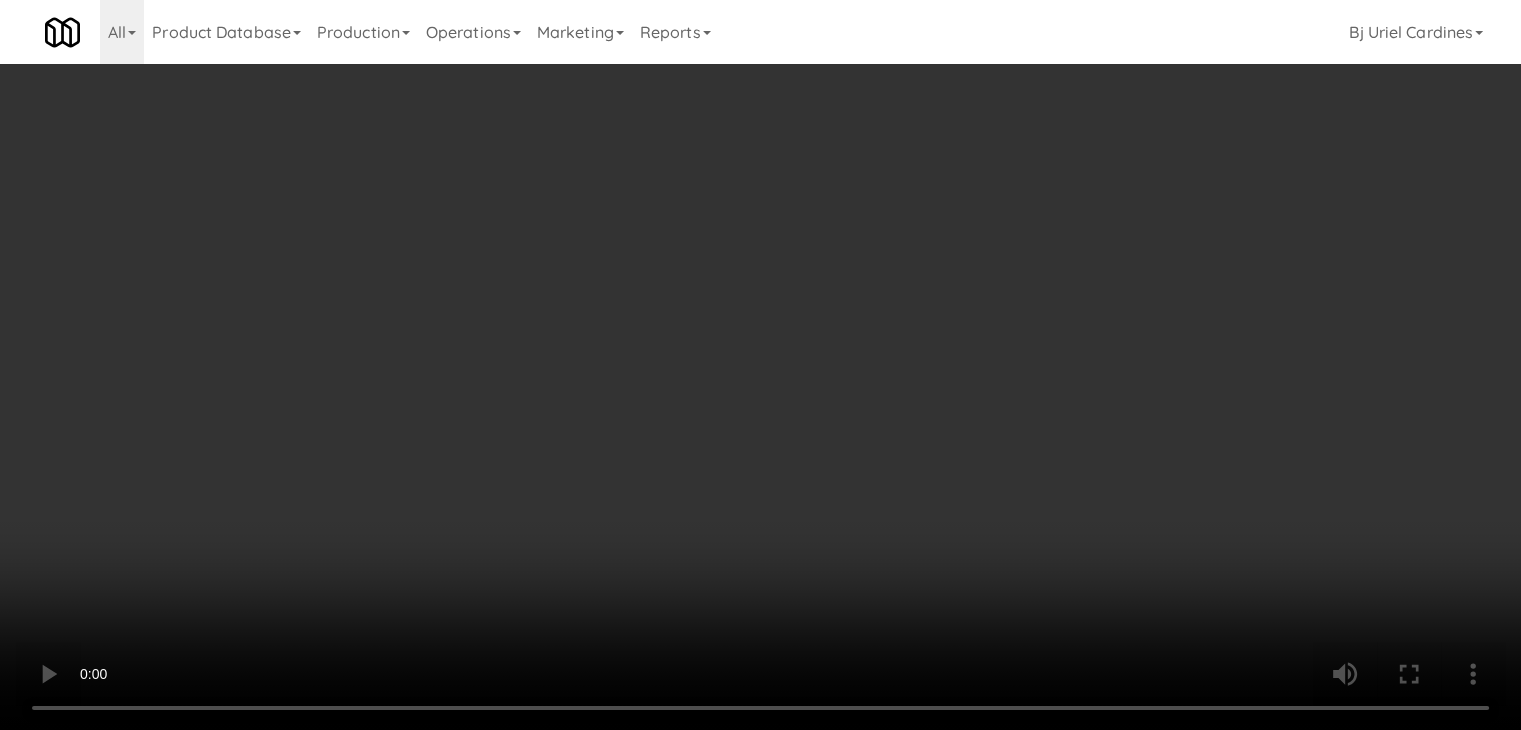 click on "Planogram" at bounding box center (1083, 212) 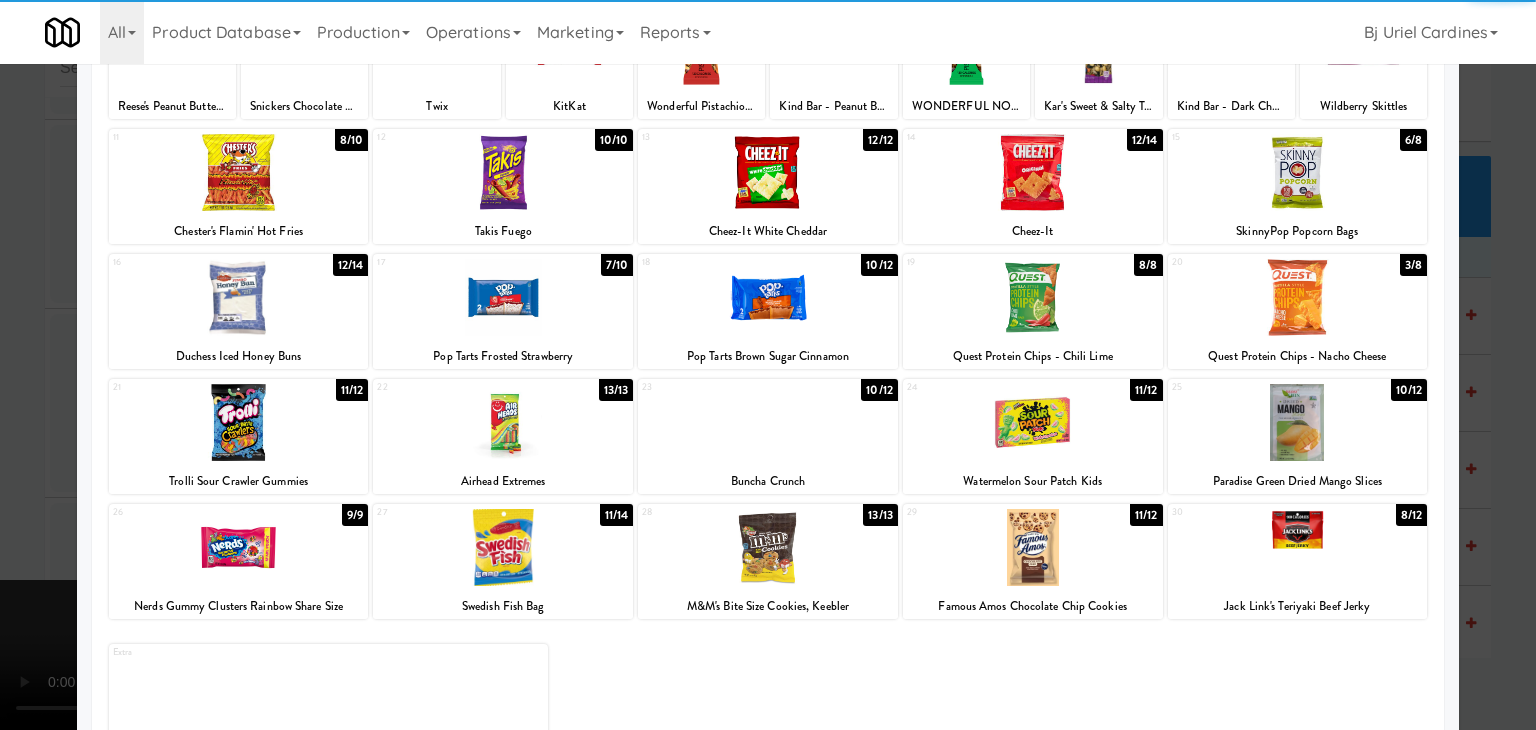 scroll, scrollTop: 200, scrollLeft: 0, axis: vertical 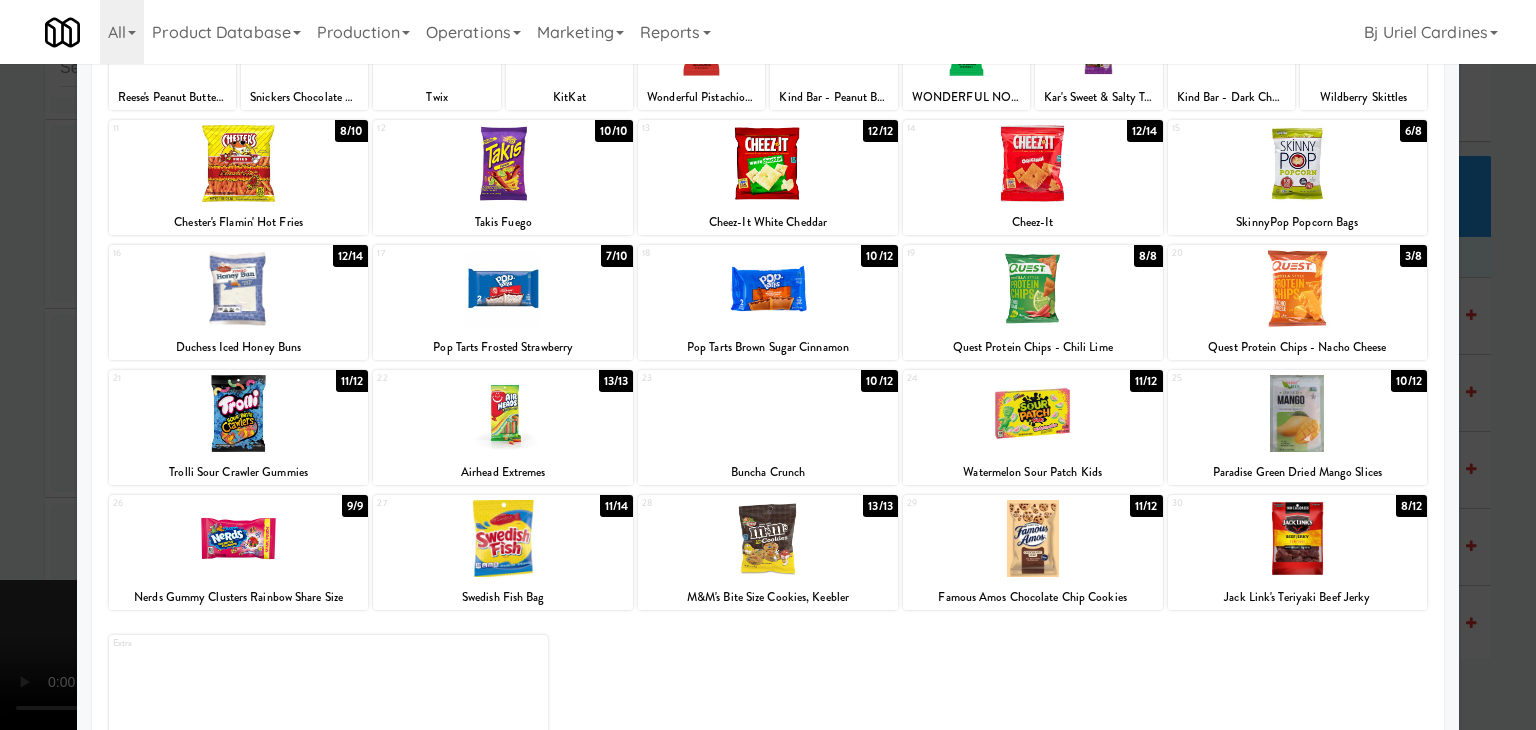 click at bounding box center [768, 538] 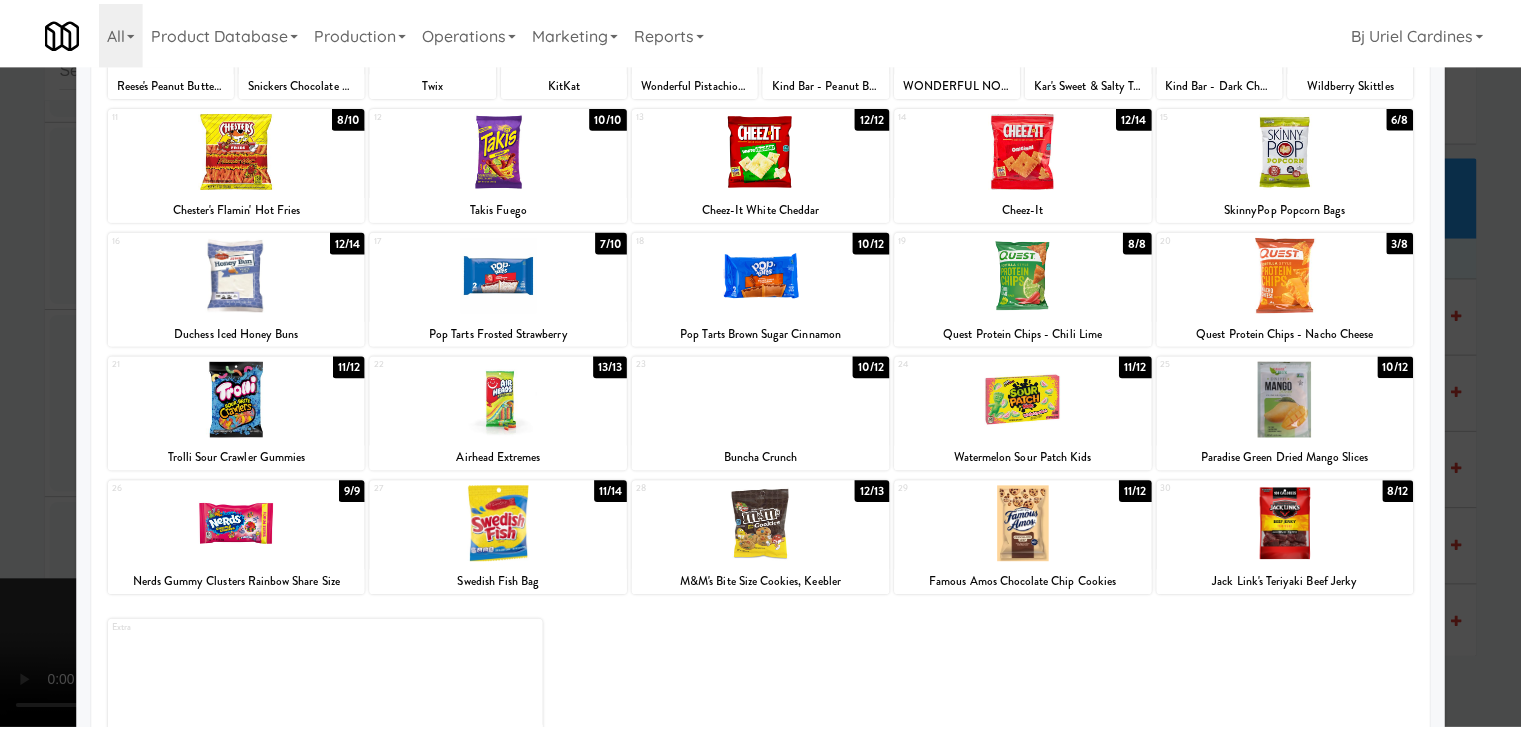 scroll, scrollTop: 152, scrollLeft: 0, axis: vertical 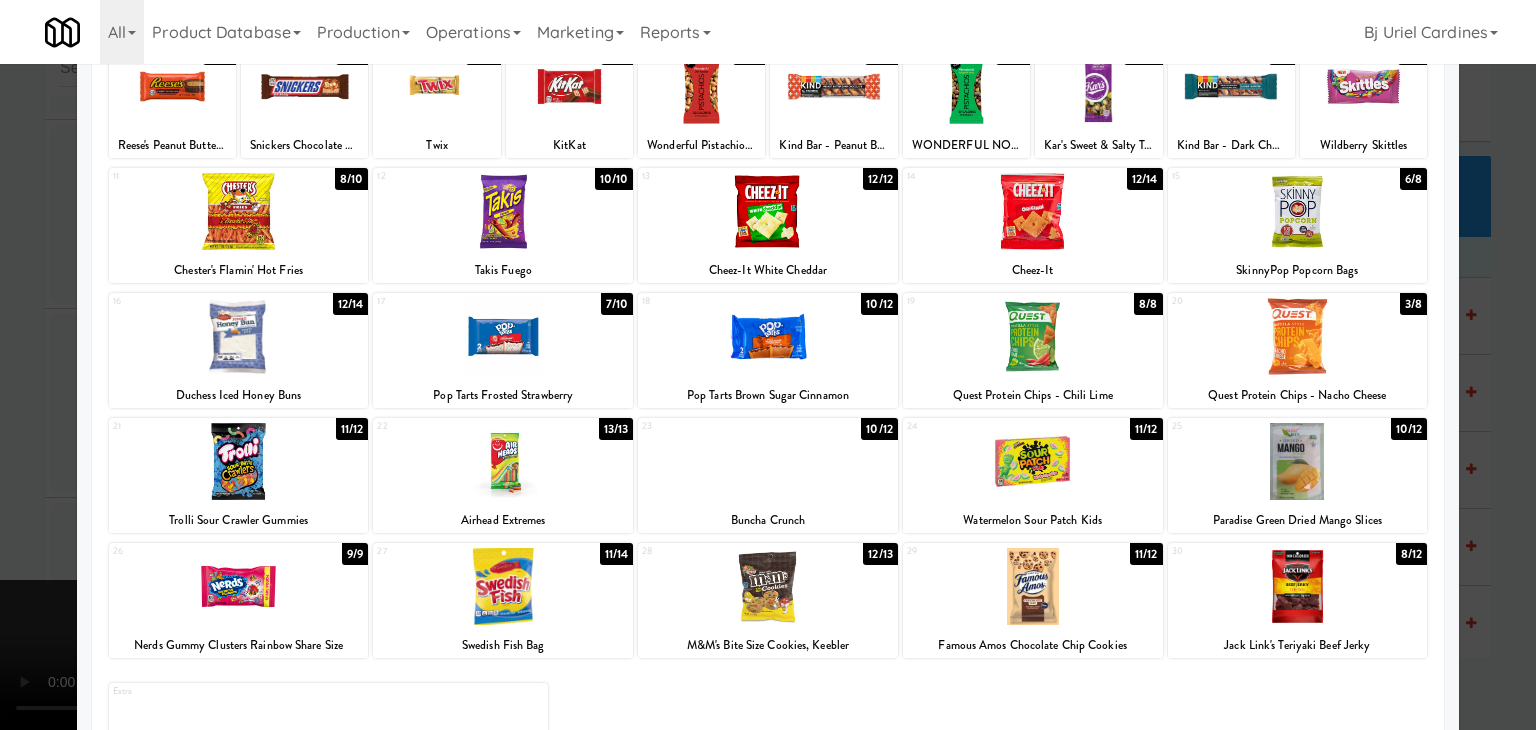click at bounding box center [768, 461] 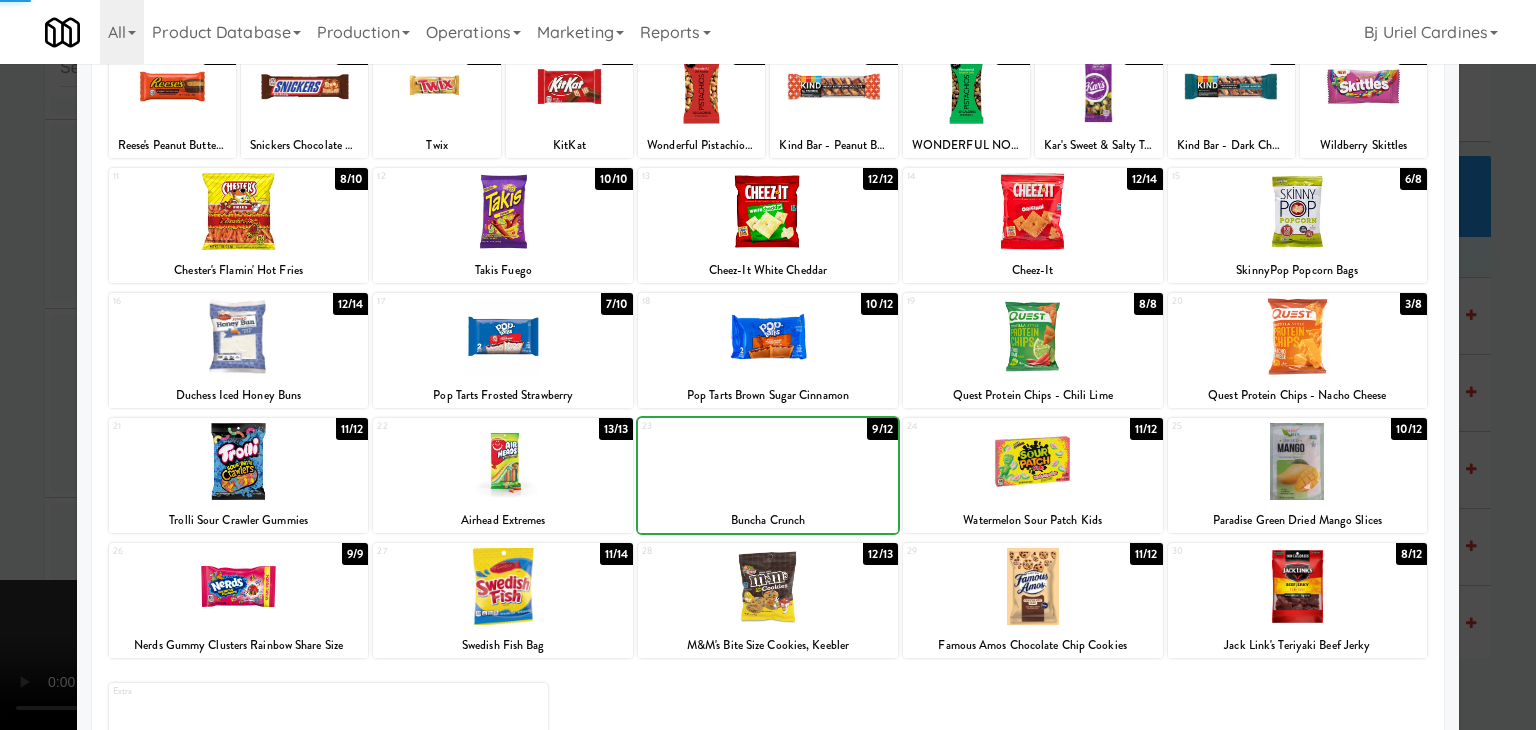 click at bounding box center [768, 365] 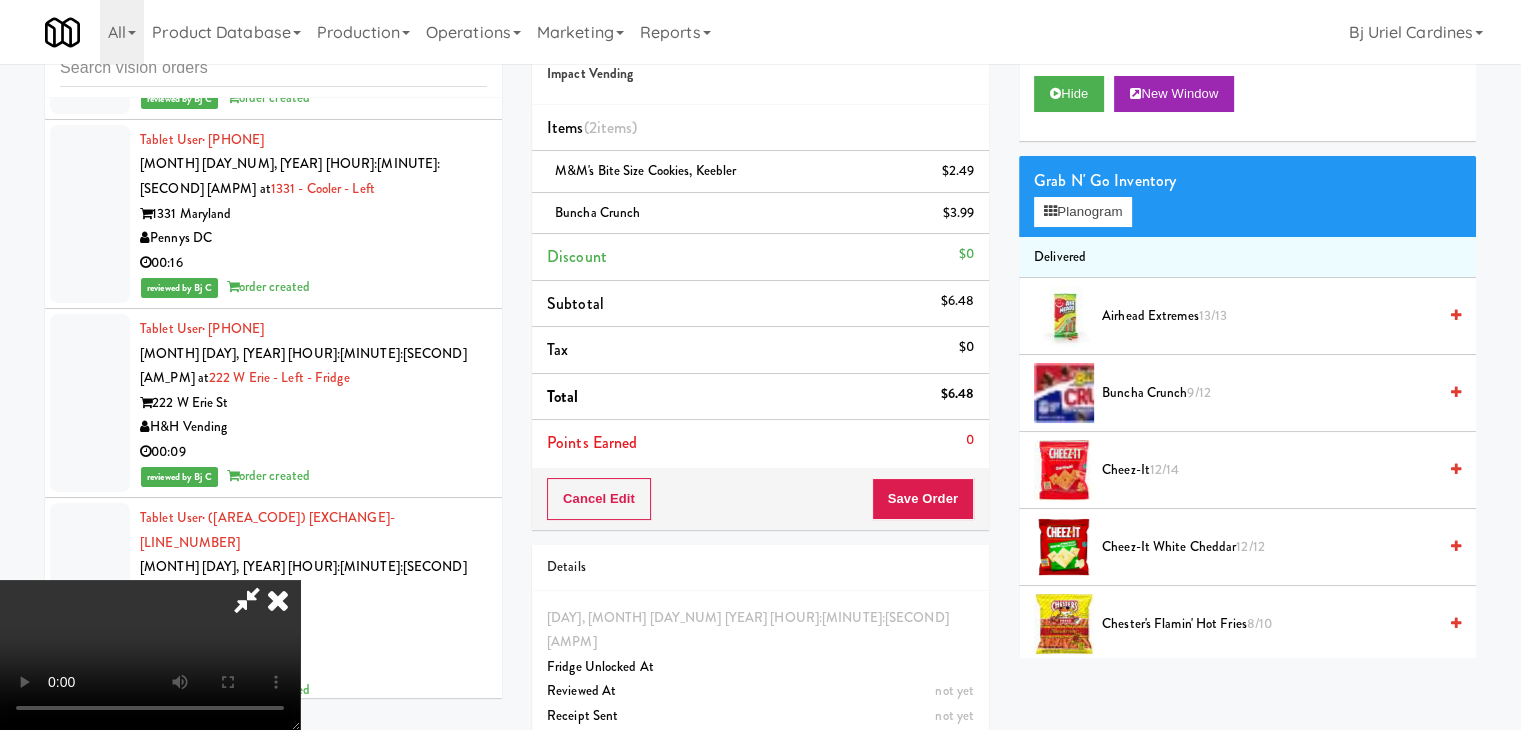 scroll, scrollTop: 281, scrollLeft: 0, axis: vertical 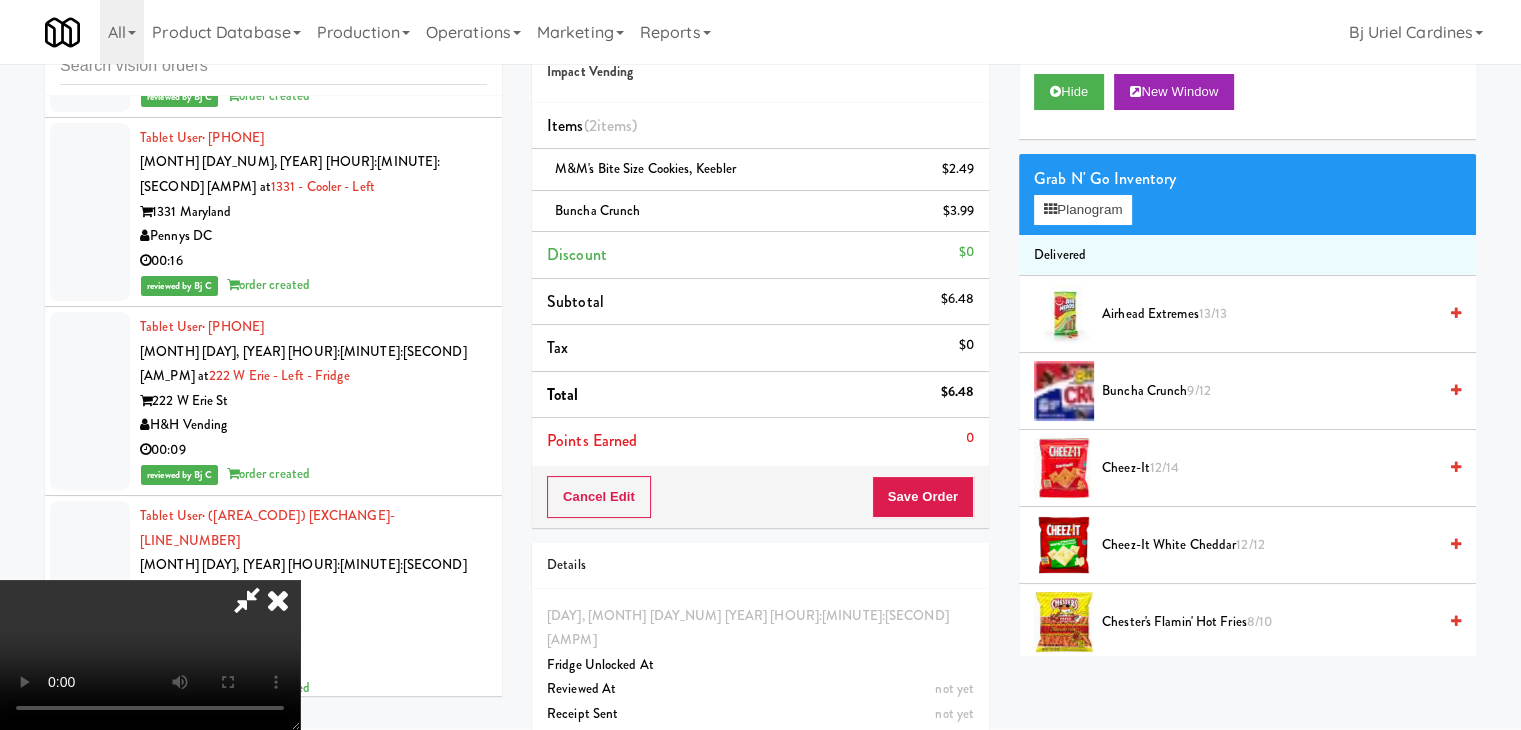 click at bounding box center [150, 655] 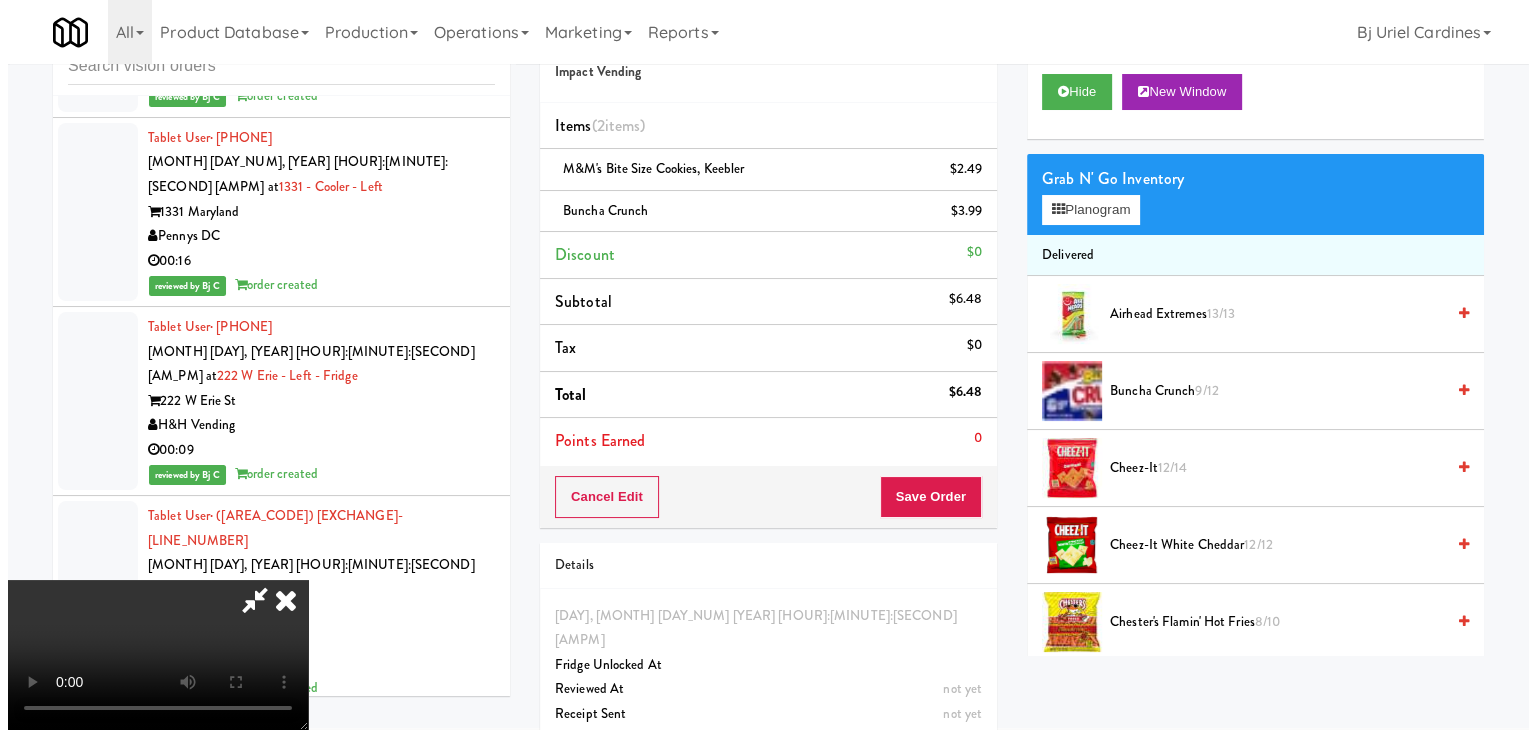 scroll, scrollTop: 200, scrollLeft: 0, axis: vertical 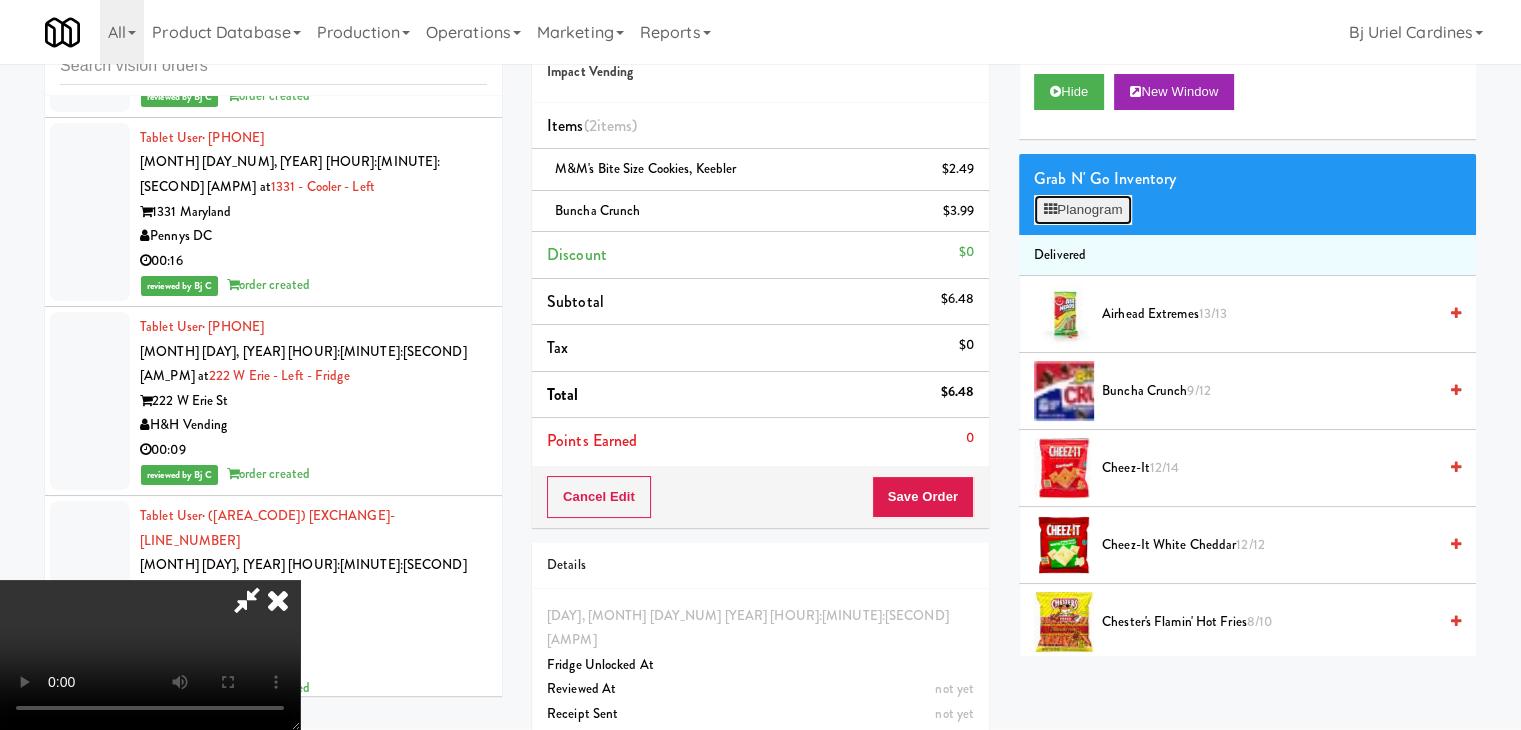 click on "Planogram" at bounding box center (1083, 210) 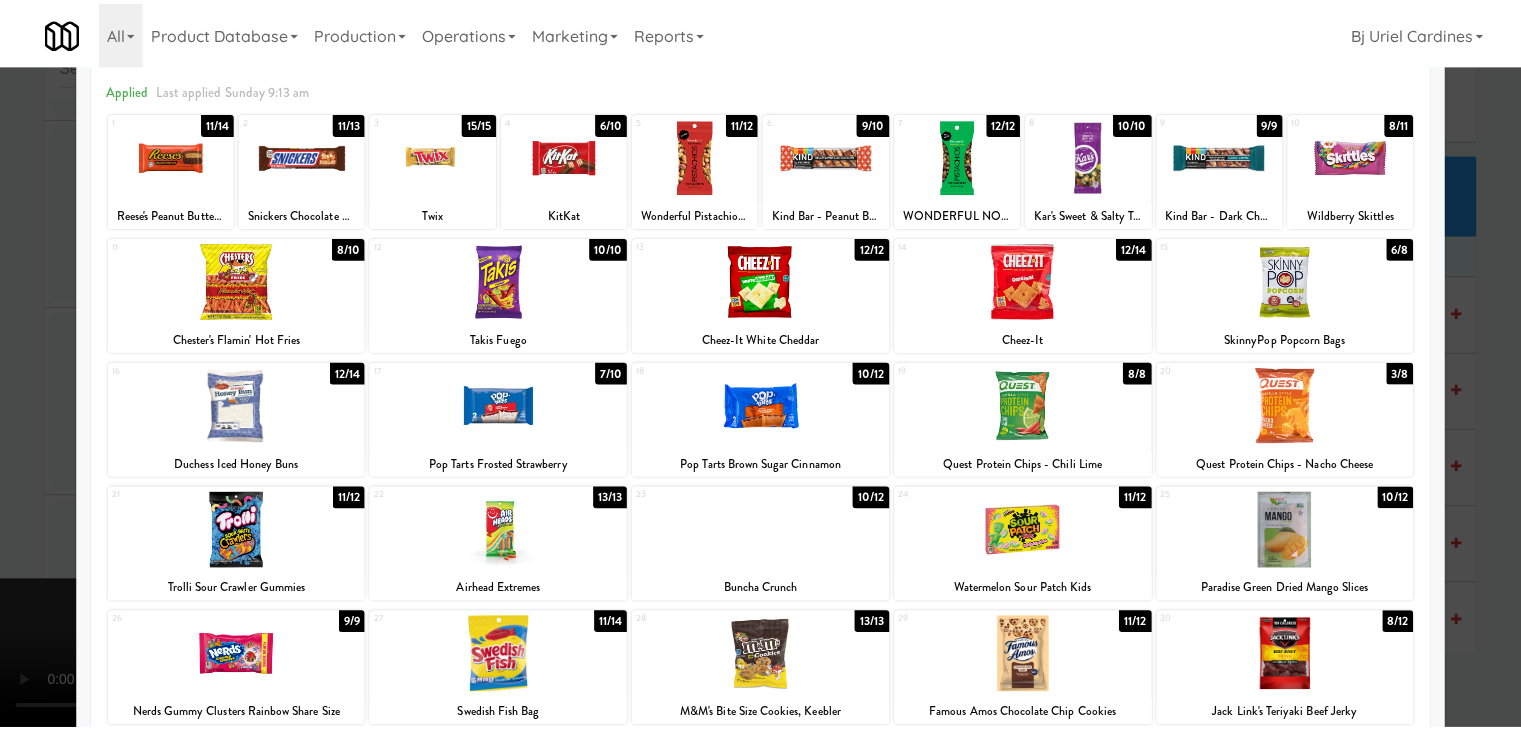 scroll, scrollTop: 252, scrollLeft: 0, axis: vertical 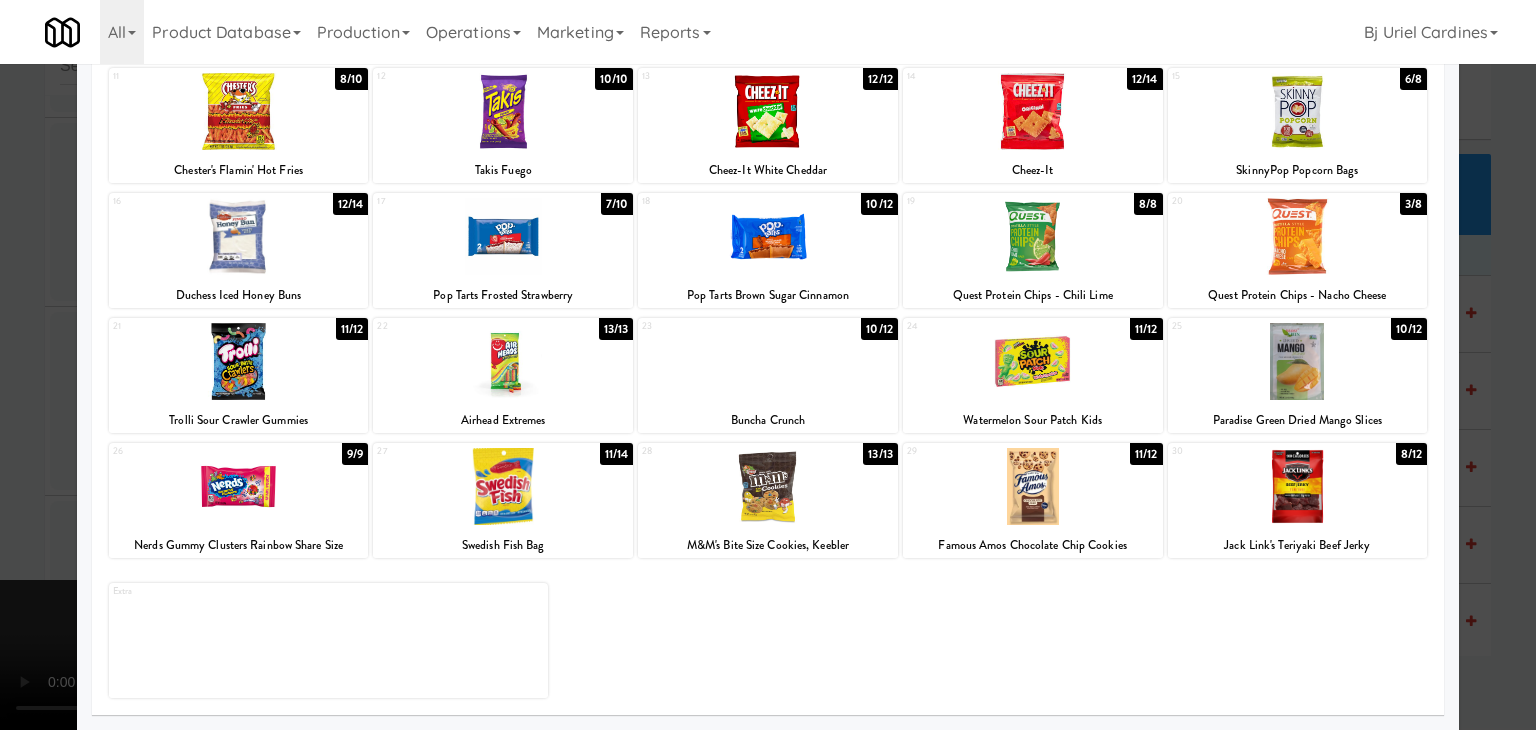 drag, startPoint x: 0, startPoint y: 525, endPoint x: 219, endPoint y: 514, distance: 219.27608 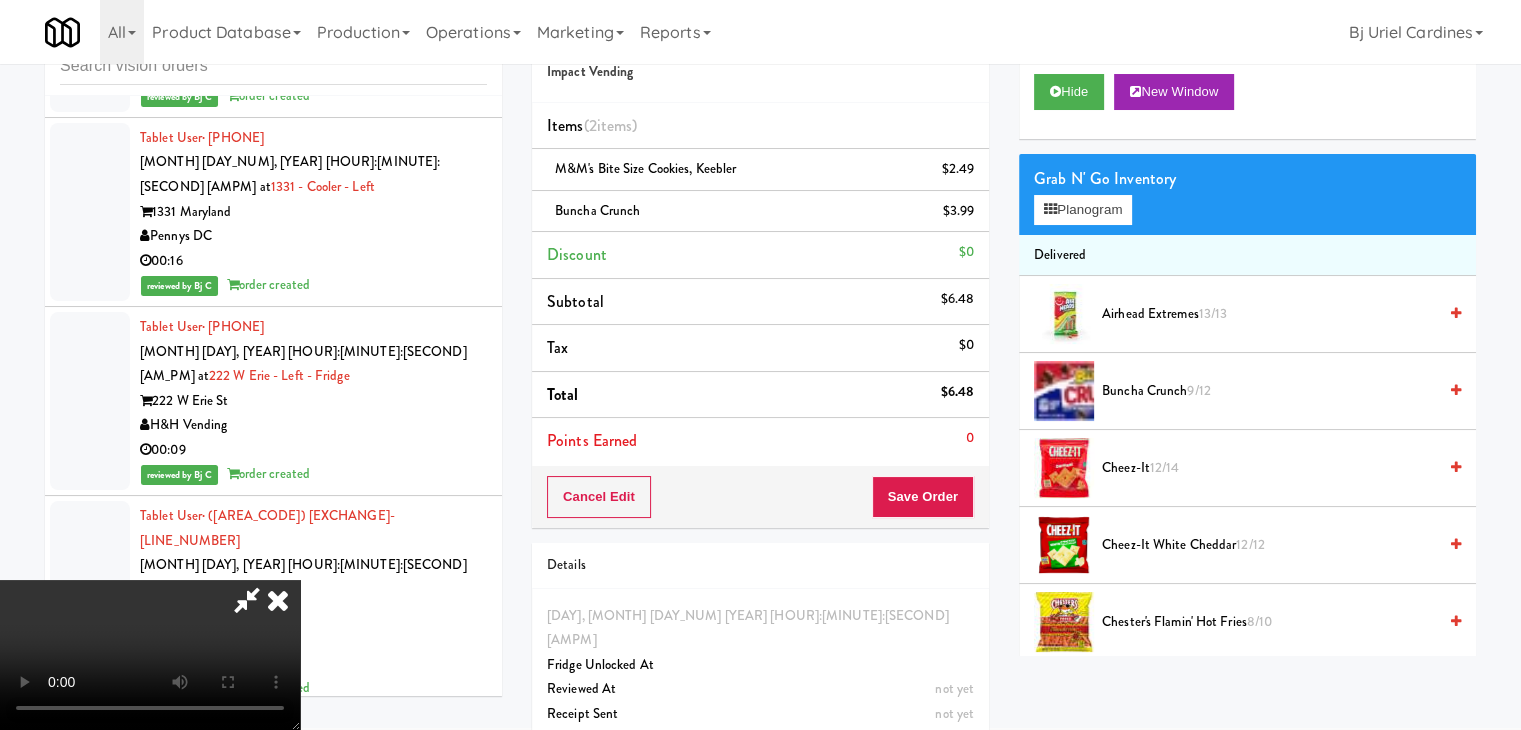 drag, startPoint x: 702, startPoint y: 512, endPoint x: 863, endPoint y: 513, distance: 161.00311 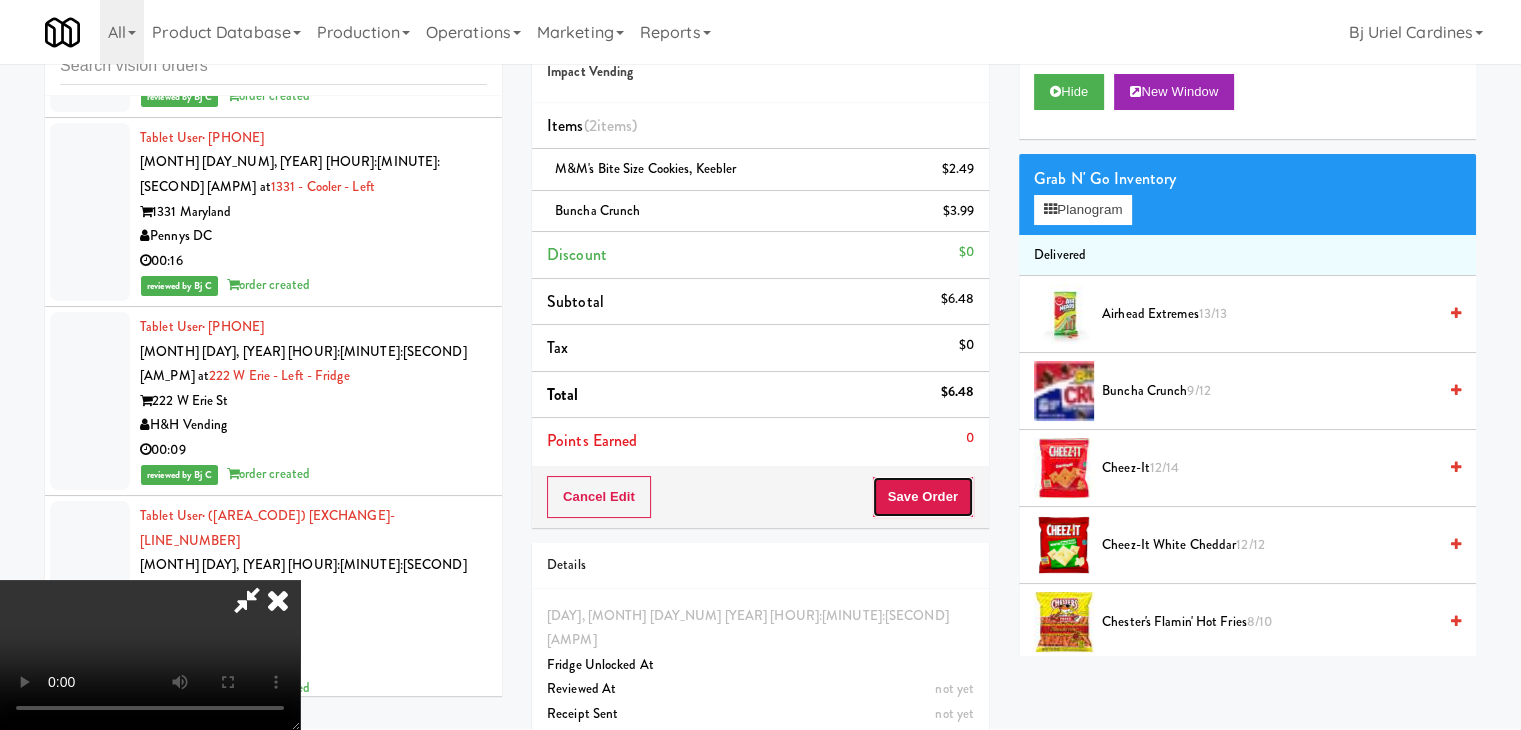 click on "Save Order" at bounding box center [923, 497] 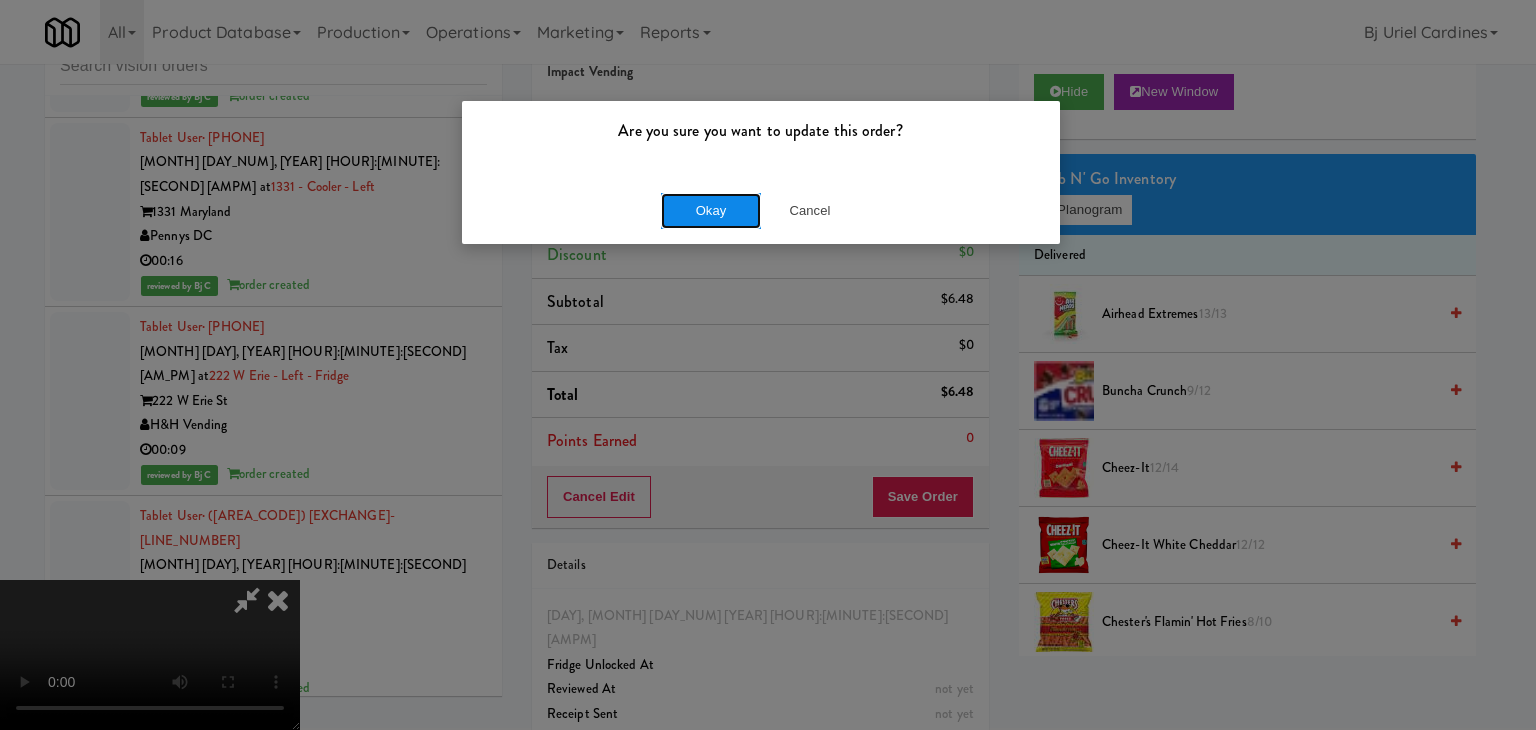 click on "Okay" at bounding box center (711, 211) 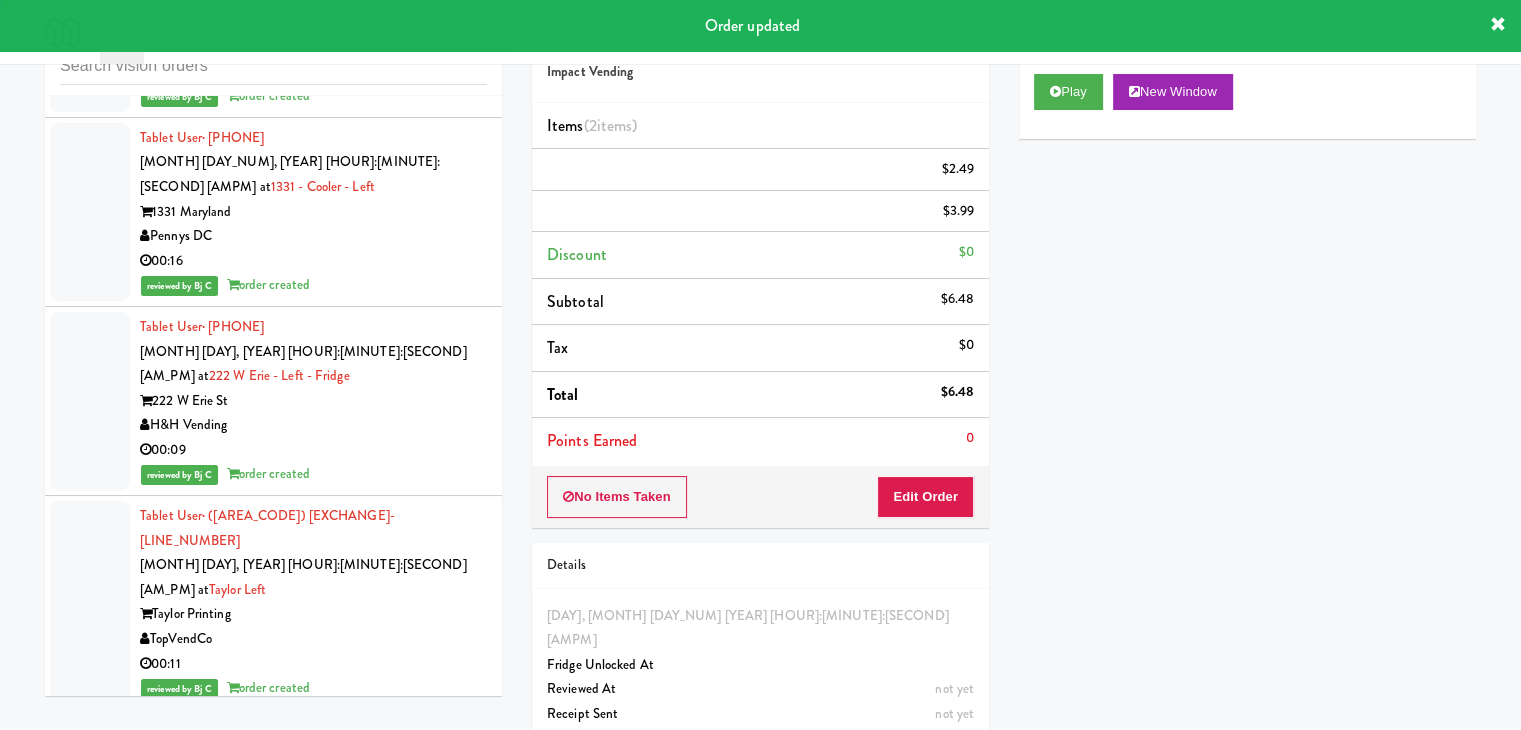 scroll, scrollTop: 0, scrollLeft: 0, axis: both 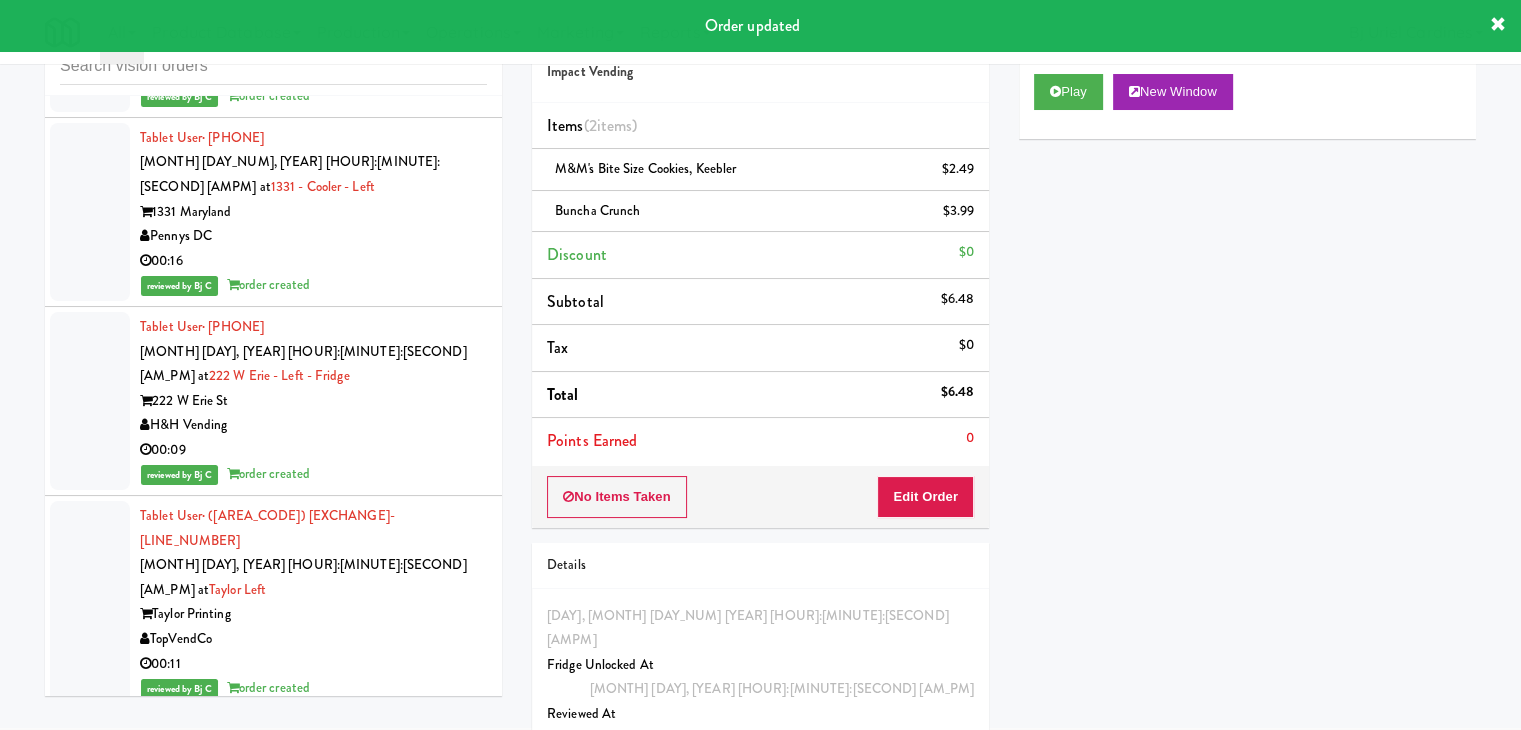 click on "KitchenMate" at bounding box center [313, 2481] 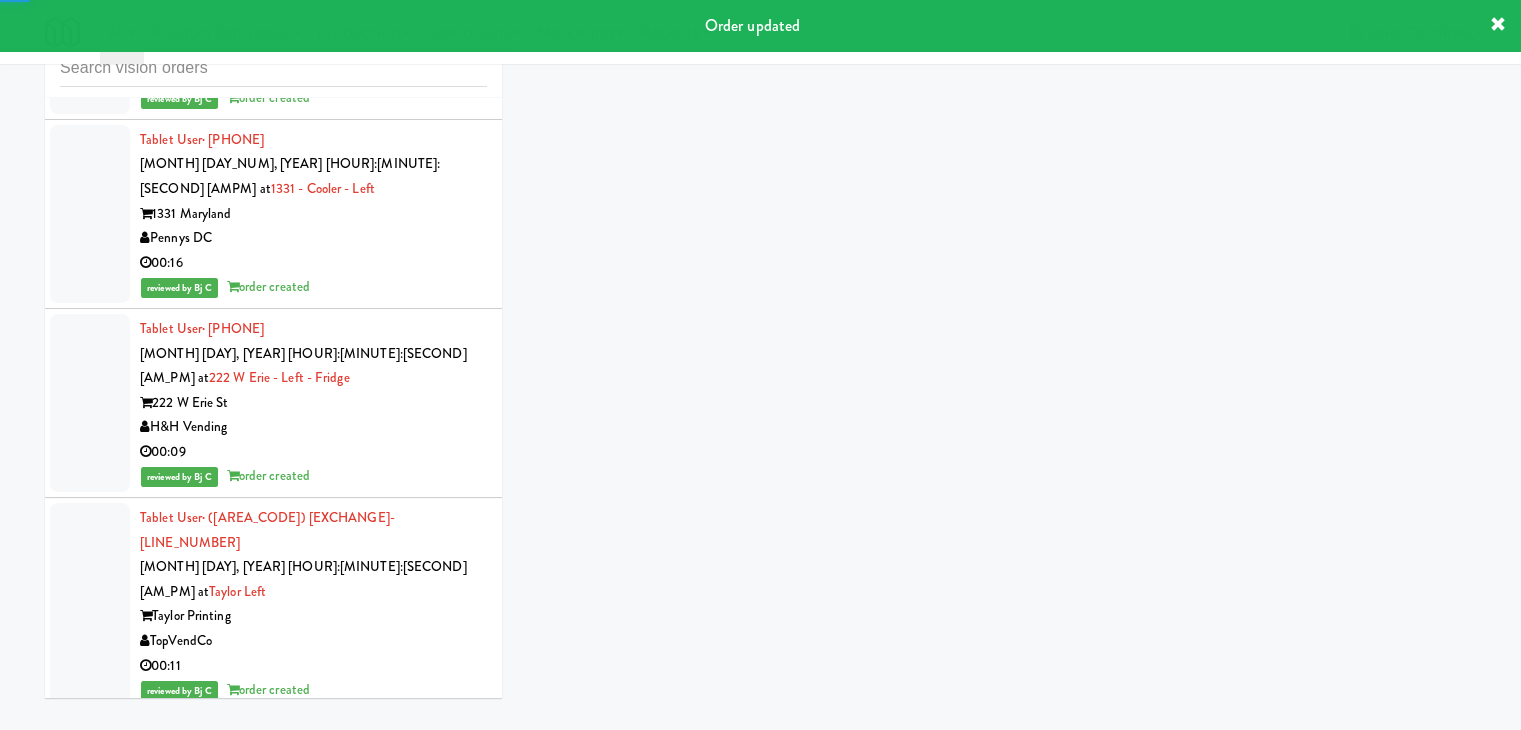 scroll, scrollTop: 66, scrollLeft: 0, axis: vertical 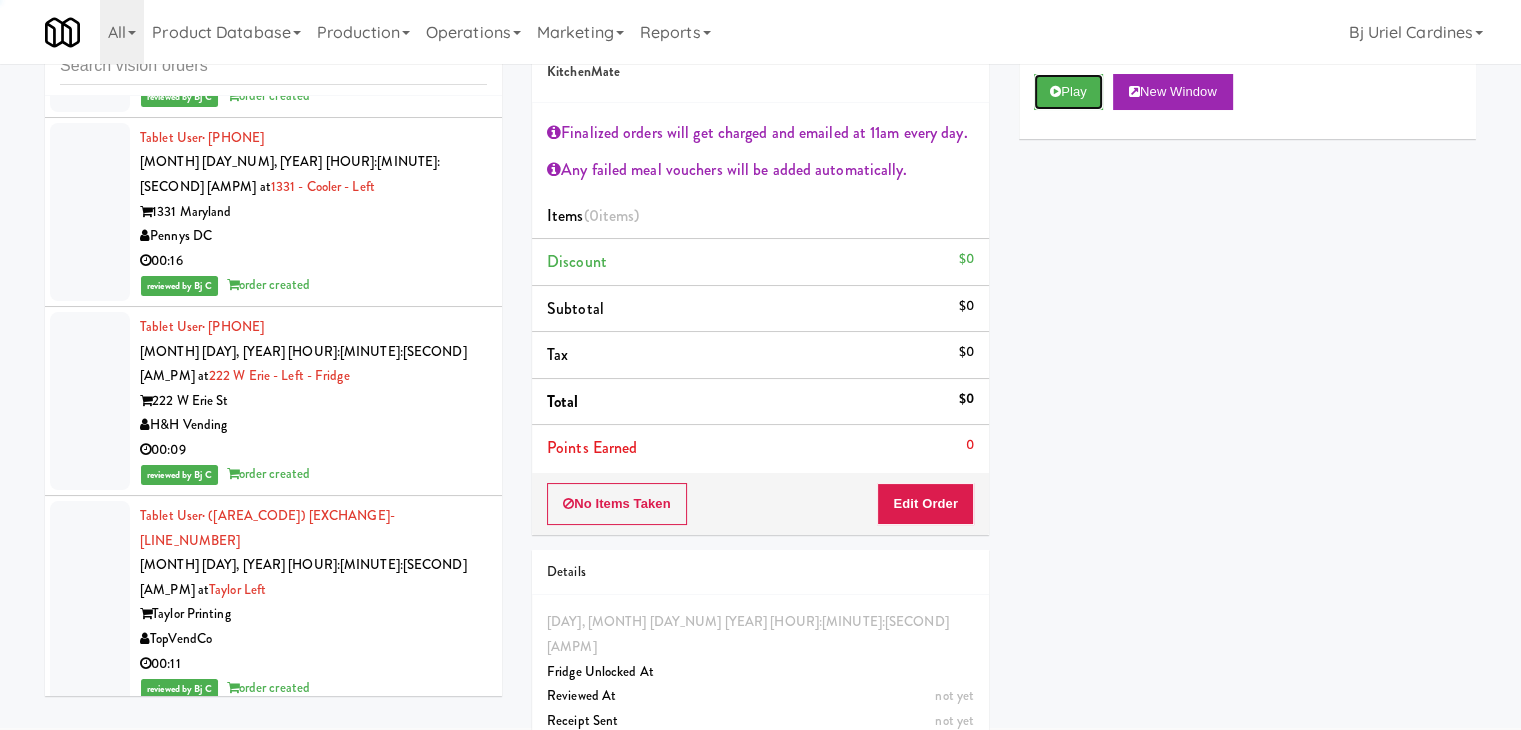 drag, startPoint x: 1071, startPoint y: 101, endPoint x: 1062, endPoint y: 111, distance: 13.453624 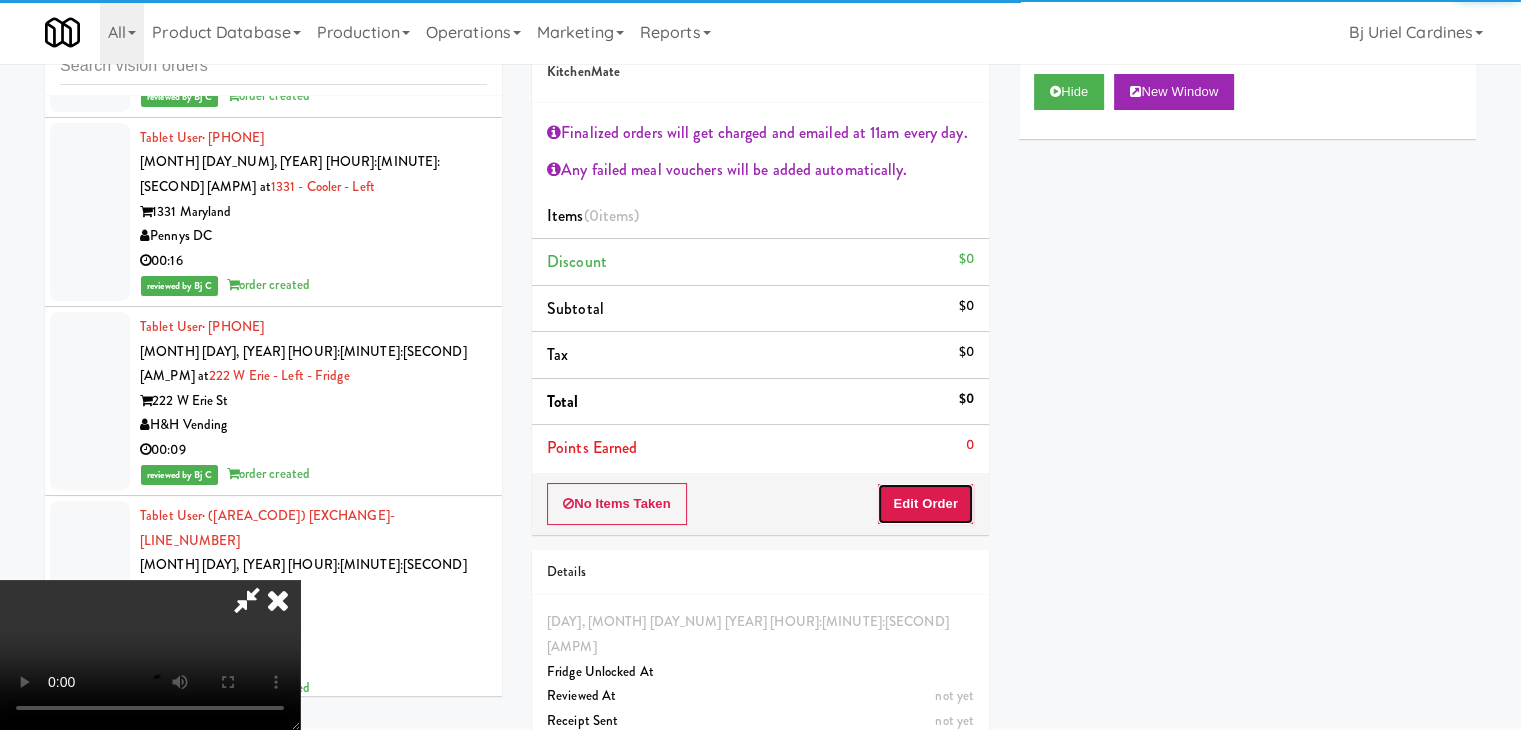 click on "Edit Order" at bounding box center [925, 504] 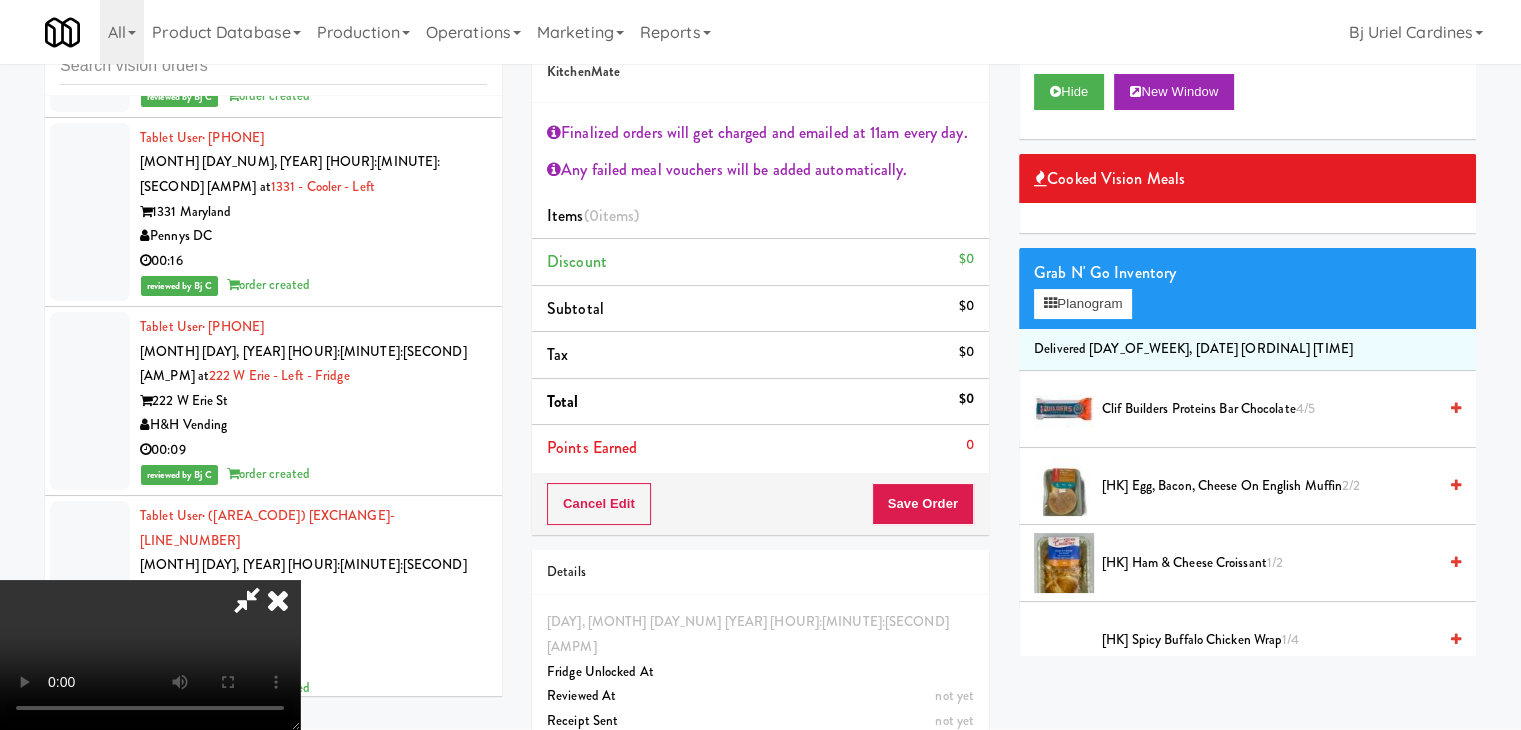 scroll, scrollTop: 344, scrollLeft: 0, axis: vertical 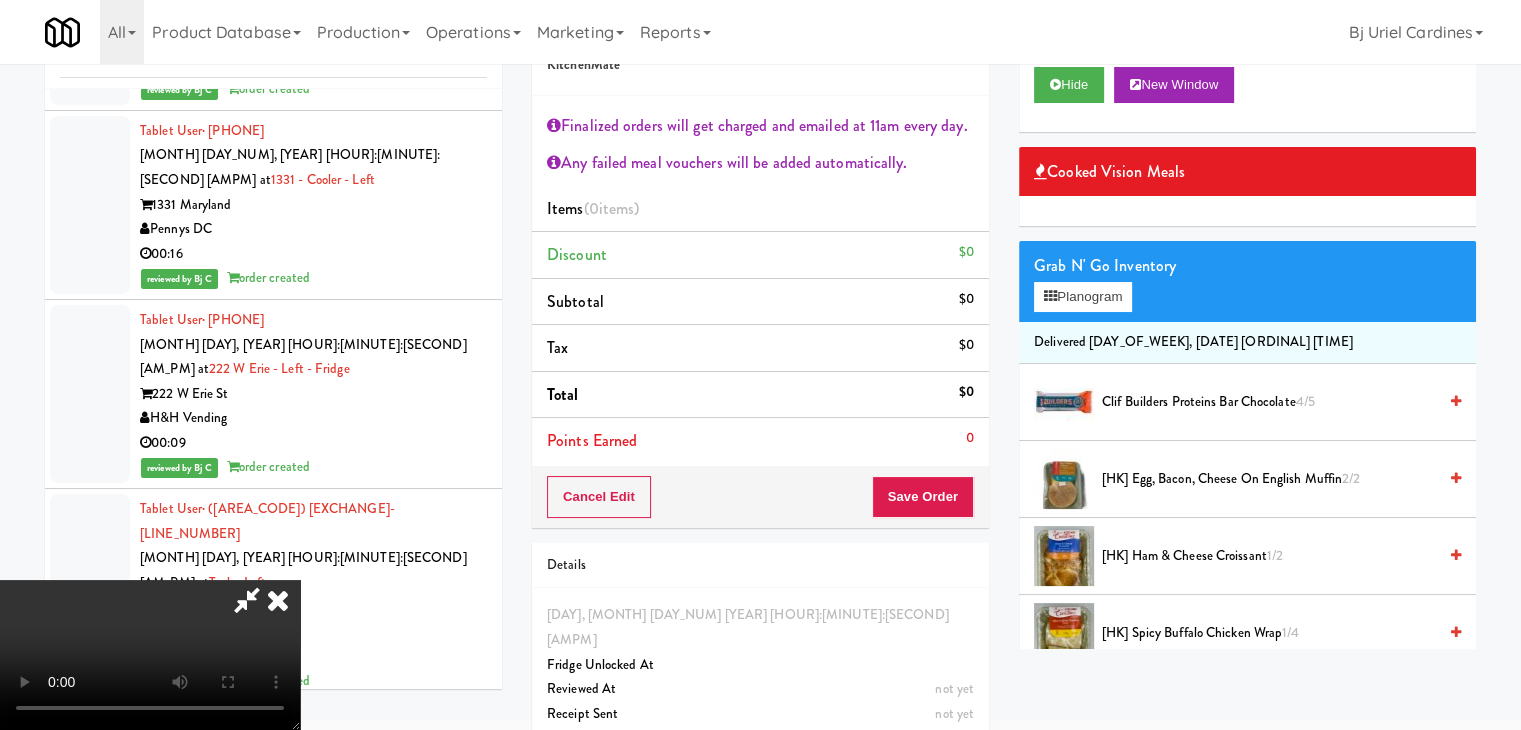 type 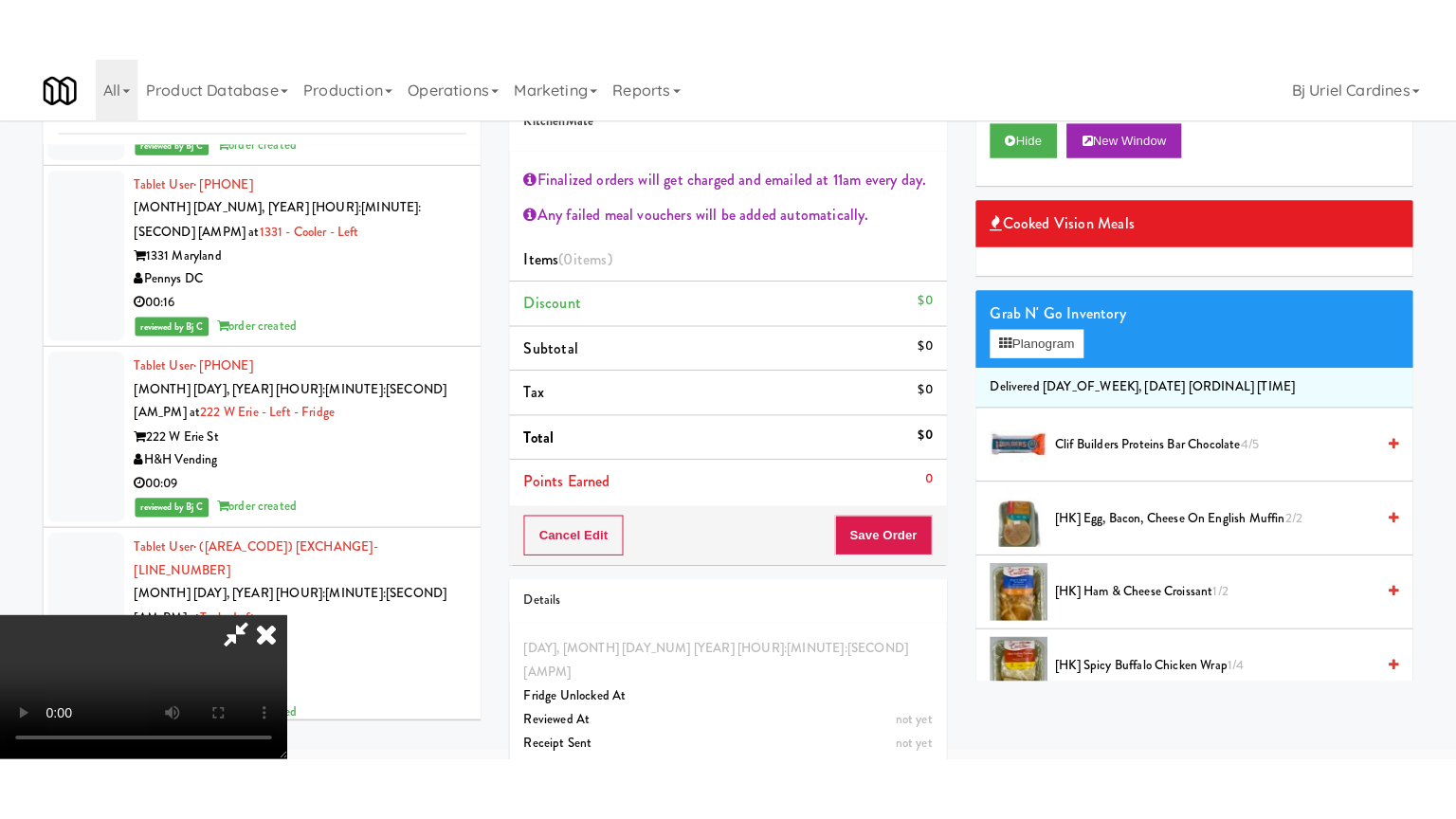 scroll, scrollTop: 61, scrollLeft: 0, axis: vertical 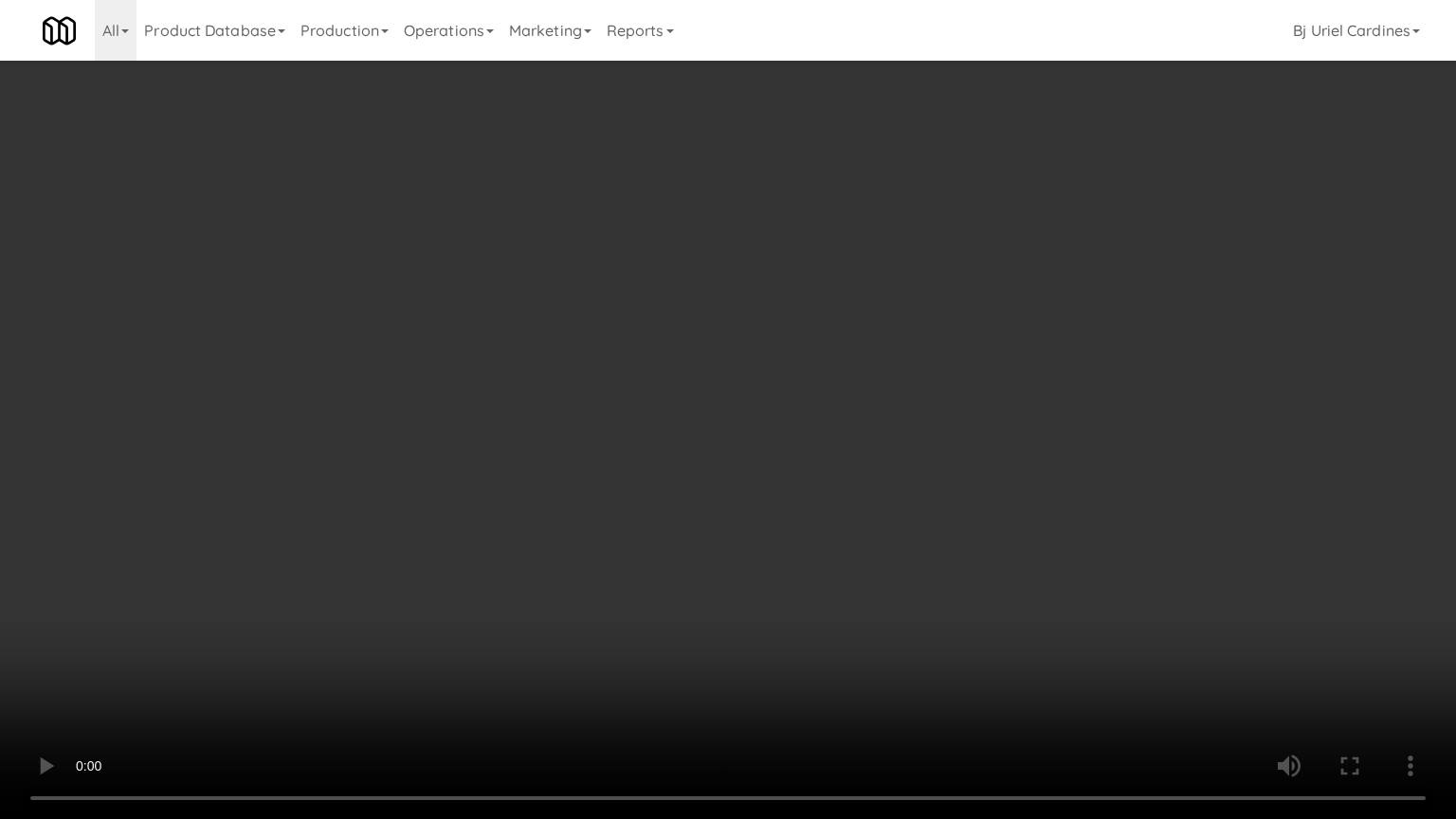 click at bounding box center (728, 410) 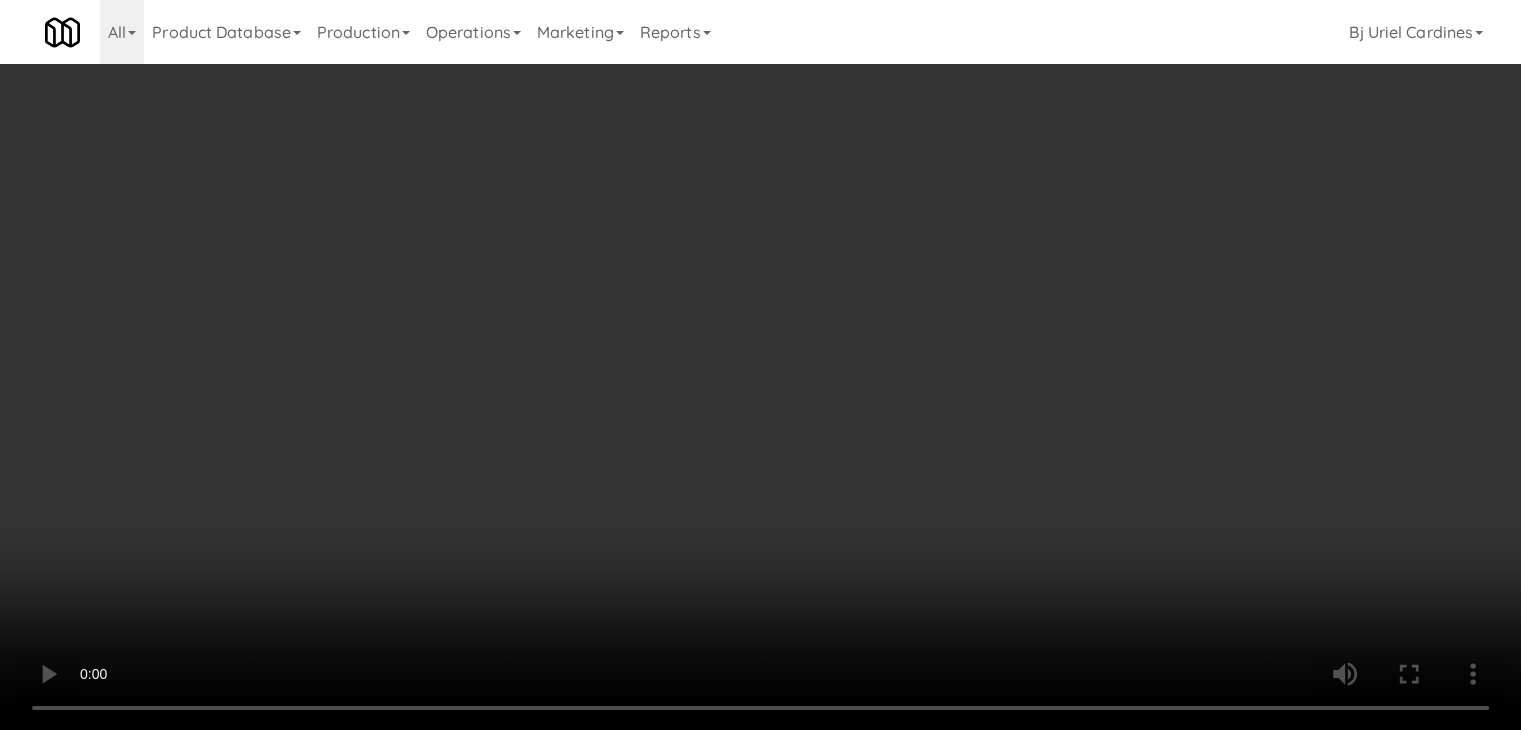 click at bounding box center [760, 365] 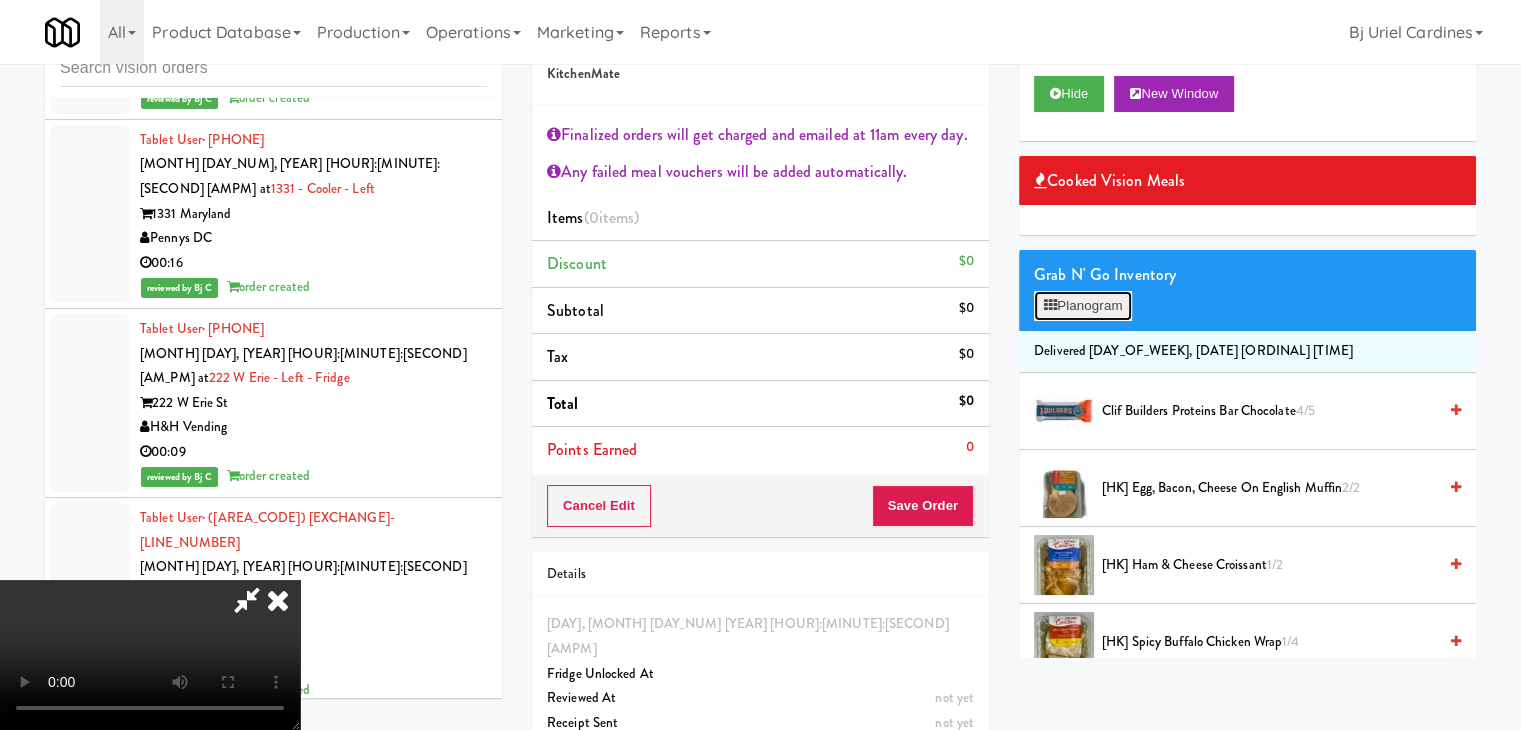 click on "Planogram" at bounding box center [1083, 306] 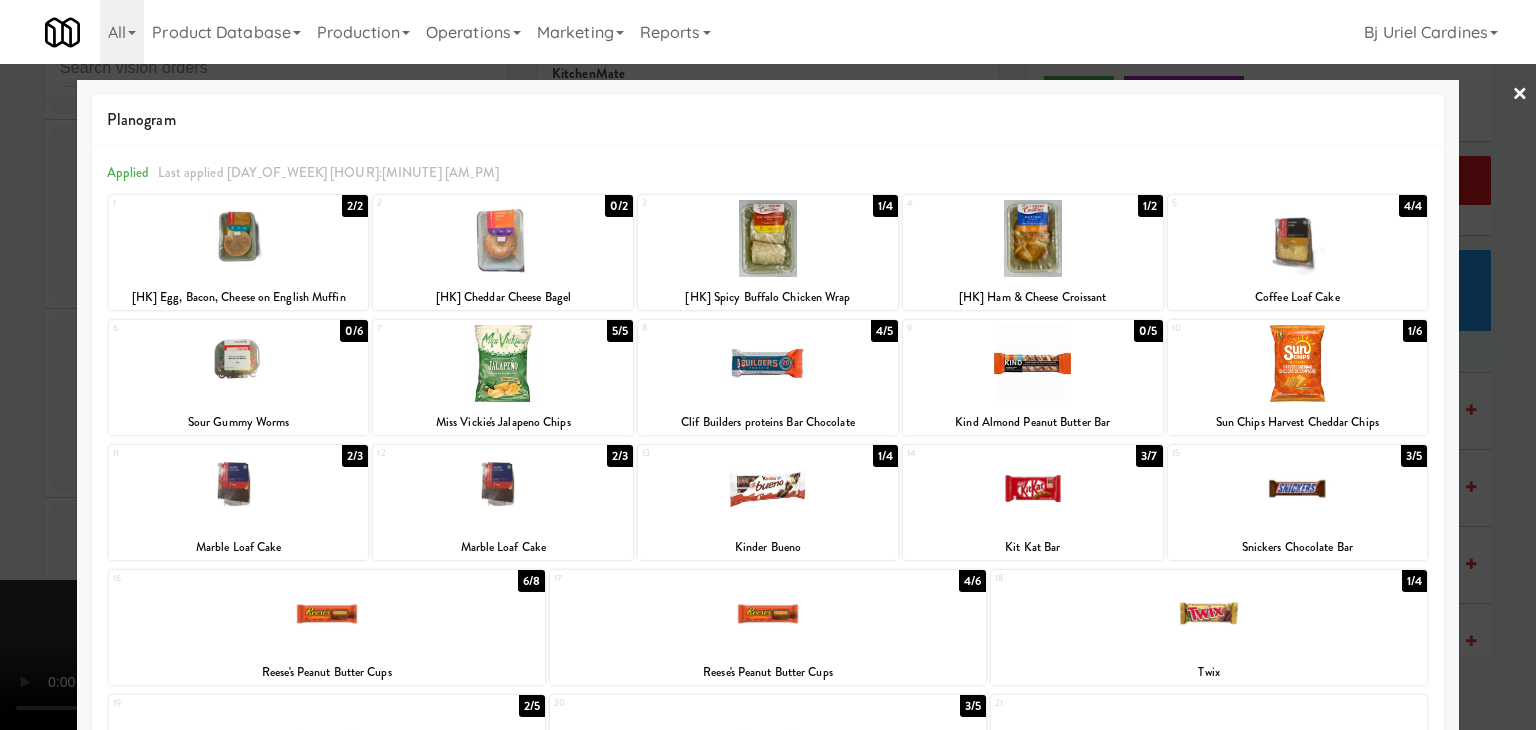 click at bounding box center [768, 238] 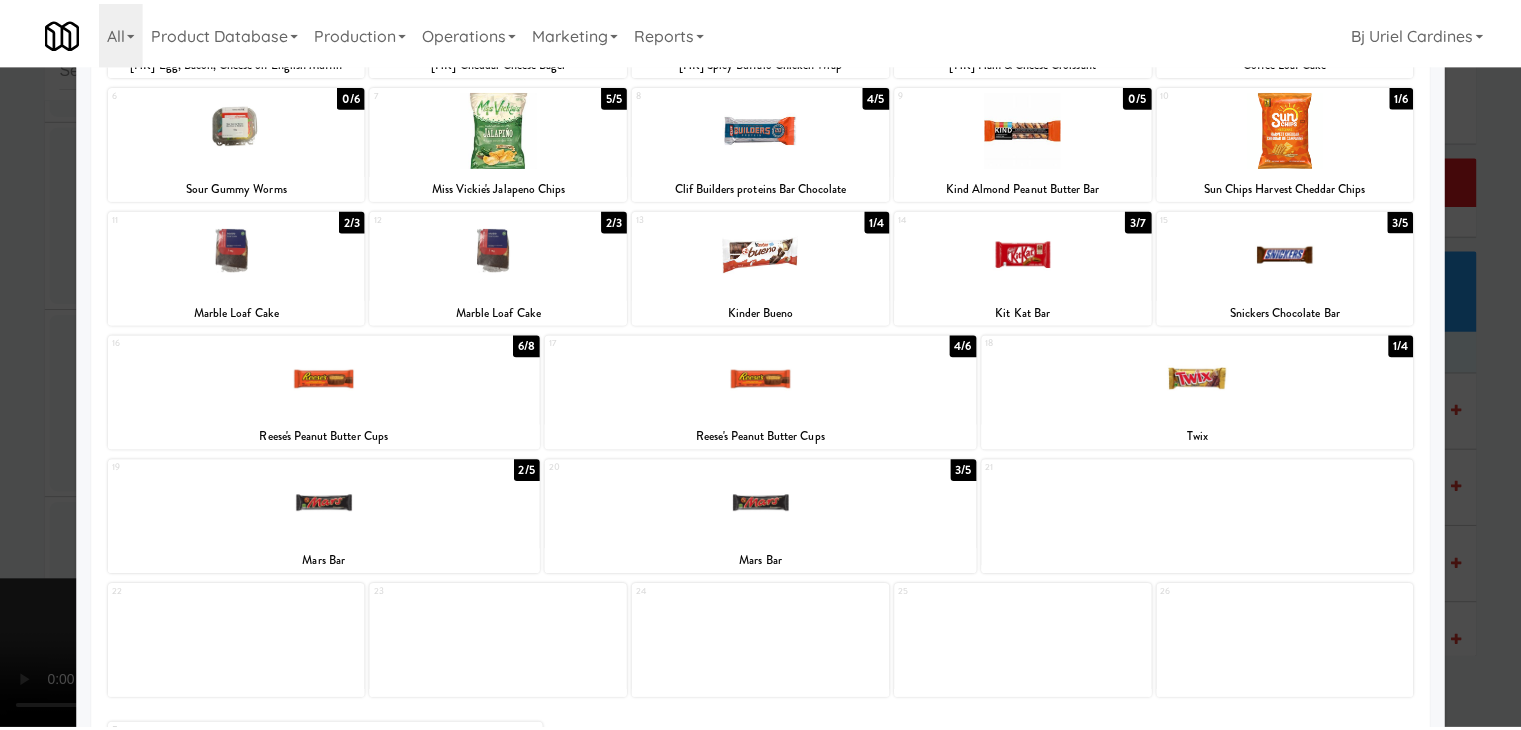 scroll, scrollTop: 200, scrollLeft: 0, axis: vertical 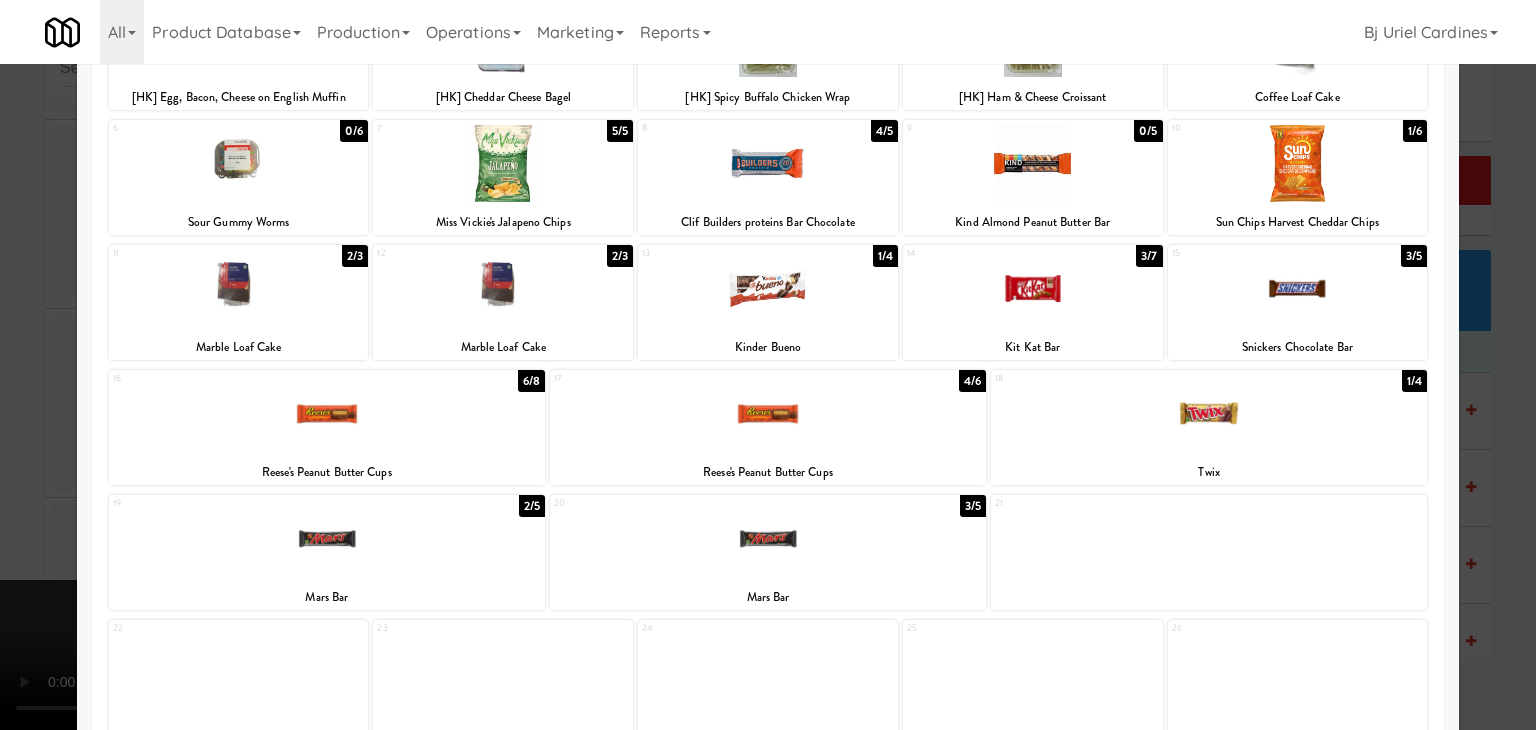 click at bounding box center [1298, 288] 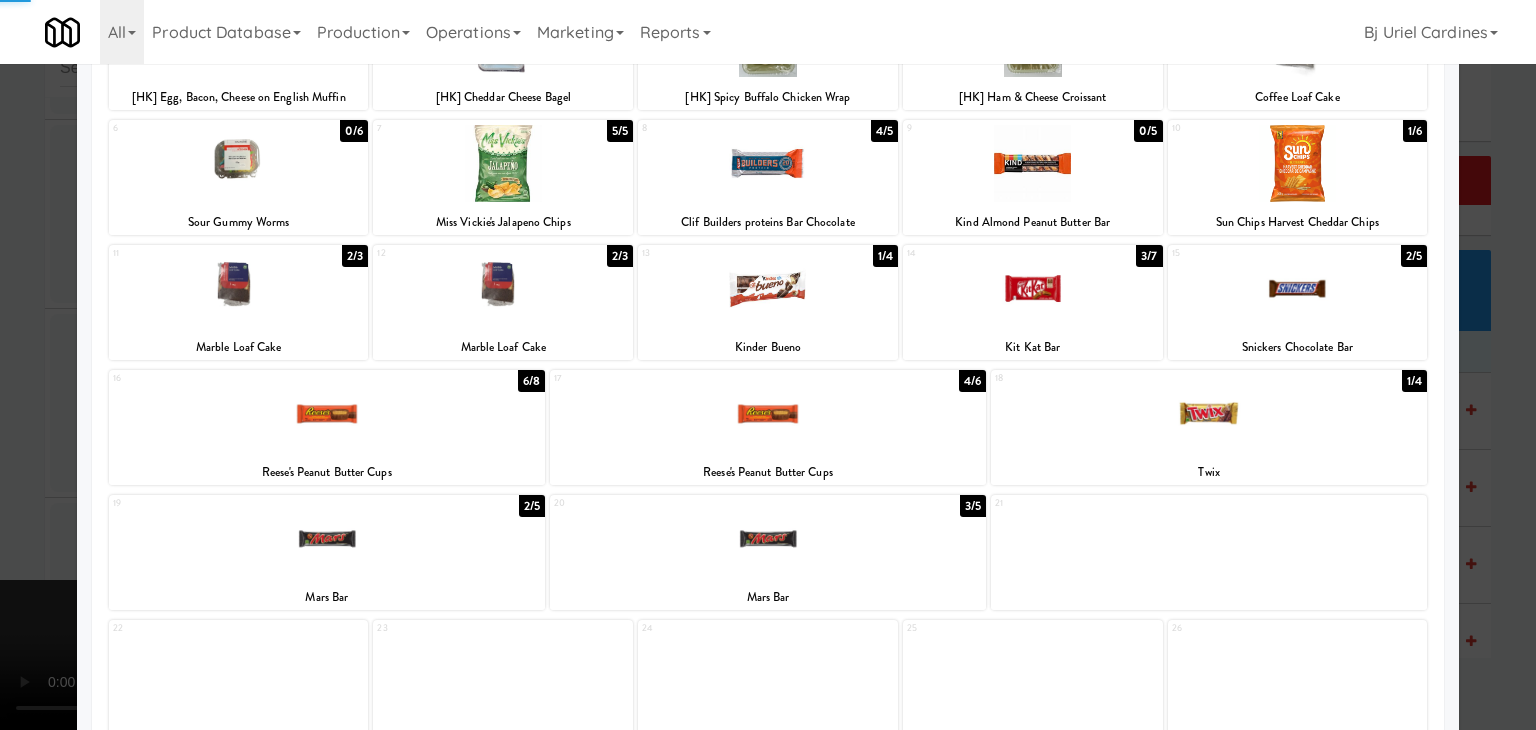 drag, startPoint x: 0, startPoint y: 437, endPoint x: 520, endPoint y: 455, distance: 520.31146 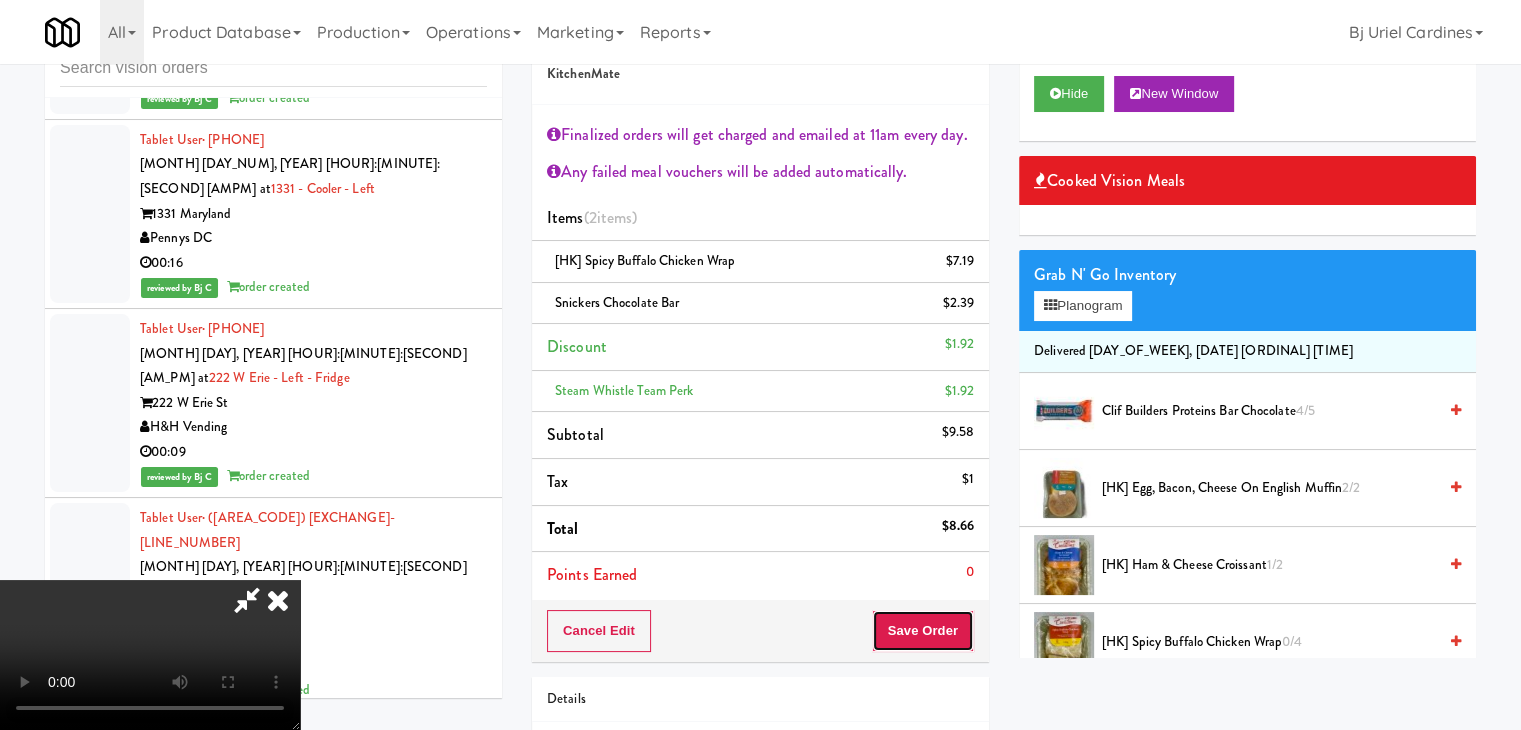 click on "Save Order" at bounding box center (923, 631) 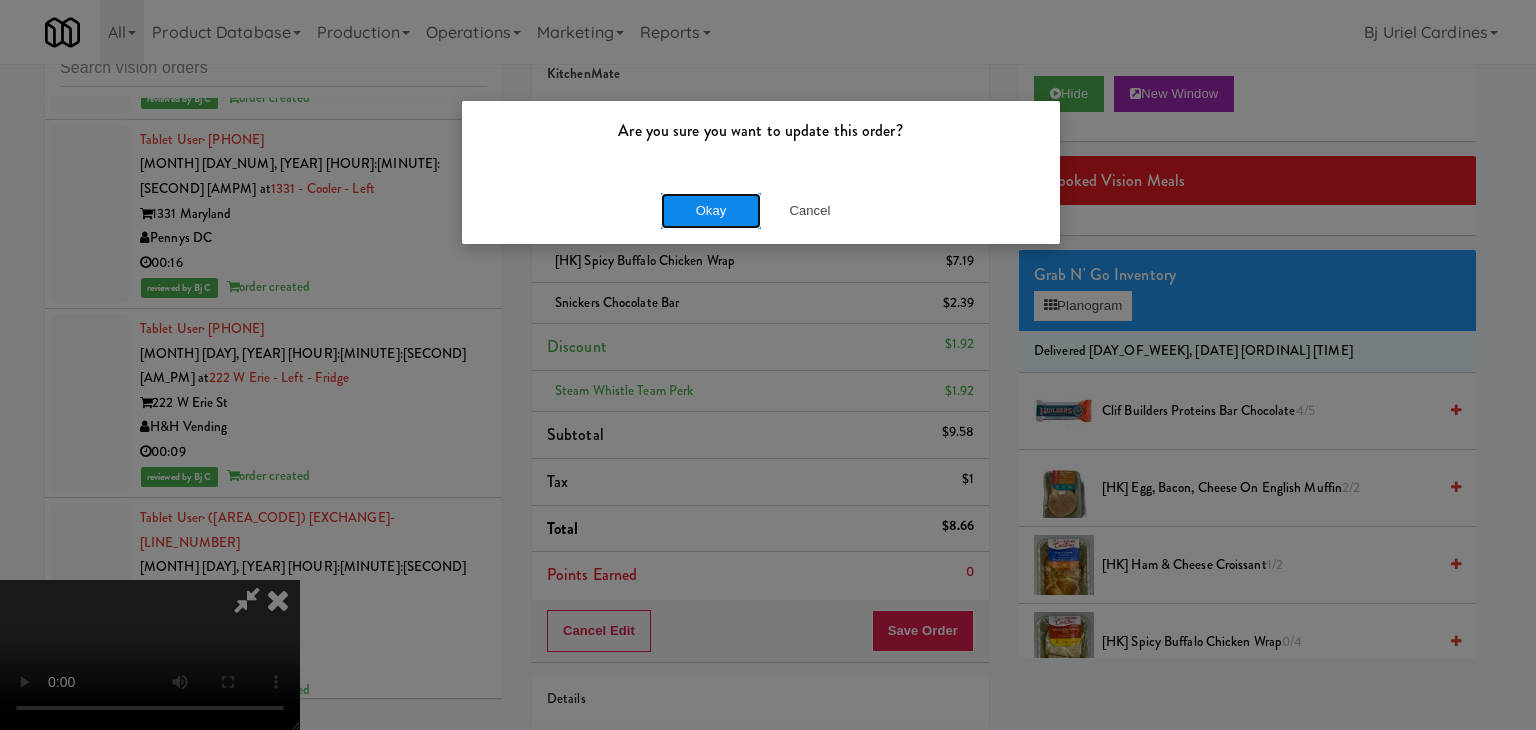 click on "Okay" at bounding box center (711, 211) 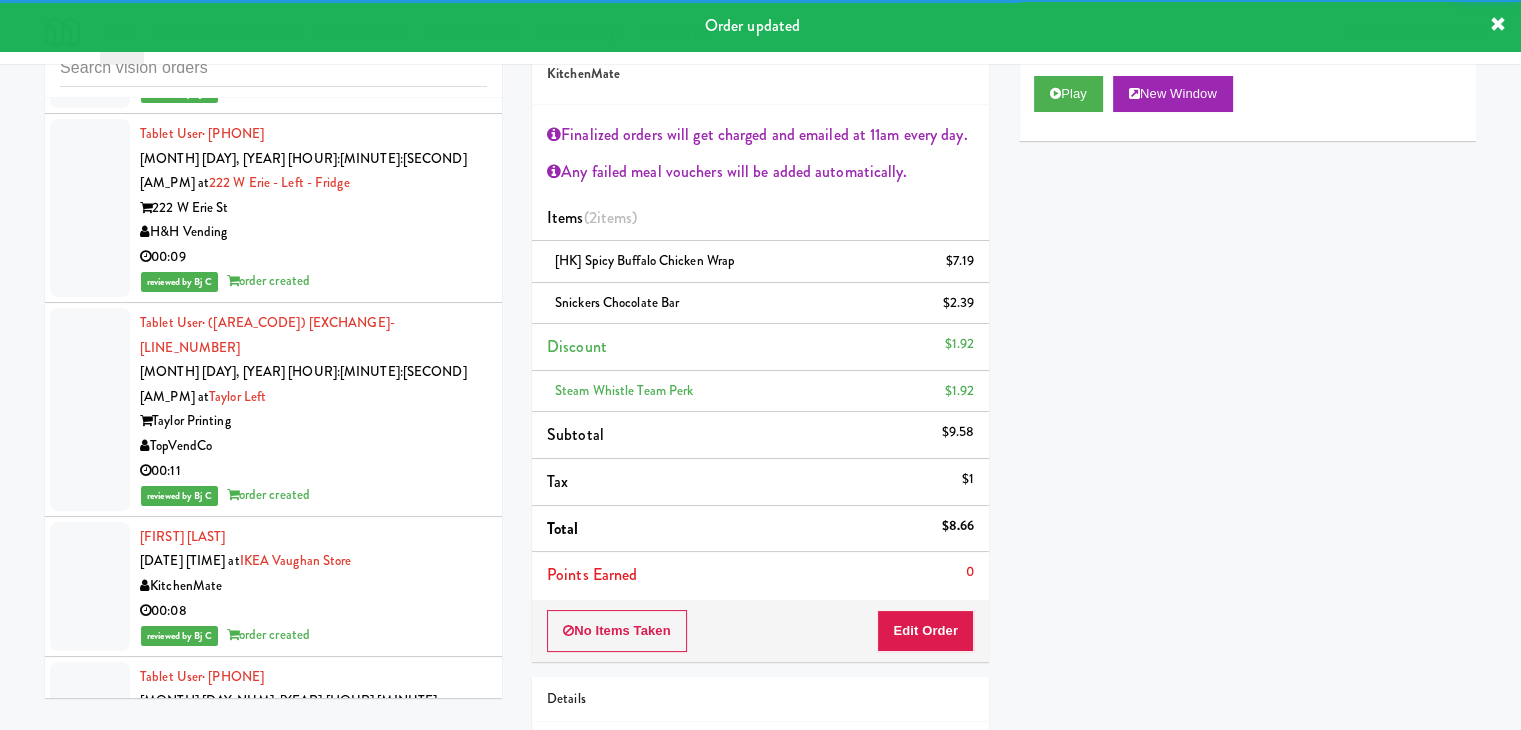 scroll, scrollTop: 14476, scrollLeft: 0, axis: vertical 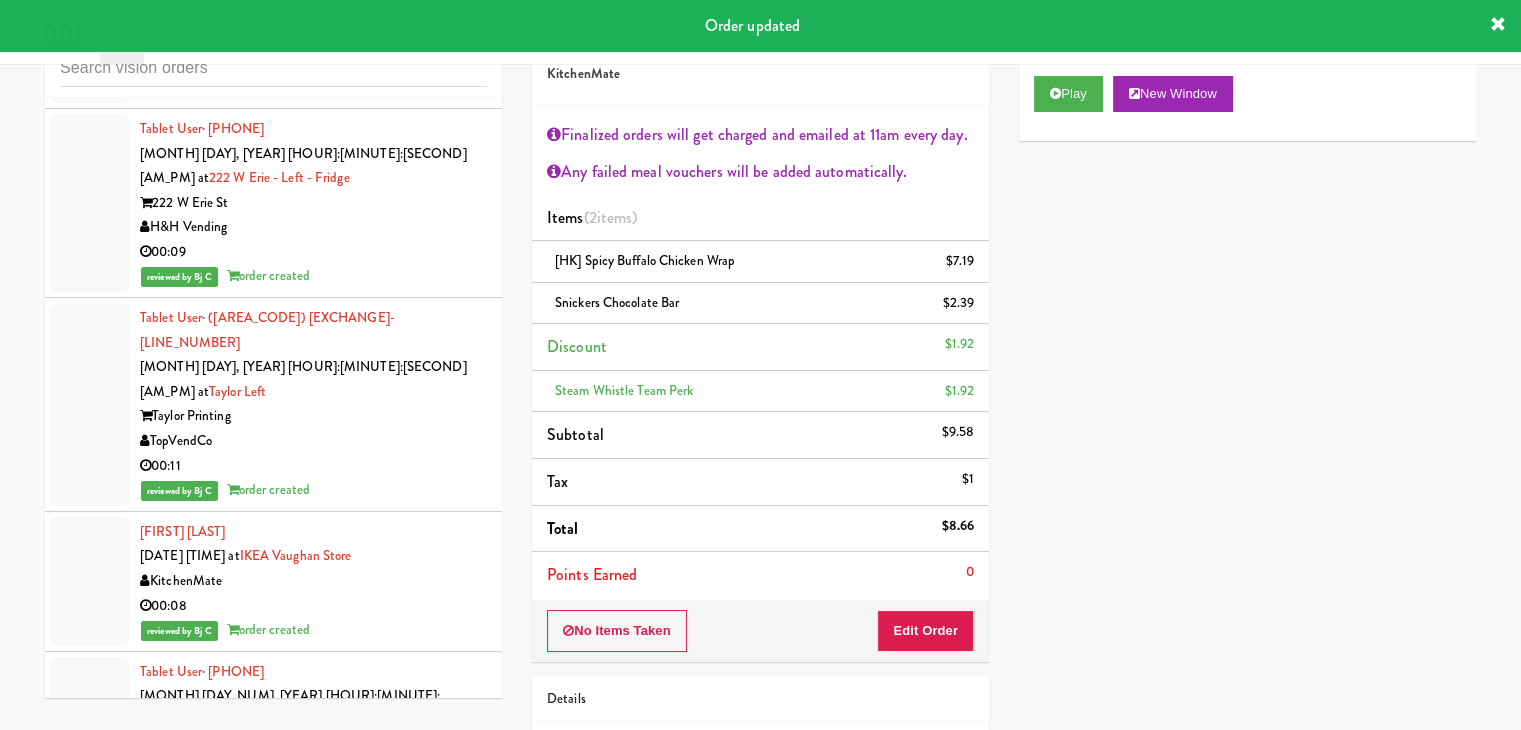click on "00:03" at bounding box center (313, 2522) 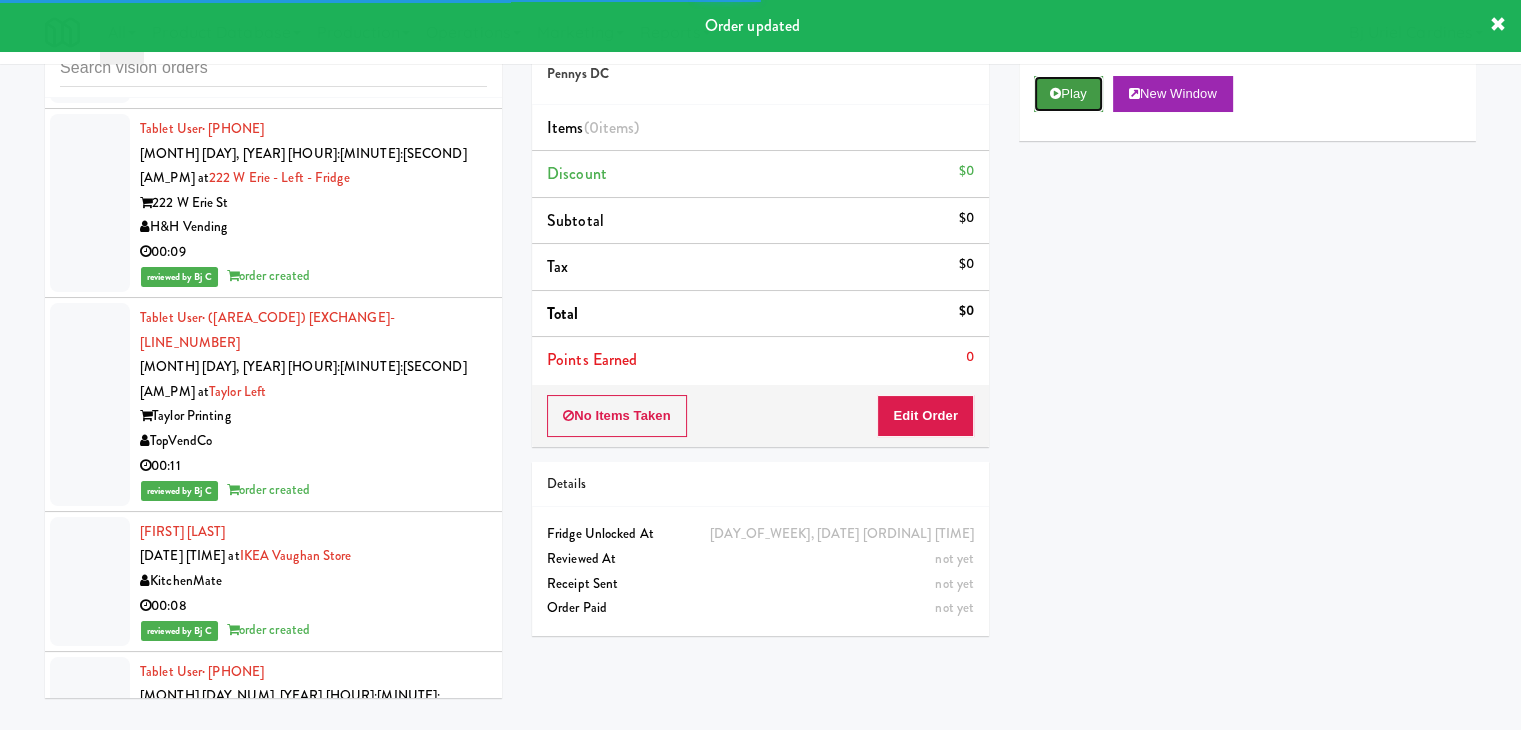 click on "Play" at bounding box center (1068, 94) 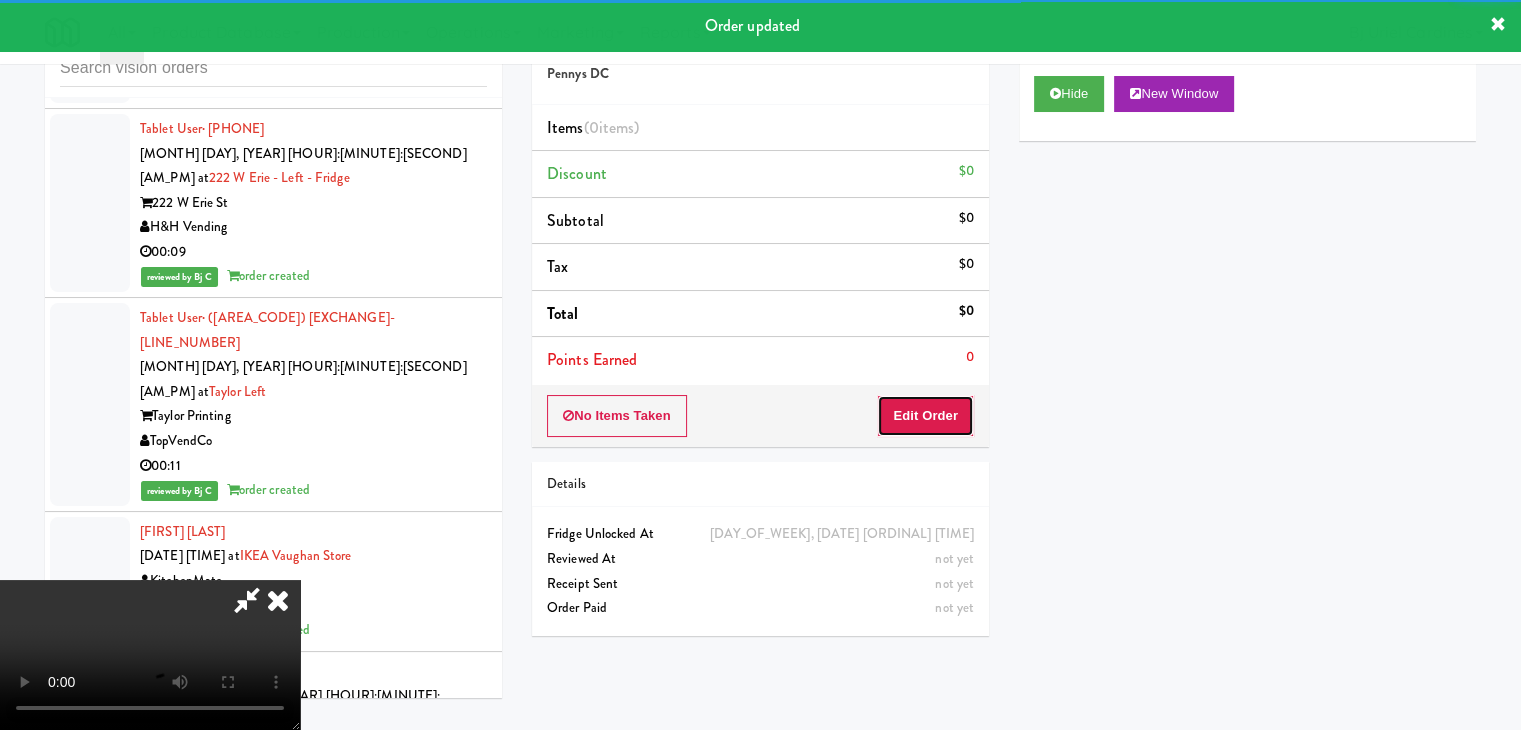 click on "Edit Order" at bounding box center [925, 416] 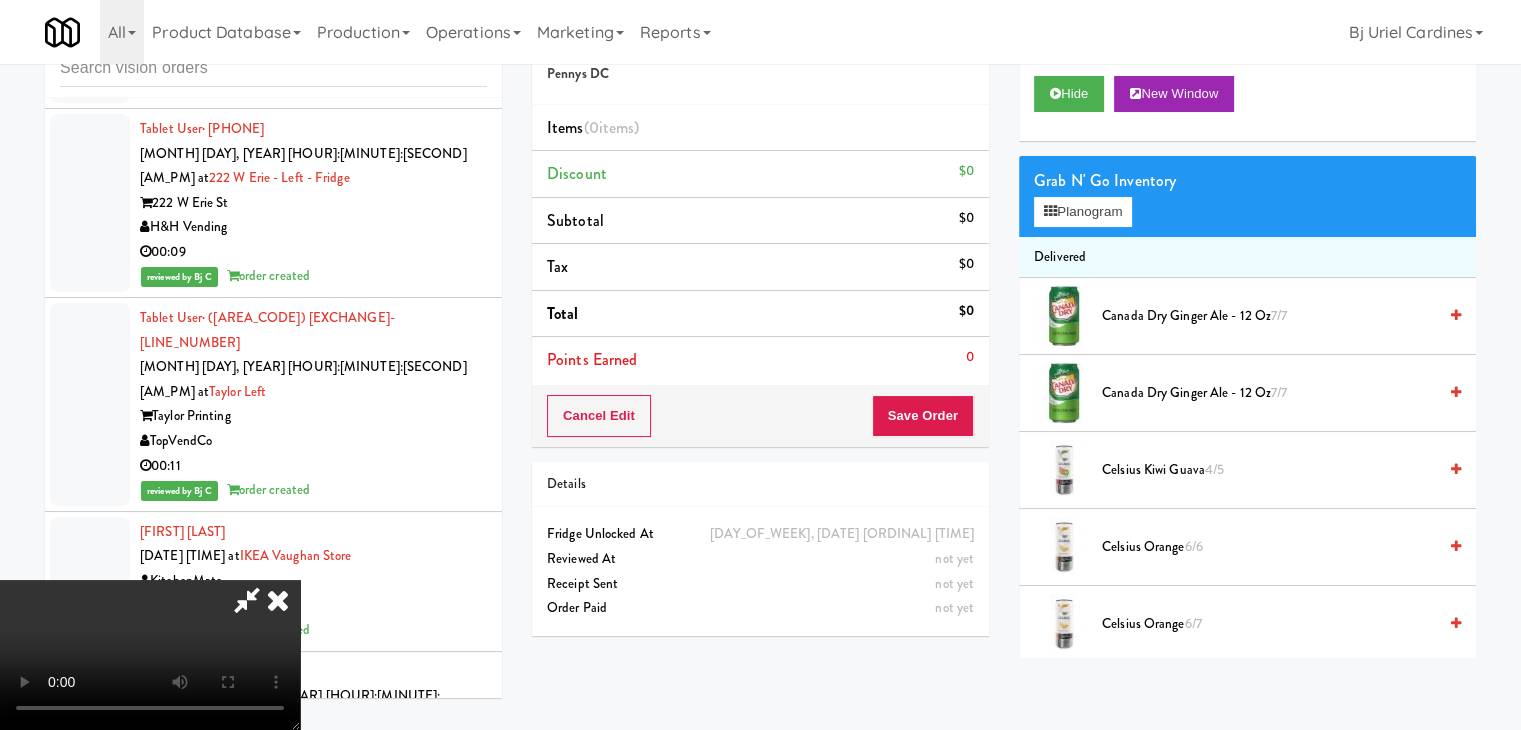 type 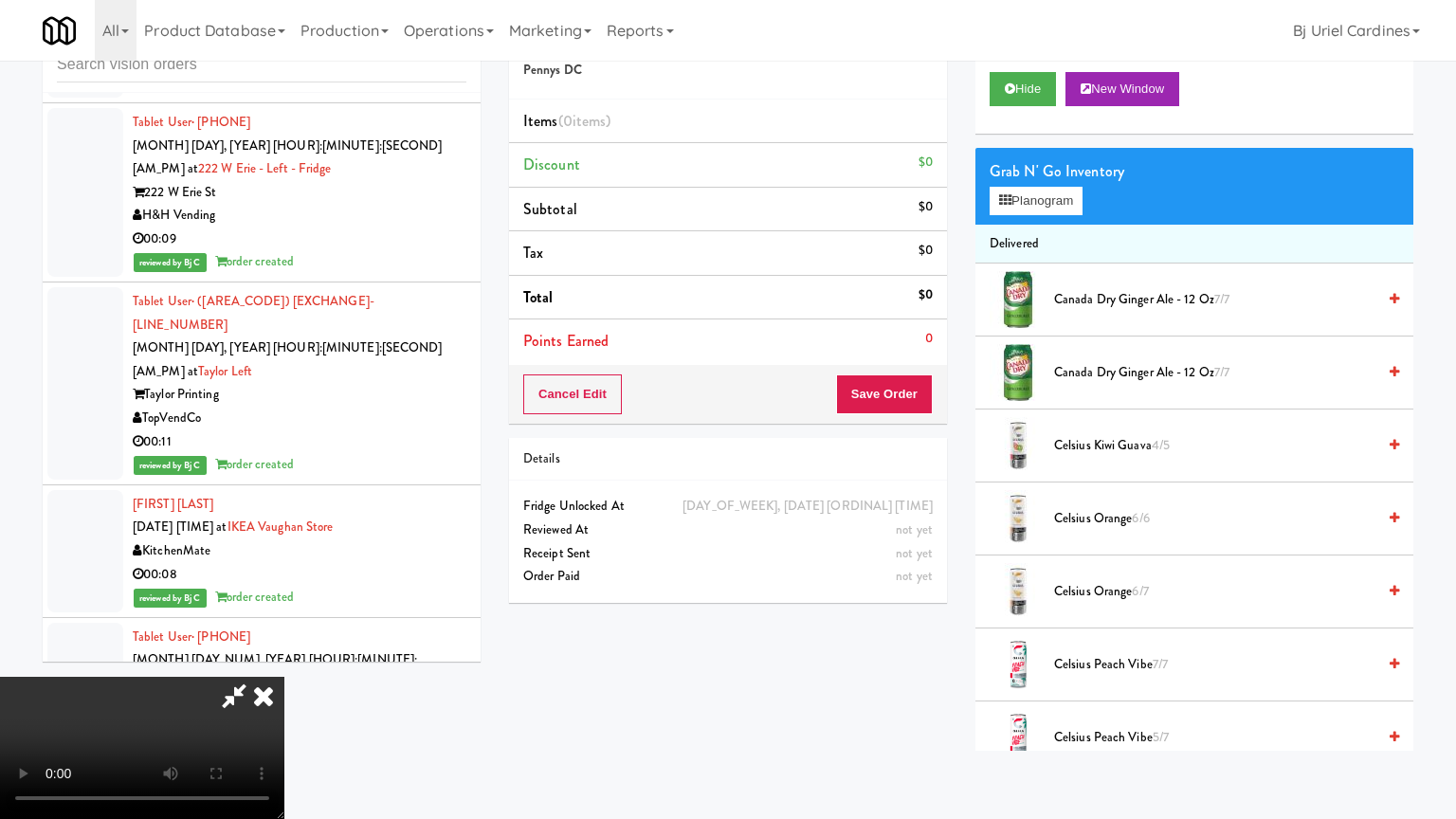 click at bounding box center [142, 748] 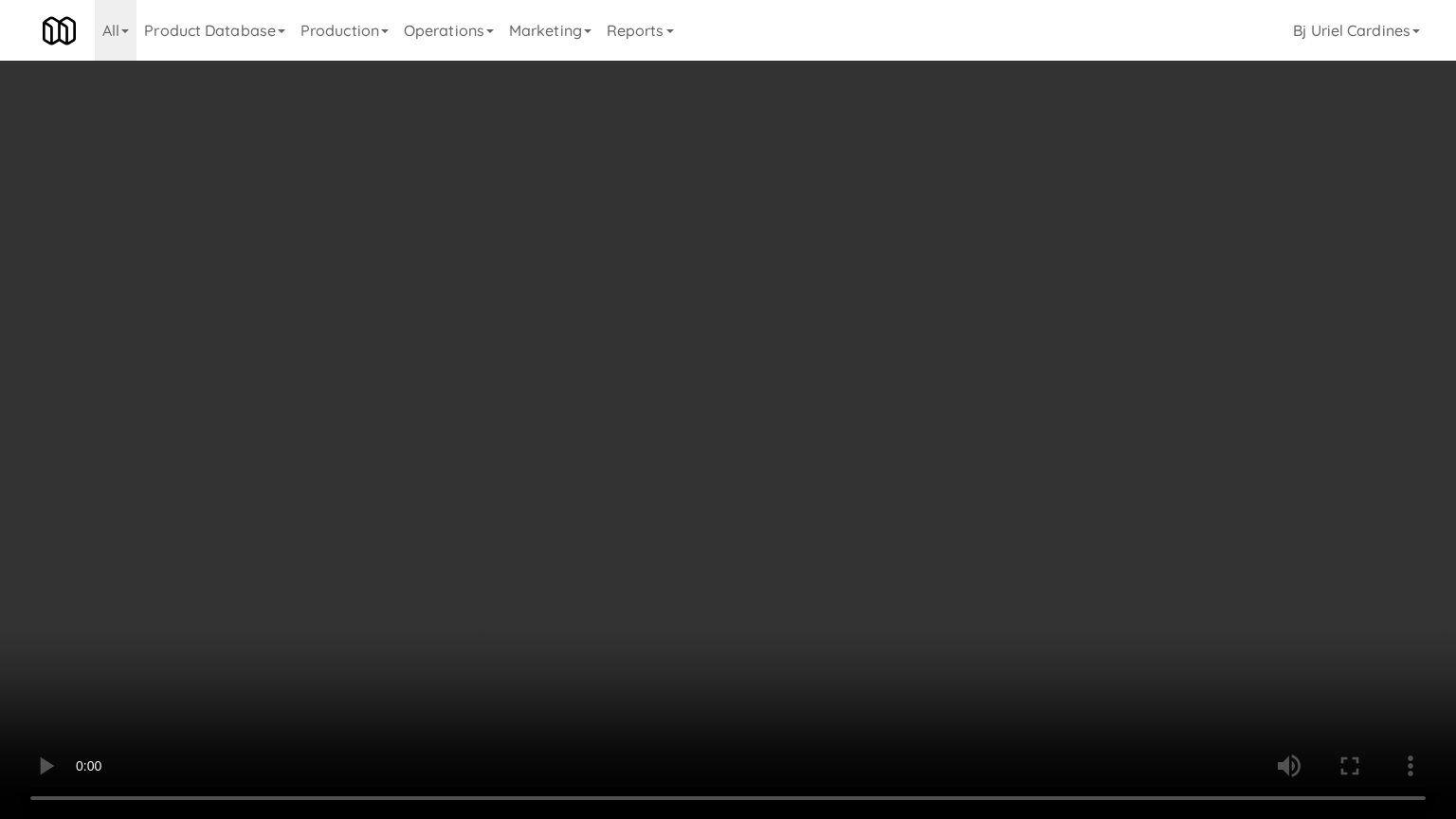 click at bounding box center [728, 410] 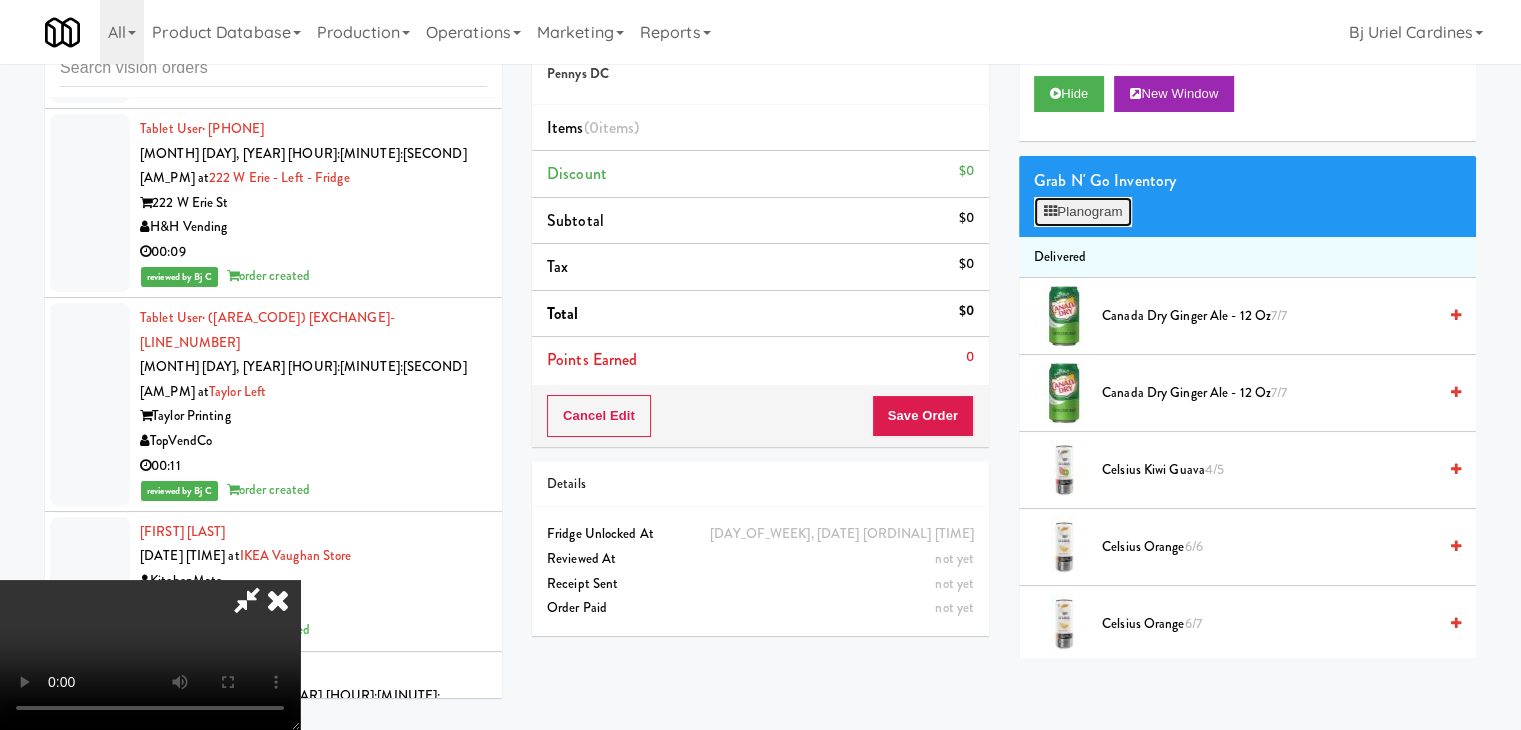 click on "Planogram" at bounding box center [1083, 212] 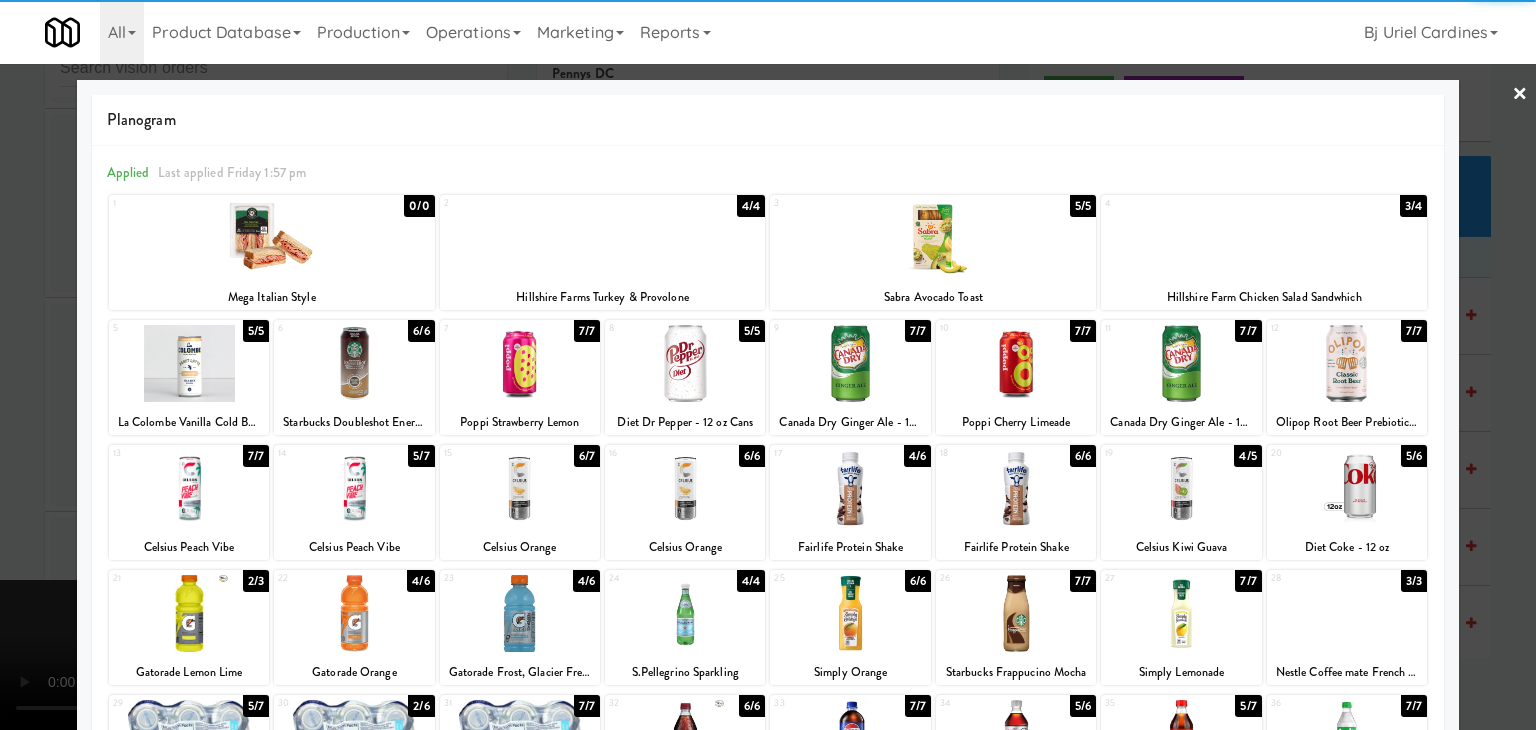 click at bounding box center (850, 488) 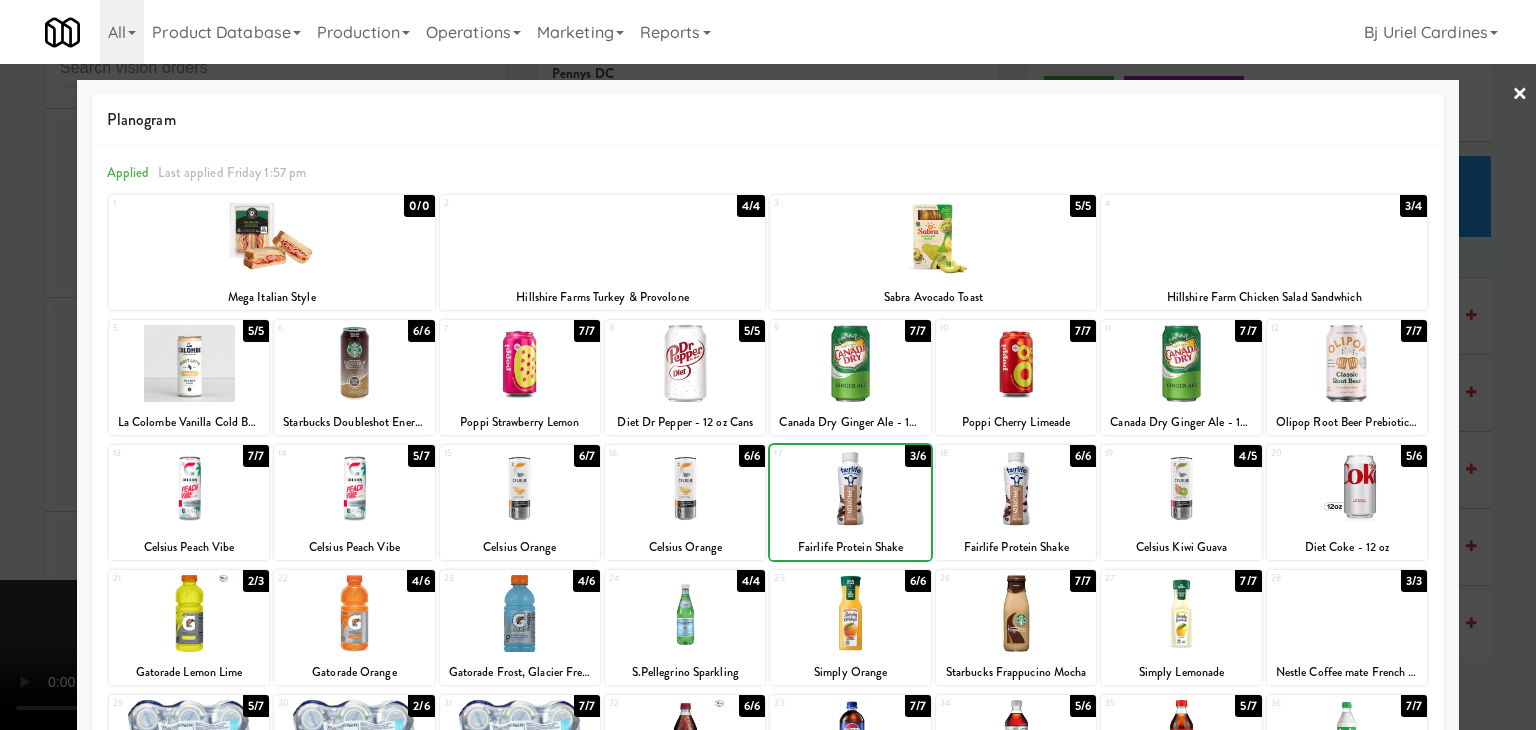 drag, startPoint x: 0, startPoint y: 537, endPoint x: 373, endPoint y: 497, distance: 375.13864 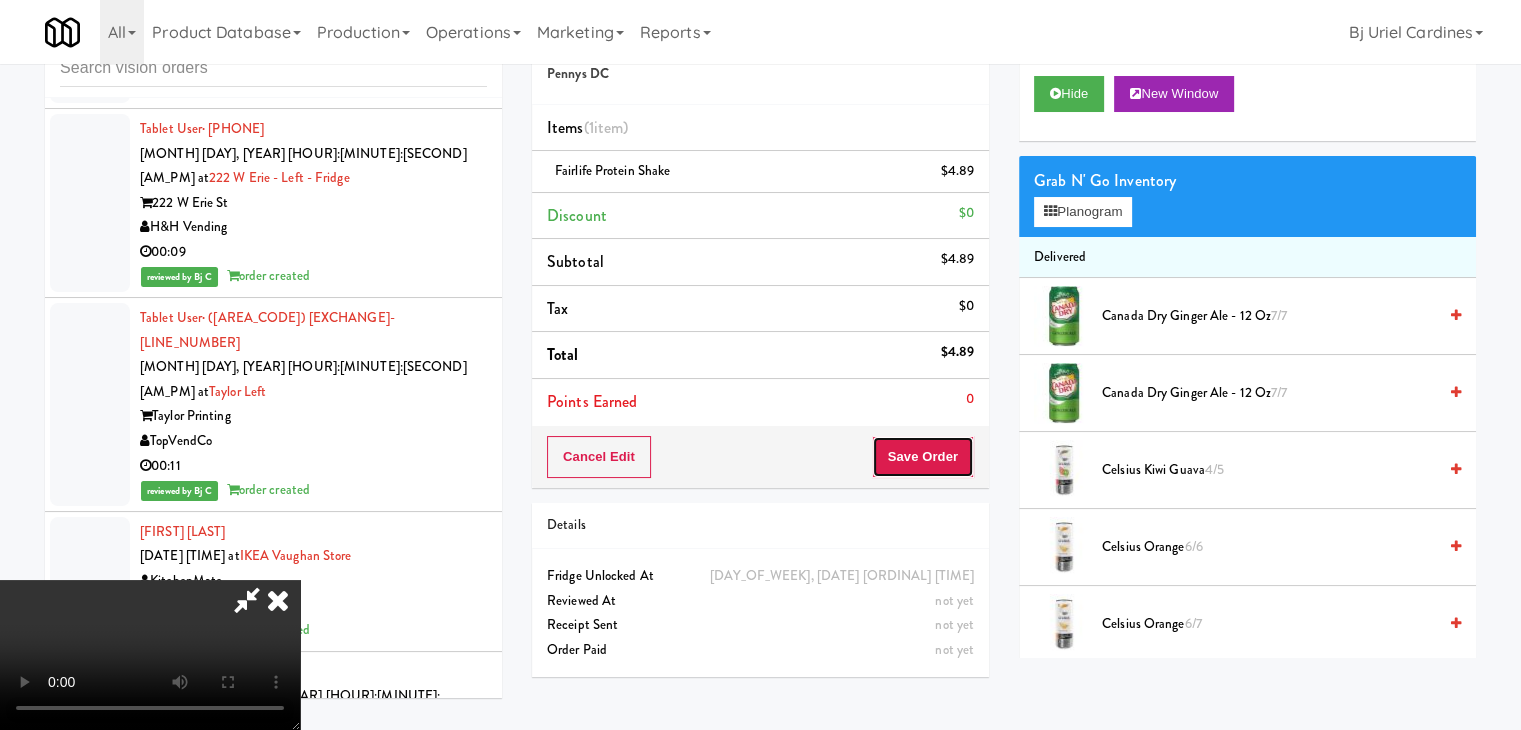 click on "Save Order" at bounding box center [923, 457] 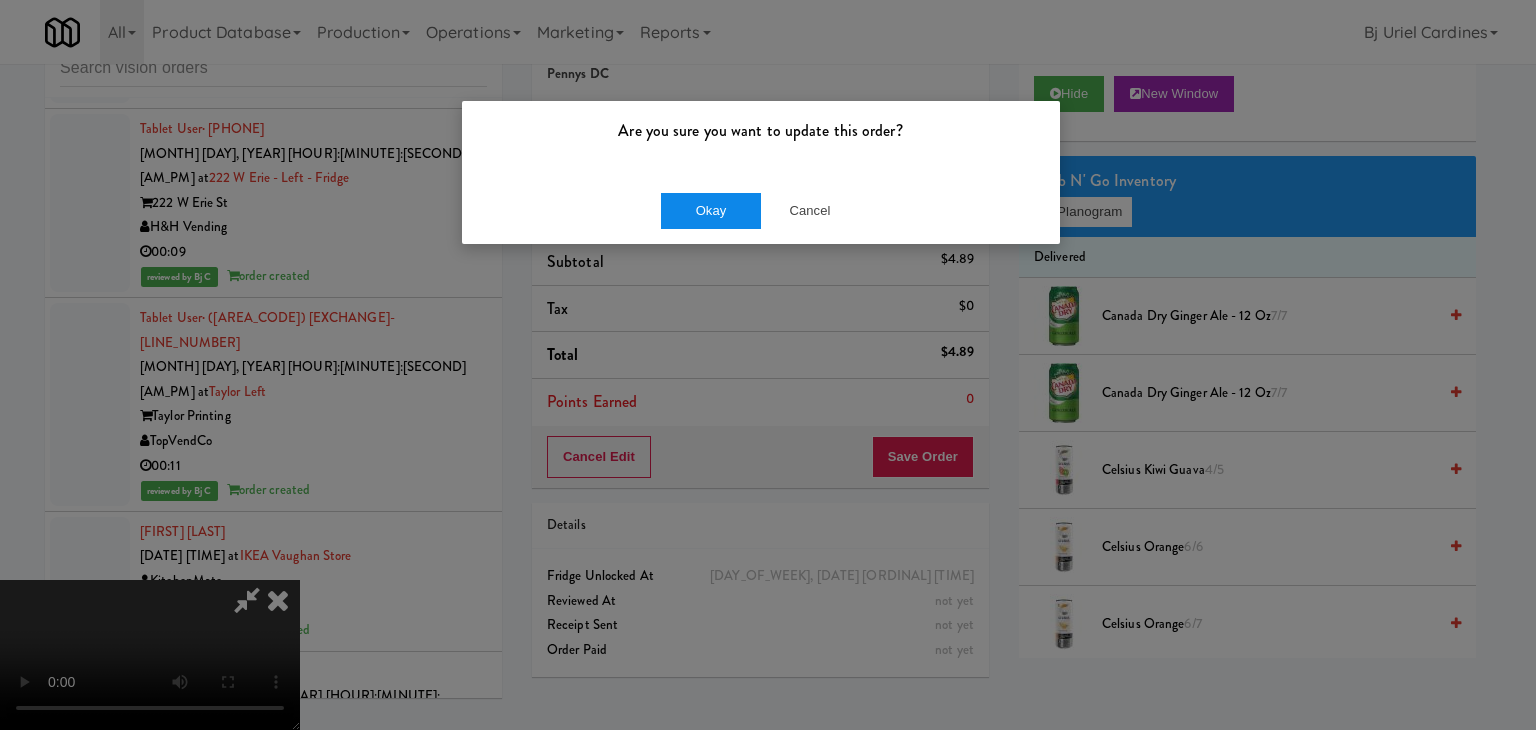 drag, startPoint x: 740, startPoint y: 193, endPoint x: 735, endPoint y: 205, distance: 13 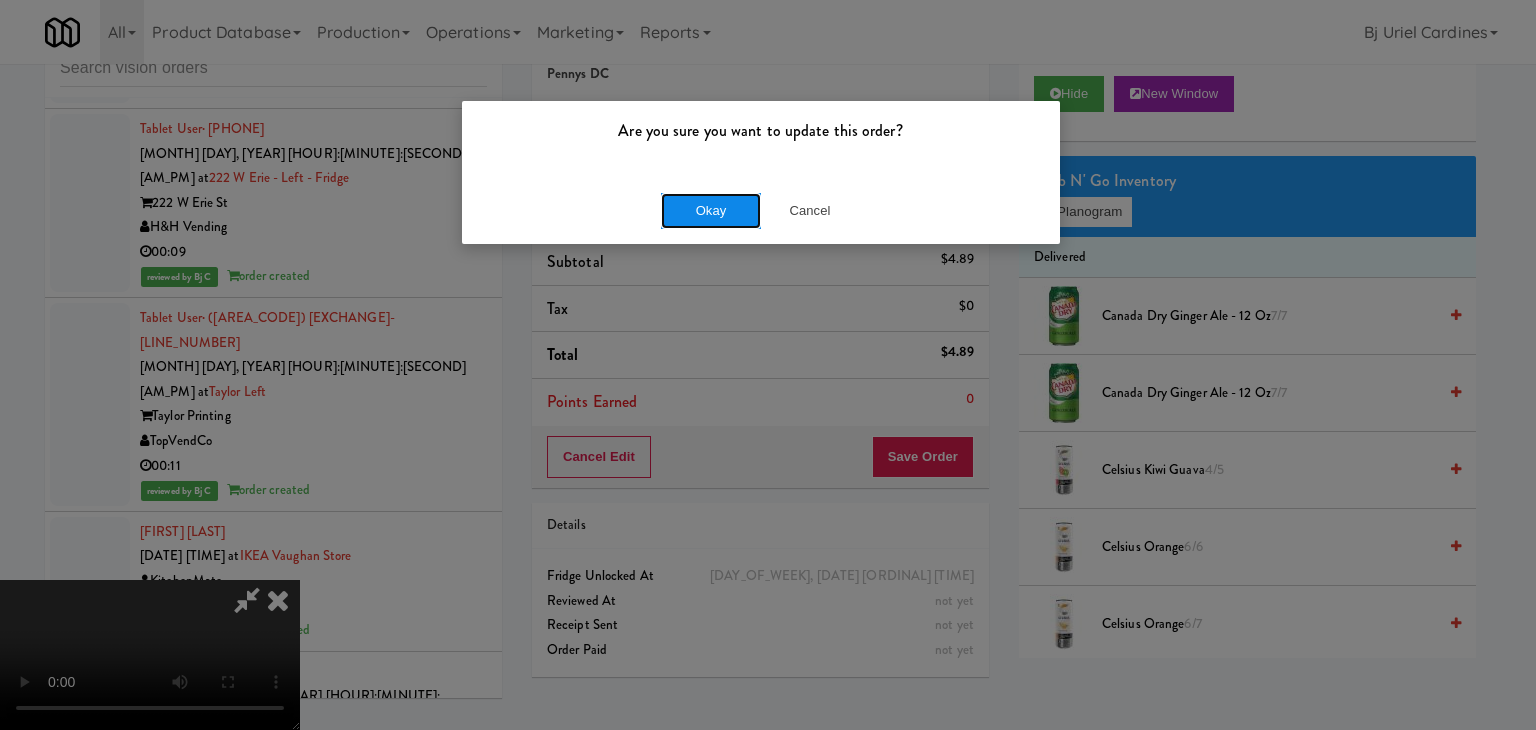 click on "Okay" at bounding box center [711, 211] 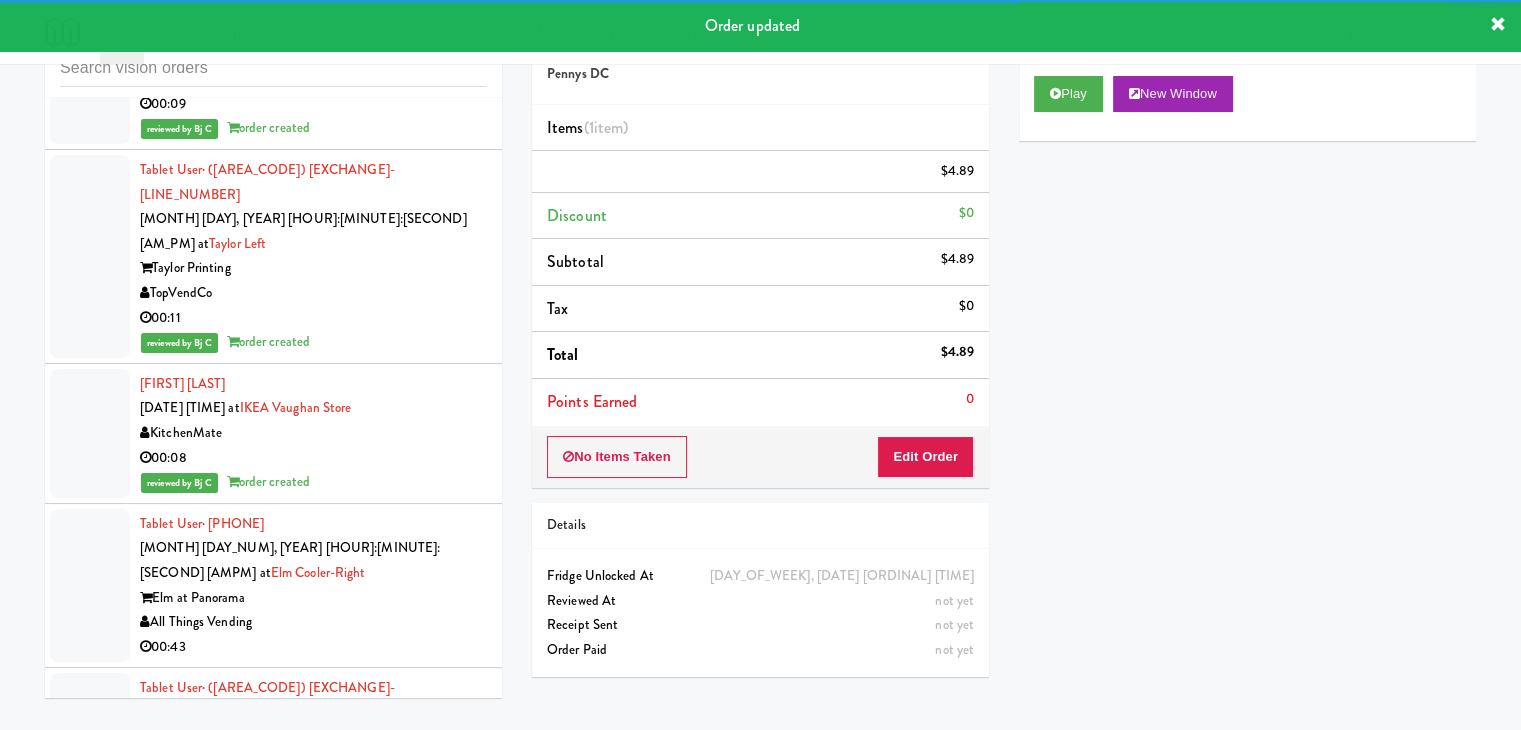 scroll, scrollTop: 14800, scrollLeft: 0, axis: vertical 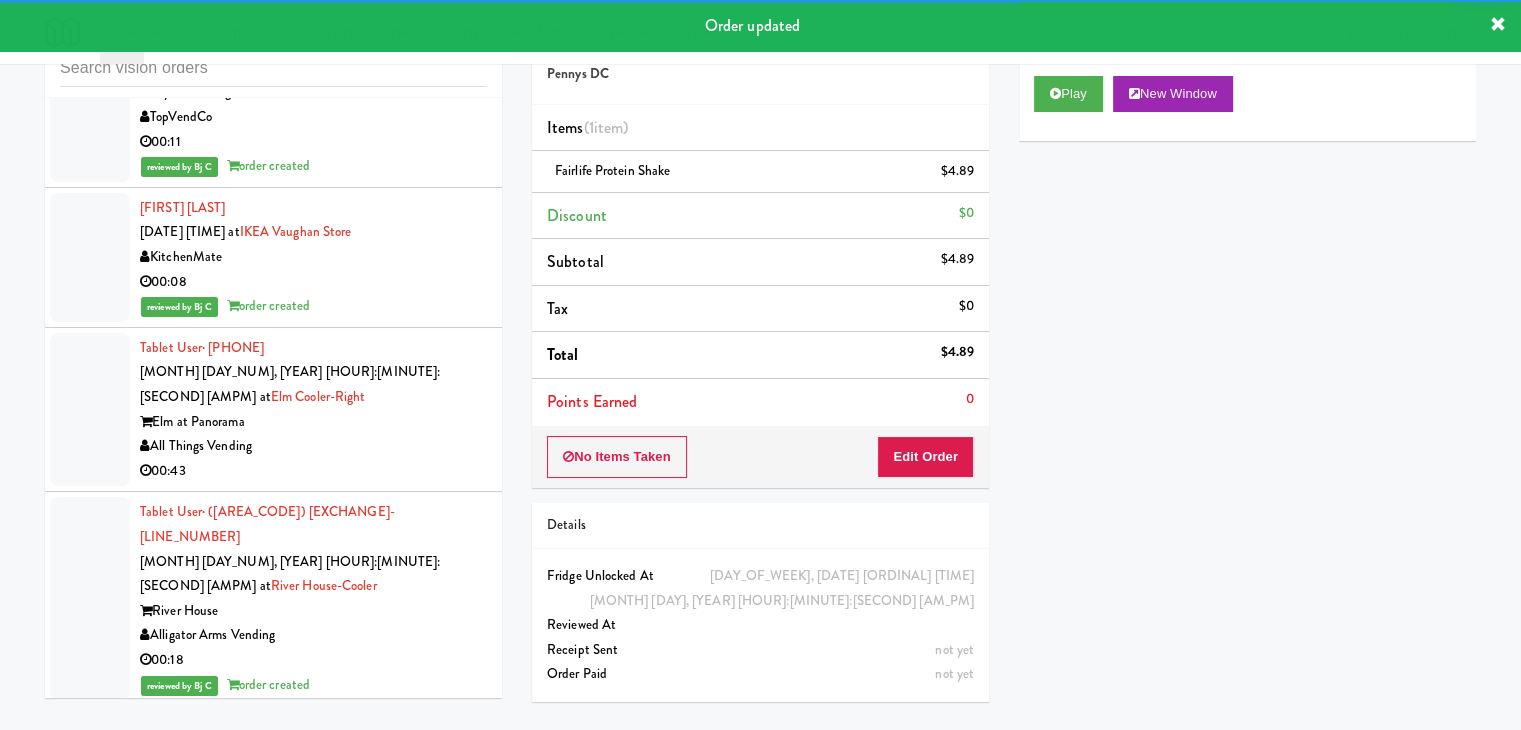 drag, startPoint x: 406, startPoint y: 186, endPoint x: 441, endPoint y: 186, distance: 35 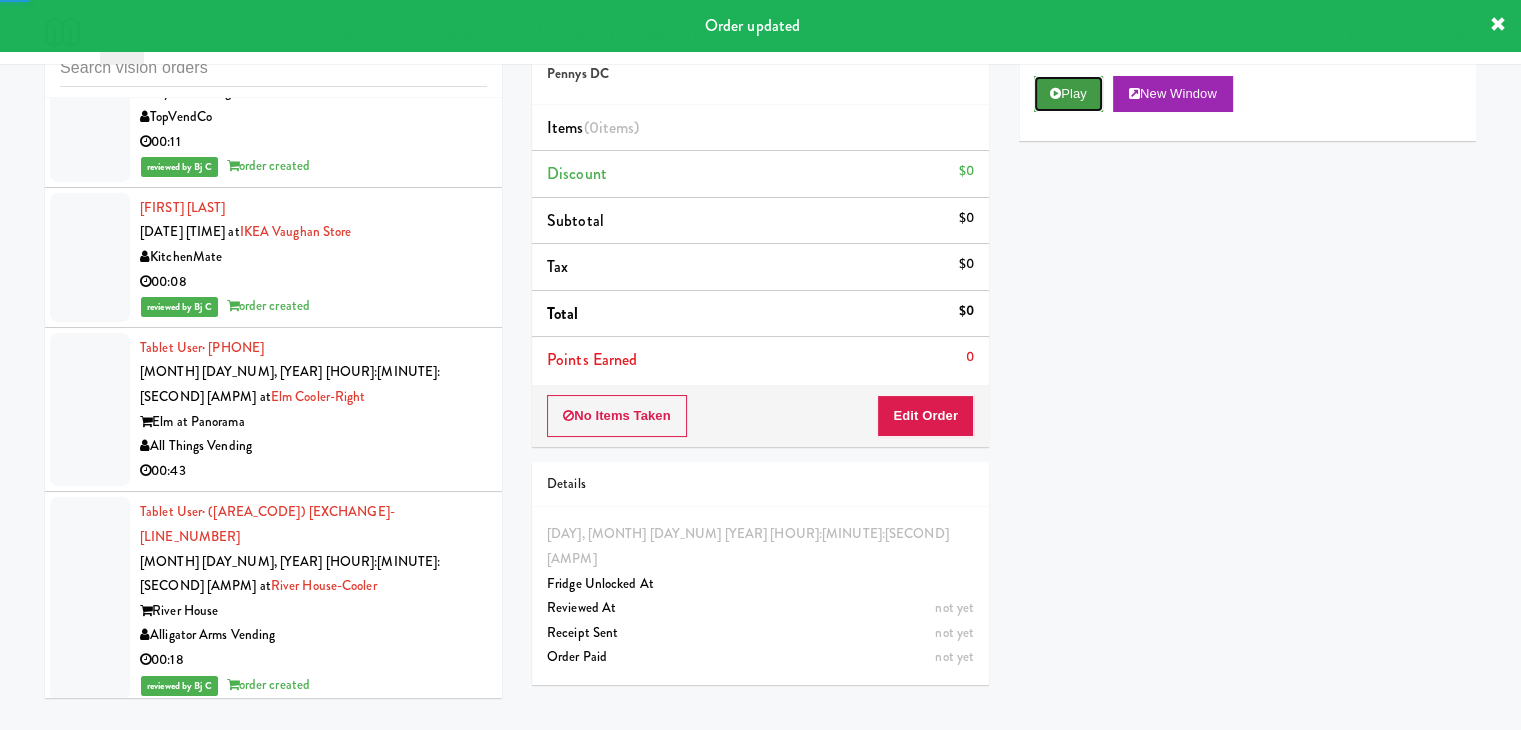 drag, startPoint x: 1080, startPoint y: 85, endPoint x: 1076, endPoint y: 99, distance: 14.56022 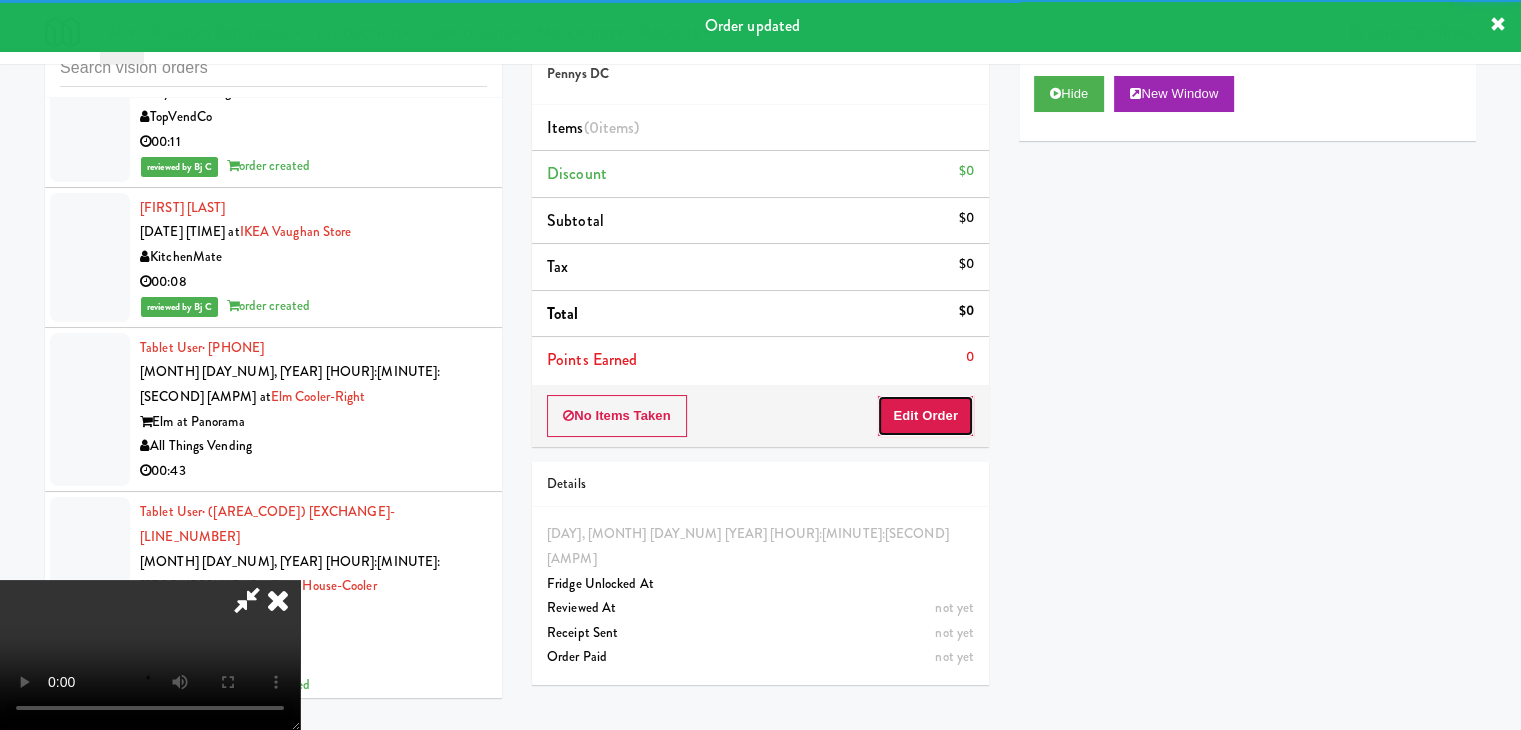 click on "Edit Order" at bounding box center (925, 416) 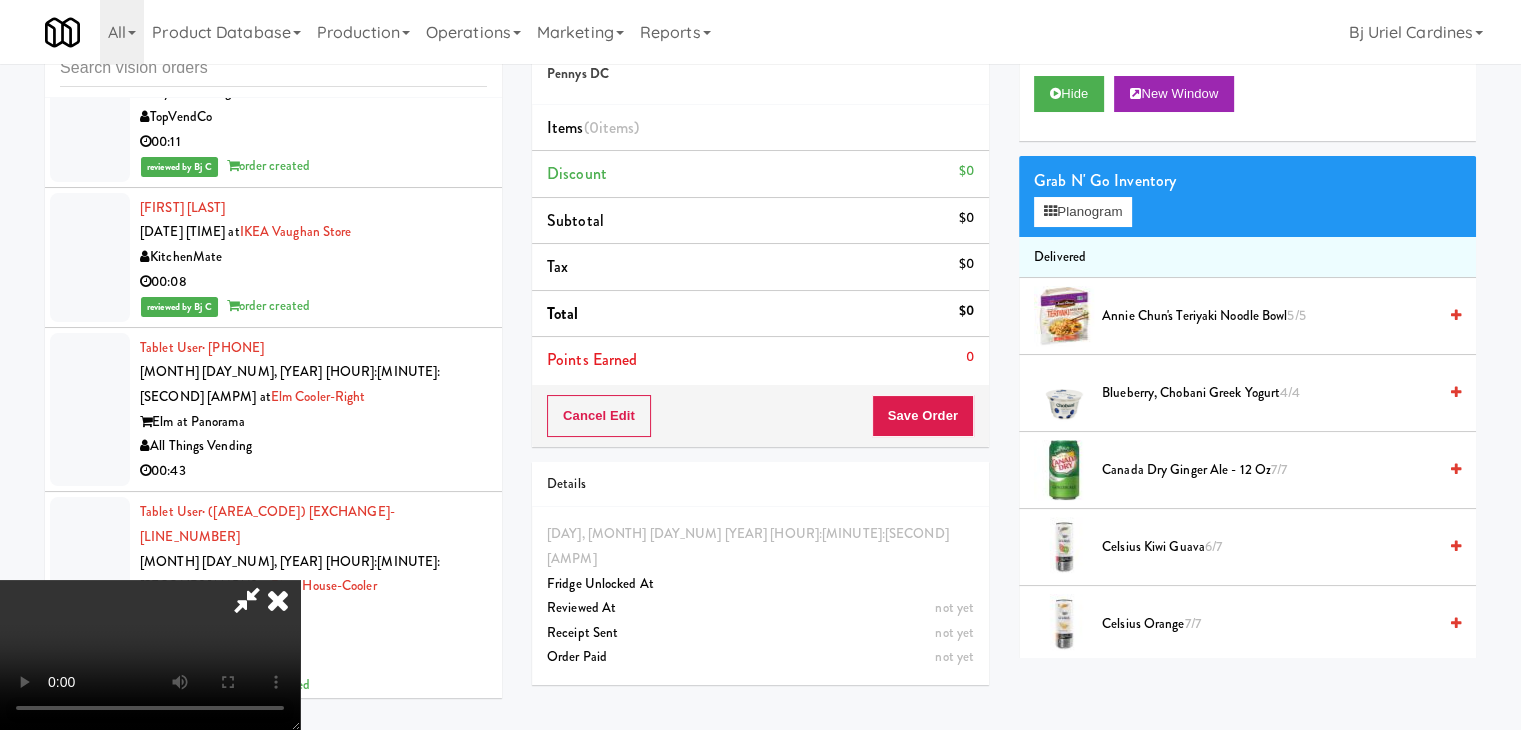 type 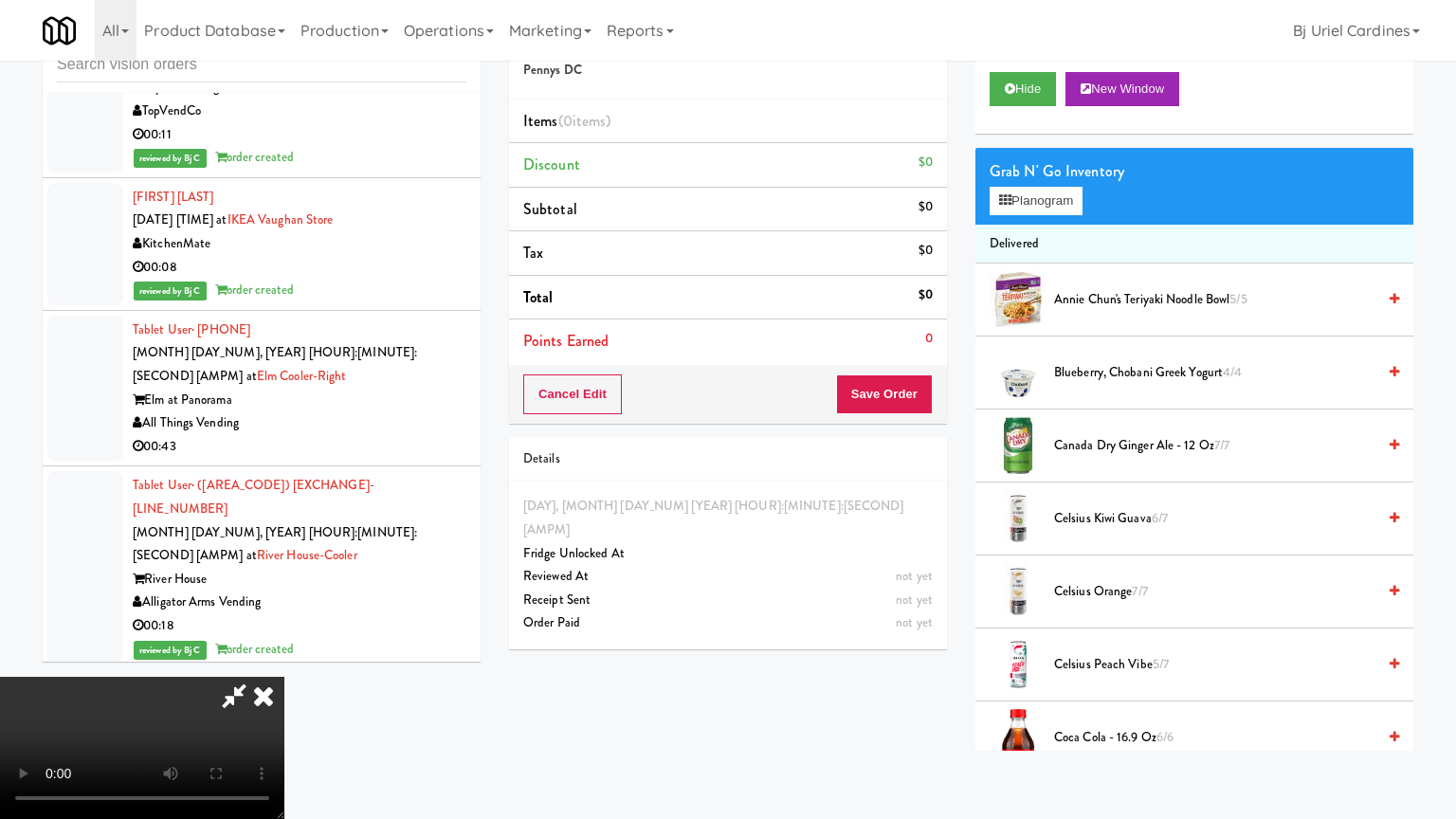 click at bounding box center [142, 748] 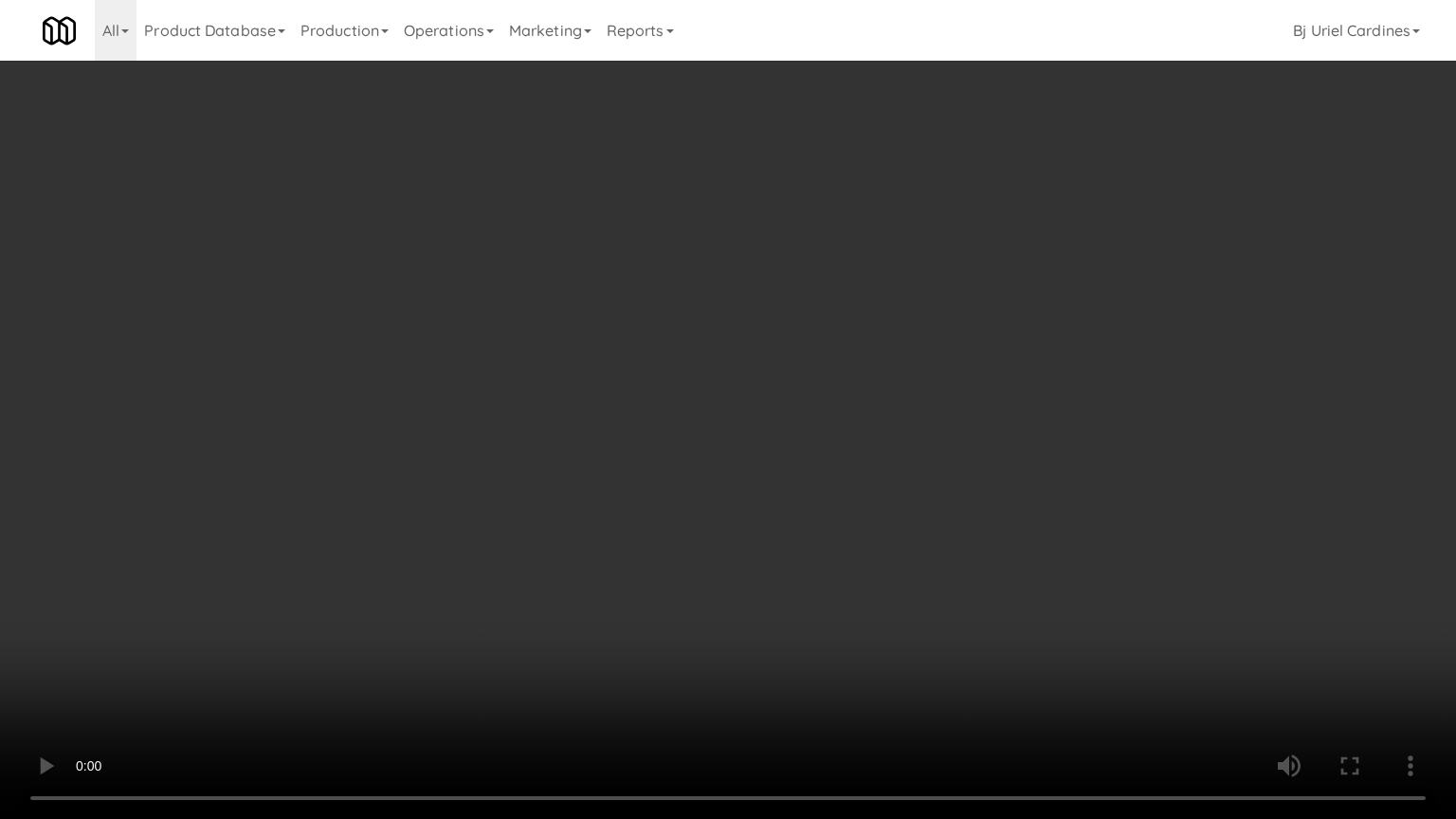 click at bounding box center [728, 410] 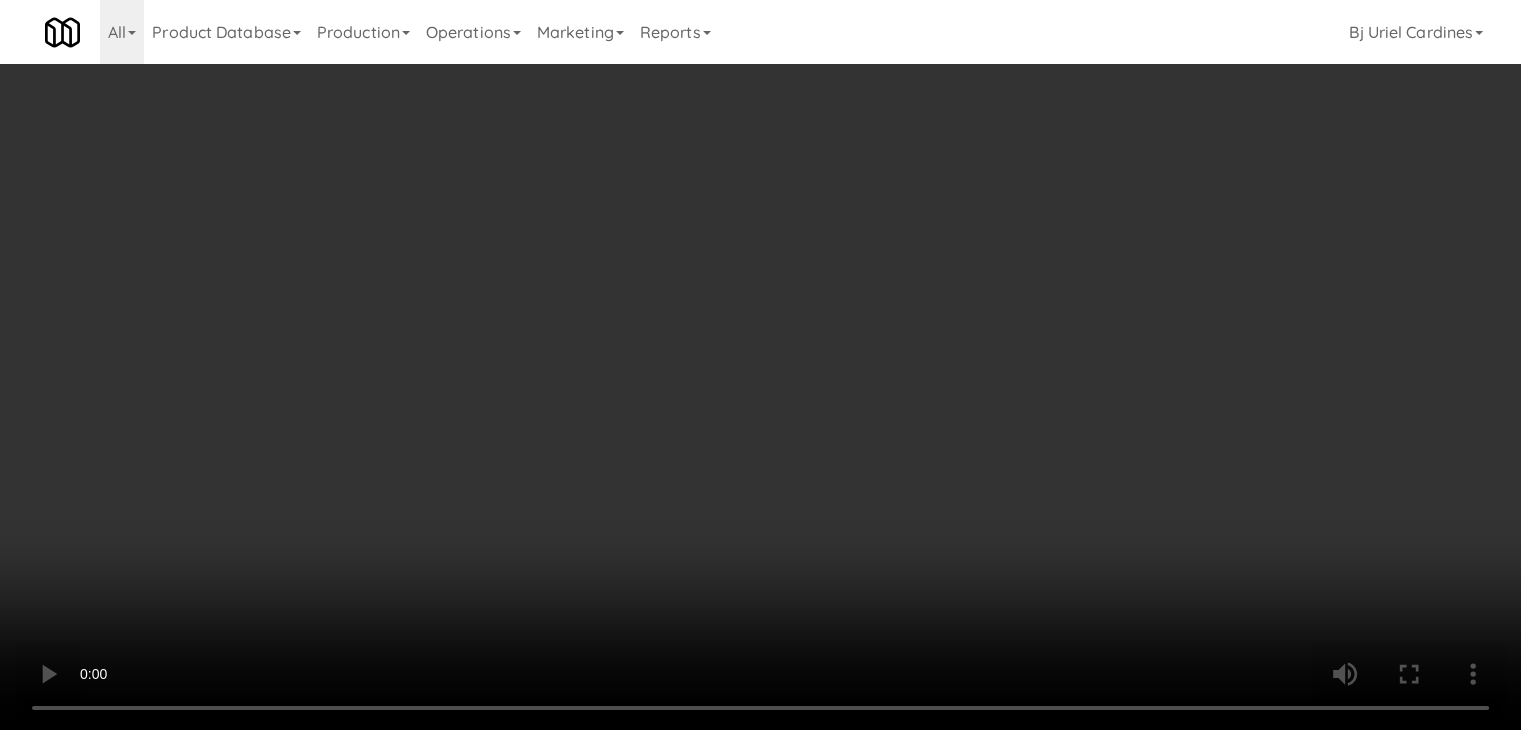 click at bounding box center (760, 365) 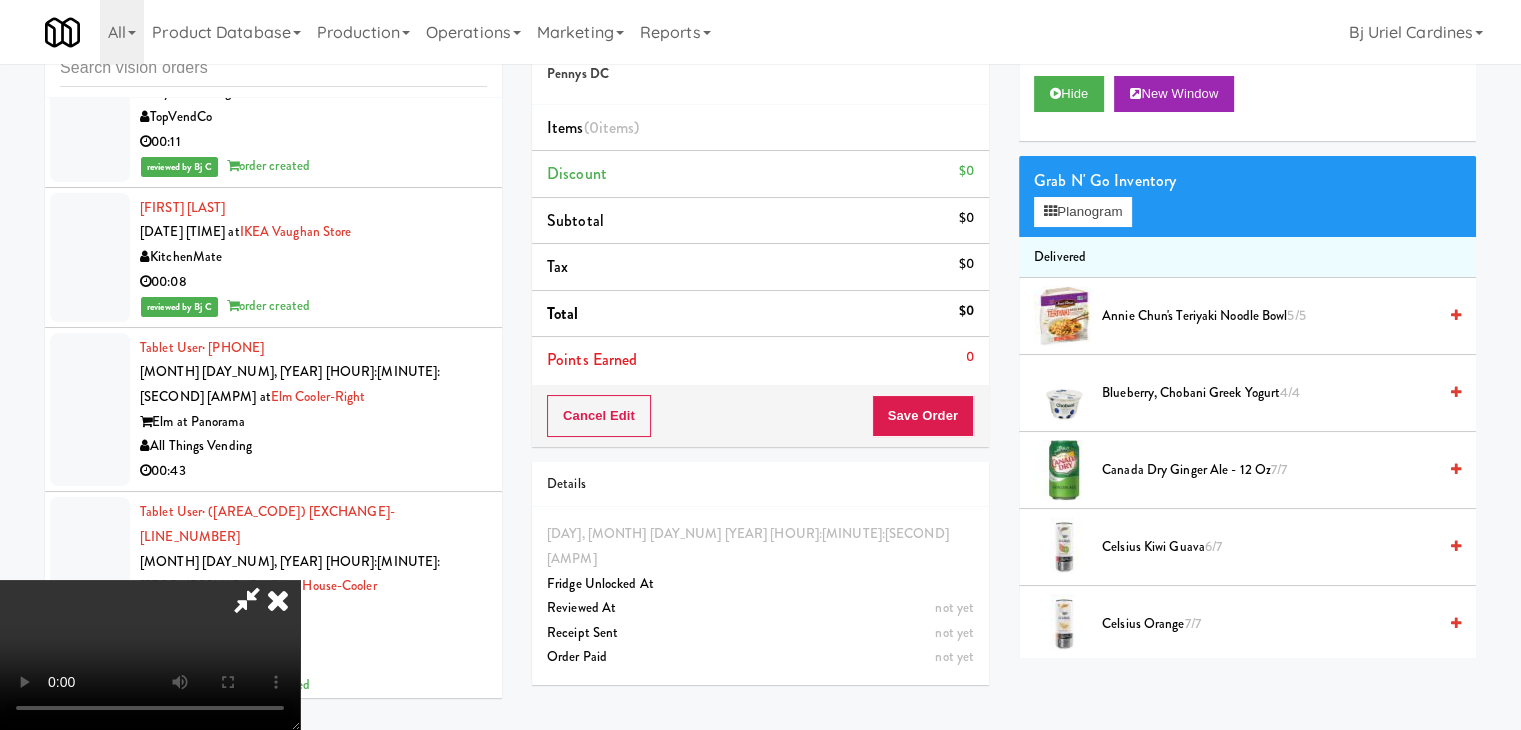 click at bounding box center (150, 655) 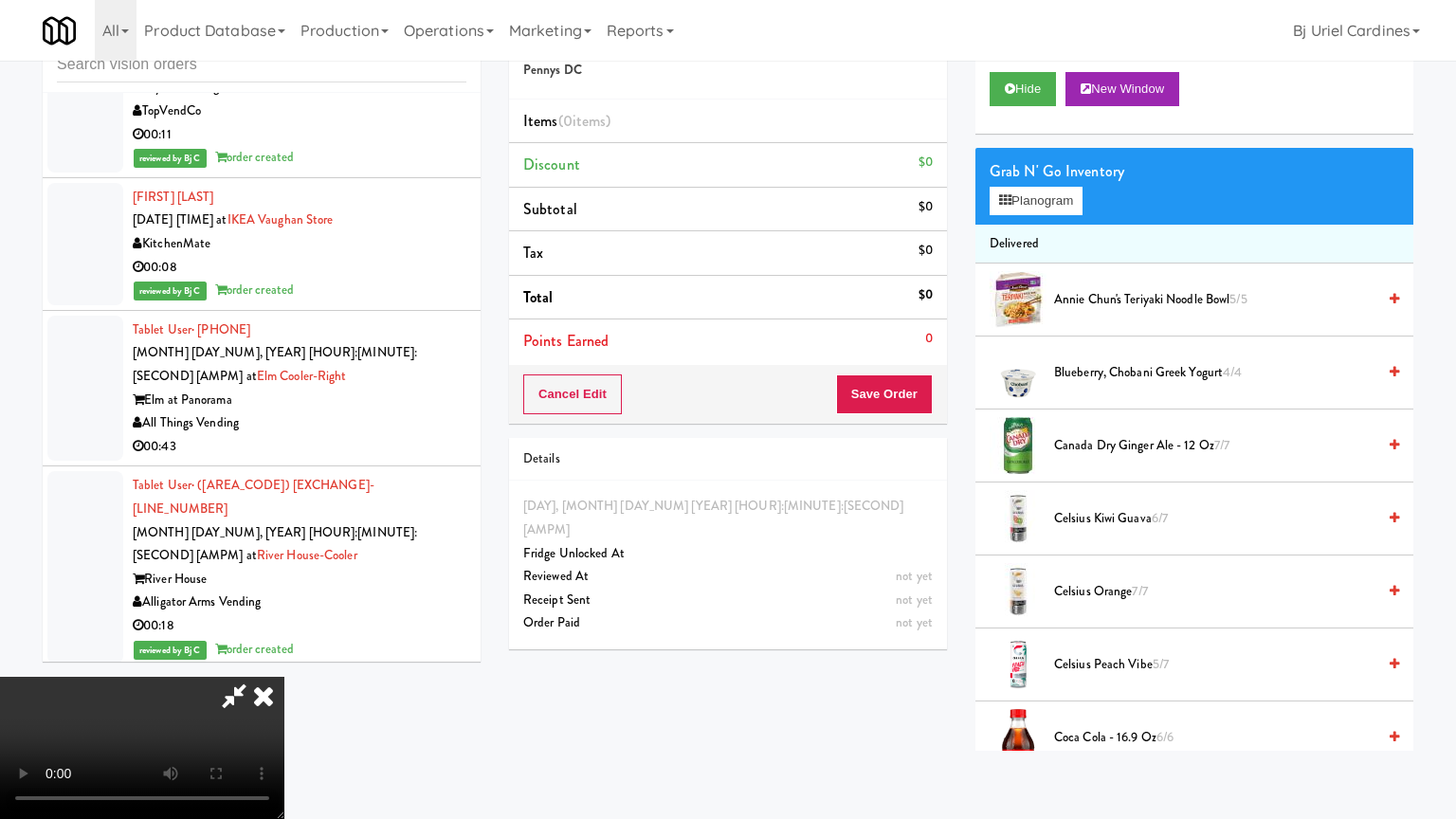 click at bounding box center [142, 748] 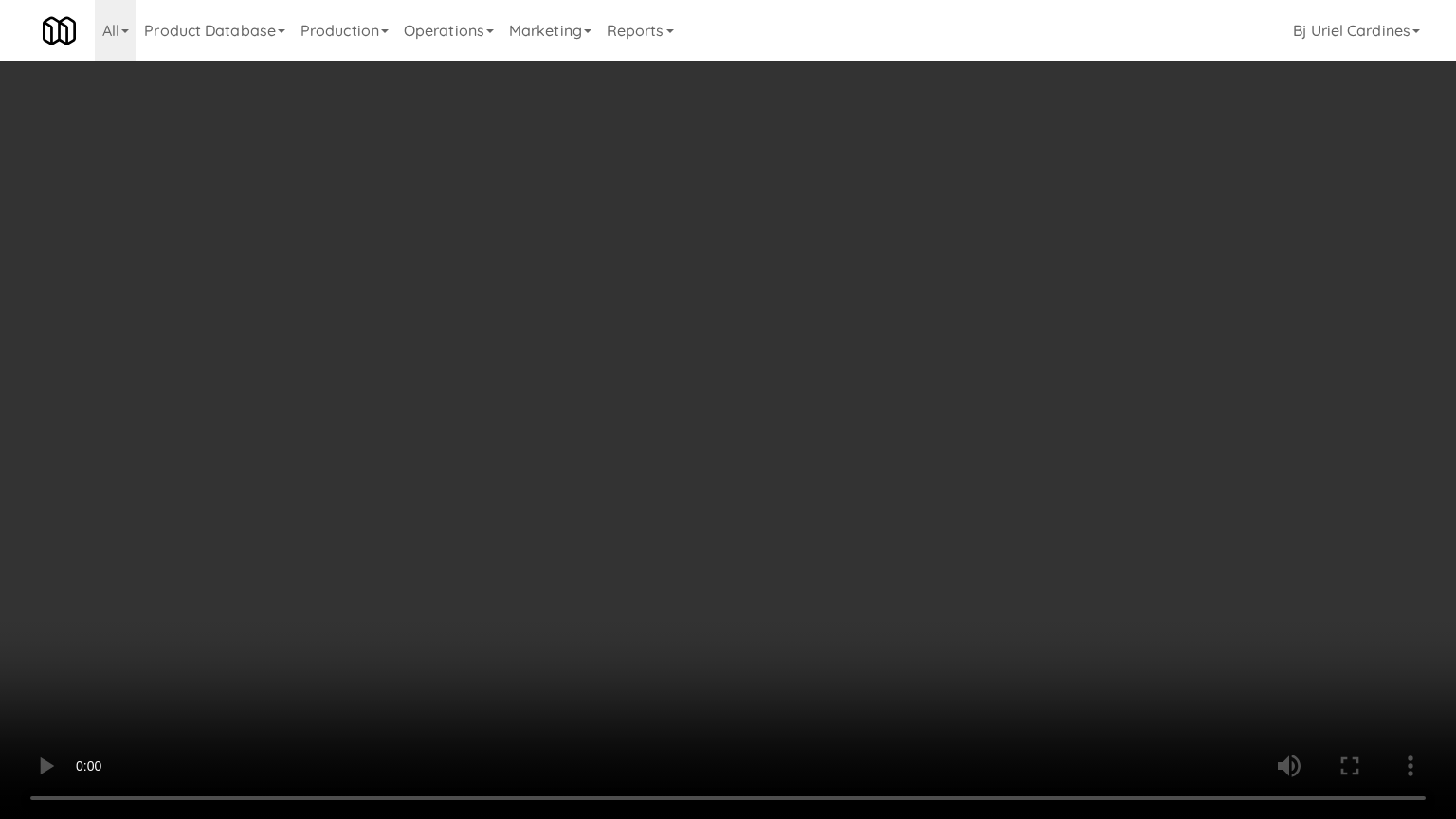 click at bounding box center [728, 410] 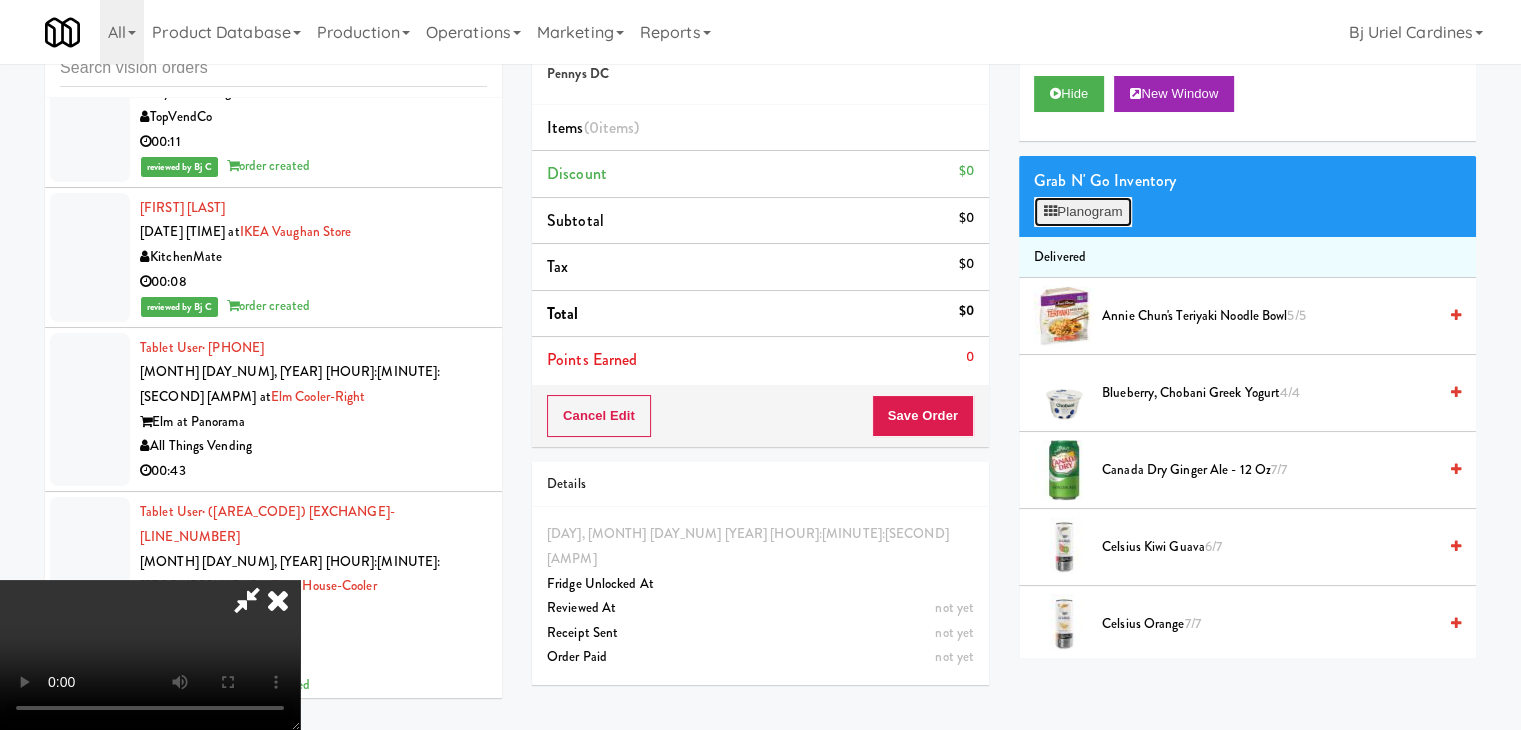 click on "Planogram" at bounding box center [1083, 212] 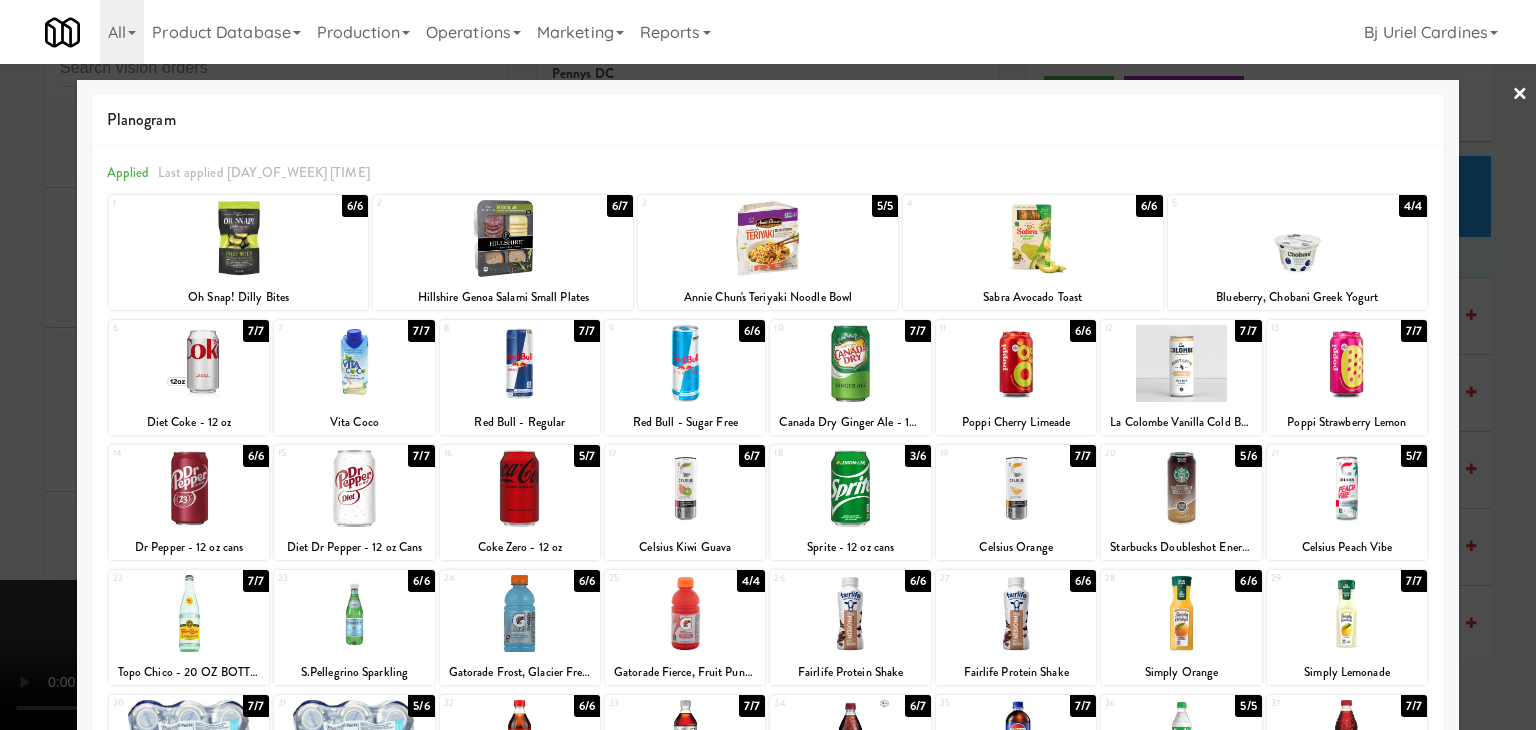 click at bounding box center [1016, 488] 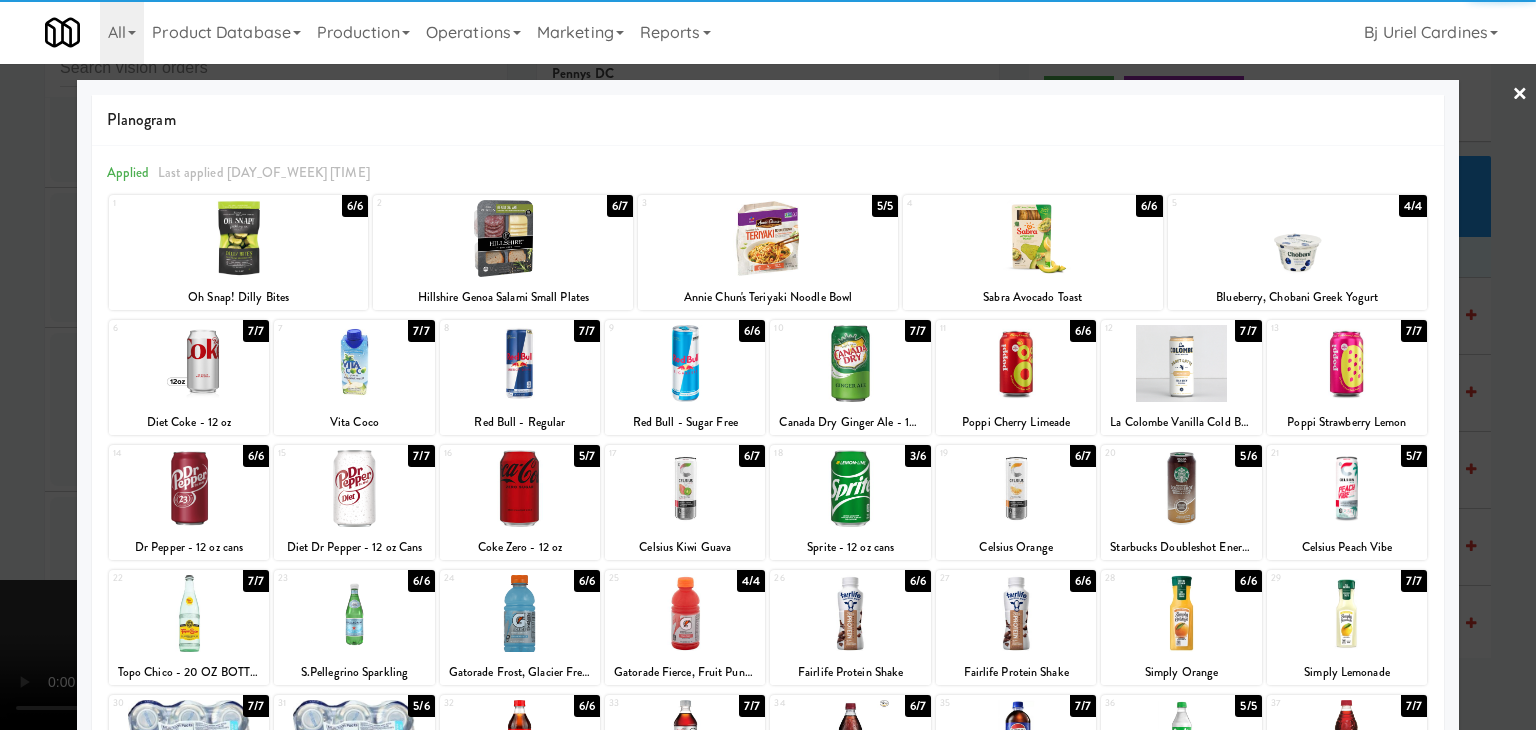 click at bounding box center (685, 613) 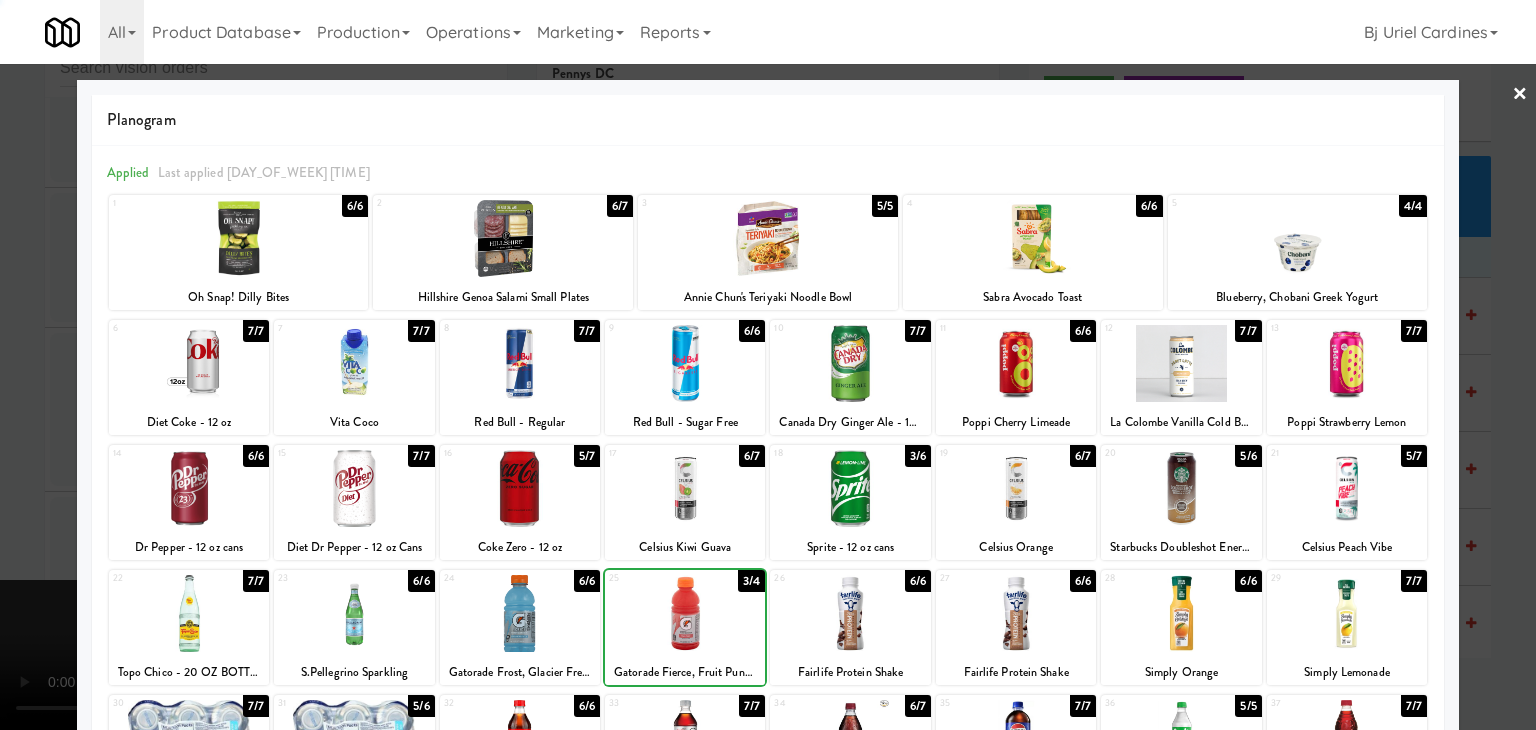 click at bounding box center (520, 613) 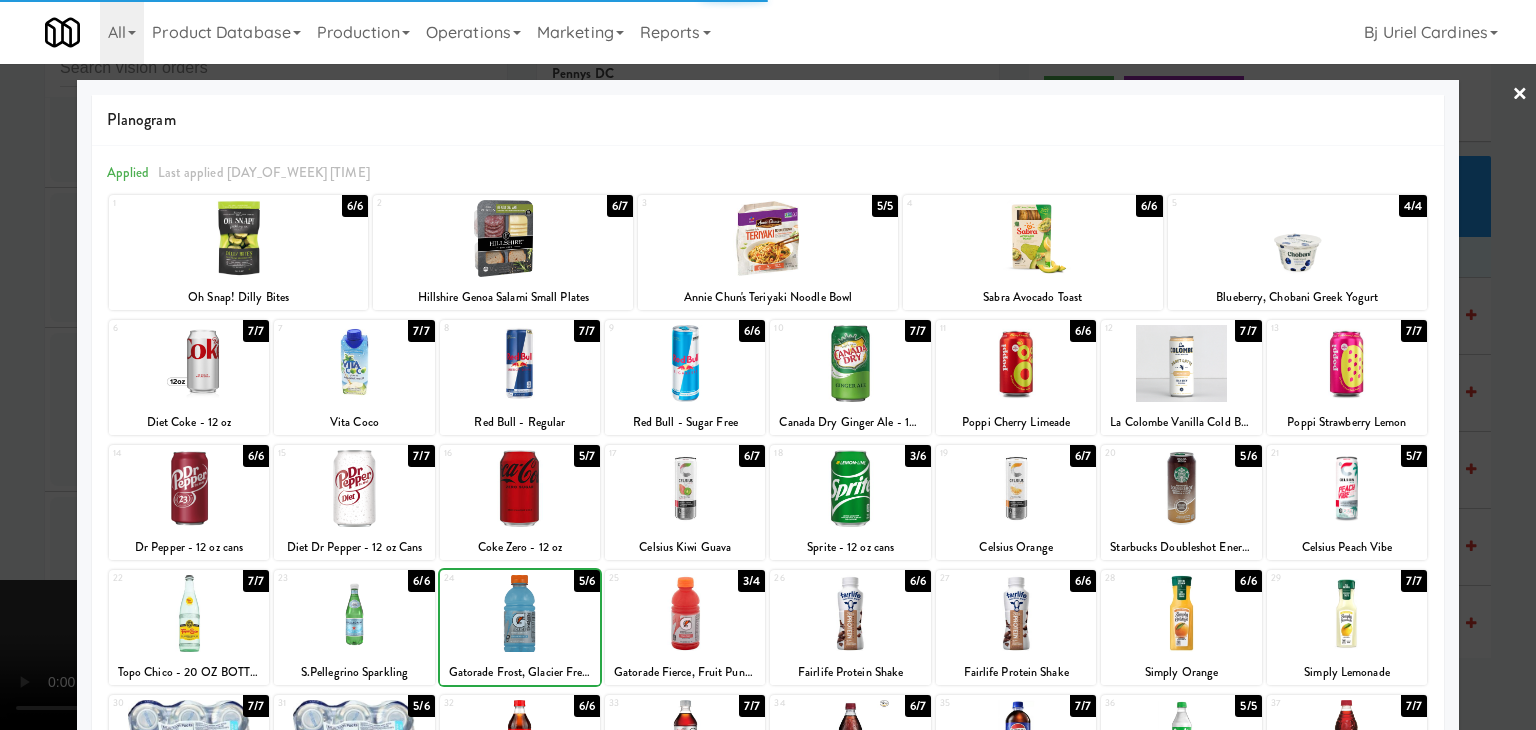 click at bounding box center [768, 365] 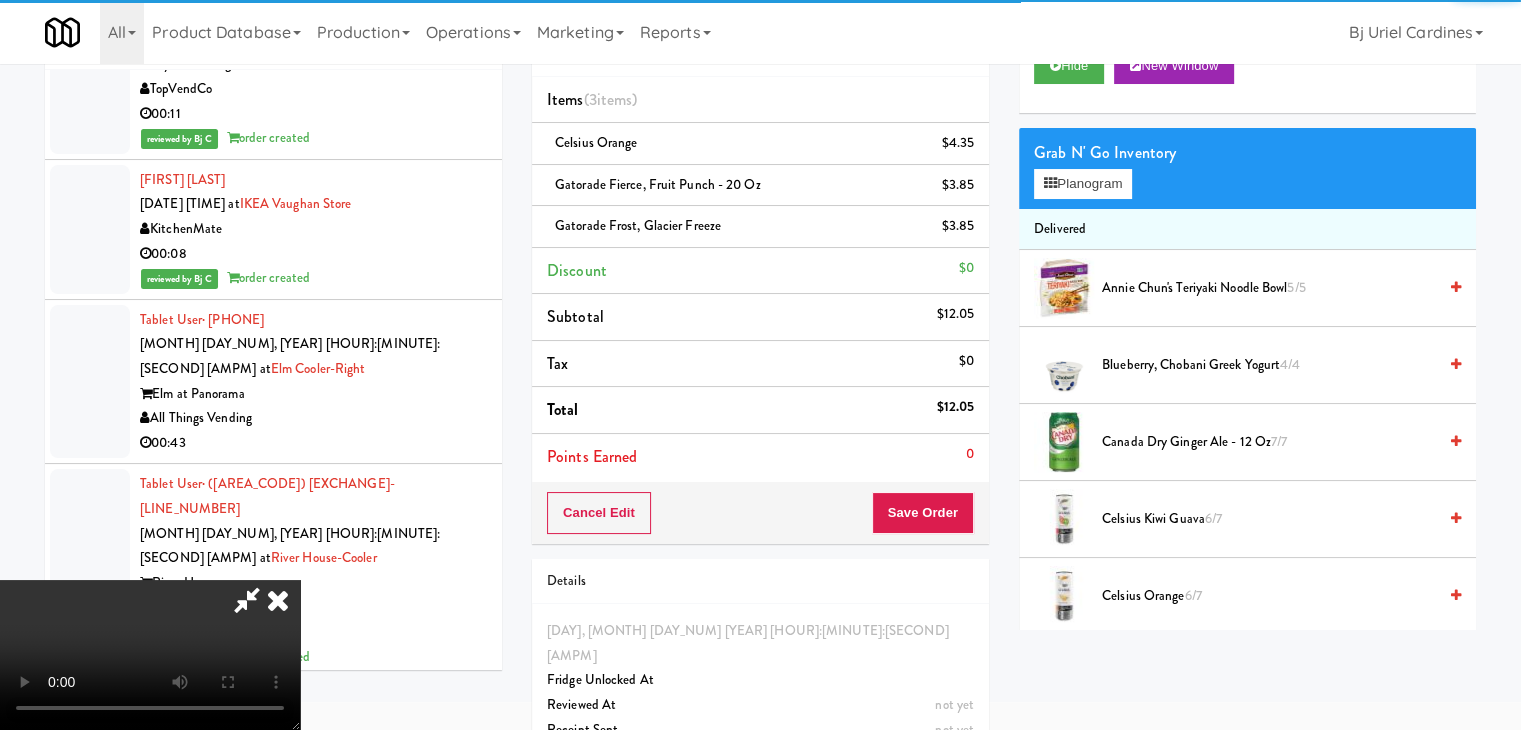 scroll, scrollTop: 108, scrollLeft: 0, axis: vertical 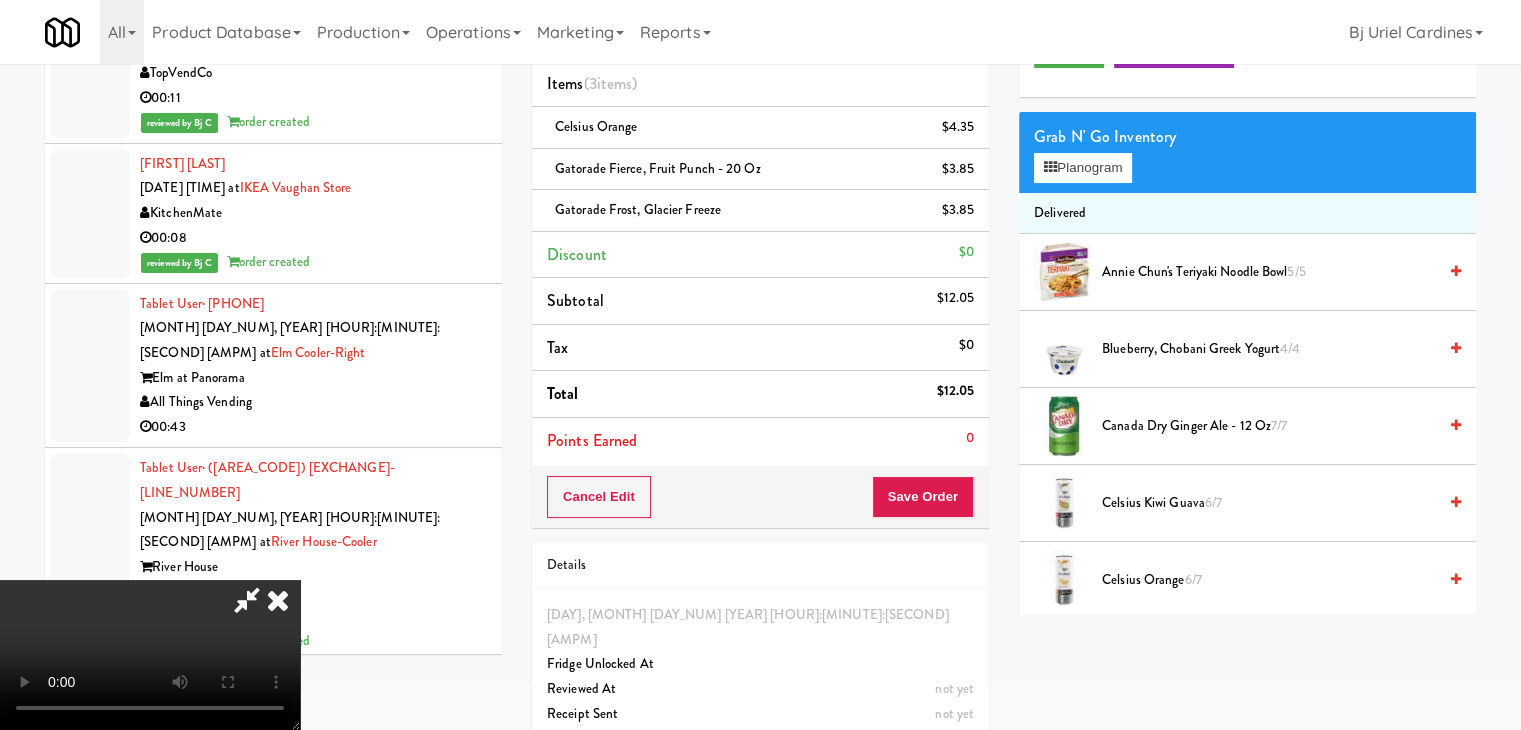click at bounding box center (150, 655) 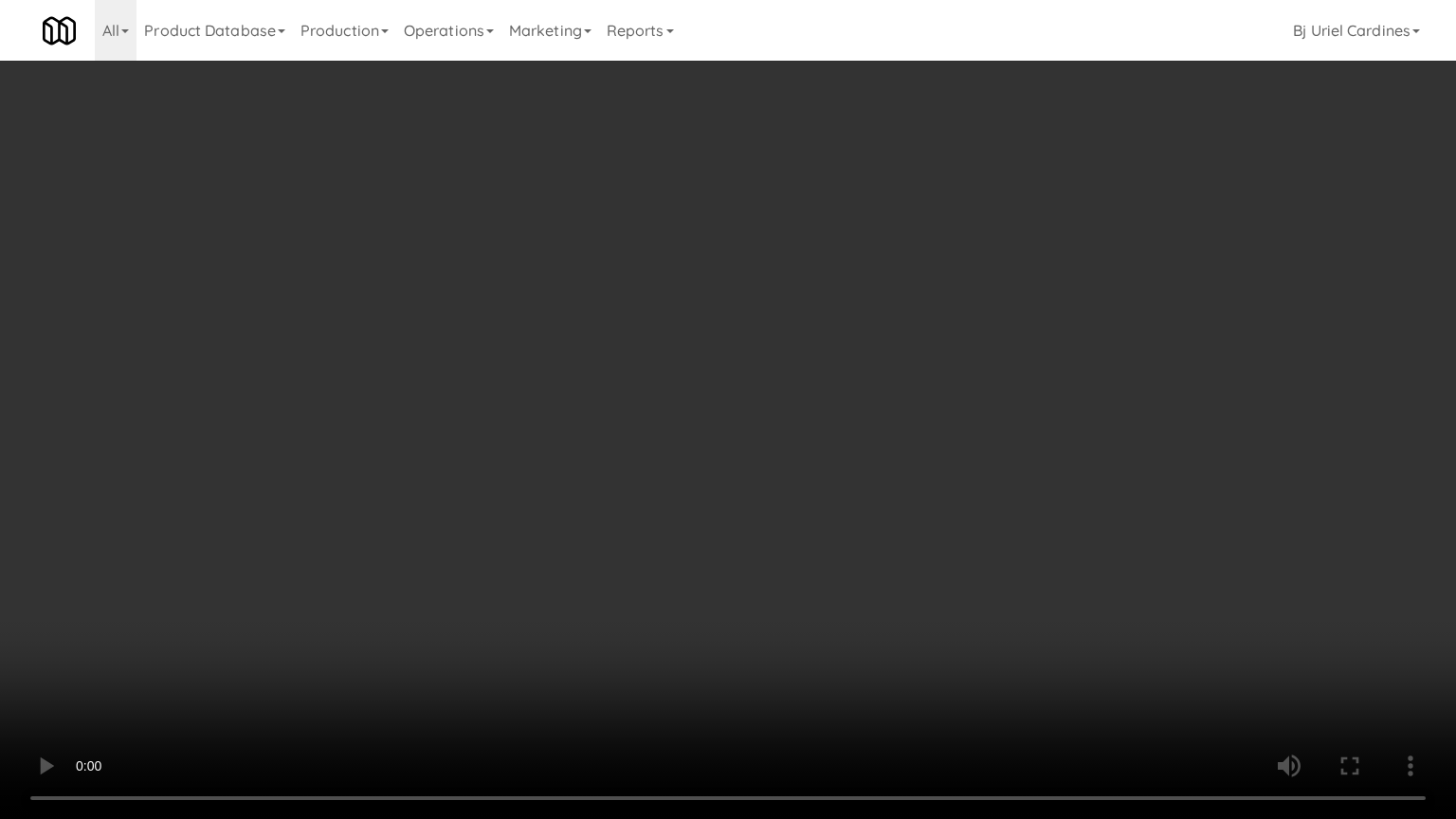 click at bounding box center (728, 410) 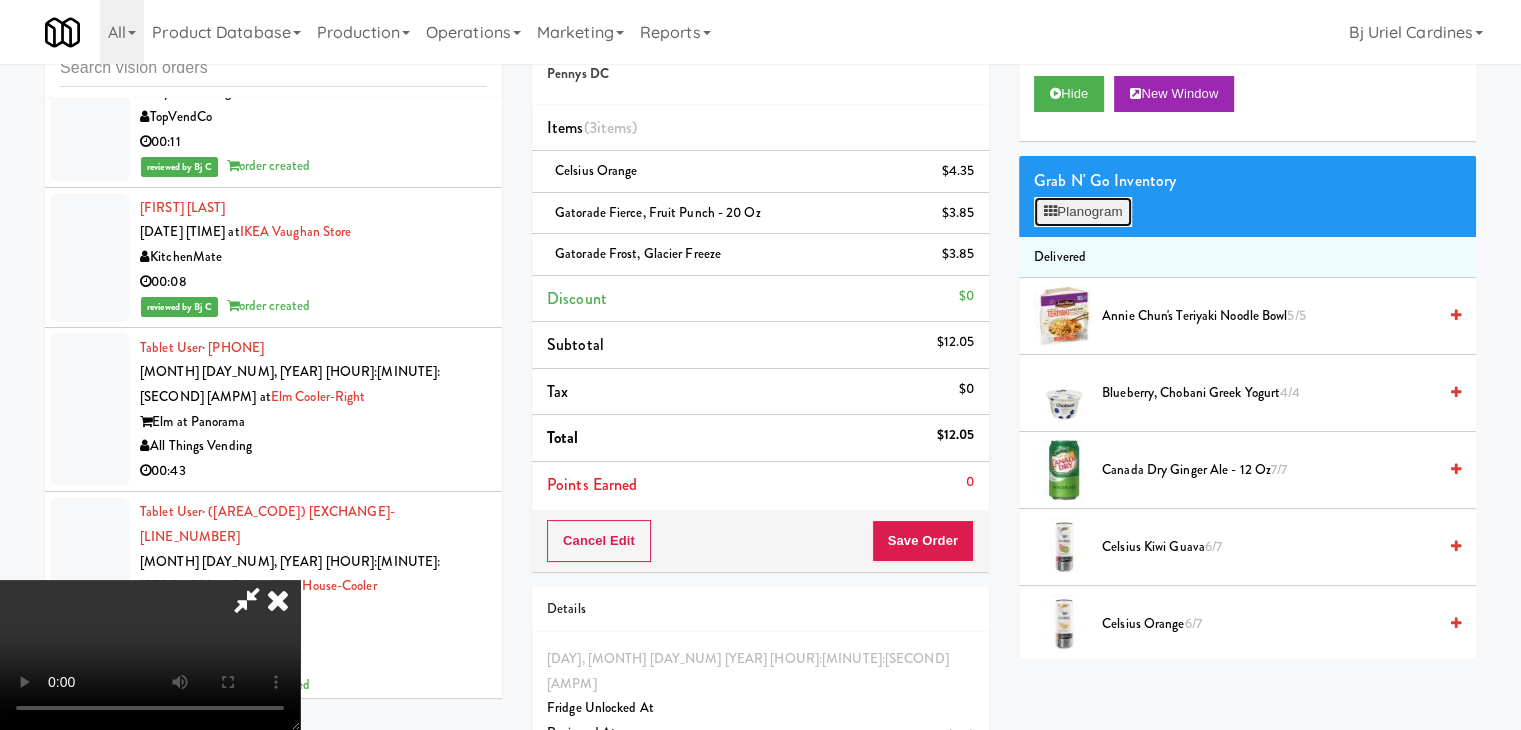 click on "Planogram" at bounding box center (1083, 212) 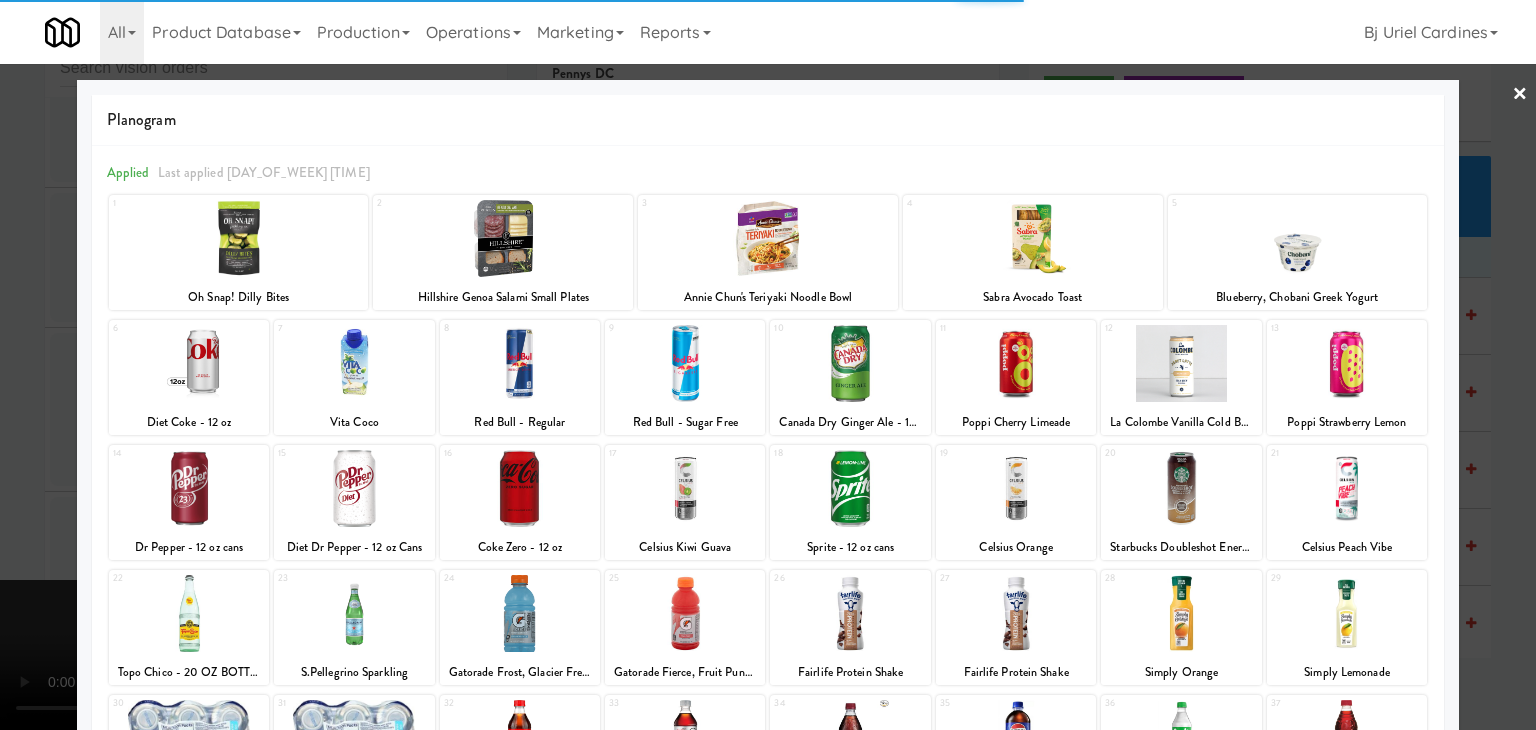 click at bounding box center [685, 488] 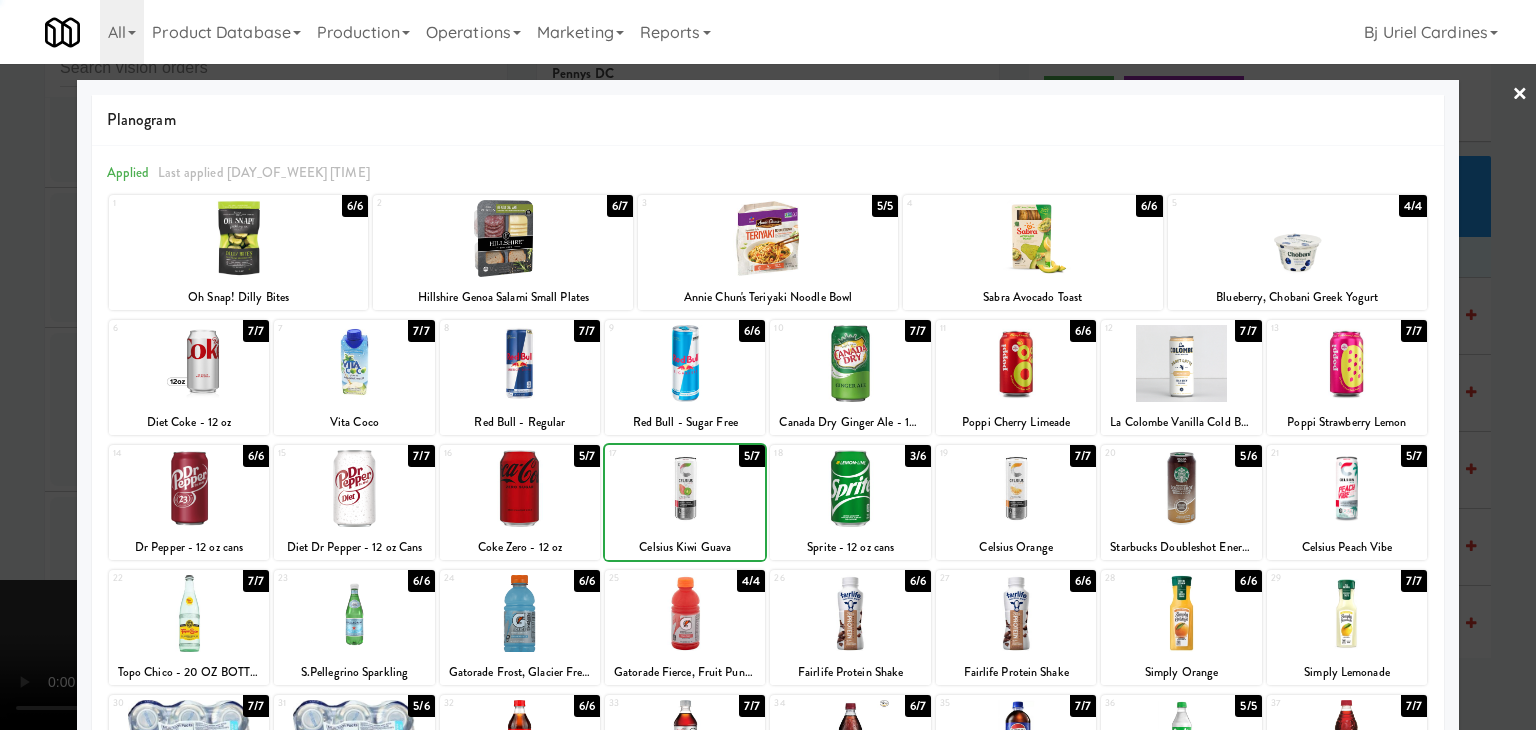 drag, startPoint x: 1, startPoint y: 453, endPoint x: 488, endPoint y: 477, distance: 487.591 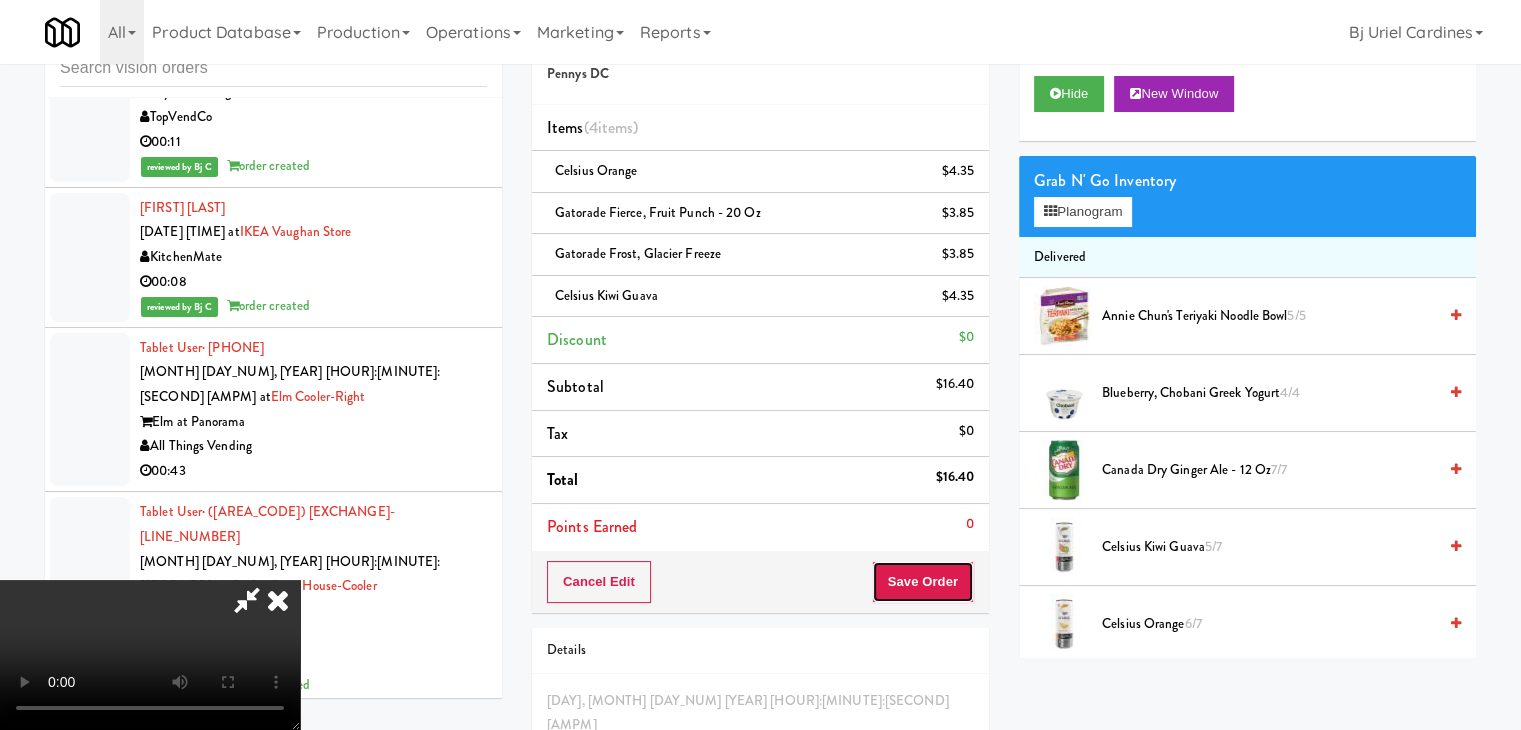 click on "Save Order" at bounding box center (923, 582) 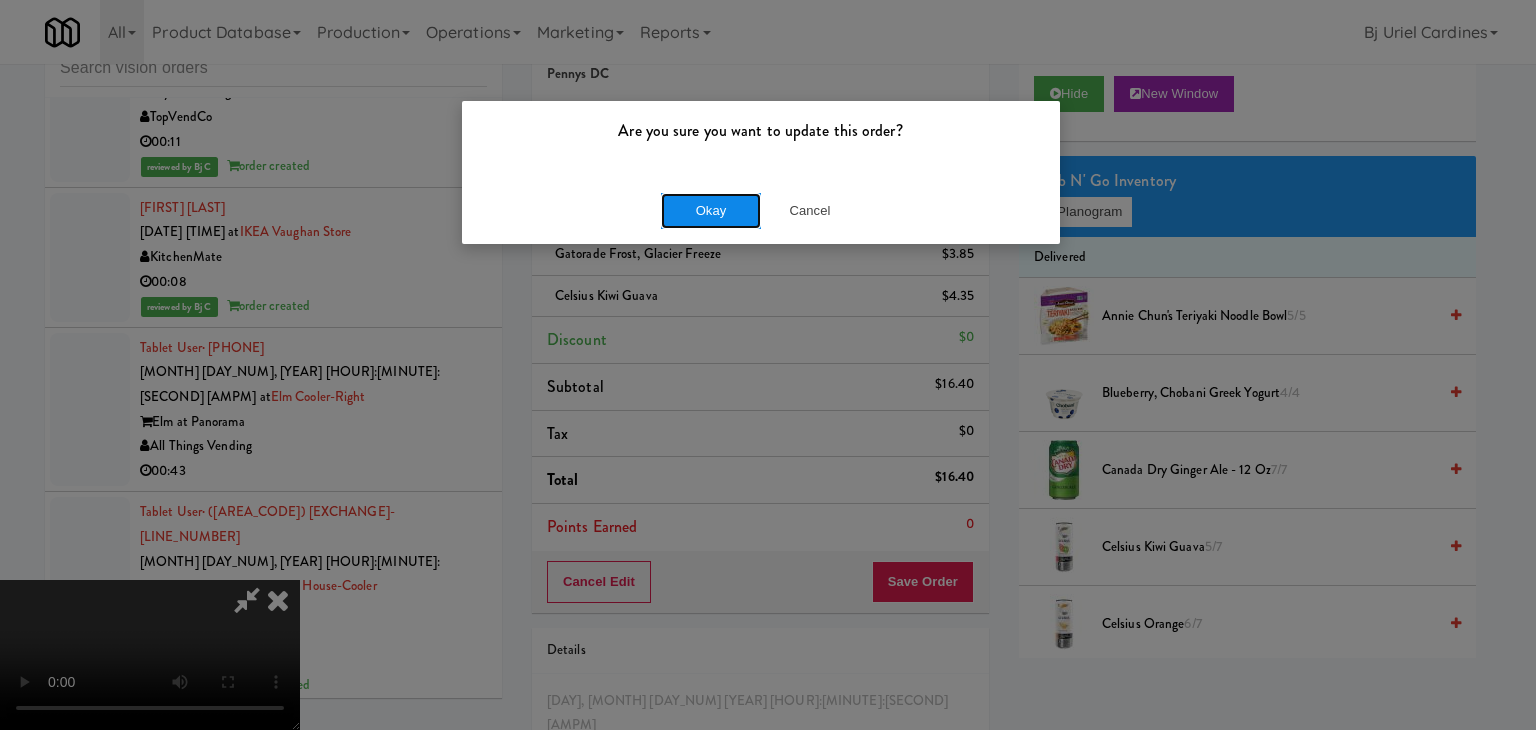 click on "Okay" at bounding box center [711, 211] 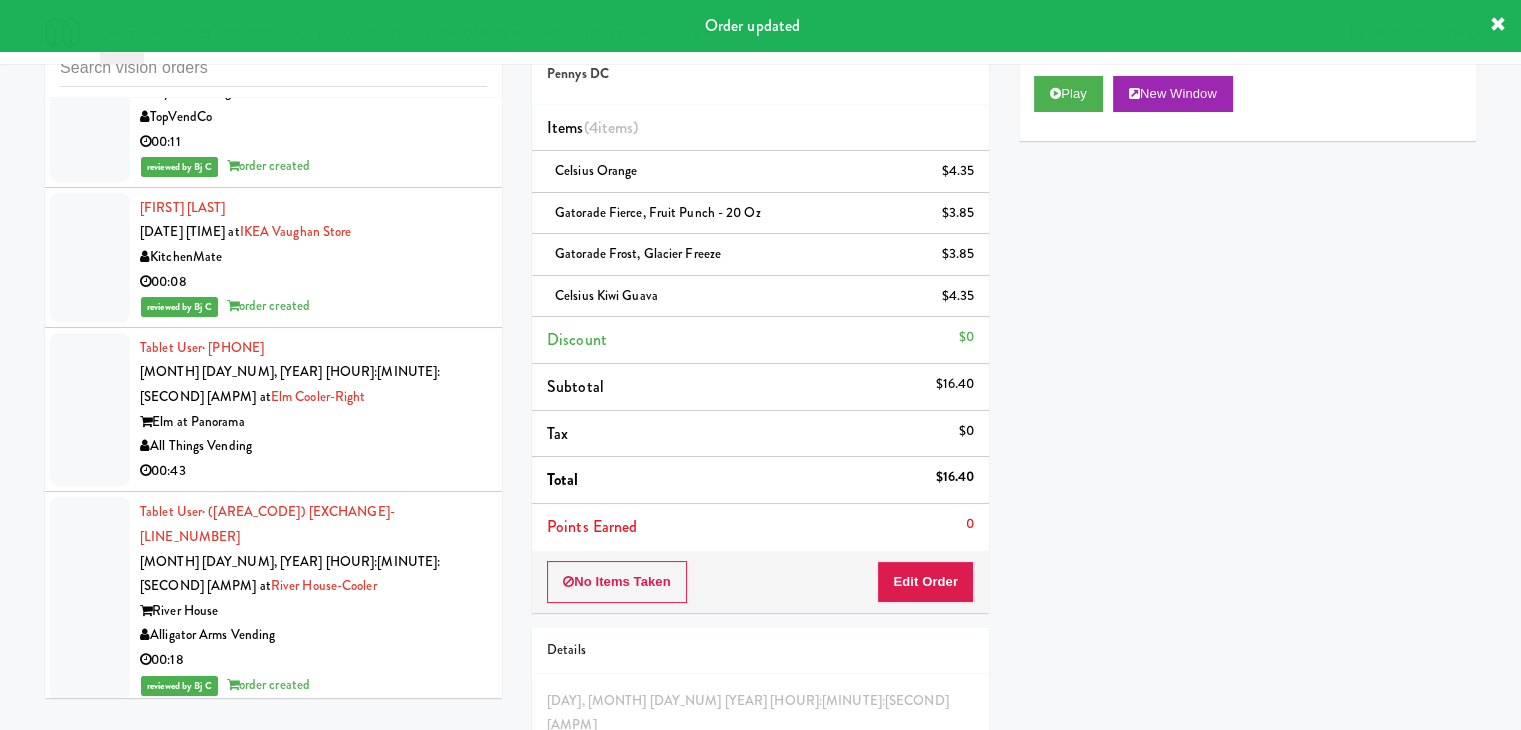 click on "00:07" at bounding box center (313, 2601) 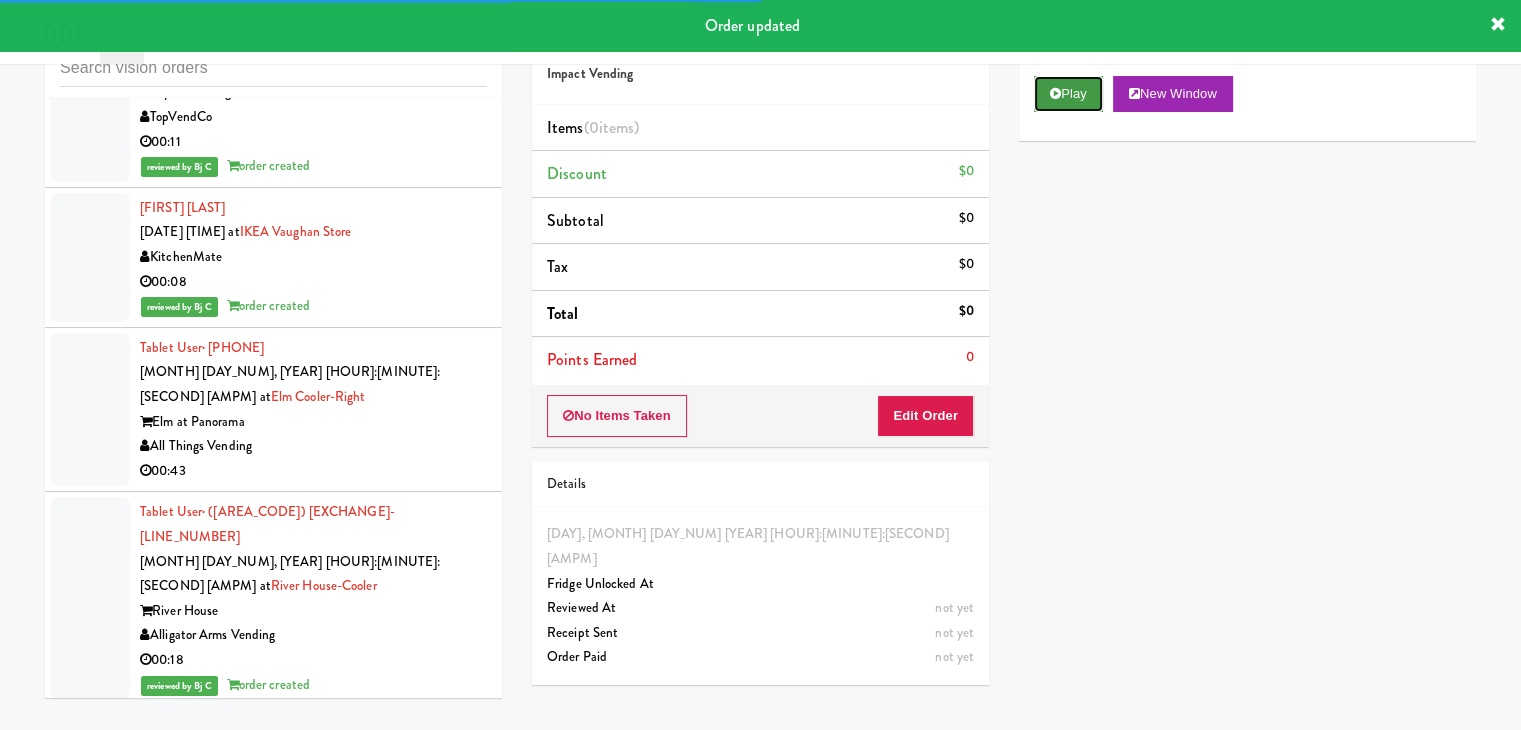 click on "Play" at bounding box center [1068, 94] 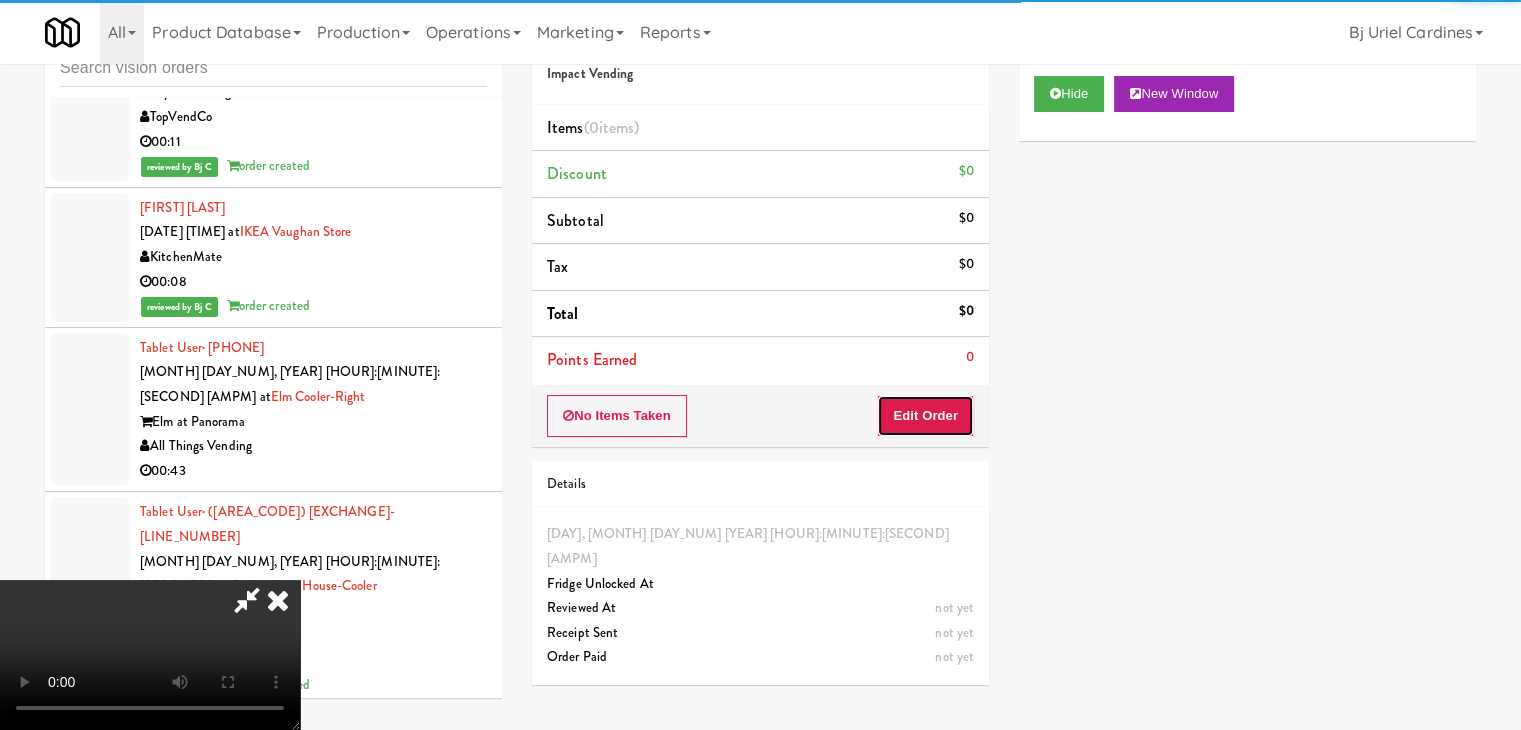 click on "Edit Order" at bounding box center [925, 416] 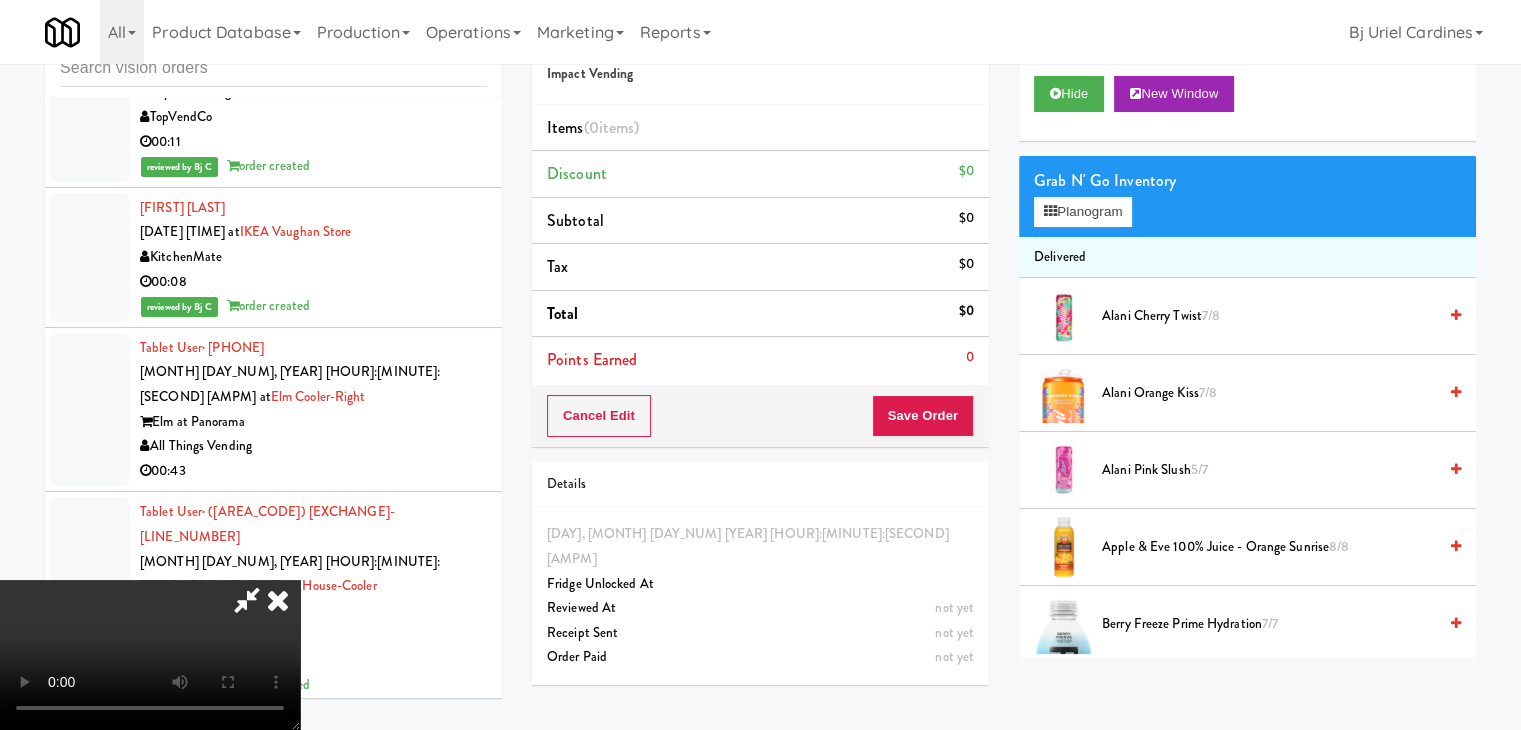 type 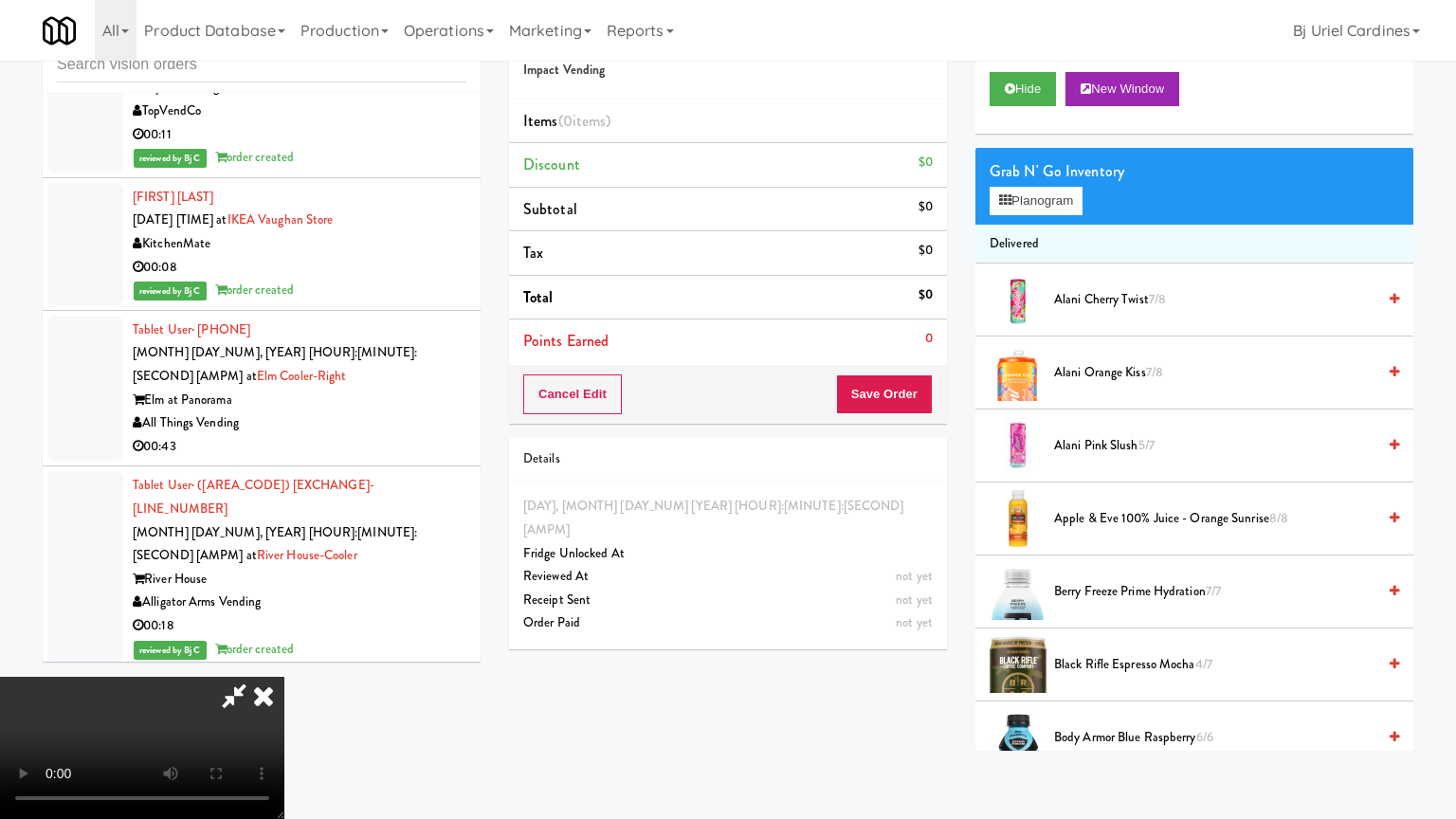 click at bounding box center [142, 748] 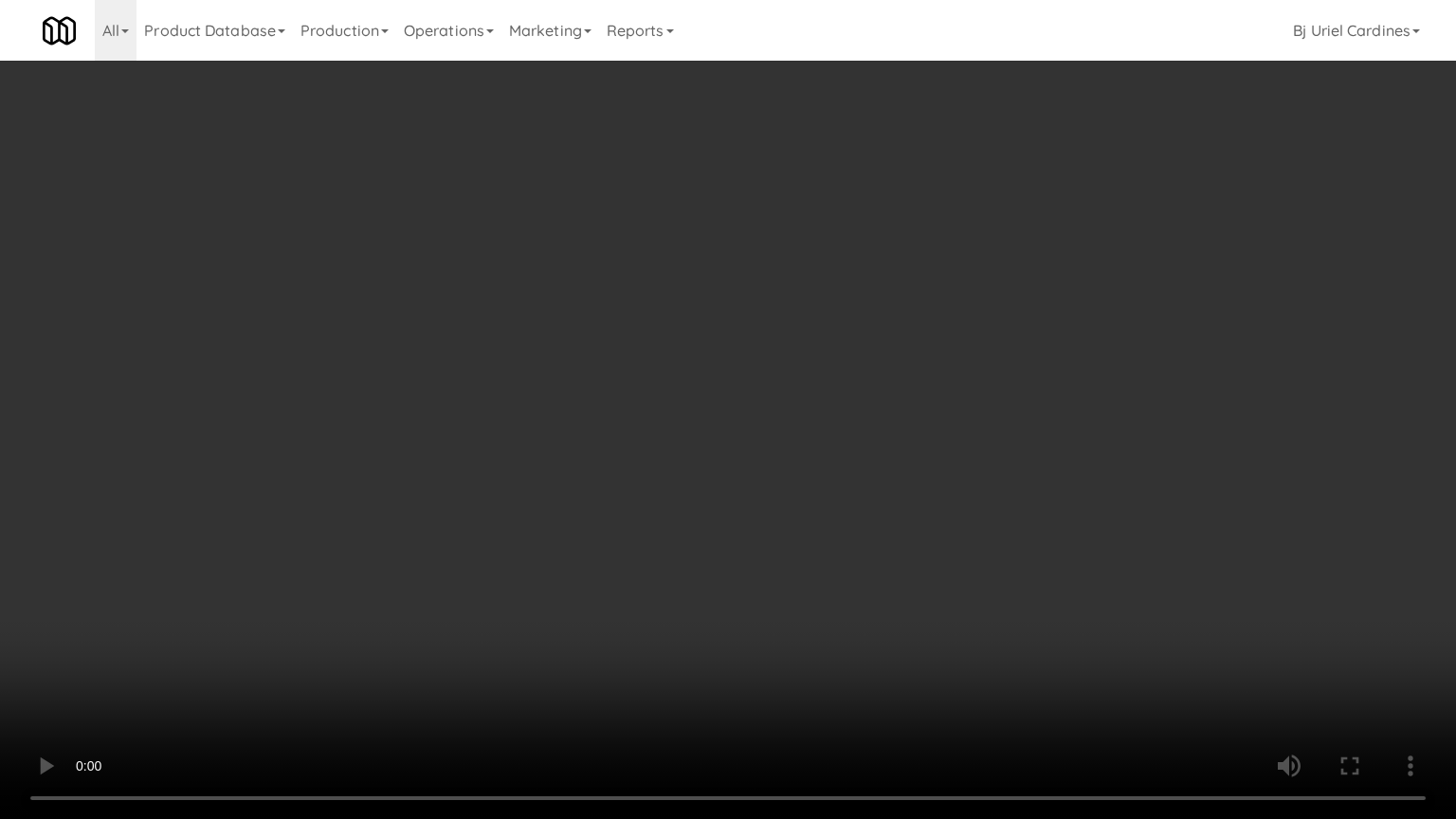 click at bounding box center (728, 410) 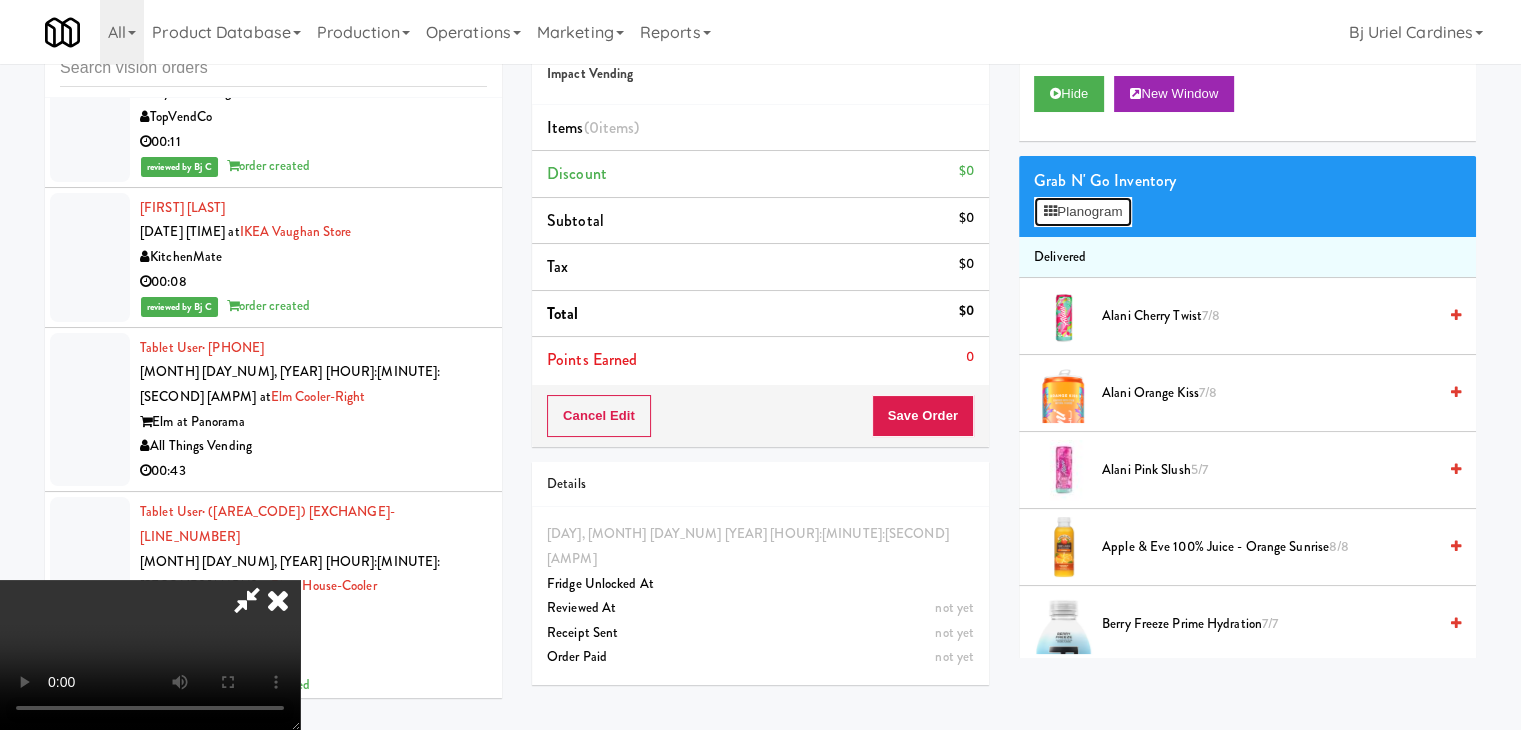 click on "Planogram" at bounding box center (1083, 212) 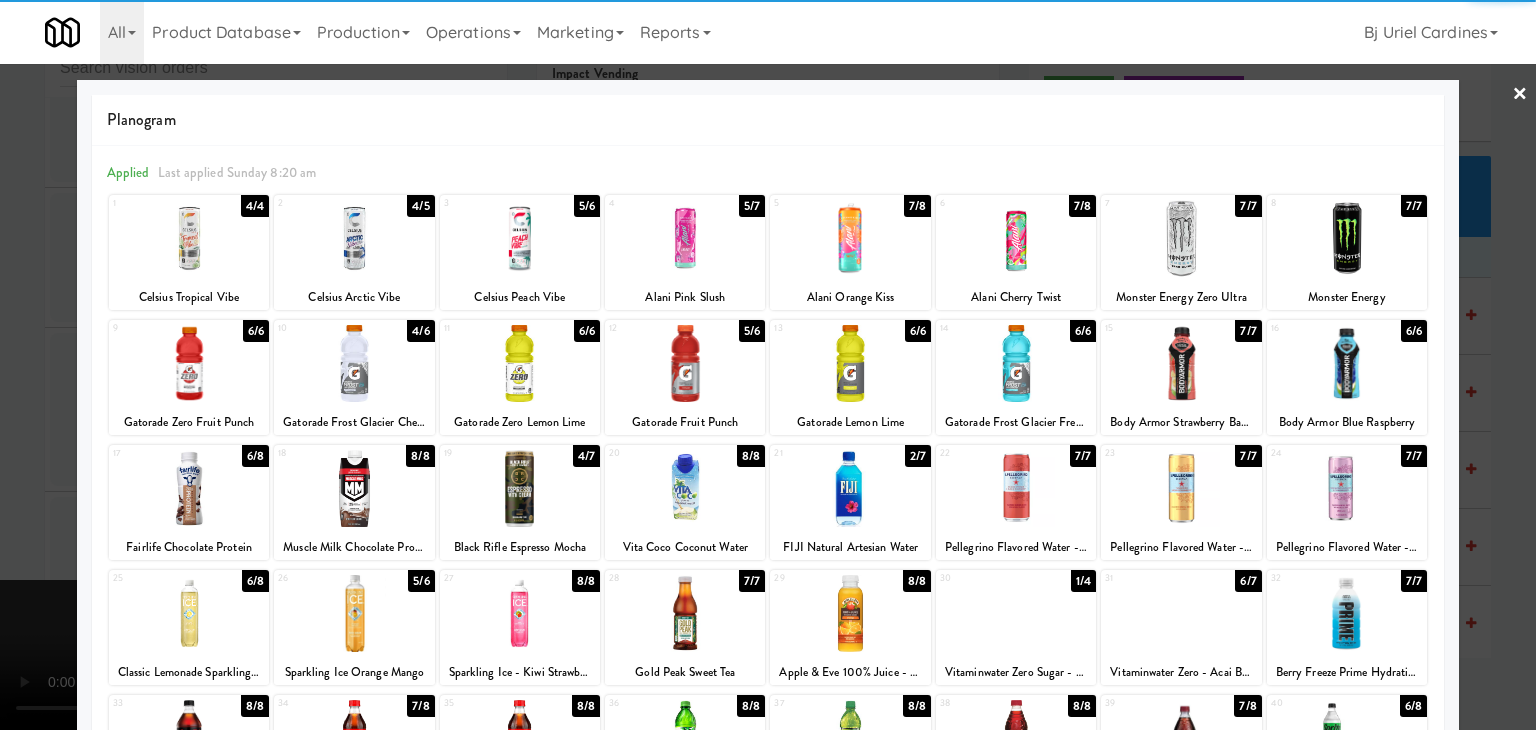 click at bounding box center [354, 238] 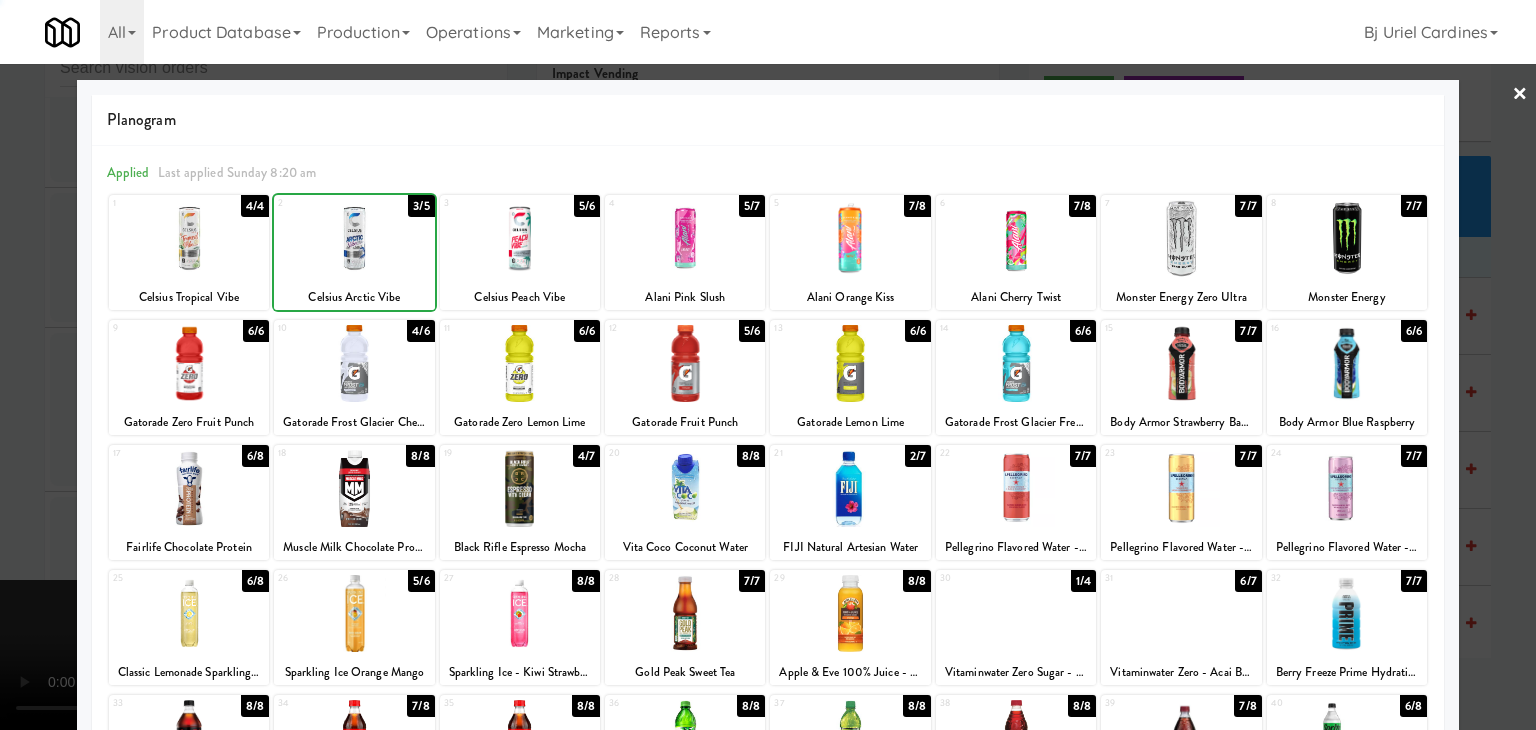drag, startPoint x: 0, startPoint y: 381, endPoint x: 448, endPoint y: 414, distance: 449.21375 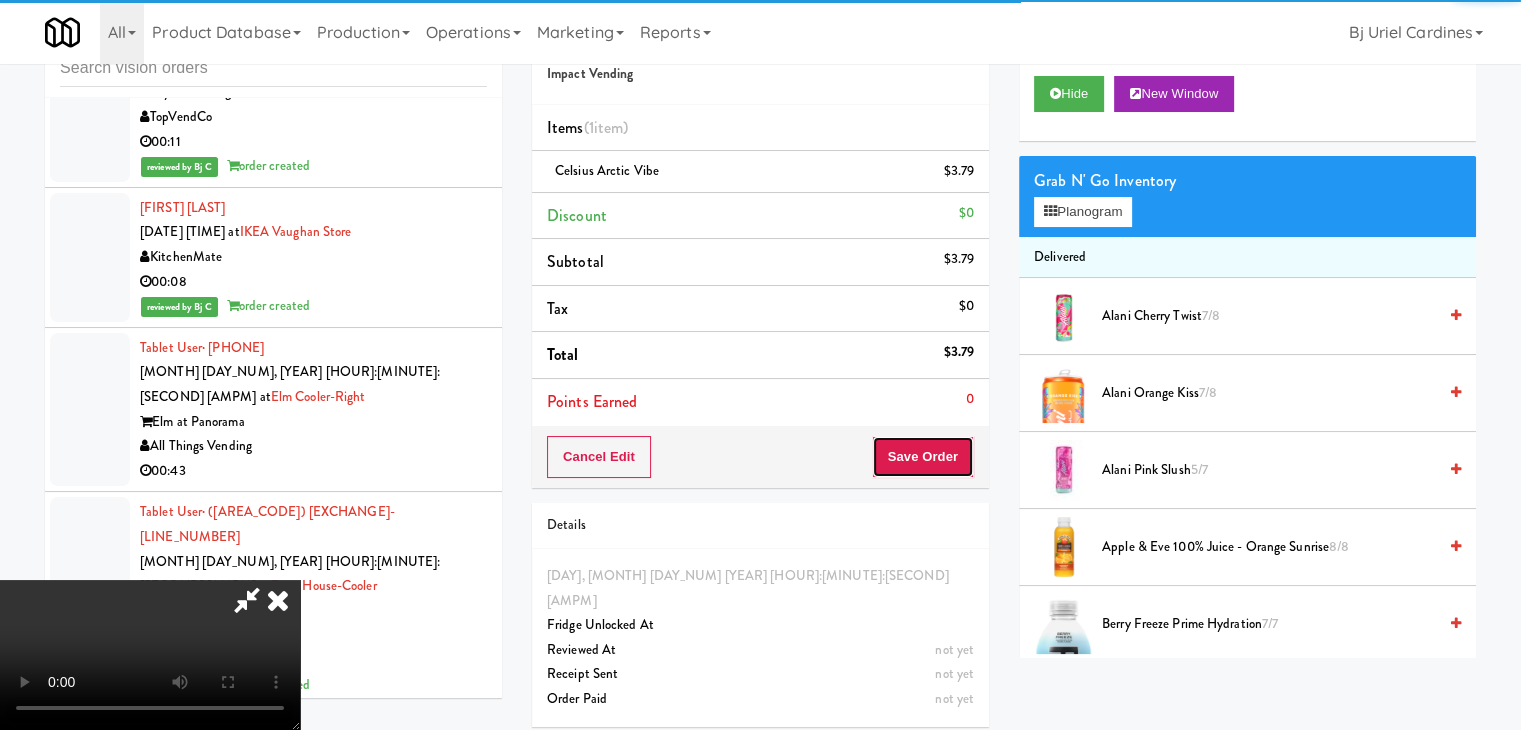 click on "Save Order" at bounding box center [923, 457] 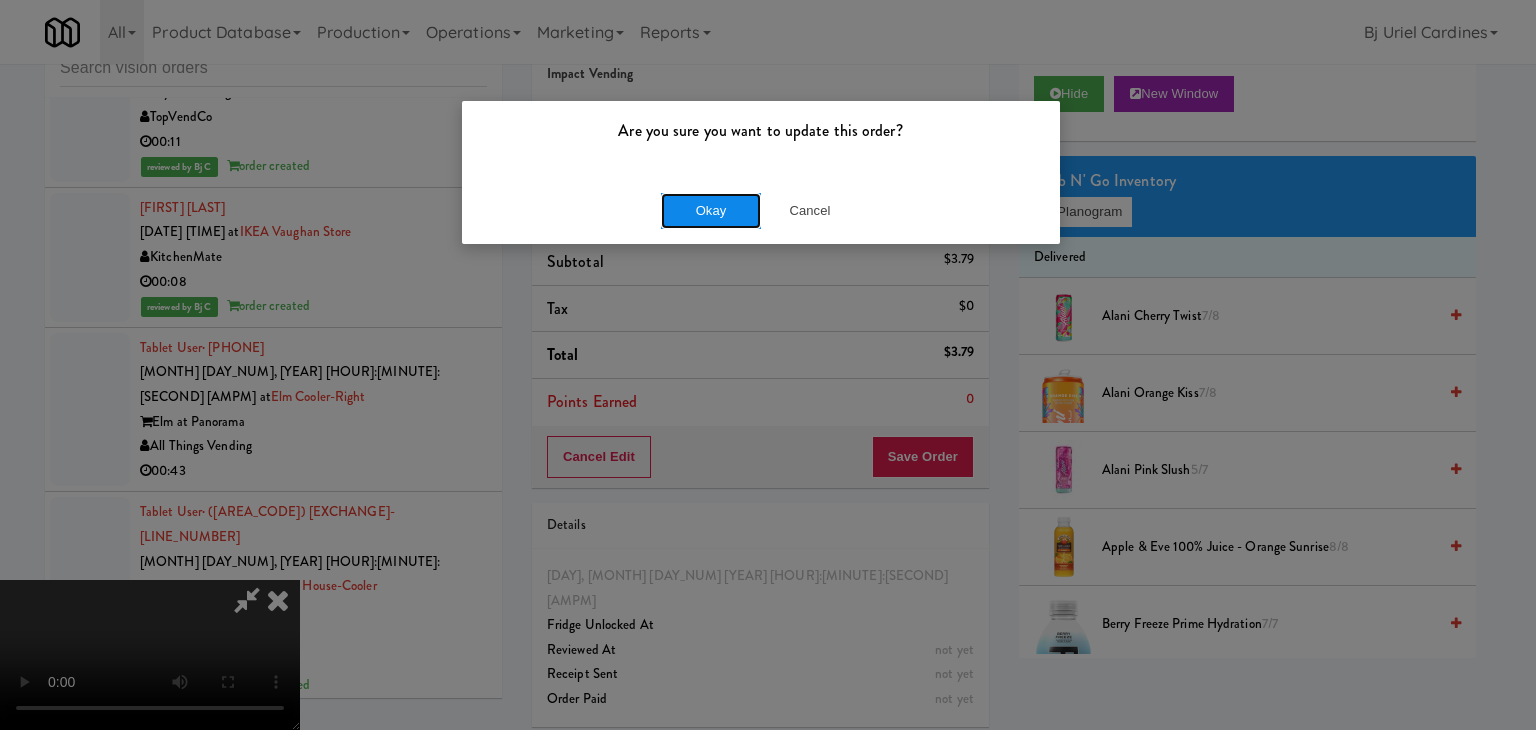 click on "Okay" at bounding box center [711, 211] 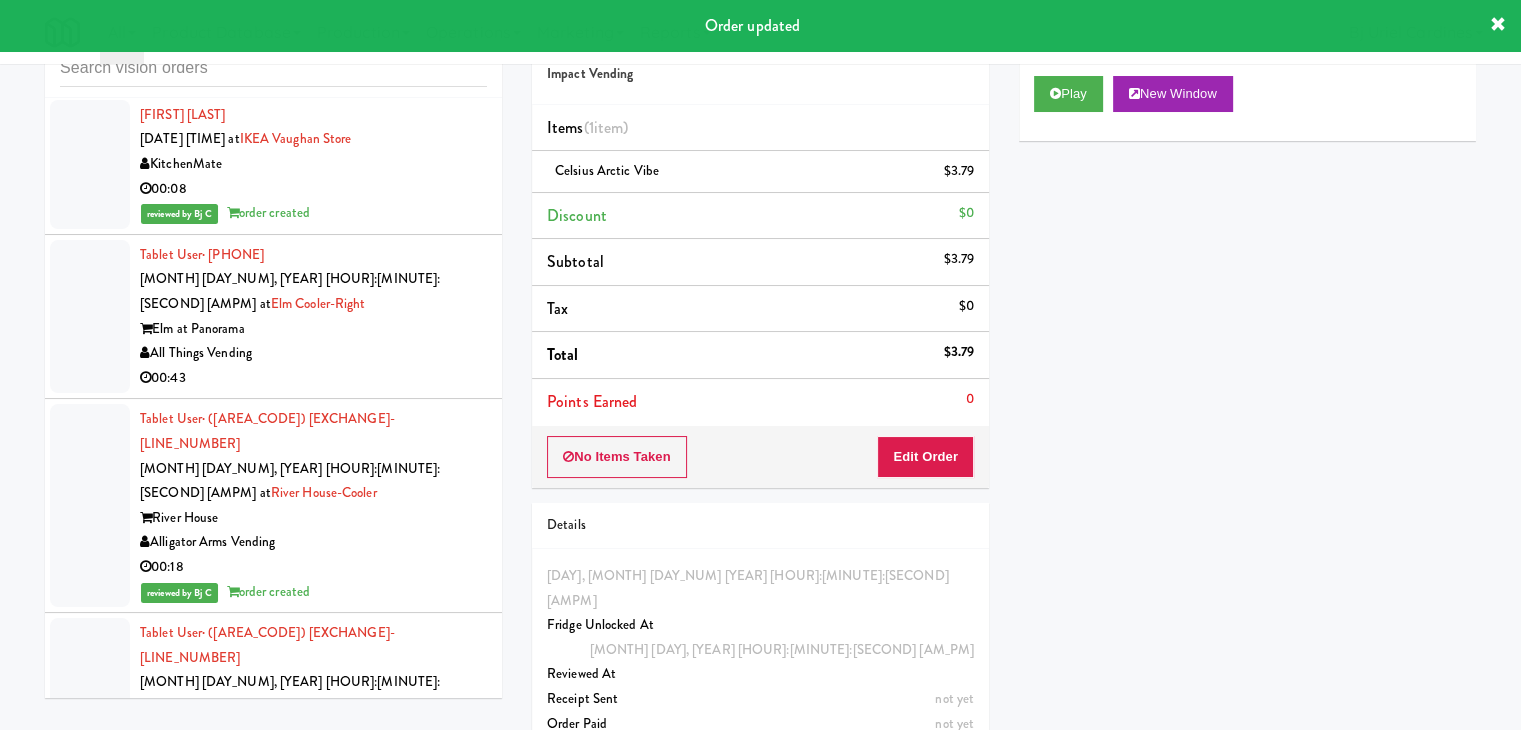 scroll, scrollTop: 15000, scrollLeft: 0, axis: vertical 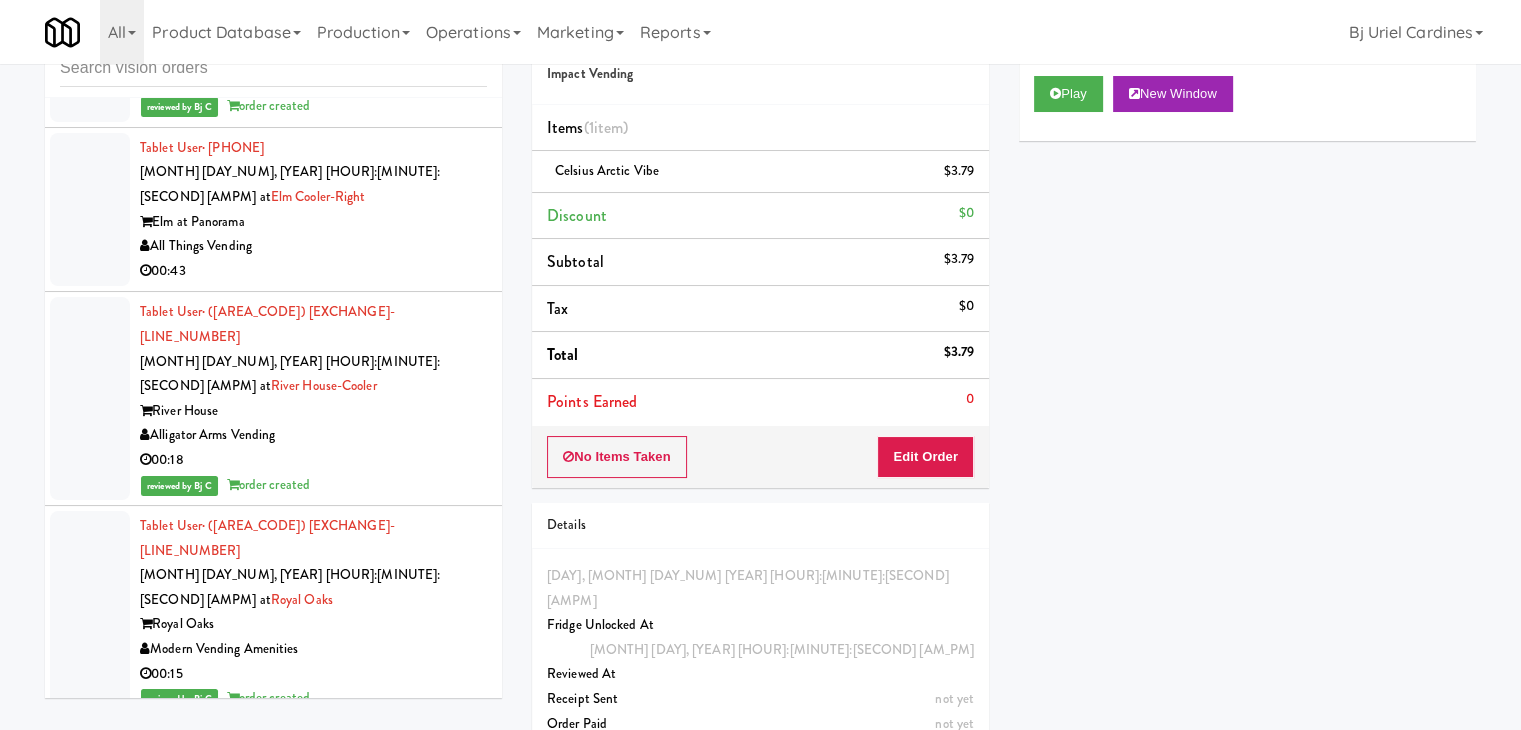 click on "00:06" at bounding box center (313, 2565) 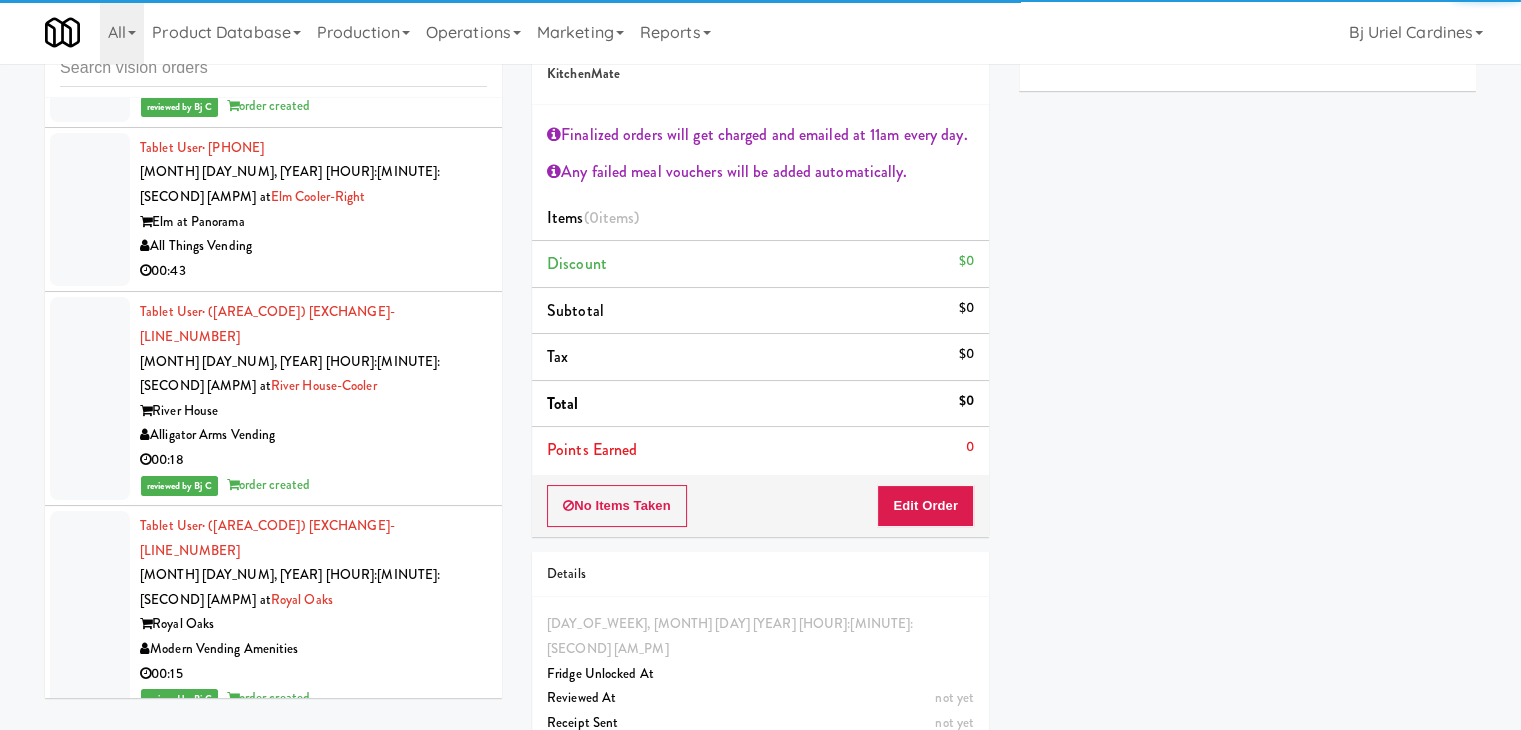 click on "Pennys DC" at bounding box center [313, 2730] 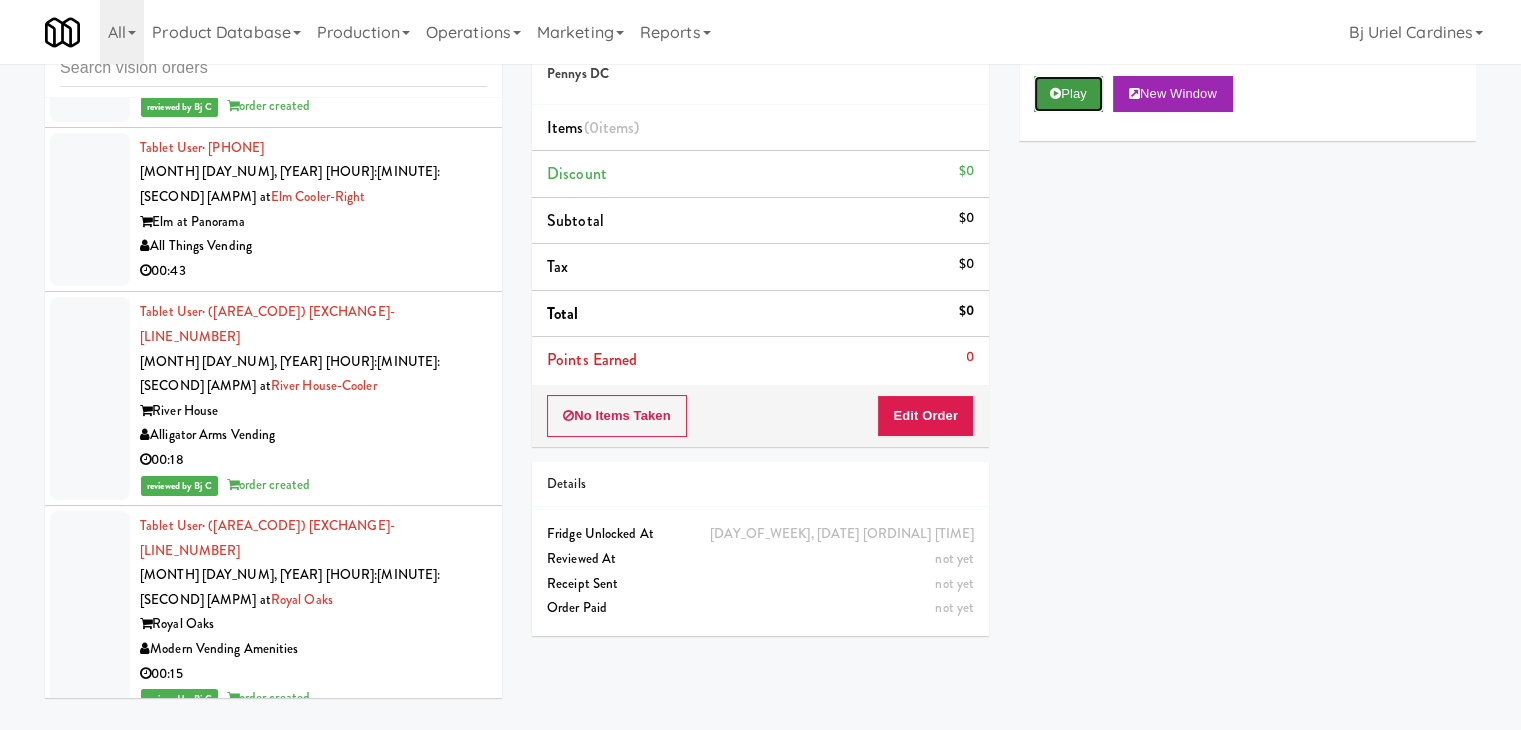click on "Play" at bounding box center (1068, 94) 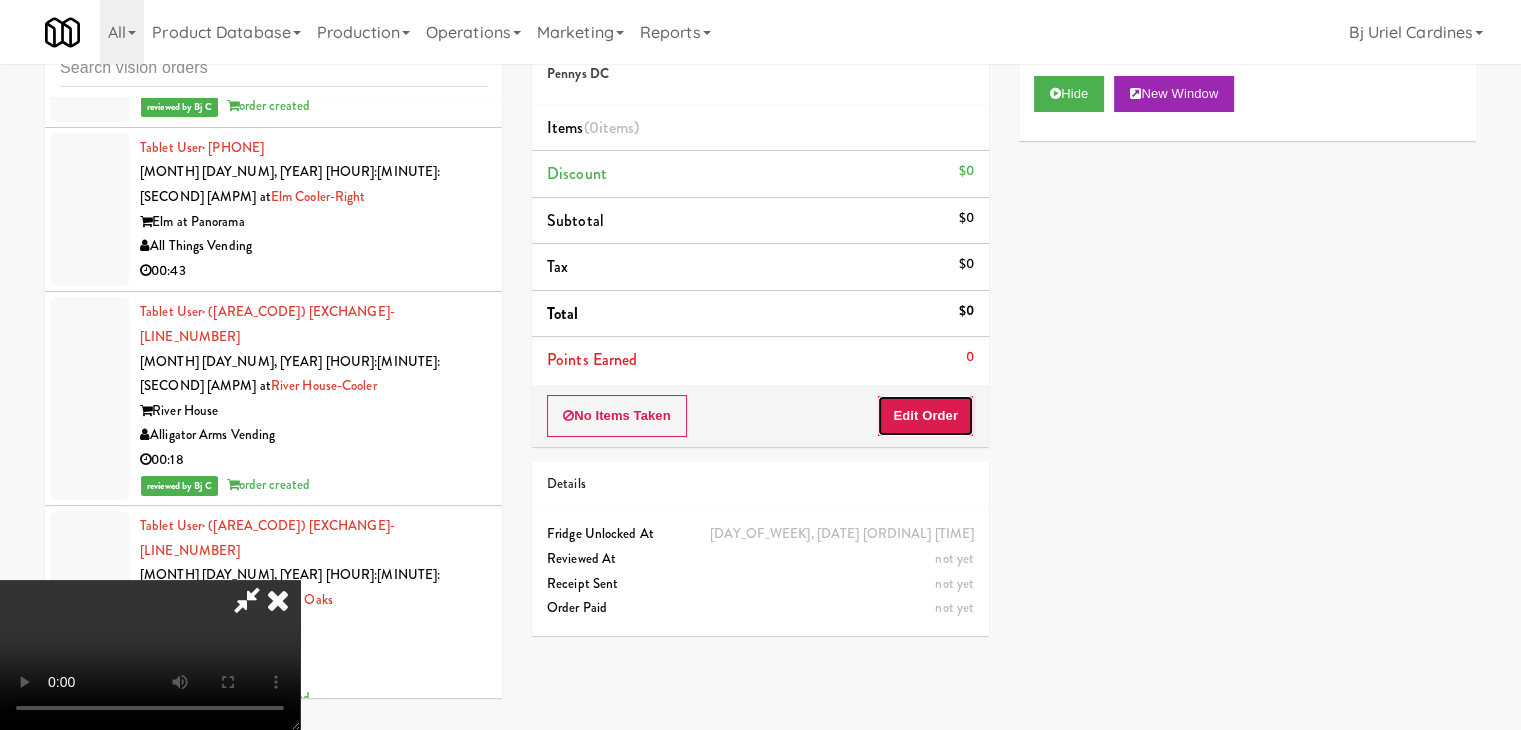 click on "Edit Order" at bounding box center (925, 416) 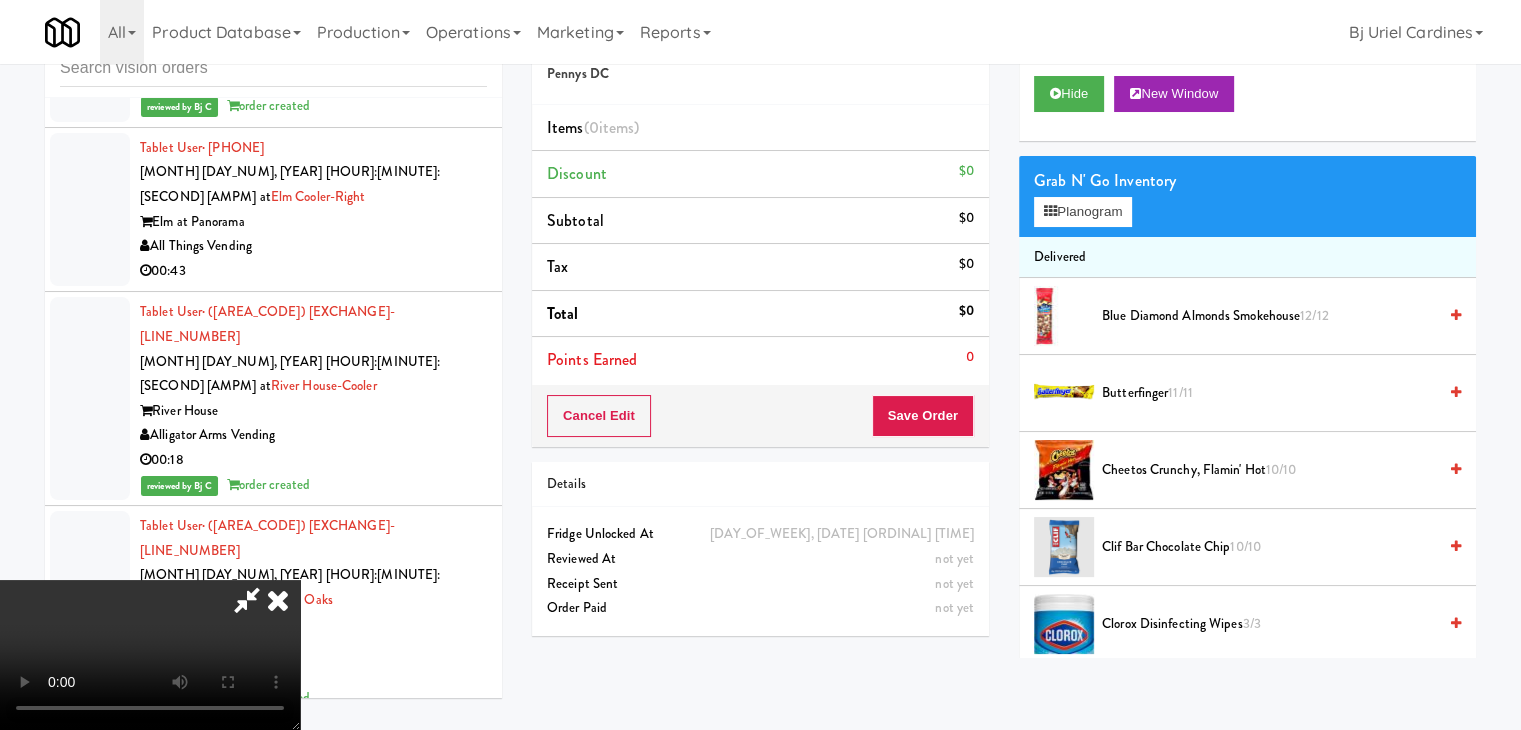 type 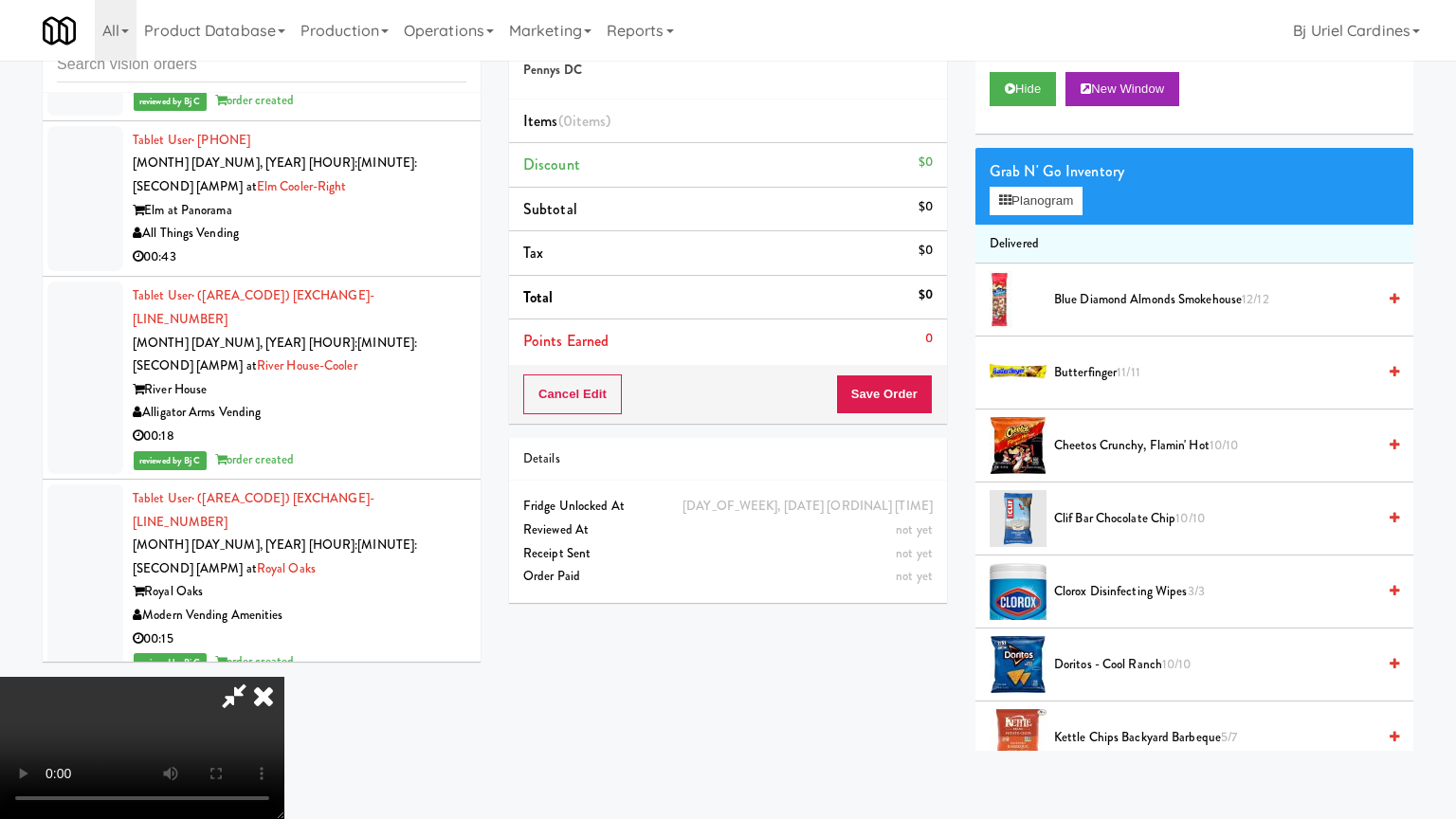 click at bounding box center [142, 748] 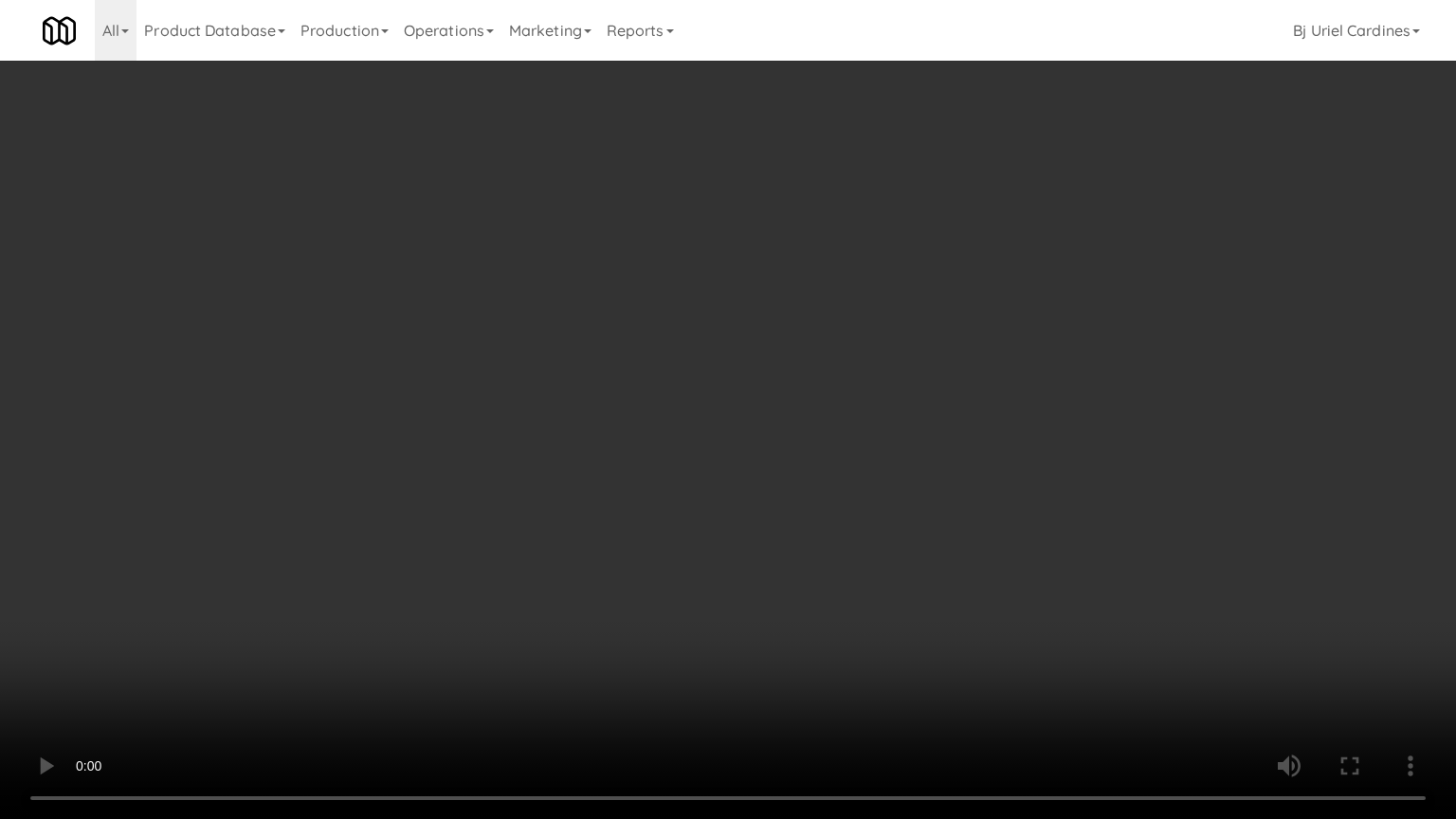 click at bounding box center [728, 410] 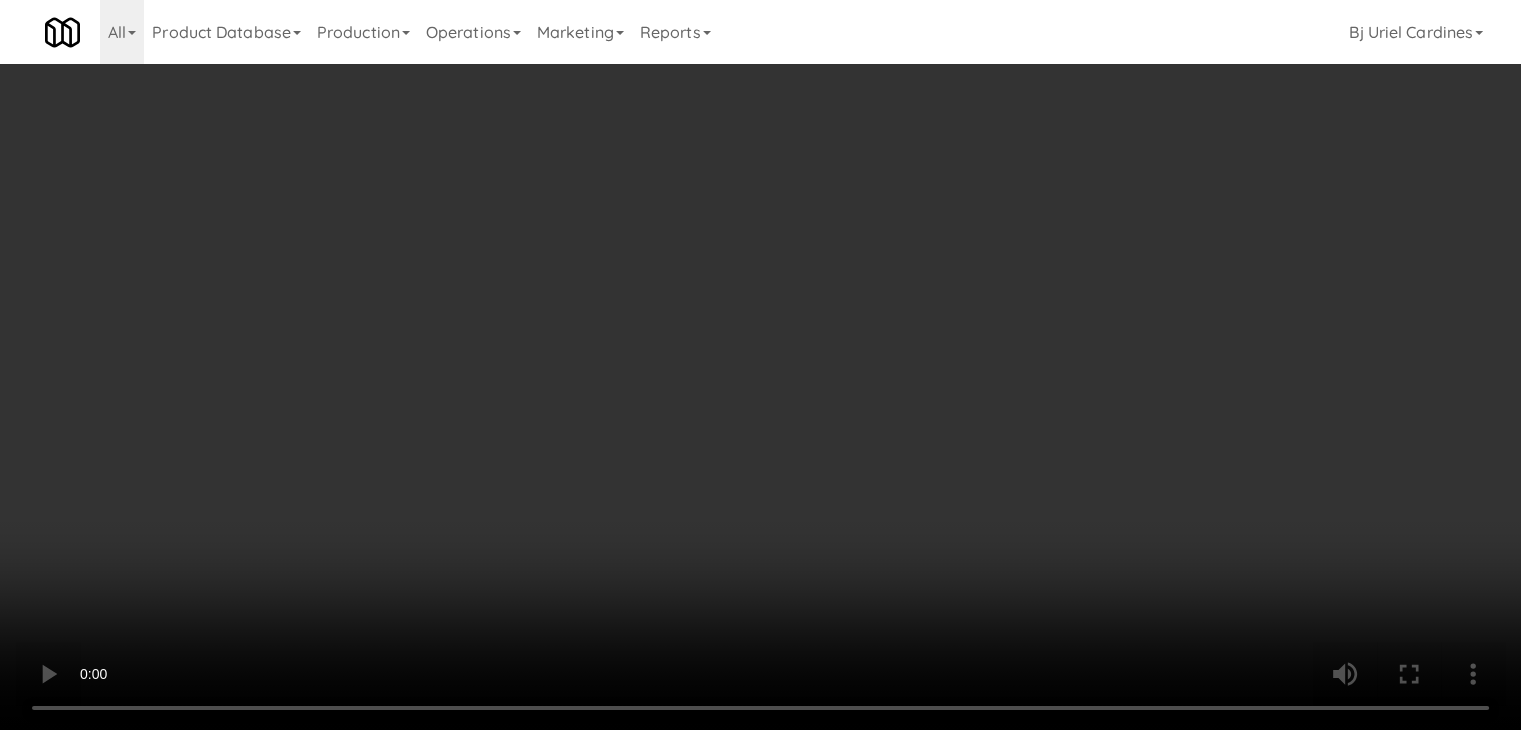 scroll, scrollTop: 300, scrollLeft: 0, axis: vertical 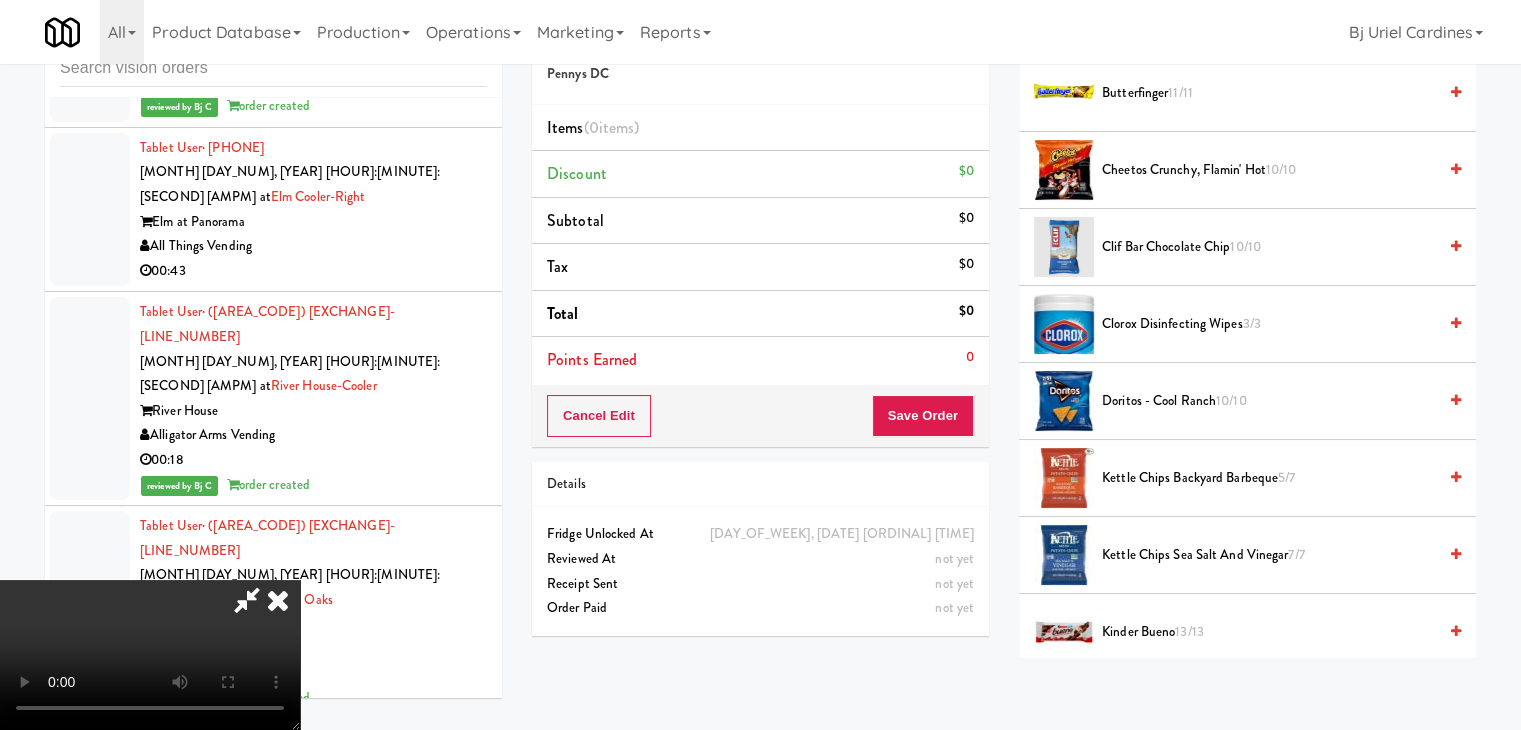click on "Doritos - Cool Ranch  10/10" at bounding box center (1269, 401) 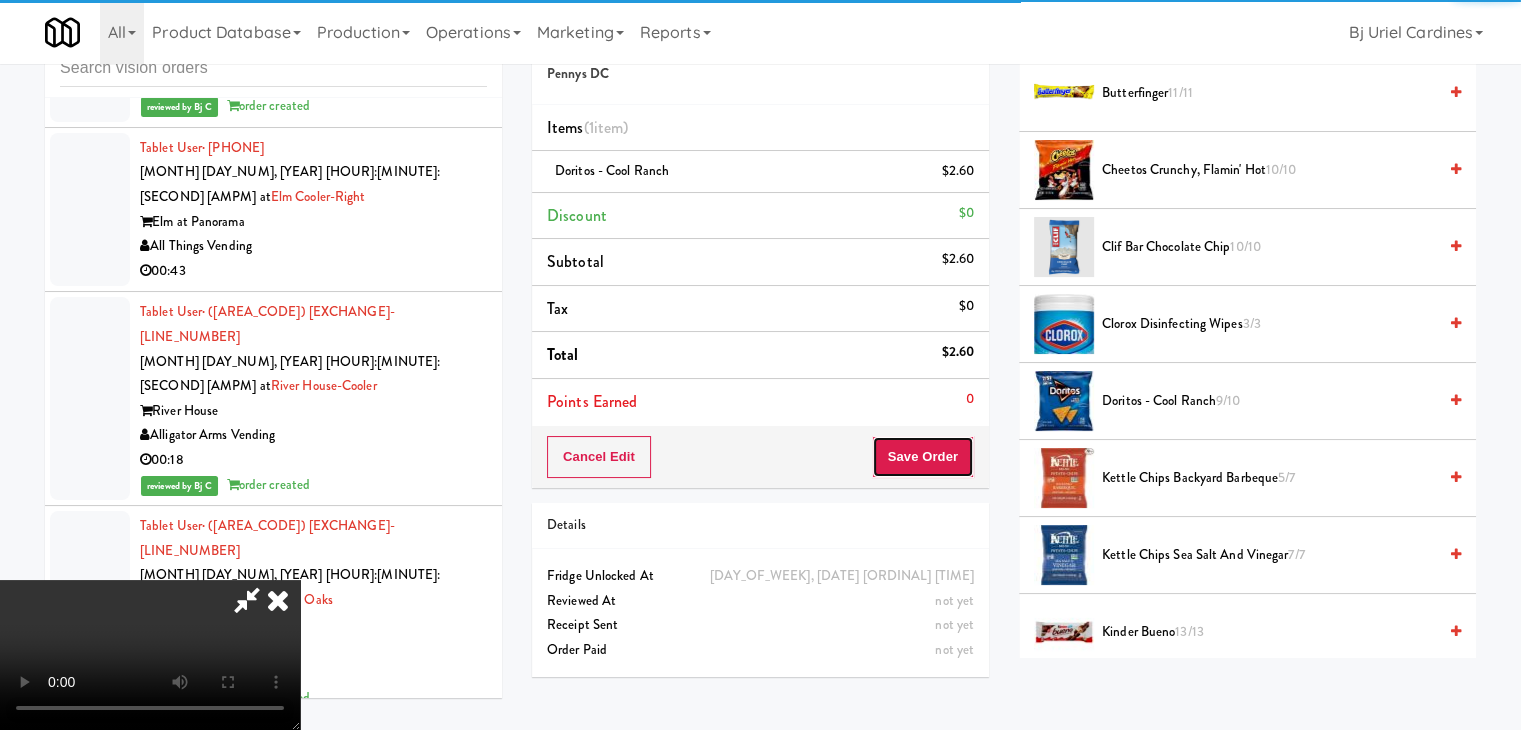 click on "Save Order" at bounding box center [923, 457] 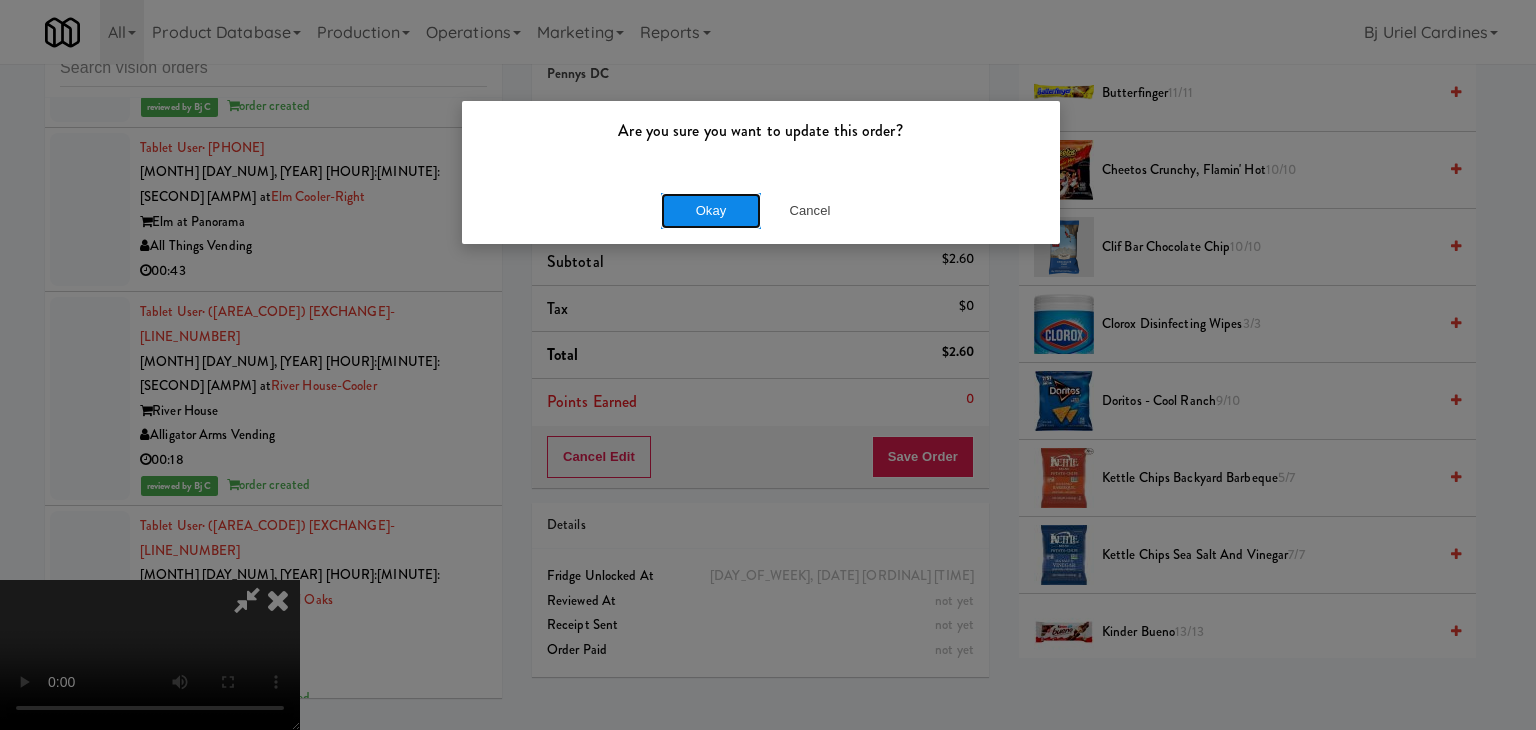 click on "Okay" at bounding box center (711, 211) 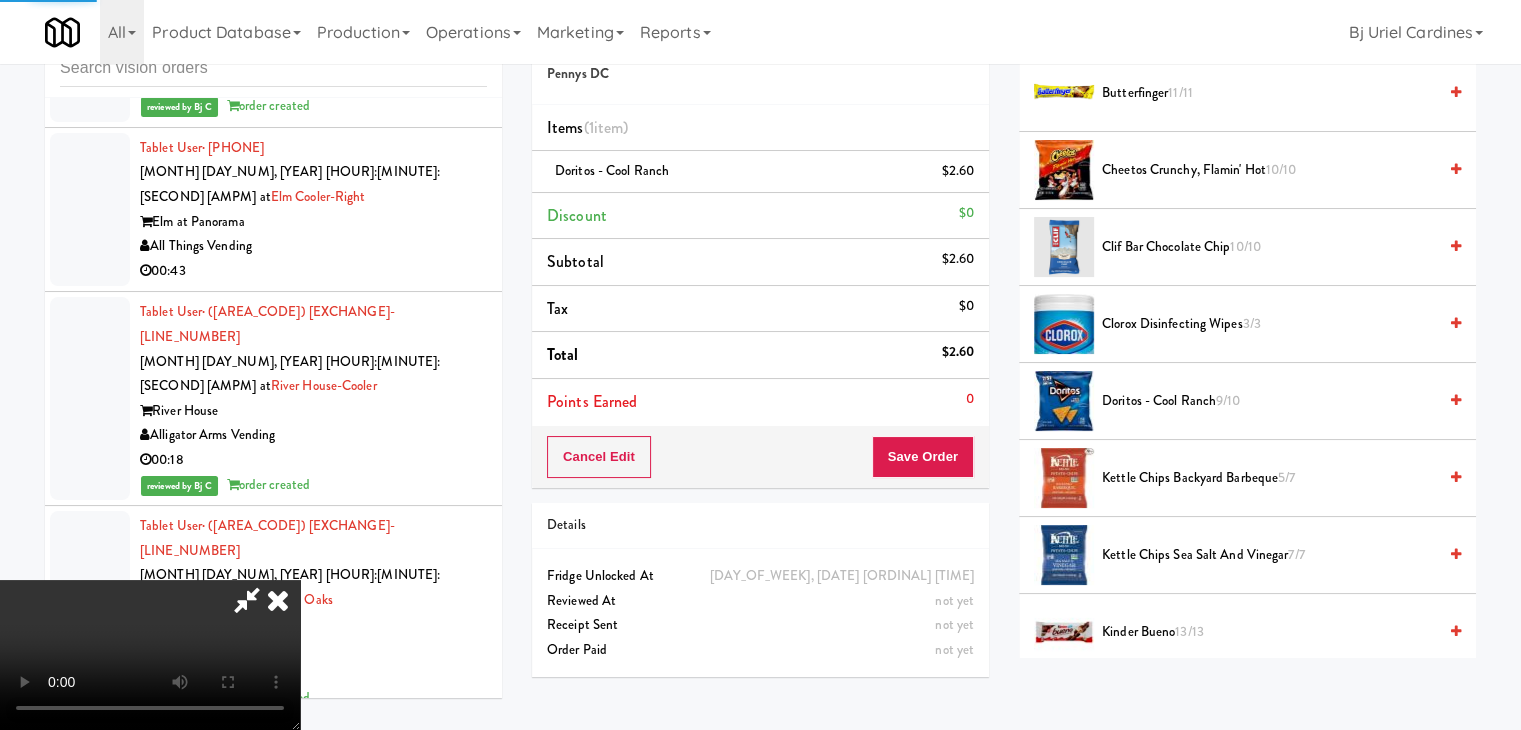 scroll, scrollTop: 152, scrollLeft: 0, axis: vertical 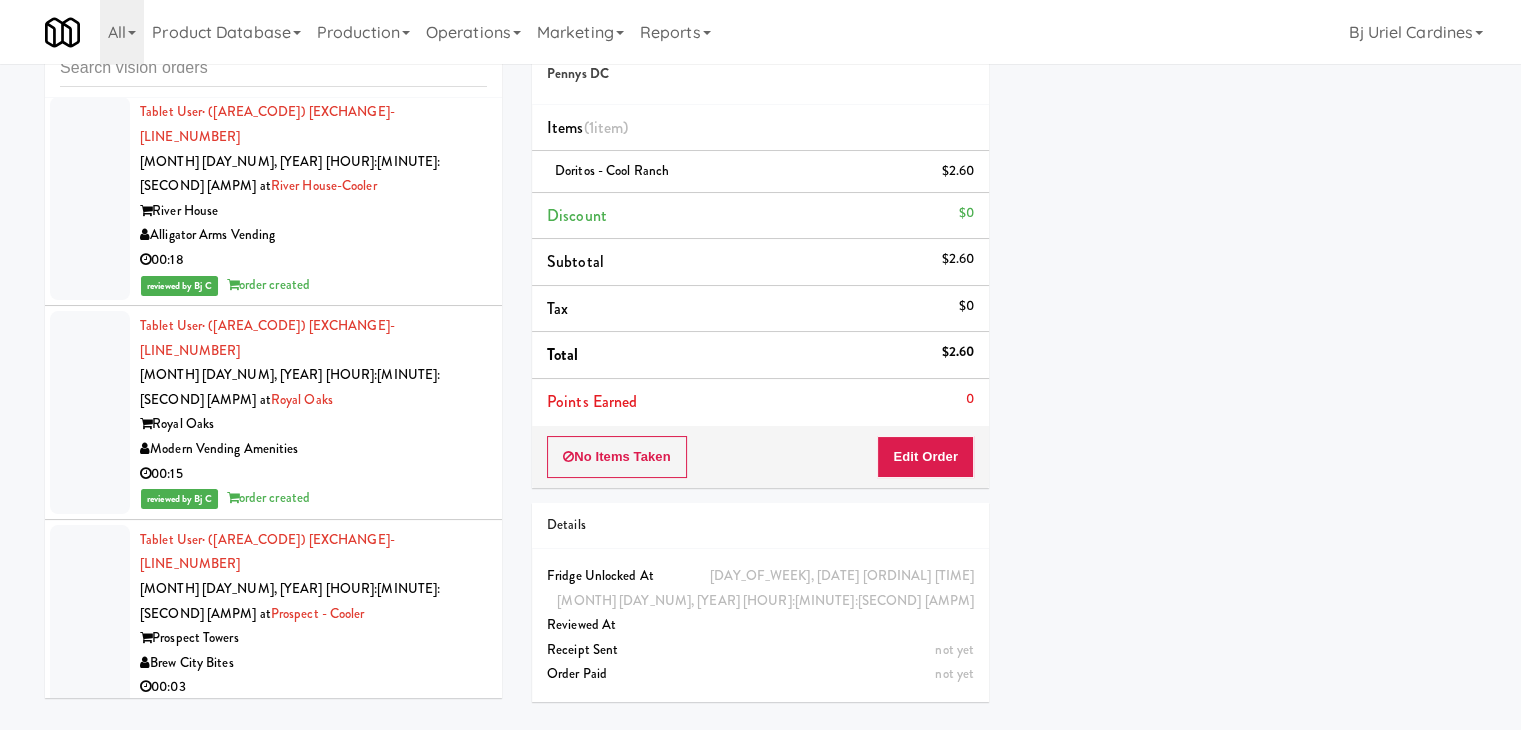 click on "00:04" at bounding box center [313, 2744] 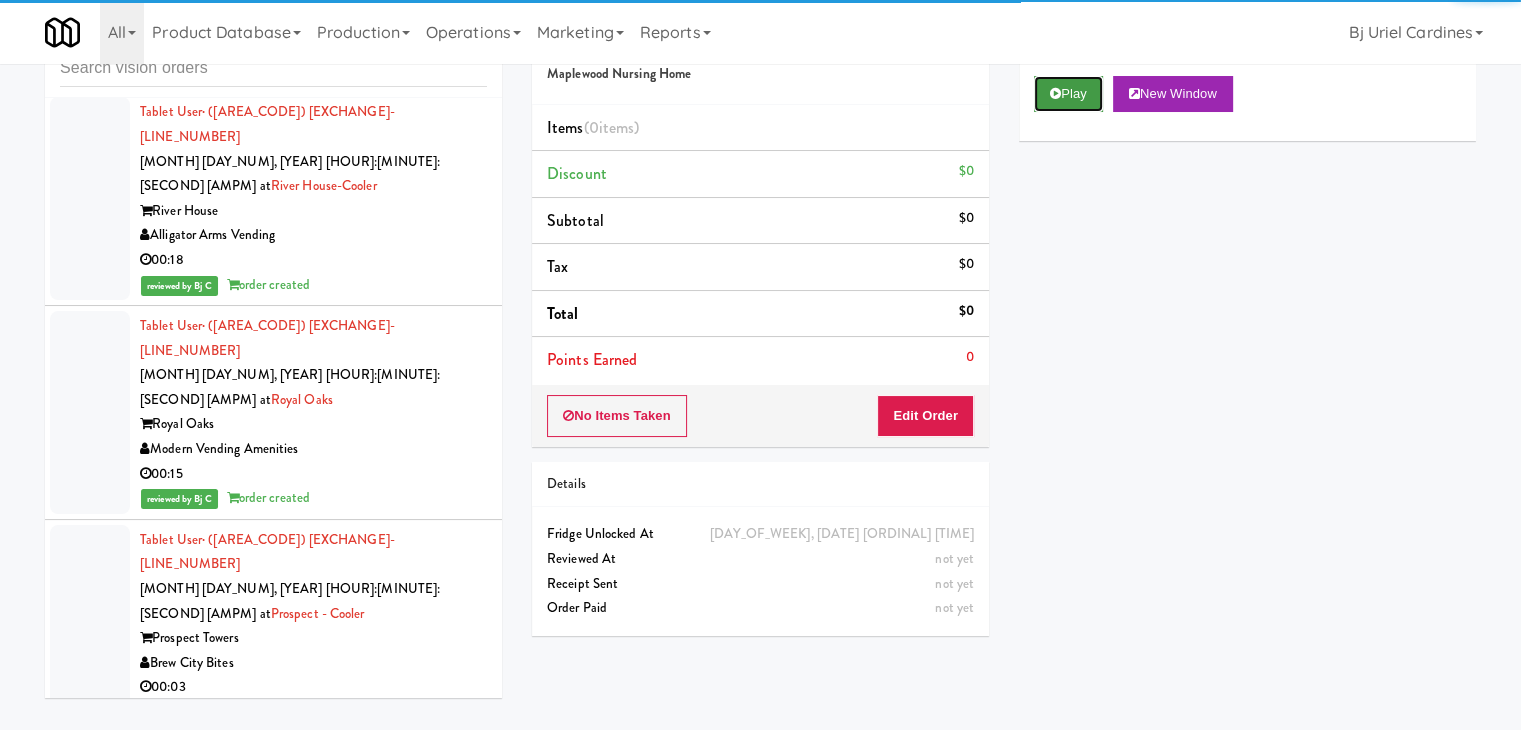 click on "Play" at bounding box center [1068, 94] 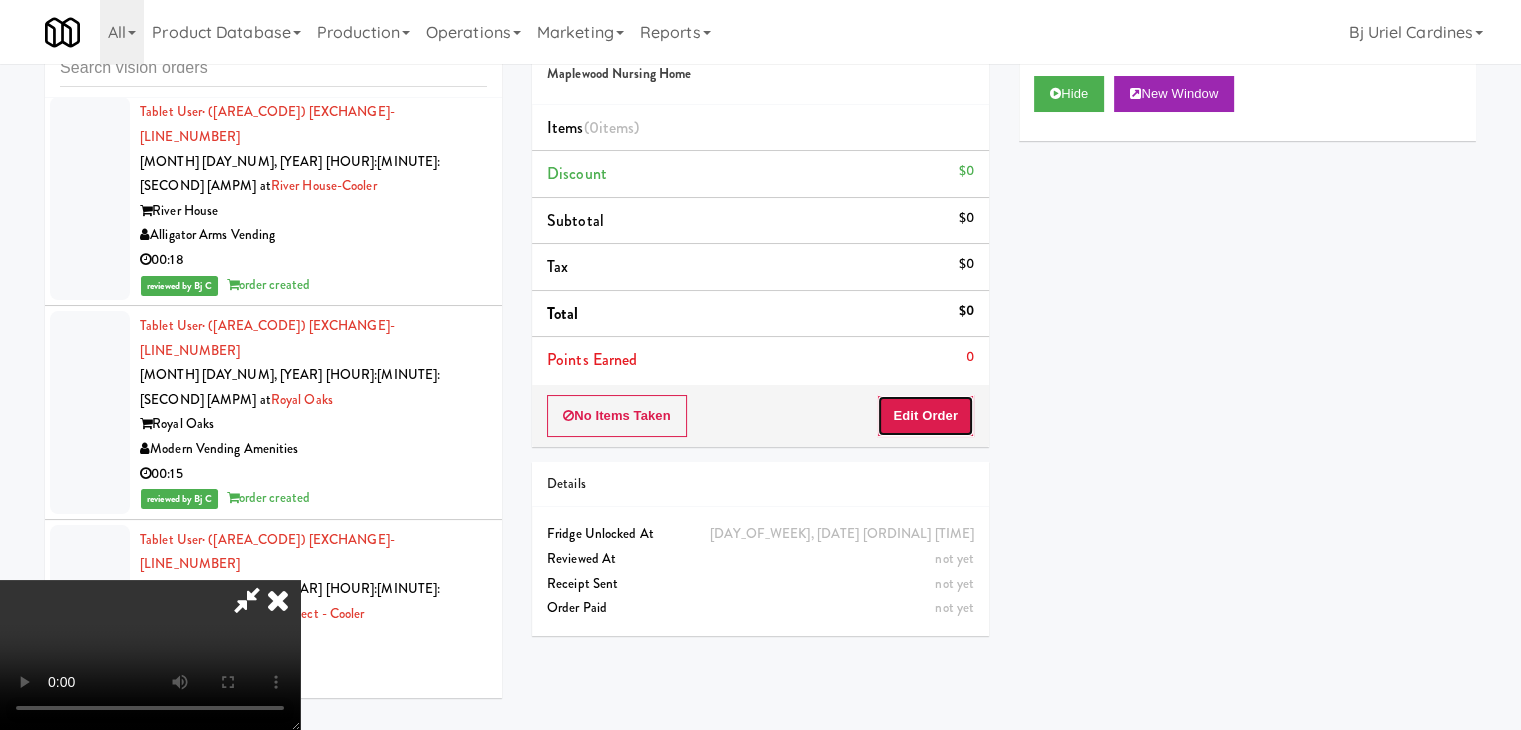 click on "Edit Order" at bounding box center (925, 416) 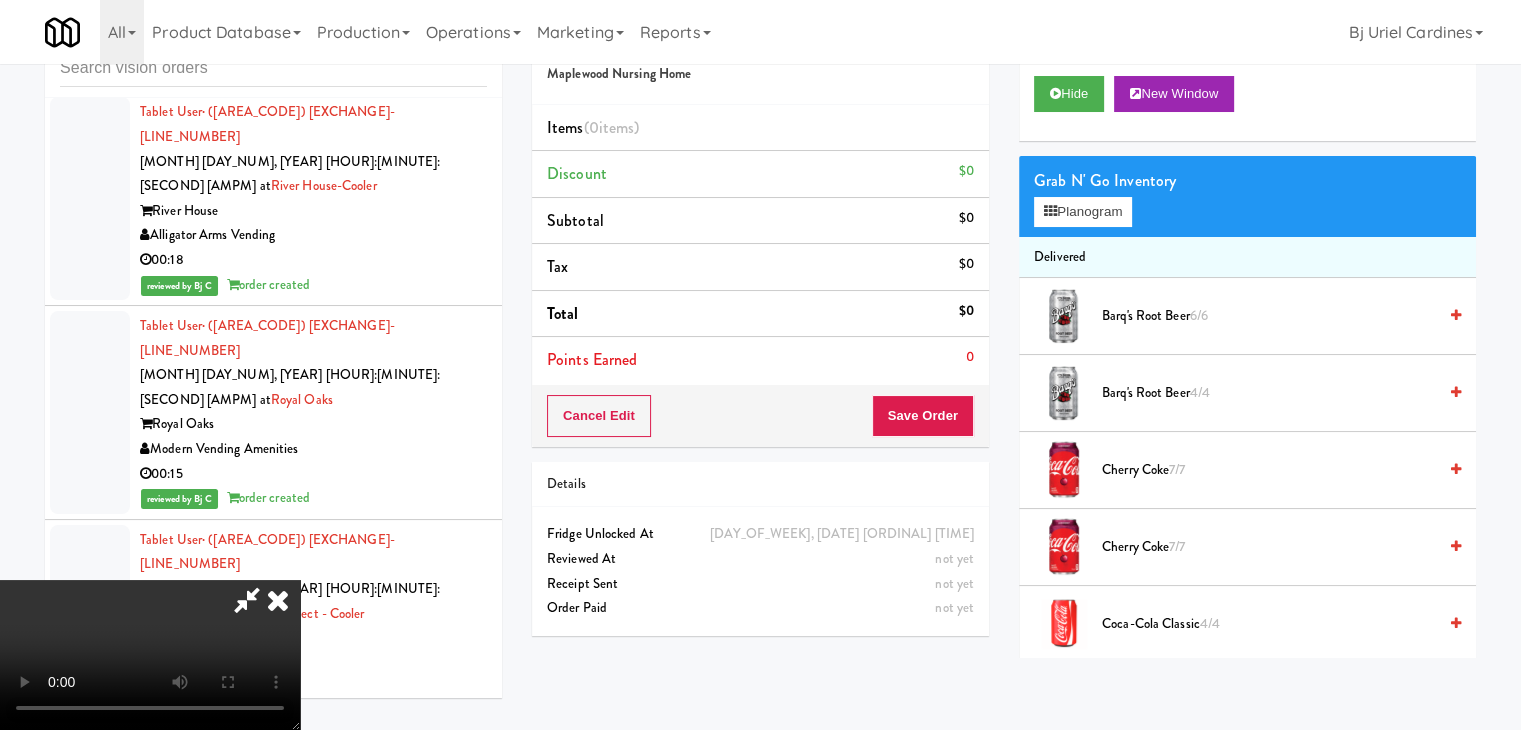 type 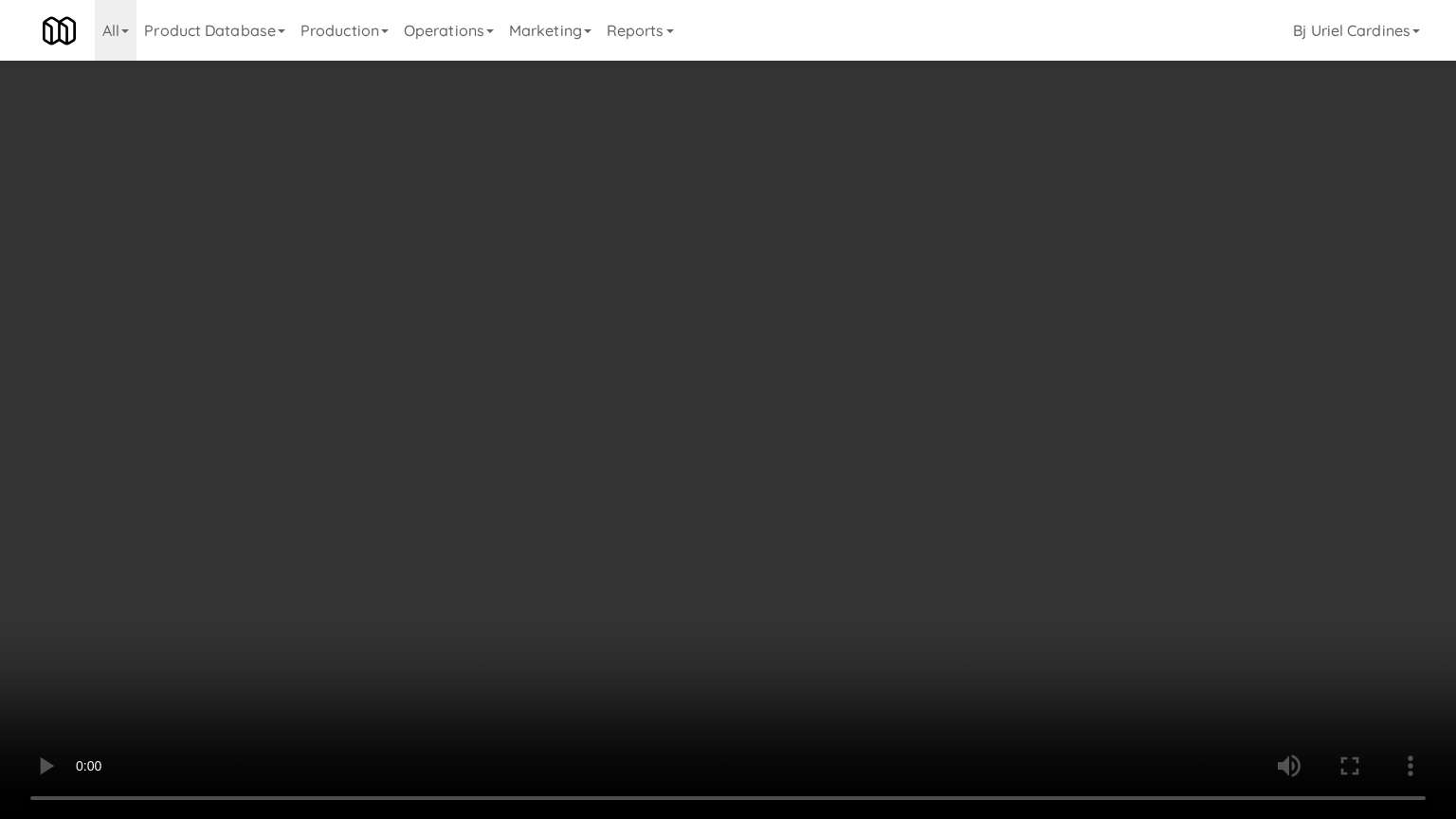 click at bounding box center [728, 410] 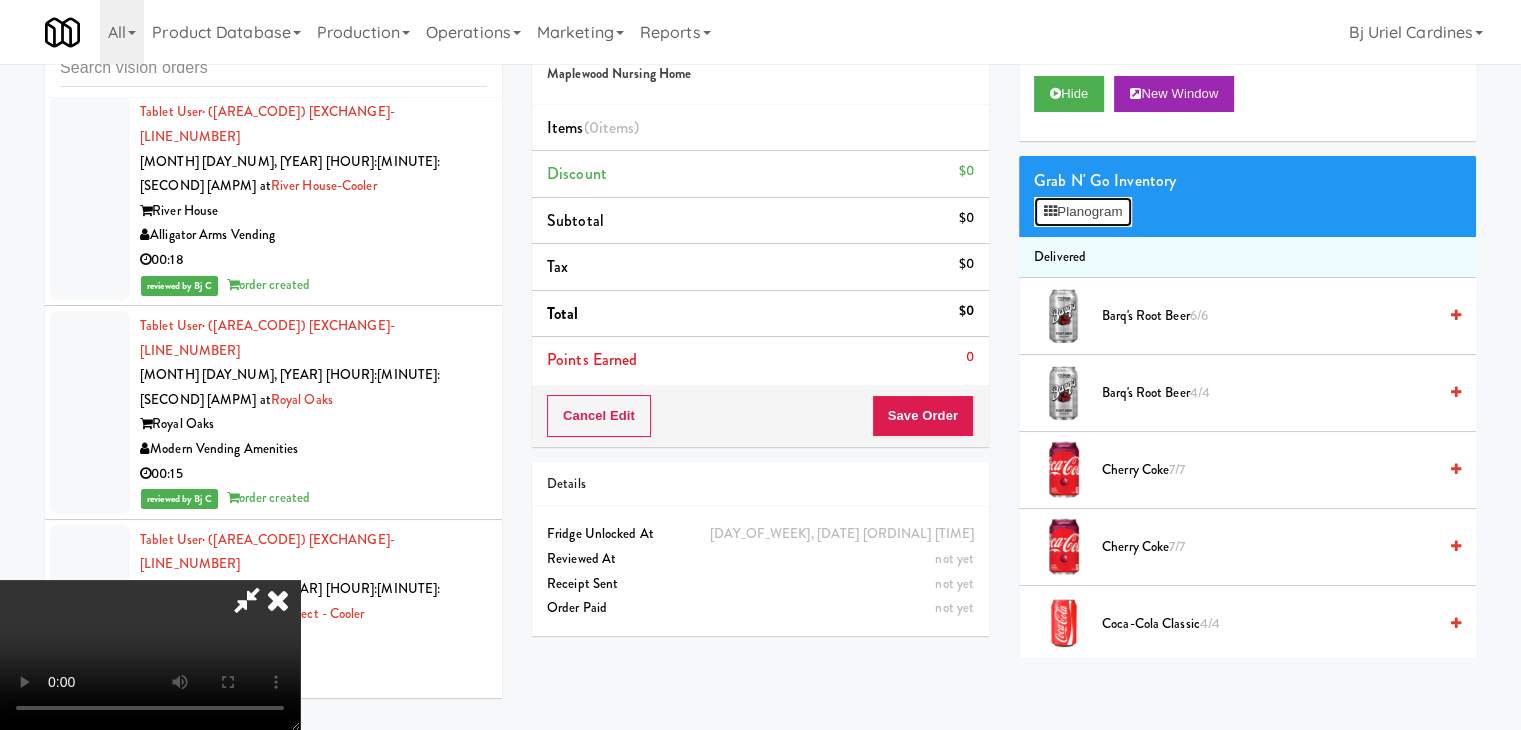 click on "Planogram" at bounding box center [1083, 212] 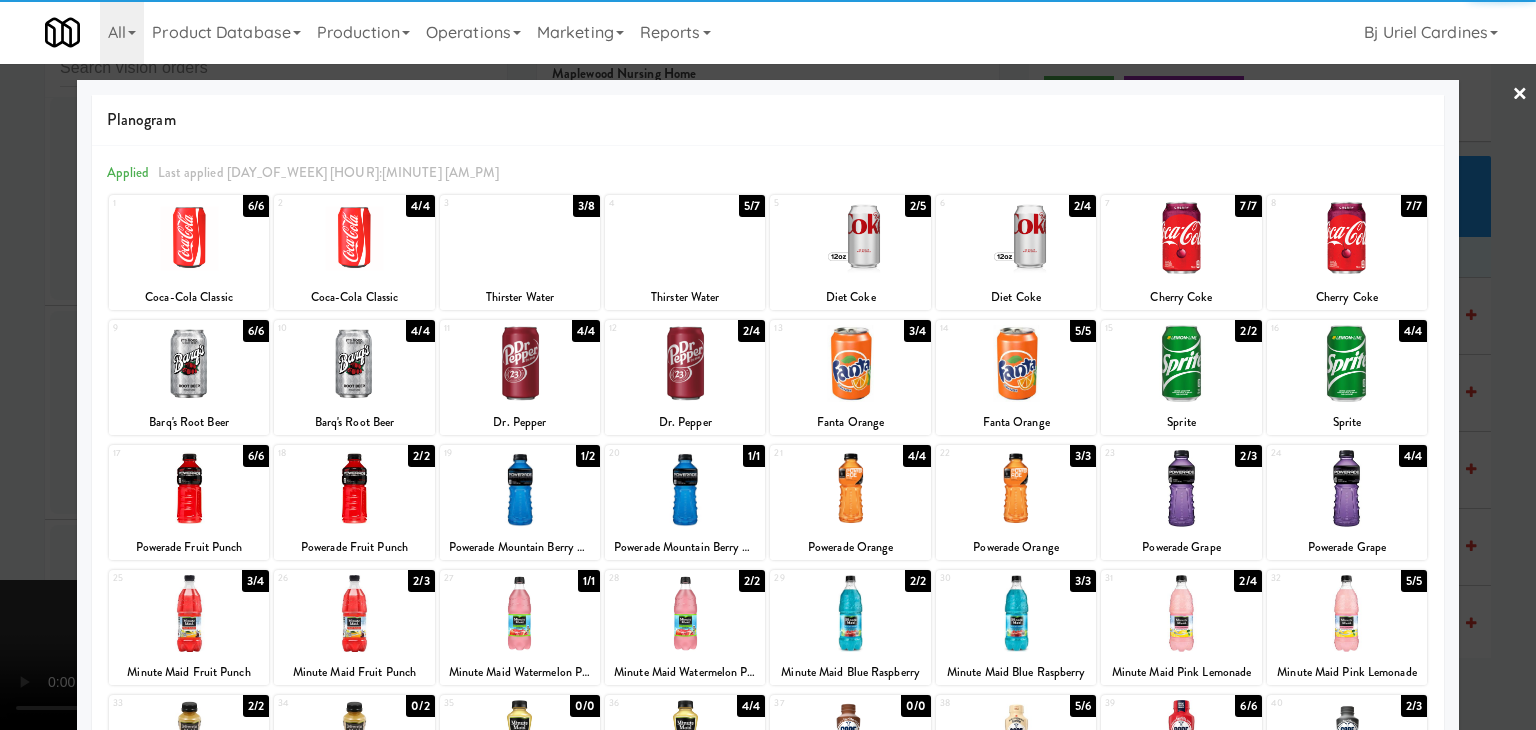 click at bounding box center [685, 363] 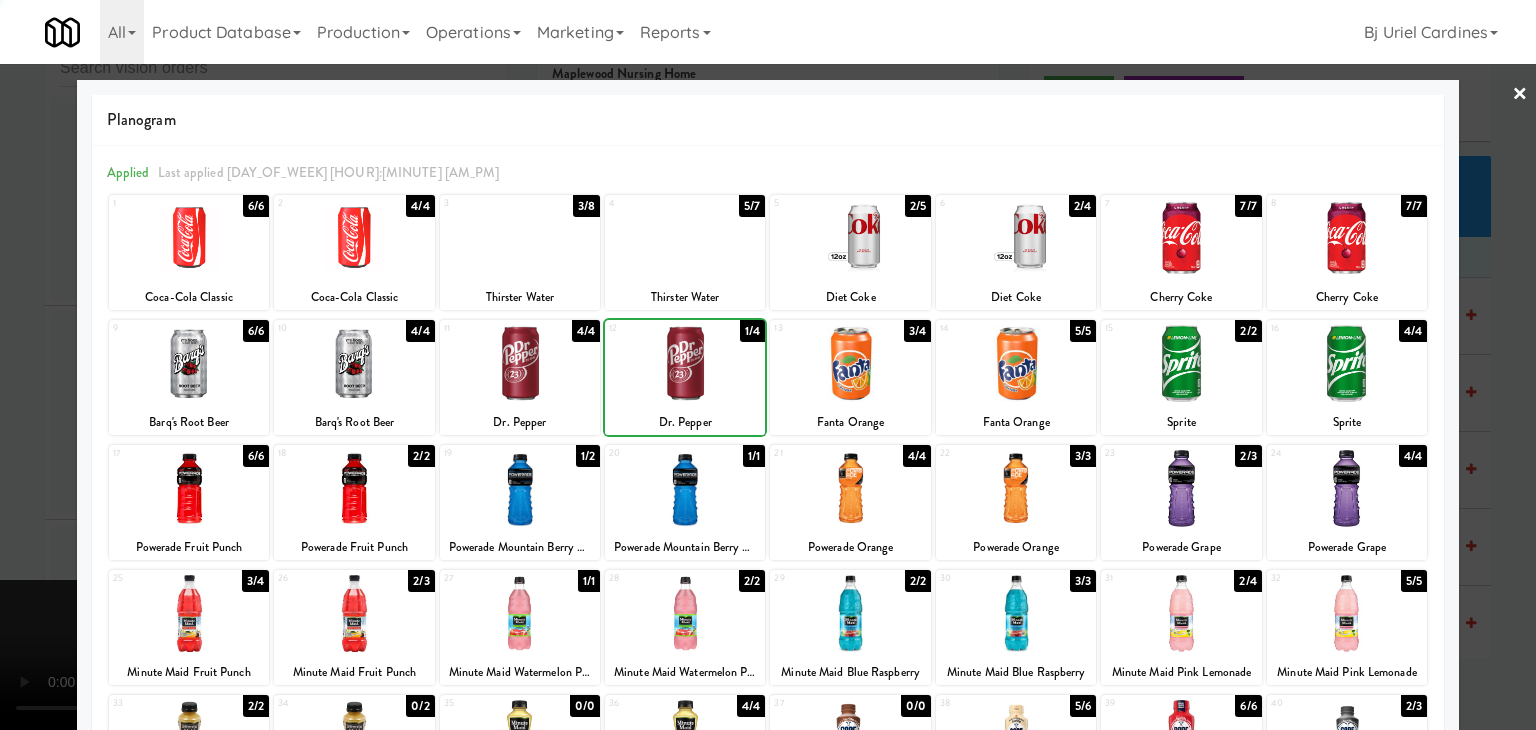 drag, startPoint x: 0, startPoint y: 446, endPoint x: 456, endPoint y: 443, distance: 456.00986 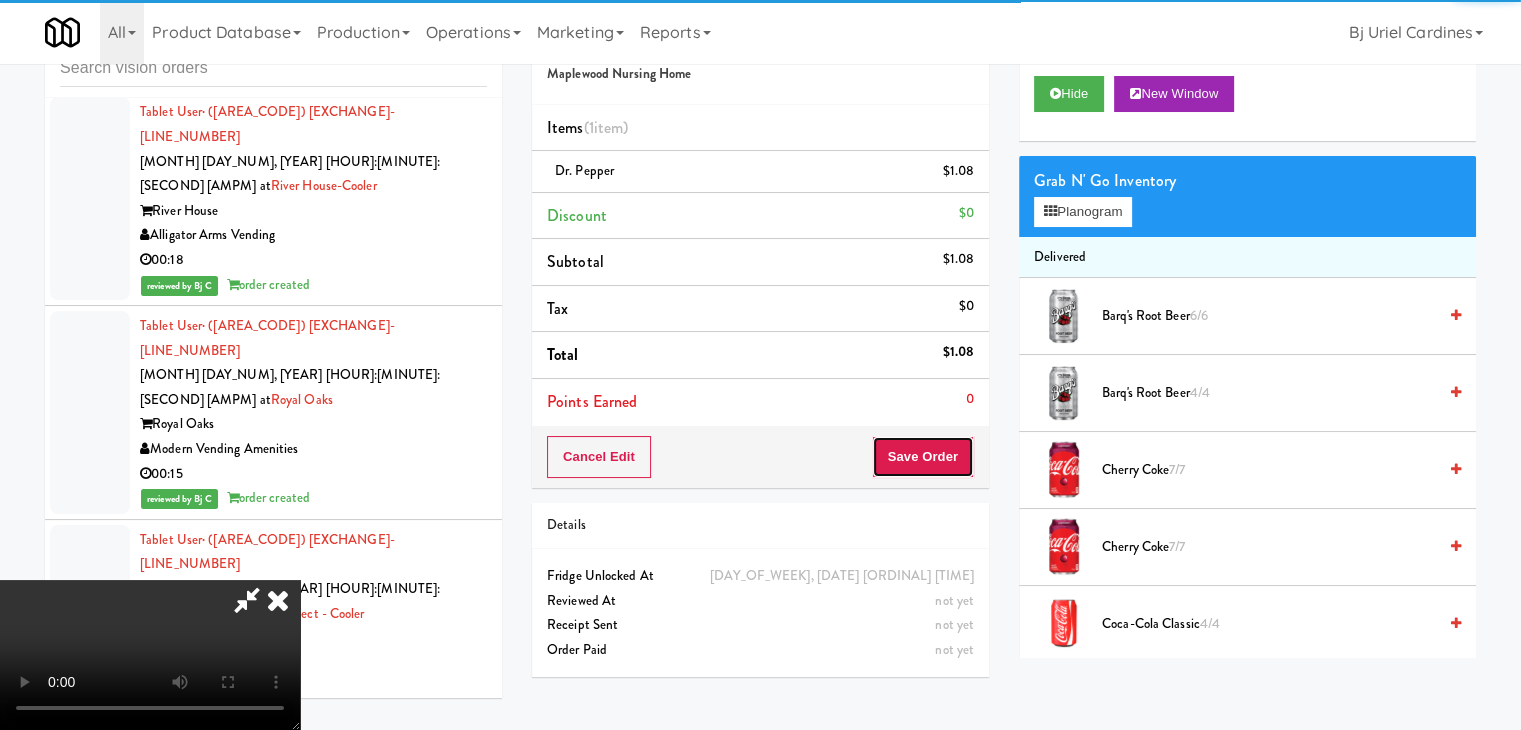 click on "Save Order" at bounding box center [923, 457] 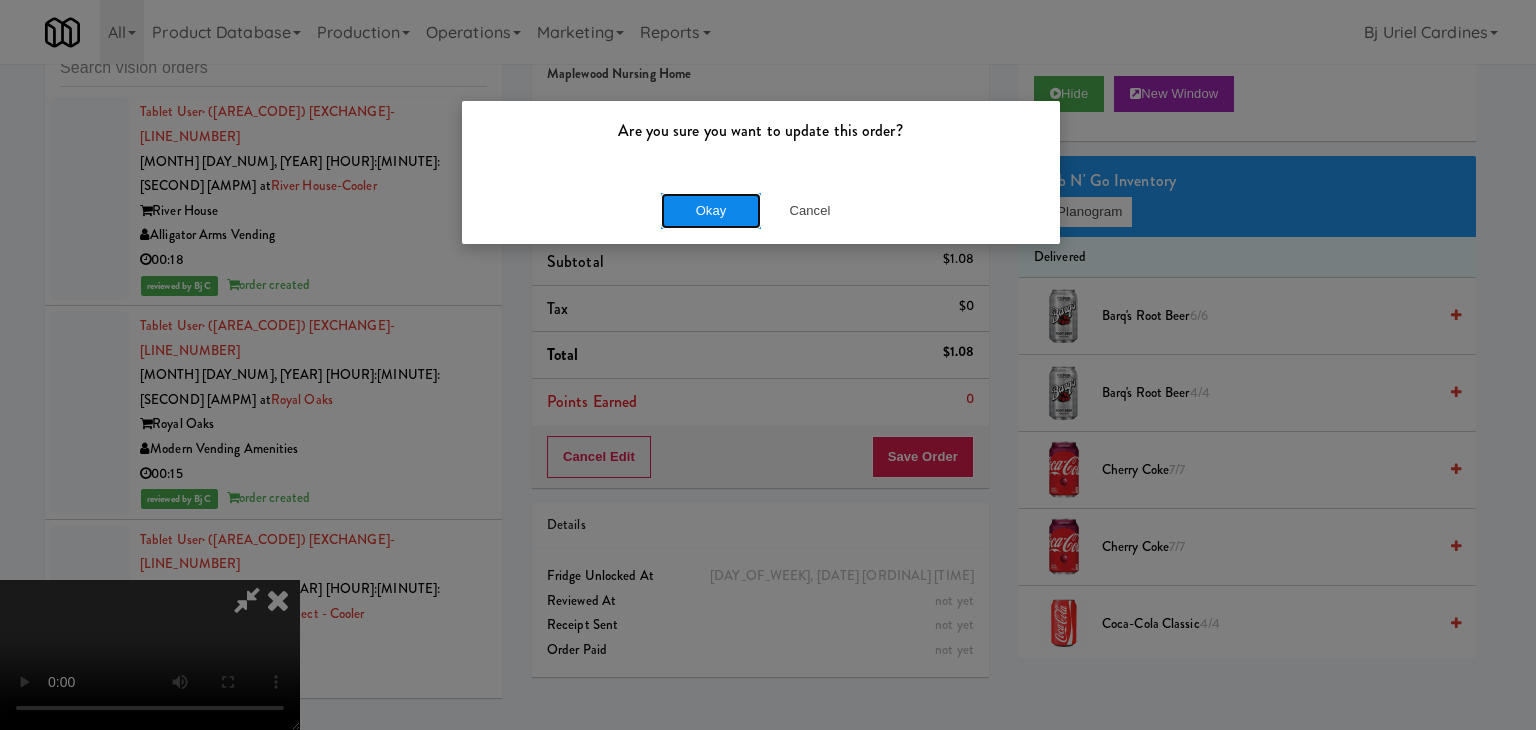 click on "Okay" at bounding box center [711, 211] 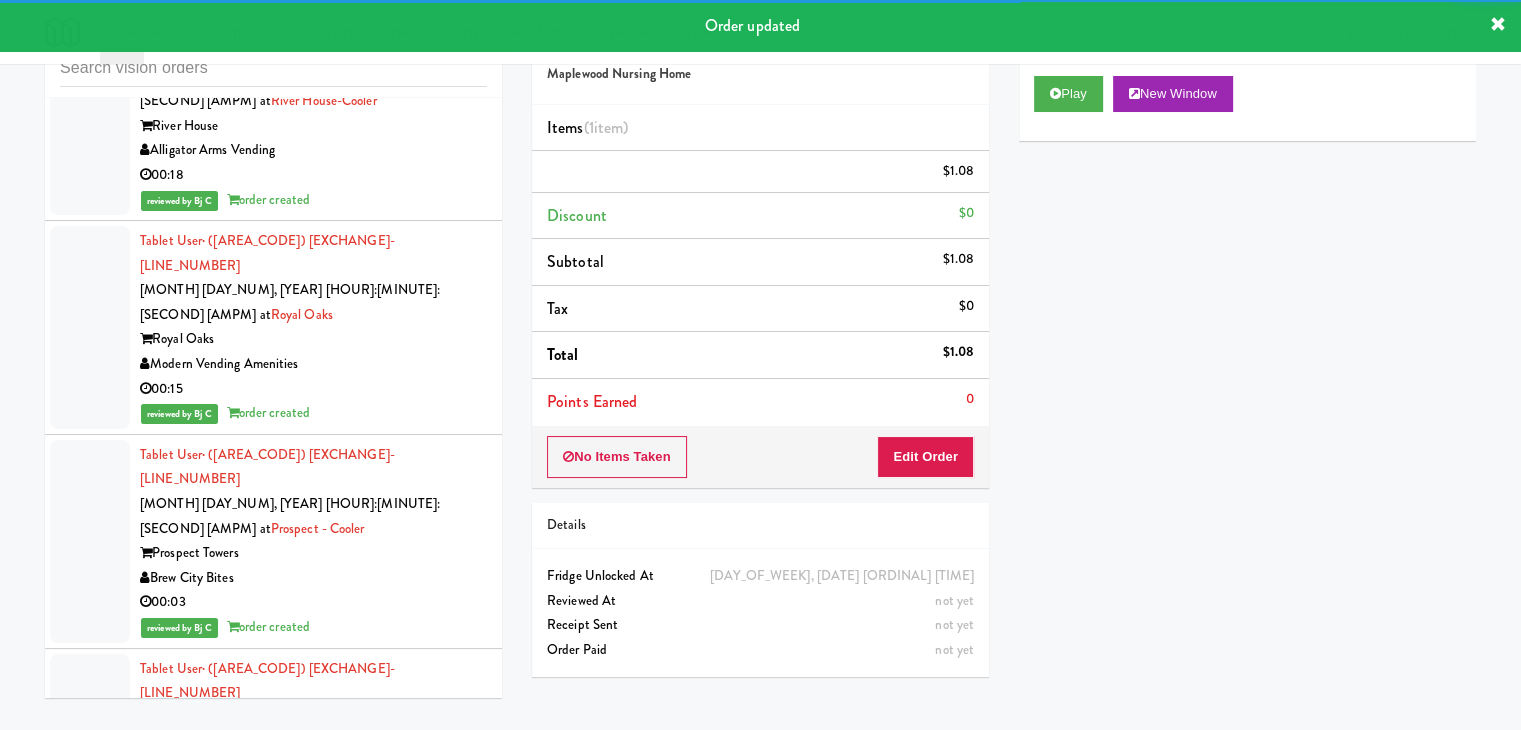 scroll, scrollTop: 15500, scrollLeft: 0, axis: vertical 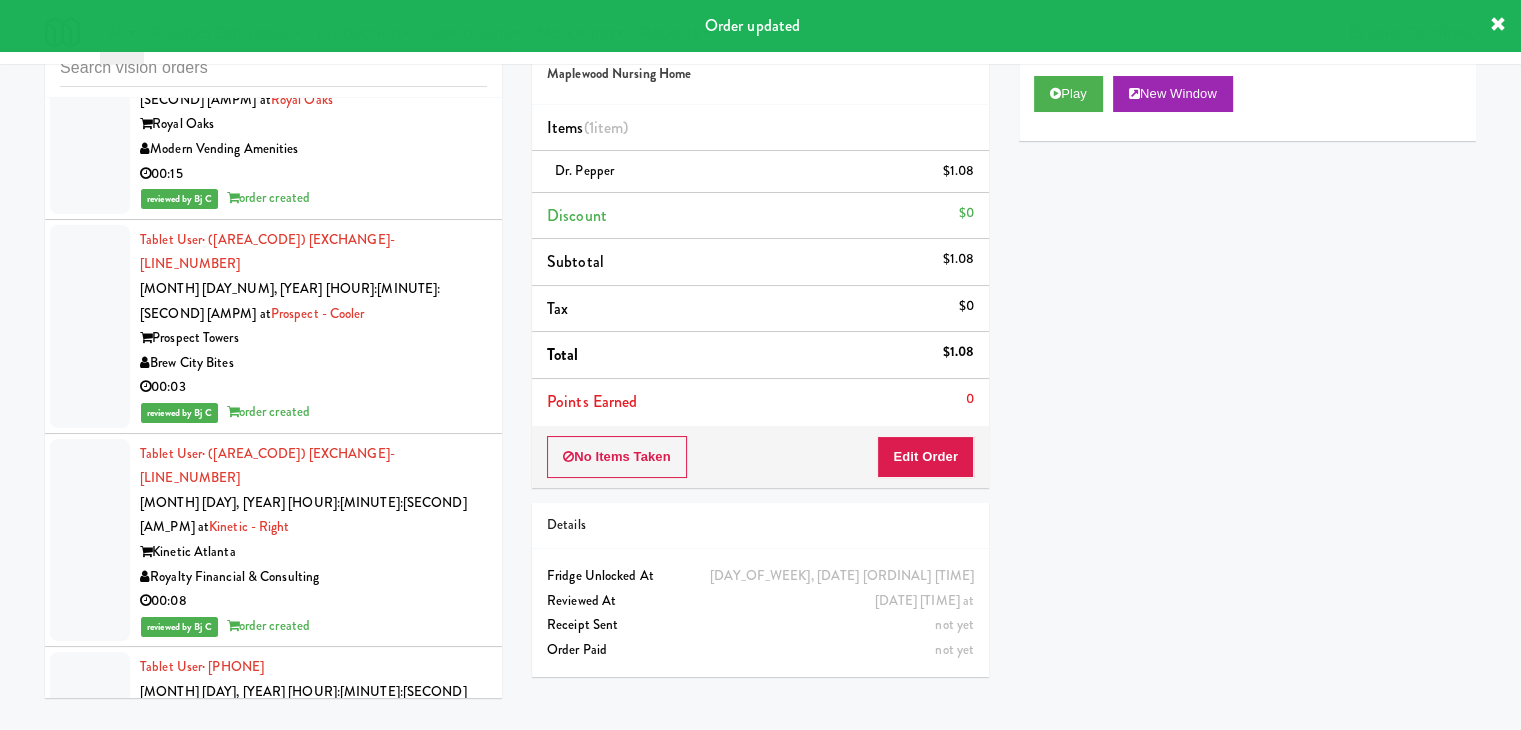 drag, startPoint x: 402, startPoint y: 259, endPoint x: 424, endPoint y: 270, distance: 24.596748 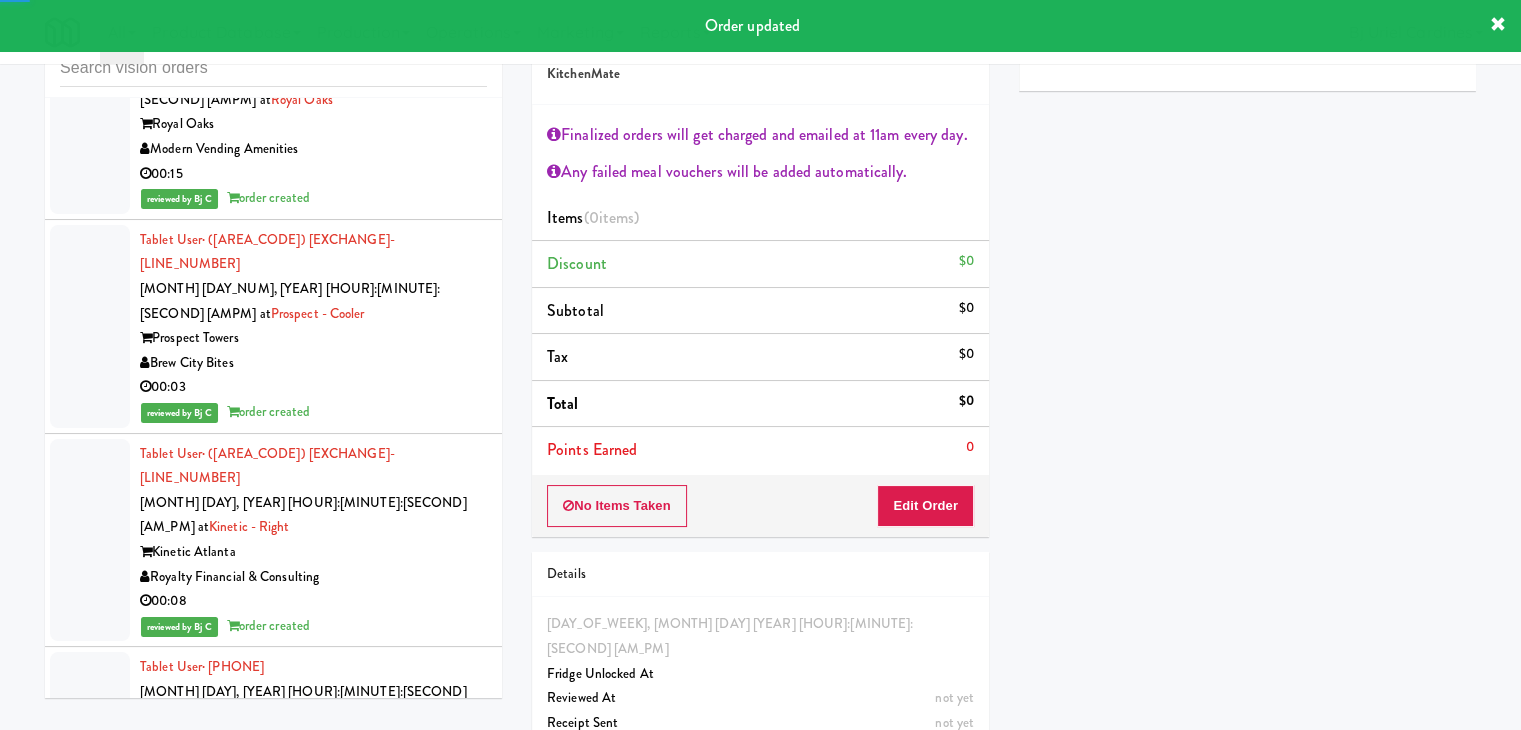 click on "Brew City Bites" at bounding box center (313, 2748) 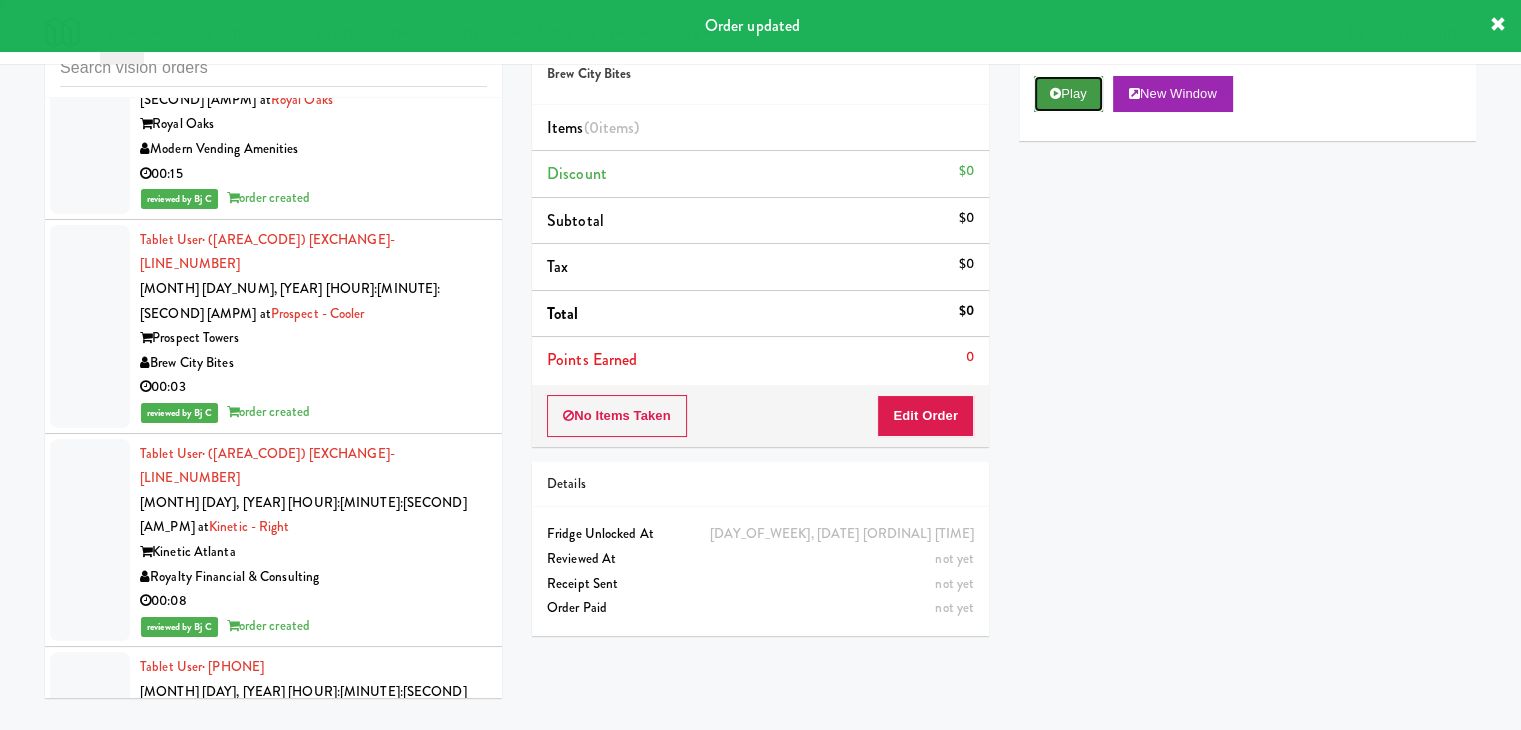 click on "Play" at bounding box center (1068, 94) 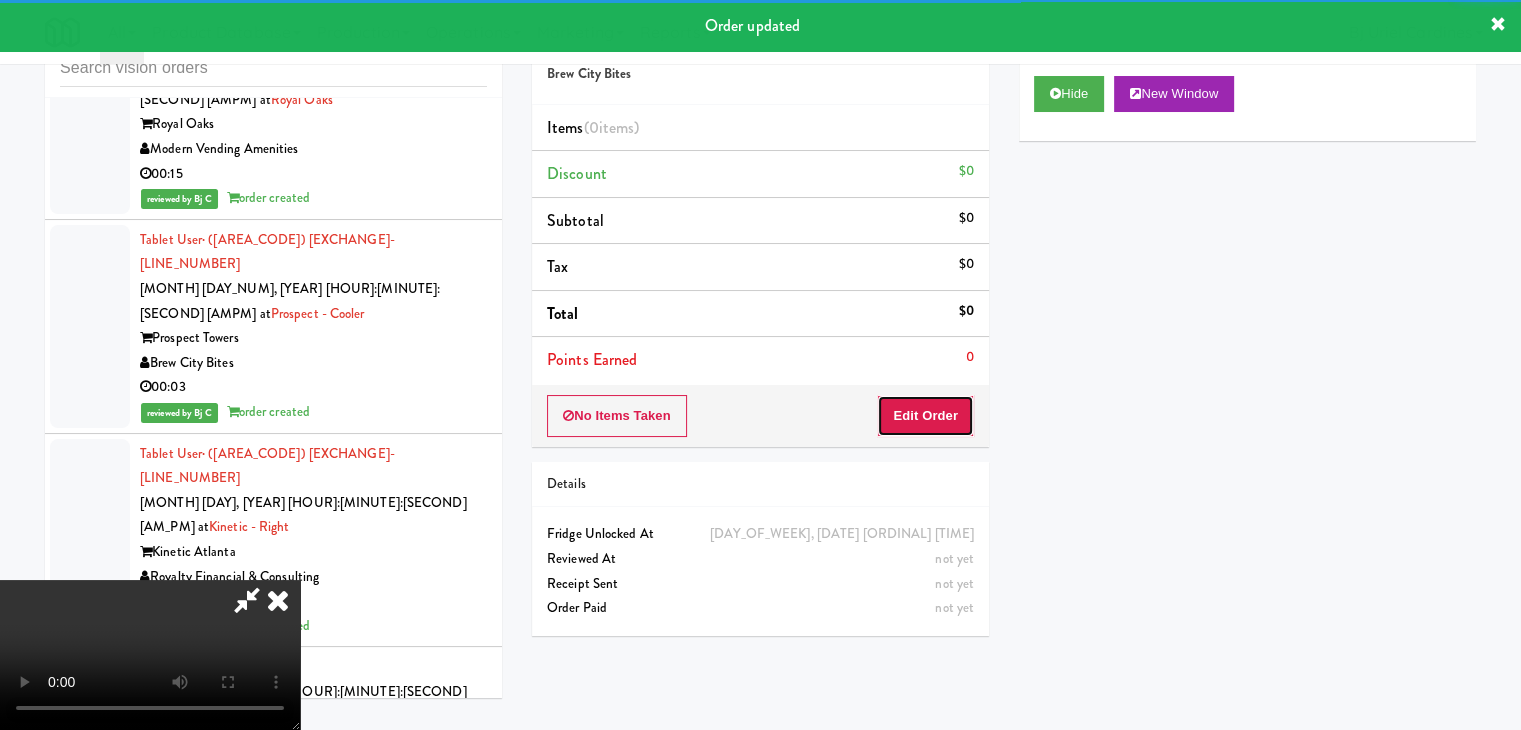 click on "Edit Order" at bounding box center [925, 416] 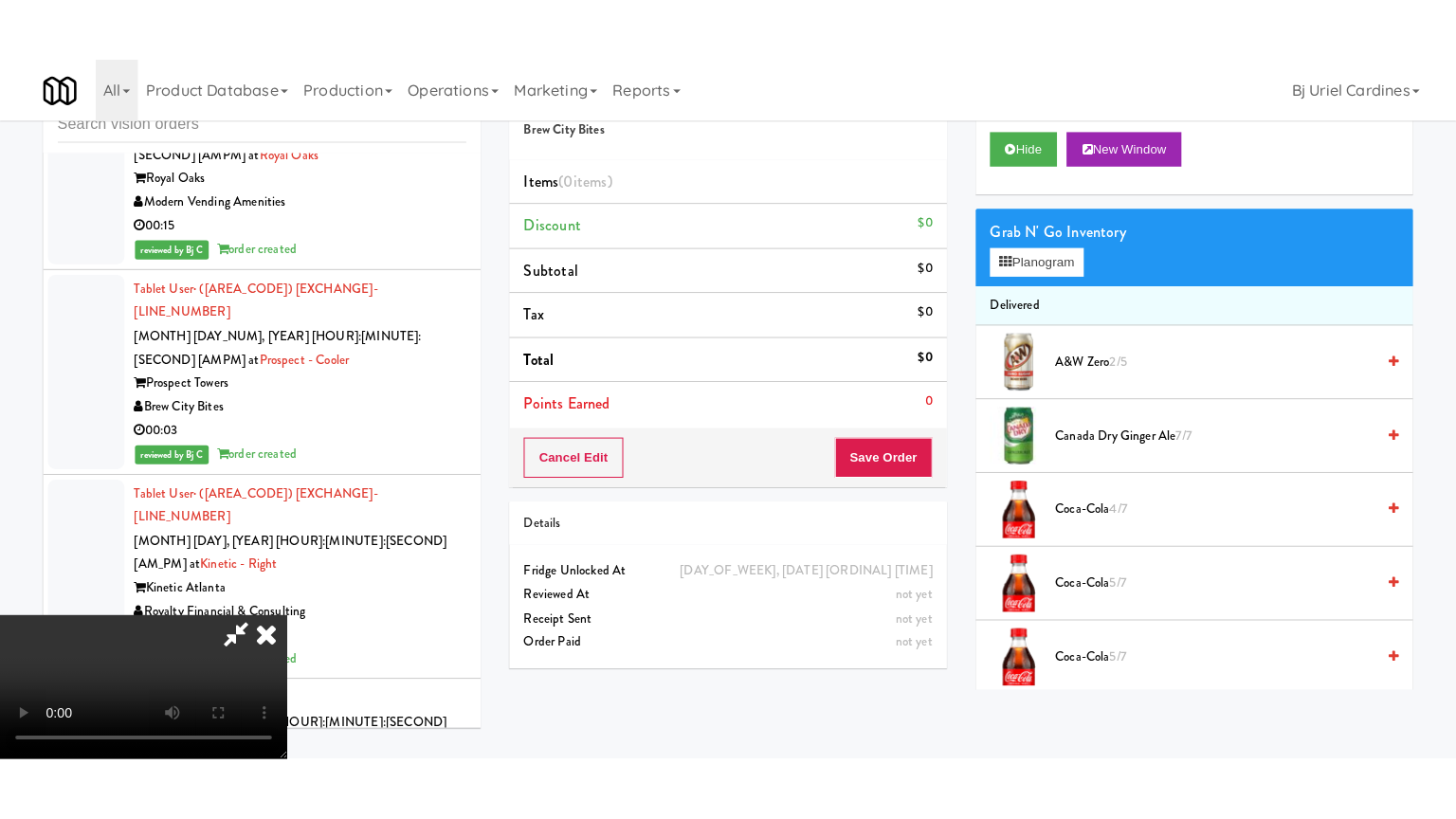 scroll, scrollTop: 266, scrollLeft: 0, axis: vertical 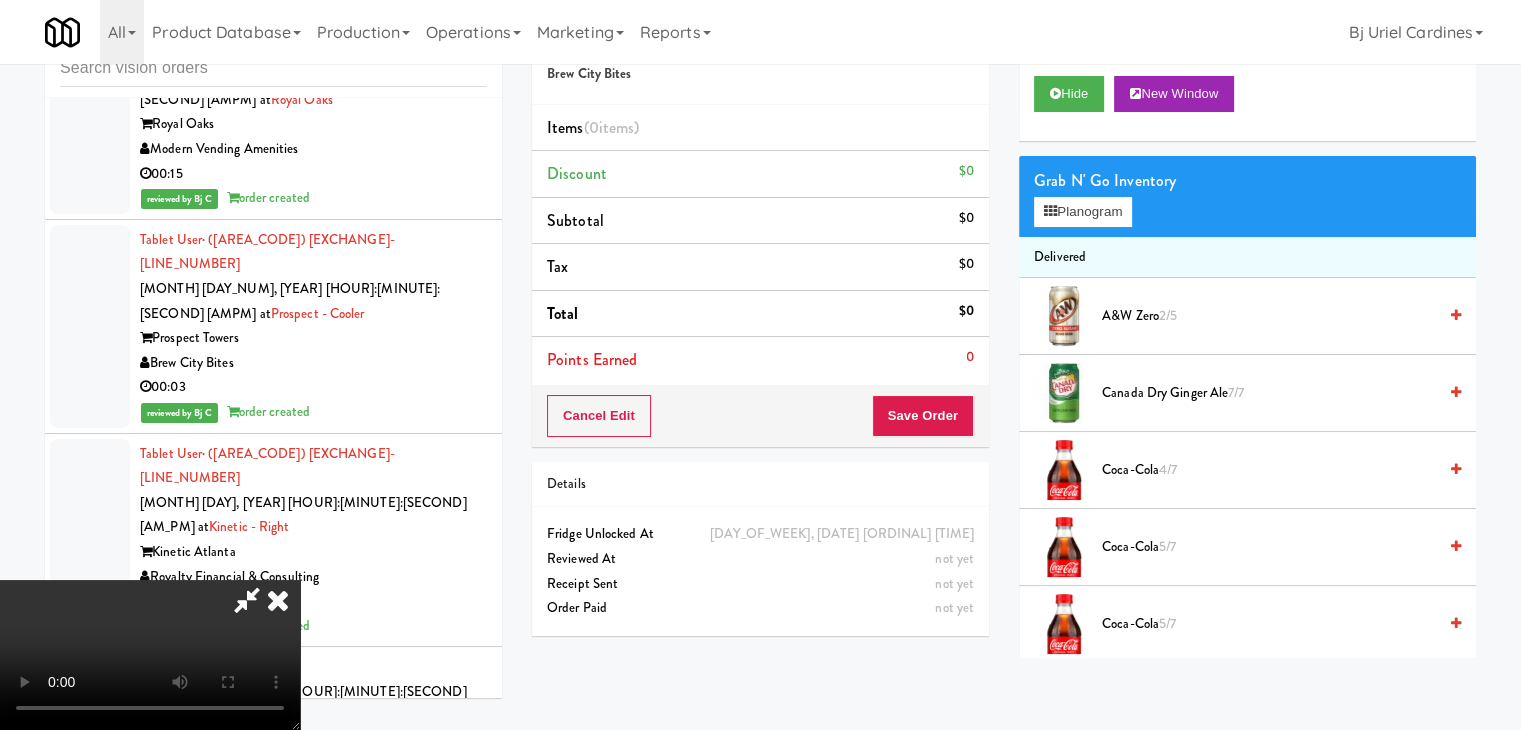 type 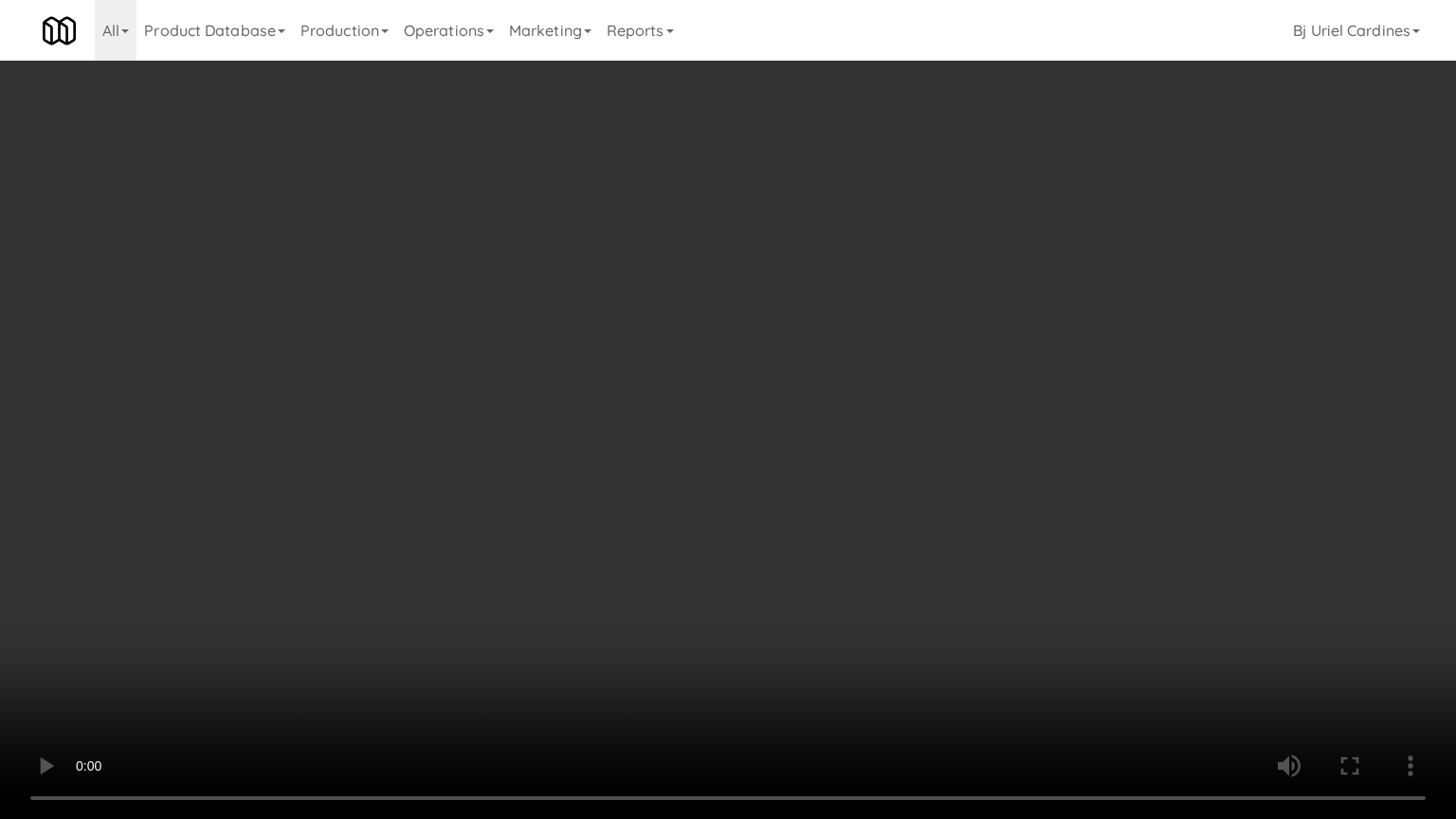 click at bounding box center [728, 410] 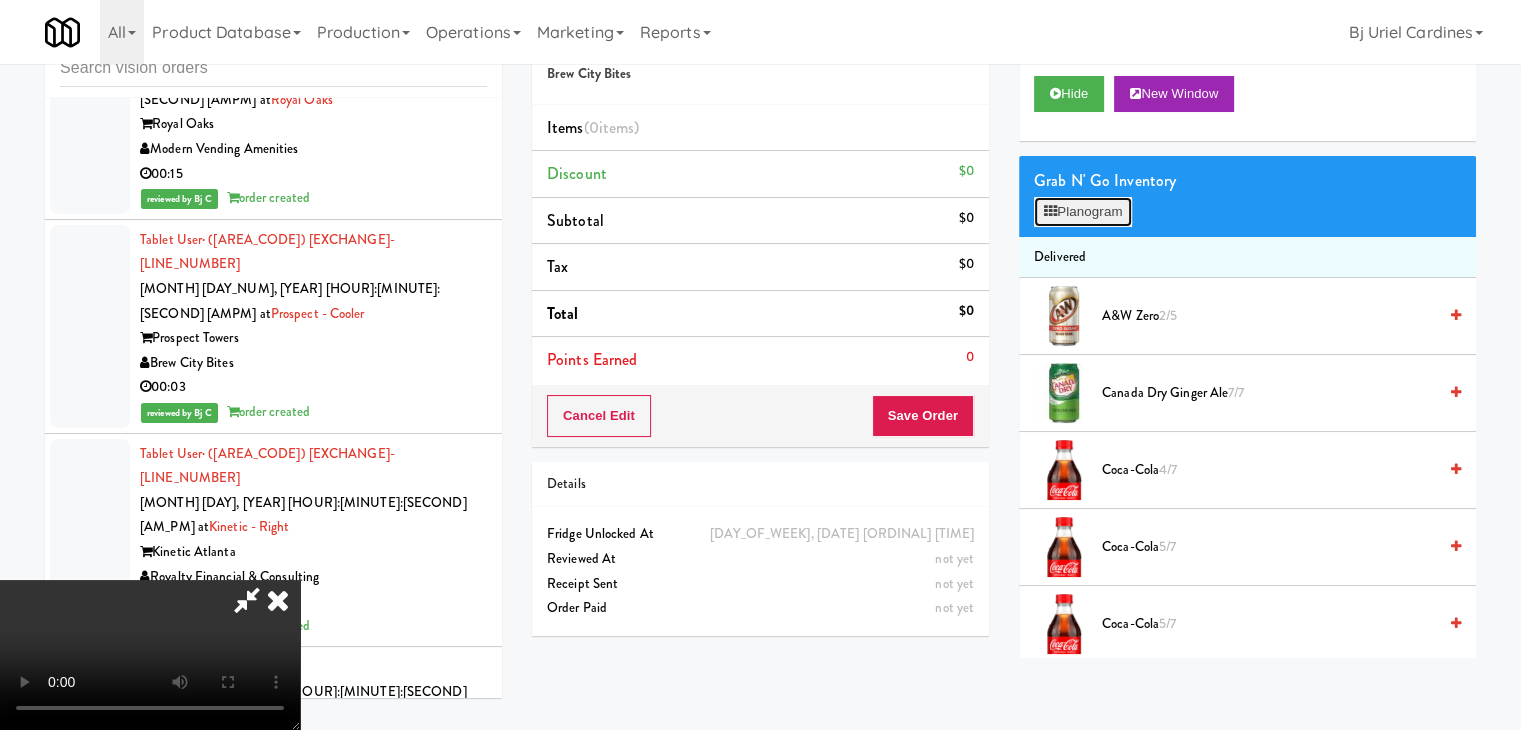 click on "Planogram" at bounding box center [1083, 212] 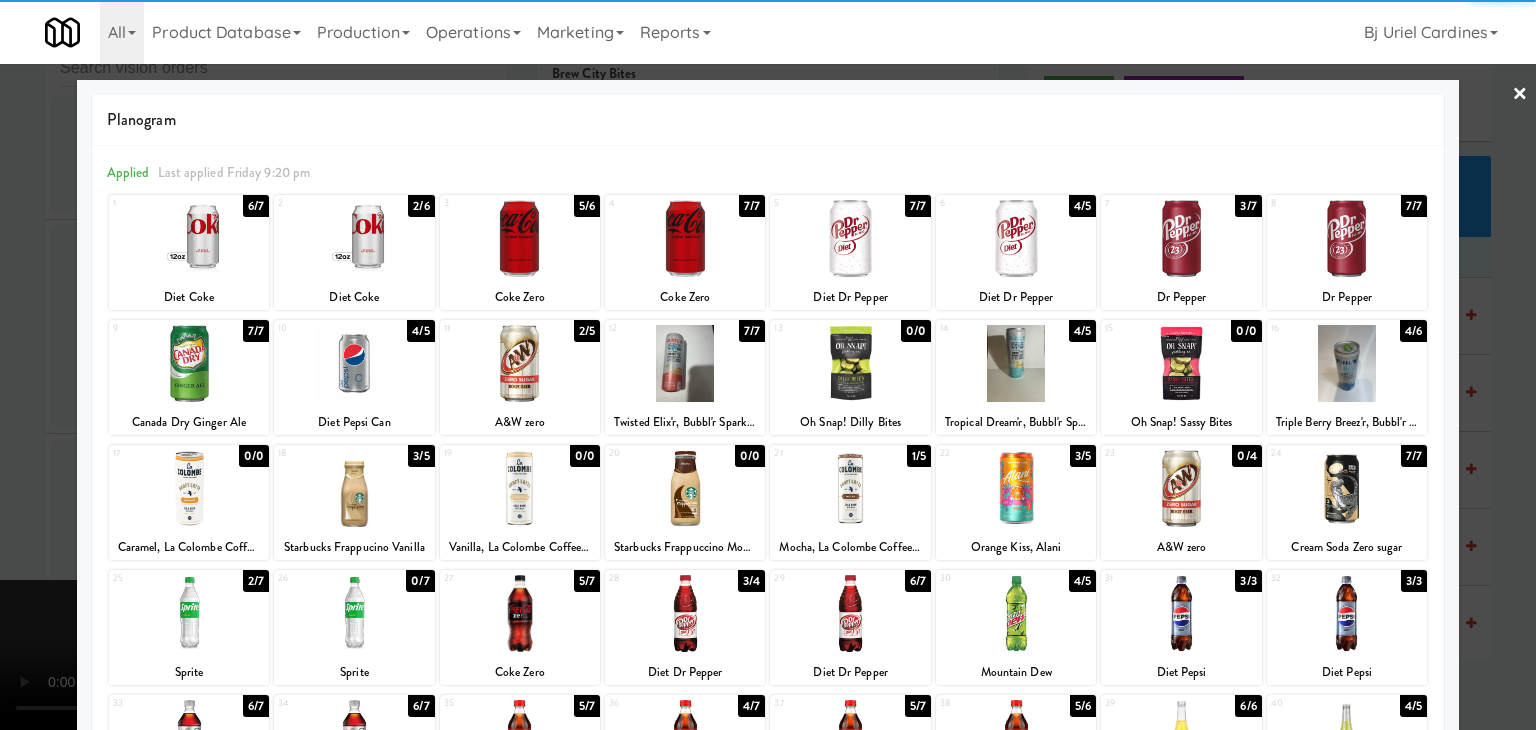 click at bounding box center [354, 238] 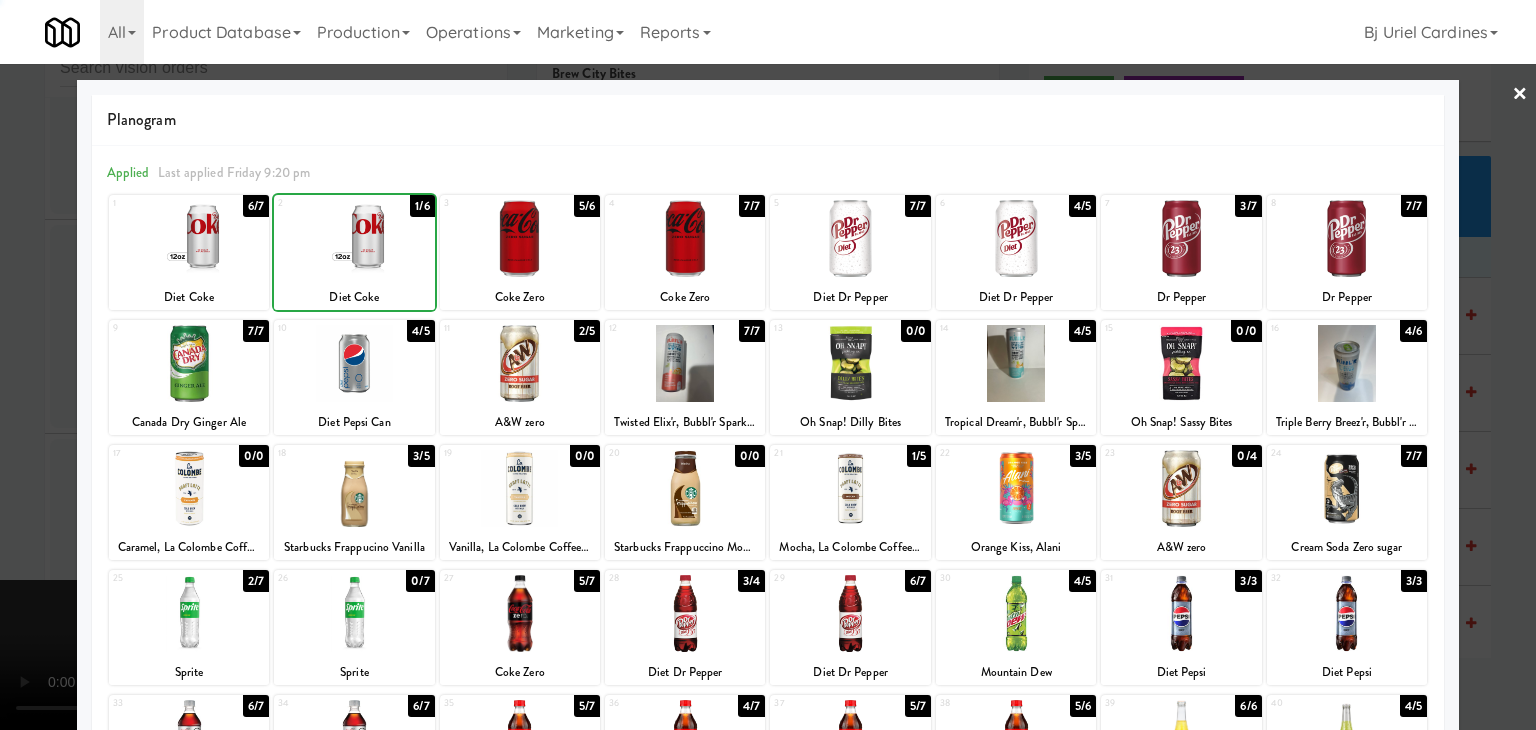 click at bounding box center (768, 365) 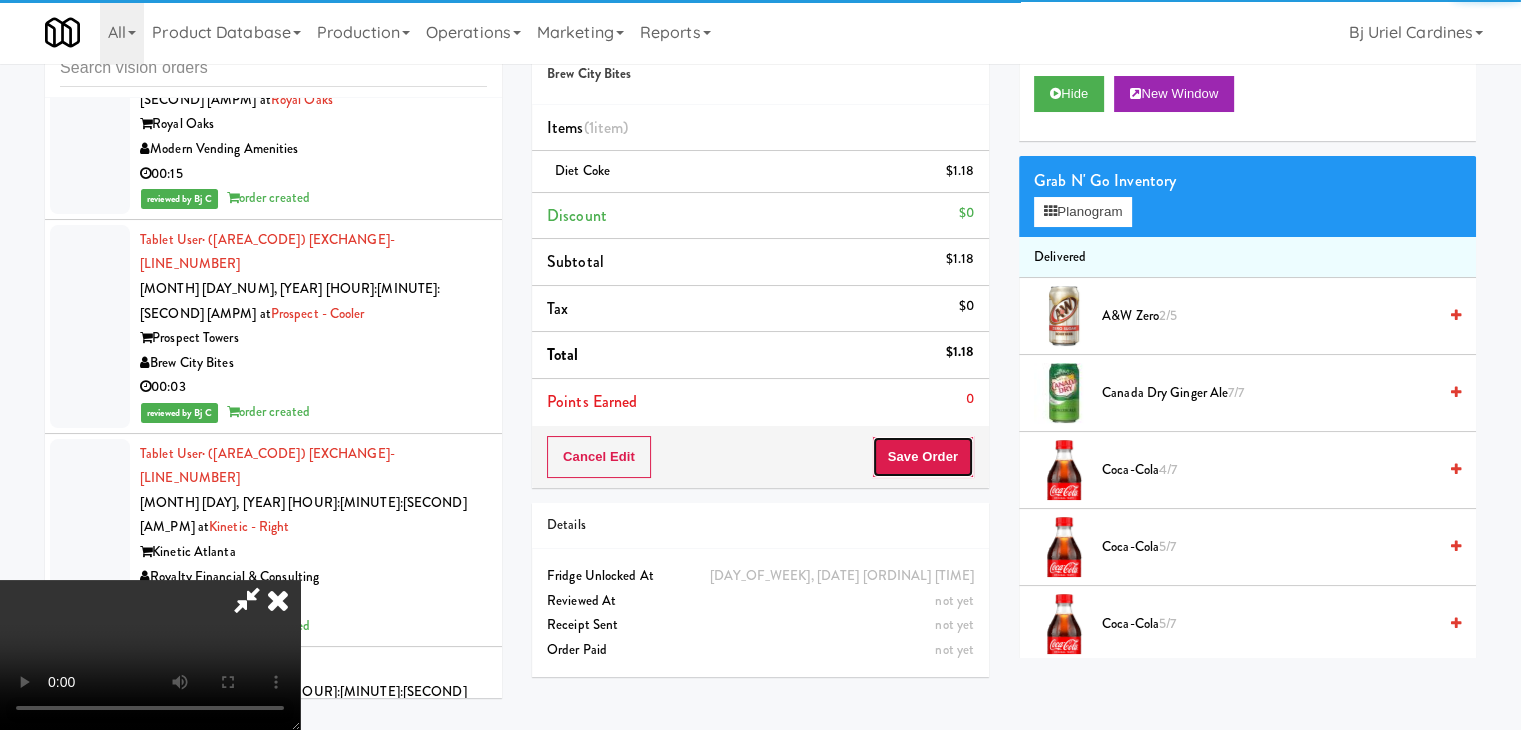 click on "Save Order" at bounding box center (923, 457) 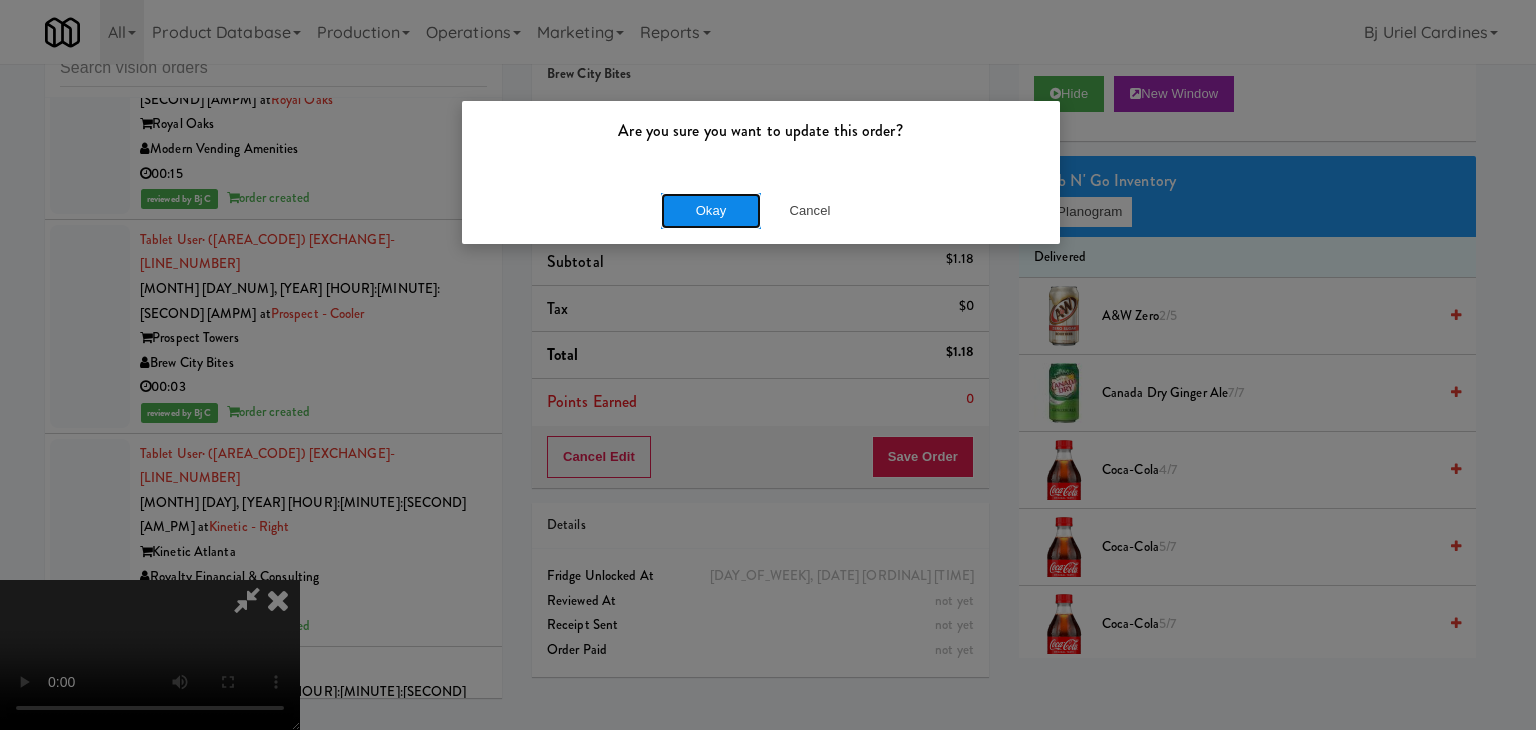 click on "Okay" at bounding box center (711, 211) 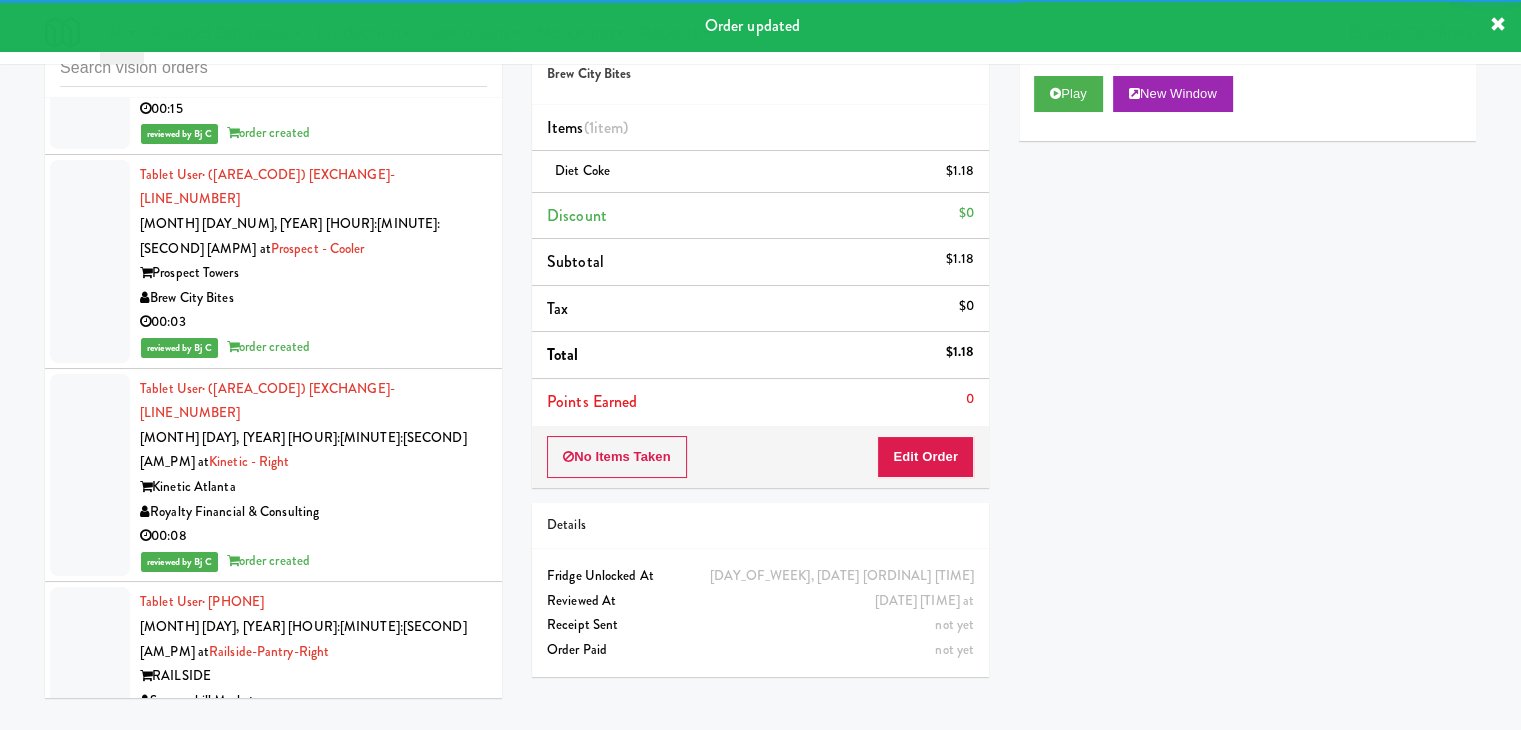 scroll, scrollTop: 15600, scrollLeft: 0, axis: vertical 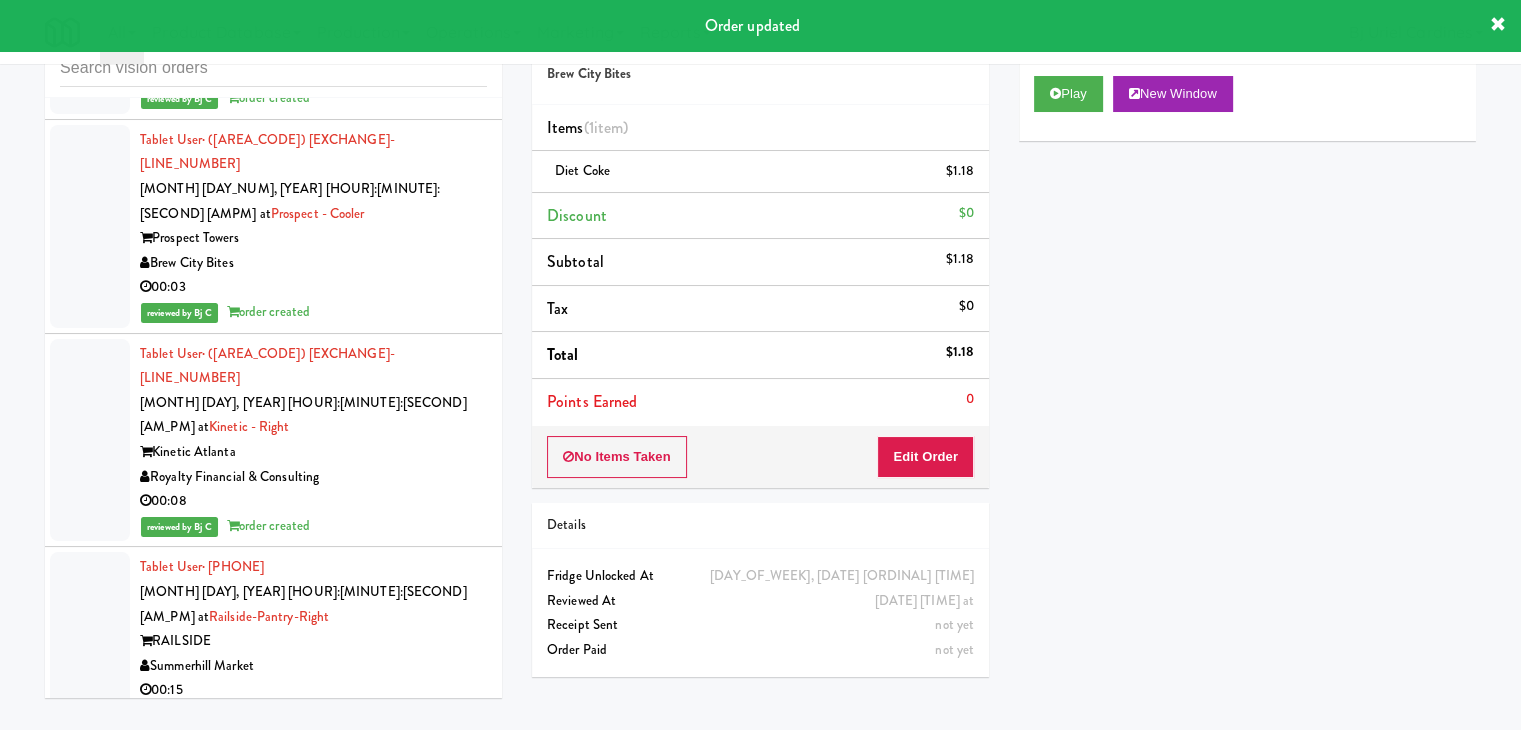 drag, startPoint x: 441, startPoint y: 447, endPoint x: 562, endPoint y: 414, distance: 125.4193 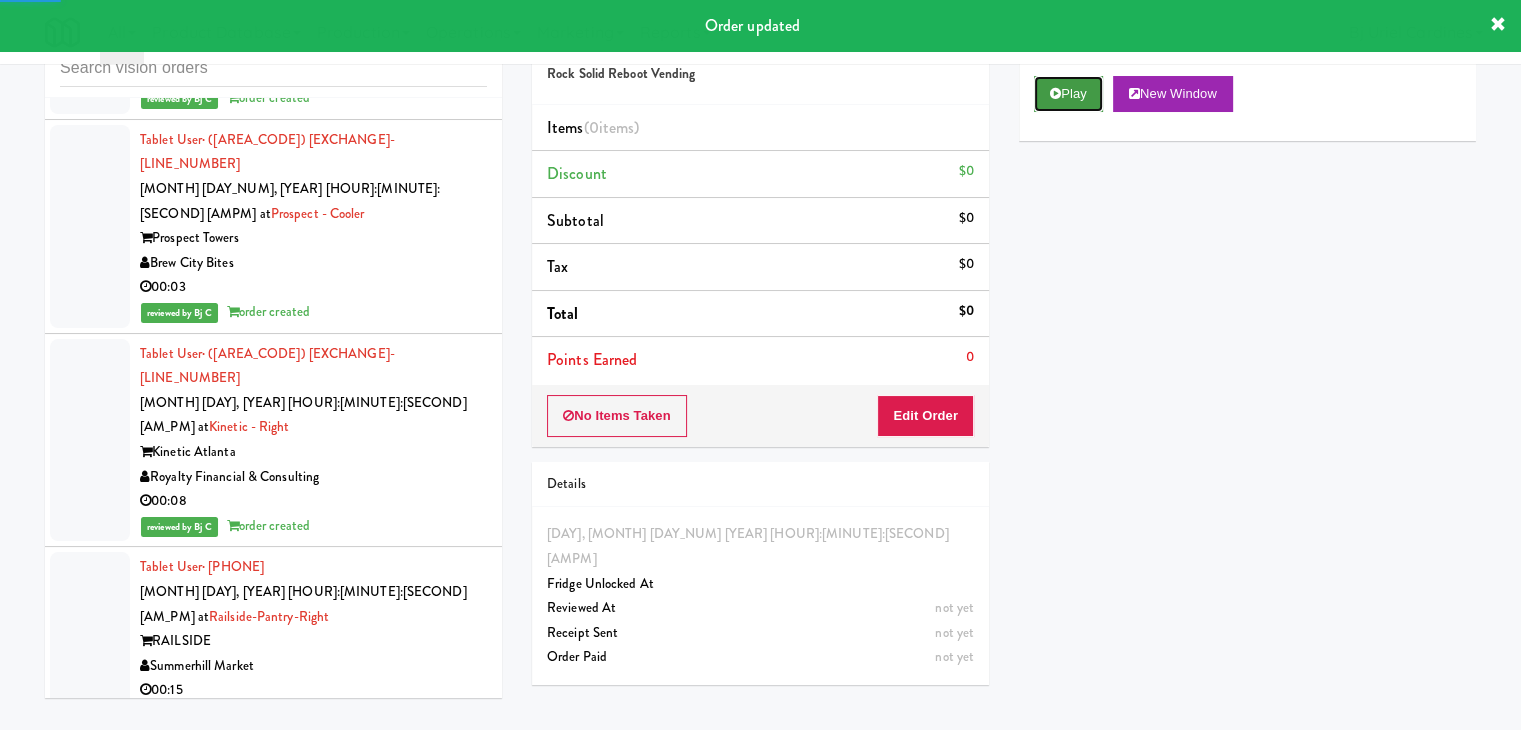 click on "Play" at bounding box center (1068, 94) 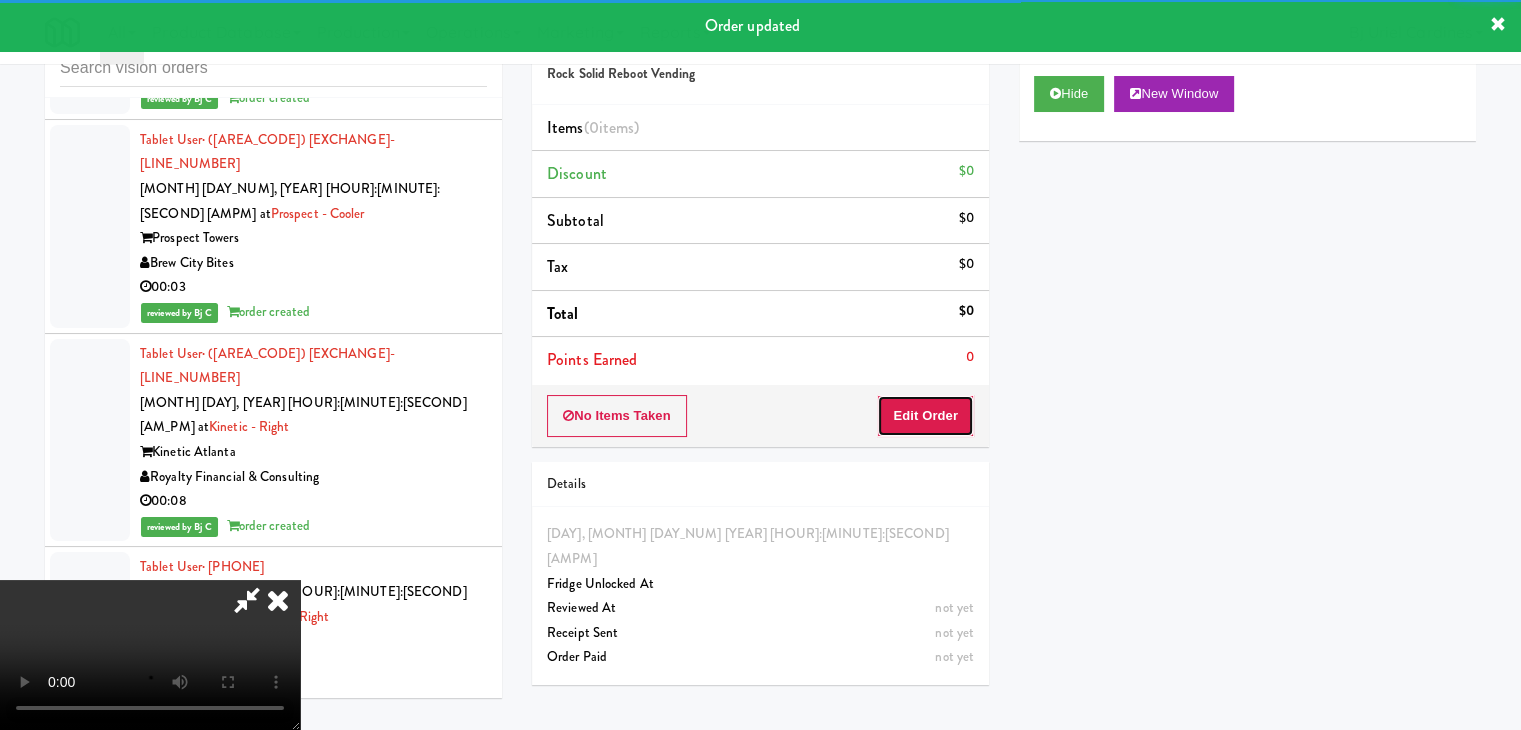 click on "Edit Order" at bounding box center [925, 416] 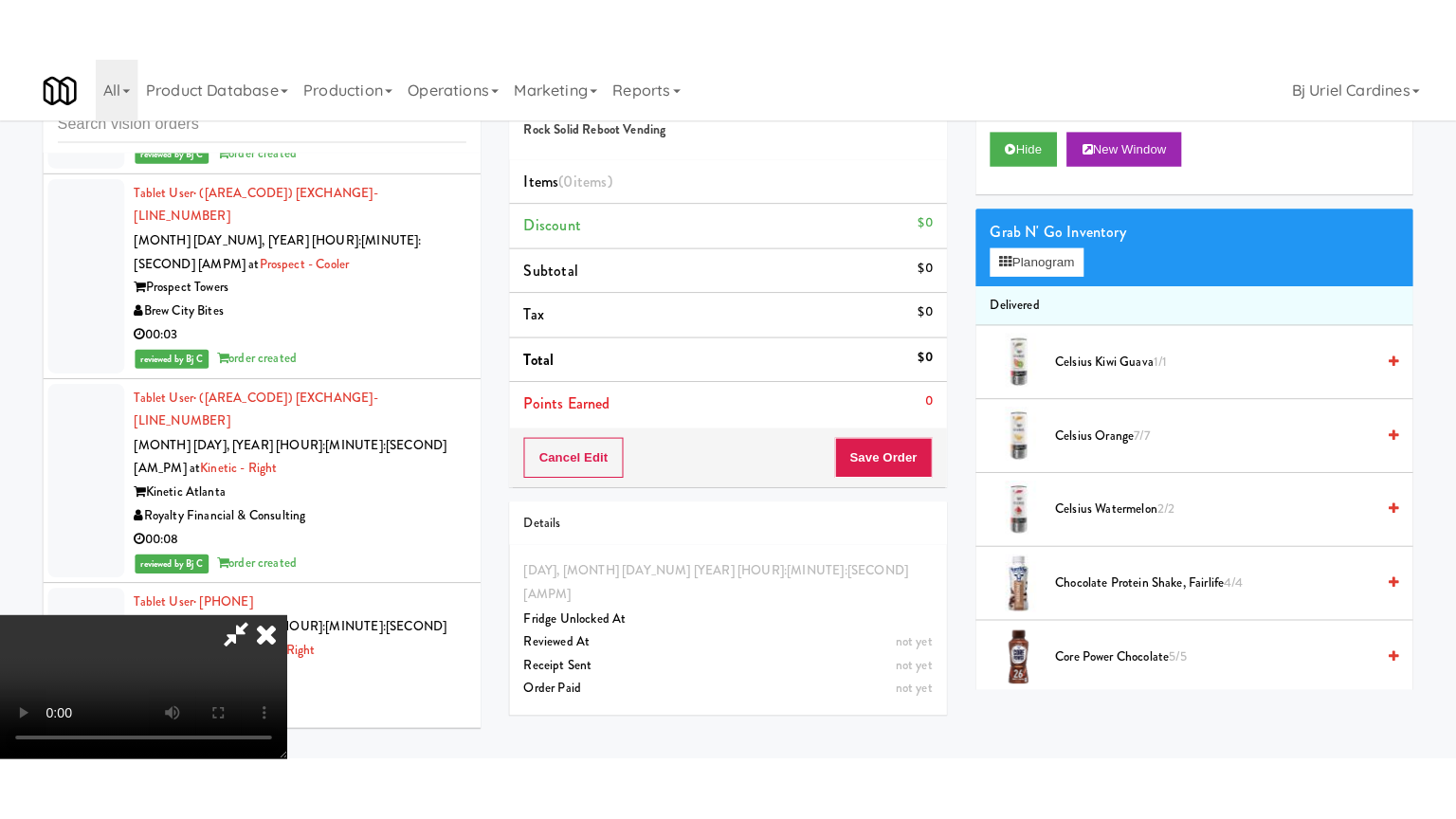 scroll, scrollTop: 266, scrollLeft: 0, axis: vertical 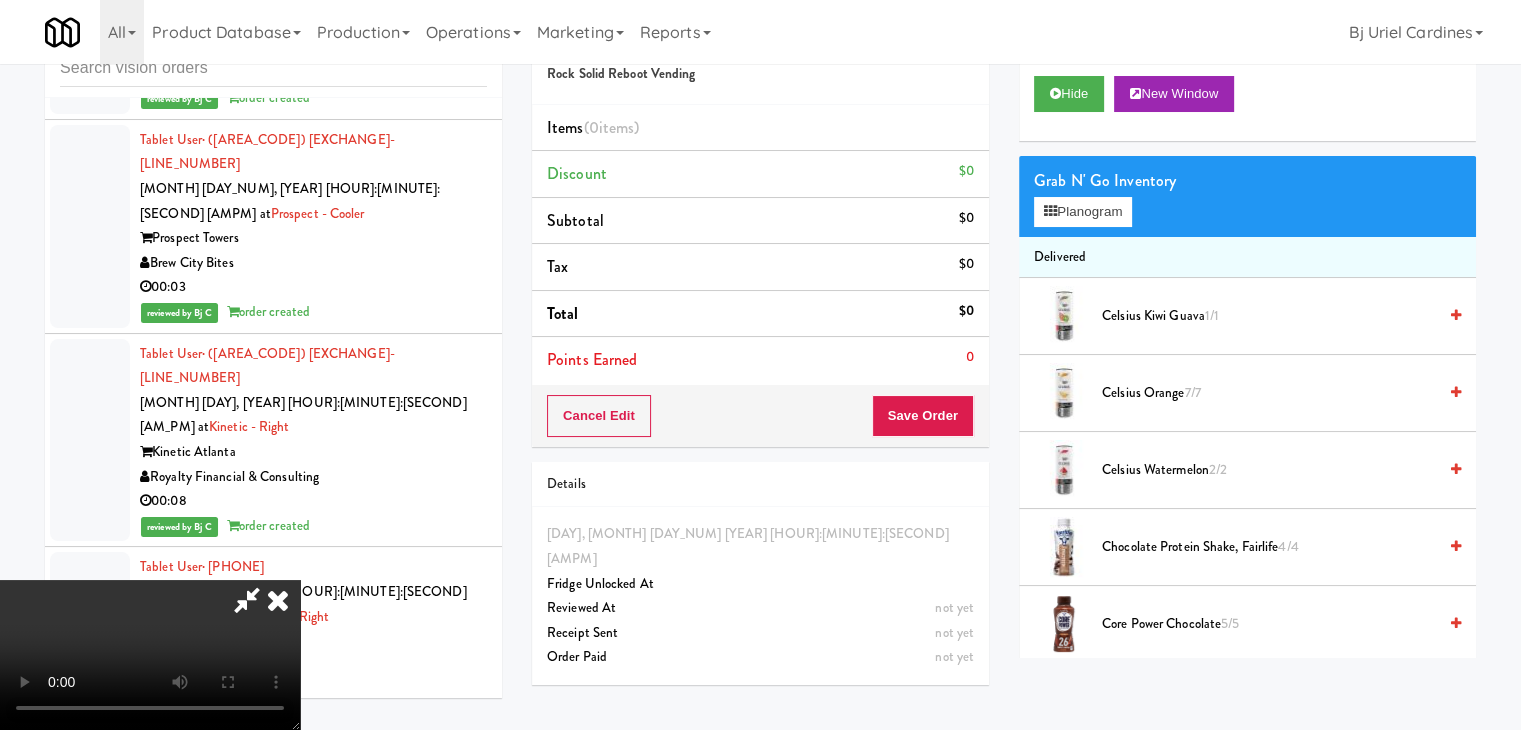 type 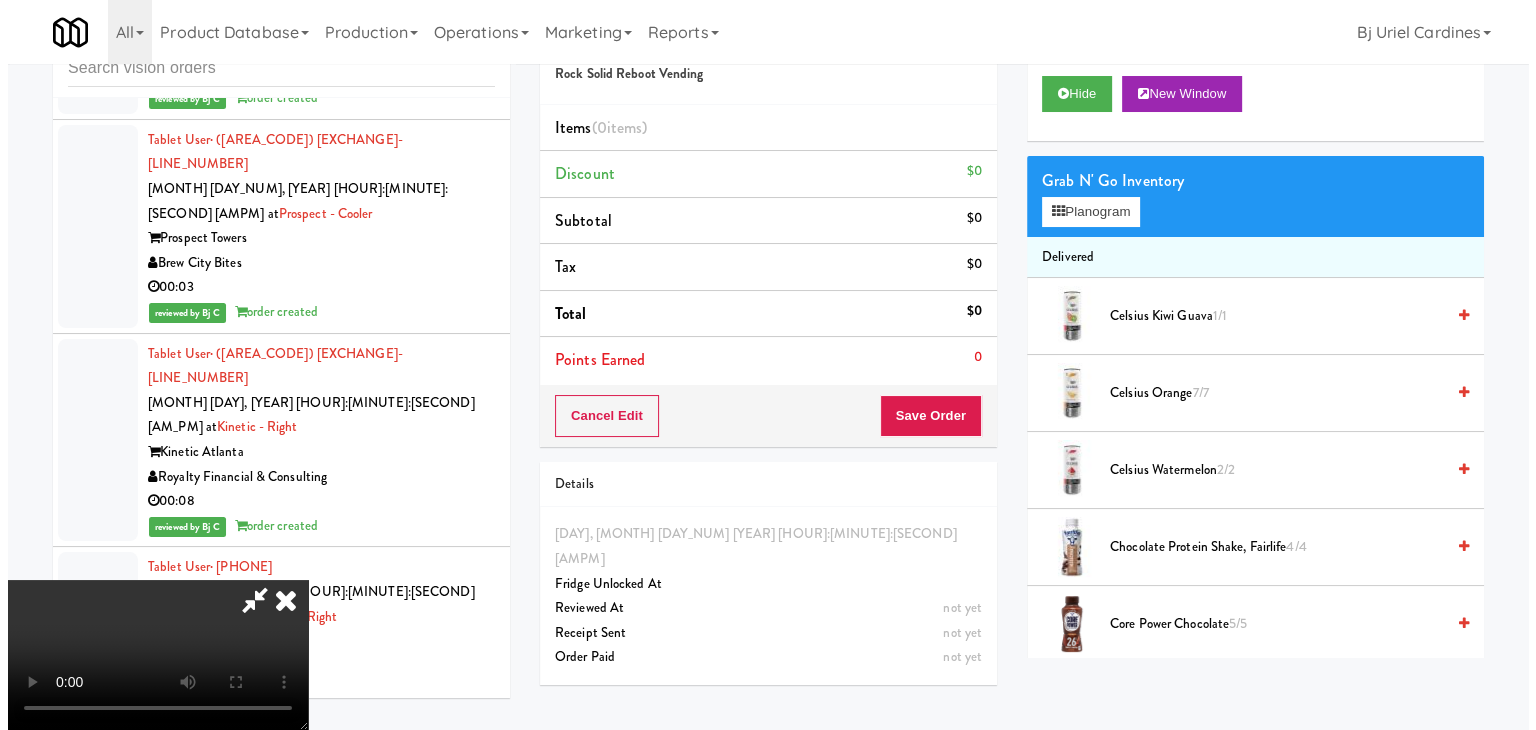 scroll, scrollTop: 0, scrollLeft: 0, axis: both 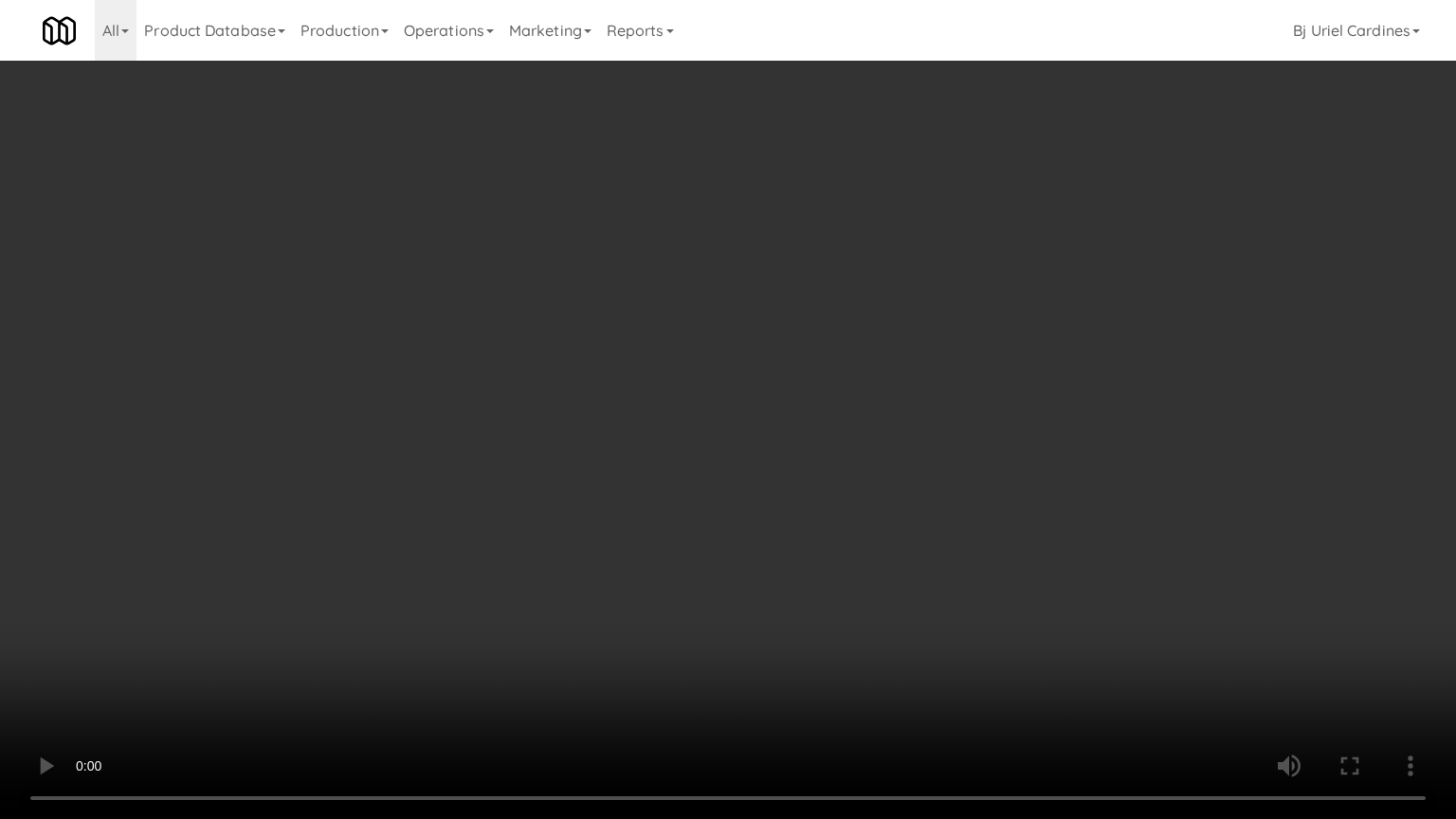 click at bounding box center [728, 410] 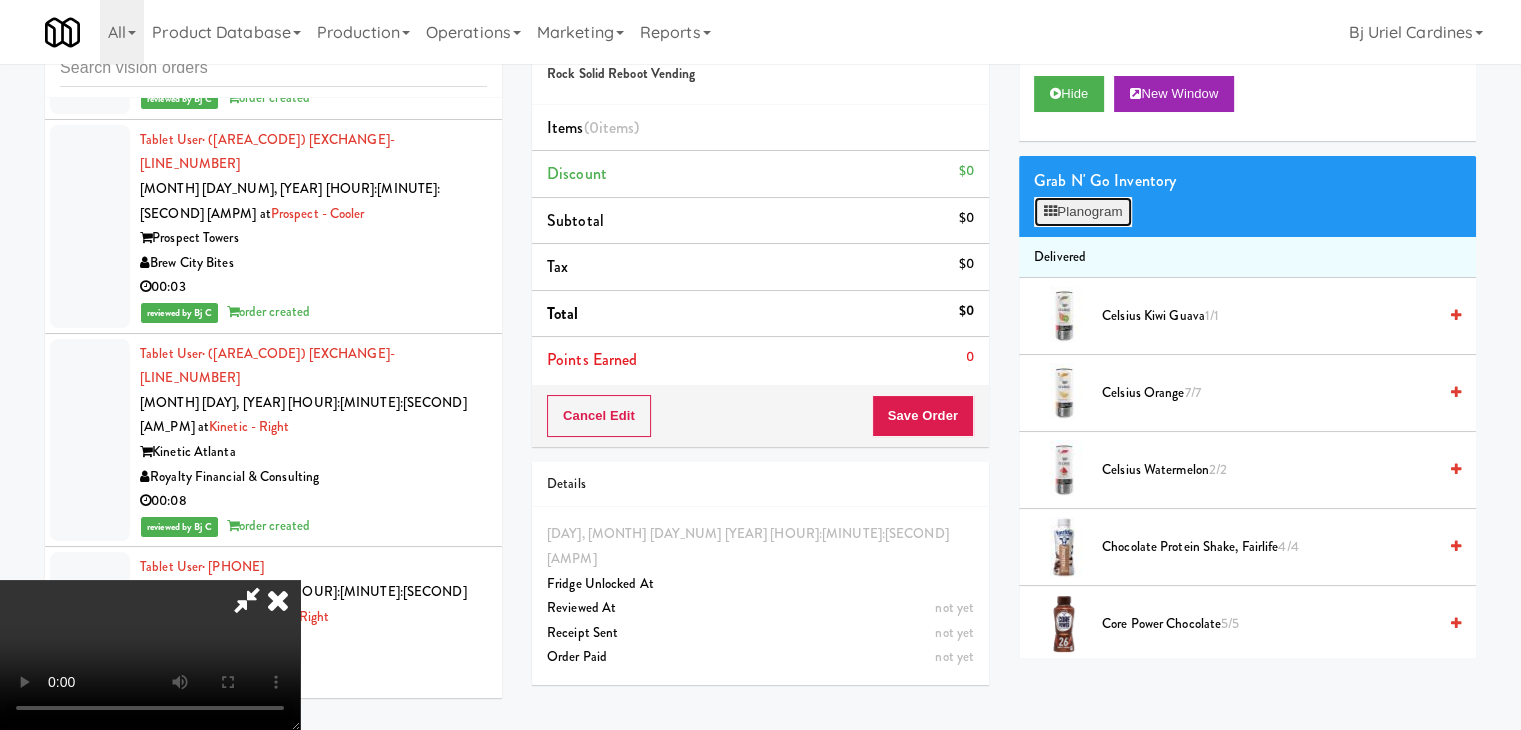 click on "Planogram" at bounding box center (1083, 212) 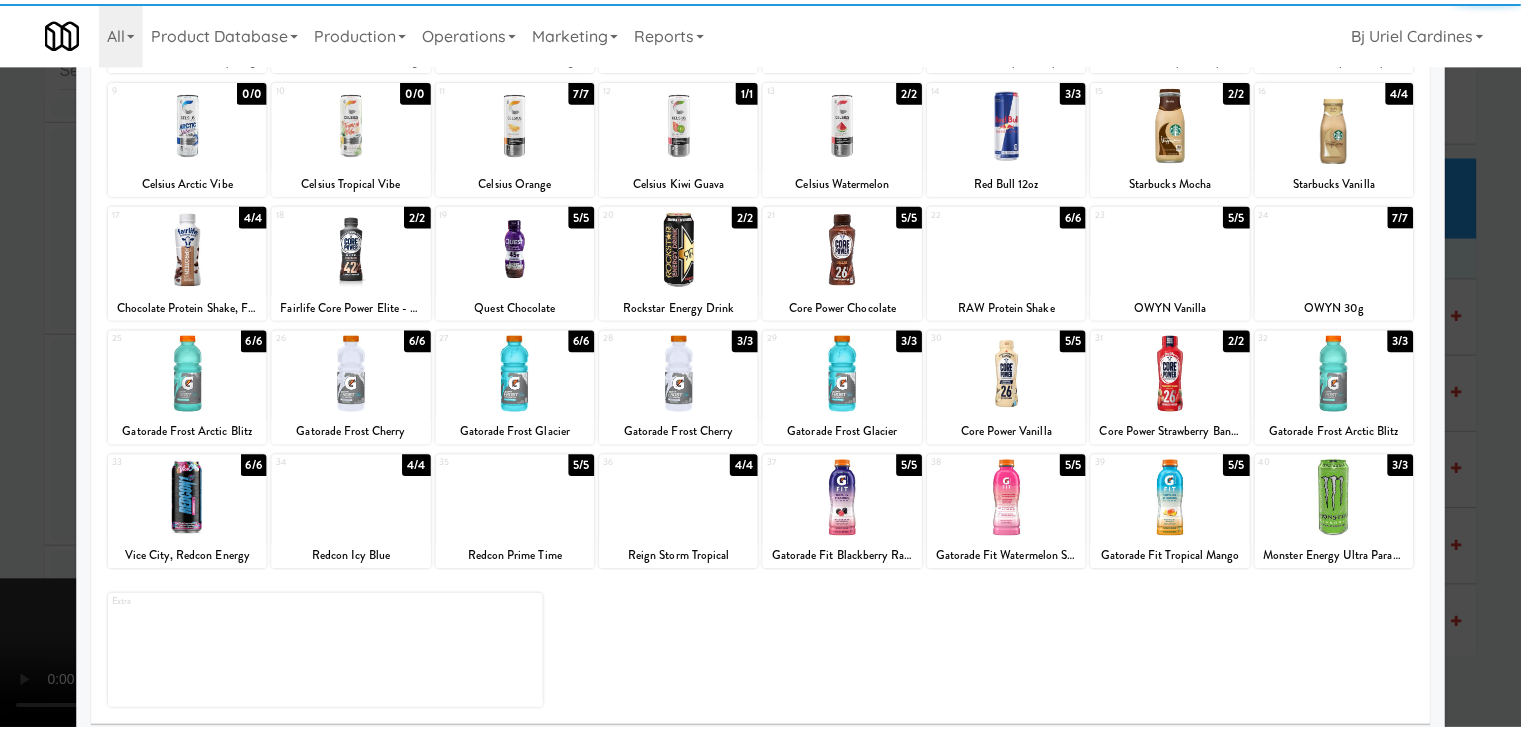 scroll, scrollTop: 252, scrollLeft: 0, axis: vertical 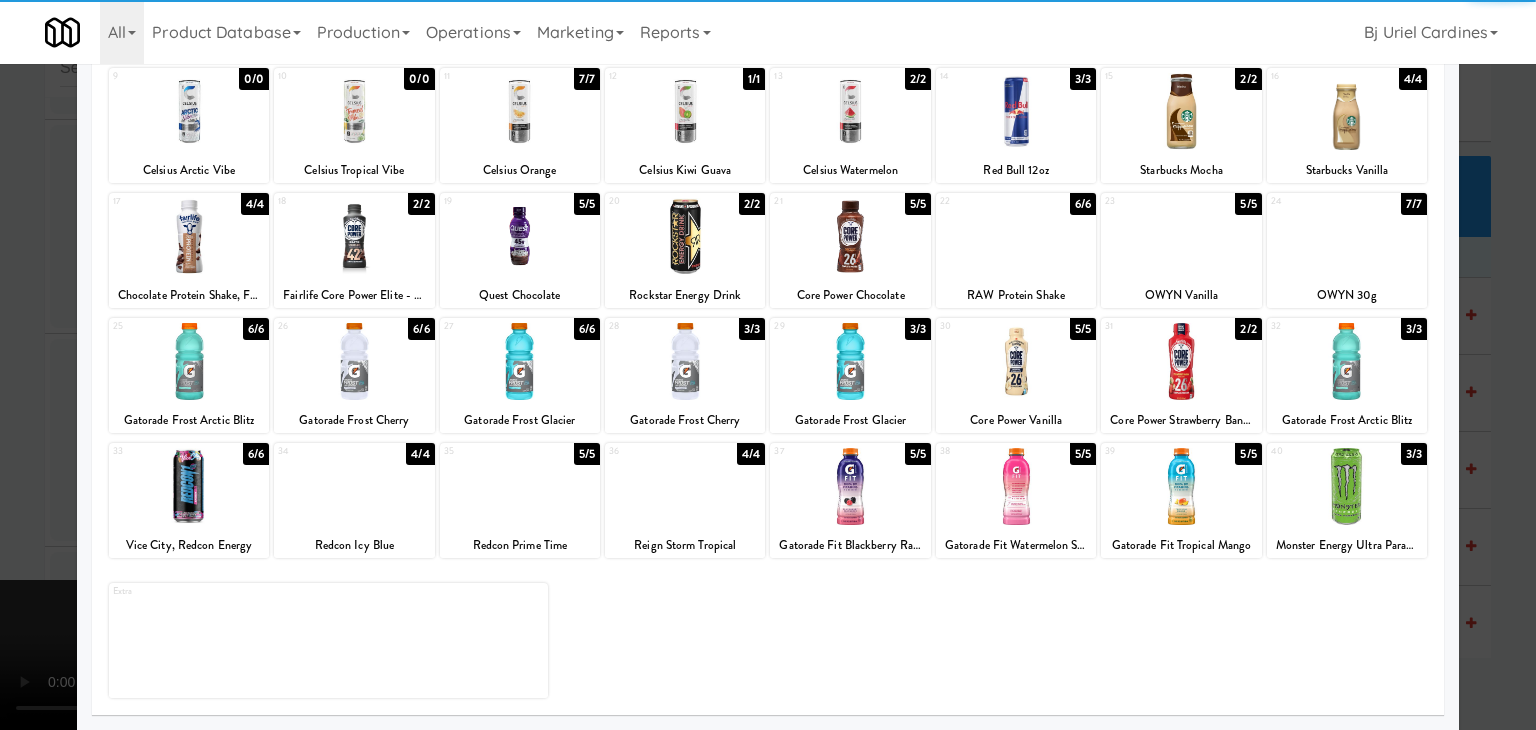 click at bounding box center [1347, 486] 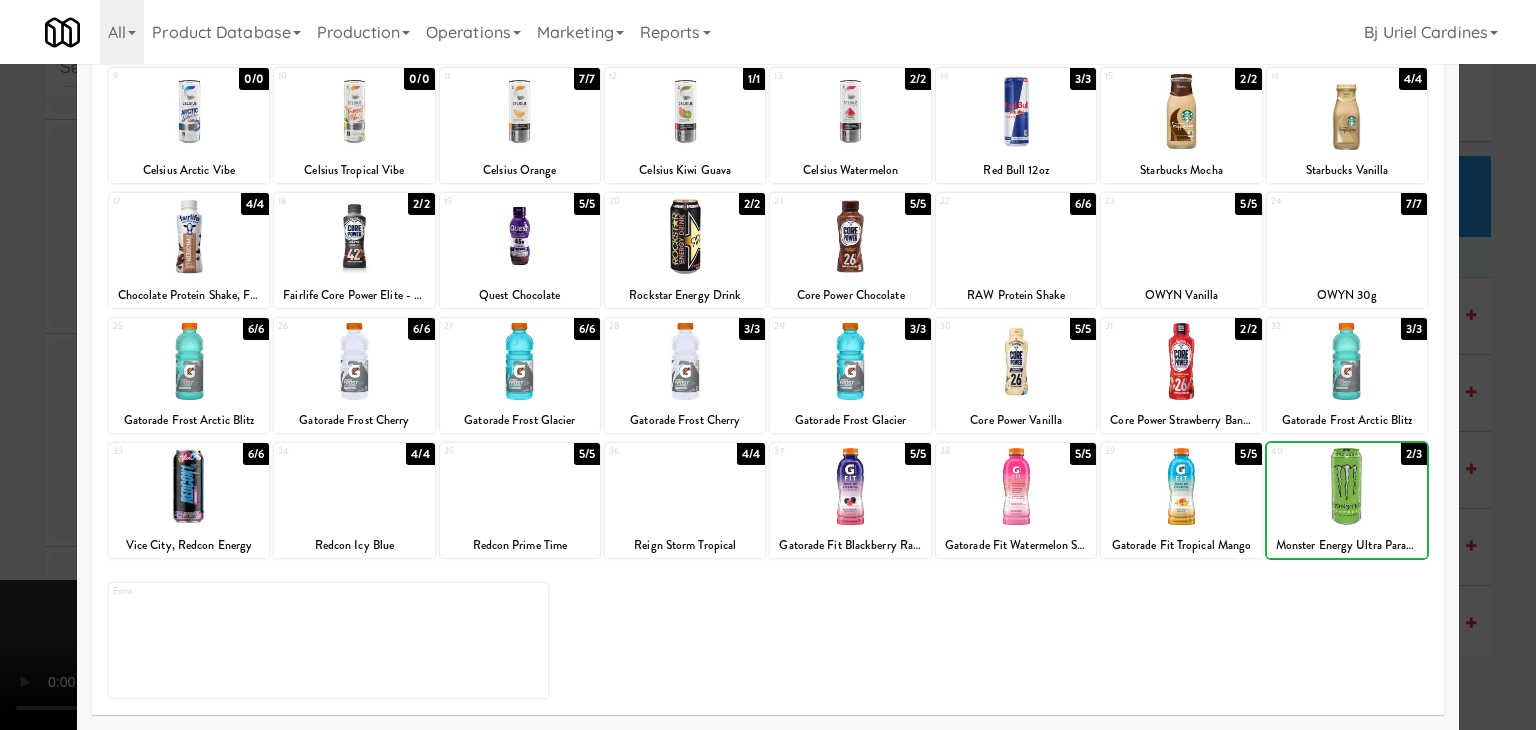 drag, startPoint x: 1507, startPoint y: 502, endPoint x: 1396, endPoint y: 493, distance: 111.364265 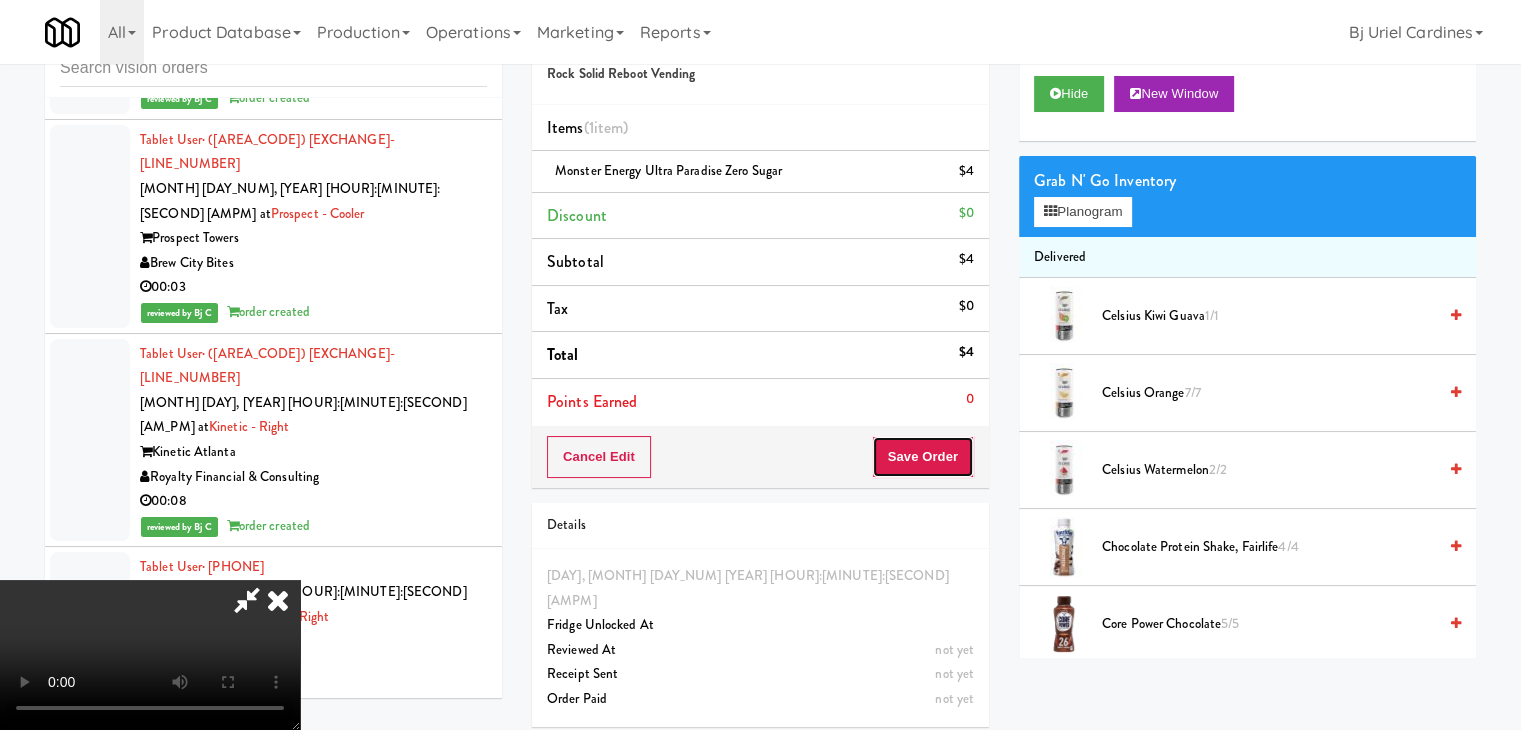 click on "Save Order" at bounding box center (923, 457) 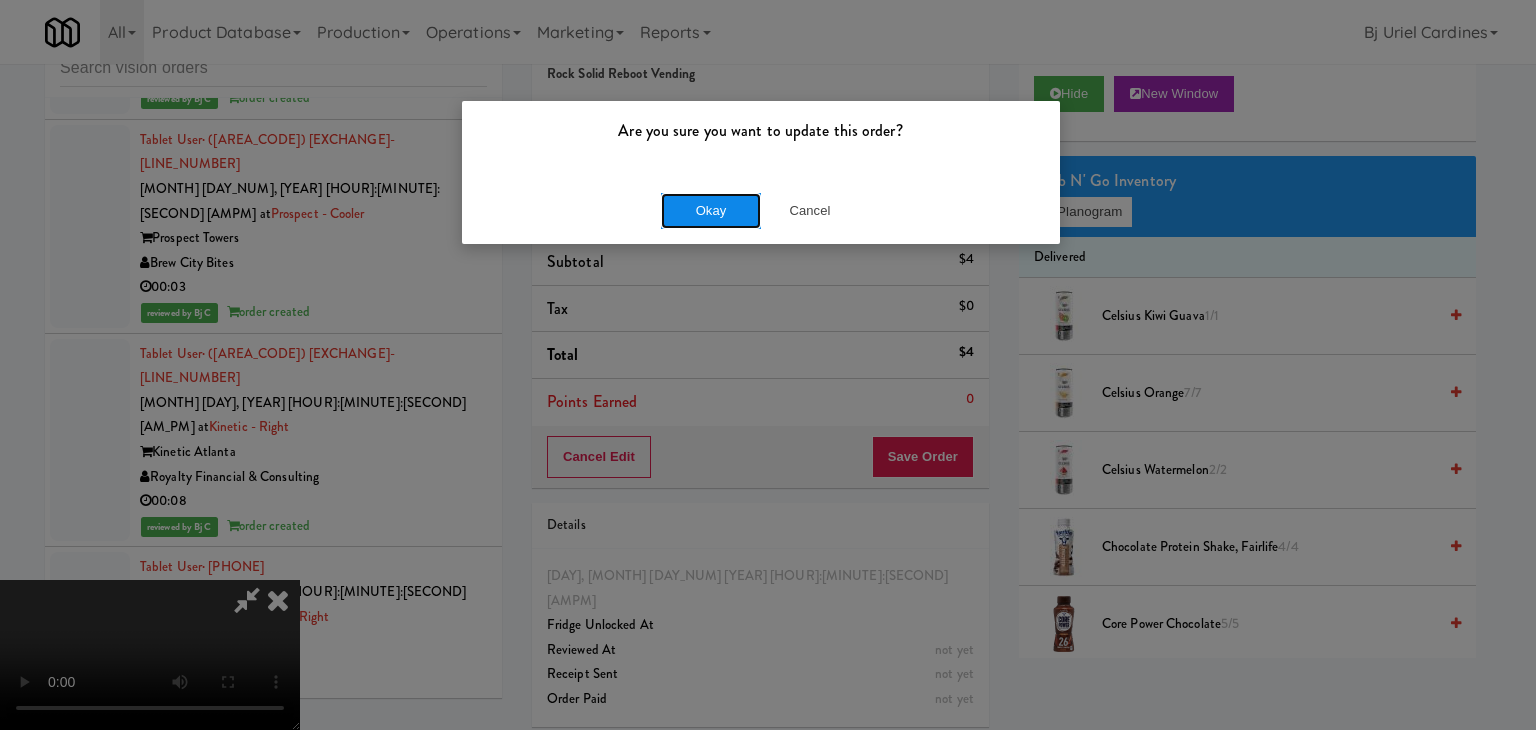 click on "Okay" at bounding box center [711, 211] 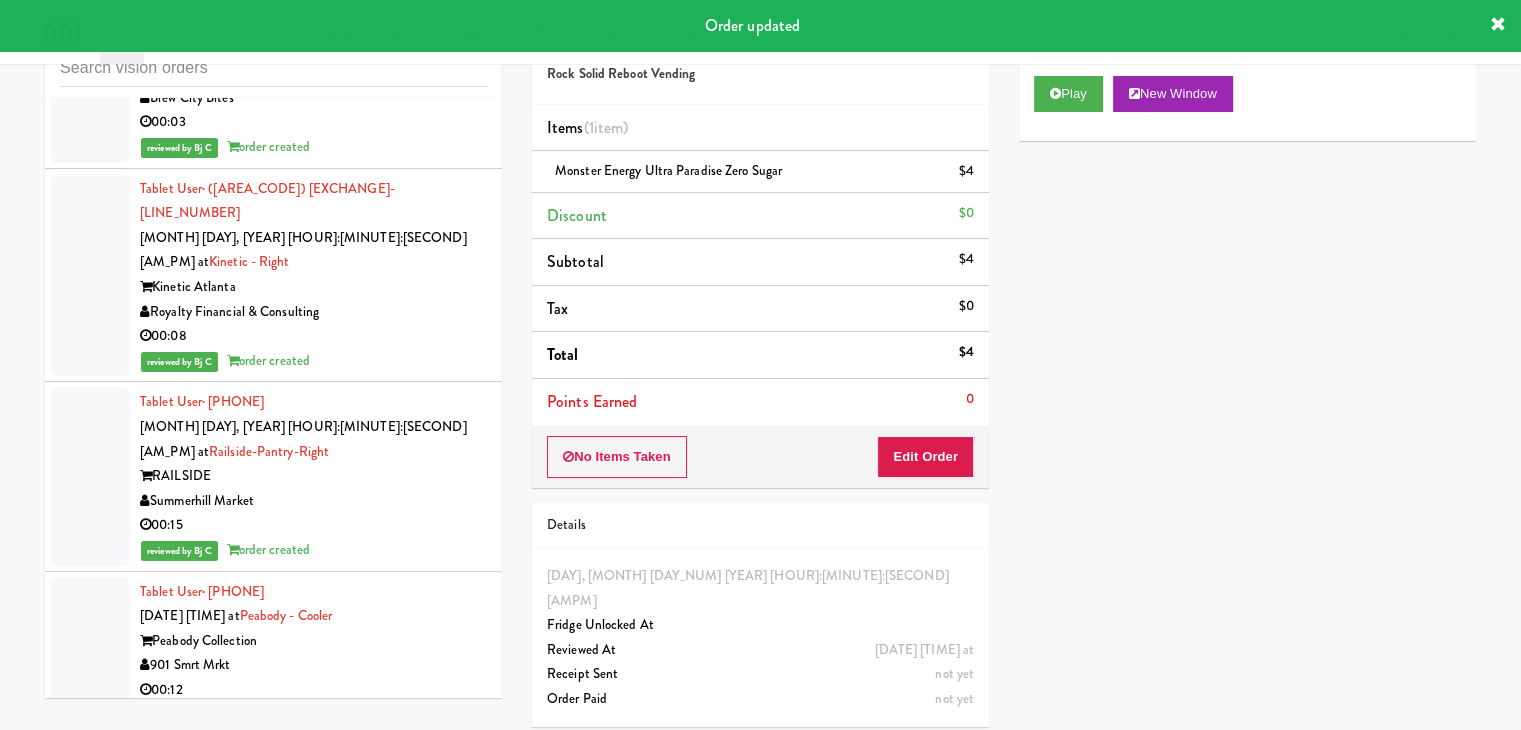 scroll, scrollTop: 15800, scrollLeft: 0, axis: vertical 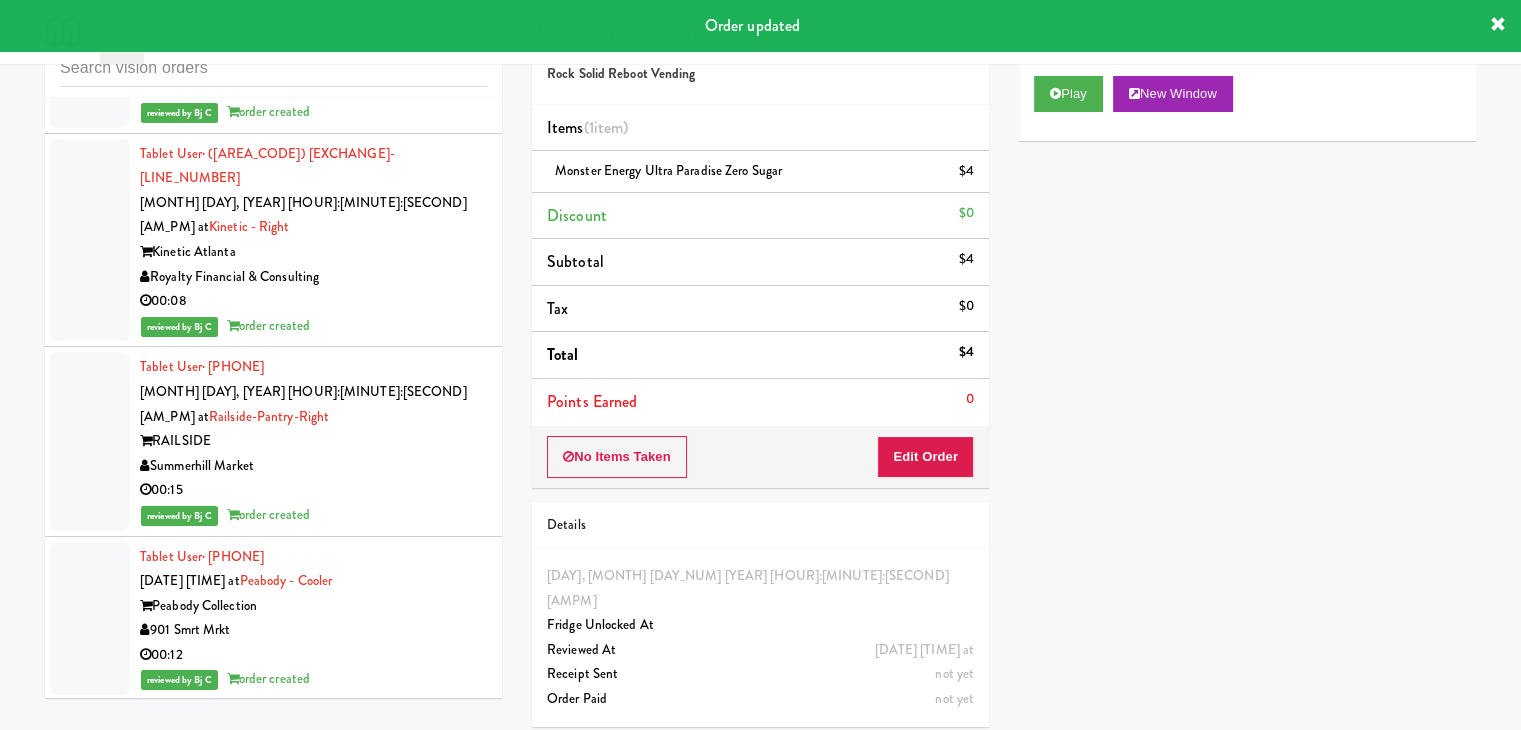 click on "RozieWorks" at bounding box center [313, 2851] 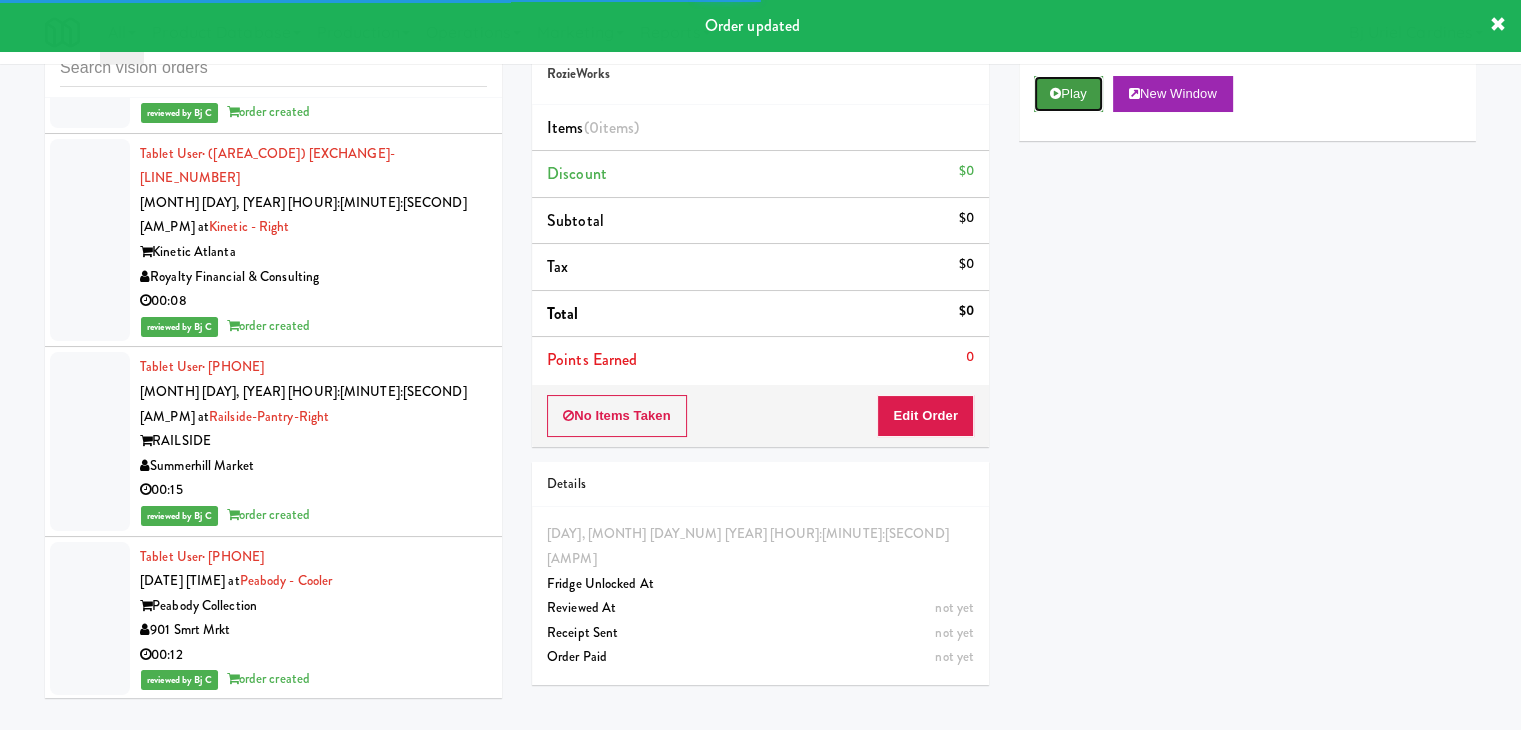 click on "Play" at bounding box center (1068, 94) 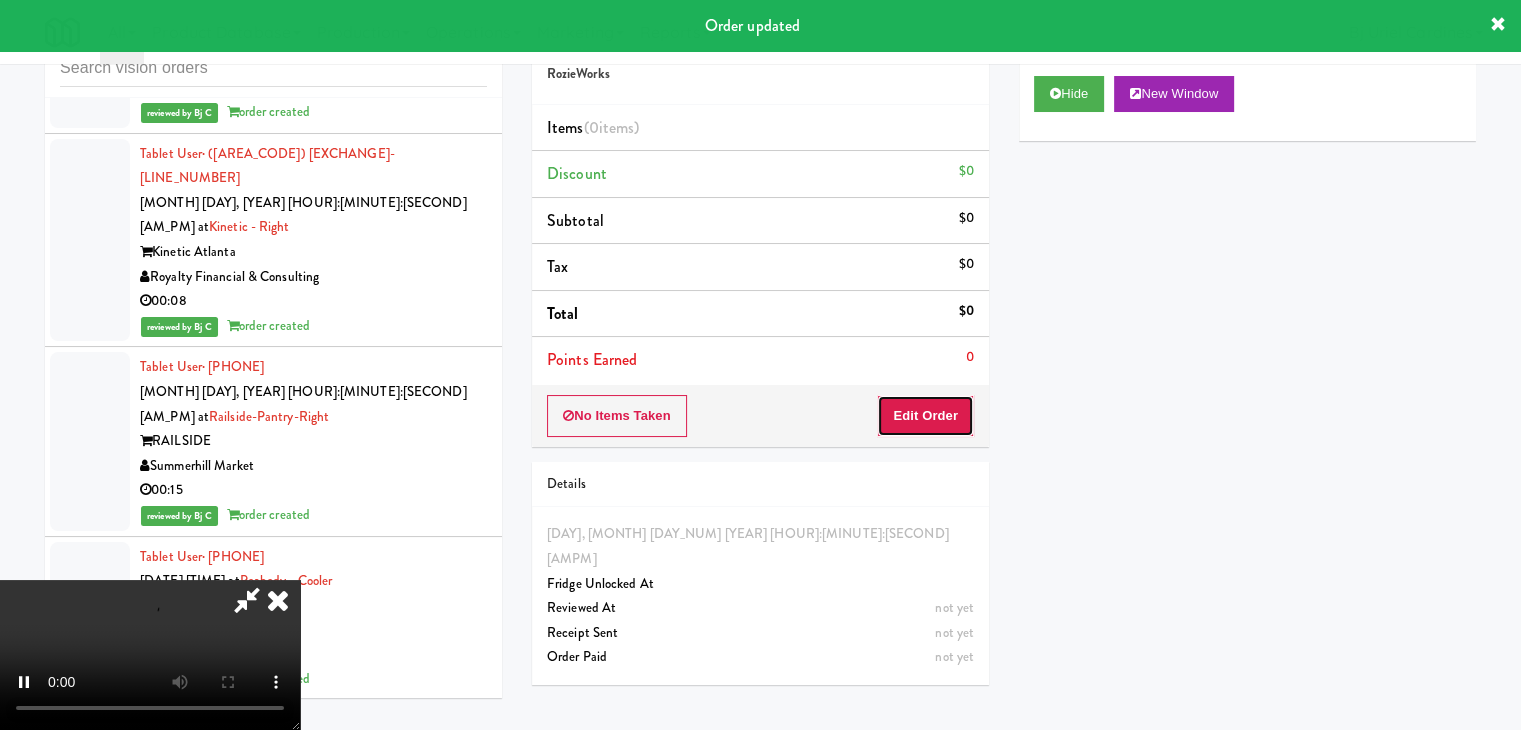 click on "Edit Order" at bounding box center (925, 416) 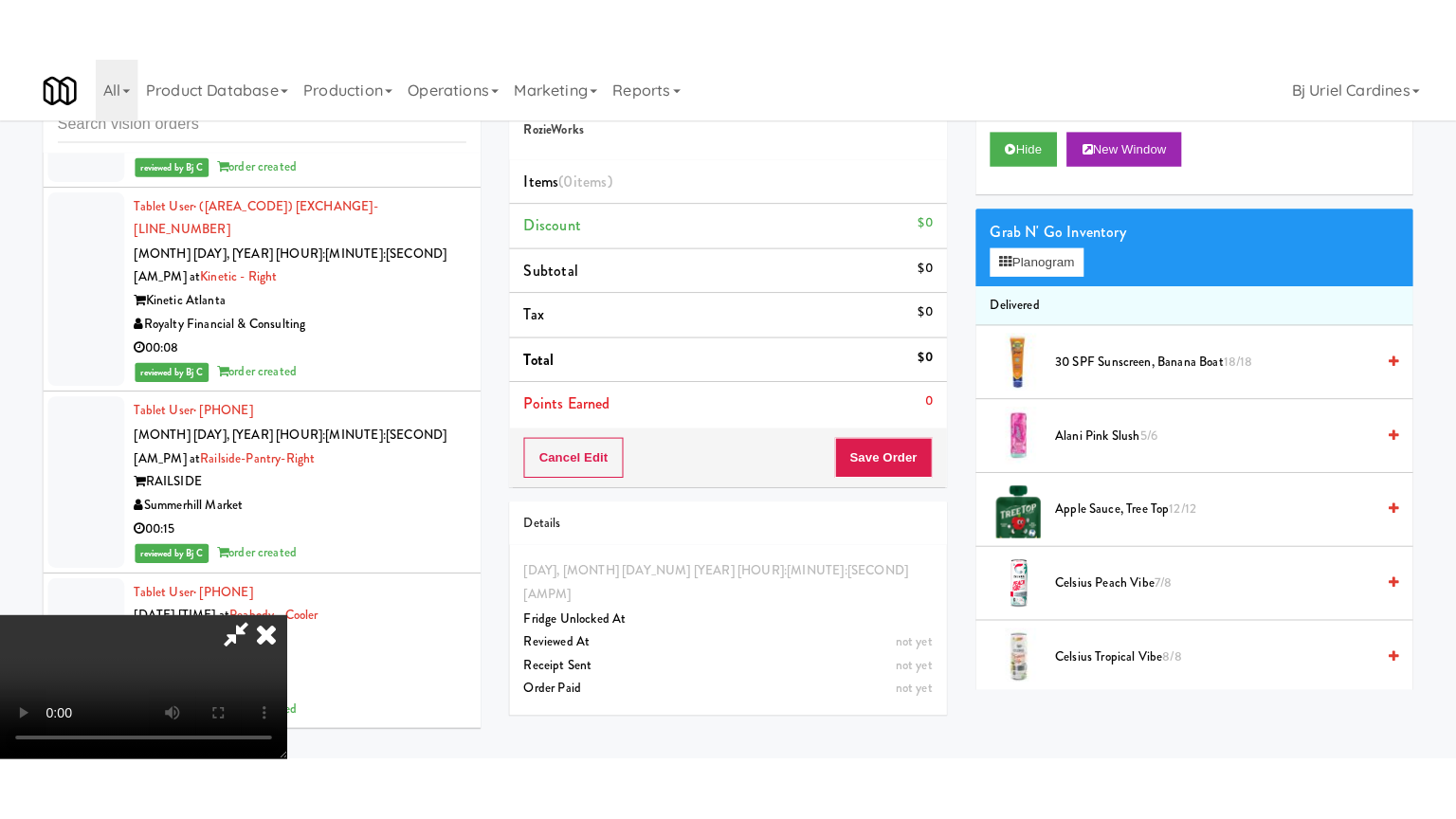 scroll, scrollTop: 266, scrollLeft: 0, axis: vertical 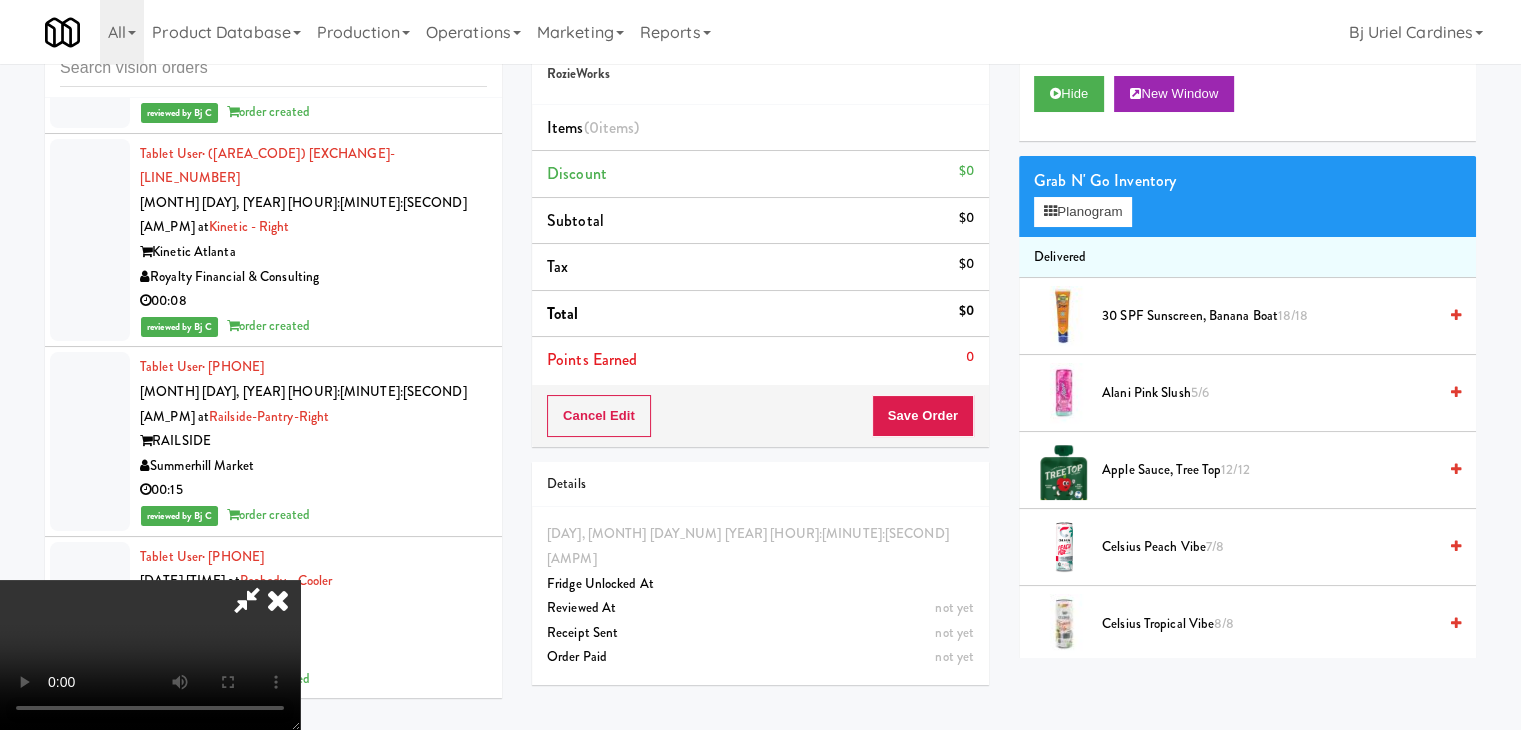 type 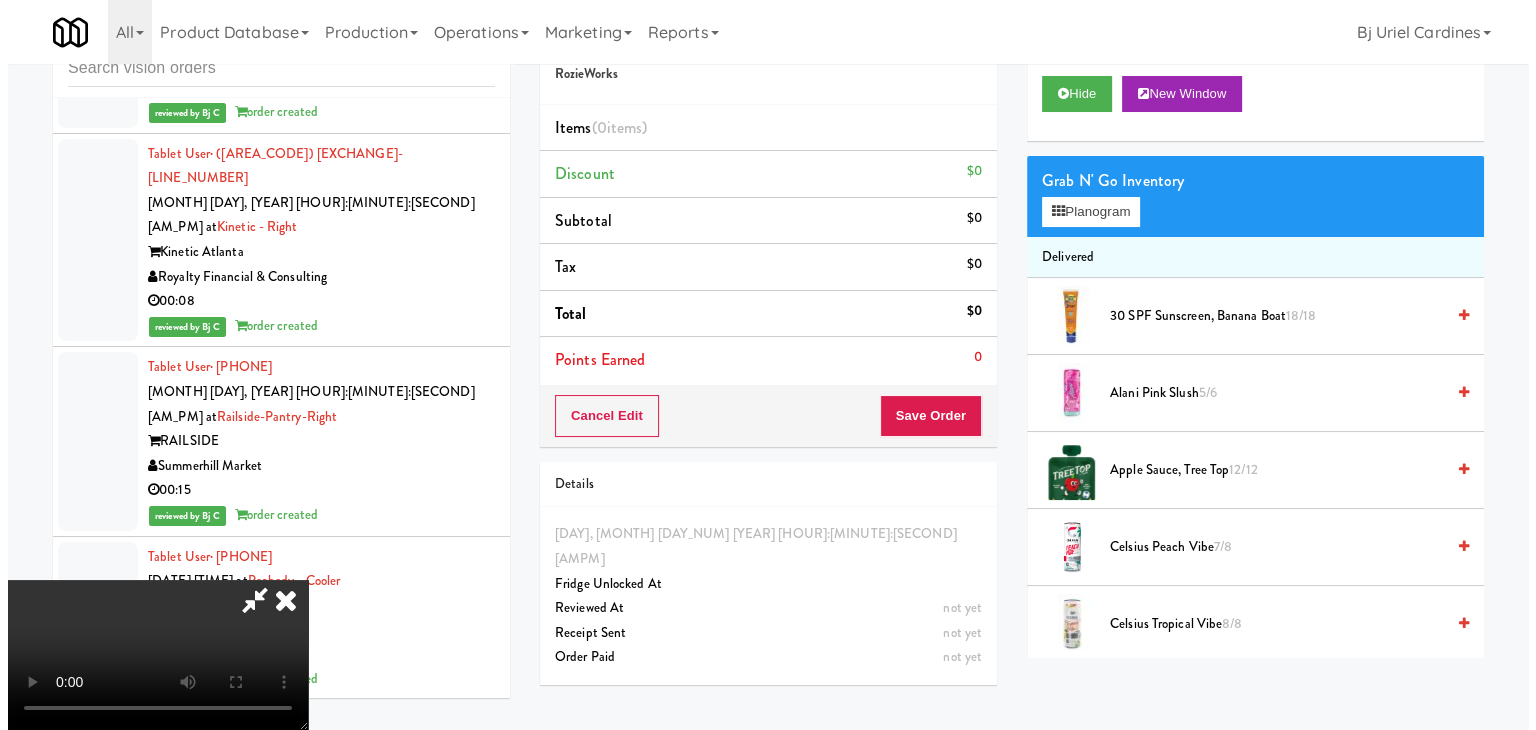 scroll, scrollTop: 0, scrollLeft: 0, axis: both 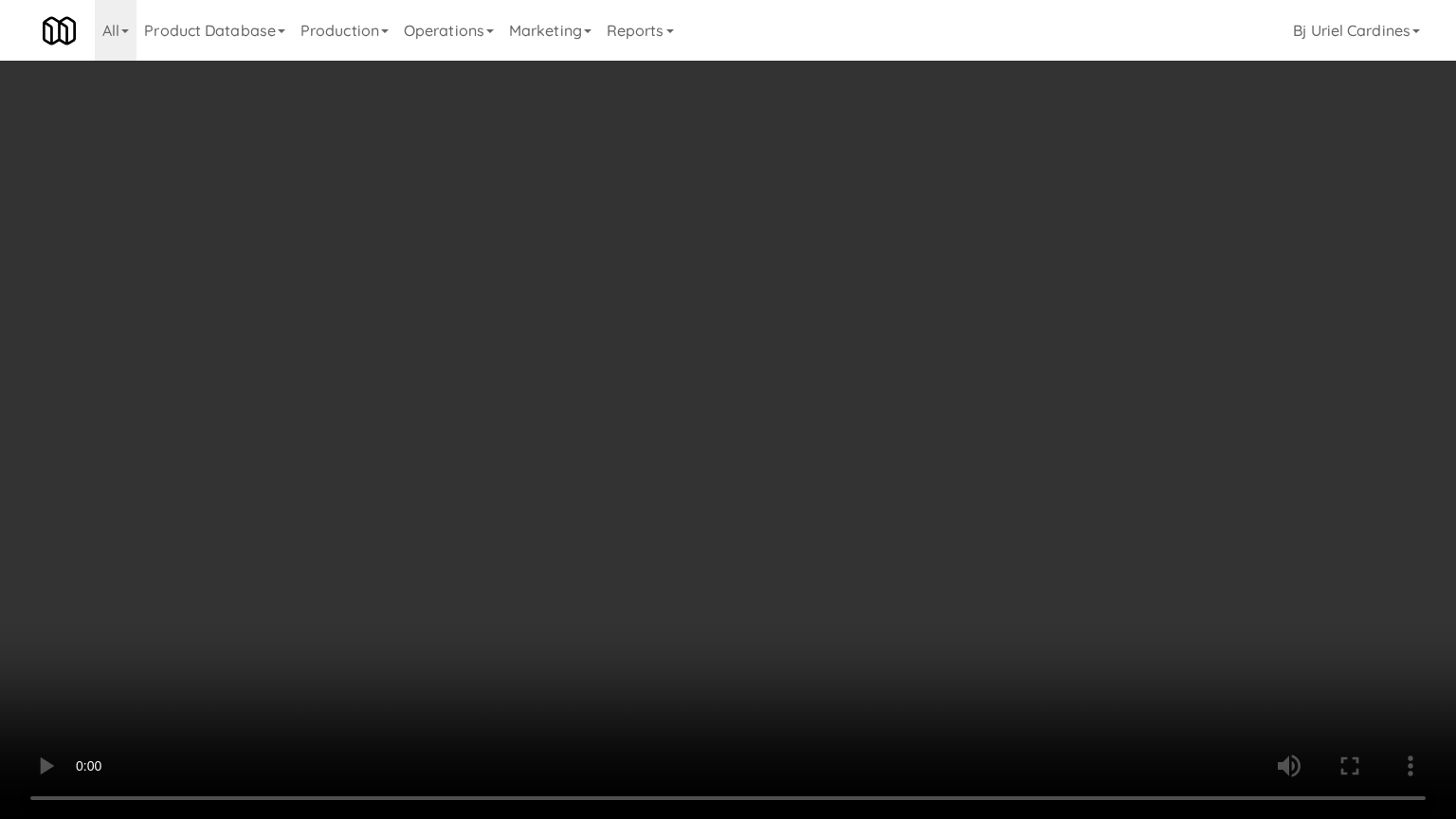 click at bounding box center [728, 410] 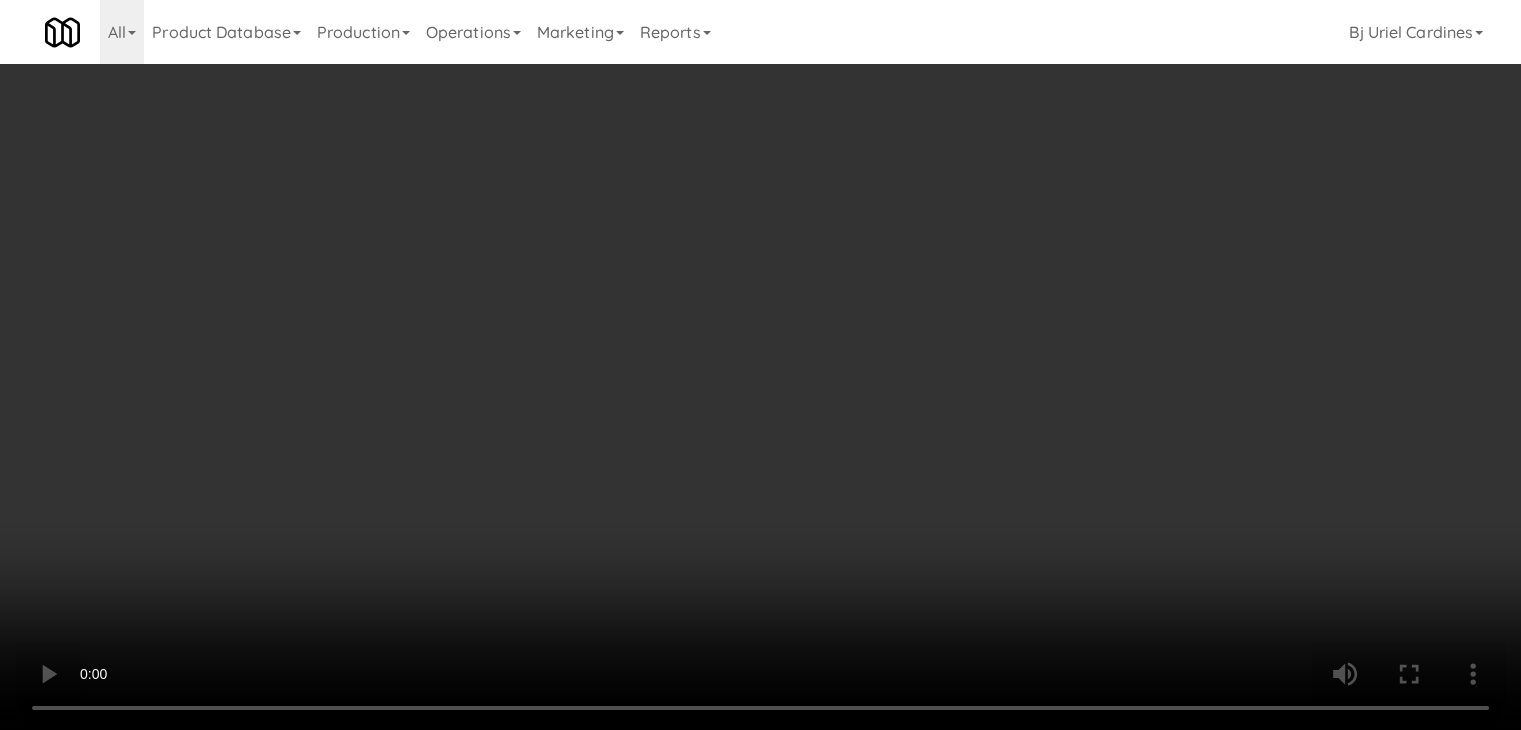 click on "Planogram" at bounding box center (1083, 212) 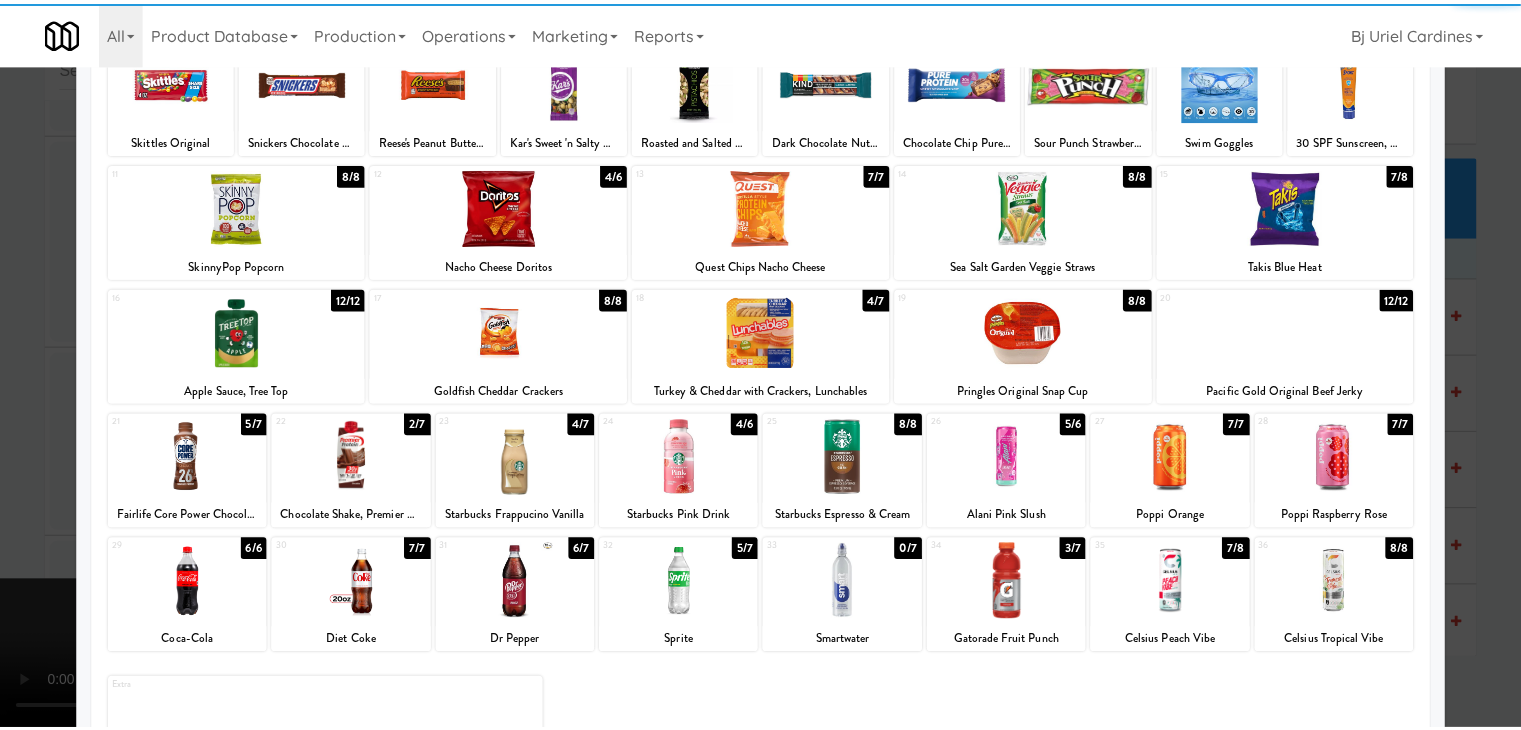 scroll, scrollTop: 200, scrollLeft: 0, axis: vertical 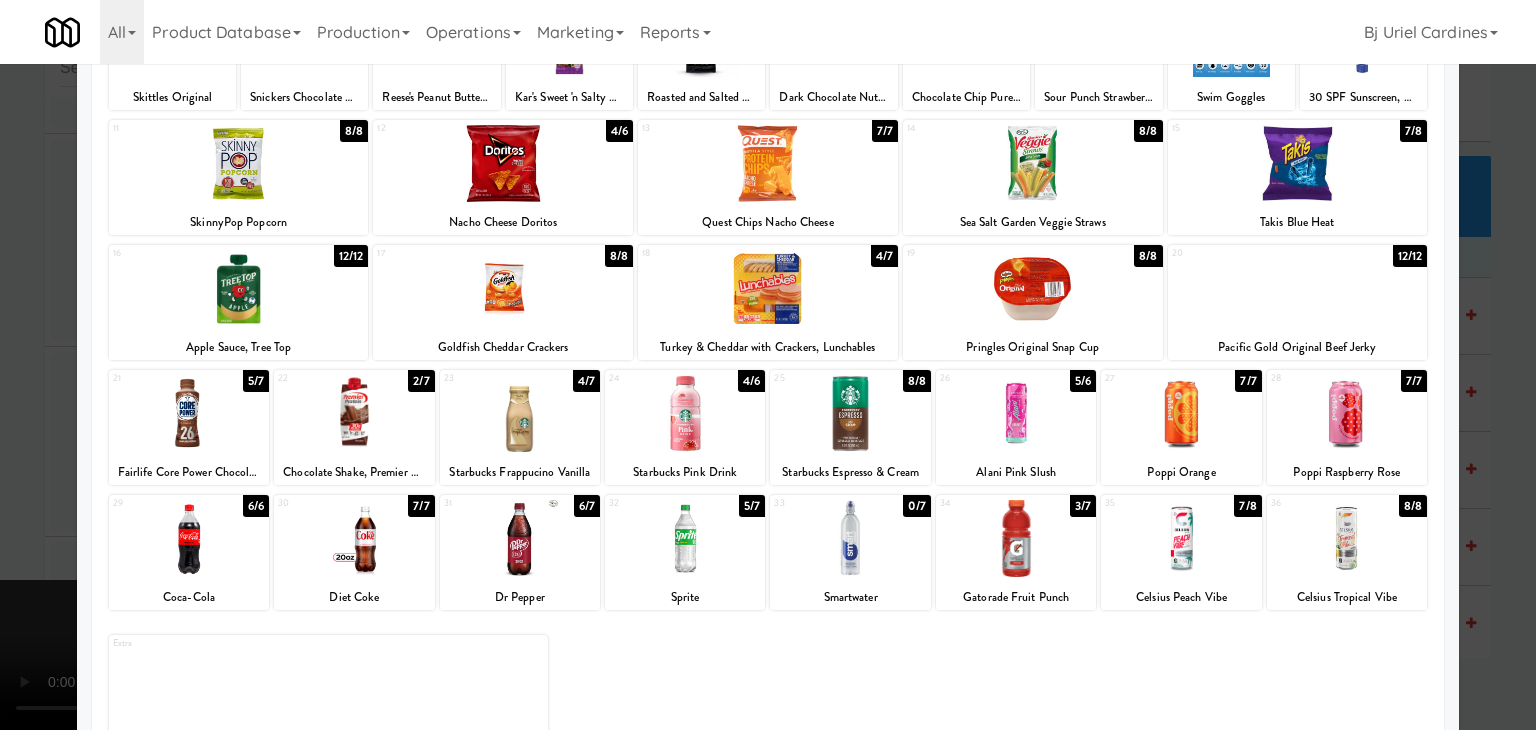 click at bounding box center (503, 288) 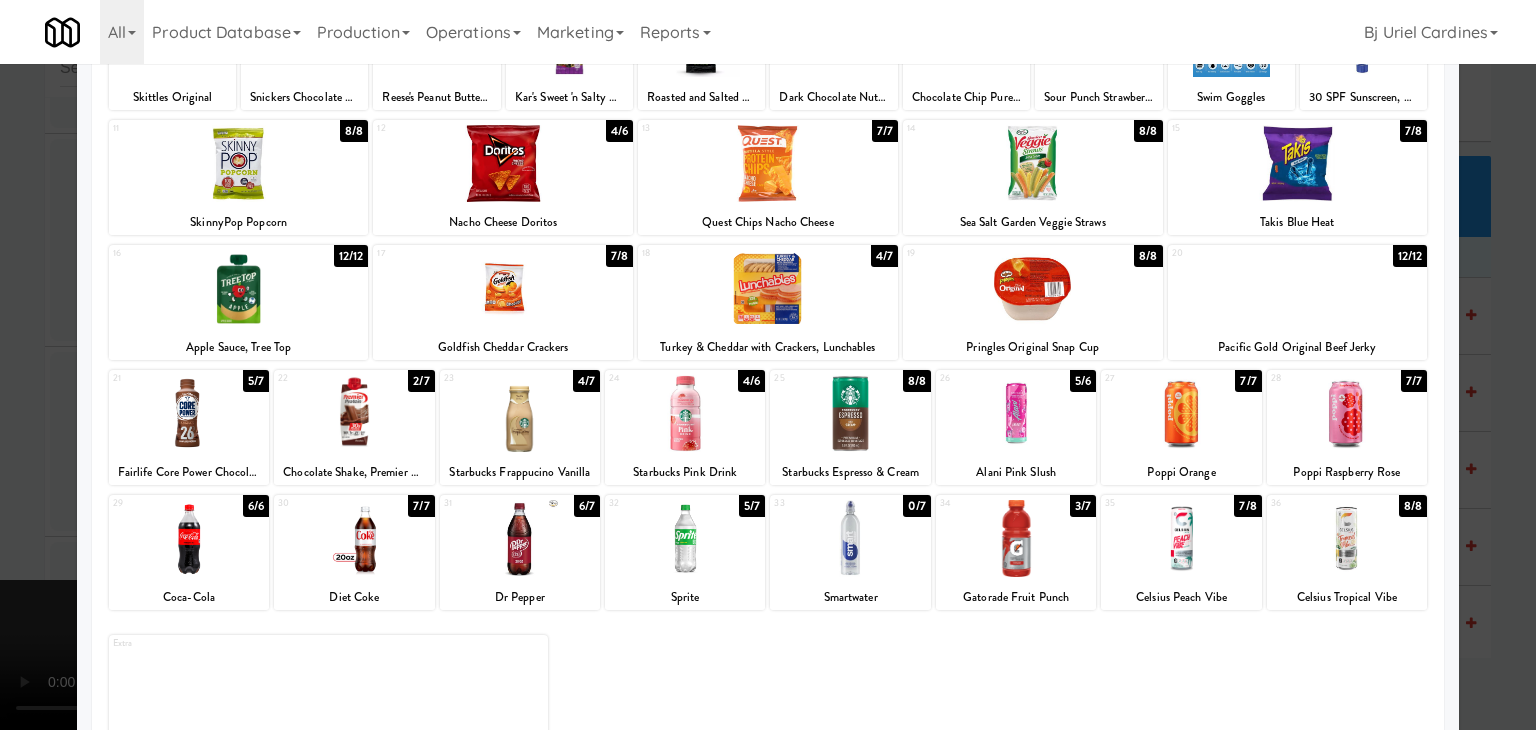 click at bounding box center (1347, 413) 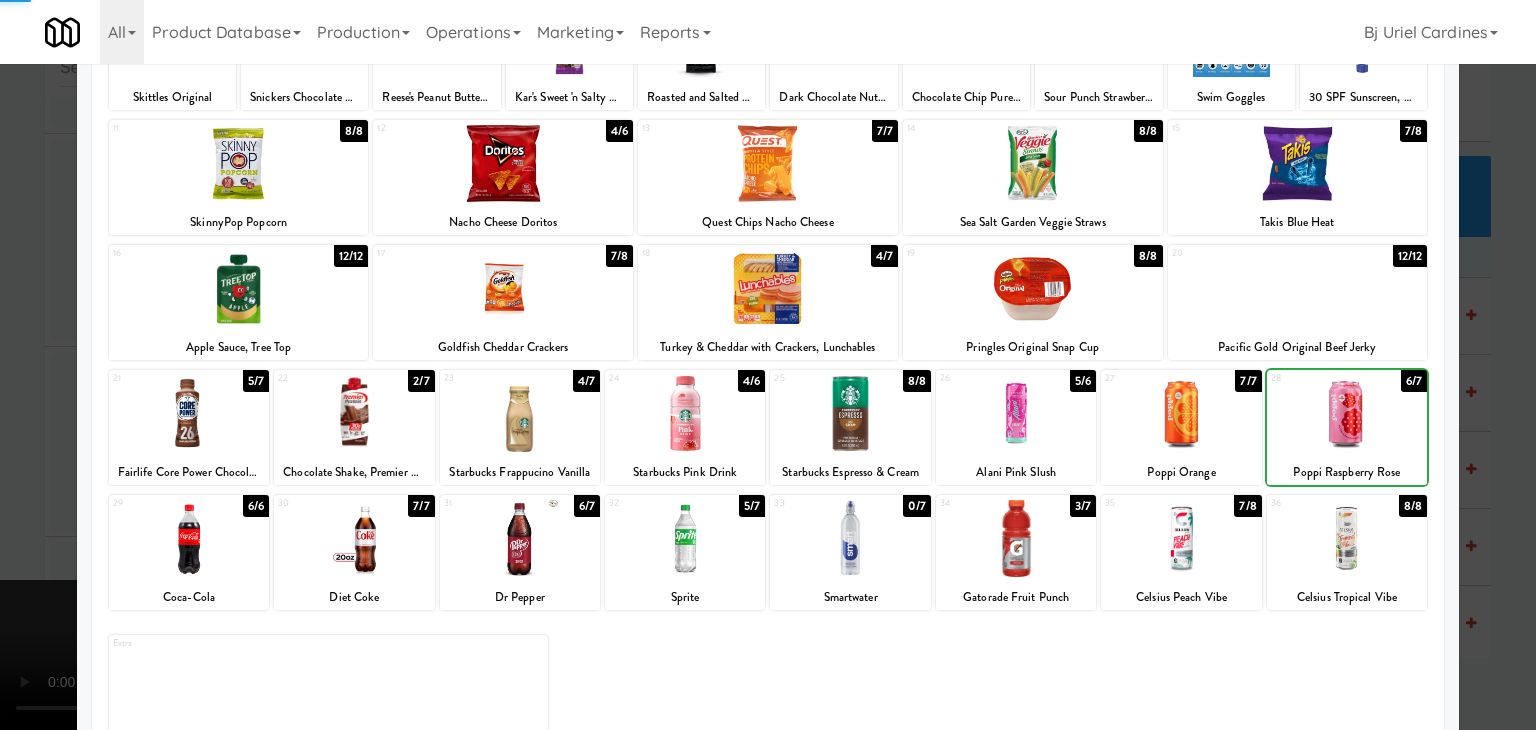 drag, startPoint x: 1488, startPoint y: 457, endPoint x: 1288, endPoint y: 477, distance: 200.99751 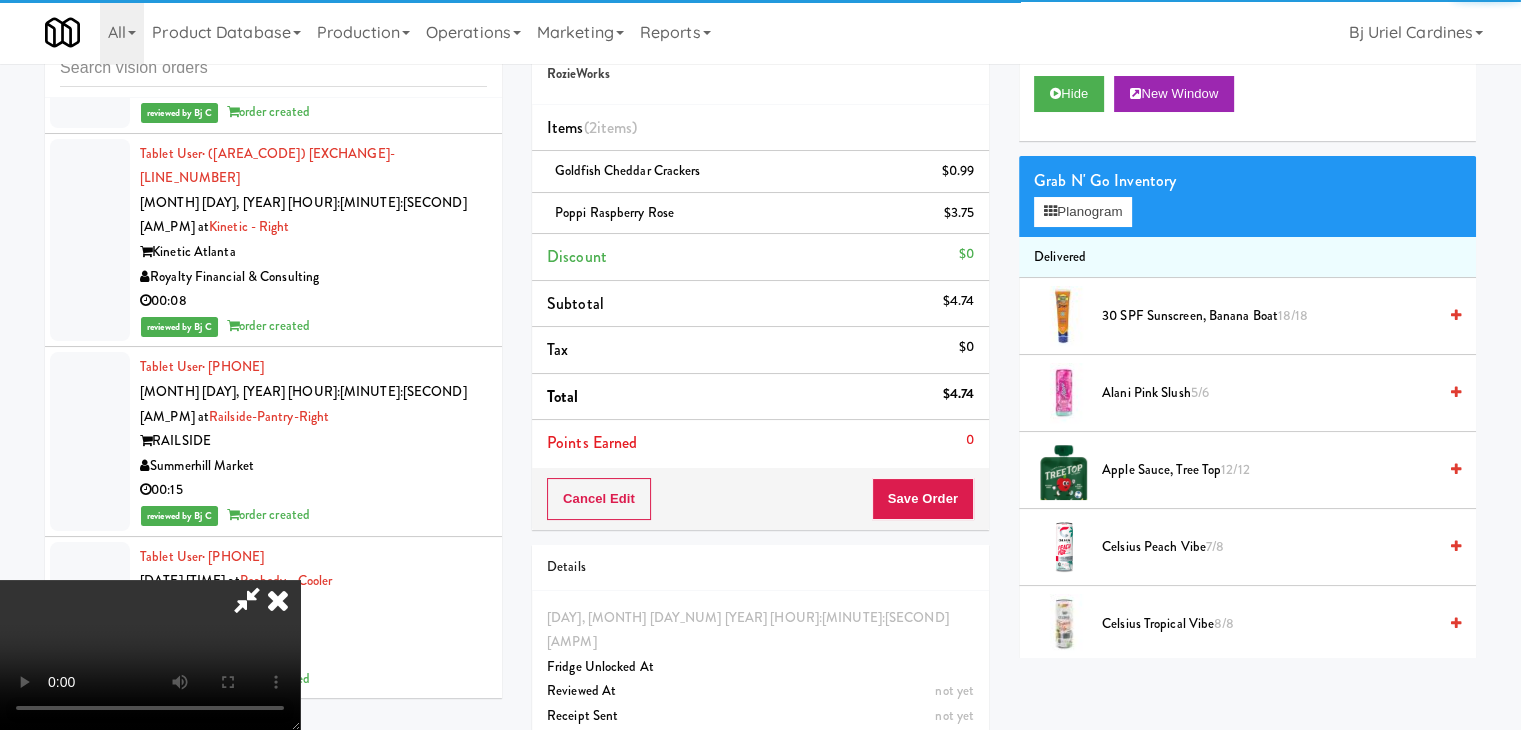 click at bounding box center (150, 655) 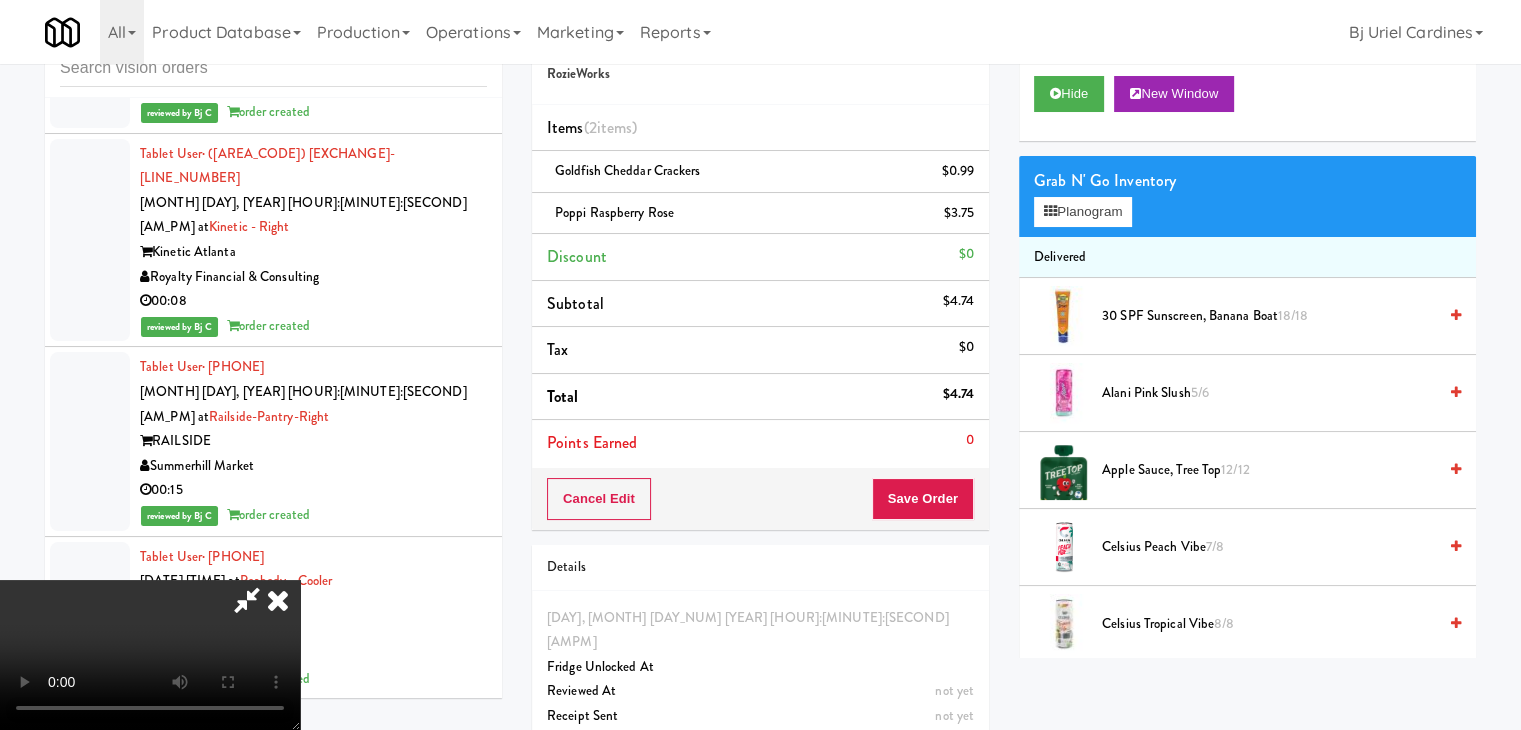scroll, scrollTop: 0, scrollLeft: 0, axis: both 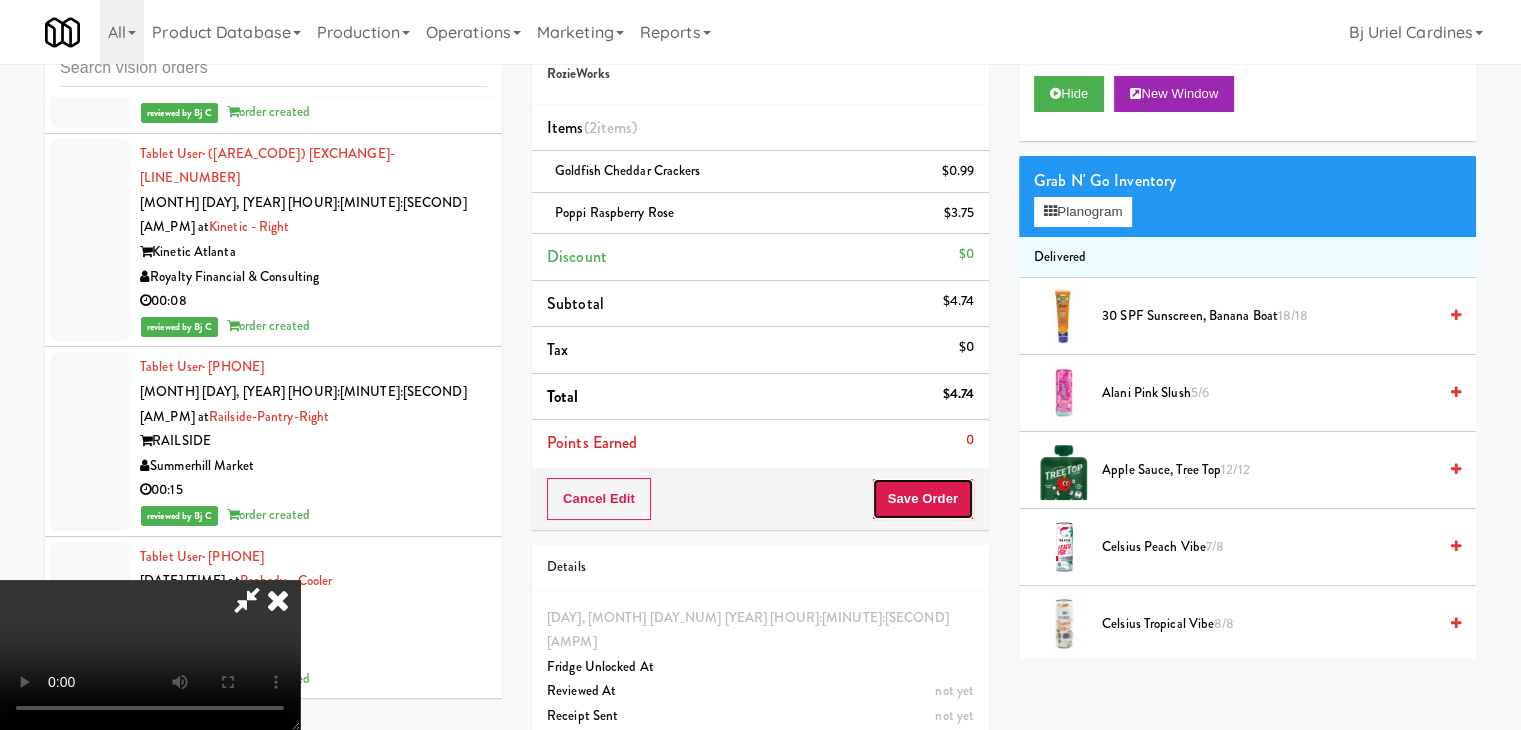 click on "Save Order" at bounding box center (923, 499) 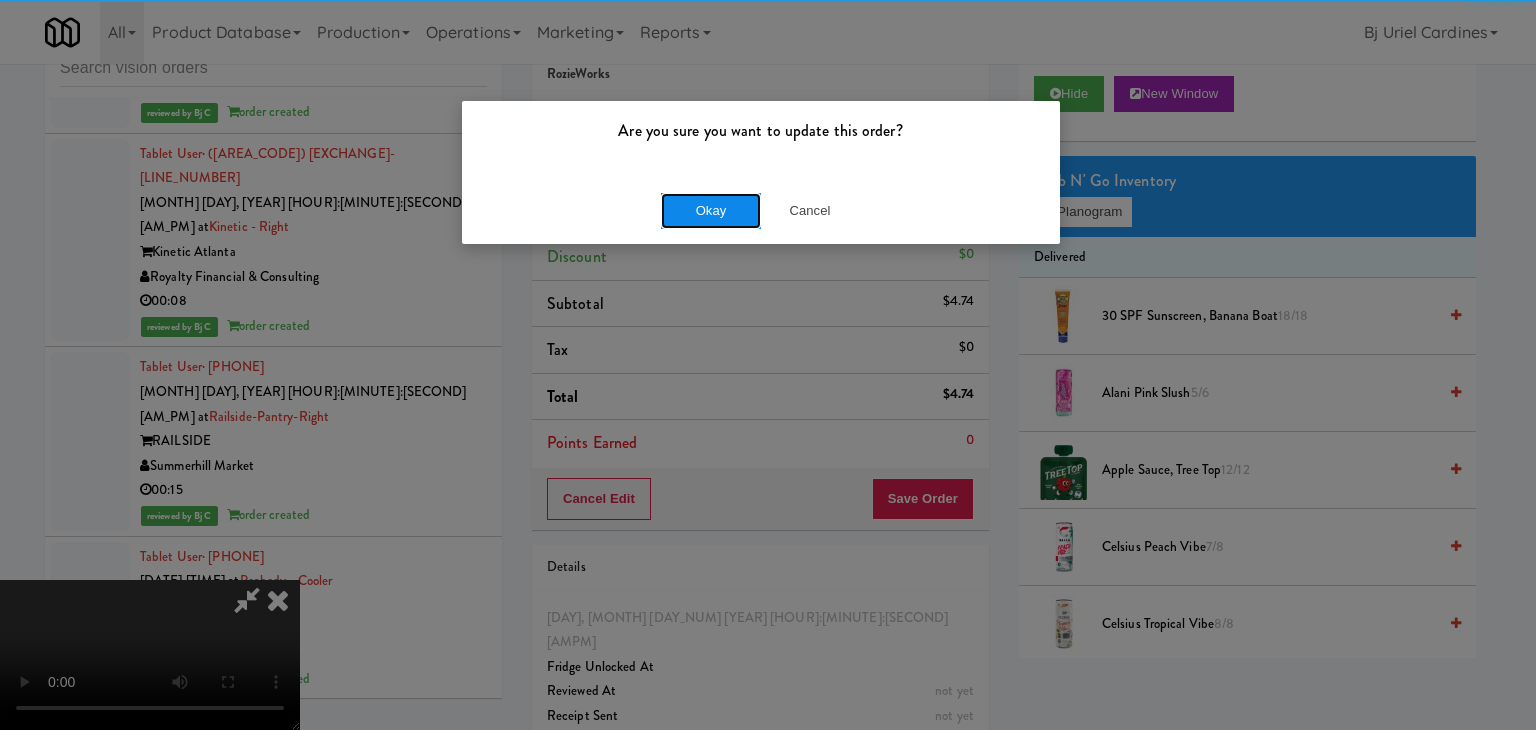 click on "Okay" at bounding box center (711, 211) 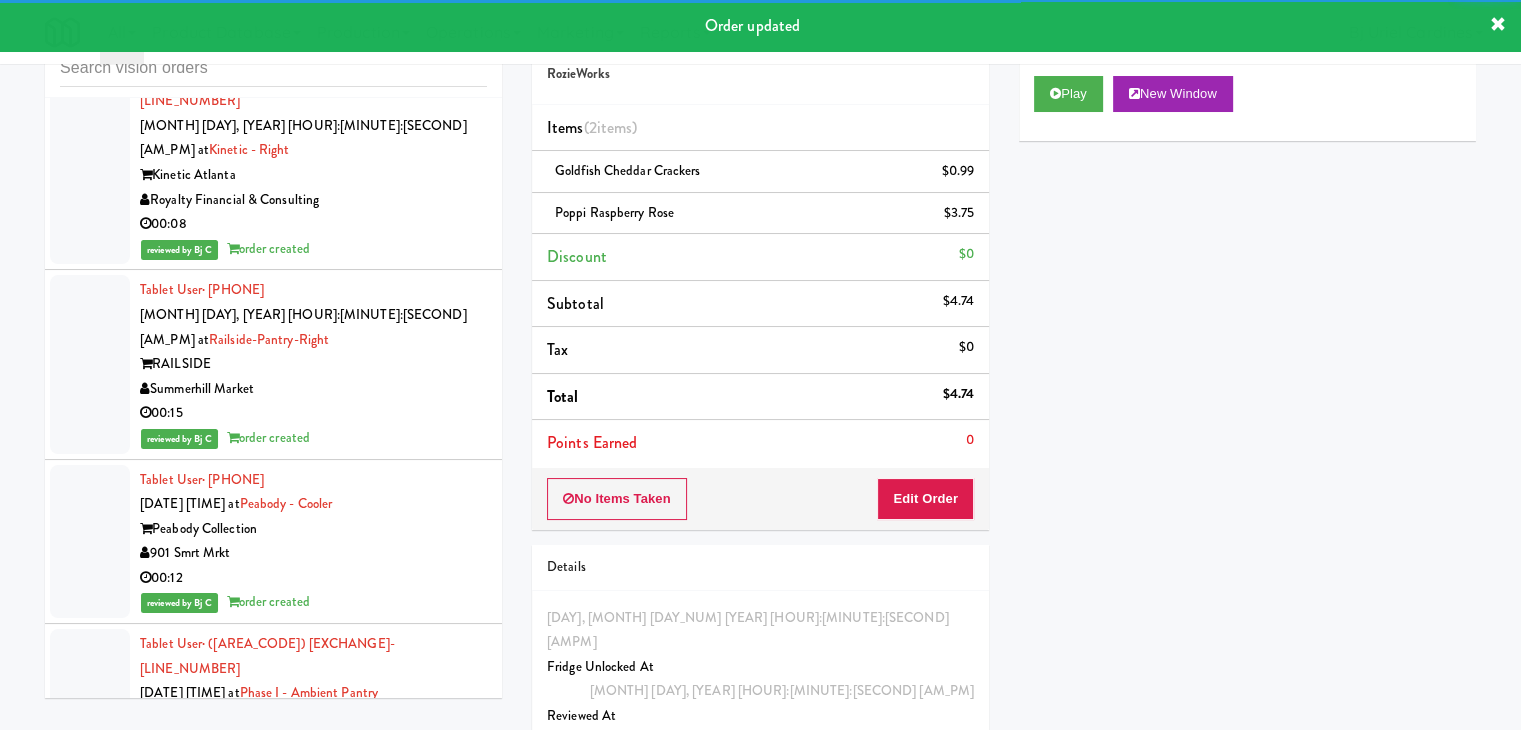 scroll, scrollTop: 16000, scrollLeft: 0, axis: vertical 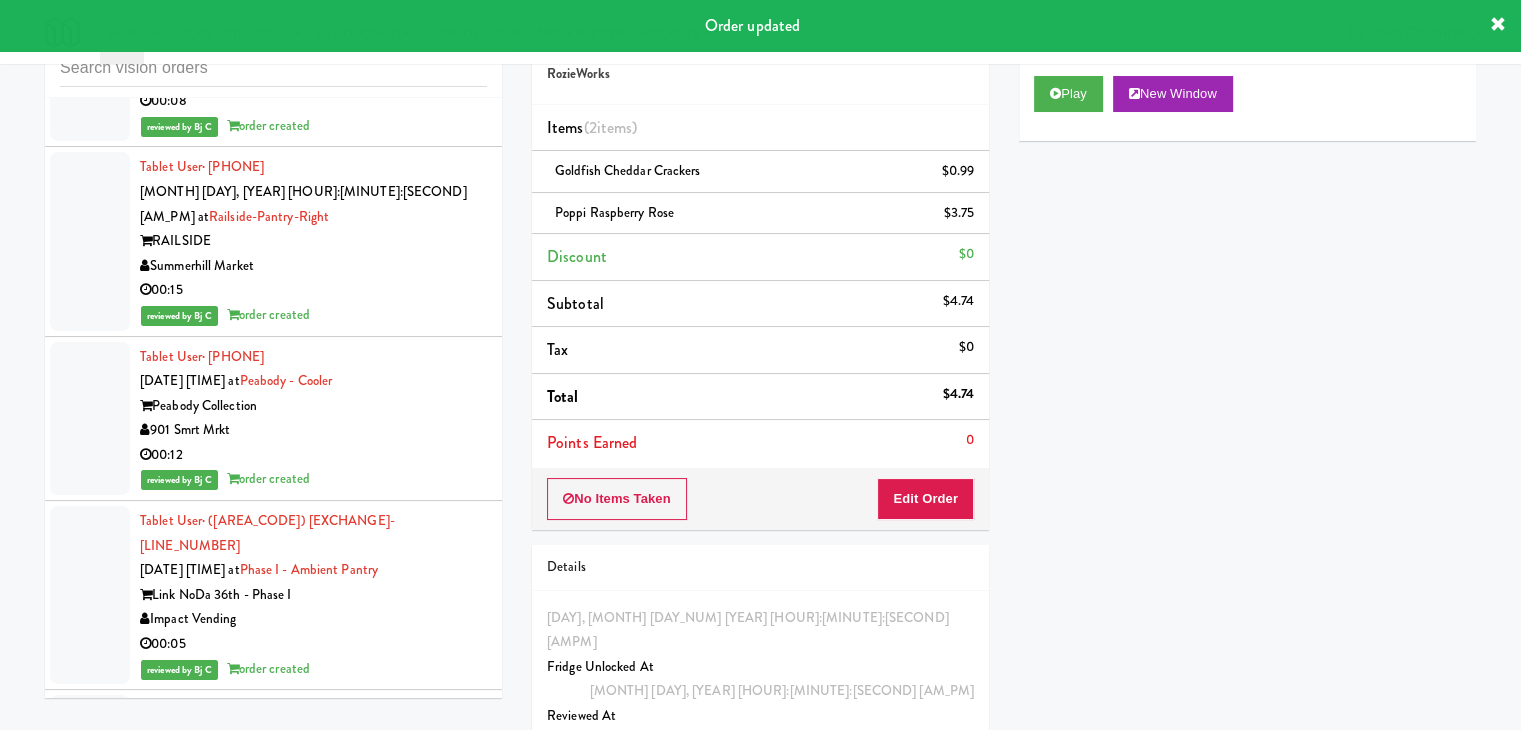 drag, startPoint x: 365, startPoint y: 409, endPoint x: 595, endPoint y: 350, distance: 237.44684 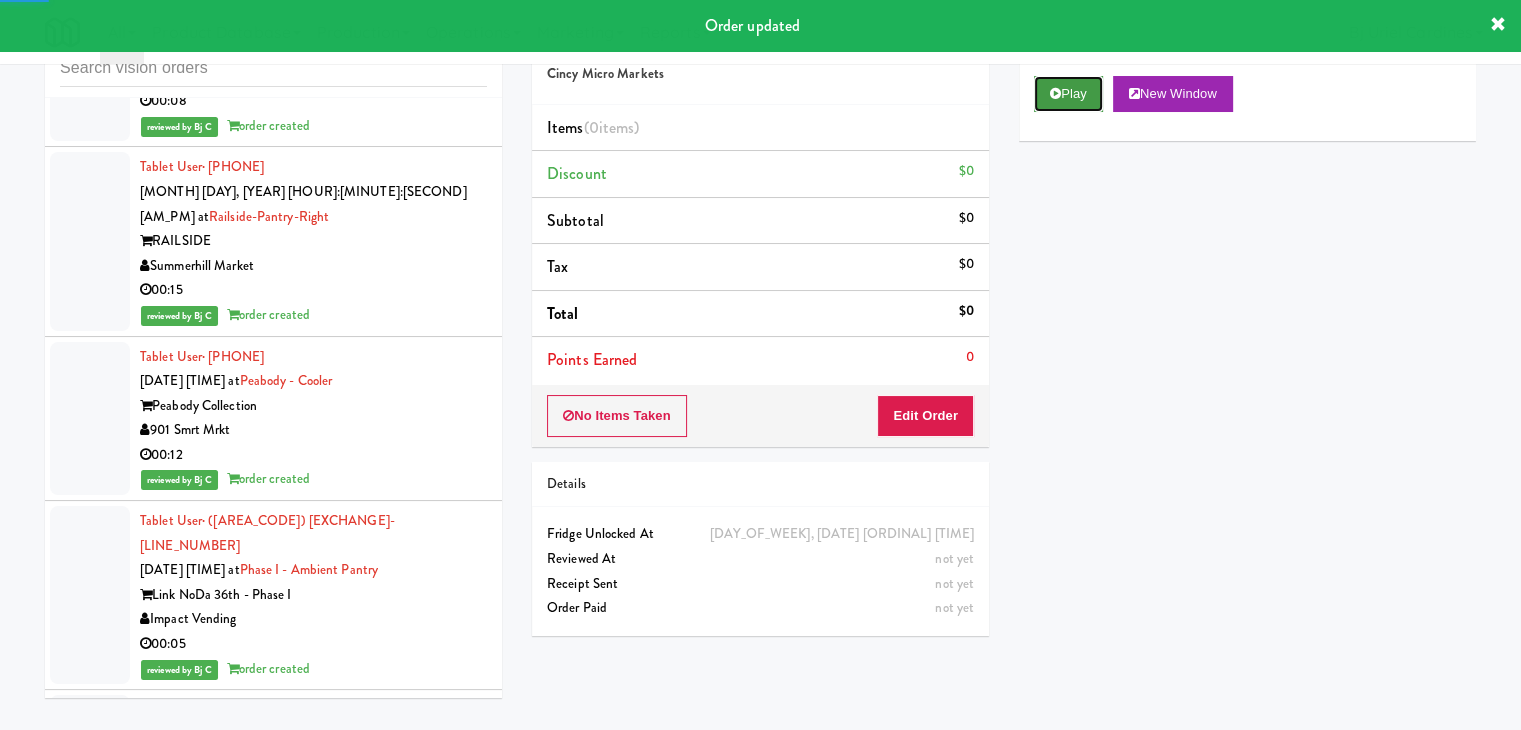 click on "Play" at bounding box center [1068, 94] 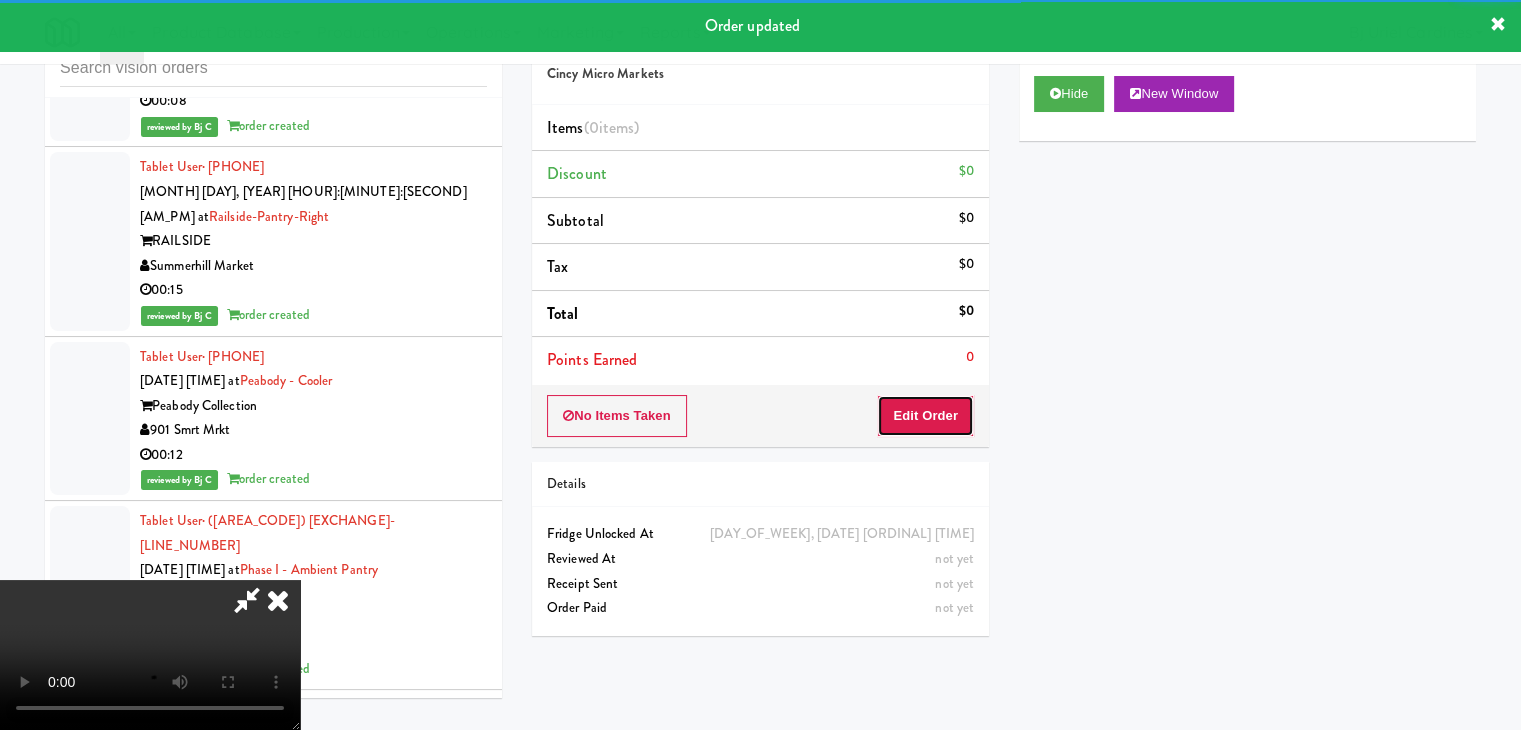 click on "Edit Order" at bounding box center (925, 416) 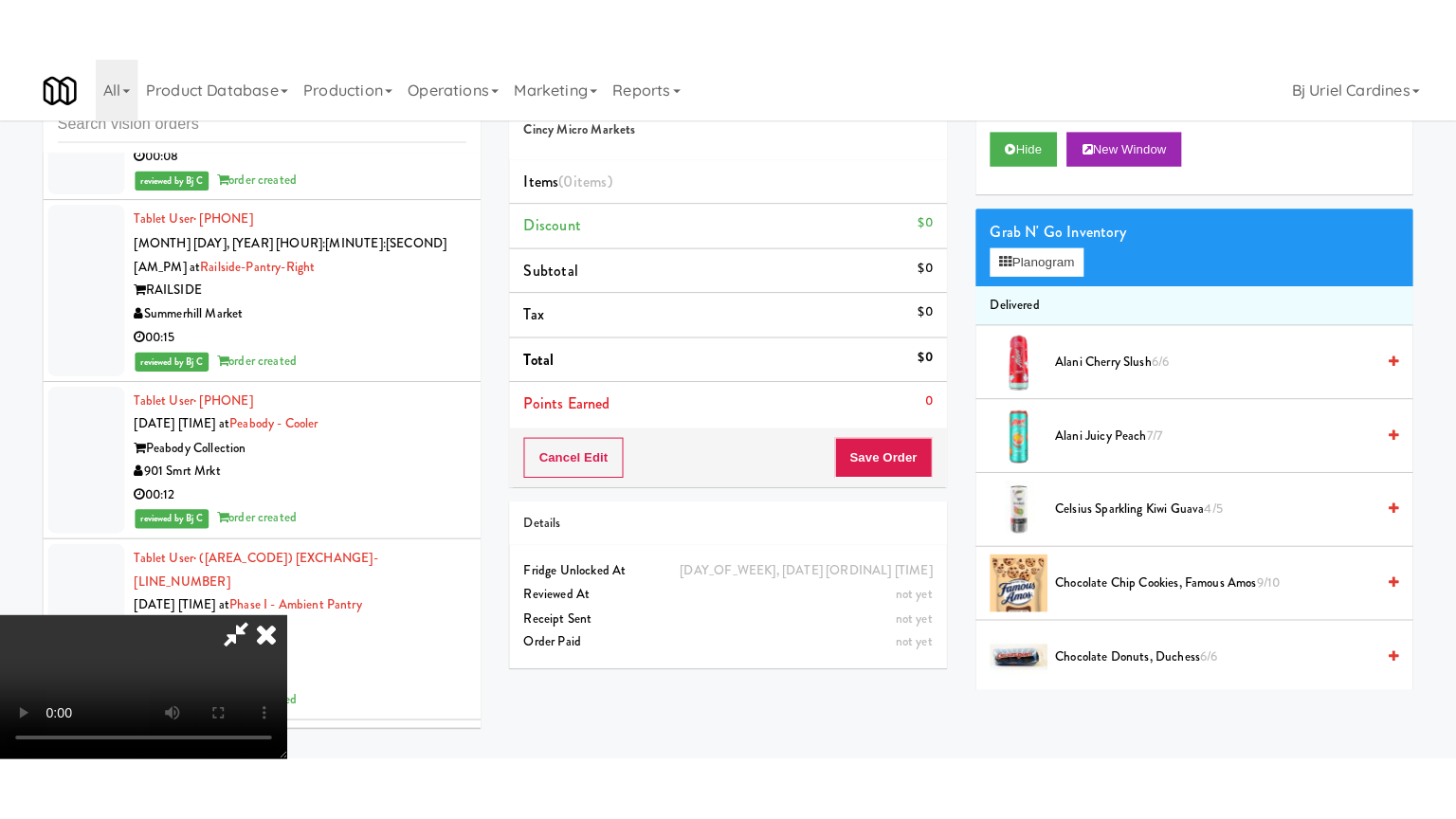 scroll, scrollTop: 266, scrollLeft: 0, axis: vertical 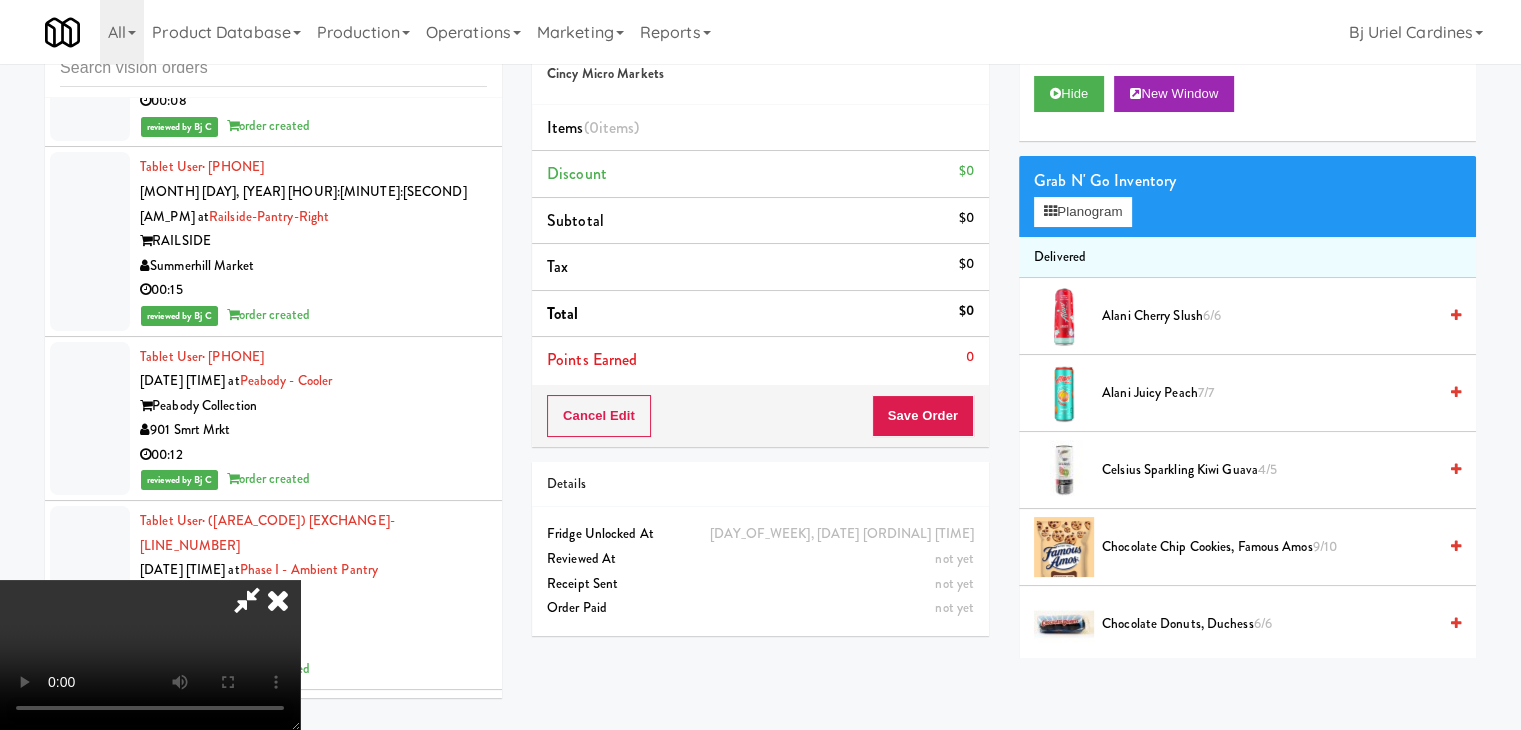 type 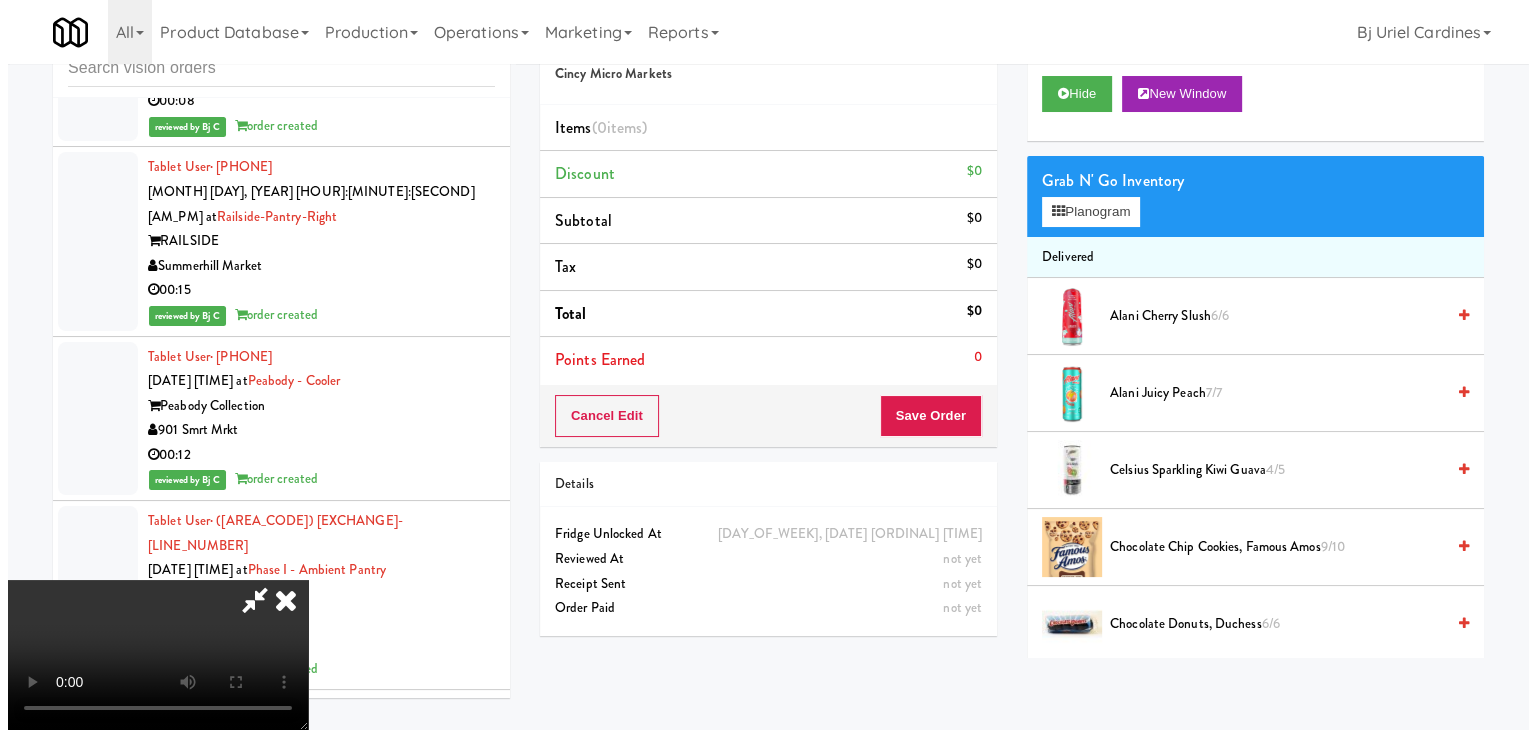 scroll, scrollTop: 0, scrollLeft: 0, axis: both 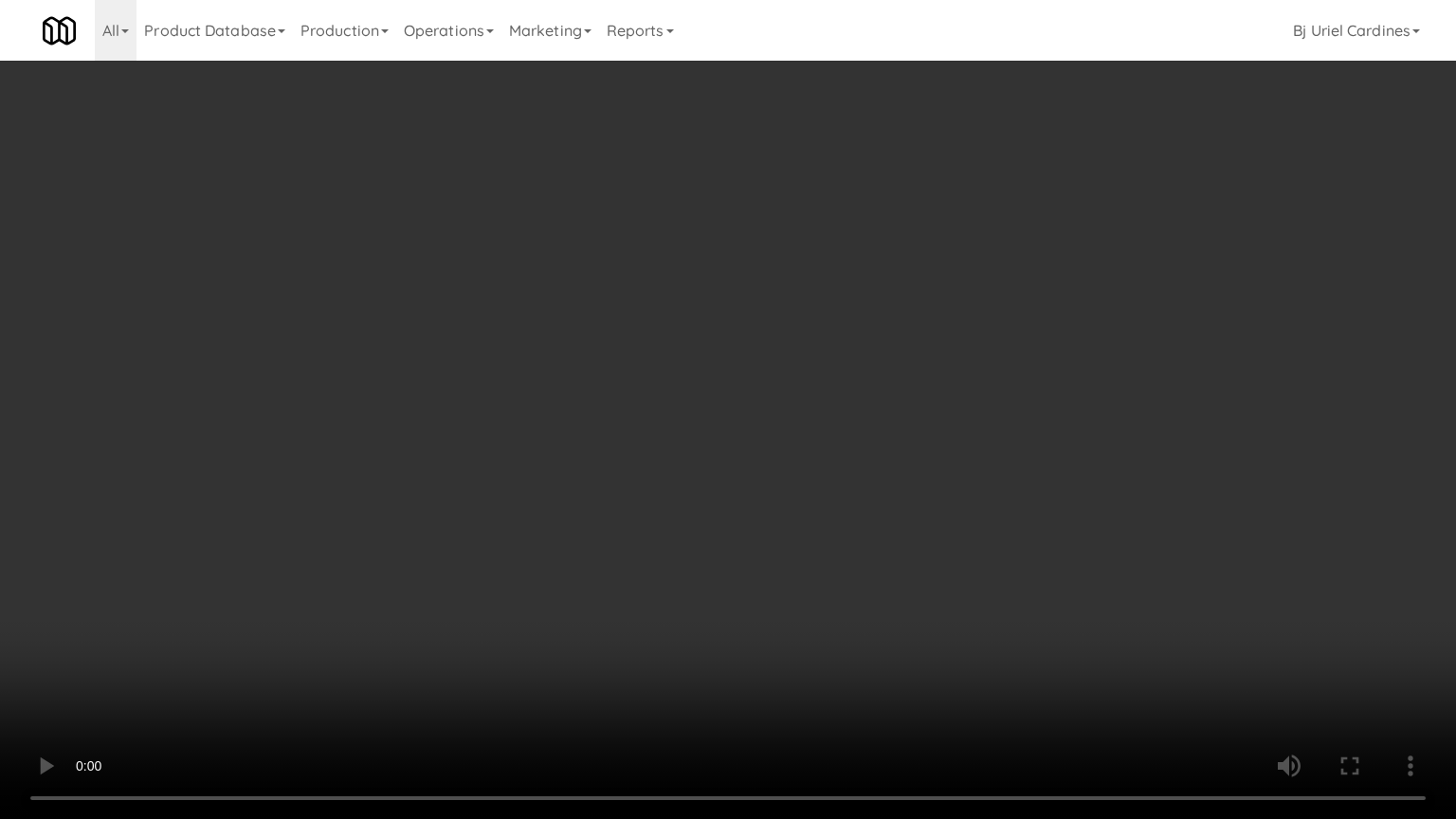 click at bounding box center (728, 410) 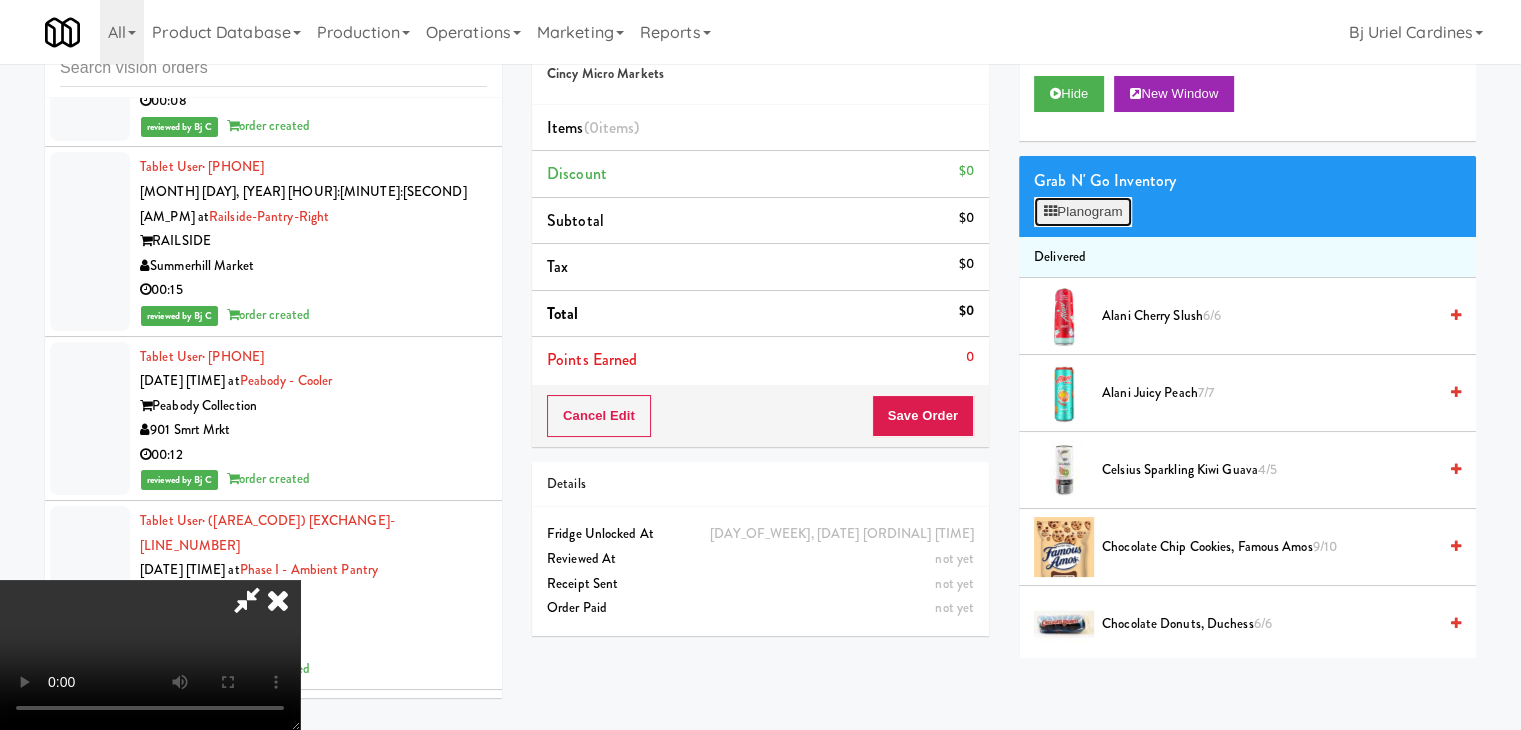 click on "Planogram" at bounding box center (1083, 212) 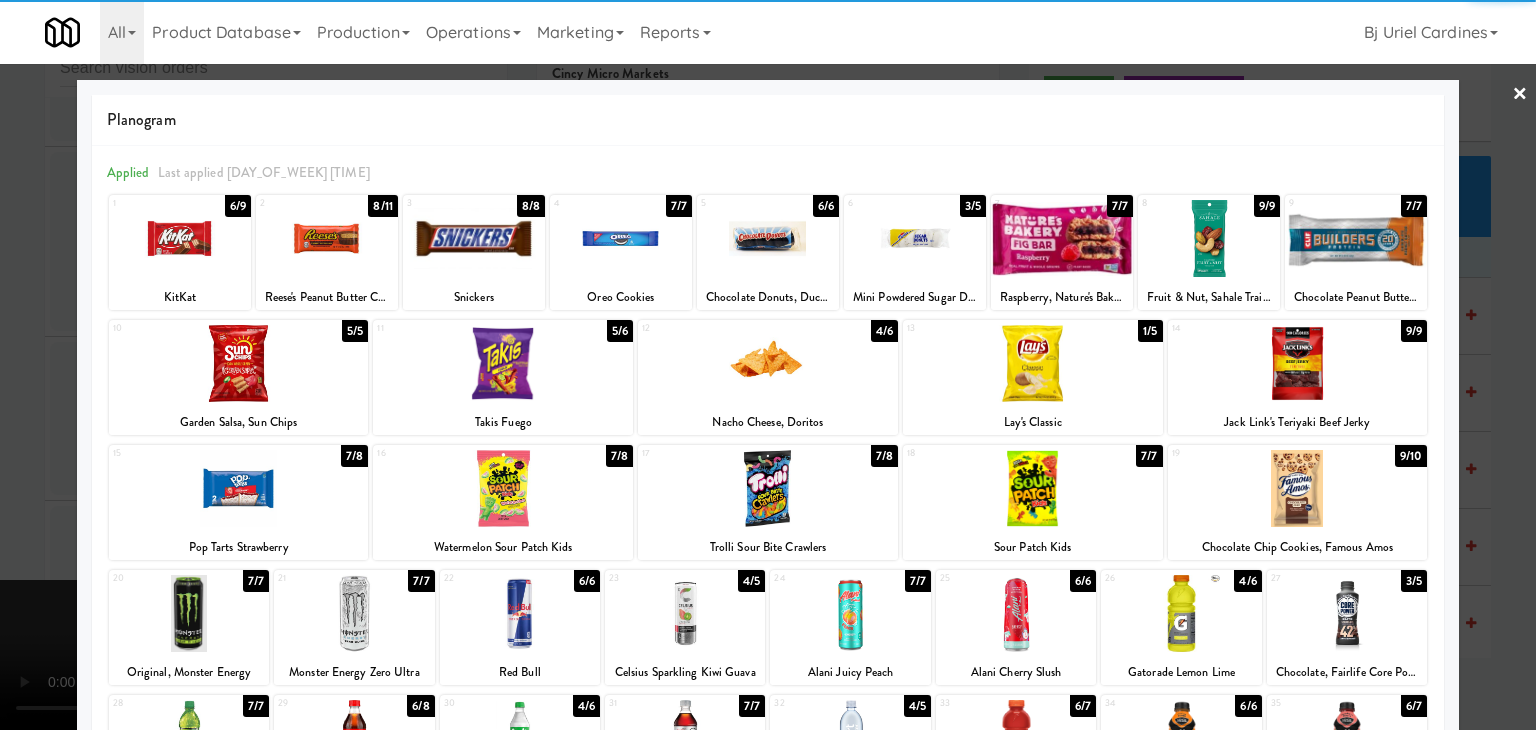click at bounding box center [915, 238] 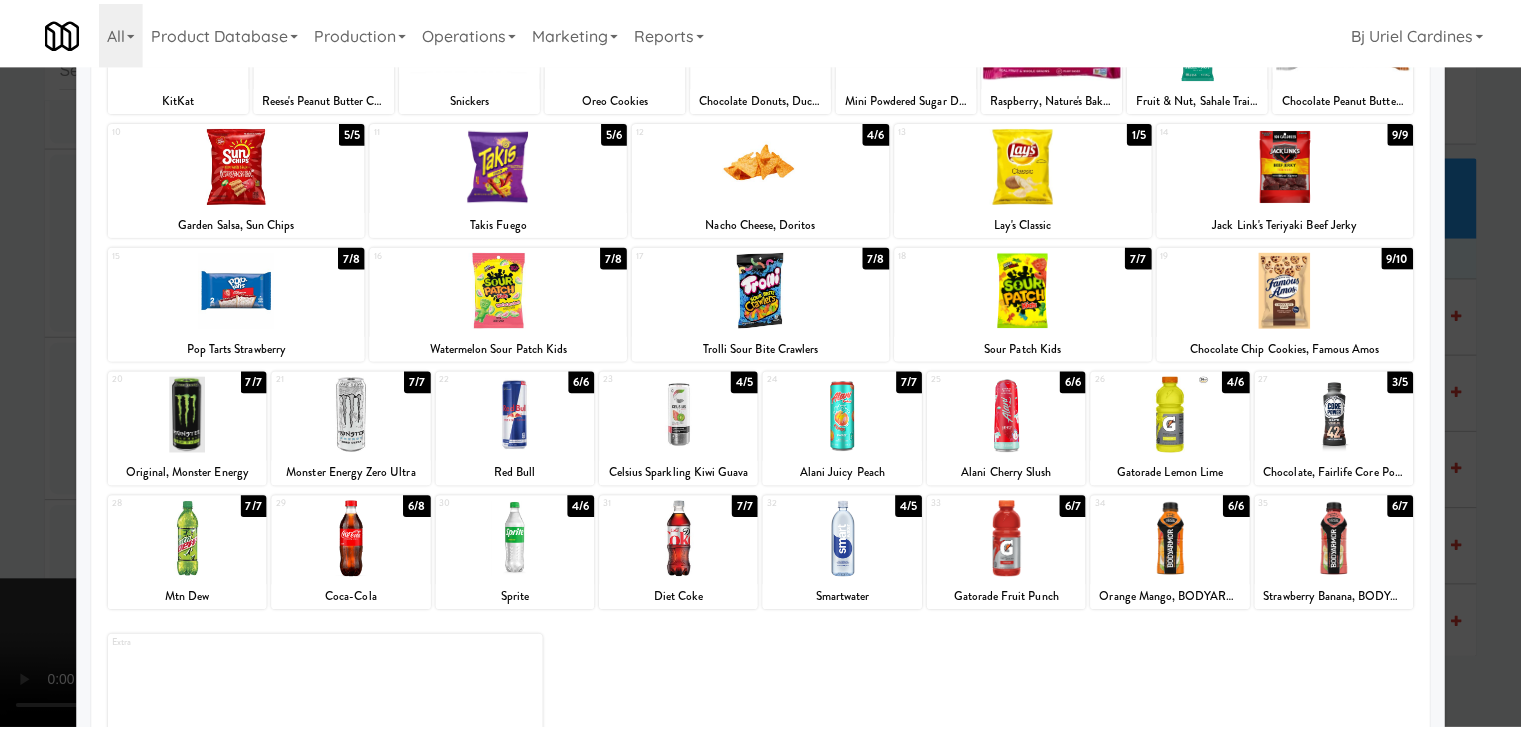 scroll, scrollTop: 200, scrollLeft: 0, axis: vertical 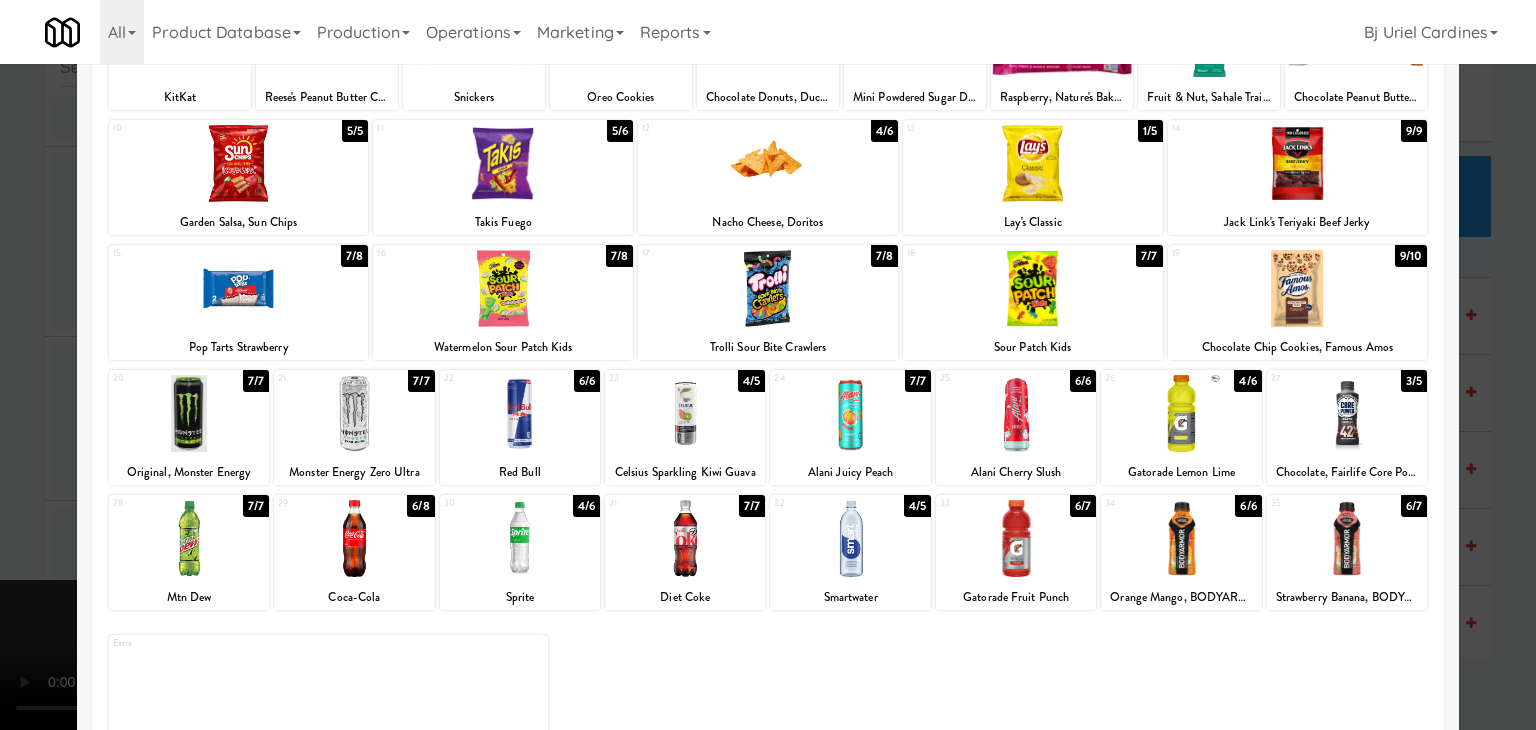 click at bounding box center [768, 288] 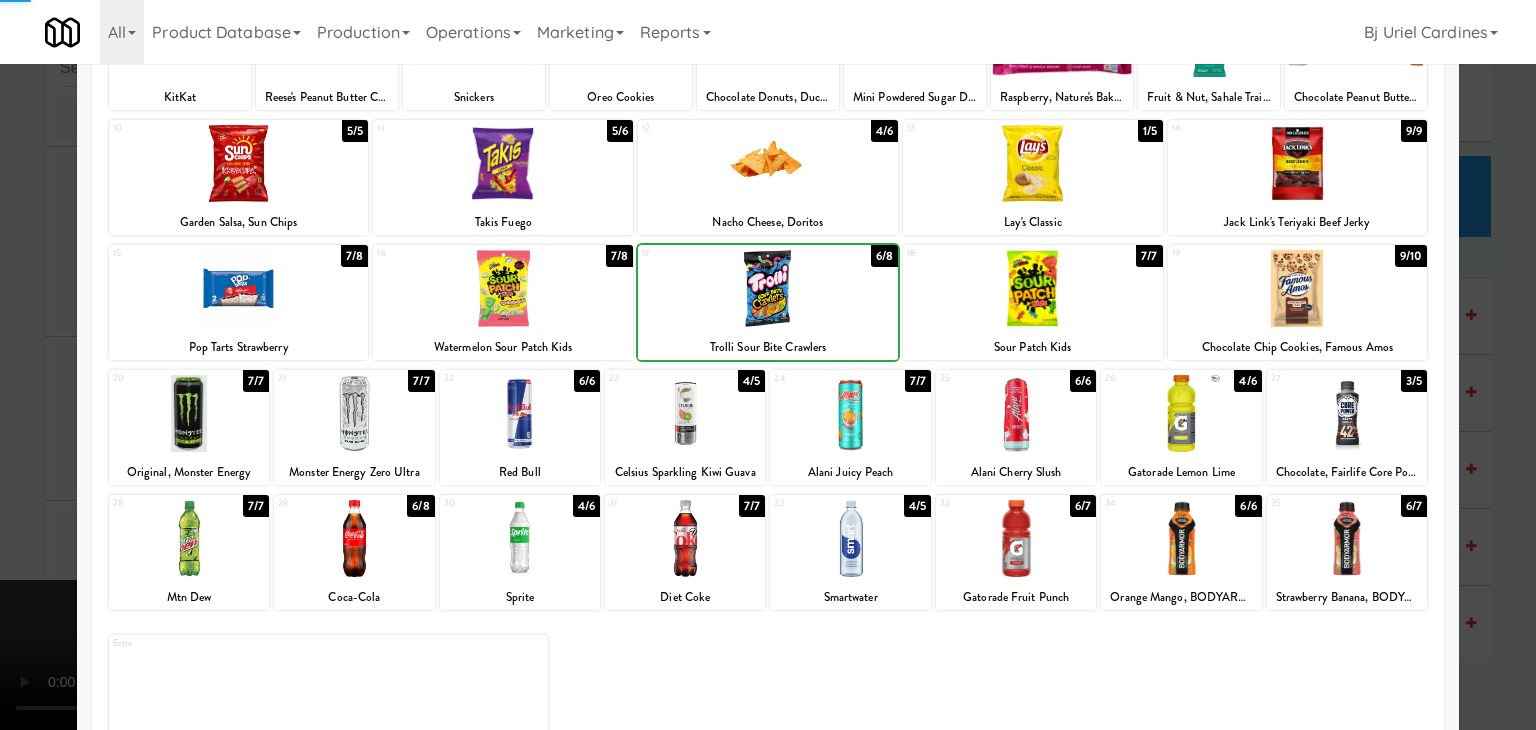 click at bounding box center [768, 365] 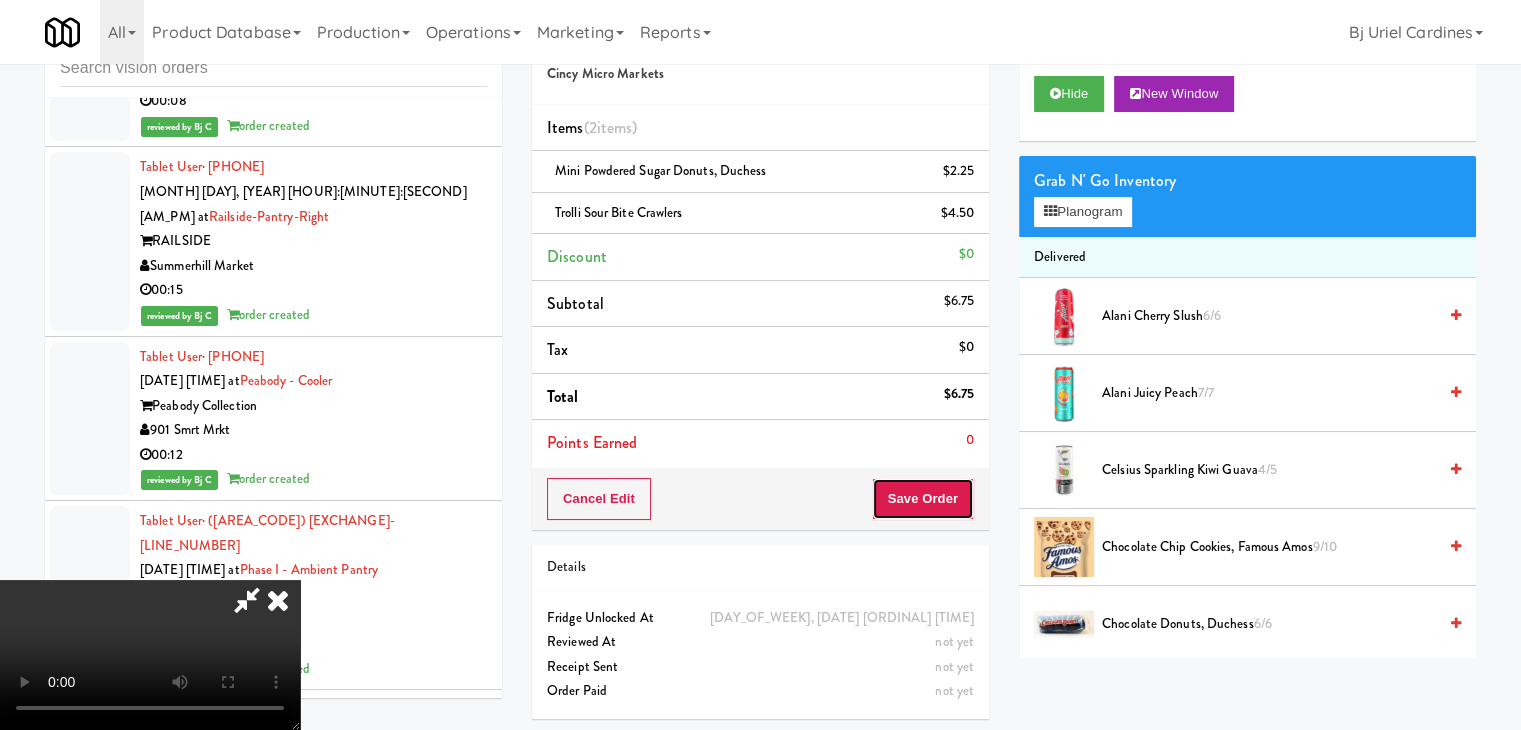 click on "Save Order" at bounding box center [923, 499] 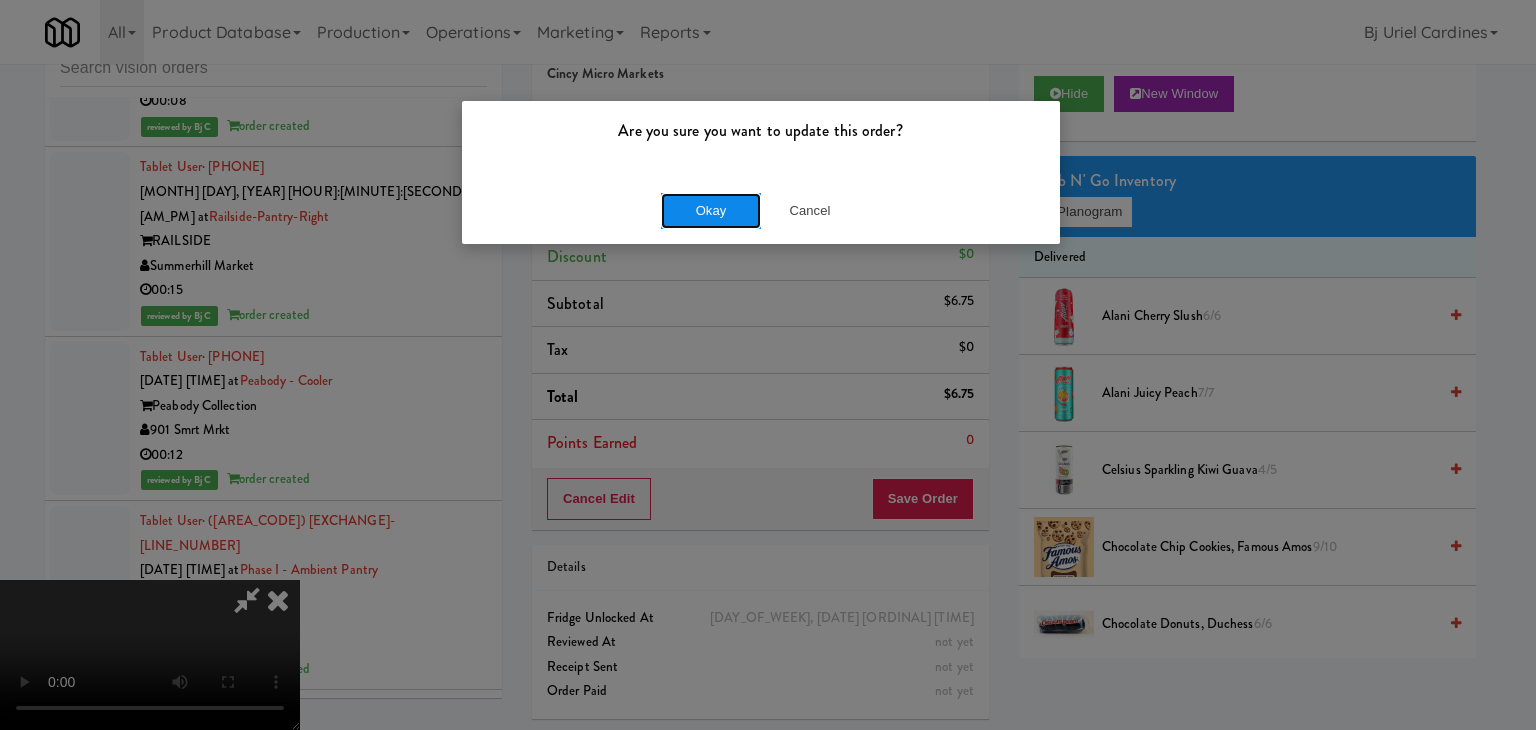 click on "Okay" at bounding box center (711, 211) 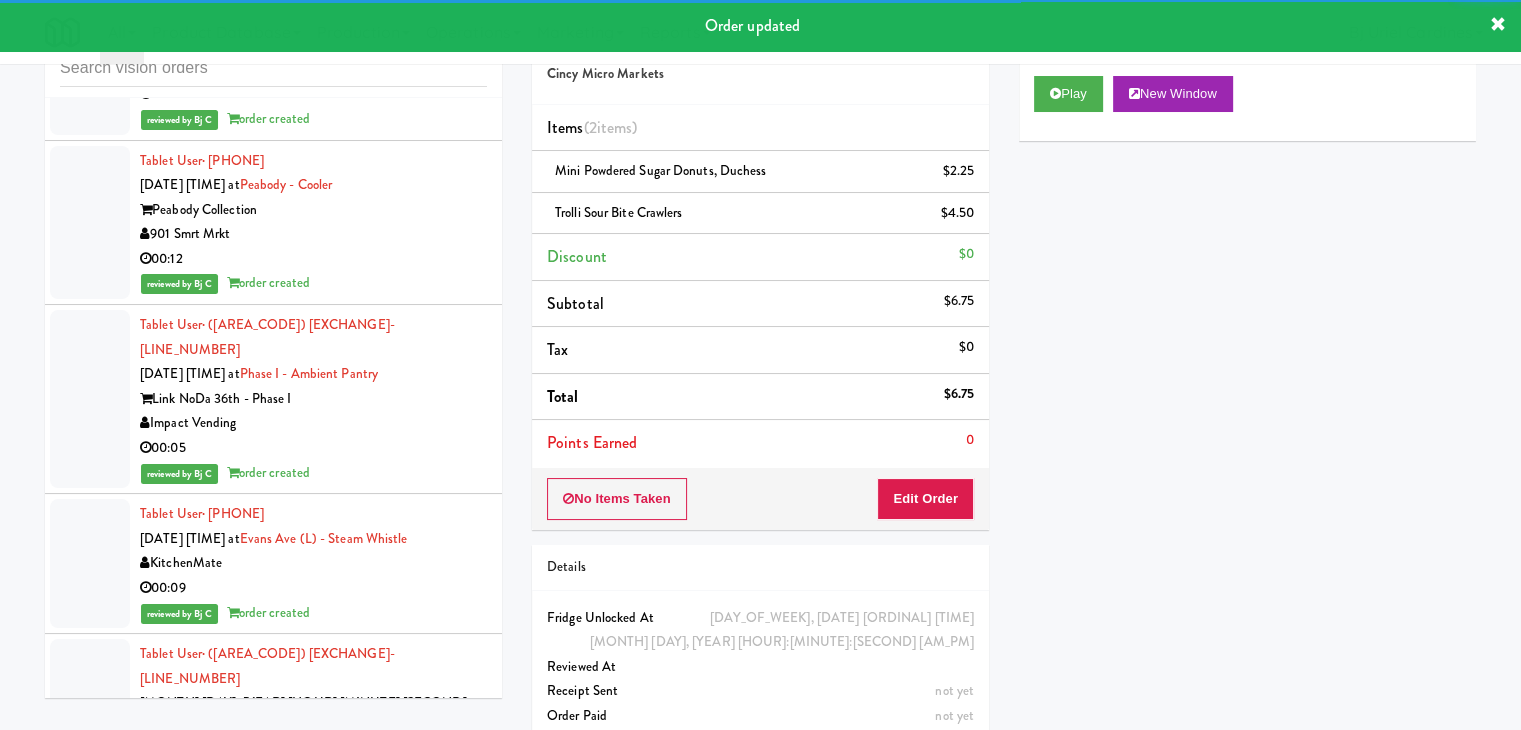 scroll, scrollTop: 16200, scrollLeft: 0, axis: vertical 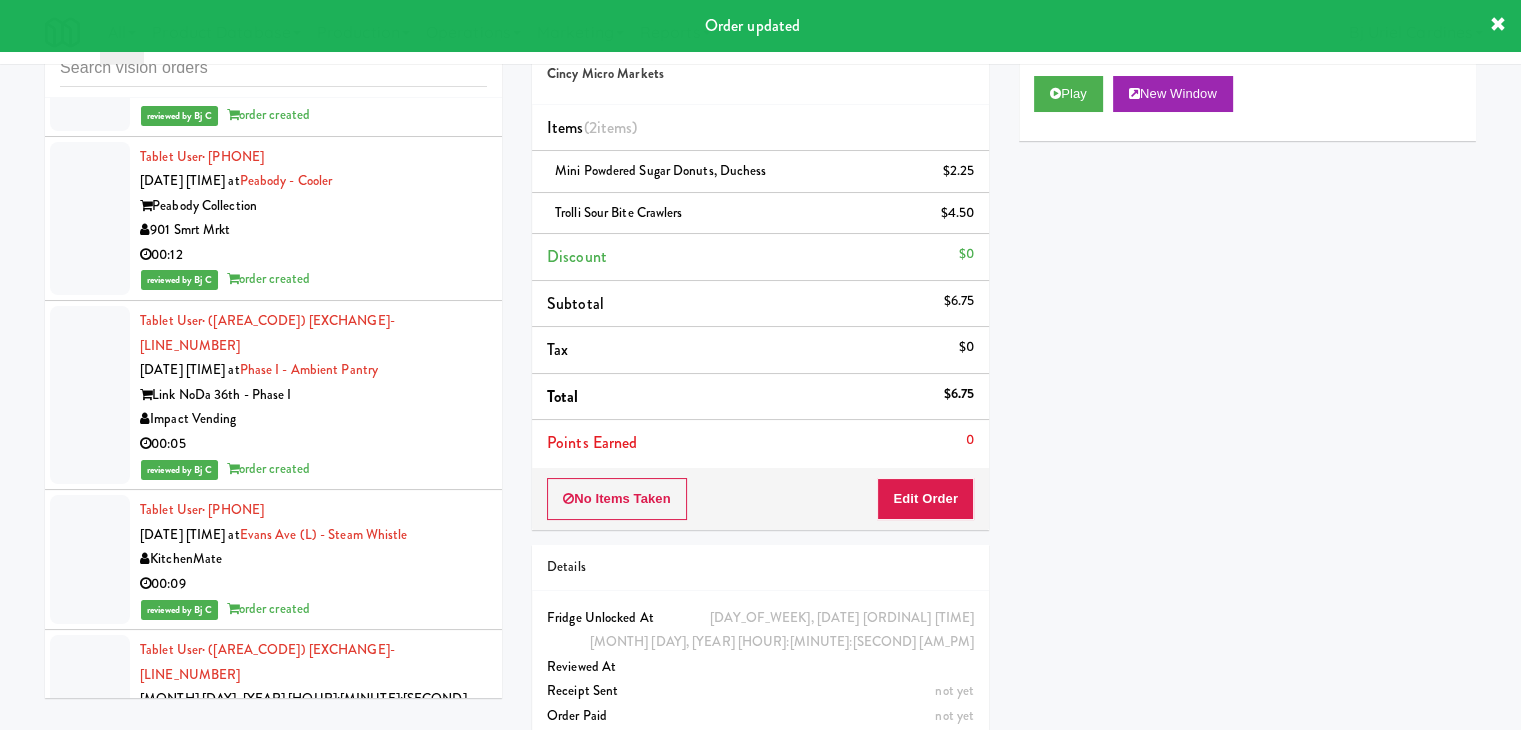 drag, startPoint x: 429, startPoint y: 354, endPoint x: 439, endPoint y: 380, distance: 27.856777 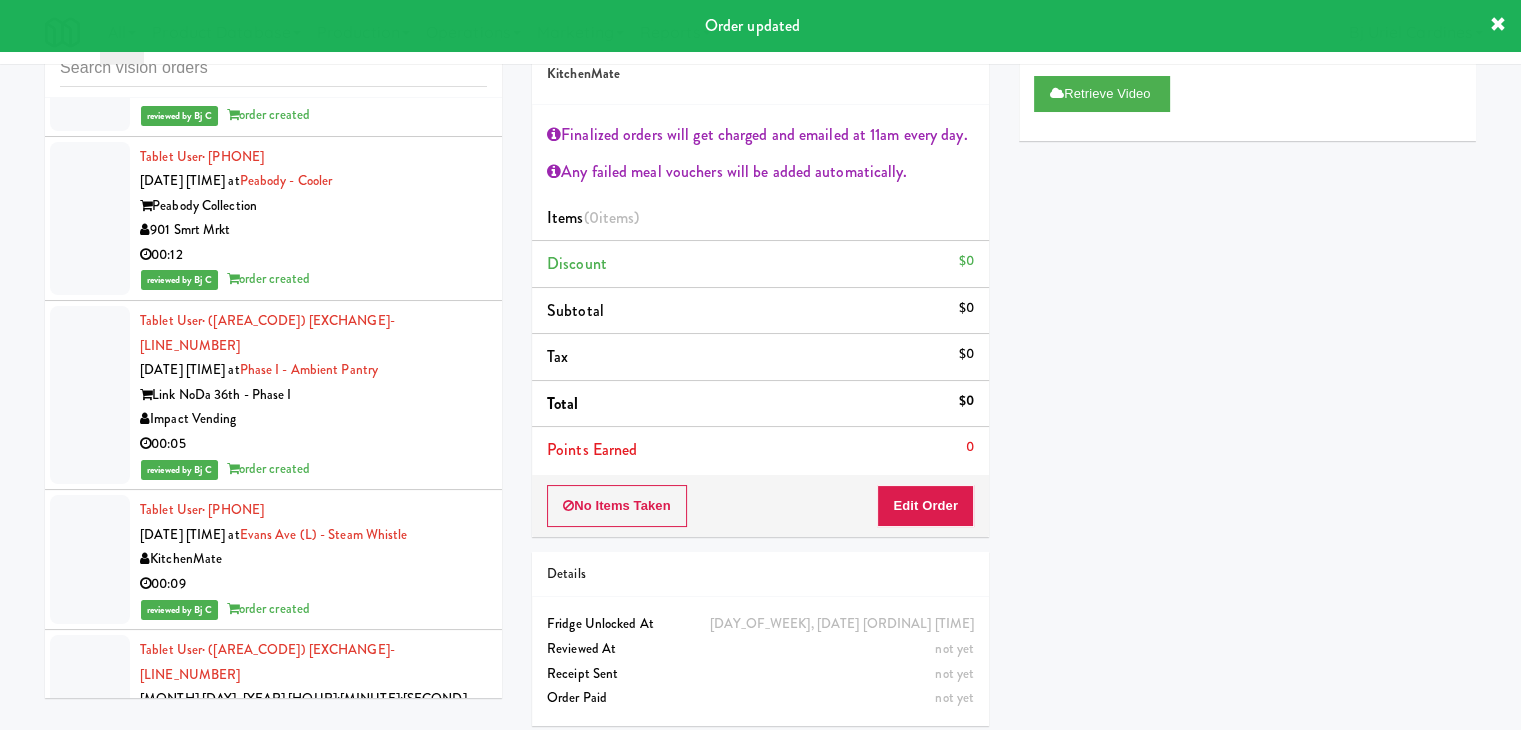 click on "Pennys DC" at bounding box center (313, 2969) 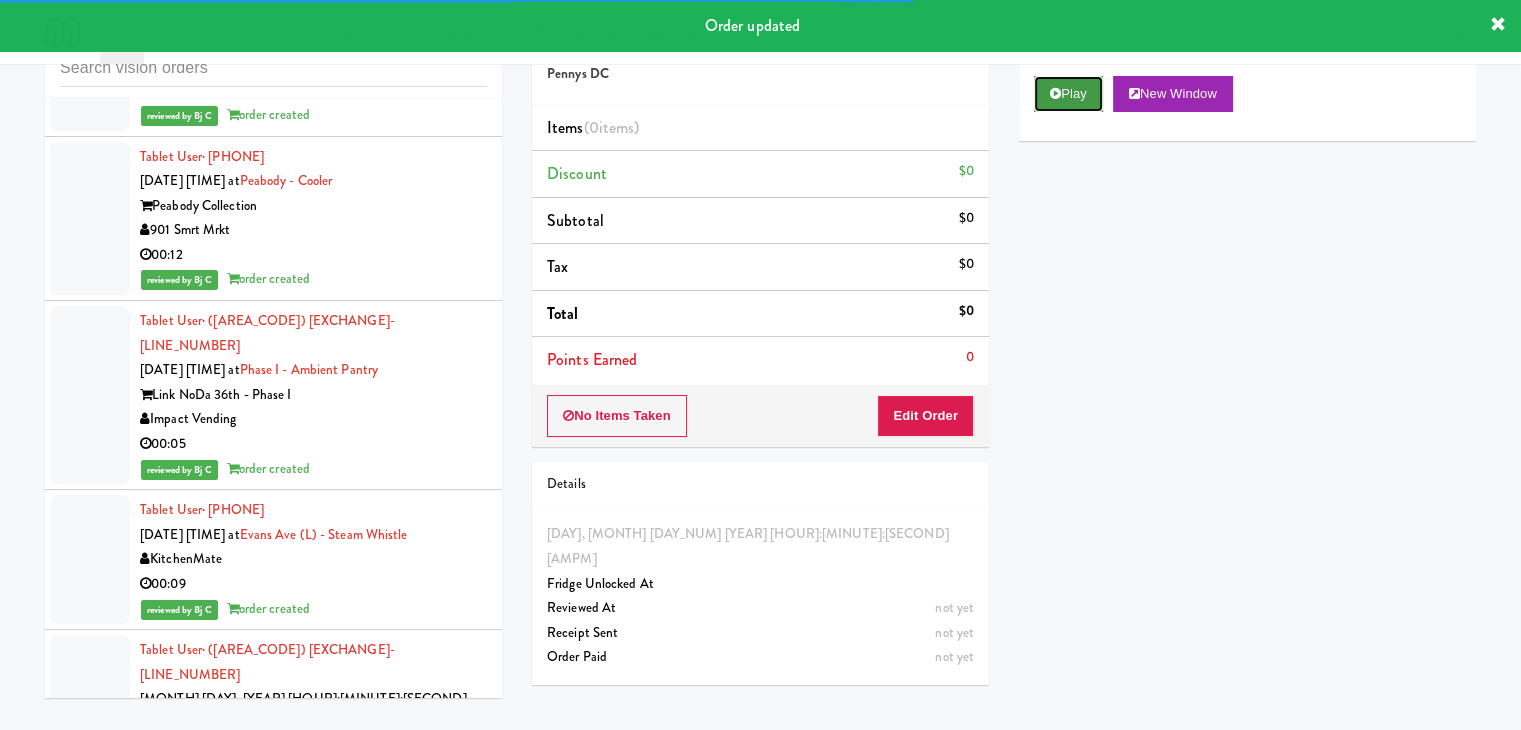drag, startPoint x: 1095, startPoint y: 89, endPoint x: 1030, endPoint y: 209, distance: 136.47343 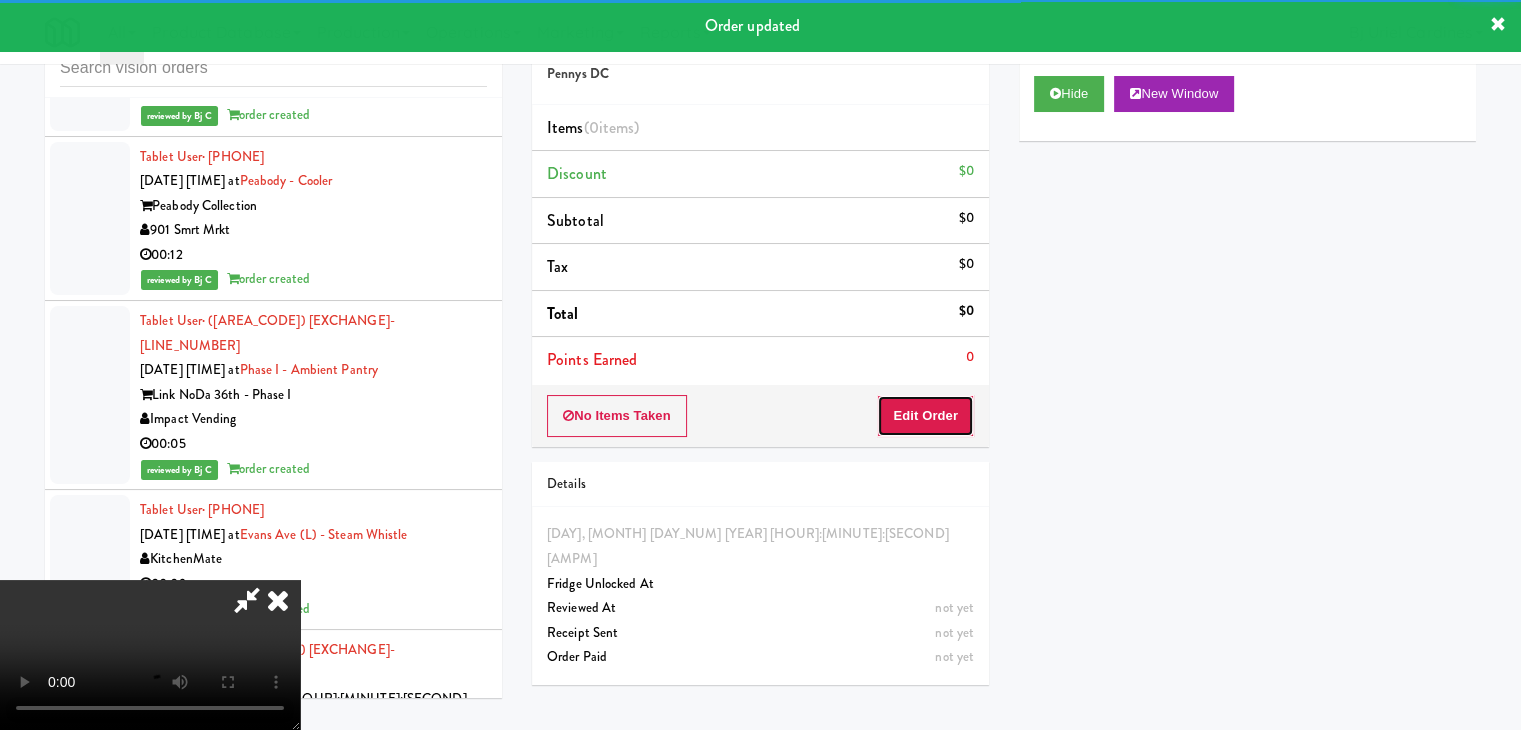 click on "Edit Order" at bounding box center [925, 416] 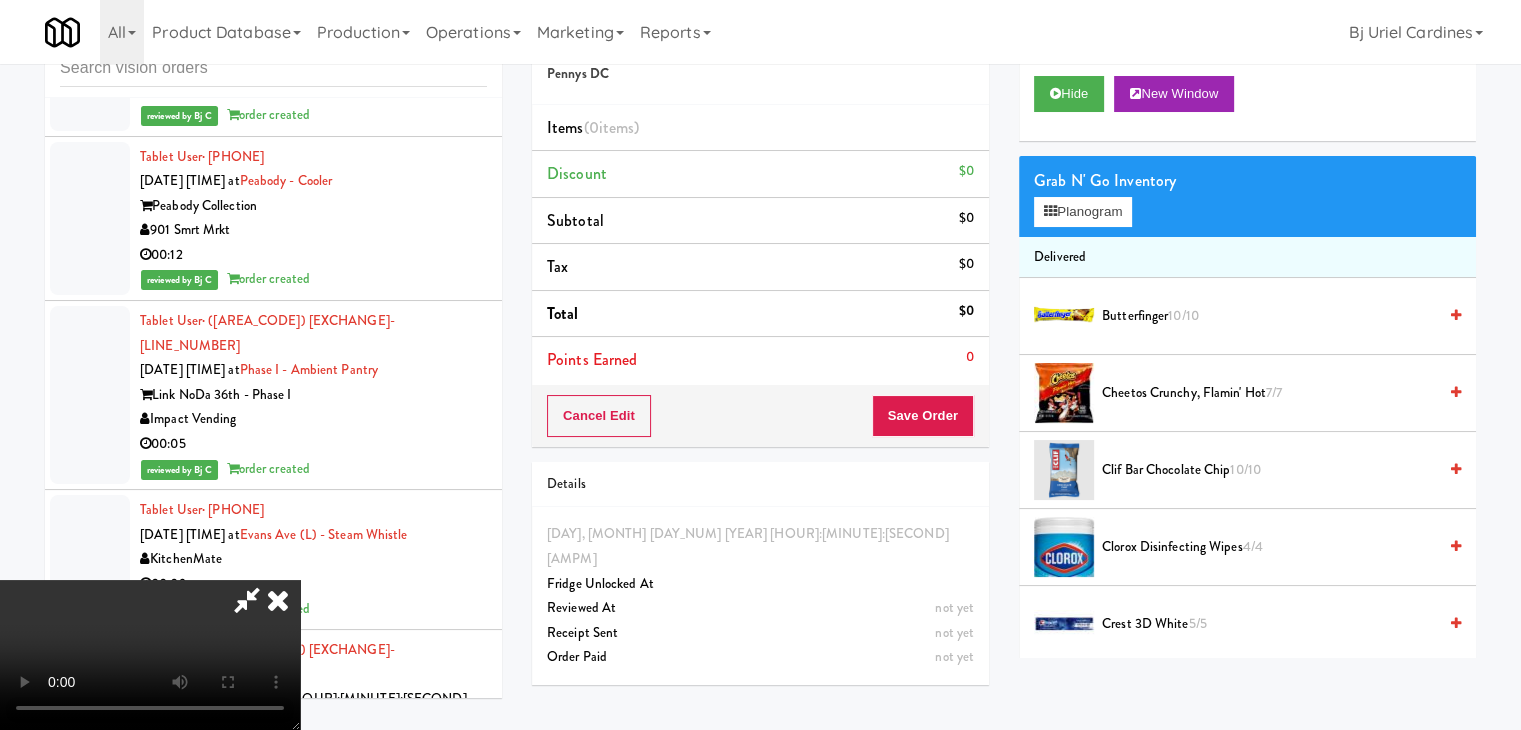 type 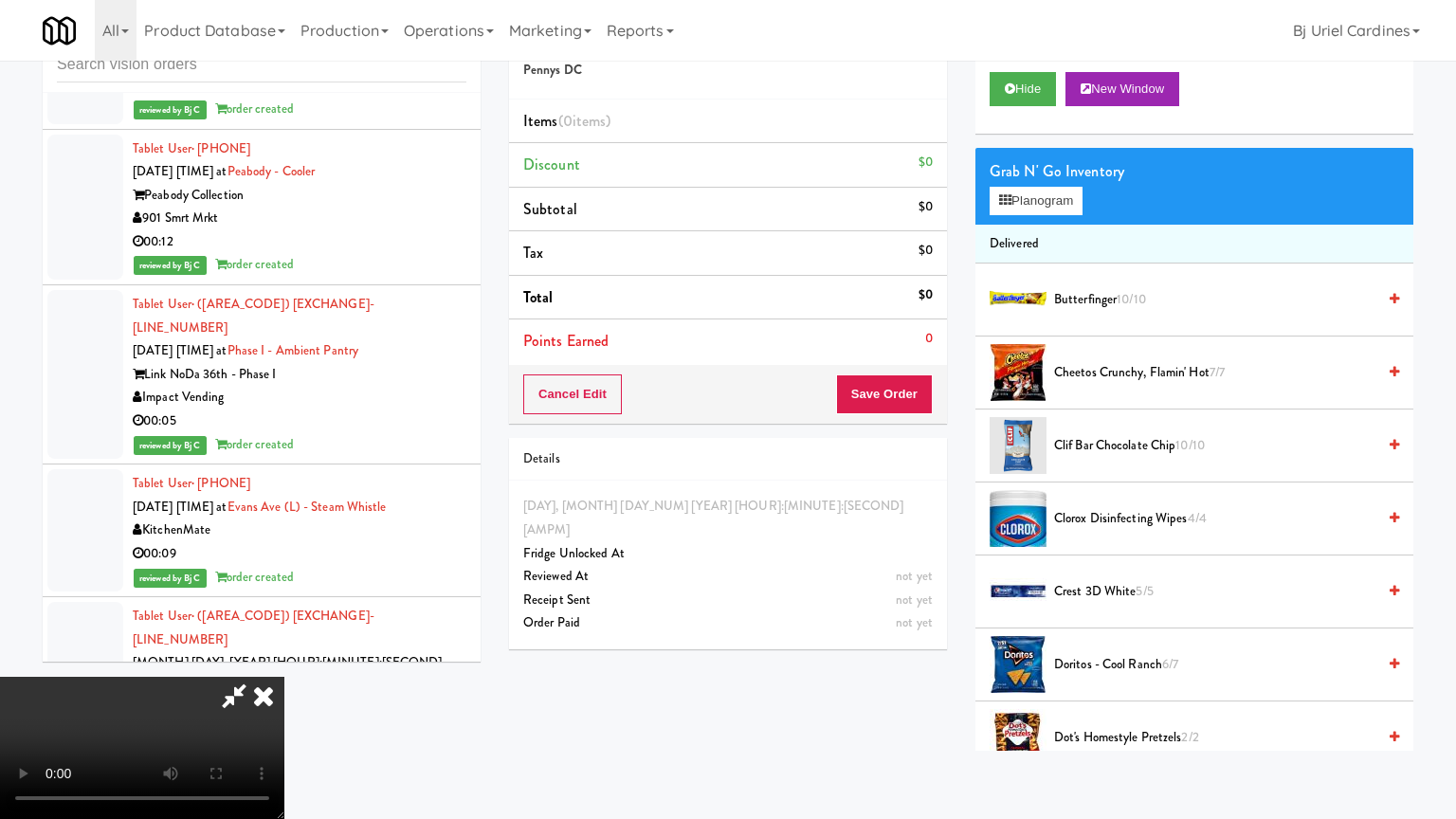 click at bounding box center (142, 748) 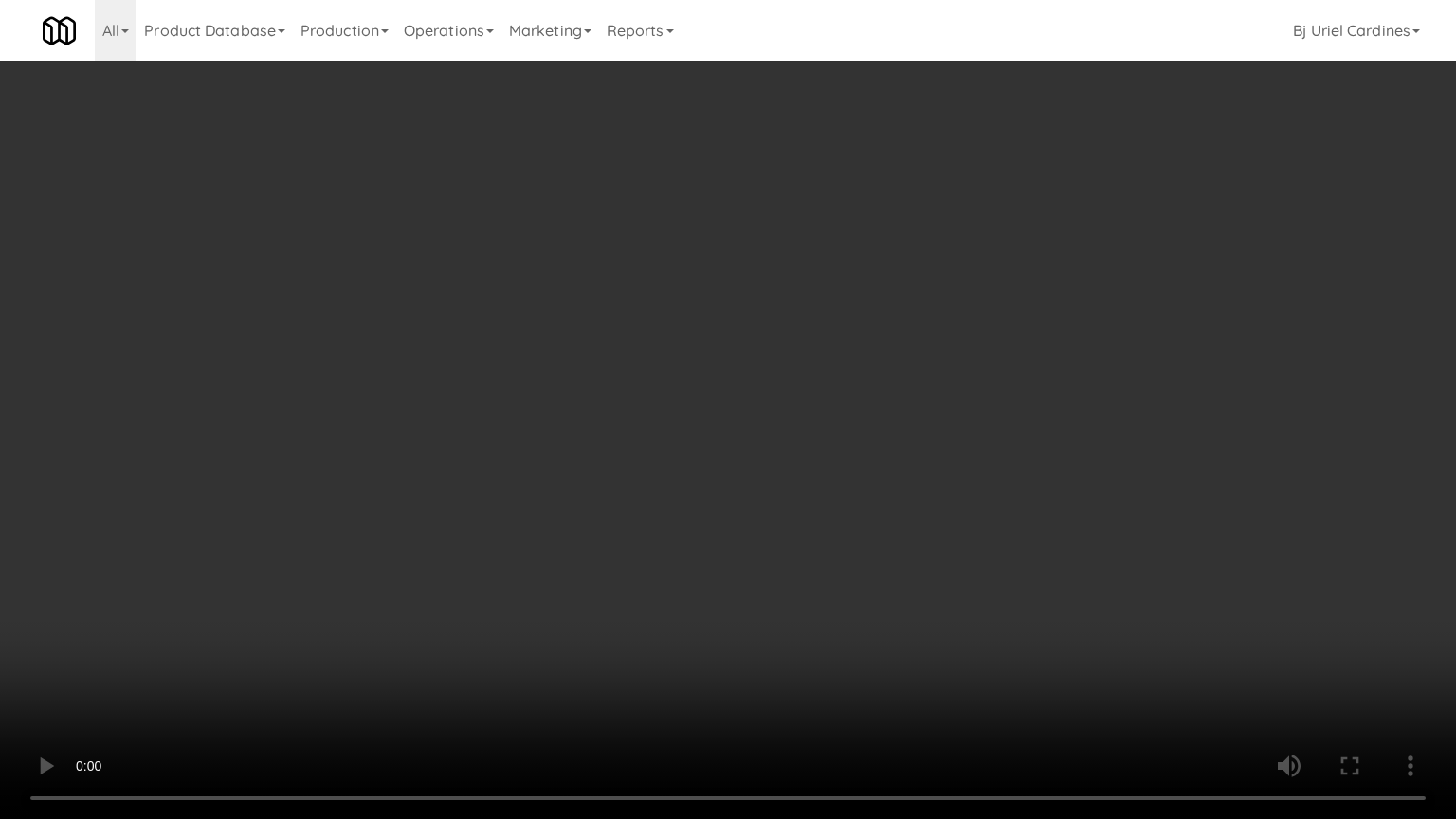 click at bounding box center (728, 410) 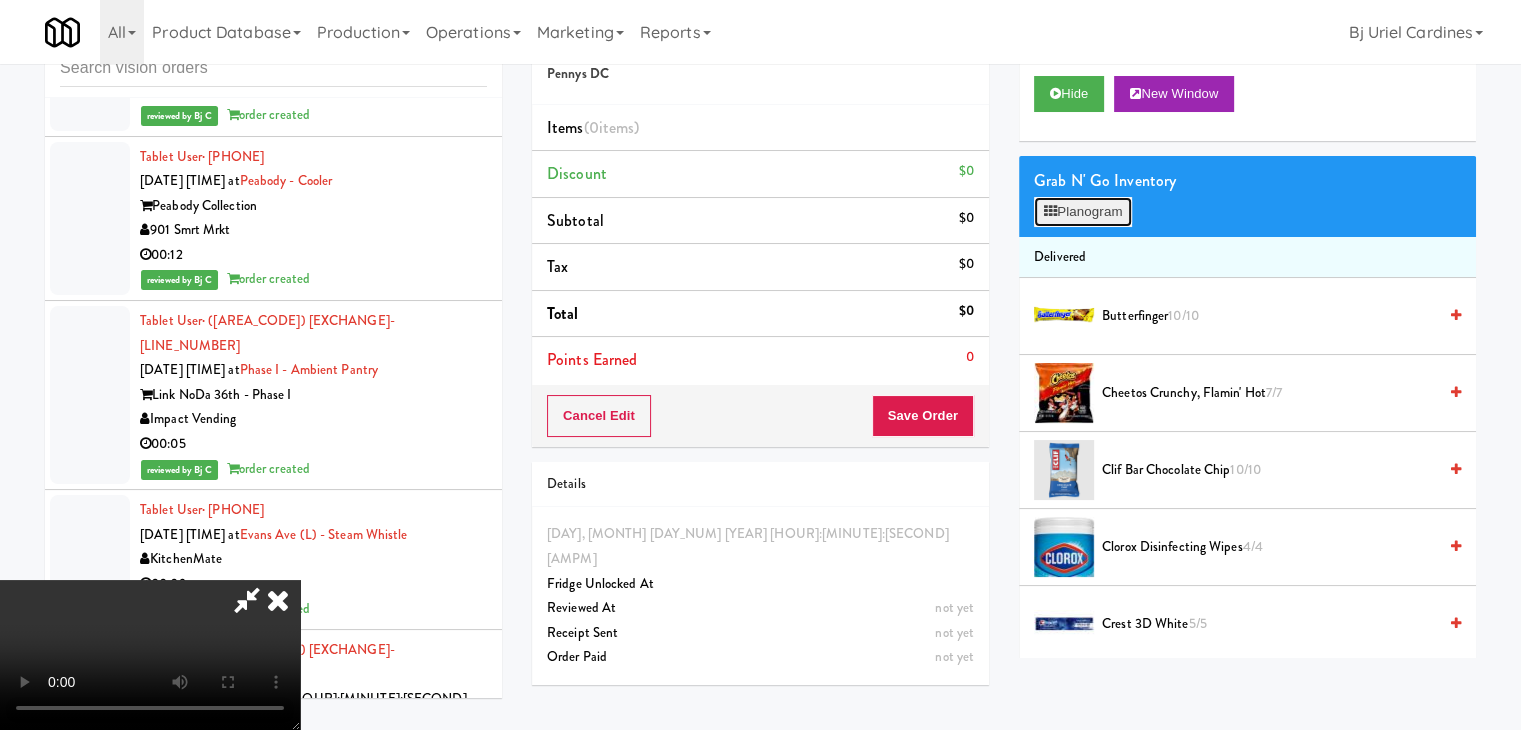 click on "Planogram" at bounding box center [1083, 212] 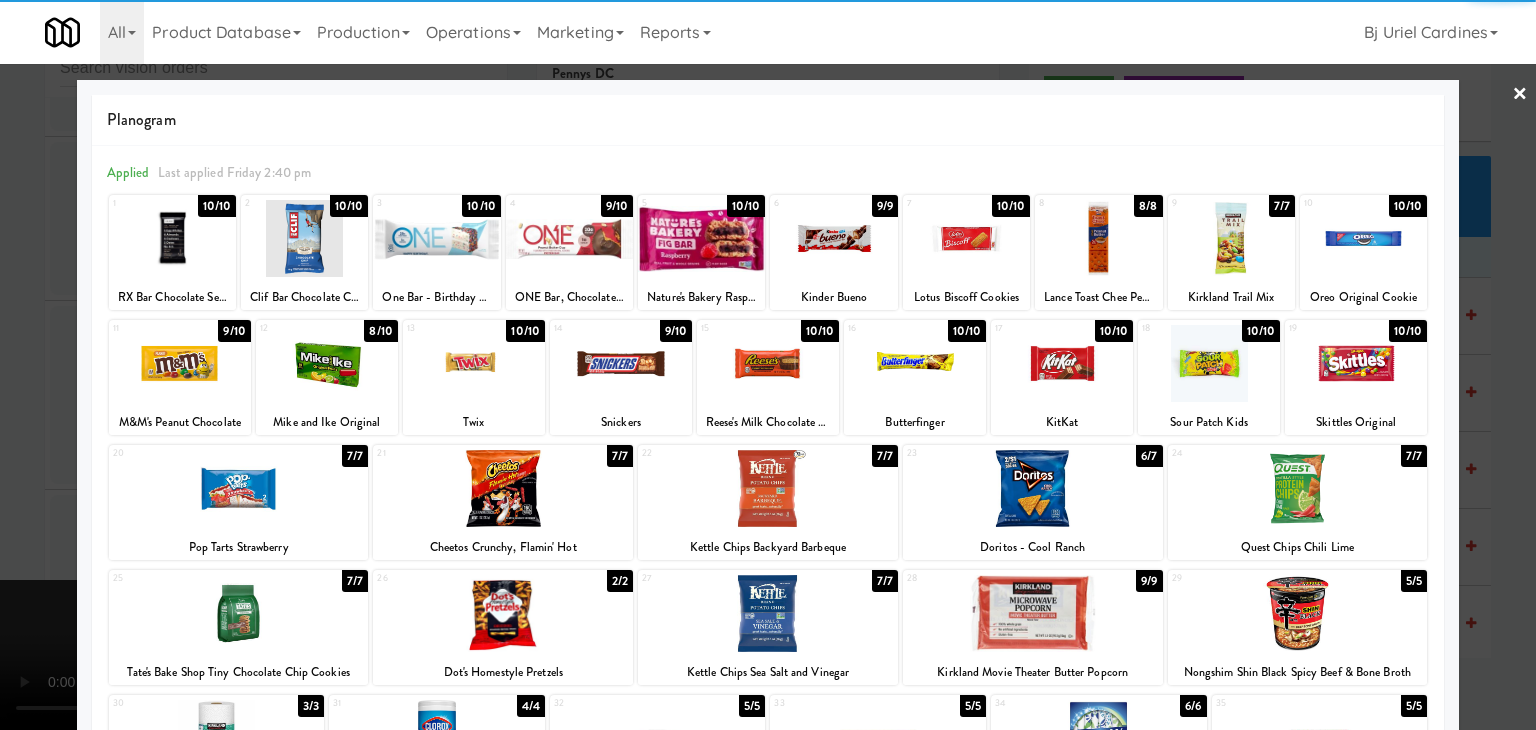 drag, startPoint x: 744, startPoint y: 378, endPoint x: 728, endPoint y: 383, distance: 16.763054 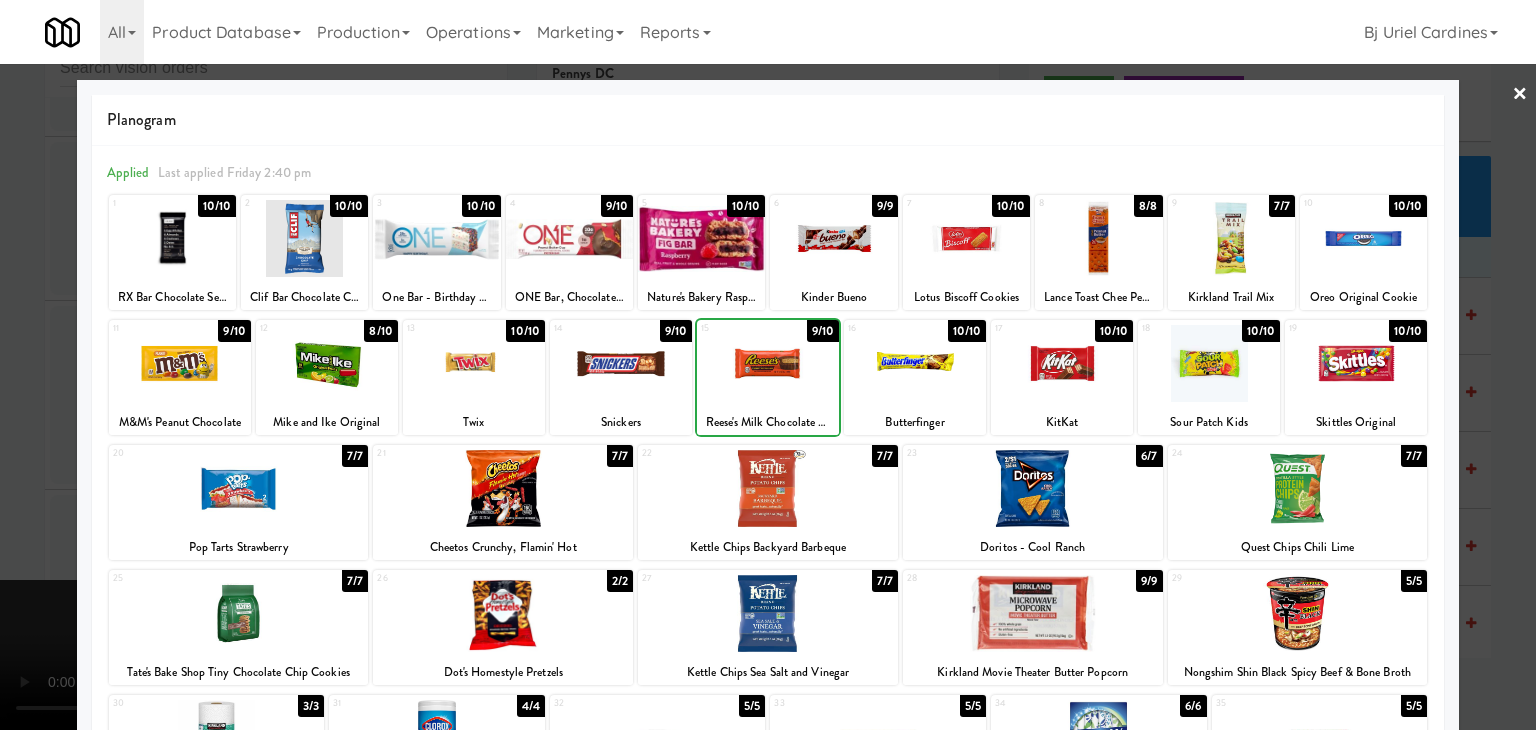 drag, startPoint x: 32, startPoint y: 409, endPoint x: 497, endPoint y: 406, distance: 465.00967 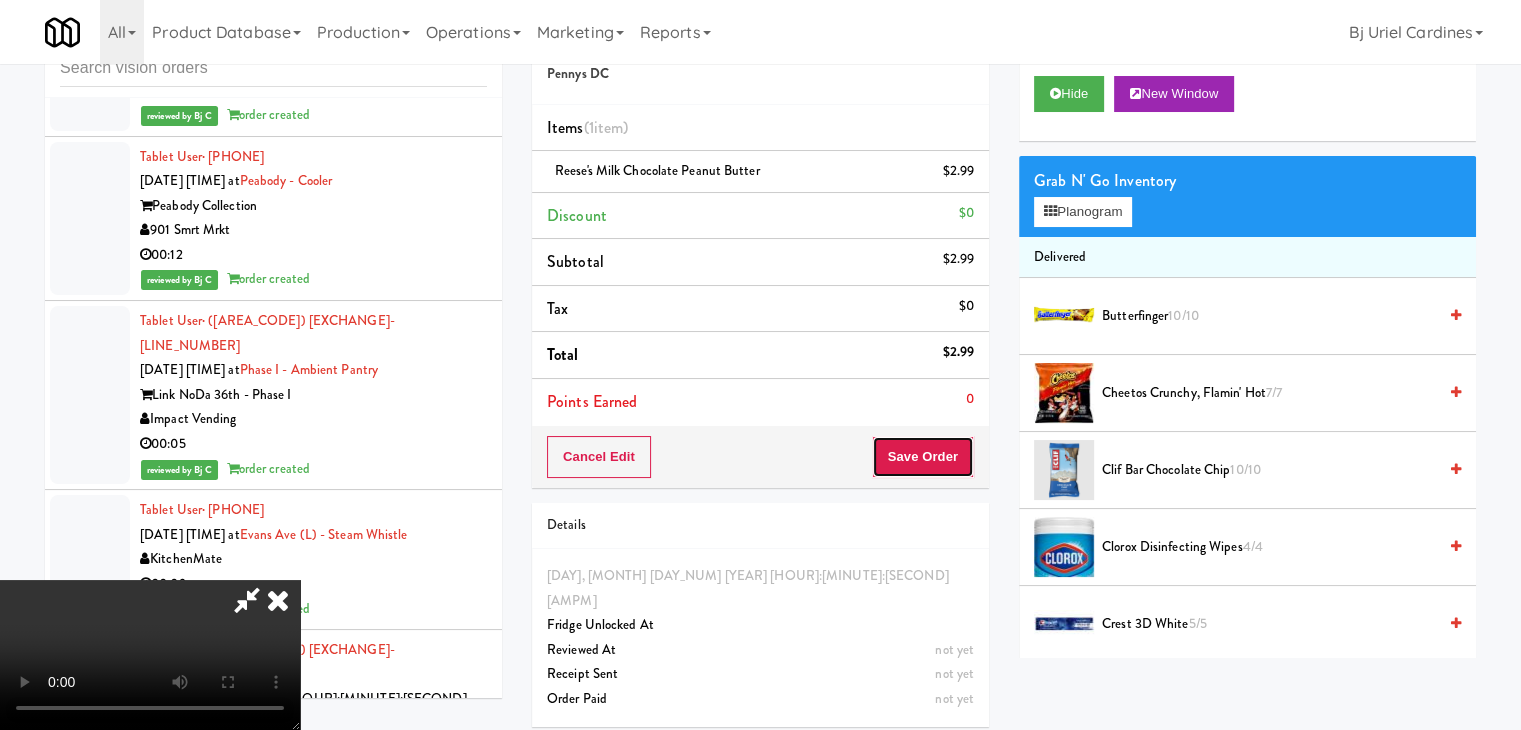 click on "Save Order" at bounding box center [923, 457] 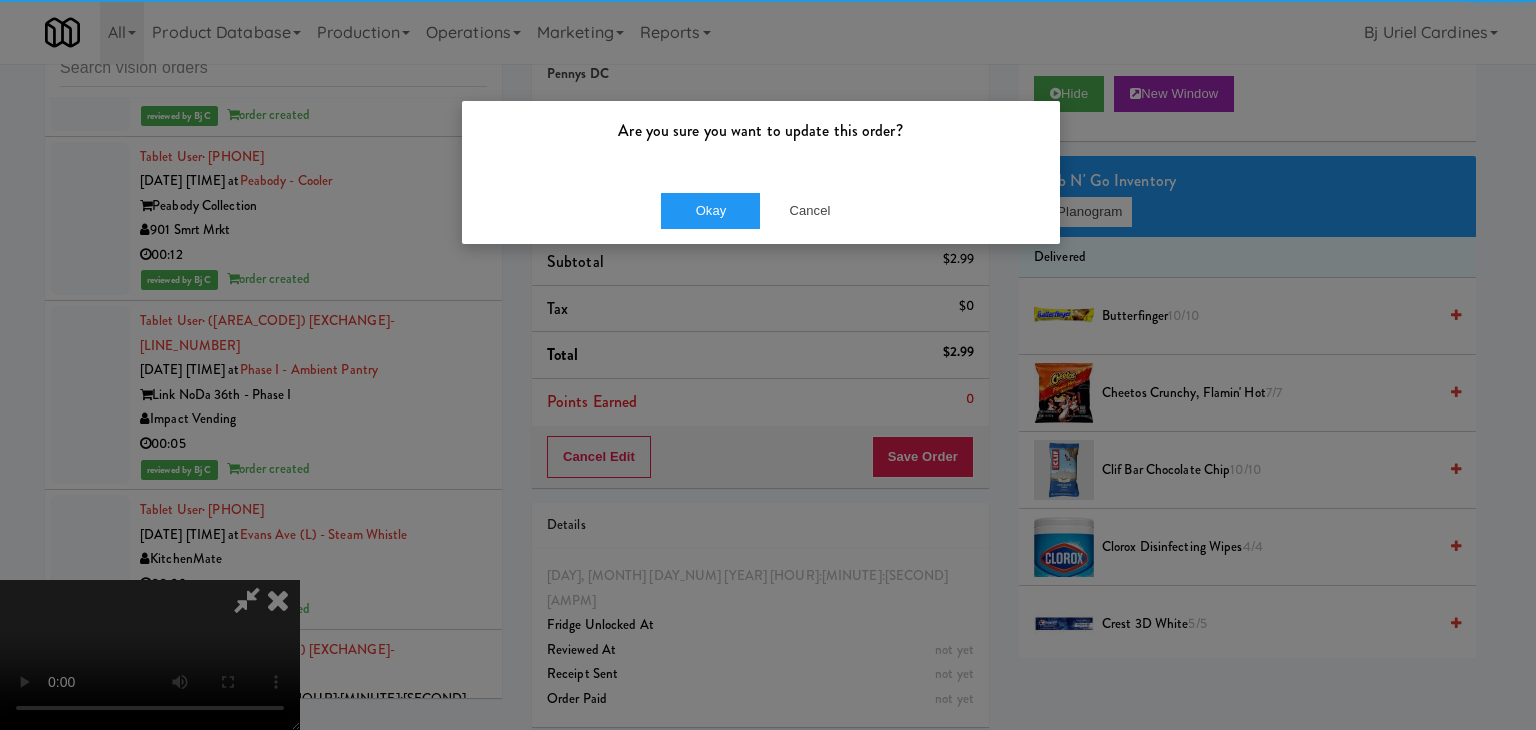 click on "Are you sure you want to update this order?" at bounding box center (761, 139) 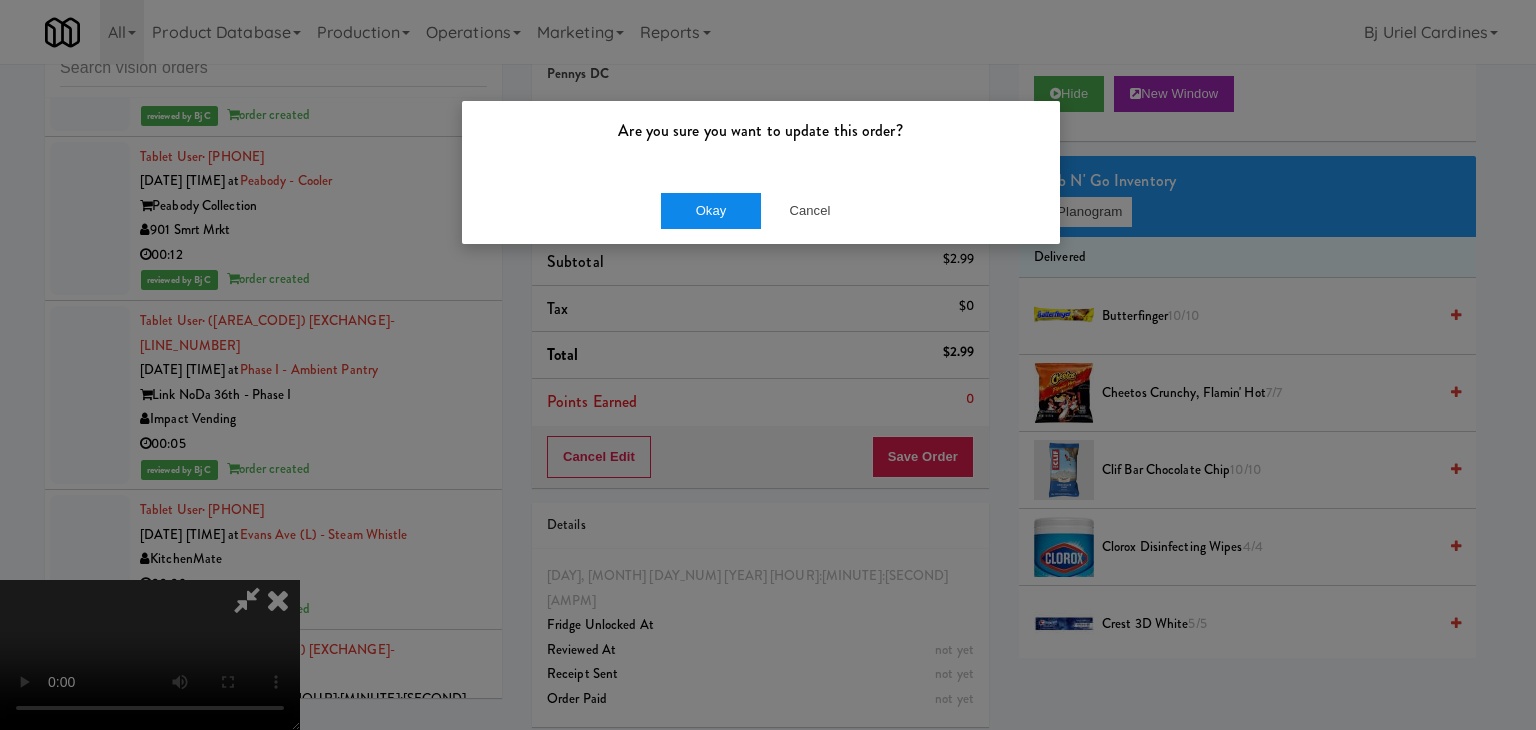 click on "Okay Cancel" at bounding box center (761, 210) 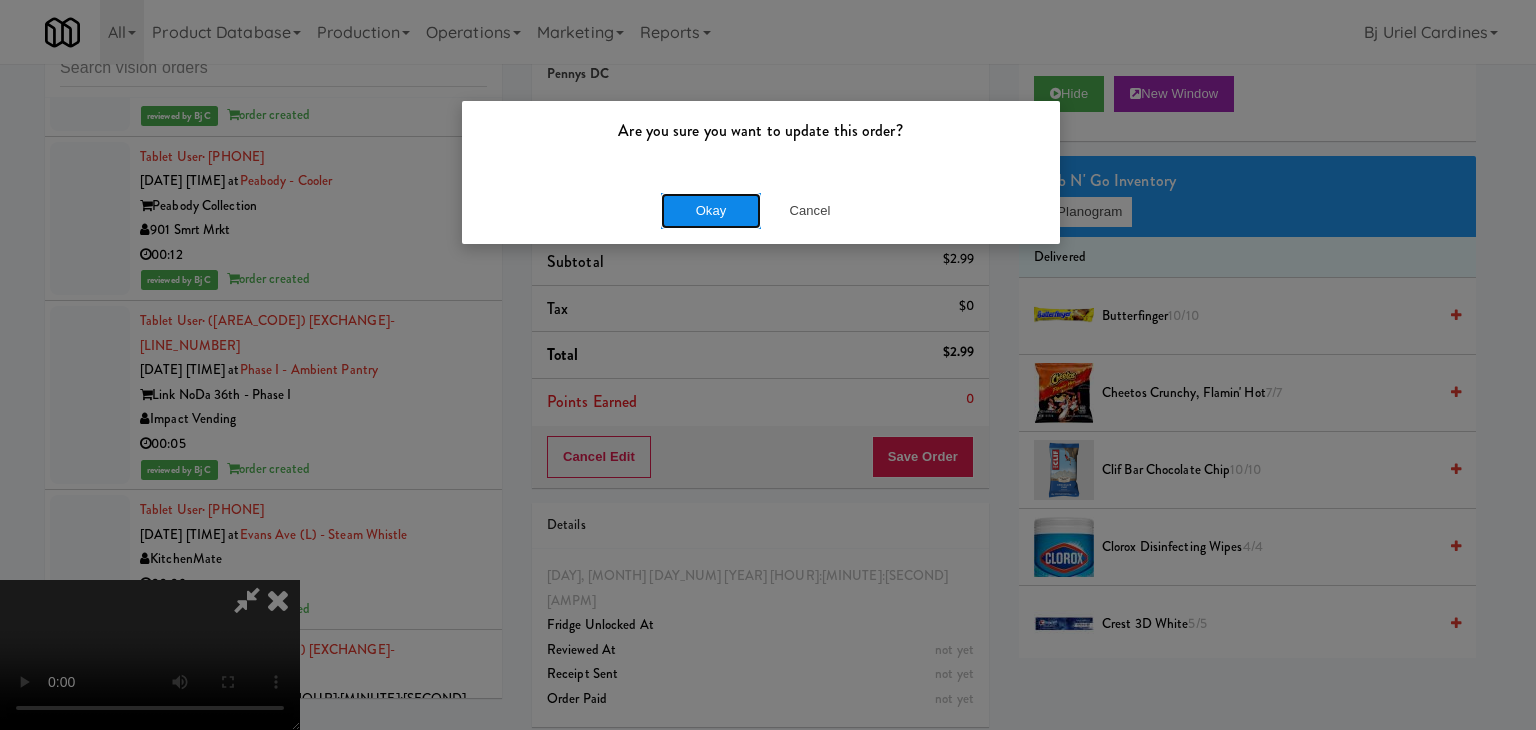 click on "Okay" at bounding box center [711, 211] 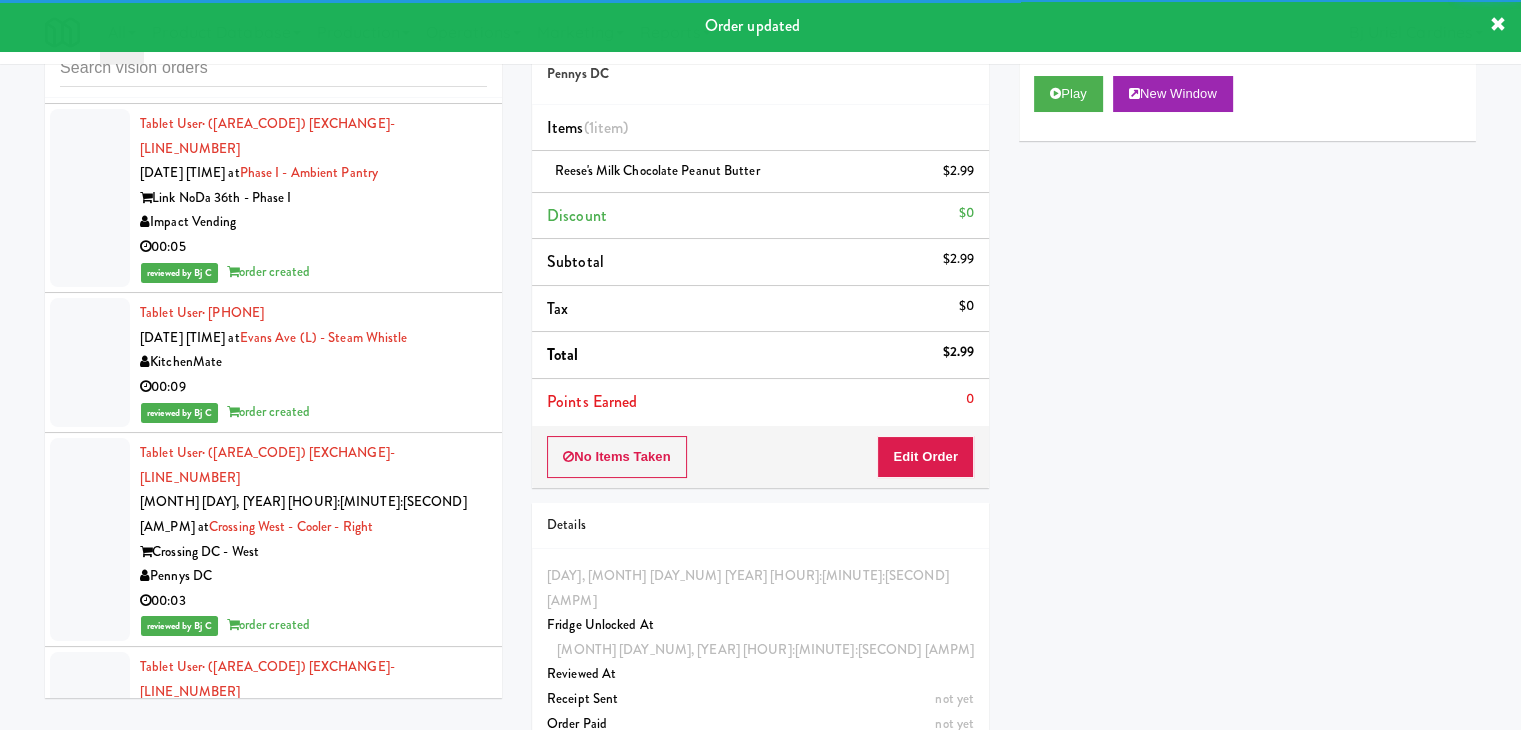 scroll, scrollTop: 16500, scrollLeft: 0, axis: vertical 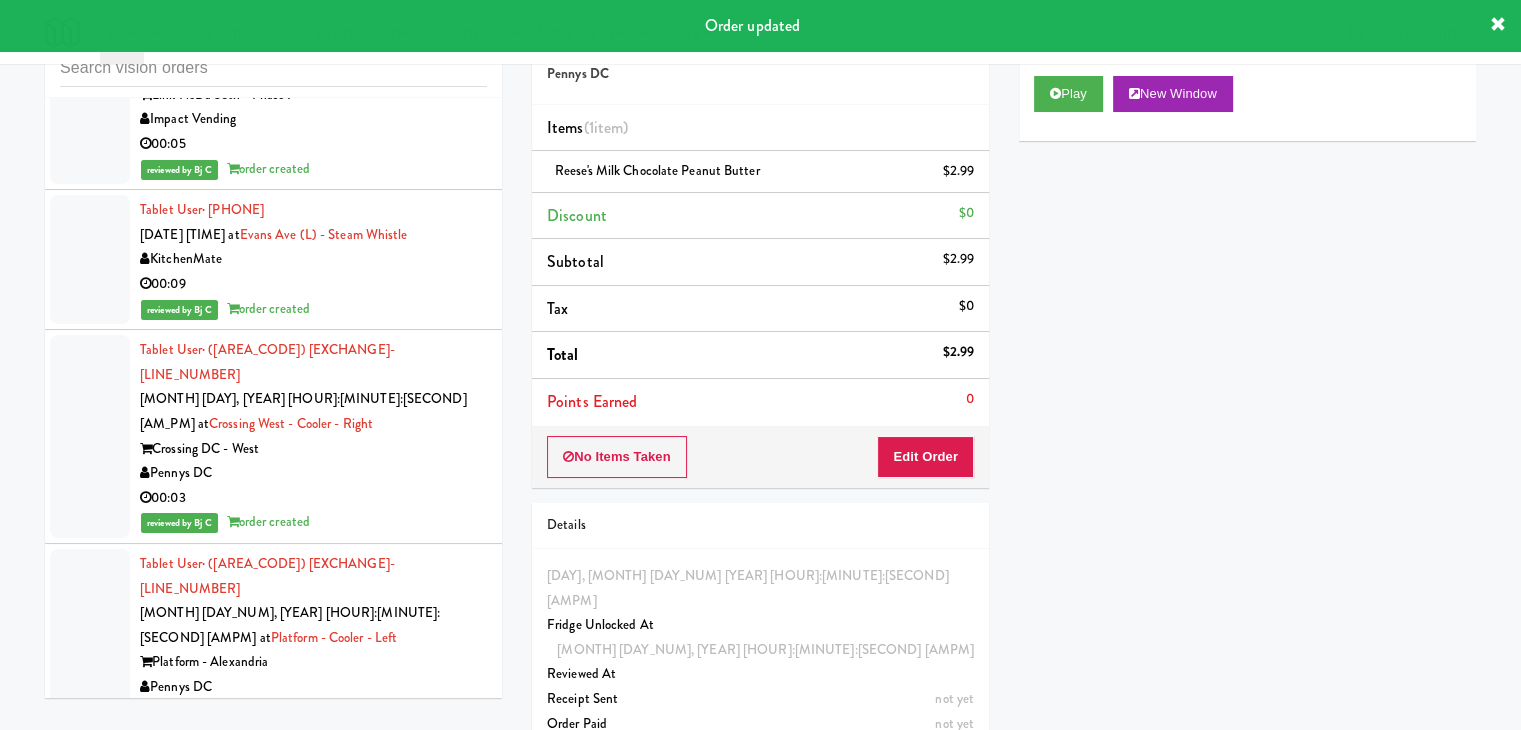click on "Tablet User  · [PHONE] [DATE] [TIME] at  [LOCATION]  [LOCATION]  [LOCATION]  [TIME]" at bounding box center (273, 2987) 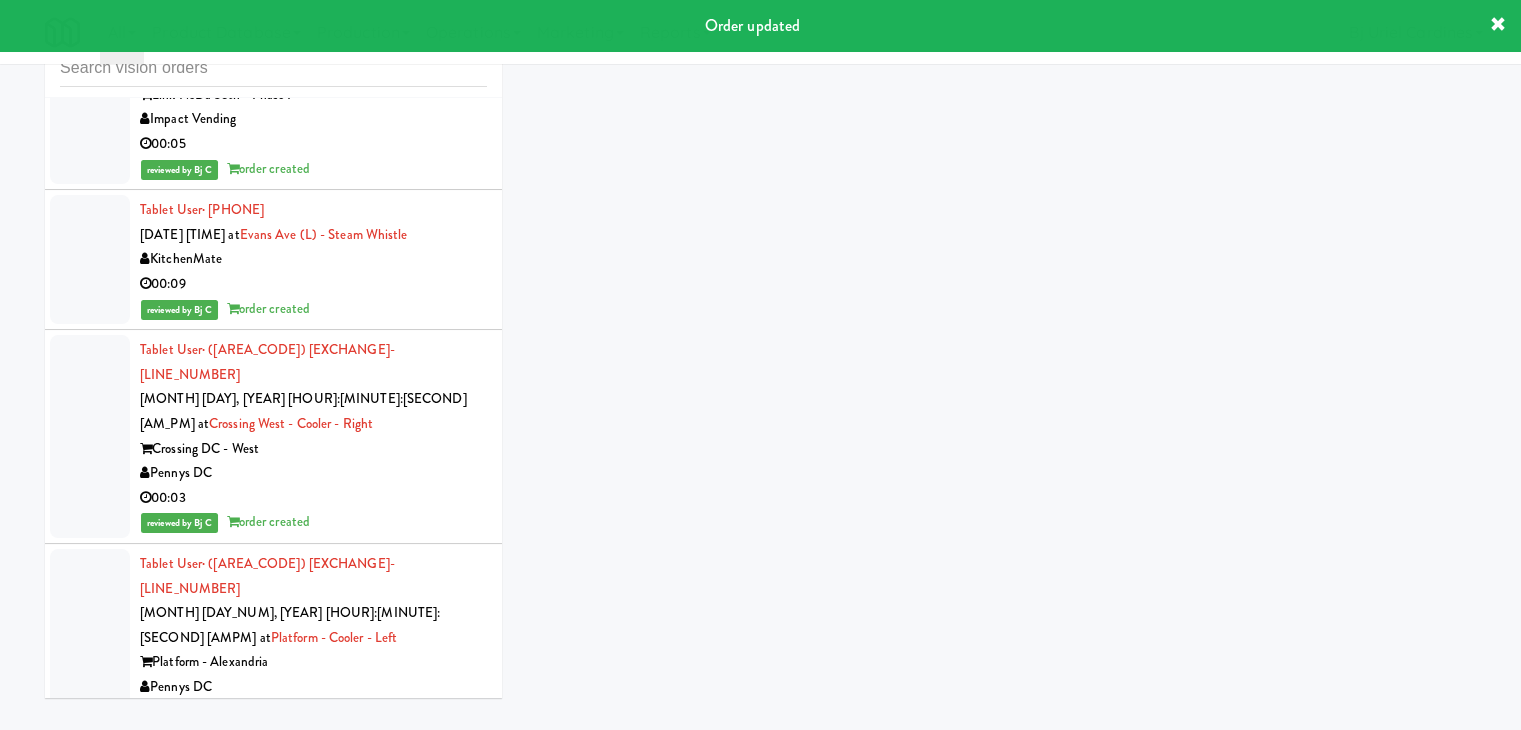 click on "00:07" at bounding box center [313, 2883] 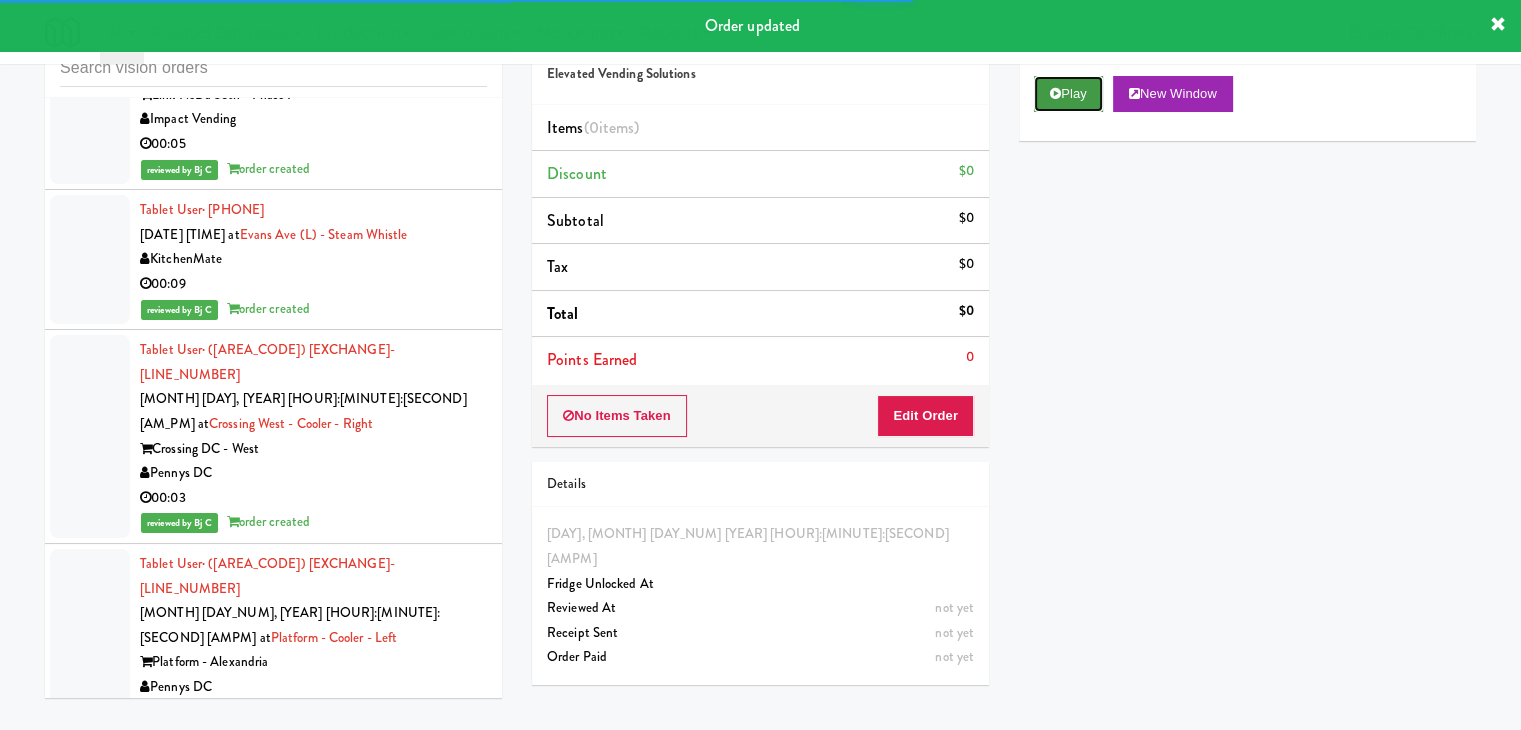 click on "Play" at bounding box center [1068, 94] 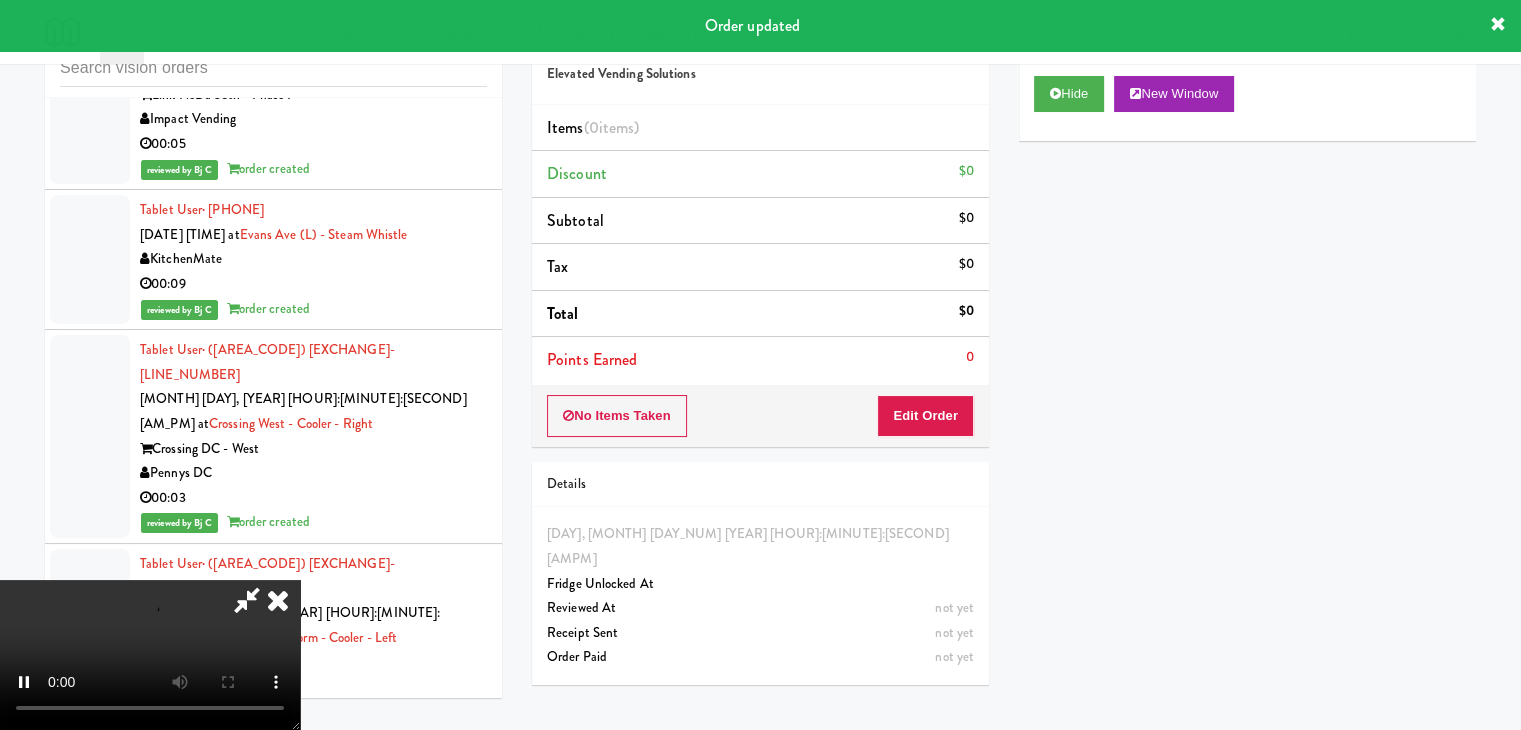 click on "No Items Taken Edit Order" at bounding box center [760, 416] 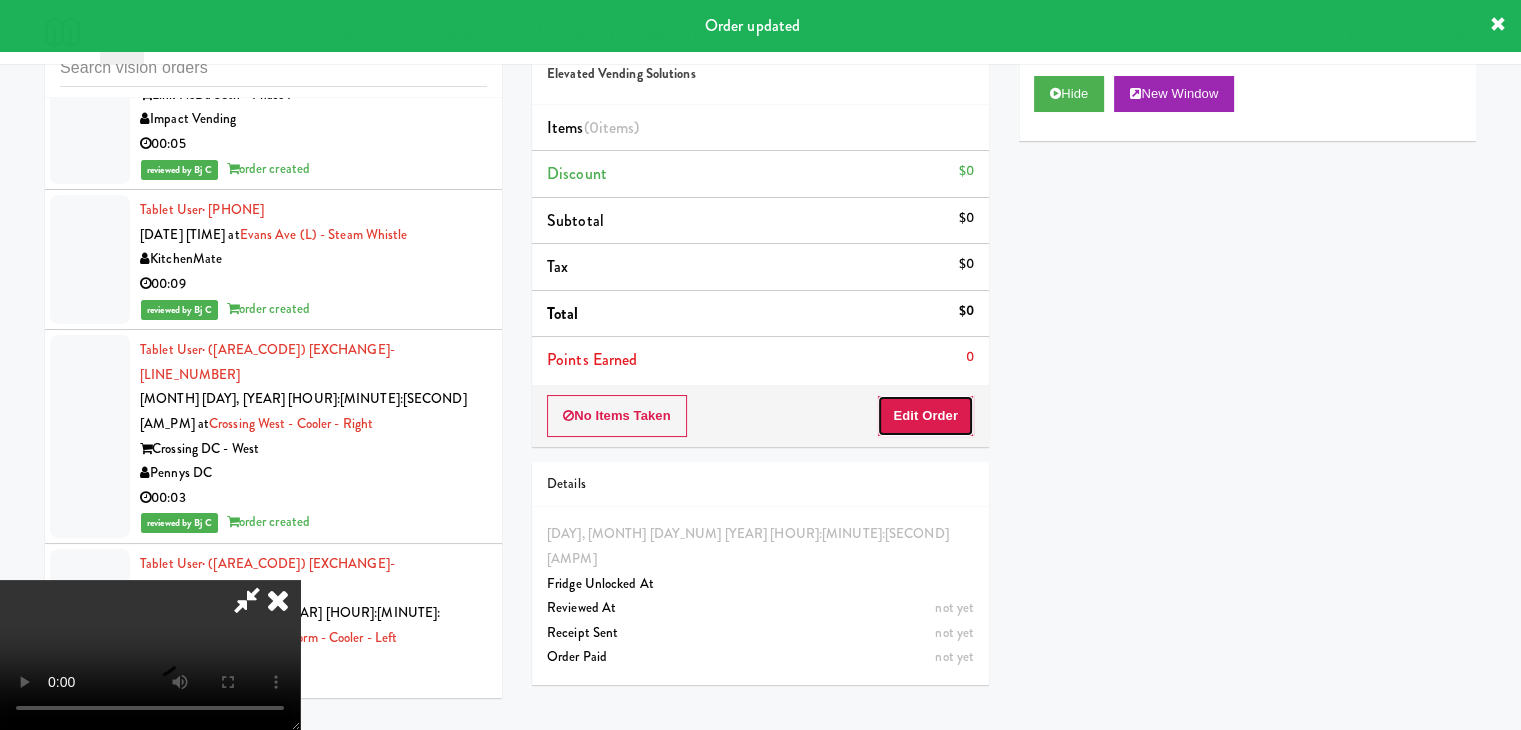 click on "Edit Order" at bounding box center [925, 416] 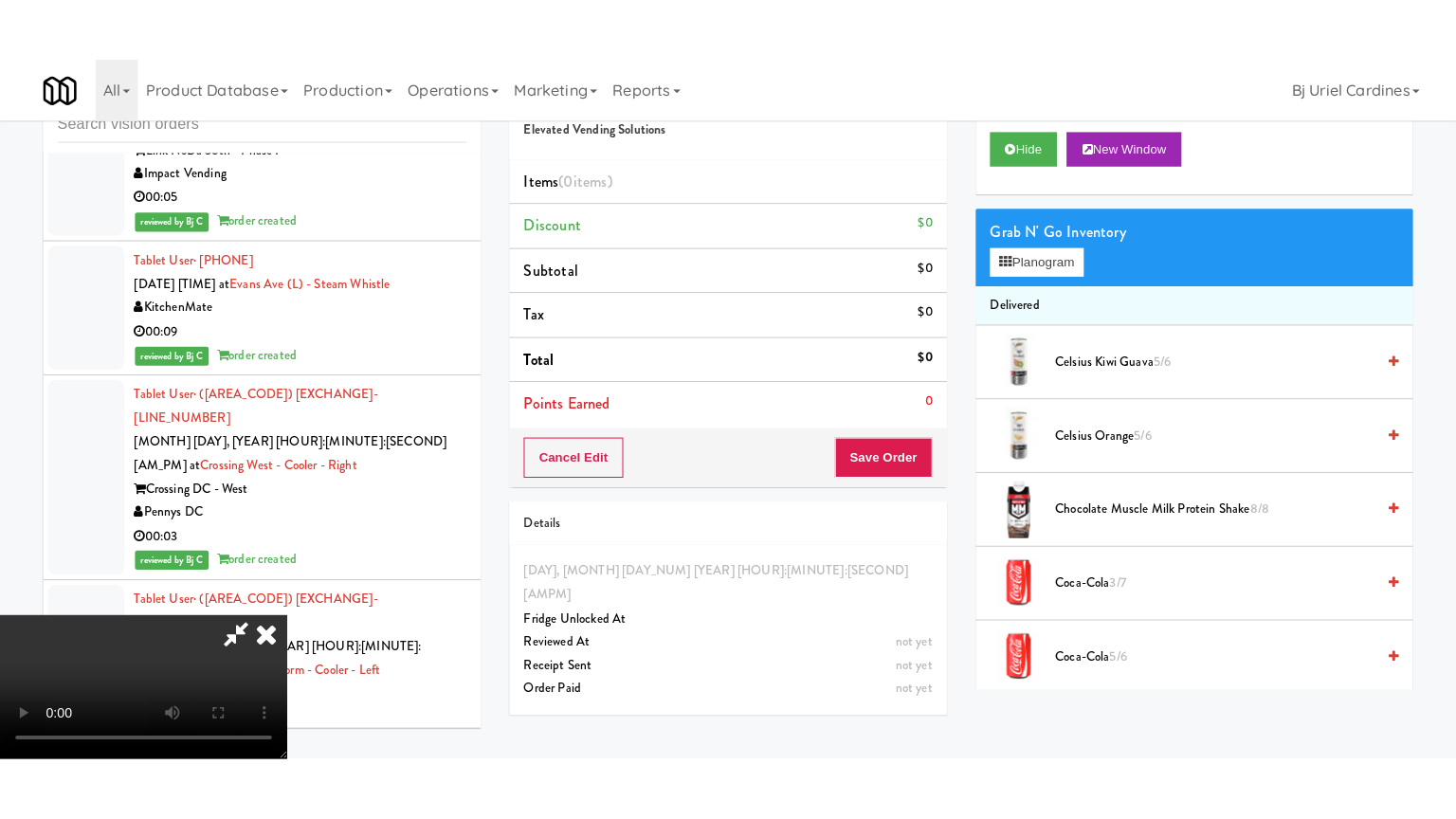 scroll, scrollTop: 266, scrollLeft: 0, axis: vertical 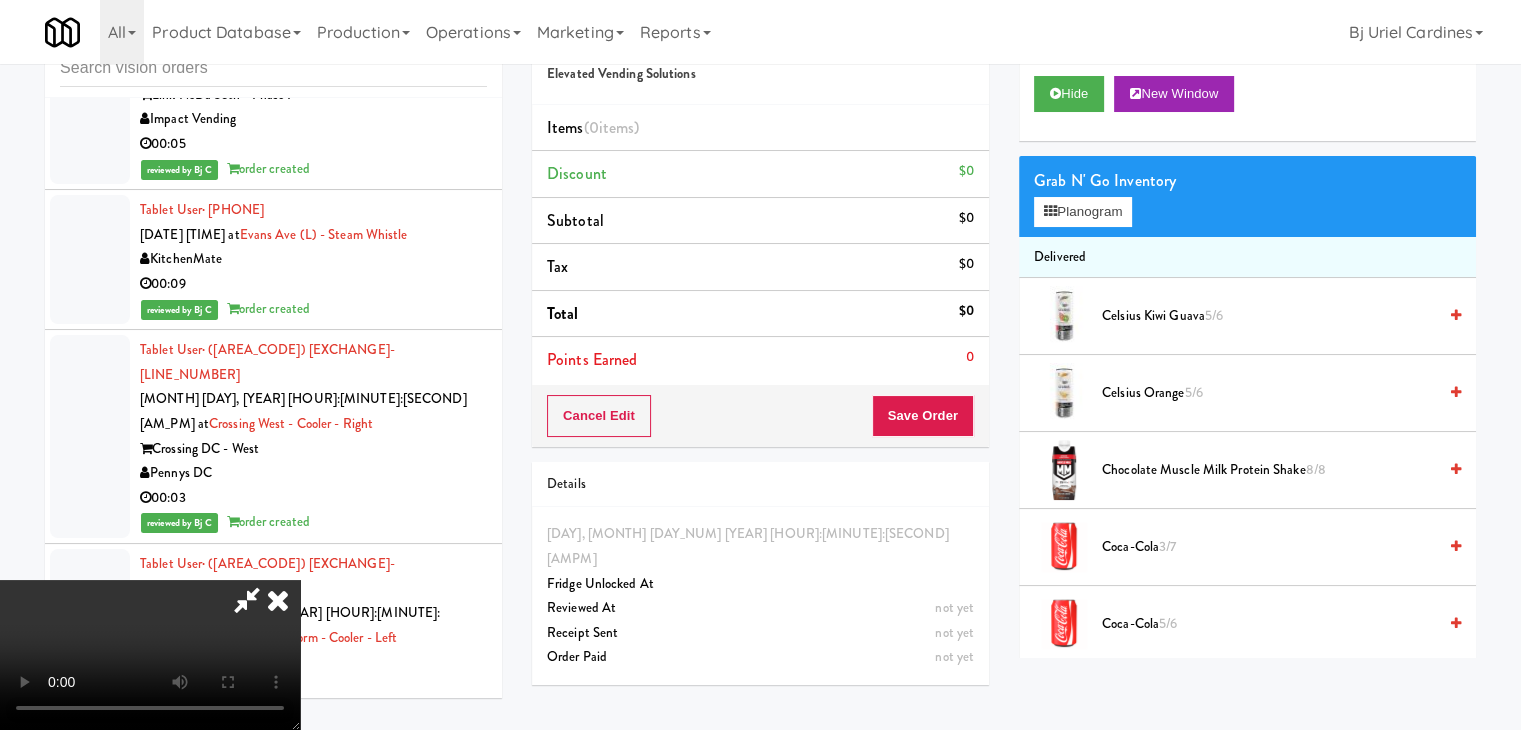 type 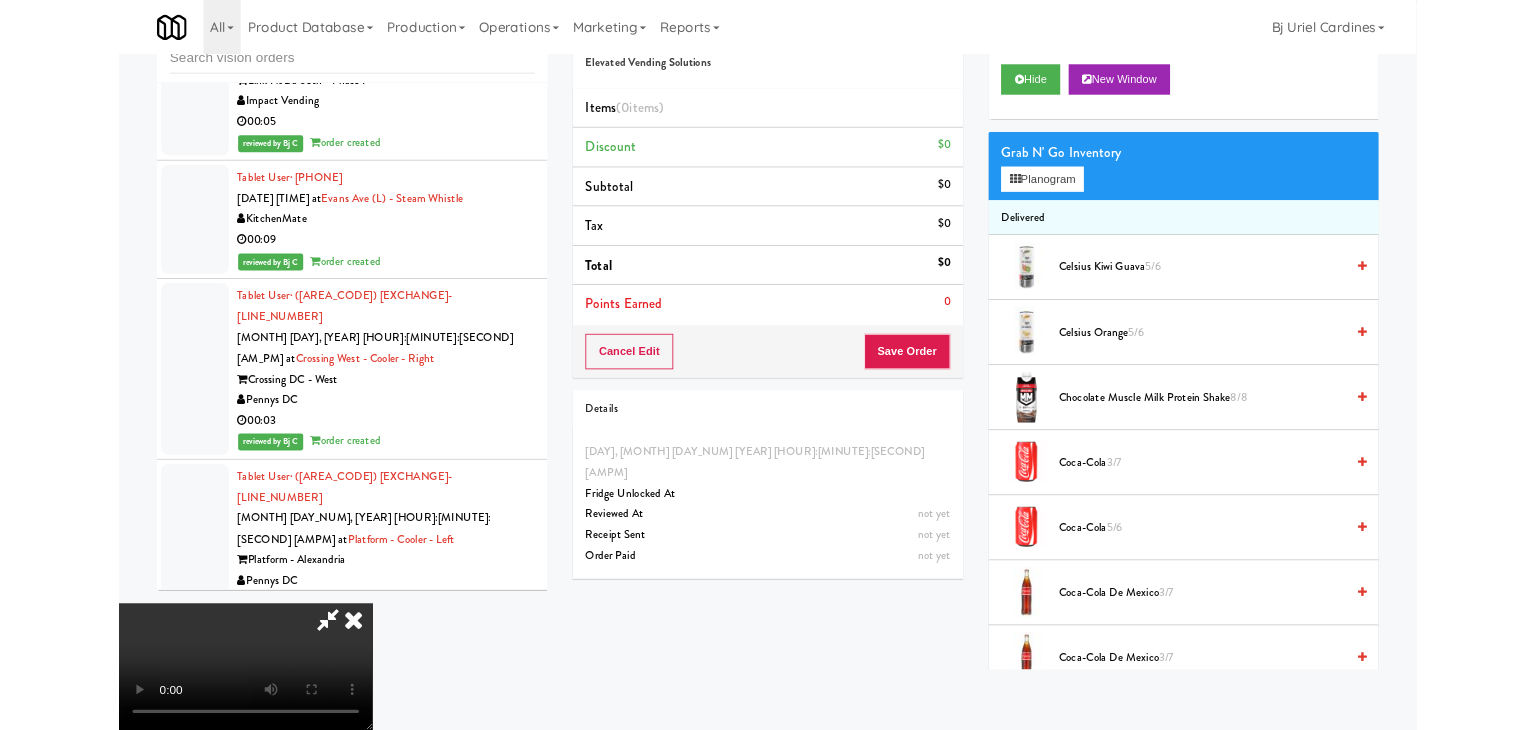 scroll, scrollTop: 0, scrollLeft: 0, axis: both 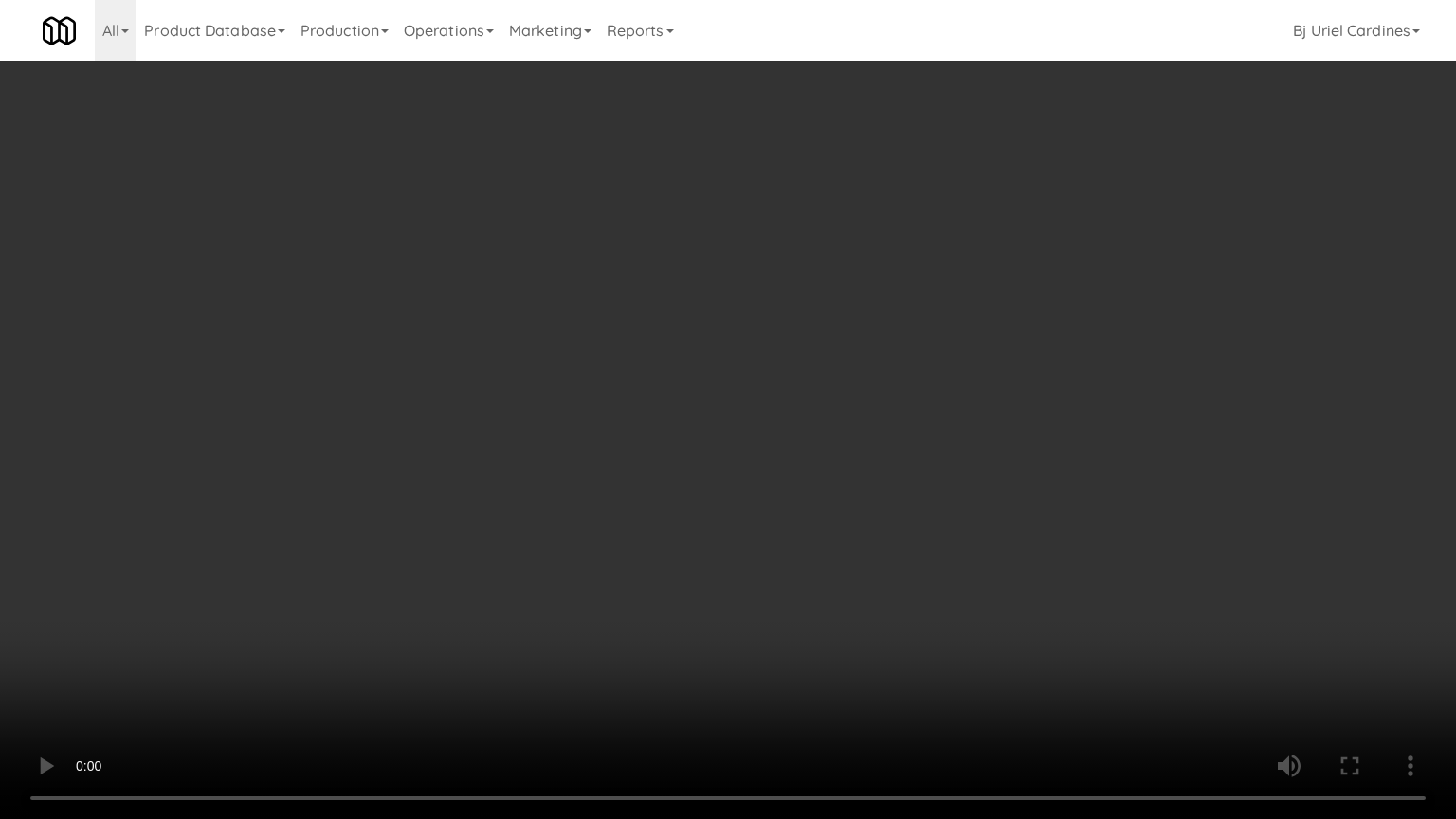 click at bounding box center (728, 410) 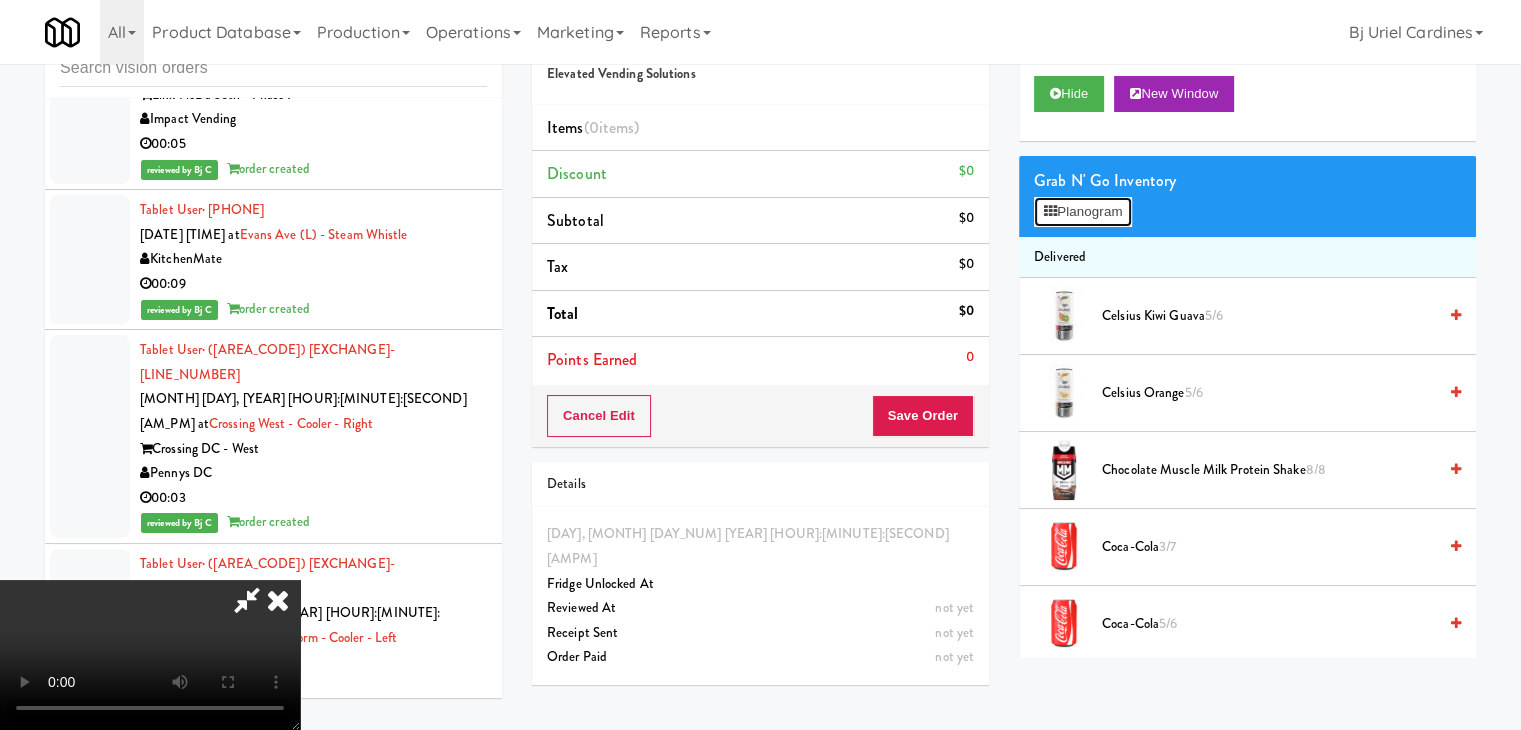 drag, startPoint x: 1100, startPoint y: 206, endPoint x: 1086, endPoint y: 217, distance: 17.804493 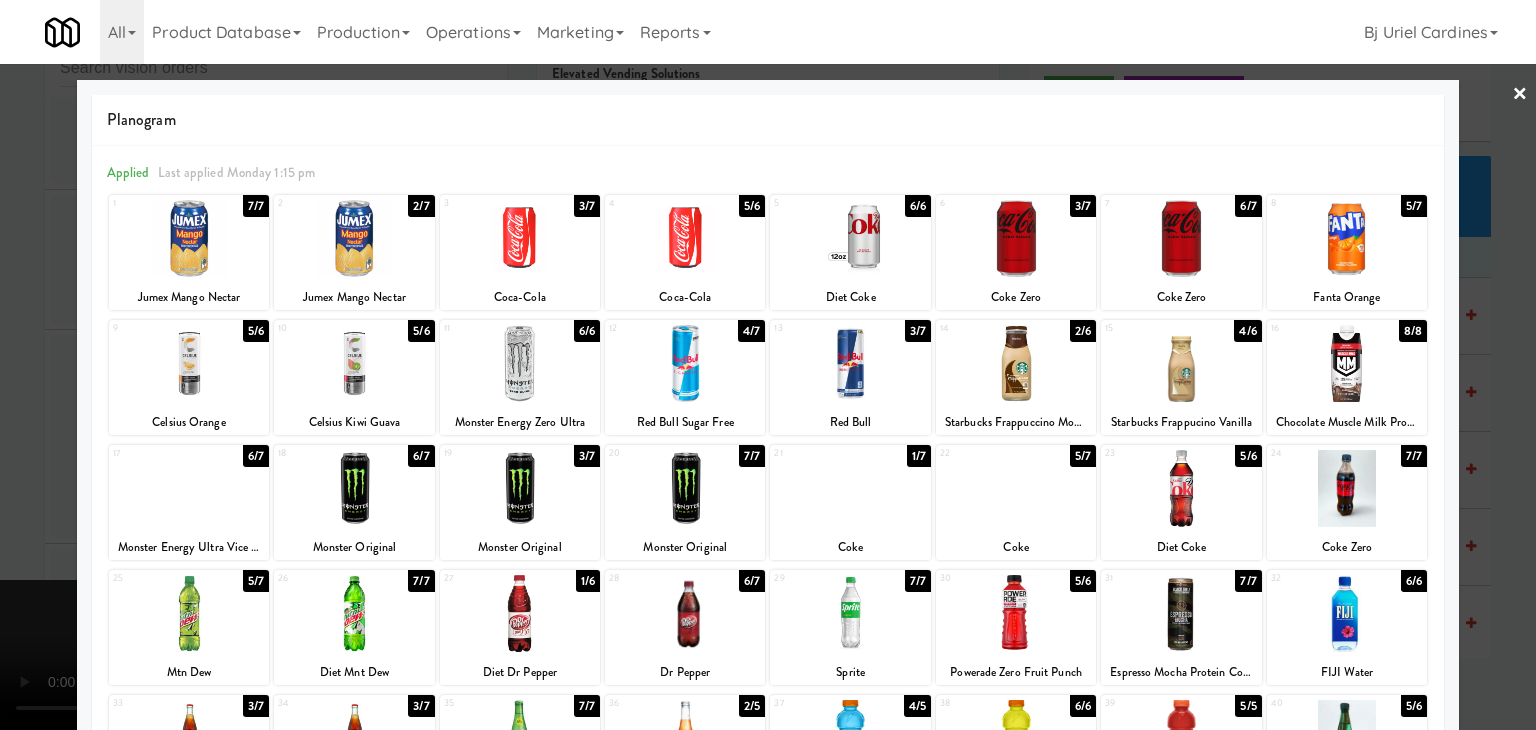 click at bounding box center (1016, 488) 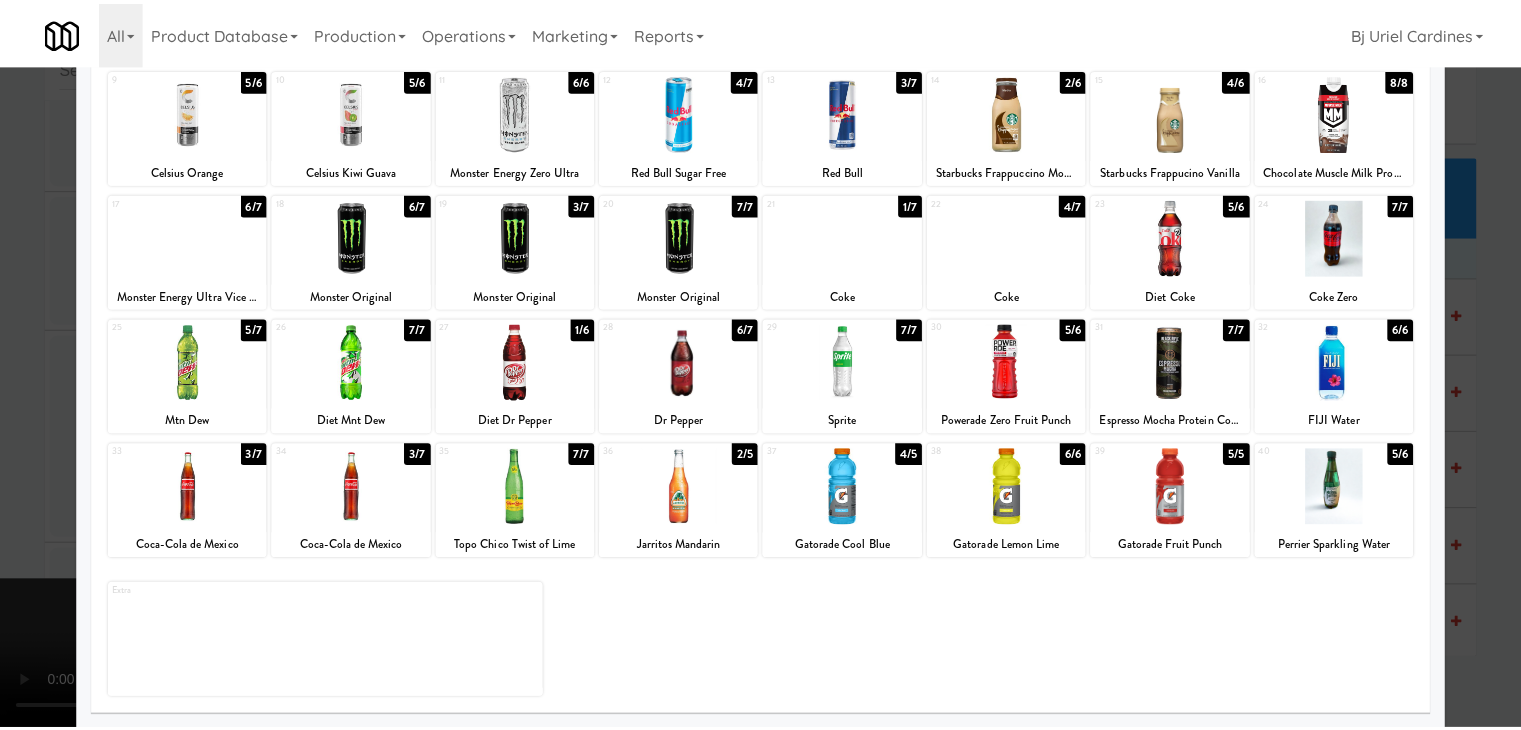 scroll, scrollTop: 252, scrollLeft: 0, axis: vertical 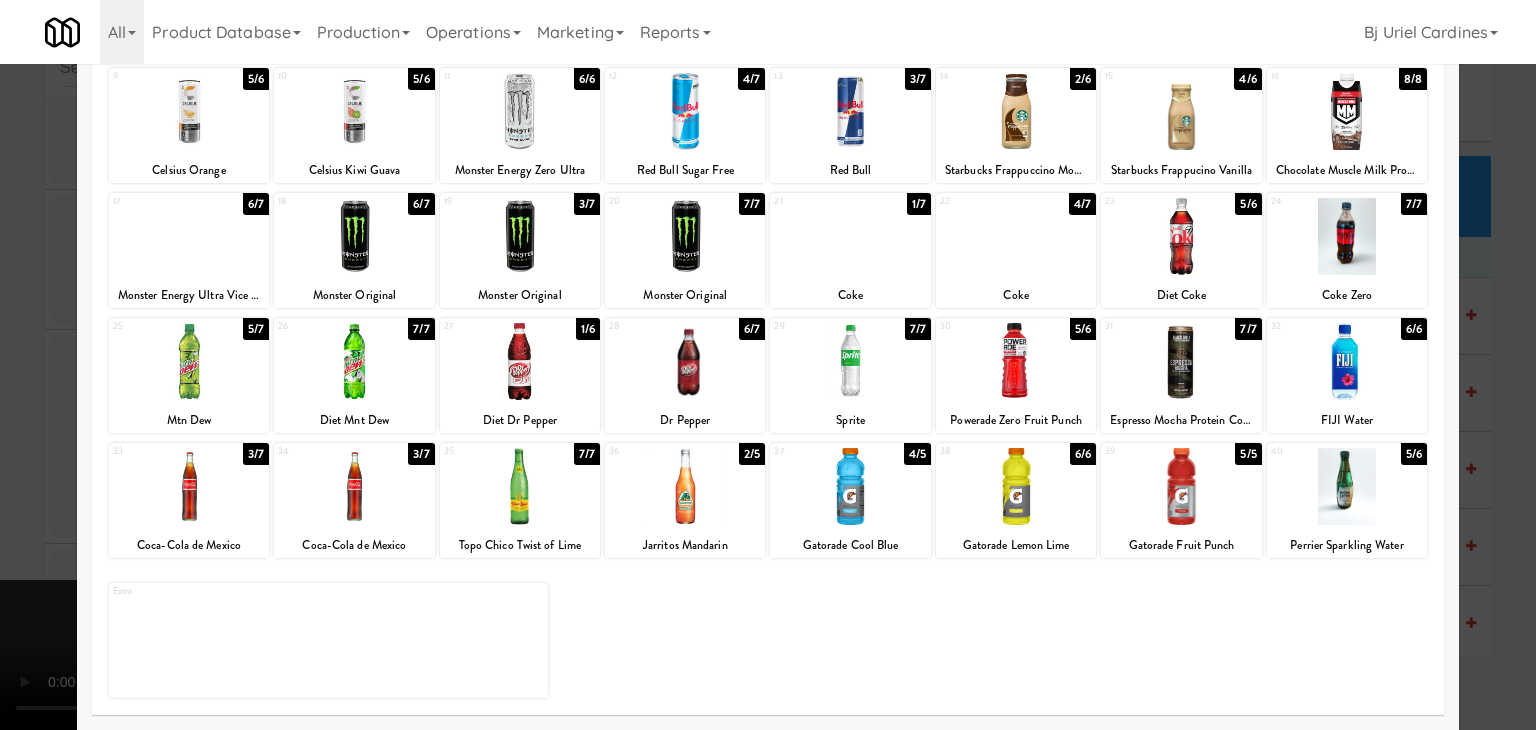 drag, startPoint x: 166, startPoint y: 504, endPoint x: 100, endPoint y: 503, distance: 66.007576 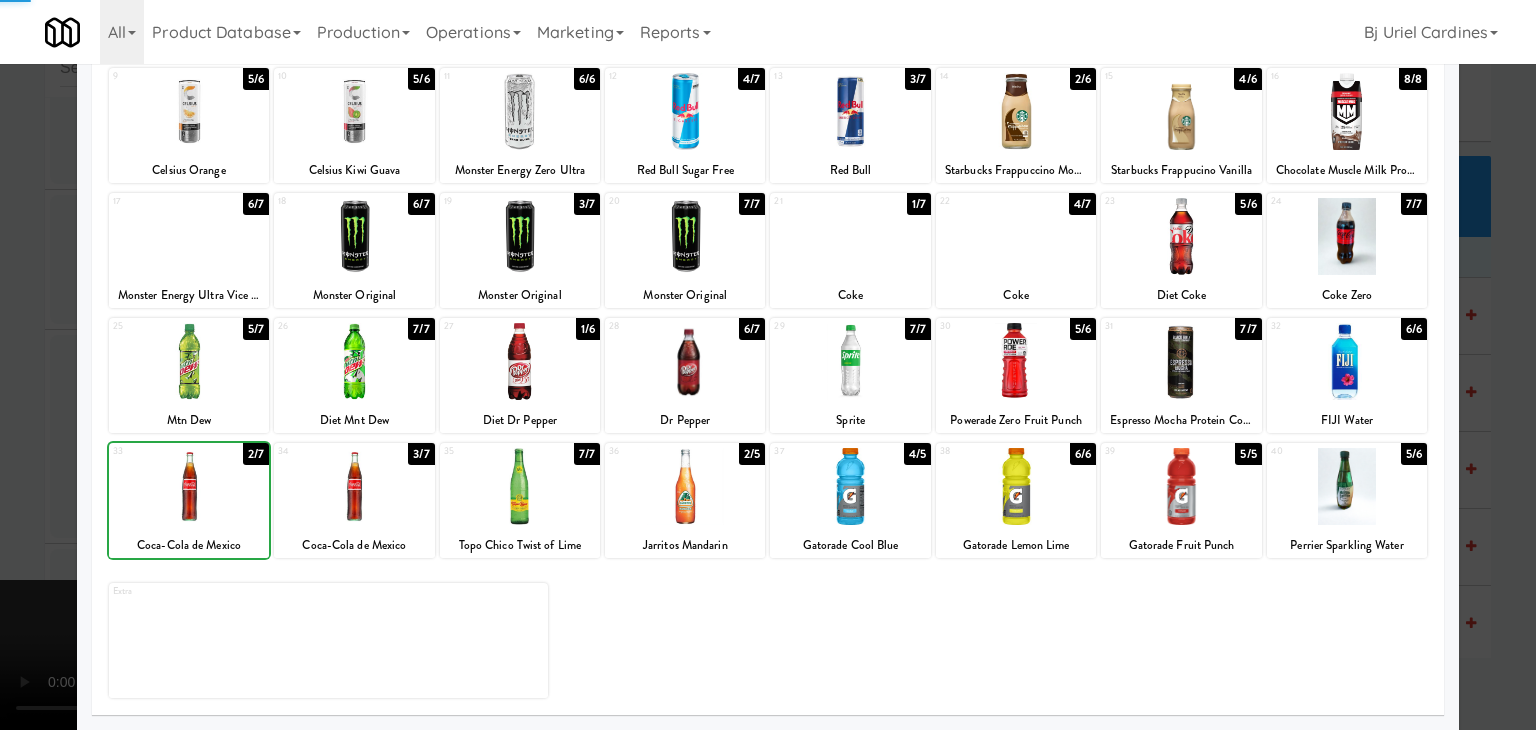 click at bounding box center (768, 365) 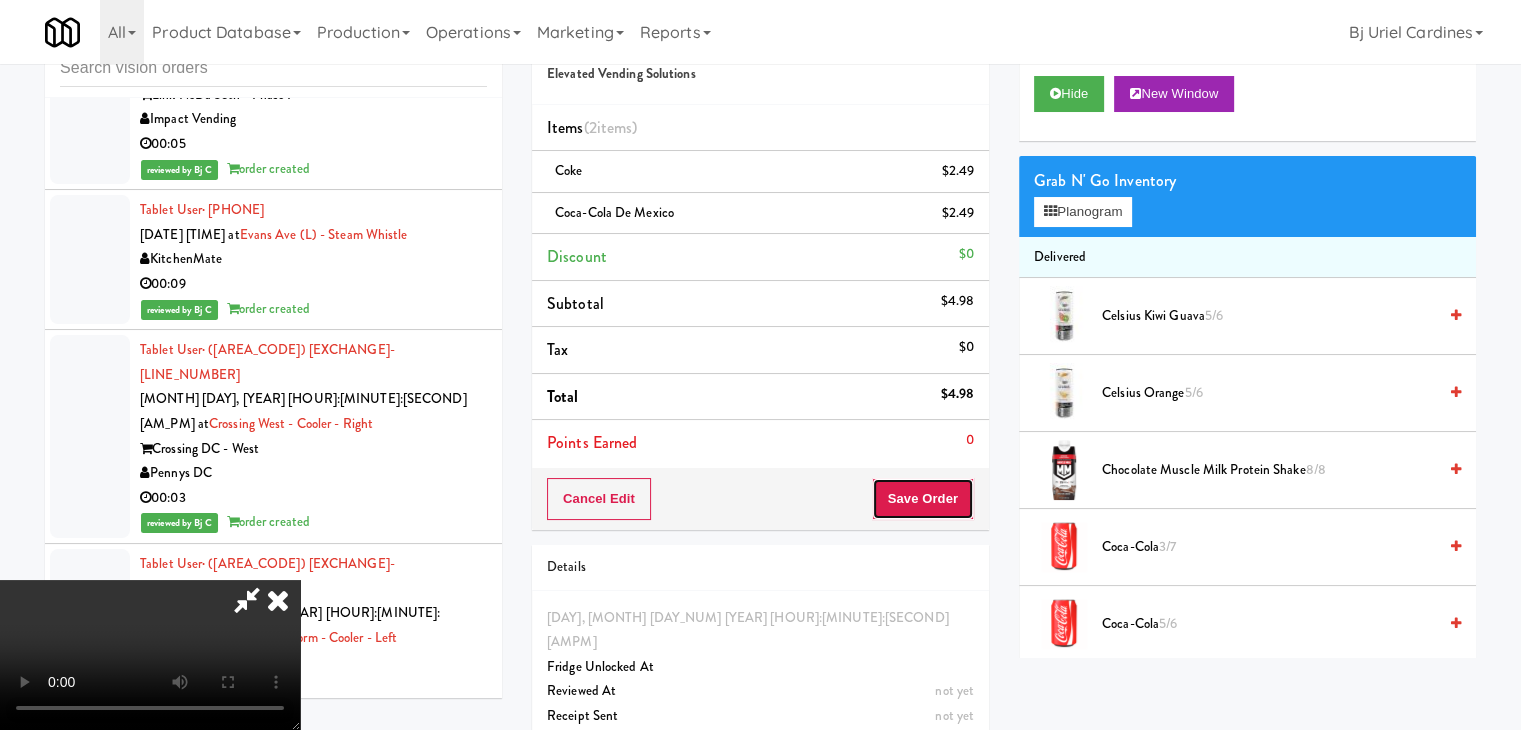 click on "Save Order" at bounding box center (923, 499) 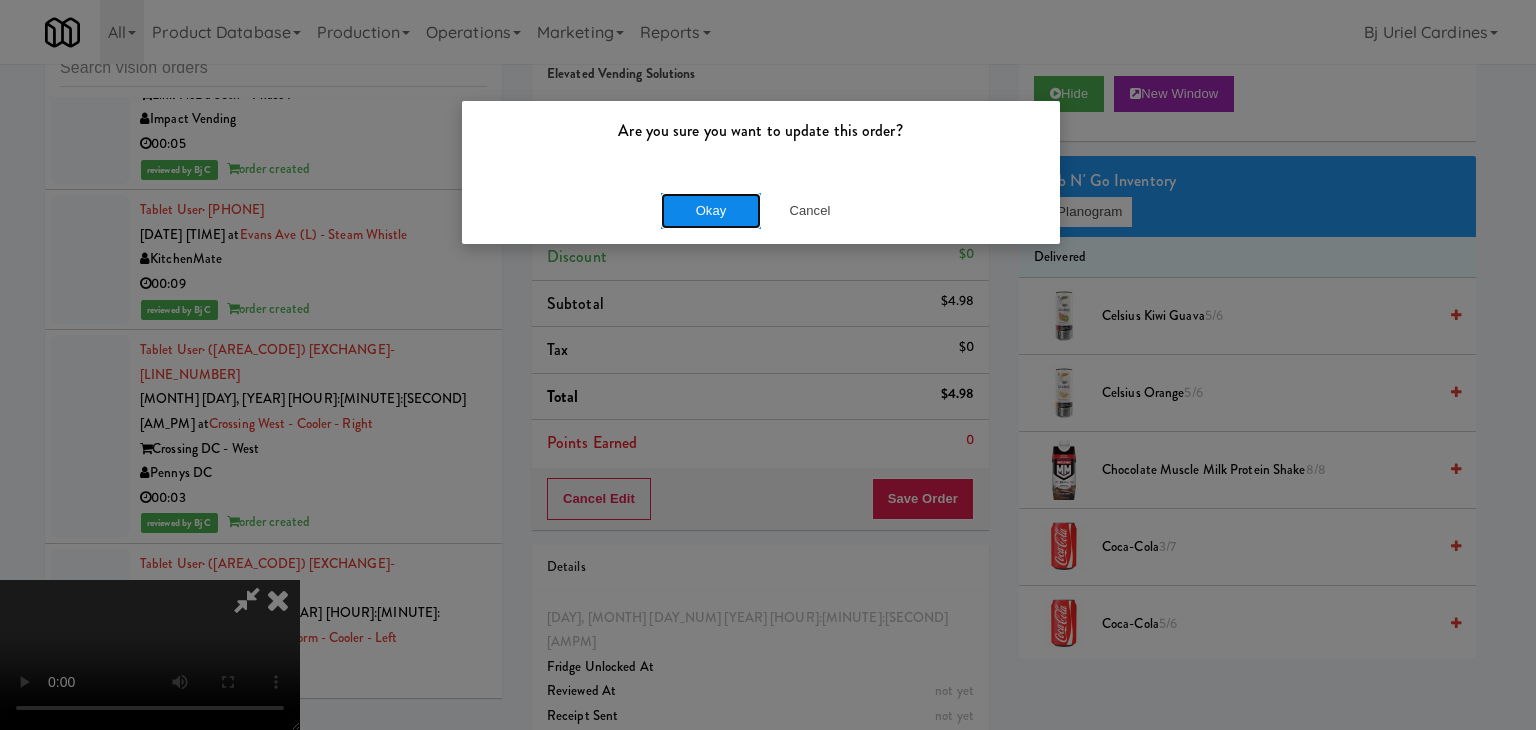 click on "Okay" at bounding box center [711, 211] 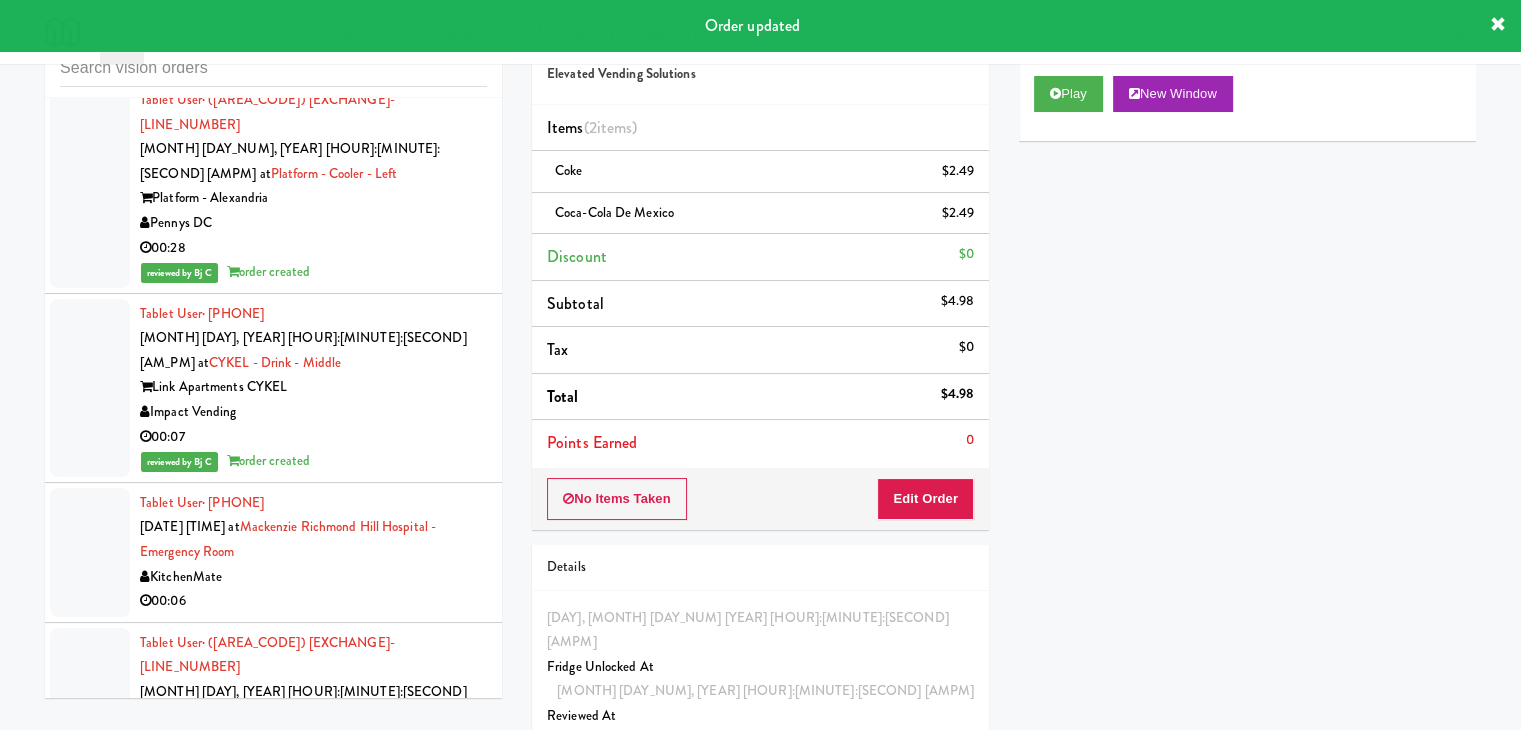 scroll, scrollTop: 17225, scrollLeft: 0, axis: vertical 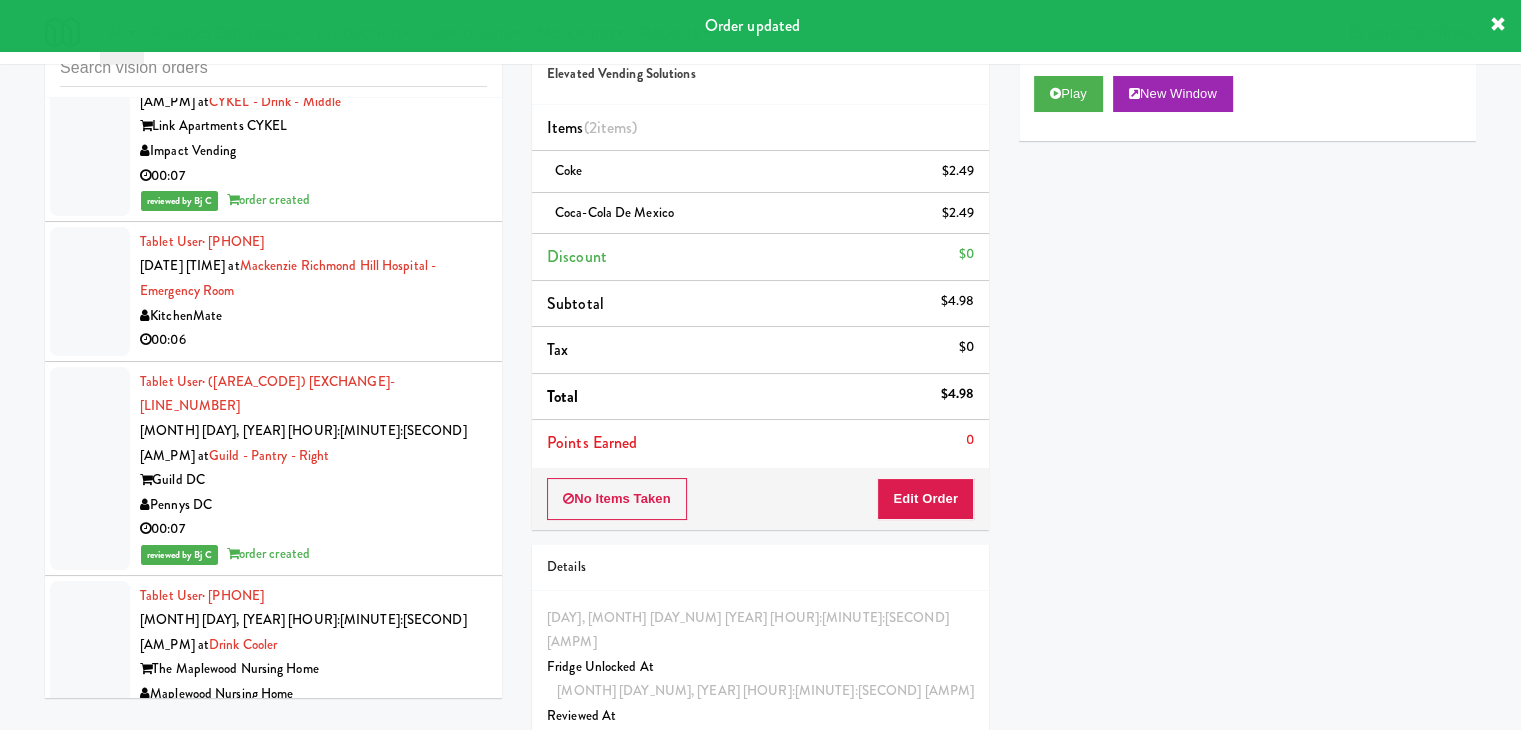 click on "00:09" at bounding box center [313, 2865] 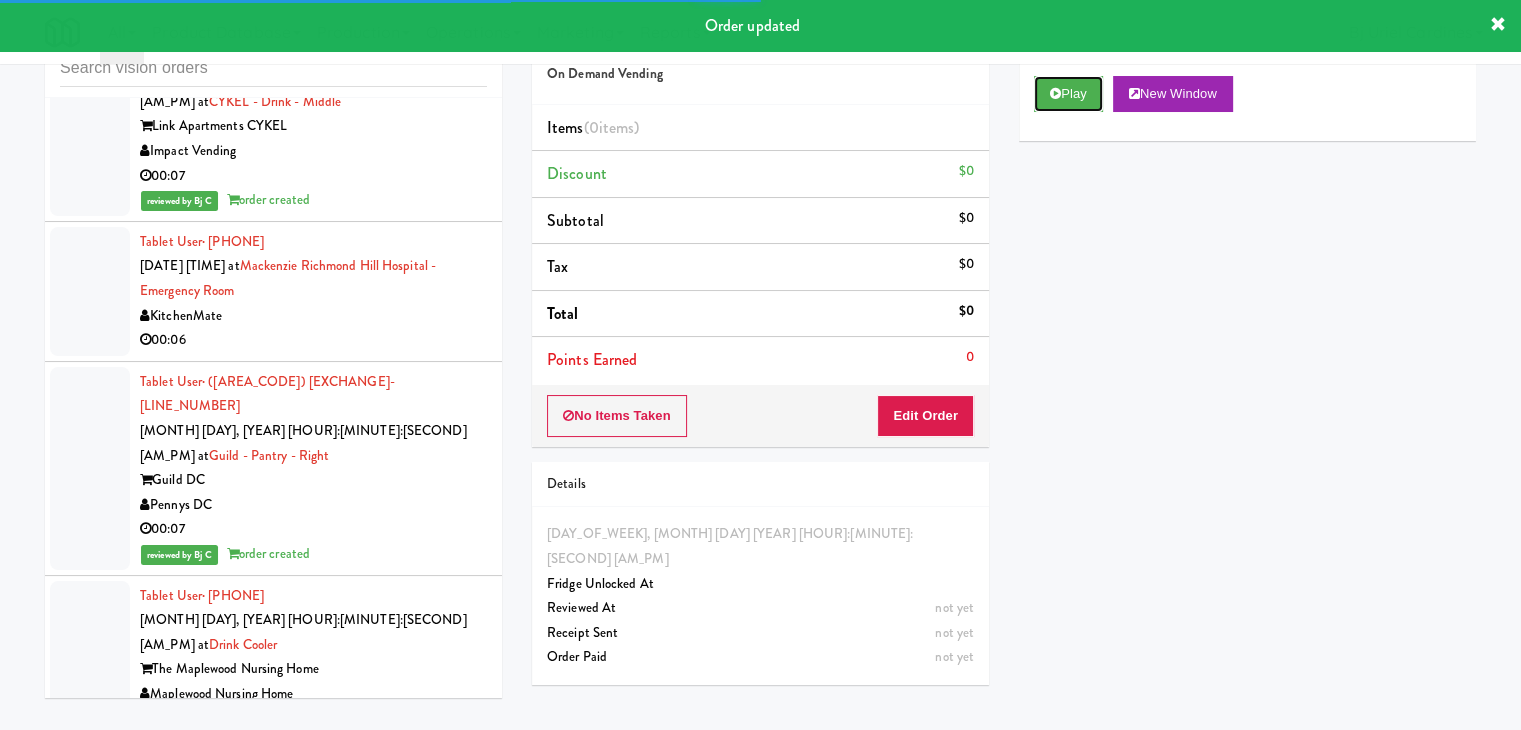click on "Play" at bounding box center [1068, 94] 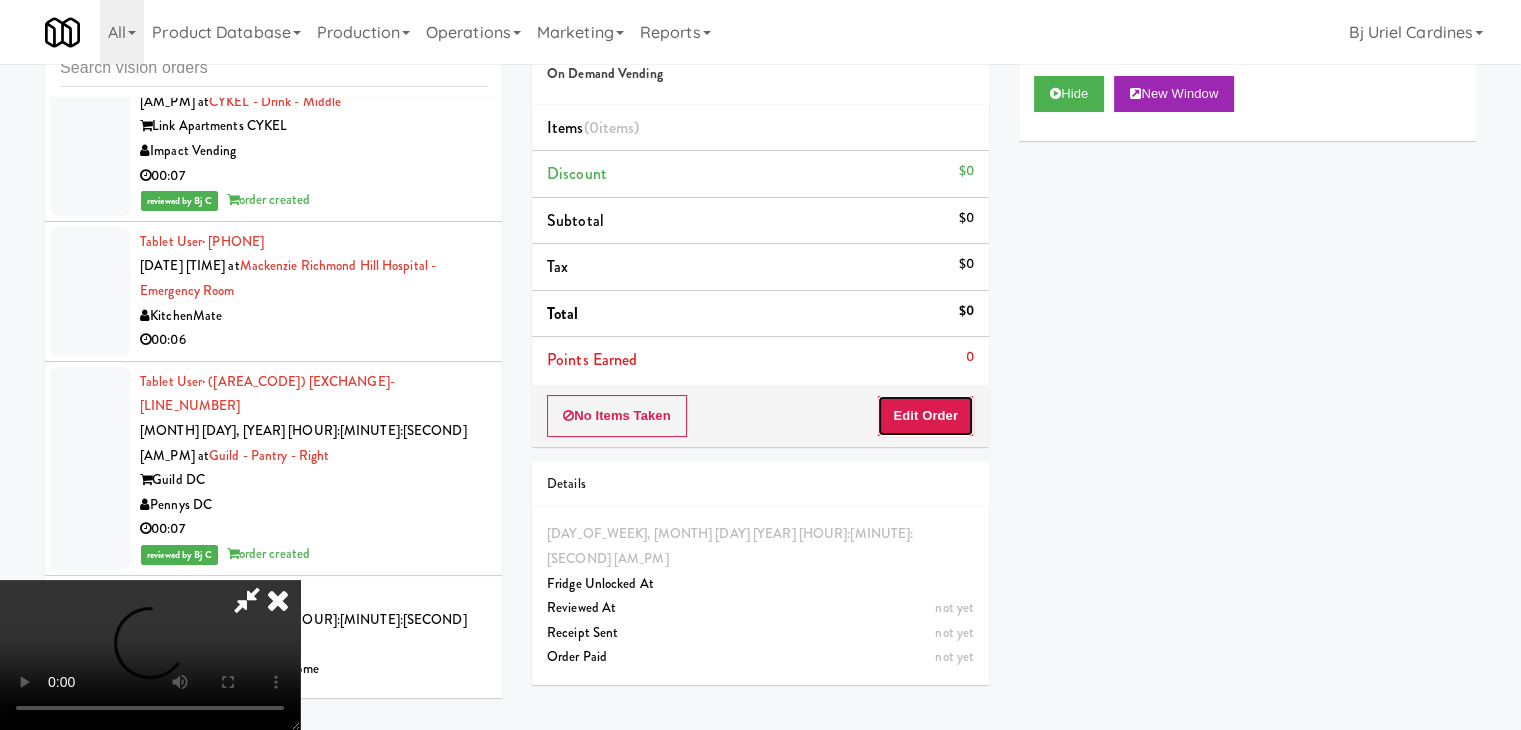 click on "Edit Order" at bounding box center (925, 416) 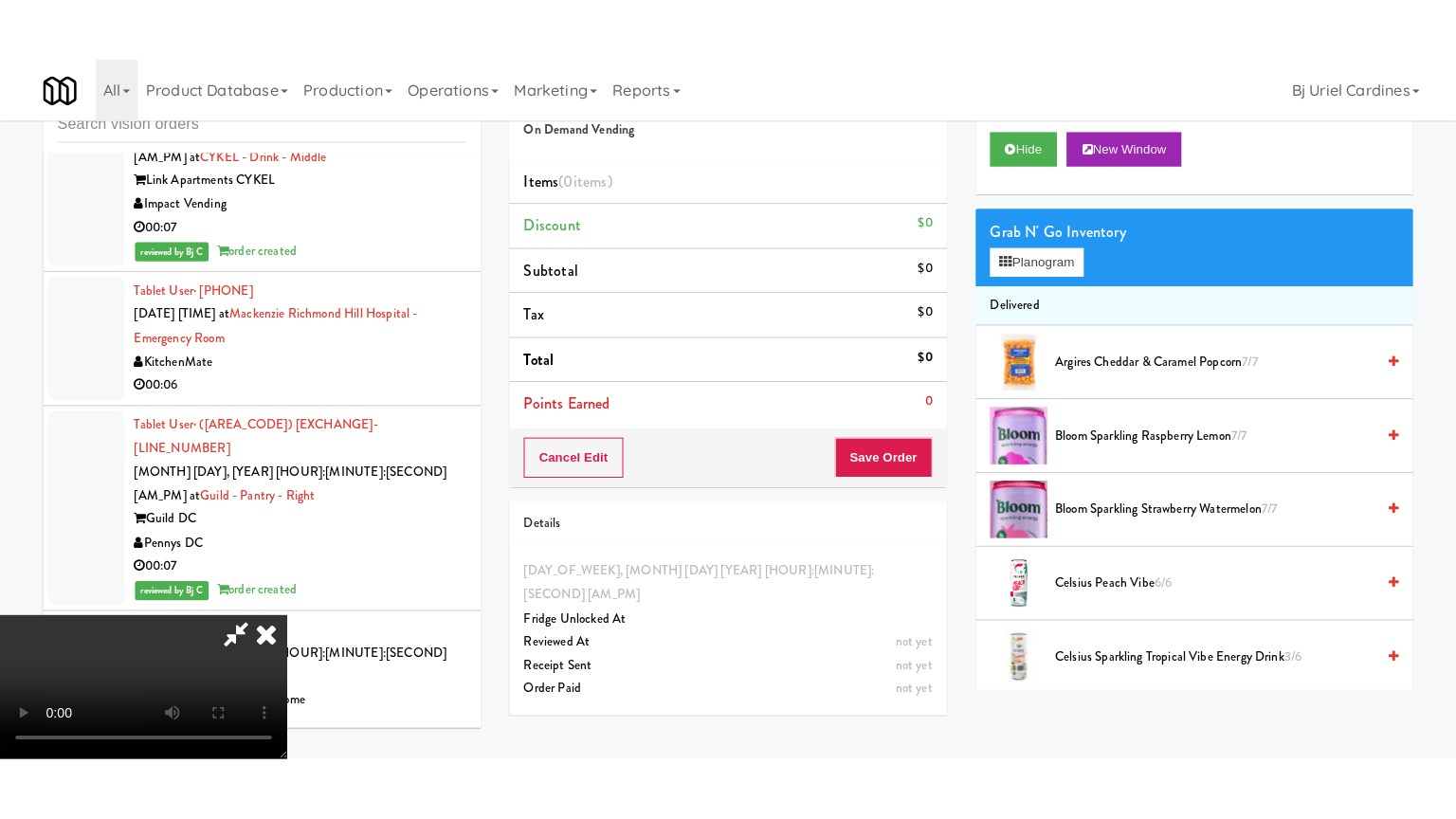 scroll, scrollTop: 266, scrollLeft: 0, axis: vertical 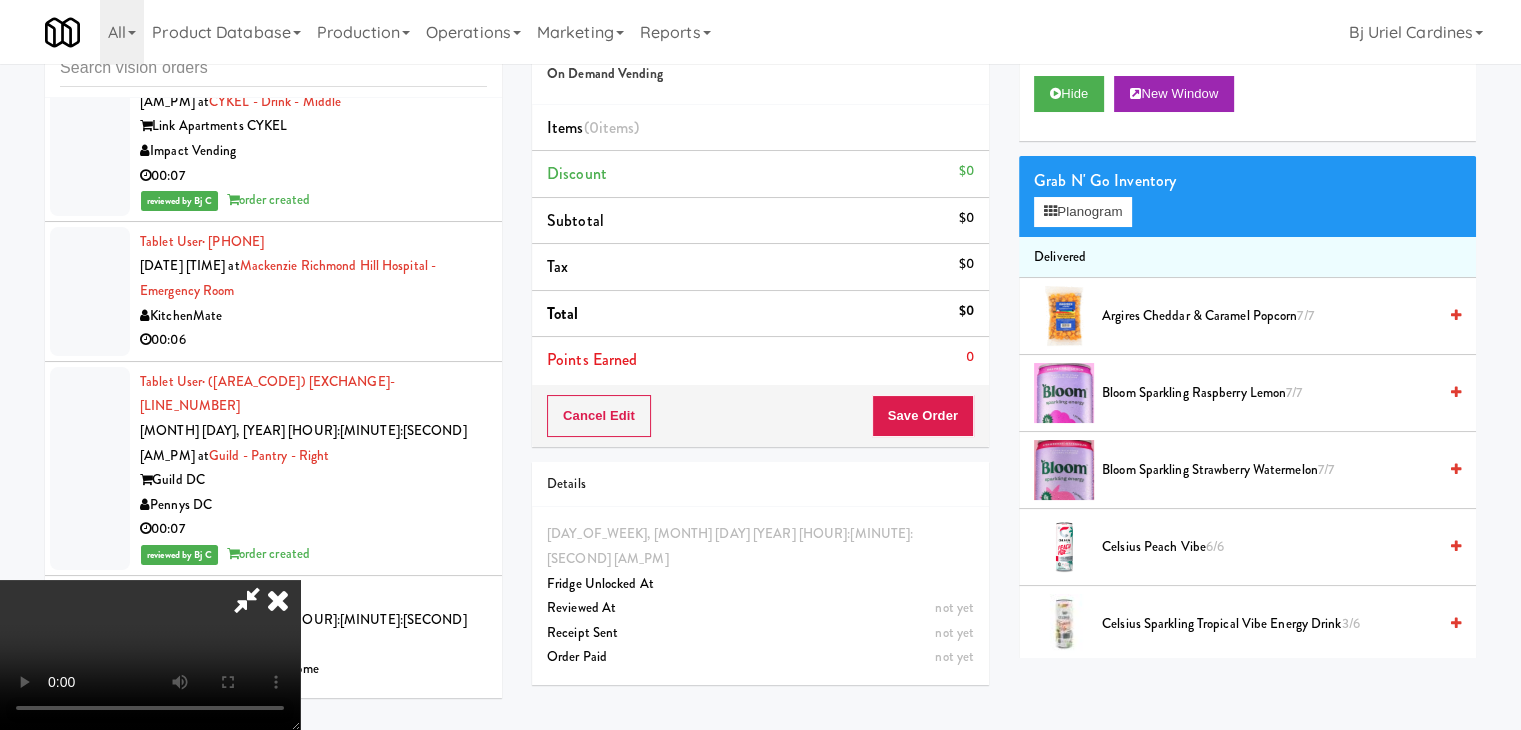 type 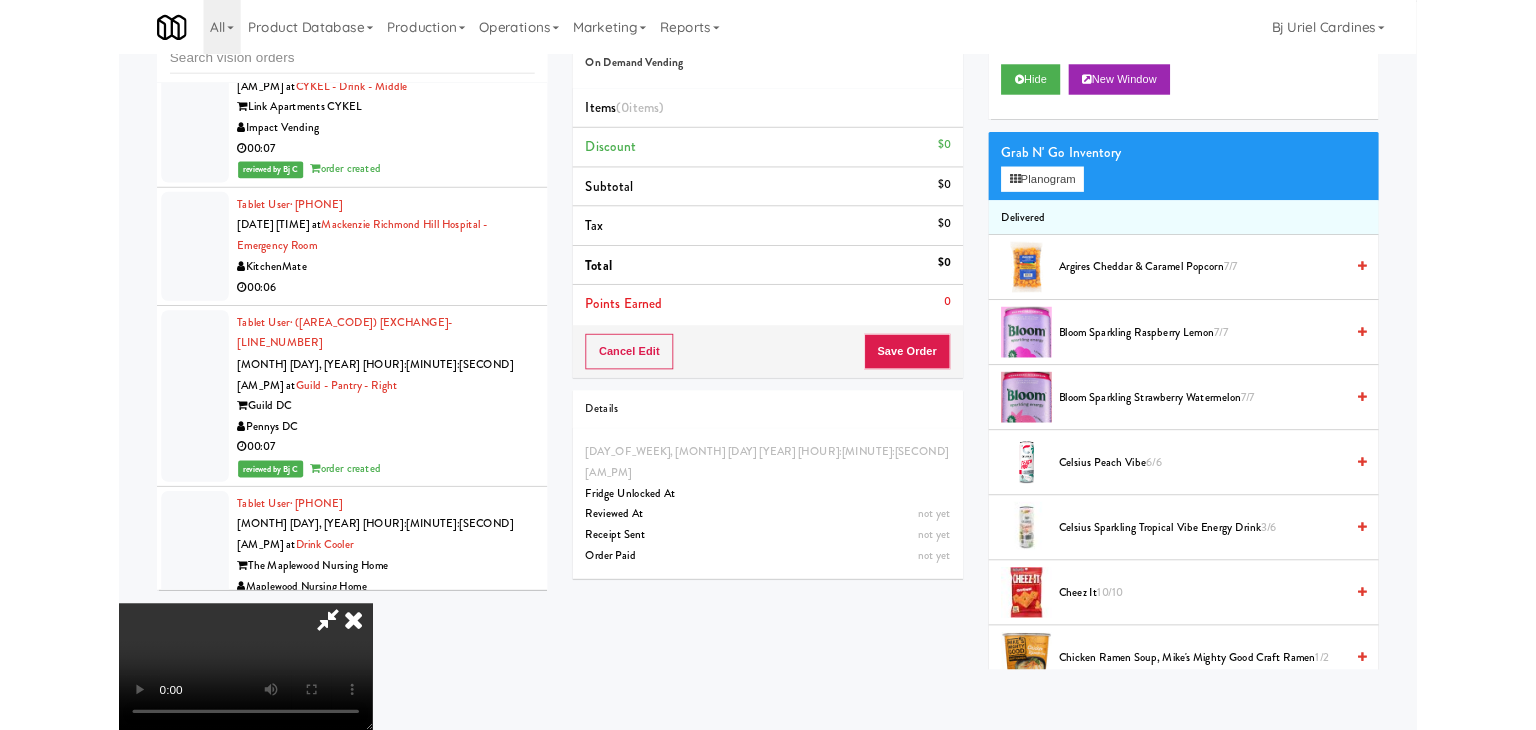 scroll, scrollTop: 0, scrollLeft: 0, axis: both 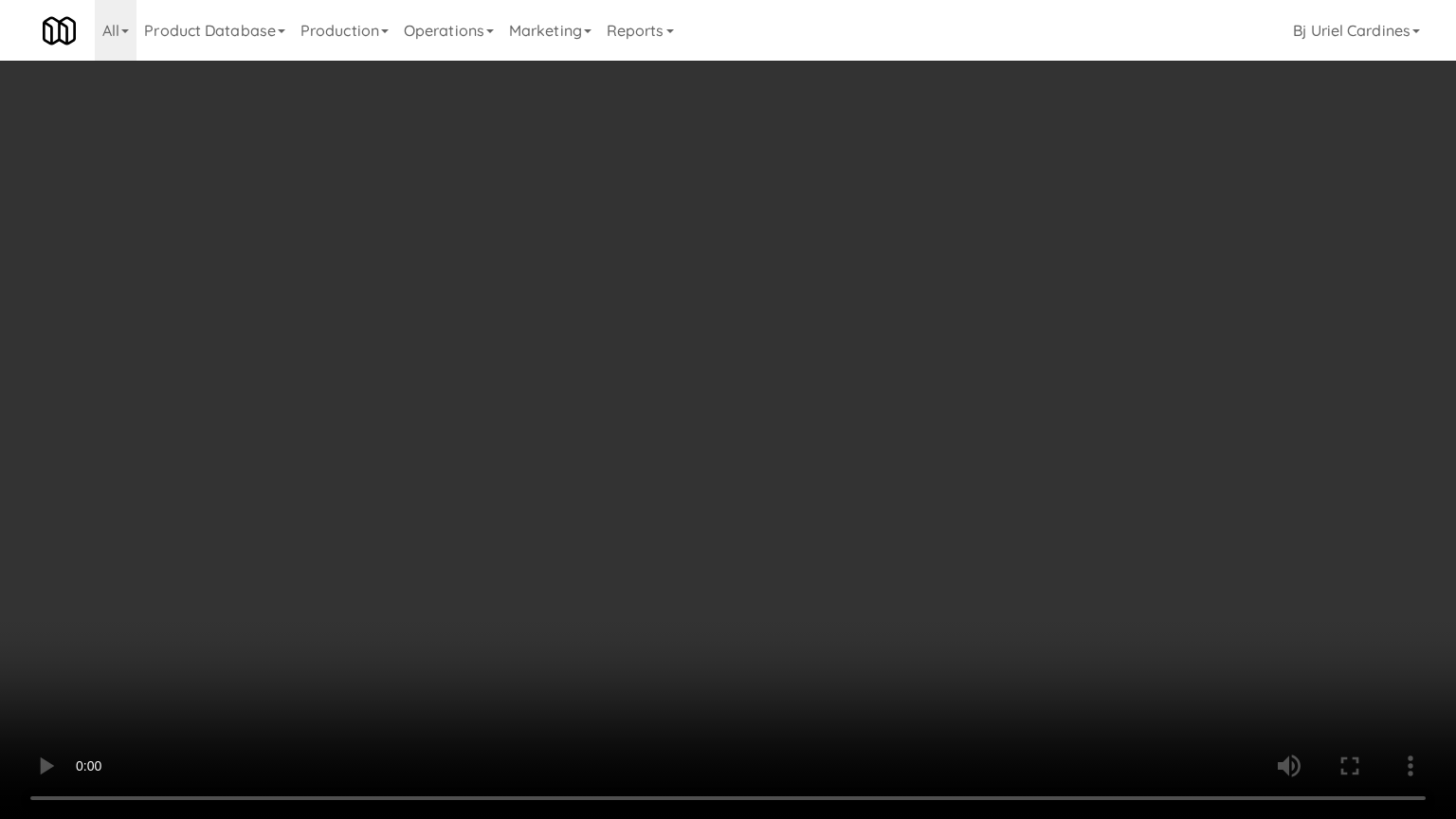 click at bounding box center (728, 410) 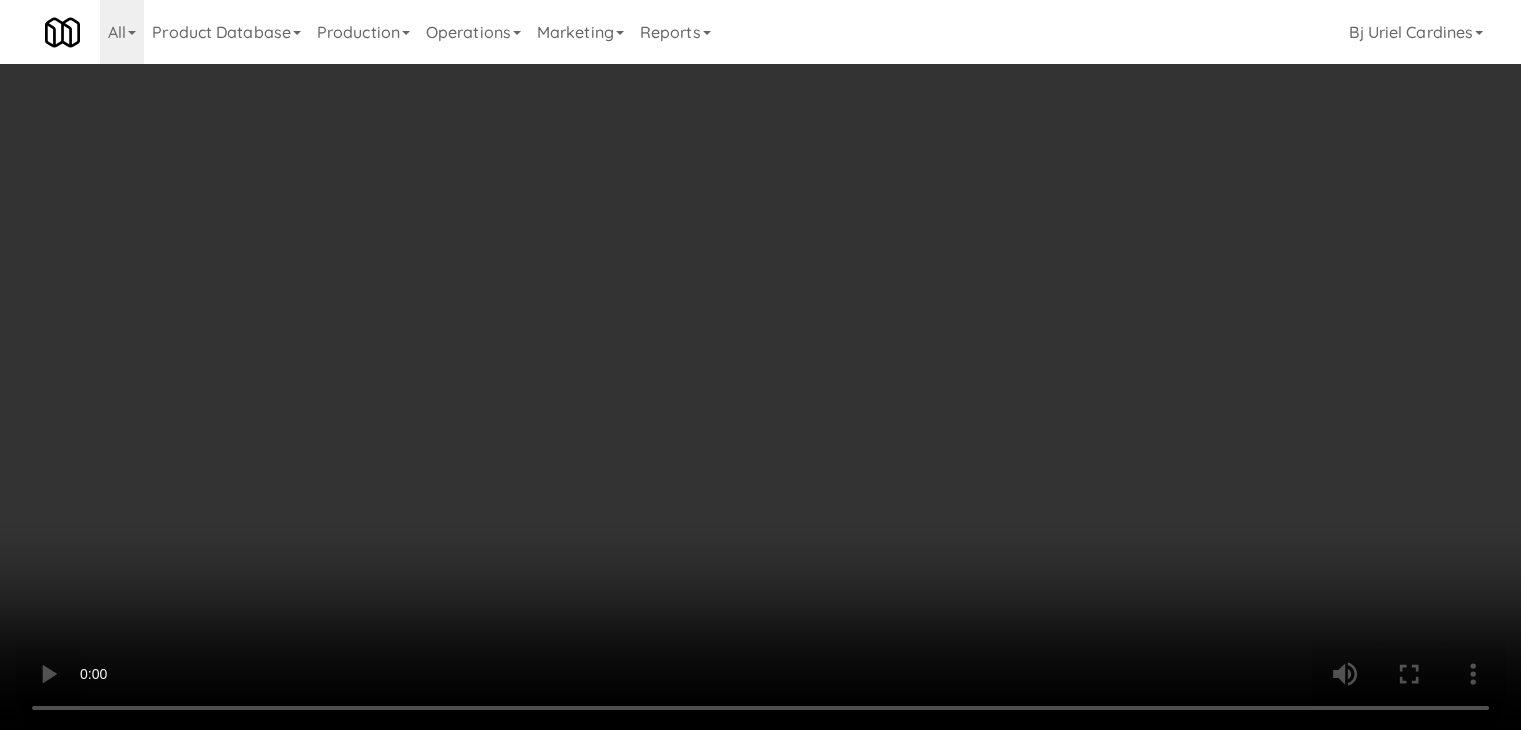 click on "Planogram" at bounding box center [1083, 212] 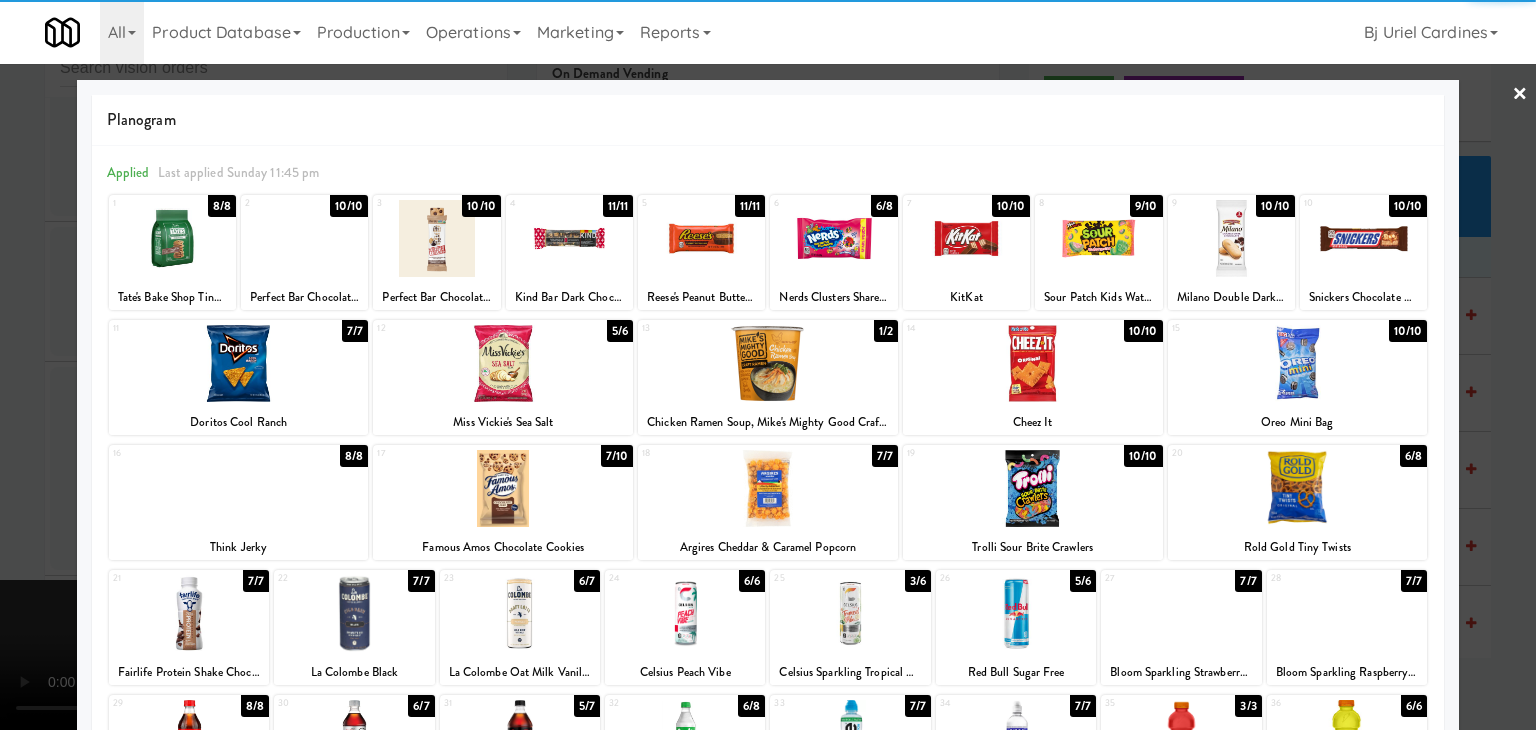 drag, startPoint x: 716, startPoint y: 217, endPoint x: 685, endPoint y: 265, distance: 57.14018 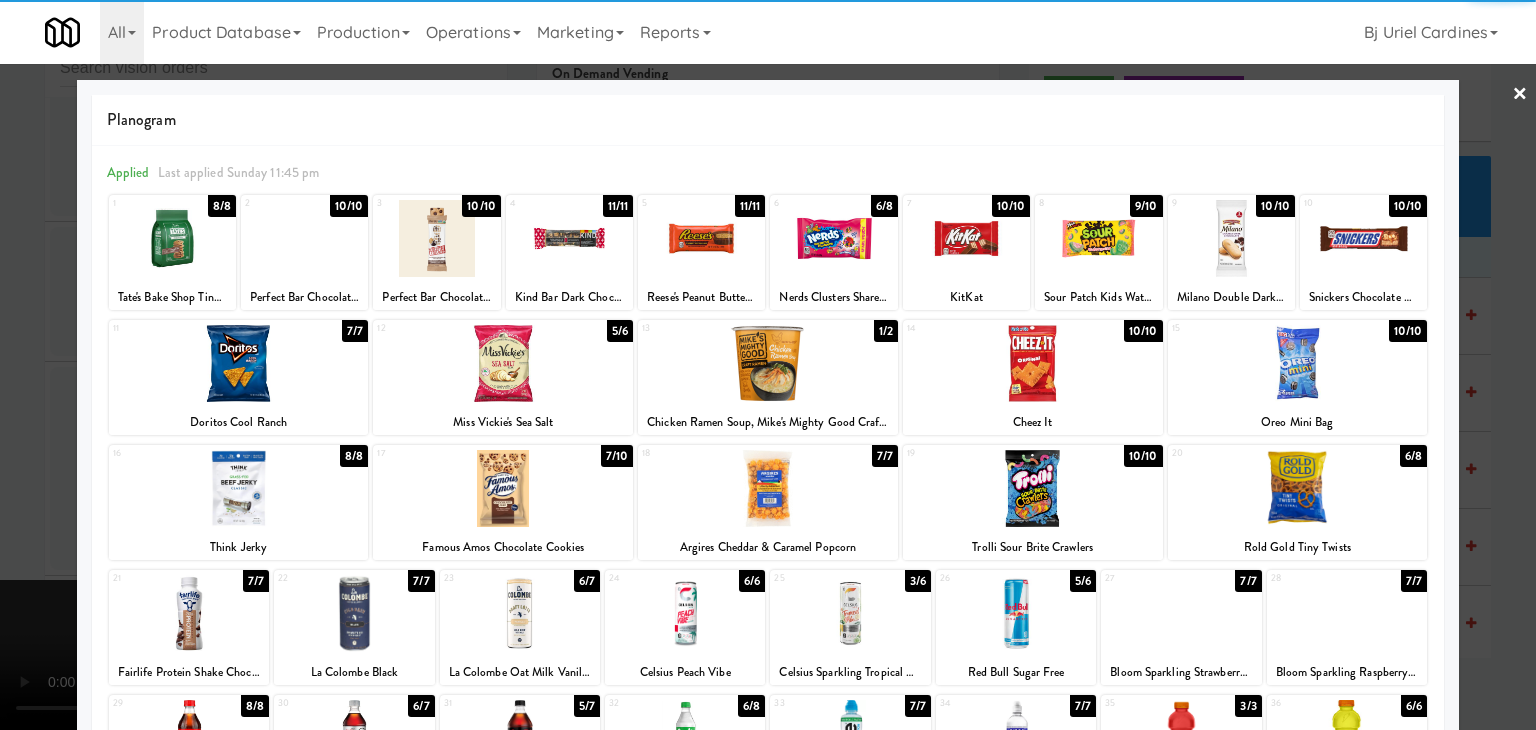 click at bounding box center (701, 238) 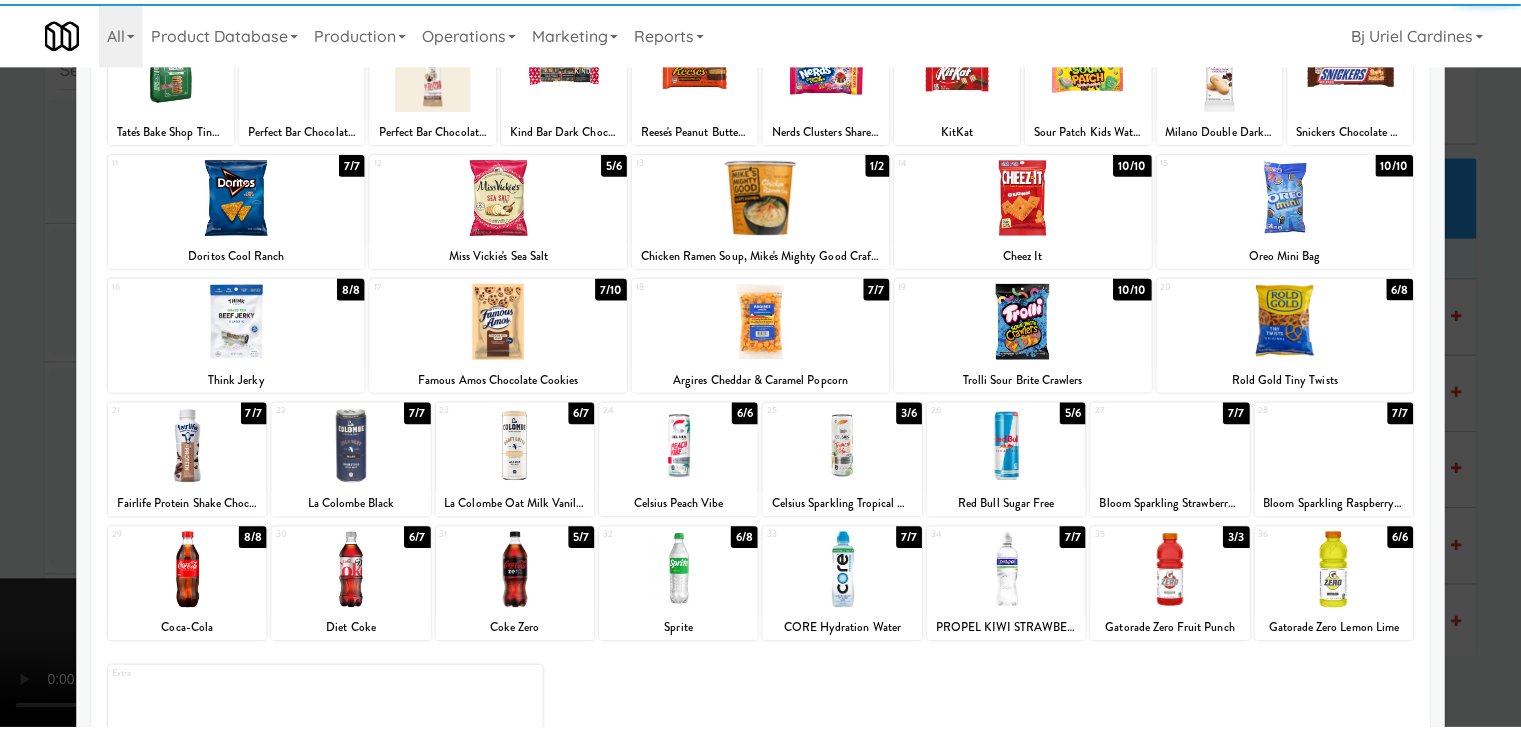 scroll, scrollTop: 252, scrollLeft: 0, axis: vertical 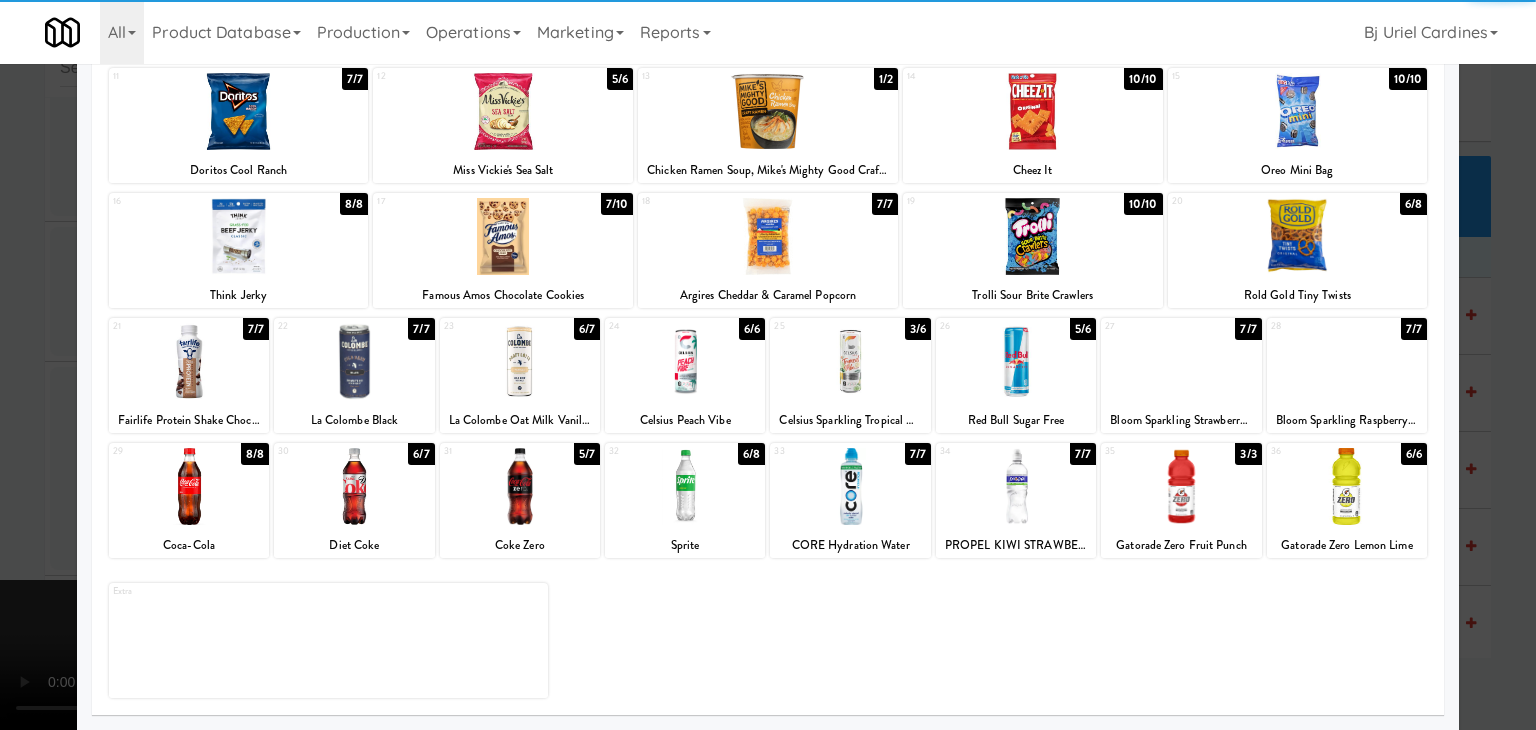 drag, startPoint x: 205, startPoint y: 510, endPoint x: 124, endPoint y: 501, distance: 81.49847 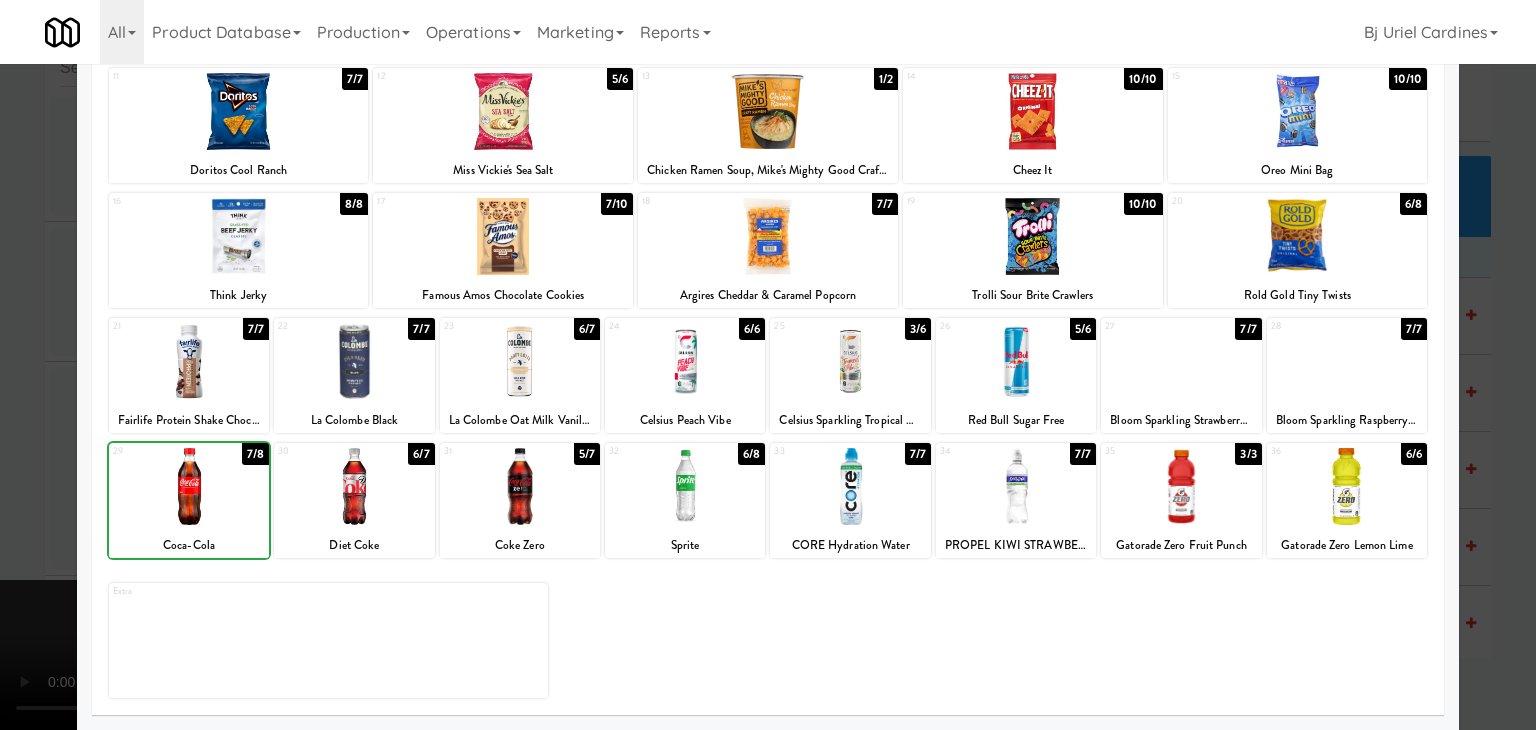 click at bounding box center (768, 365) 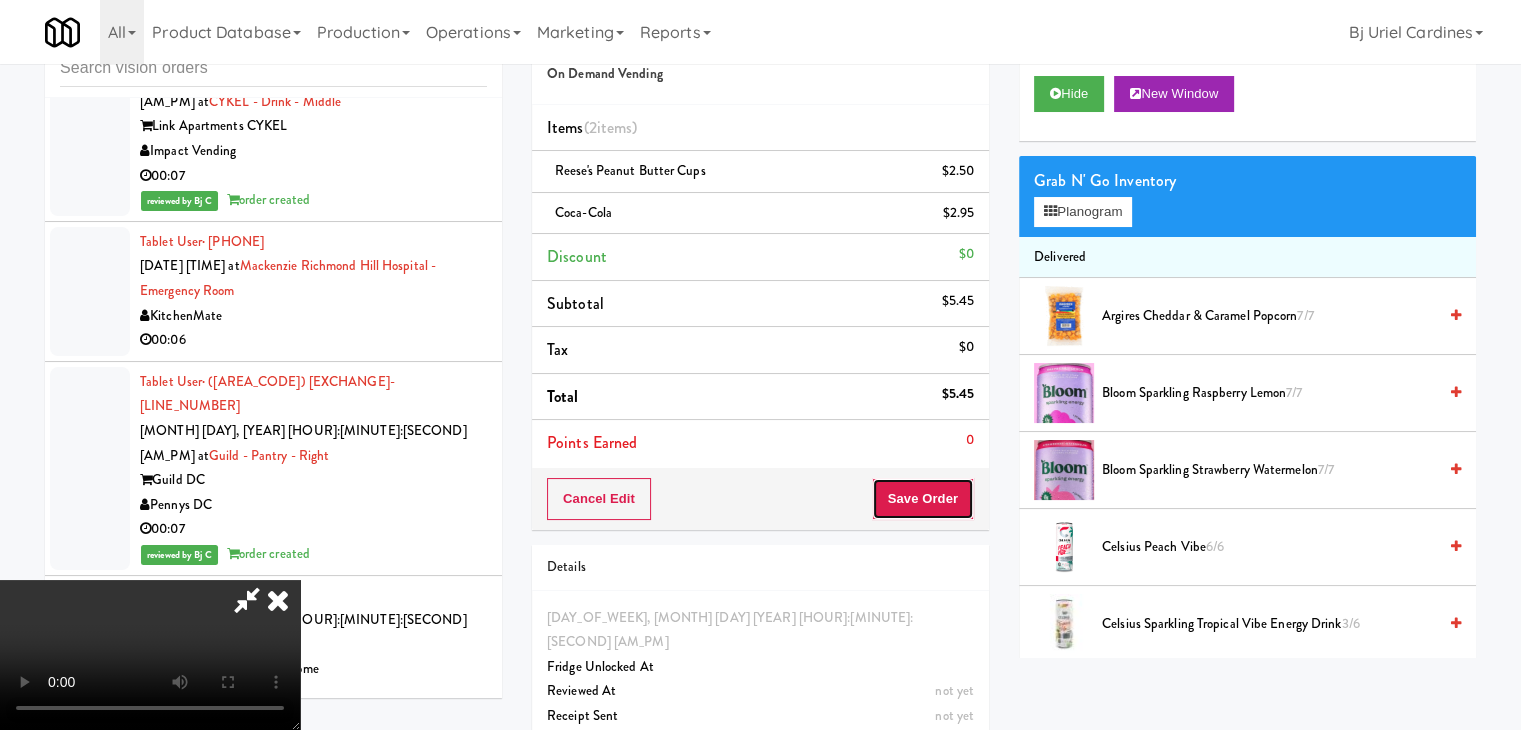 click on "Save Order" at bounding box center [923, 499] 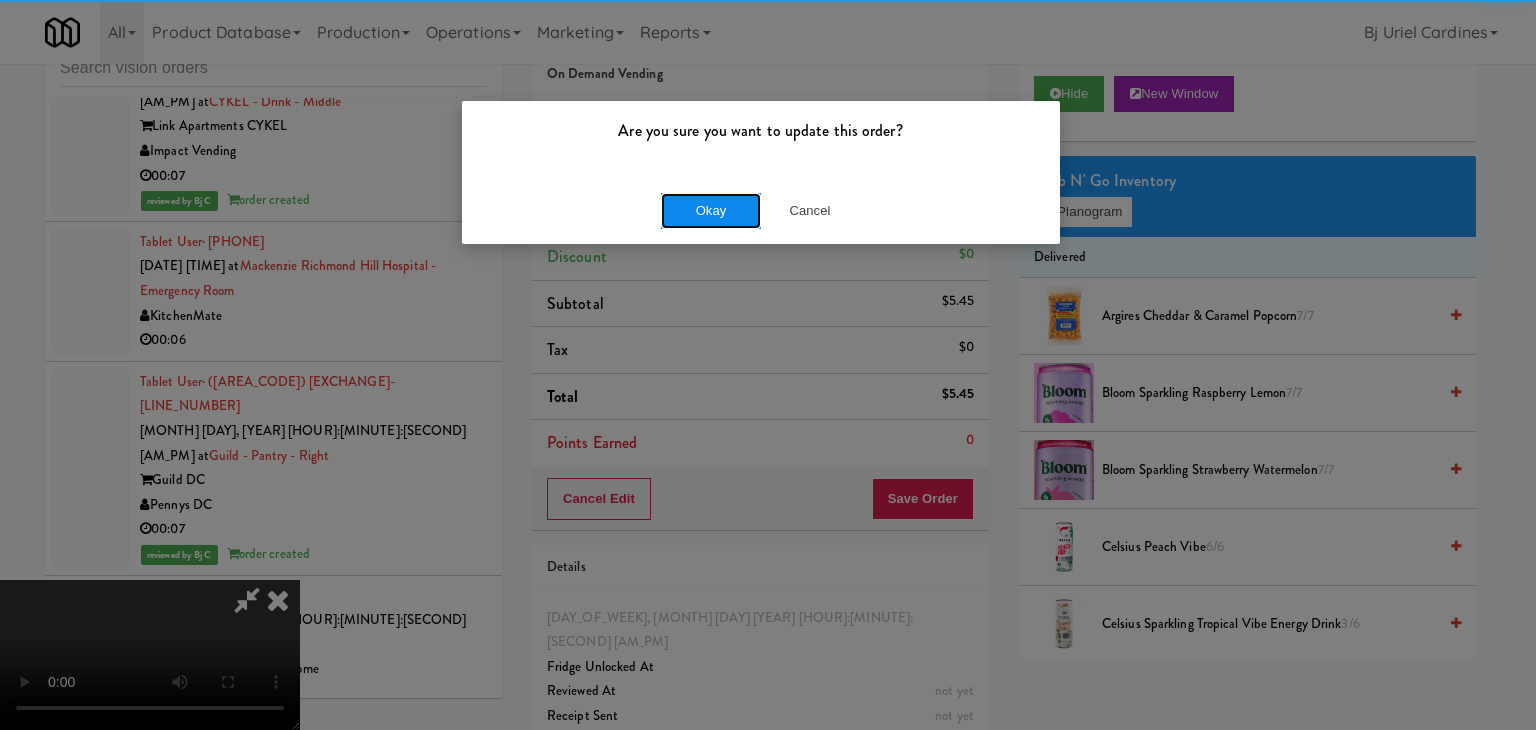 click on "Okay" at bounding box center [711, 211] 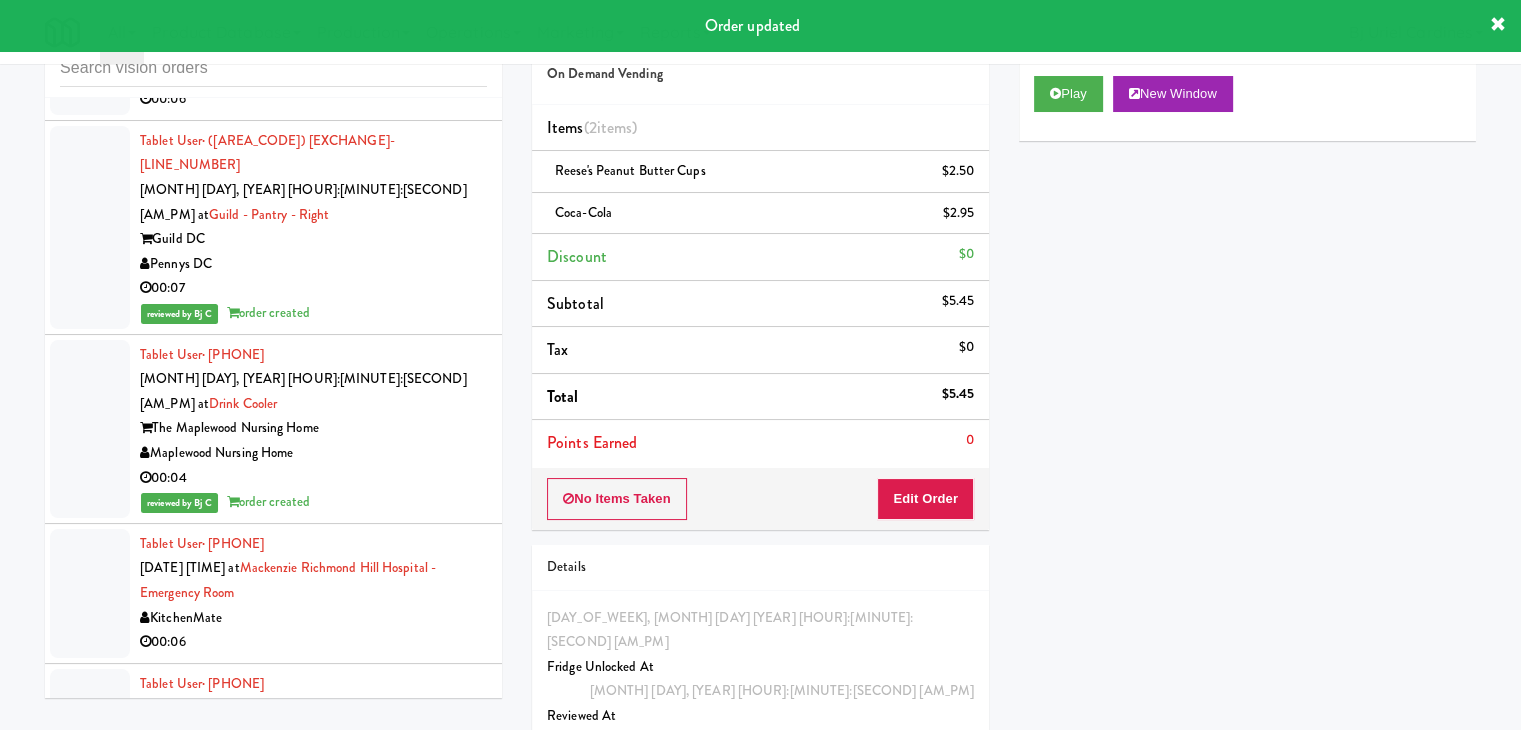 scroll, scrollTop: 17350, scrollLeft: 0, axis: vertical 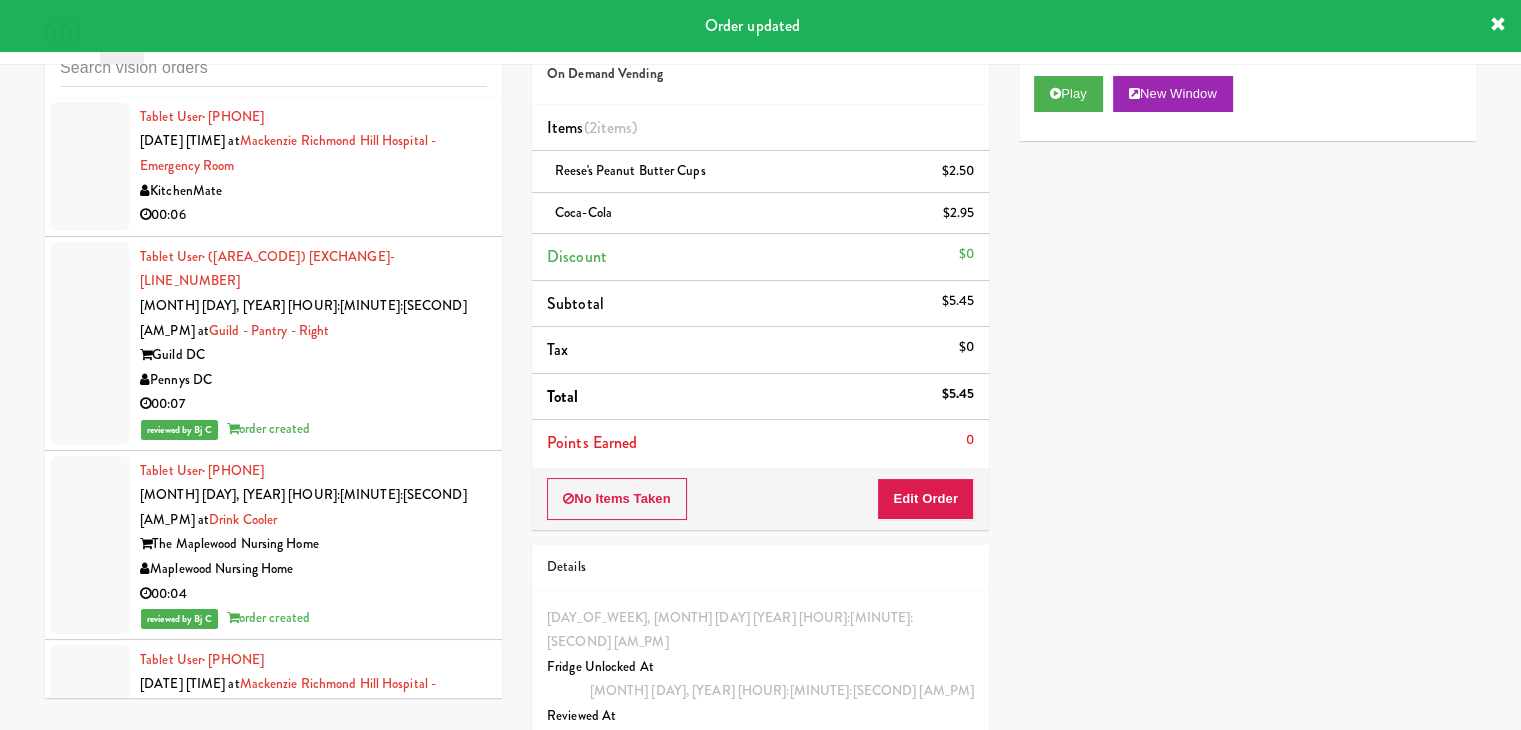 drag, startPoint x: 421, startPoint y: 398, endPoint x: 478, endPoint y: 397, distance: 57.00877 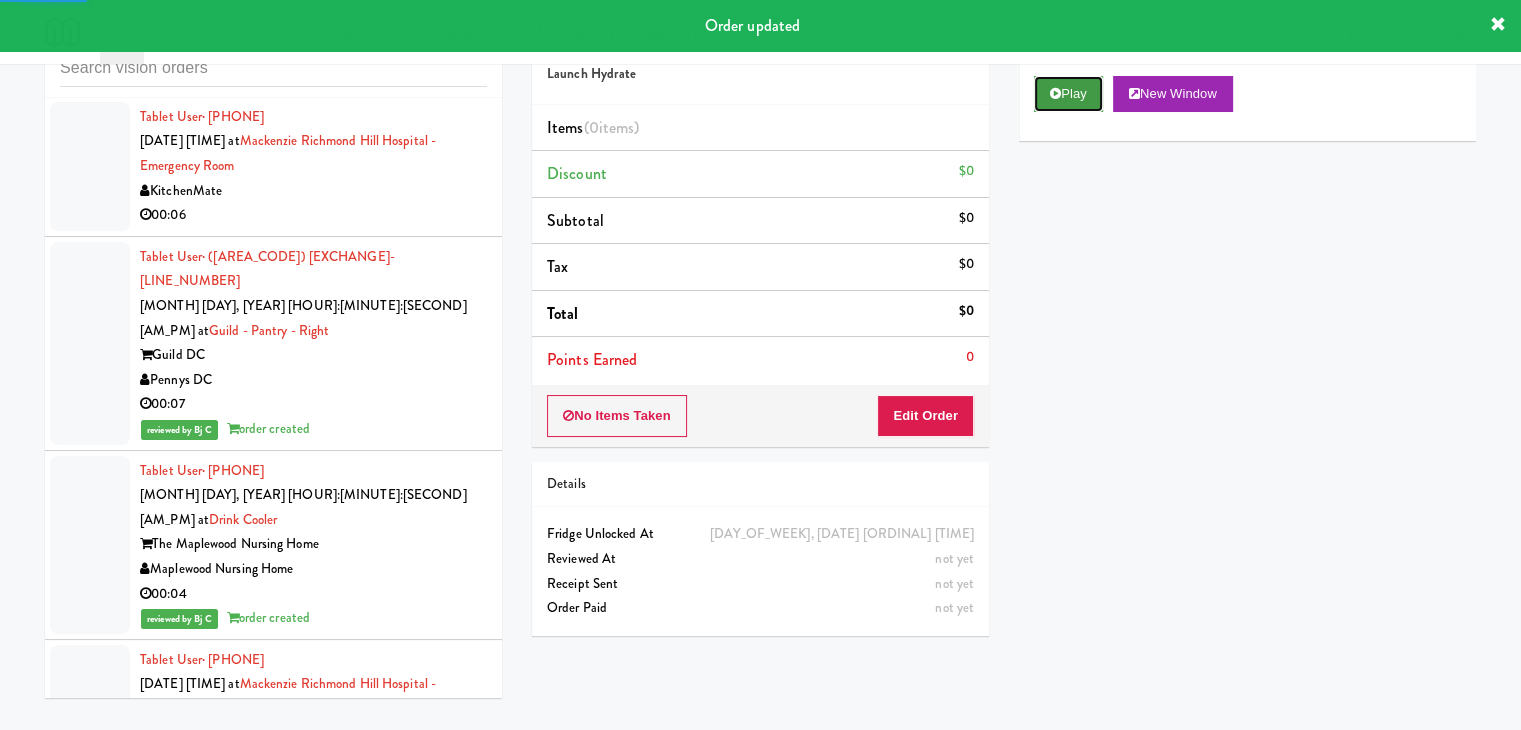 click on "Play" at bounding box center [1068, 94] 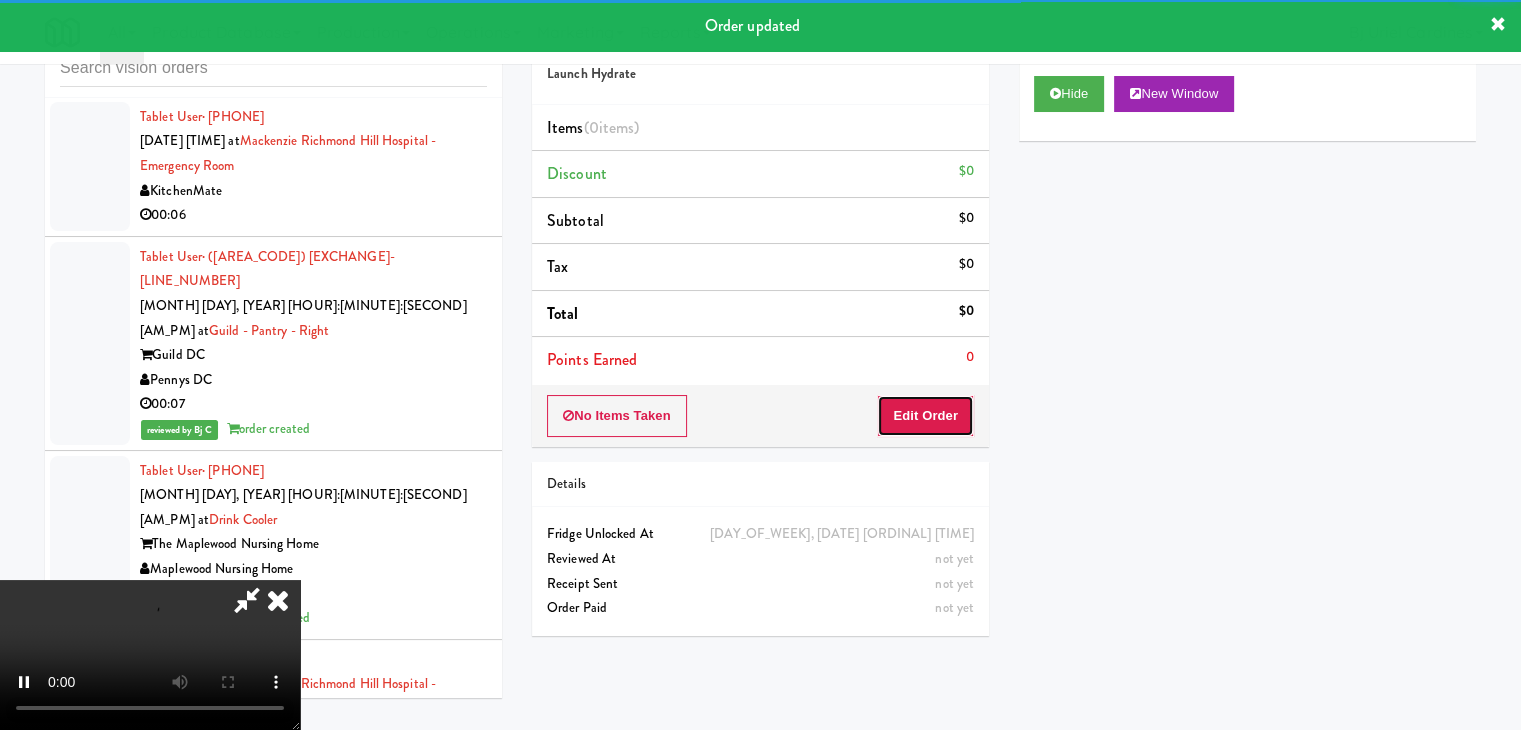 click on "Edit Order" at bounding box center [925, 416] 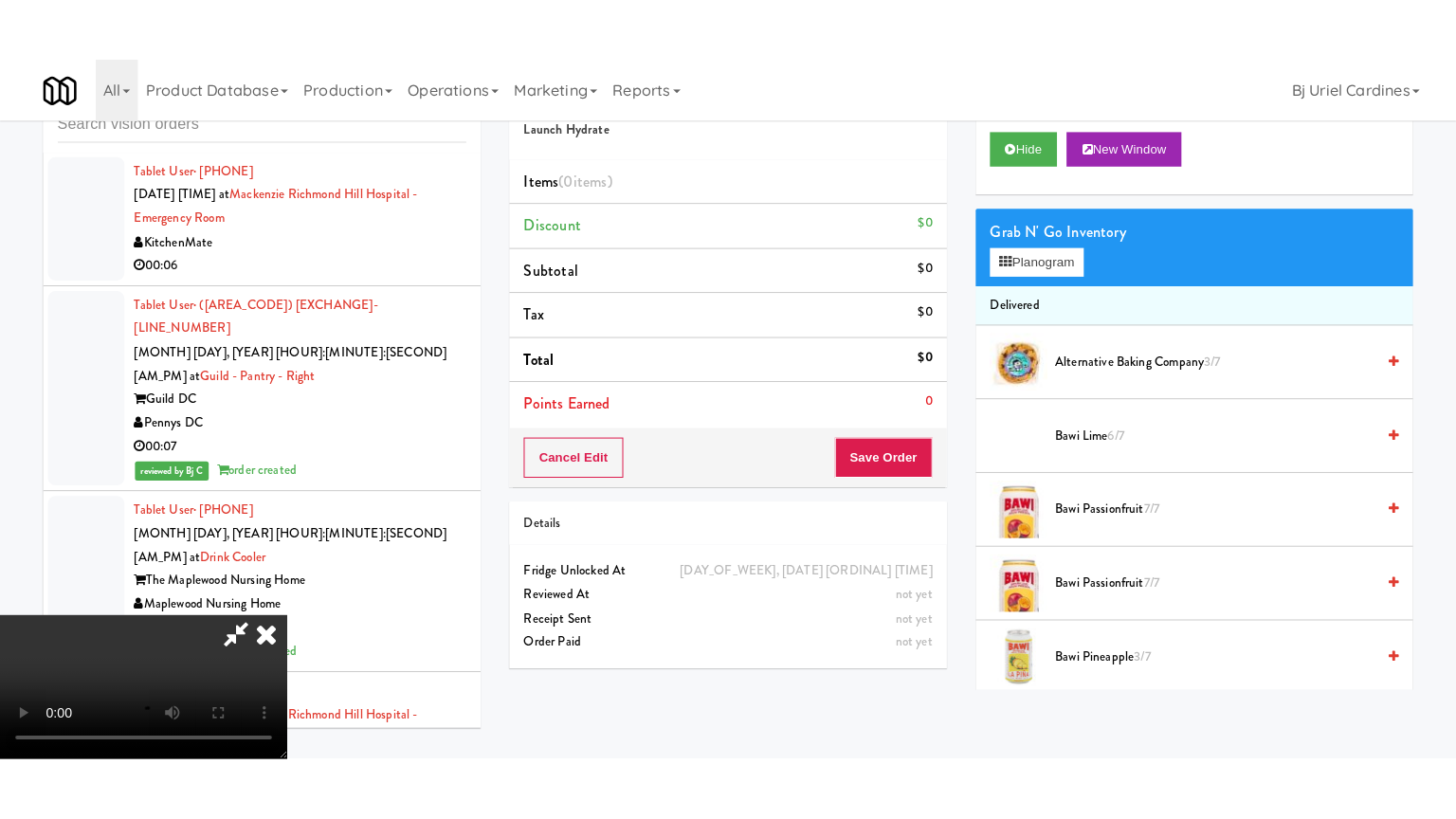 scroll, scrollTop: 266, scrollLeft: 0, axis: vertical 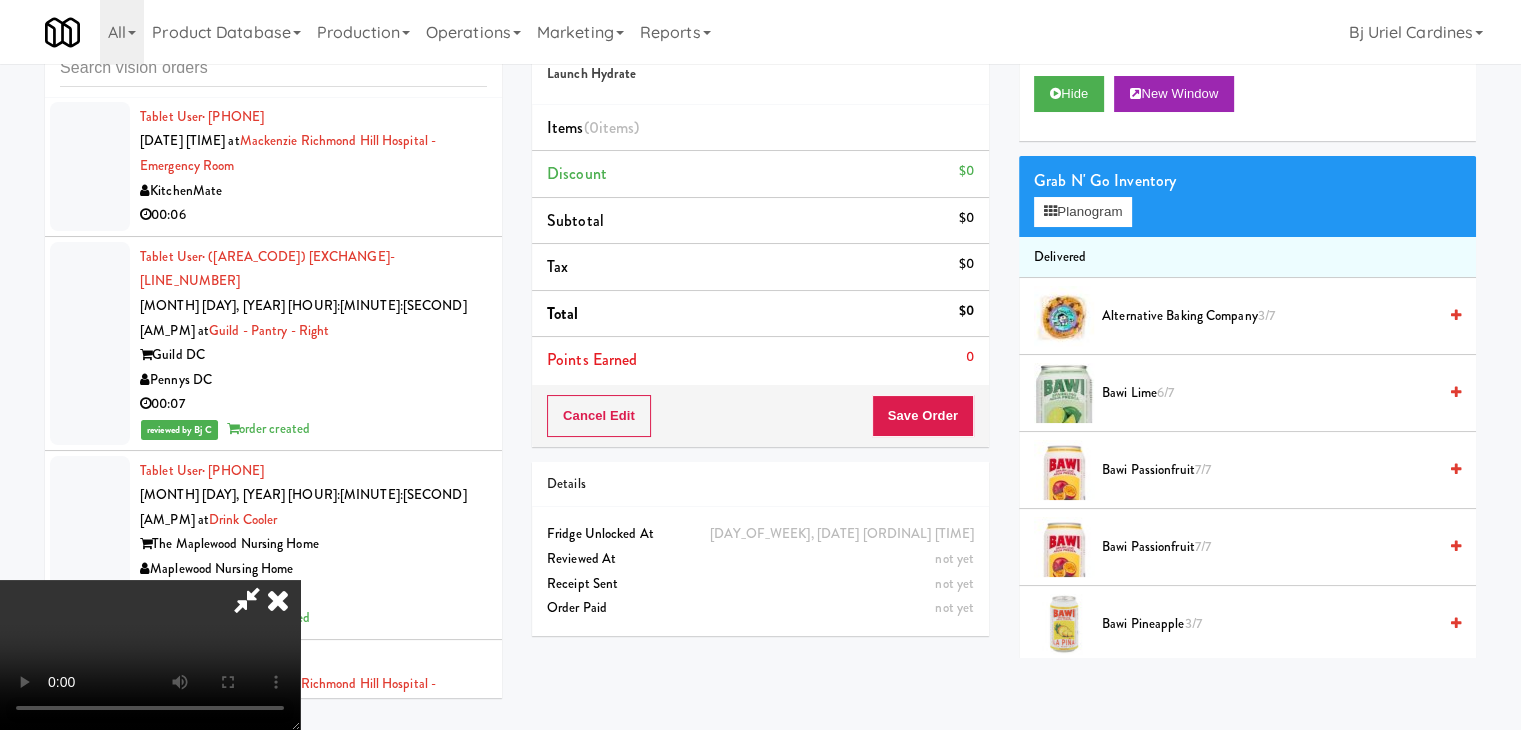 type 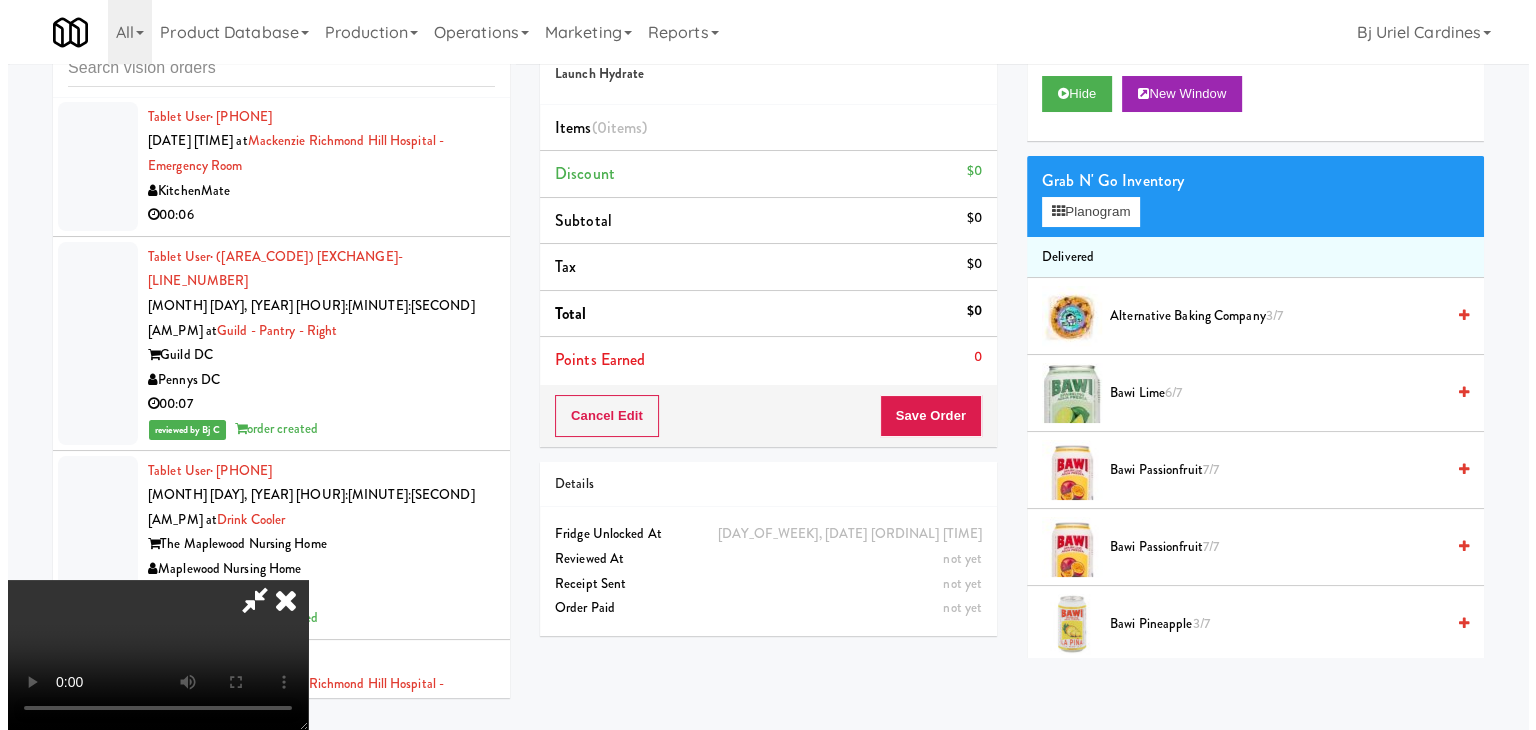 scroll, scrollTop: 0, scrollLeft: 0, axis: both 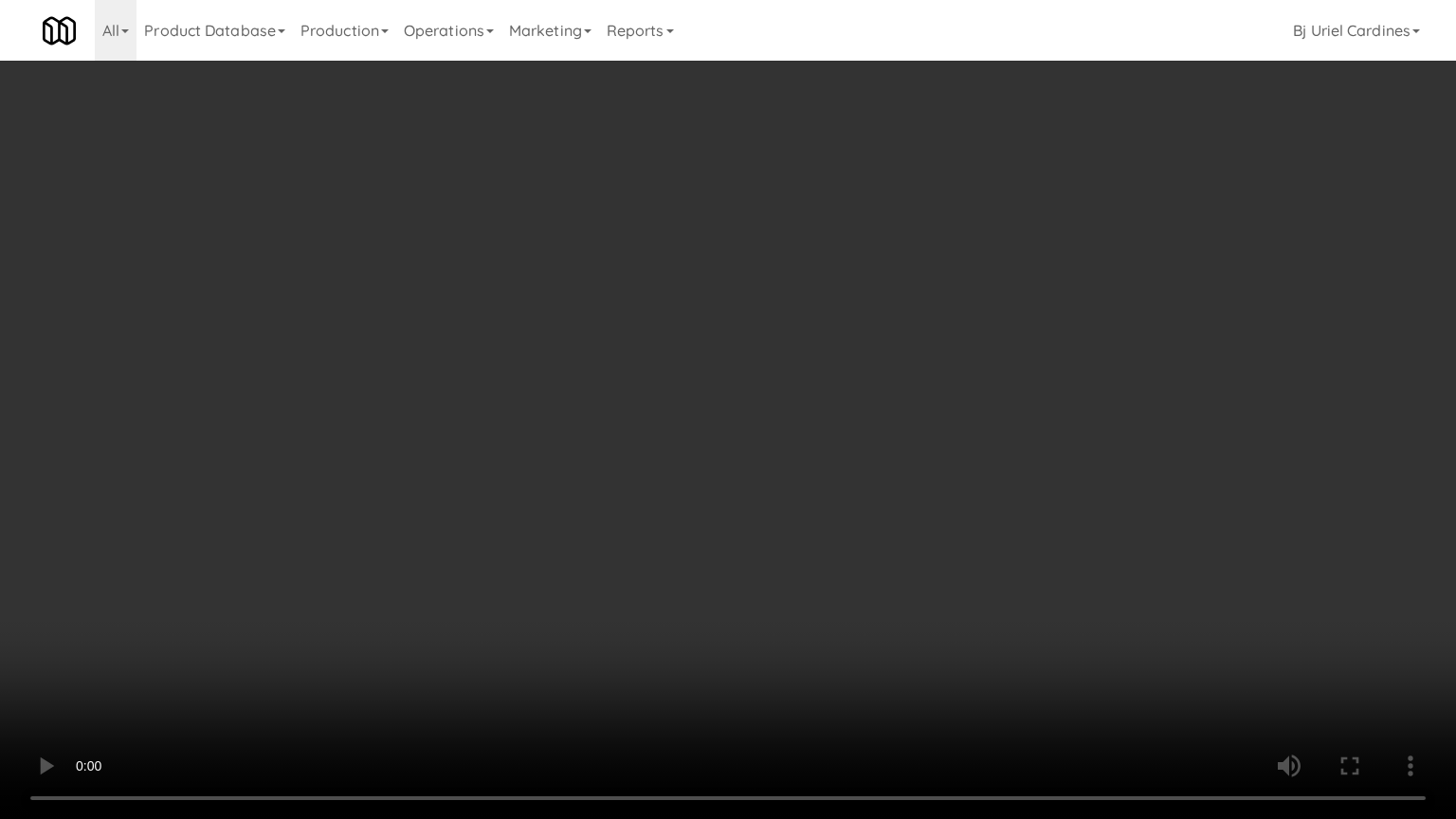 click at bounding box center [728, 410] 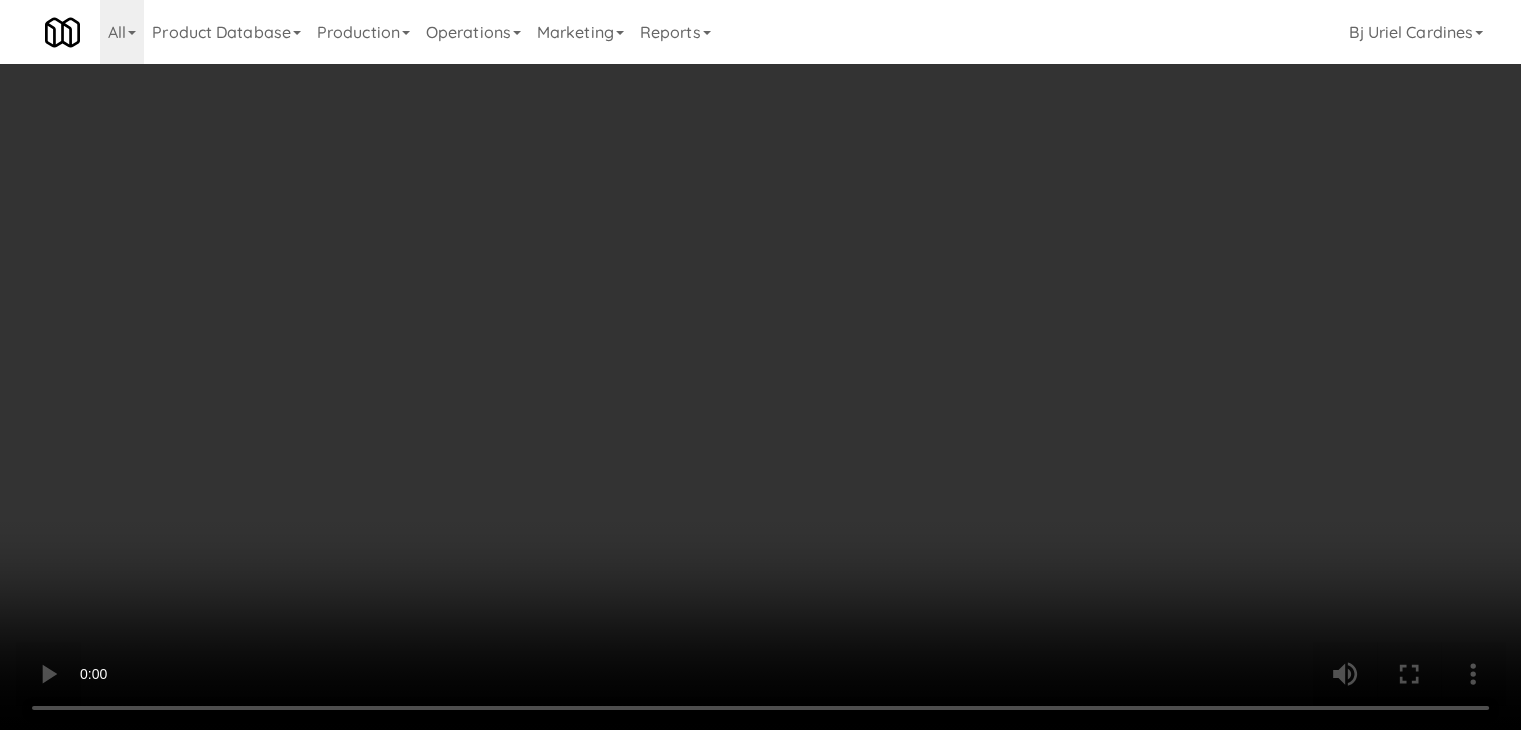 drag, startPoint x: 1108, startPoint y: 213, endPoint x: 1093, endPoint y: 218, distance: 15.811388 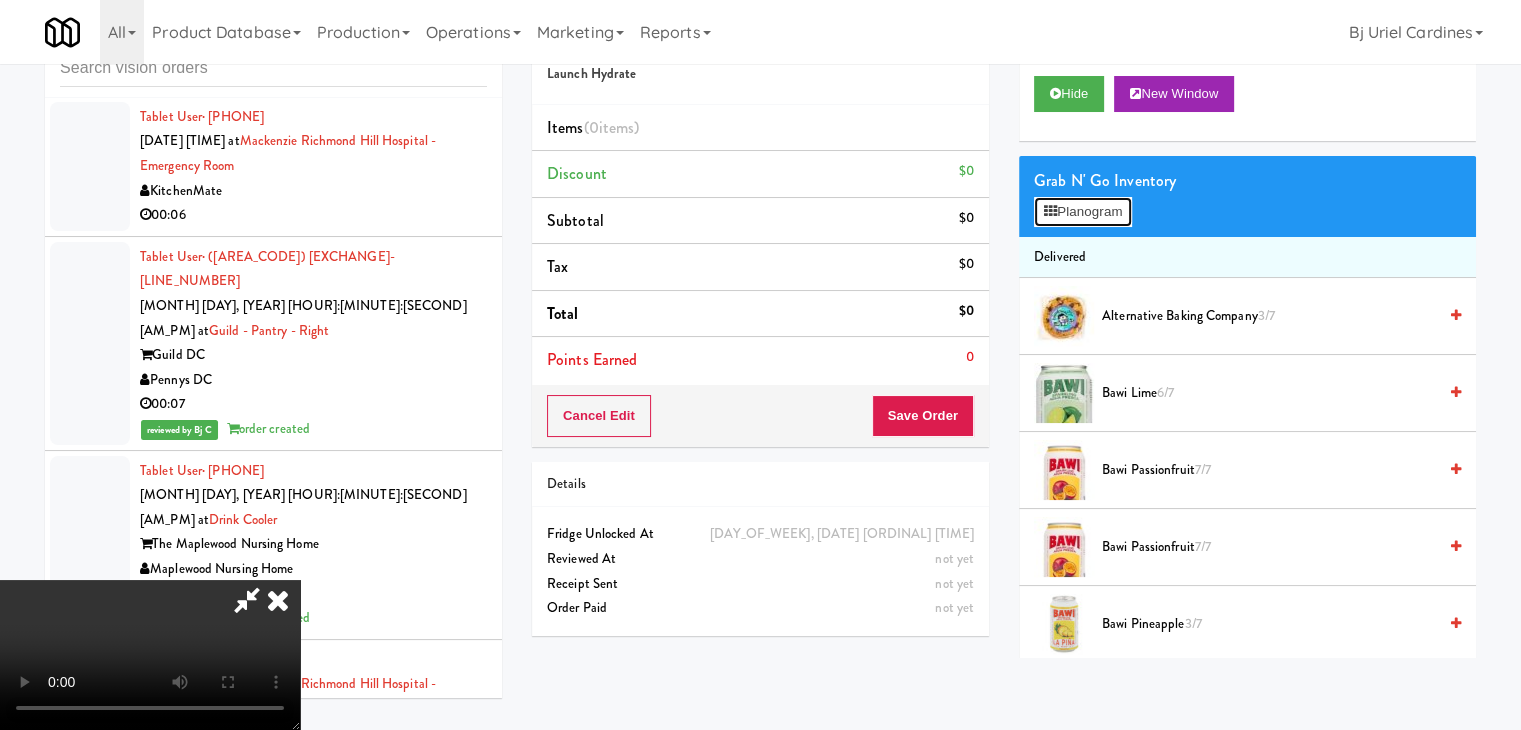 click on "Planogram" at bounding box center (1083, 212) 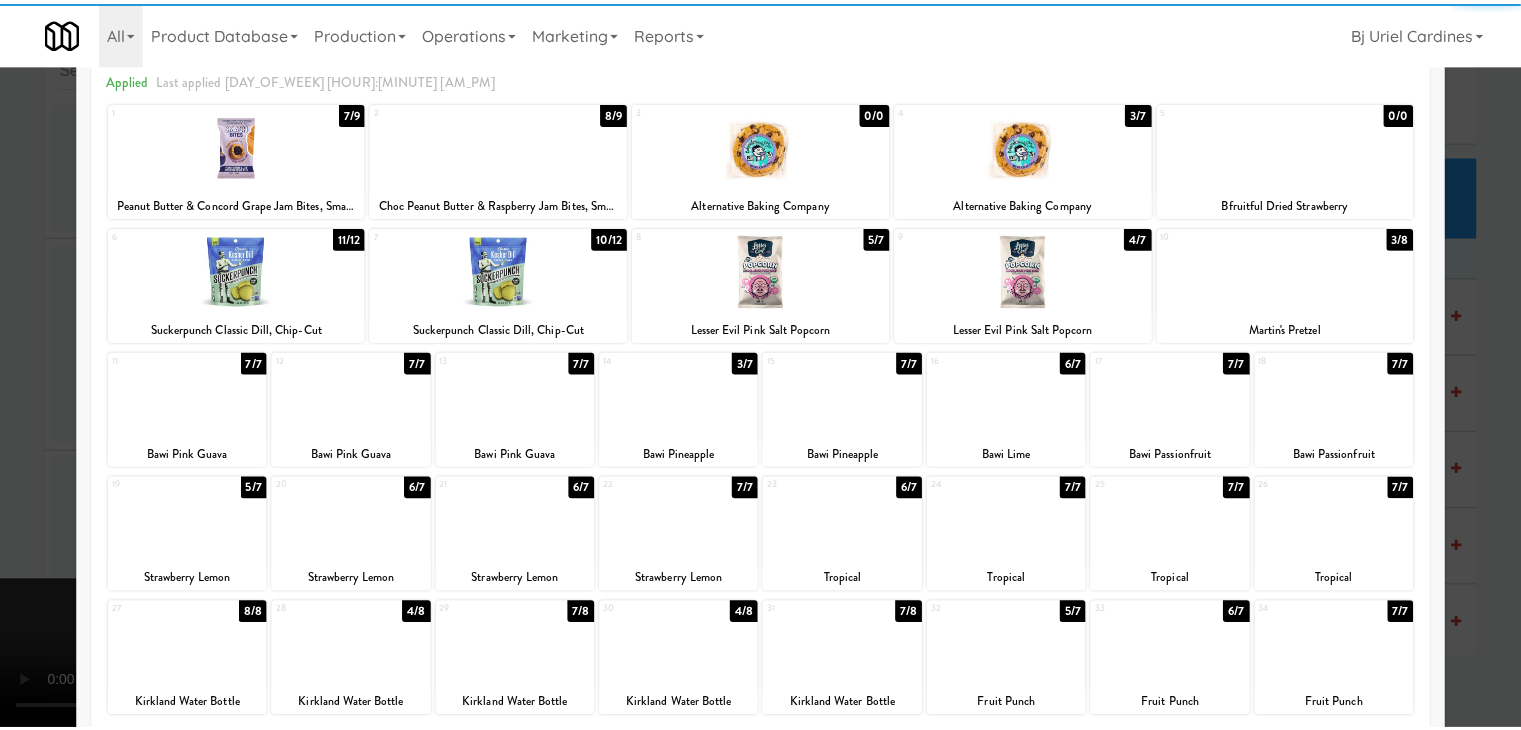 scroll, scrollTop: 252, scrollLeft: 0, axis: vertical 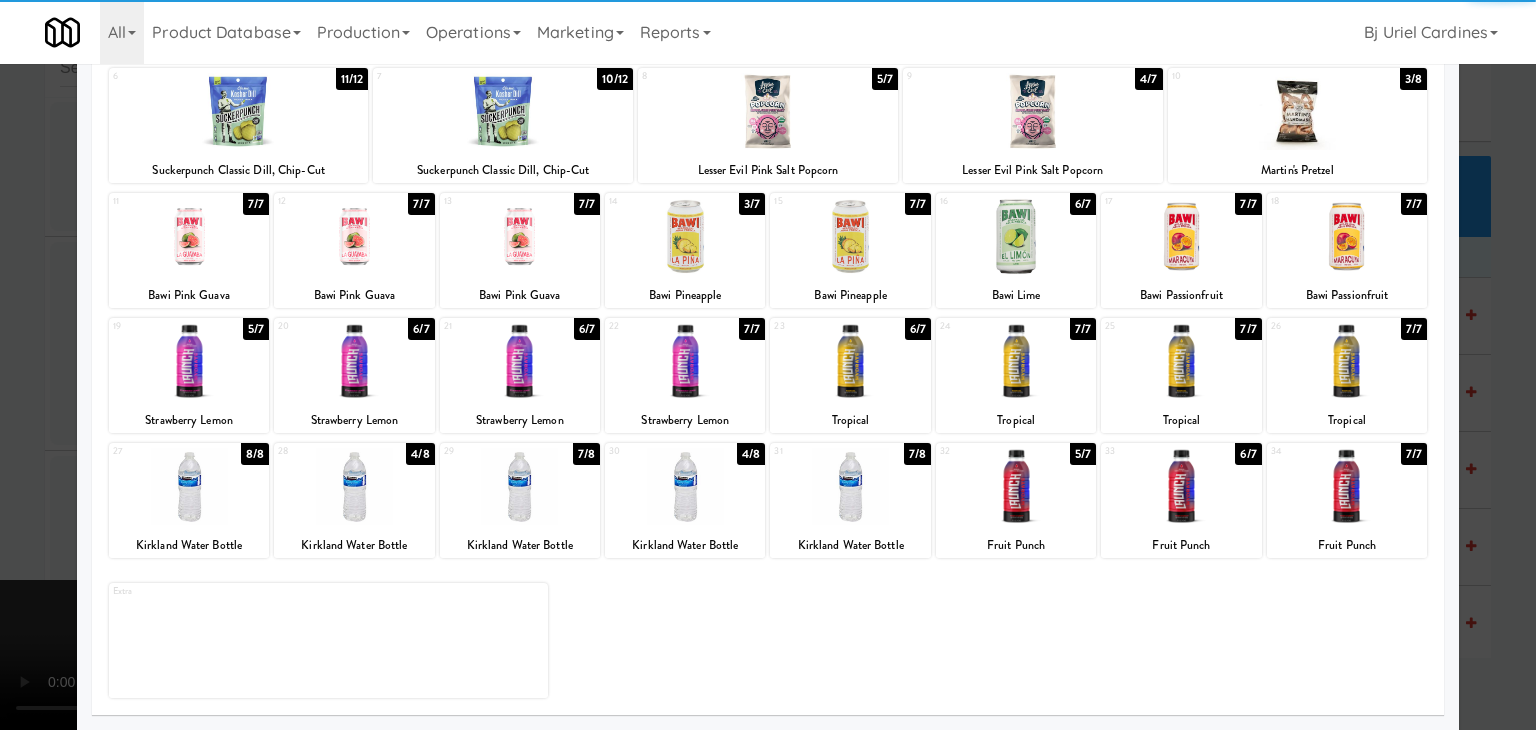click at bounding box center [520, 486] 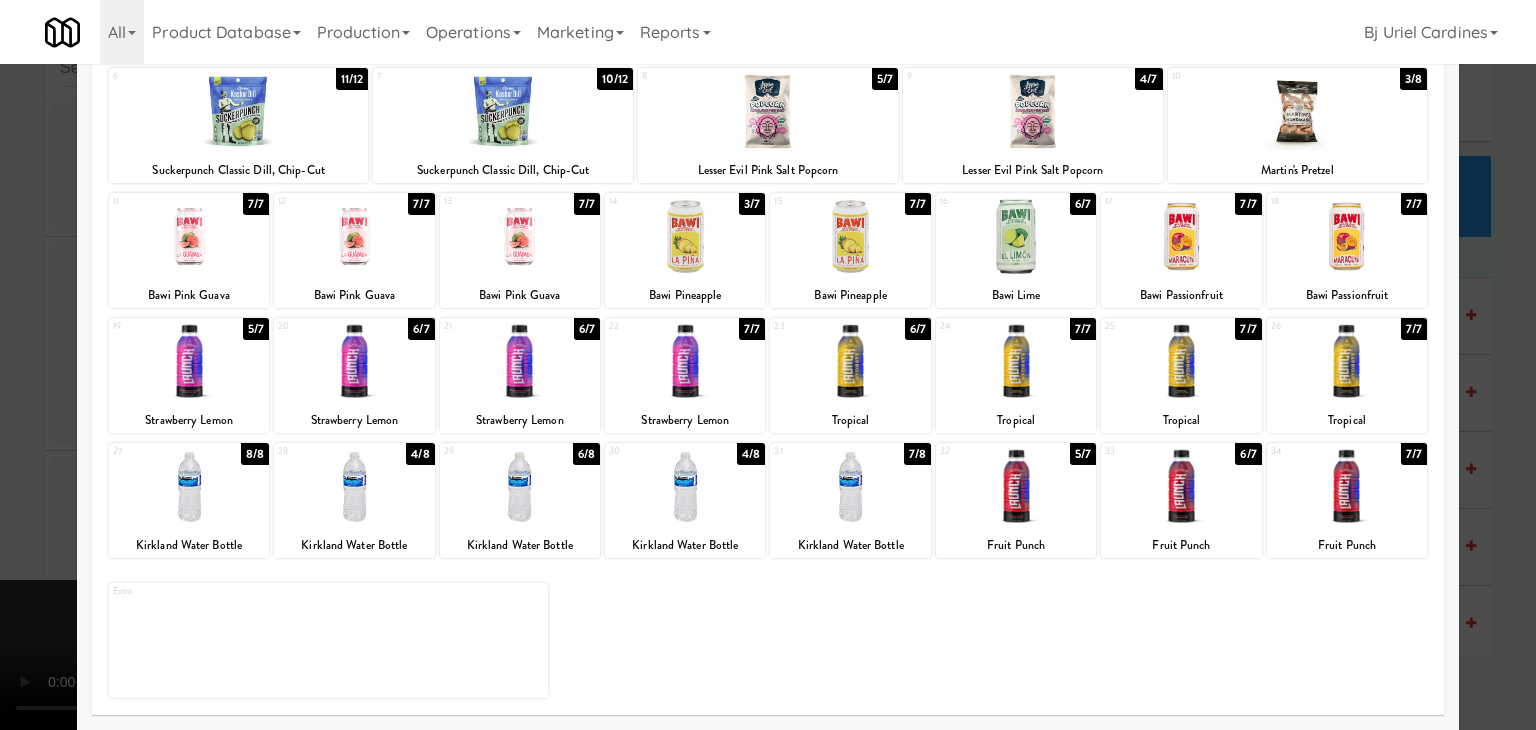 drag, startPoint x: 0, startPoint y: 492, endPoint x: 328, endPoint y: 470, distance: 328.73697 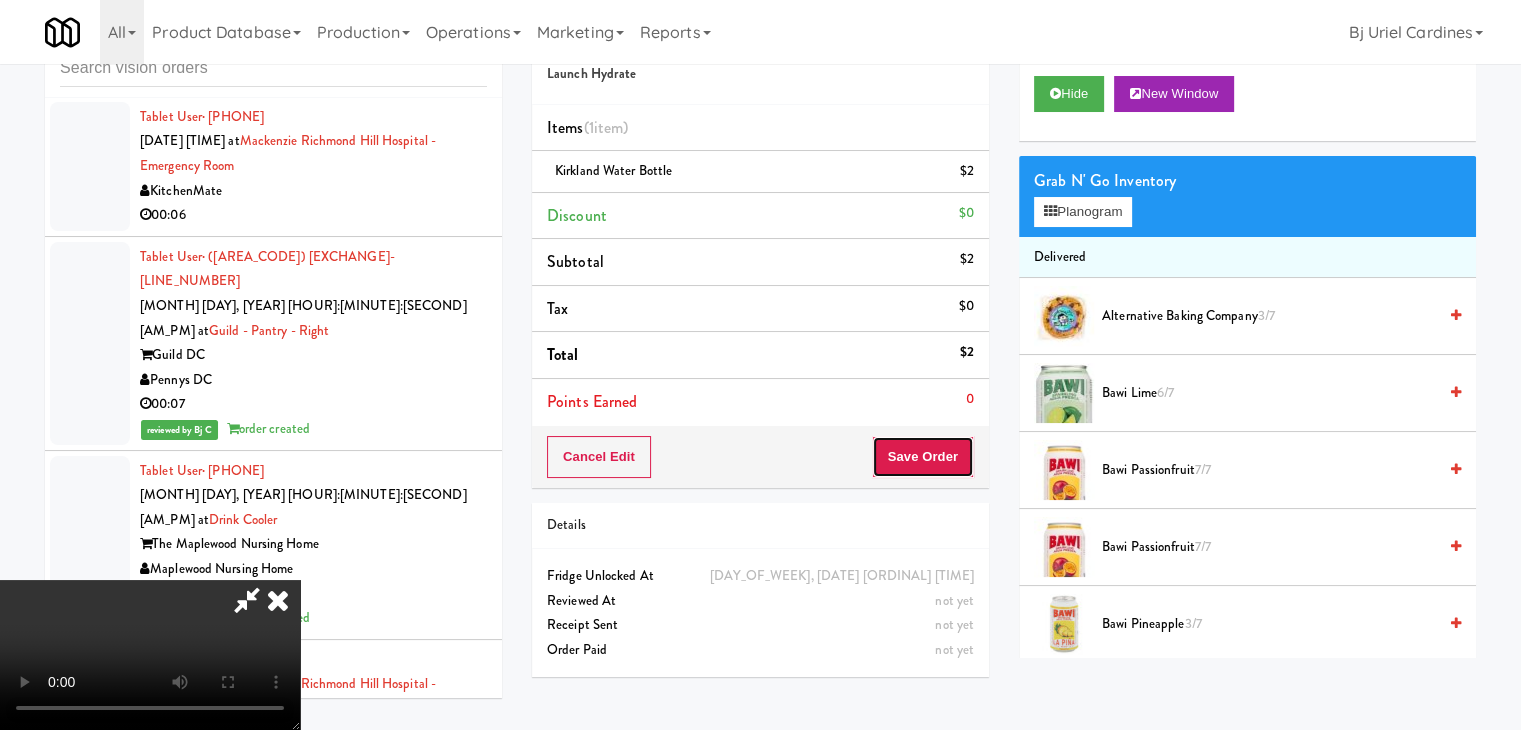 click on "Save Order" at bounding box center [923, 457] 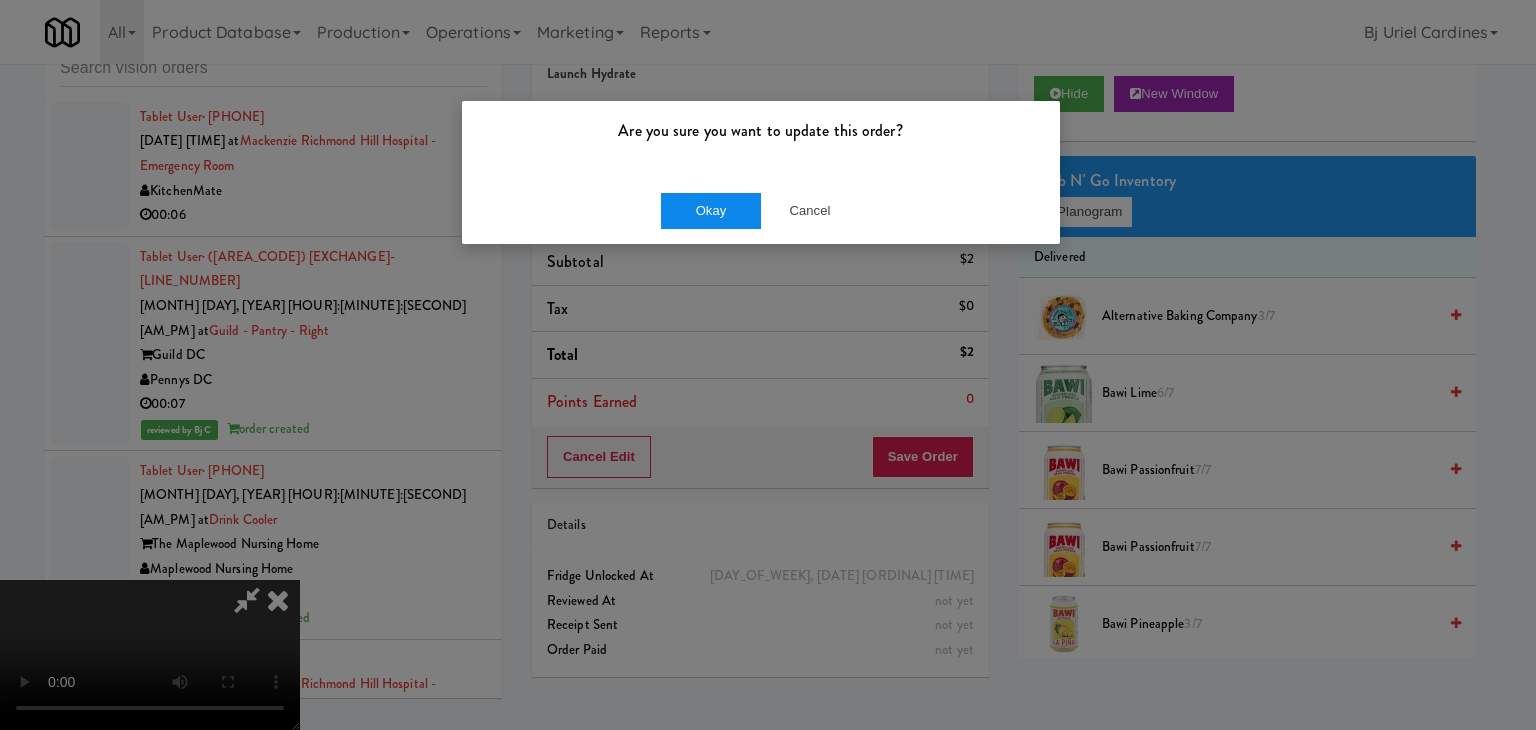 drag, startPoint x: 704, startPoint y: 189, endPoint x: 691, endPoint y: 197, distance: 15.264338 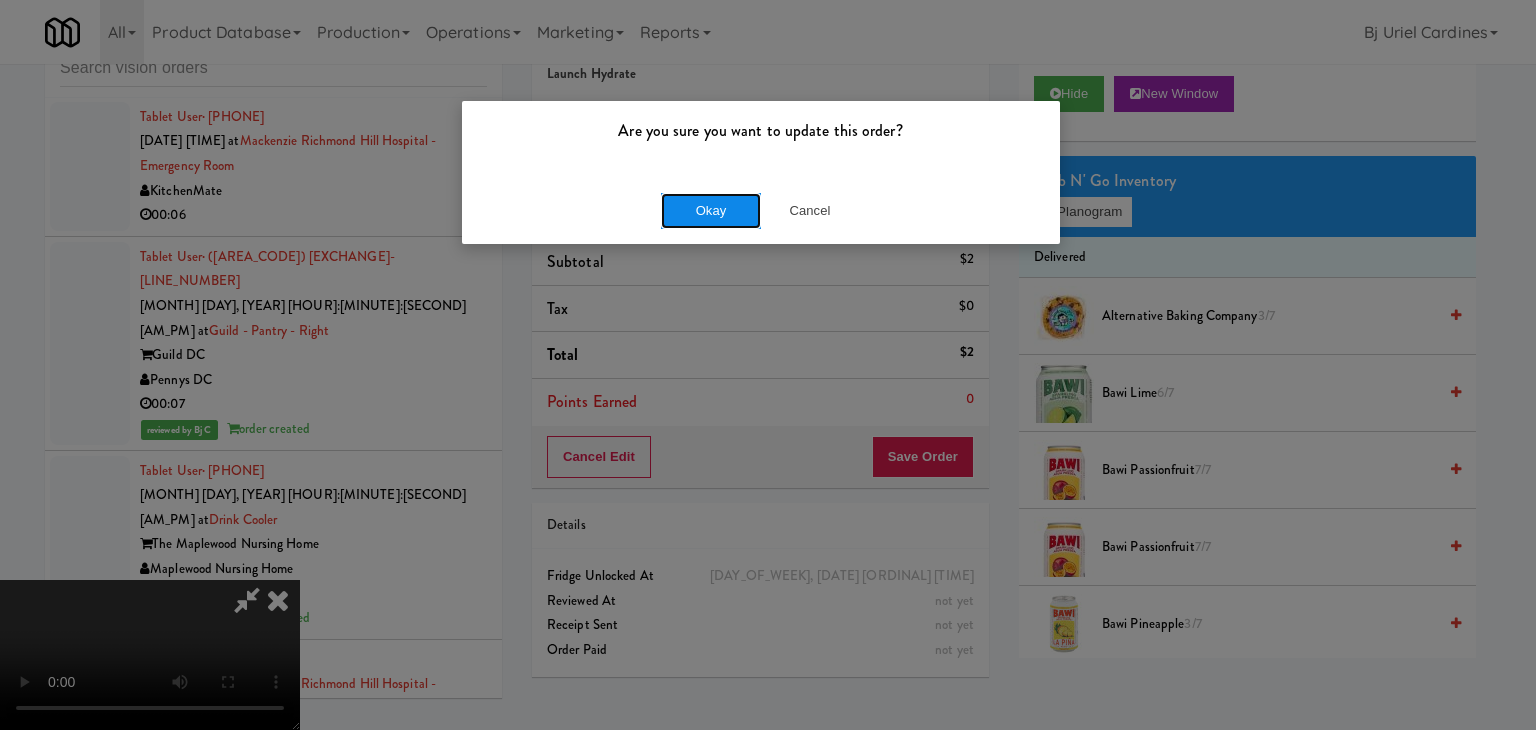 click on "Okay" at bounding box center (711, 211) 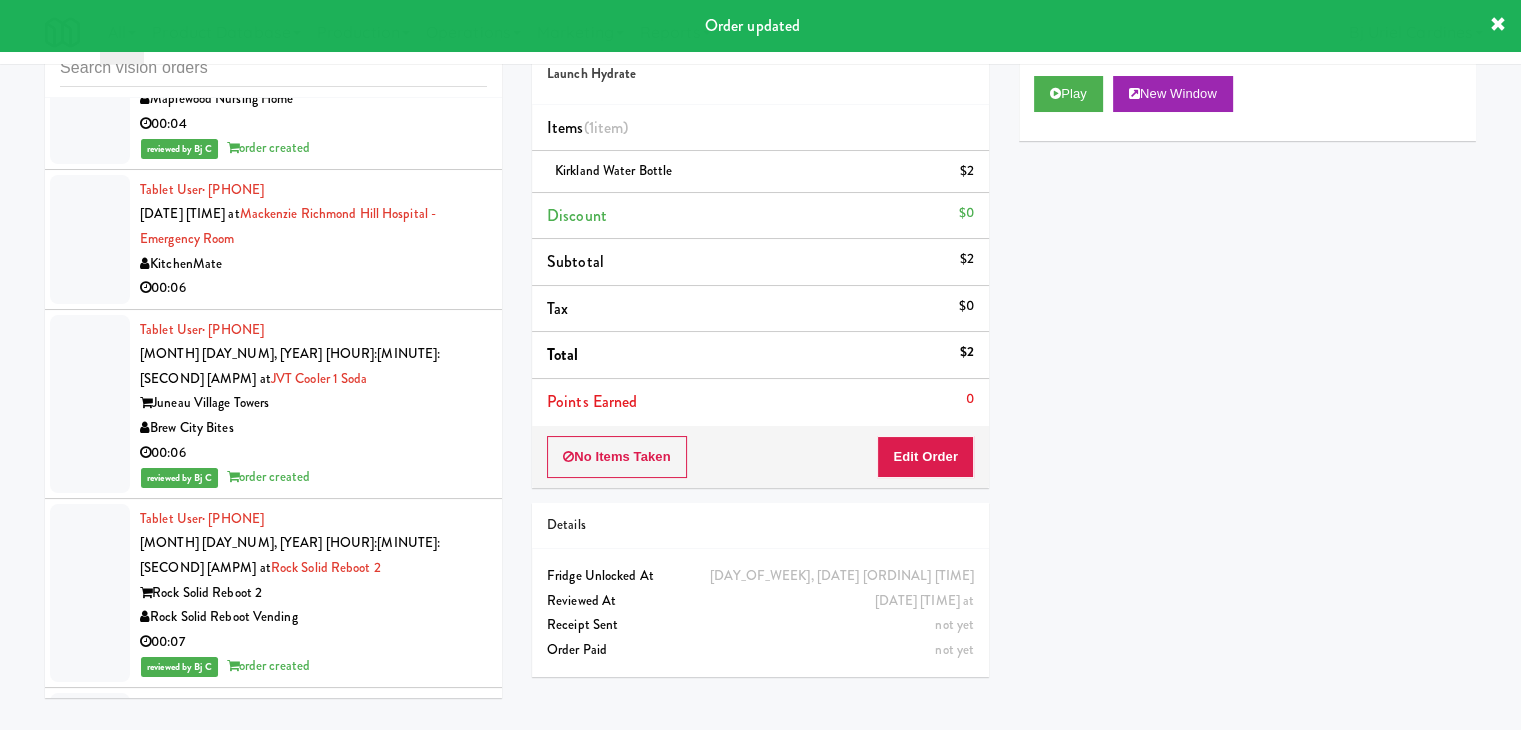 scroll, scrollTop: 17850, scrollLeft: 0, axis: vertical 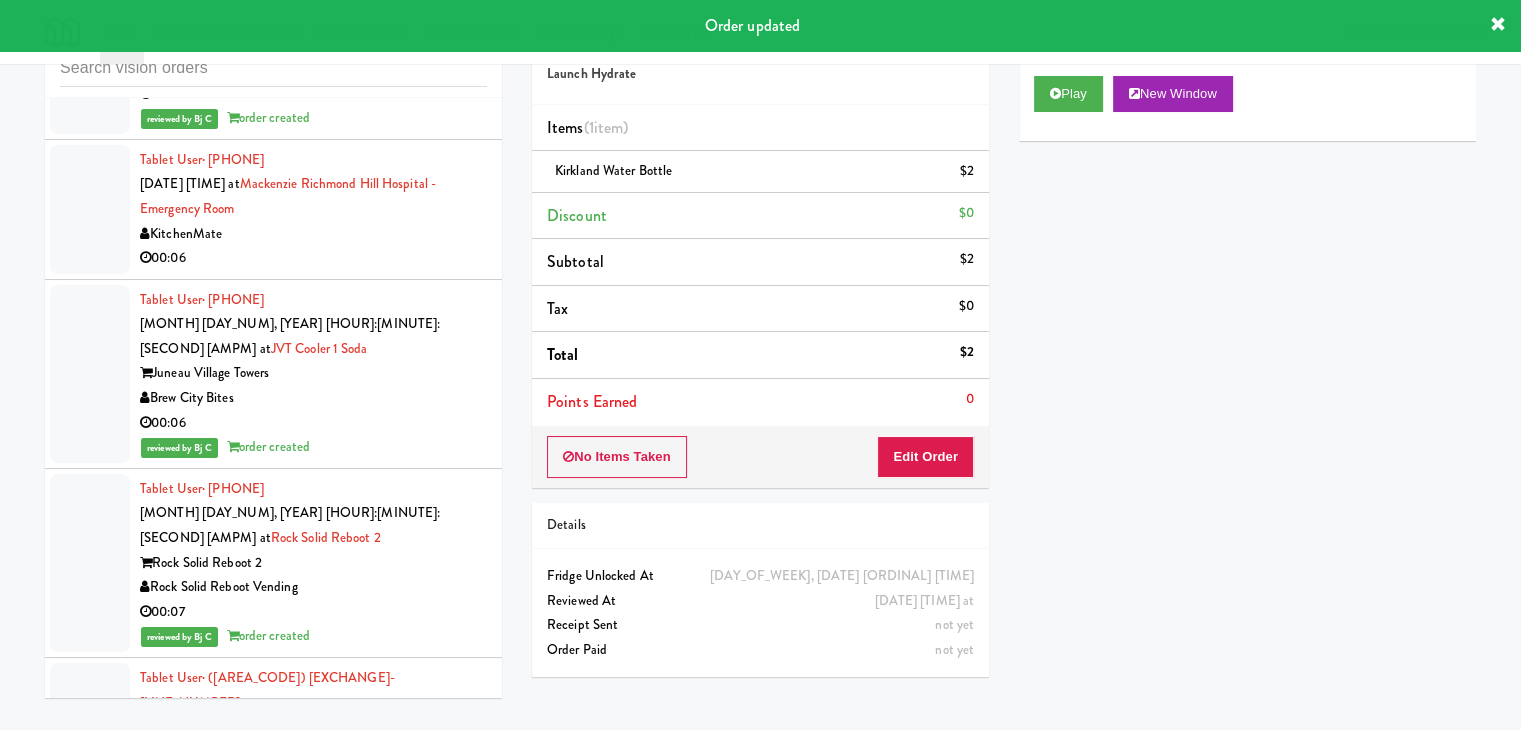 click on "00:15" at bounding box center [313, 3252] 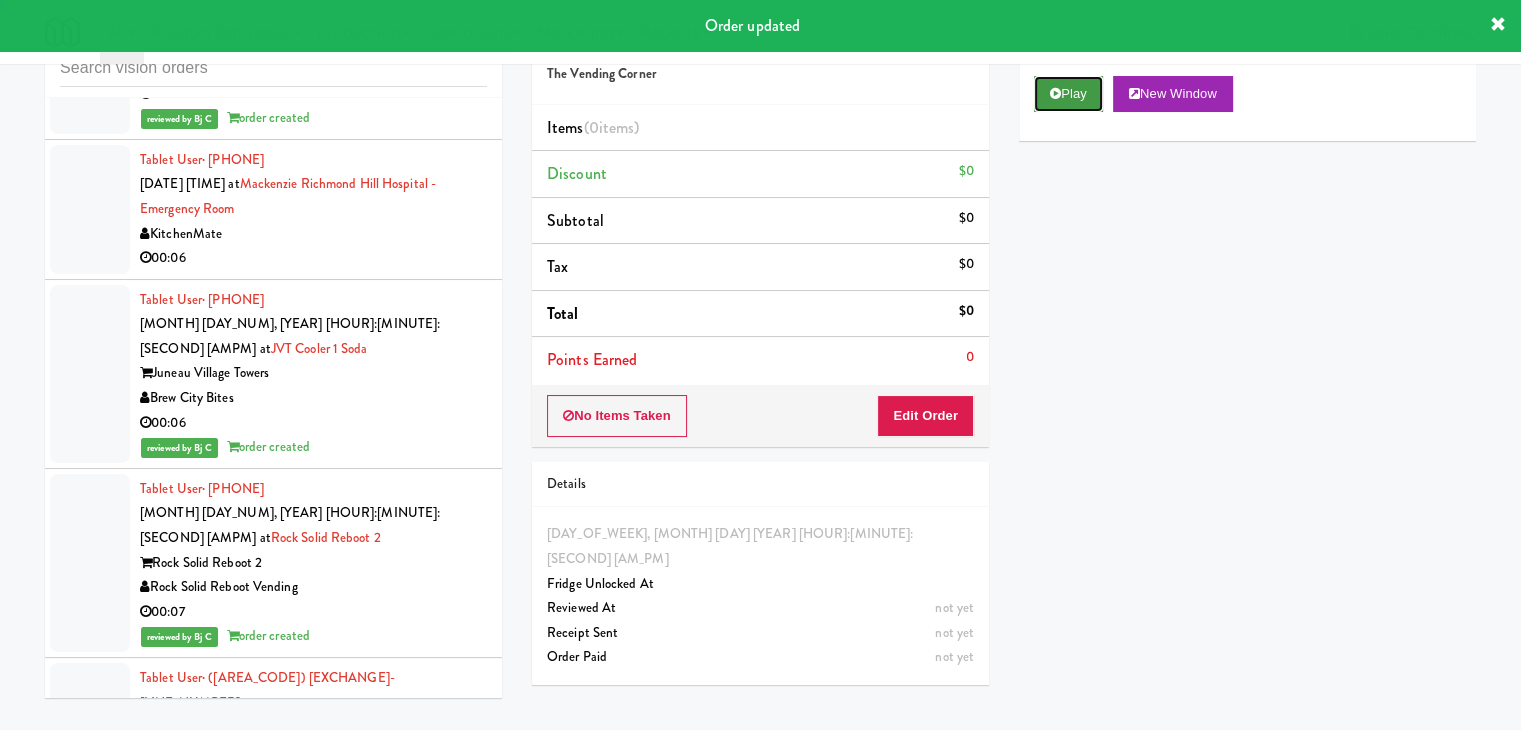 drag, startPoint x: 1075, startPoint y: 93, endPoint x: 1058, endPoint y: 129, distance: 39.812057 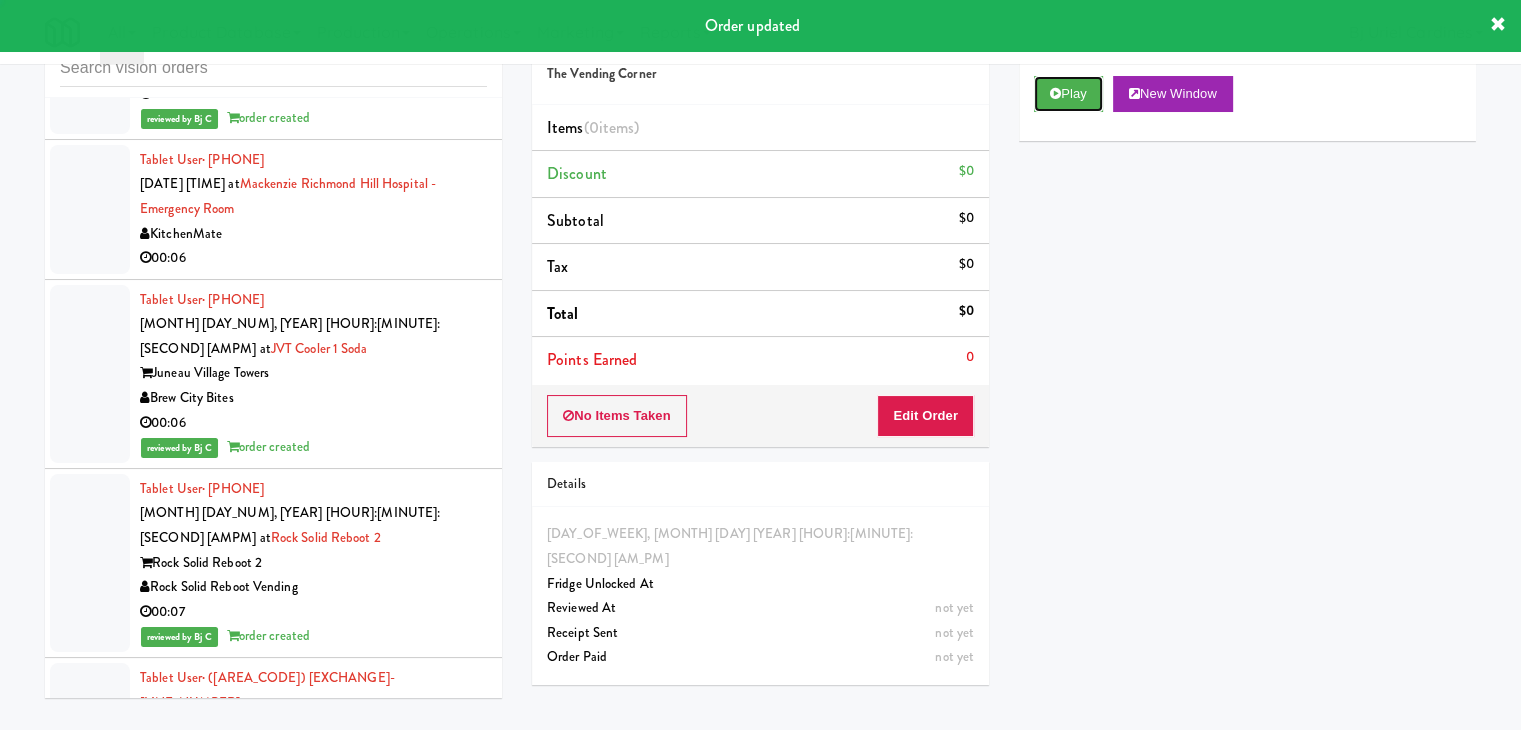 click on "Play" at bounding box center (1068, 94) 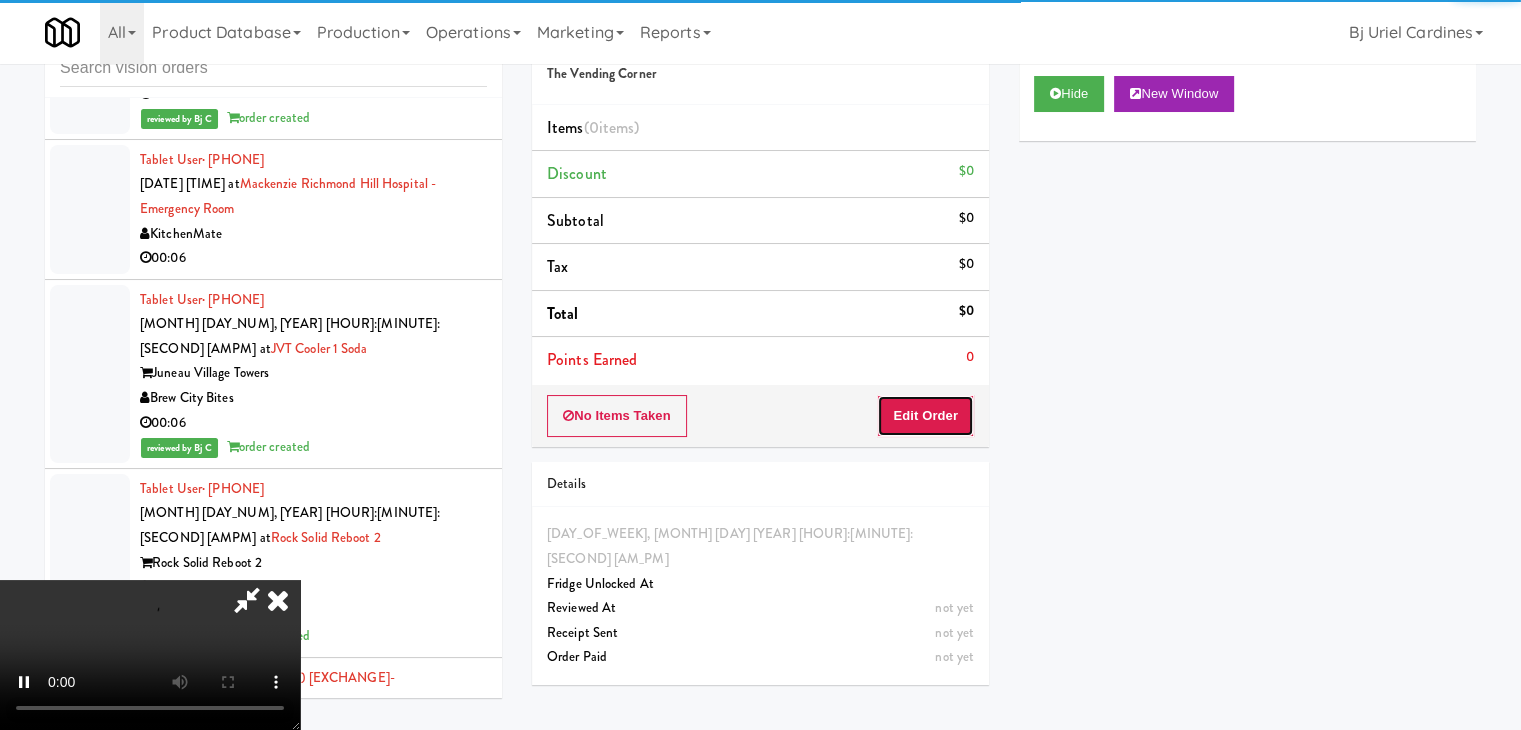 click on "Edit Order" at bounding box center [925, 416] 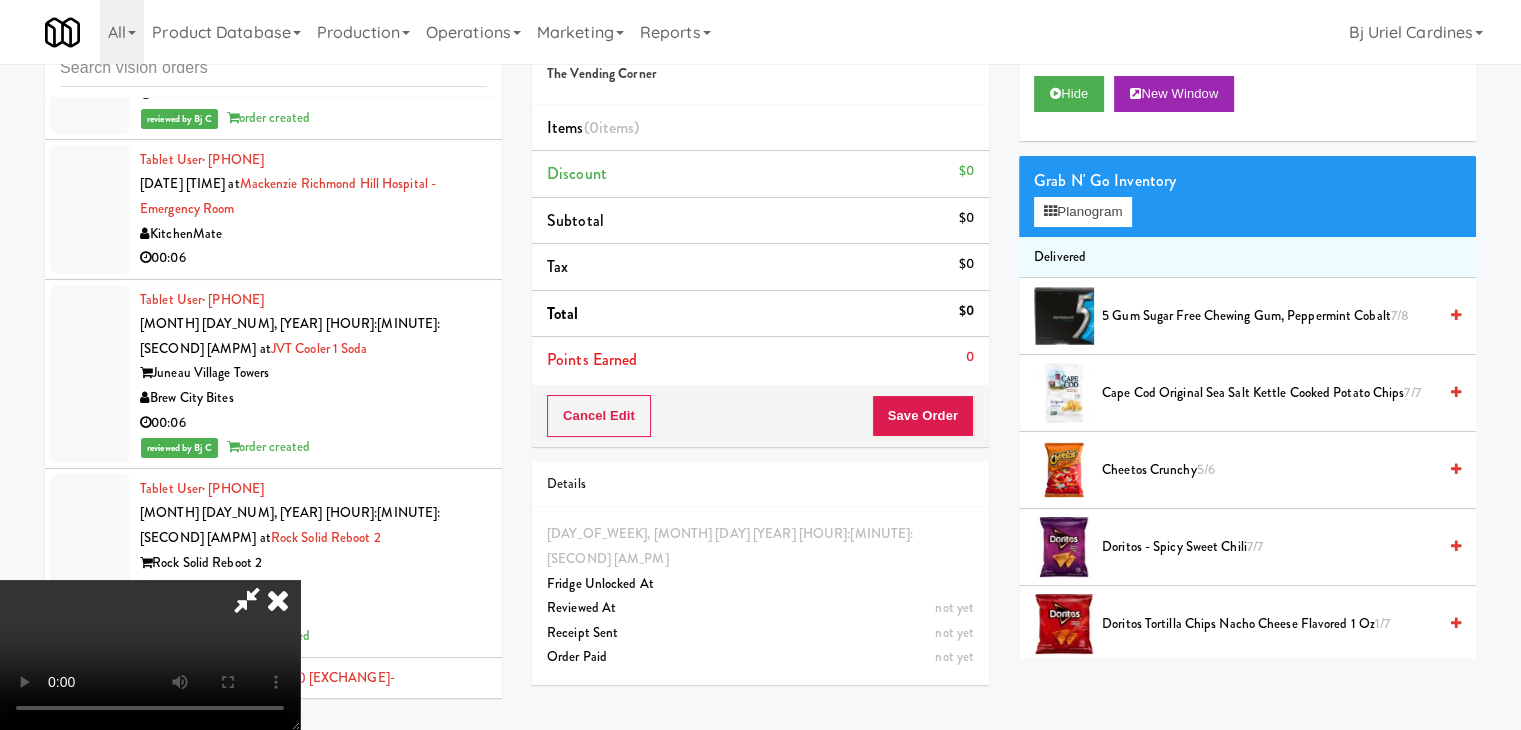 type 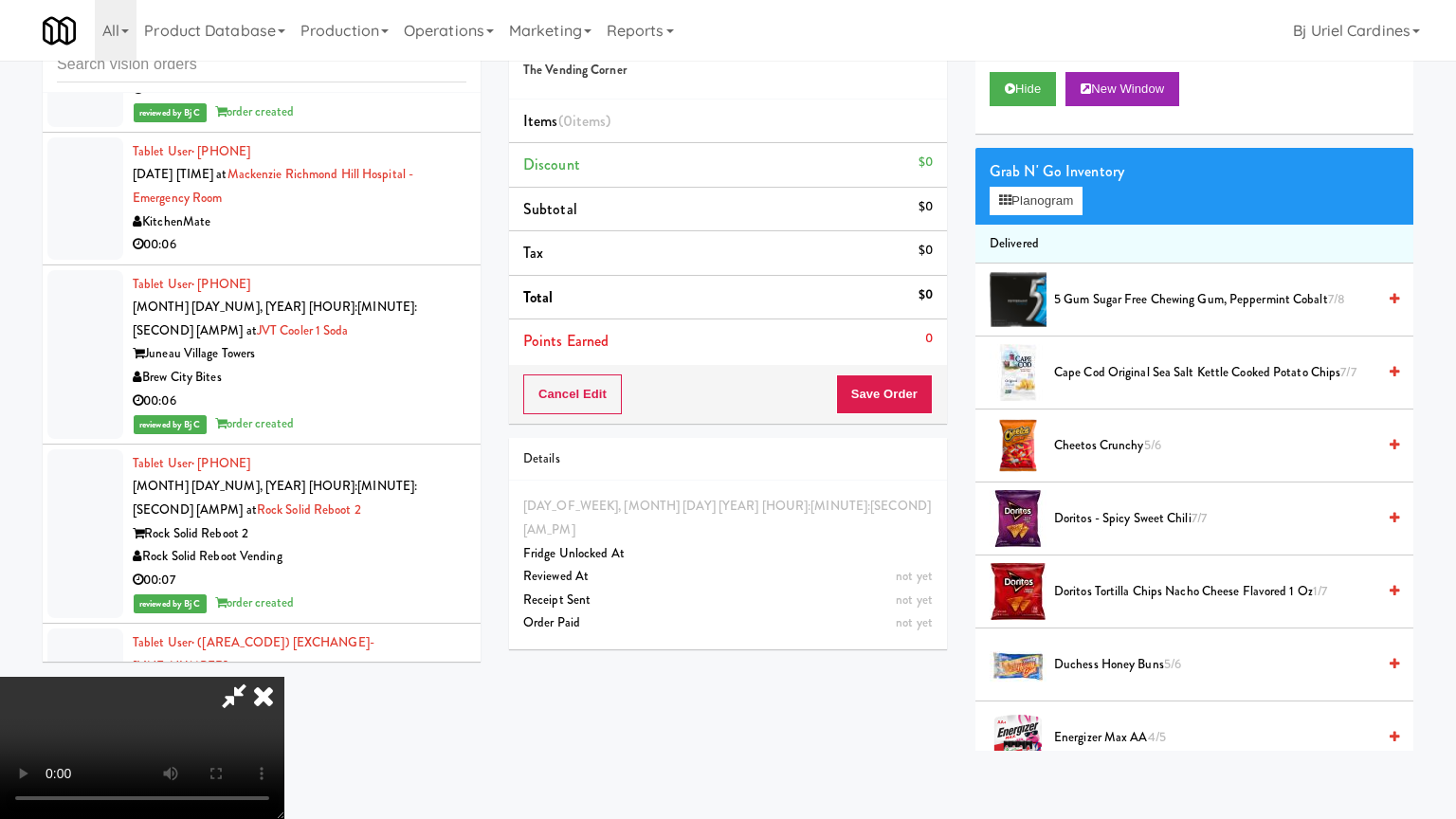 click at bounding box center (142, 748) 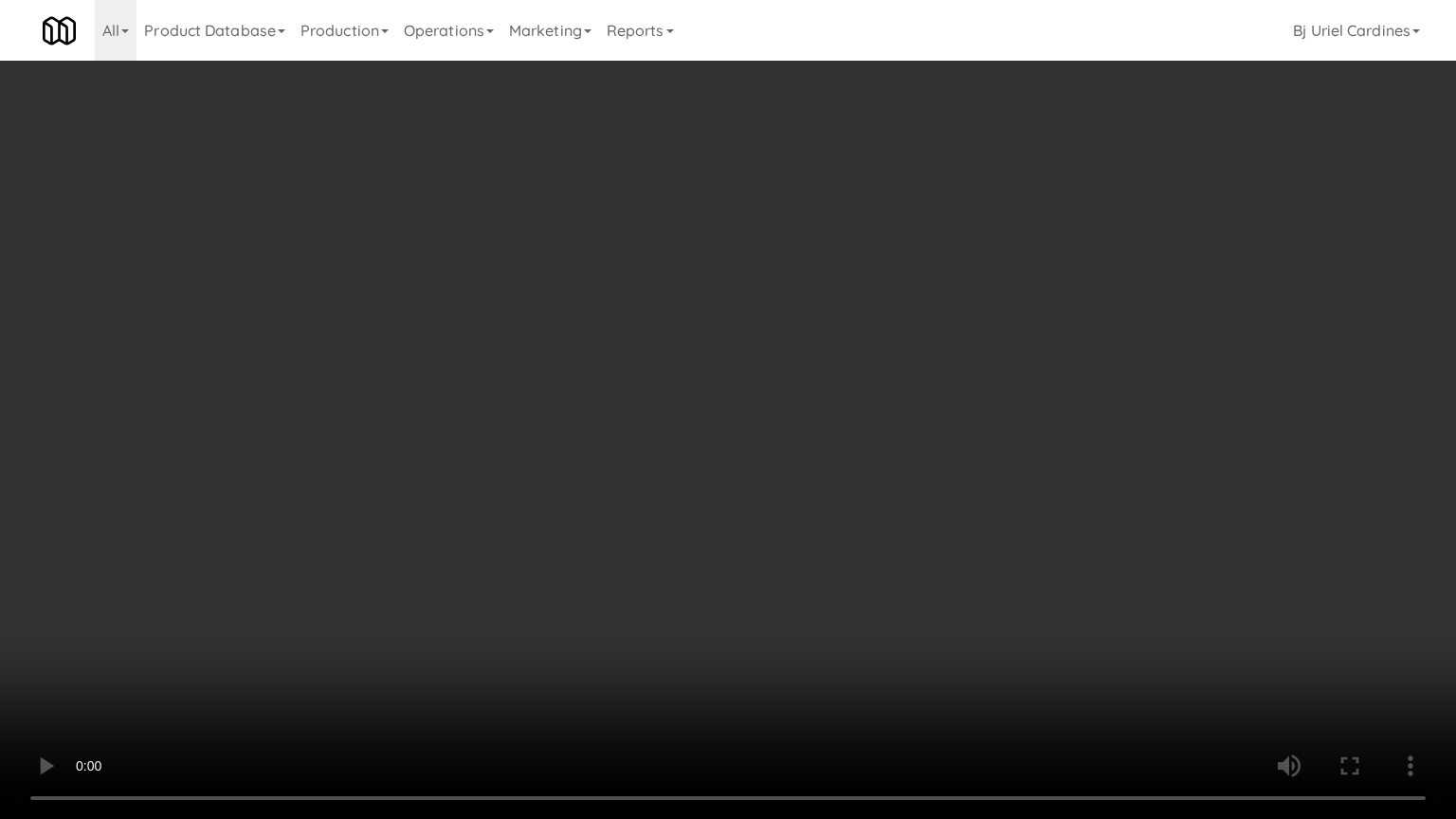 click at bounding box center [728, 410] 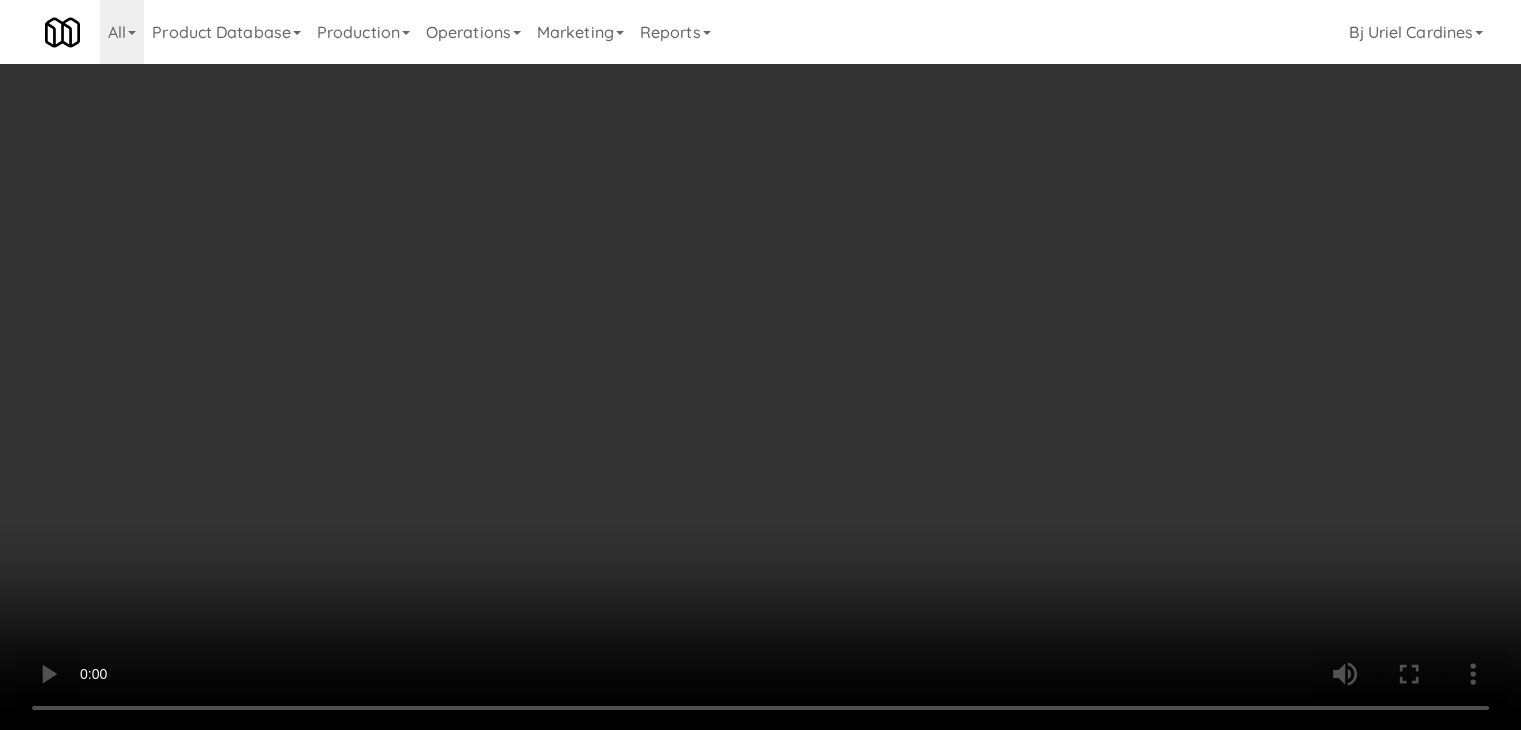 click on "Planogram" at bounding box center (1083, 212) 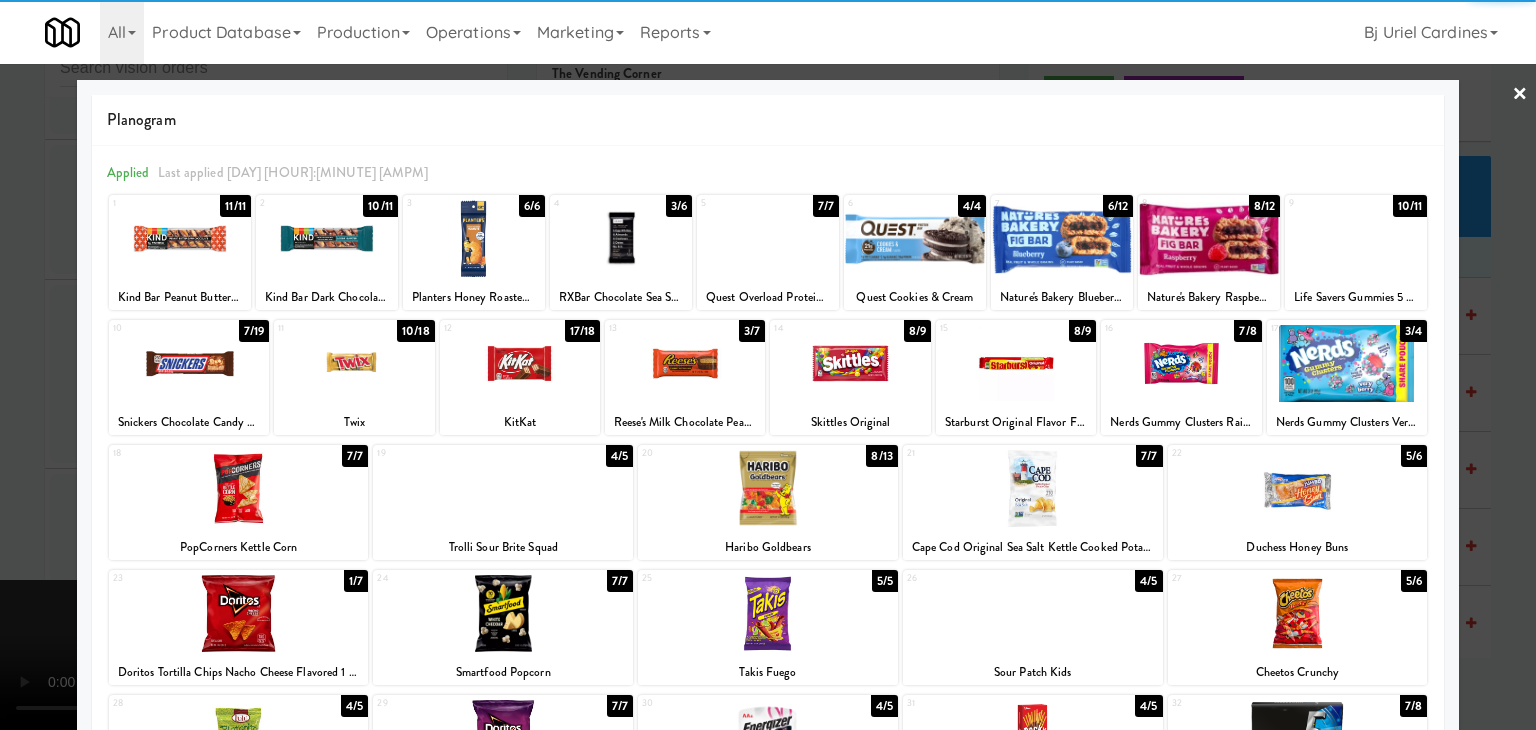click at bounding box center [1347, 363] 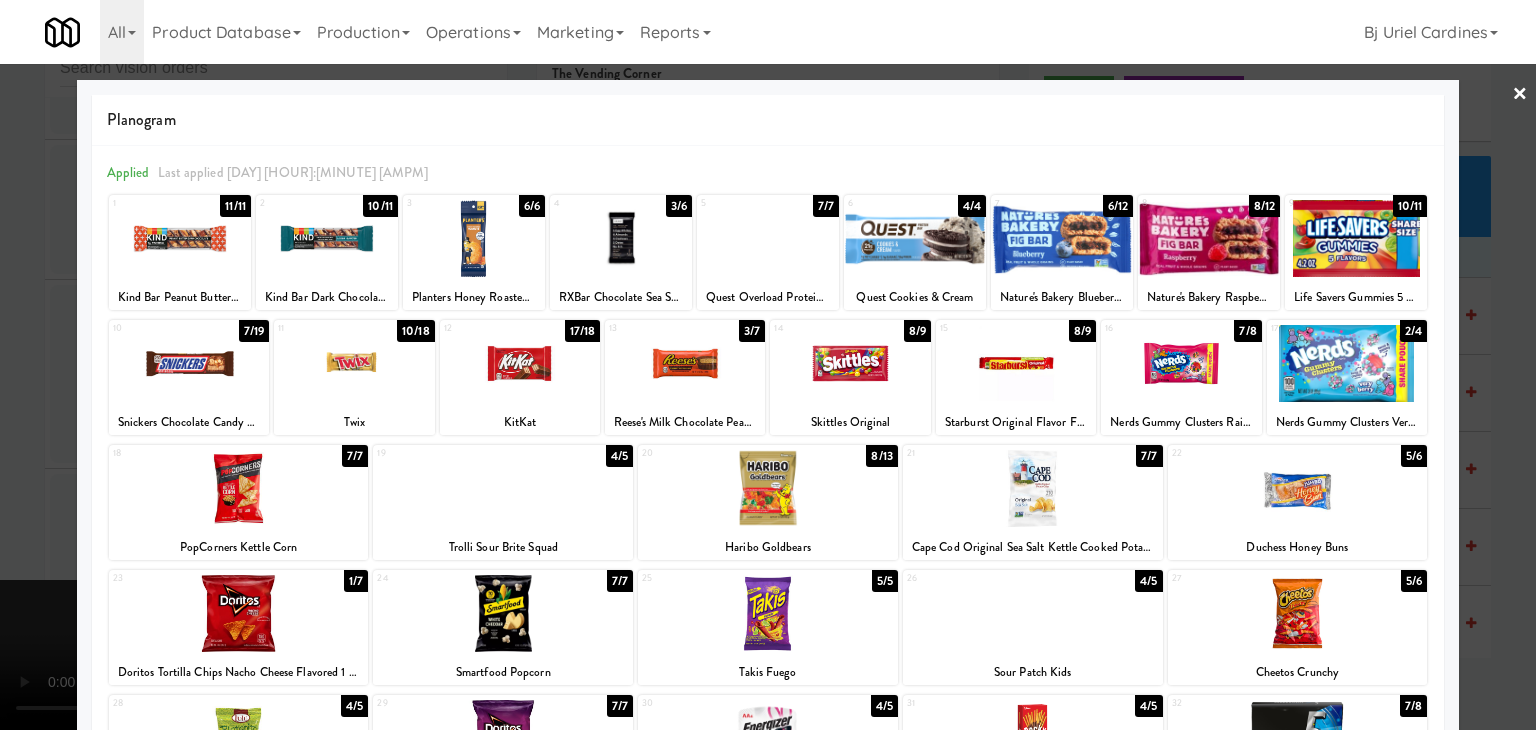 click at bounding box center [189, 363] 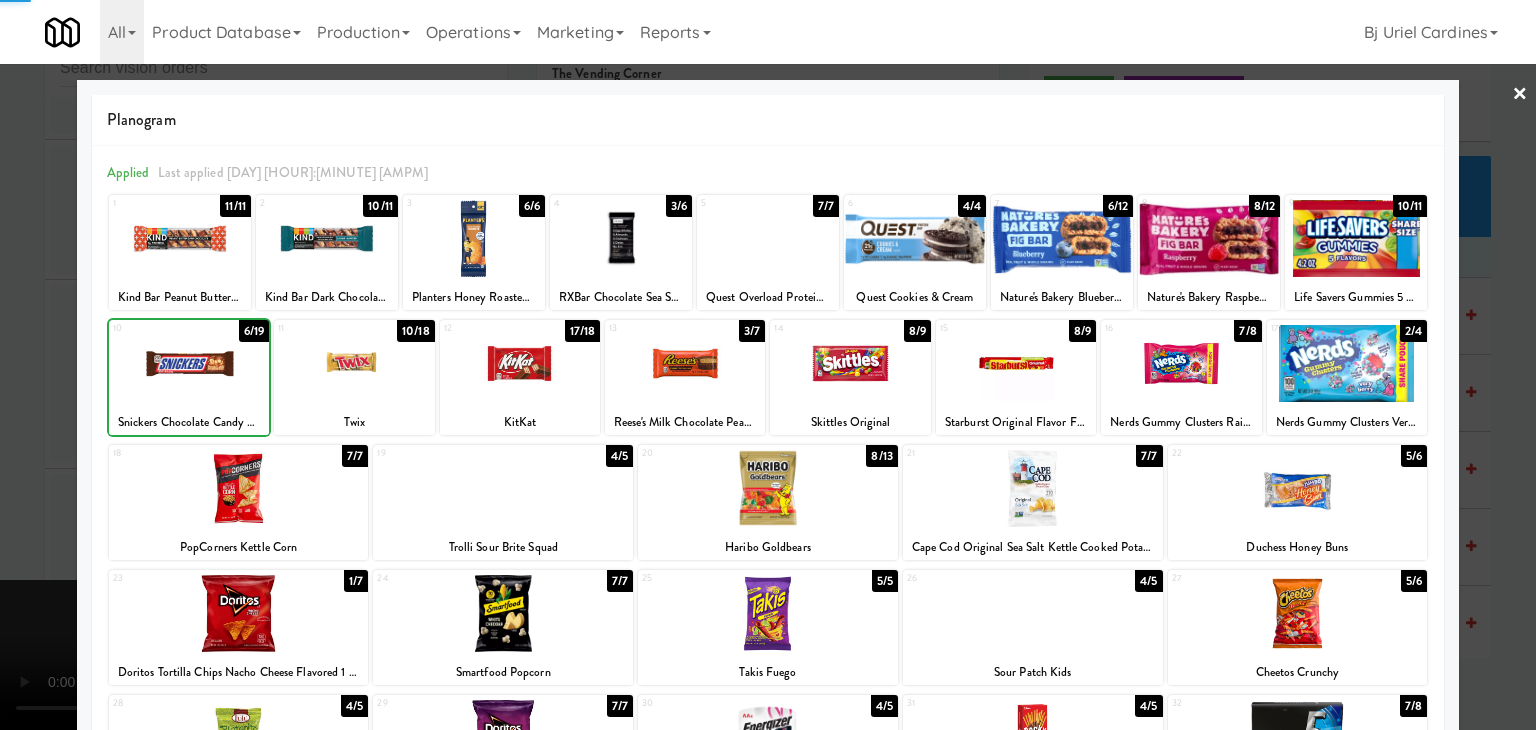 click at bounding box center (768, 365) 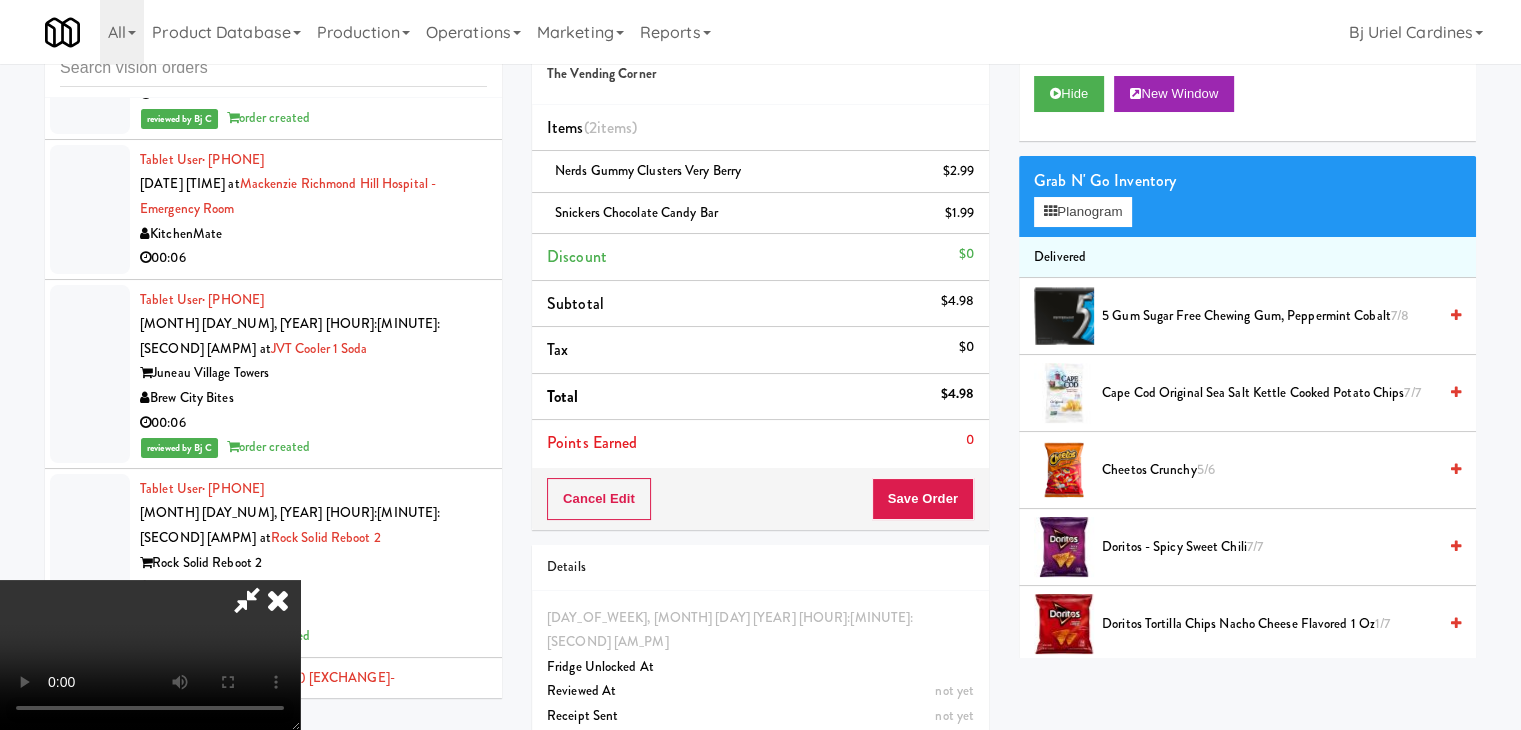 click at bounding box center [150, 655] 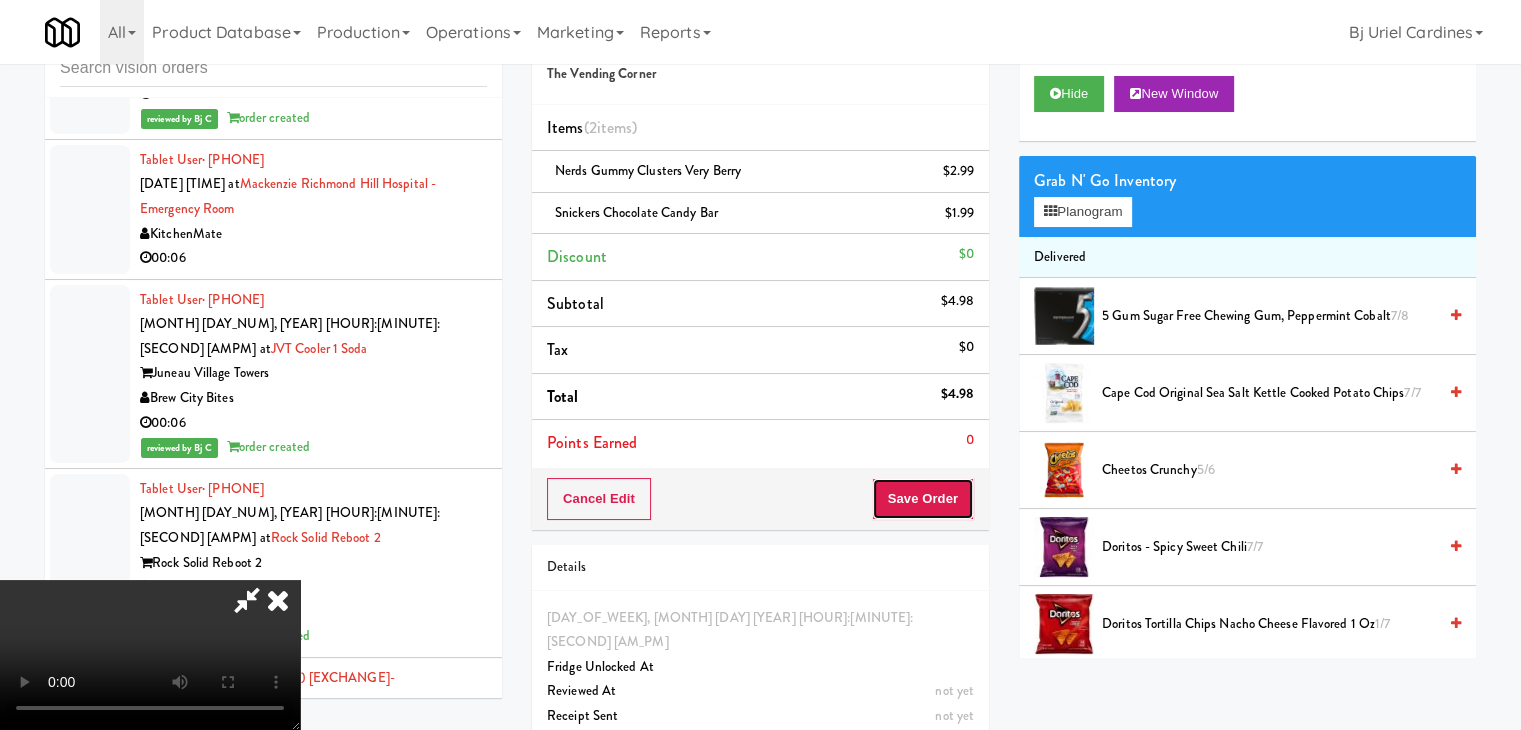 click on "Save Order" at bounding box center [923, 499] 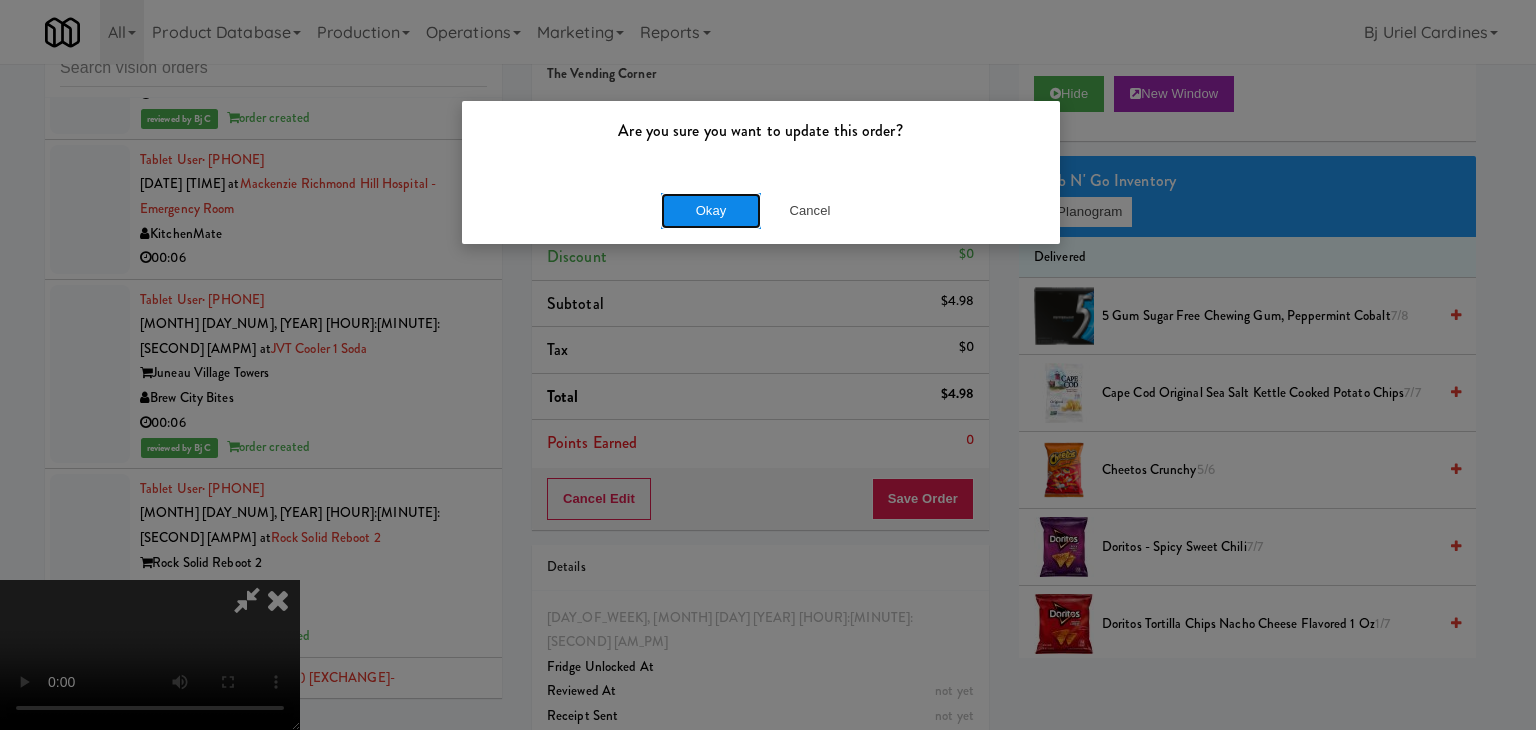click on "Okay" at bounding box center [711, 211] 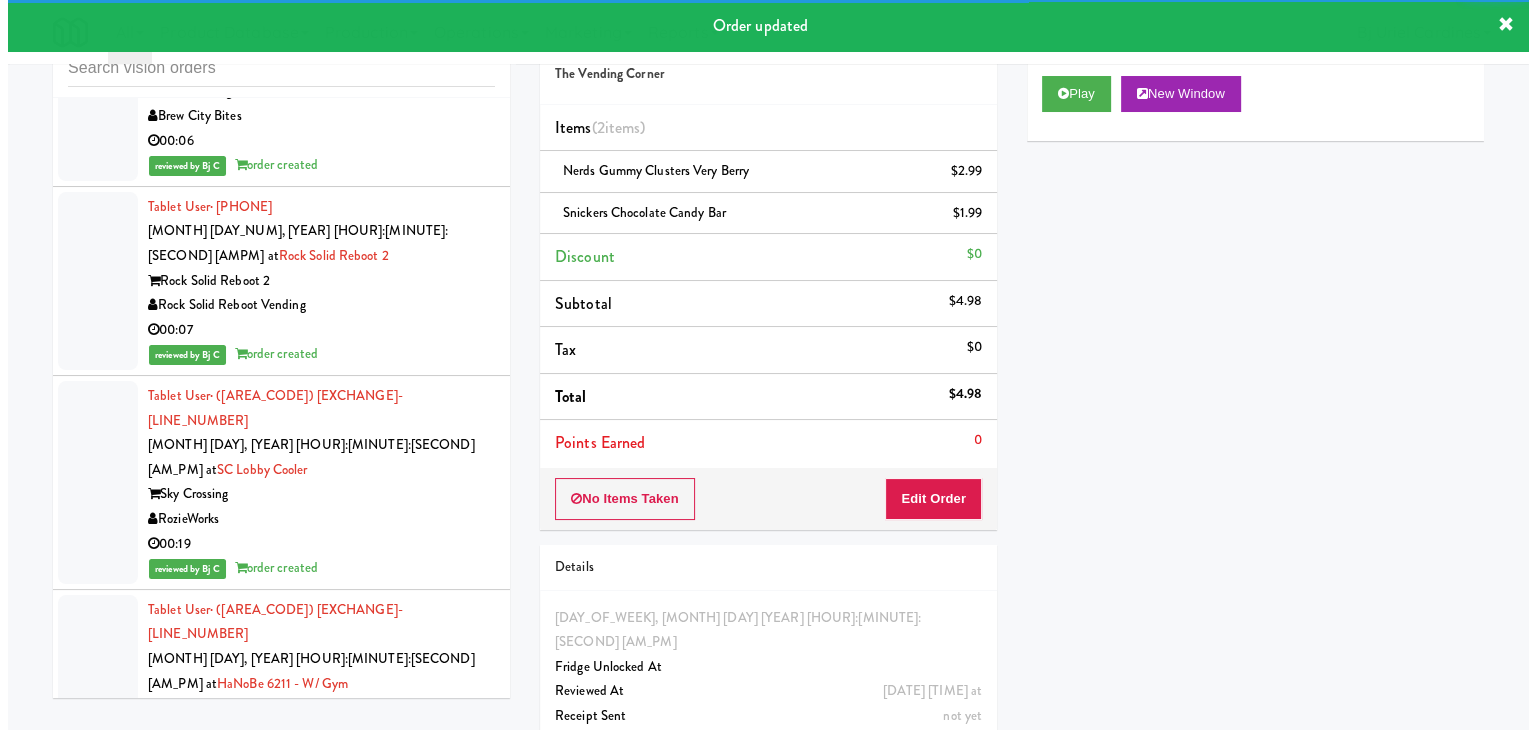 scroll, scrollTop: 18150, scrollLeft: 0, axis: vertical 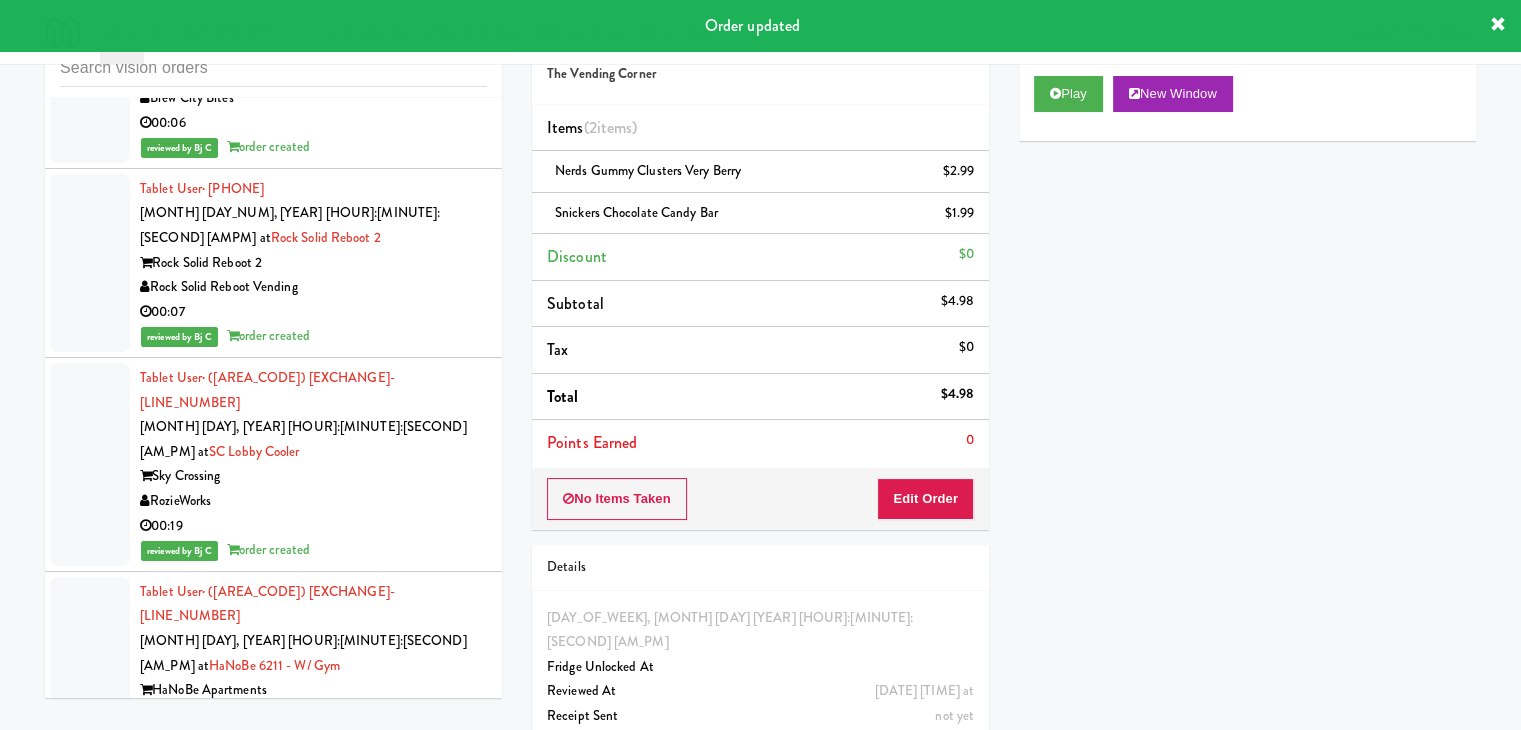 drag, startPoint x: 404, startPoint y: 310, endPoint x: 640, endPoint y: 256, distance: 242.09915 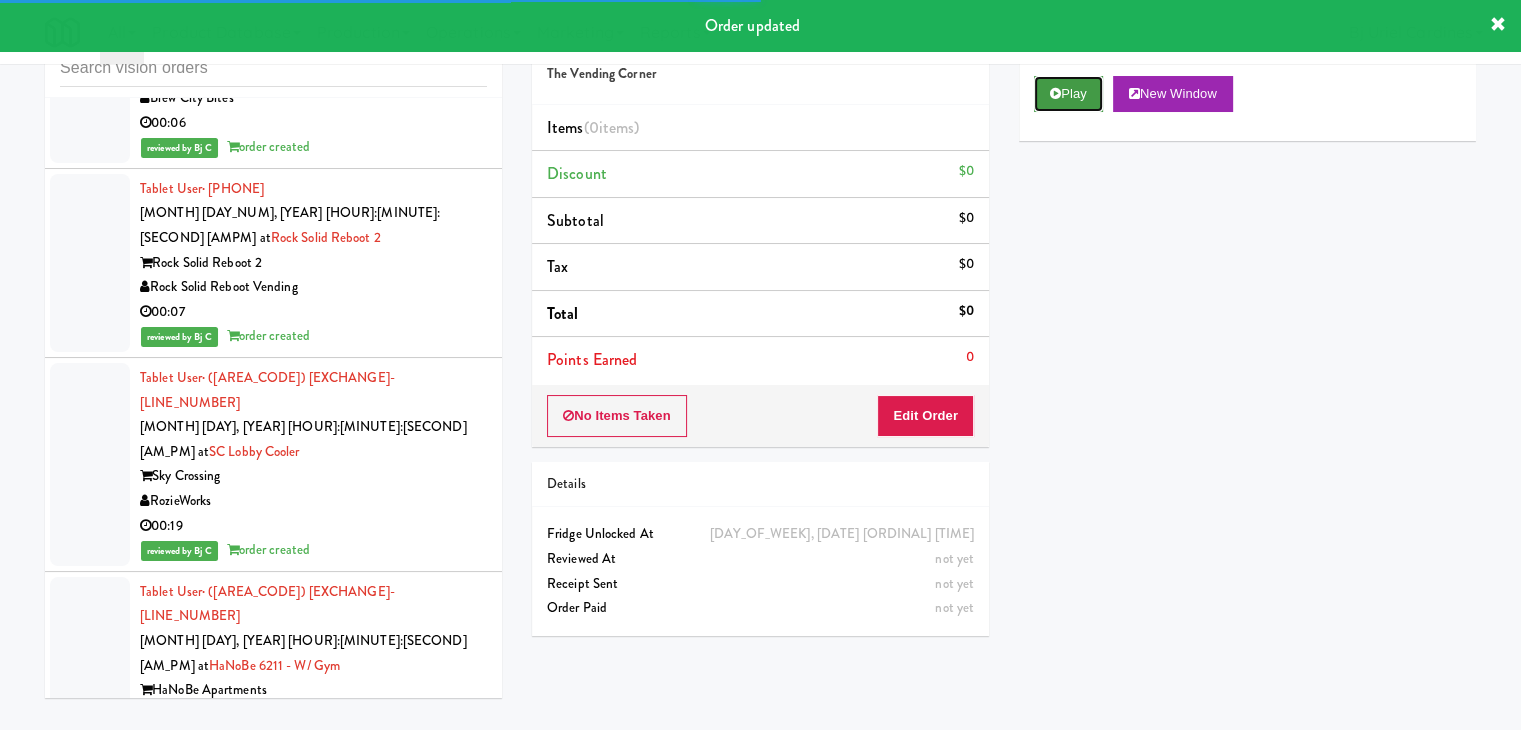 click on "Play" at bounding box center [1068, 94] 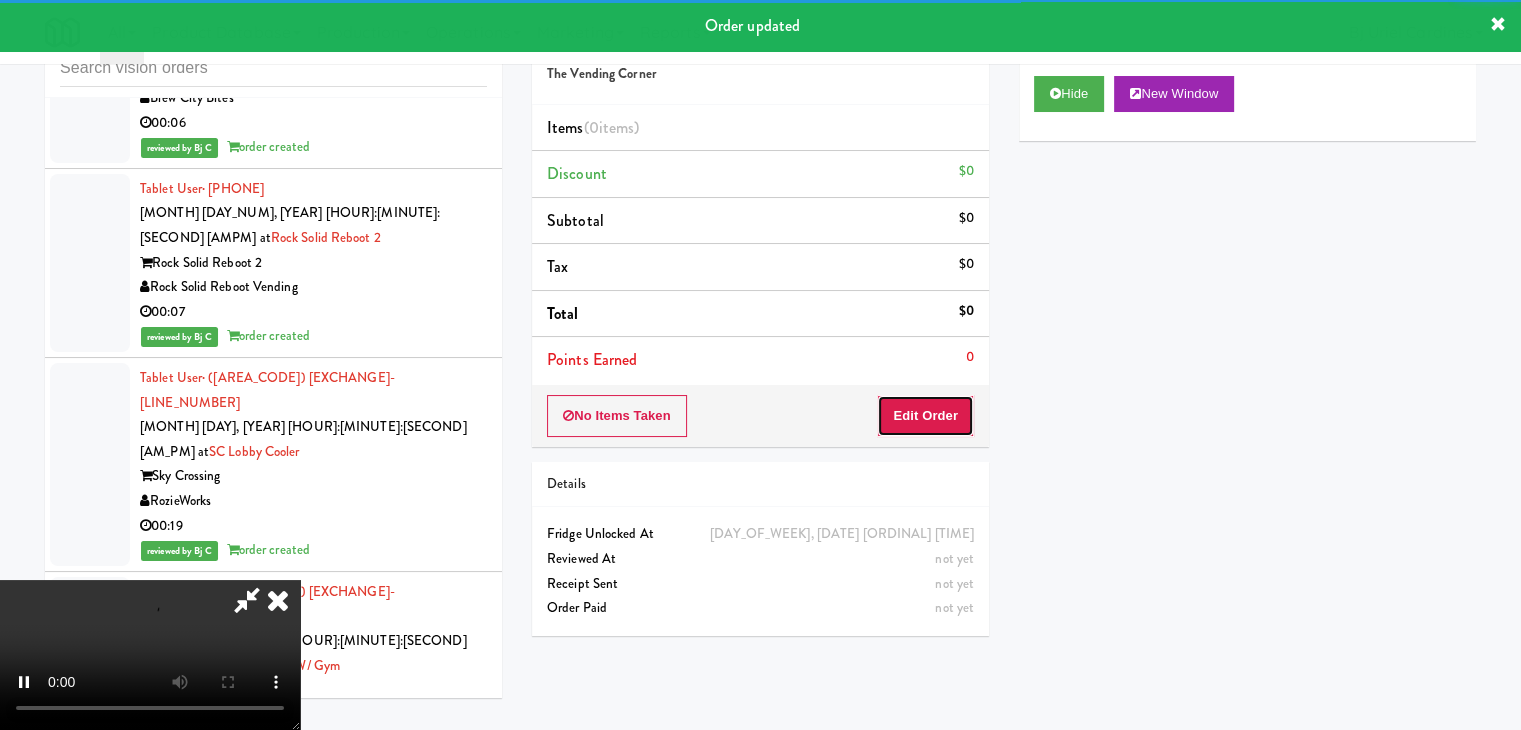 click on "Edit Order" at bounding box center (925, 416) 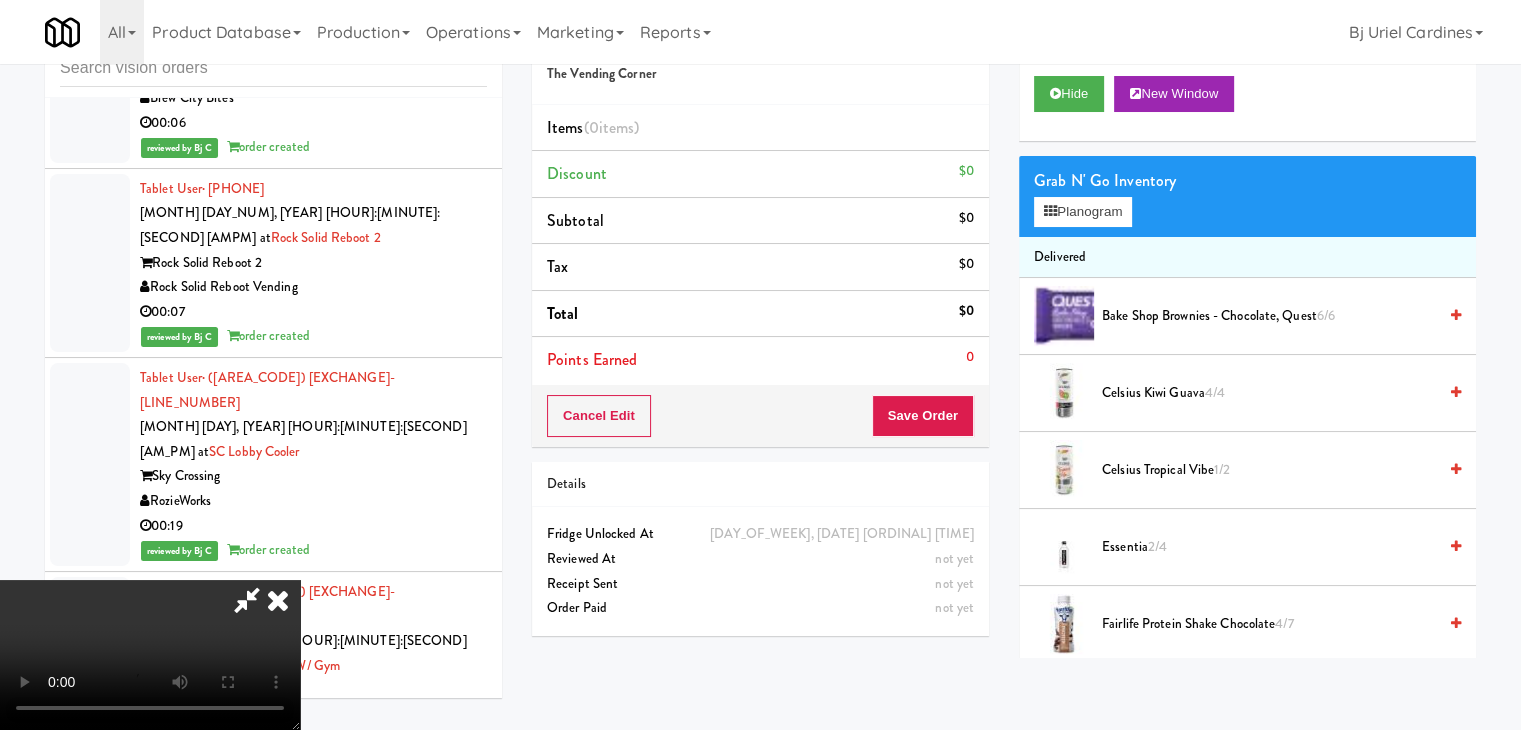type 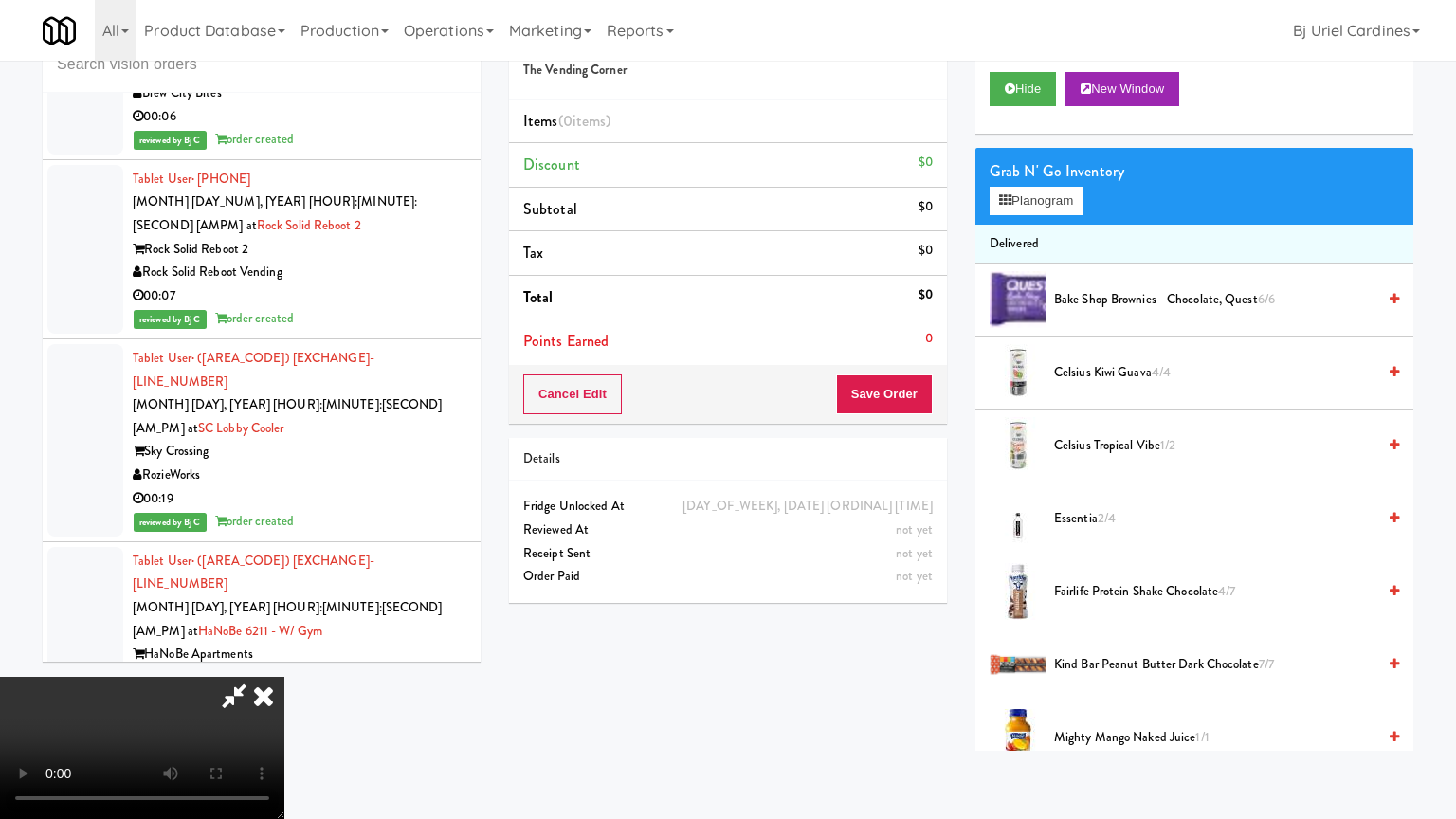 click at bounding box center [142, 748] 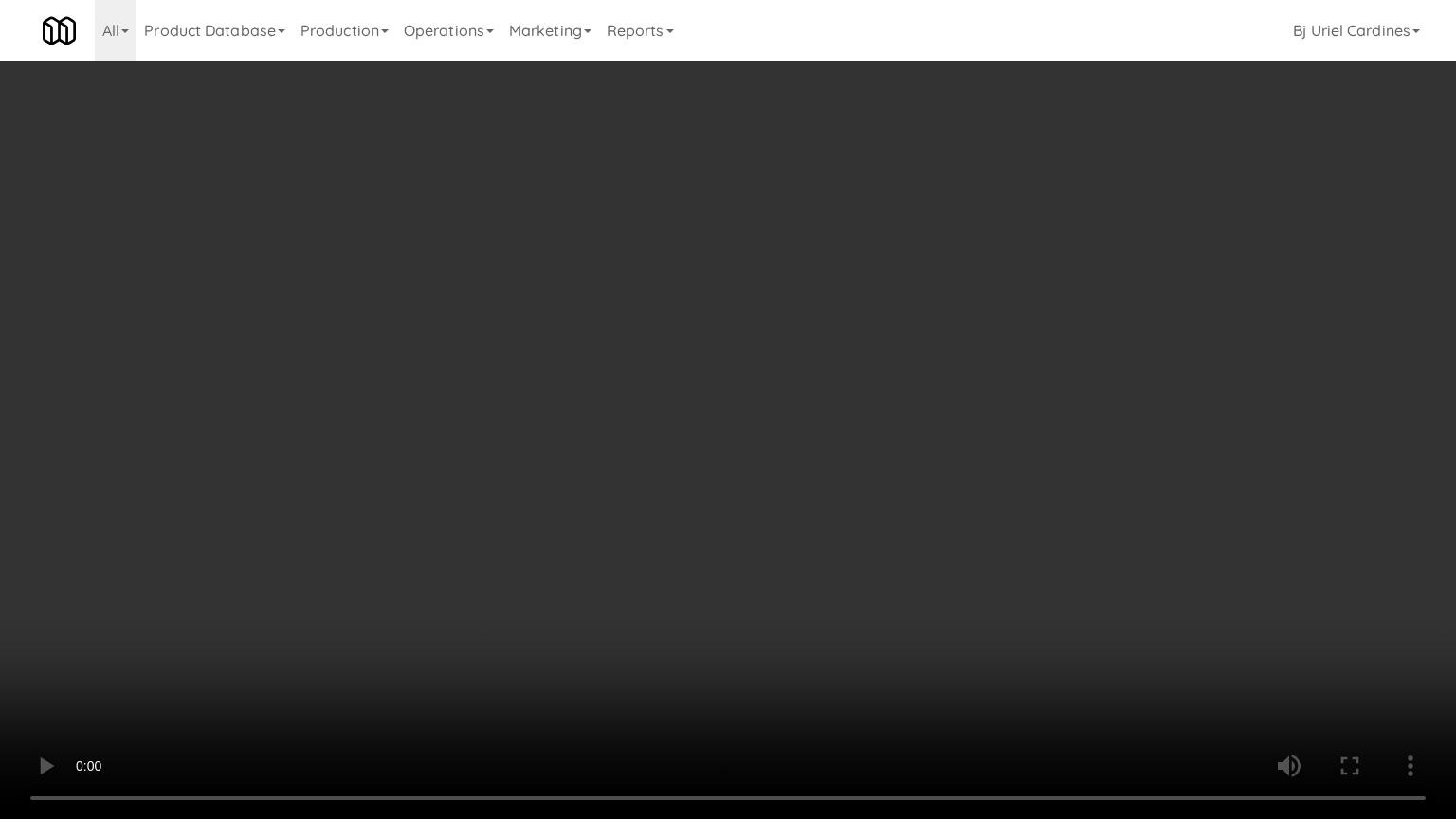 click at bounding box center [728, 410] 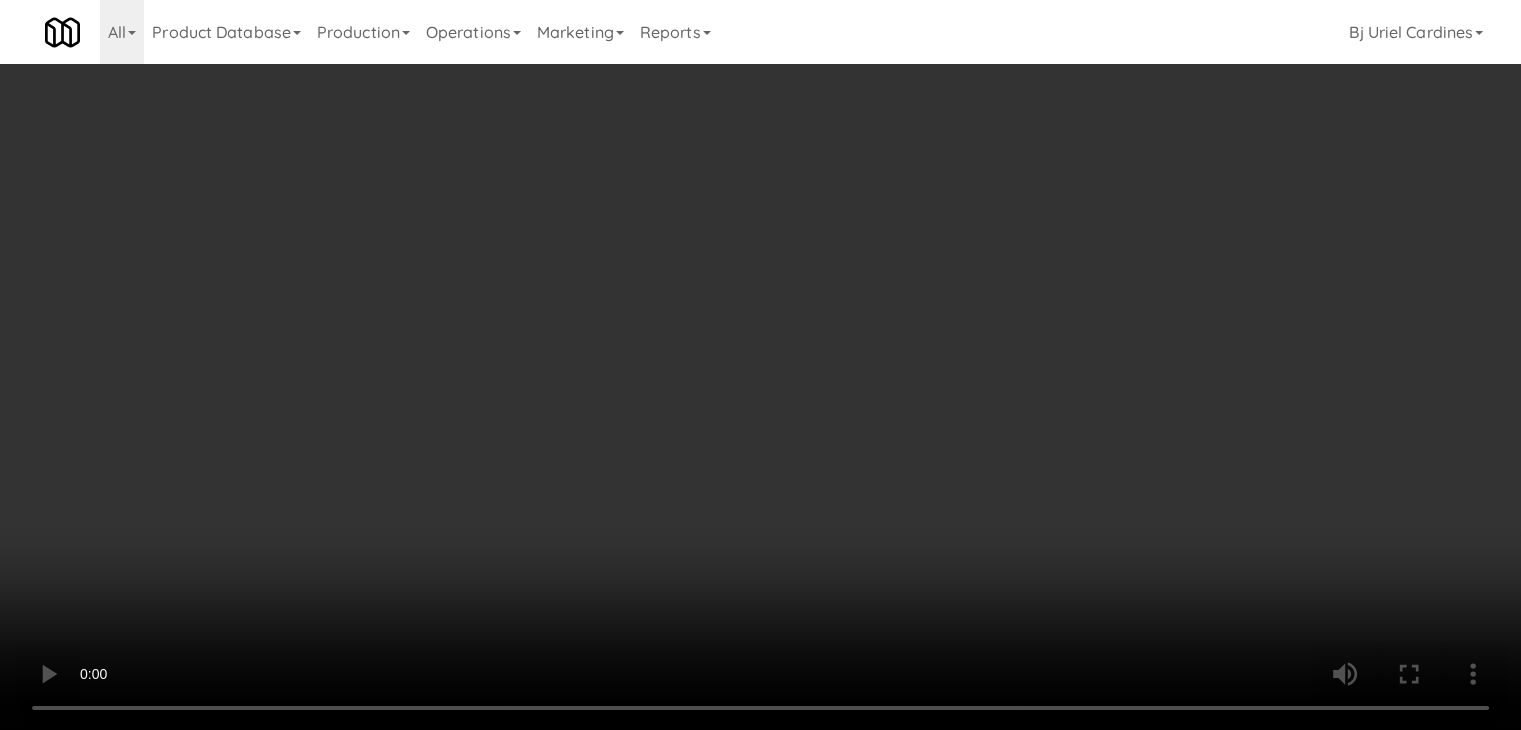 click on "Planogram" at bounding box center [1083, 212] 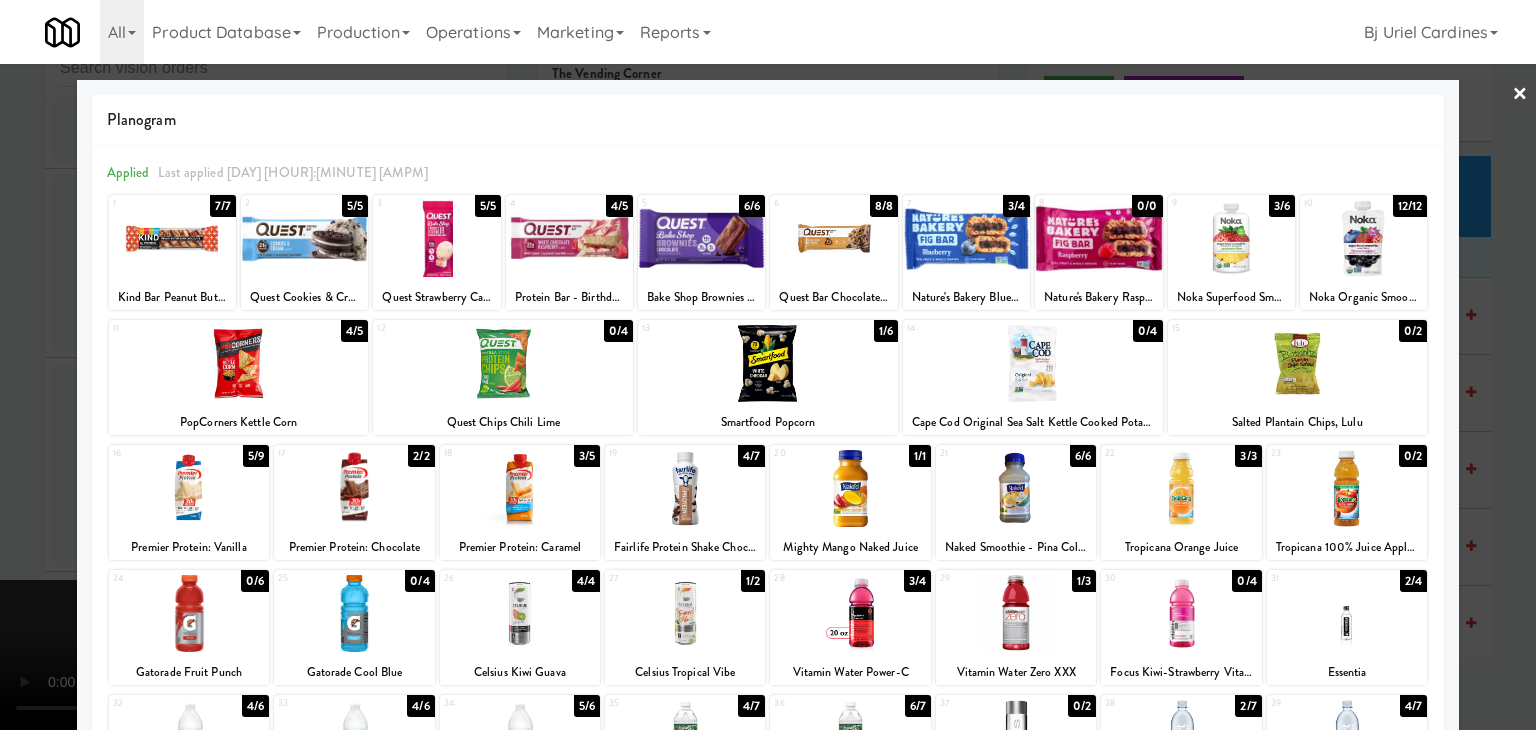 click at bounding box center [1363, 238] 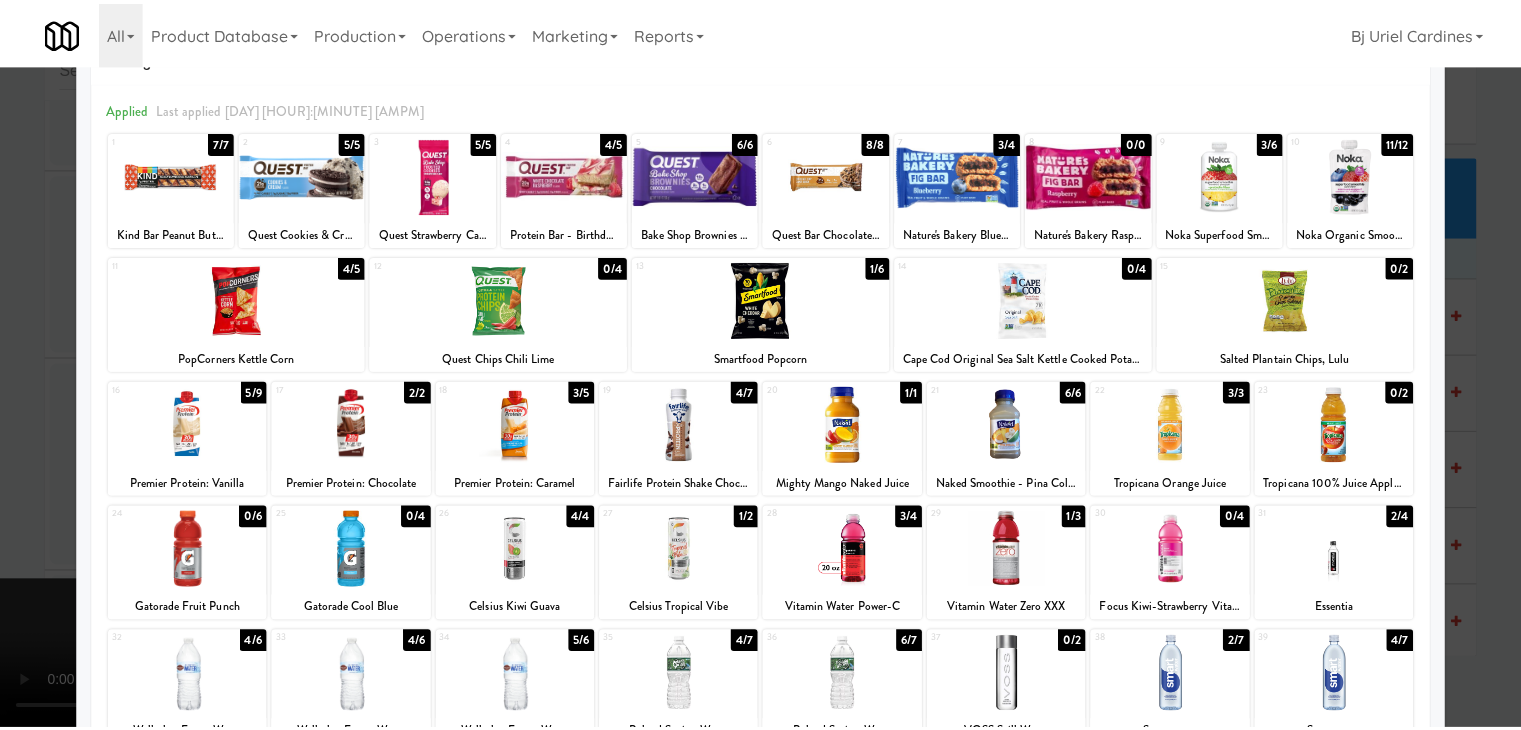 scroll, scrollTop: 100, scrollLeft: 0, axis: vertical 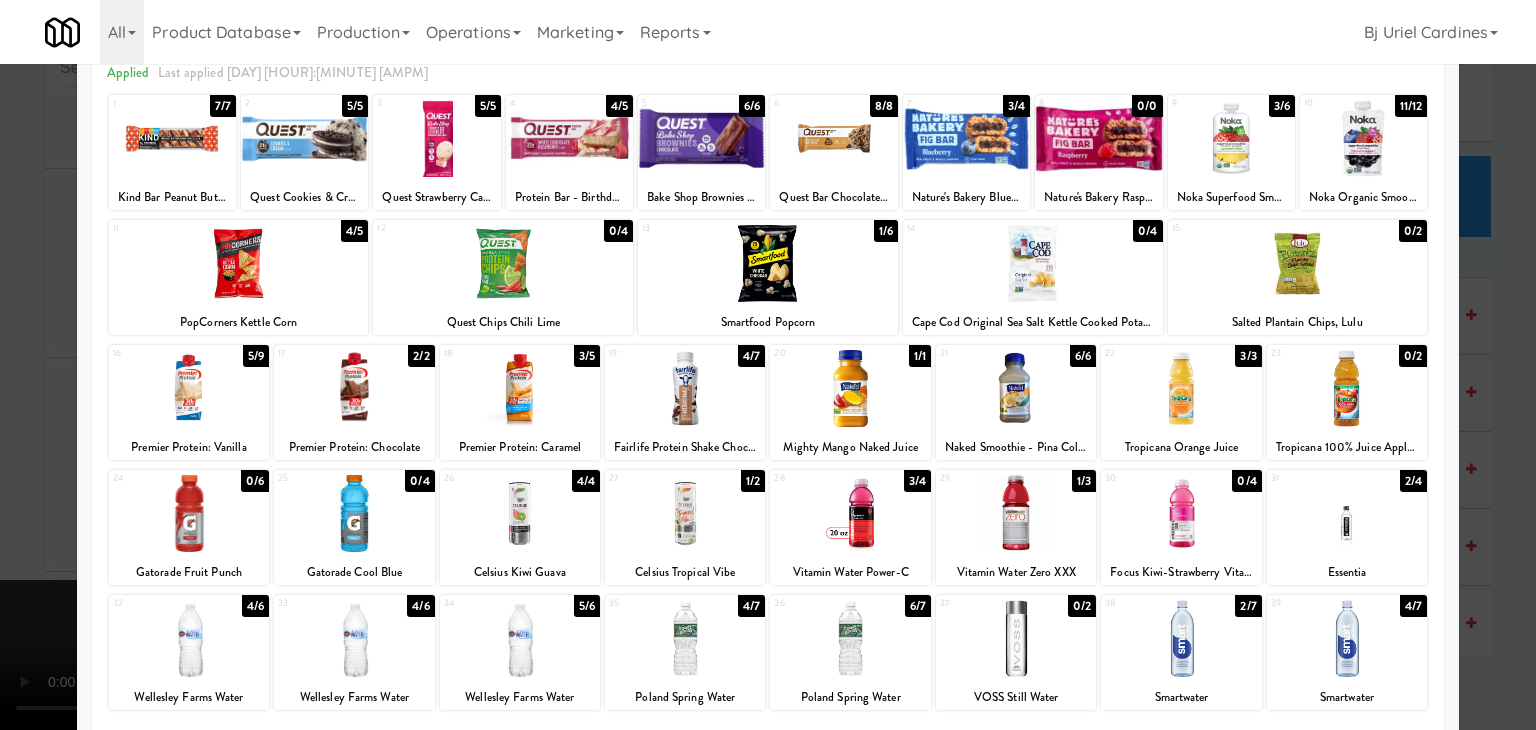 click at bounding box center [1347, 513] 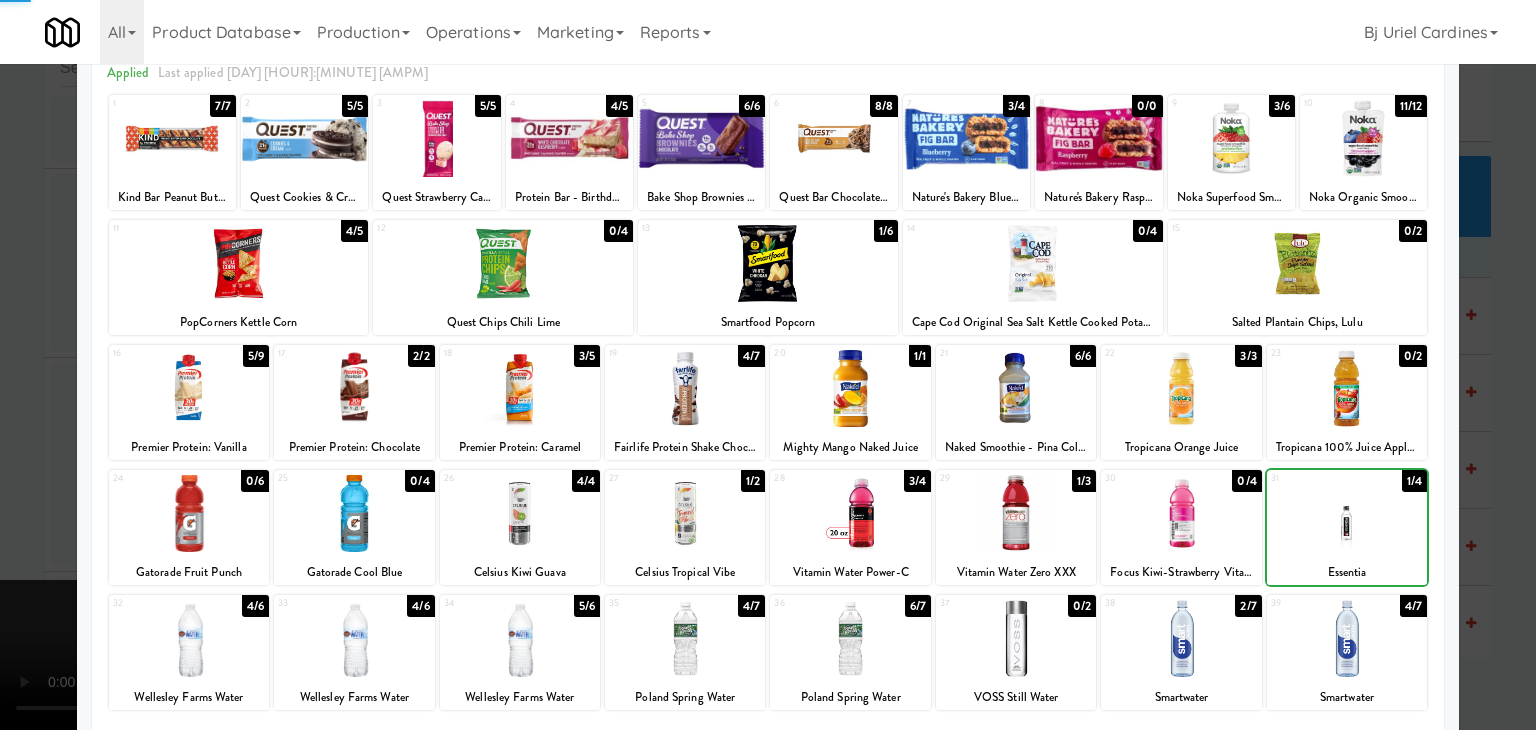 click at bounding box center [768, 365] 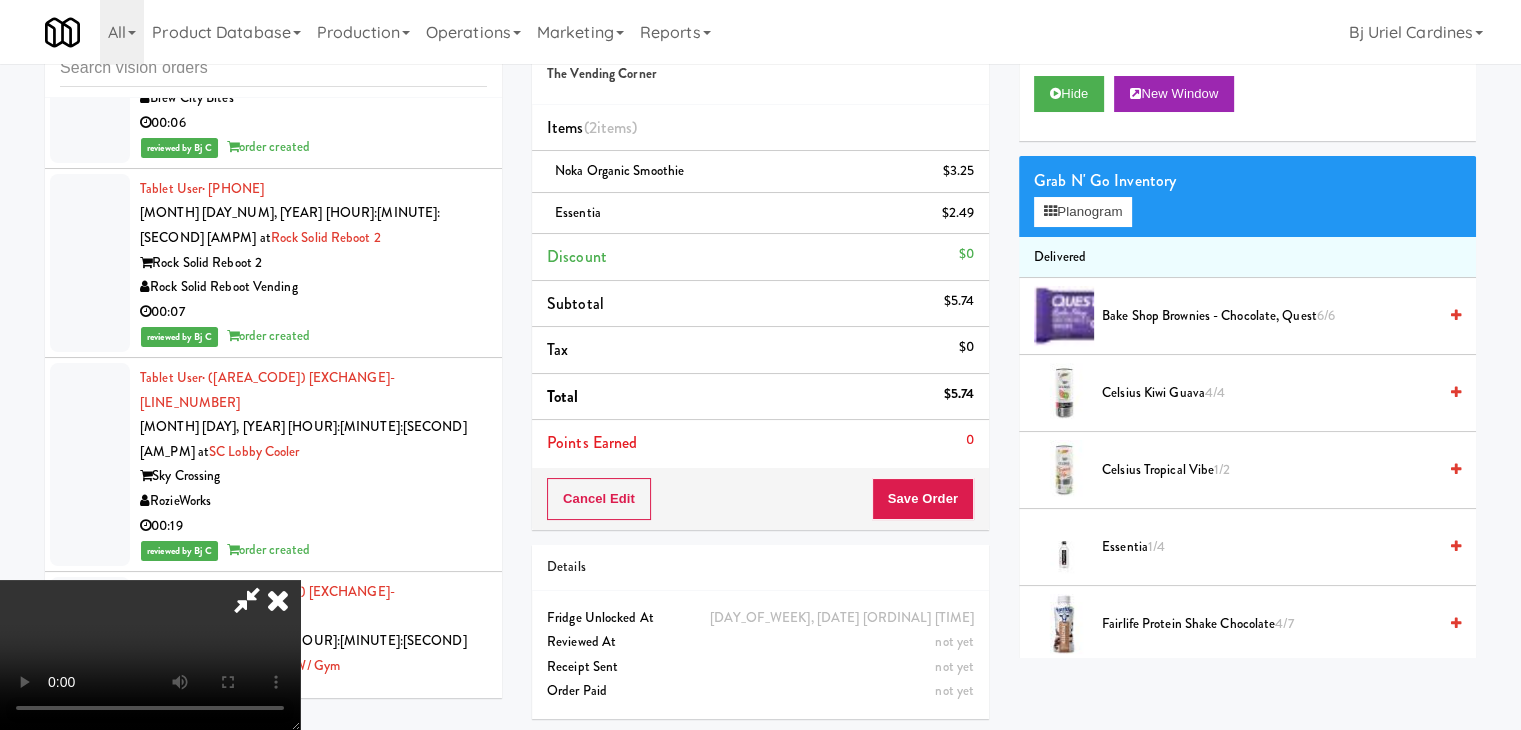 click at bounding box center [150, 655] 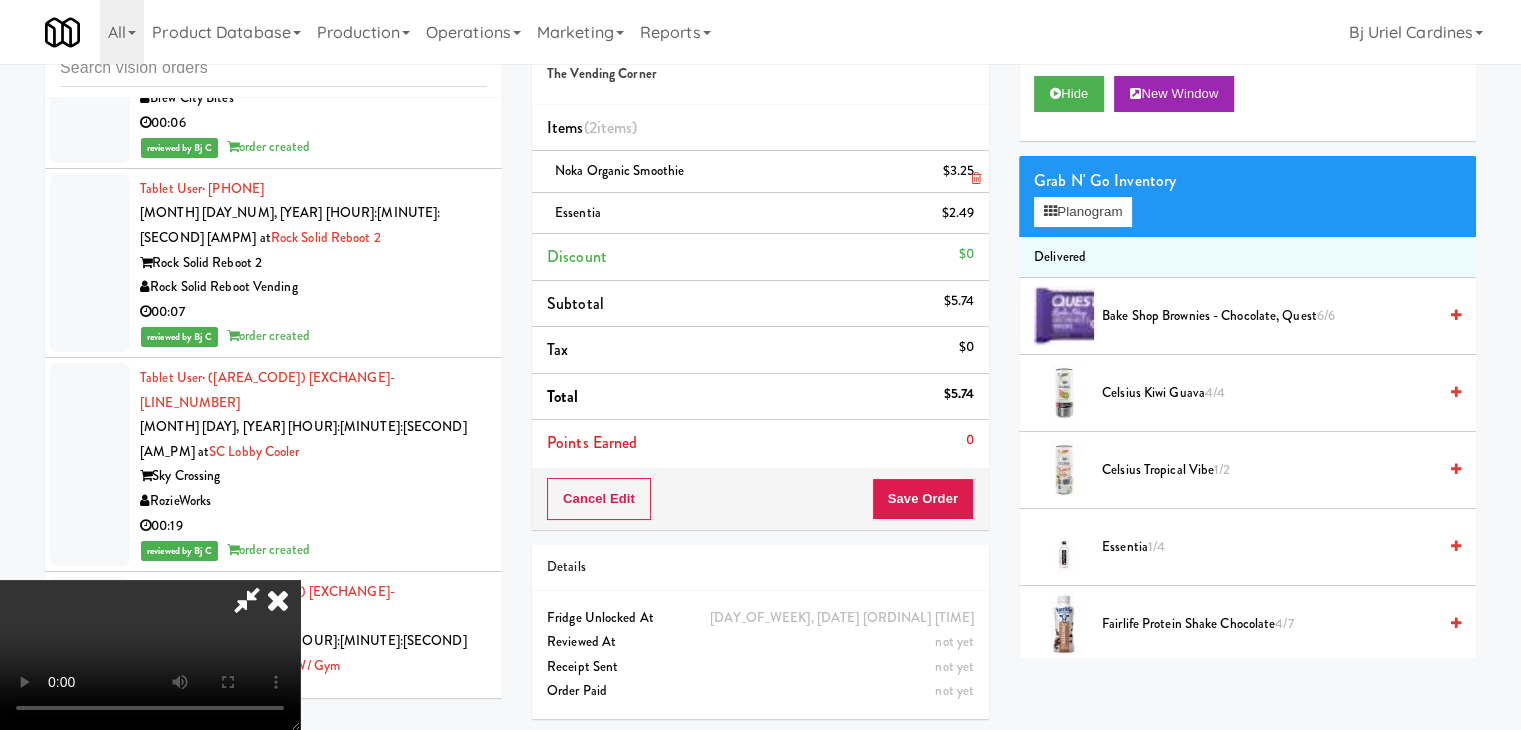 click at bounding box center (976, 178) 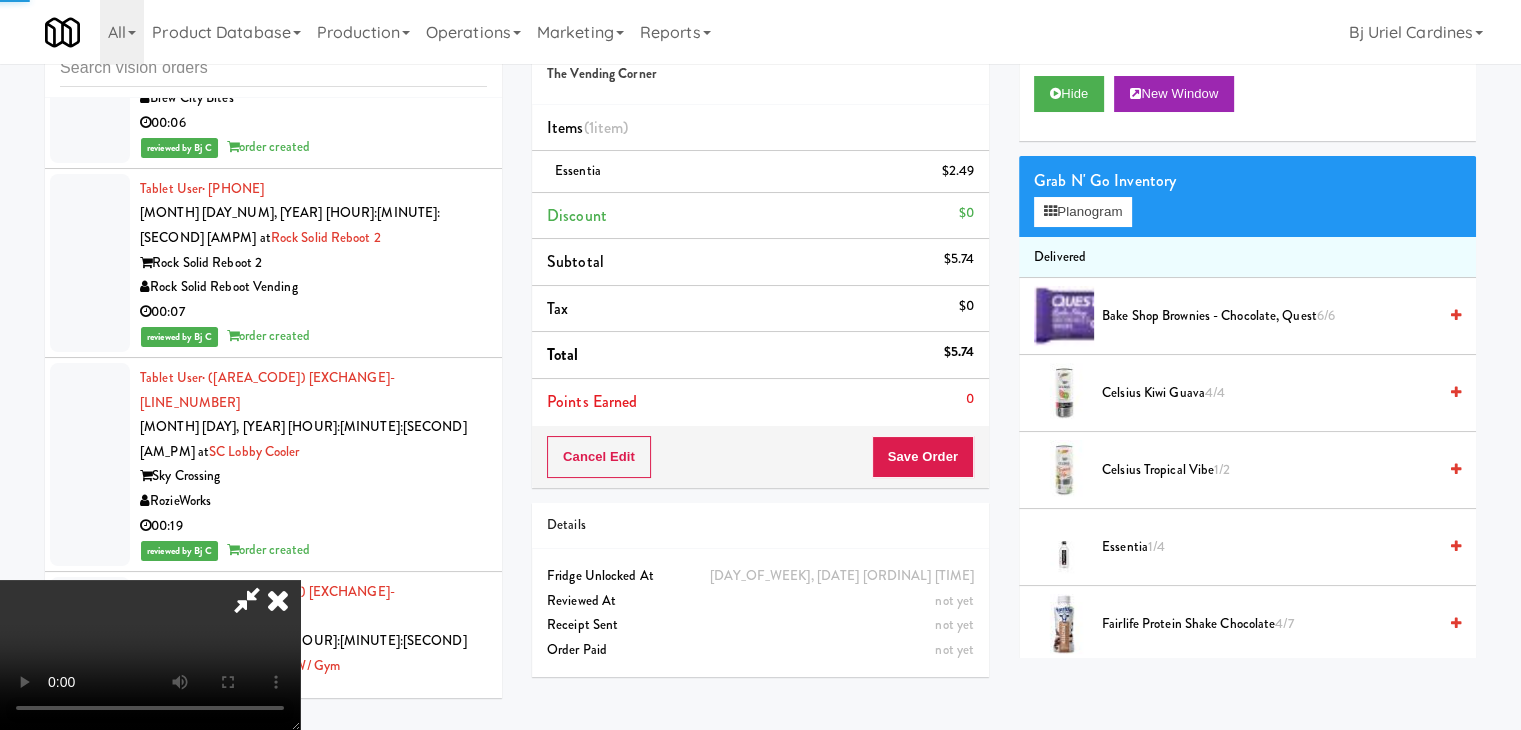click on "Grab N' Go Inventory  Planogram" at bounding box center [1247, 196] 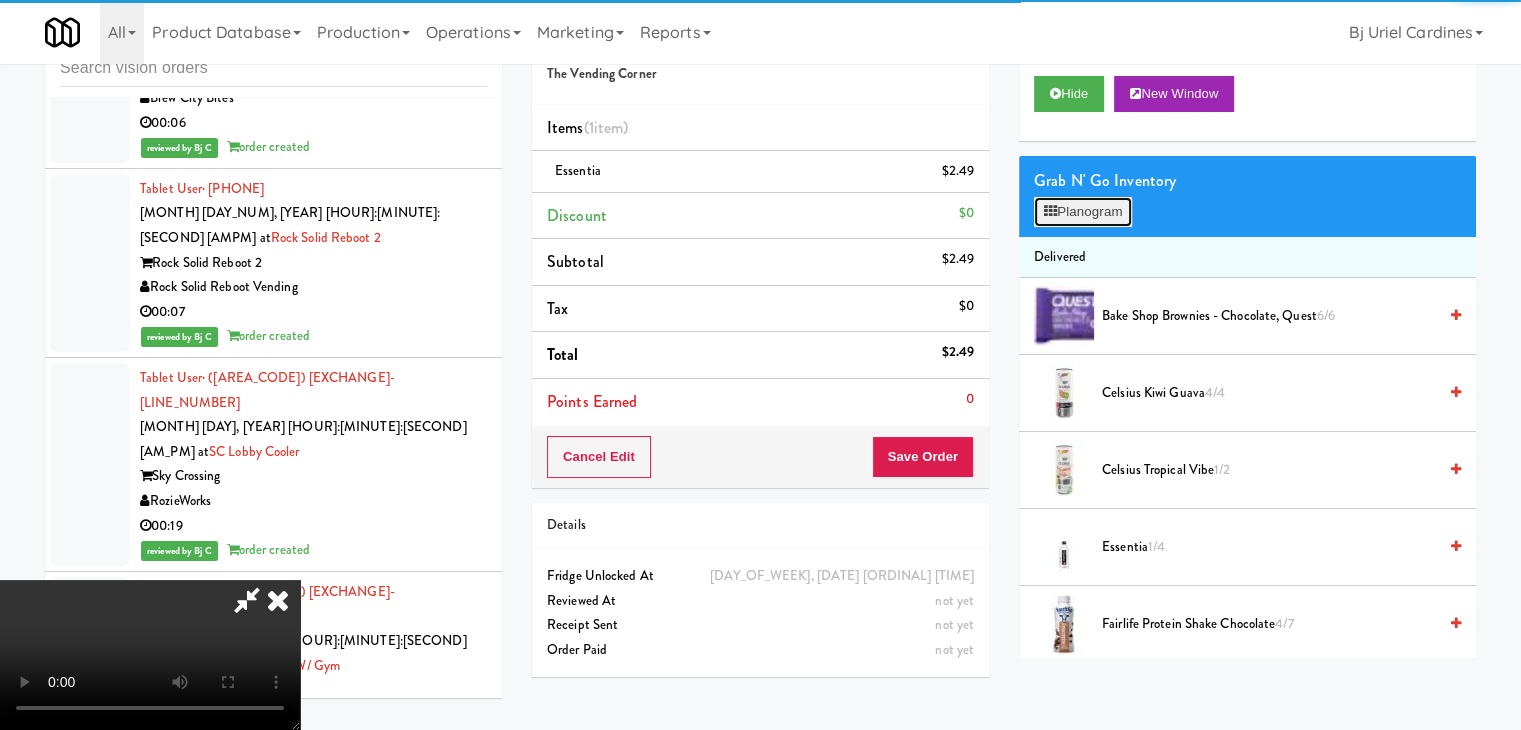 click on "Planogram" at bounding box center [1083, 212] 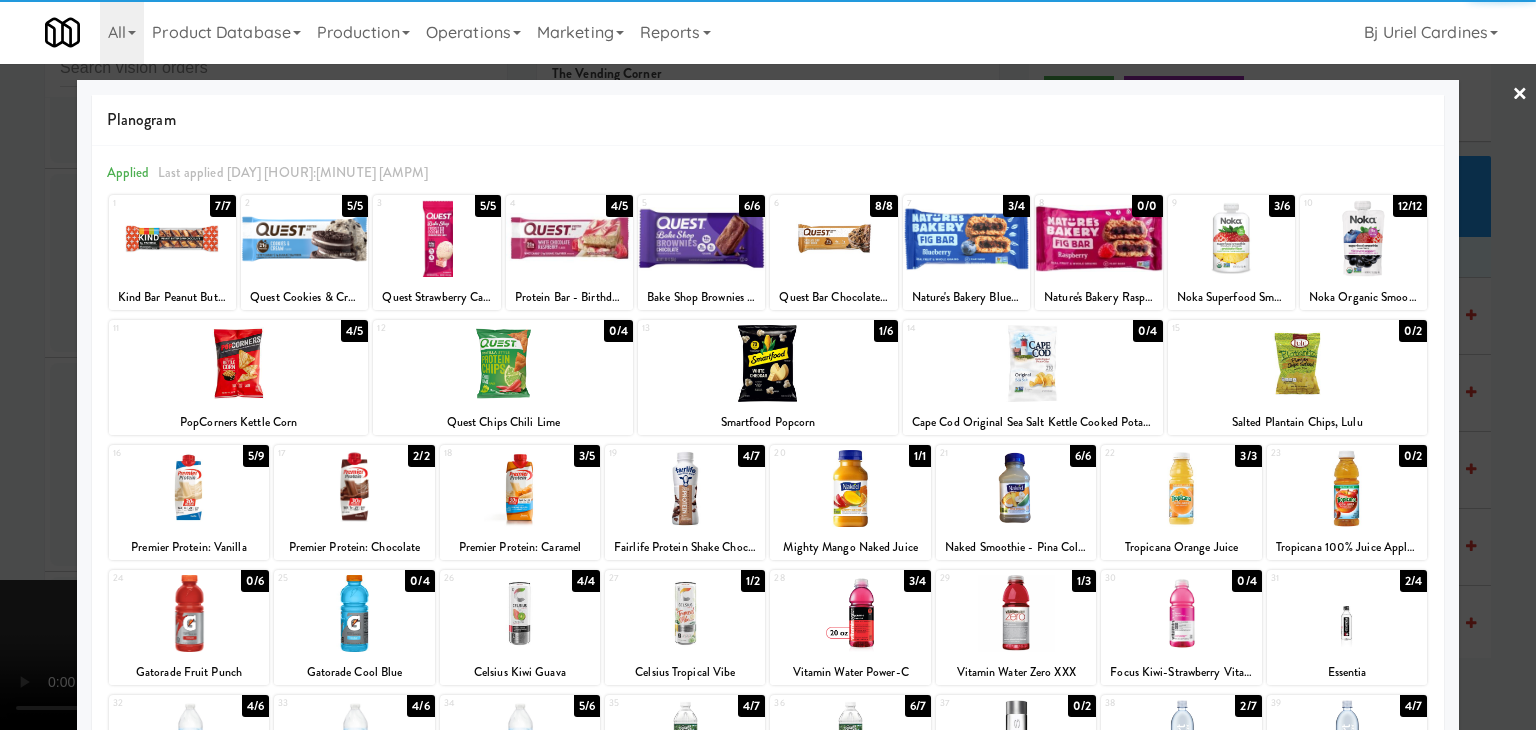 click at bounding box center [1231, 238] 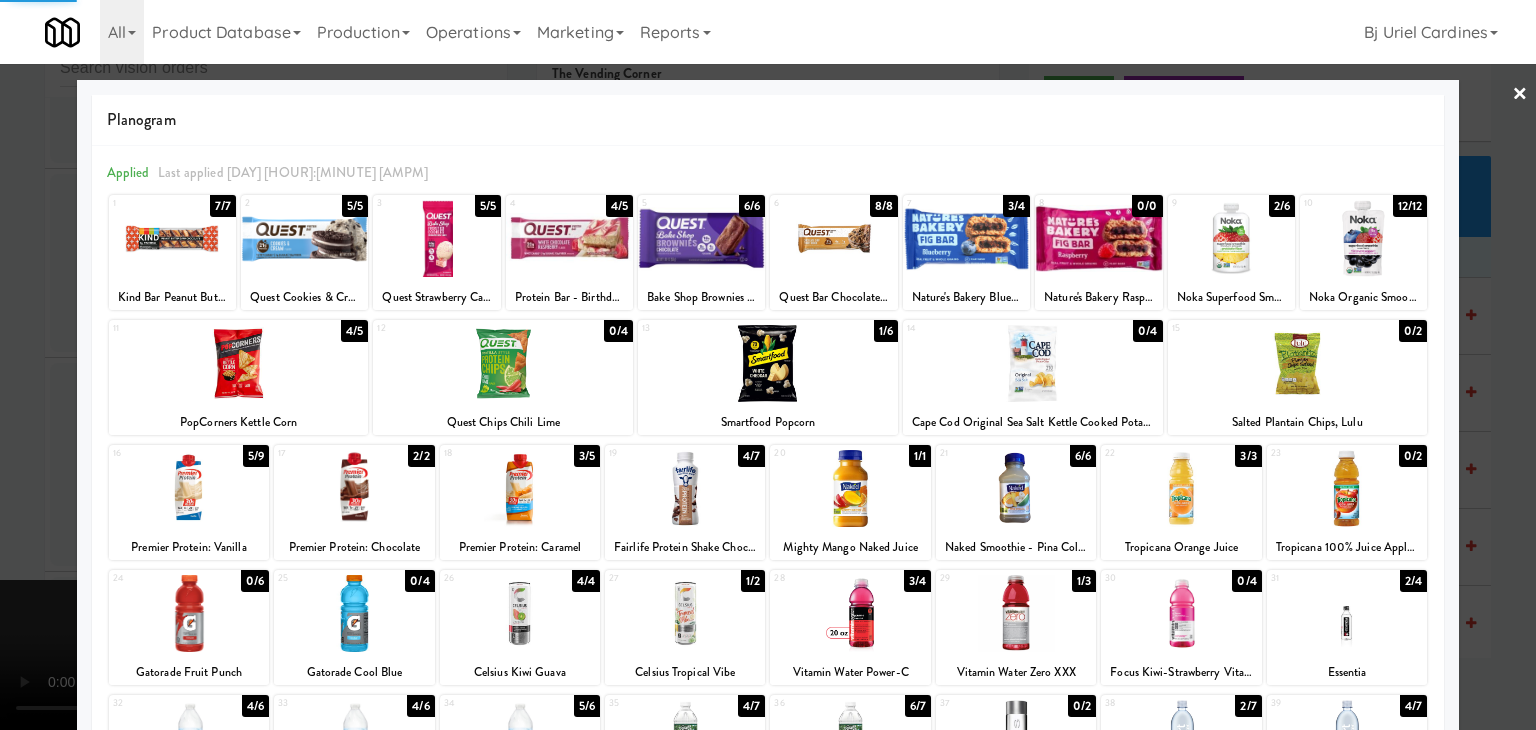 drag, startPoint x: 0, startPoint y: 357, endPoint x: 348, endPoint y: 369, distance: 348.20685 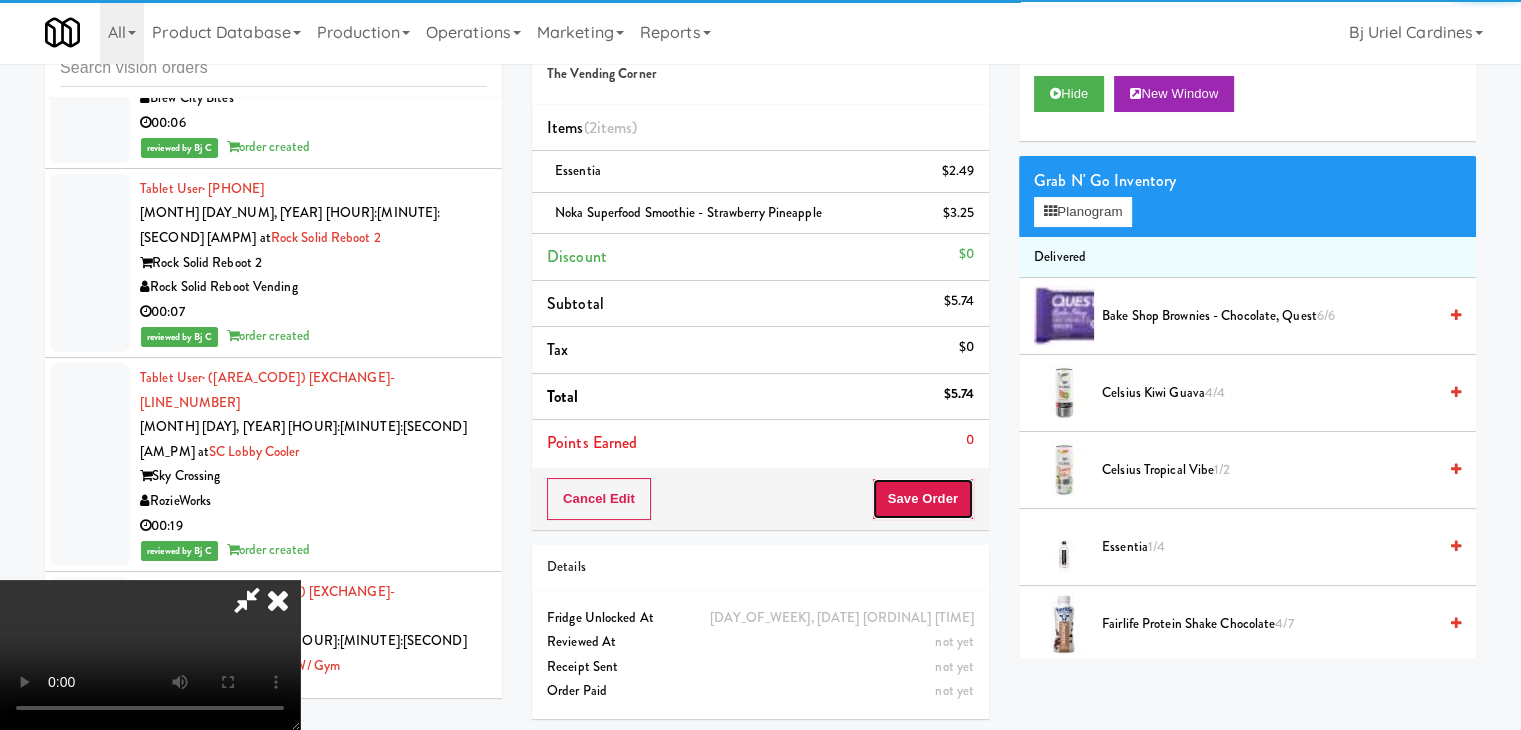 click on "Save Order" at bounding box center (923, 499) 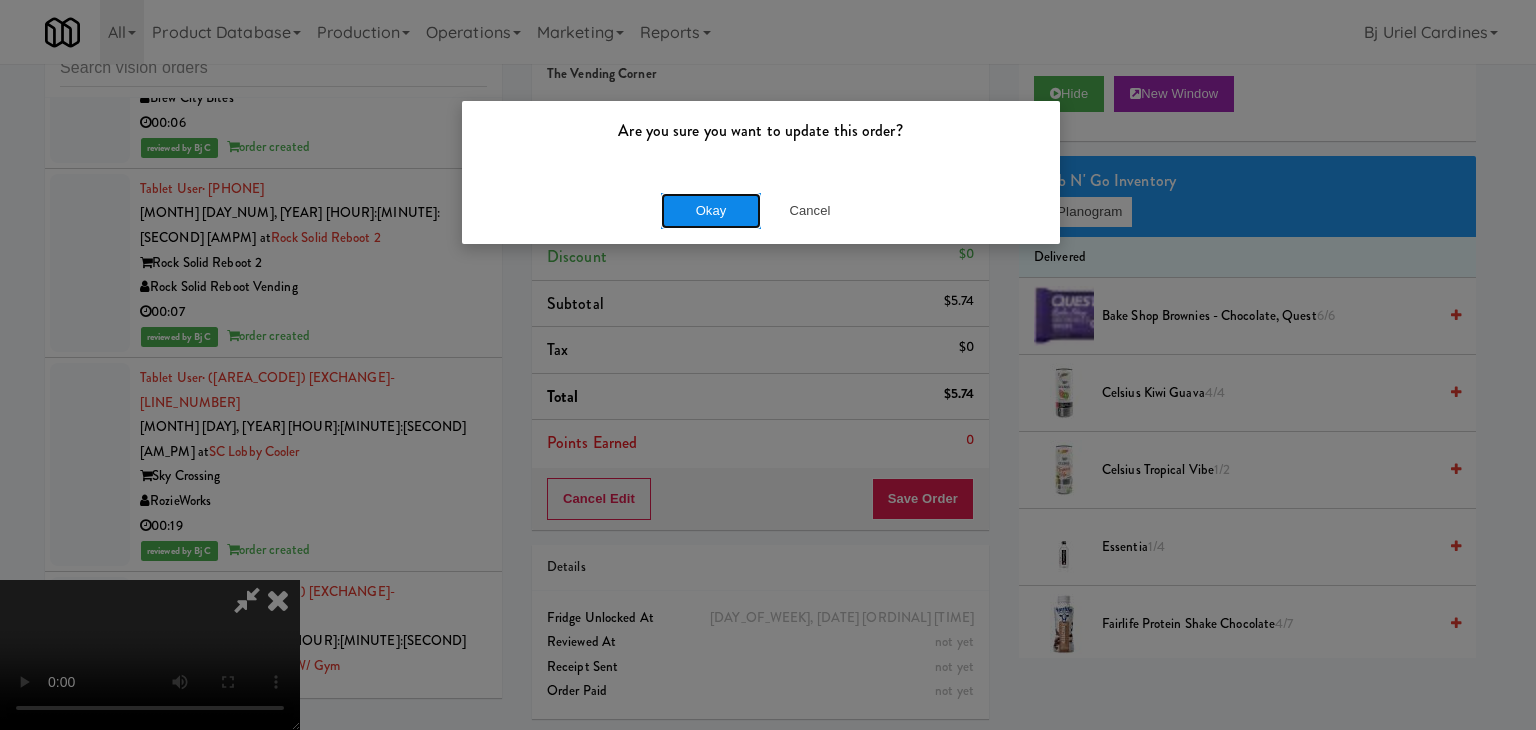 click on "Okay" at bounding box center (711, 211) 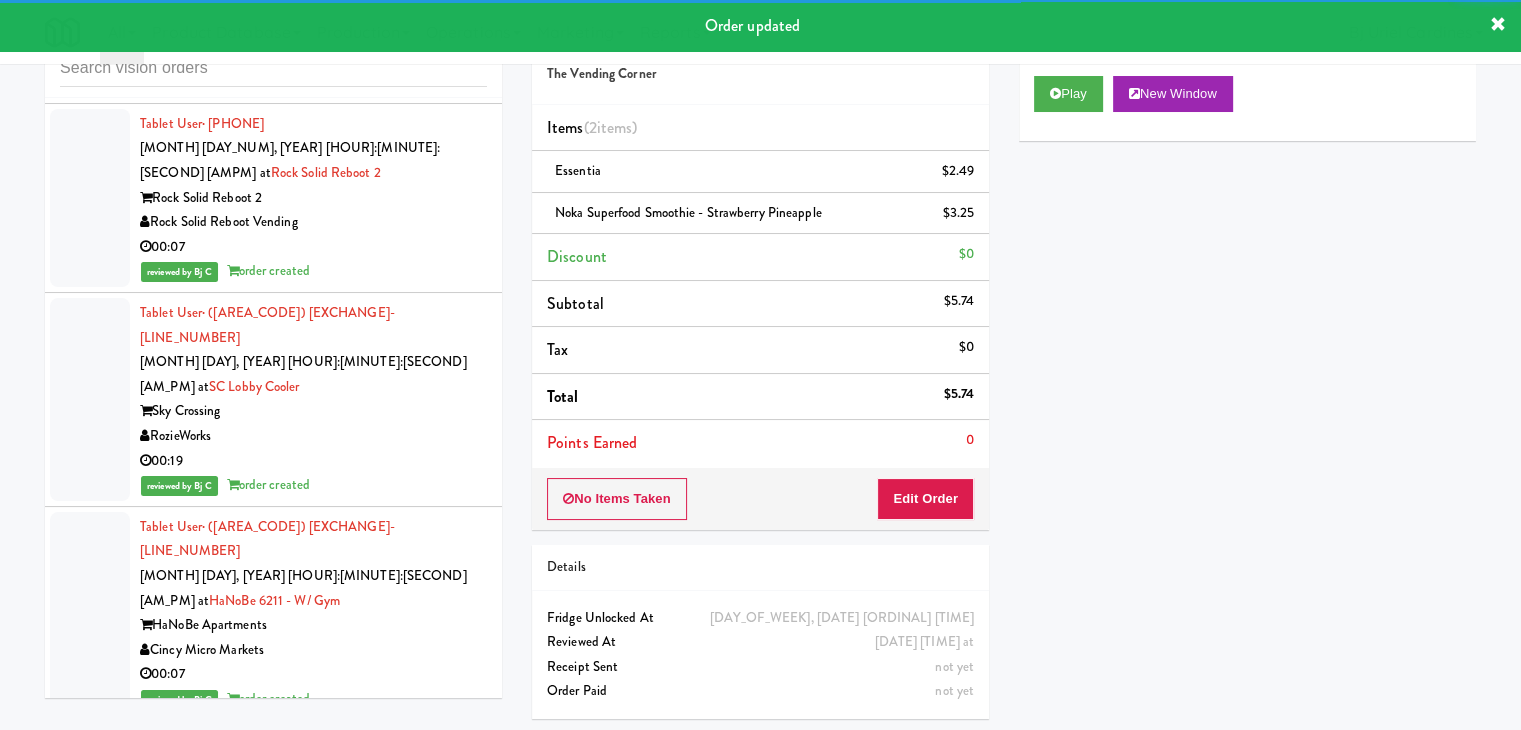 scroll, scrollTop: 18250, scrollLeft: 0, axis: vertical 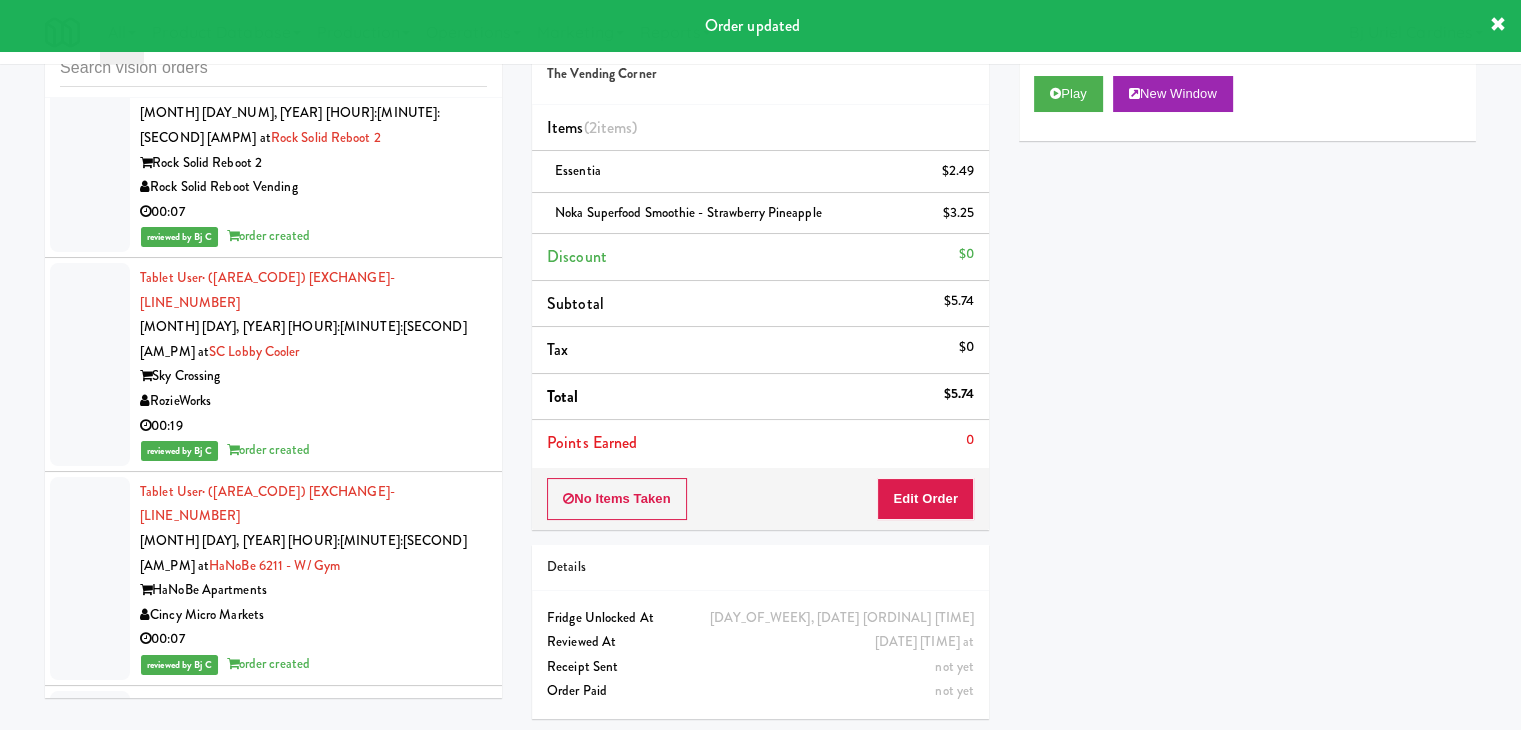 drag, startPoint x: 409, startPoint y: 387, endPoint x: 738, endPoint y: 250, distance: 356.3846 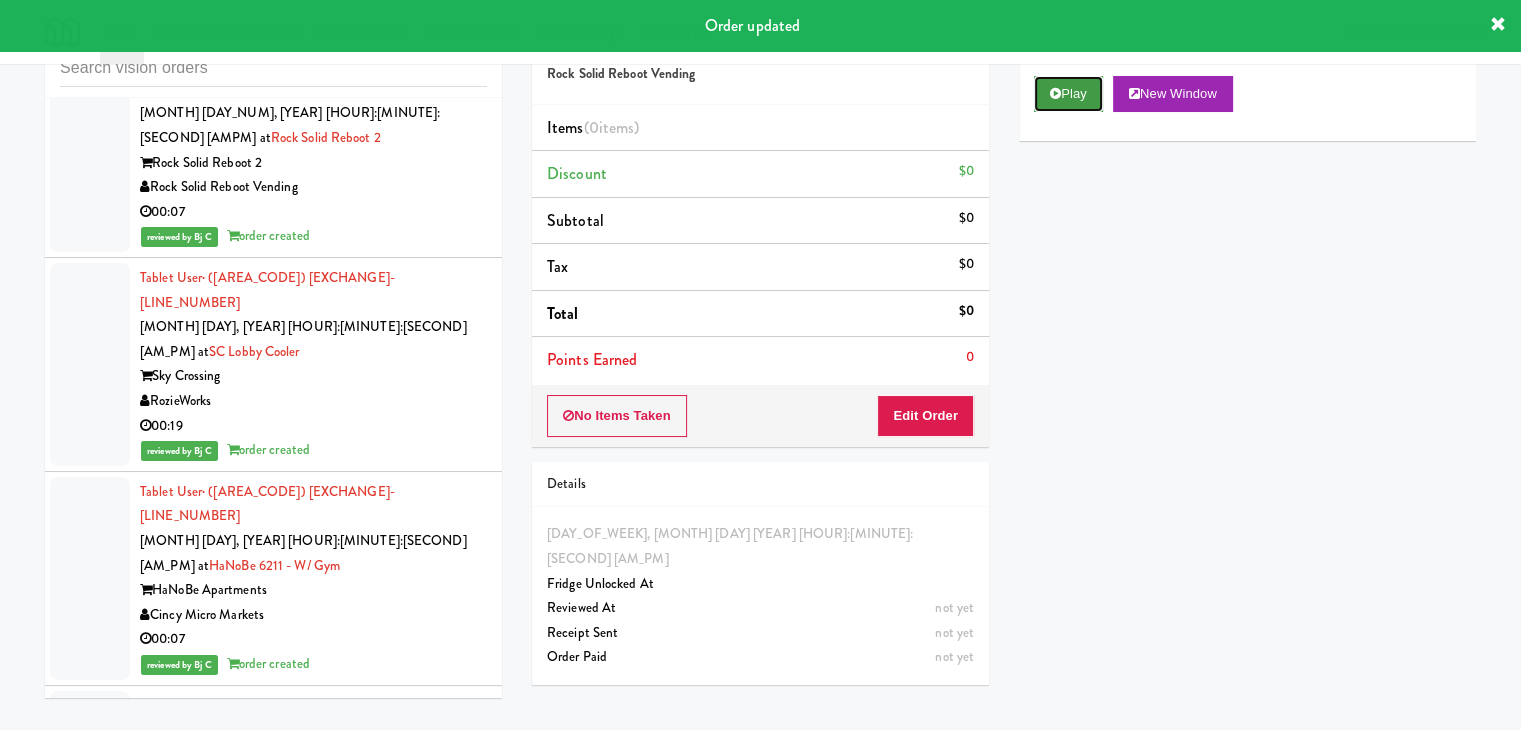 click on "Play" at bounding box center [1068, 94] 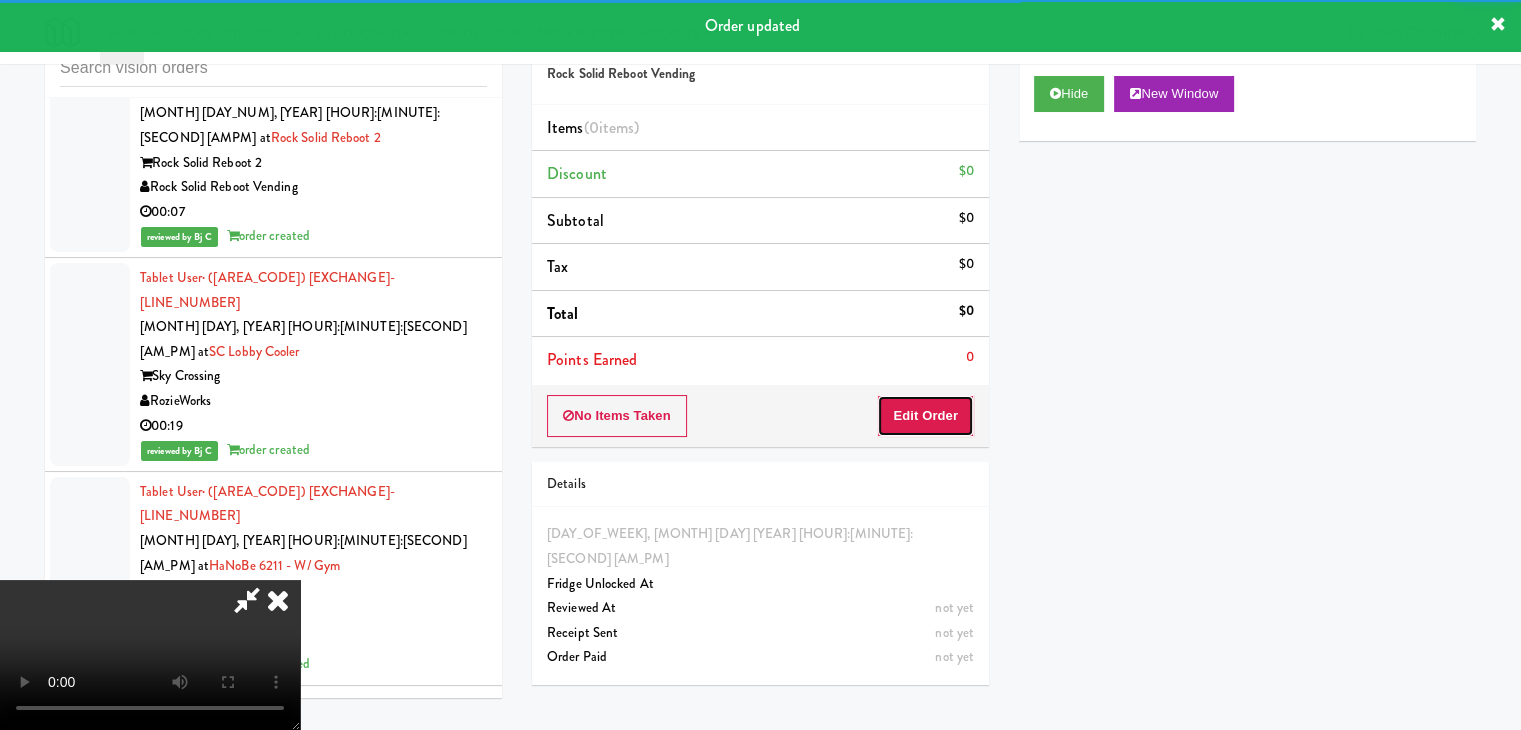 click on "Edit Order" at bounding box center [925, 416] 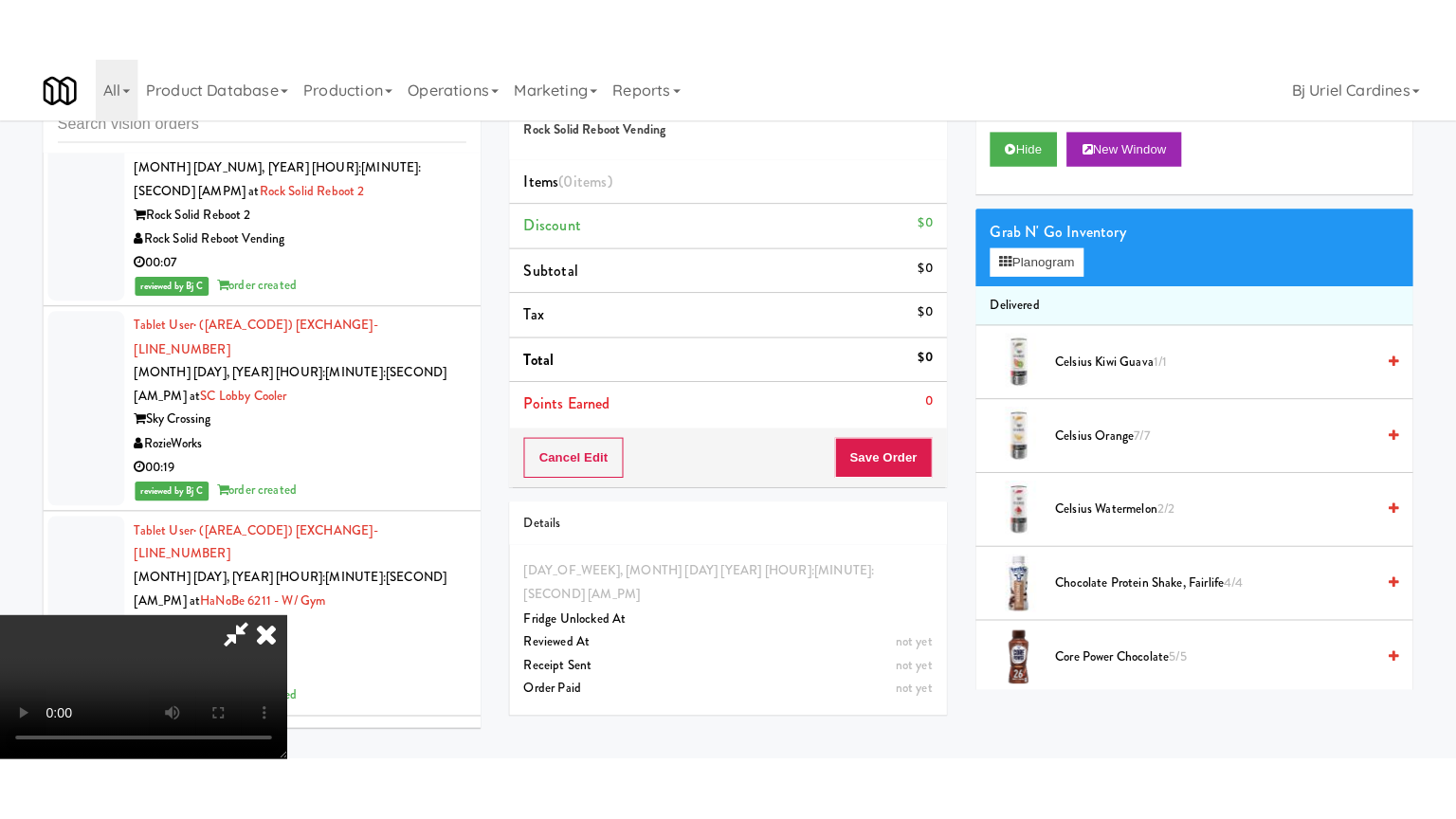 scroll, scrollTop: 266, scrollLeft: 0, axis: vertical 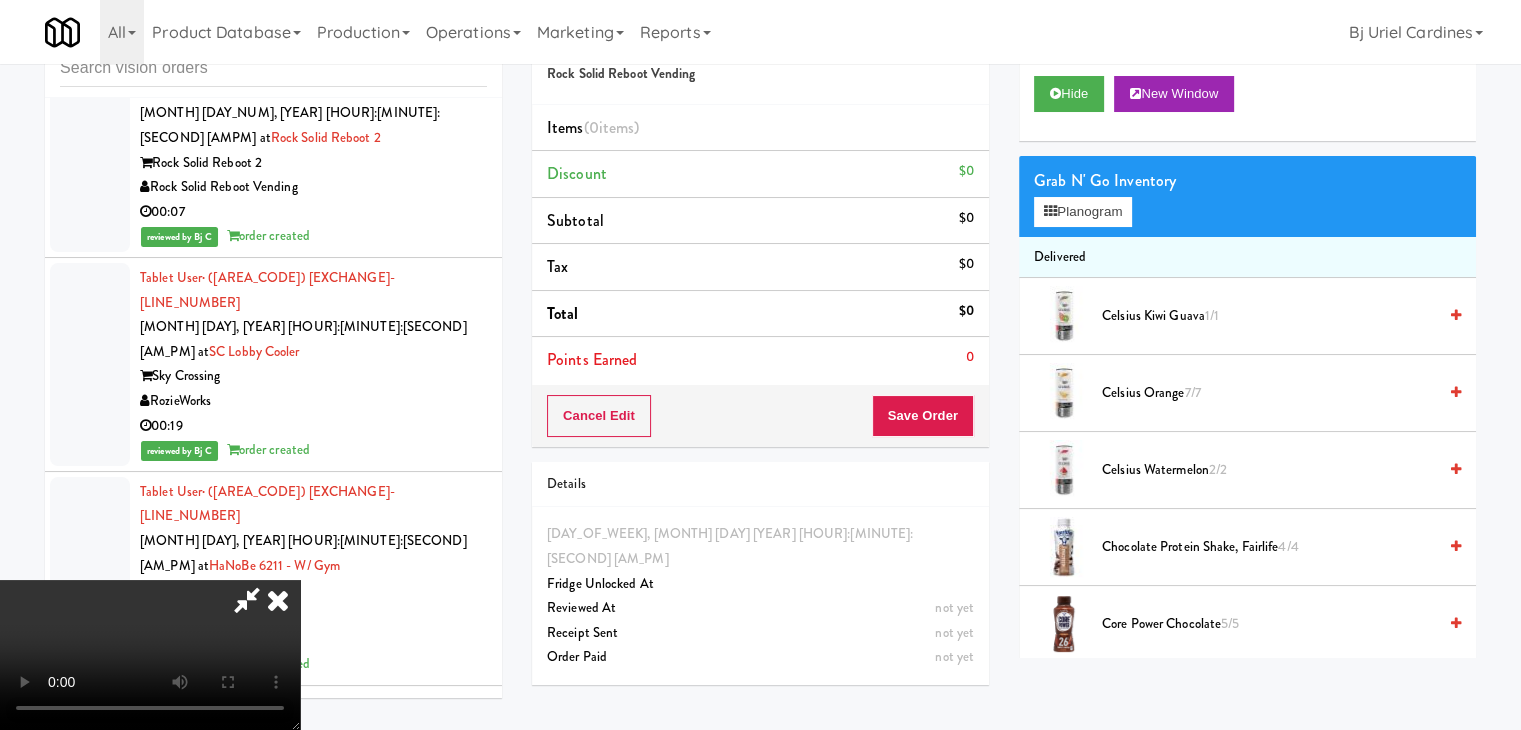 type 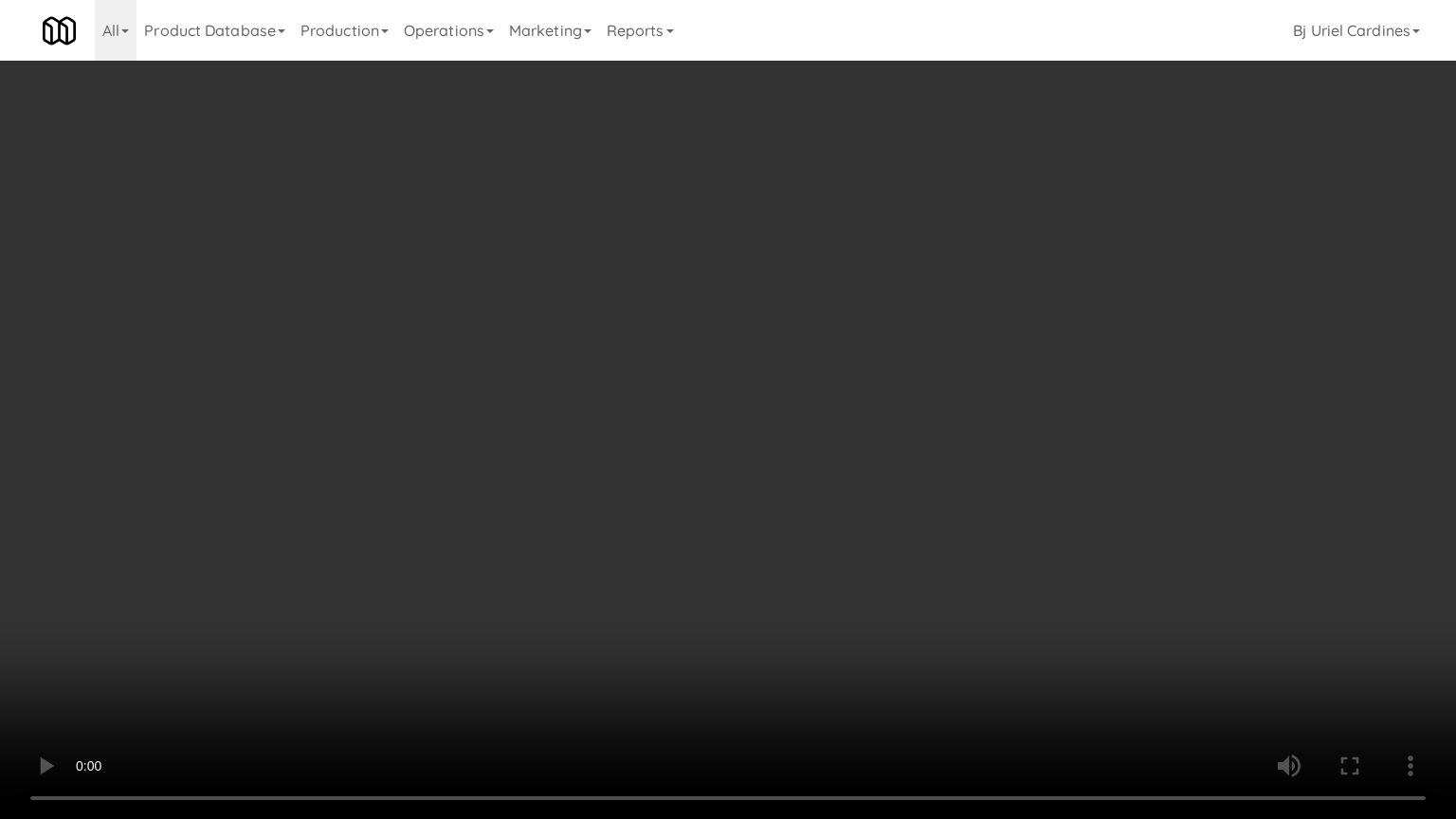 click at bounding box center [728, 410] 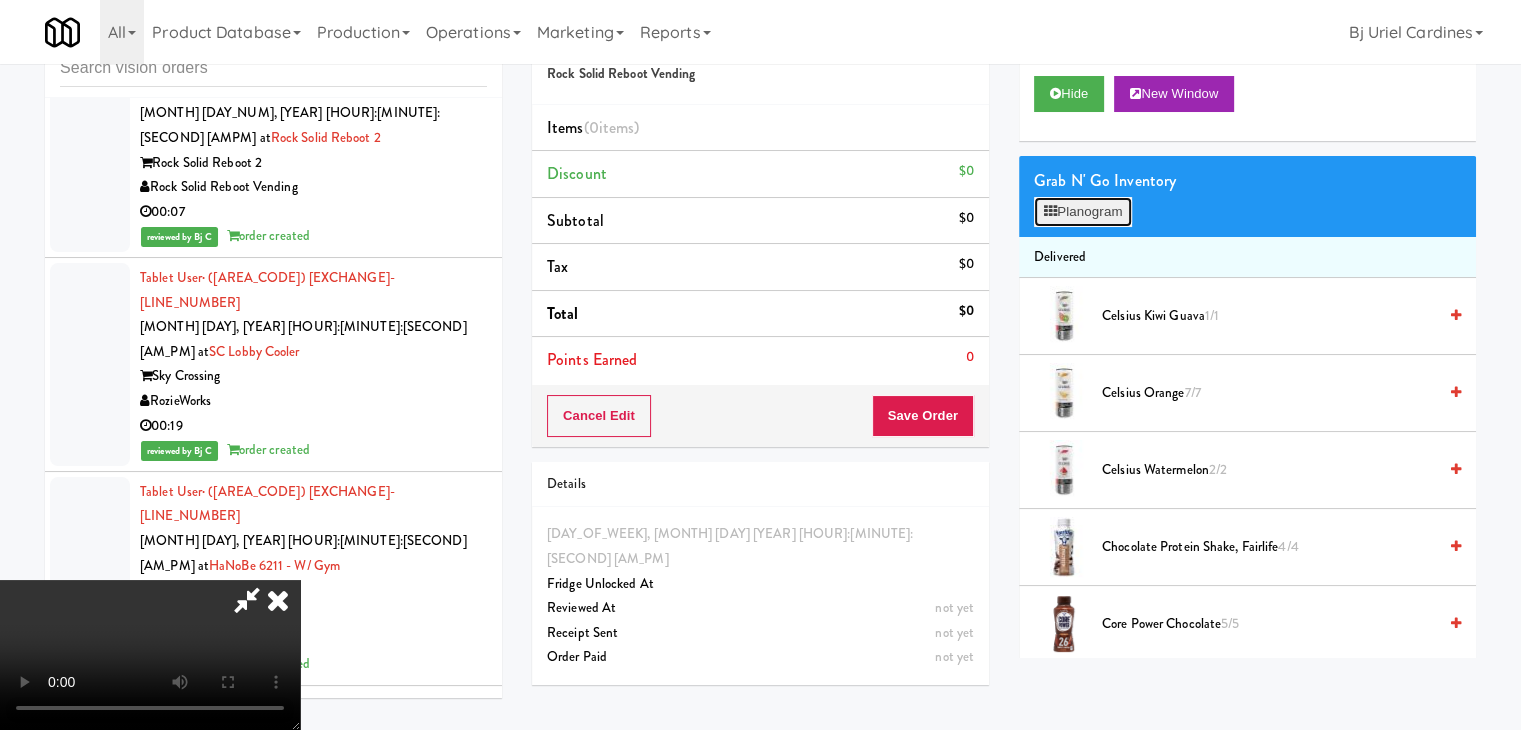 click on "Planogram" at bounding box center (1083, 212) 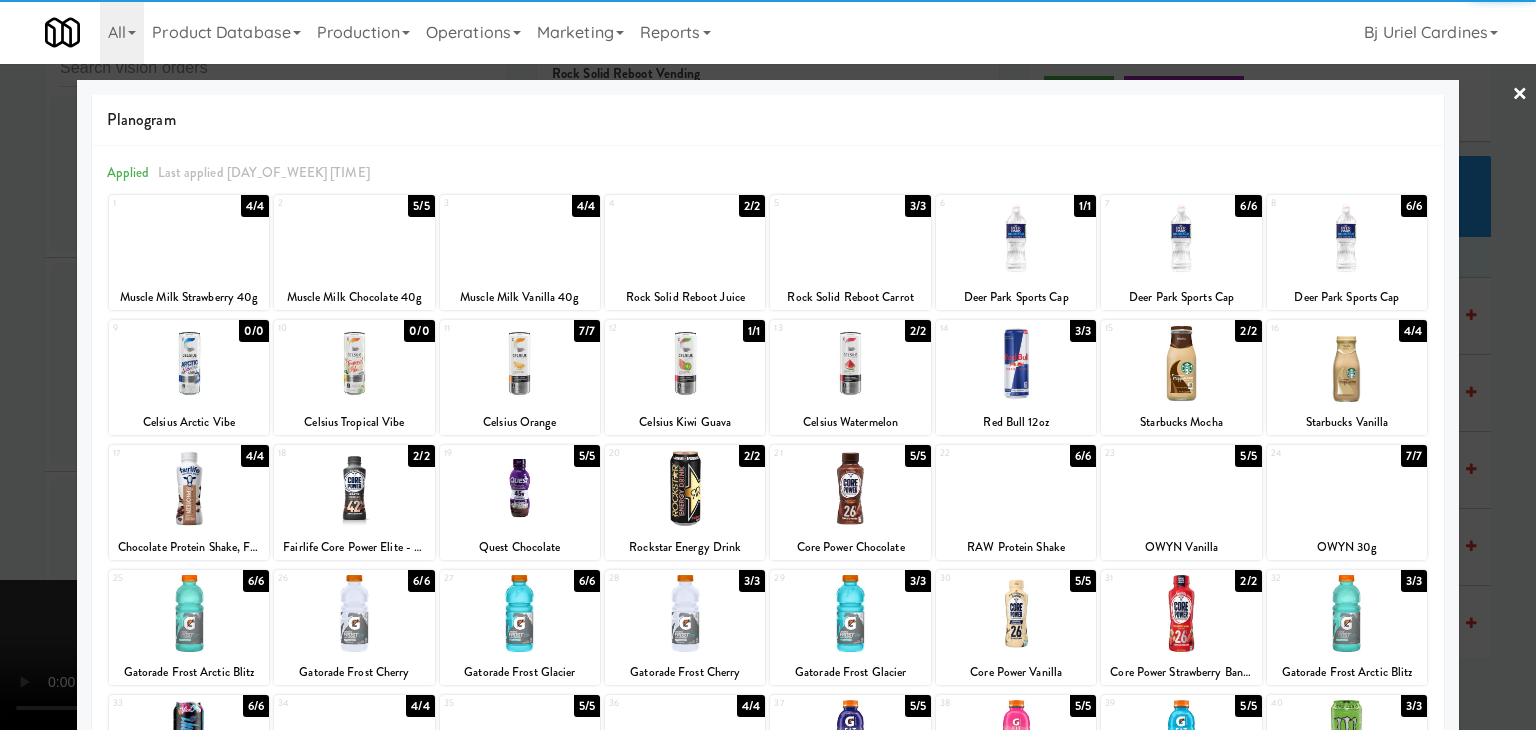 click at bounding box center [1181, 238] 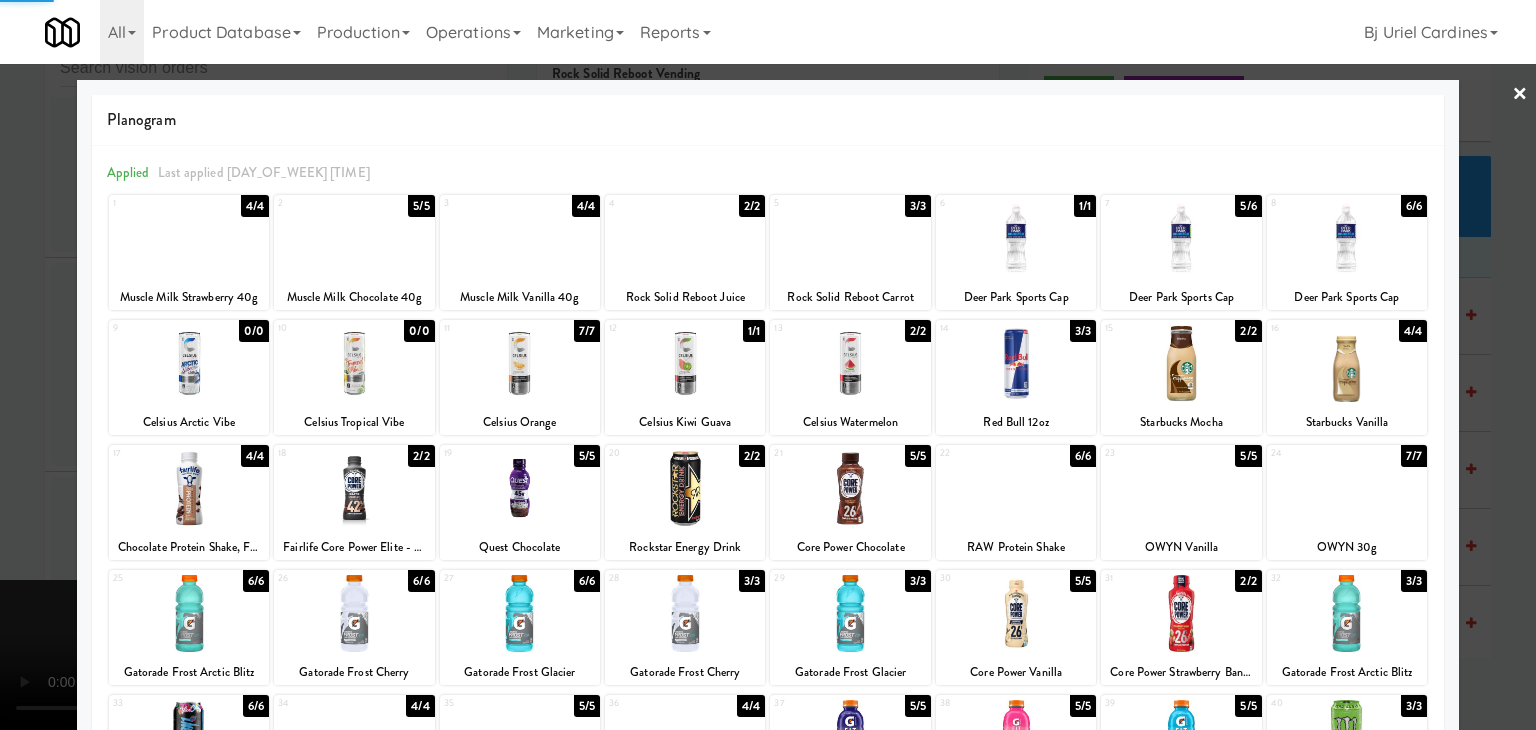 drag, startPoint x: 1508, startPoint y: 371, endPoint x: 1388, endPoint y: 393, distance: 122 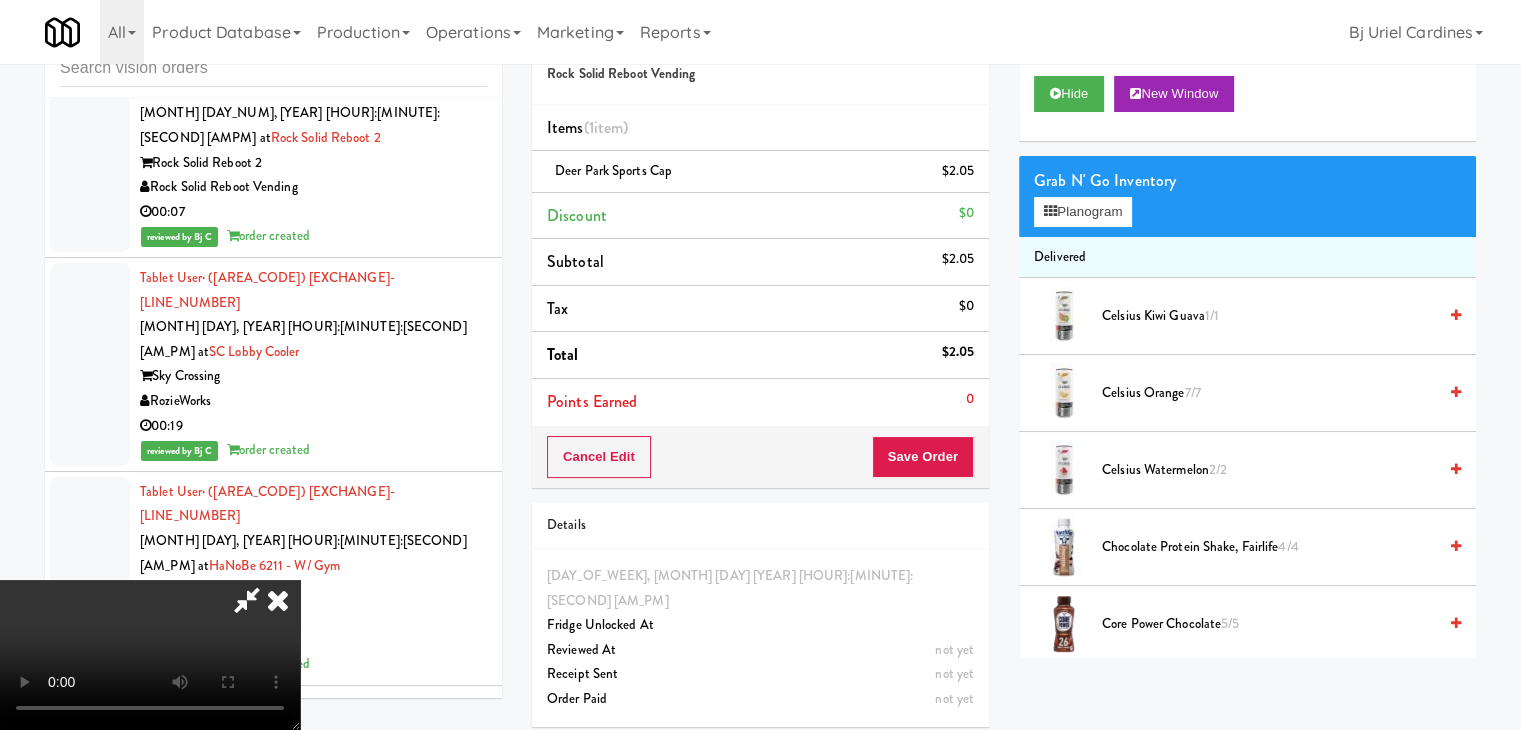 scroll, scrollTop: 4, scrollLeft: 0, axis: vertical 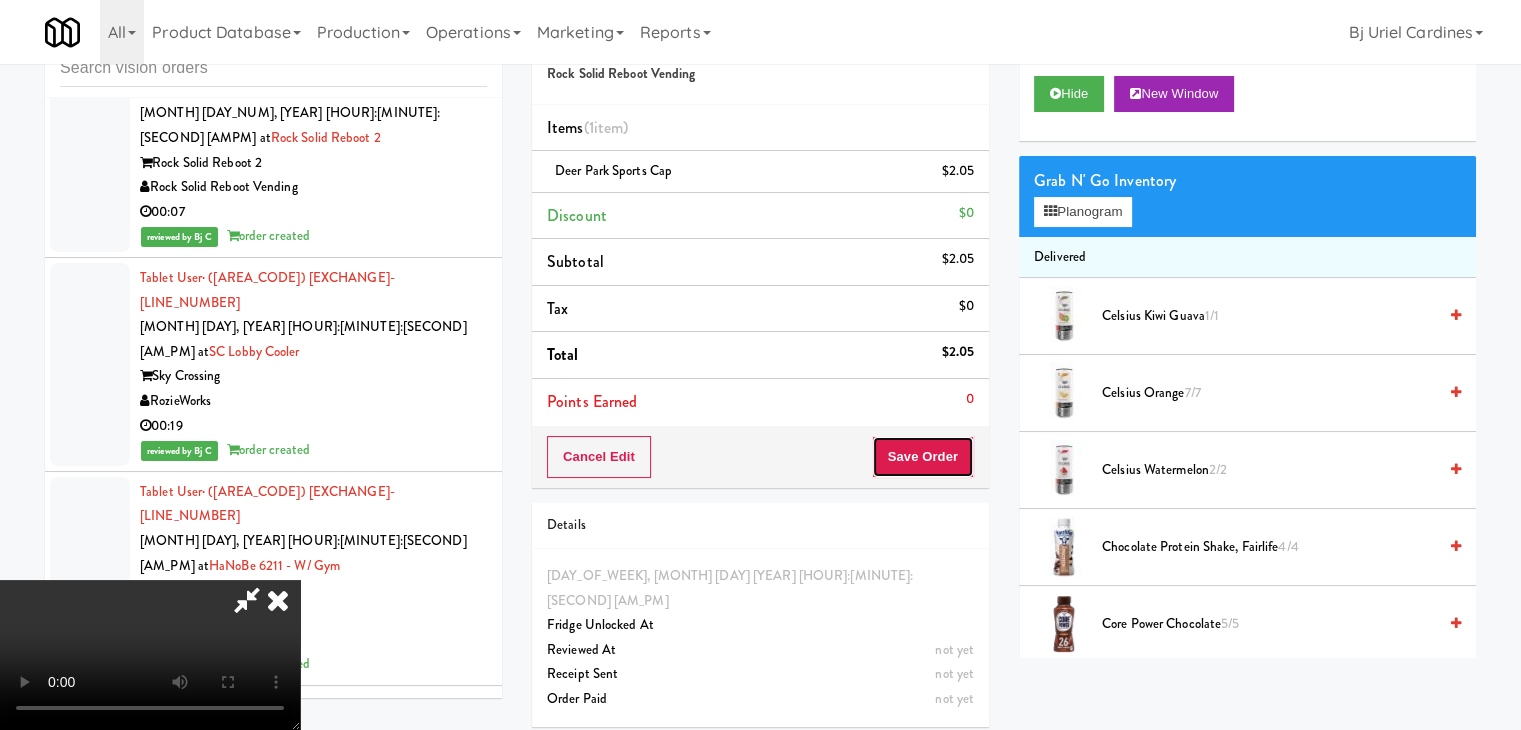 click on "Save Order" at bounding box center [923, 457] 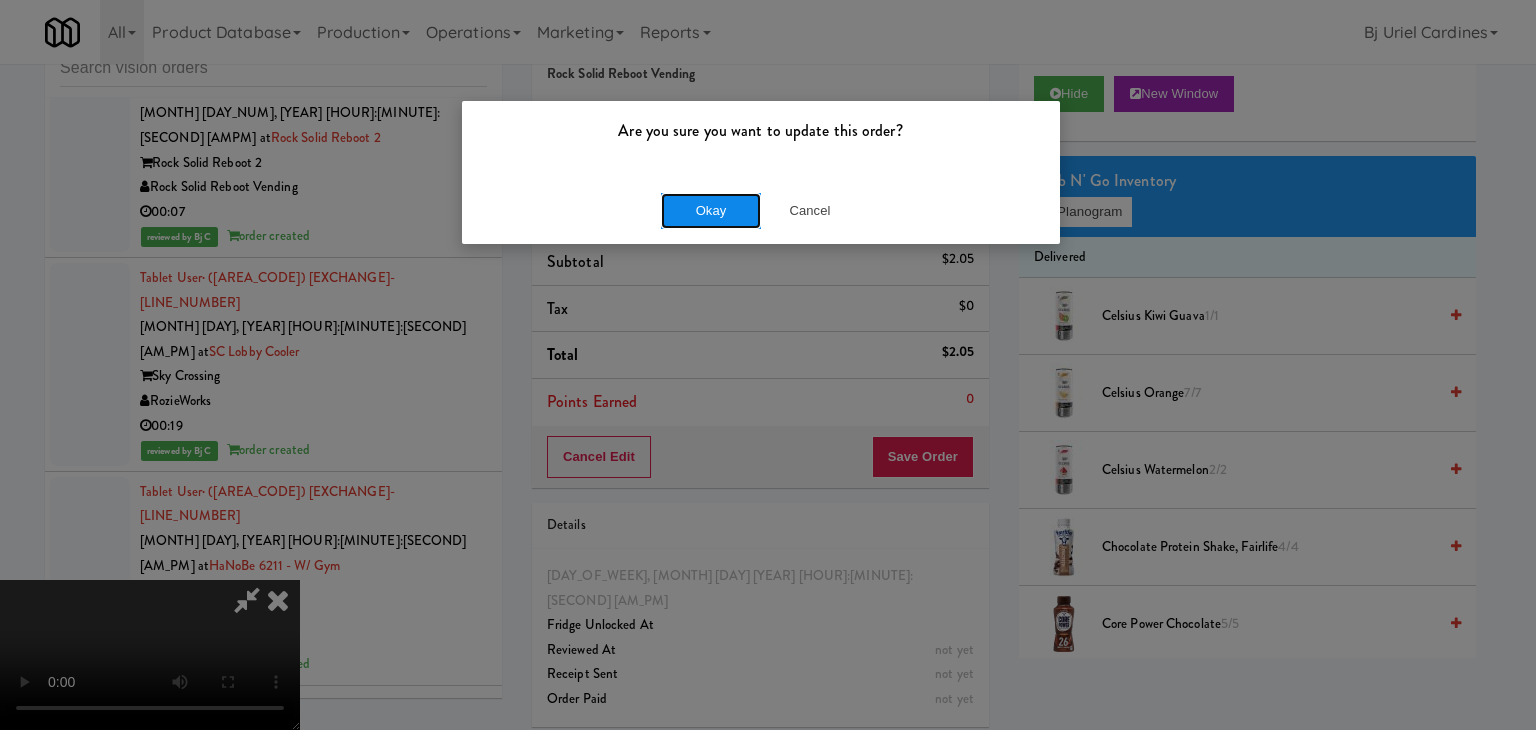 click on "Okay" at bounding box center (711, 211) 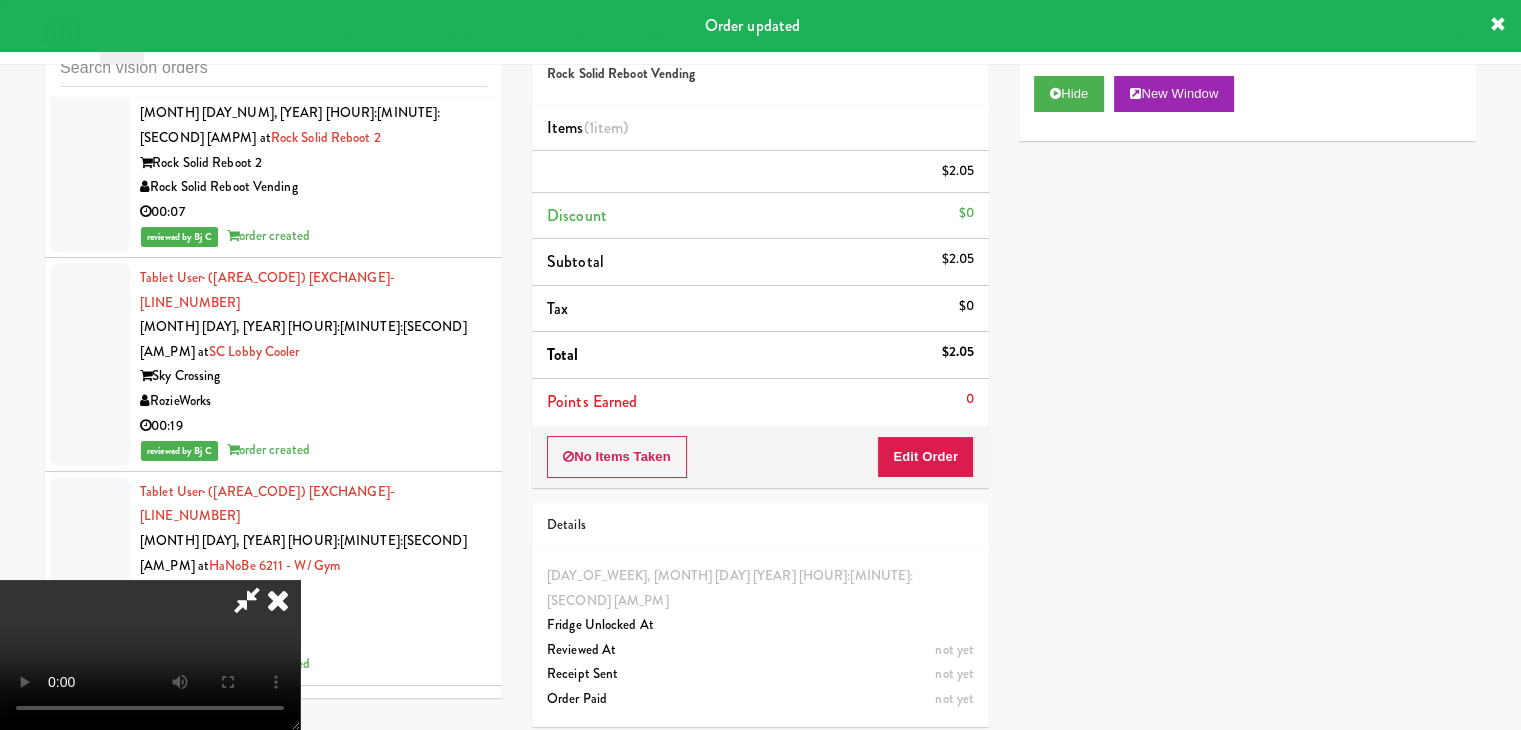 scroll, scrollTop: 0, scrollLeft: 0, axis: both 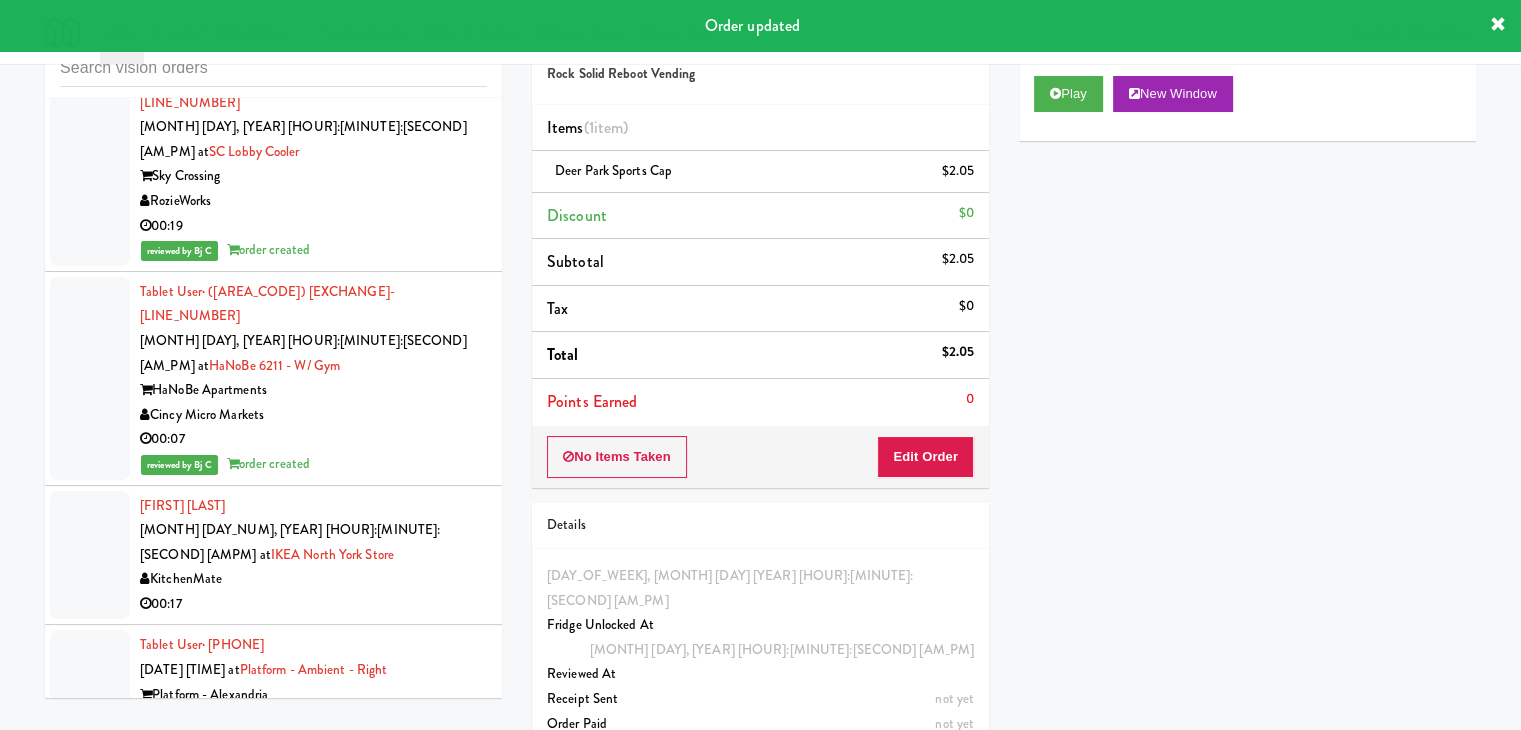 drag, startPoint x: 416, startPoint y: 329, endPoint x: 450, endPoint y: 333, distance: 34.234486 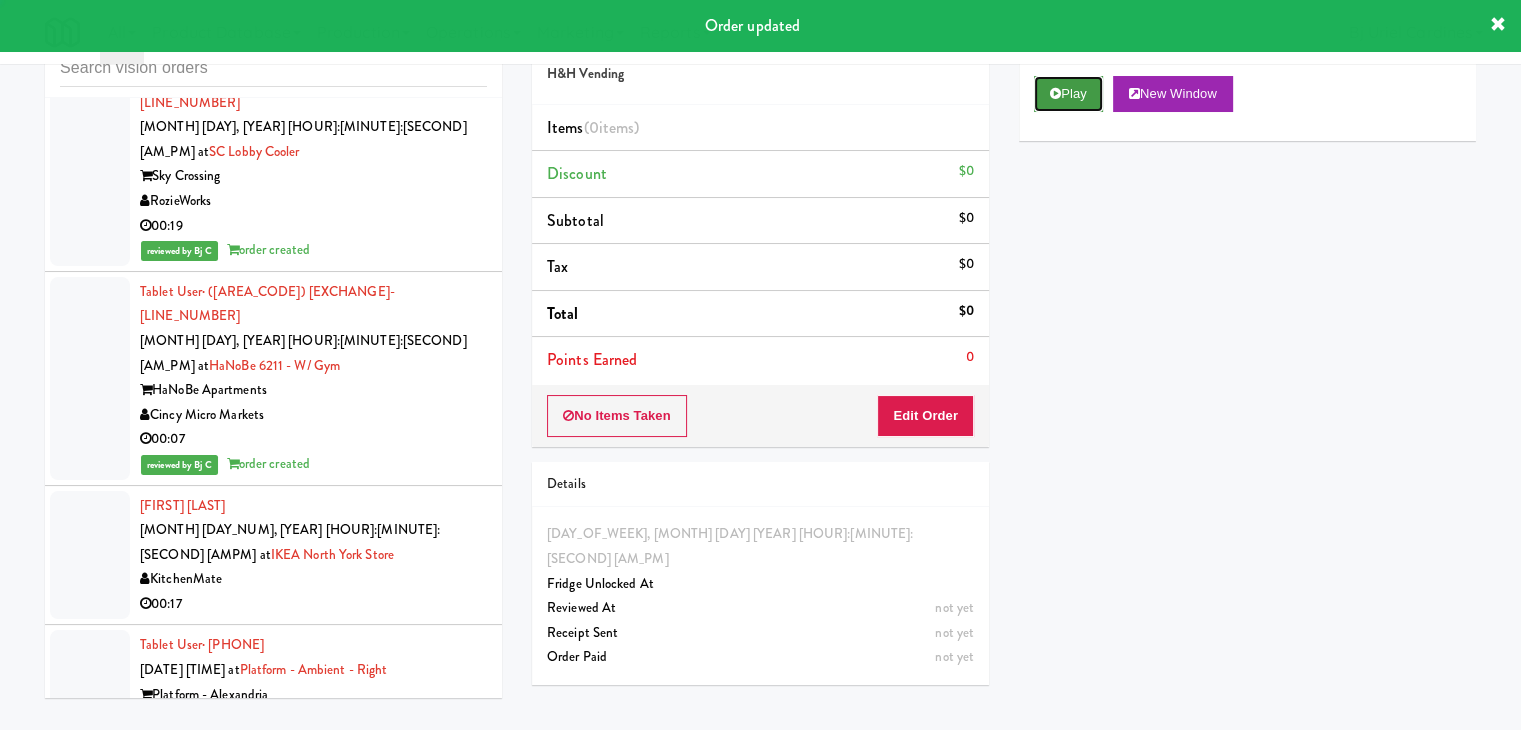 click on "Play" at bounding box center (1068, 94) 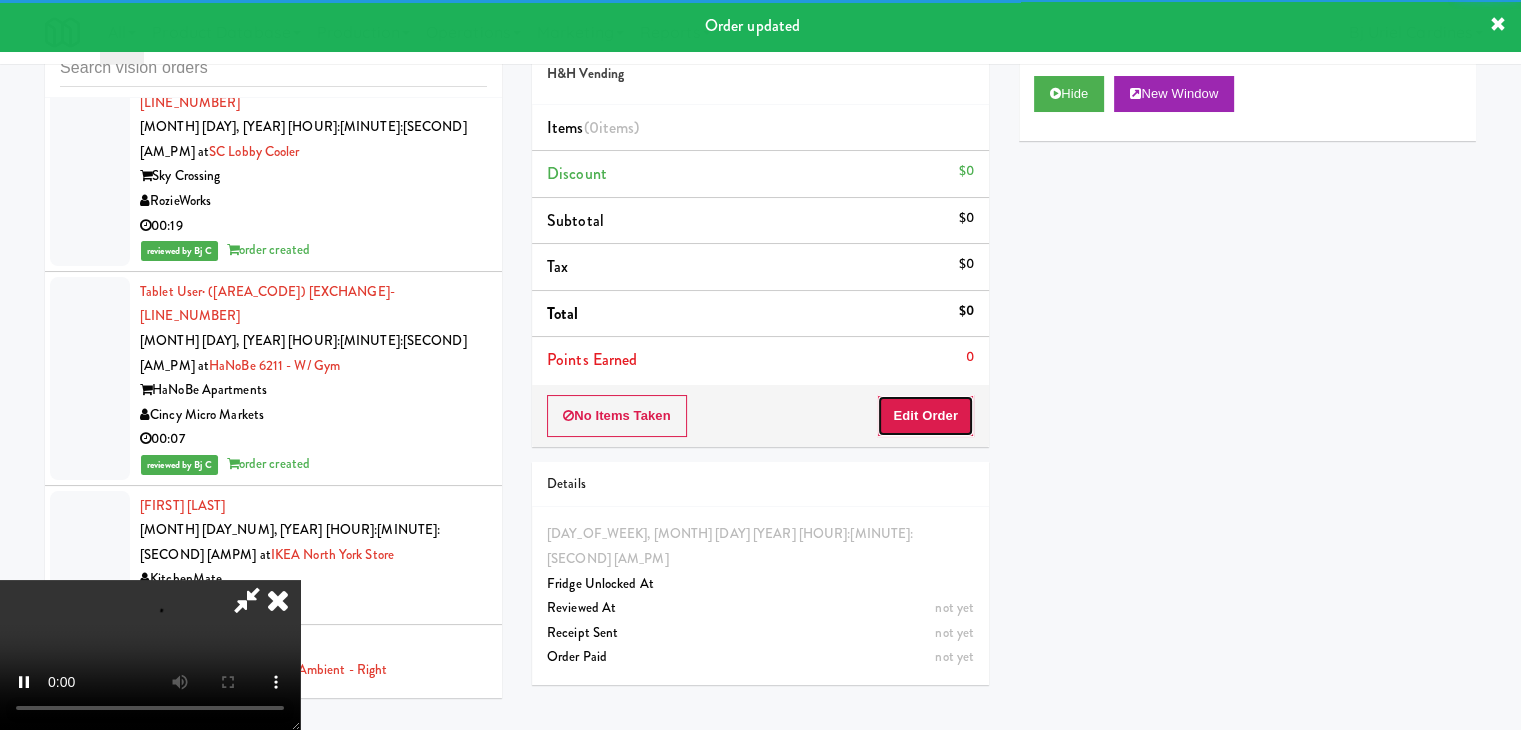 click on "Edit Order" at bounding box center [925, 416] 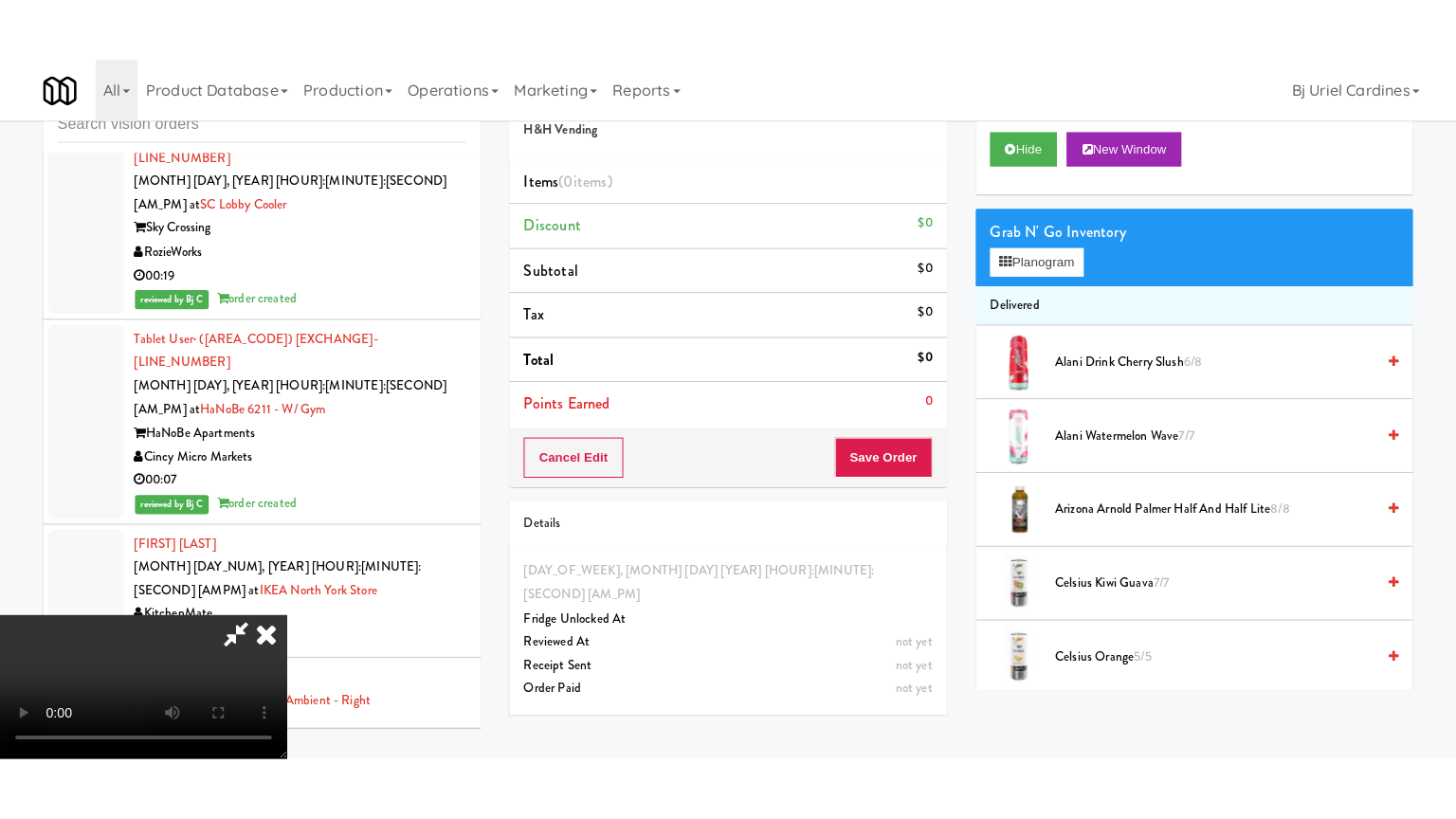 scroll, scrollTop: 266, scrollLeft: 0, axis: vertical 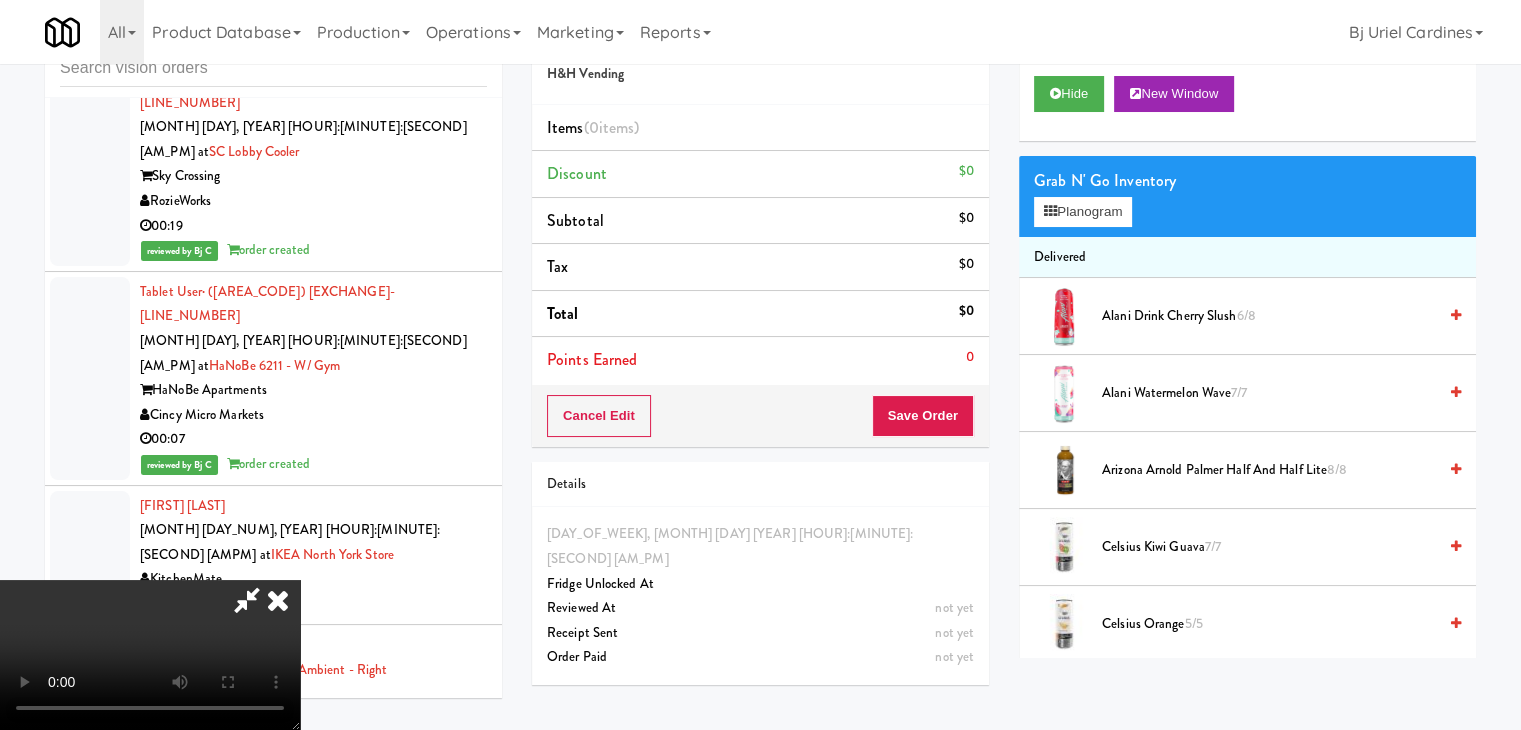type 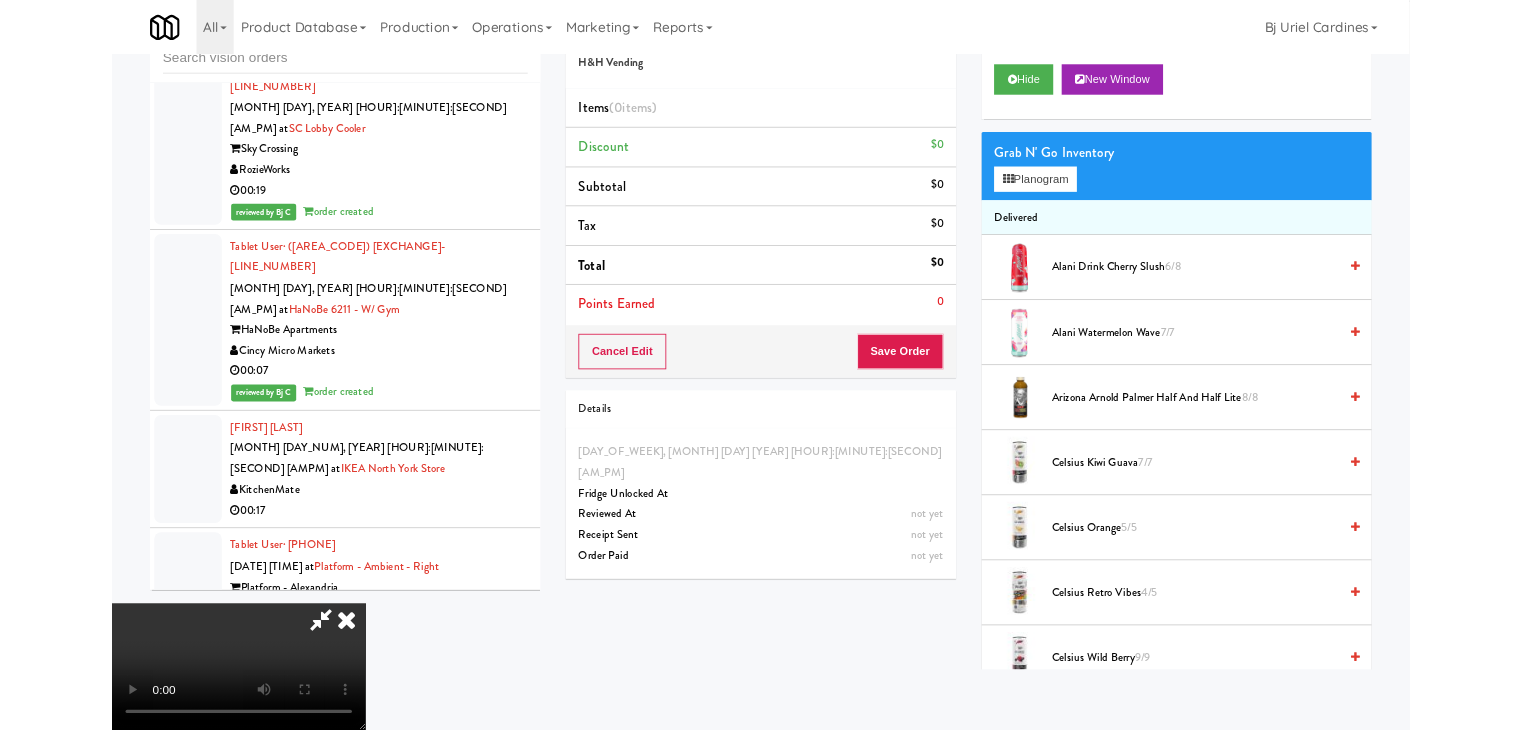 scroll, scrollTop: 0, scrollLeft: 0, axis: both 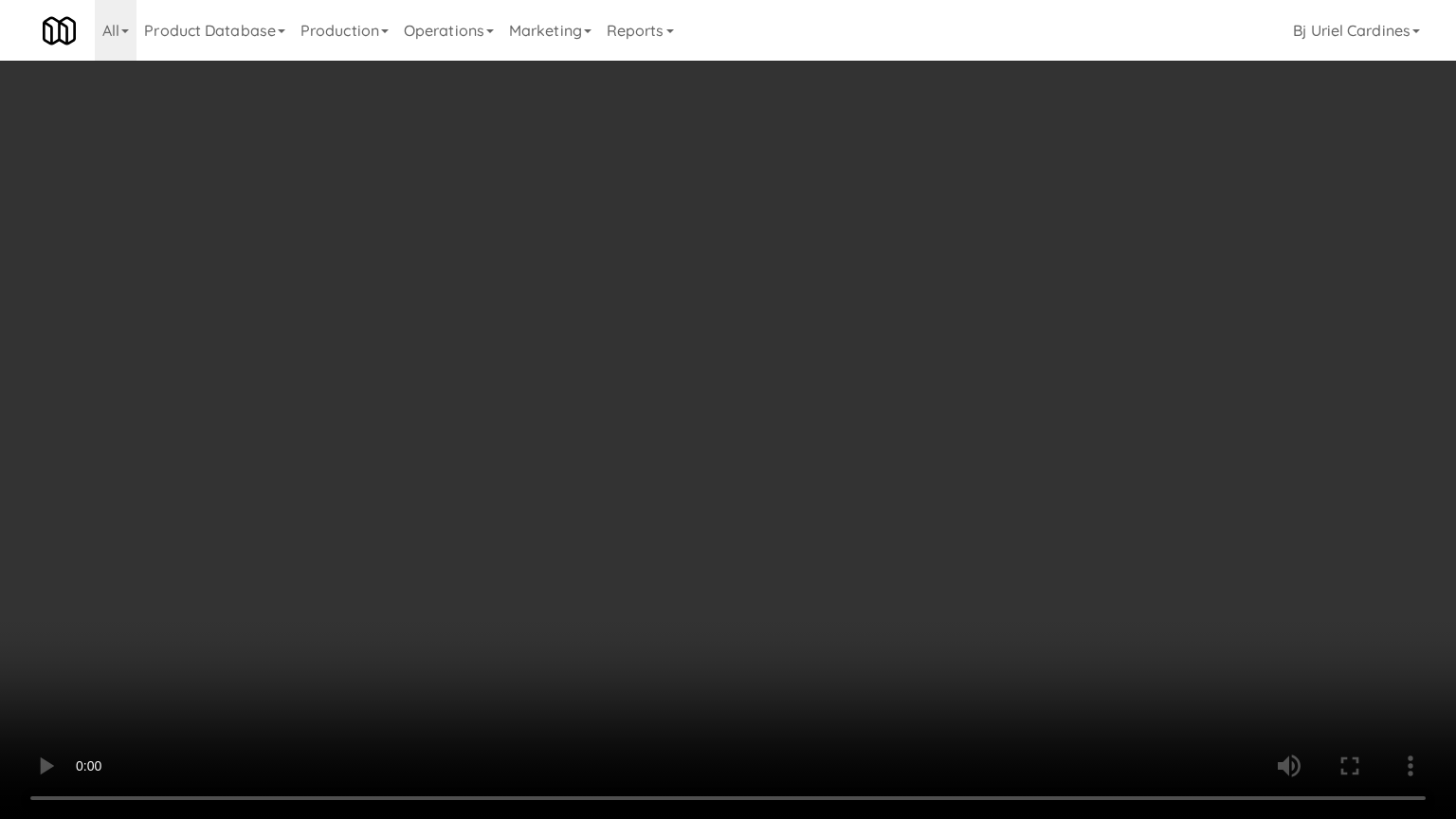 click at bounding box center [728, 410] 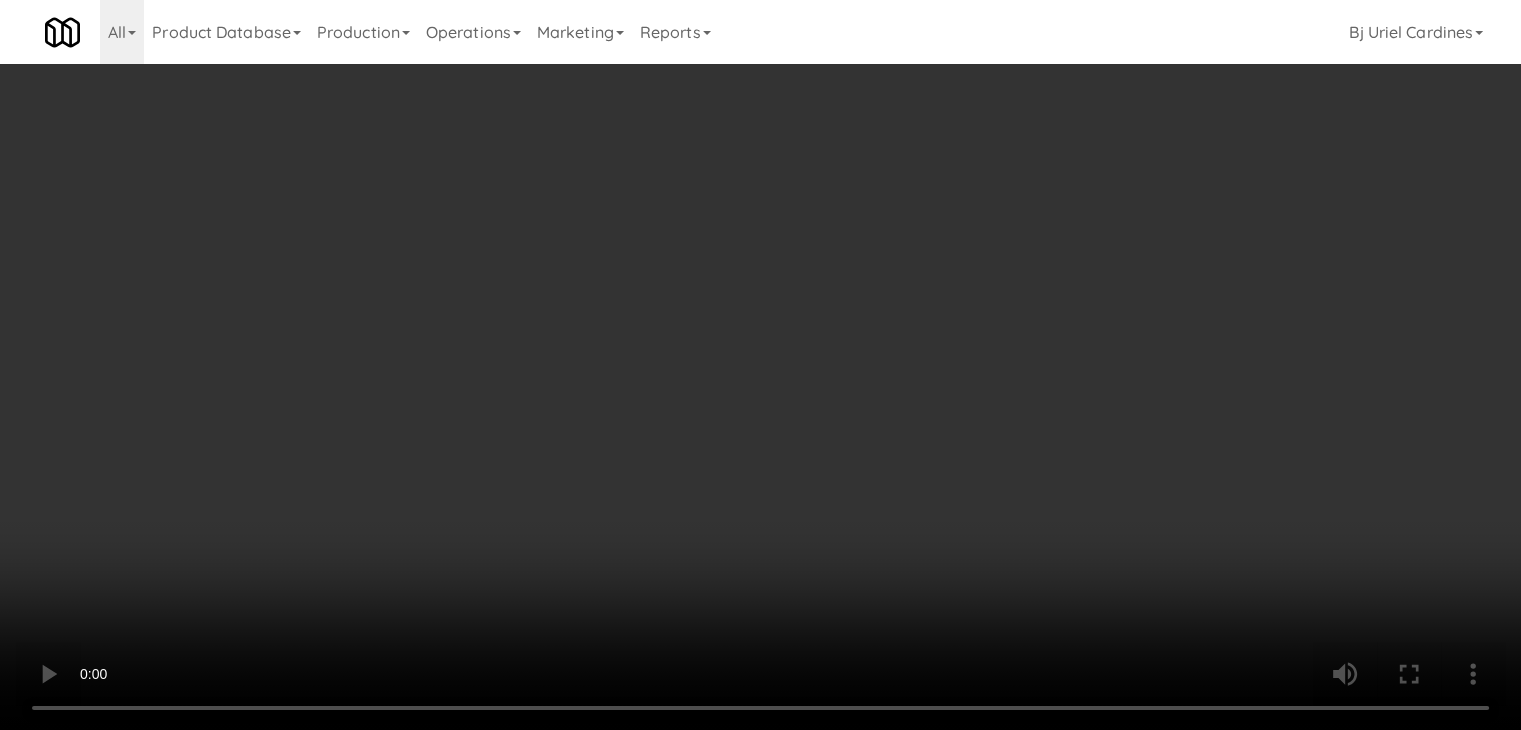 drag, startPoint x: 1072, startPoint y: 204, endPoint x: 1076, endPoint y: 217, distance: 13.601471 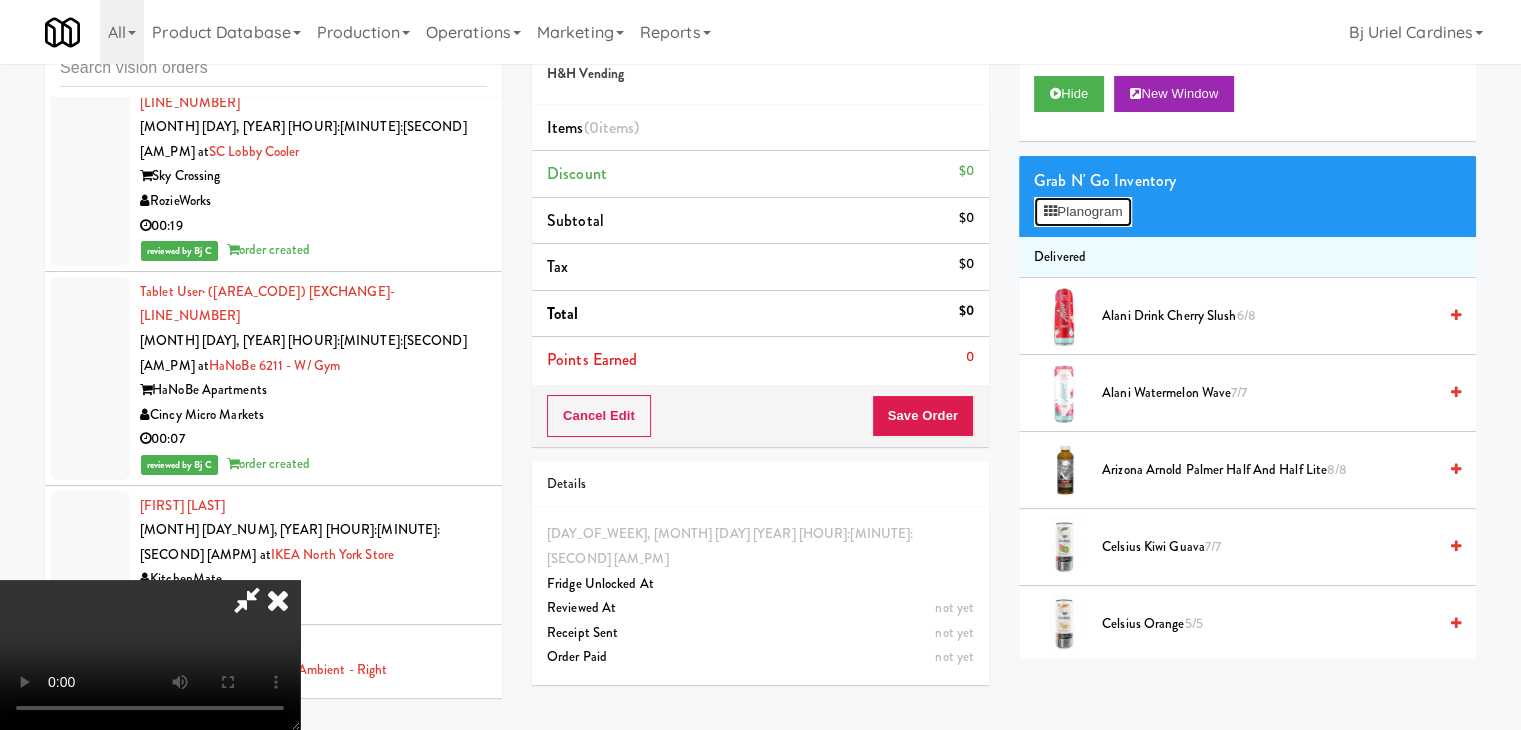 click on "Planogram" at bounding box center (1083, 212) 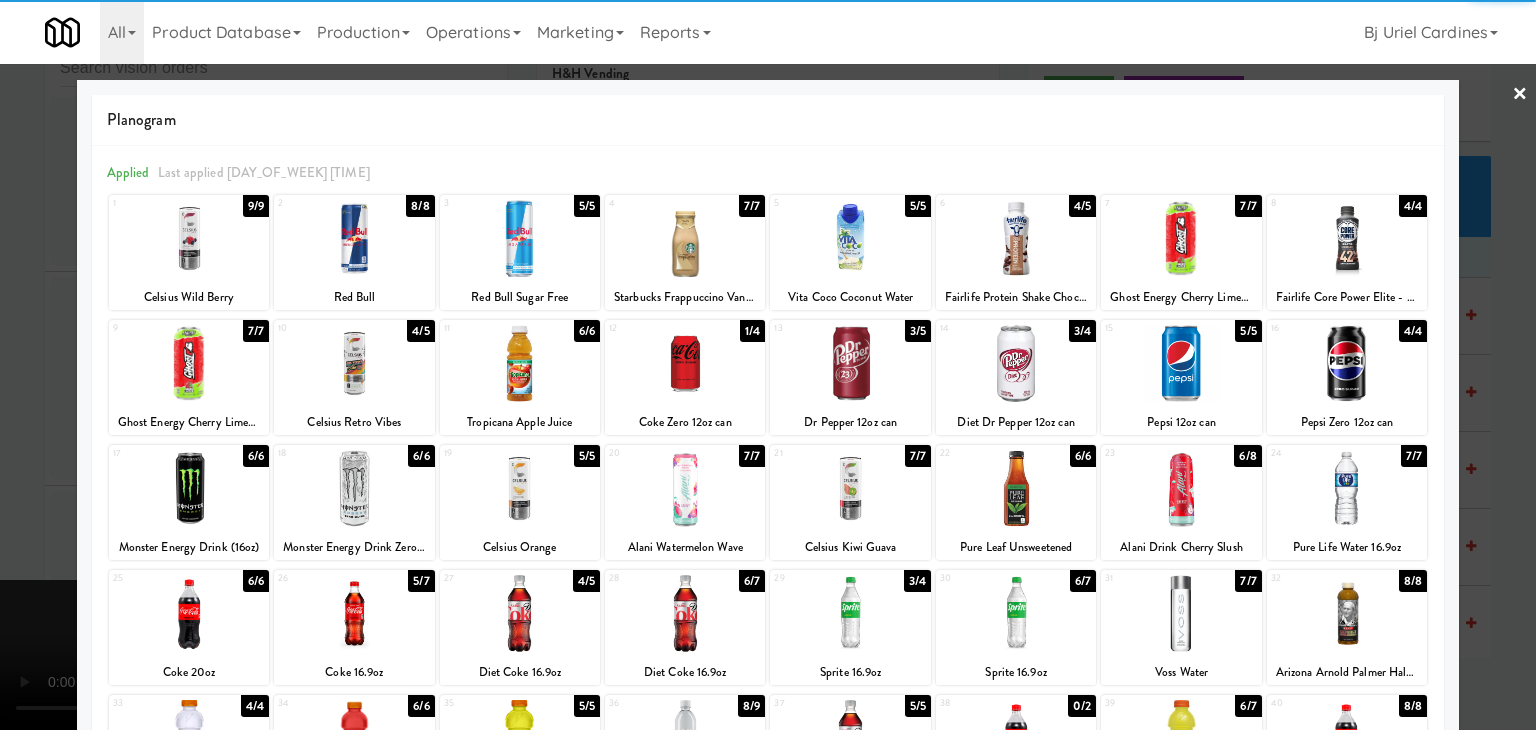 drag, startPoint x: 712, startPoint y: 357, endPoint x: 618, endPoint y: 380, distance: 96.77293 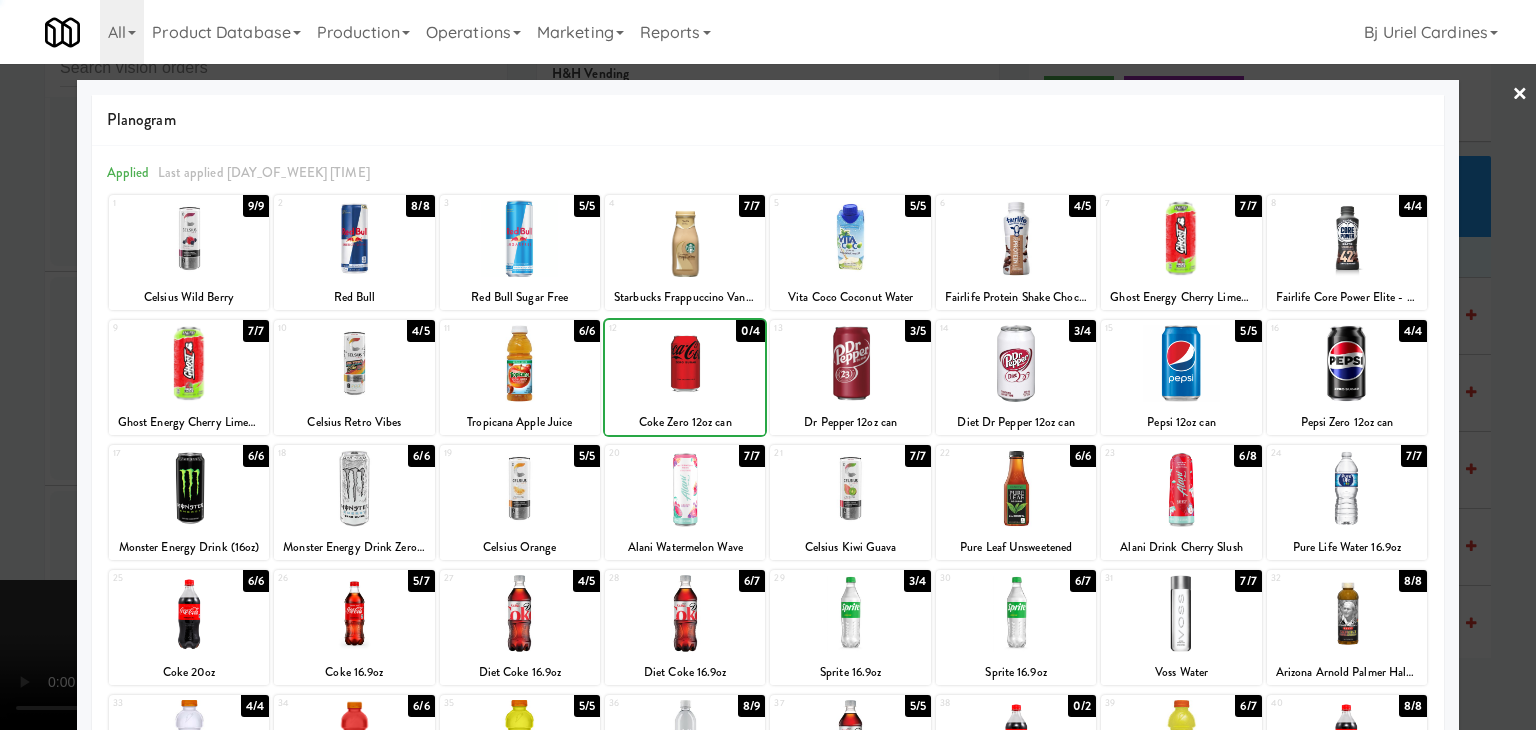 drag, startPoint x: 0, startPoint y: 416, endPoint x: 410, endPoint y: 456, distance: 411.9466 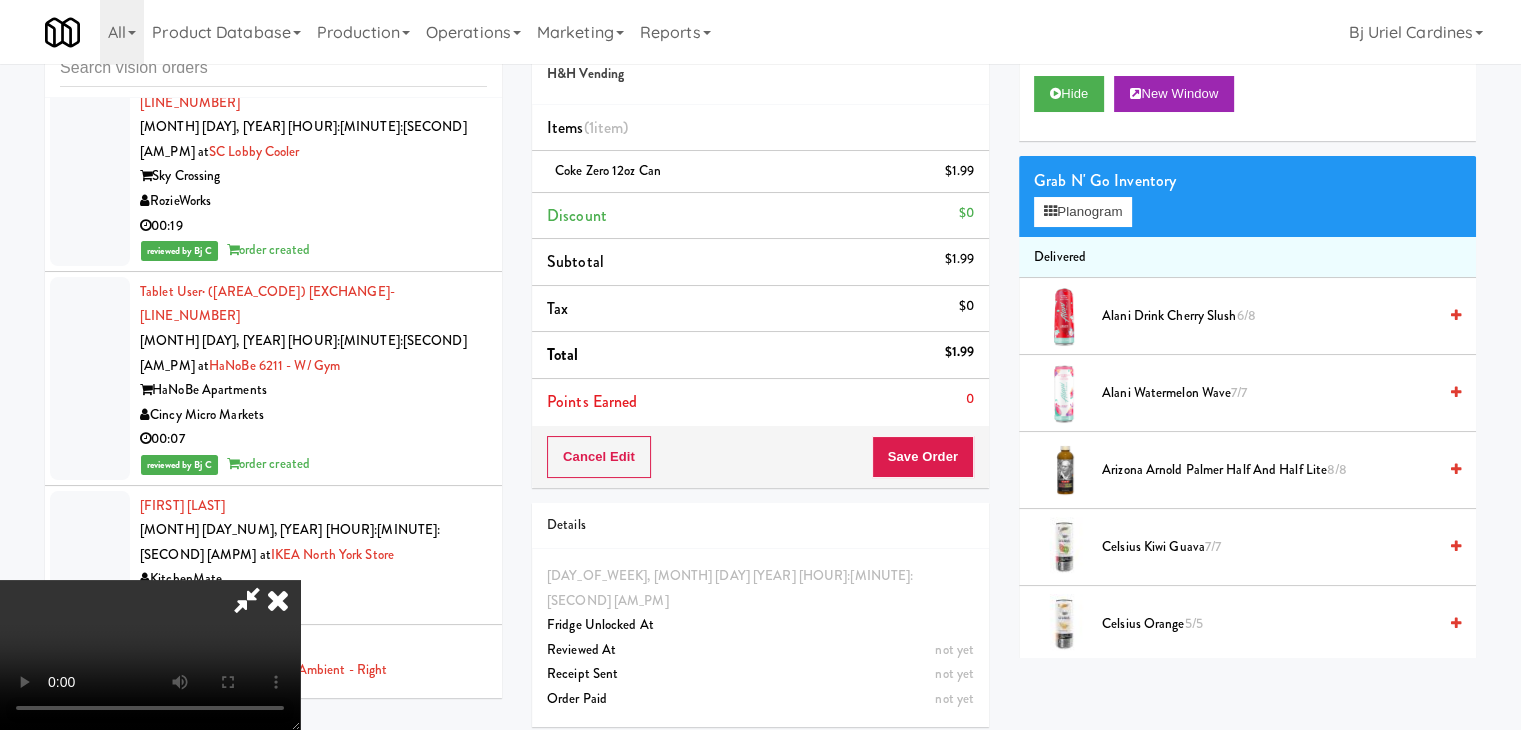 click on "Cancel Edit Save Order" at bounding box center (760, 457) 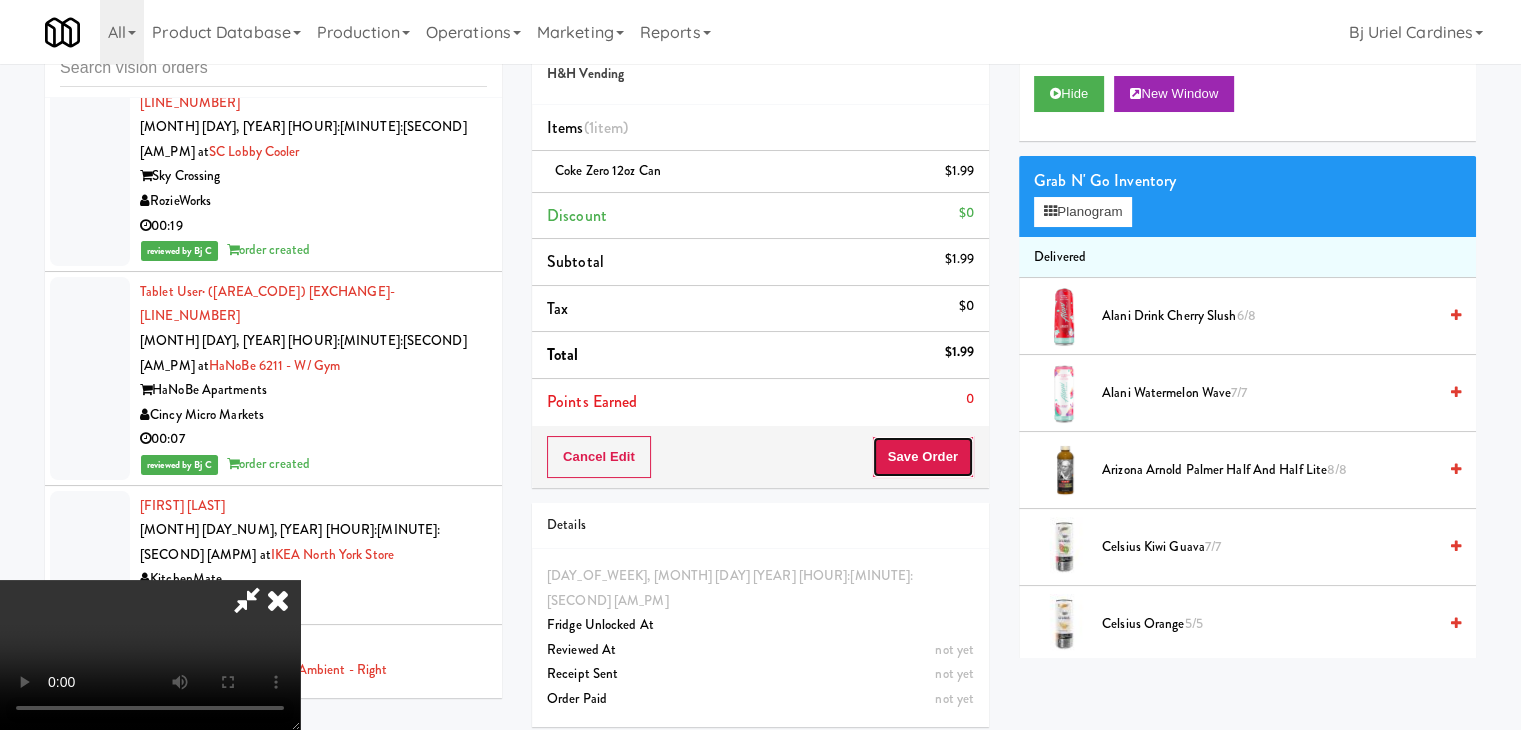 click on "Save Order" at bounding box center [923, 457] 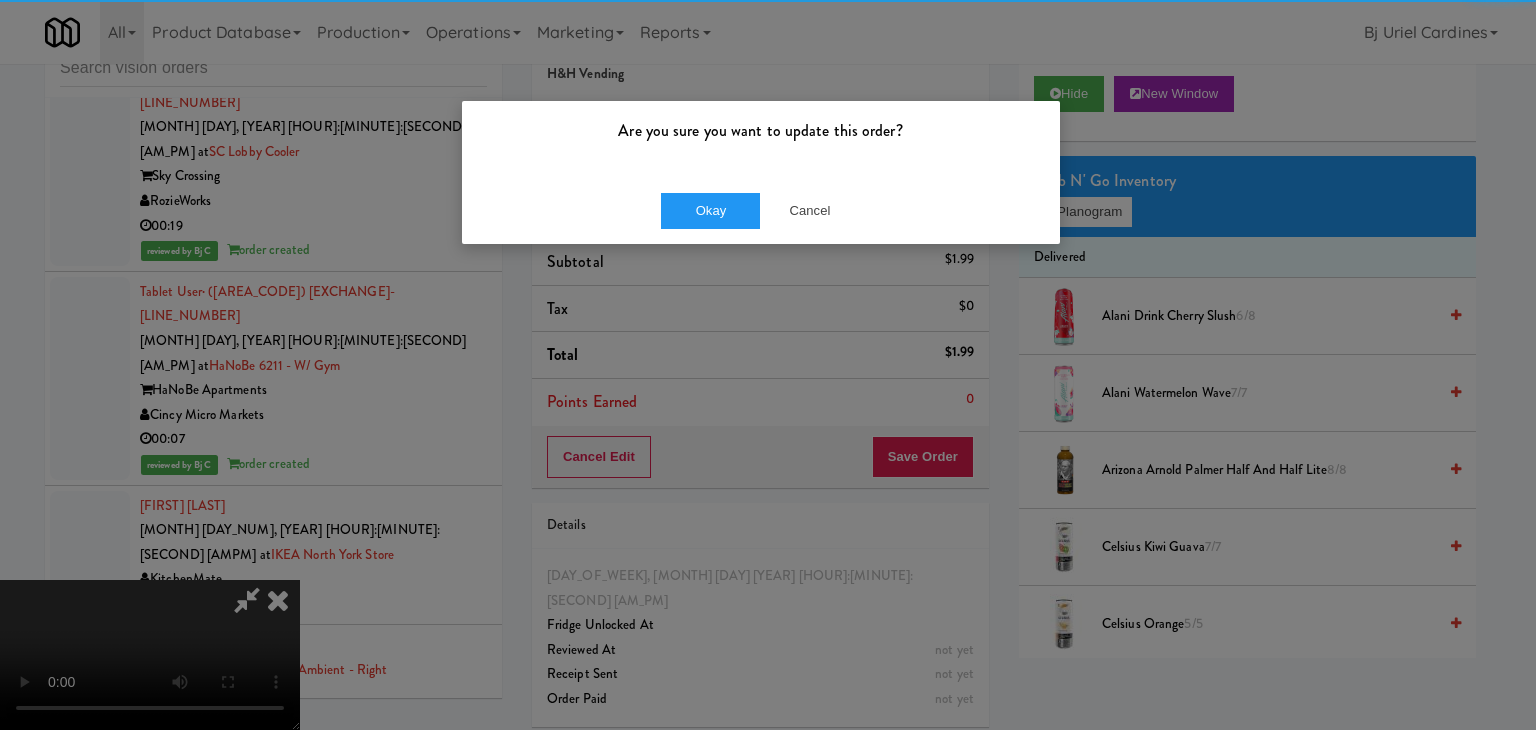 click on "Okay Cancel" at bounding box center [761, 210] 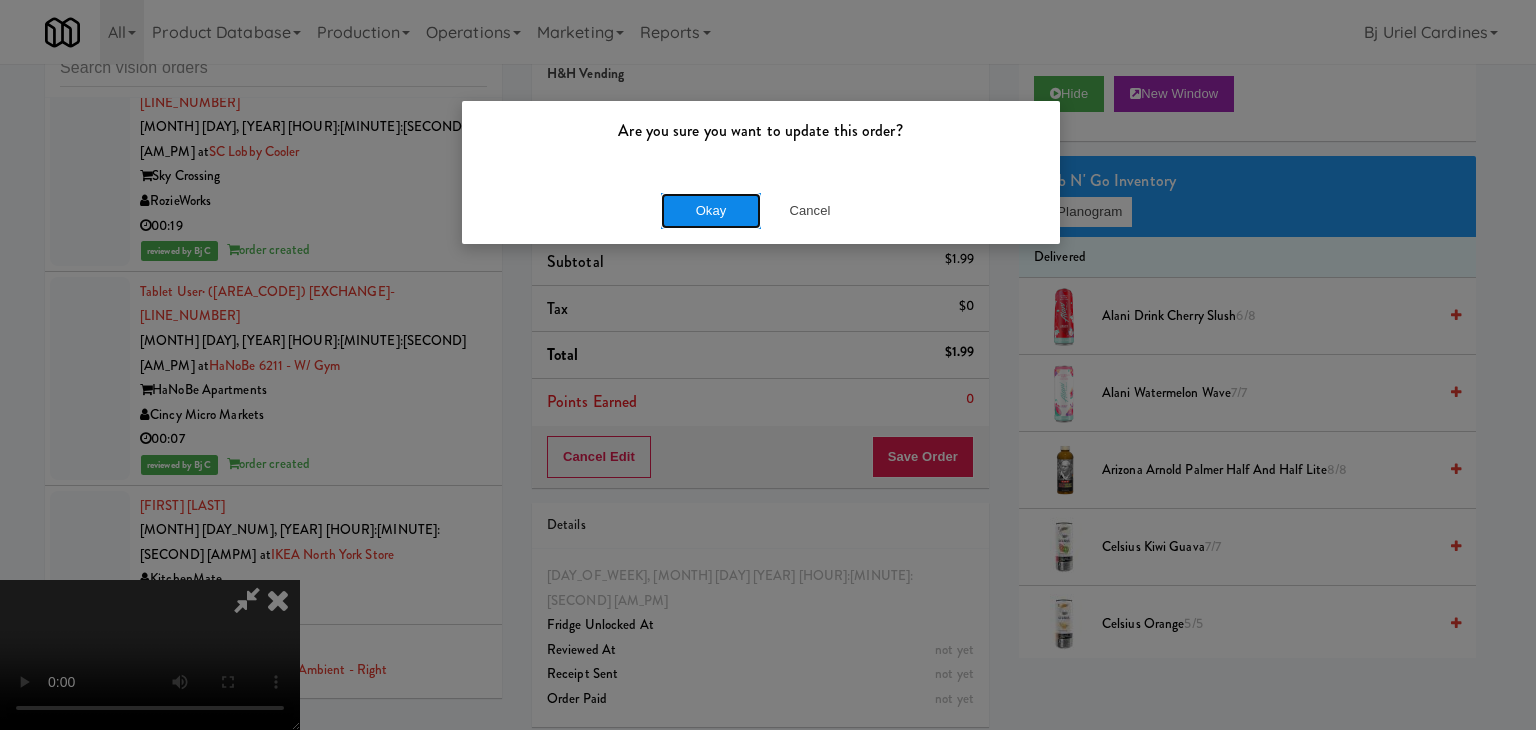click on "Okay" at bounding box center [711, 211] 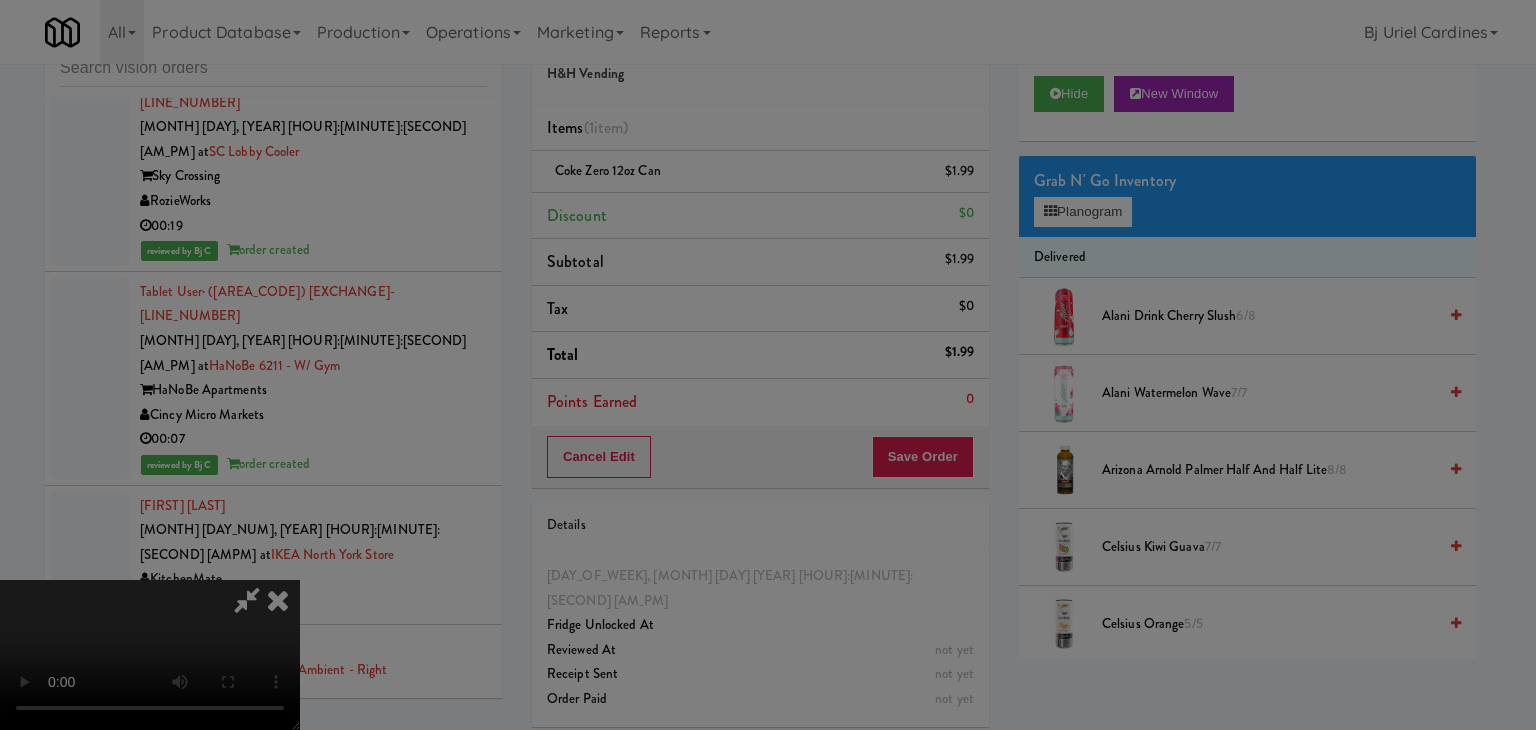 click on "Okay" at bounding box center [711, 174] 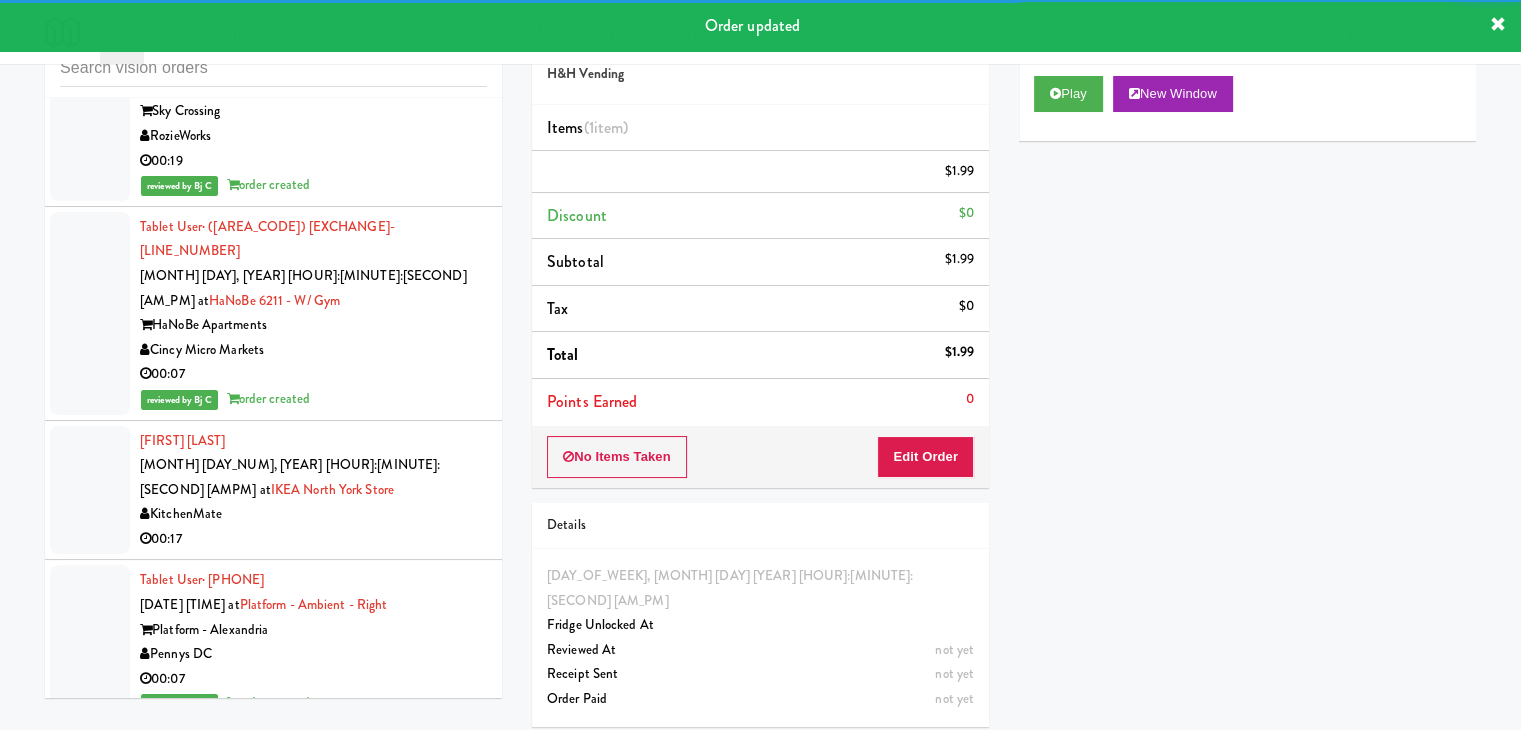 scroll, scrollTop: 18650, scrollLeft: 0, axis: vertical 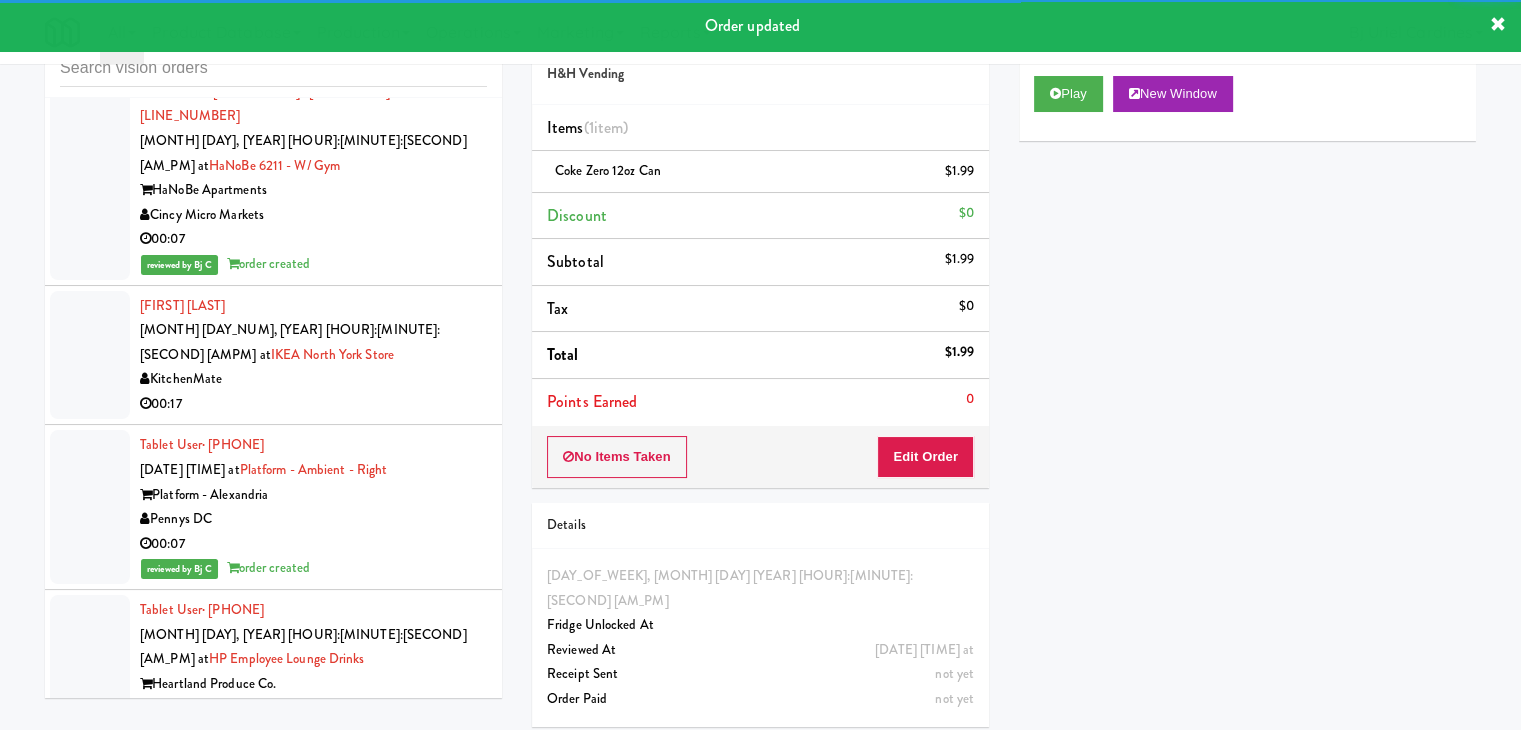 click on "Metronome" at bounding box center [313, 3160] 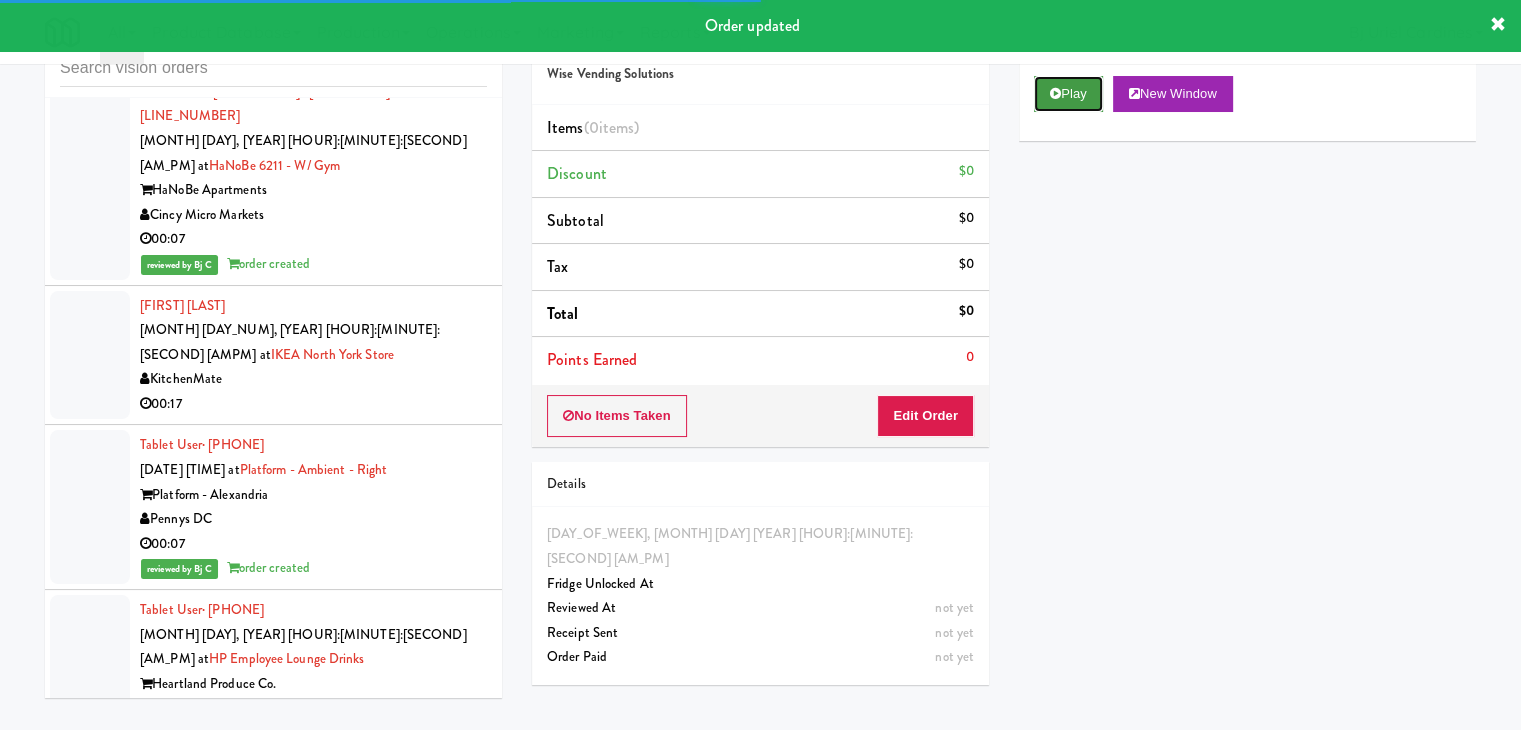 click on "Play" at bounding box center (1068, 94) 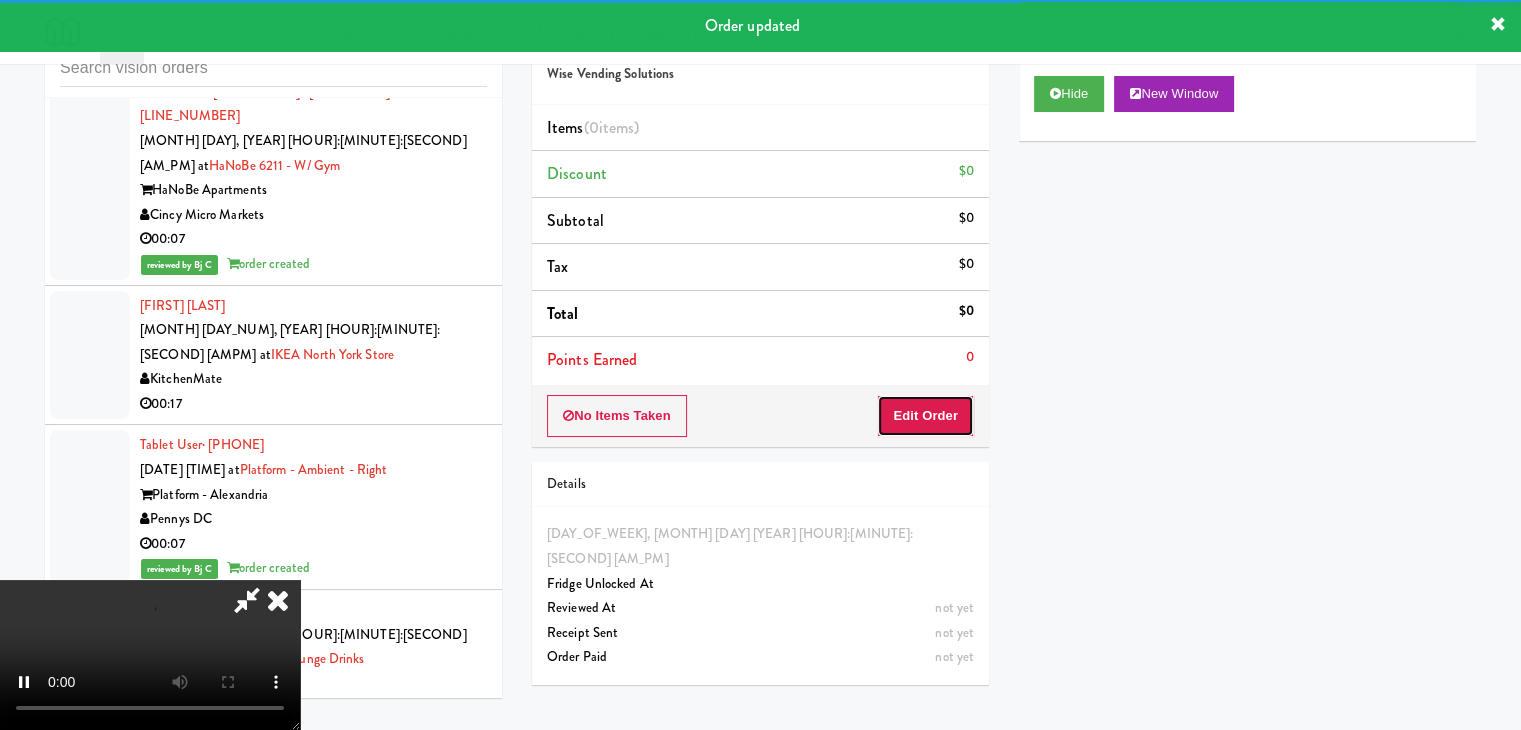 click on "Edit Order" at bounding box center [925, 416] 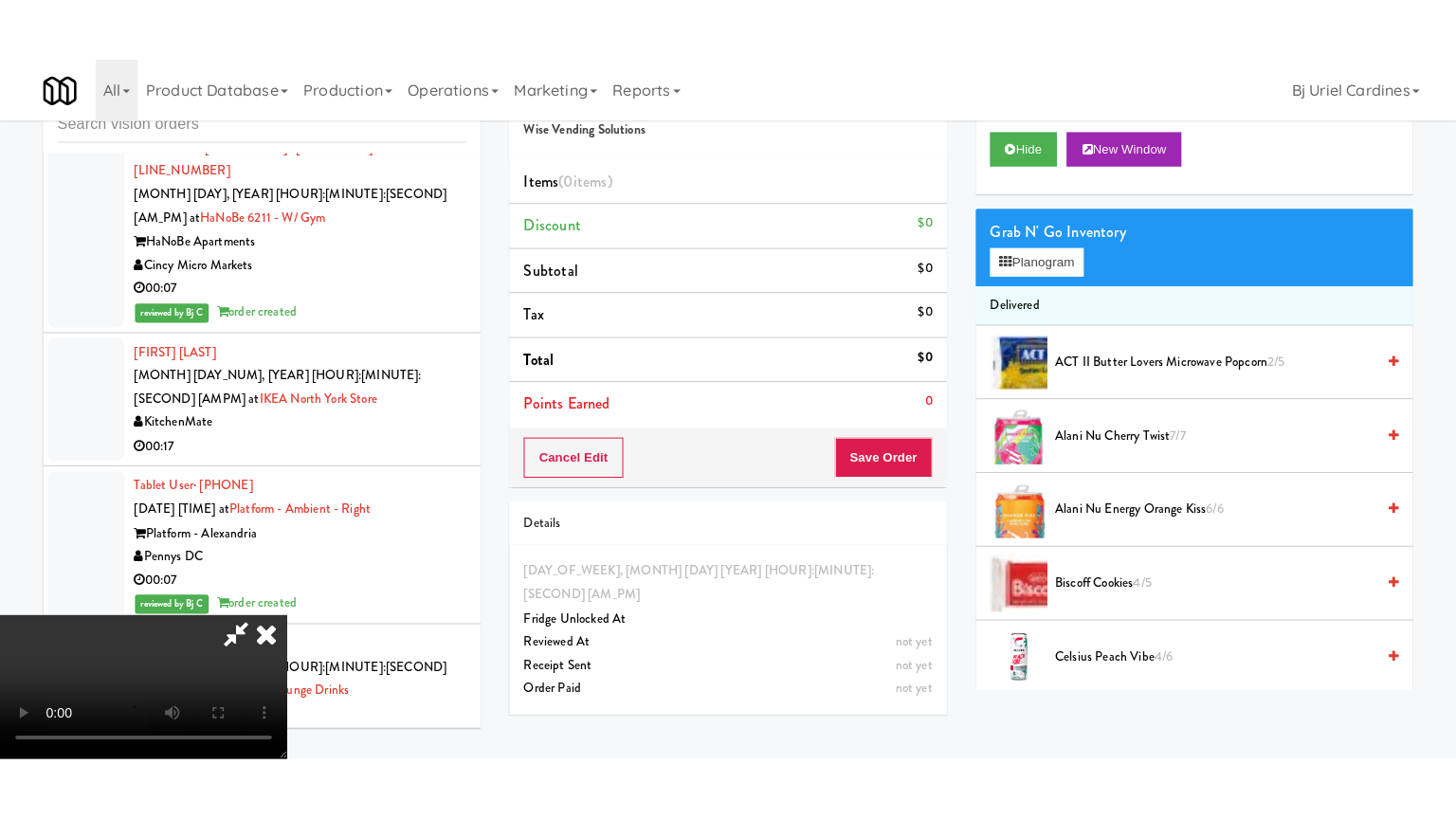 scroll, scrollTop: 266, scrollLeft: 0, axis: vertical 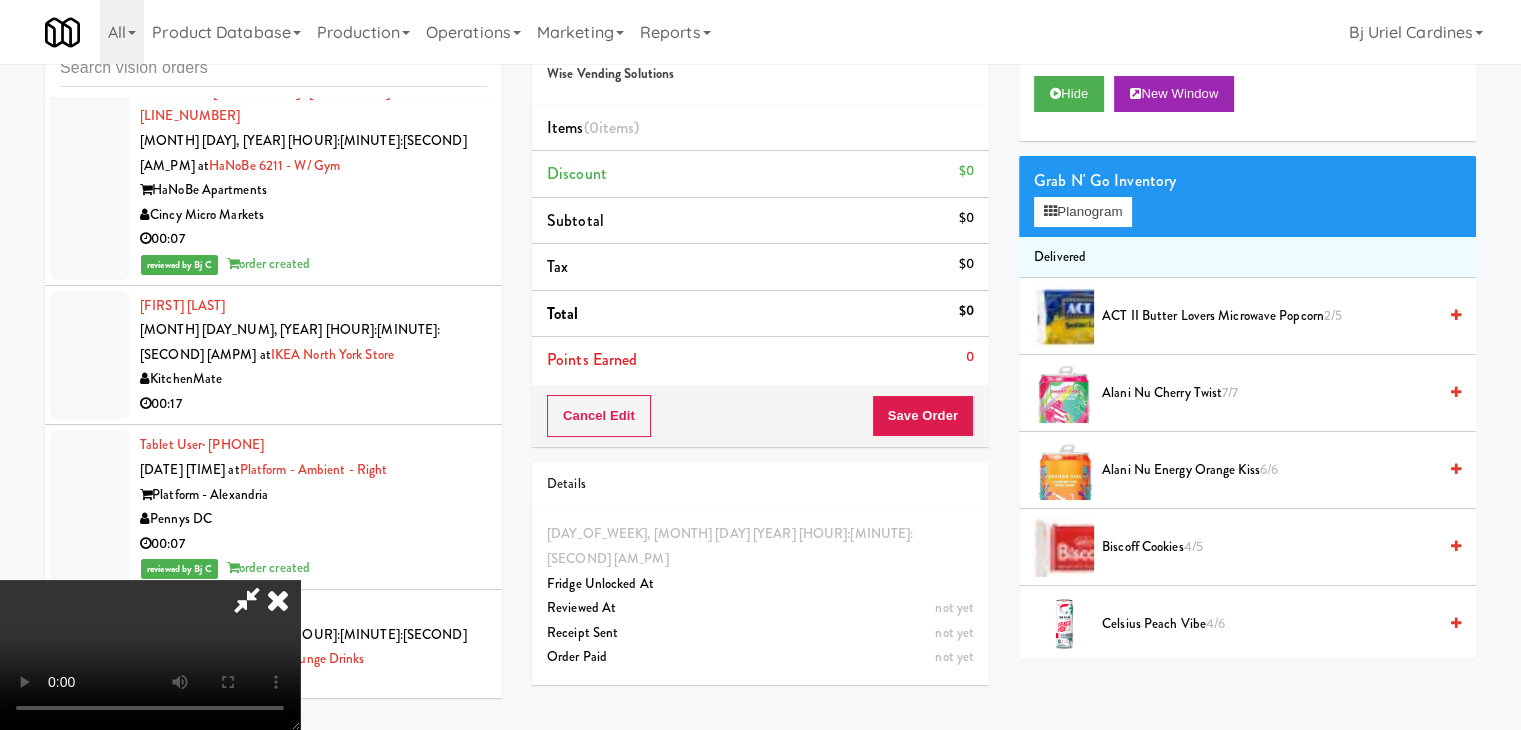 type 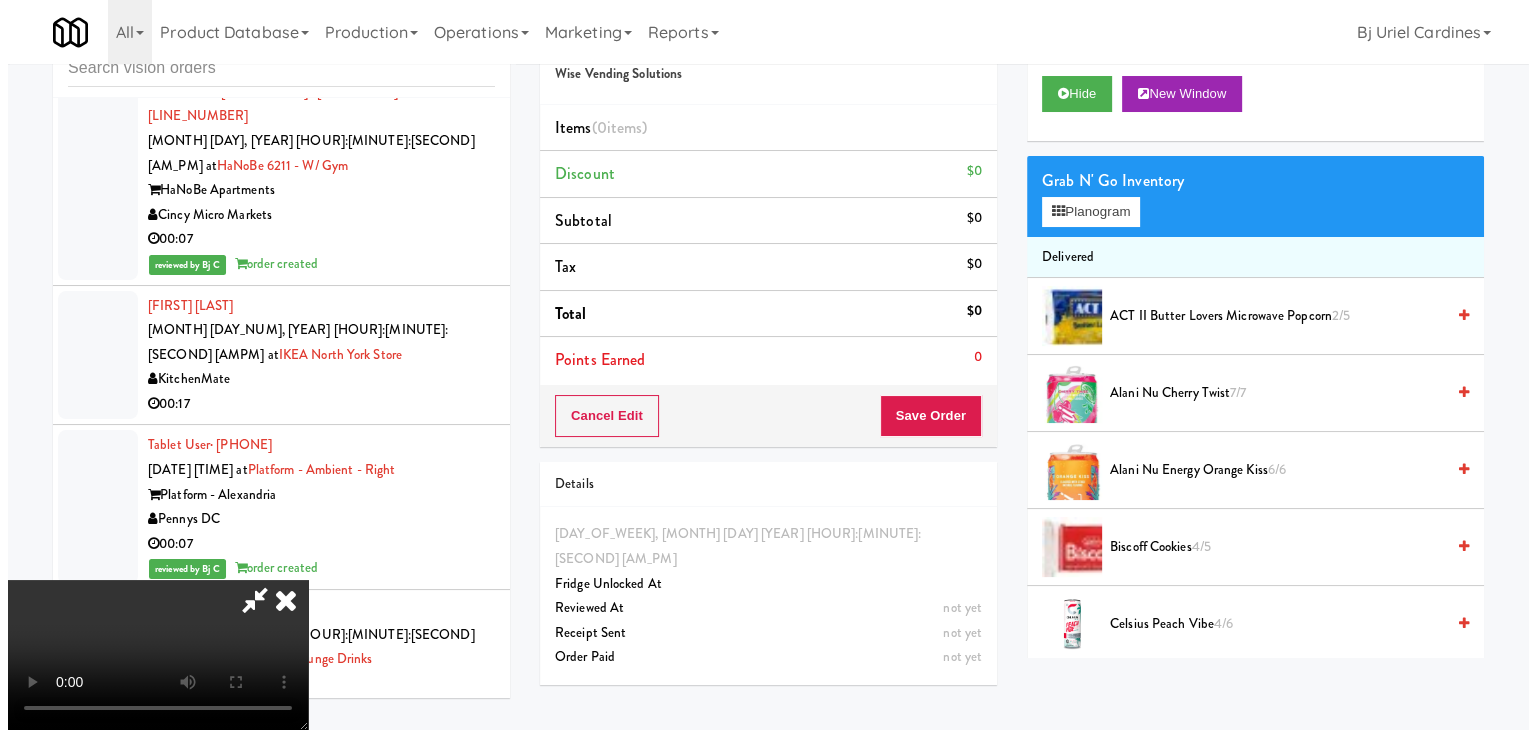 scroll, scrollTop: 0, scrollLeft: 0, axis: both 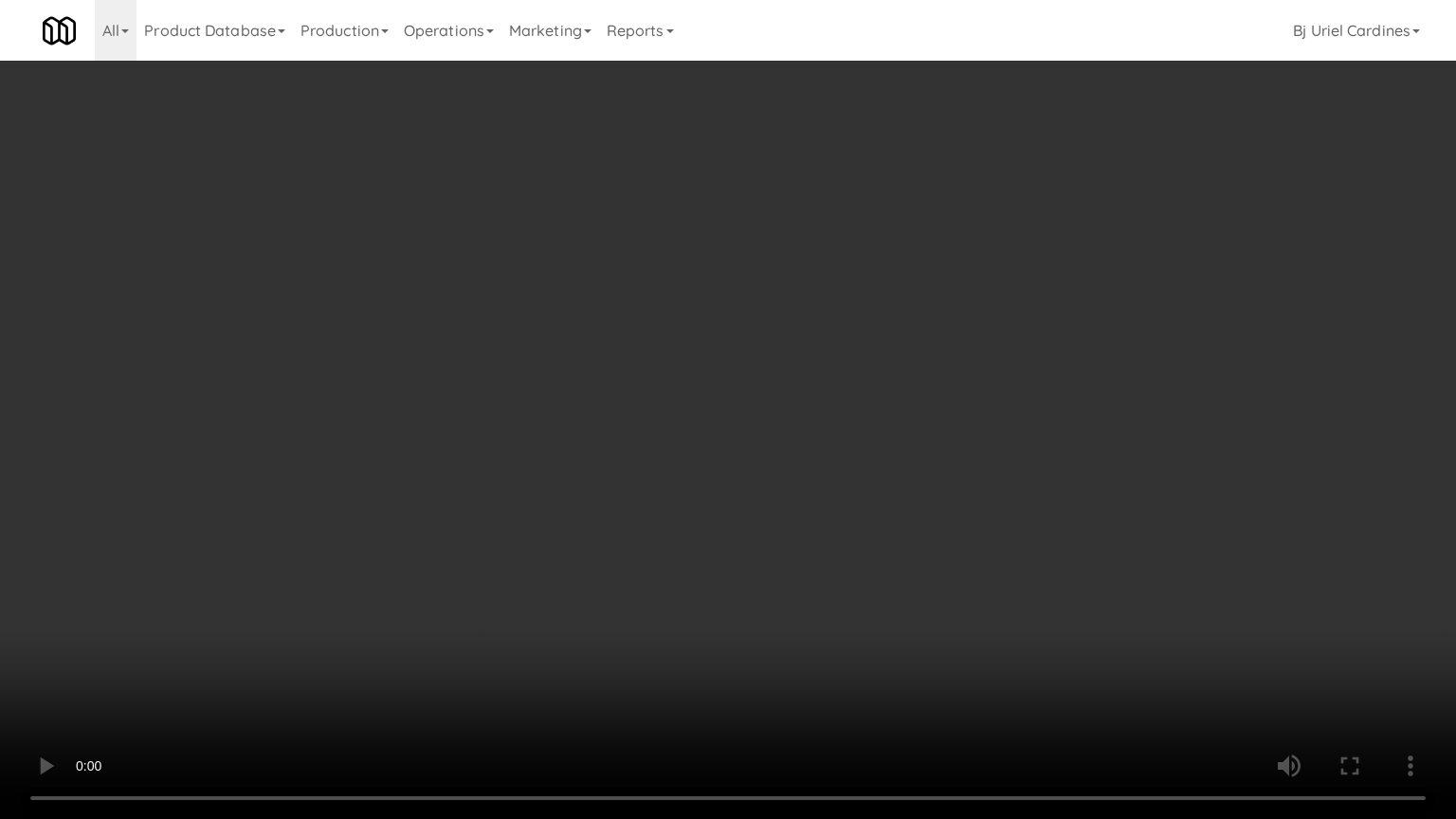 click at bounding box center (728, 410) 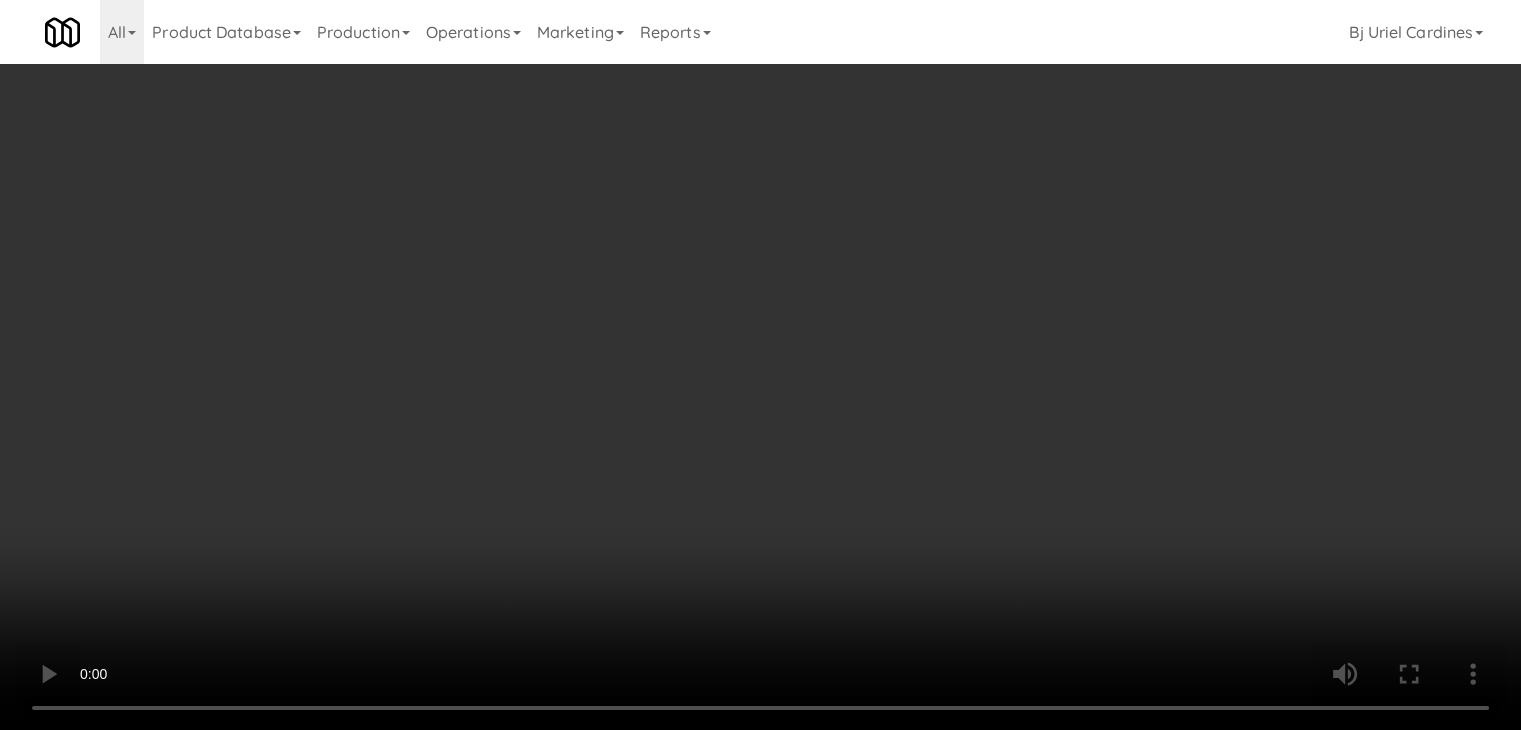 click on "Planogram" at bounding box center (1083, 212) 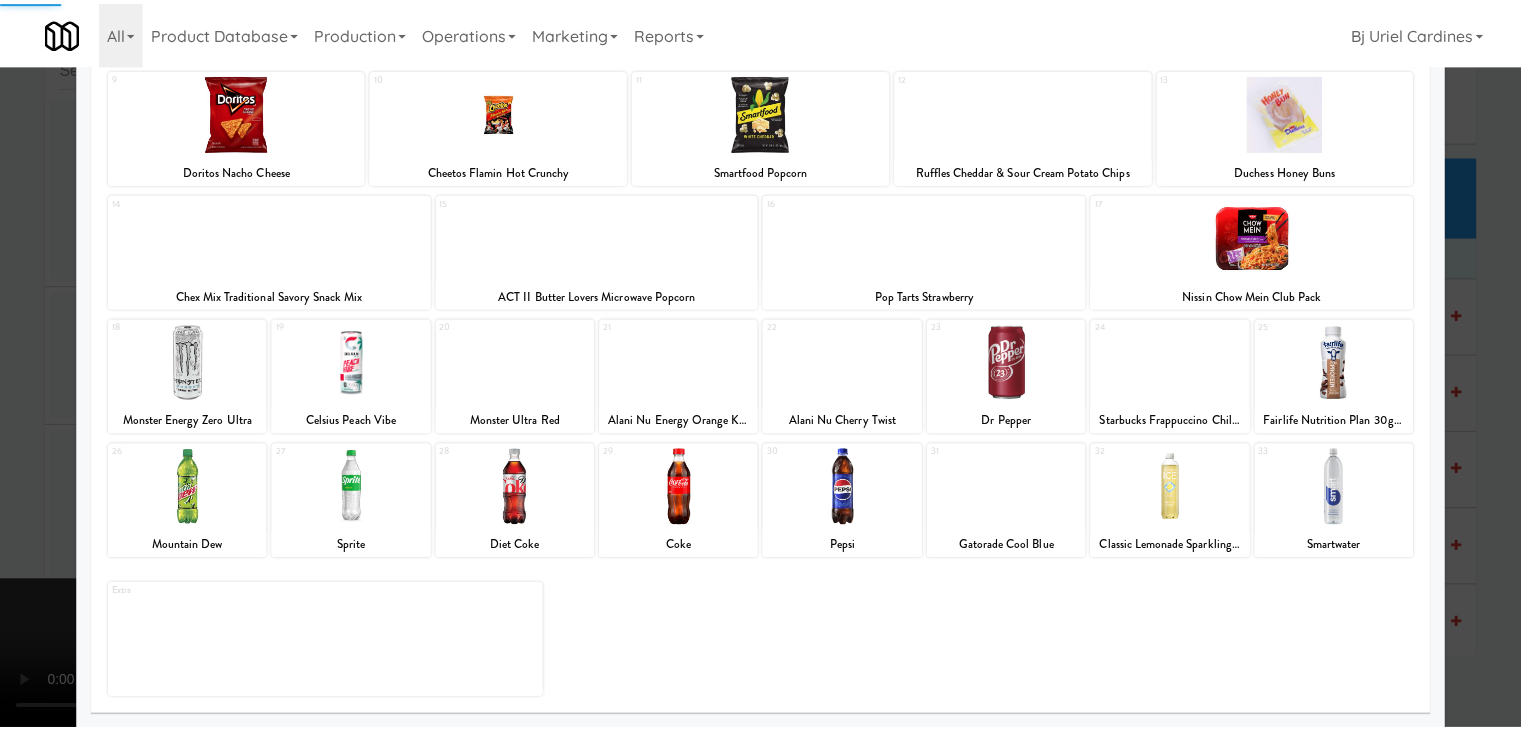 scroll, scrollTop: 252, scrollLeft: 0, axis: vertical 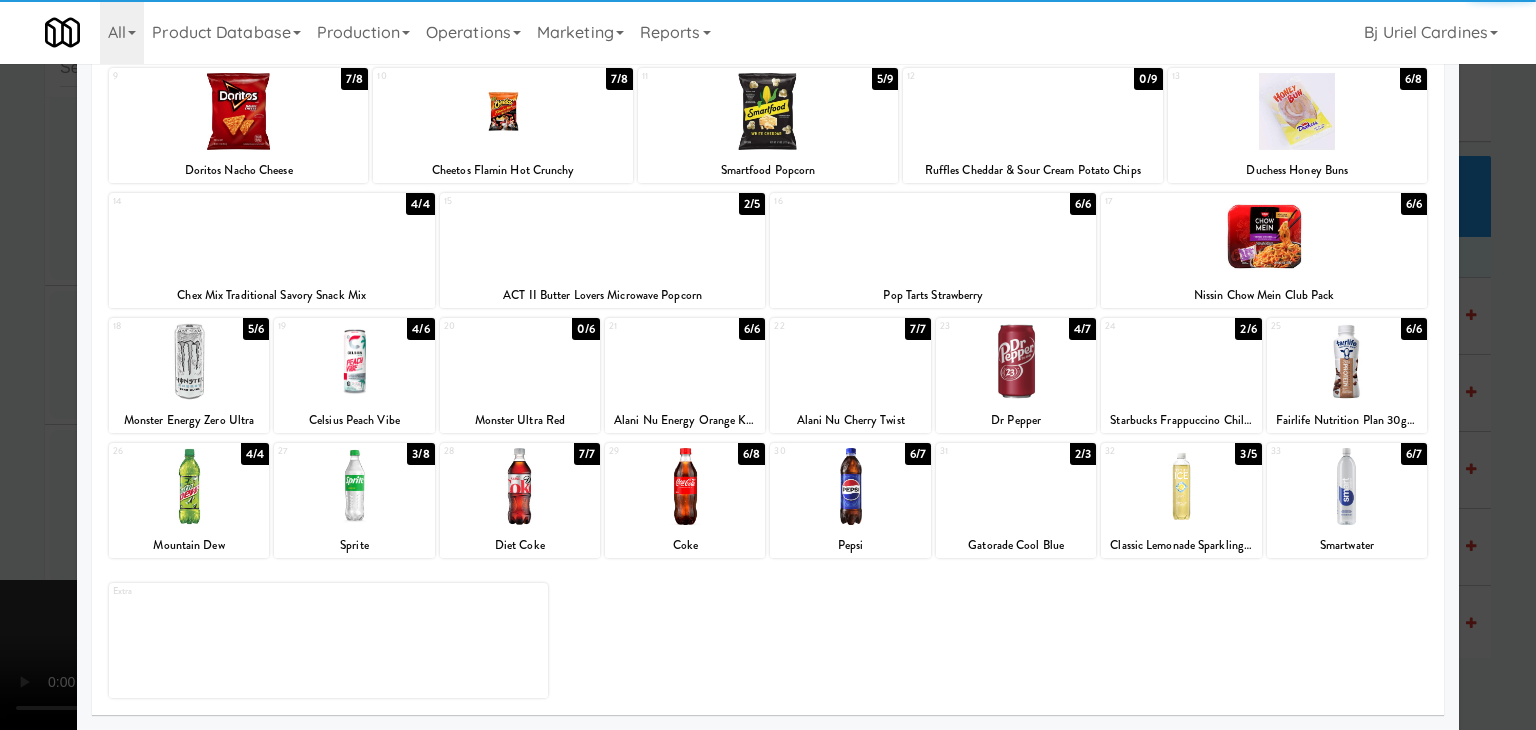 click at bounding box center [520, 486] 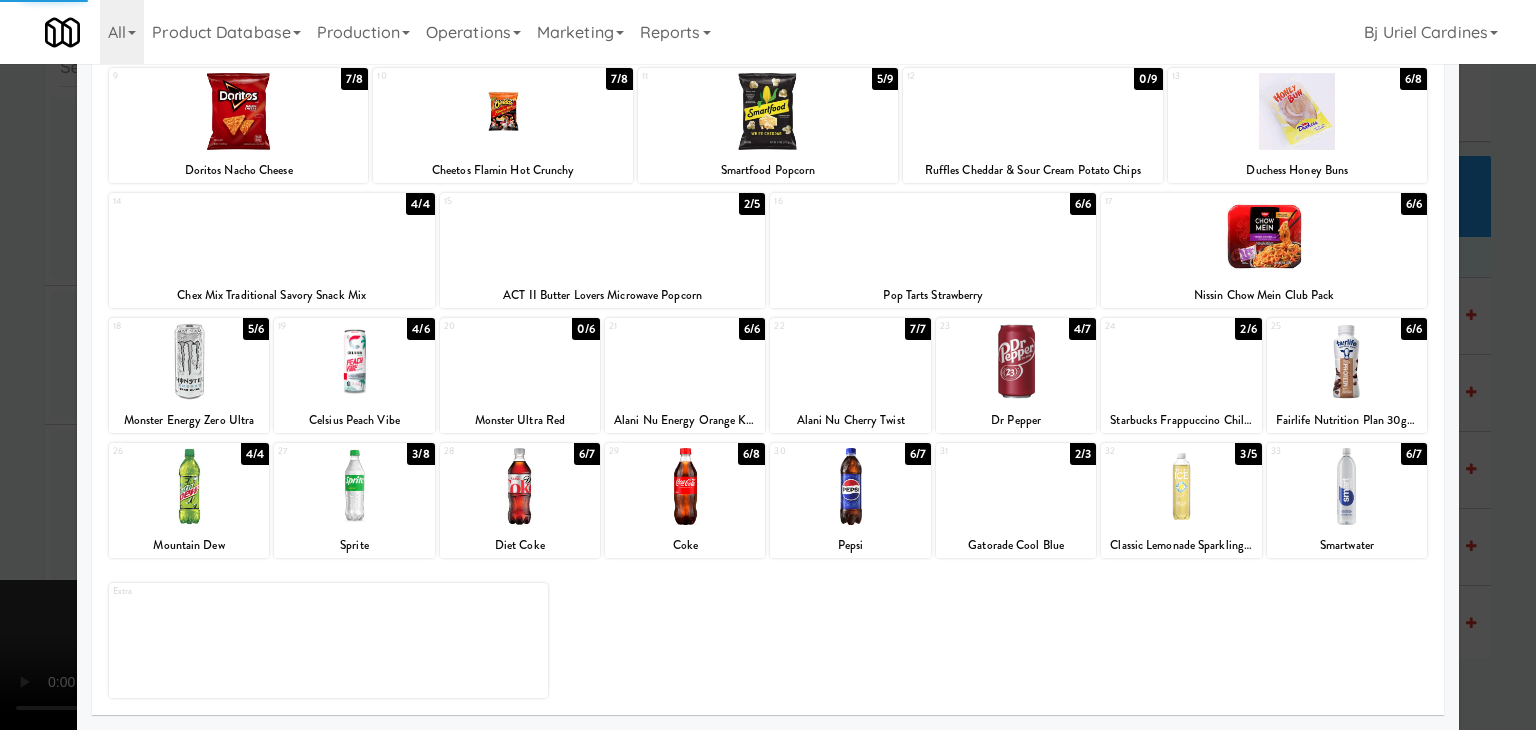drag, startPoint x: 0, startPoint y: 510, endPoint x: 464, endPoint y: 499, distance: 464.13037 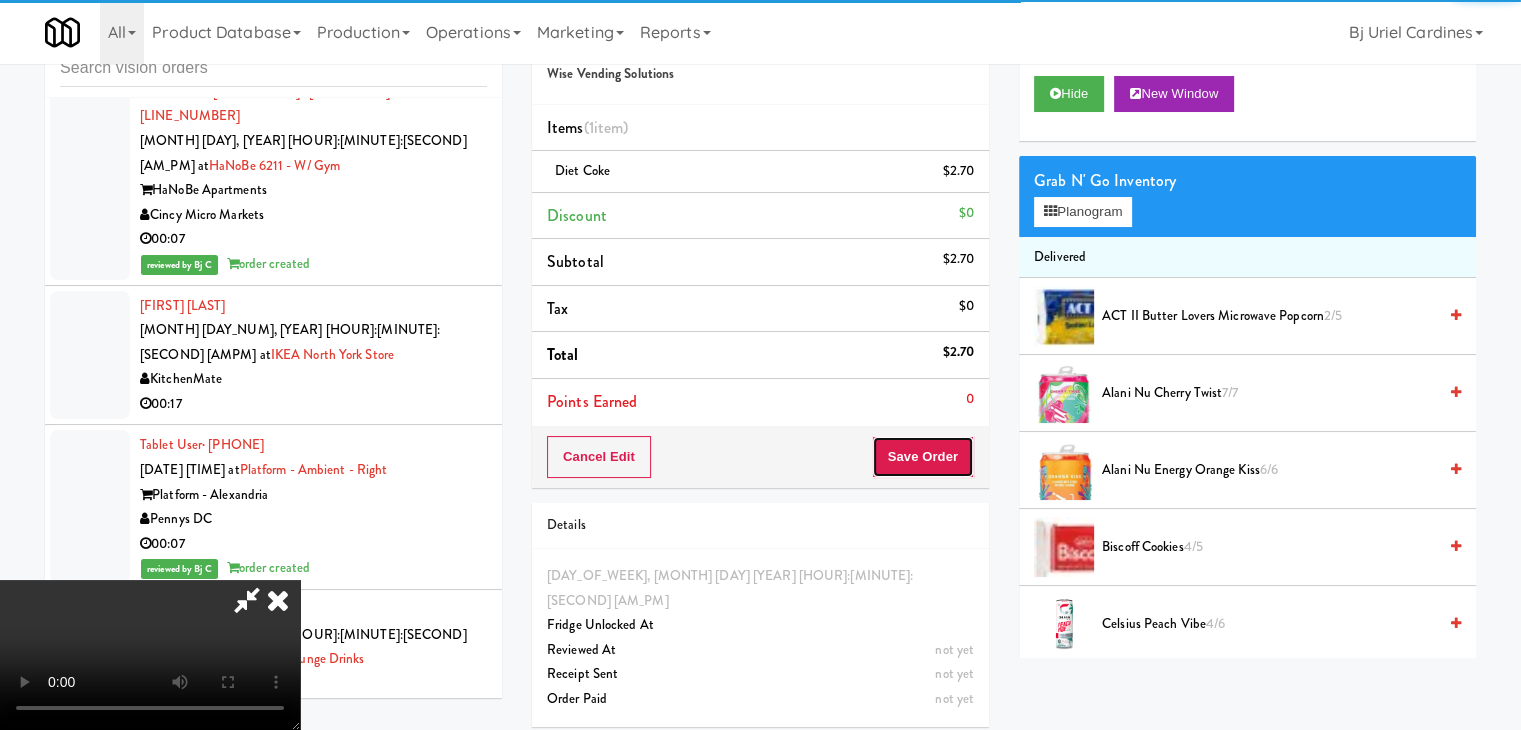 click on "Save Order" at bounding box center (923, 457) 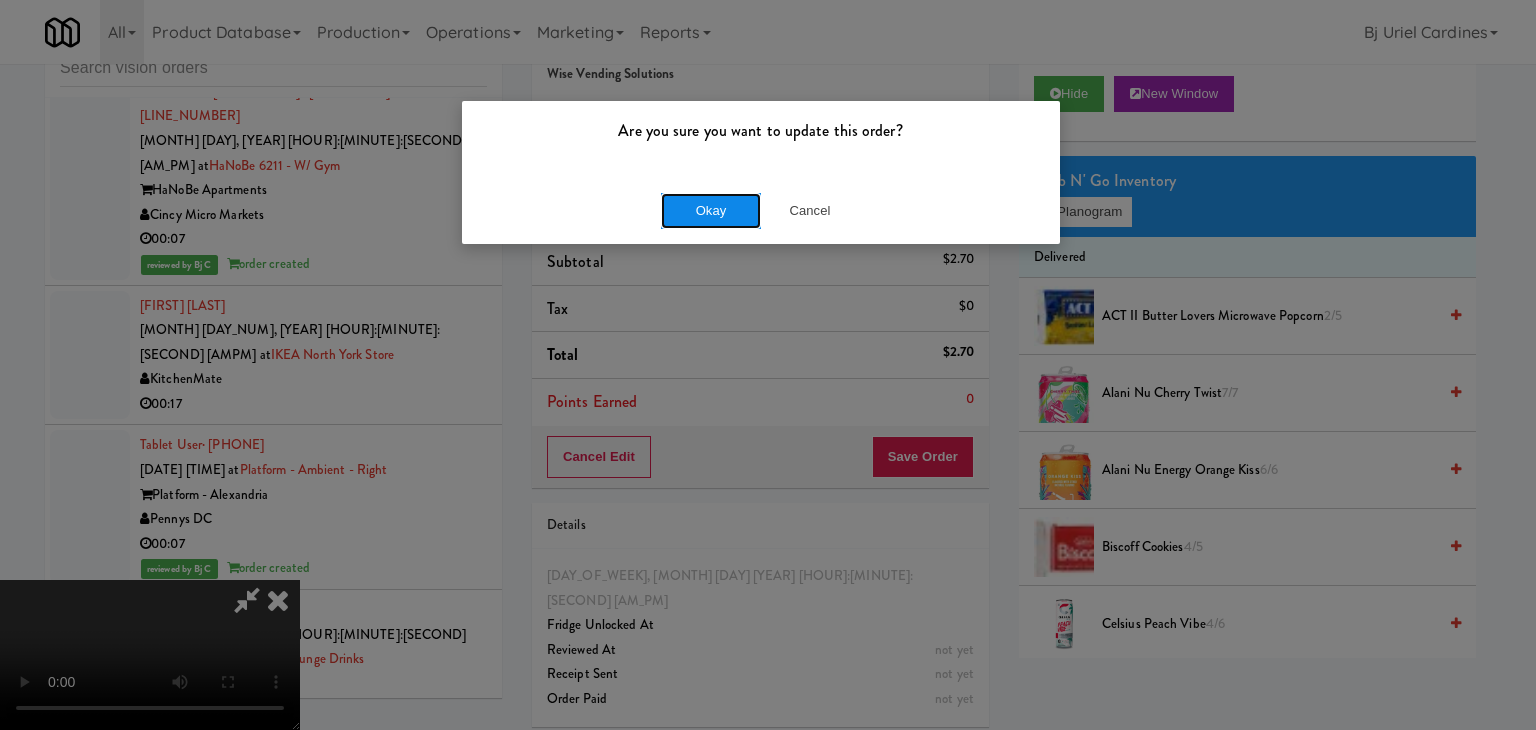 click on "Okay" at bounding box center [711, 211] 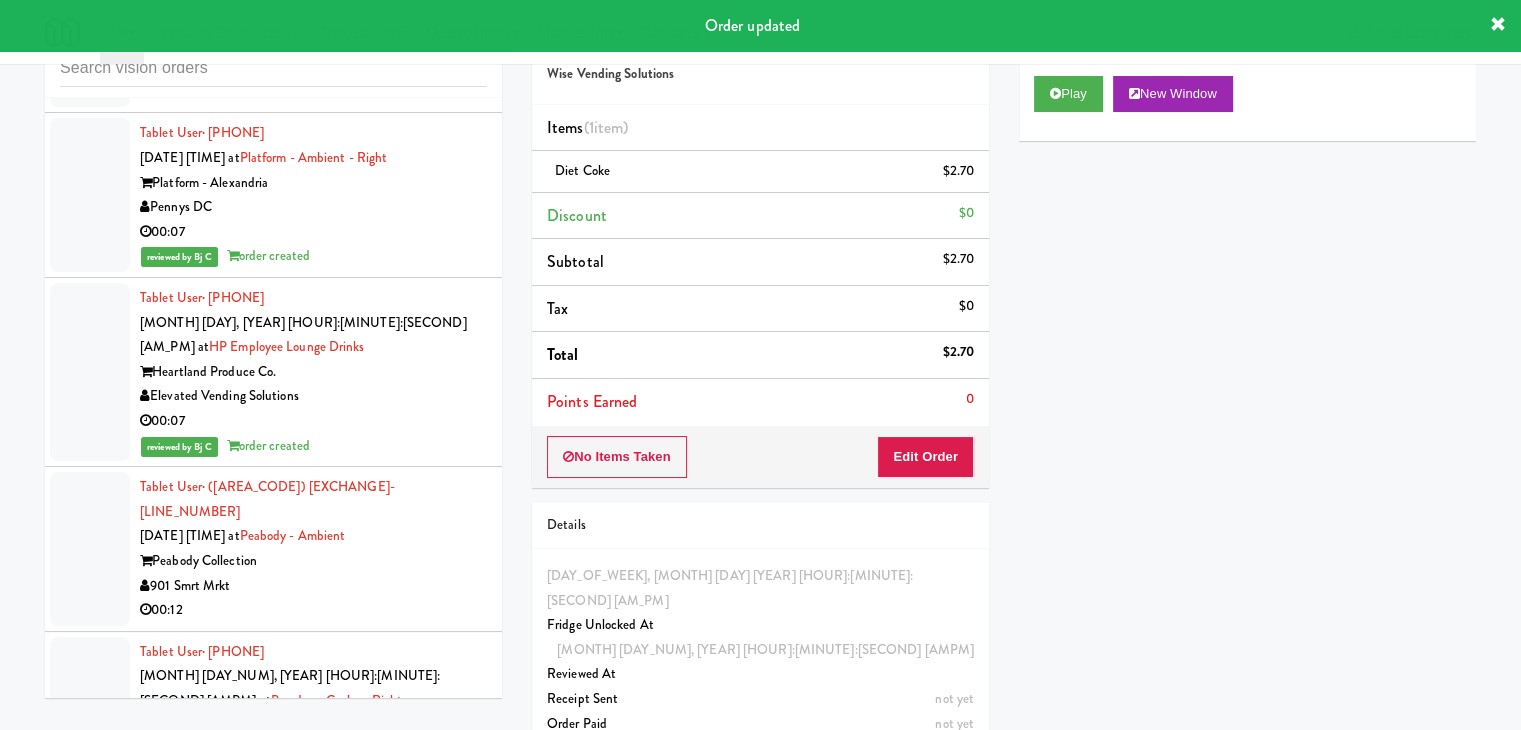 scroll, scrollTop: 18875, scrollLeft: 0, axis: vertical 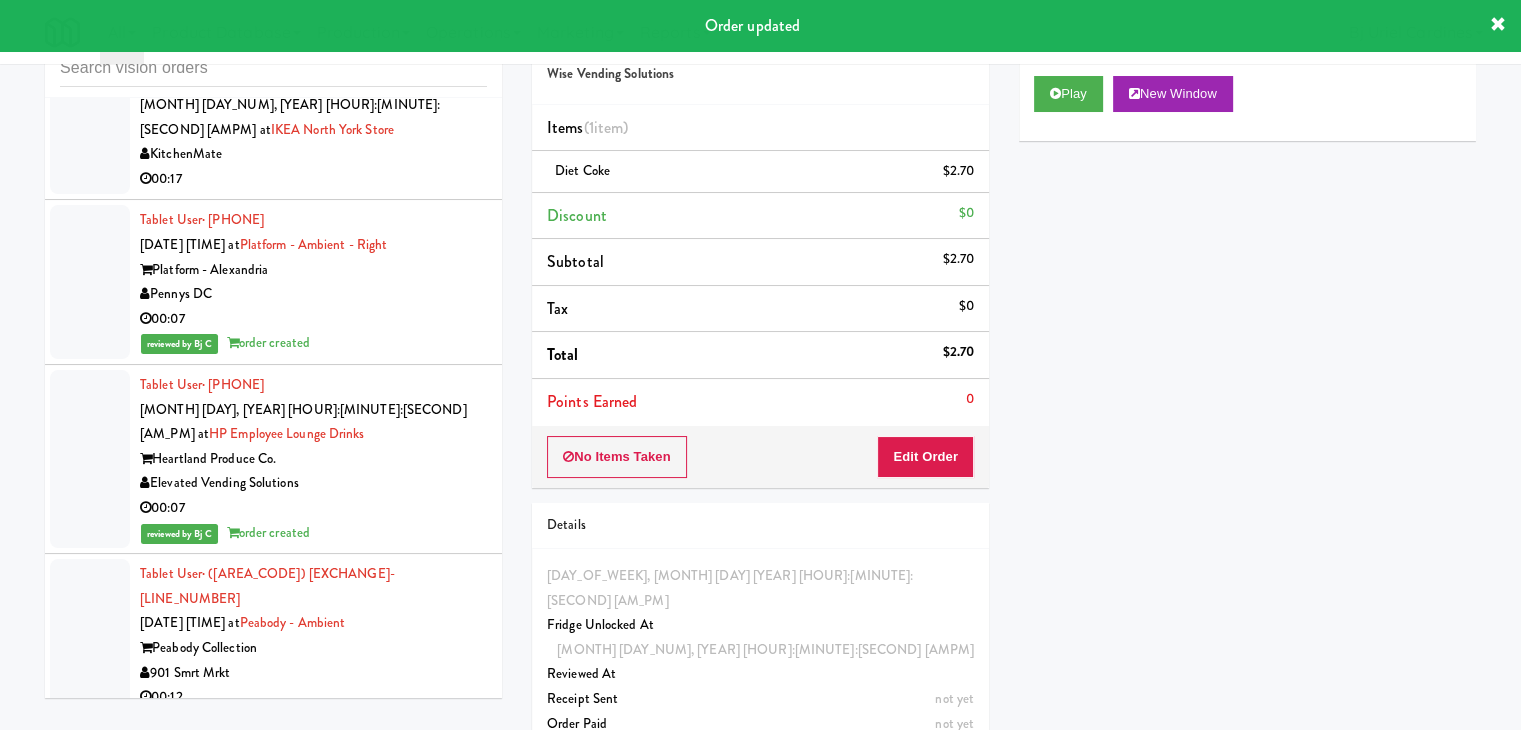 click on "00:05" at bounding box center (313, 3173) 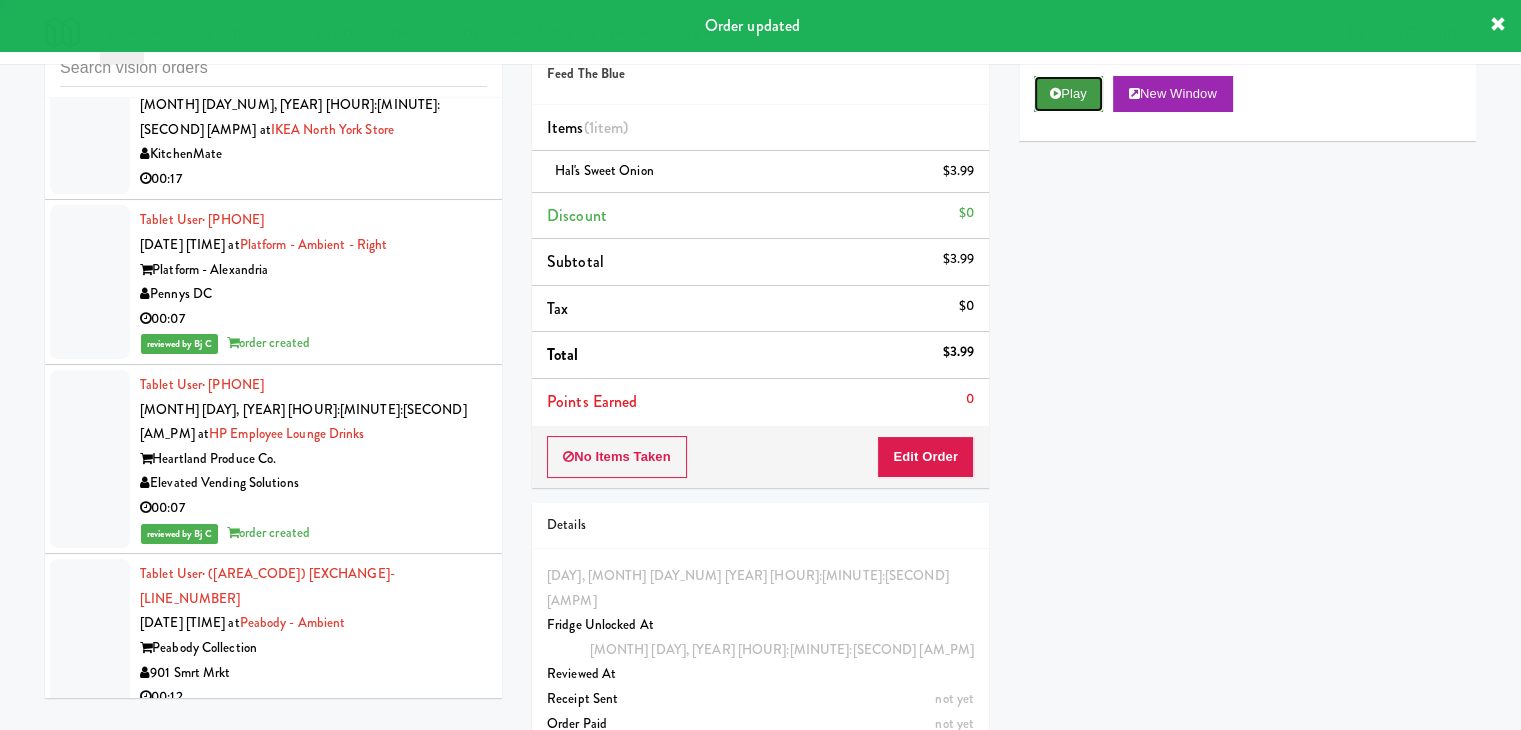 click on "Play" at bounding box center [1068, 94] 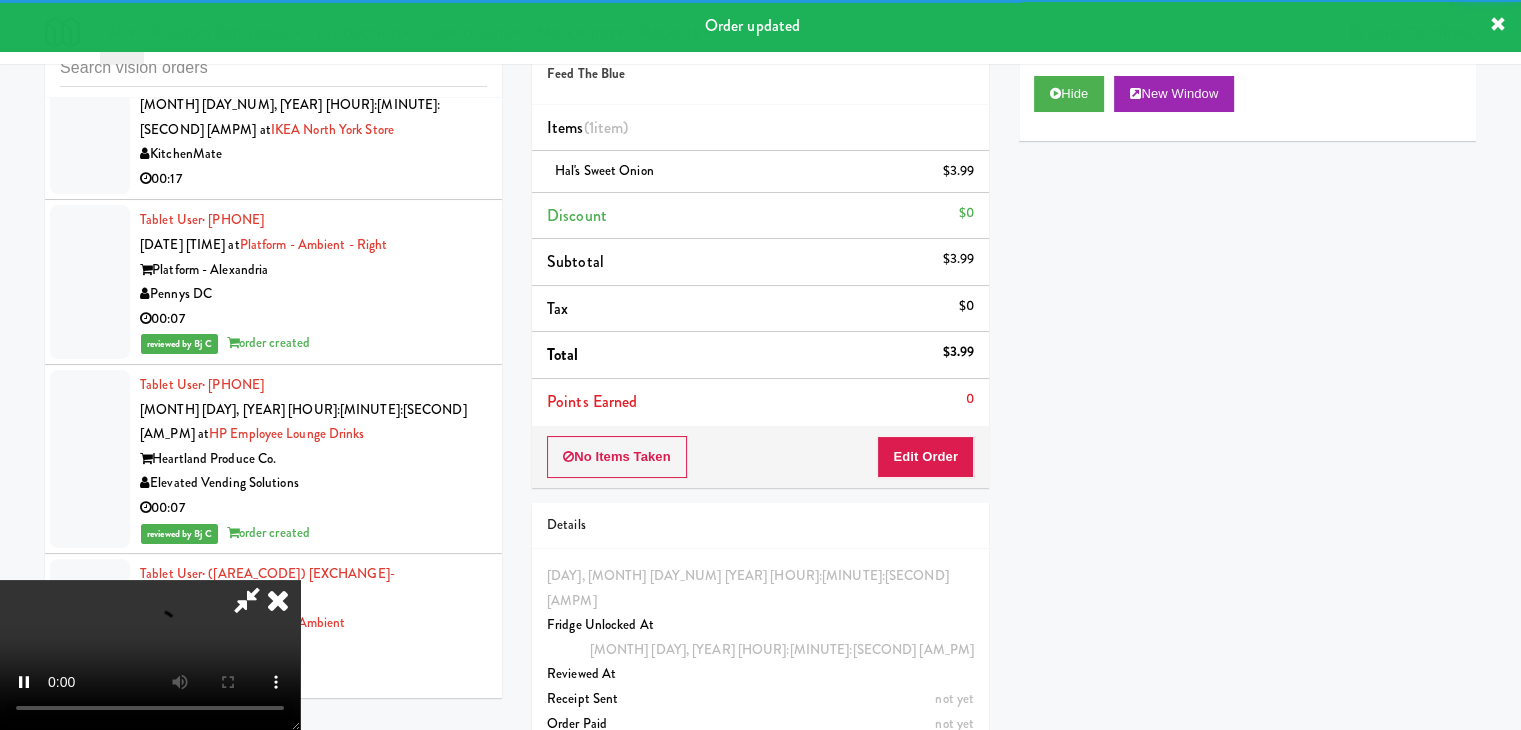 click on "Rocky Mountain Vend" at bounding box center (313, 3338) 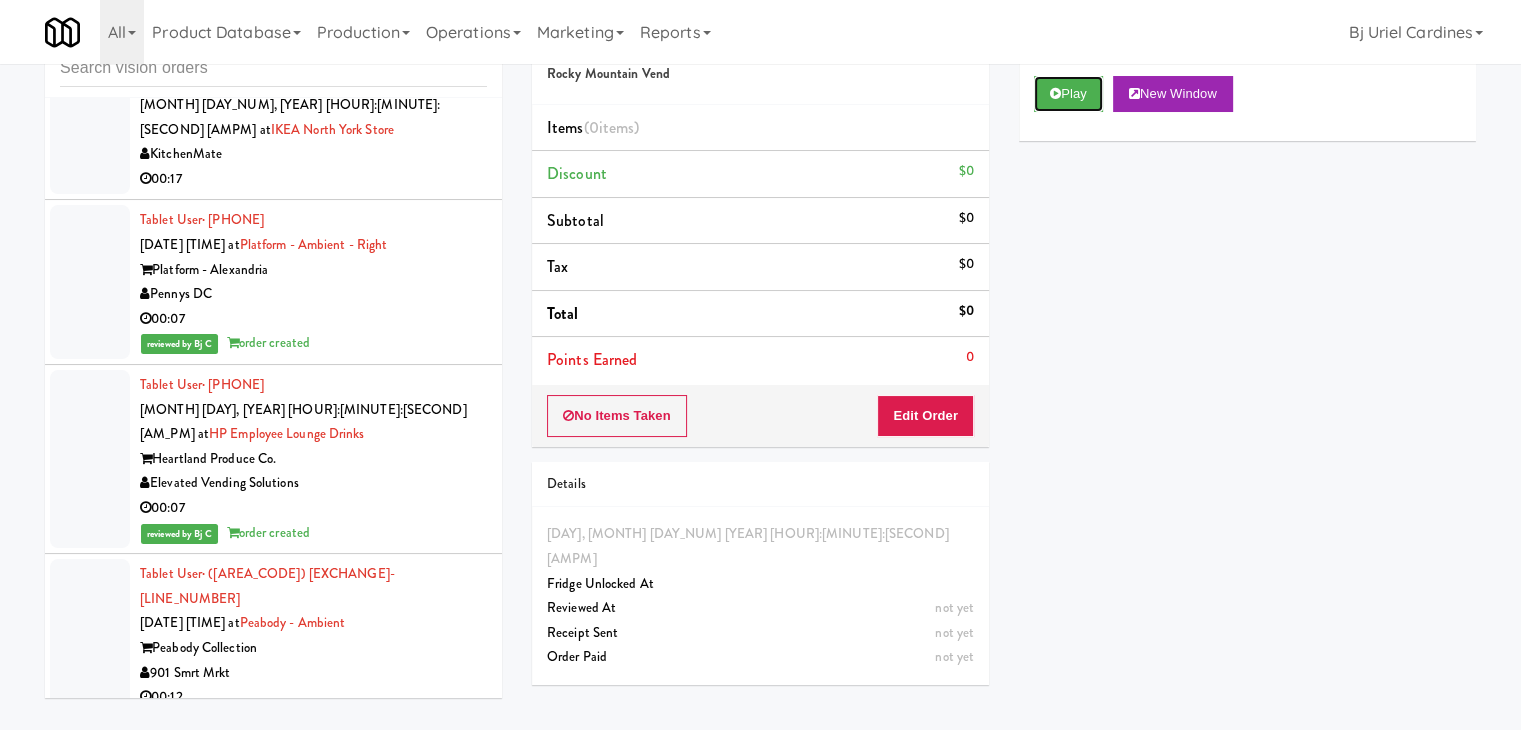 drag, startPoint x: 1056, startPoint y: 101, endPoint x: 989, endPoint y: 264, distance: 176.2328 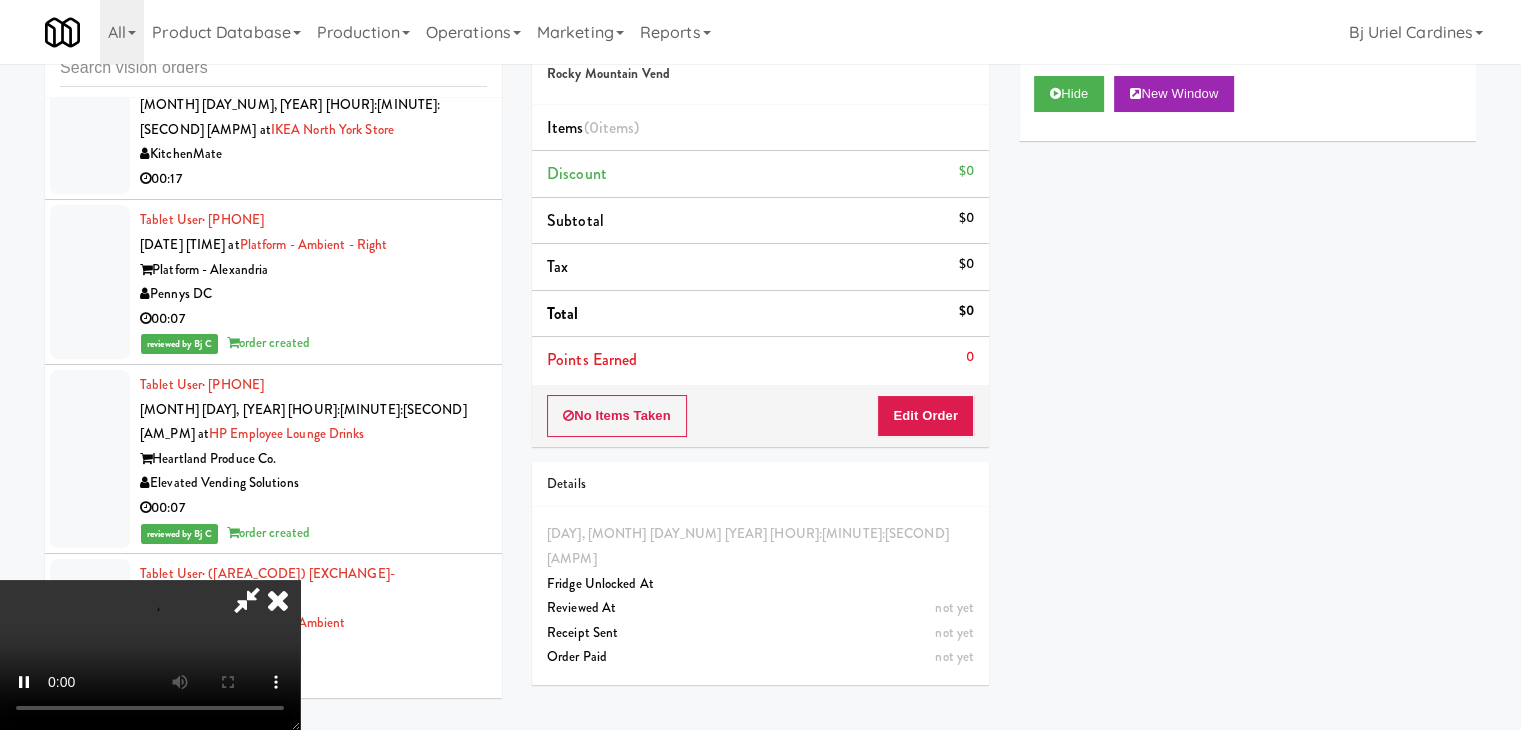 drag, startPoint x: 911, startPoint y: 387, endPoint x: 904, endPoint y: 405, distance: 19.313208 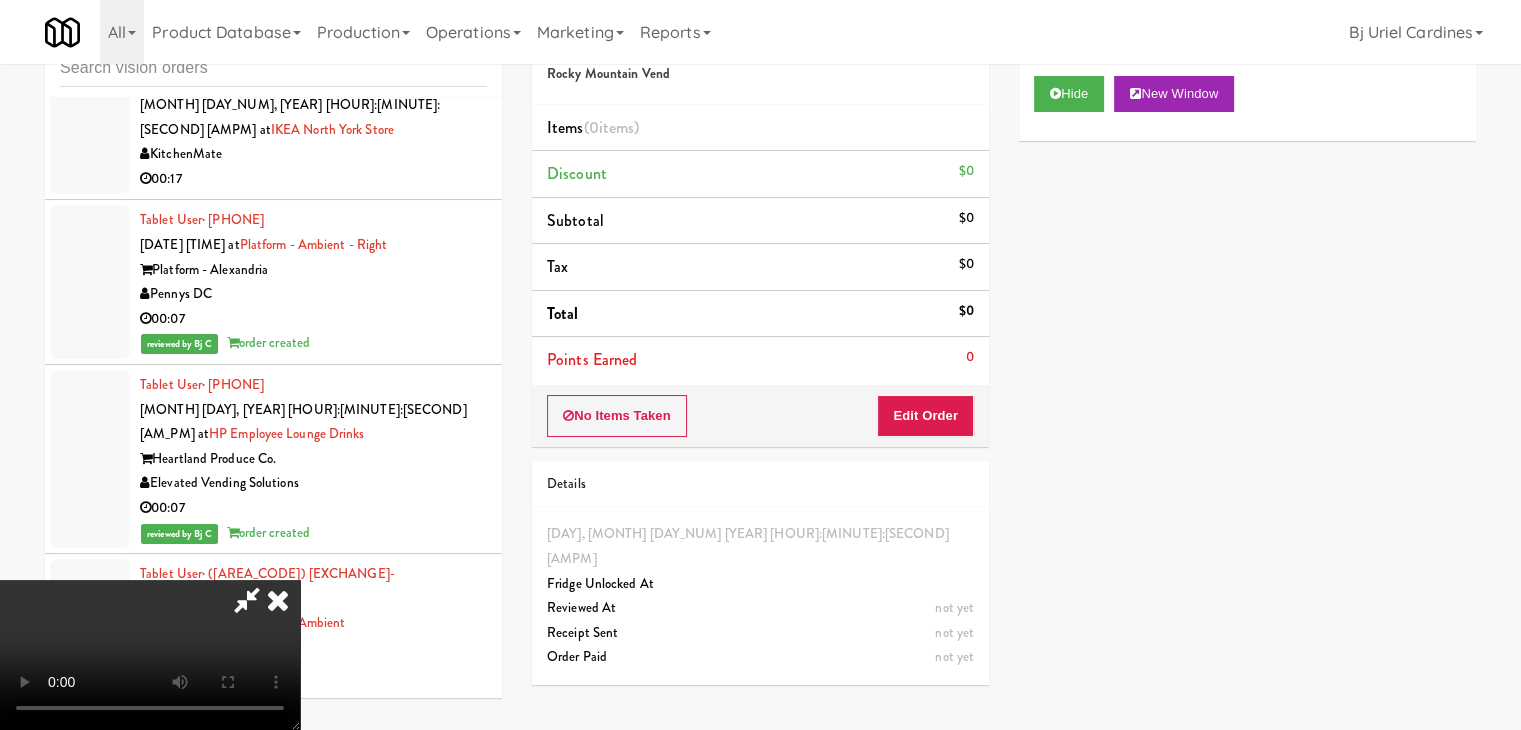 click on "No Items Taken Edit Order" at bounding box center (760, 416) 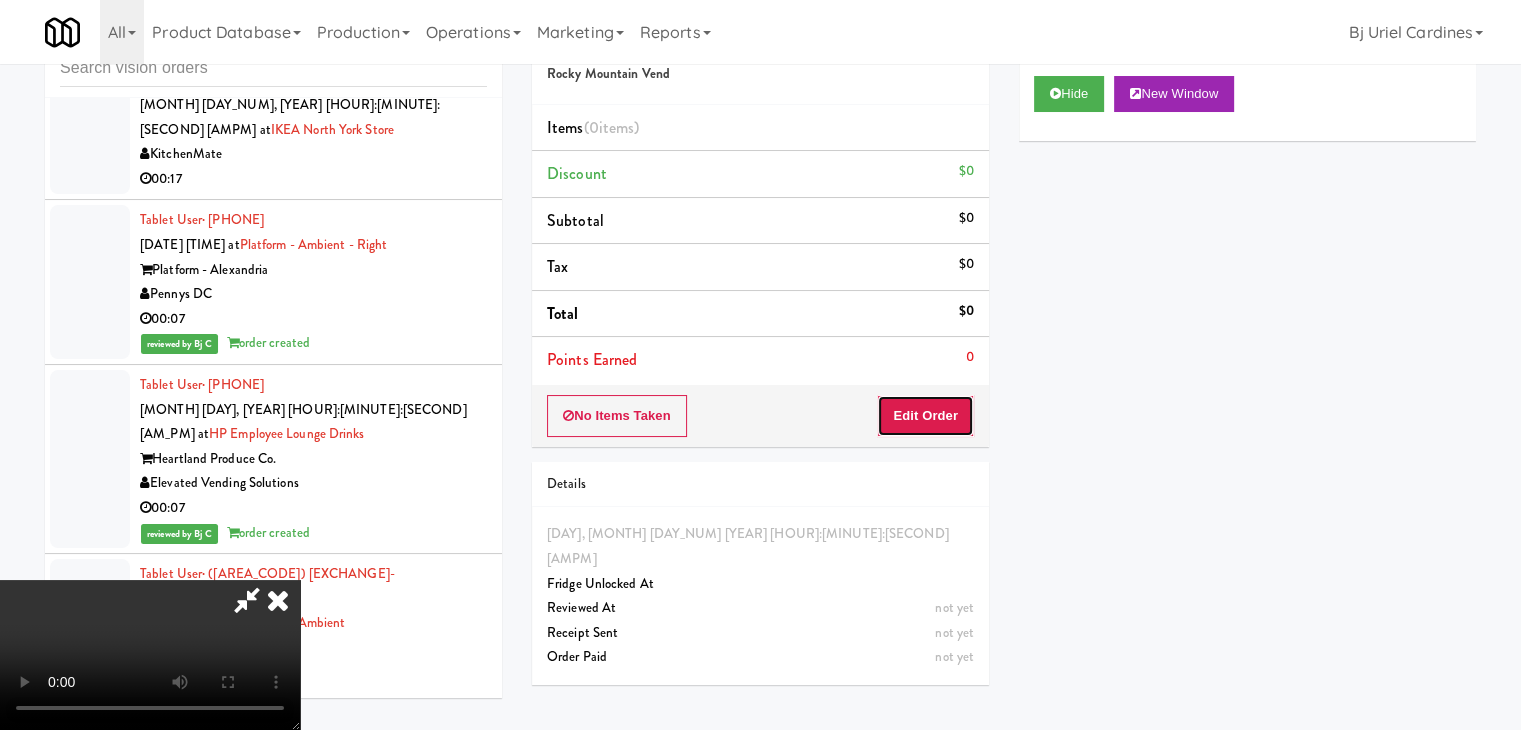 click on "Edit Order" at bounding box center (925, 416) 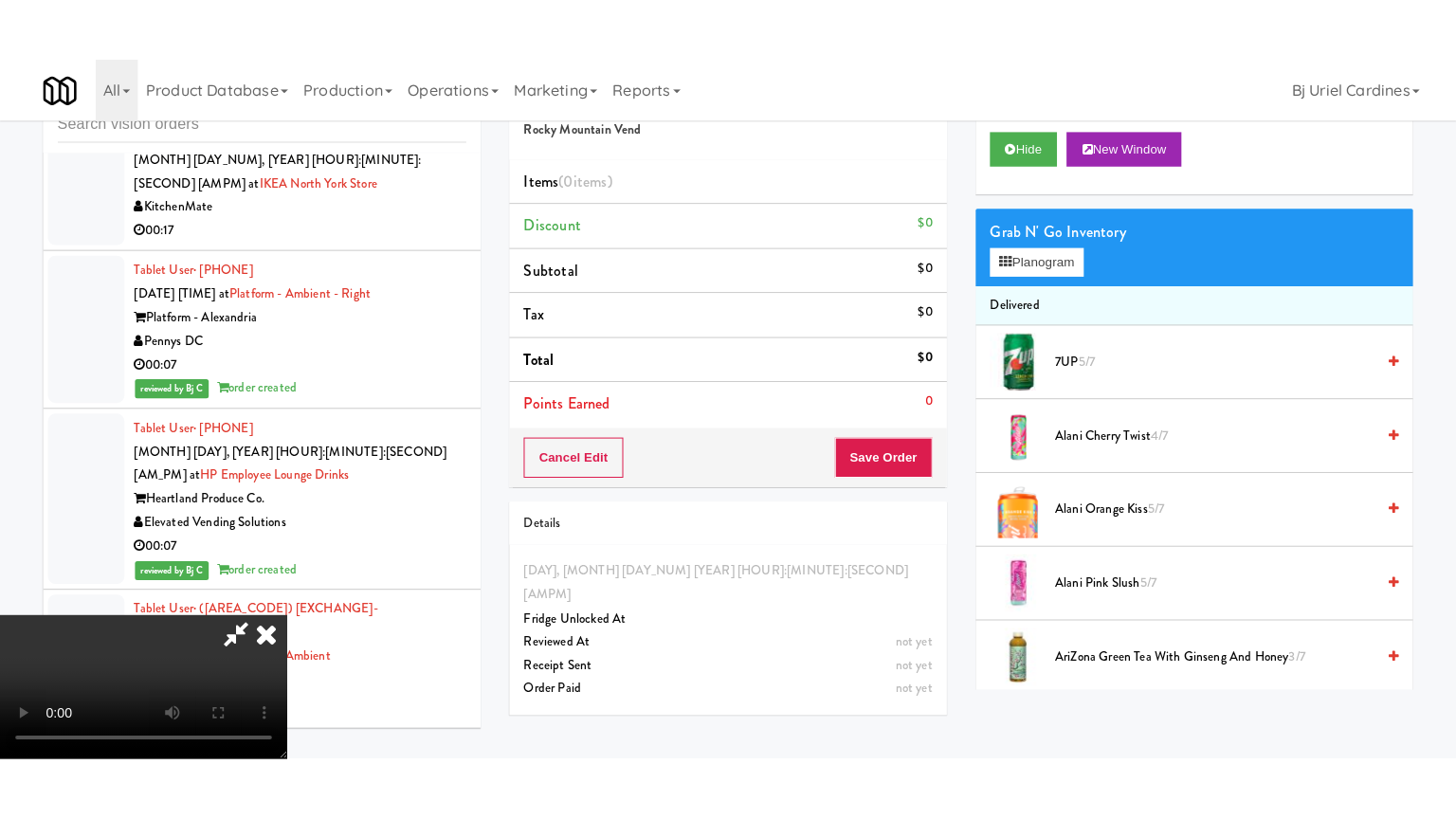 scroll, scrollTop: 266, scrollLeft: 0, axis: vertical 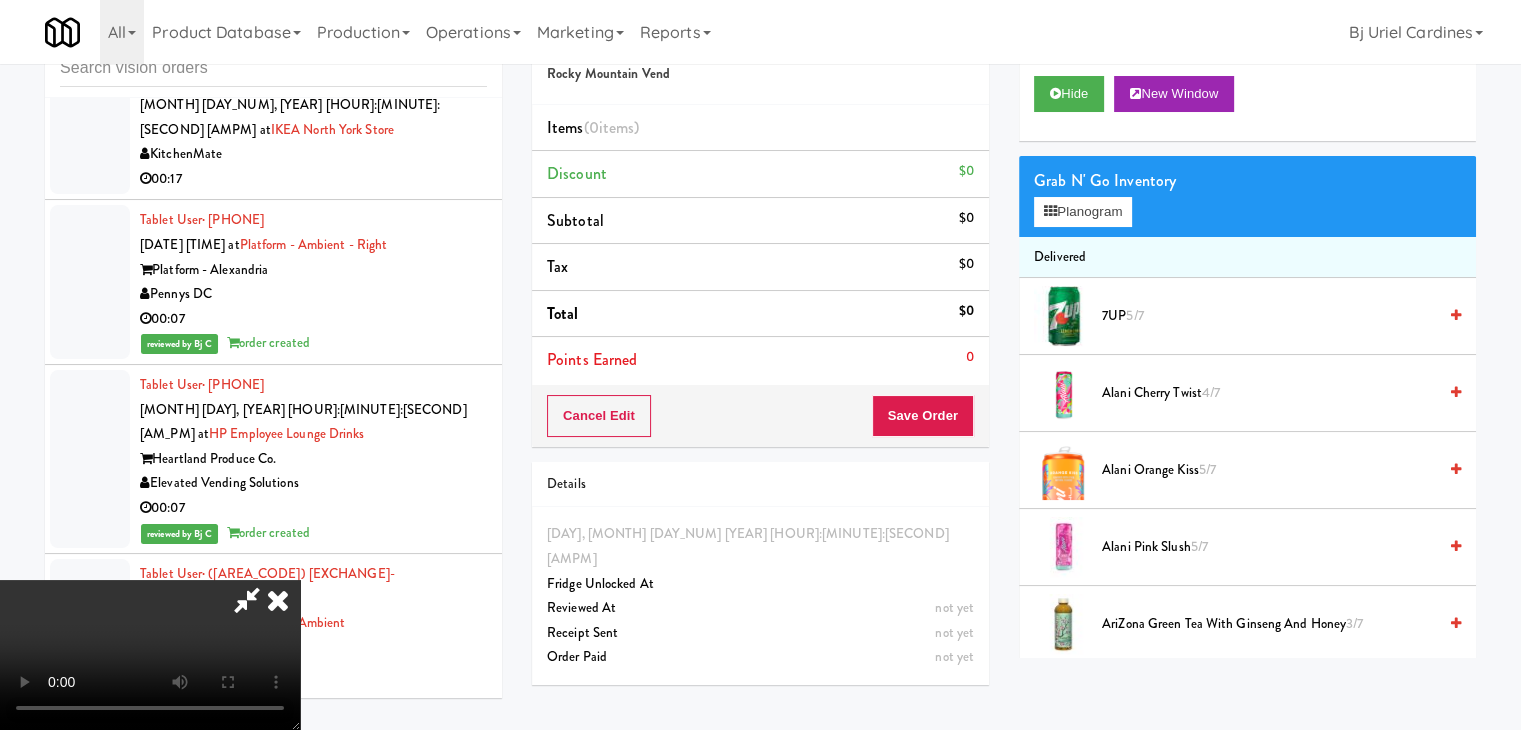 type 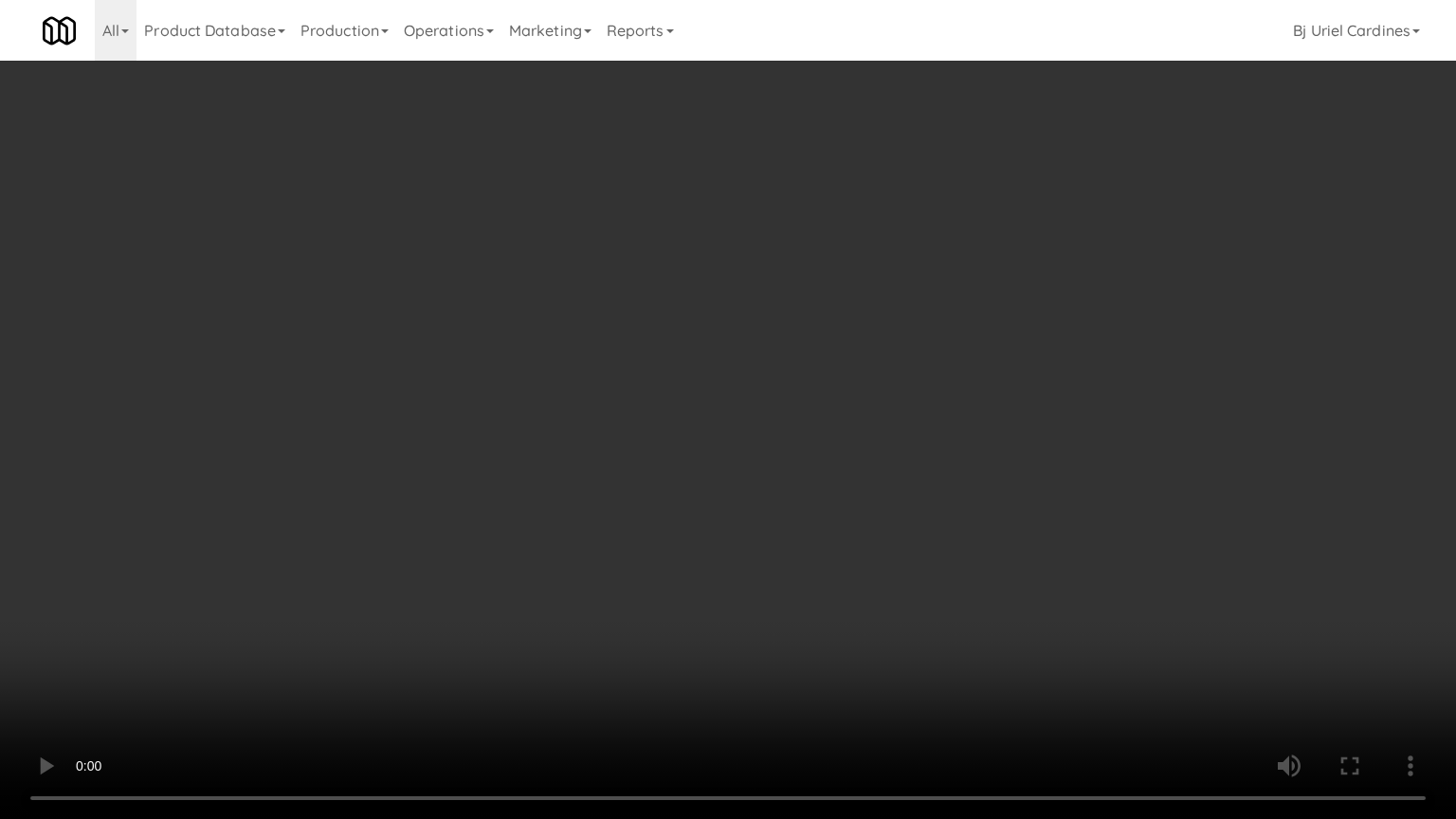 click at bounding box center [728, 410] 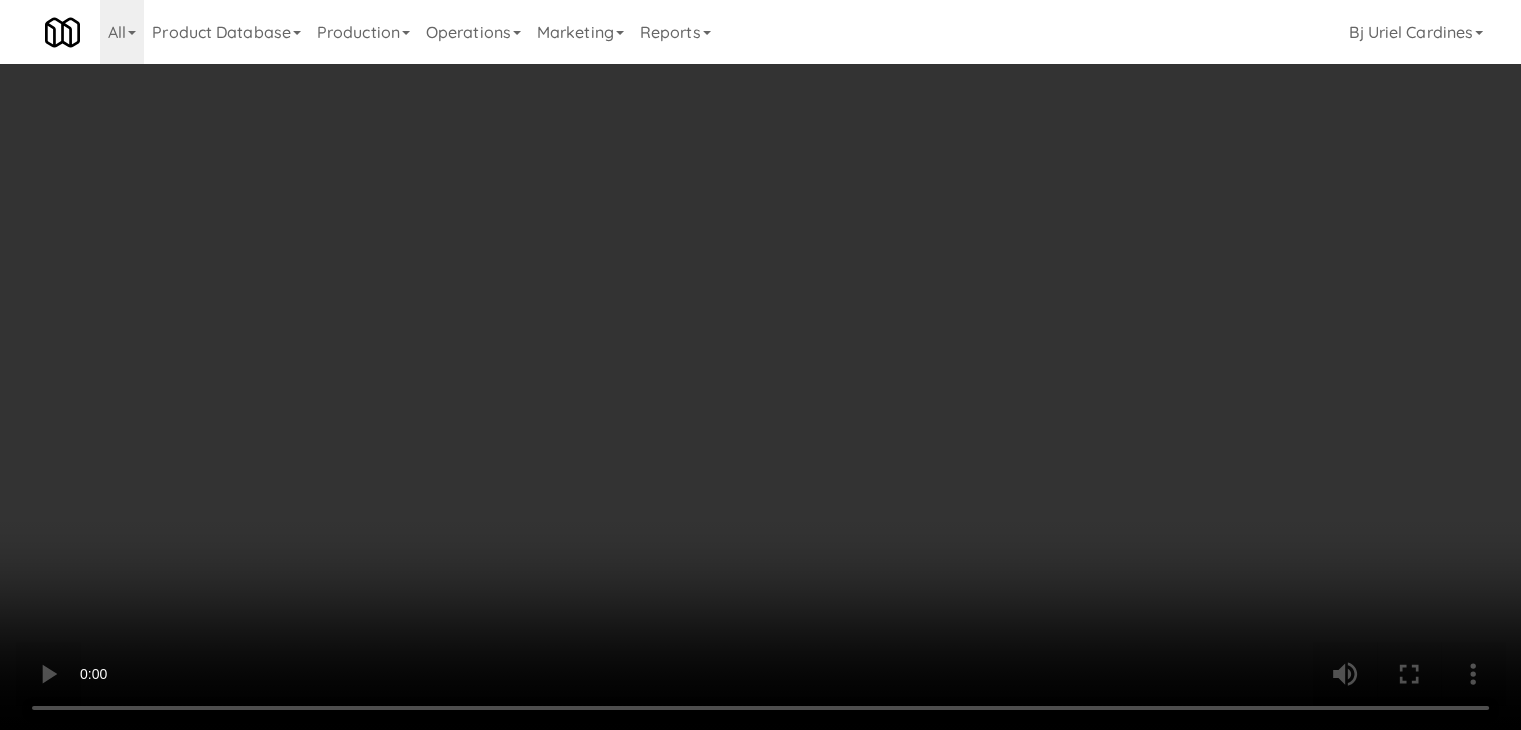 click on "Planogram" at bounding box center [1083, 212] 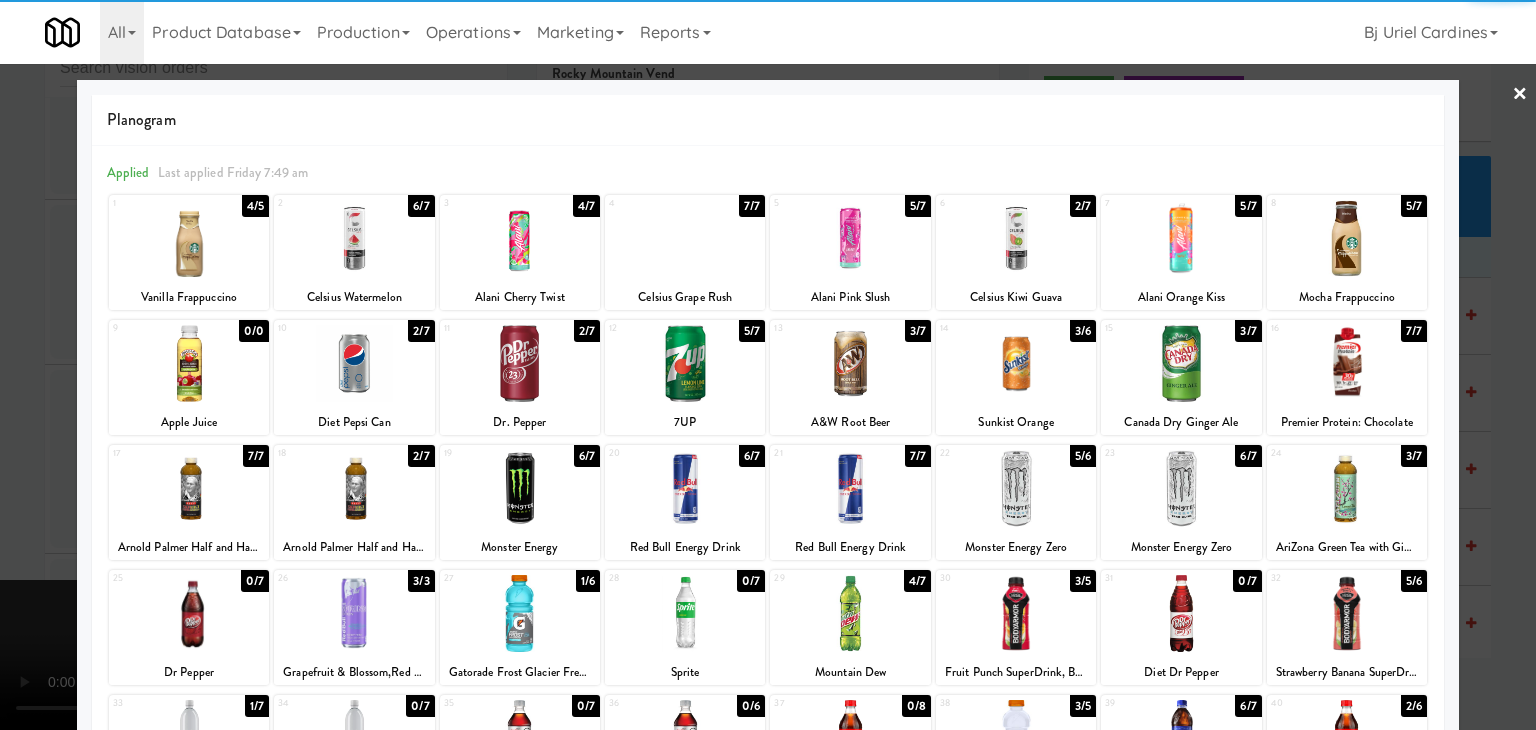 click at bounding box center (850, 238) 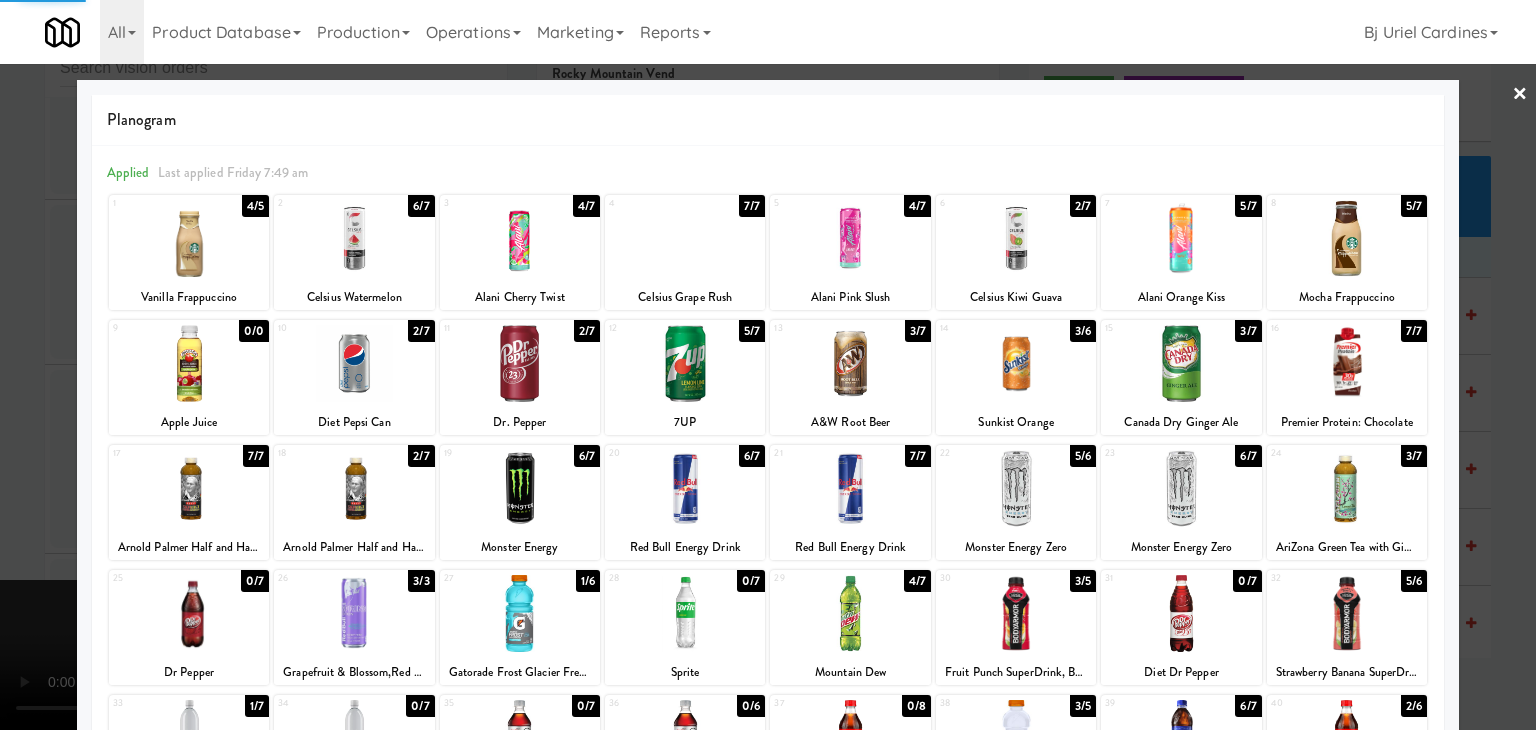 drag, startPoint x: 0, startPoint y: 453, endPoint x: 257, endPoint y: 478, distance: 258.2131 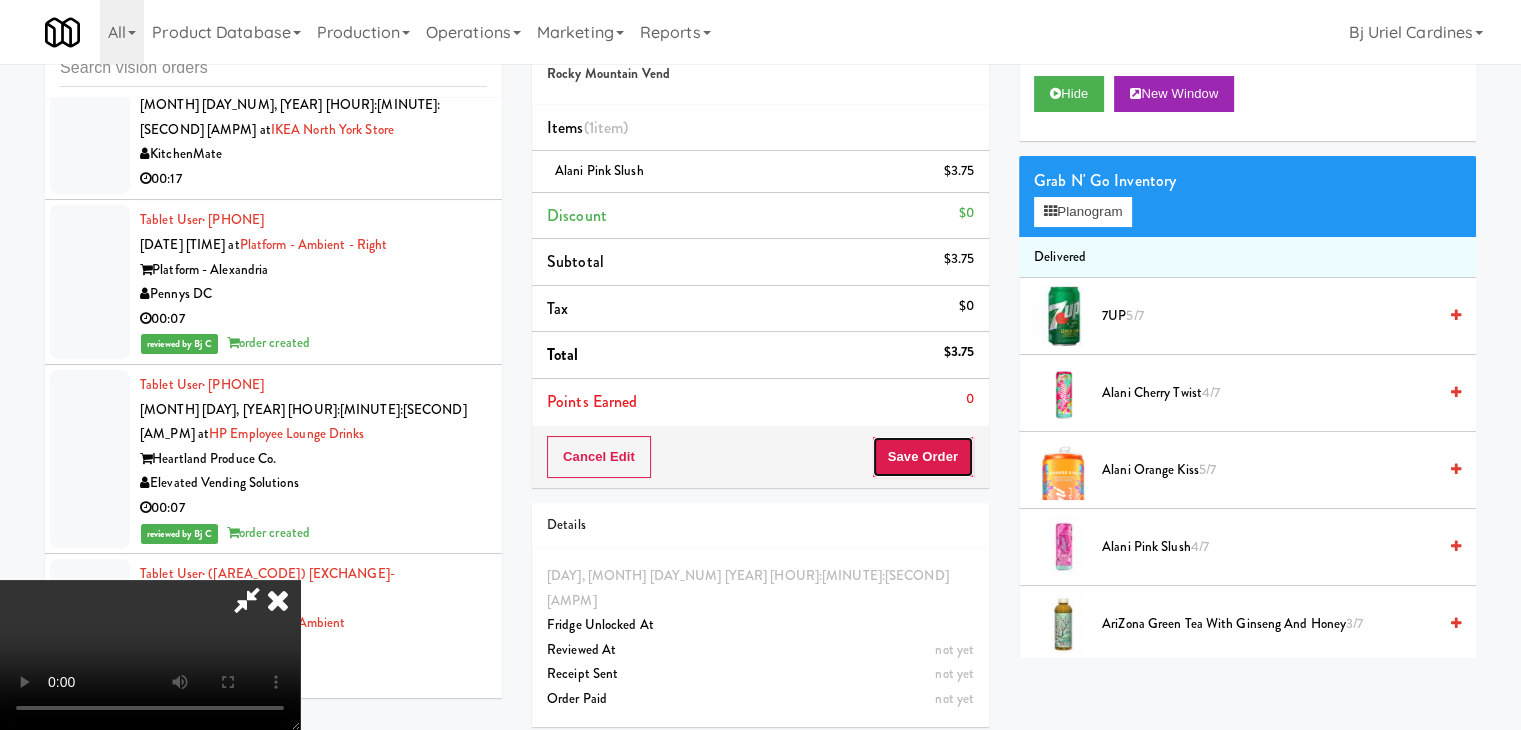 click on "Save Order" at bounding box center (923, 457) 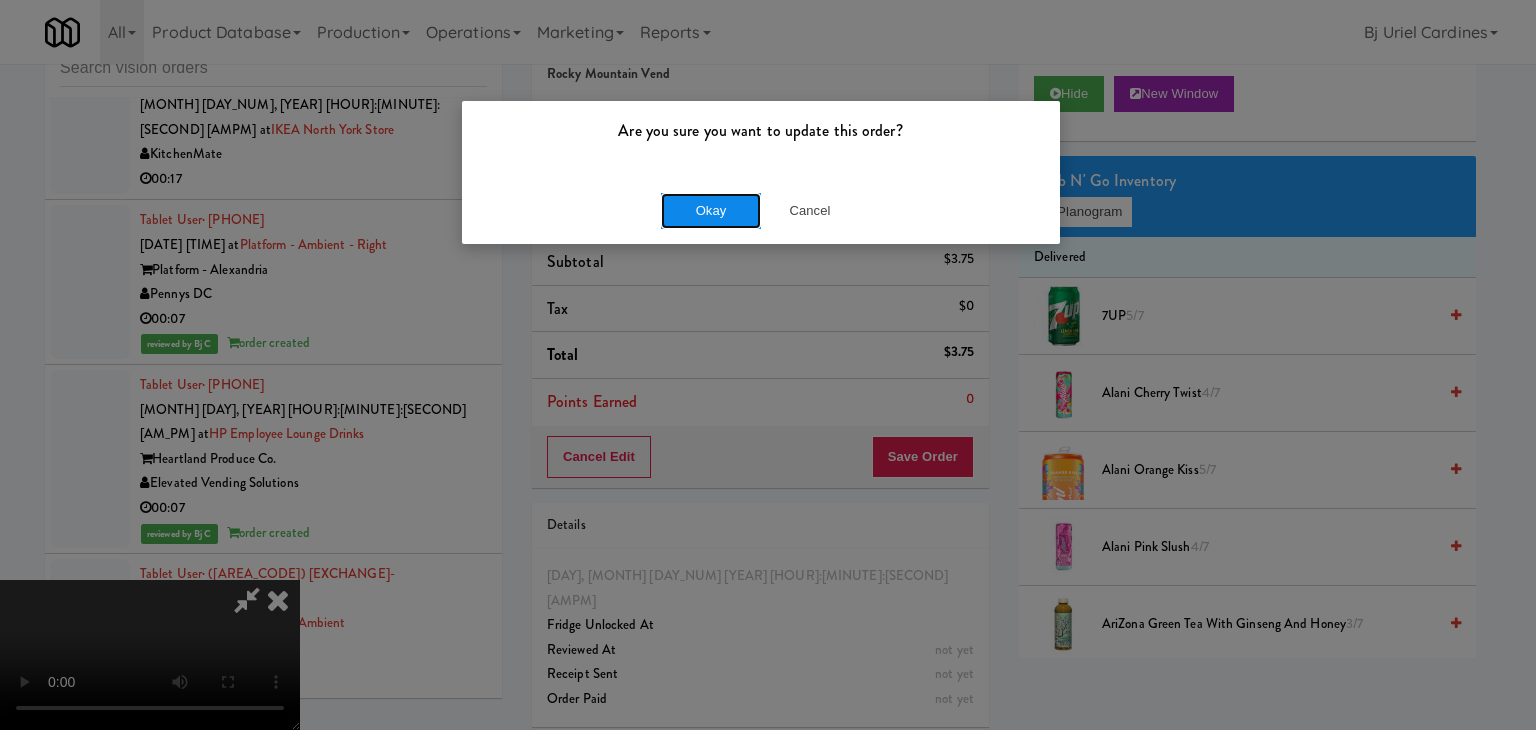 click on "Okay" at bounding box center [711, 211] 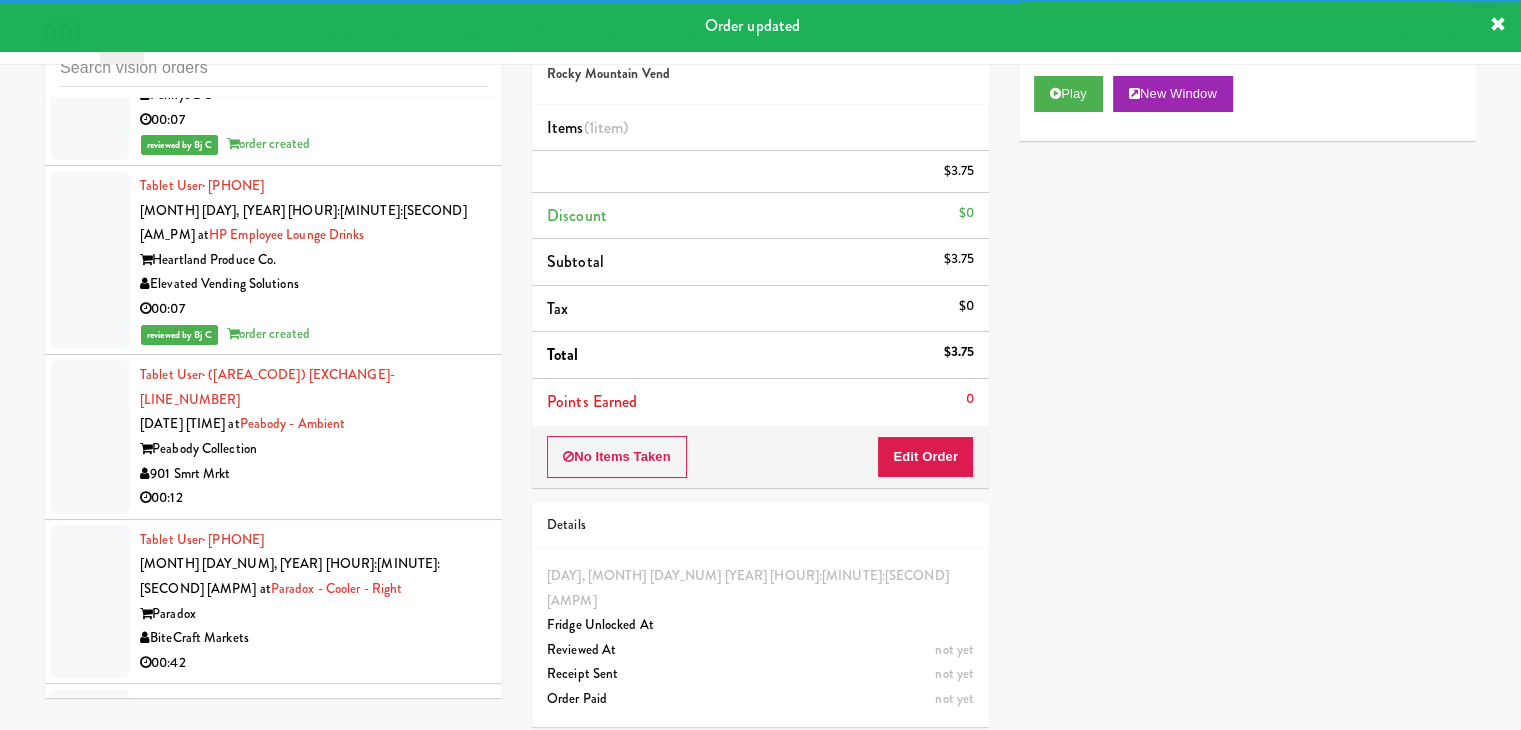 scroll, scrollTop: 19075, scrollLeft: 0, axis: vertical 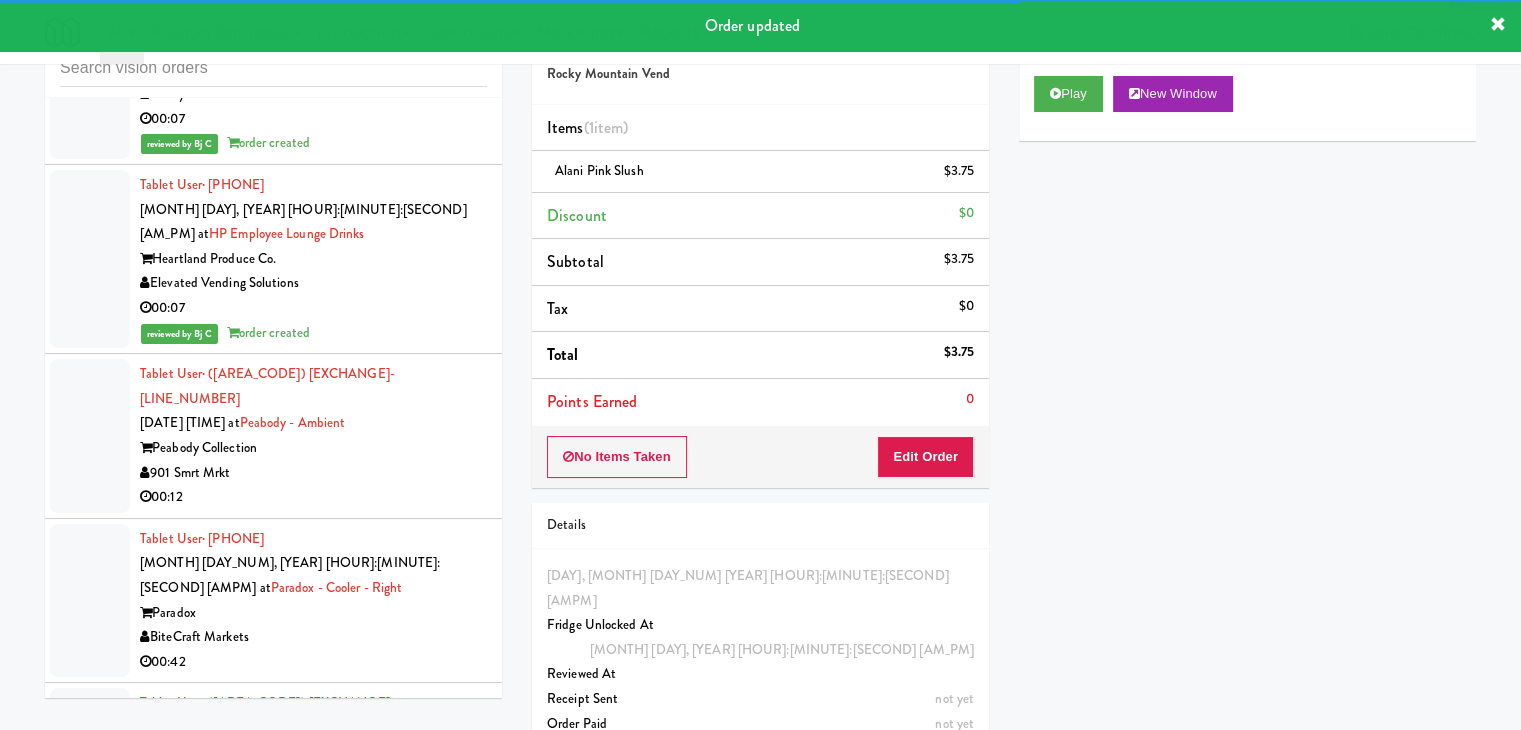 click on "Pennys DC" at bounding box center (313, 3327) 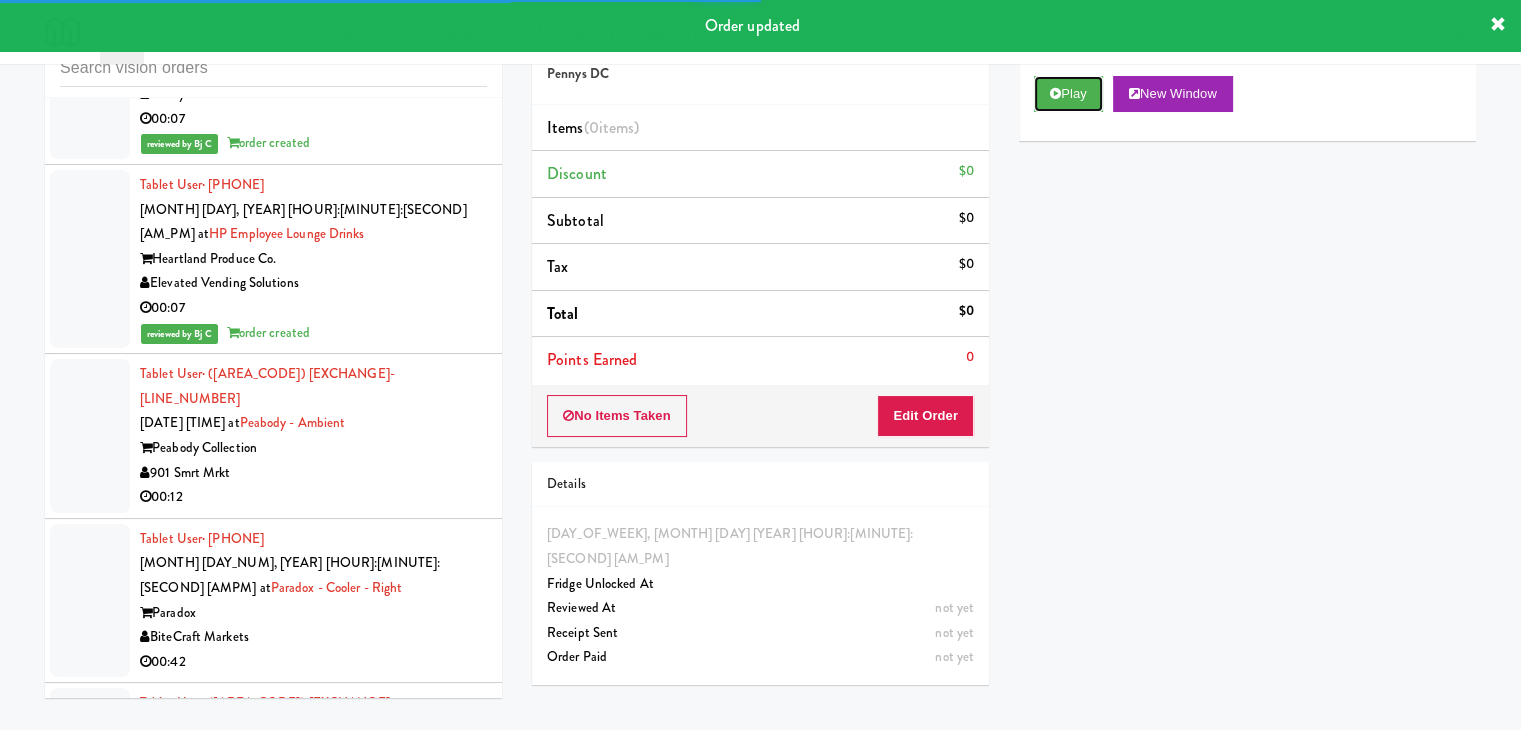 drag, startPoint x: 1065, startPoint y: 107, endPoint x: 1044, endPoint y: 150, distance: 47.853943 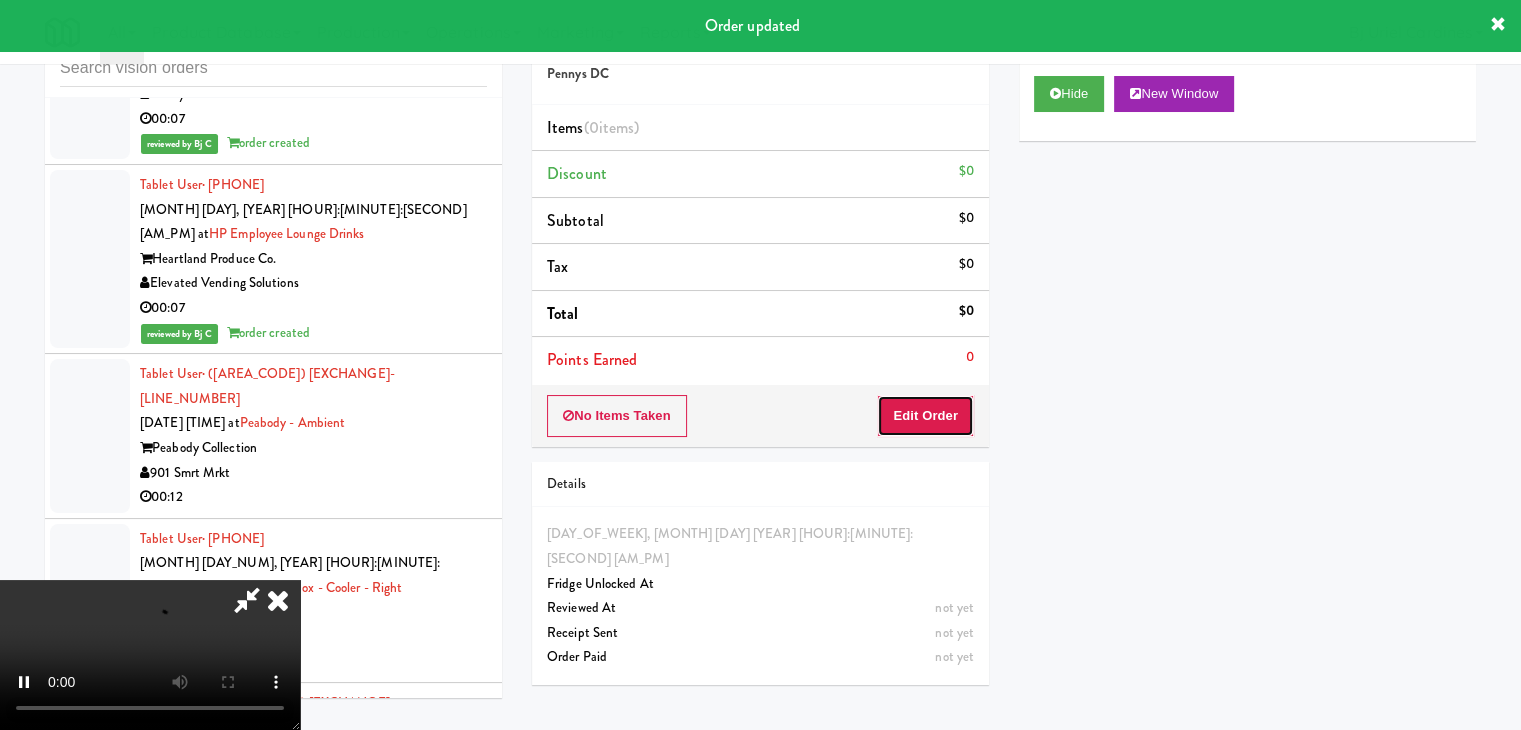 click on "Edit Order" at bounding box center (925, 416) 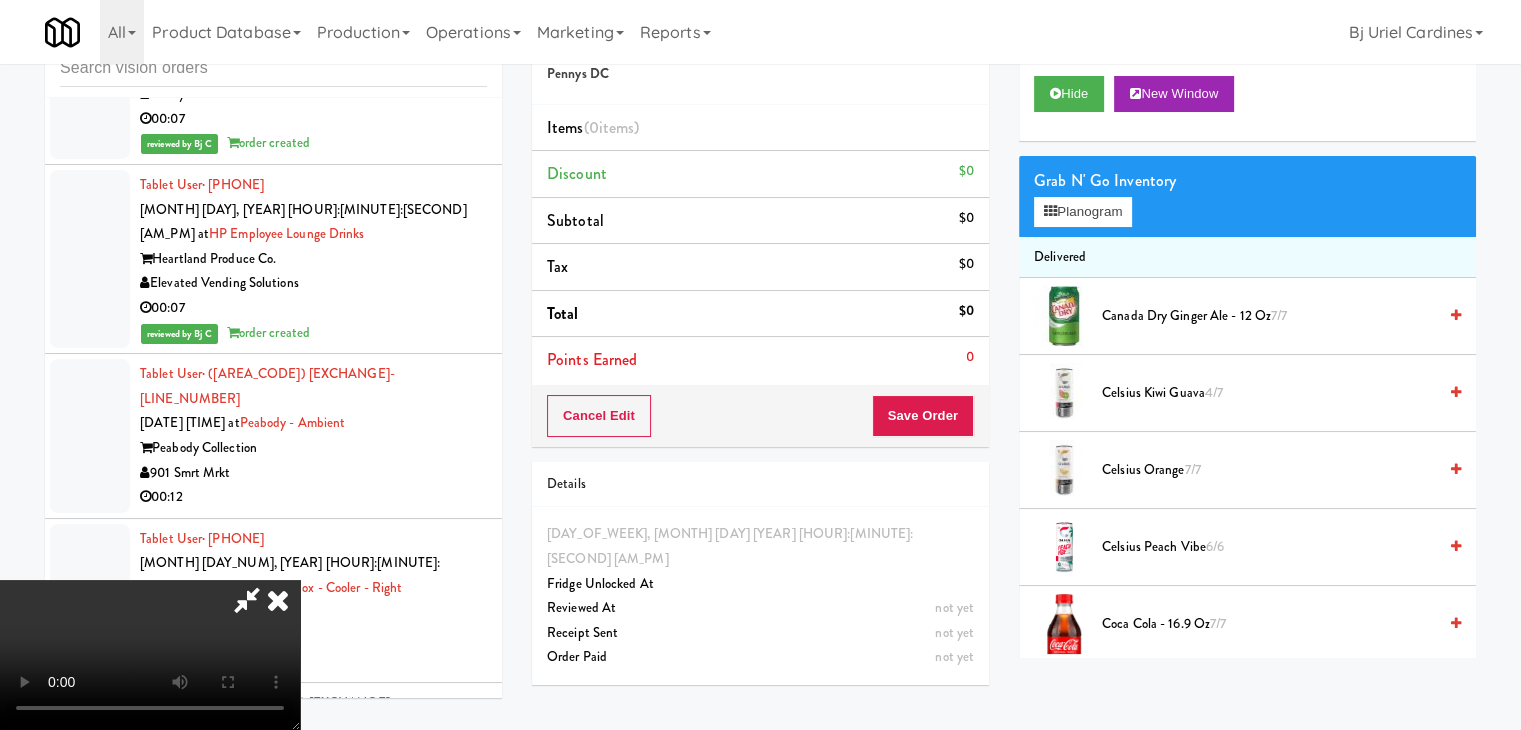 type 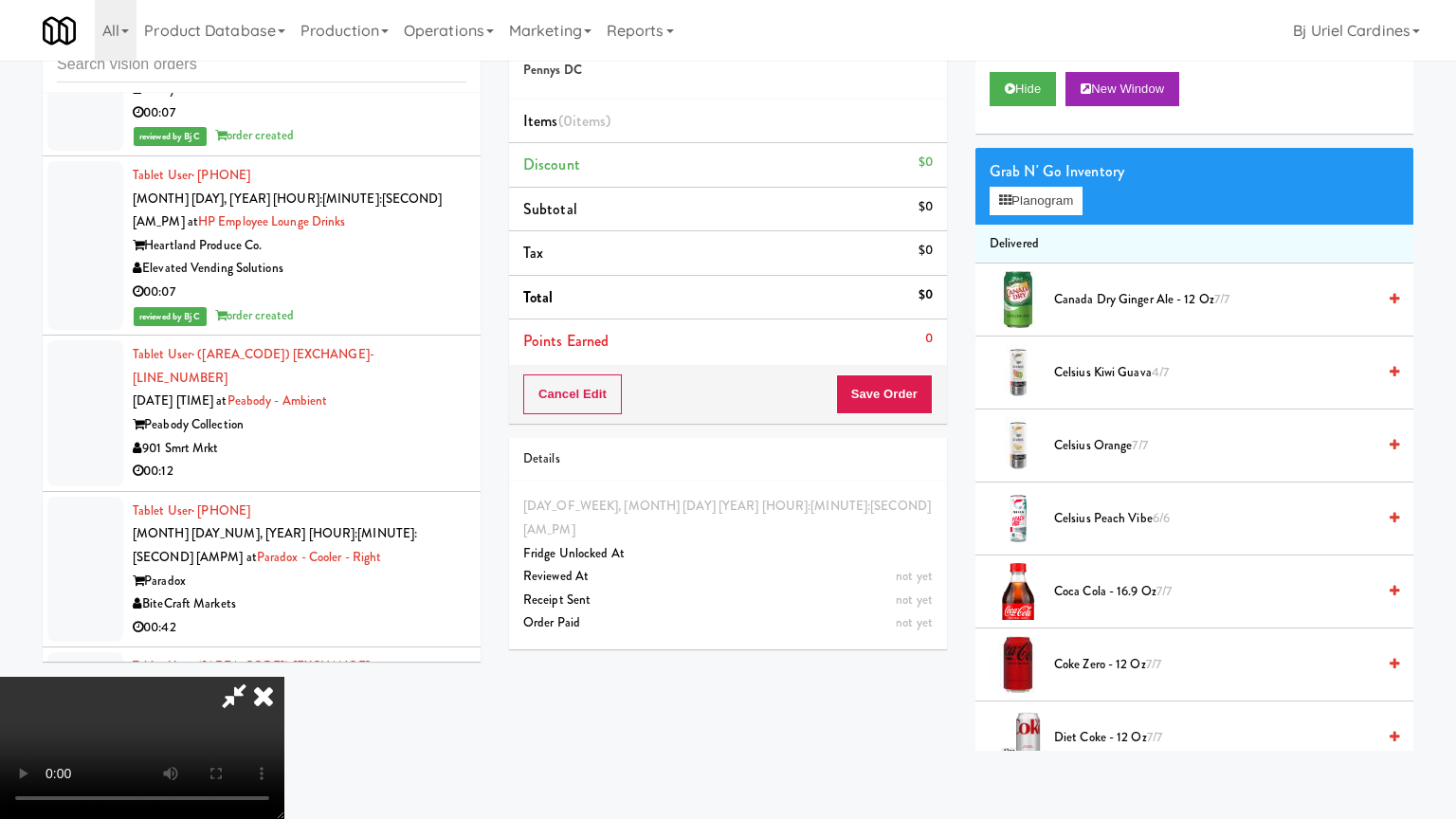click at bounding box center (142, 748) 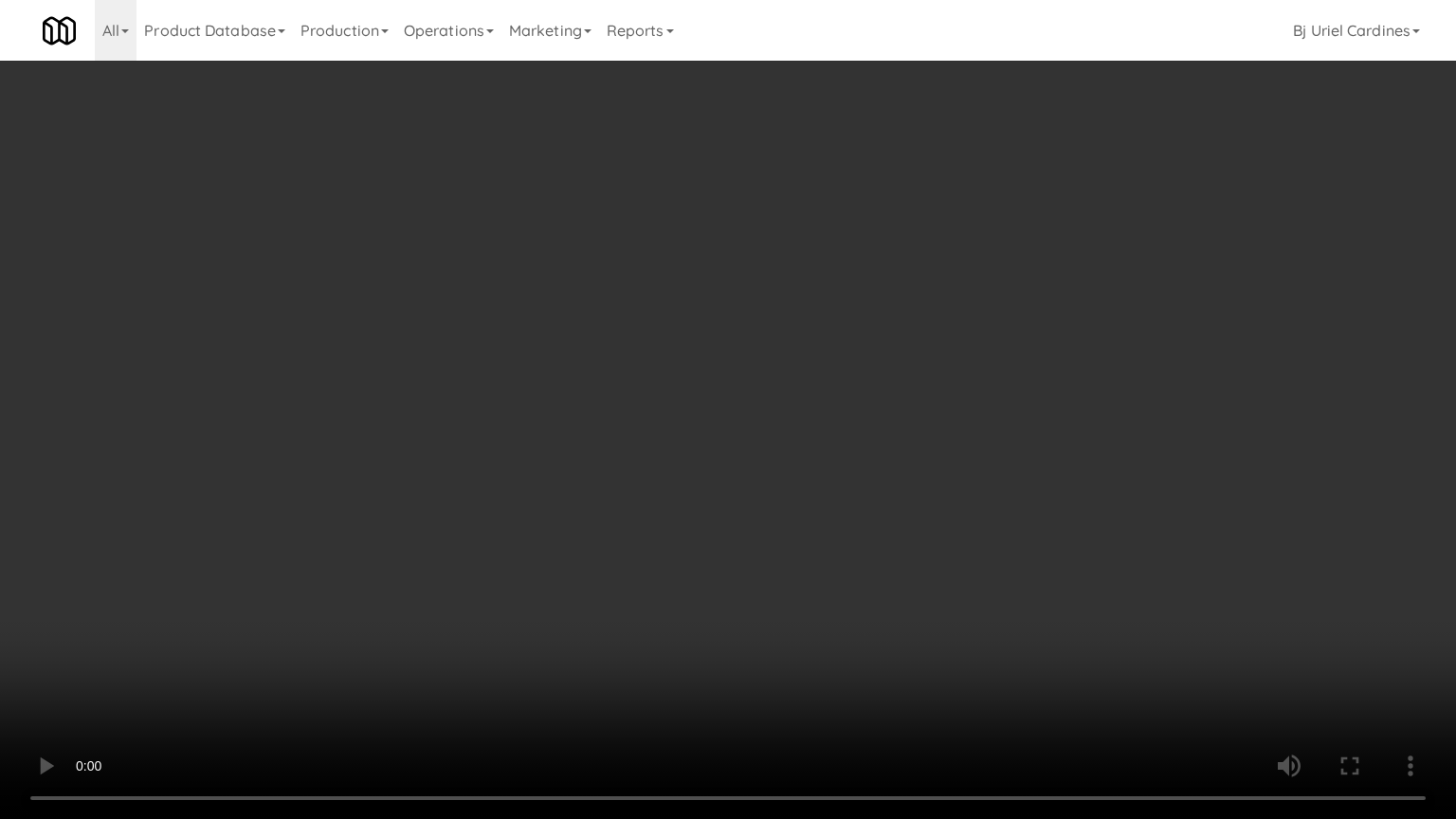 click at bounding box center (728, 410) 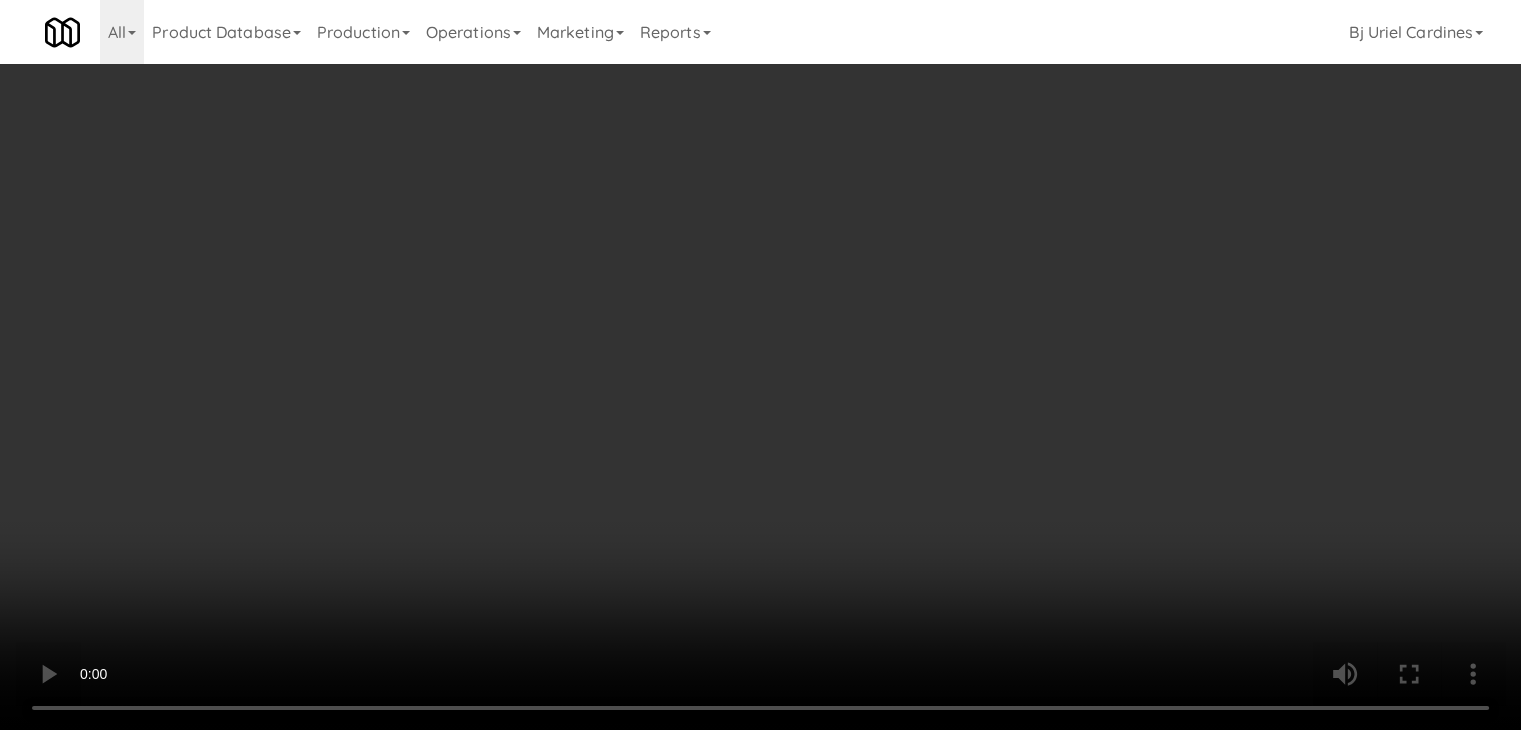 click on "Grab N' Go Inventory  Planogram" at bounding box center [1247, 196] 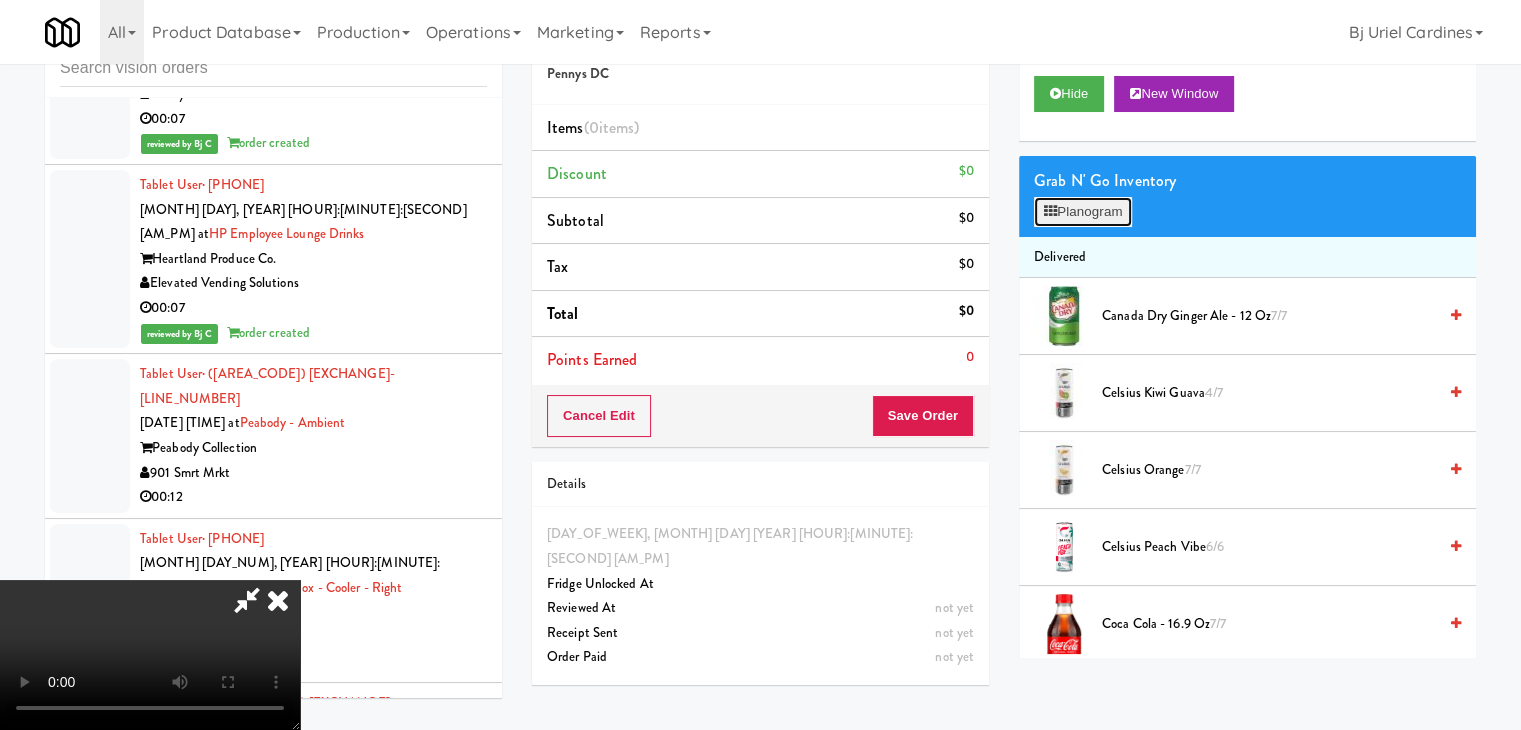 click on "Planogram" at bounding box center [1083, 212] 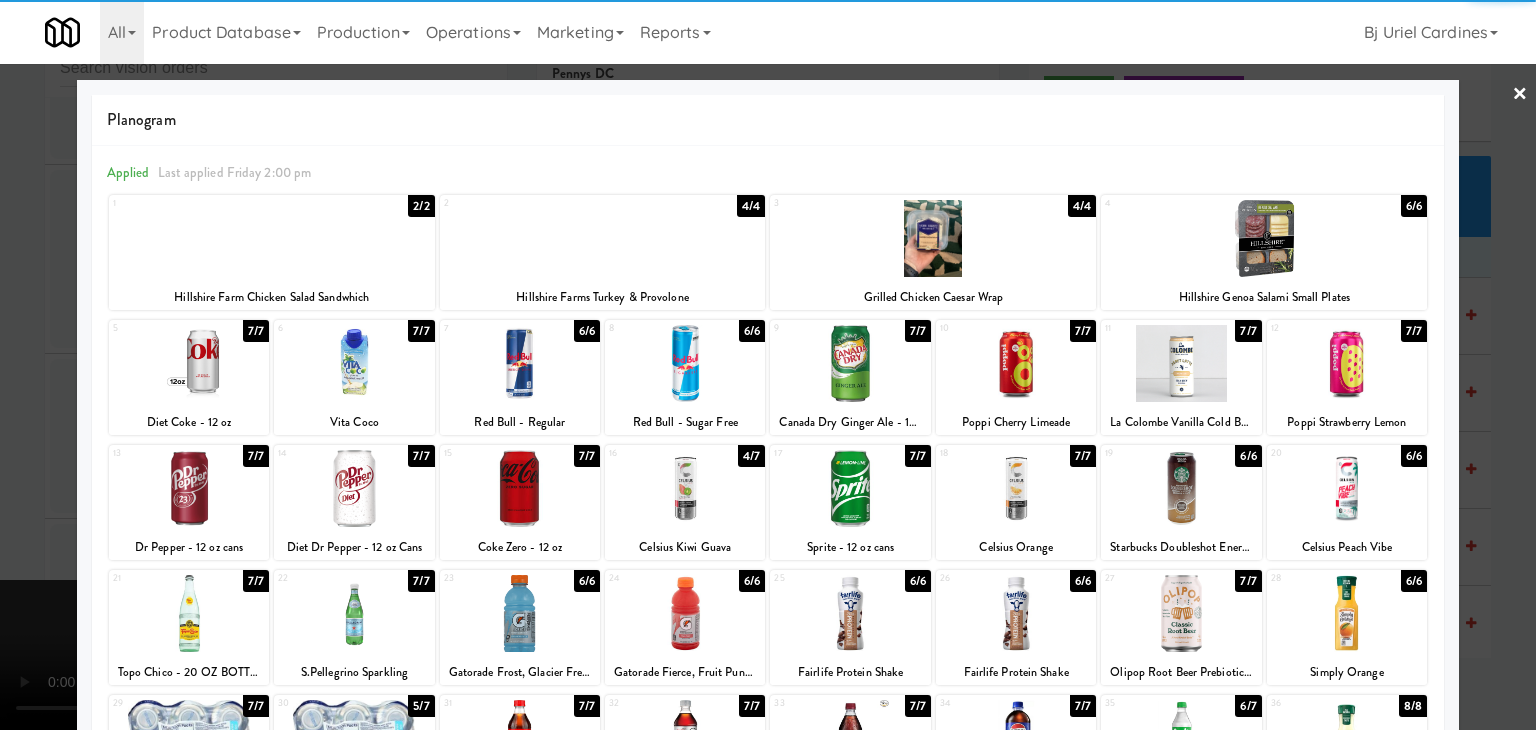 click at bounding box center (520, 363) 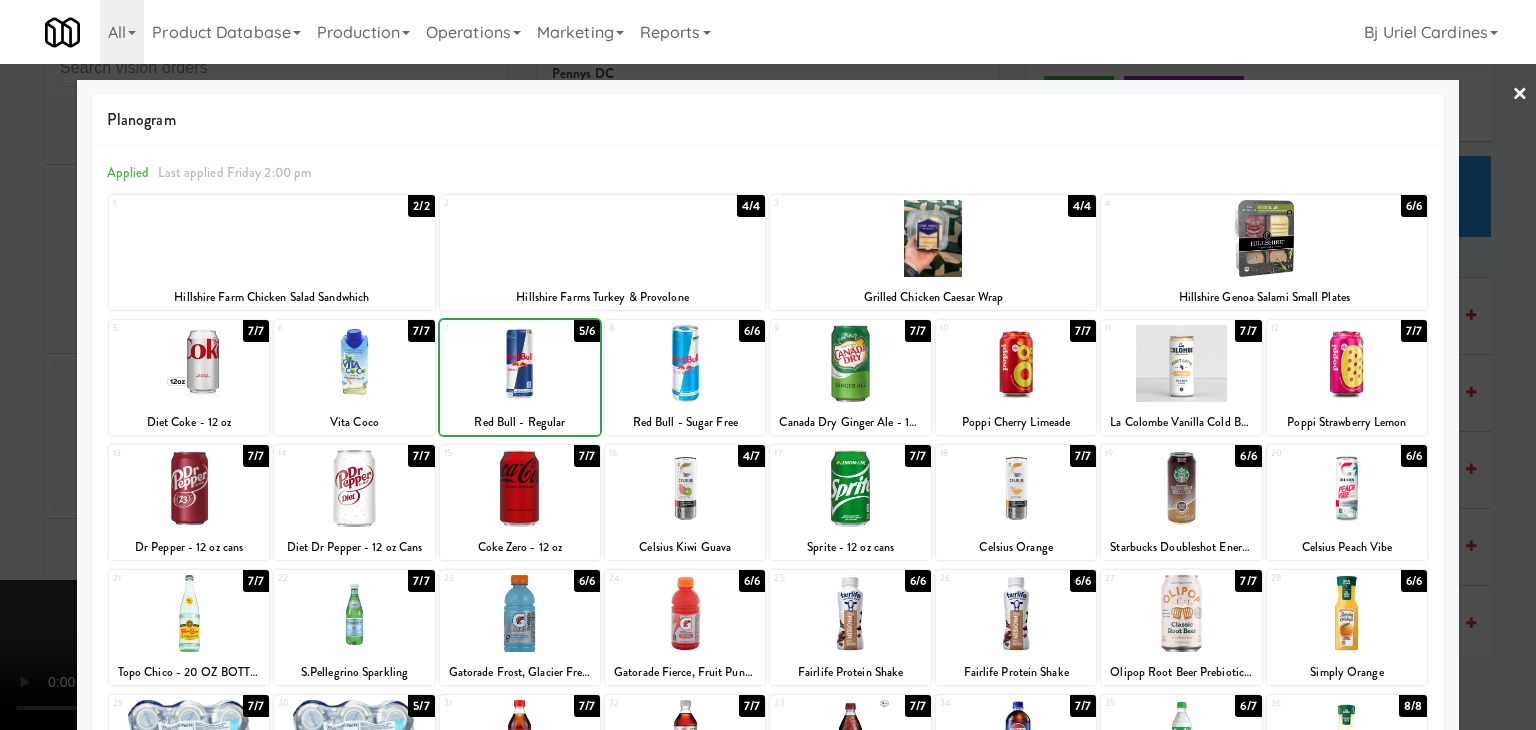 click at bounding box center (520, 363) 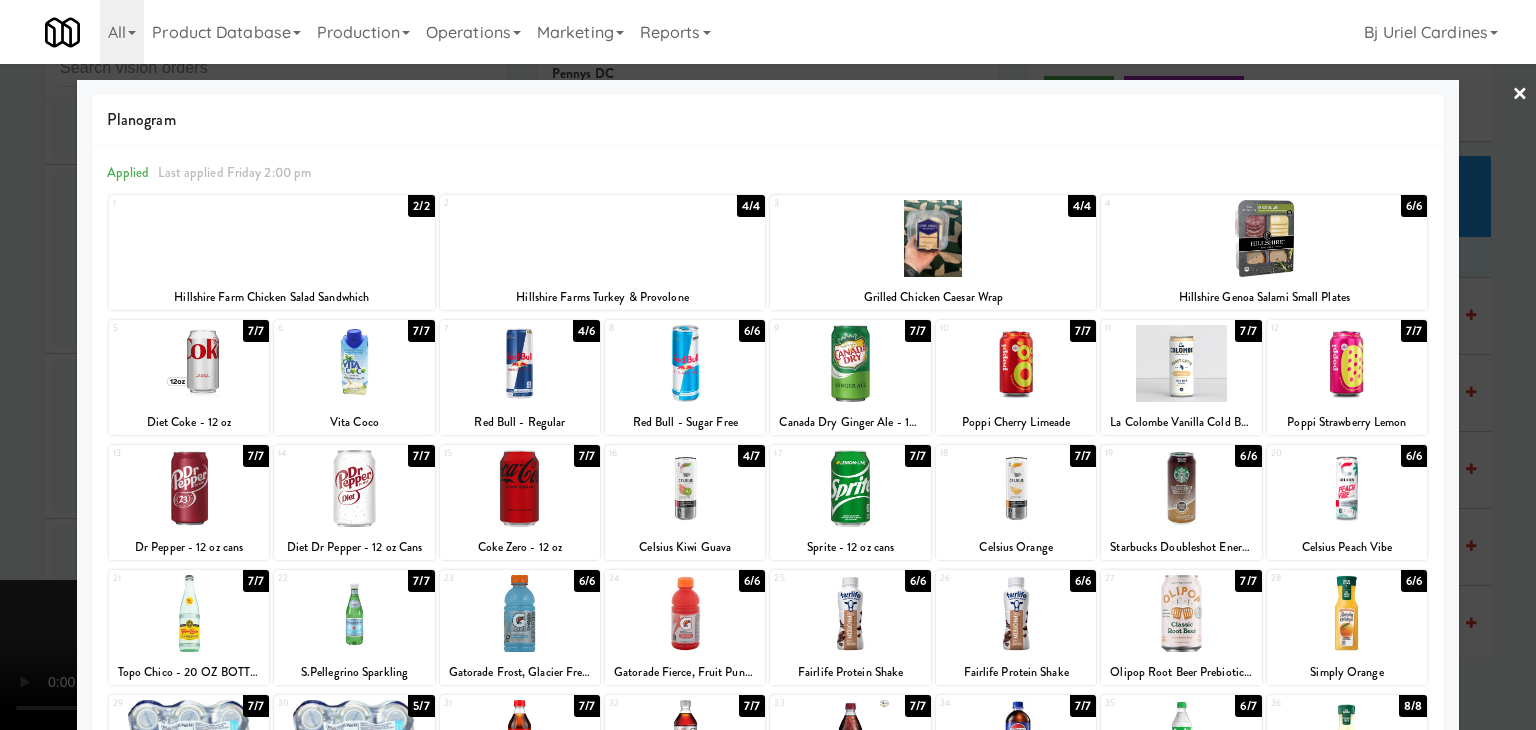 drag, startPoint x: 167, startPoint y: 409, endPoint x: 186, endPoint y: 409, distance: 19 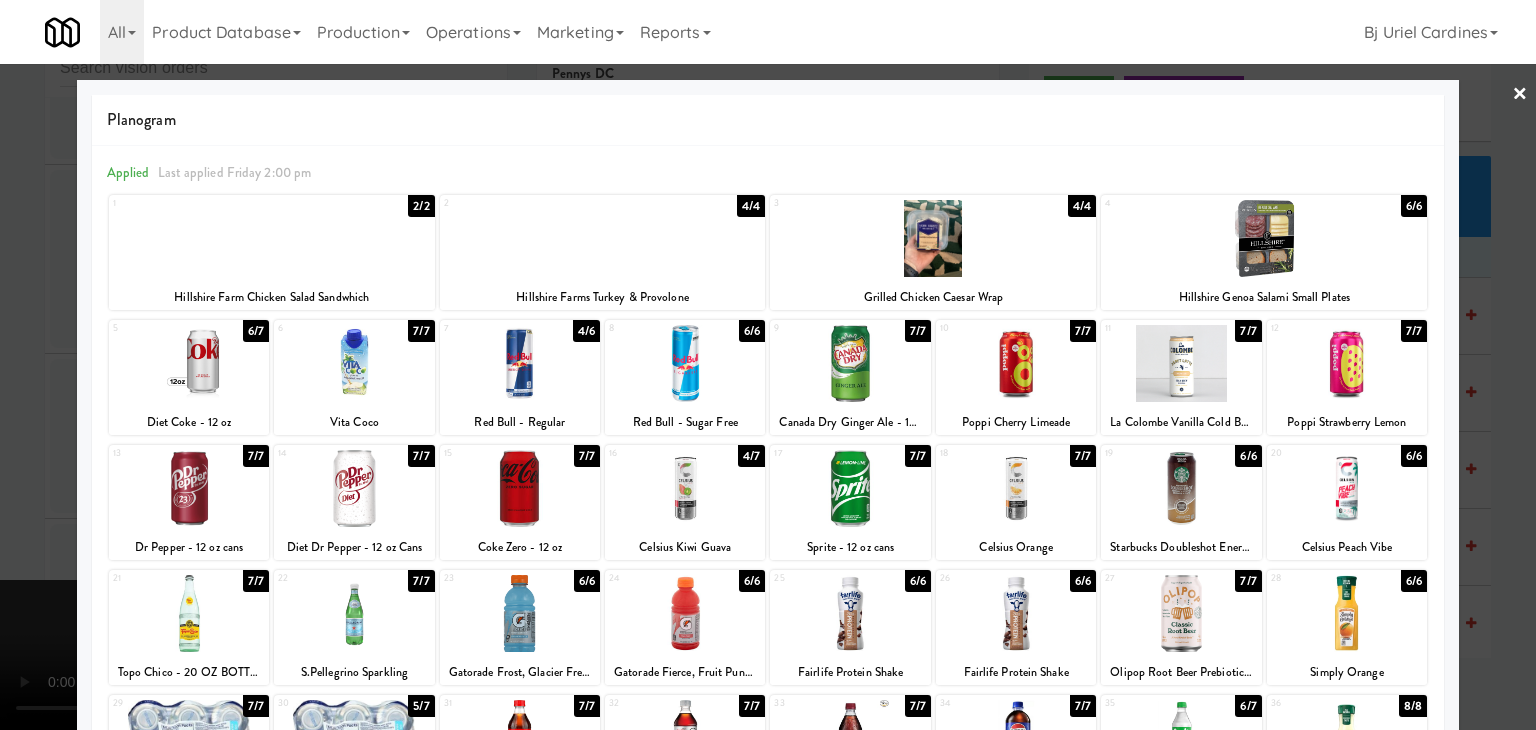 click at bounding box center [768, 365] 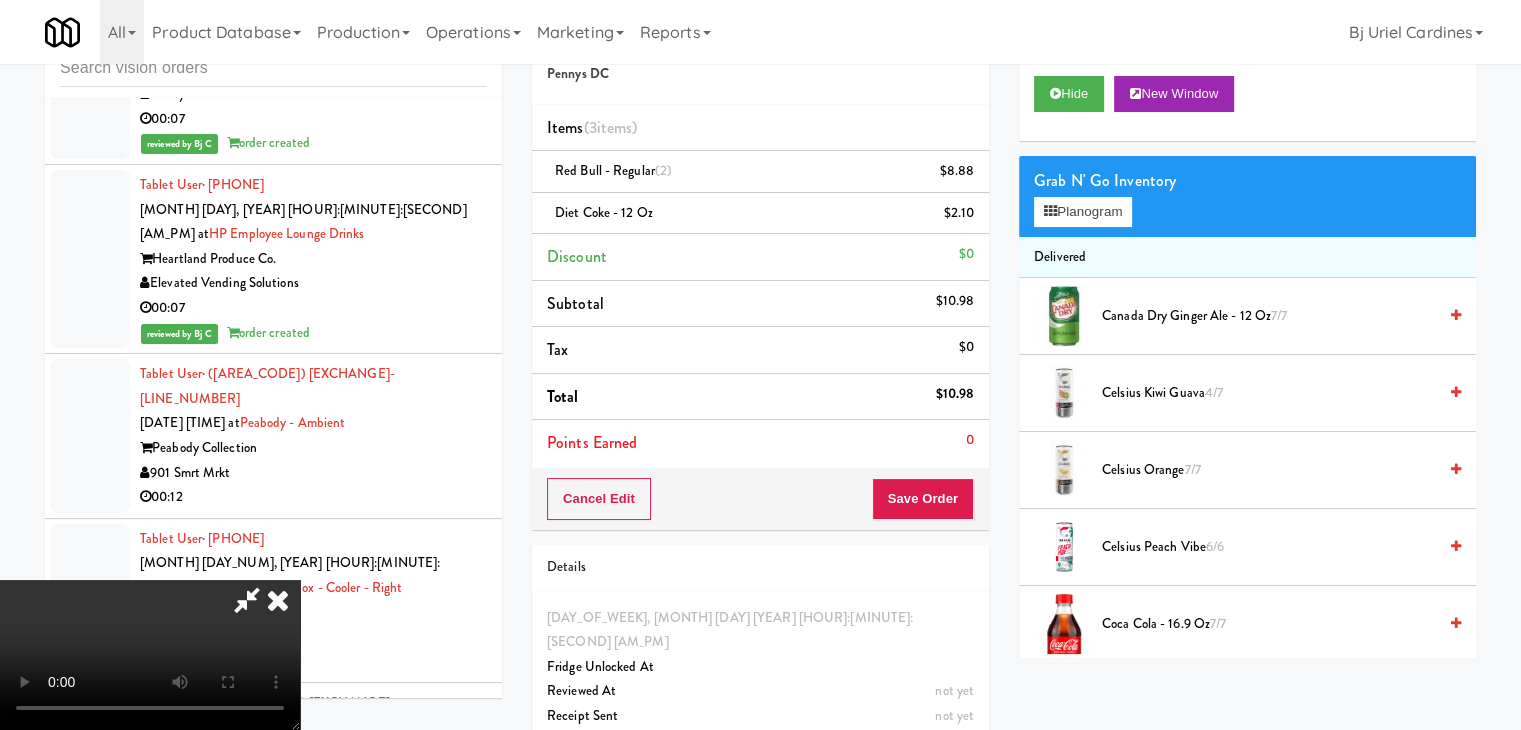 click on "Cancel Edit Save Order" at bounding box center [760, 499] 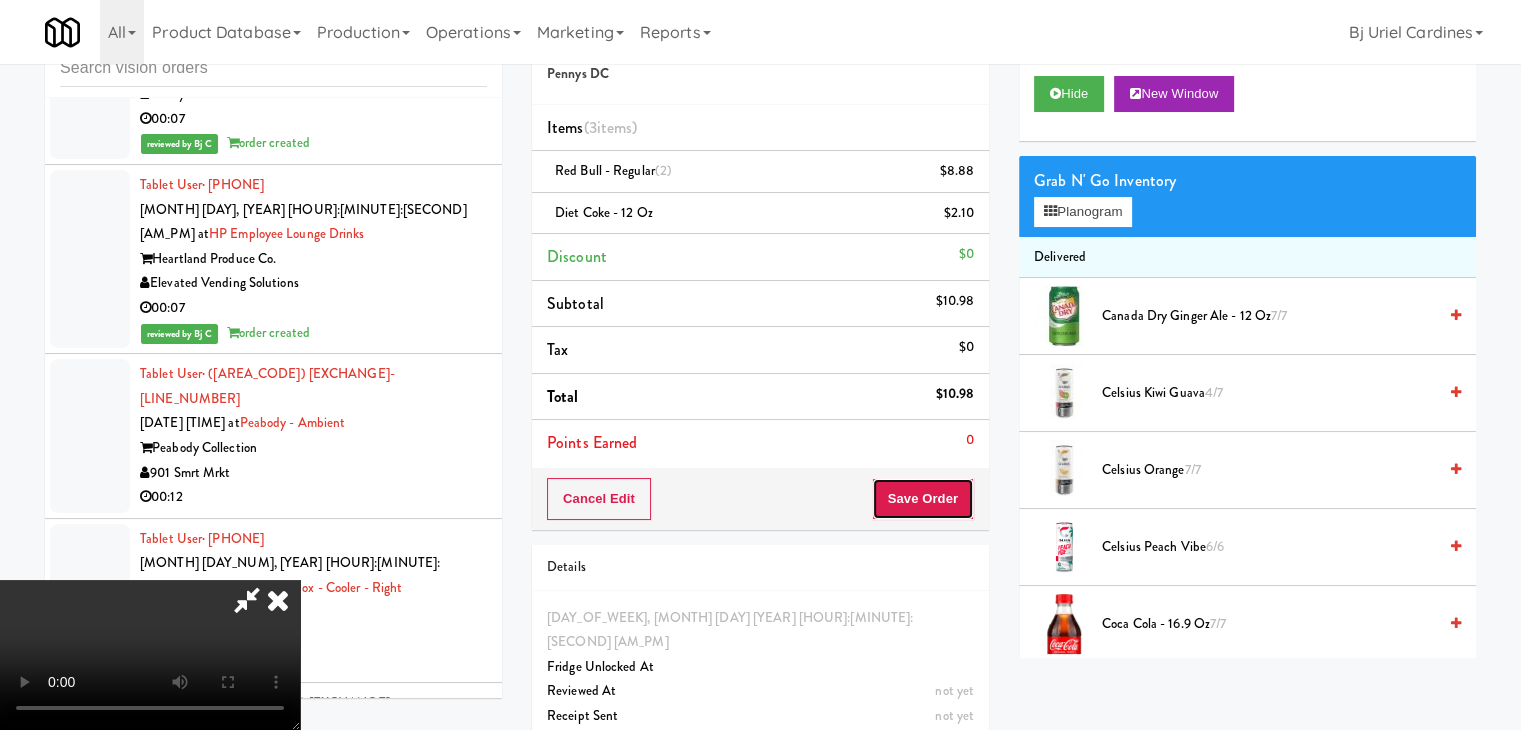 click on "Save Order" at bounding box center [923, 499] 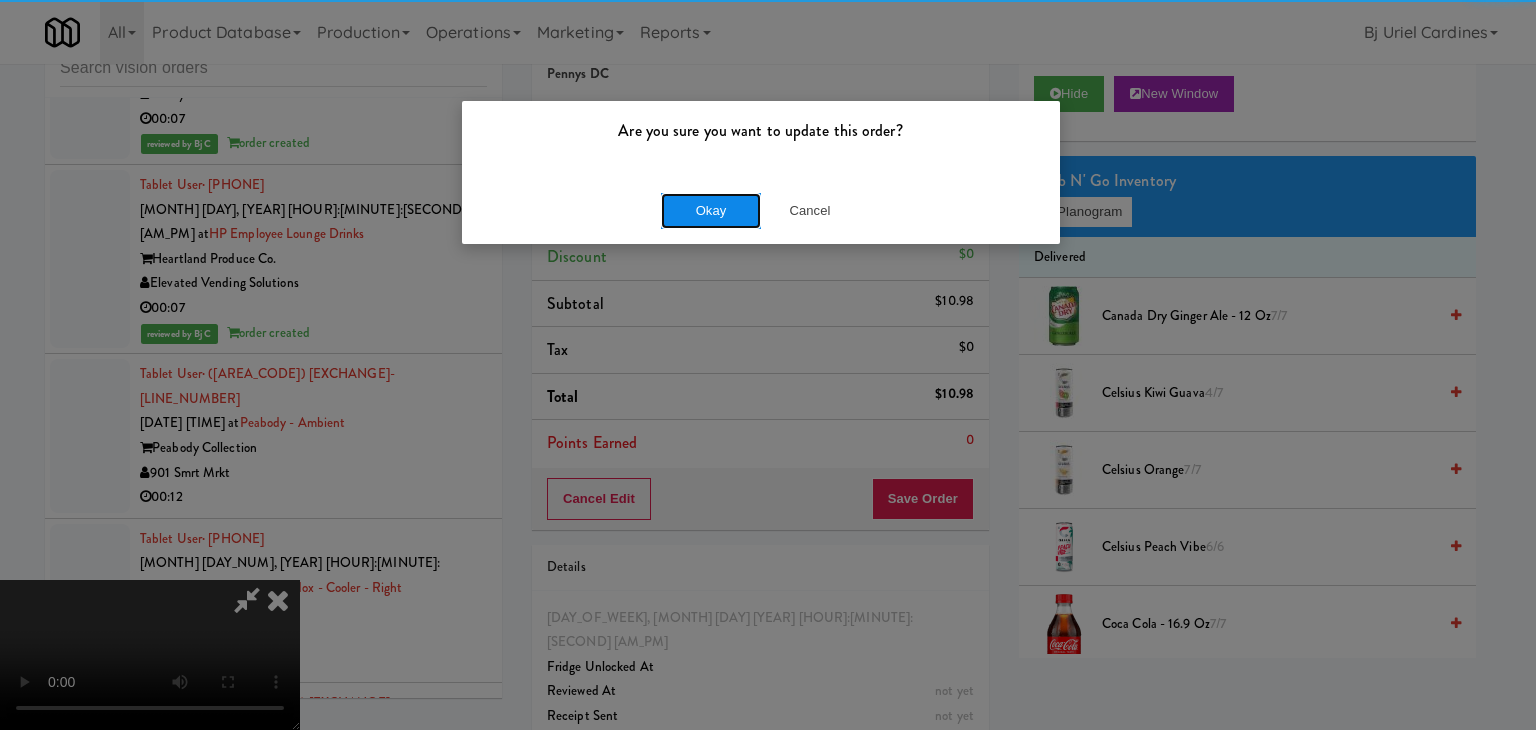 click on "Okay" at bounding box center [711, 211] 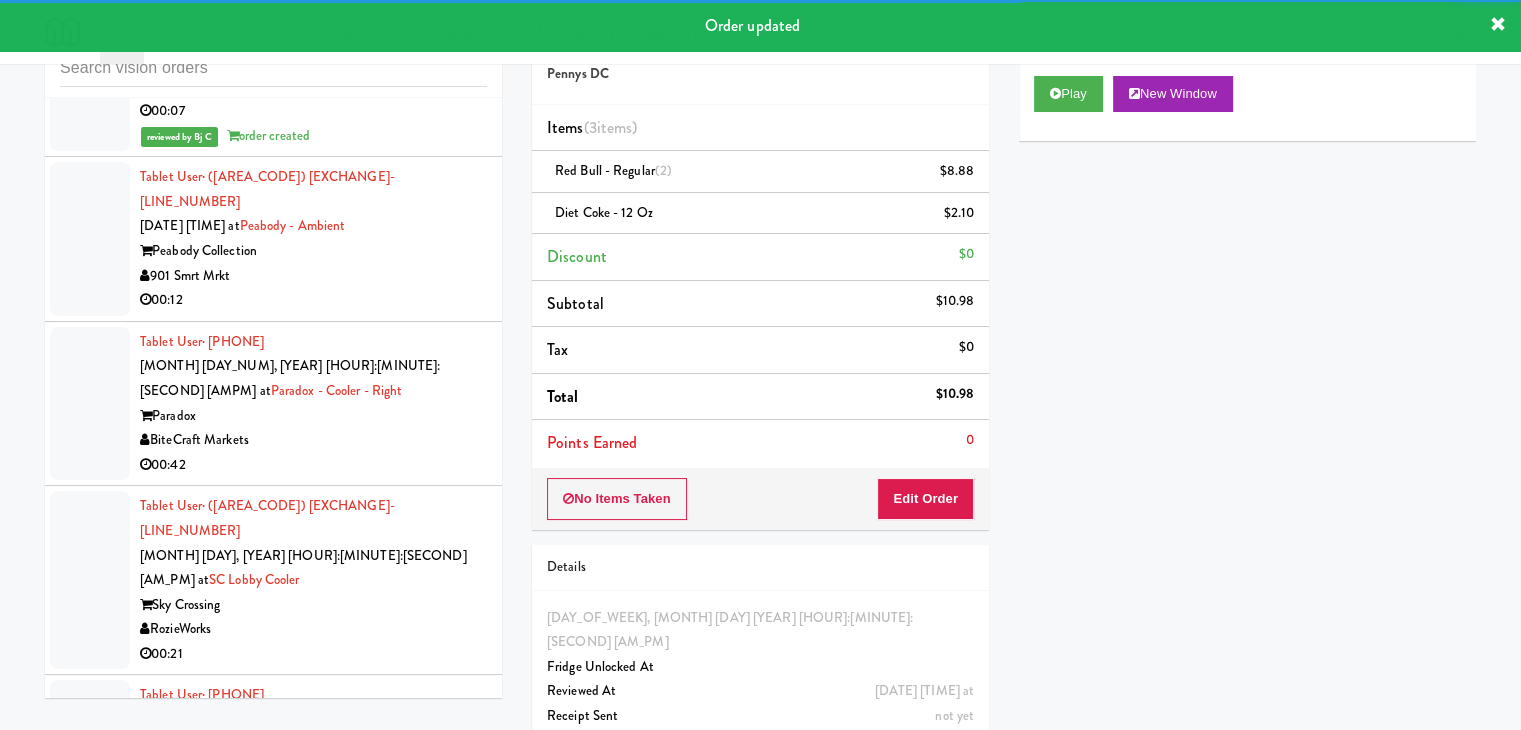scroll, scrollTop: 19275, scrollLeft: 0, axis: vertical 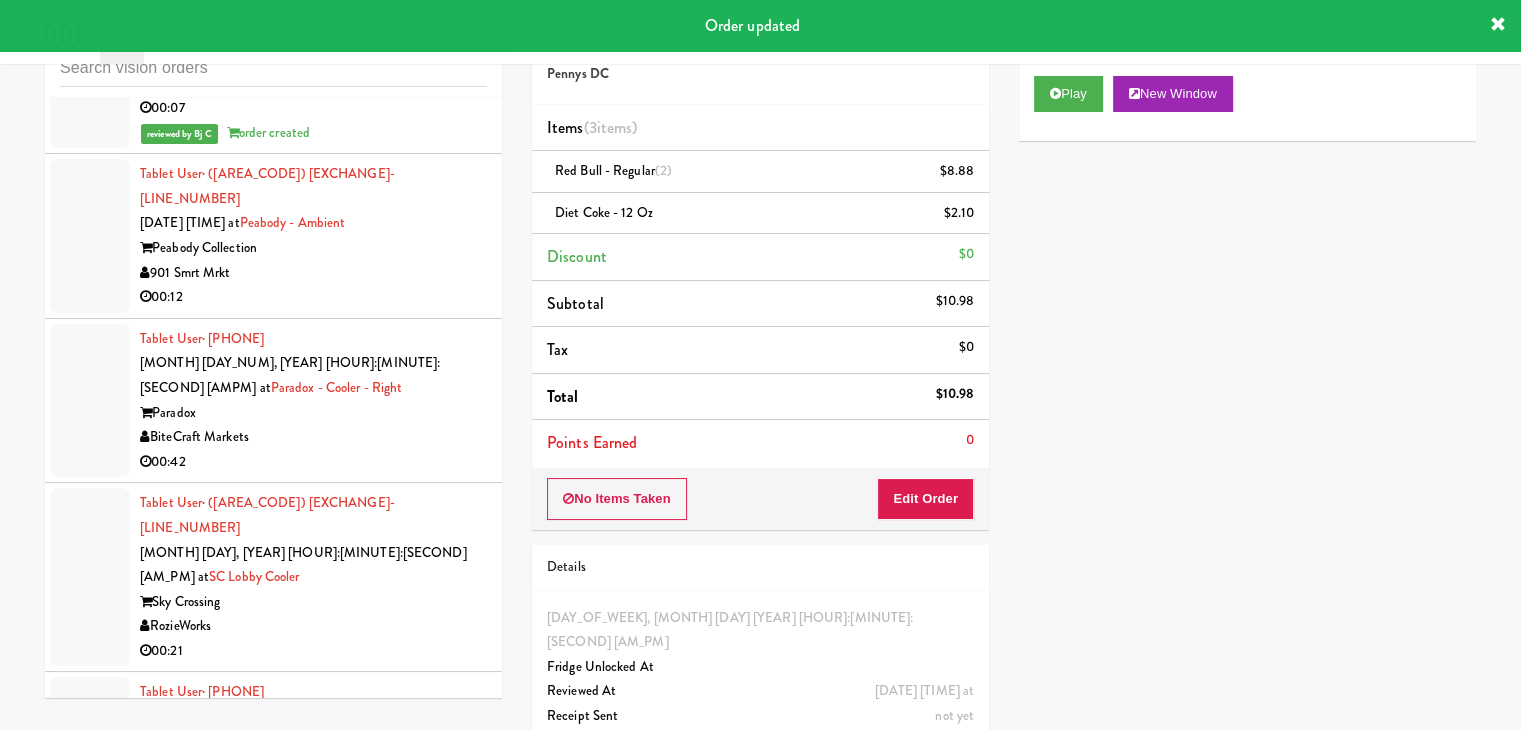 click on "Digital Vending" at bounding box center [313, 3316] 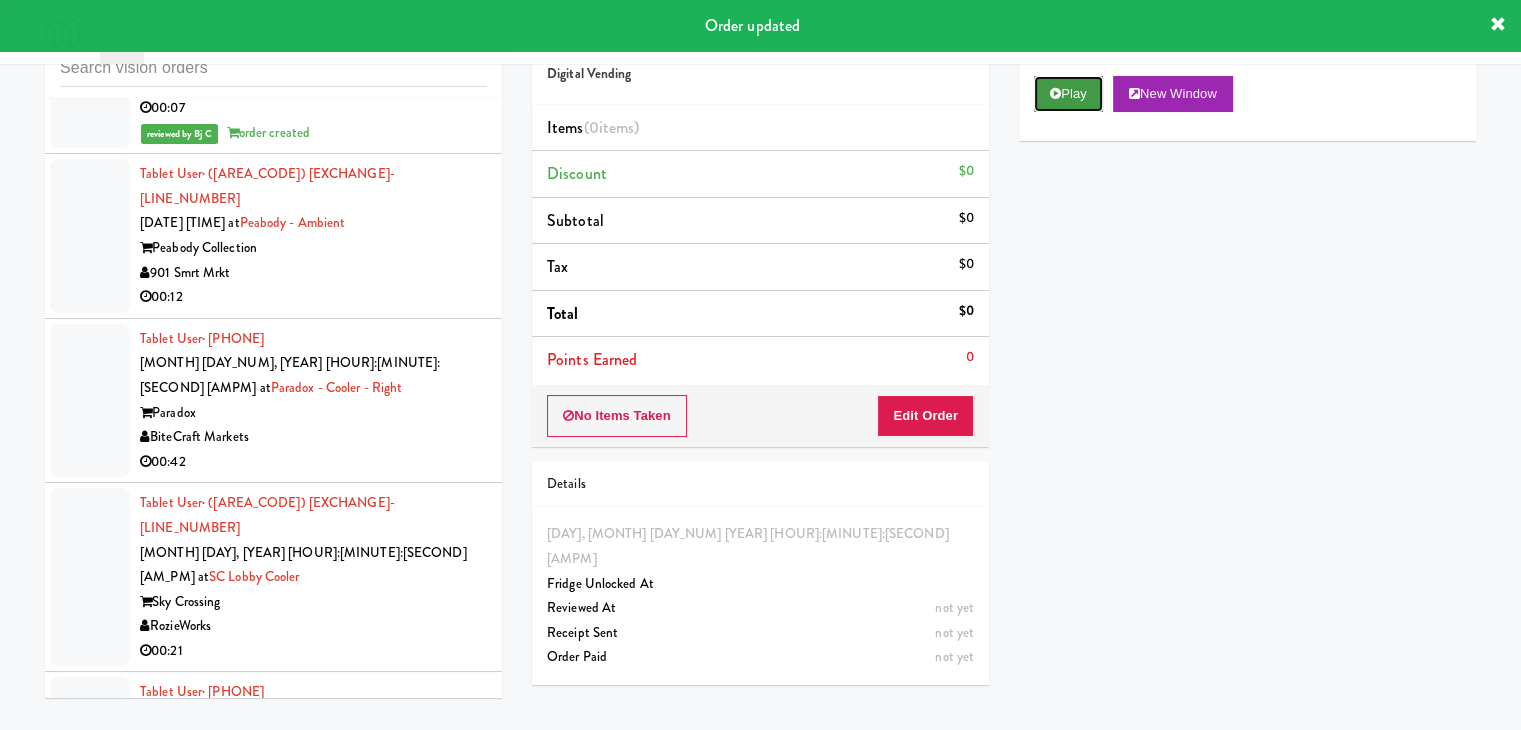 click on "Play" at bounding box center [1068, 94] 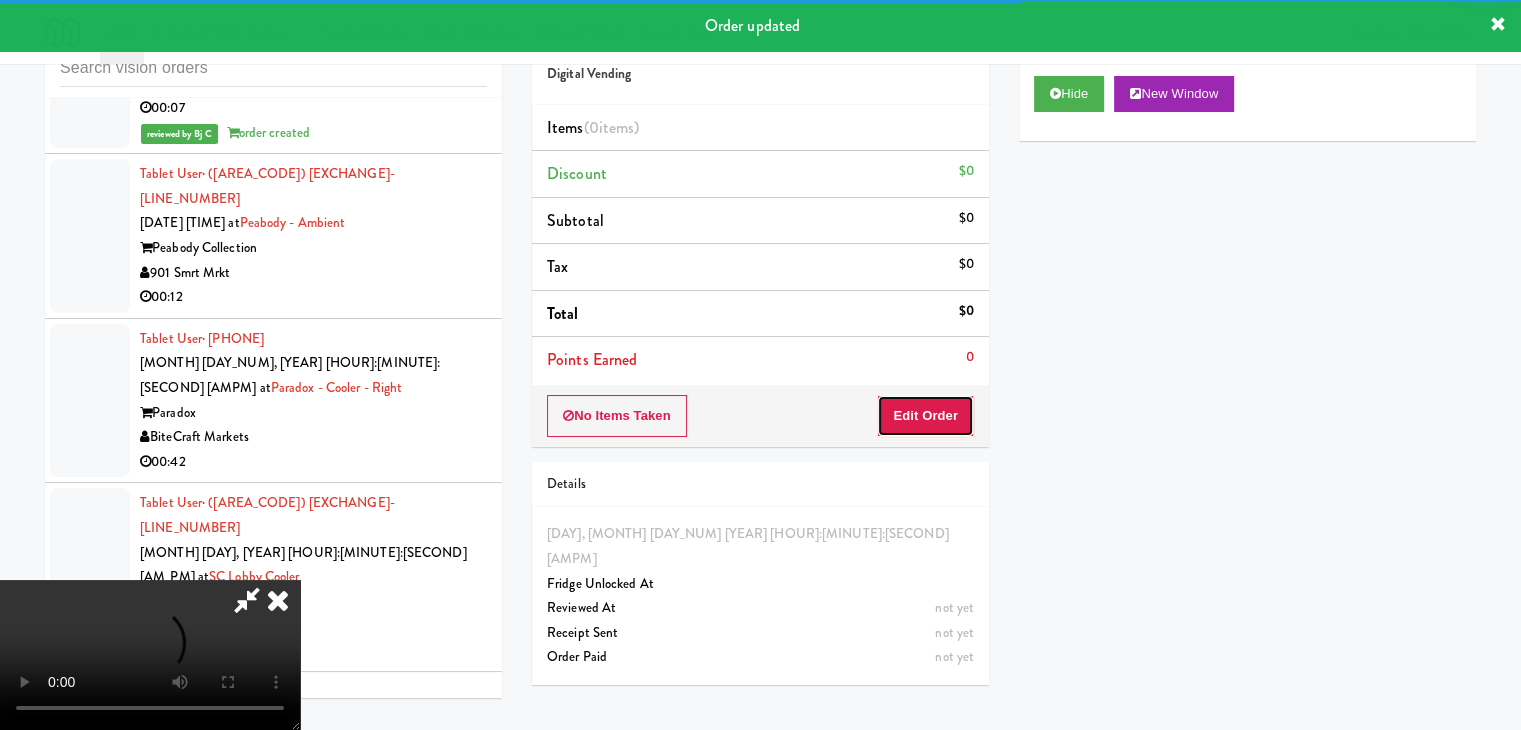 click on "Edit Order" at bounding box center (925, 416) 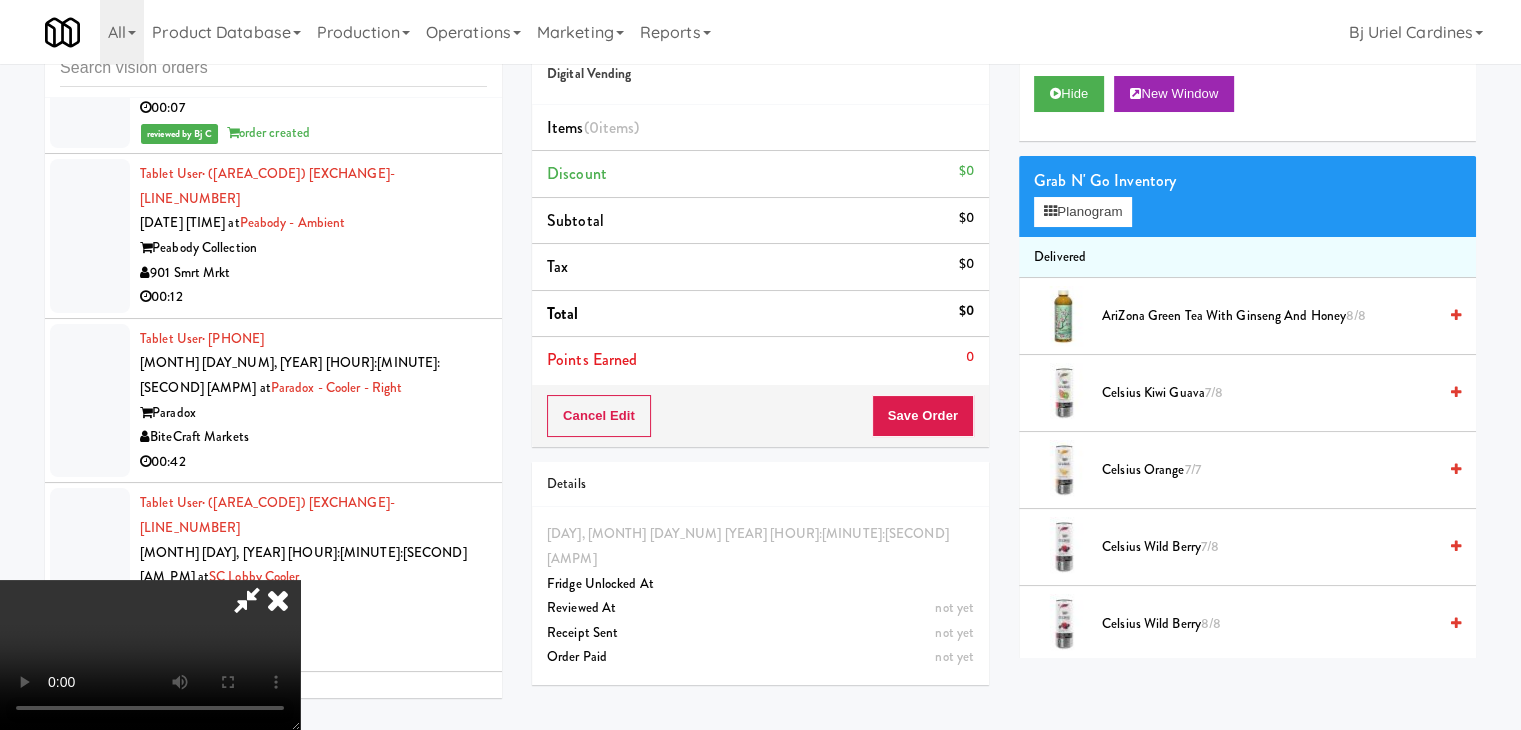 type 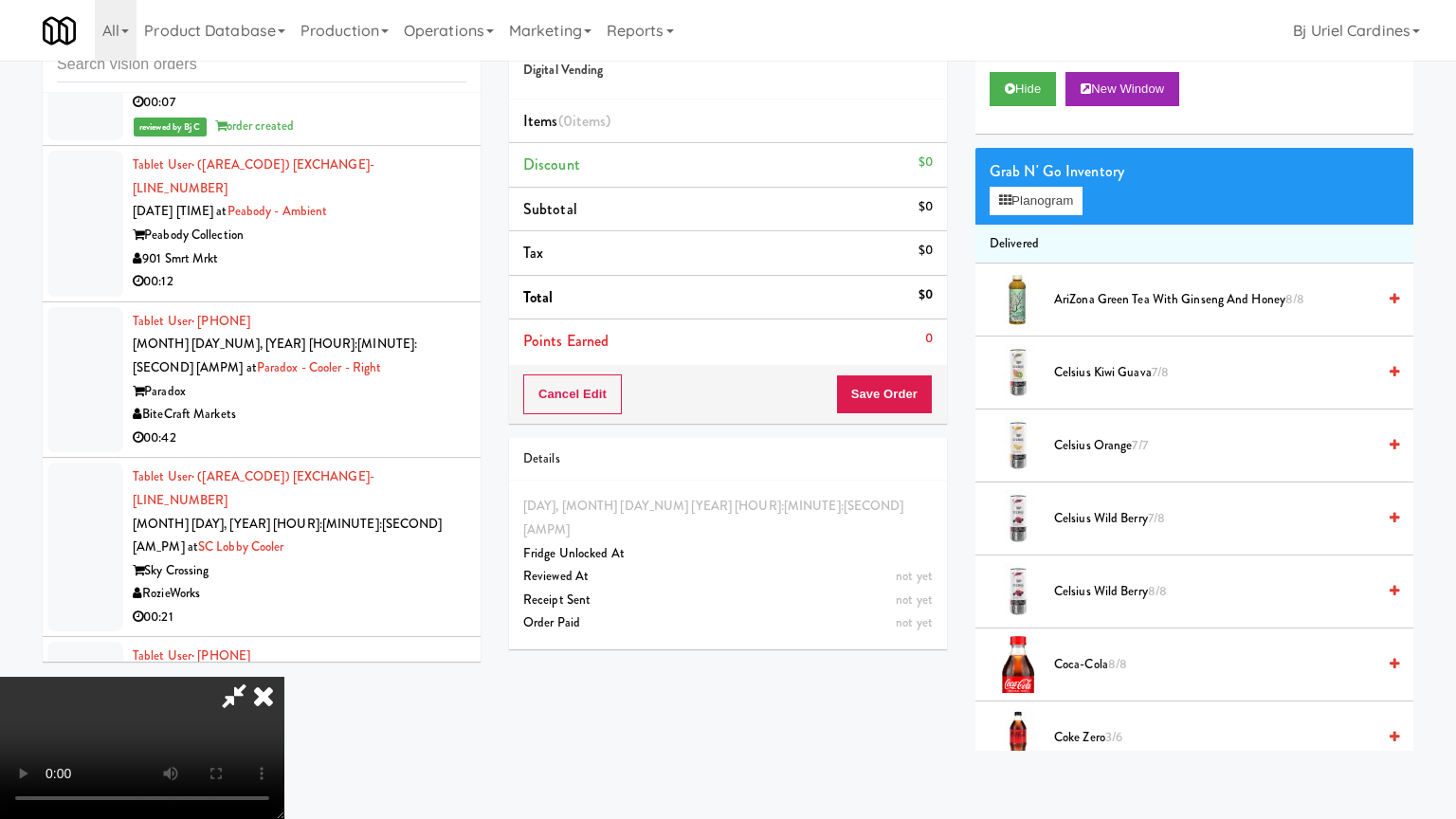 click at bounding box center (142, 748) 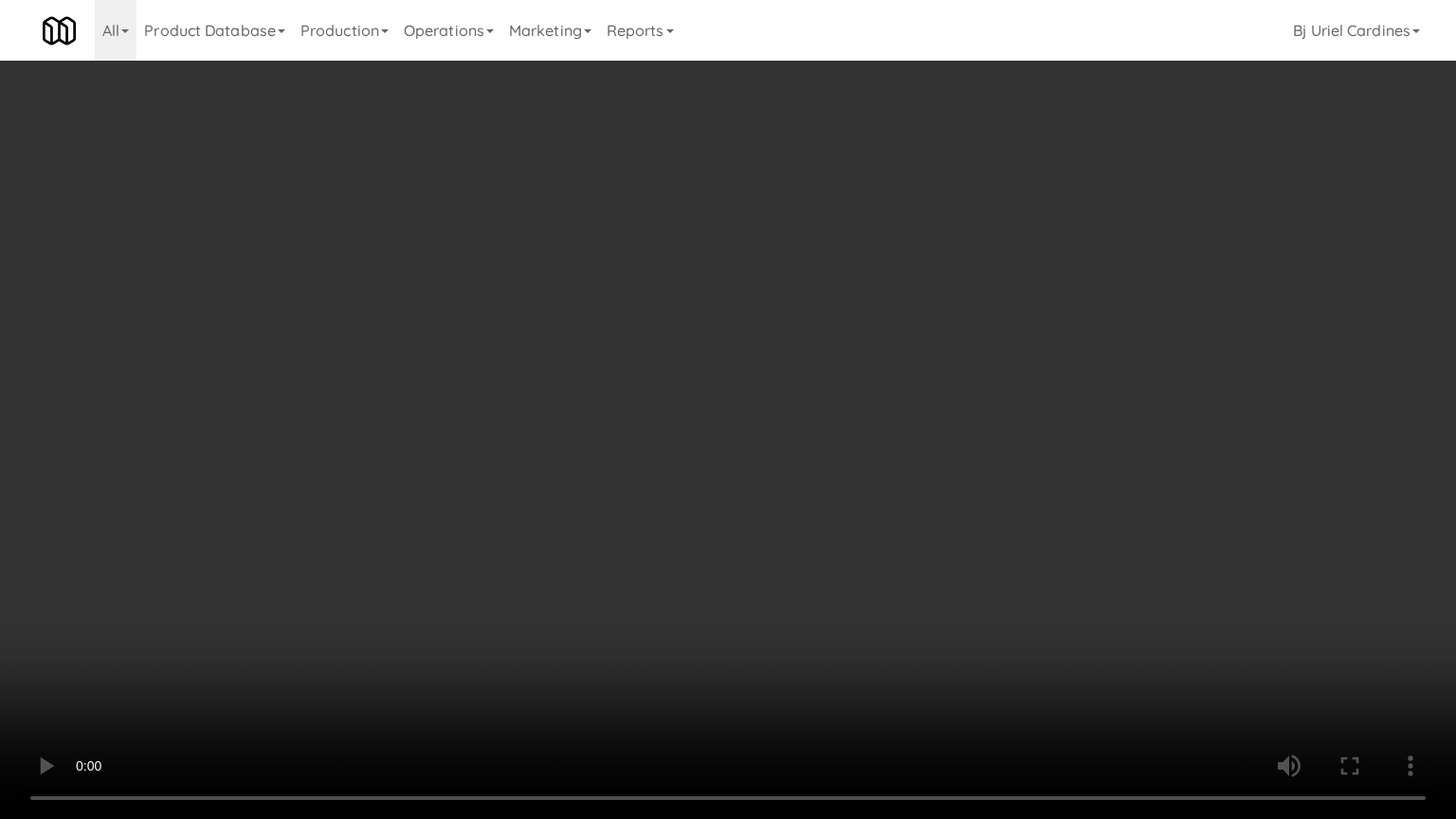 click at bounding box center [728, 410] 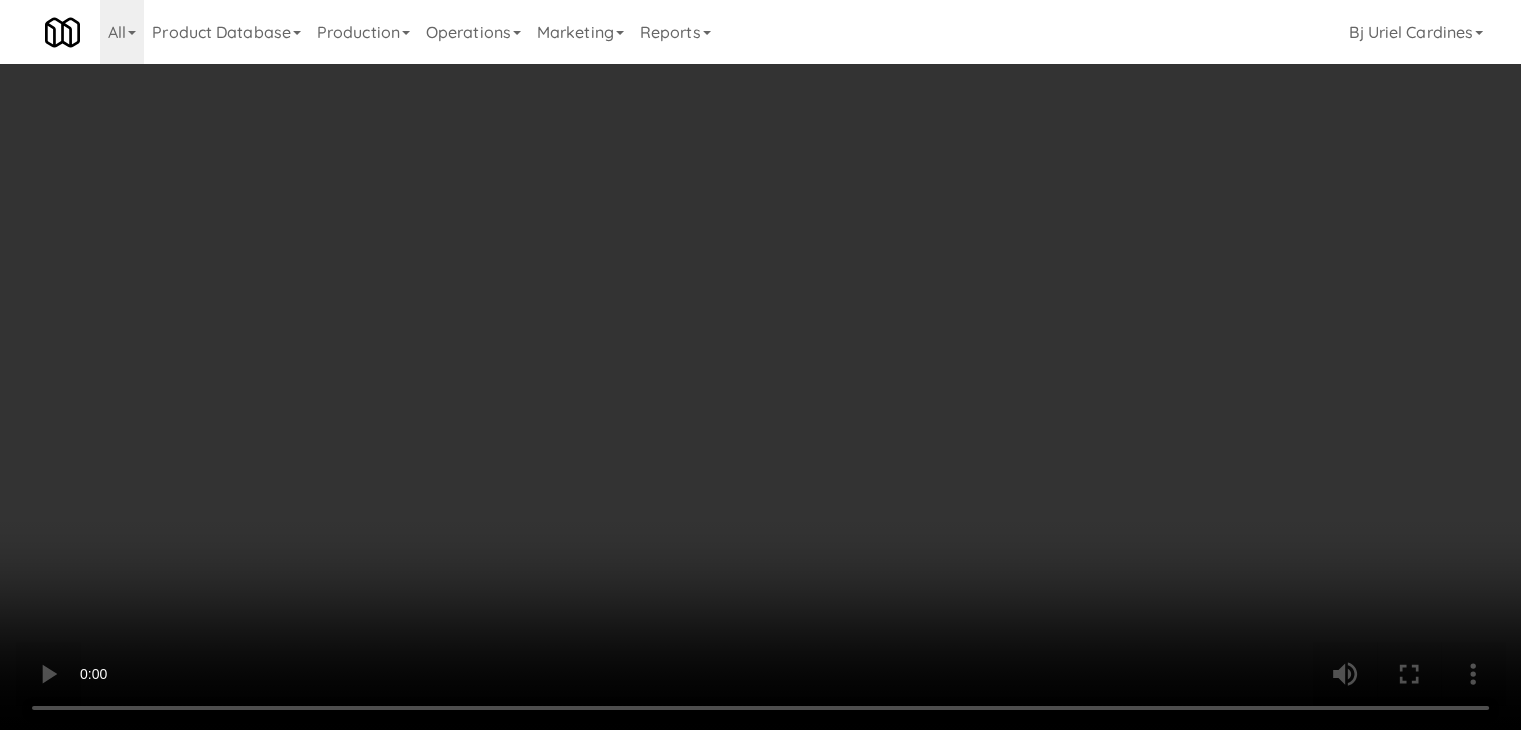 click on "Planogram" at bounding box center [1083, 212] 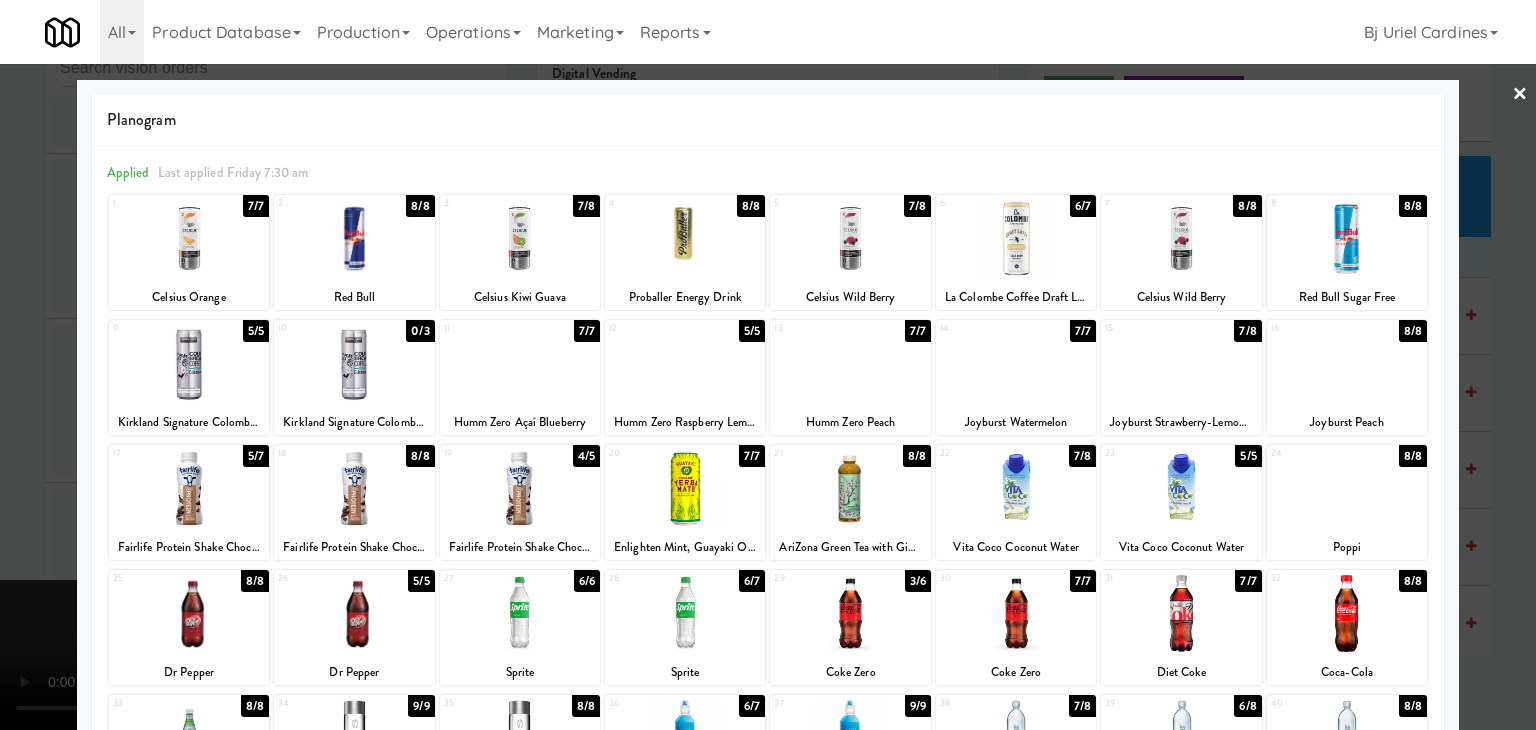 click at bounding box center [1347, 613] 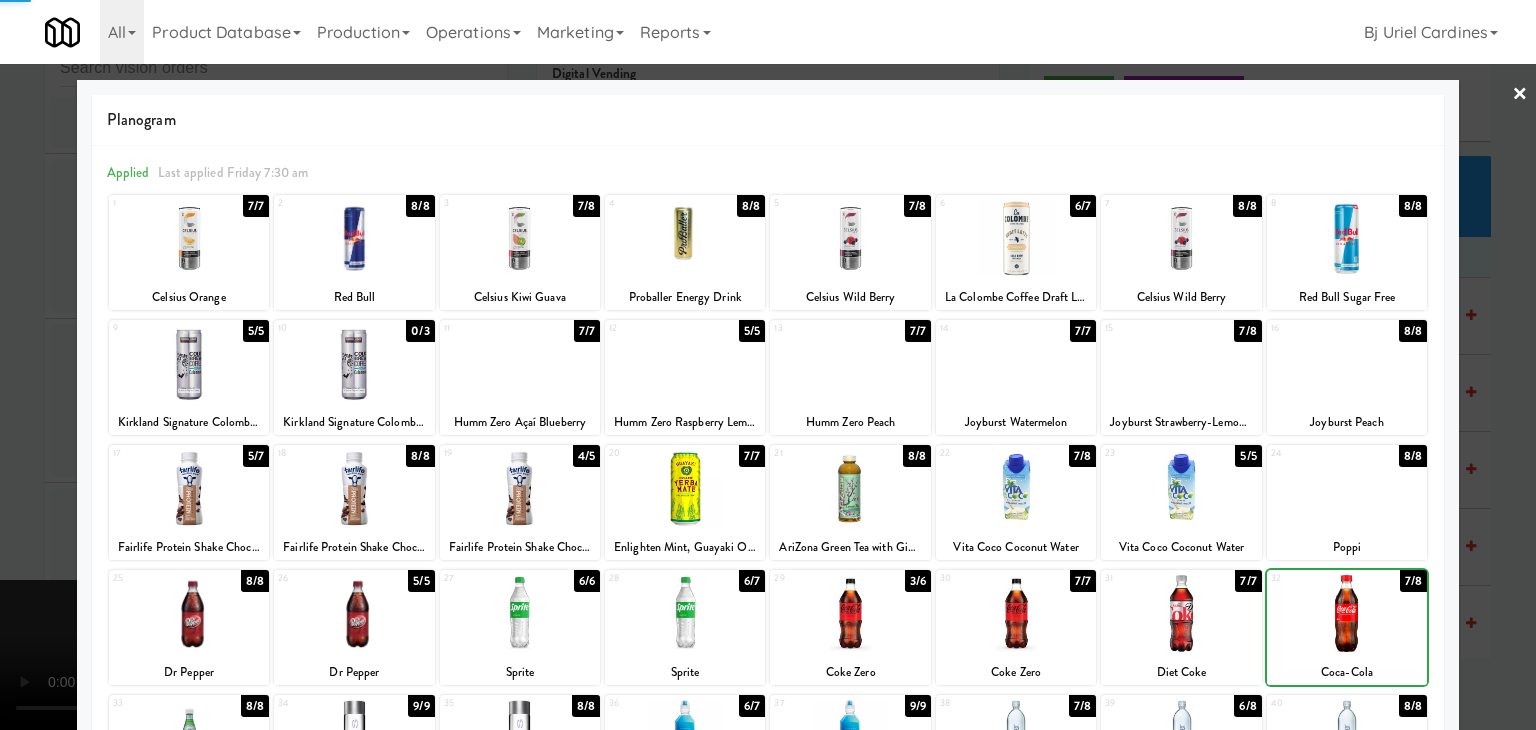click at bounding box center (768, 365) 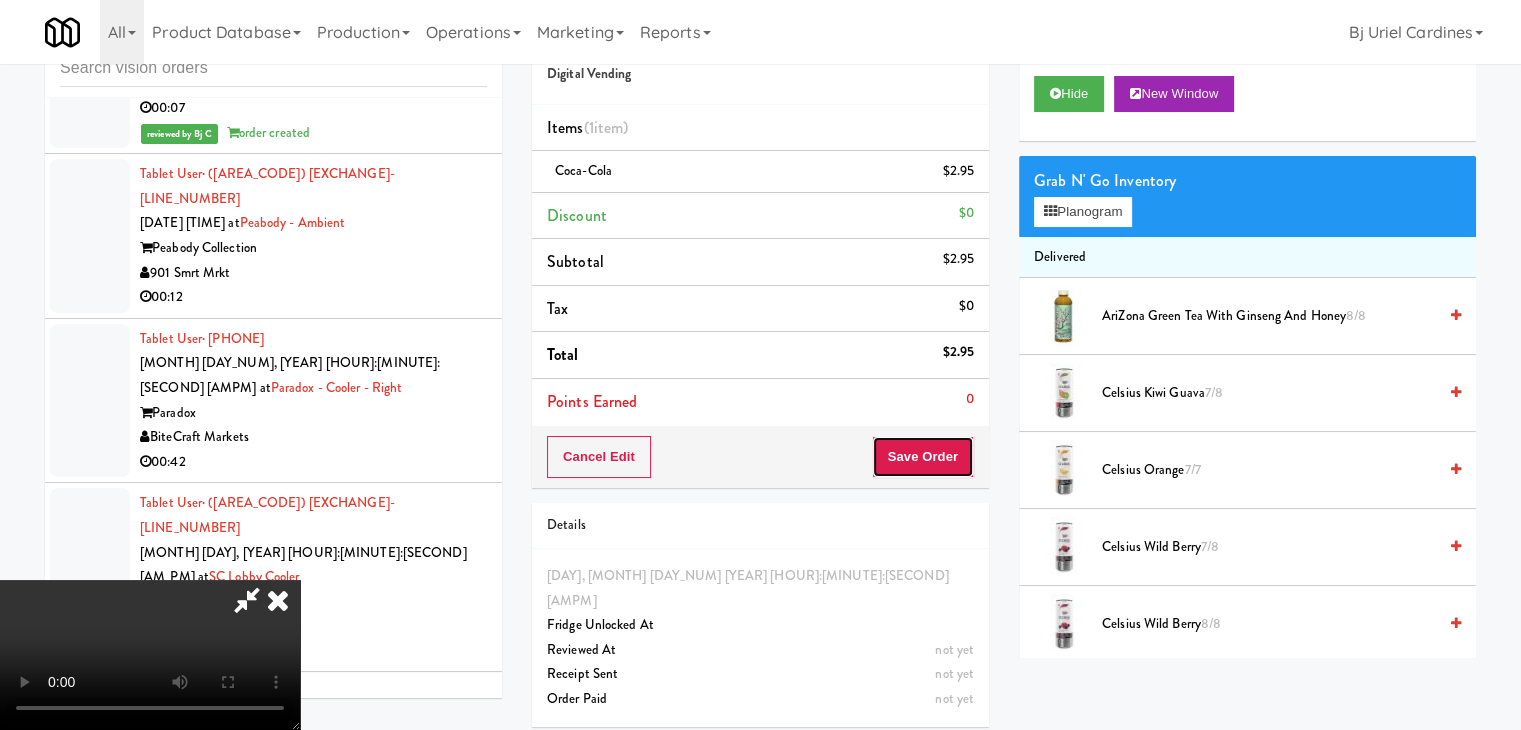 click on "Save Order" at bounding box center [923, 457] 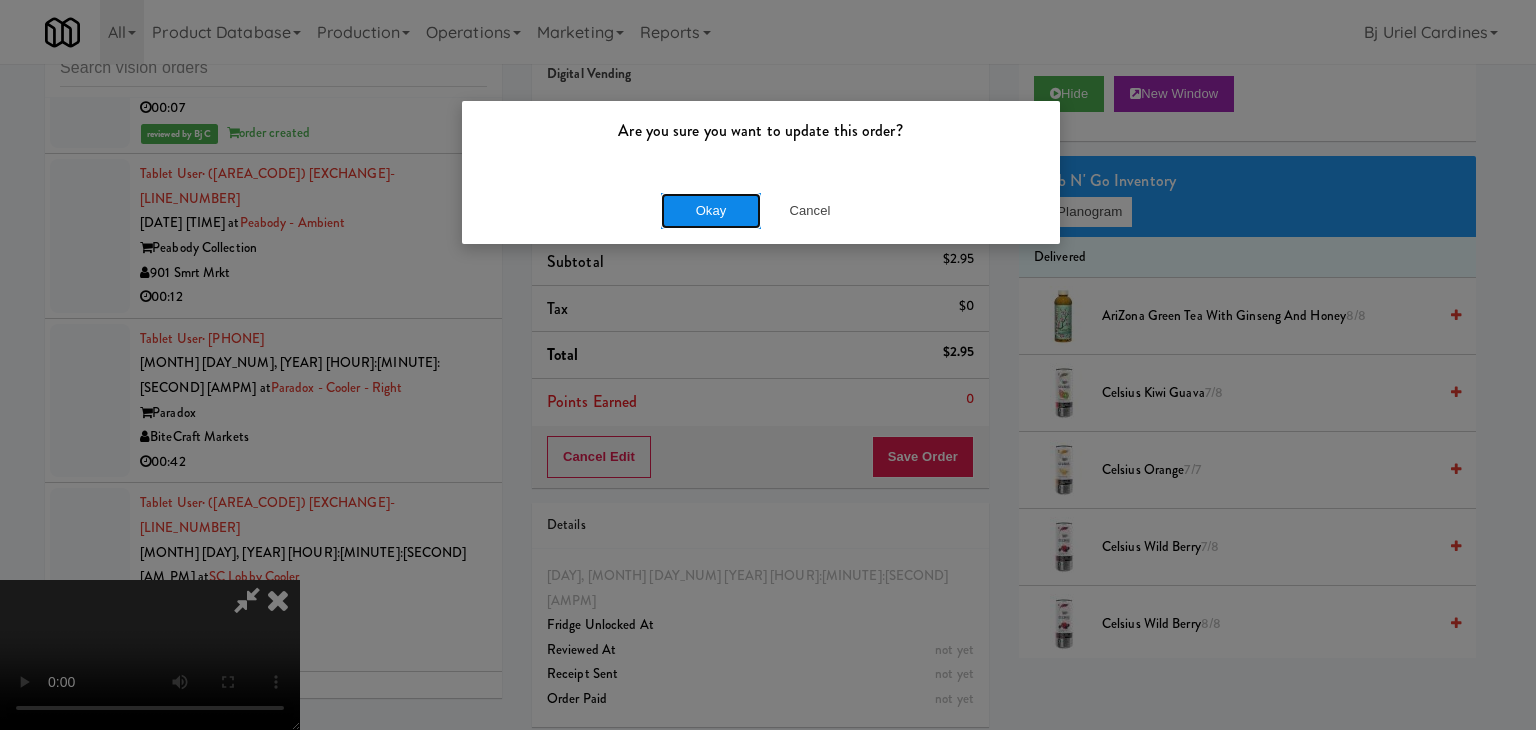 click on "Okay" at bounding box center [711, 211] 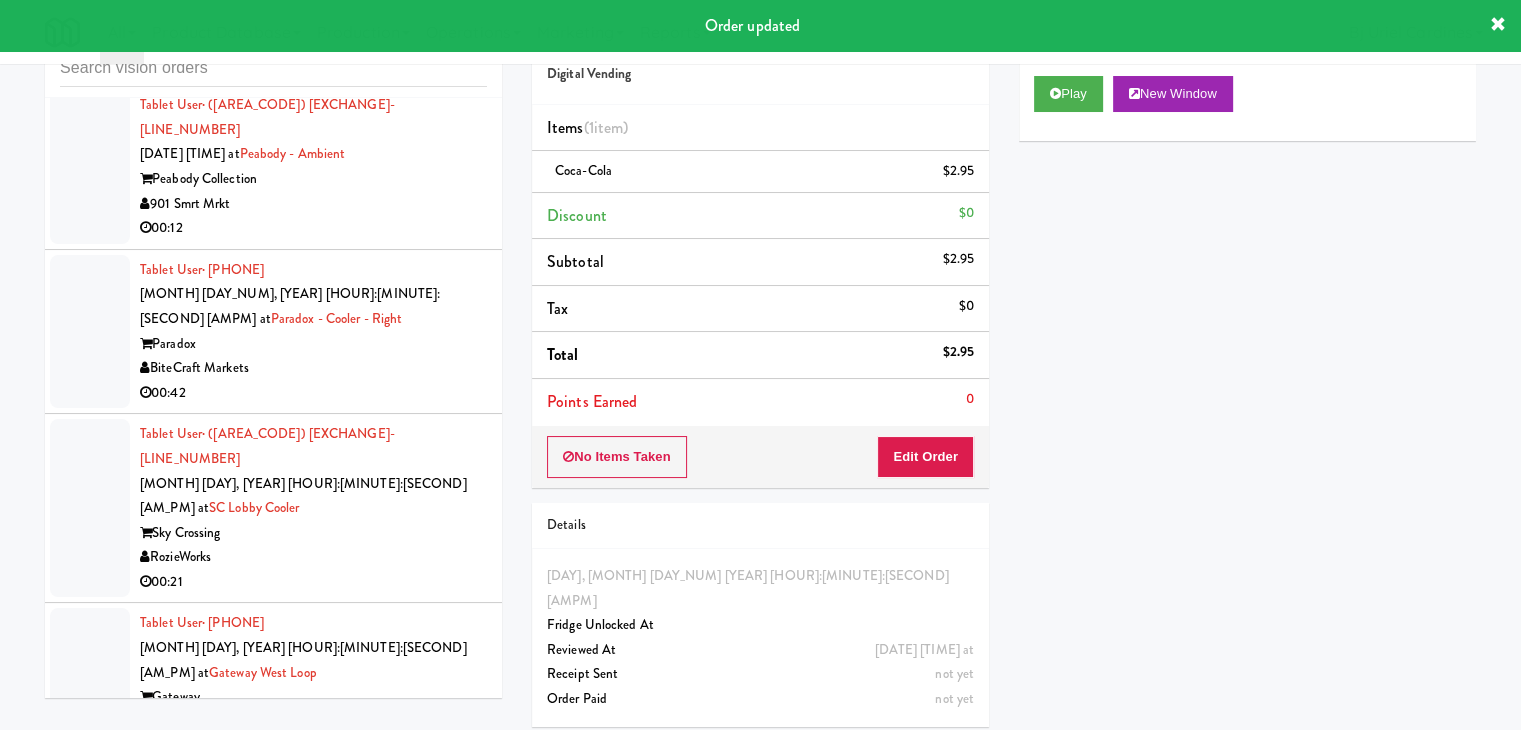 scroll, scrollTop: 19475, scrollLeft: 0, axis: vertical 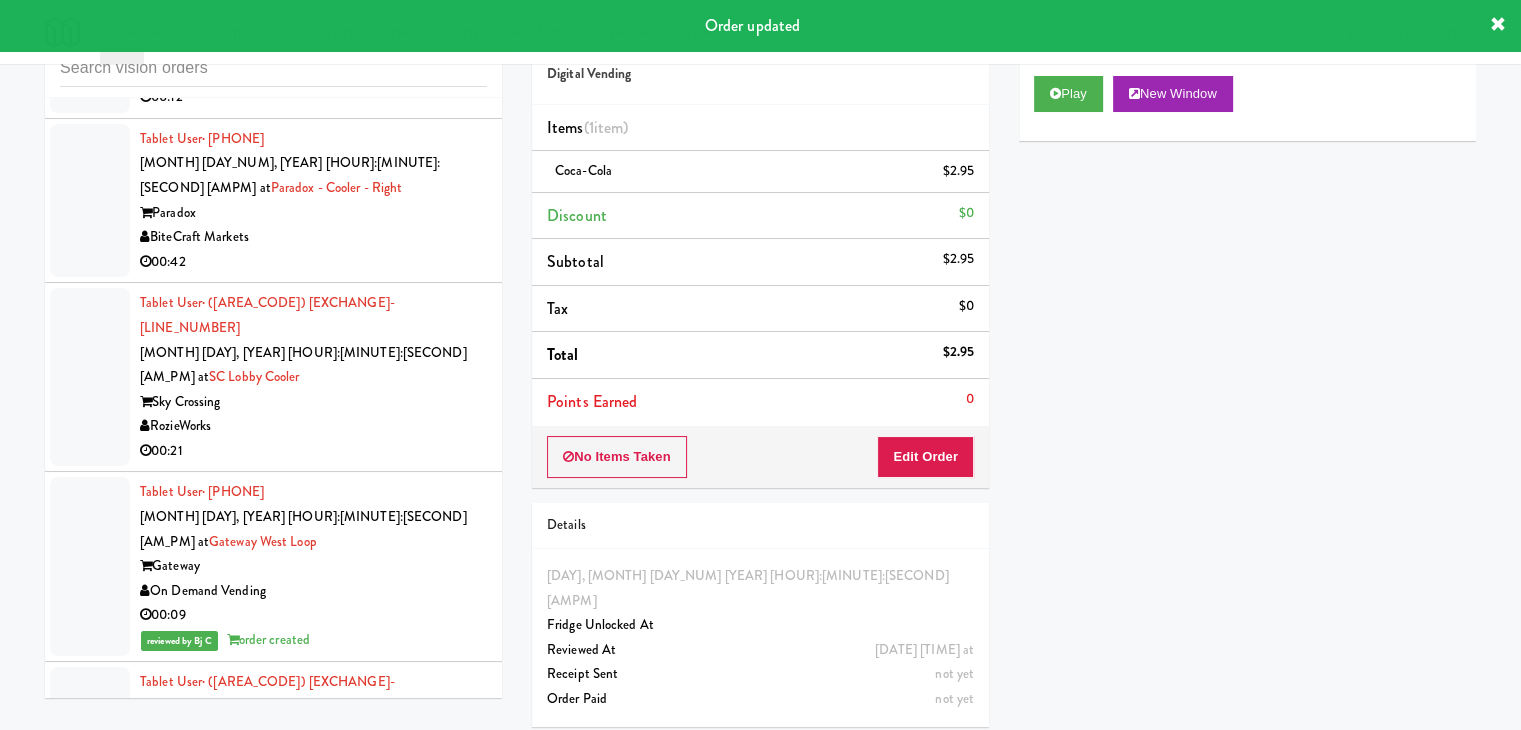 drag, startPoint x: 408, startPoint y: 336, endPoint x: 601, endPoint y: 291, distance: 198.17668 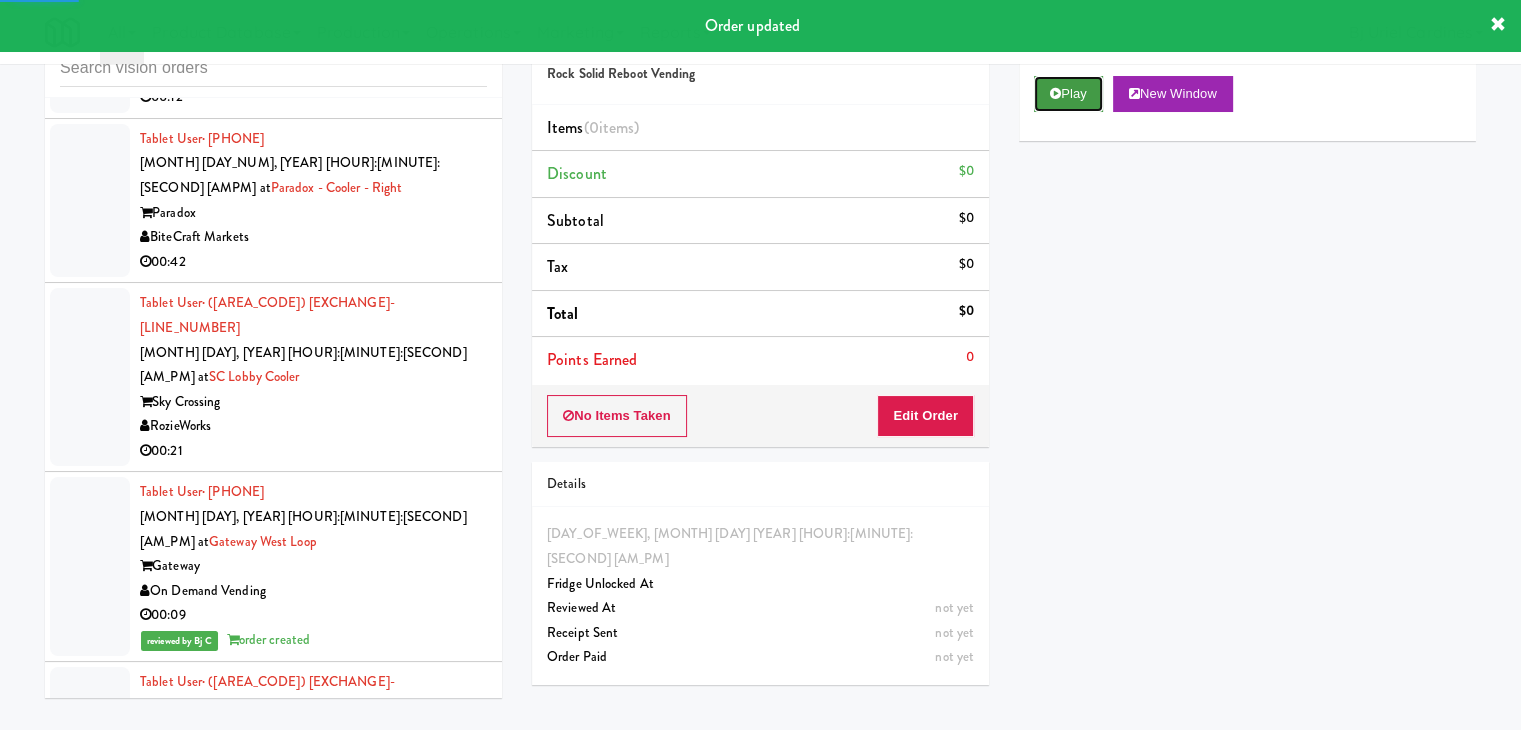 click on "Play" at bounding box center (1068, 94) 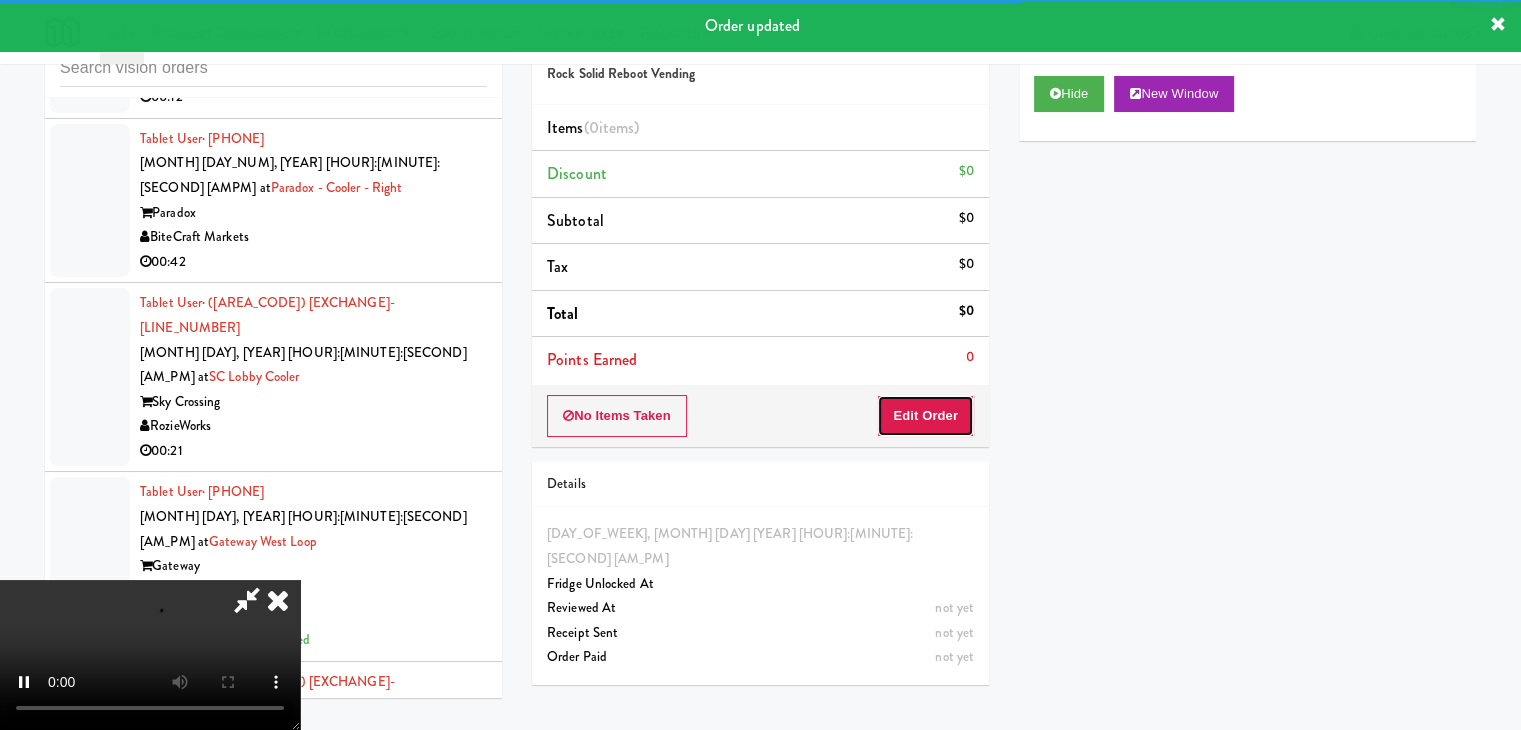 click on "Edit Order" at bounding box center [925, 416] 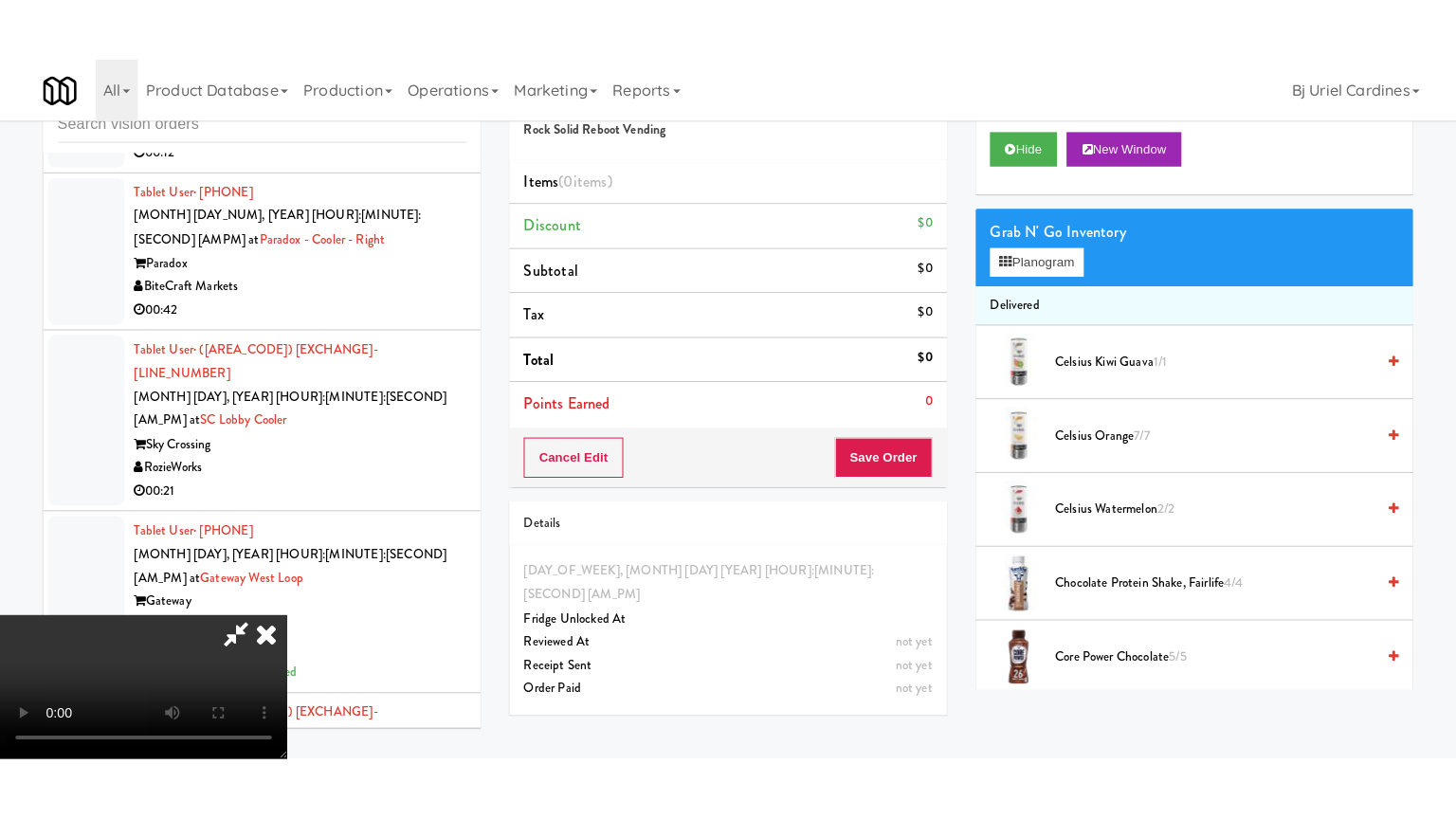 scroll, scrollTop: 266, scrollLeft: 0, axis: vertical 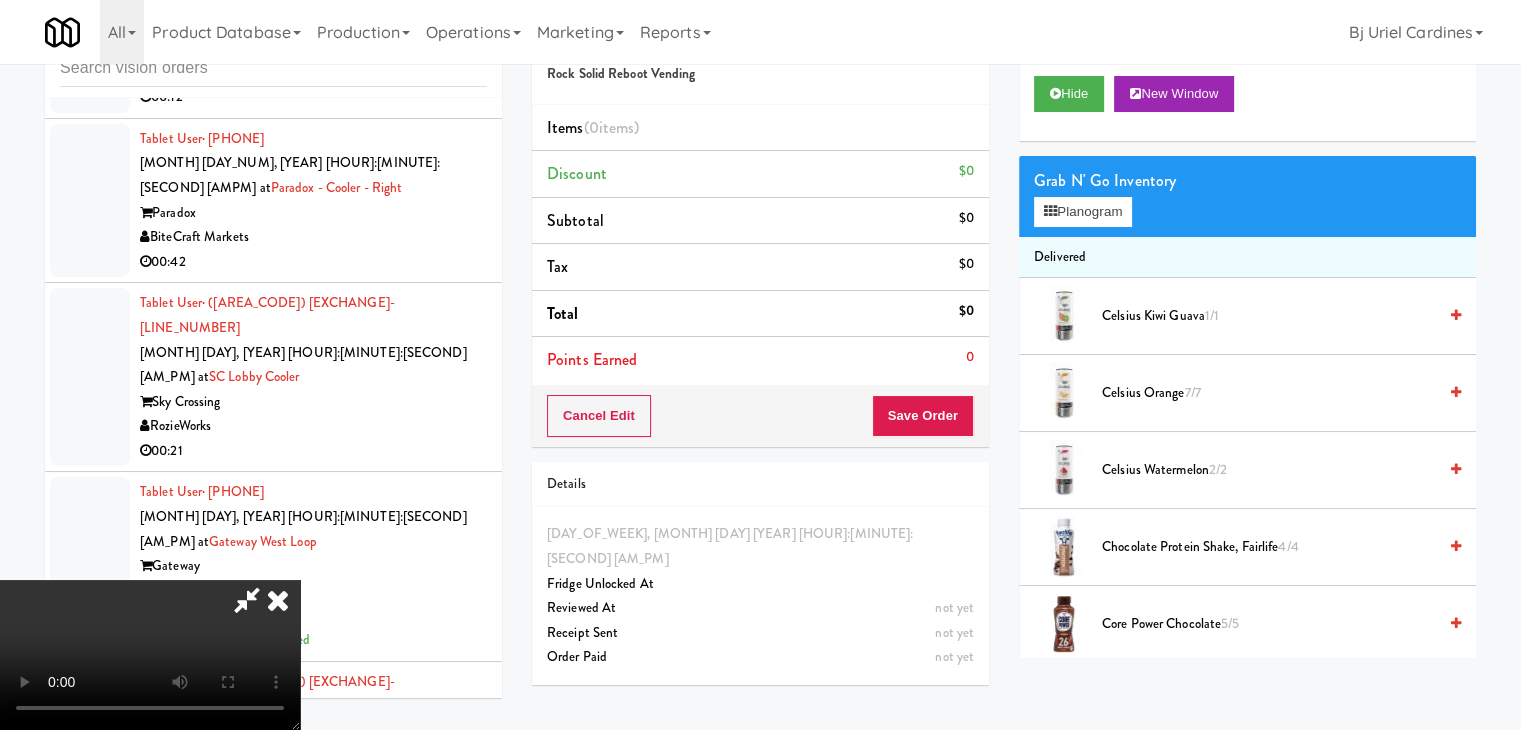 type 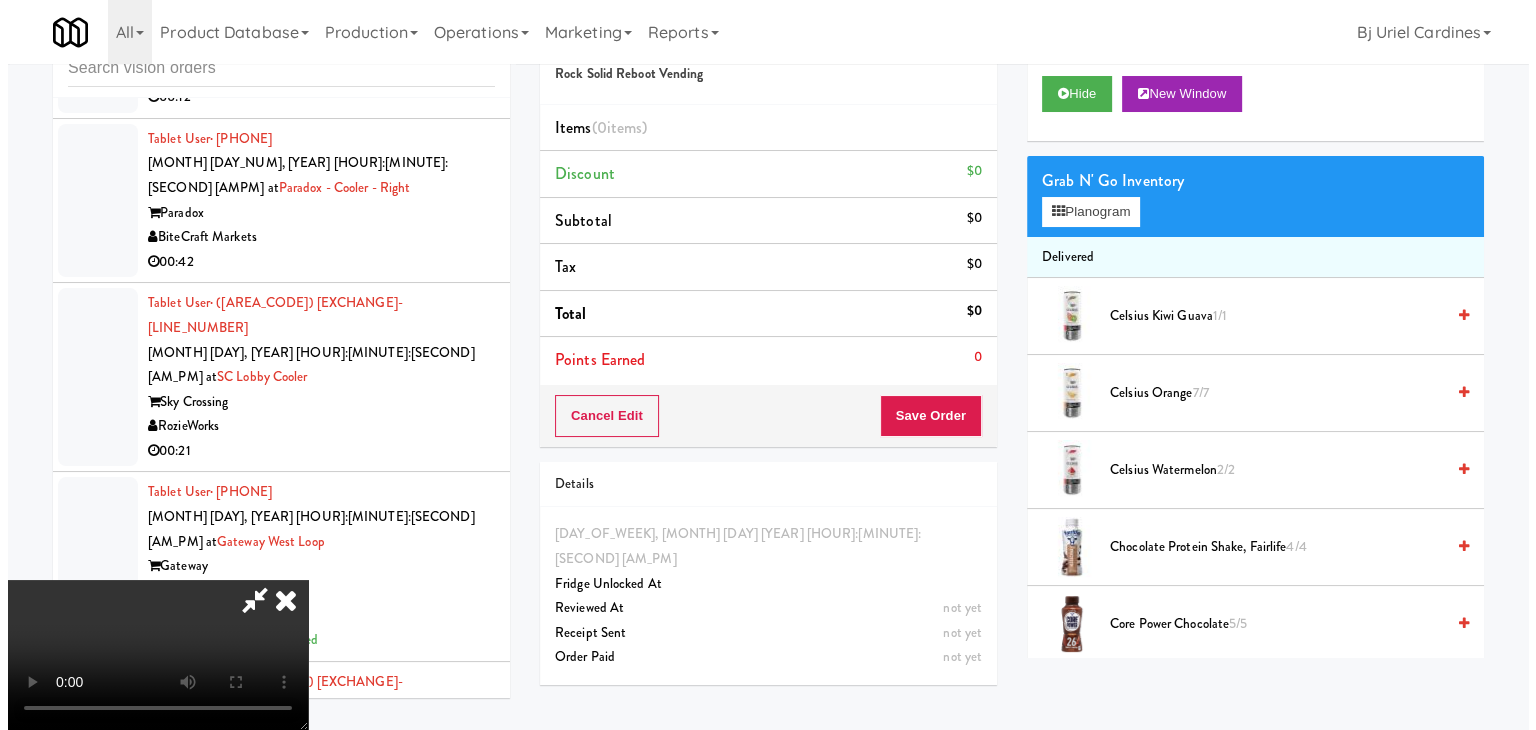 scroll, scrollTop: 0, scrollLeft: 0, axis: both 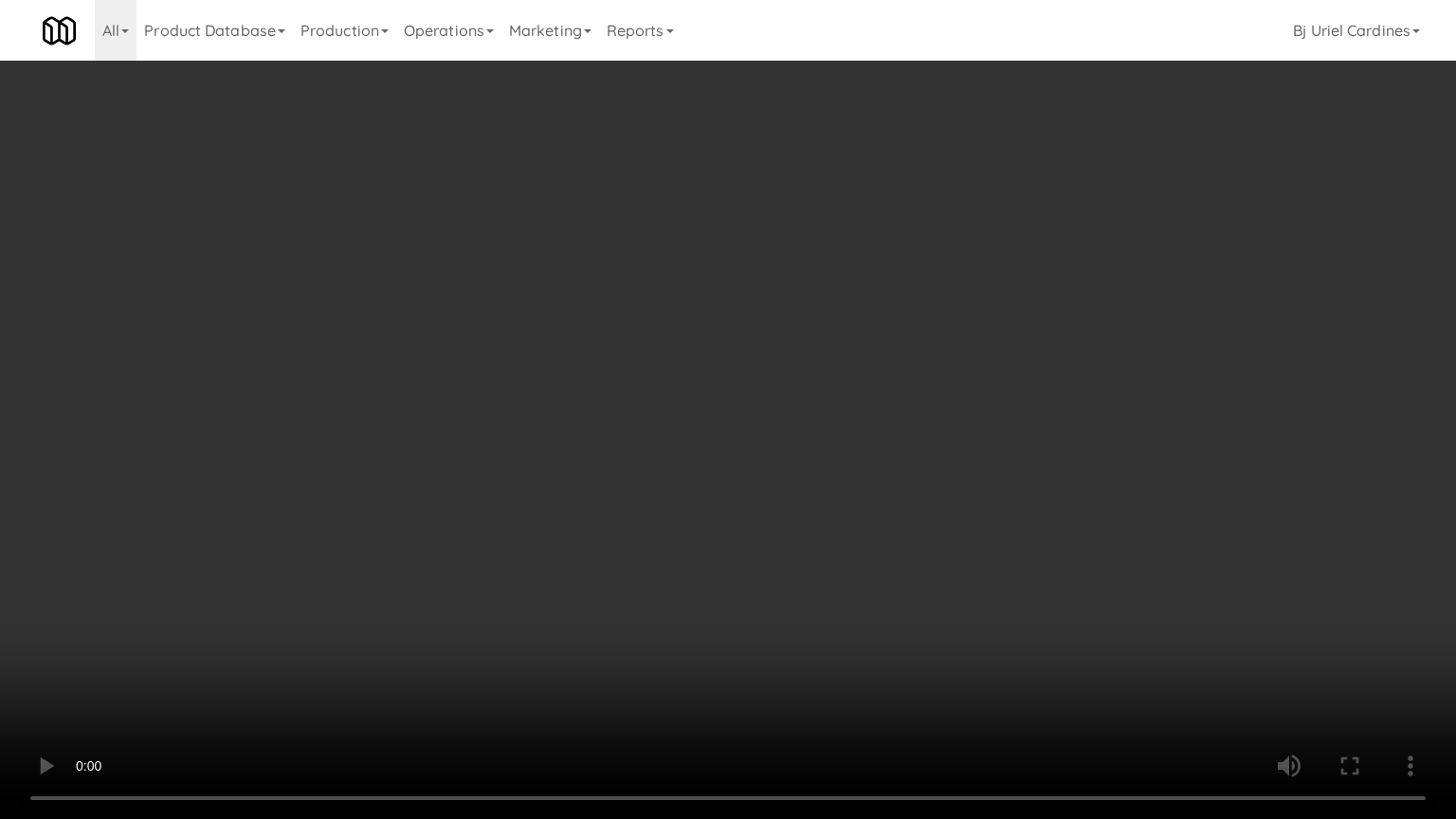 click at bounding box center [728, 410] 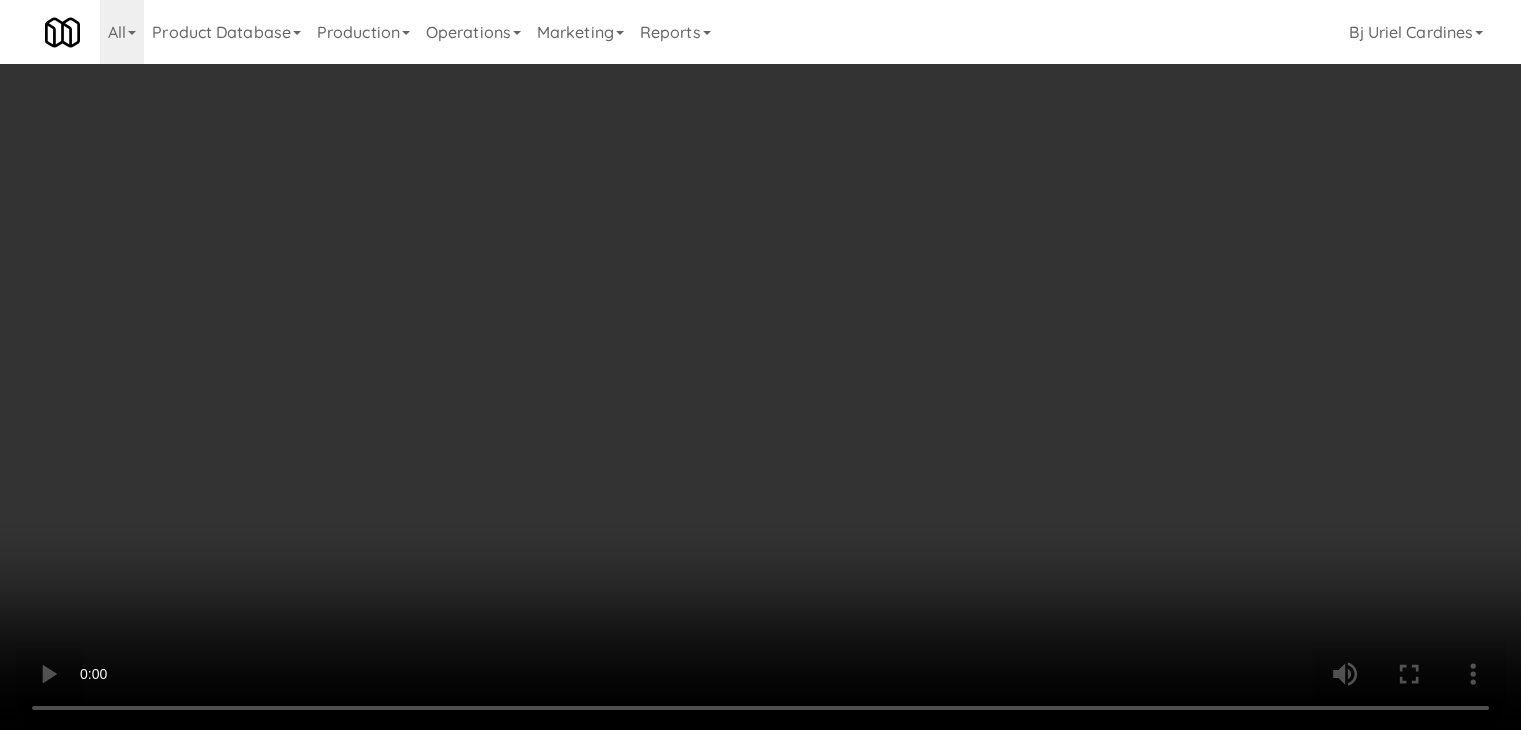 click on "Planogram" at bounding box center [1083, 212] 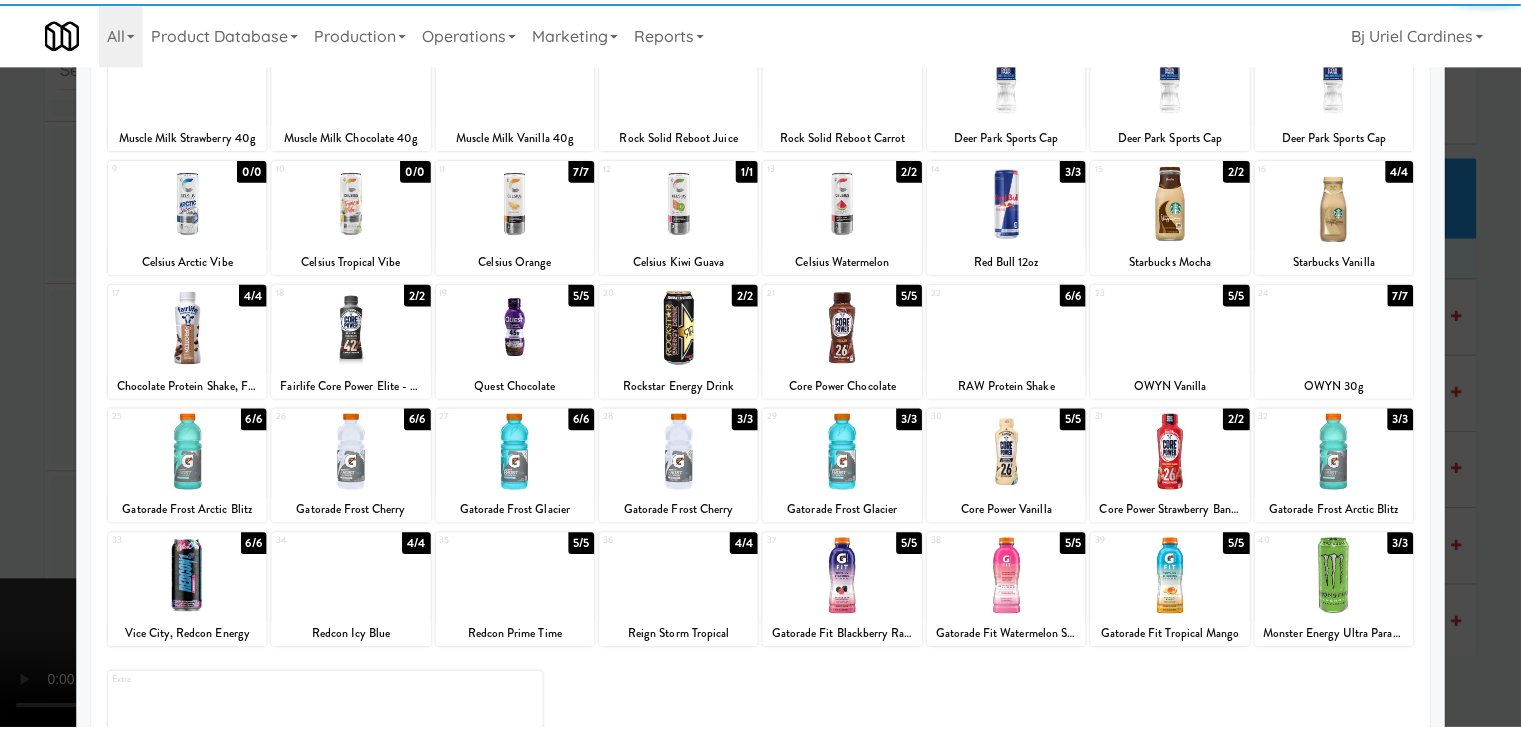 scroll, scrollTop: 200, scrollLeft: 0, axis: vertical 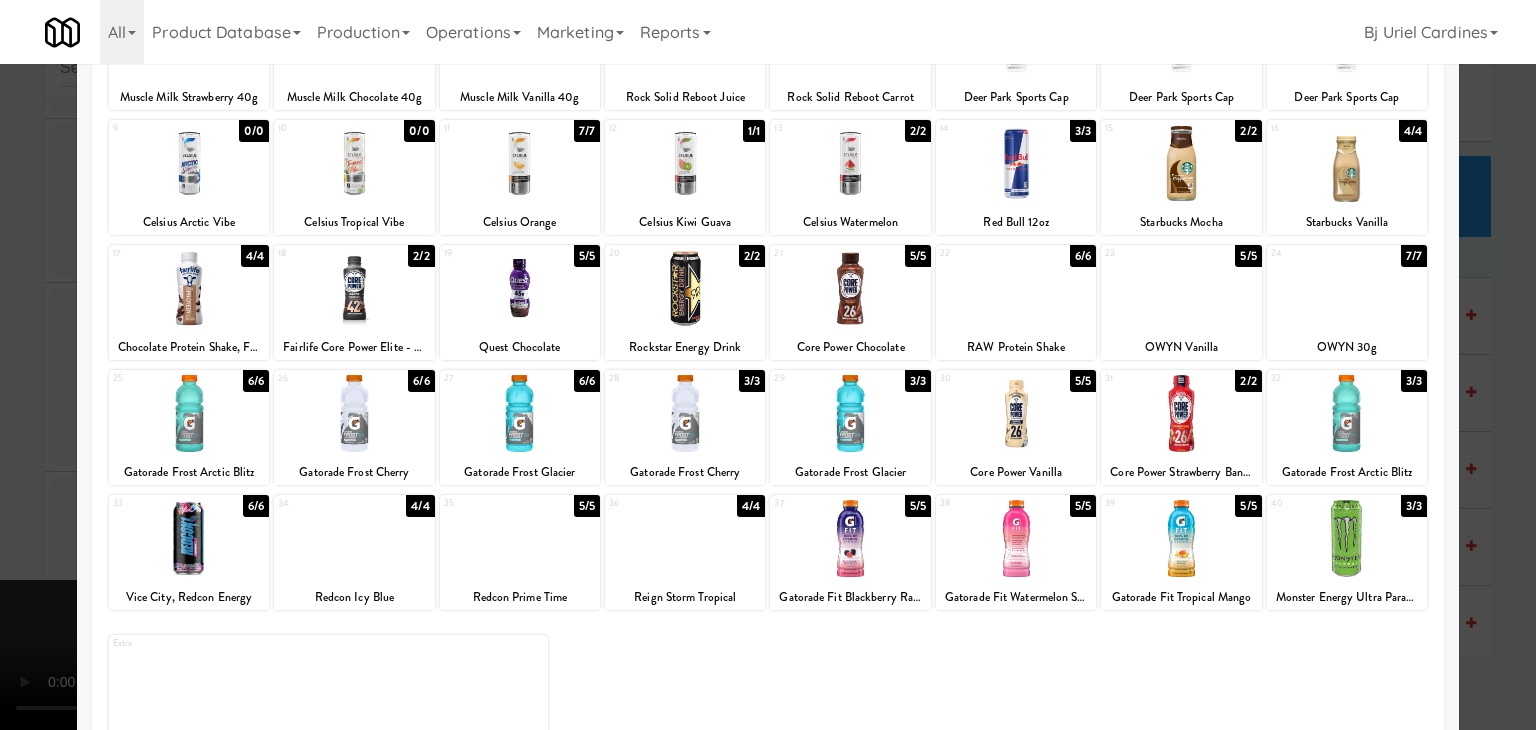click at bounding box center [1181, 288] 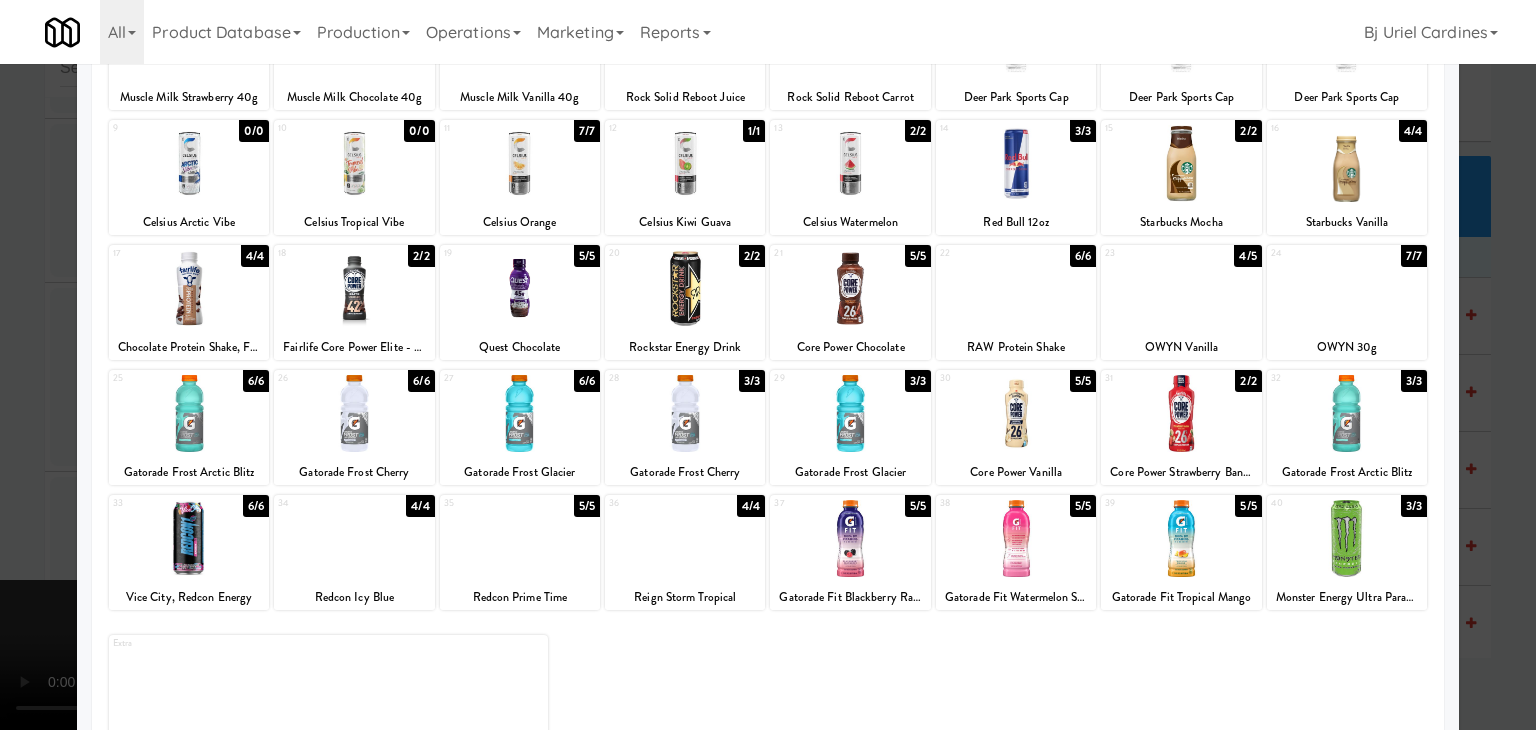 click at bounding box center [768, 365] 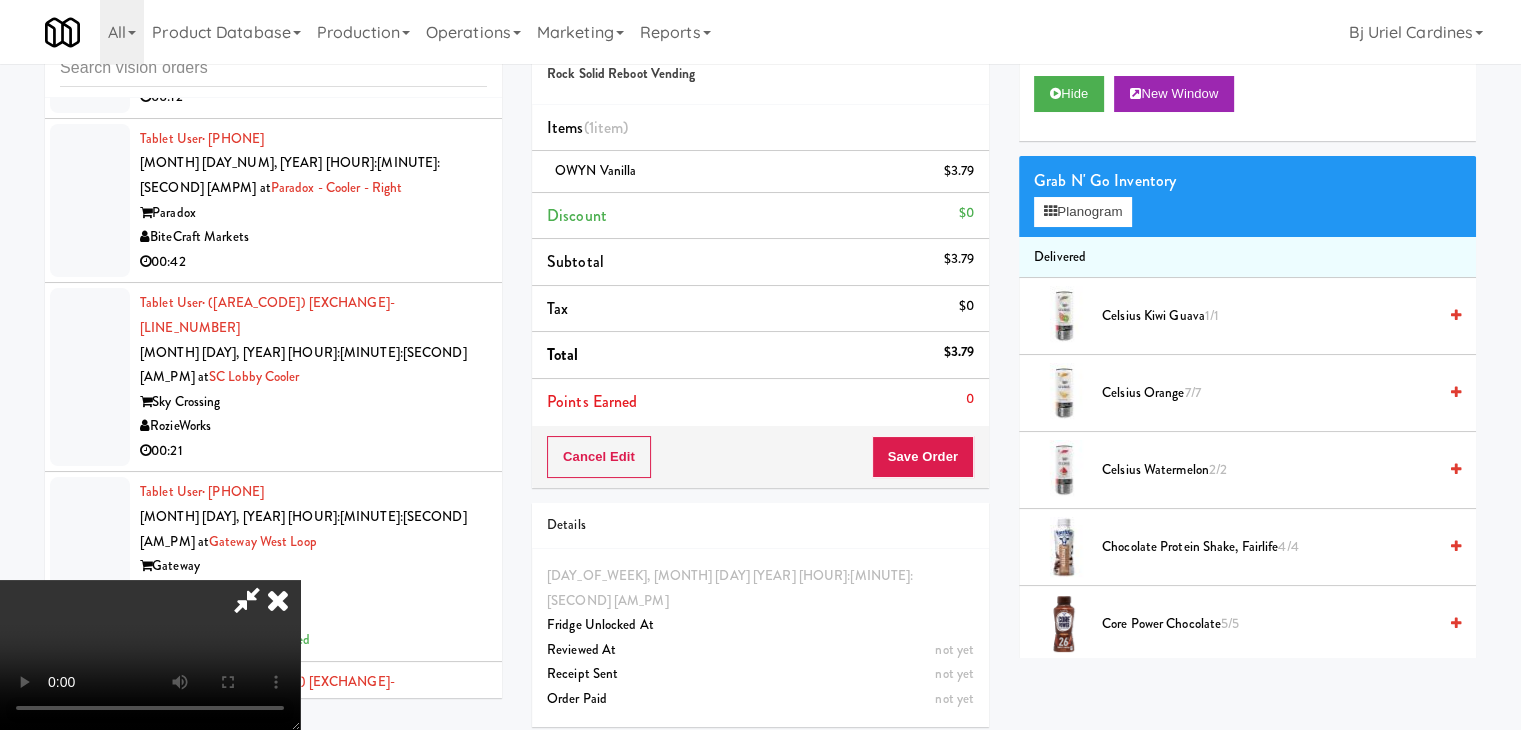 click at bounding box center [150, 655] 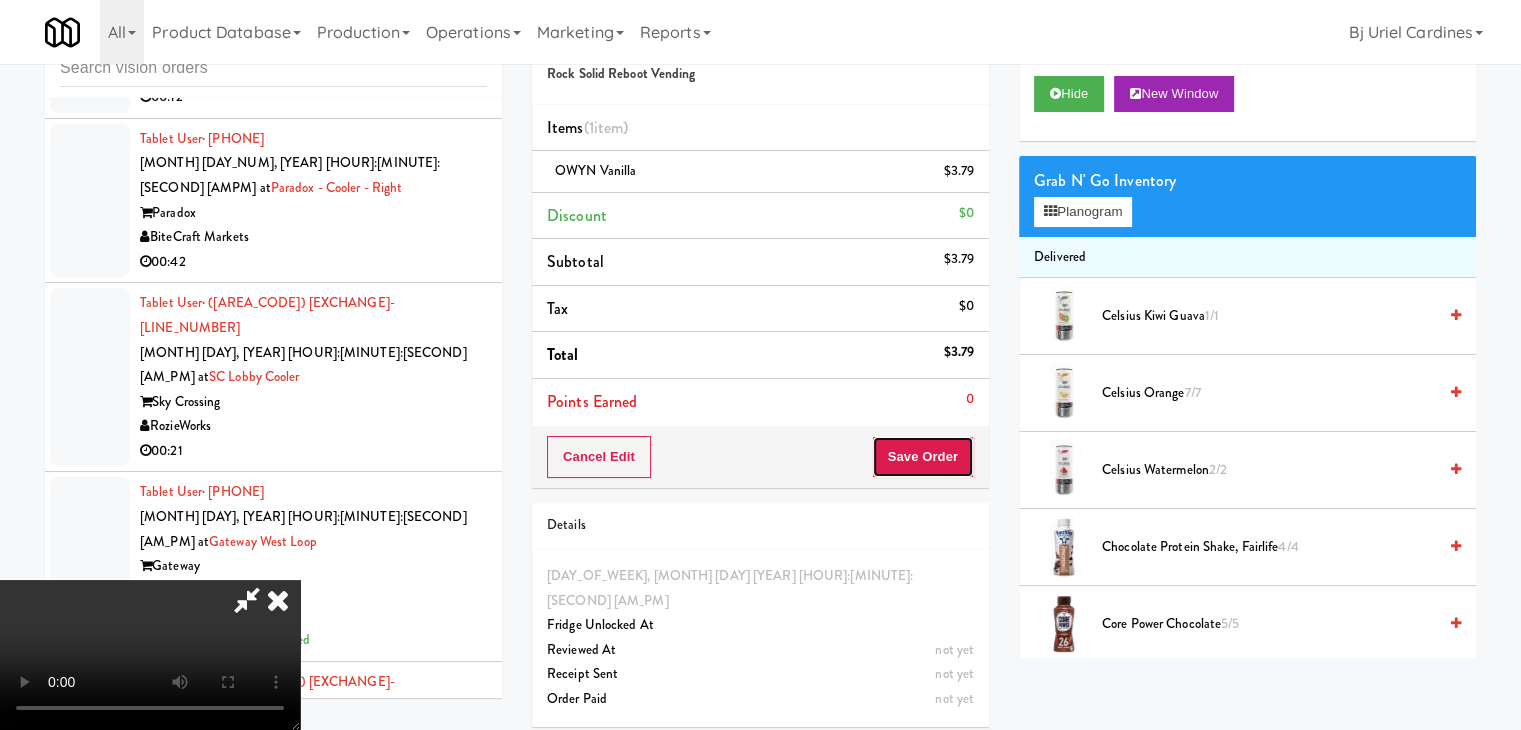 click on "Save Order" at bounding box center [923, 457] 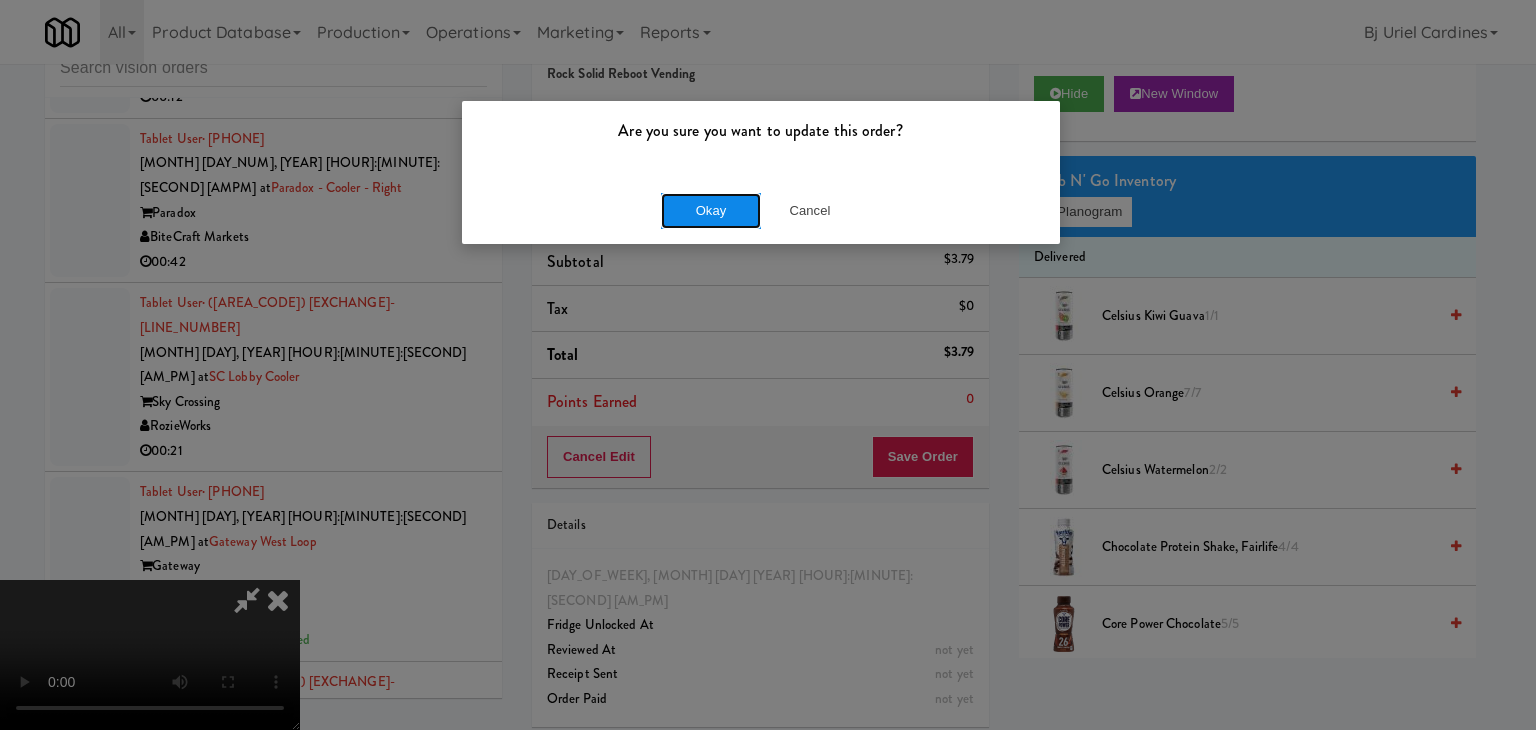 drag, startPoint x: 710, startPoint y: 199, endPoint x: 690, endPoint y: 201, distance: 20.09975 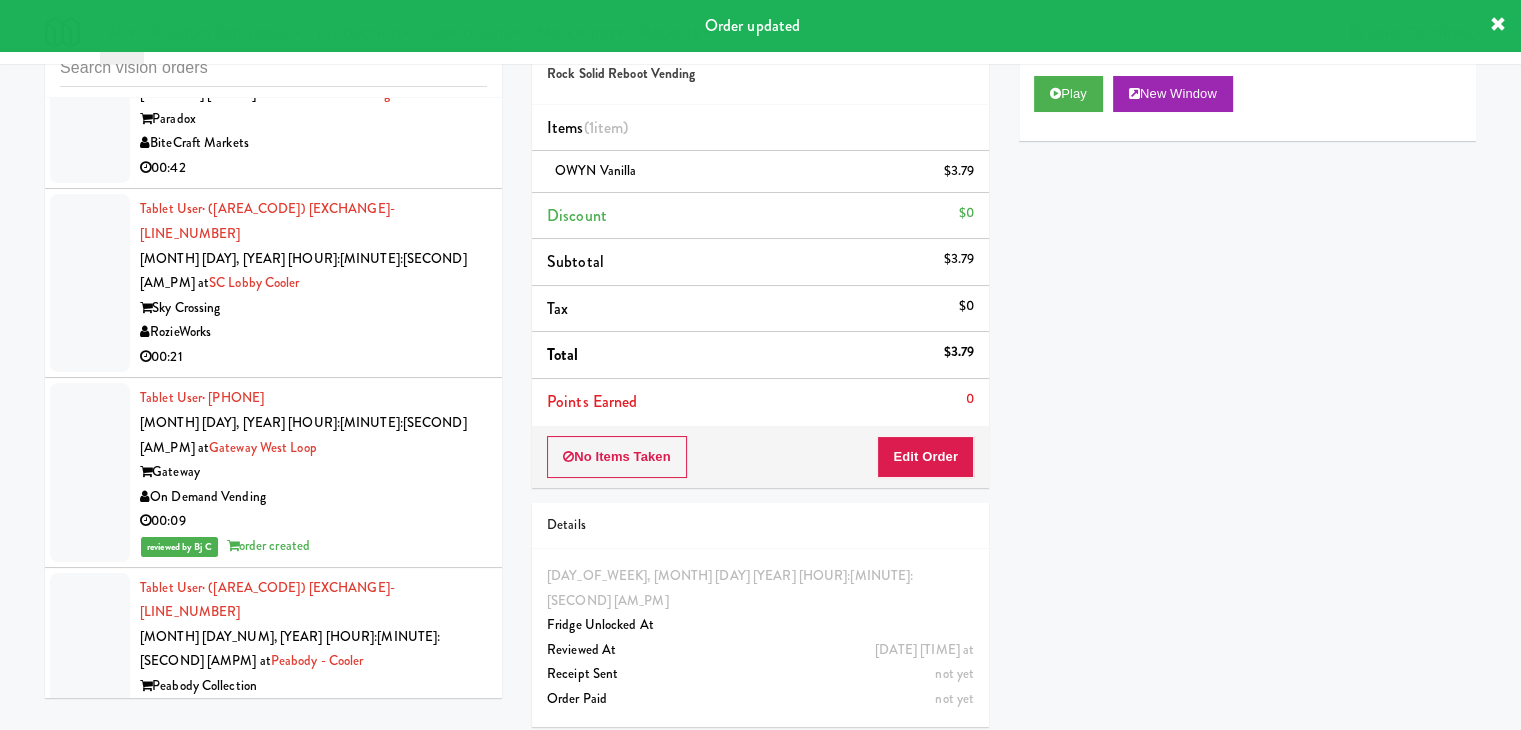 scroll, scrollTop: 19675, scrollLeft: 0, axis: vertical 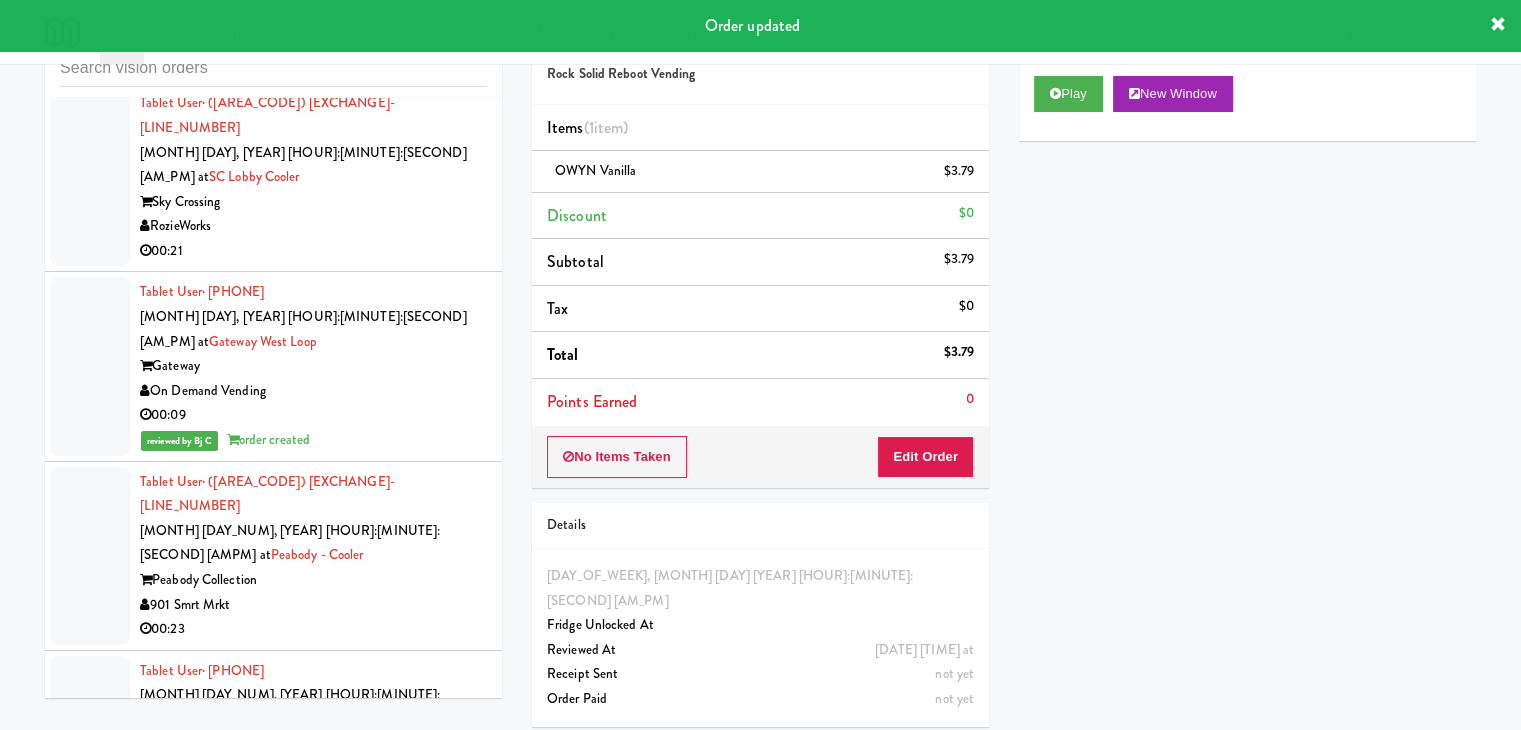 click on "Pennys DC" at bounding box center [313, 3270] 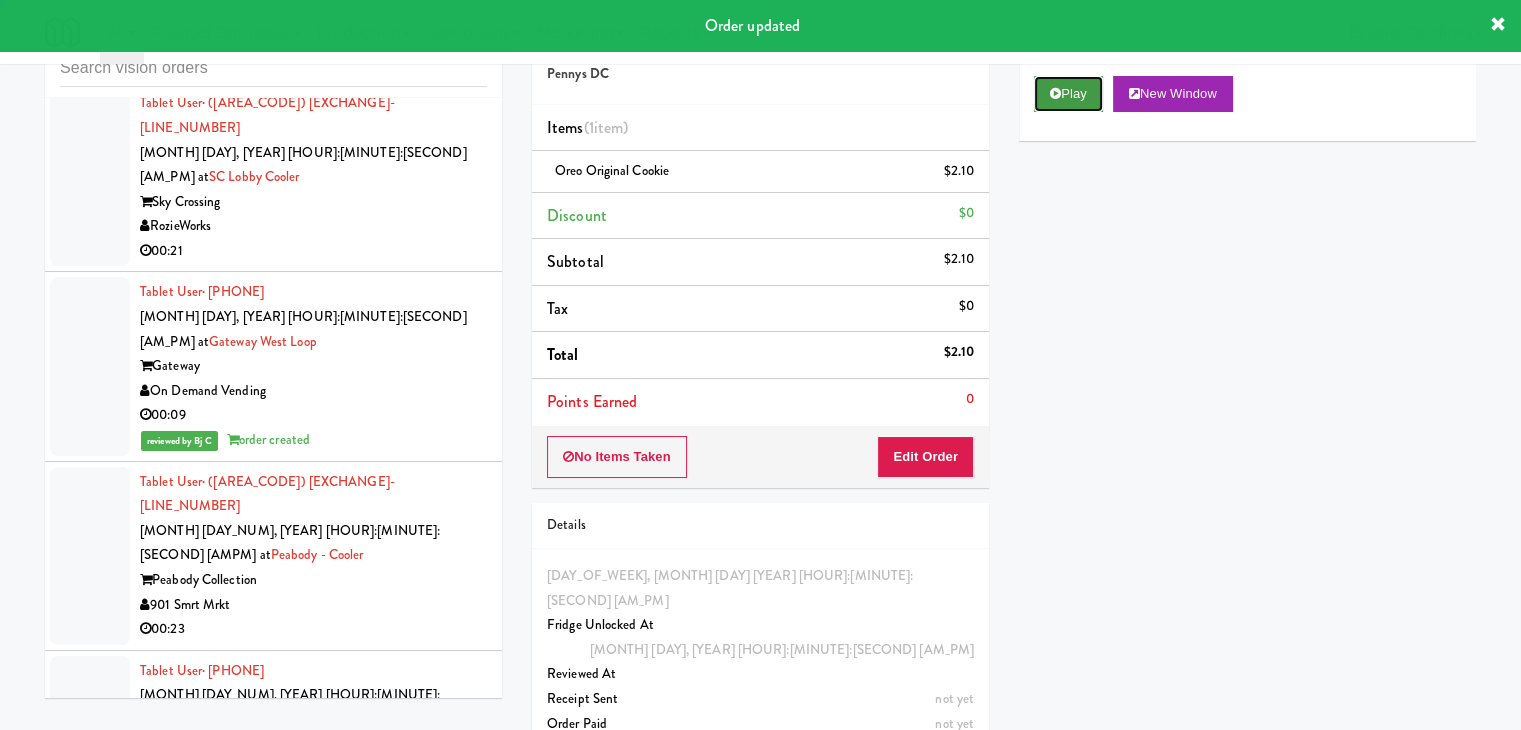 click on "Play" at bounding box center [1068, 94] 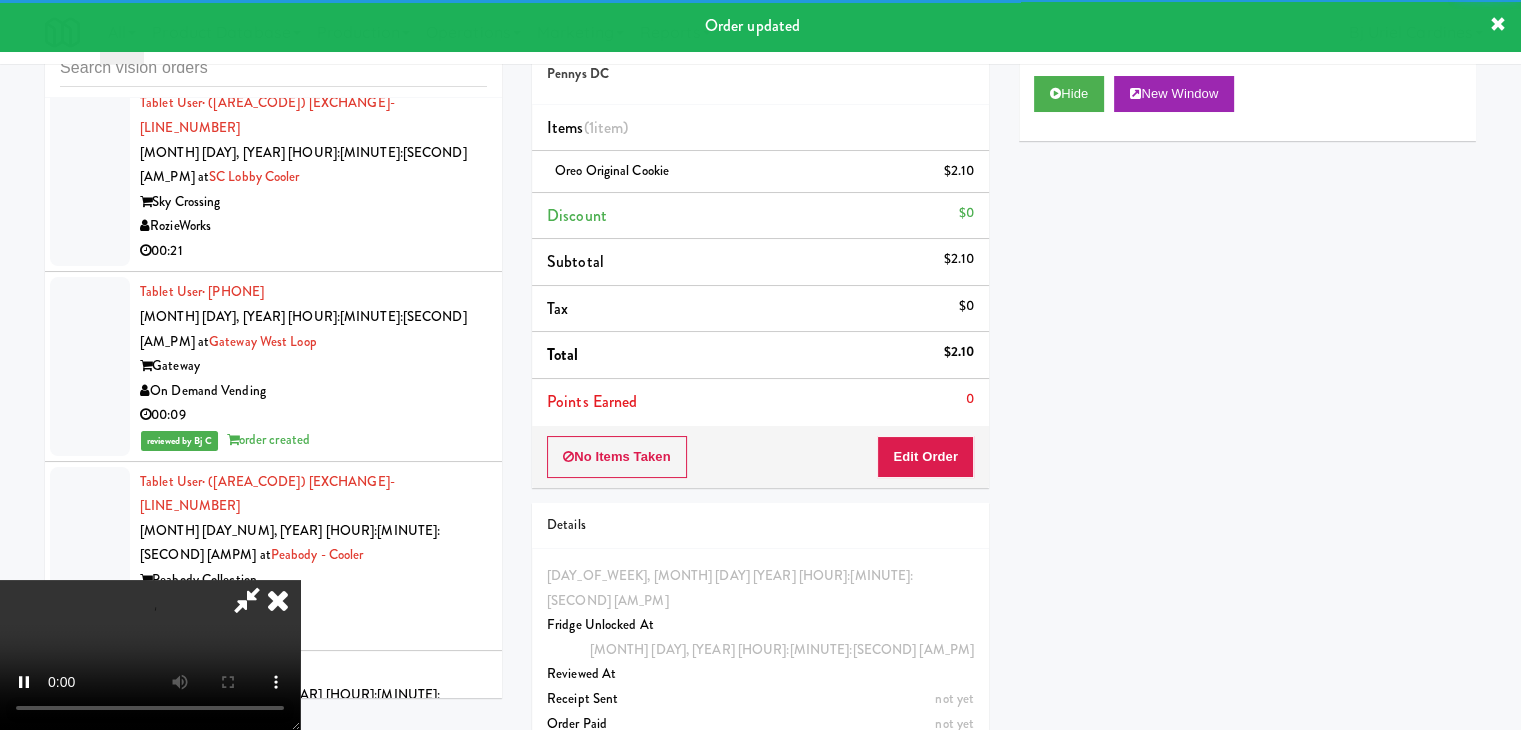 click on "Lockheed Orlando Fab" at bounding box center [313, 3434] 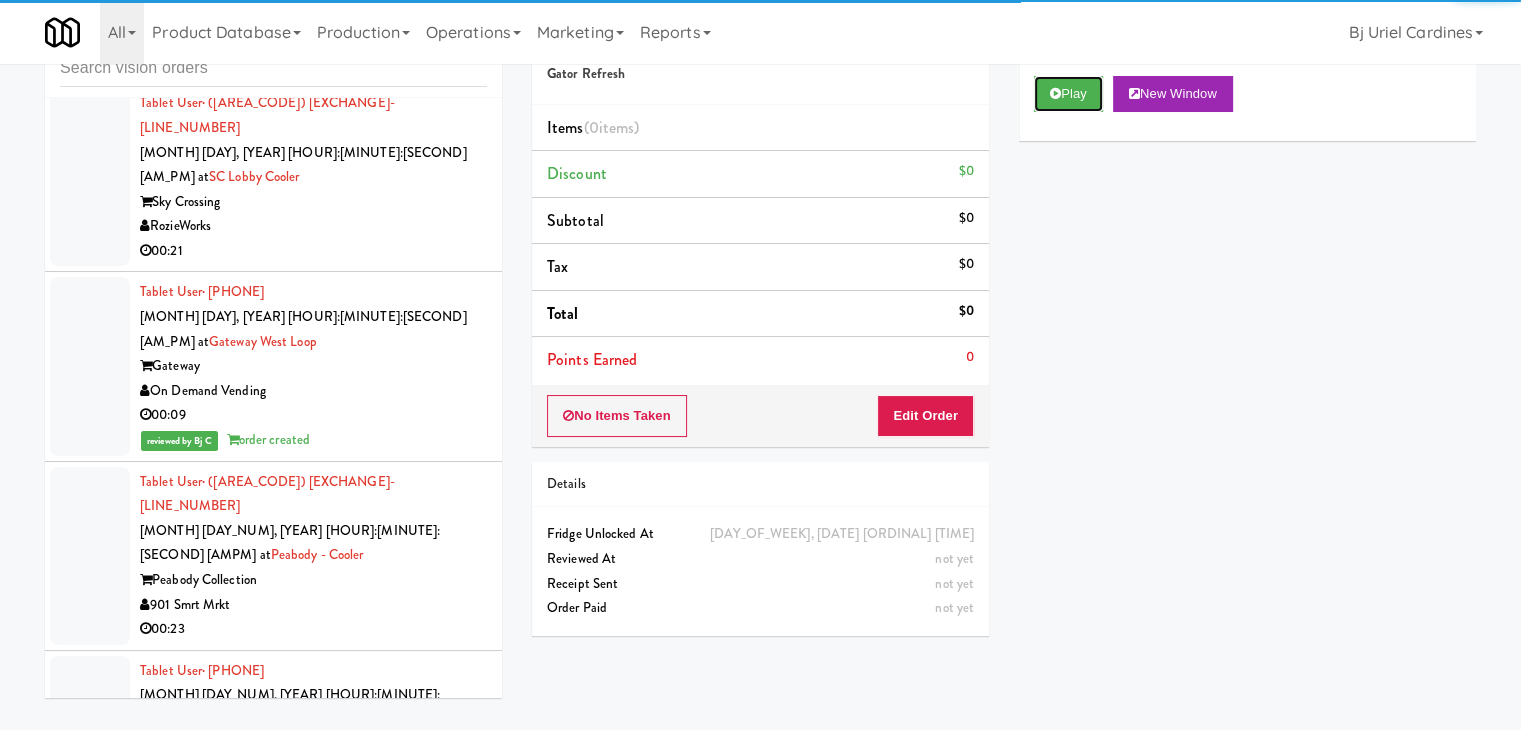 drag, startPoint x: 1068, startPoint y: 77, endPoint x: 1056, endPoint y: 116, distance: 40.804413 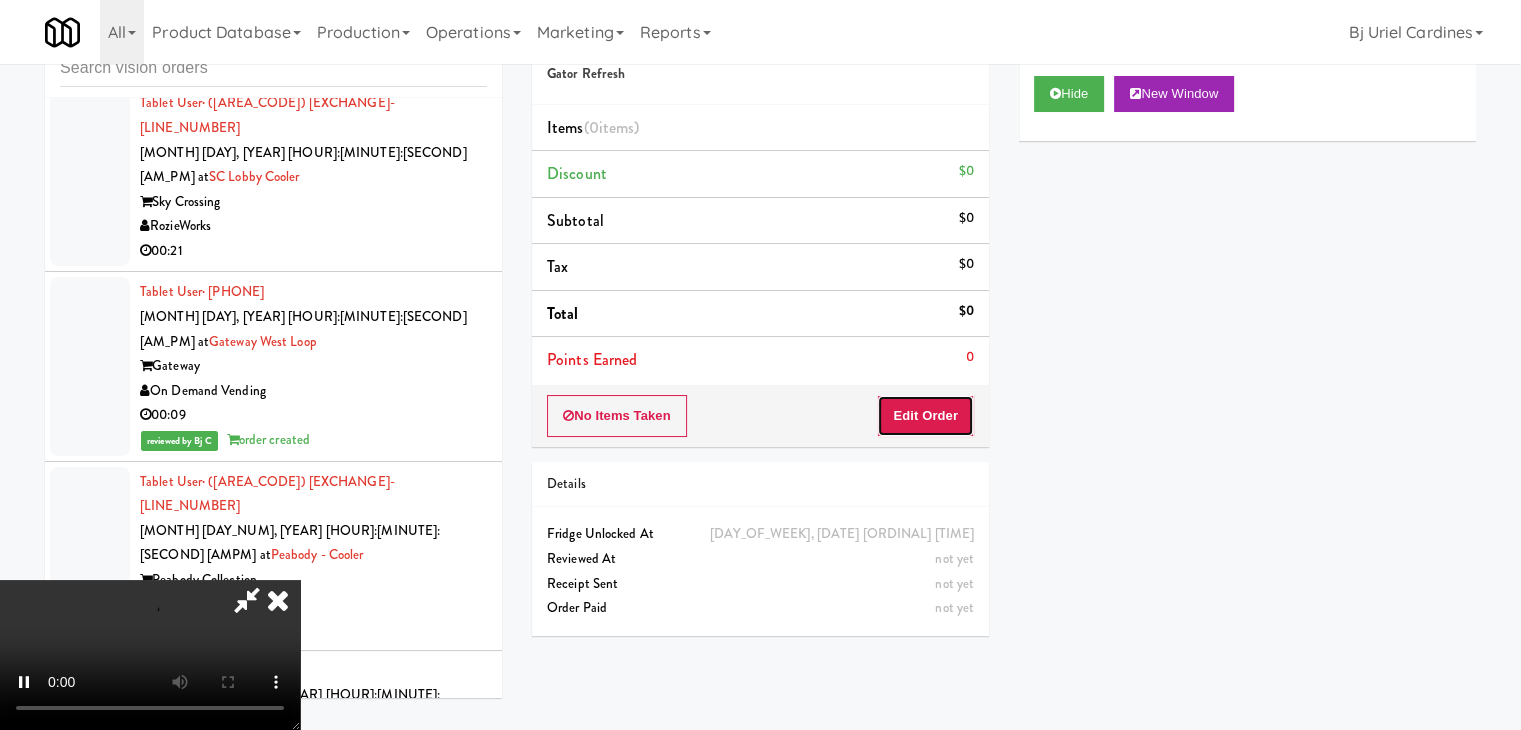 click on "Edit Order" at bounding box center [925, 416] 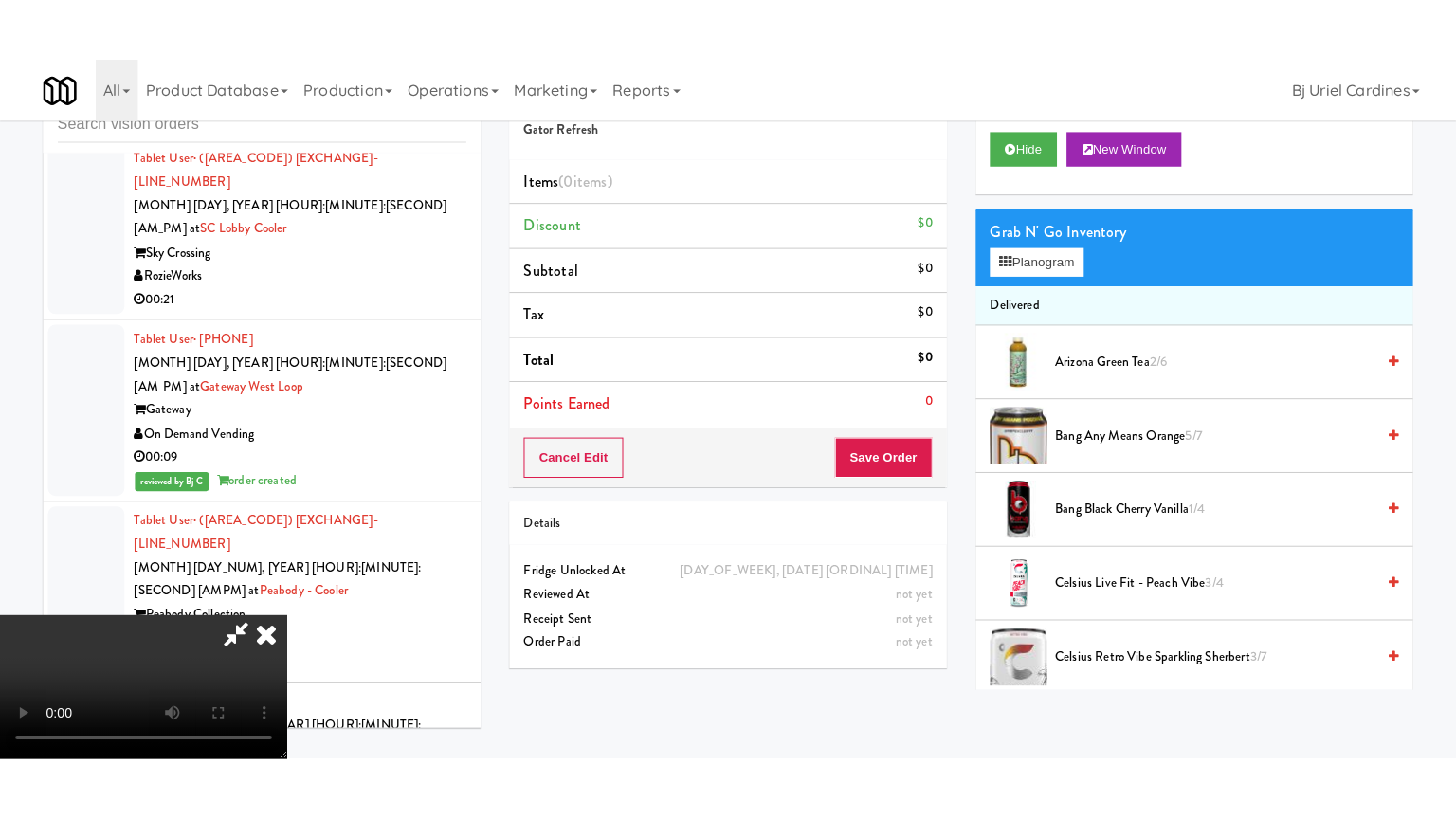 scroll, scrollTop: 266, scrollLeft: 0, axis: vertical 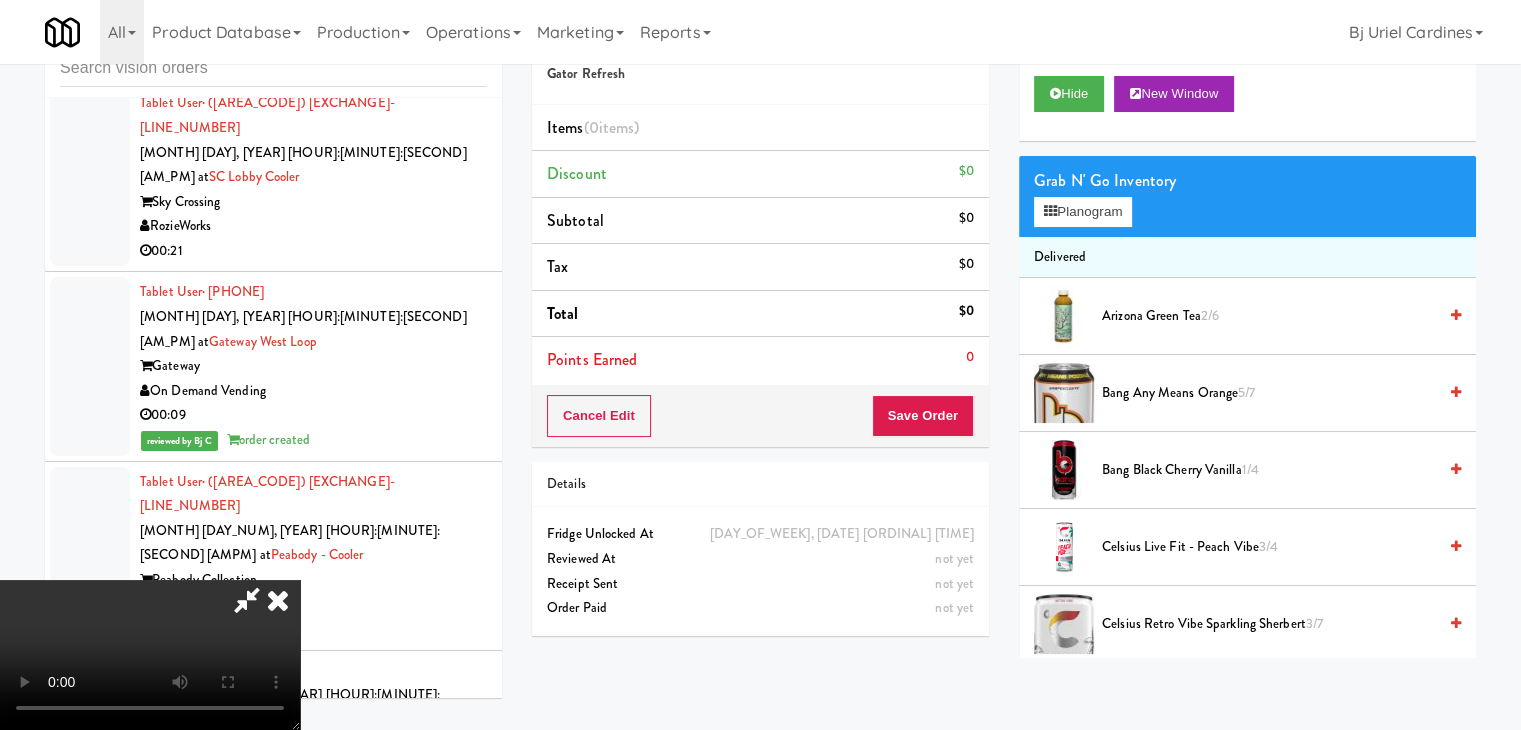 type 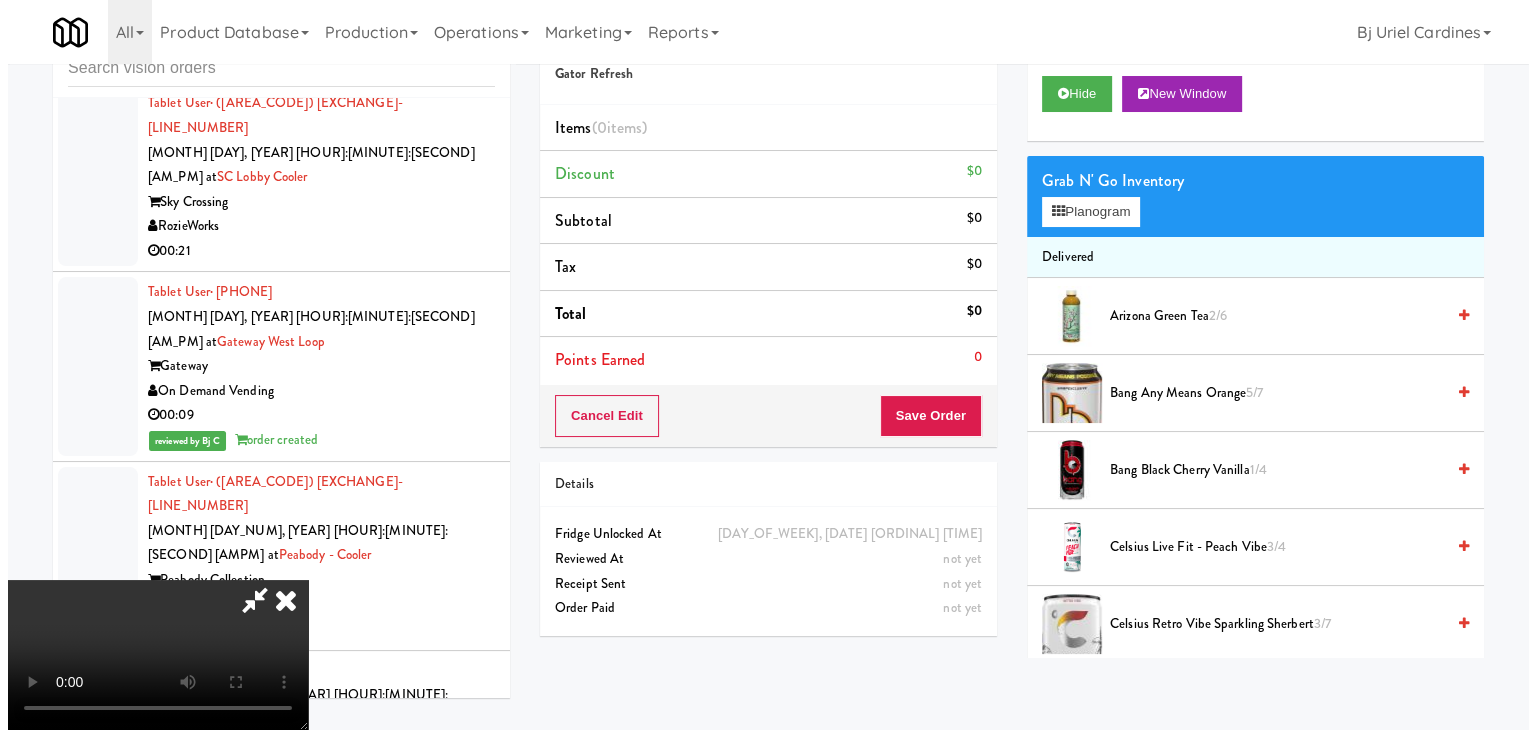 scroll, scrollTop: 0, scrollLeft: 0, axis: both 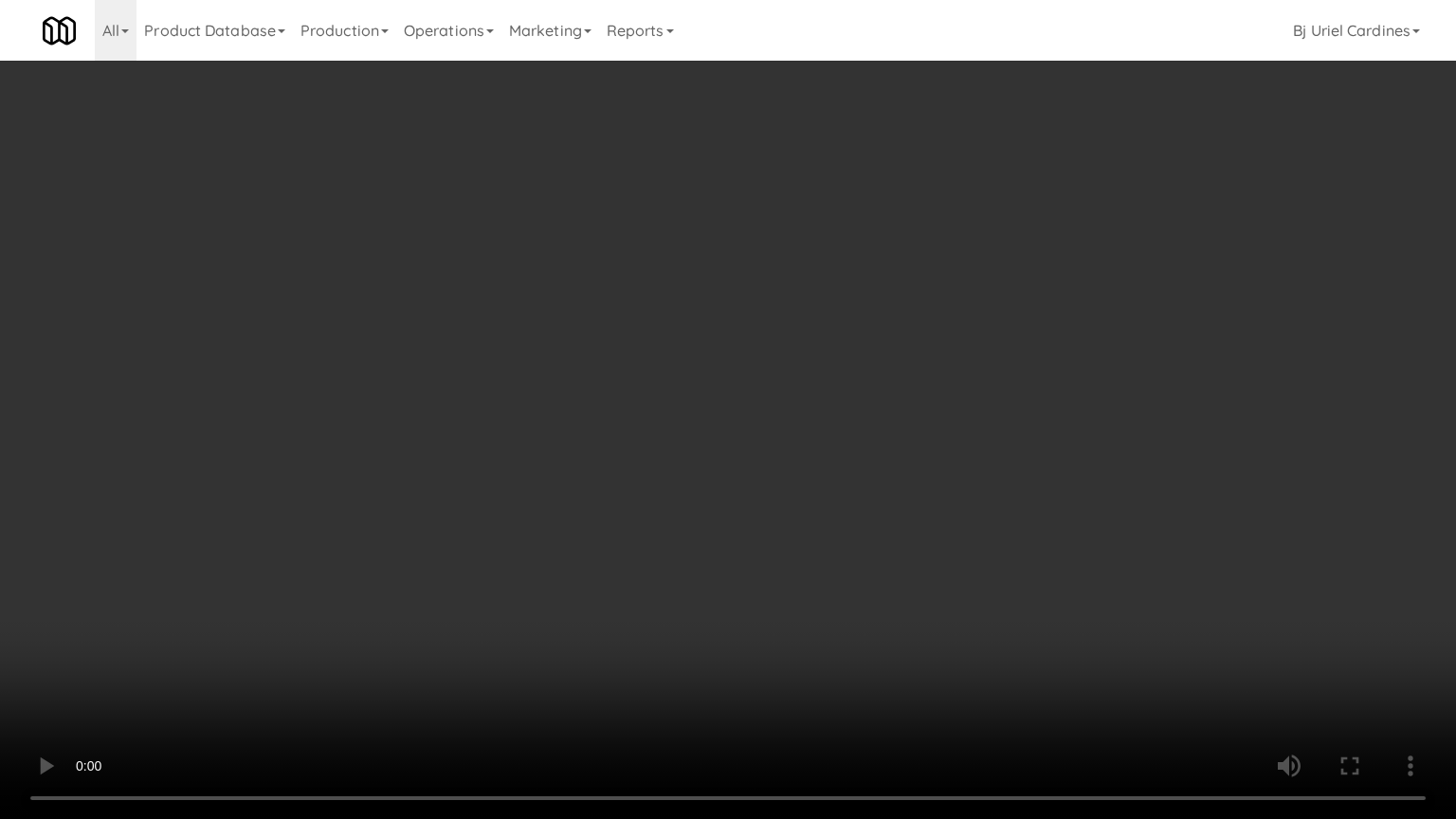 click at bounding box center (728, 410) 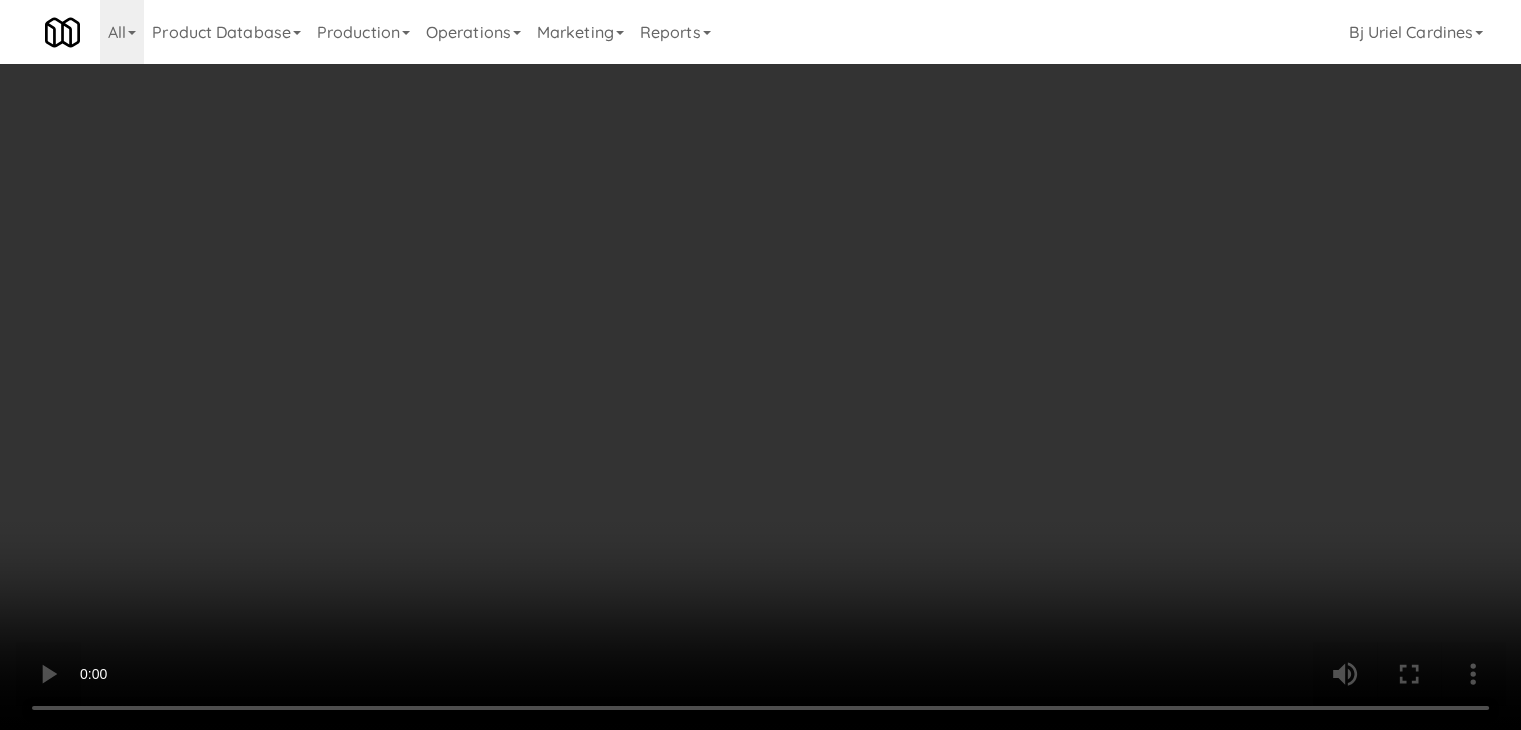 click on "Planogram" at bounding box center (1083, 212) 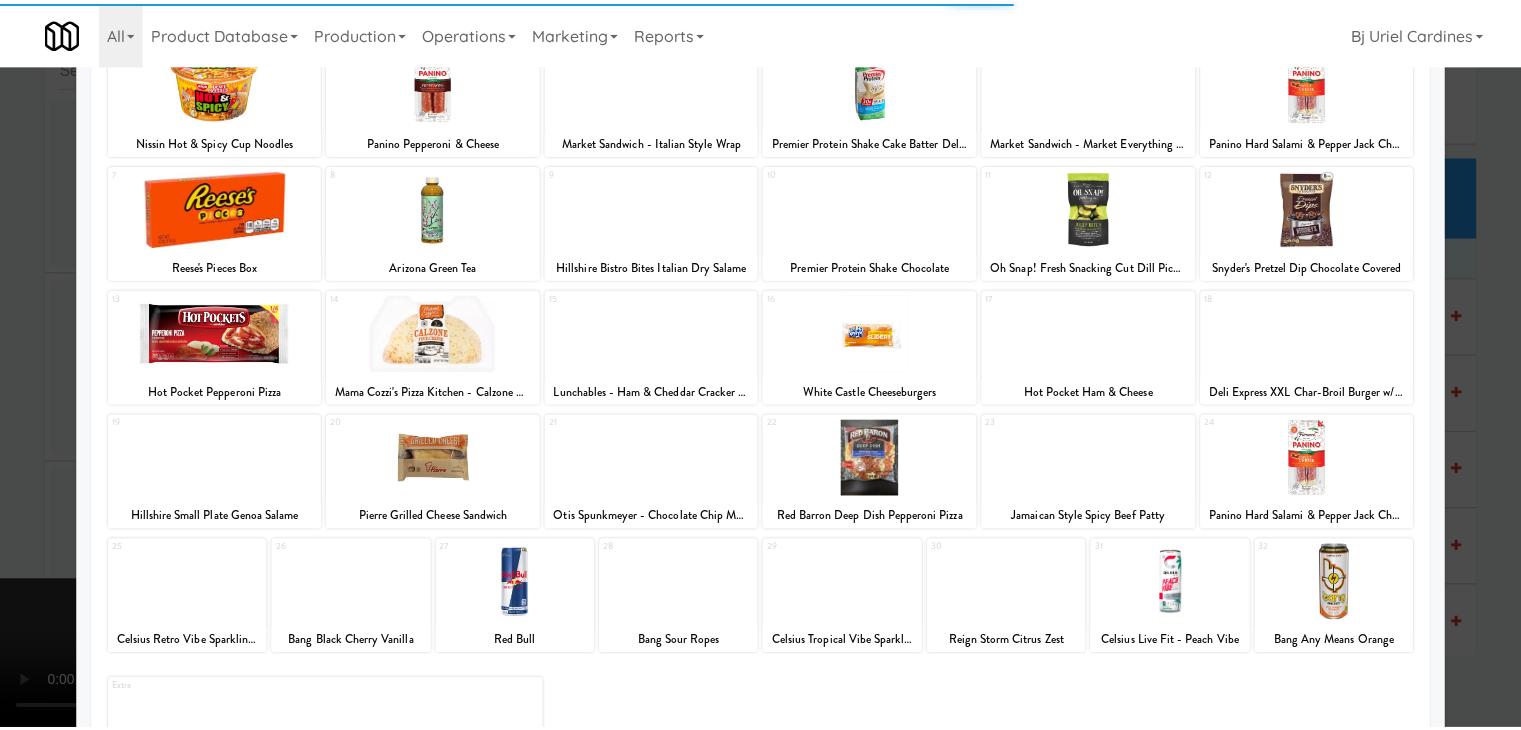 scroll, scrollTop: 200, scrollLeft: 0, axis: vertical 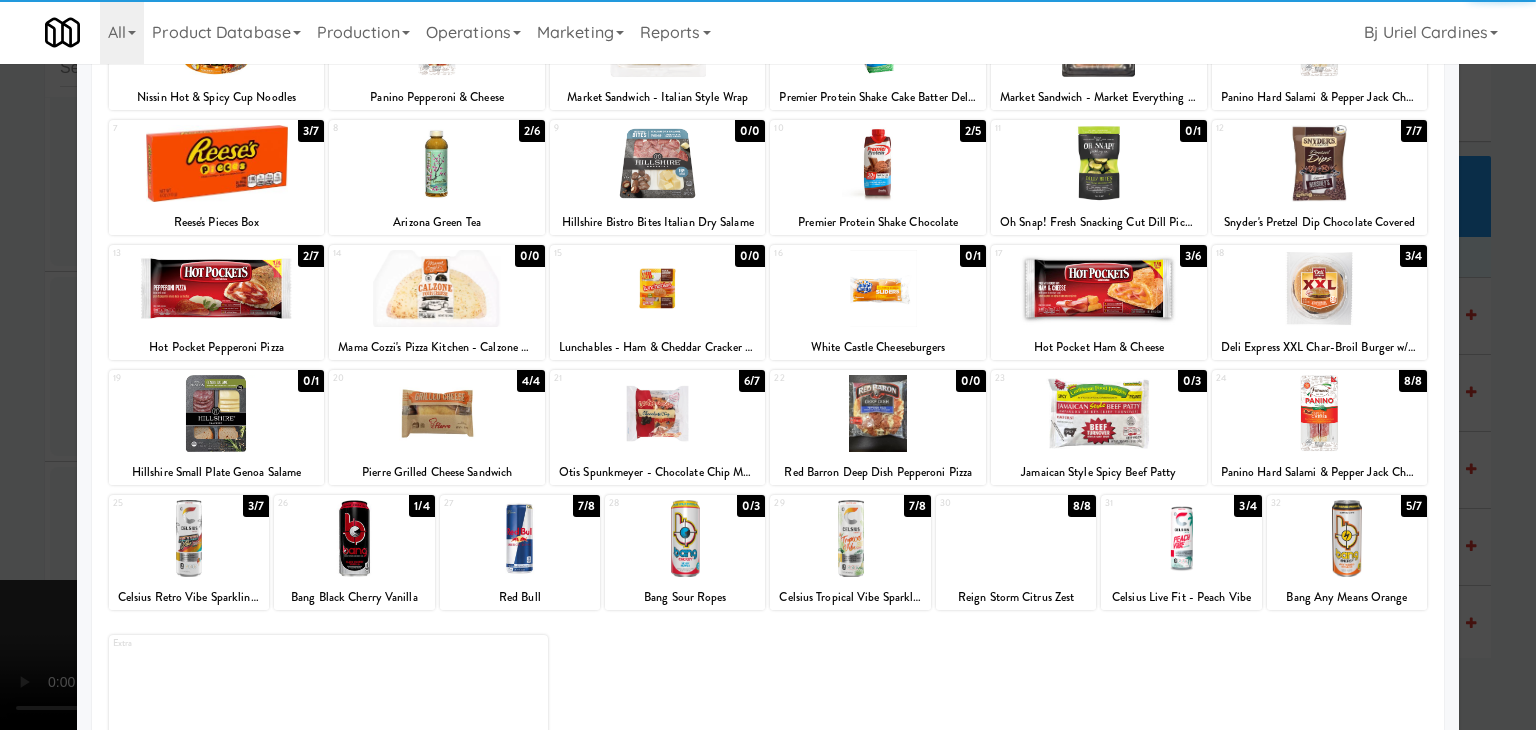 click at bounding box center (1099, 413) 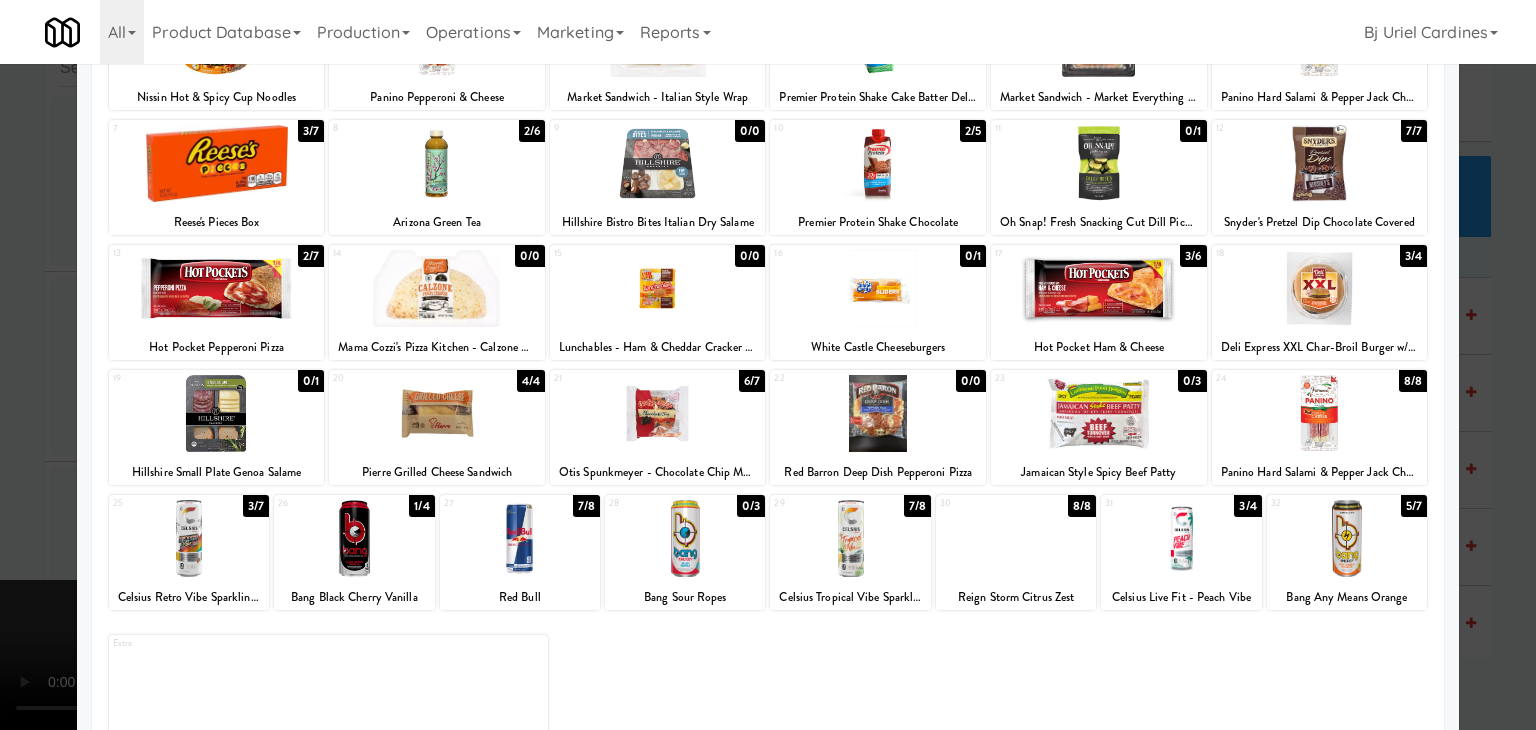 drag, startPoint x: 230, startPoint y: 284, endPoint x: 194, endPoint y: 292, distance: 36.878178 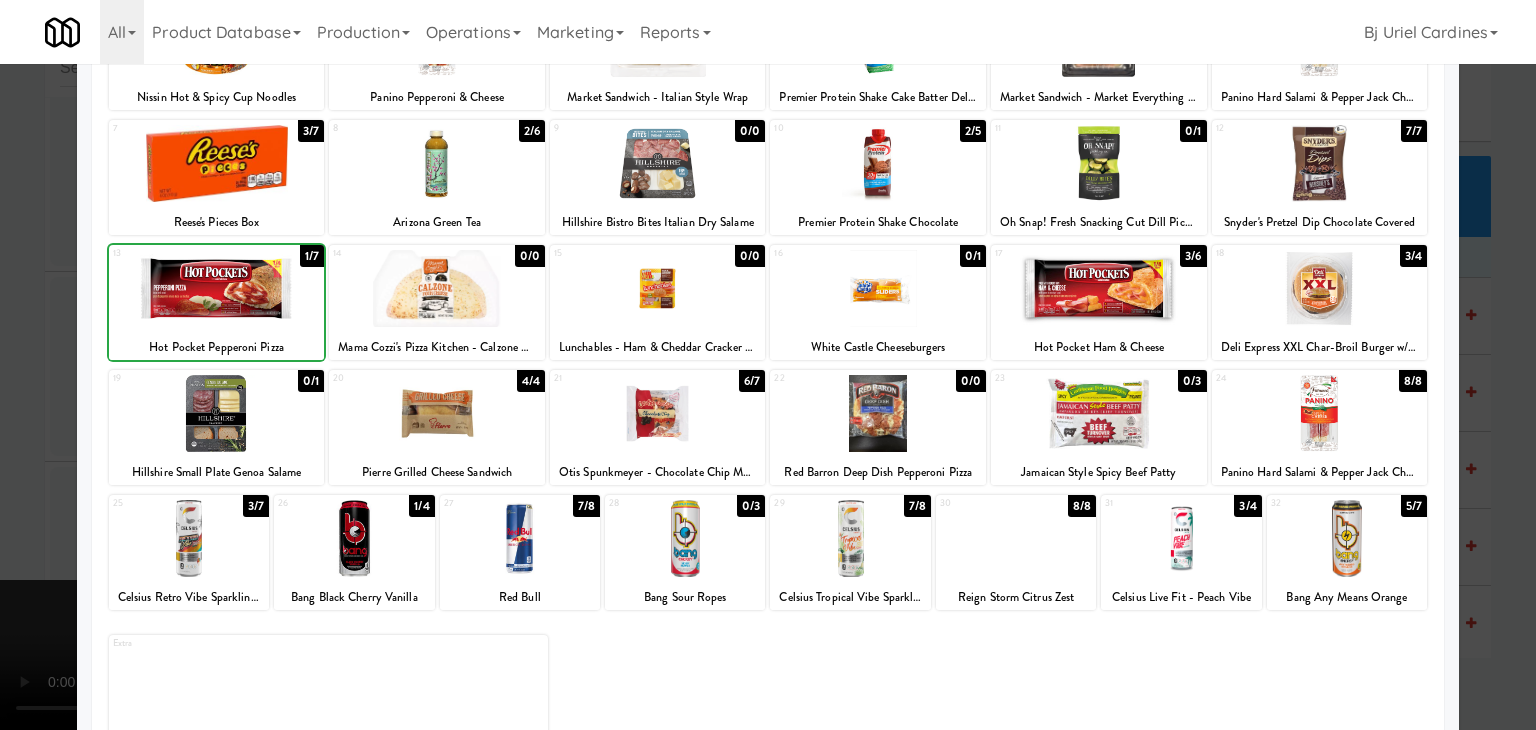 drag, startPoint x: 0, startPoint y: 330, endPoint x: 66, endPoint y: 340, distance: 66.75328 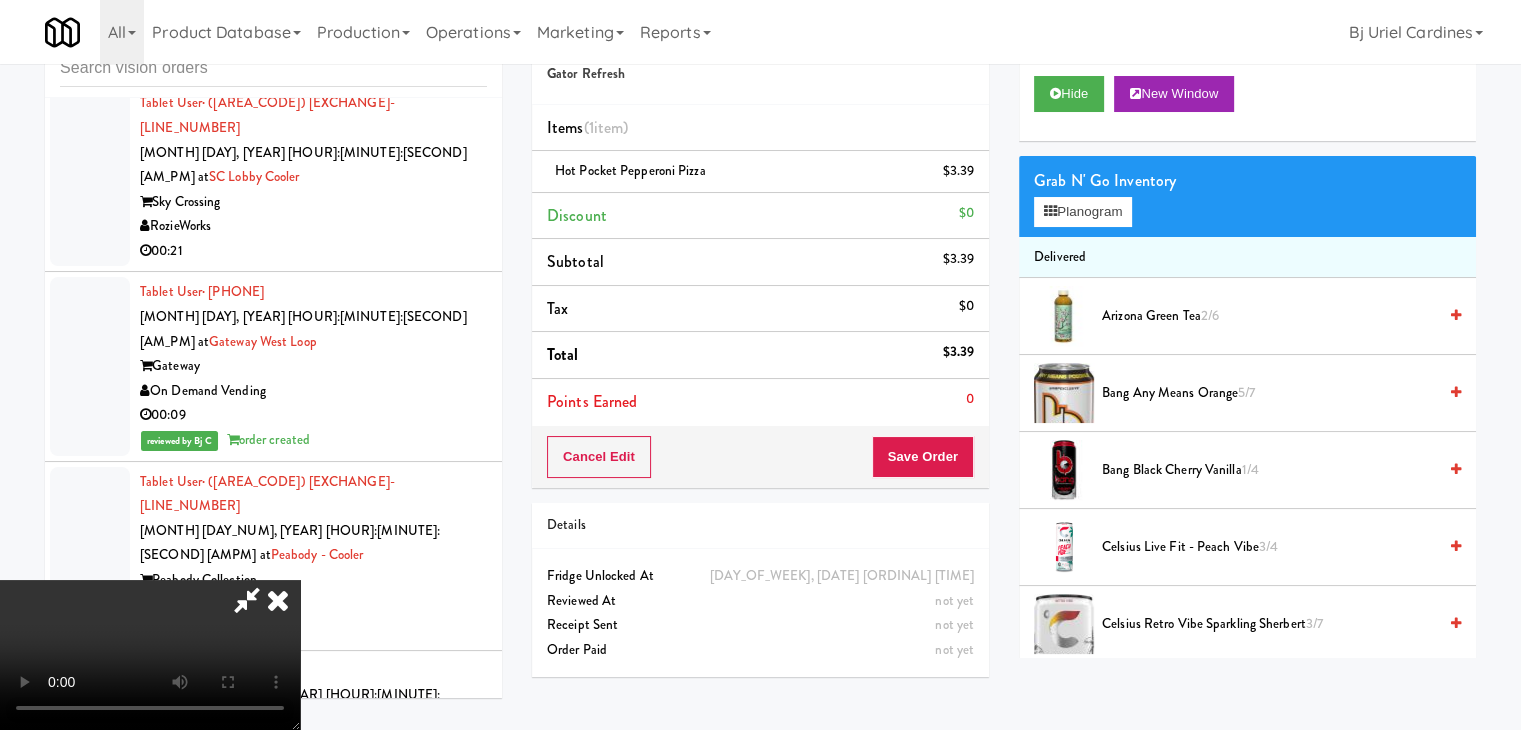 scroll, scrollTop: 181, scrollLeft: 0, axis: vertical 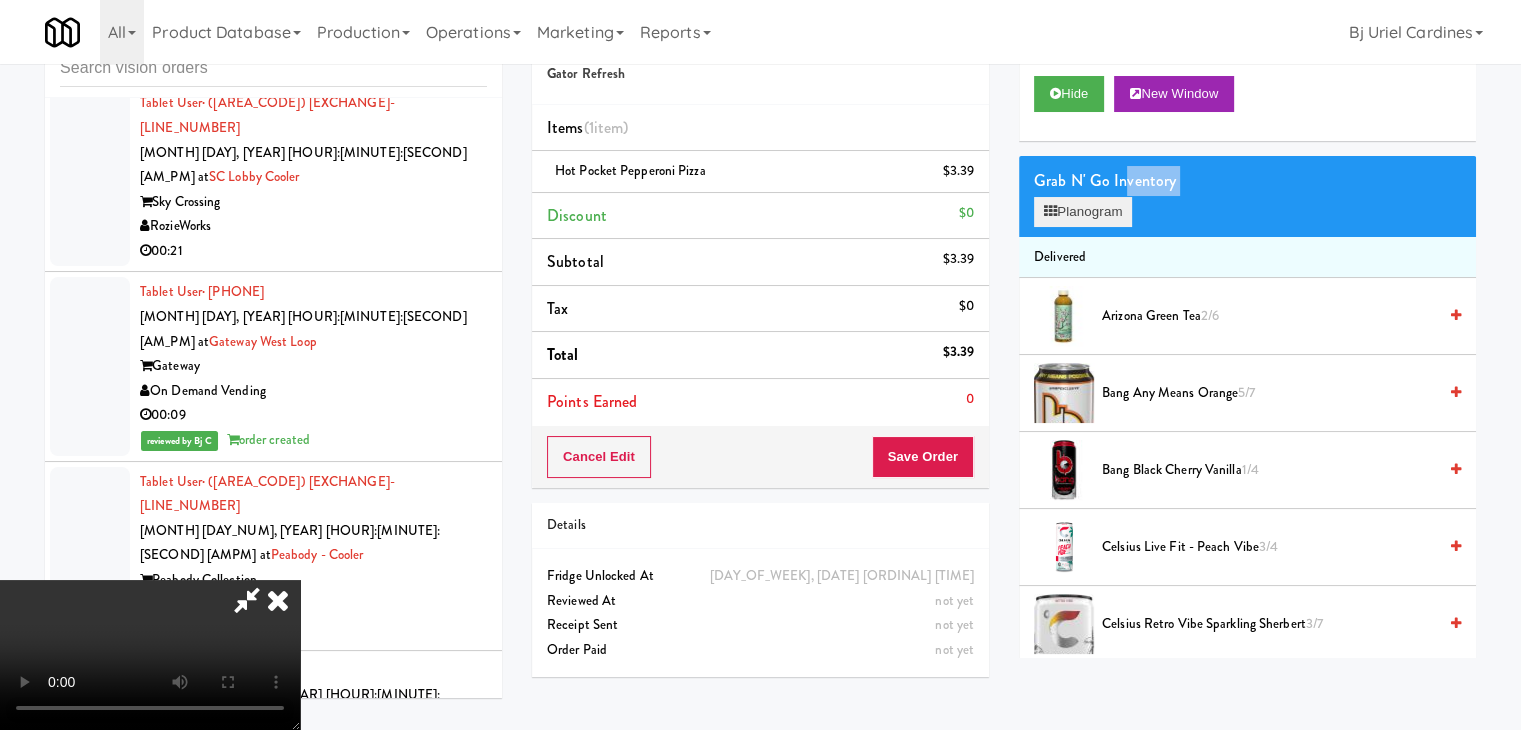 click on "Grab N' Go Inventory  Planogram" at bounding box center [1247, 196] 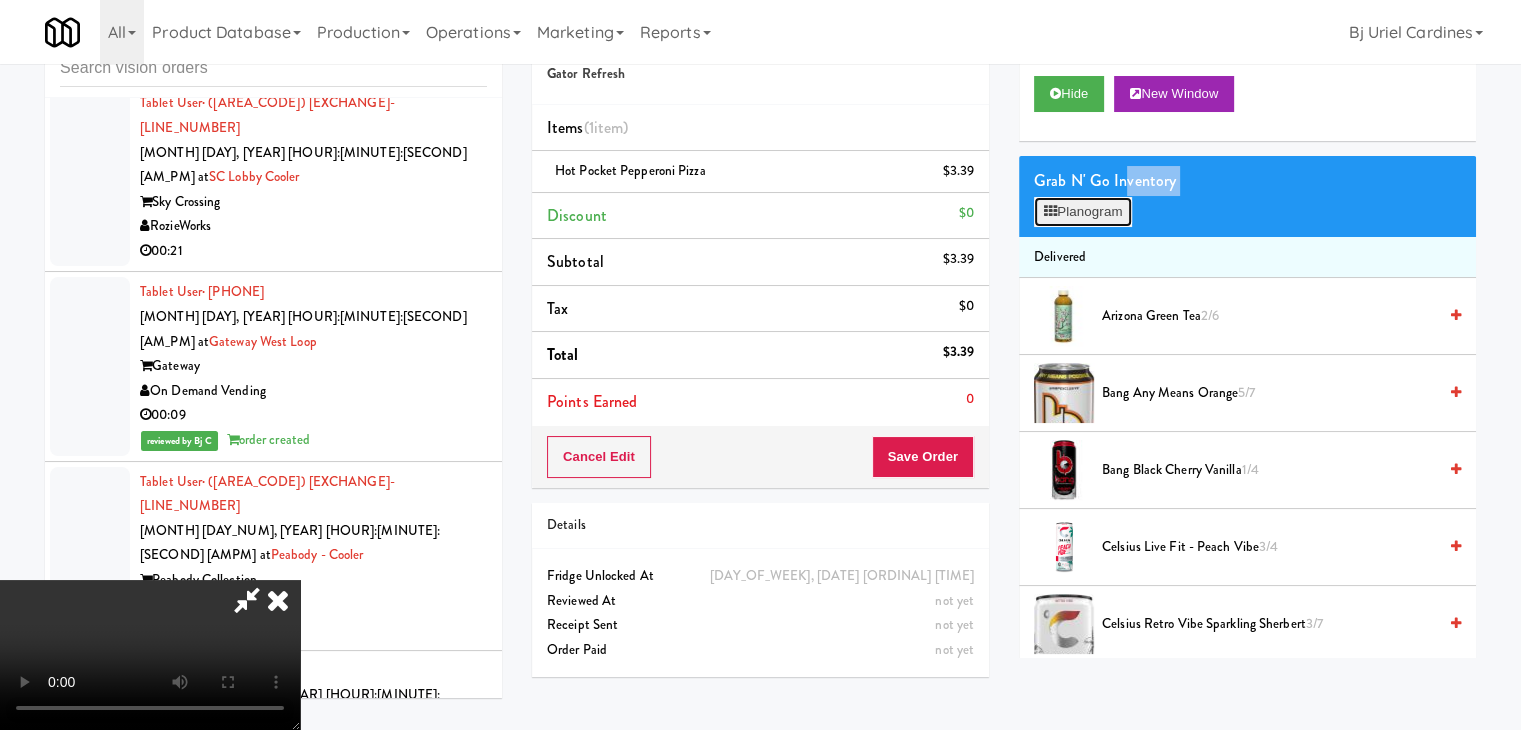 click on "Planogram" at bounding box center [1083, 212] 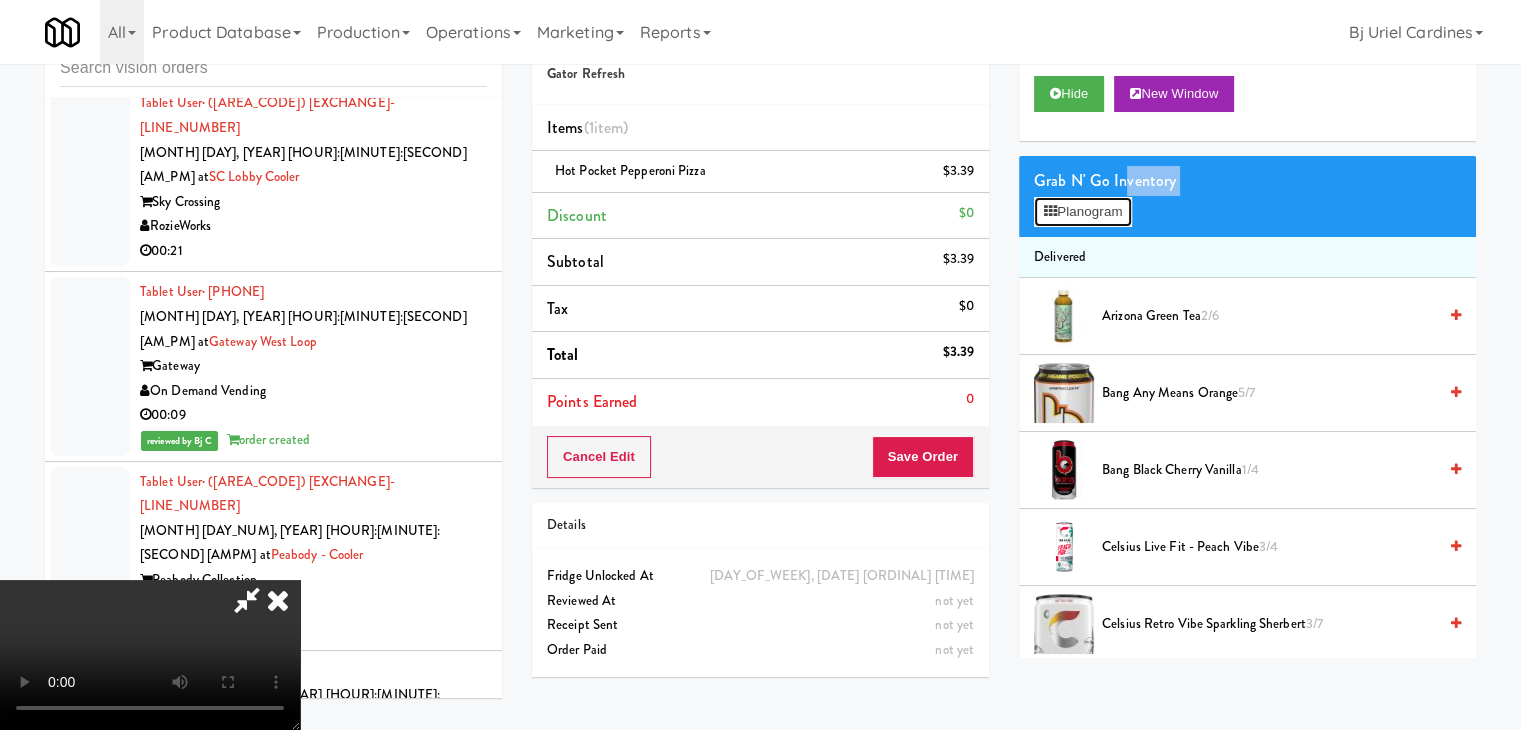 scroll, scrollTop: 0, scrollLeft: 0, axis: both 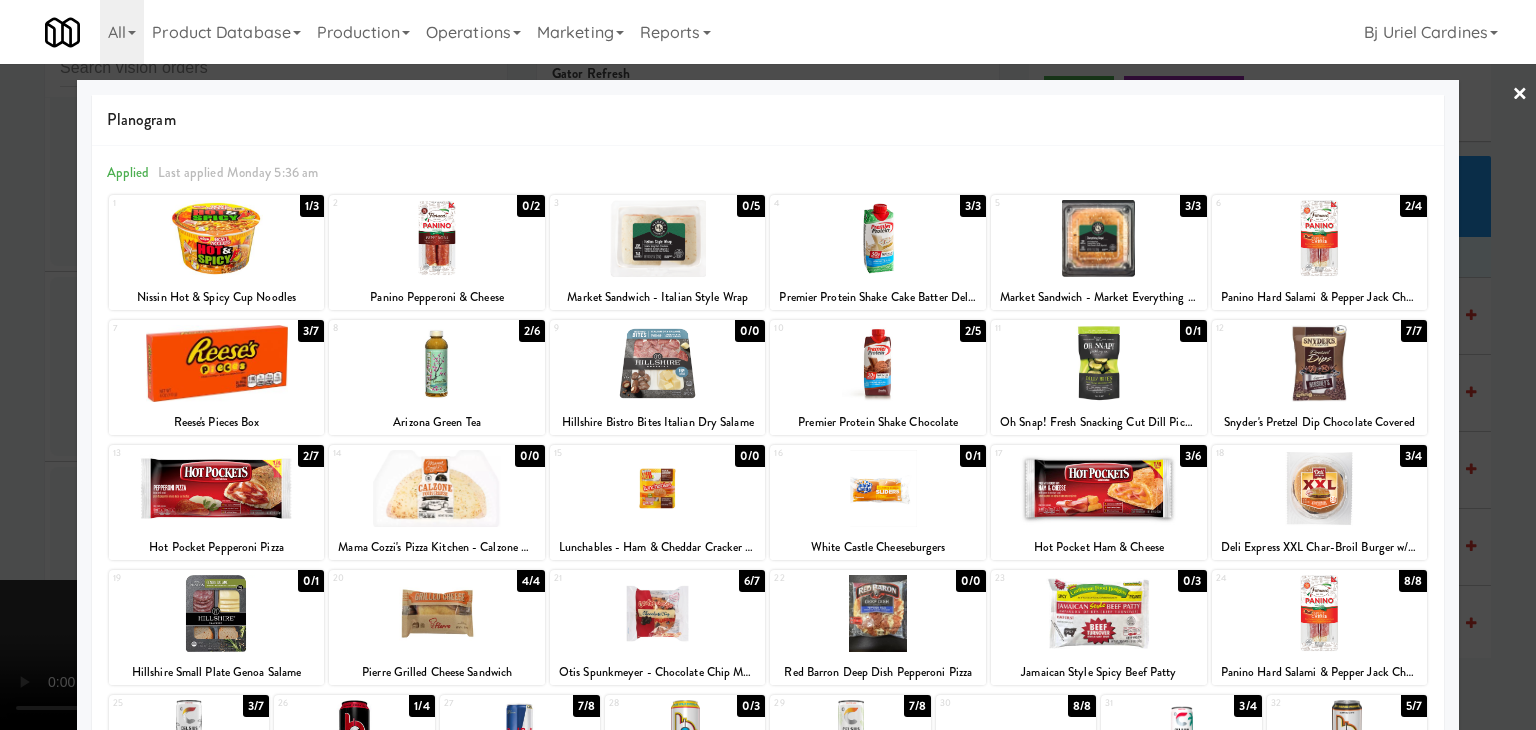 click at bounding box center (768, 365) 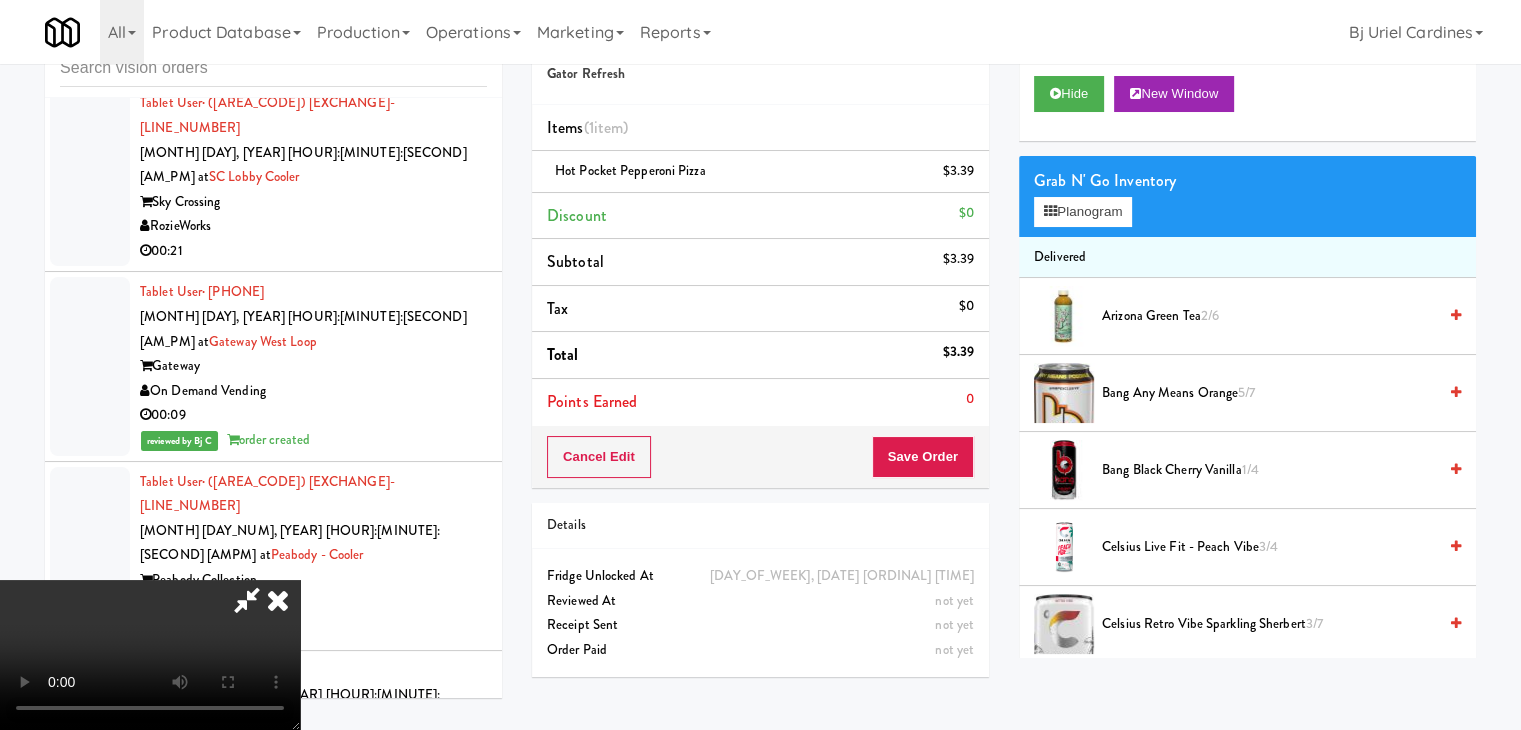 click at bounding box center [150, 655] 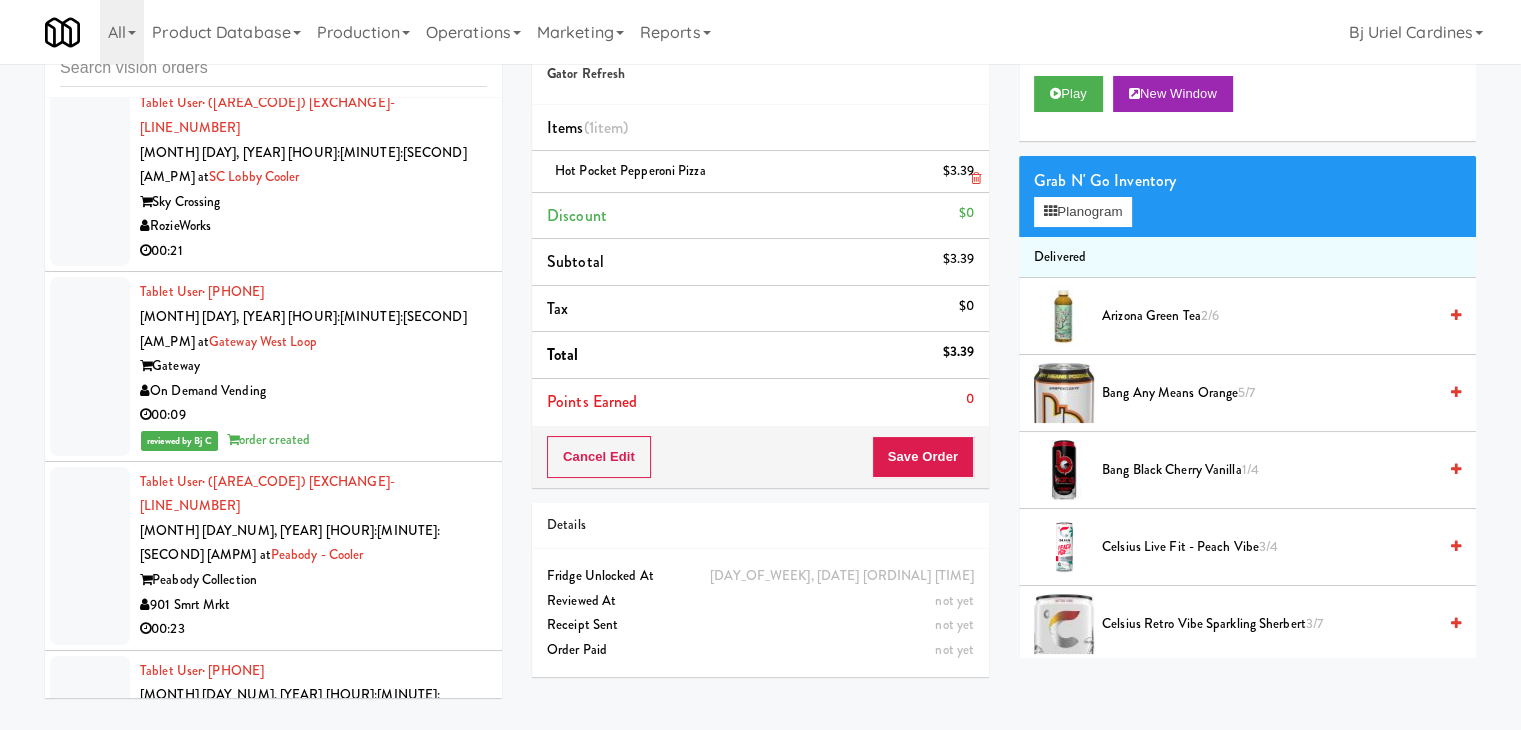 click at bounding box center (976, 178) 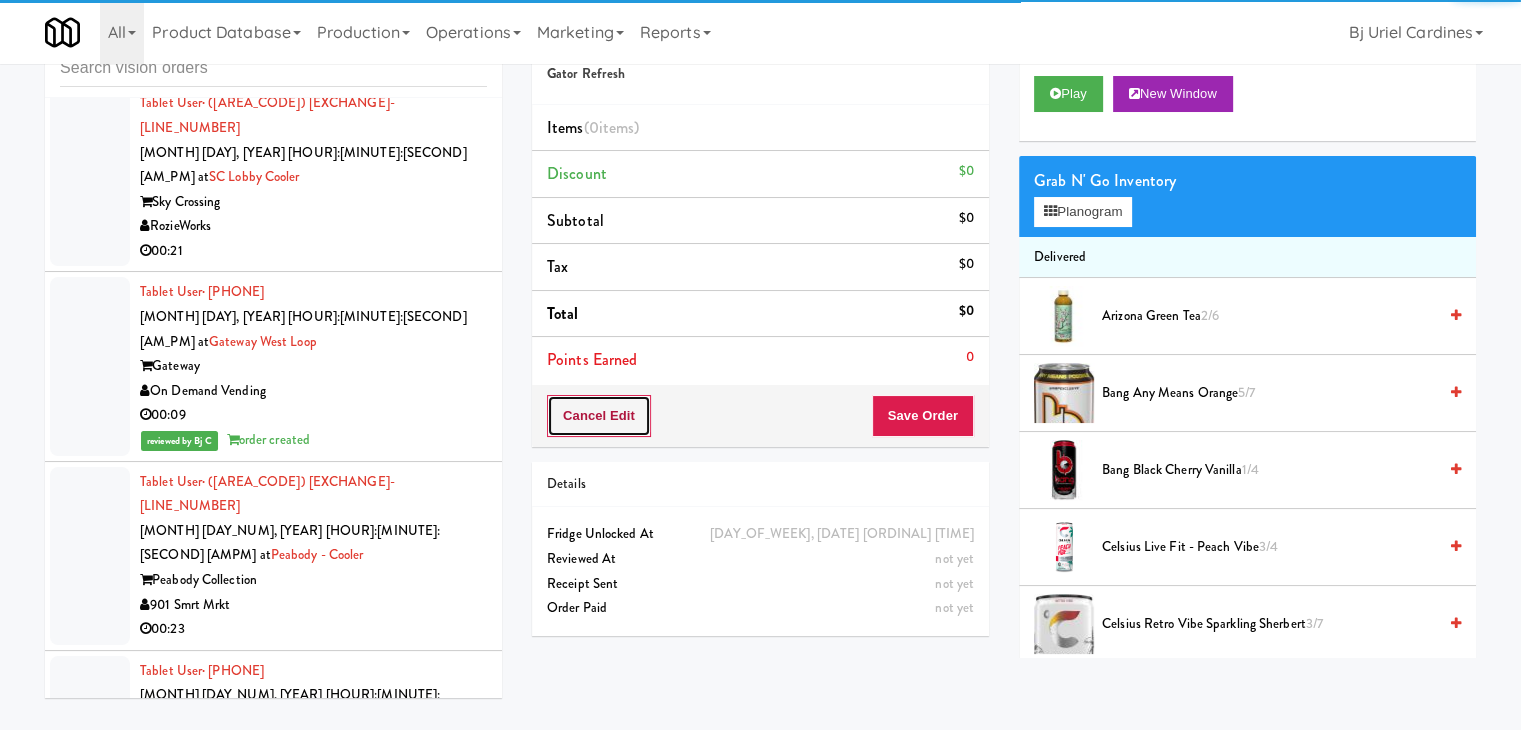 click on "Cancel Edit" at bounding box center (599, 416) 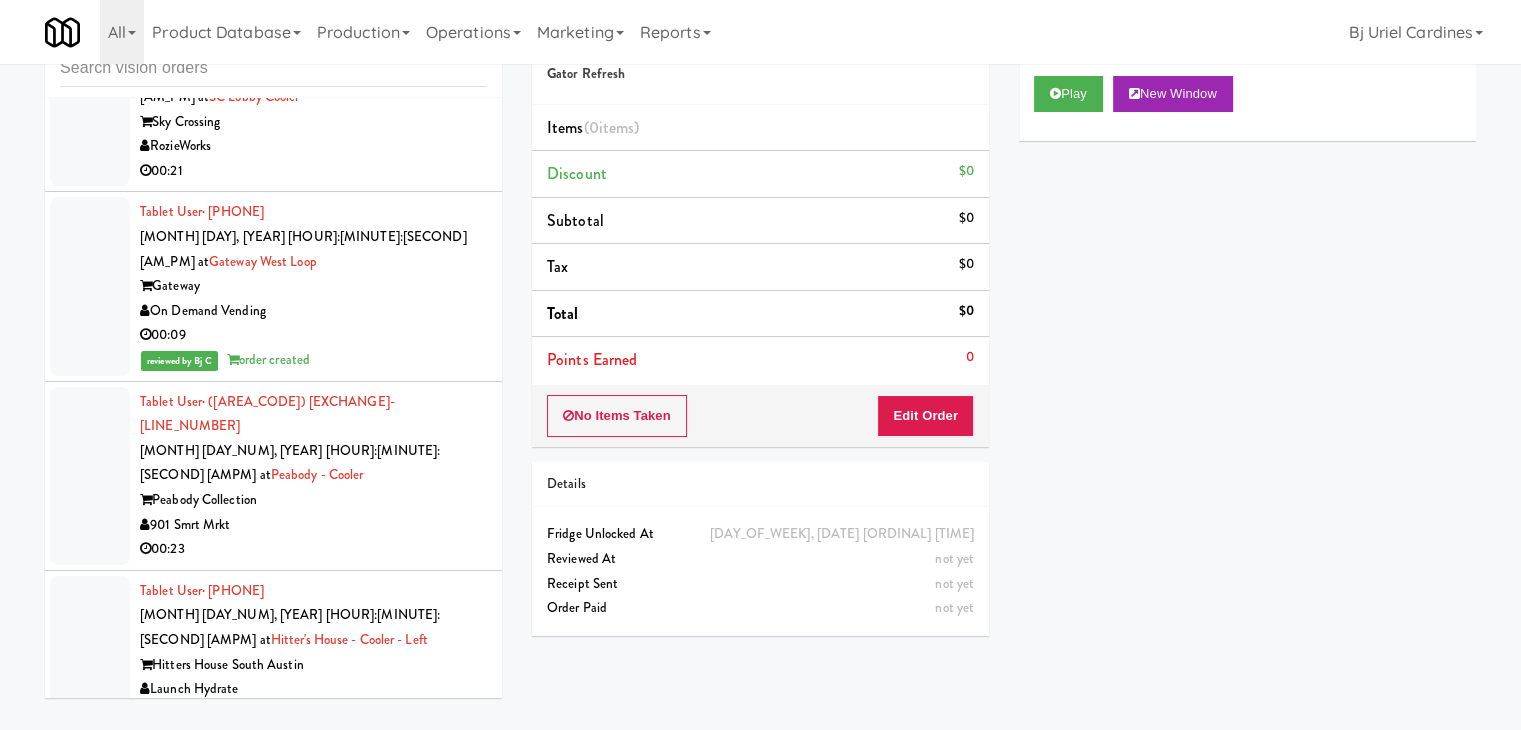 scroll, scrollTop: 19875, scrollLeft: 0, axis: vertical 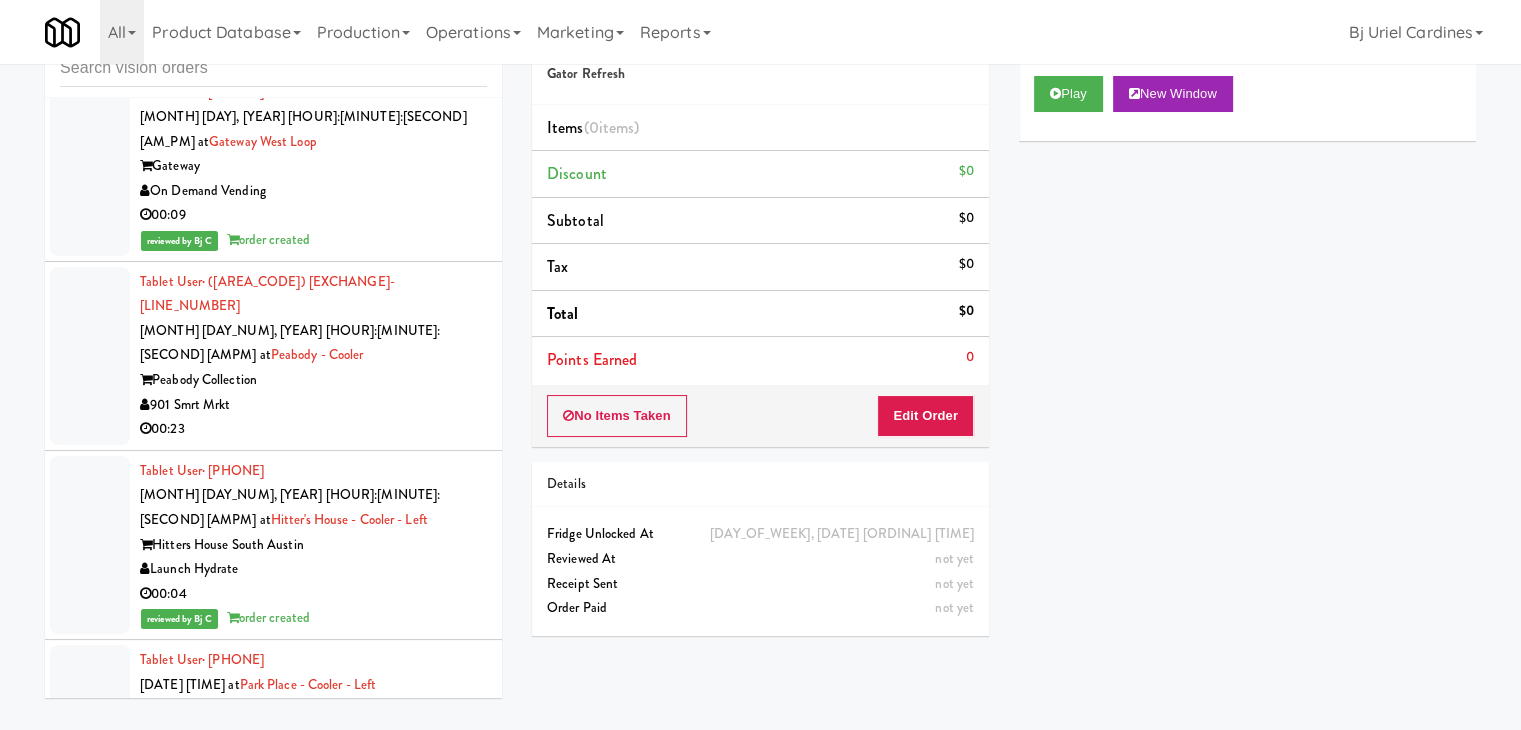 drag, startPoint x: 396, startPoint y: 517, endPoint x: 585, endPoint y: 421, distance: 211.98349 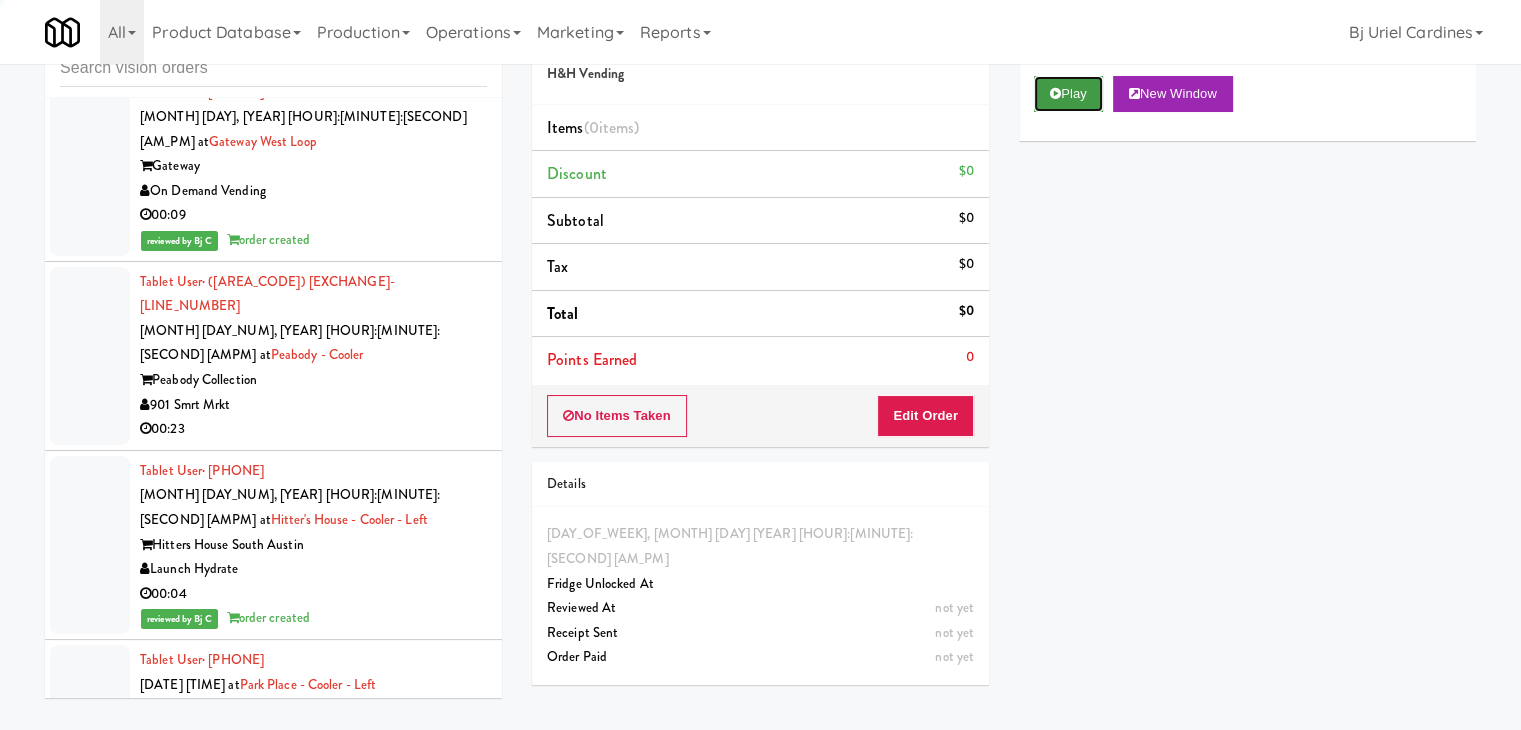 click on "Play" at bounding box center (1068, 94) 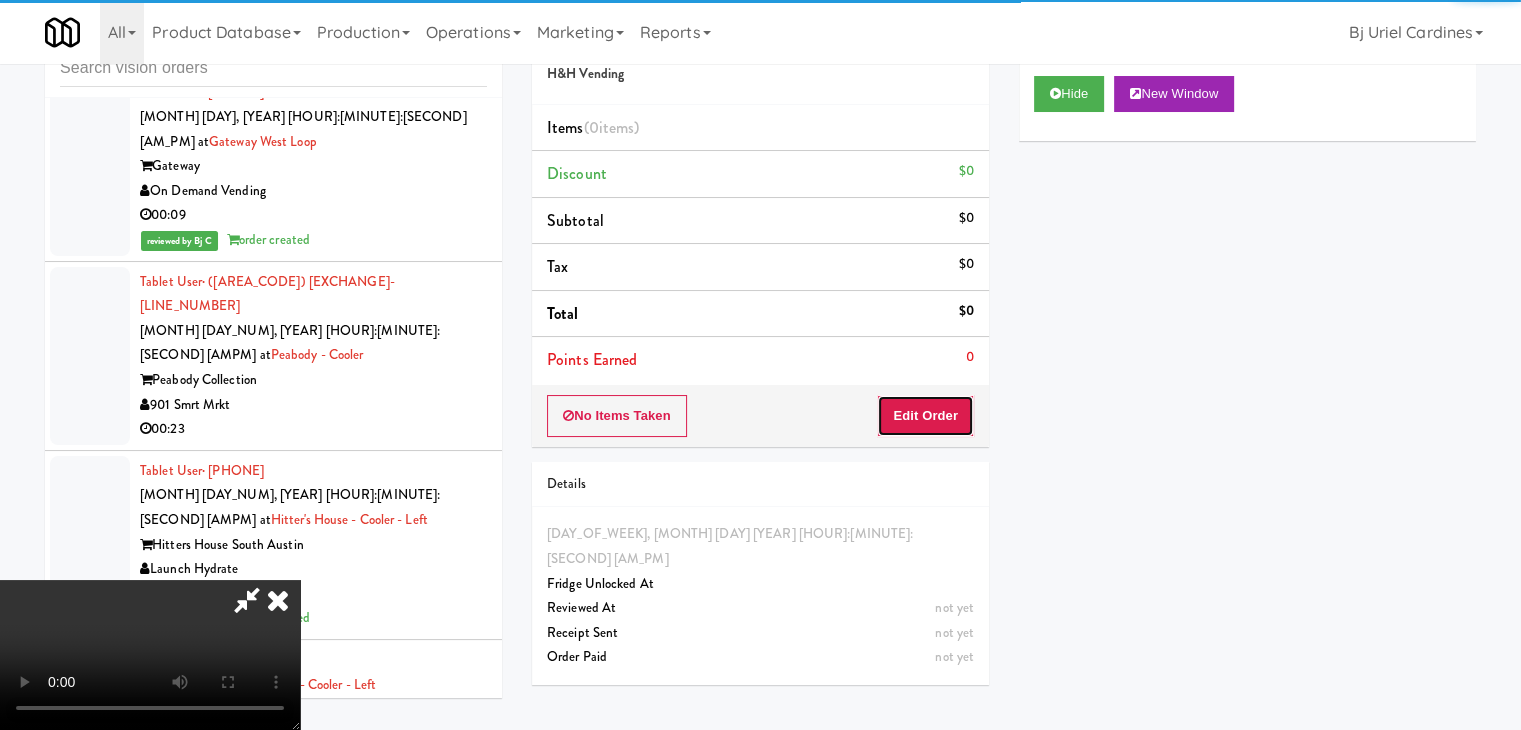 click on "Edit Order" at bounding box center [925, 416] 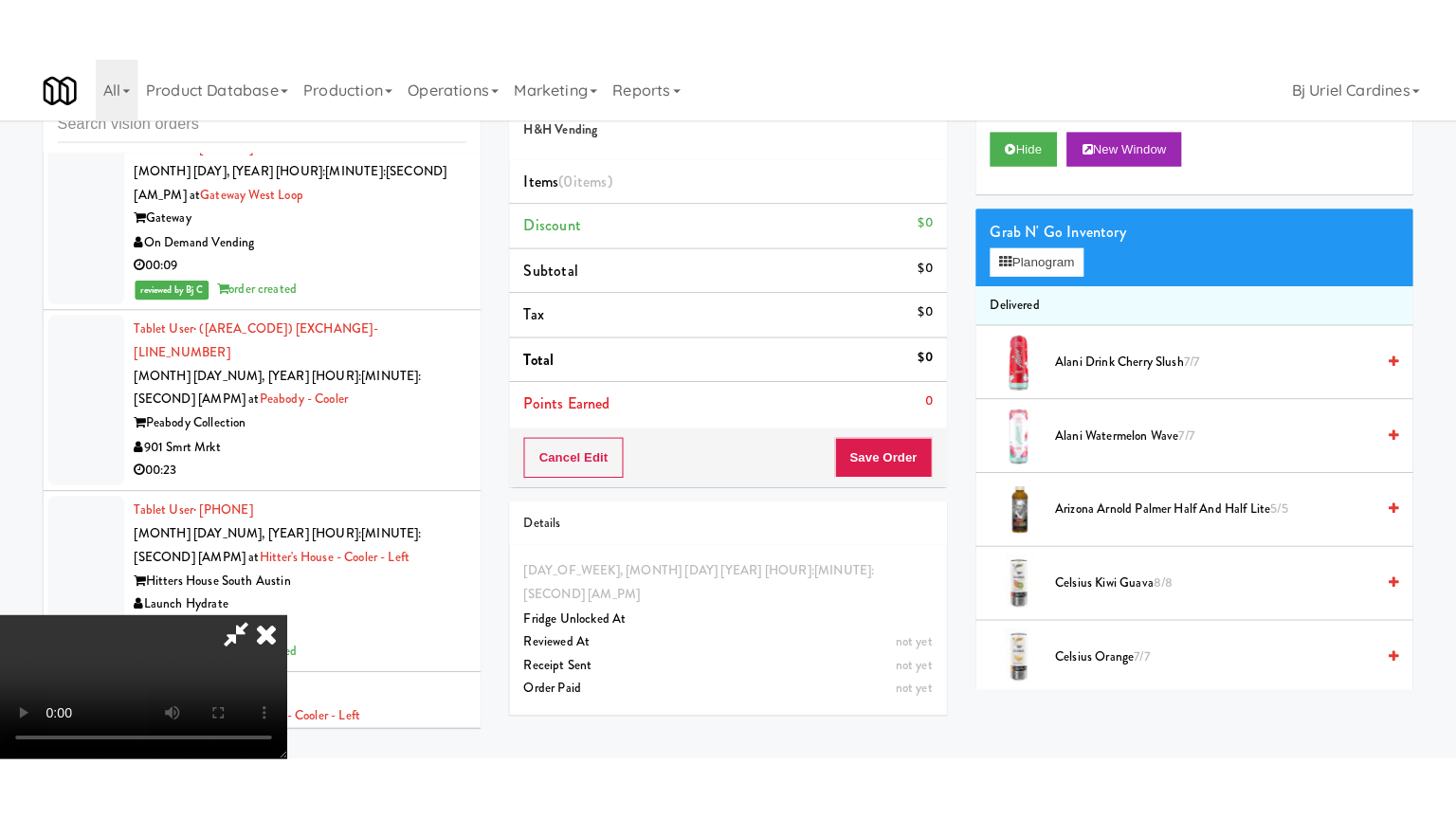 scroll, scrollTop: 266, scrollLeft: 0, axis: vertical 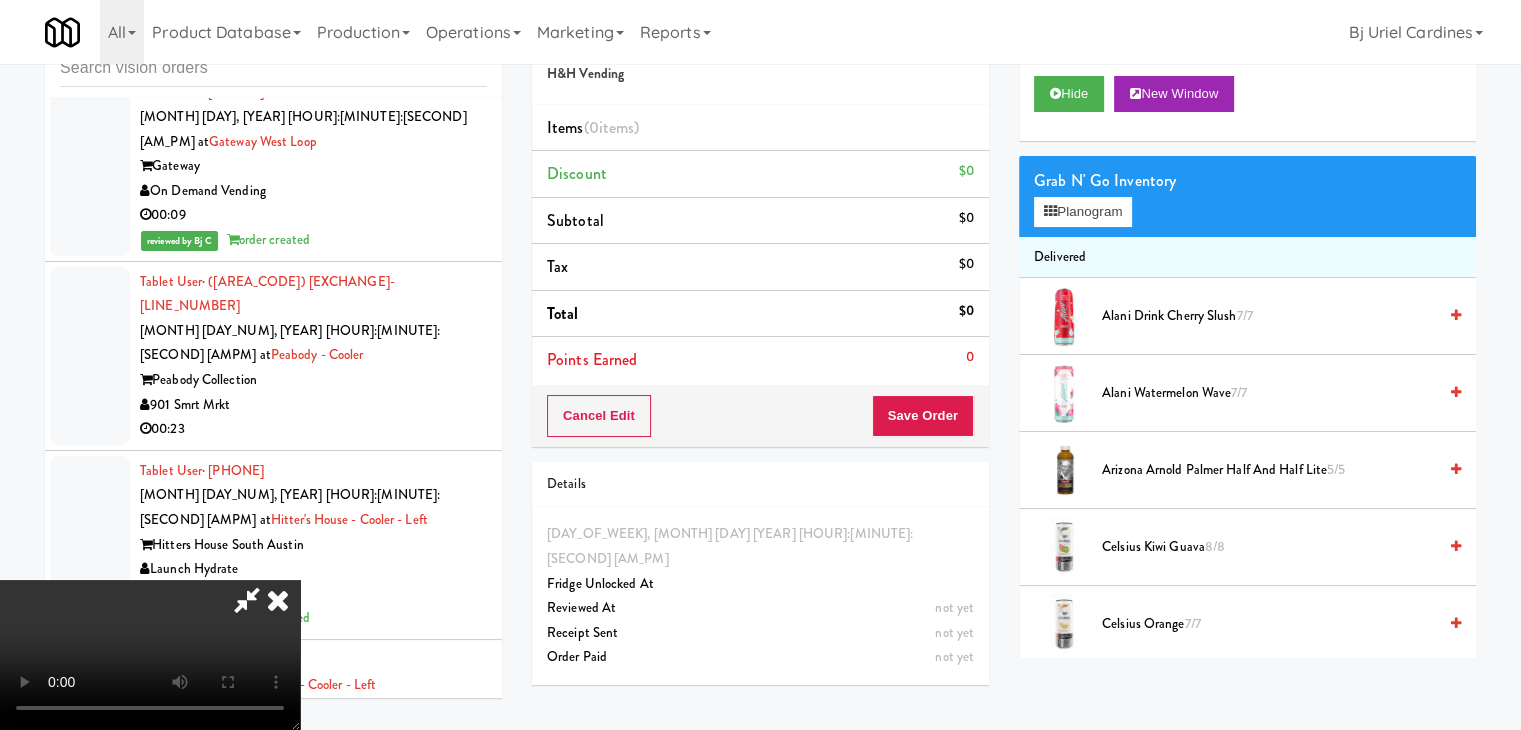 type 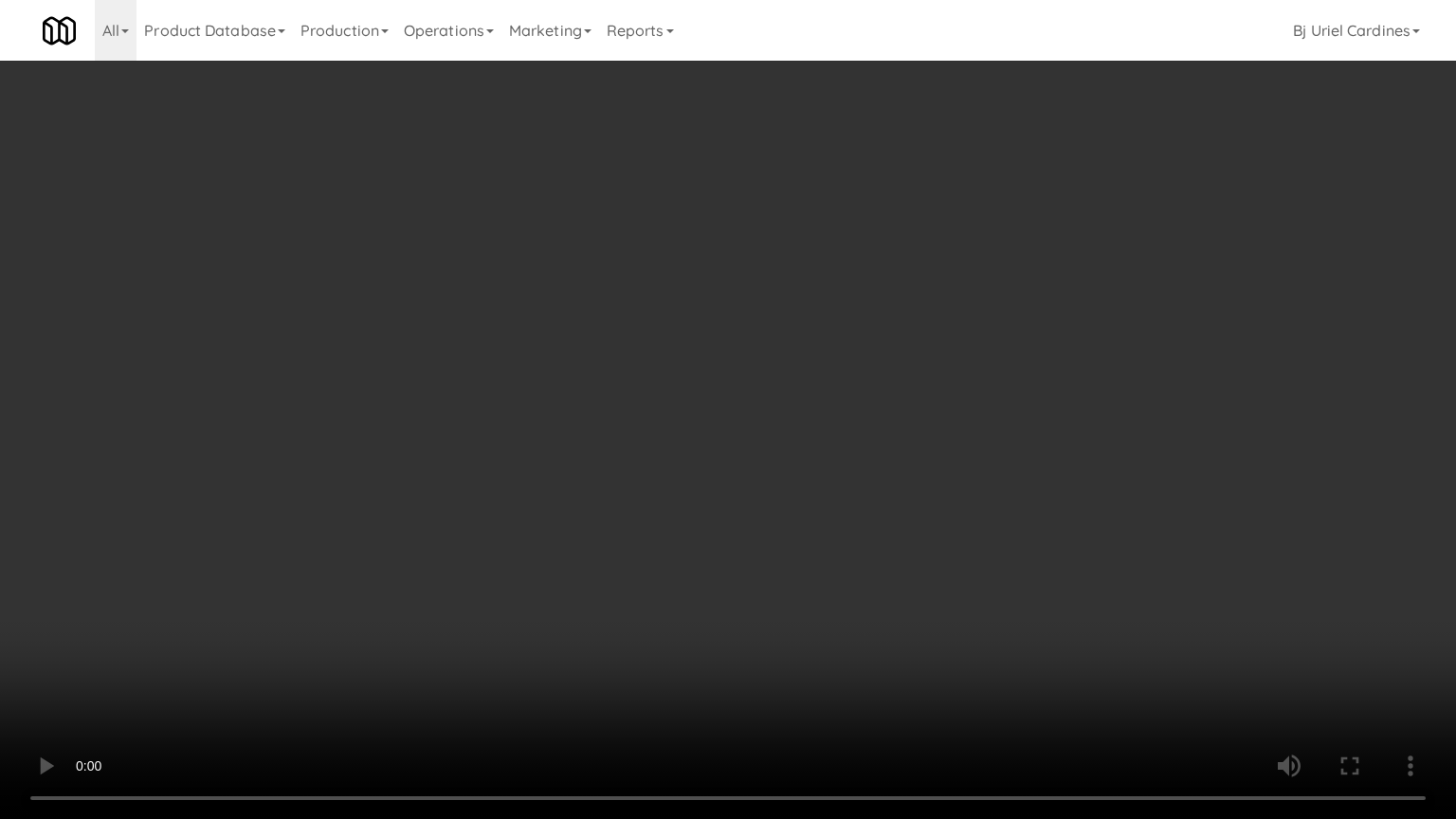 click at bounding box center (728, 410) 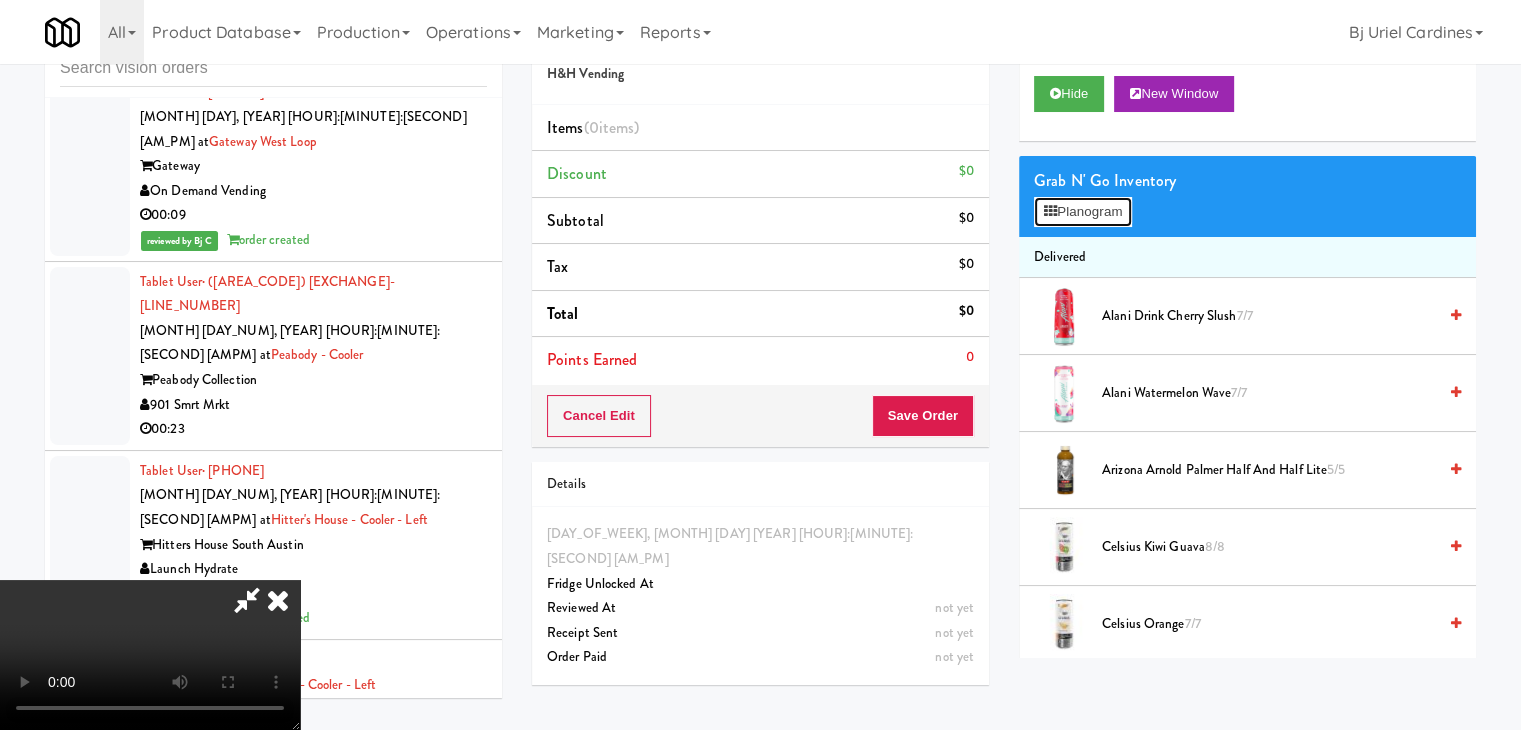 click on "Planogram" at bounding box center [1083, 212] 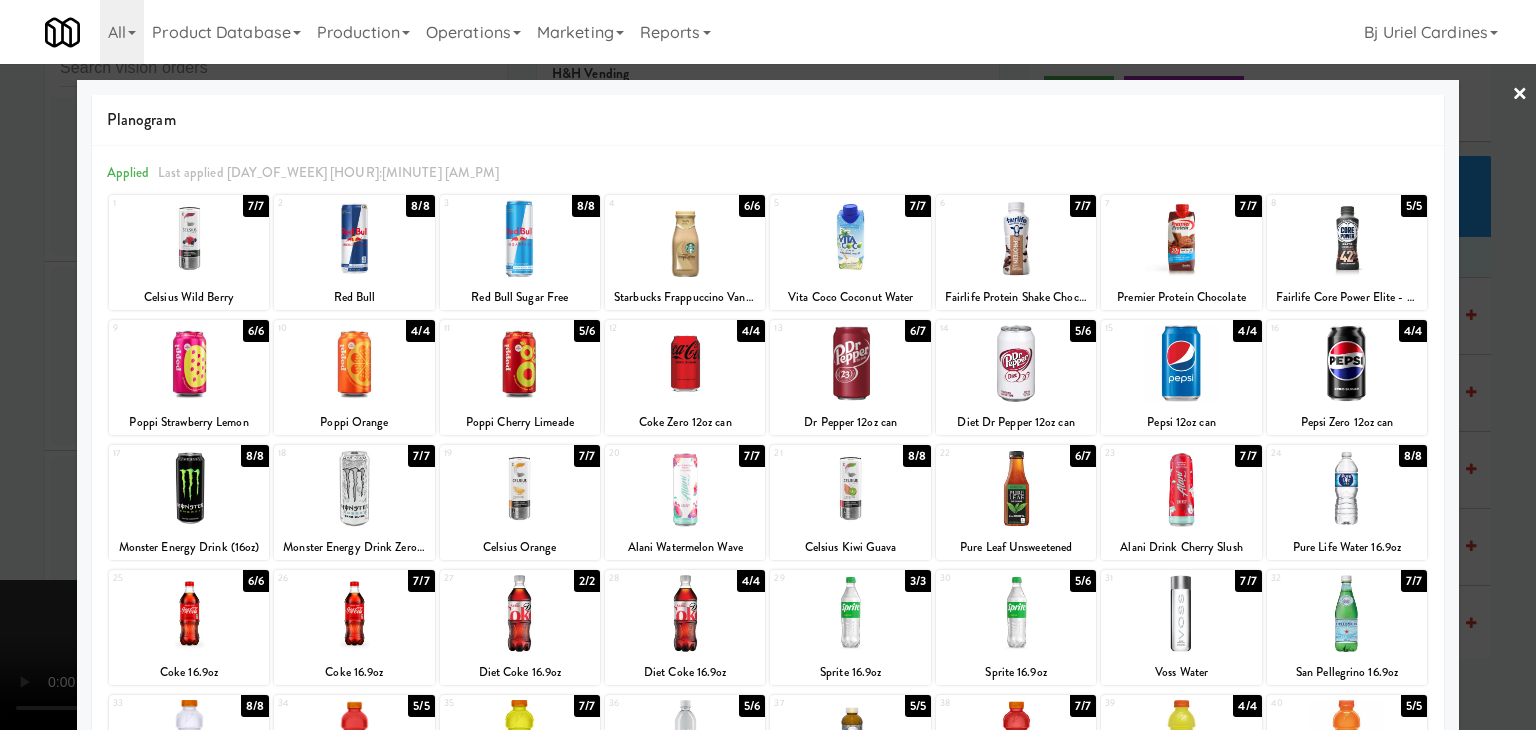 click at bounding box center (1016, 363) 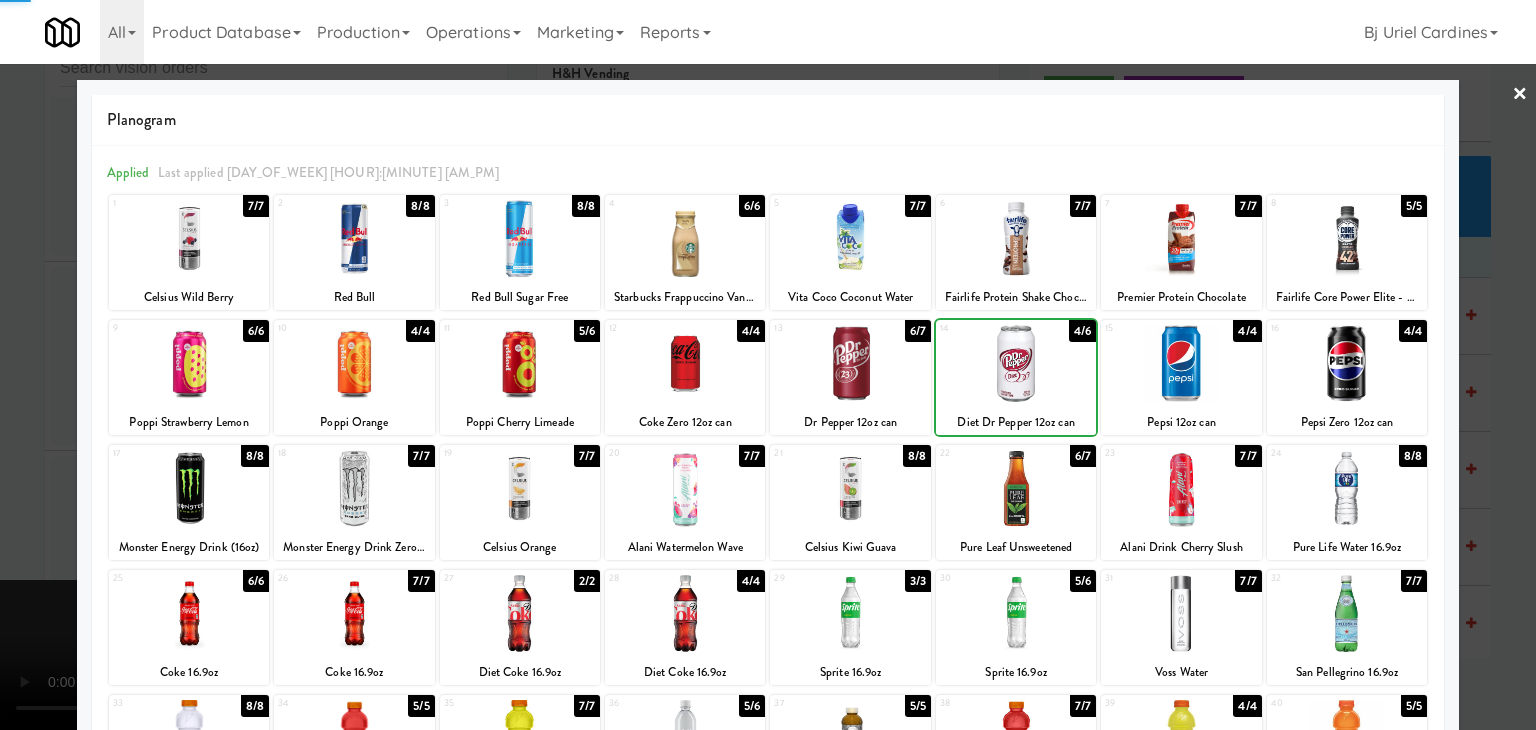 drag, startPoint x: 15, startPoint y: 454, endPoint x: 416, endPoint y: 478, distance: 401.71756 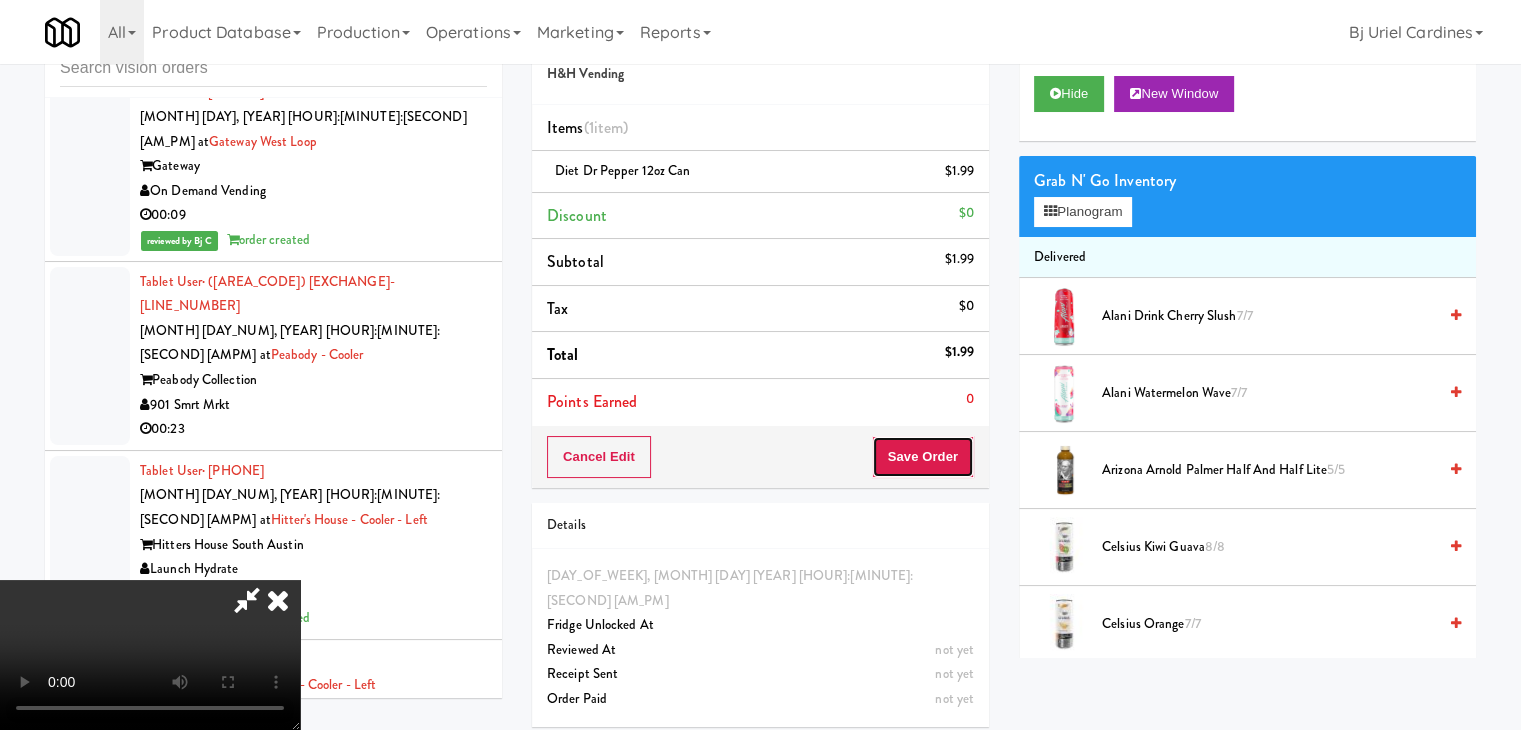 click on "Save Order" at bounding box center (923, 457) 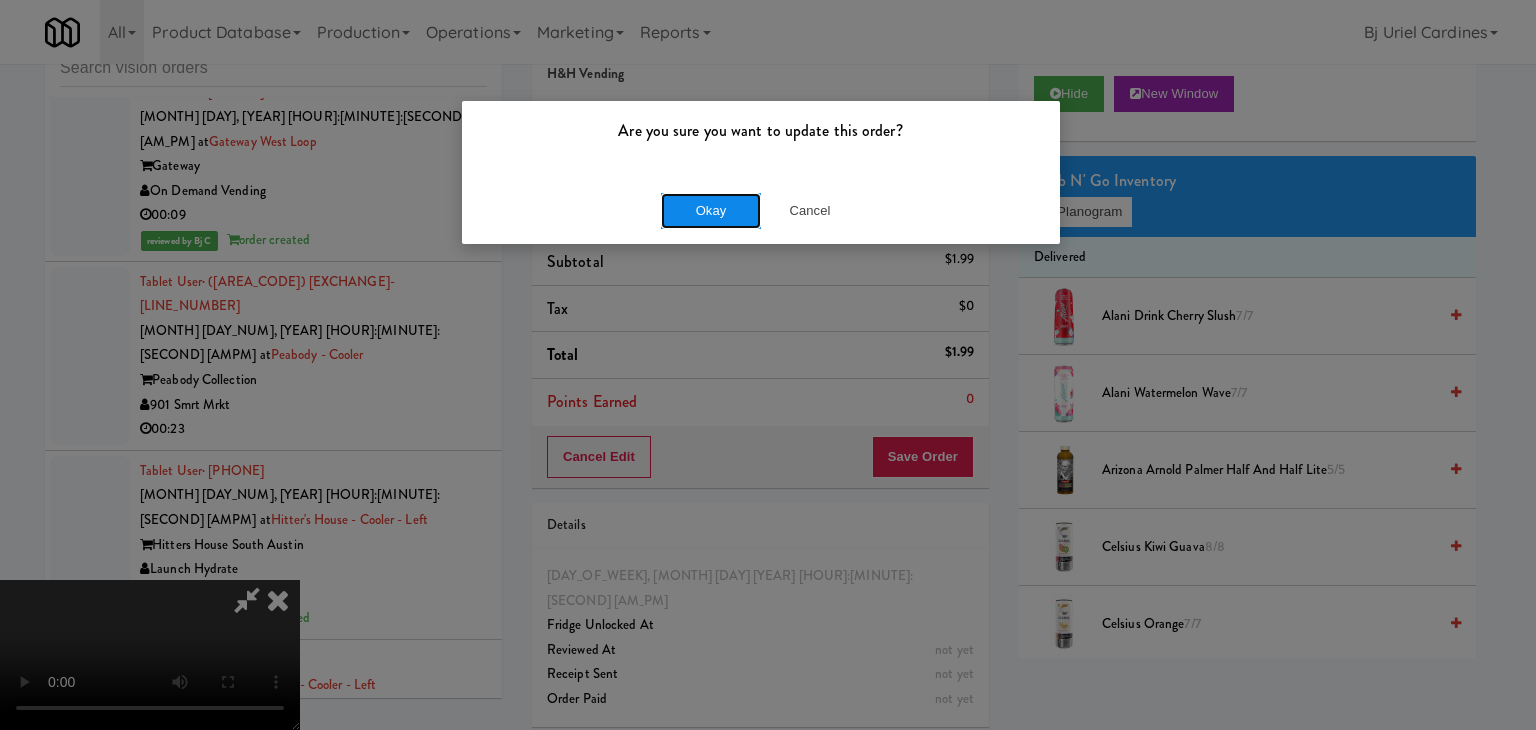 click on "Okay" at bounding box center (711, 211) 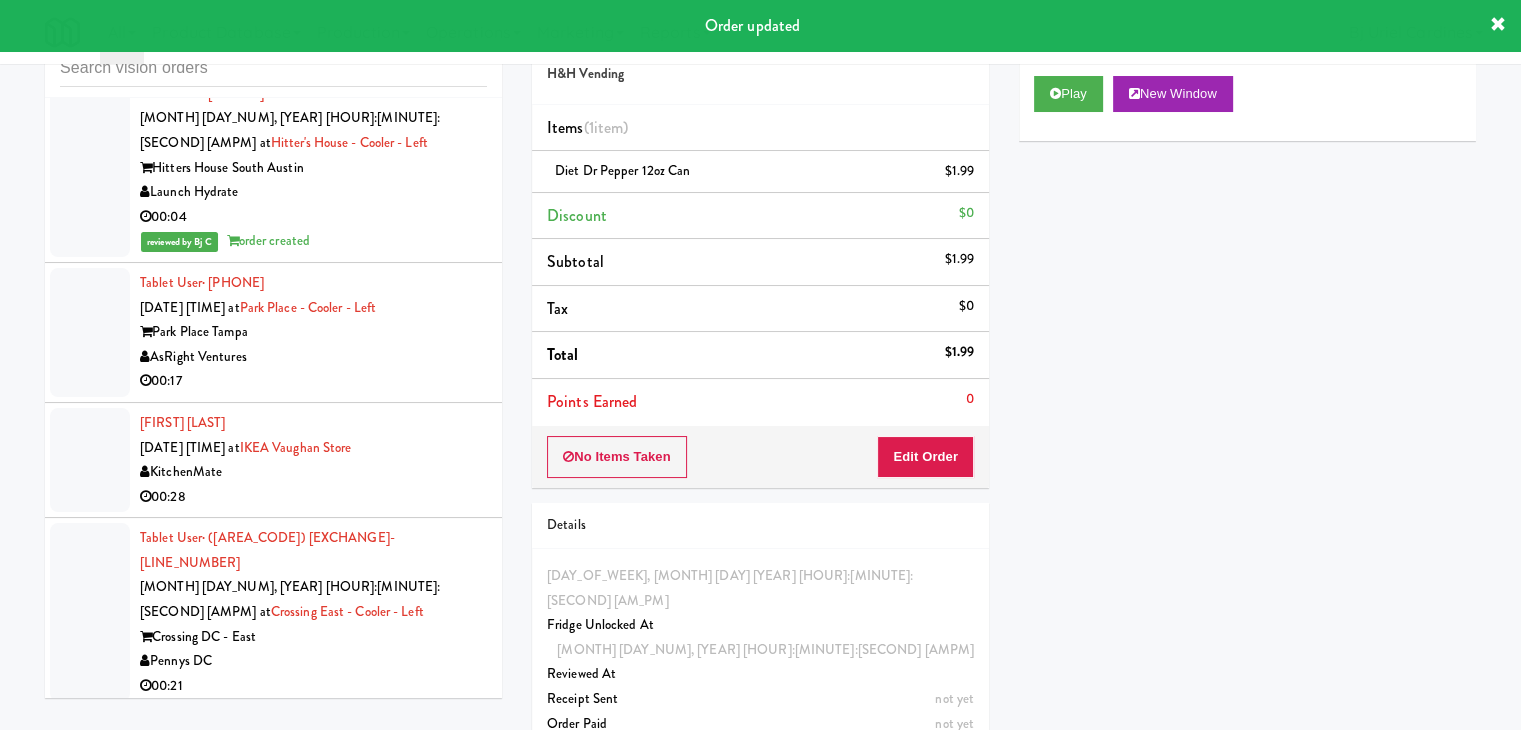 scroll, scrollTop: 20275, scrollLeft: 0, axis: vertical 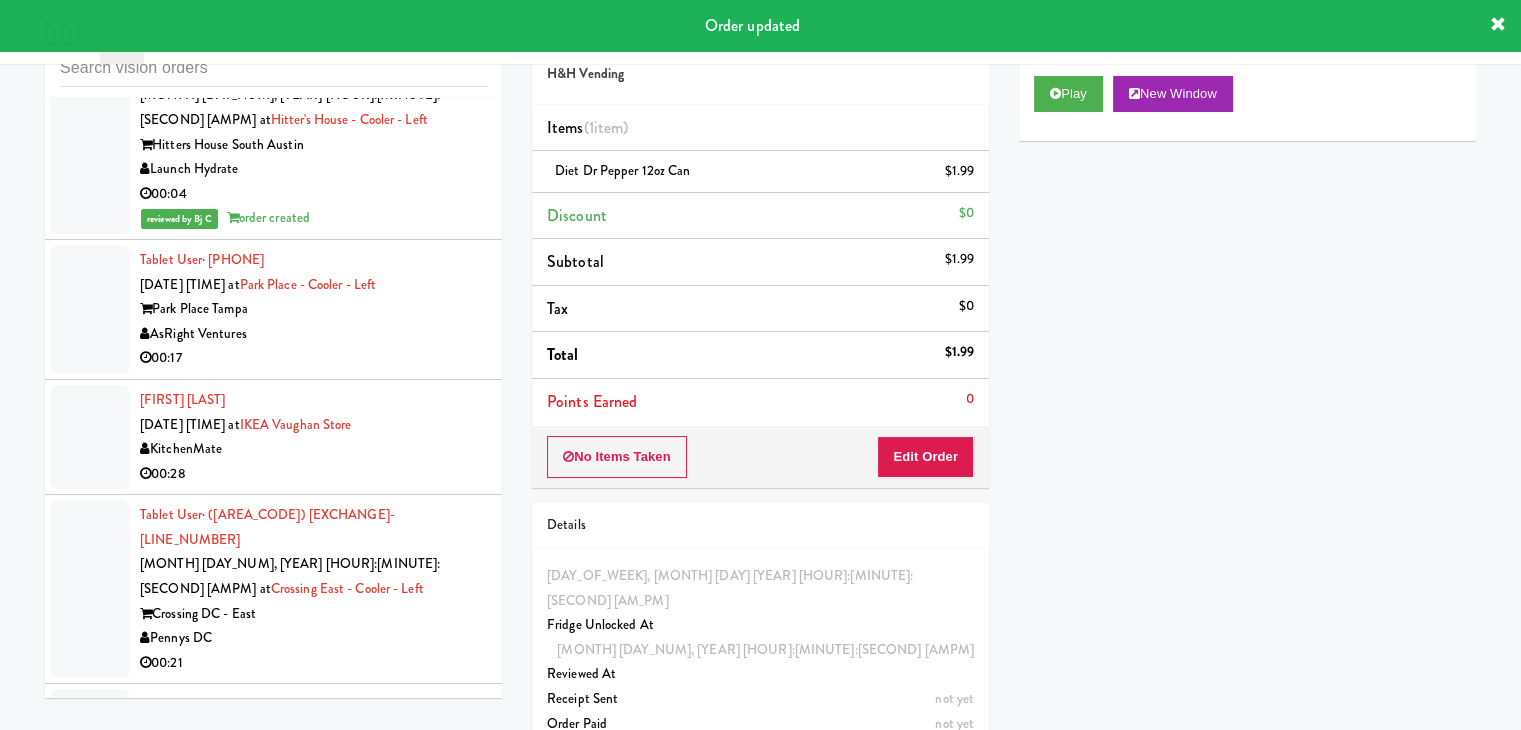 drag, startPoint x: 404, startPoint y: 305, endPoint x: 581, endPoint y: 266, distance: 181.2457 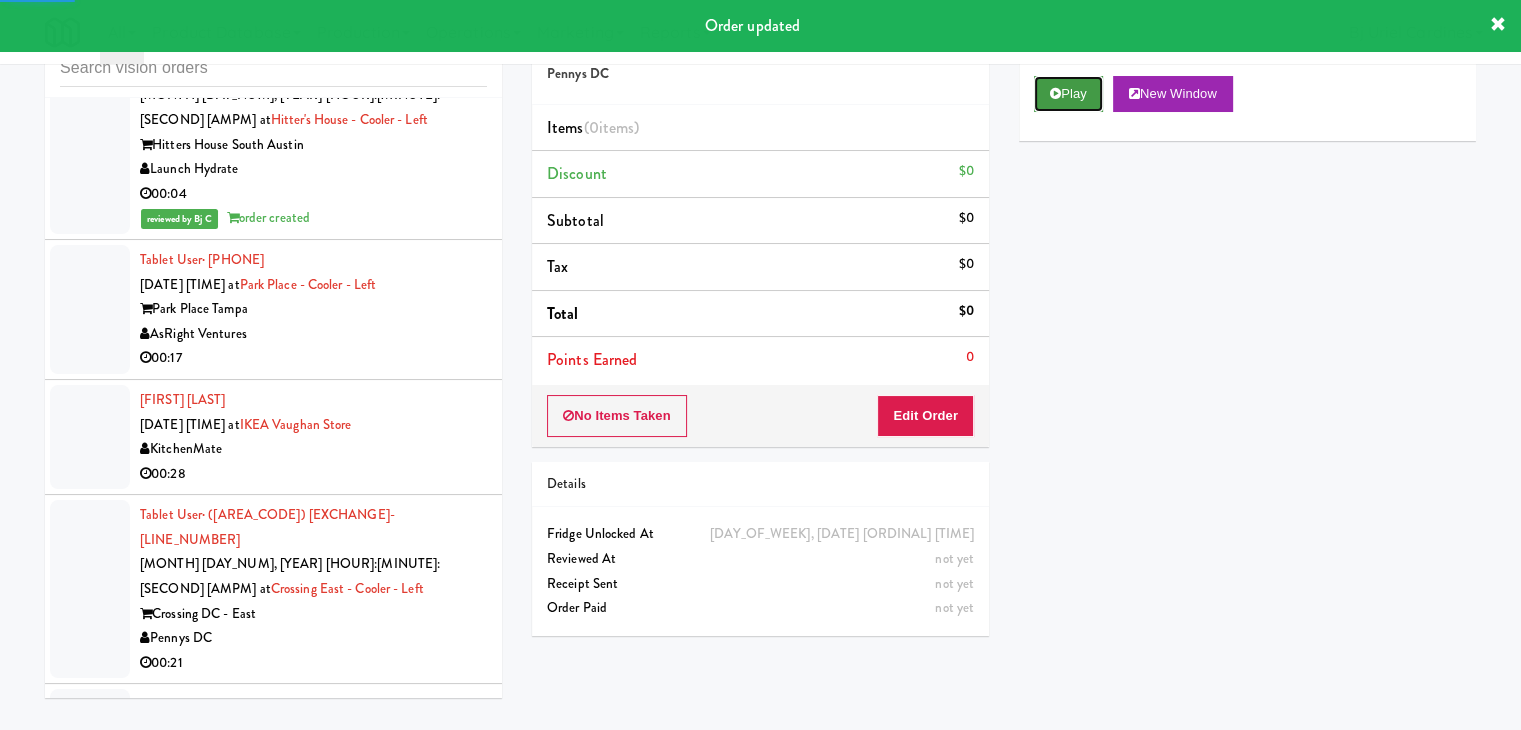 click on "Play" at bounding box center (1068, 94) 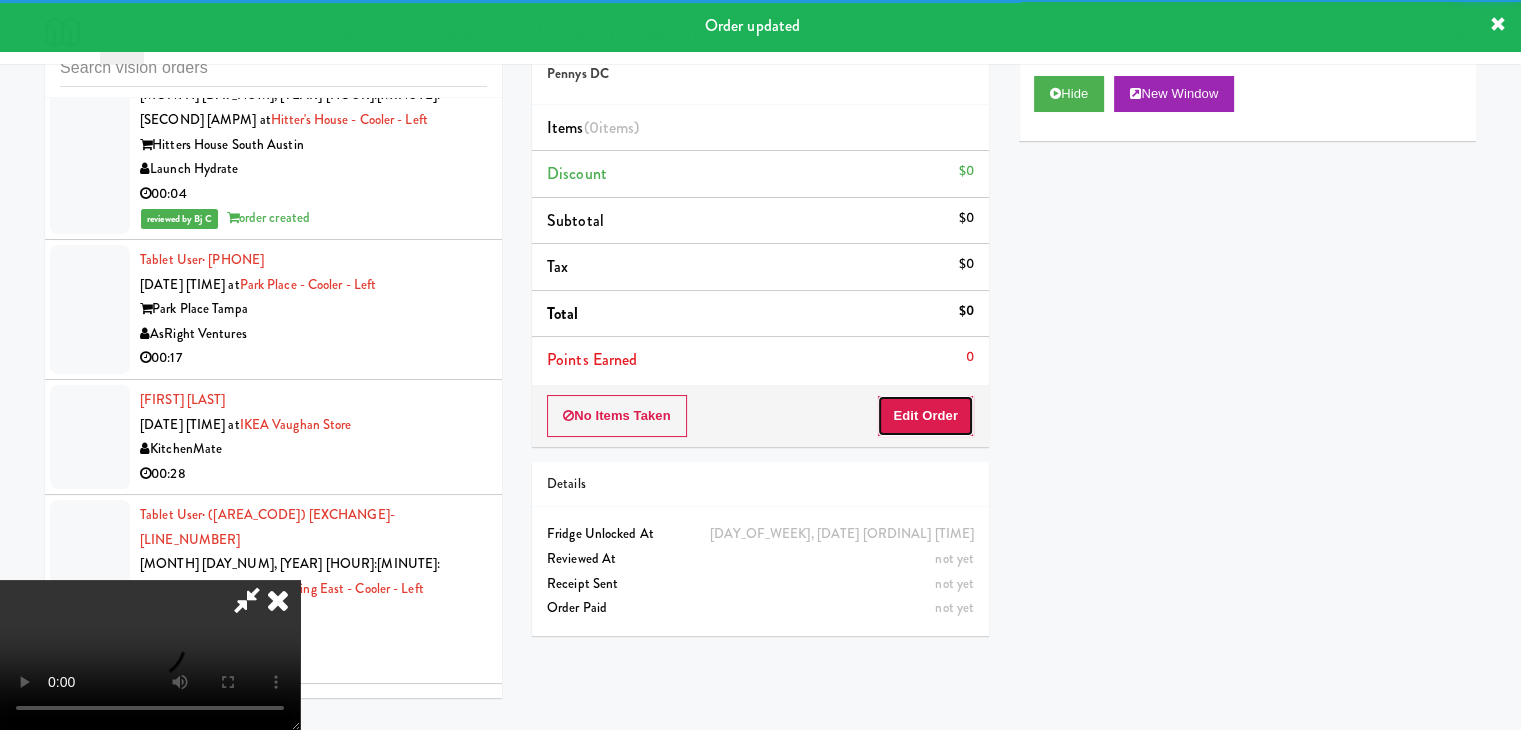 click on "Edit Order" at bounding box center [925, 416] 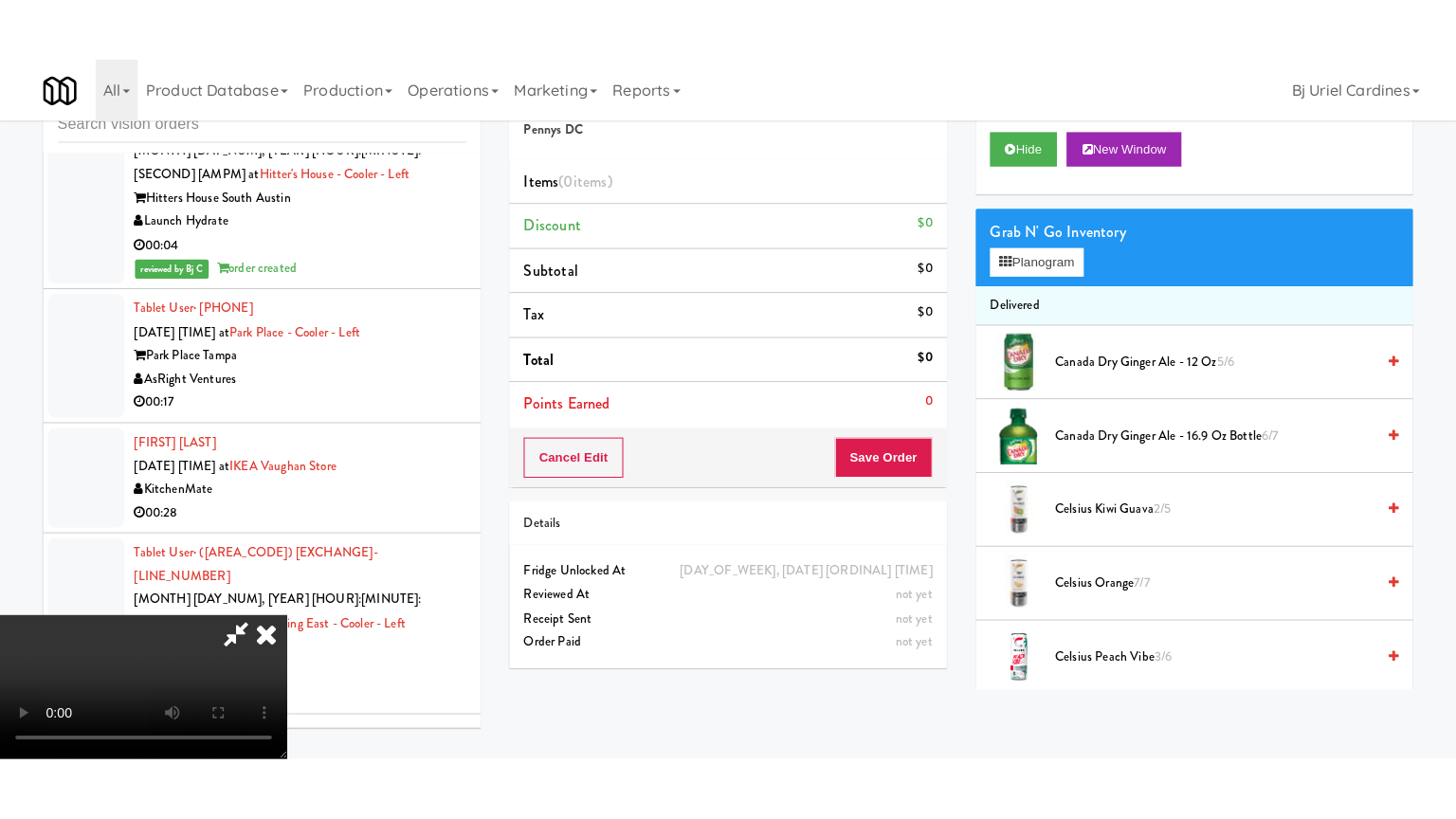 scroll, scrollTop: 266, scrollLeft: 0, axis: vertical 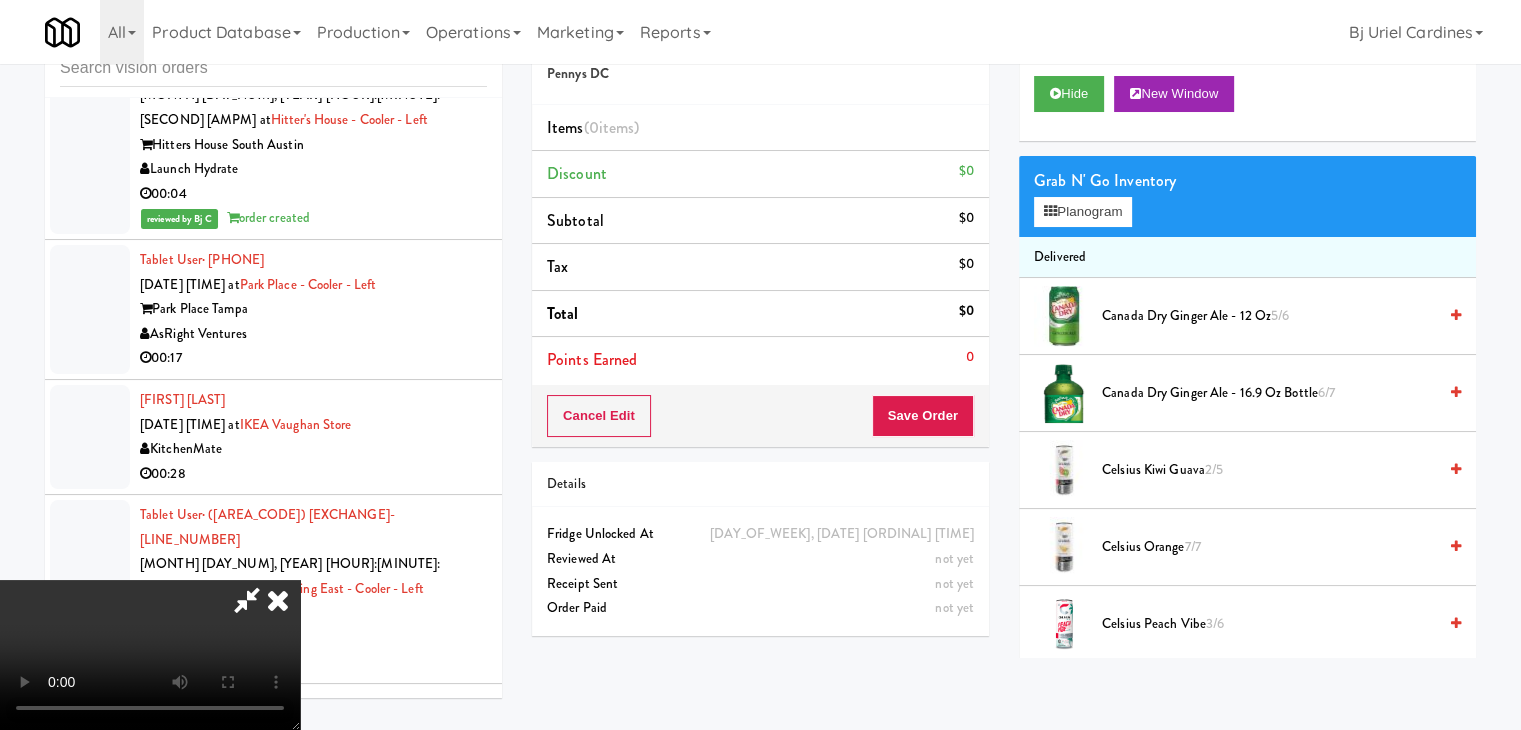 type 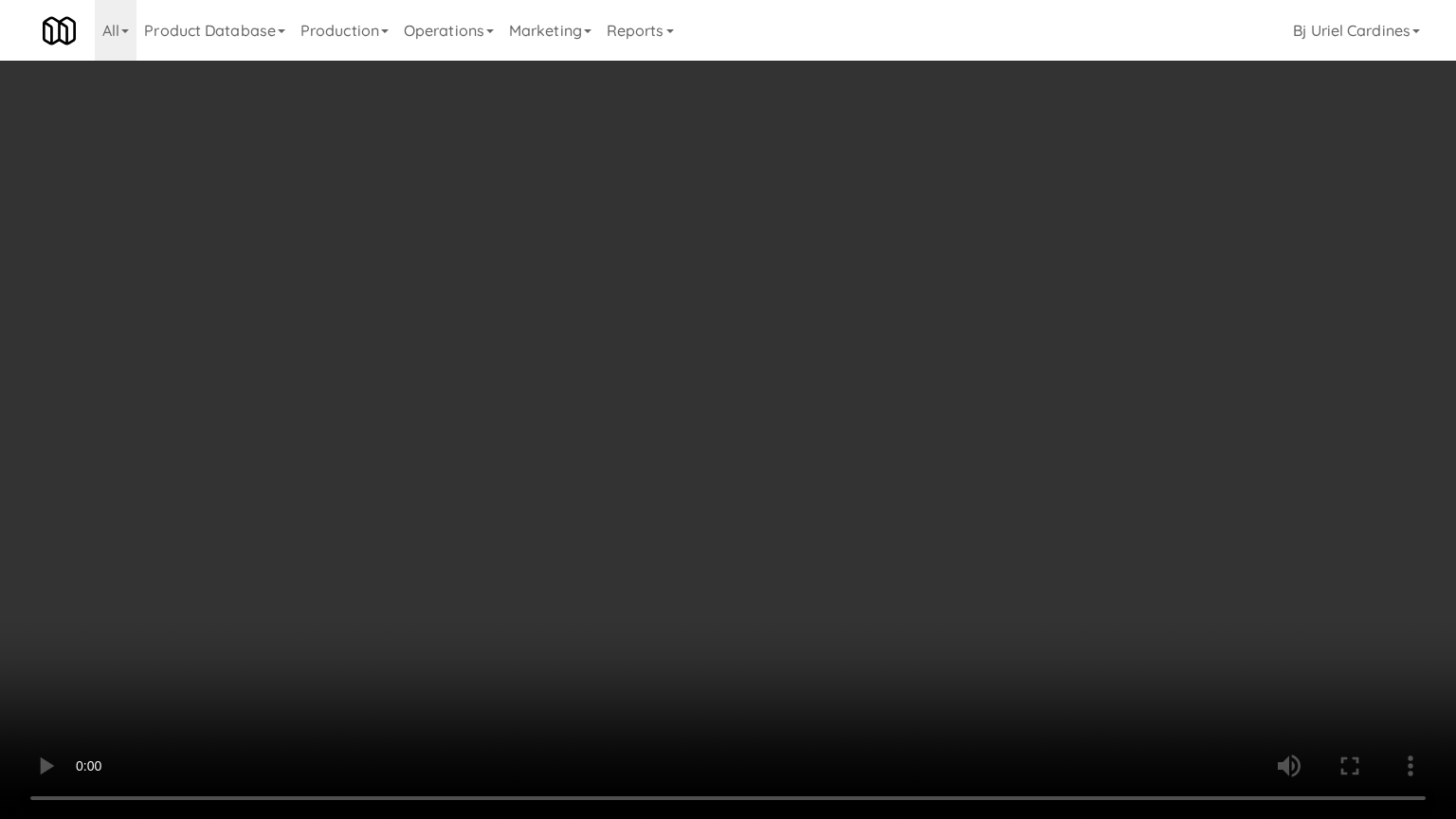 click at bounding box center (728, 410) 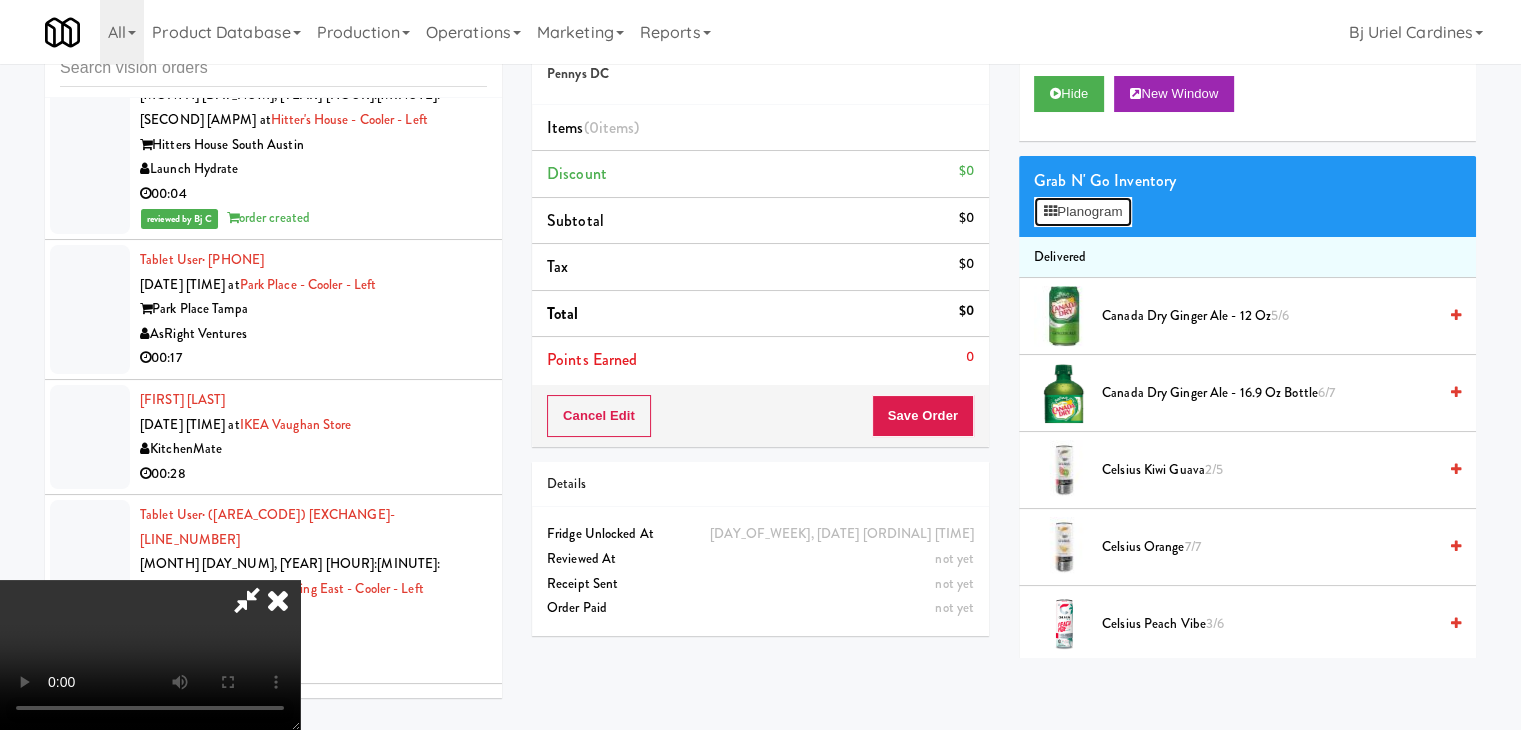 click on "Planogram" at bounding box center (1083, 212) 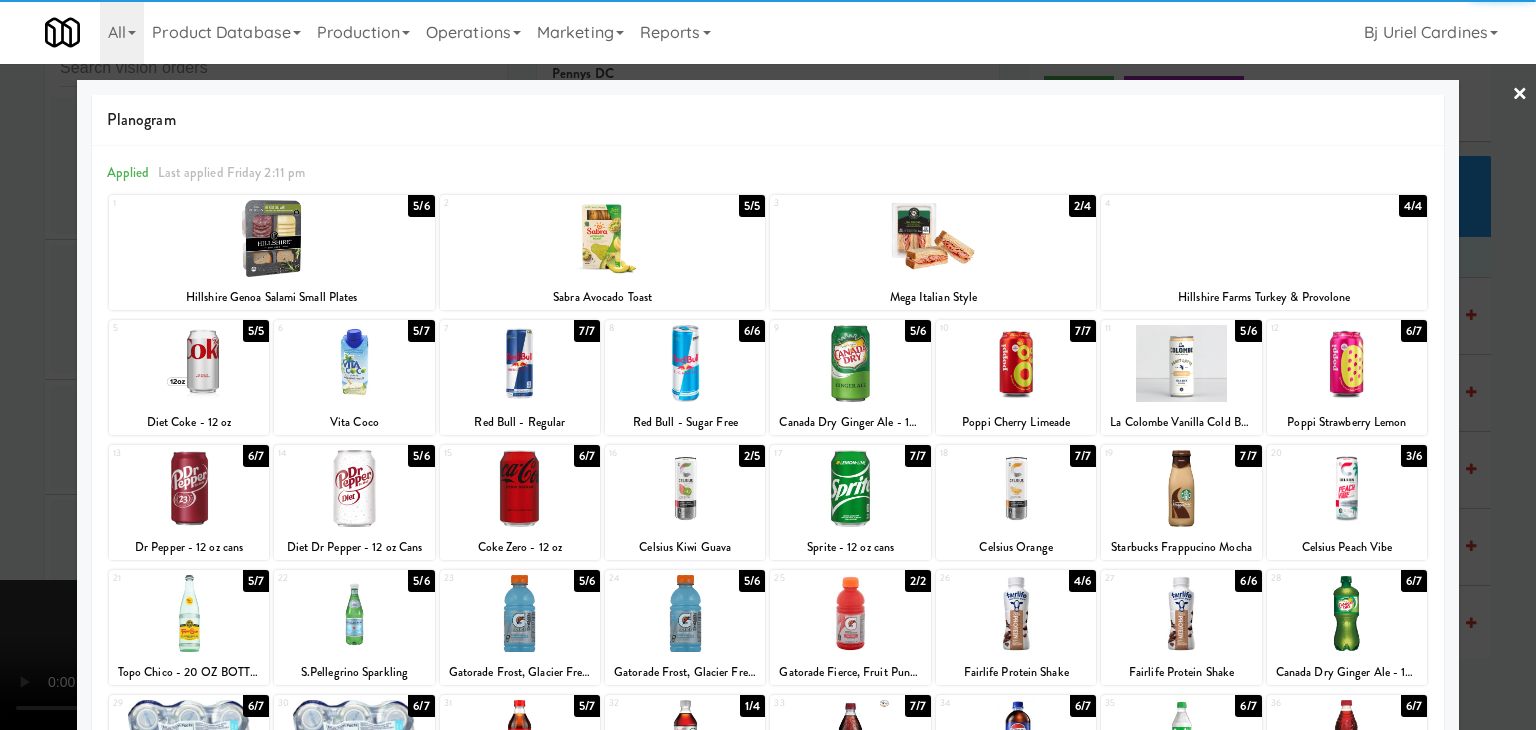 click at bounding box center [1347, 363] 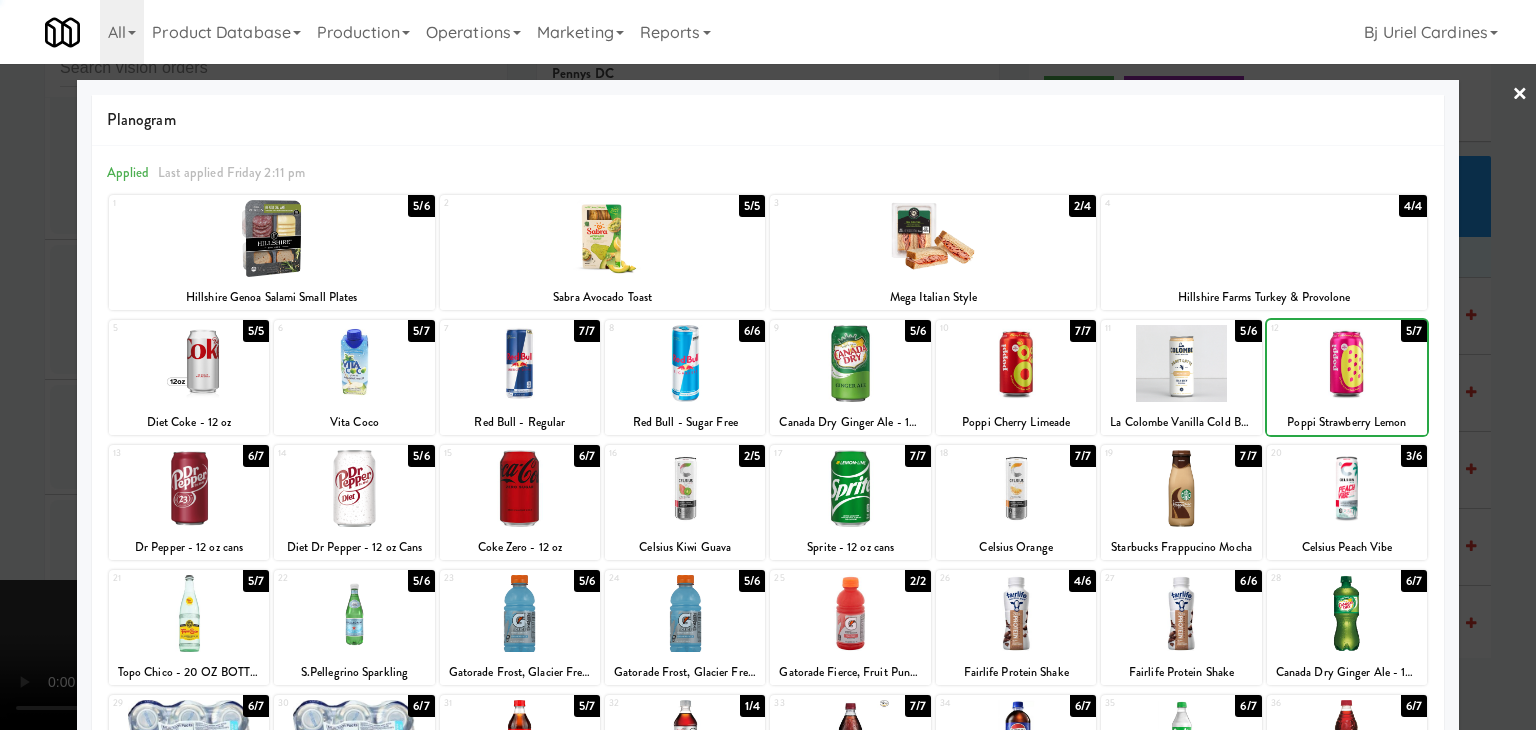 click at bounding box center [768, 365] 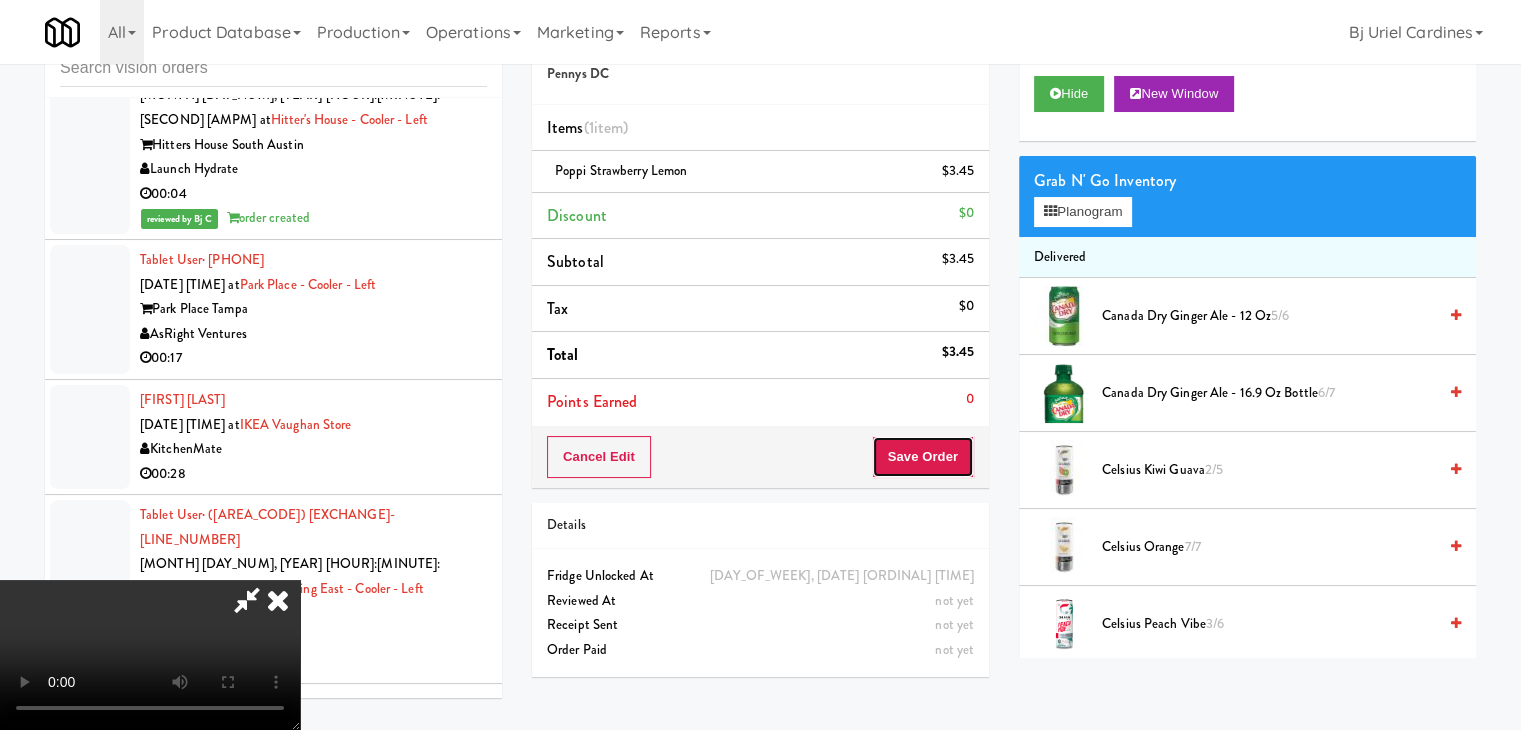 click on "Save Order" at bounding box center (923, 457) 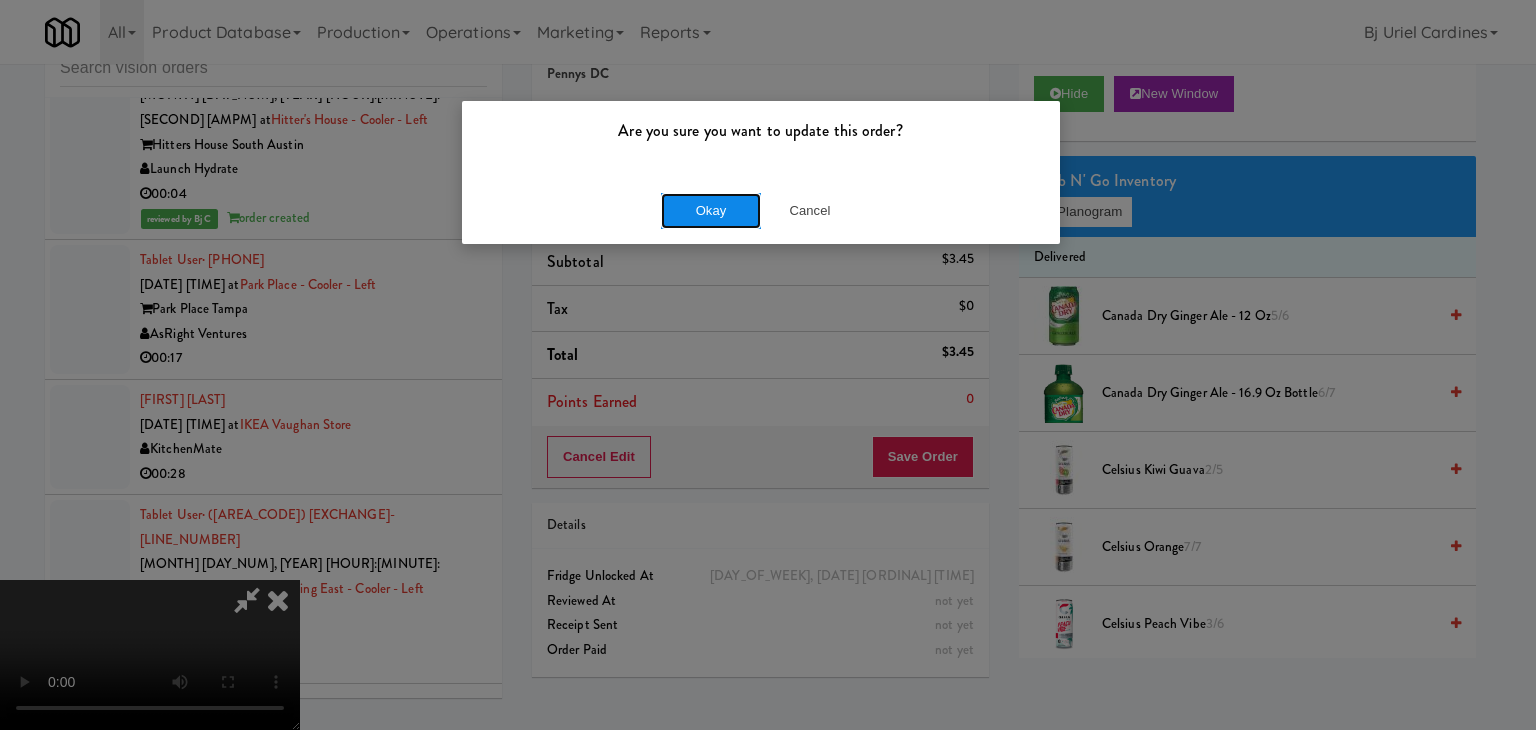 click on "Okay" at bounding box center (711, 211) 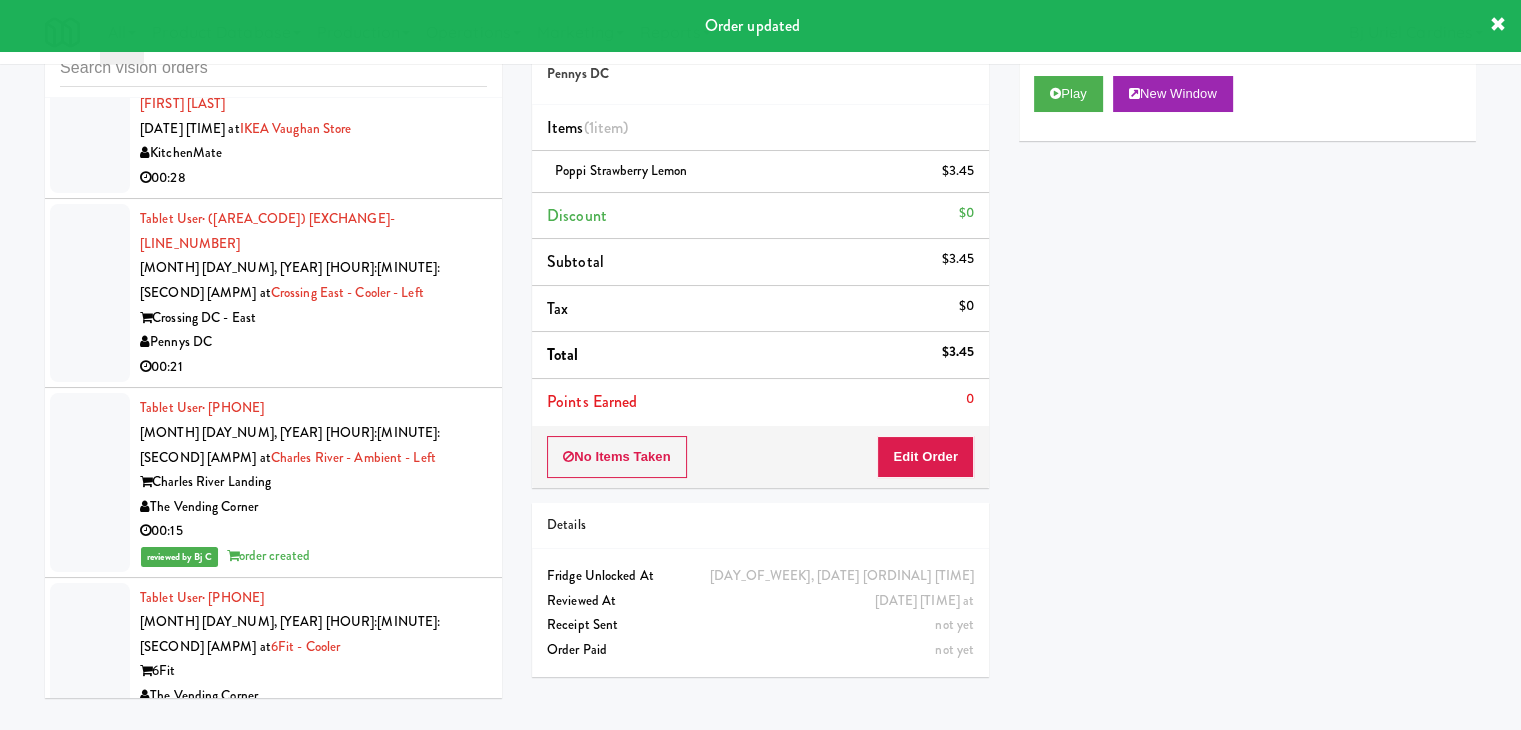 scroll, scrollTop: 20575, scrollLeft: 0, axis: vertical 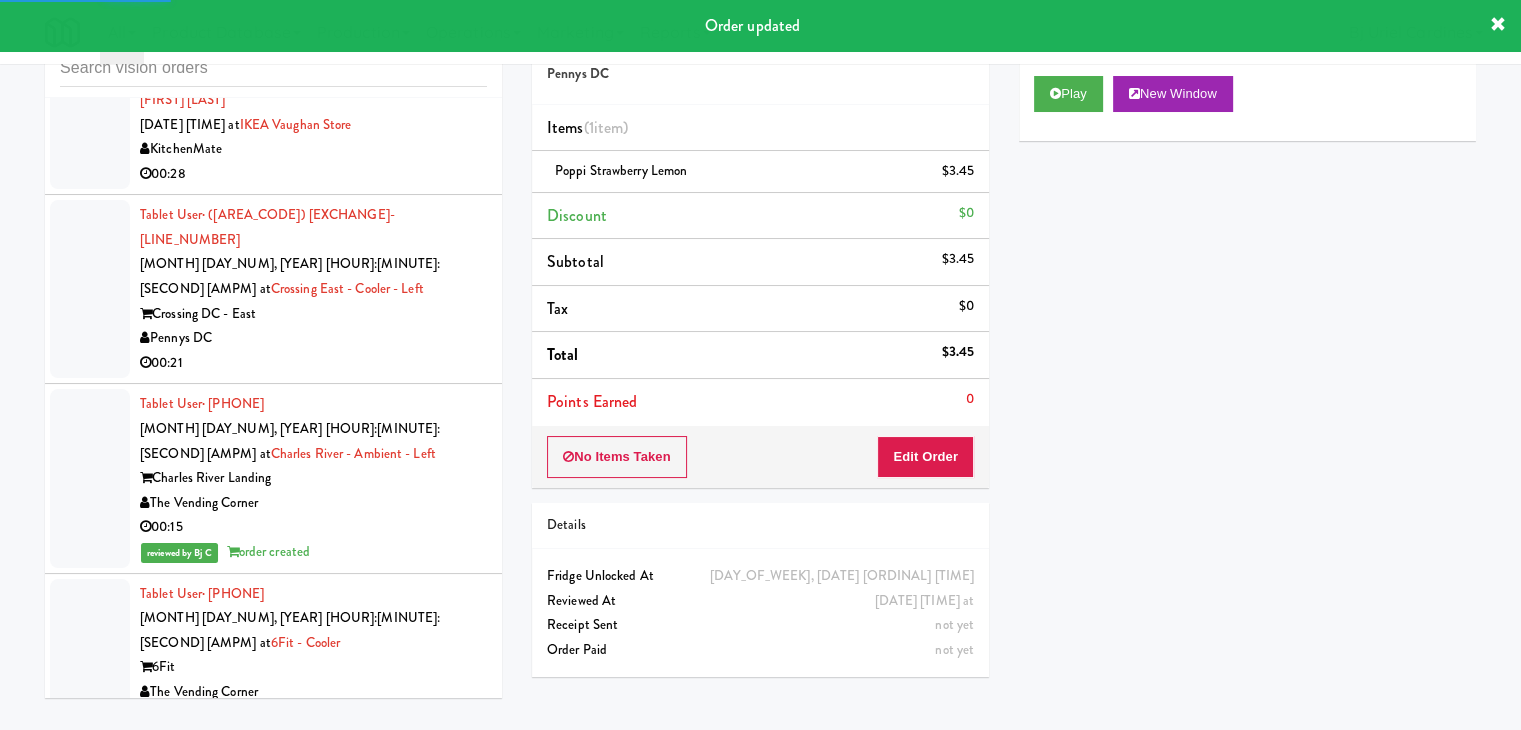 click on "Pennys DC" at bounding box center (313, 3645) 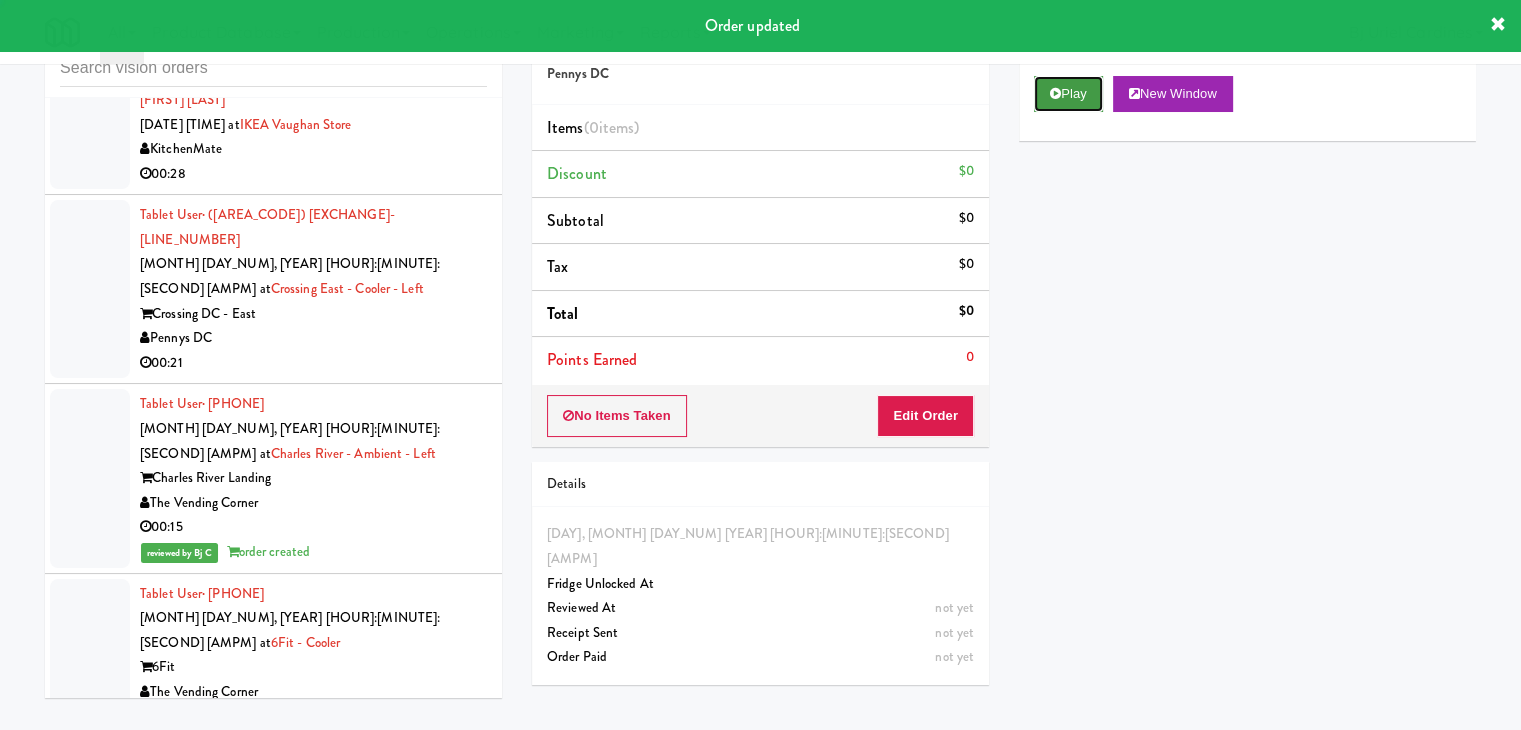 click on "Play" at bounding box center [1068, 94] 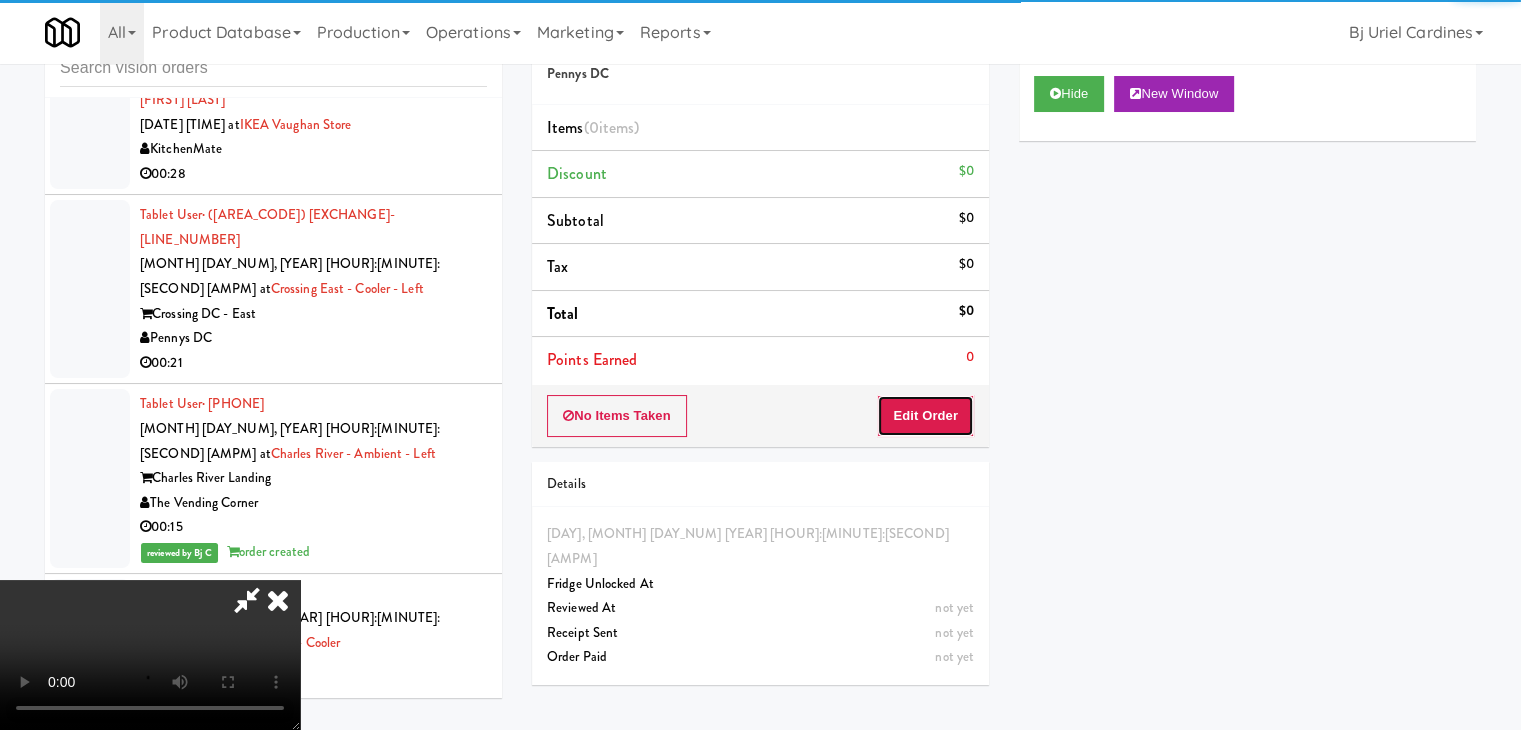 click on "Edit Order" at bounding box center [925, 416] 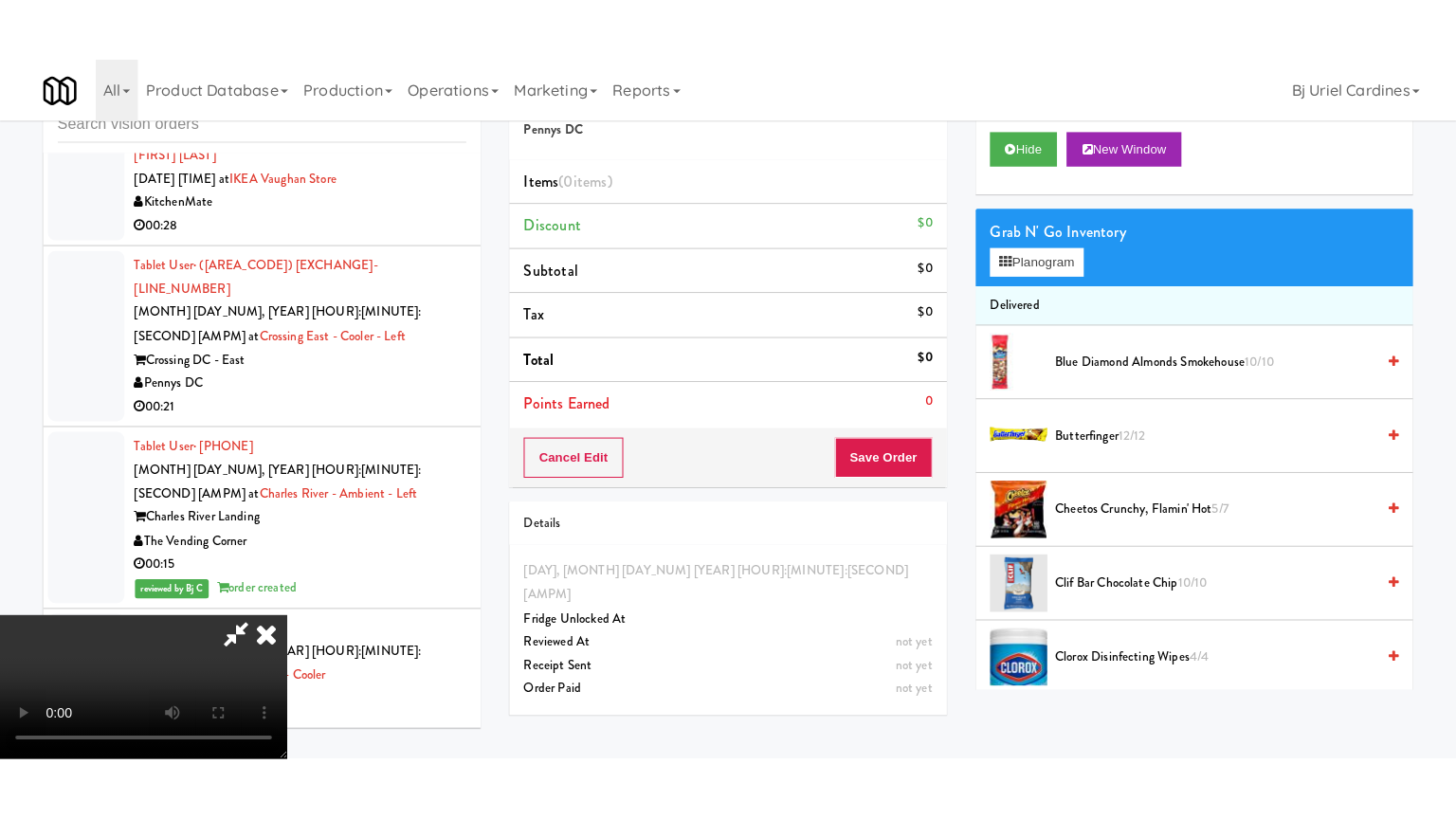 scroll, scrollTop: 266, scrollLeft: 0, axis: vertical 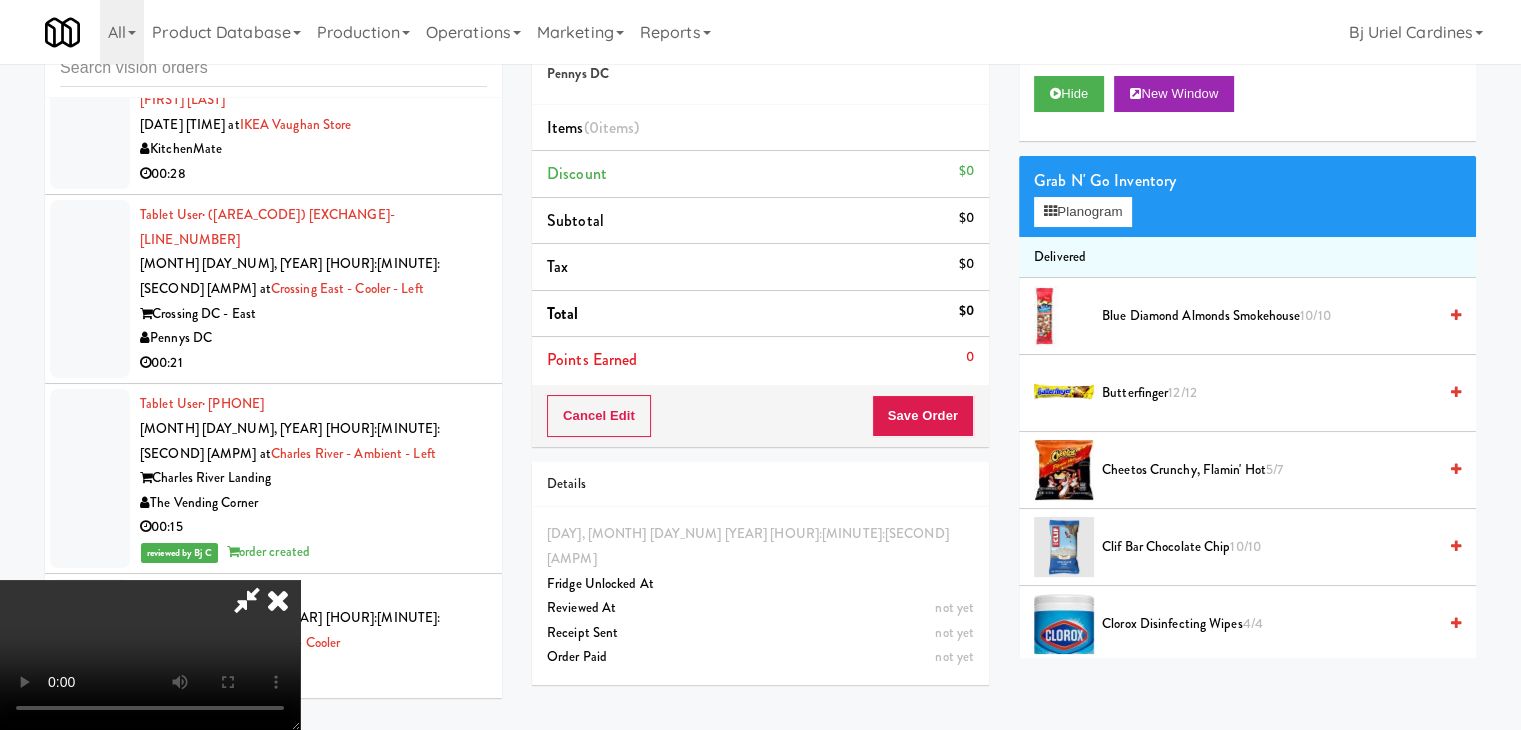type 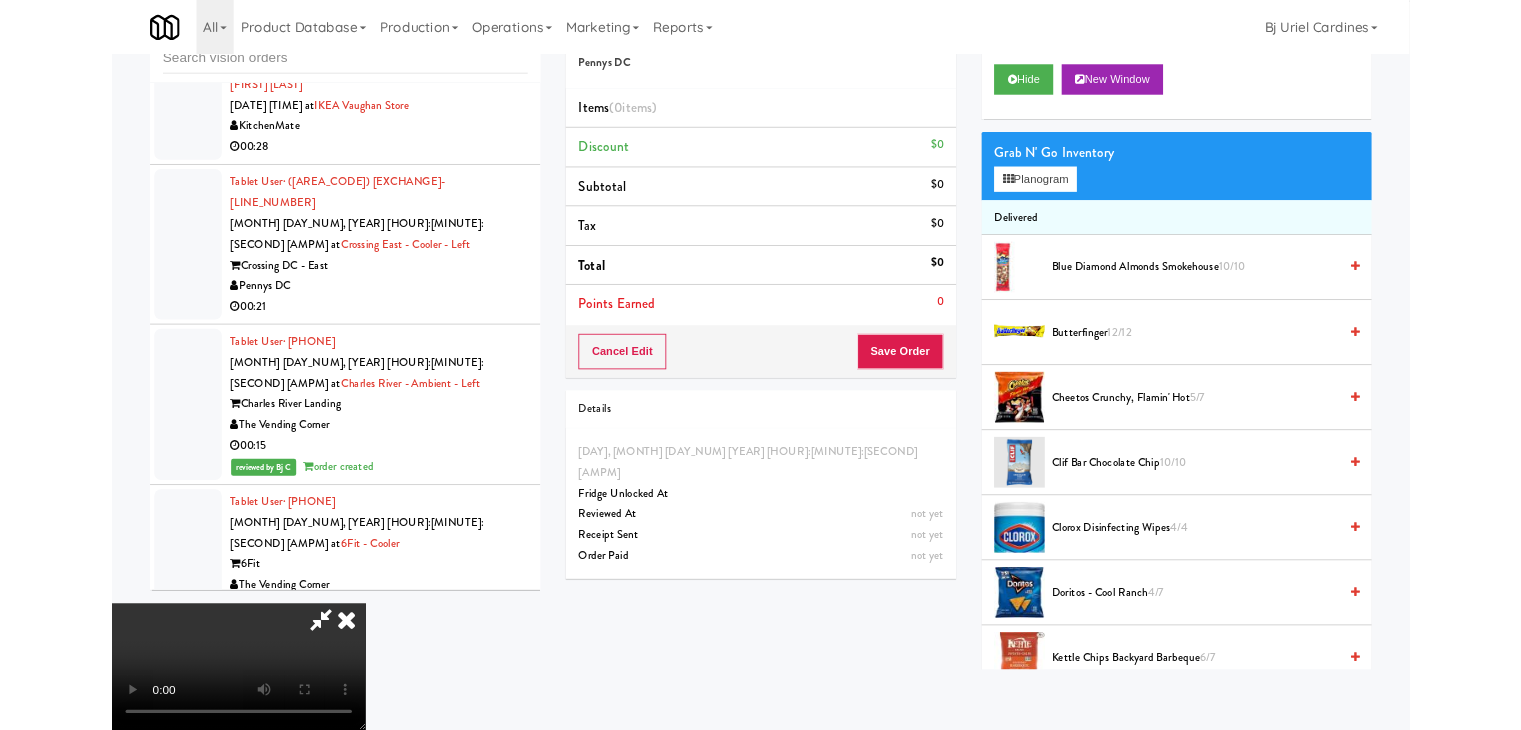 scroll, scrollTop: 0, scrollLeft: 0, axis: both 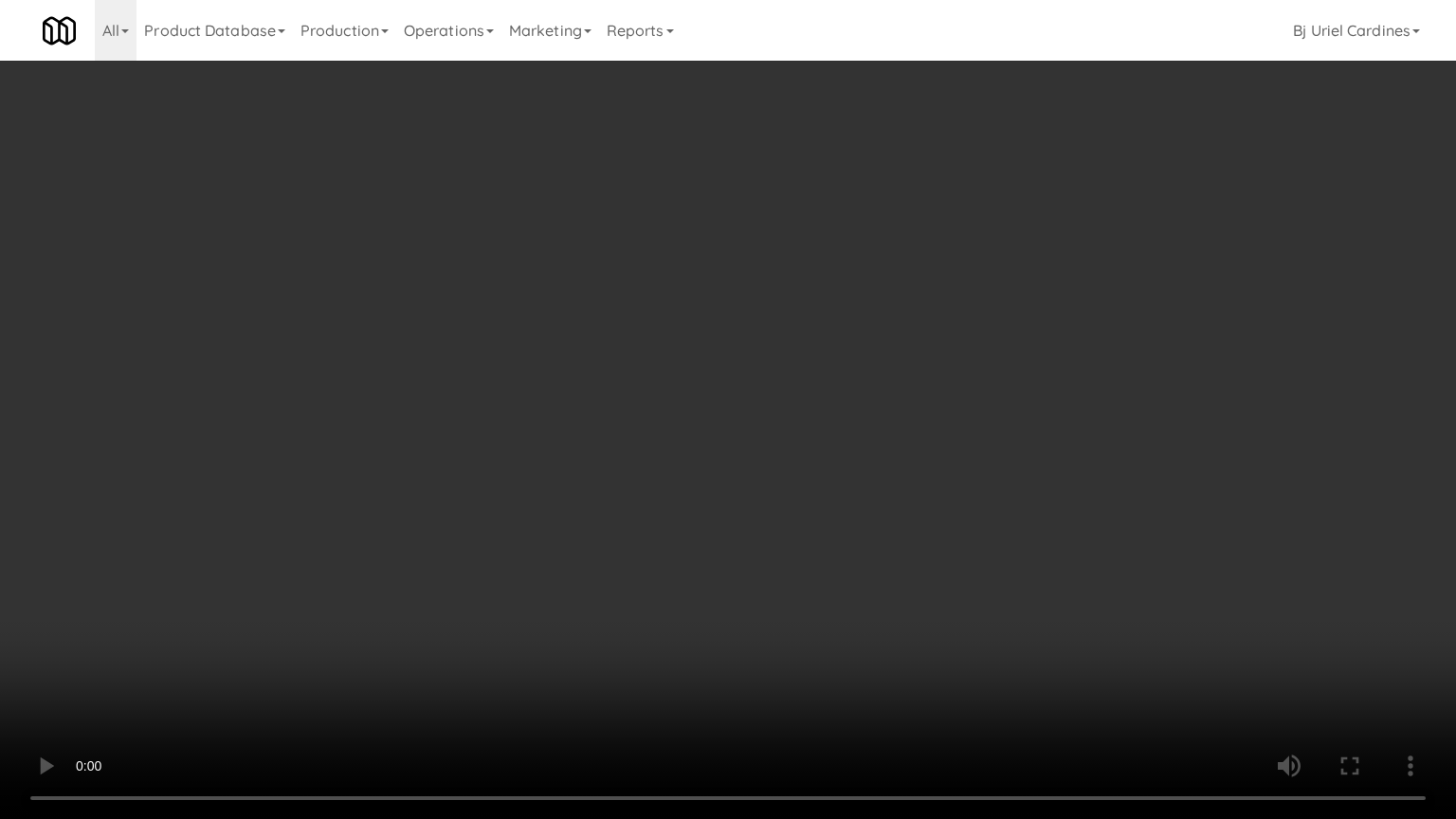 click at bounding box center [728, 410] 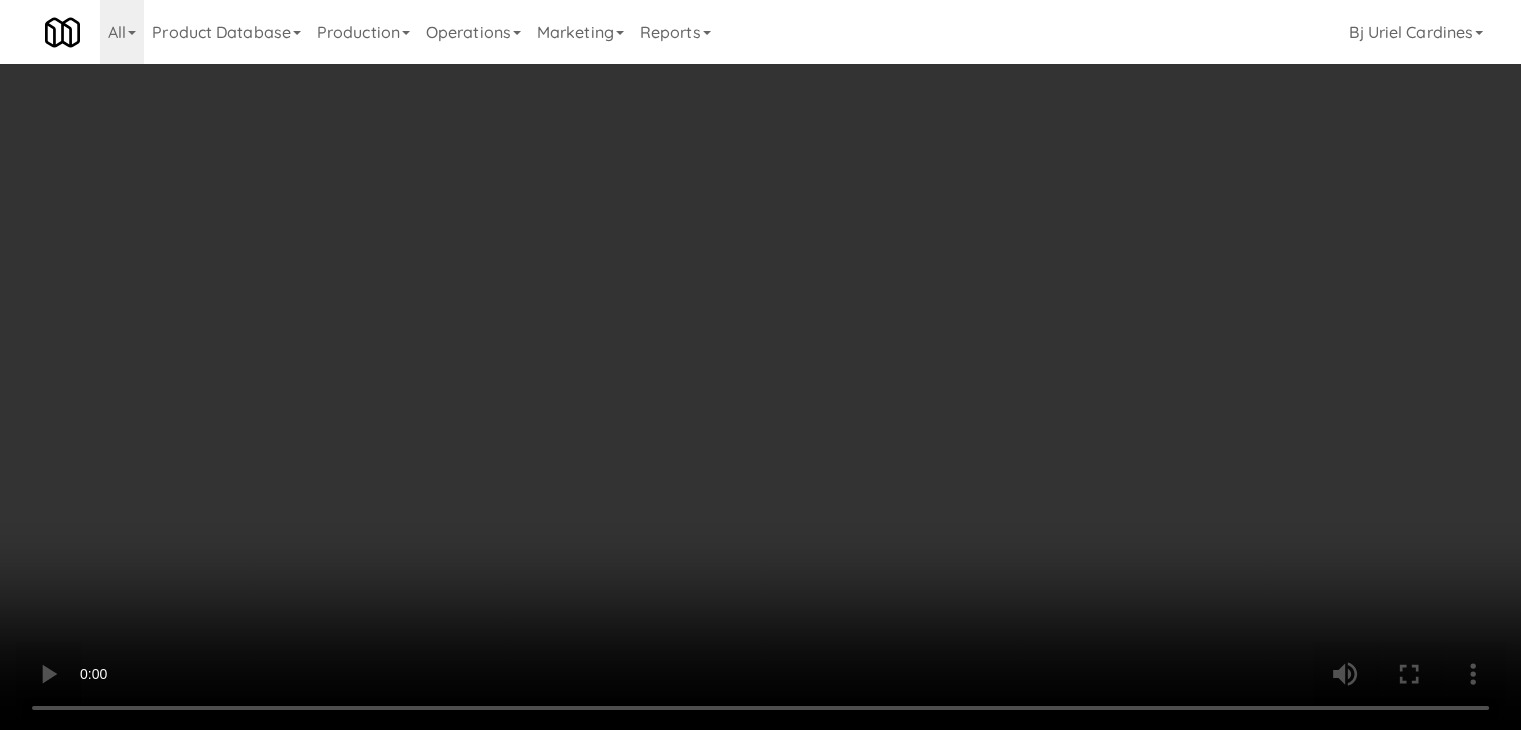 drag, startPoint x: 1097, startPoint y: 204, endPoint x: 1103, endPoint y: 234, distance: 30.594116 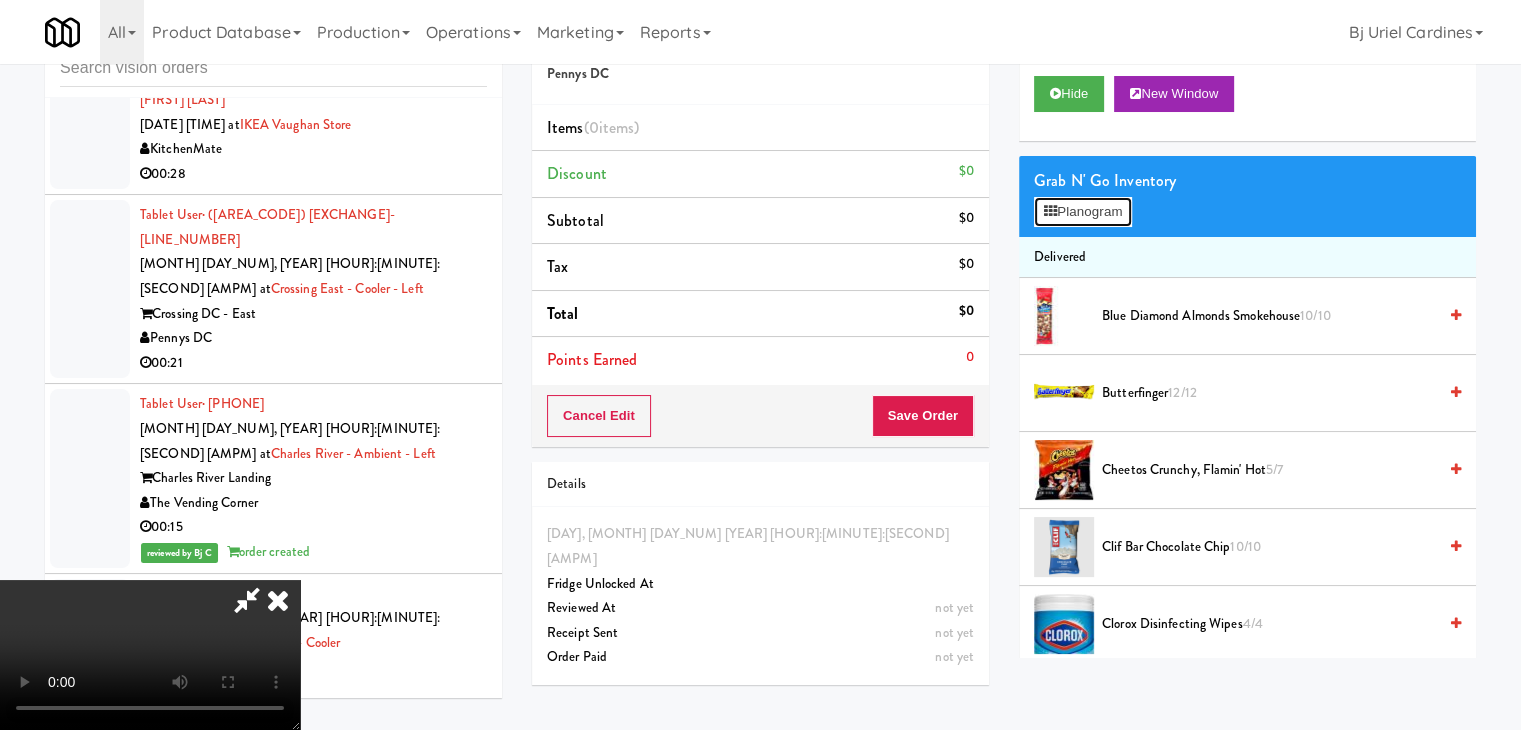 click on "Planogram" at bounding box center [1083, 212] 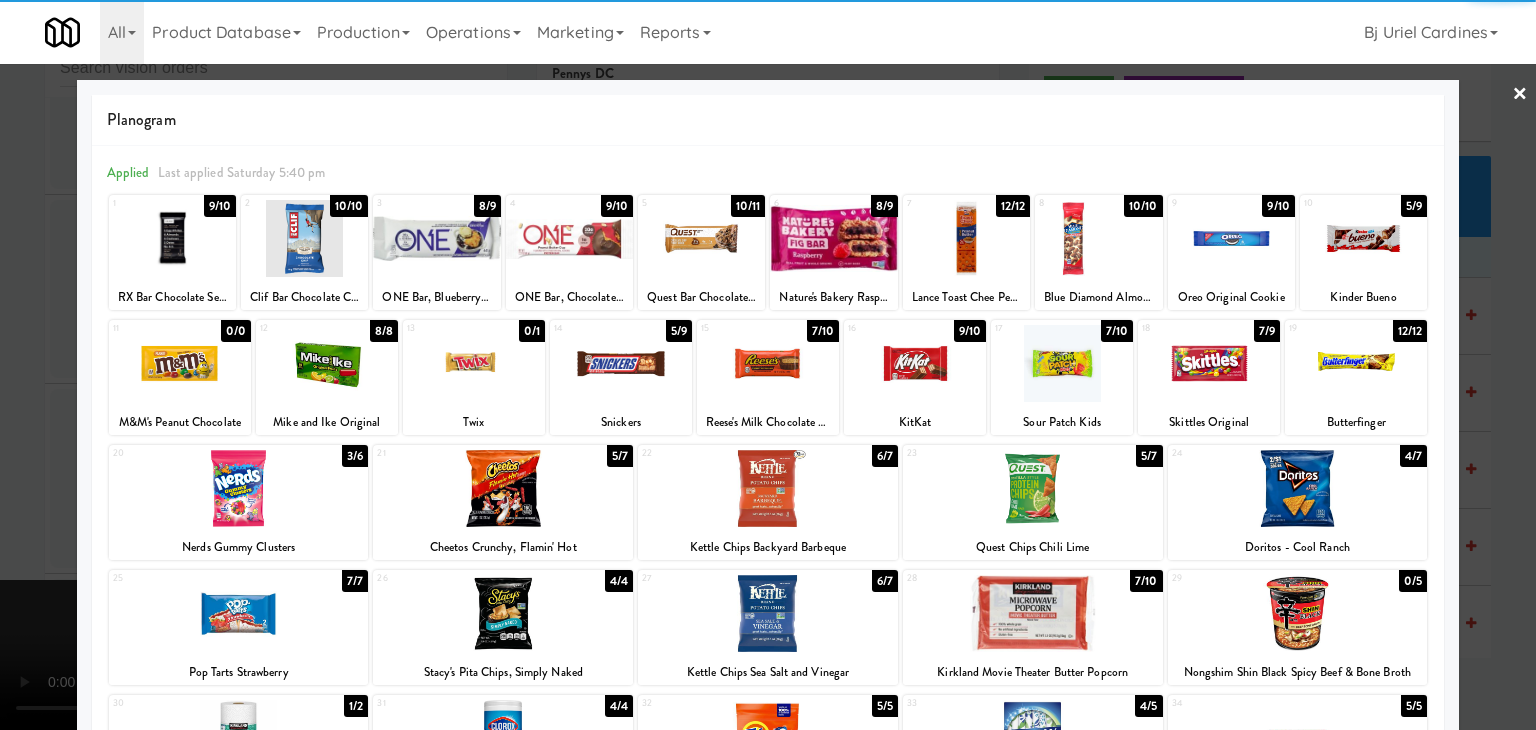 click at bounding box center (621, 363) 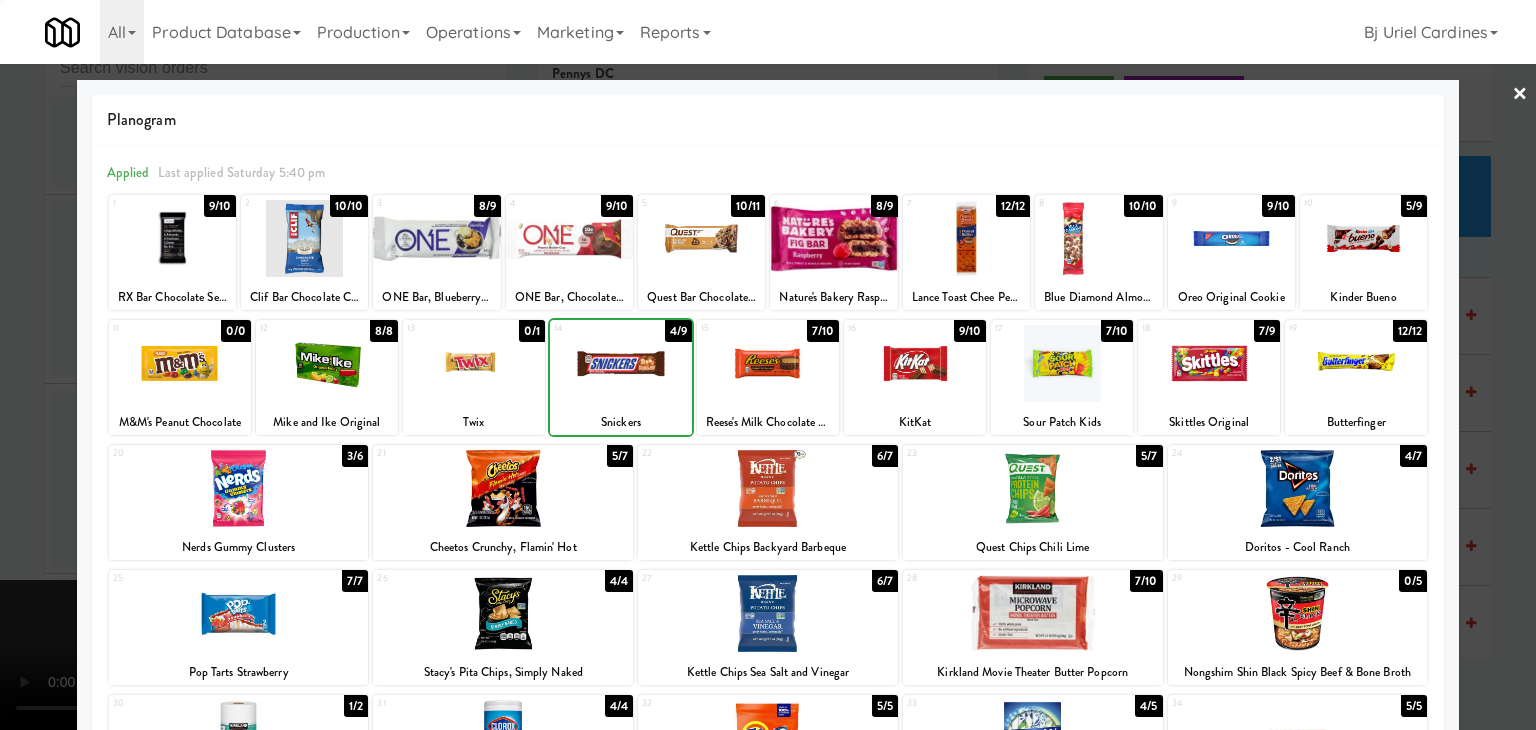 drag, startPoint x: 0, startPoint y: 490, endPoint x: 577, endPoint y: 484, distance: 577.0312 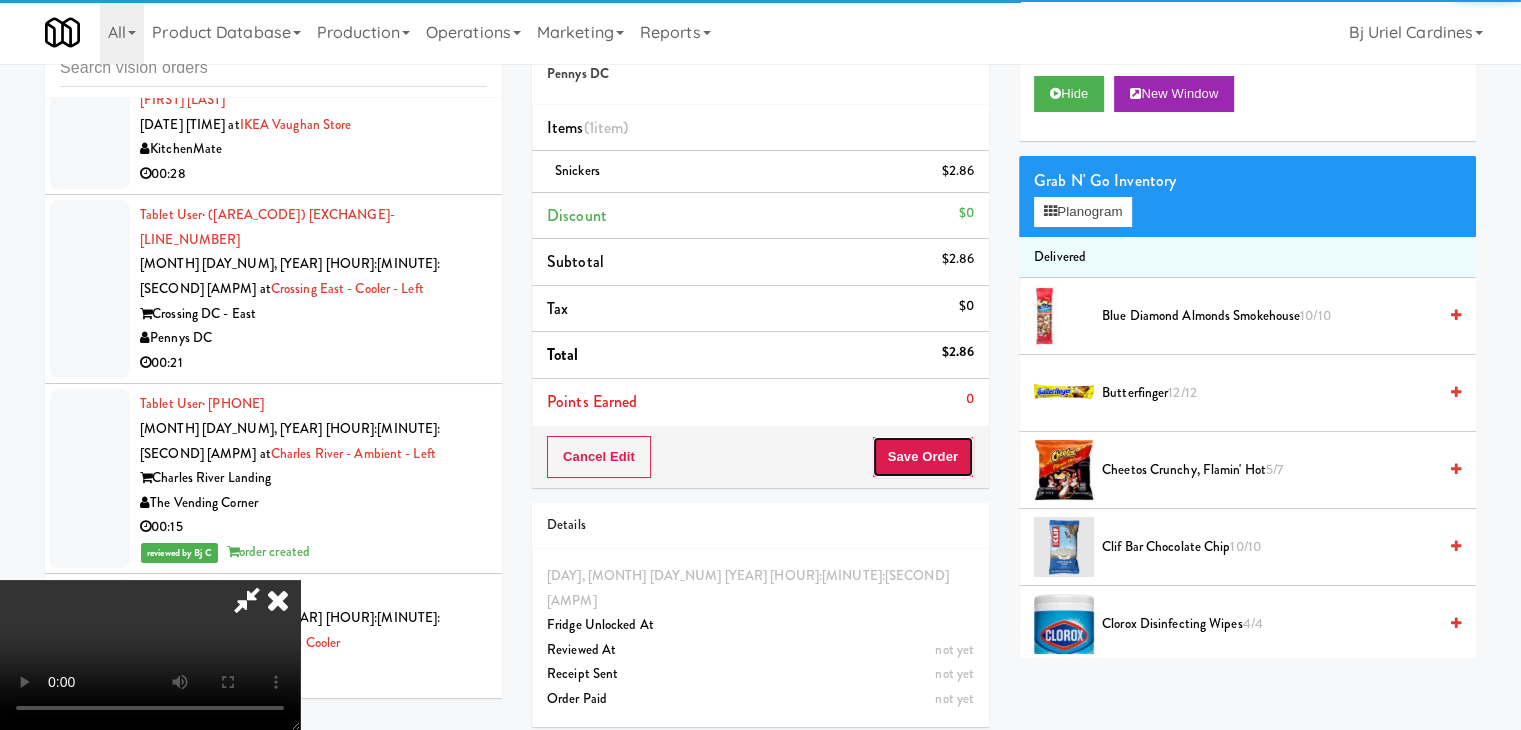 click on "Save Order" at bounding box center [923, 457] 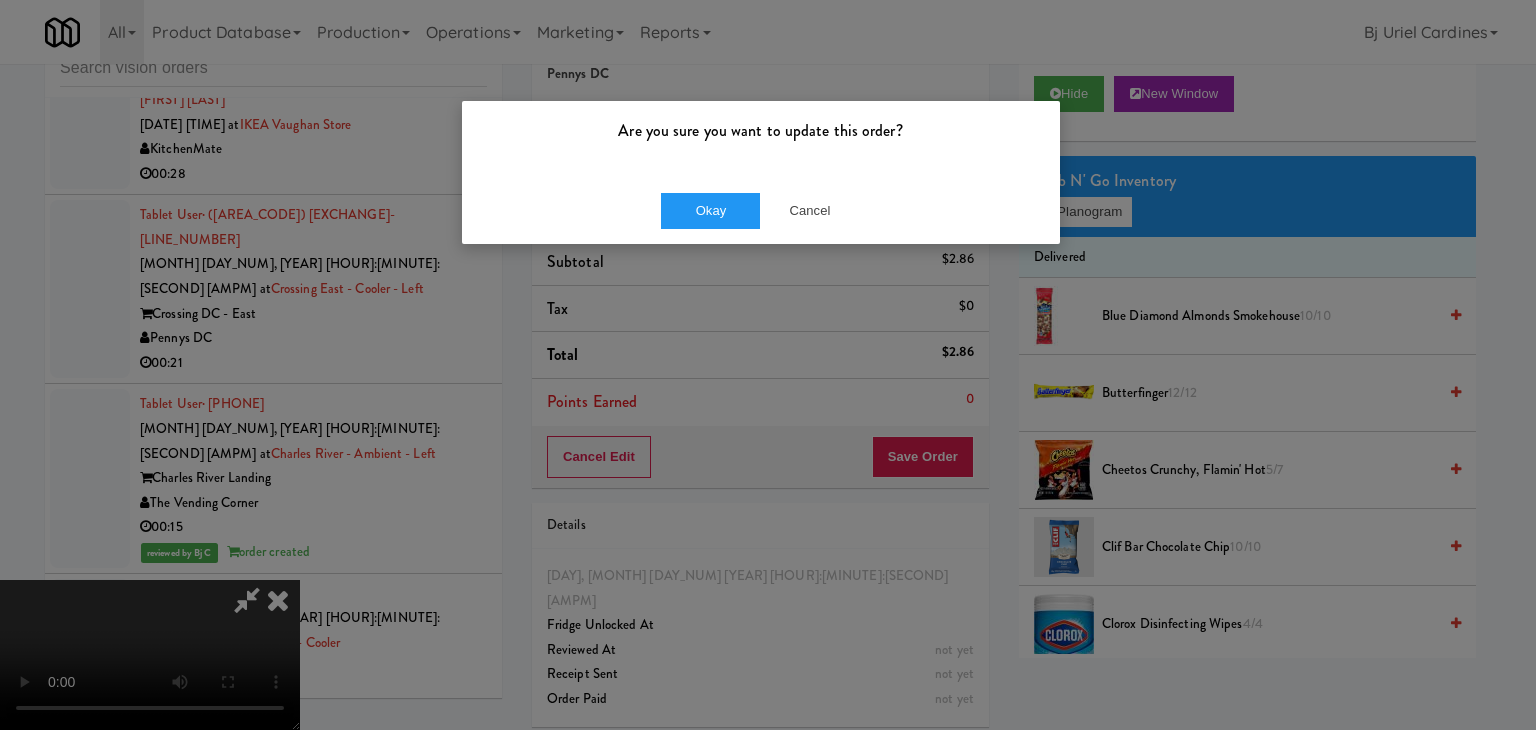 click on "Okay Cancel" at bounding box center (761, 210) 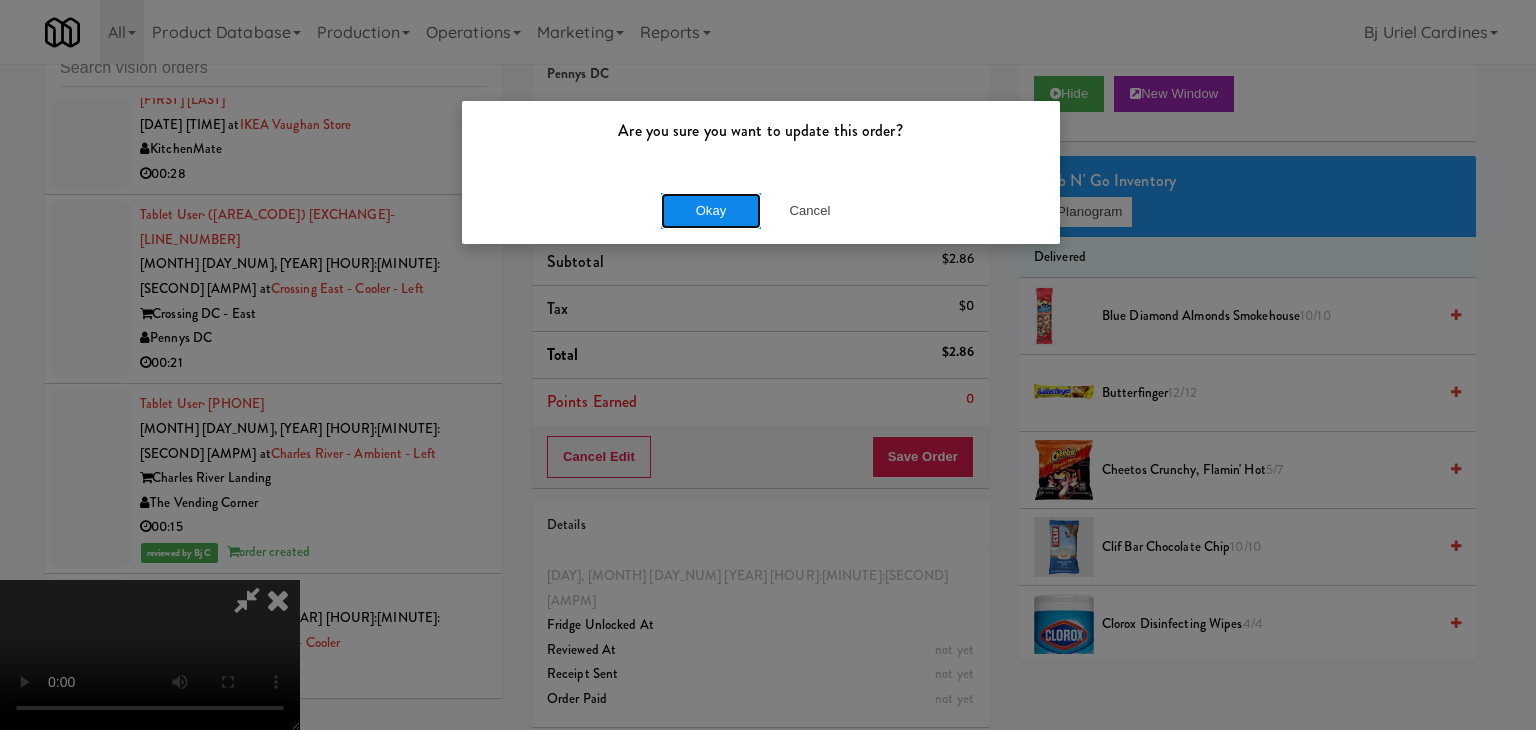click on "Okay" at bounding box center (711, 211) 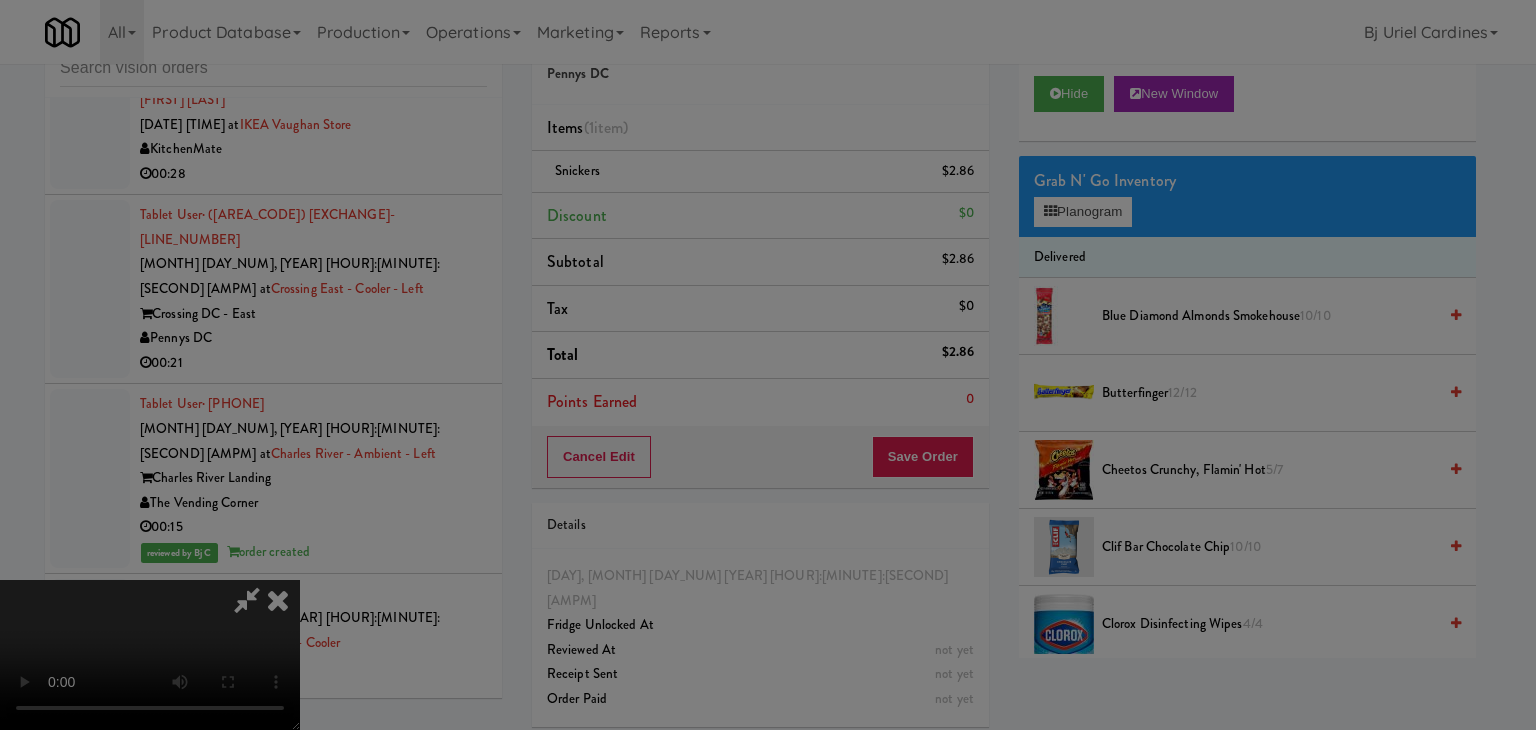 click on "Okay" at bounding box center (711, 174) 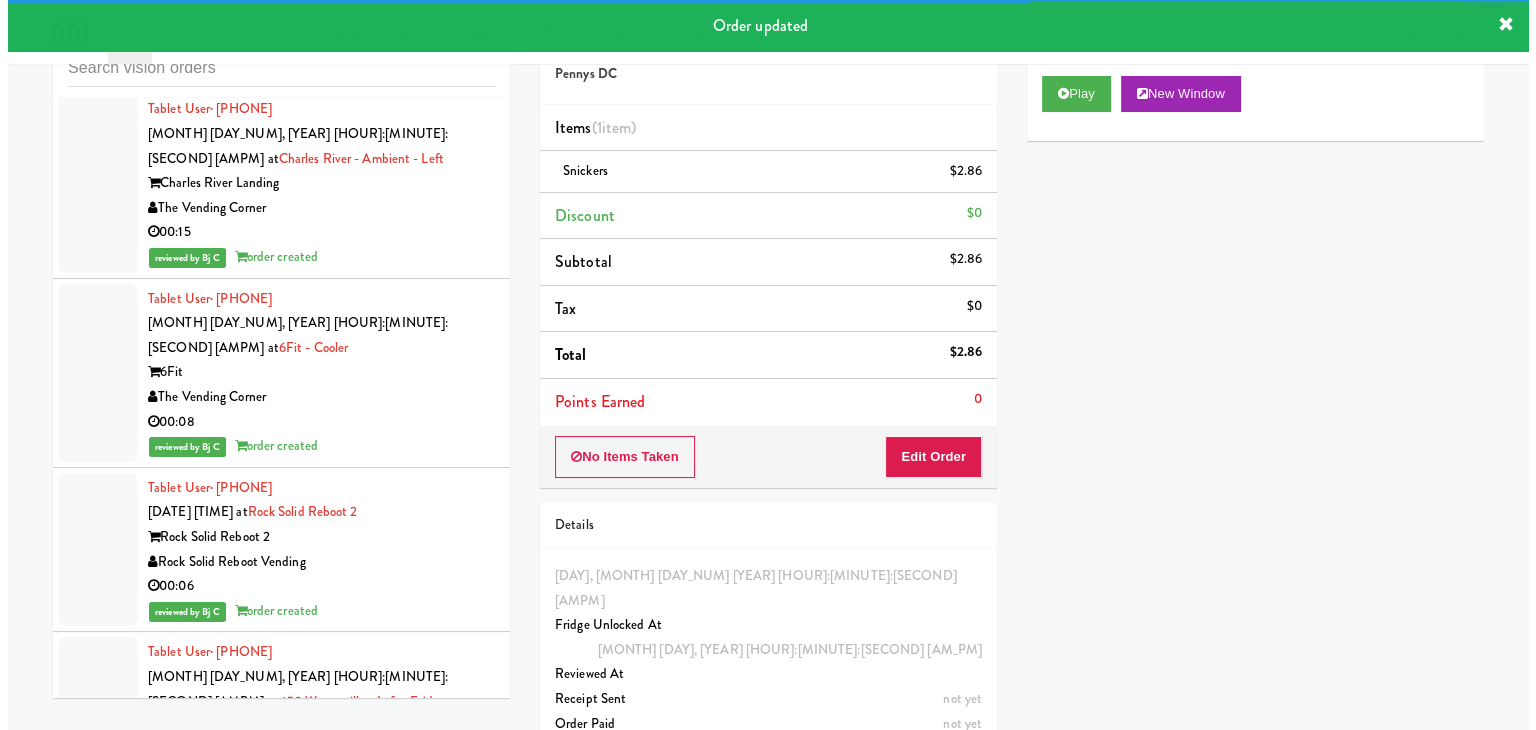 scroll, scrollTop: 20875, scrollLeft: 0, axis: vertical 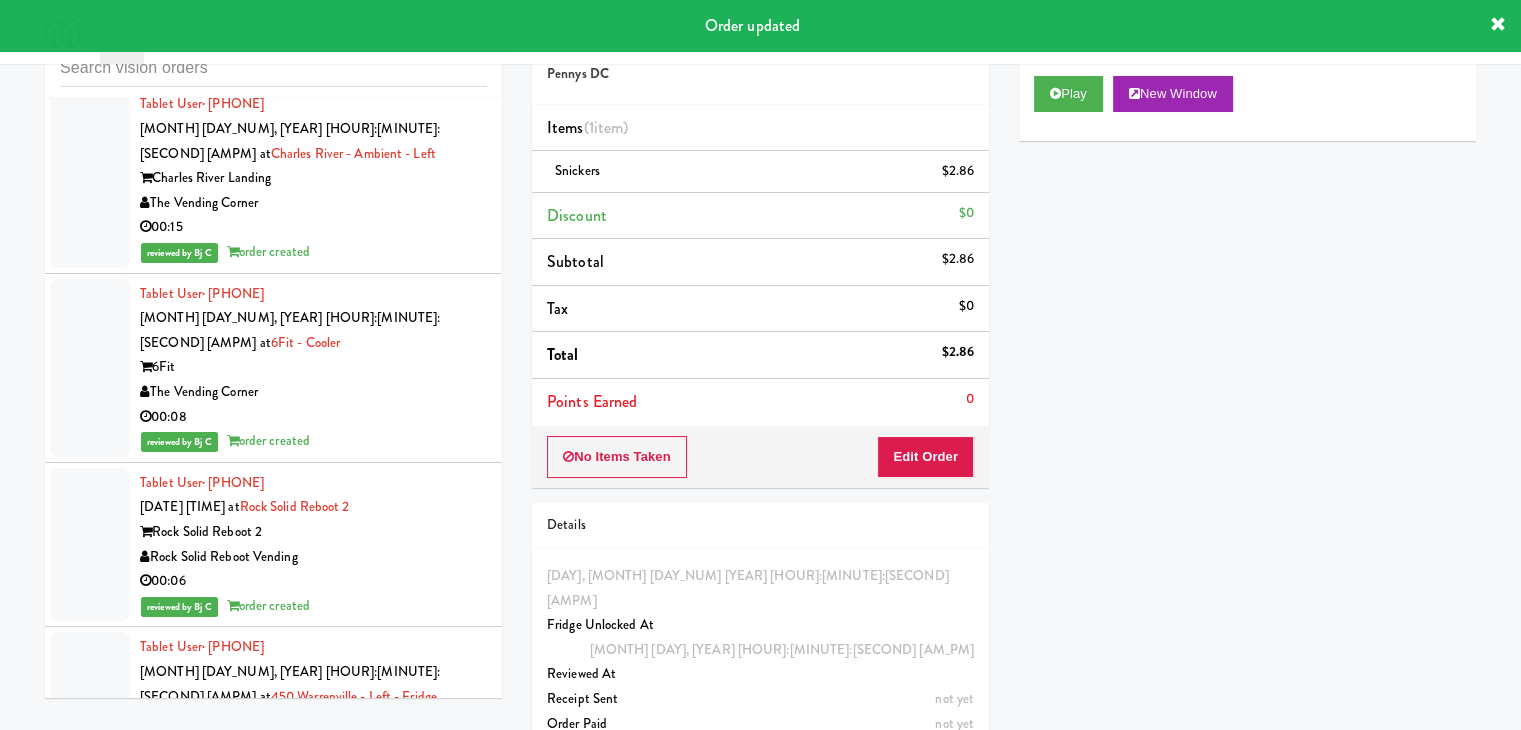 drag, startPoint x: 384, startPoint y: 300, endPoint x: 488, endPoint y: 309, distance: 104.388695 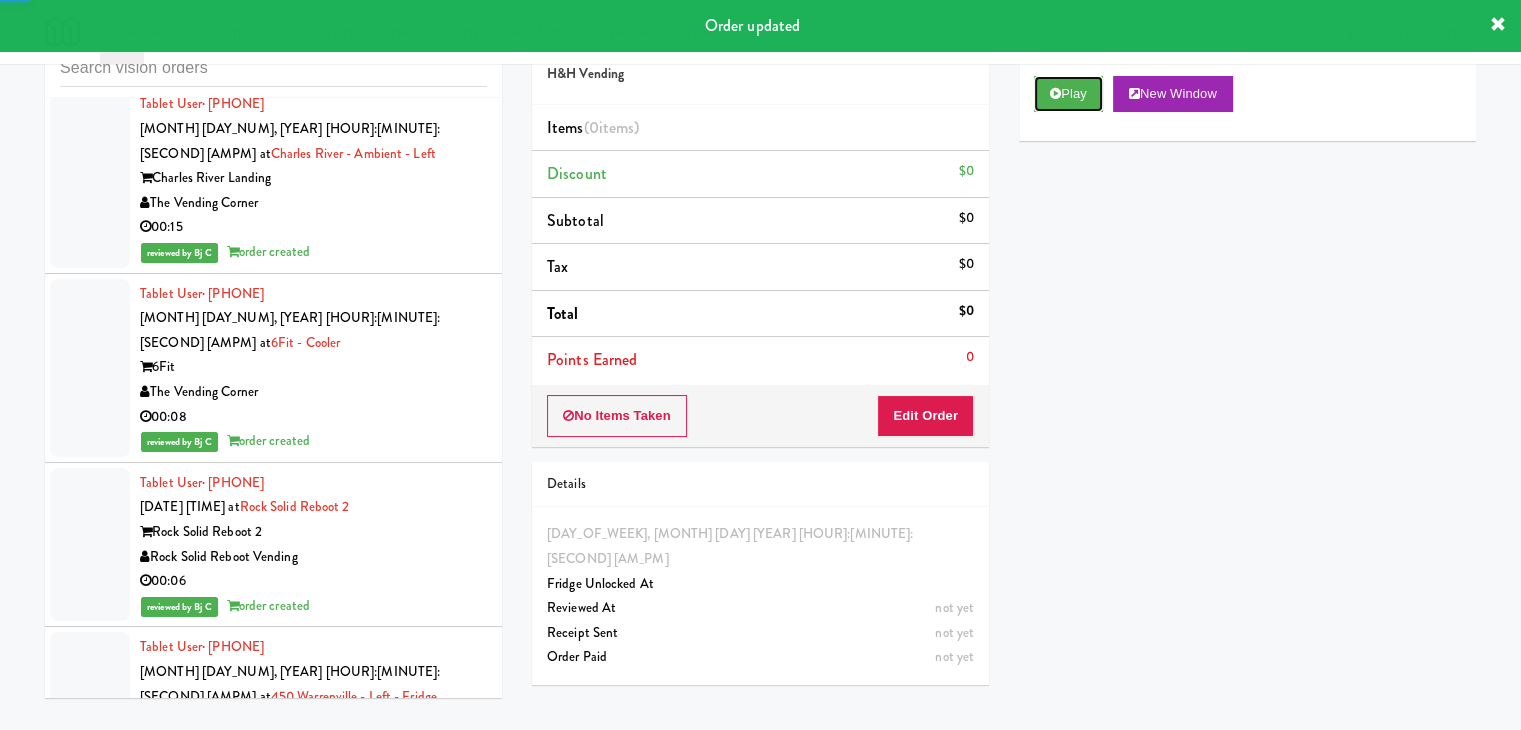 drag, startPoint x: 1067, startPoint y: 90, endPoint x: 990, endPoint y: 281, distance: 205.93689 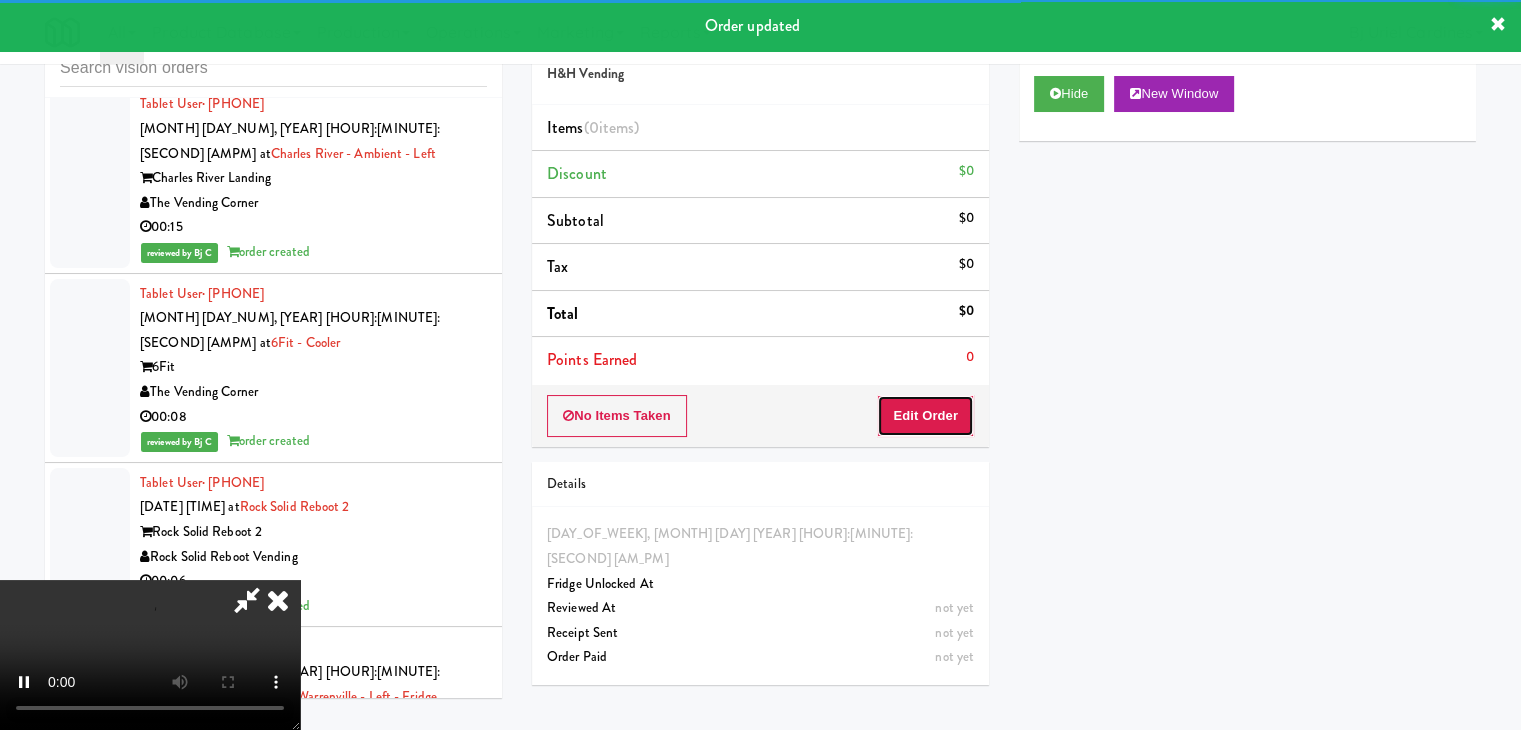 click on "Edit Order" at bounding box center [925, 416] 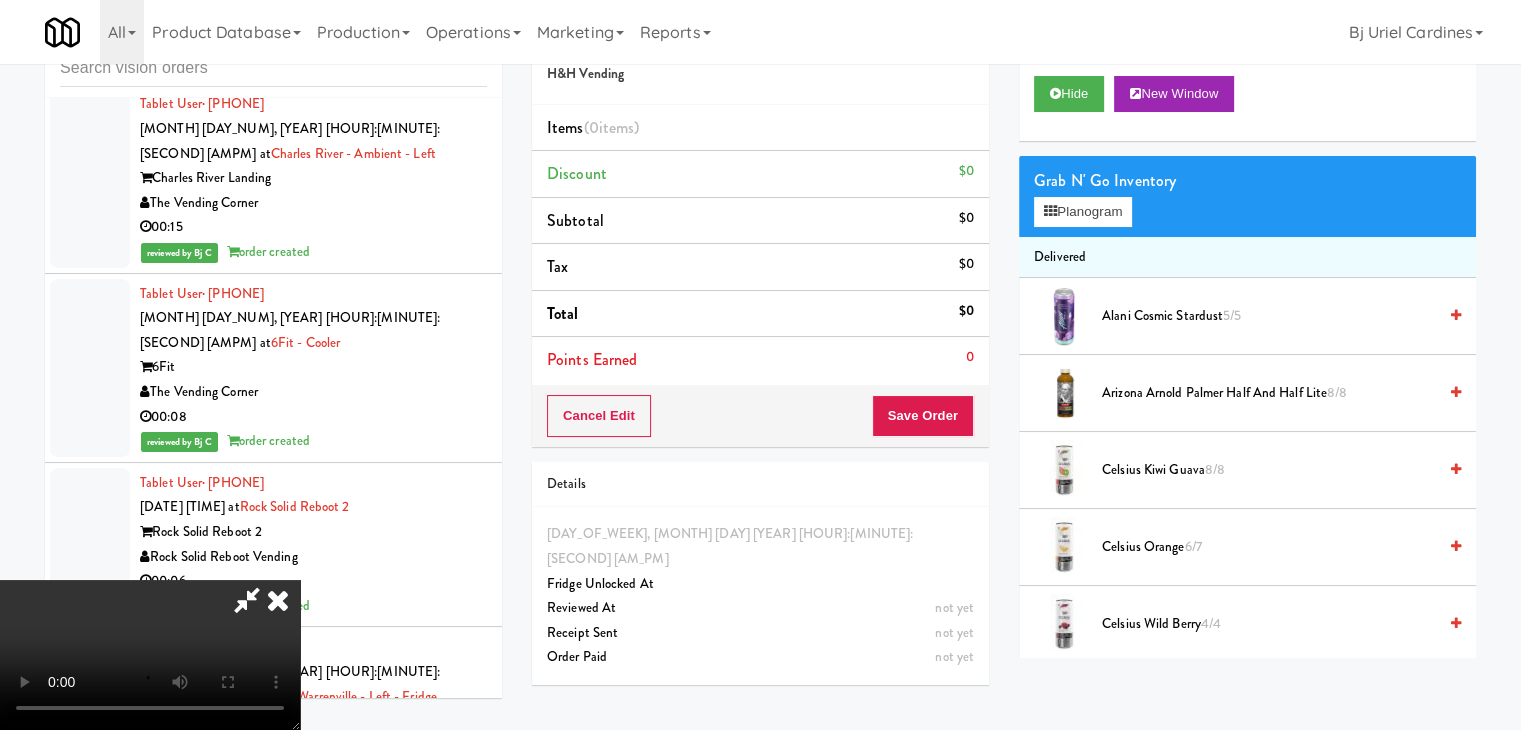 type 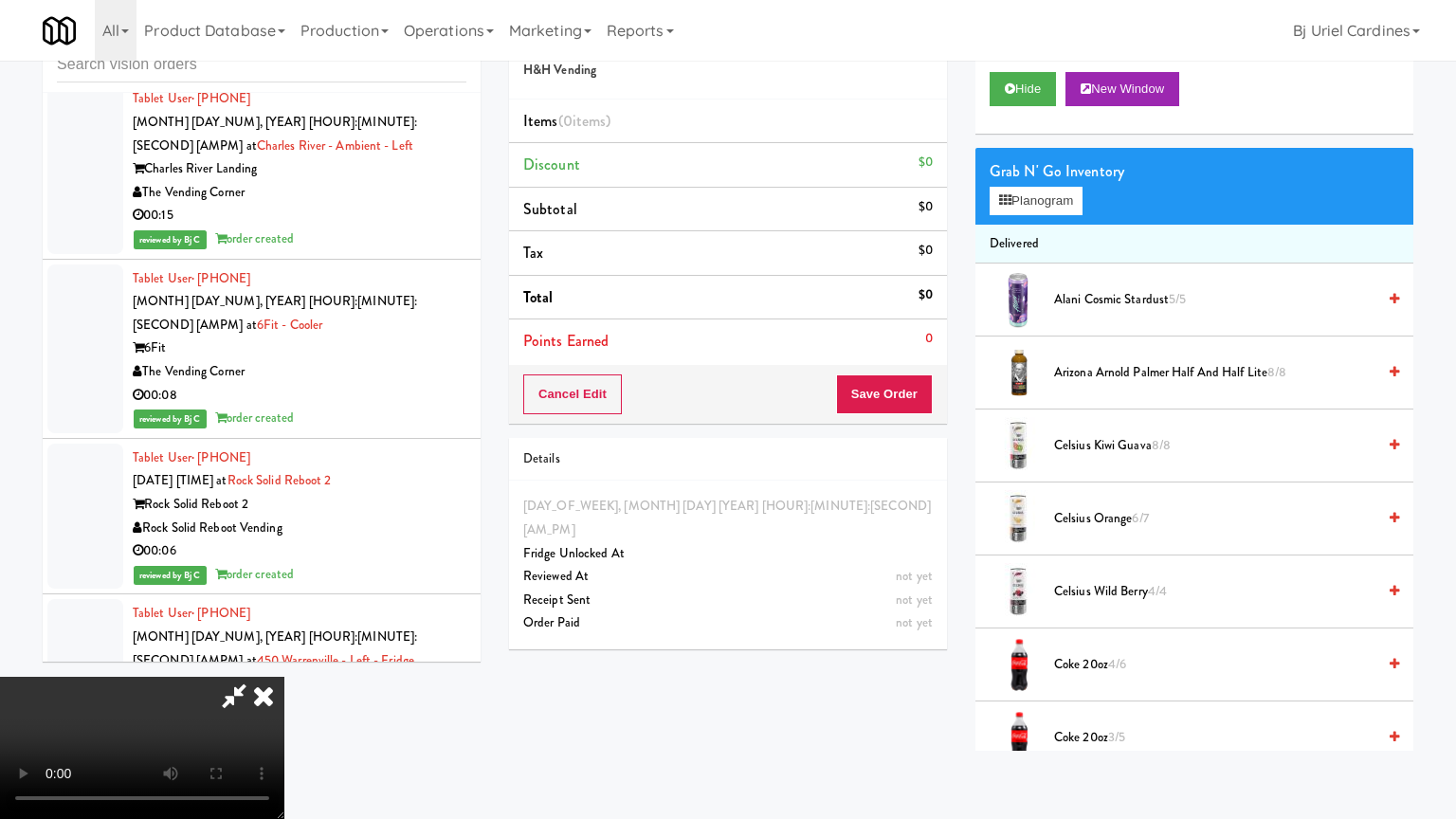 click at bounding box center (142, 748) 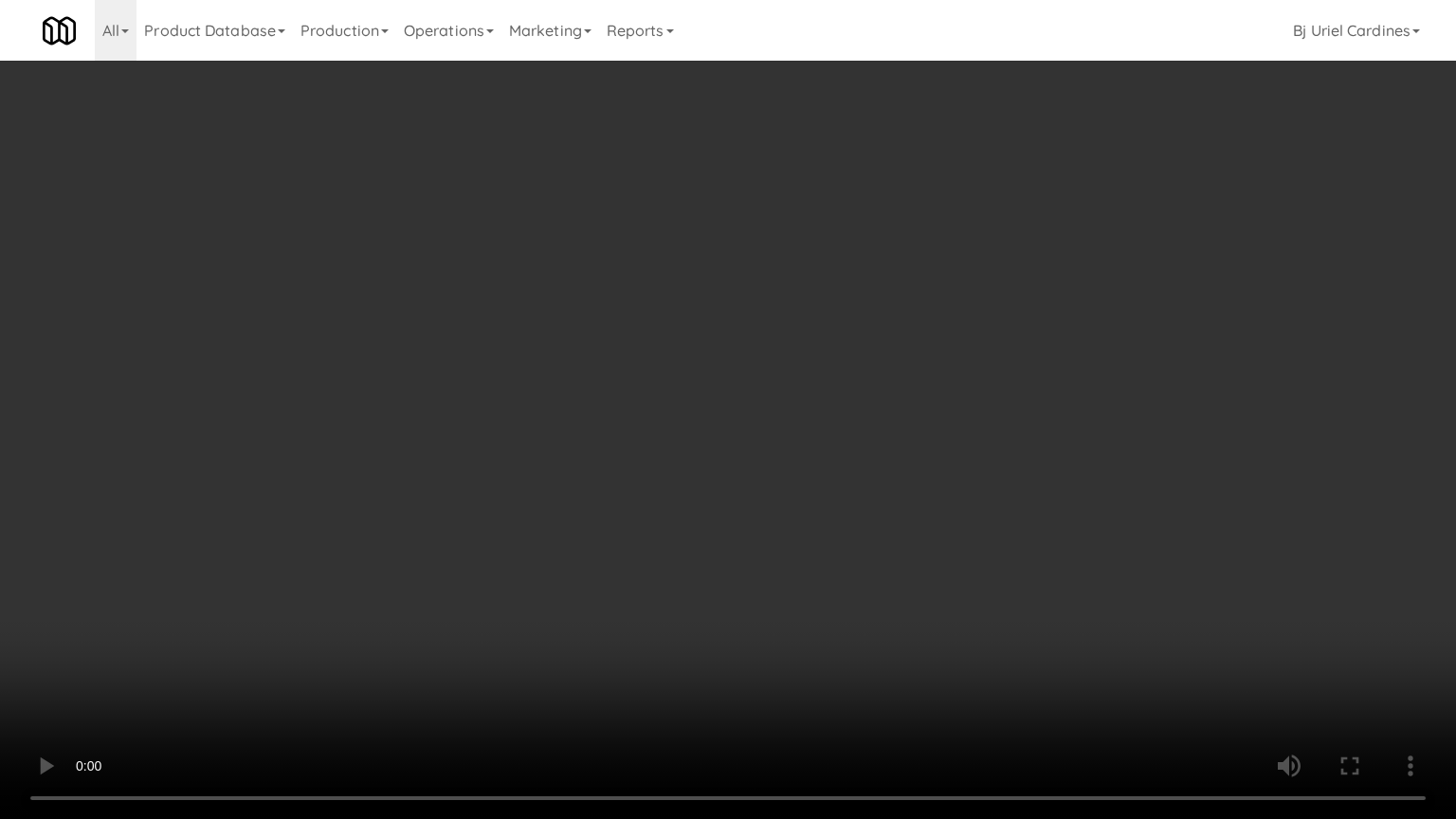 click at bounding box center [728, 410] 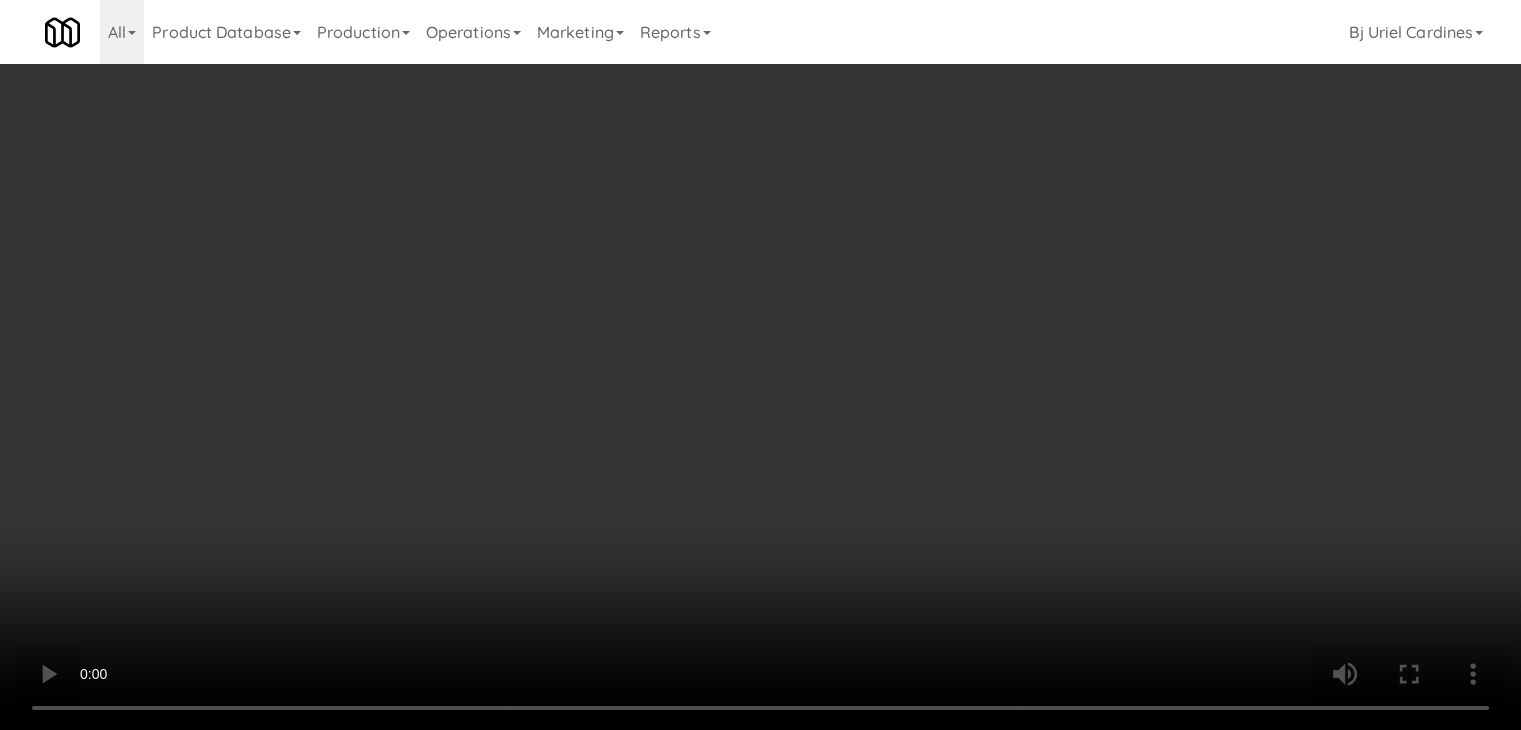 click on "Planogram" at bounding box center [1083, 212] 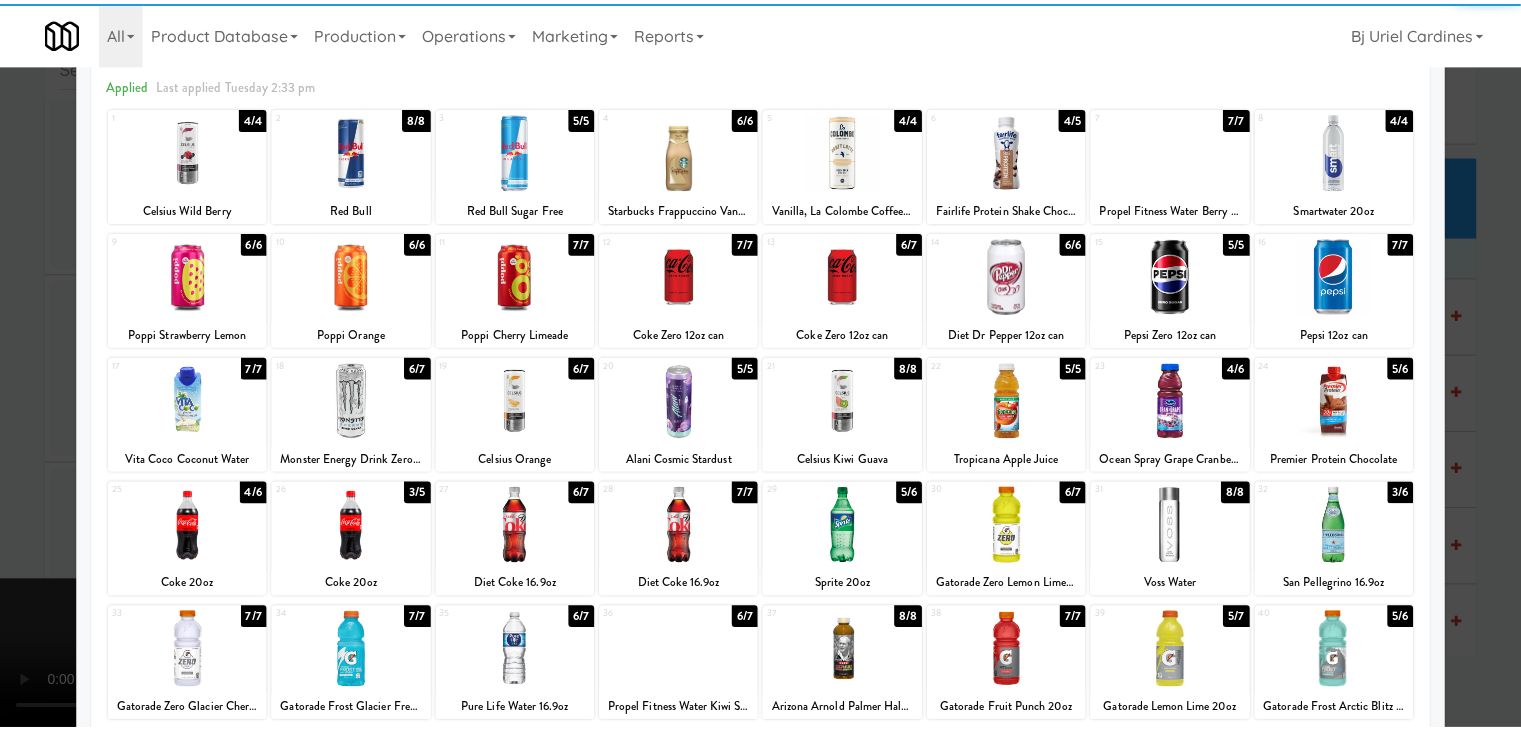 scroll, scrollTop: 100, scrollLeft: 0, axis: vertical 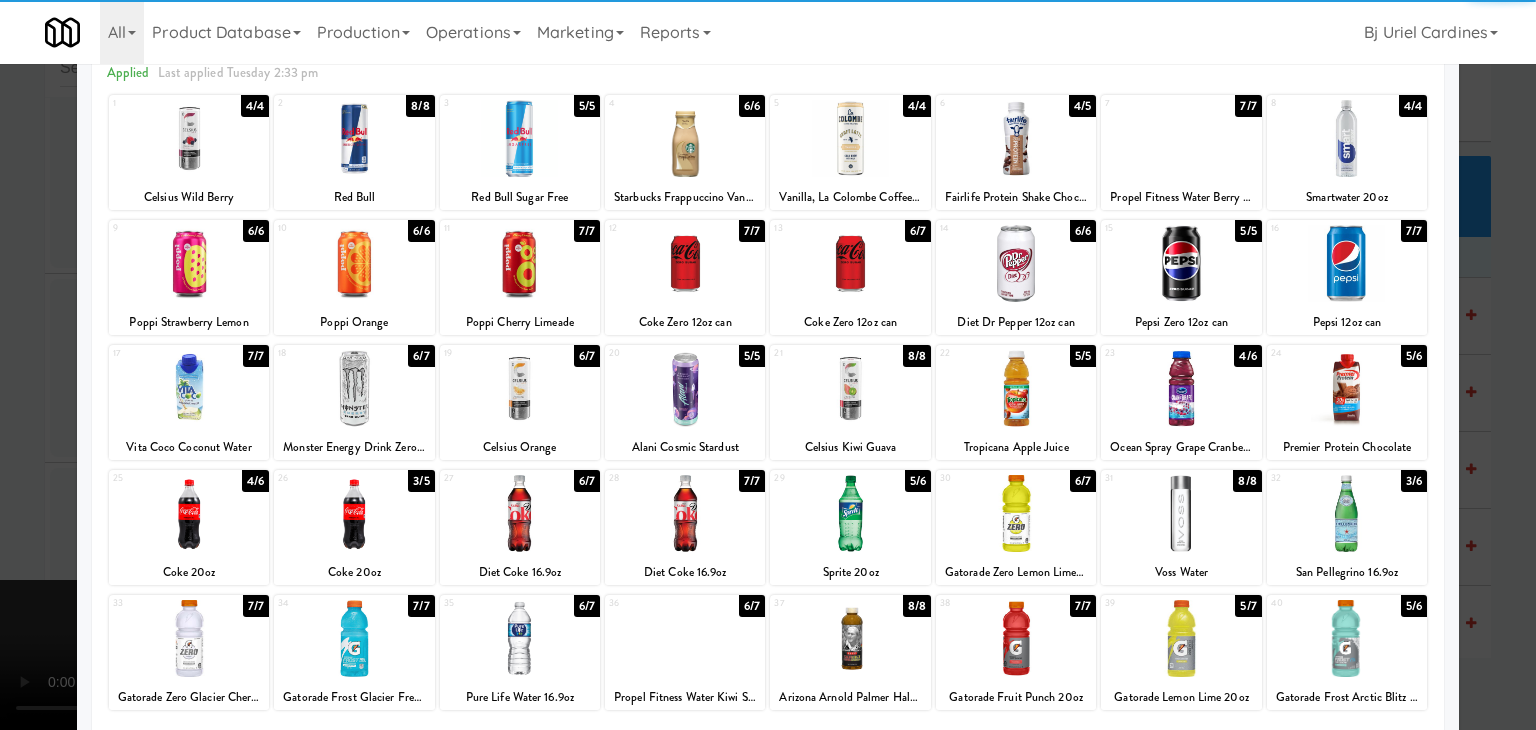 click at bounding box center [1181, 388] 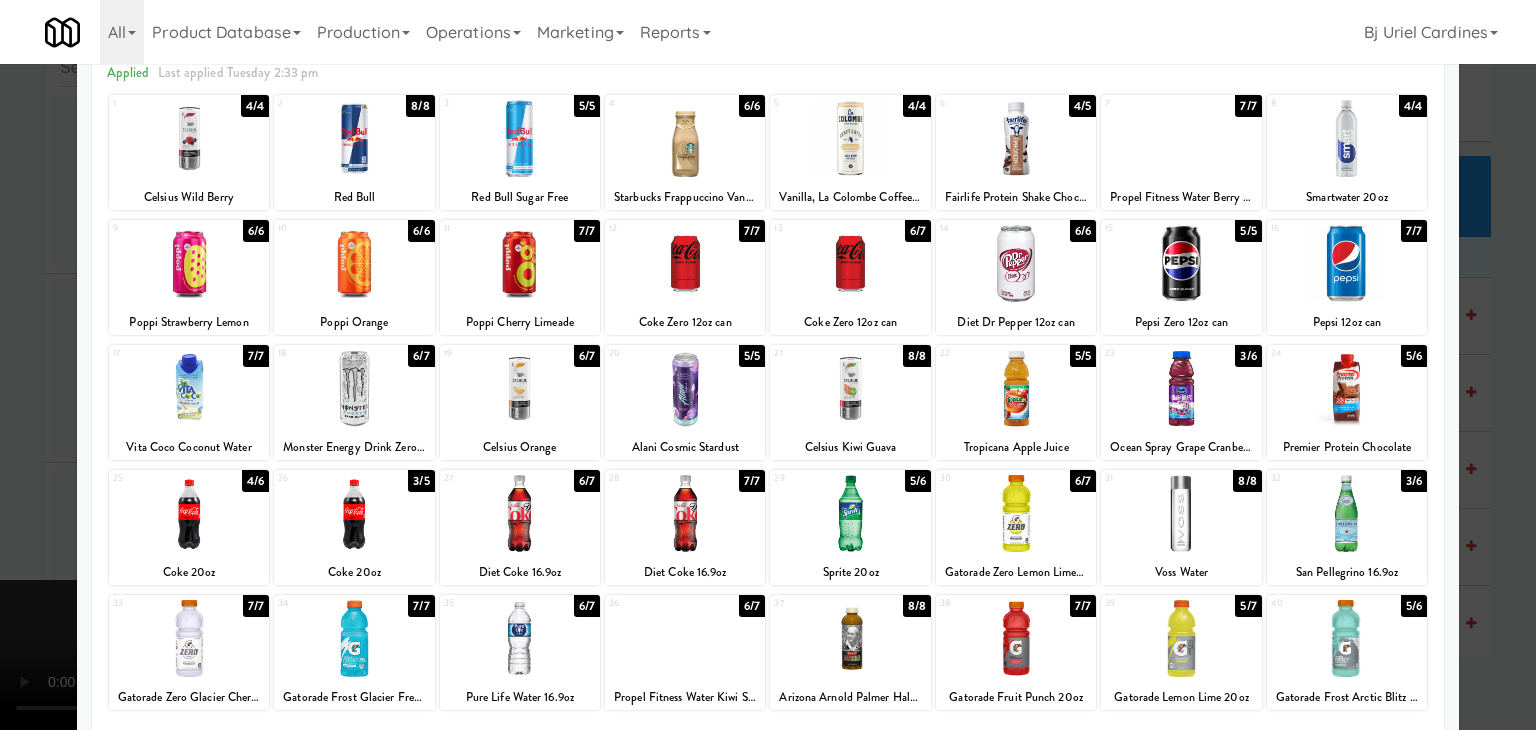 drag, startPoint x: 0, startPoint y: 450, endPoint x: 595, endPoint y: 461, distance: 595.1017 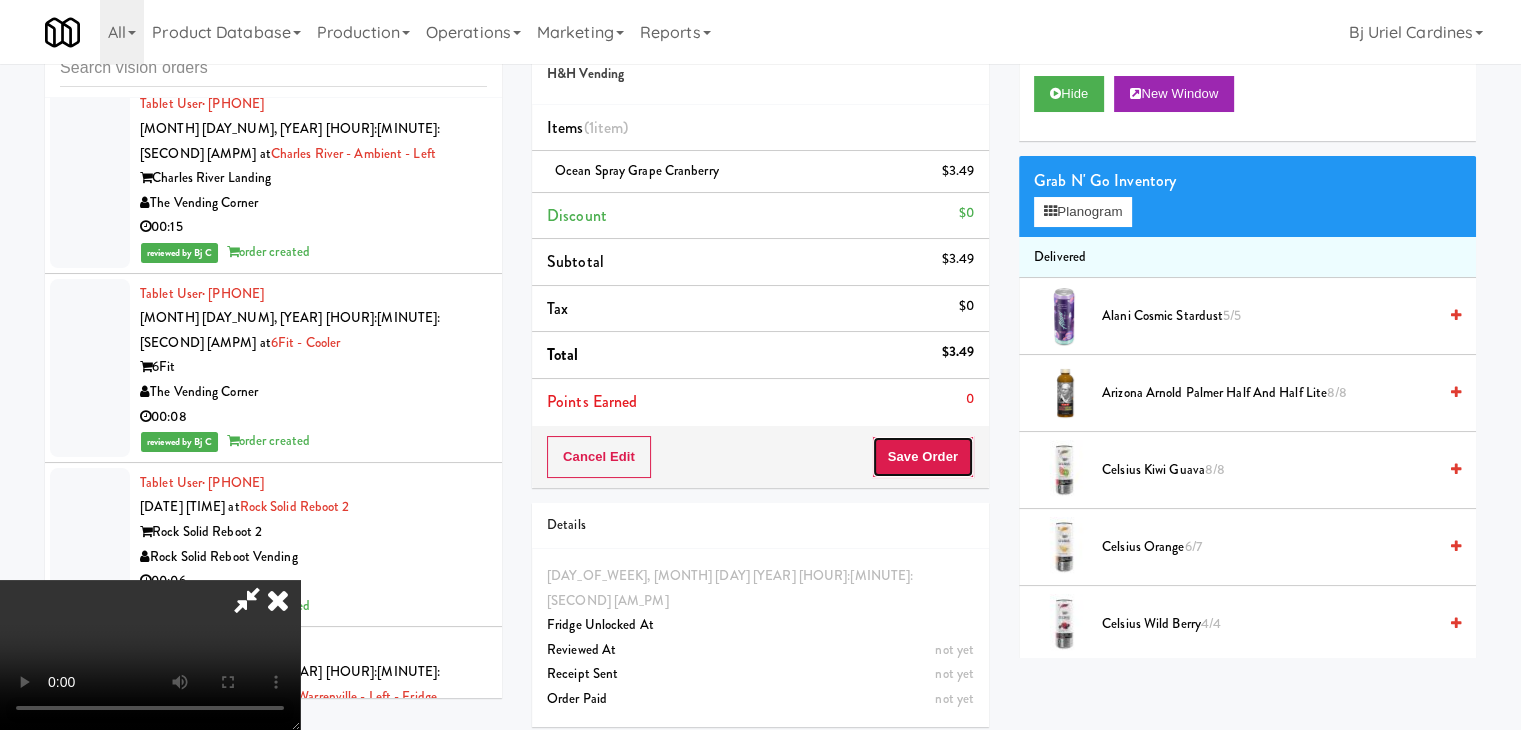 click on "Save Order" at bounding box center [923, 457] 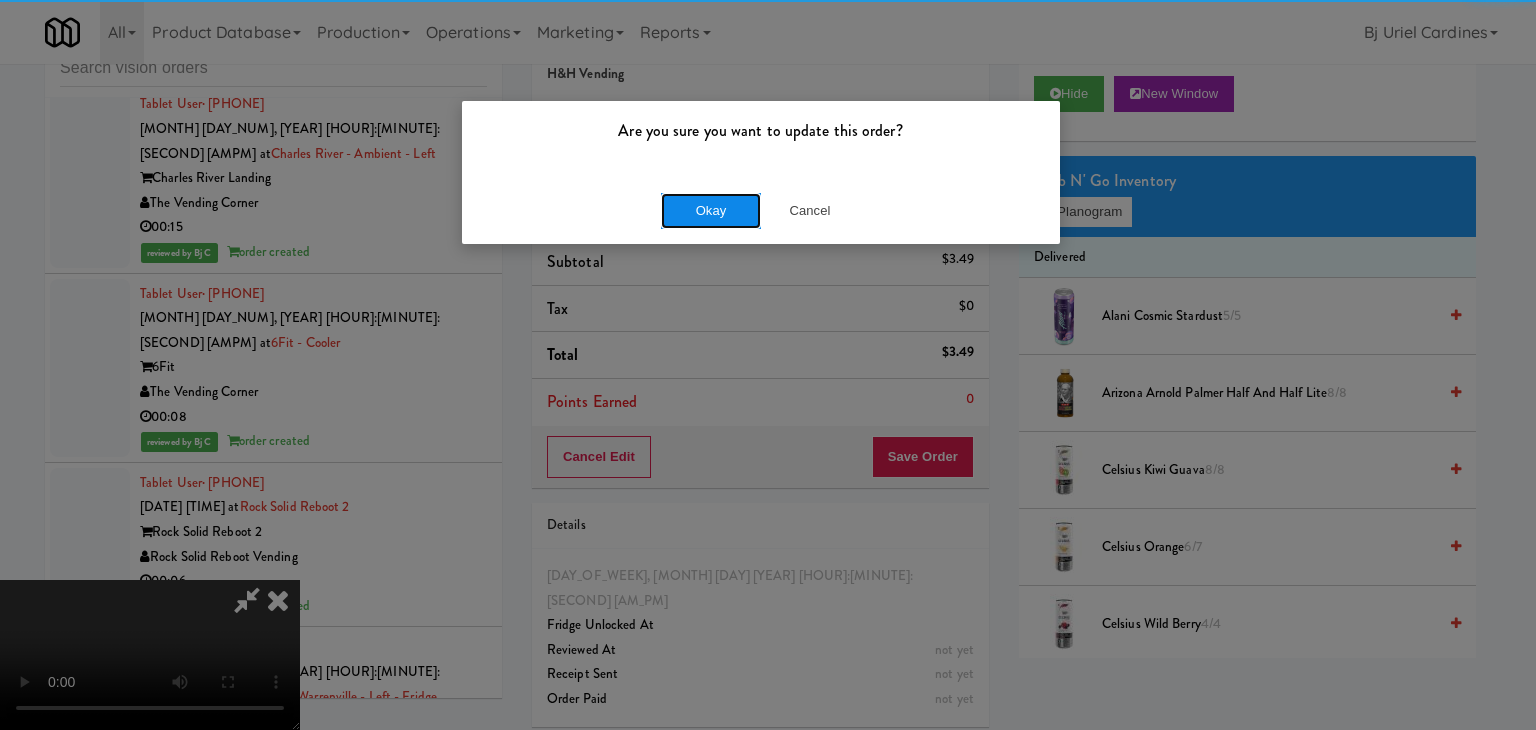 click on "Okay" at bounding box center [711, 211] 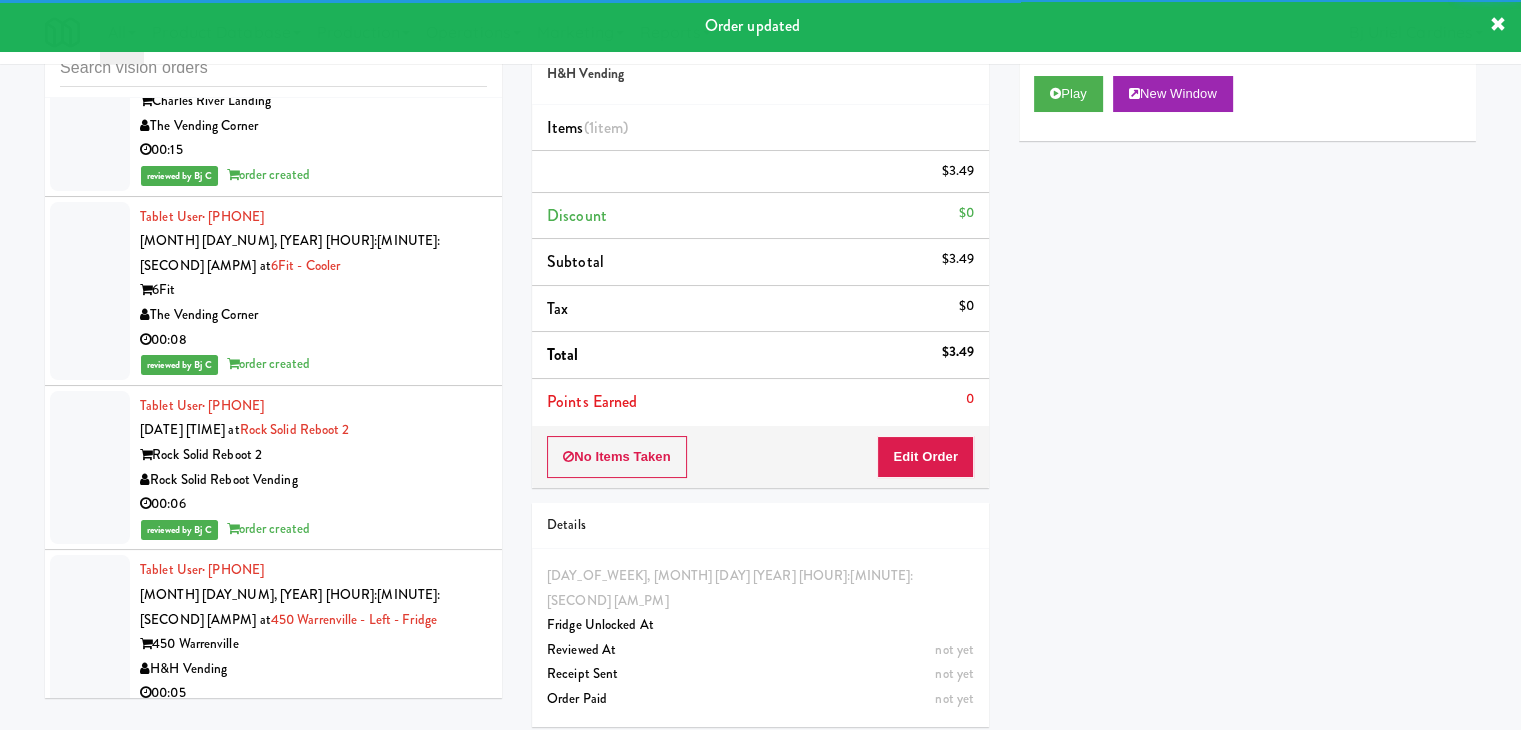scroll, scrollTop: 21075, scrollLeft: 0, axis: vertical 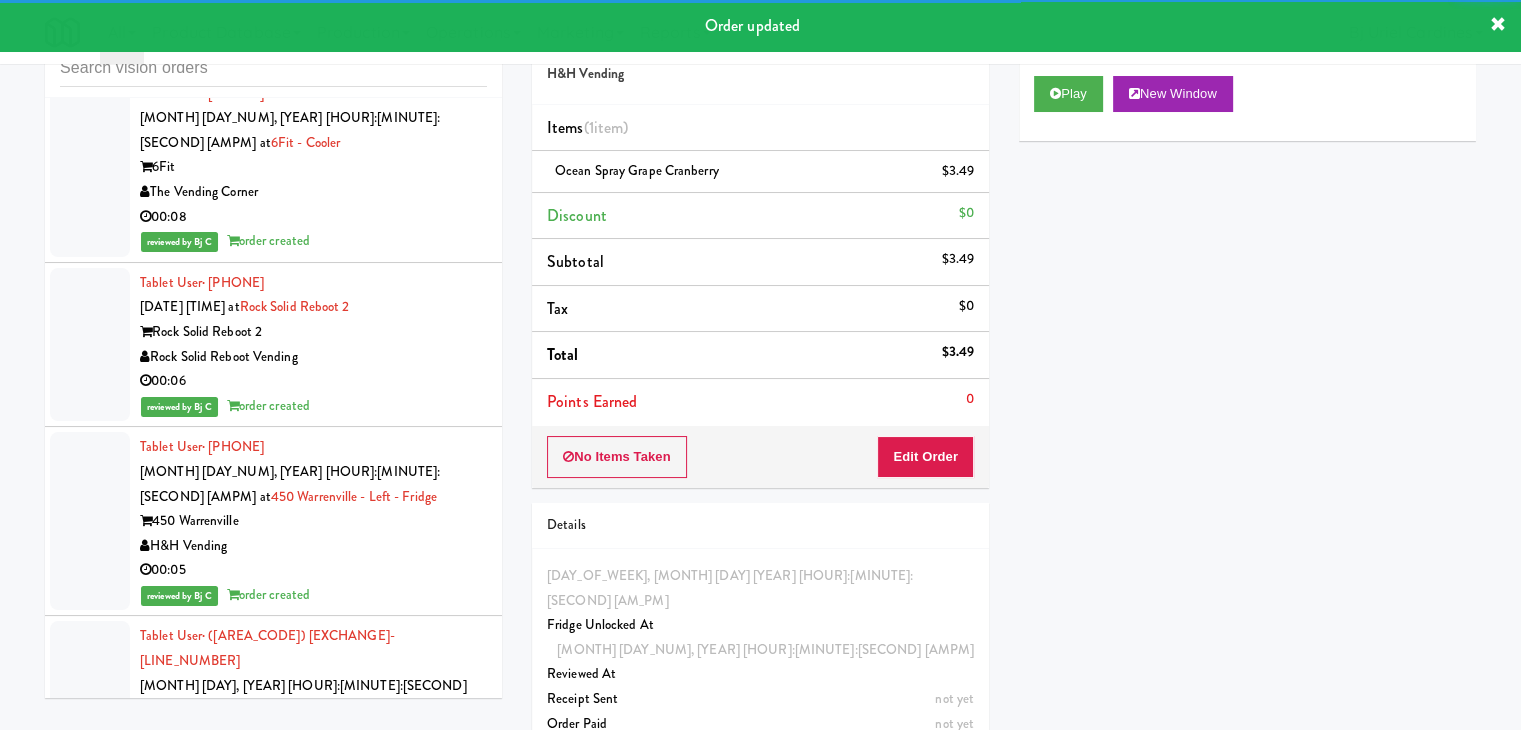 drag, startPoint x: 368, startPoint y: 273, endPoint x: 433, endPoint y: 279, distance: 65.27634 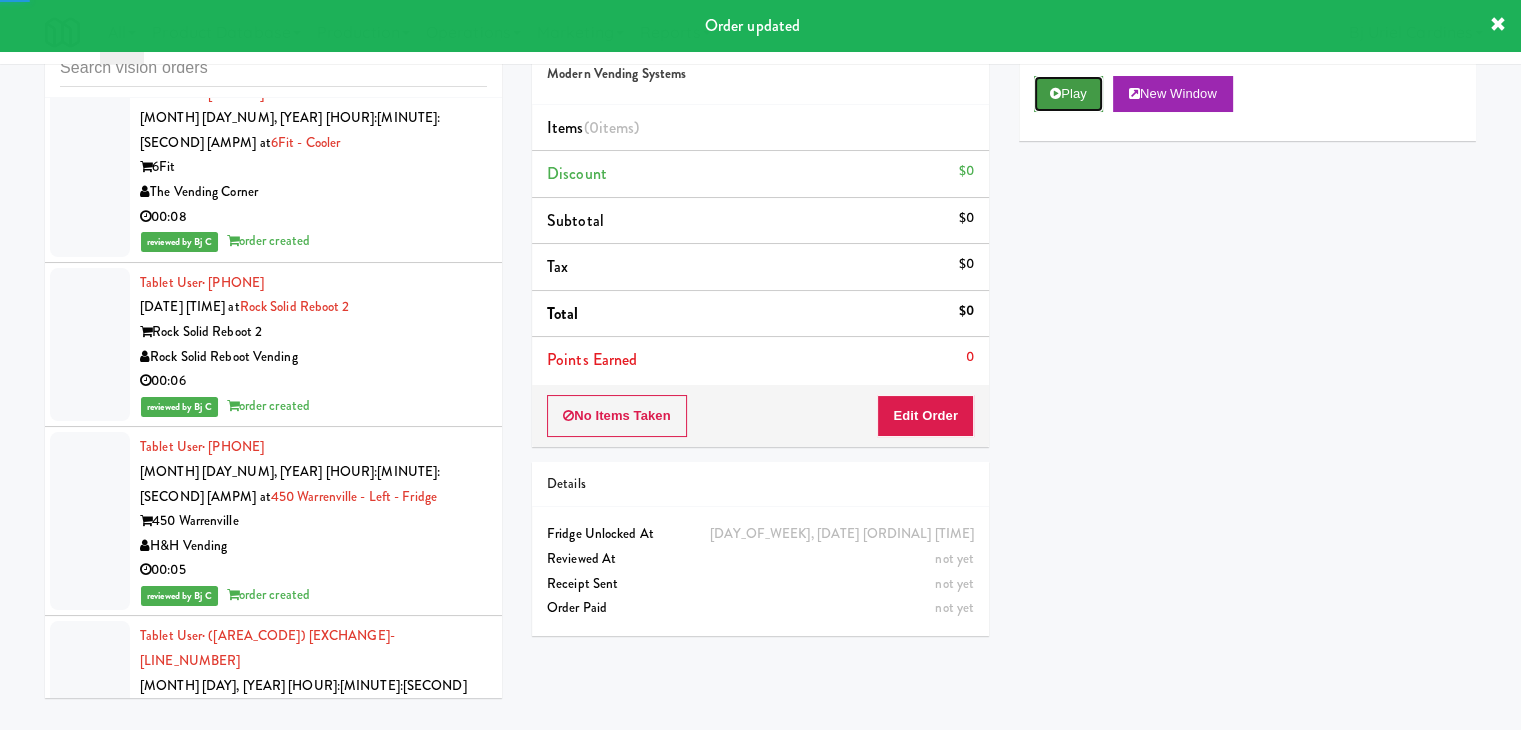 click on "Play" at bounding box center [1068, 94] 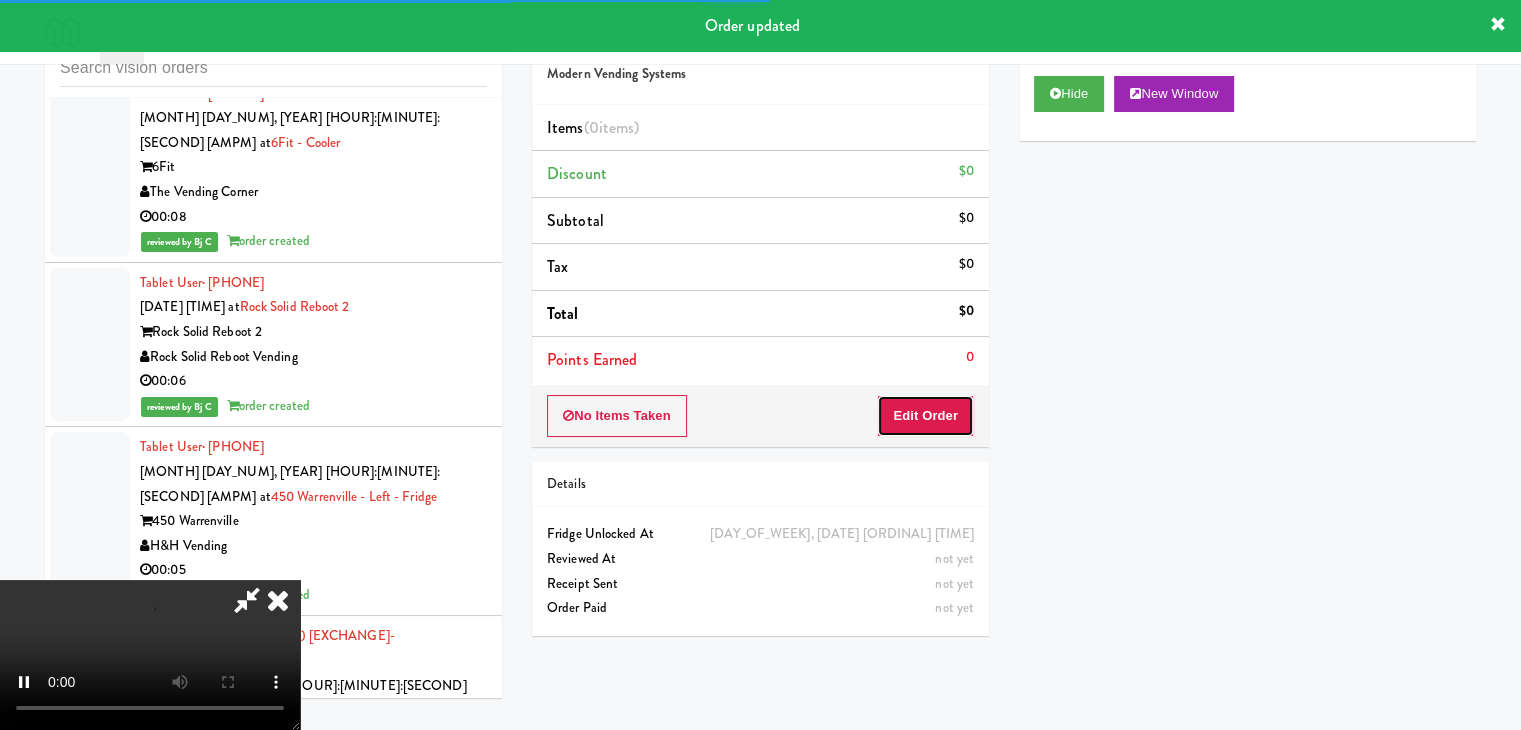 click on "Edit Order" at bounding box center (925, 416) 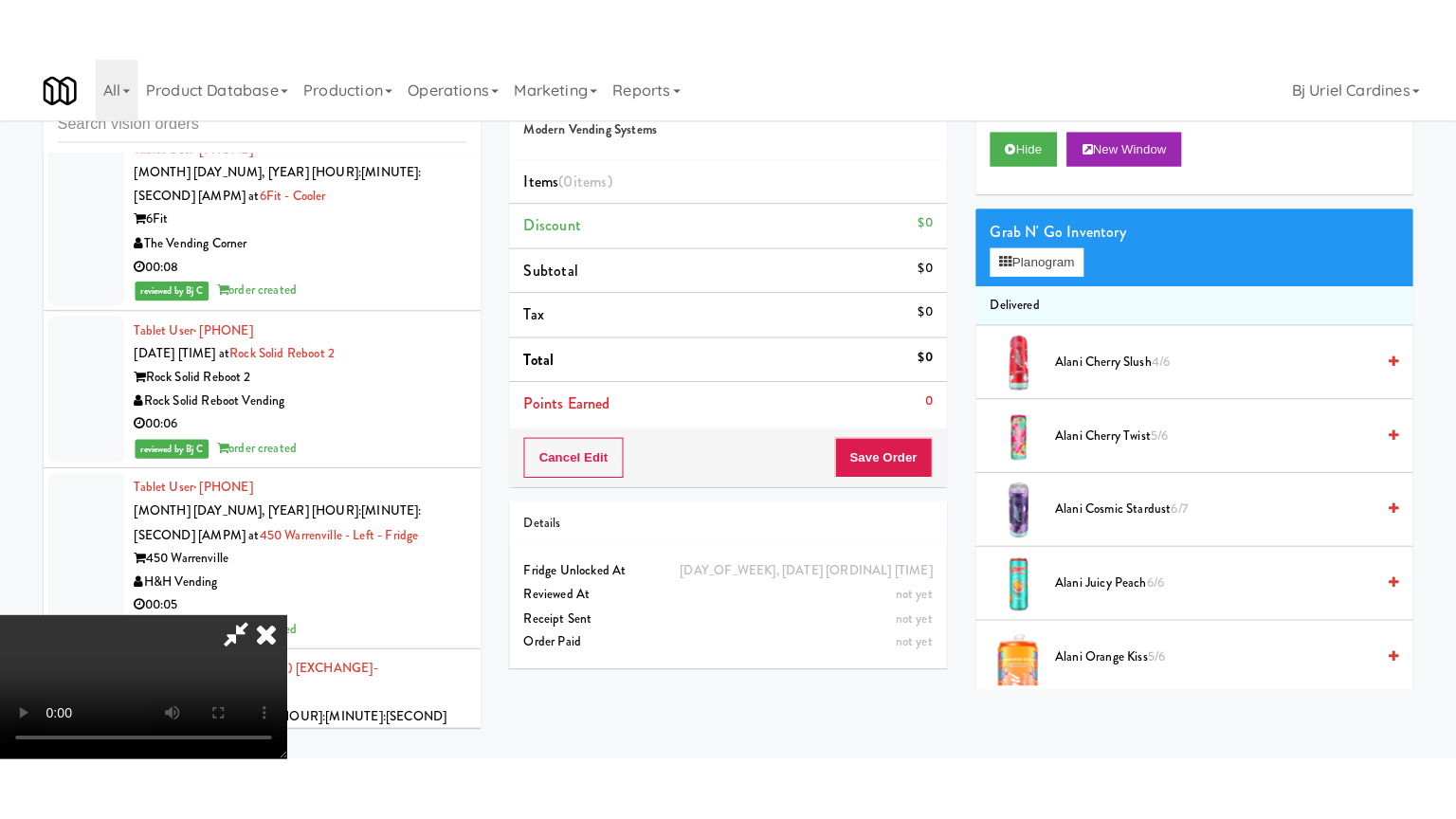 scroll, scrollTop: 266, scrollLeft: 0, axis: vertical 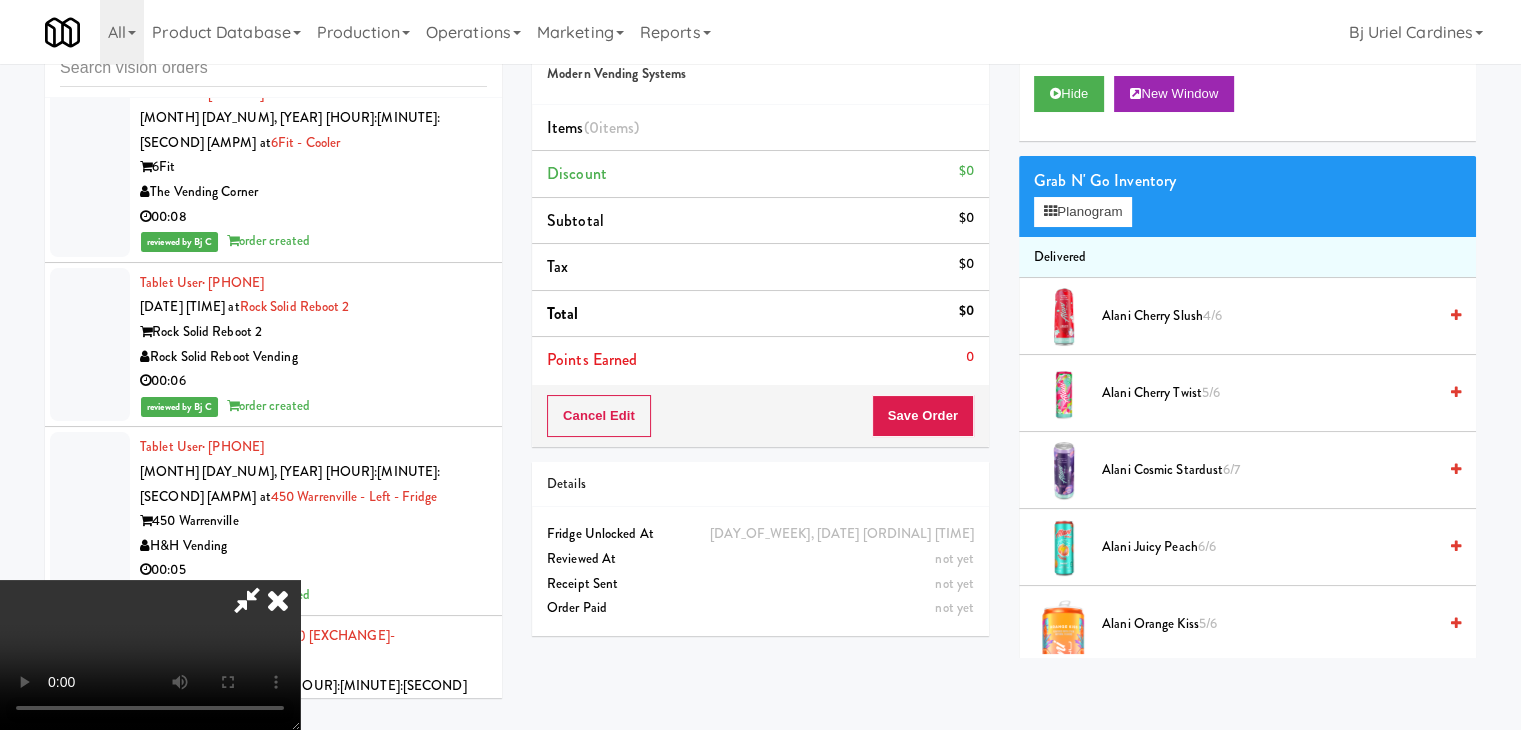 type 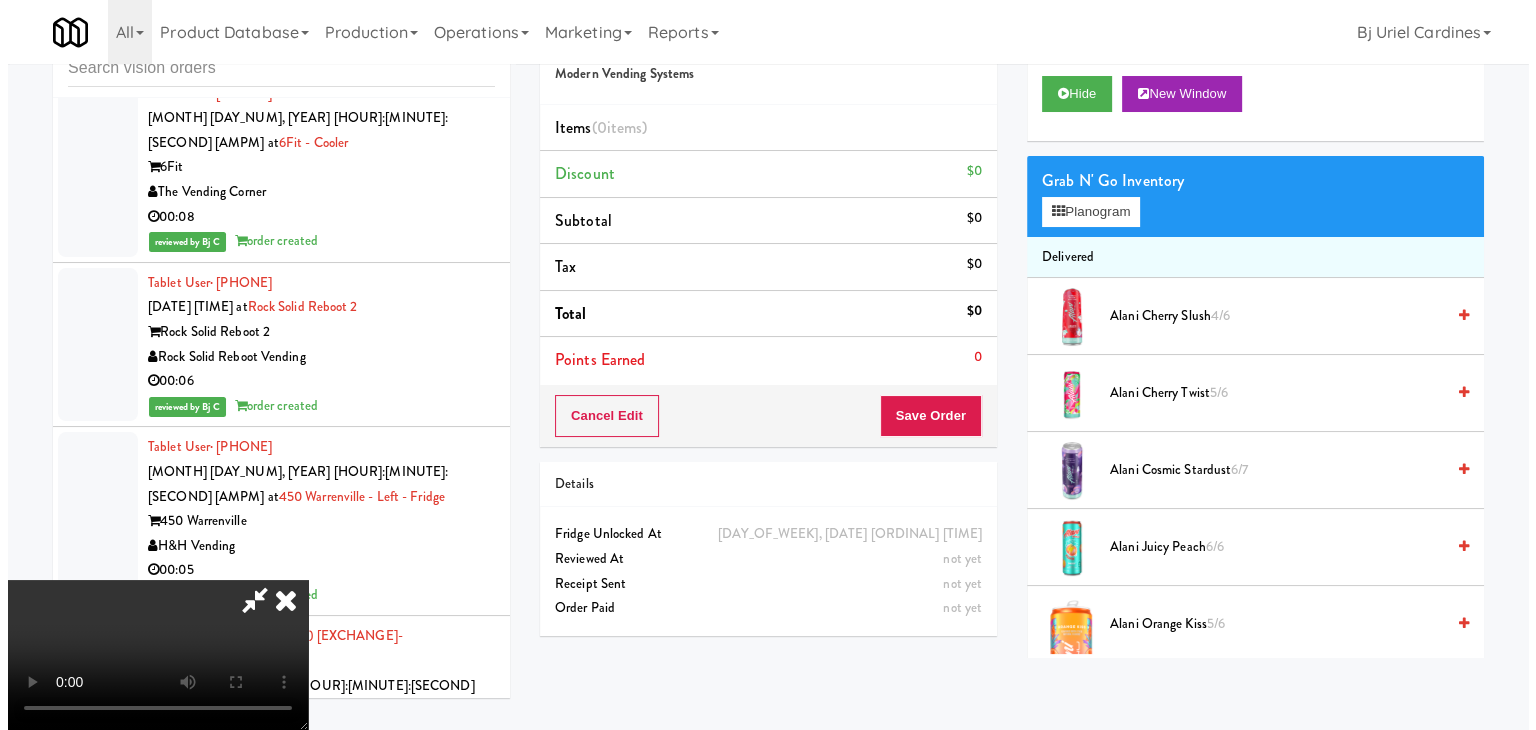 scroll, scrollTop: 0, scrollLeft: 0, axis: both 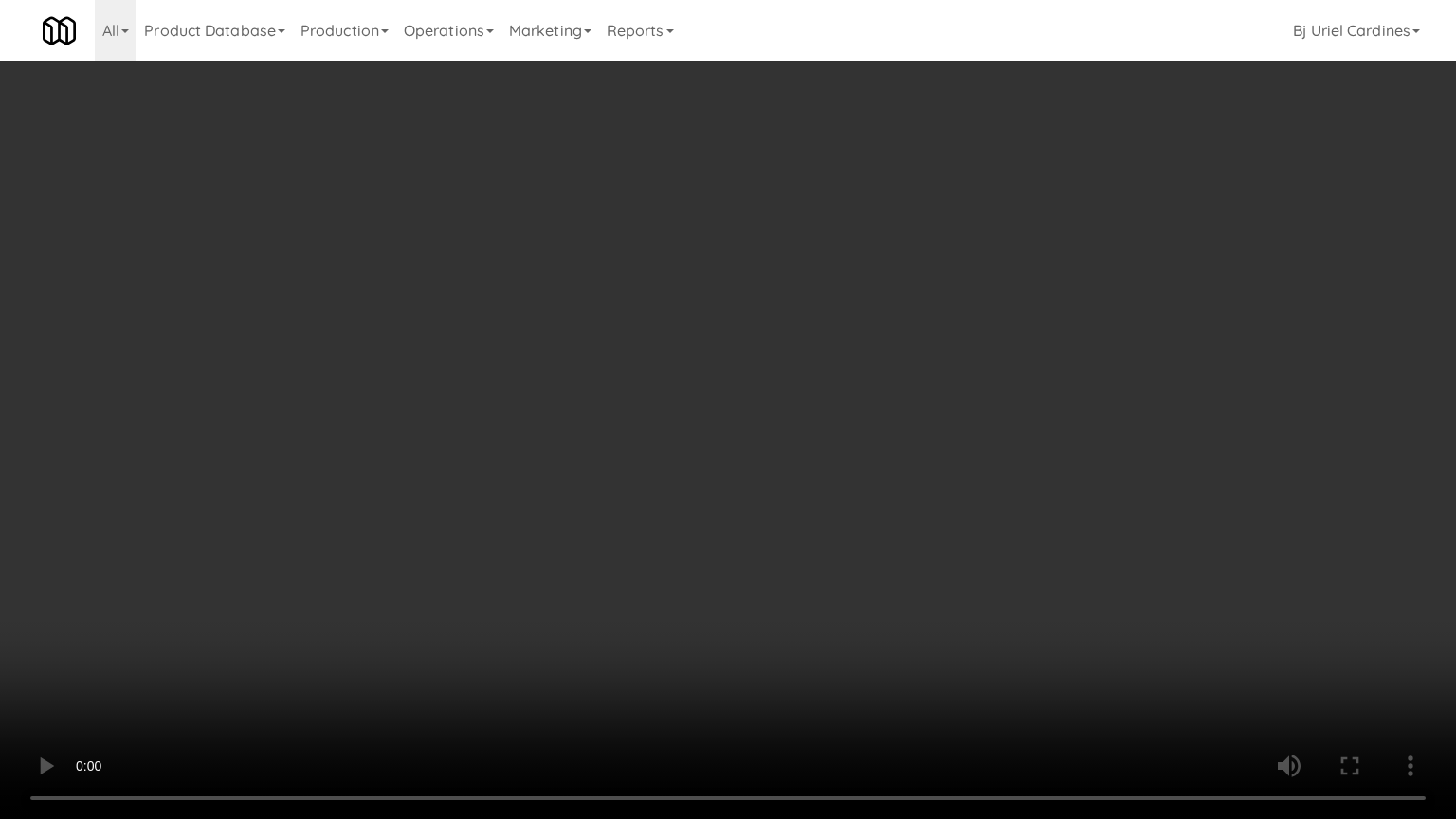 click at bounding box center [728, 410] 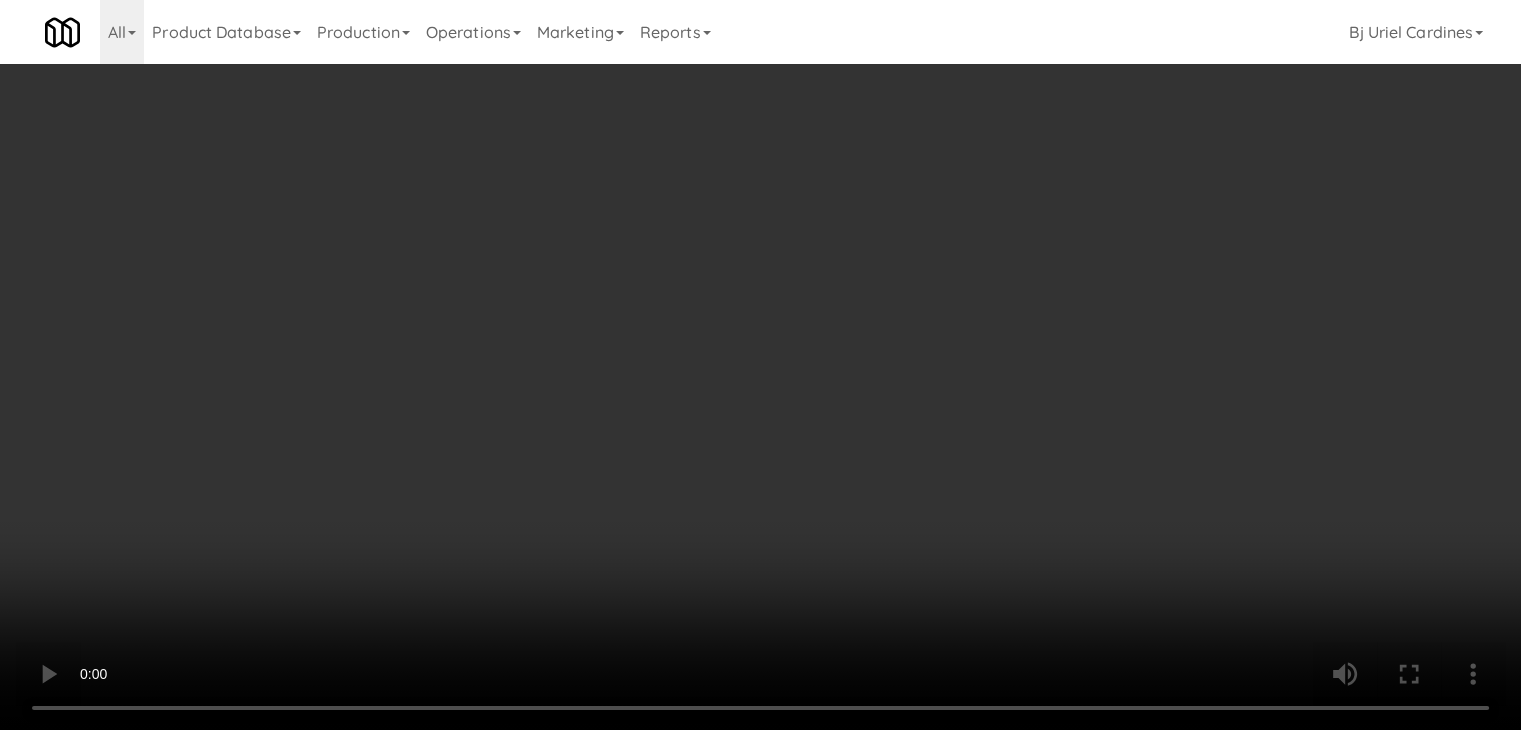 click on "Planogram" at bounding box center [1083, 212] 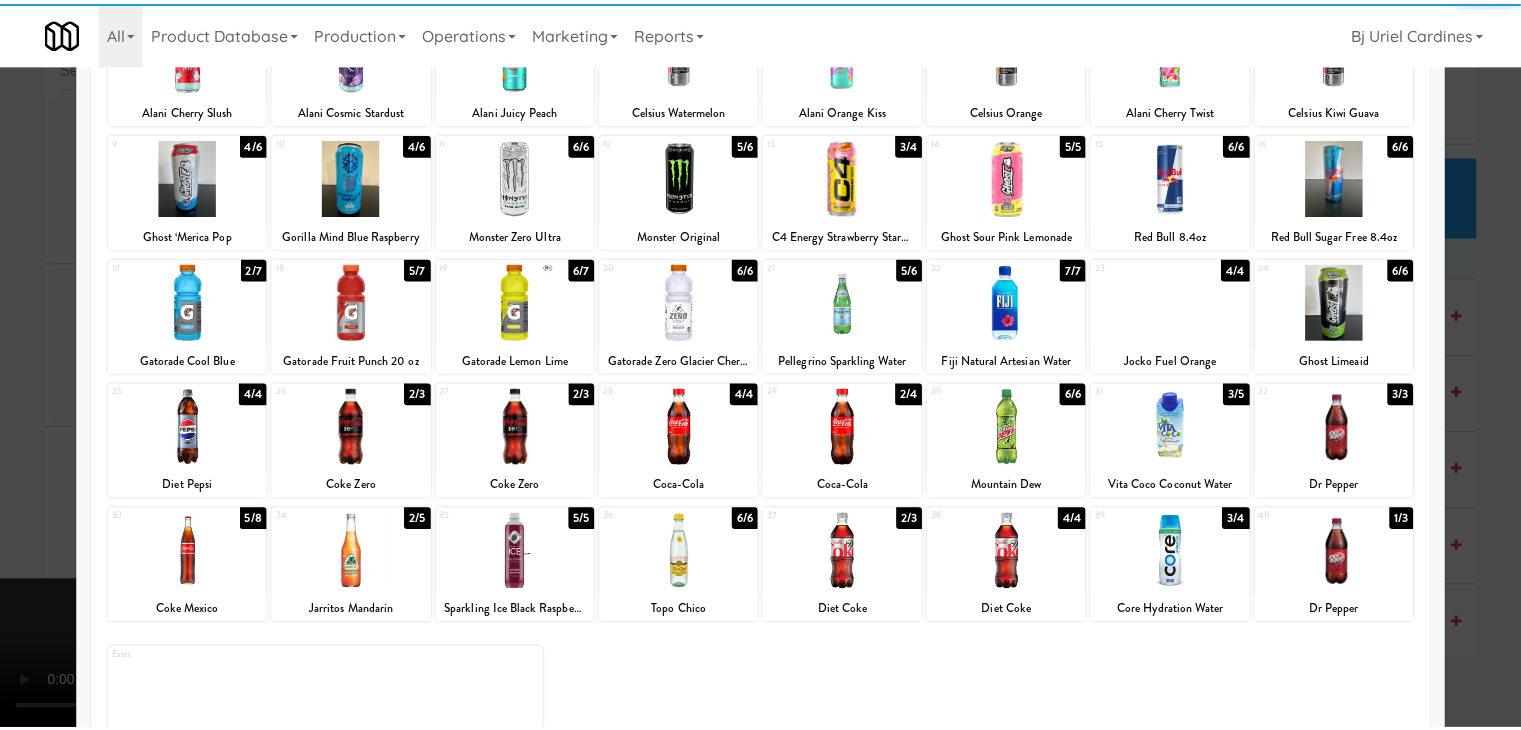 scroll, scrollTop: 200, scrollLeft: 0, axis: vertical 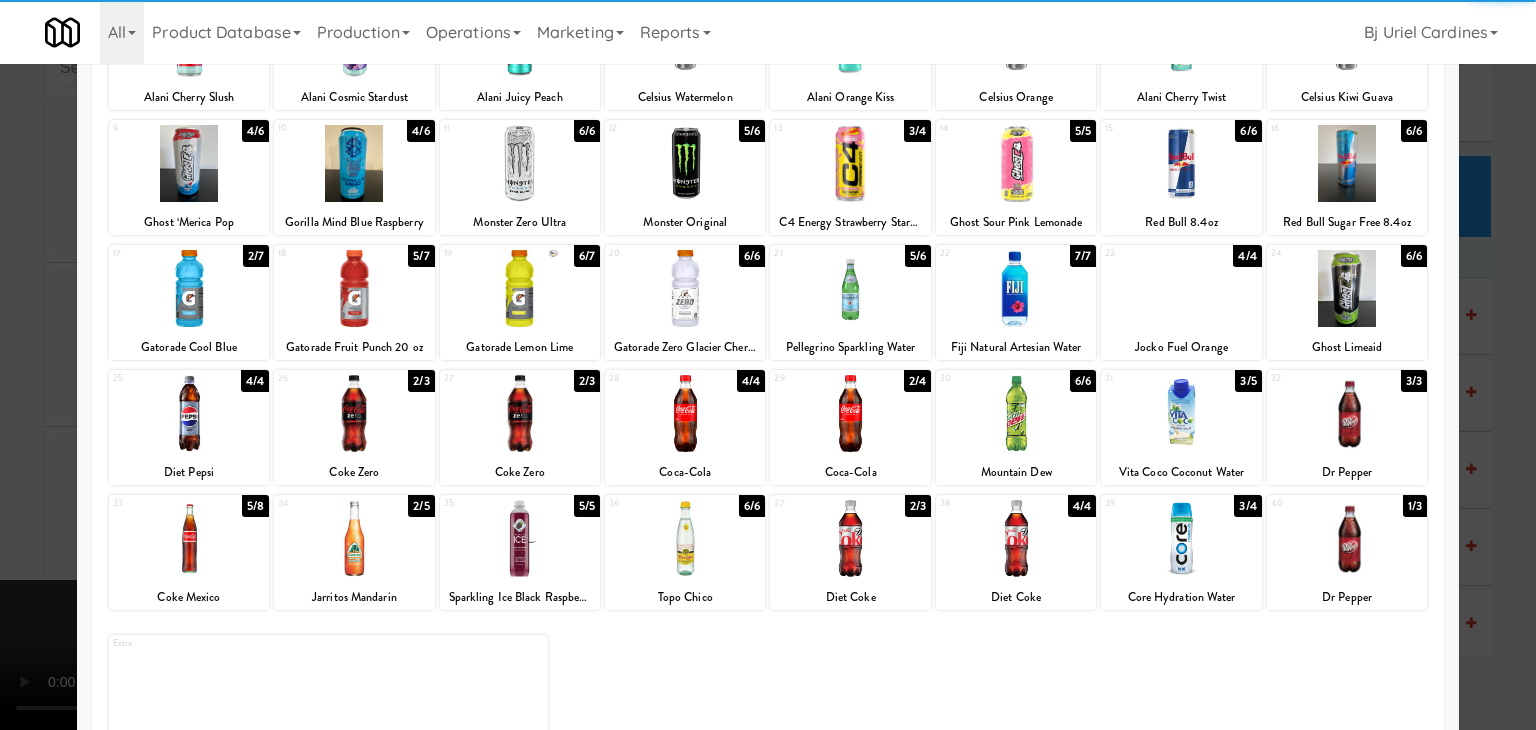 click at bounding box center (354, 413) 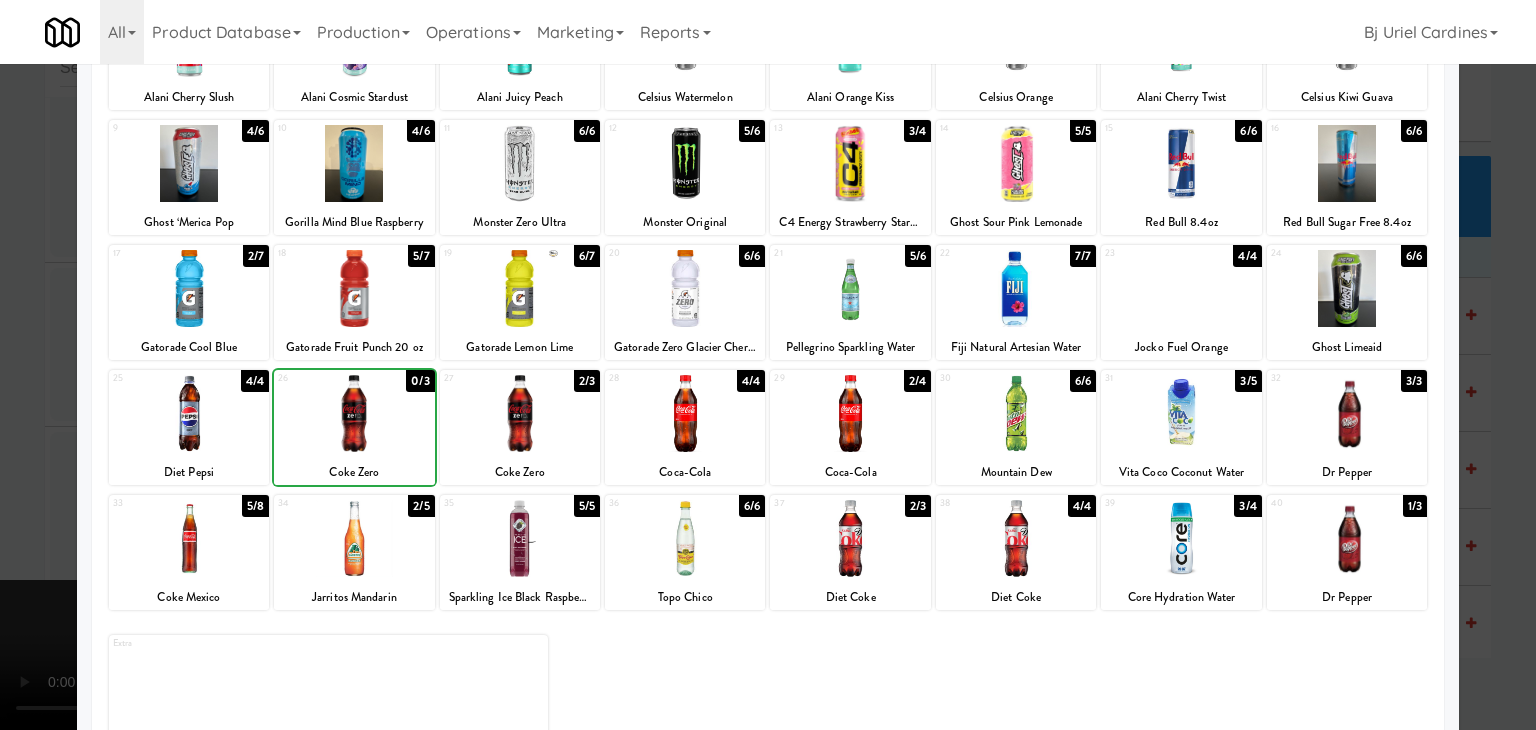 click at bounding box center (768, 365) 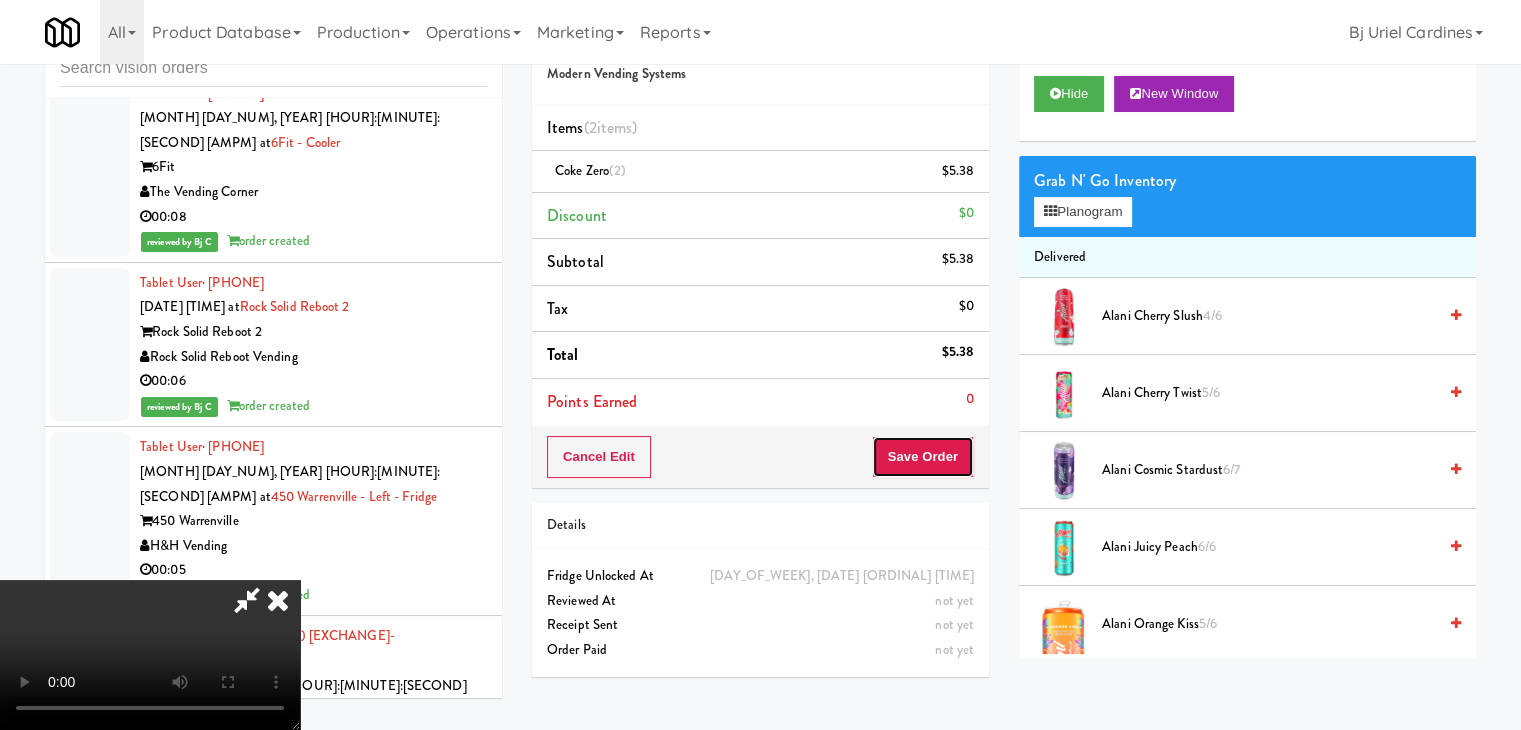 click on "Save Order" at bounding box center [923, 457] 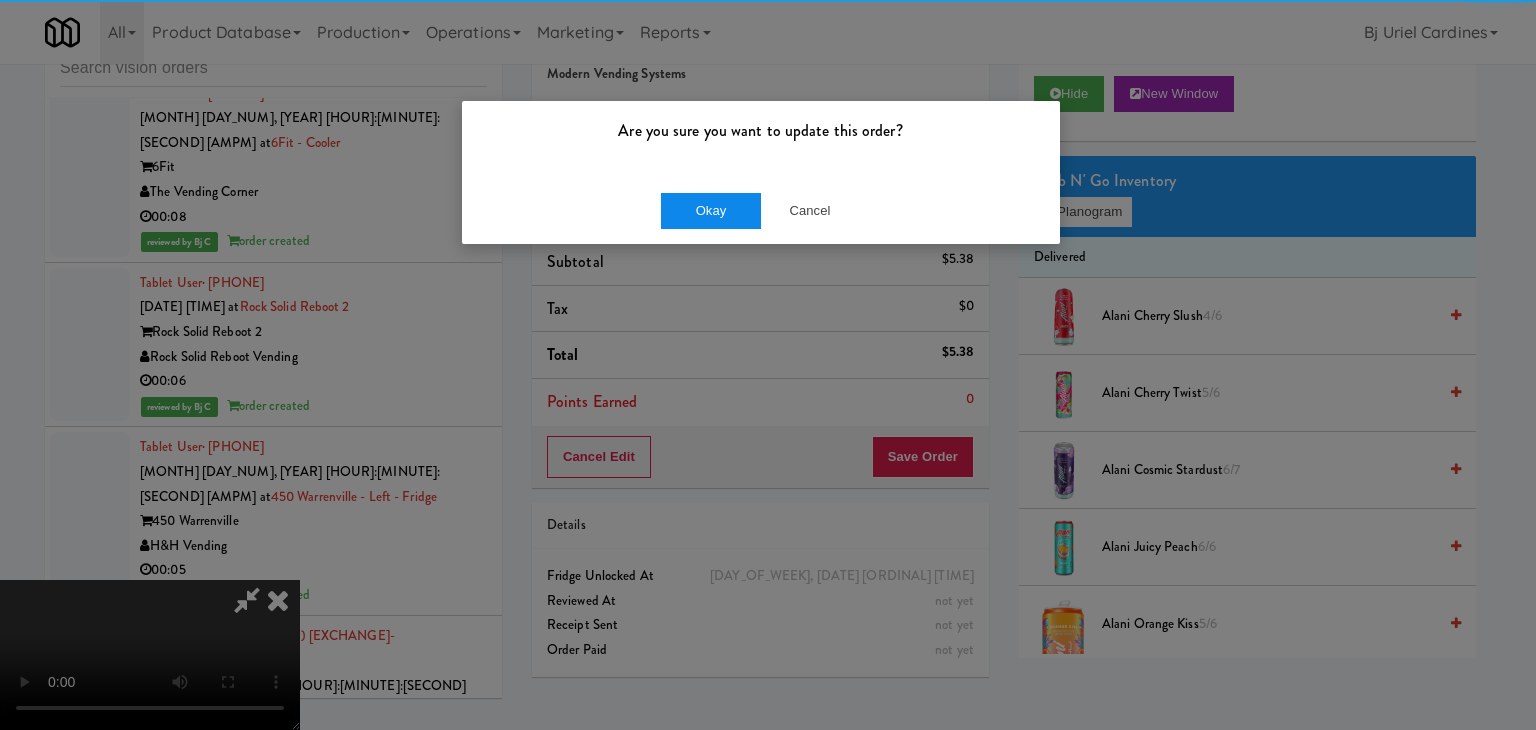 click on "Okay Cancel" at bounding box center (761, 210) 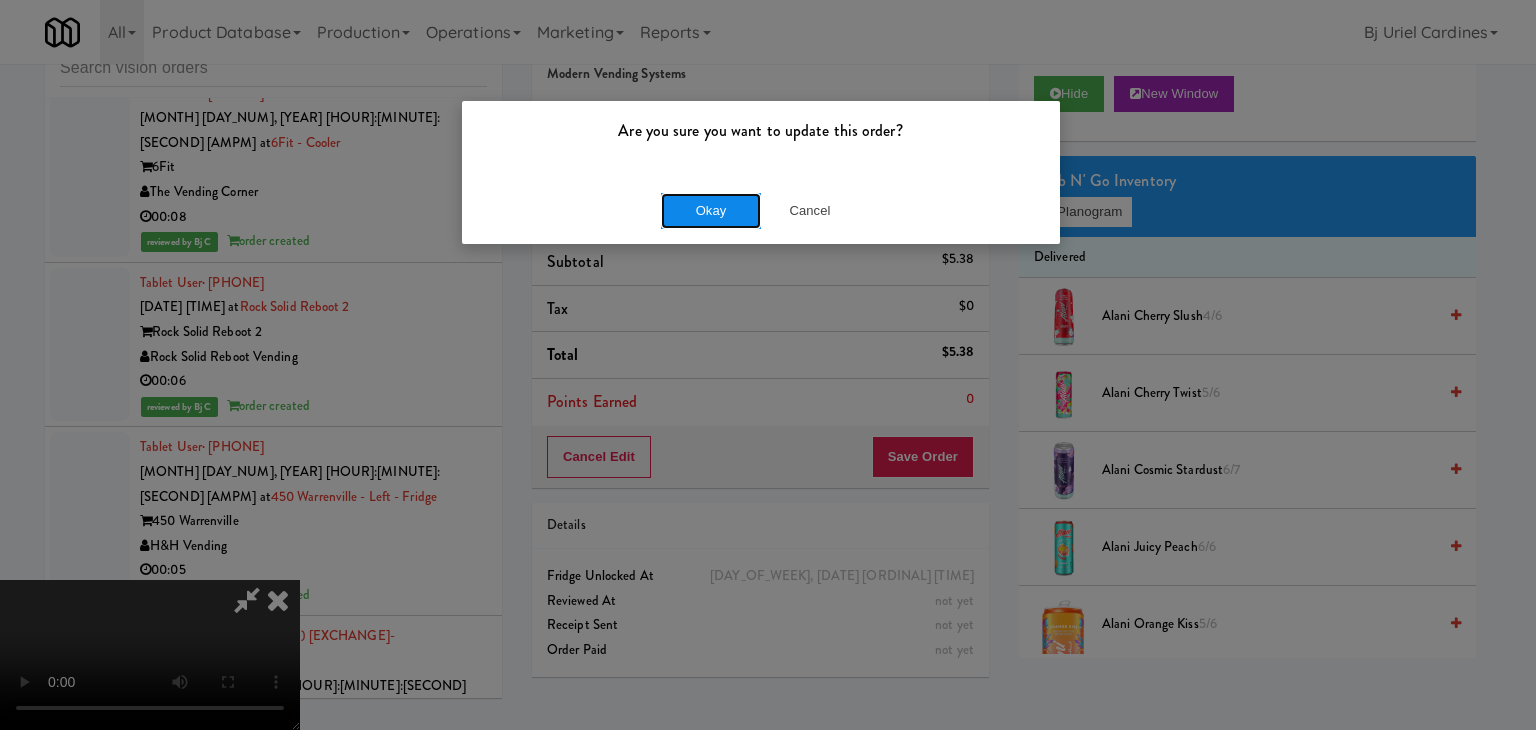 click on "Okay" at bounding box center [711, 211] 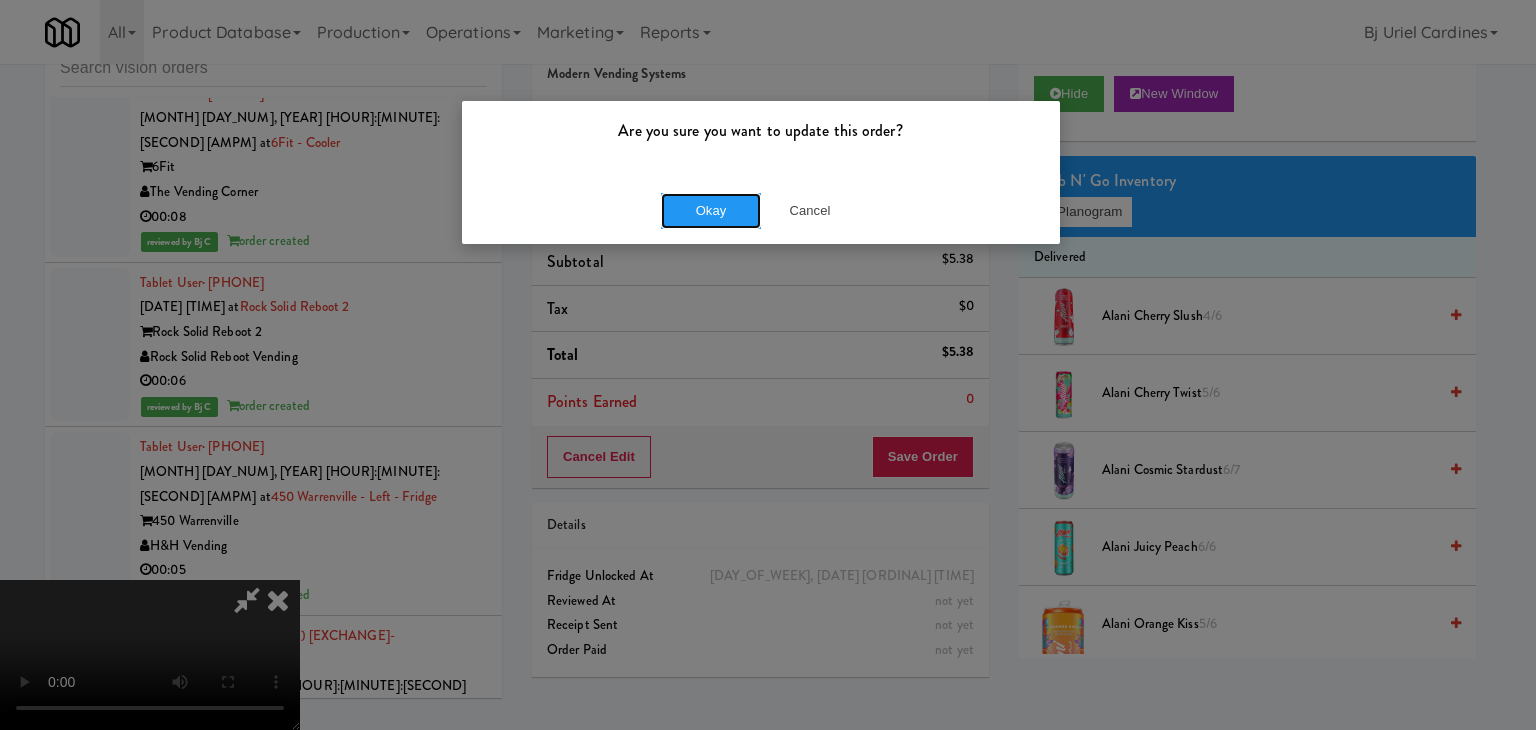 drag, startPoint x: 691, startPoint y: 207, endPoint x: 686, endPoint y: 230, distance: 23.537205 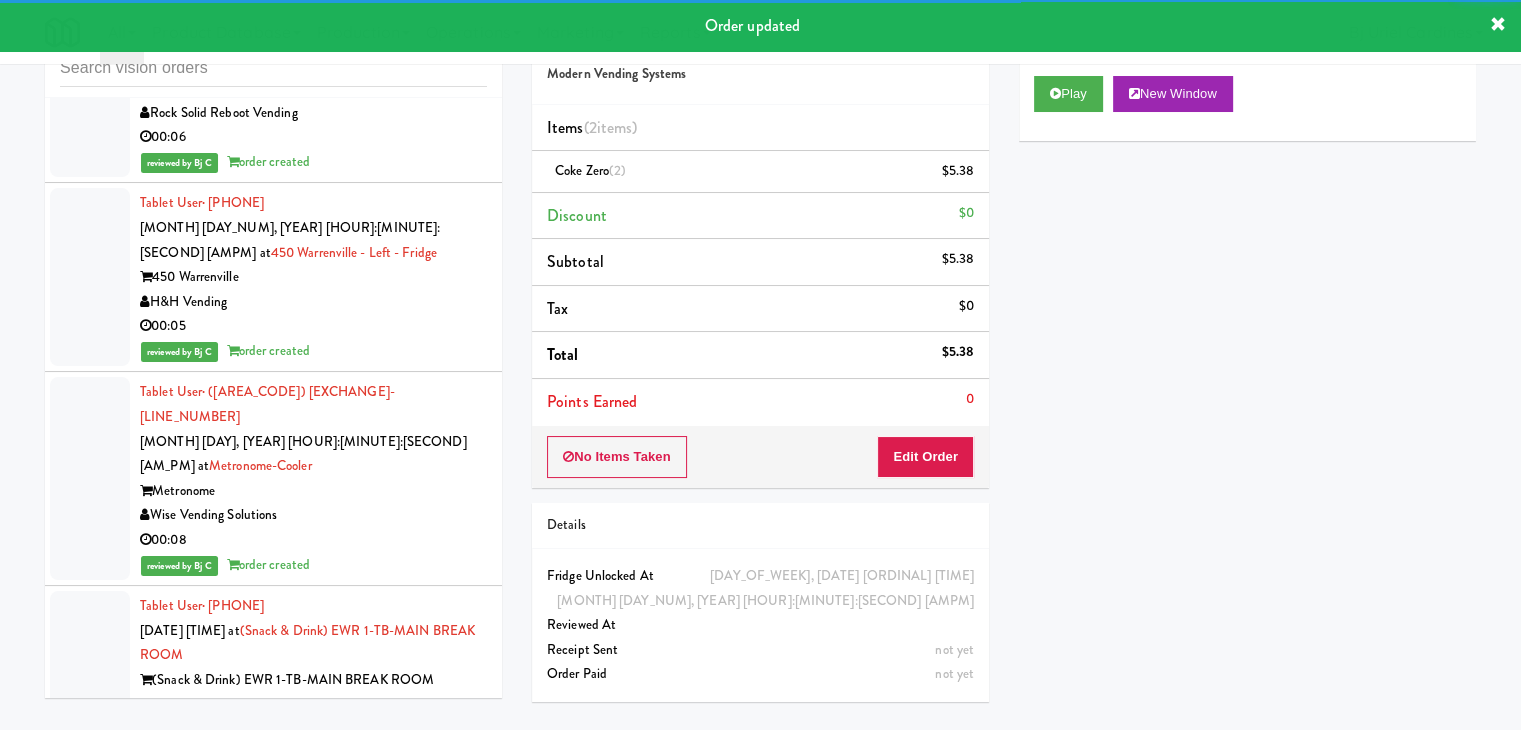 scroll, scrollTop: 21400, scrollLeft: 0, axis: vertical 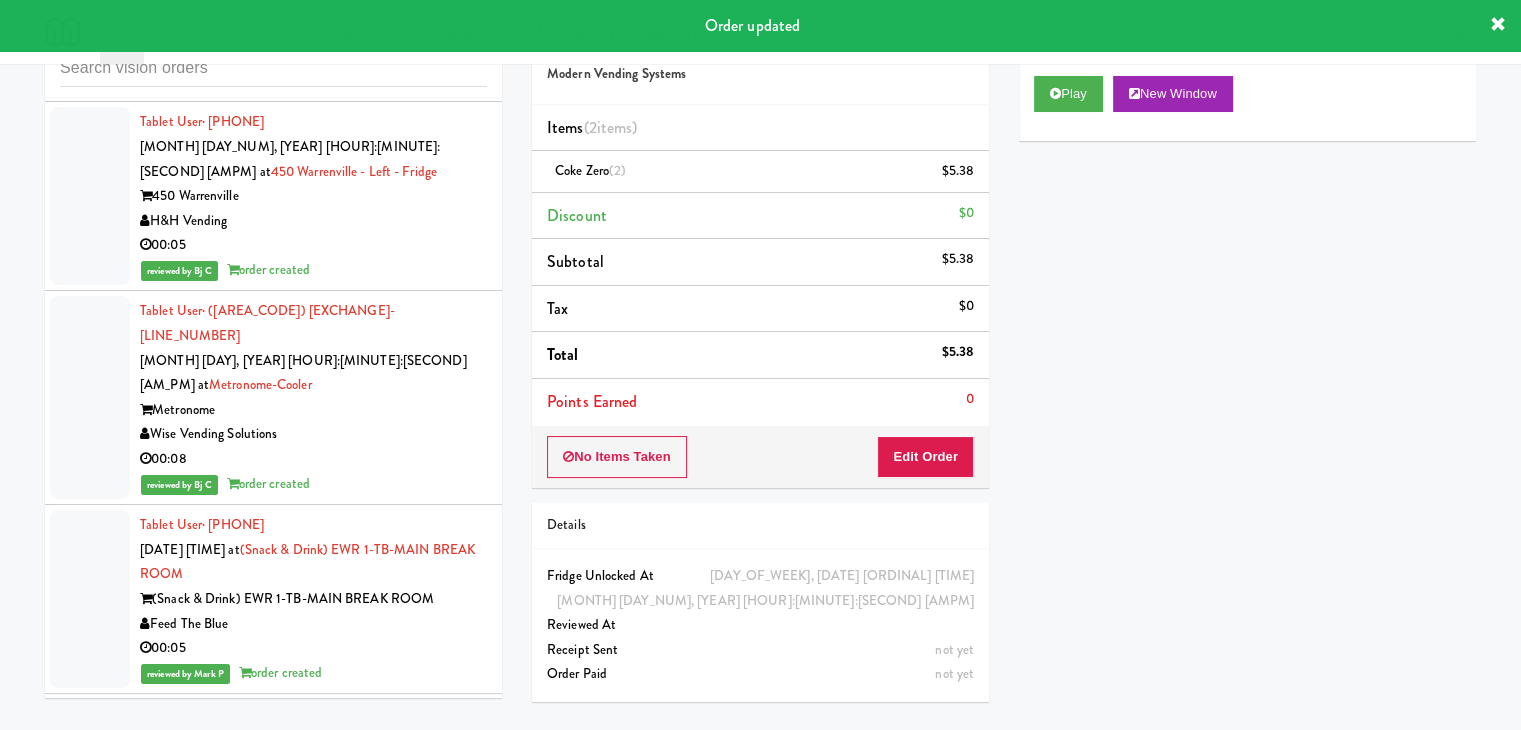 click on "00:08" at bounding box center [313, 3338] 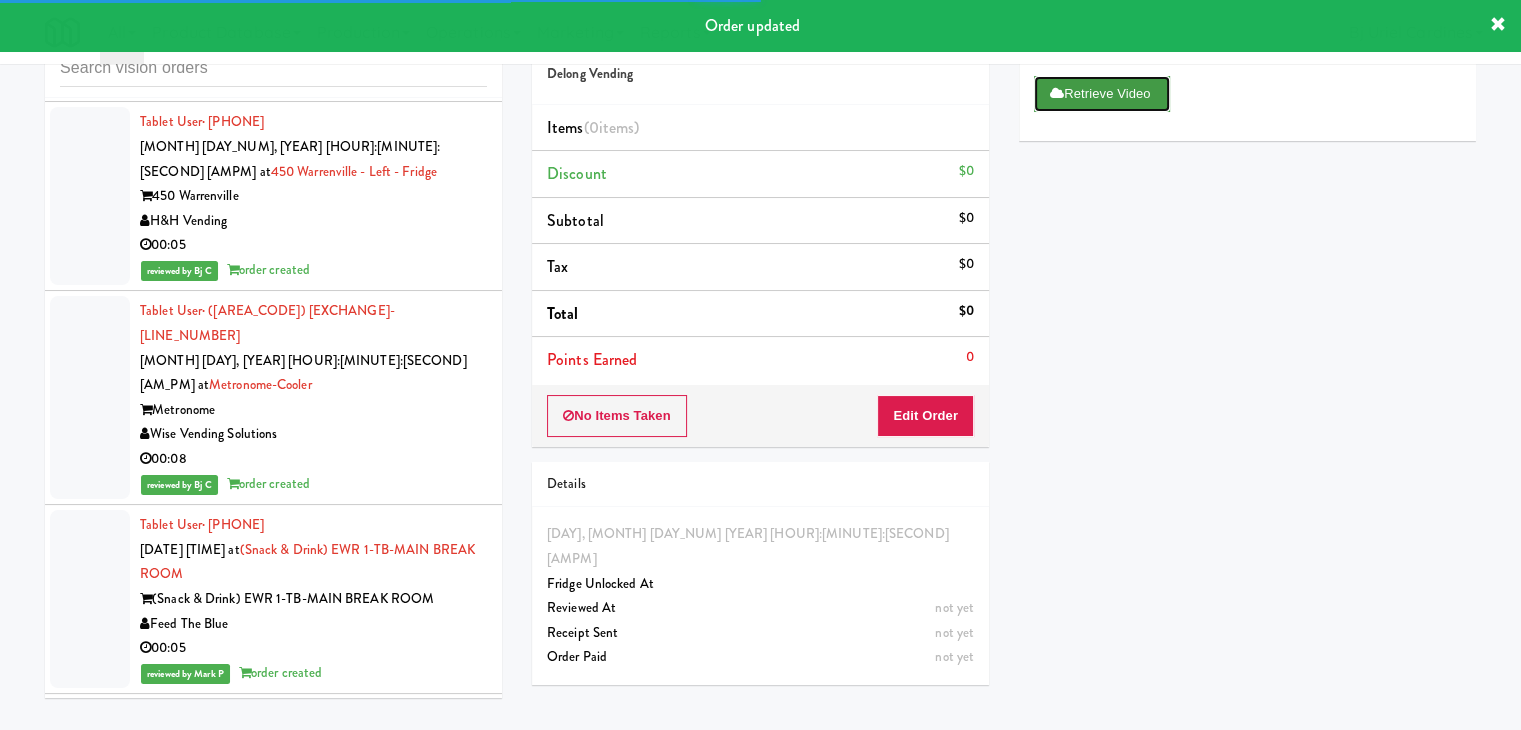click on "Retrieve Video" at bounding box center [1102, 94] 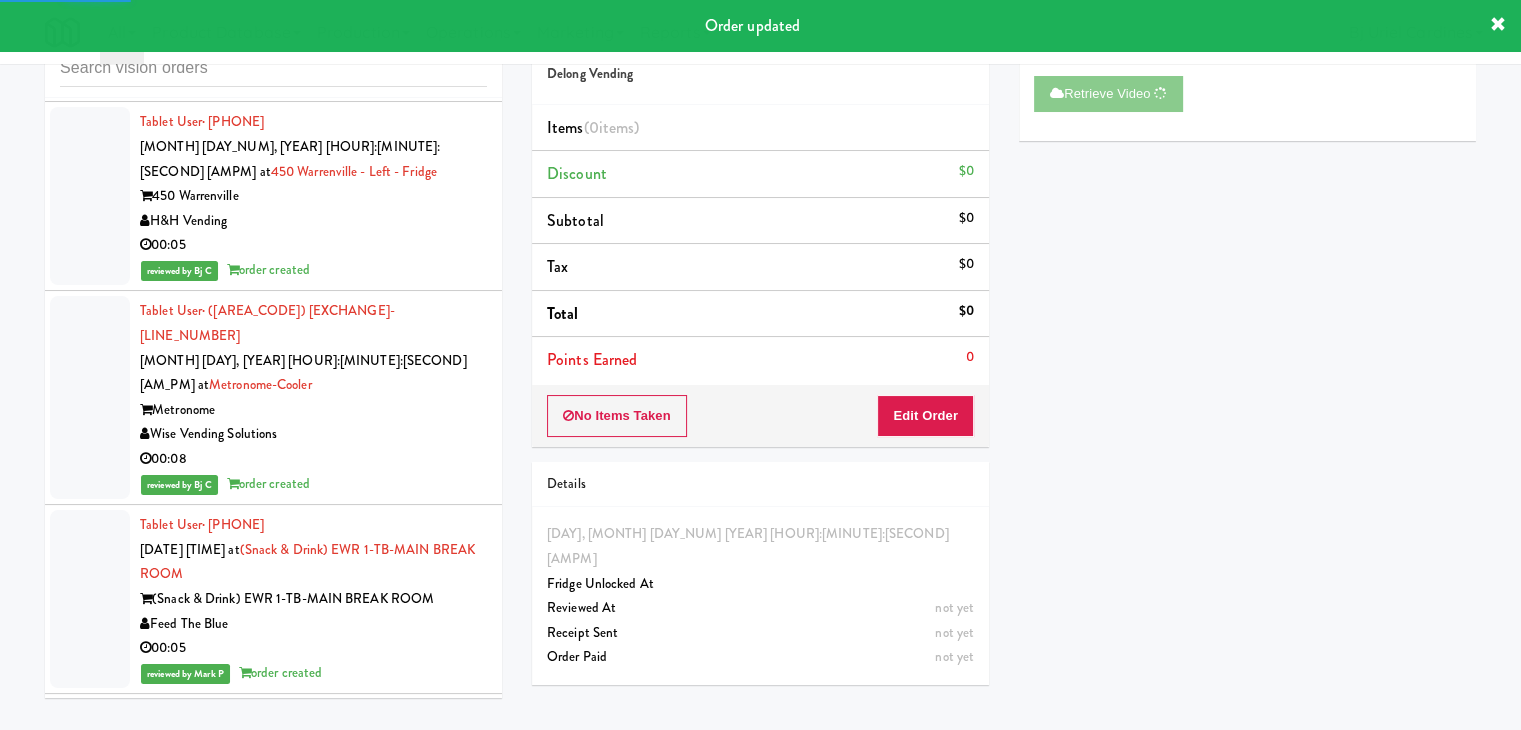 click on "inbox reviewed all    all     unclear take     inventory issue     suspicious     failed     recent   Tablet User  · [PHONE] [DATE] [TIME] at  [LOCATION]  [LOCATION]  [TIME]     Tablet User  · [PHONE] [DATE] [TIME] at  [LOCATION]  [LOCATION]  [TIME]     Tablet User  · [PHONE] [DATE] [TIME] at  [LOCATION]  [LOCATION]  [TIME]     Tablet User  · [PHONE] [DATE] [TIME] at  [LOCATION]  [LOCATION]  [TIME]     Tablet User  · [PHONE] [DATE] [TIME] at  [LOCATION]  [LOCATION]  [TIME]     Tablet User  · [PHONE] [DATE] [TIME] at  [LOCATION]  [LOCATION]  [TIME]     Tablet User  · [PHONE] [DATE] [TIME] at  [LOCATION]  [LOCATION]  [TIME]     Tablet User  · [PHONE] [DATE] [TIME] at  [LOCATION]  [LOCATION]  [TIME]     Tablet User  · [PHONE] [DATE] [TIME] at  [LOCATION]  [LOCATION]  [TIME]" at bounding box center [760, 360] 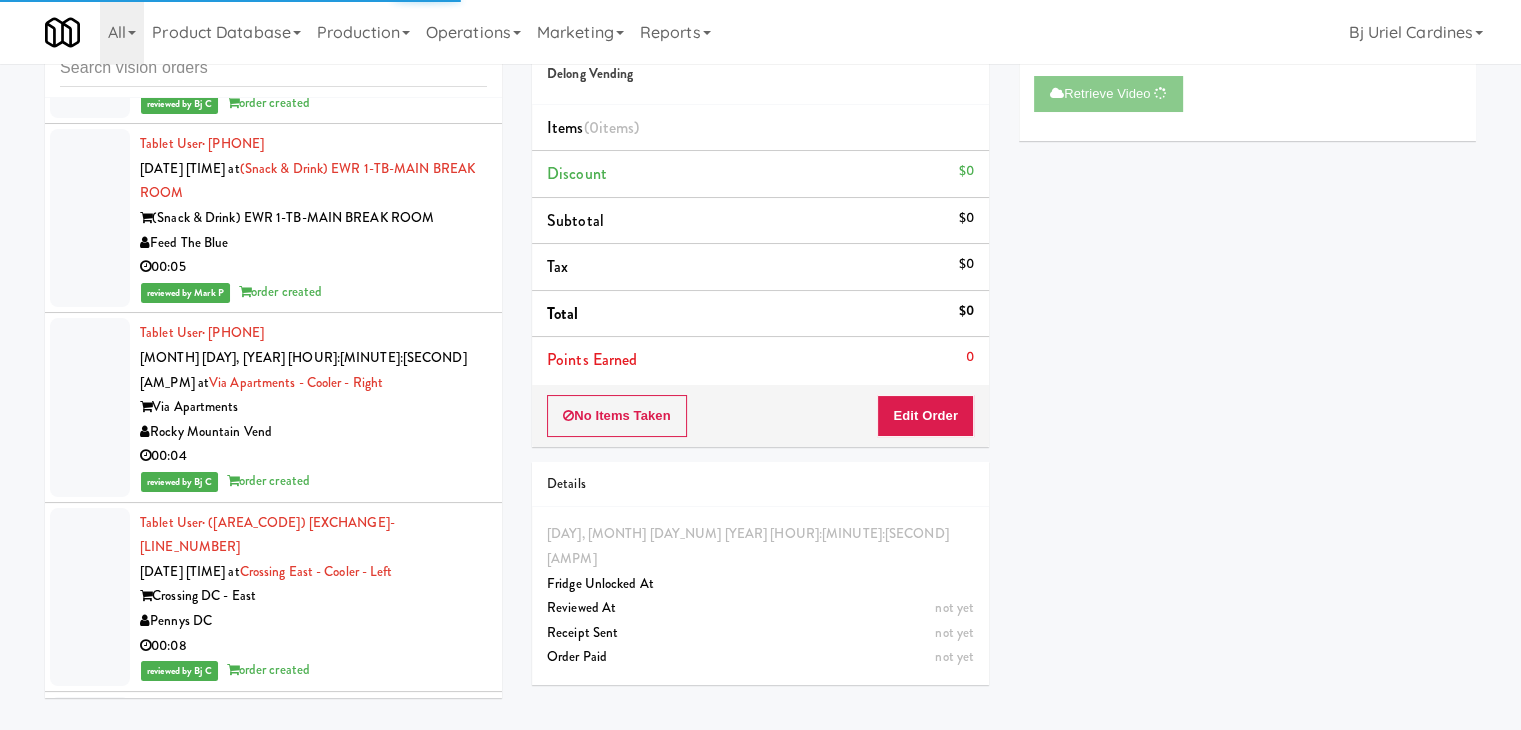 scroll, scrollTop: 21900, scrollLeft: 0, axis: vertical 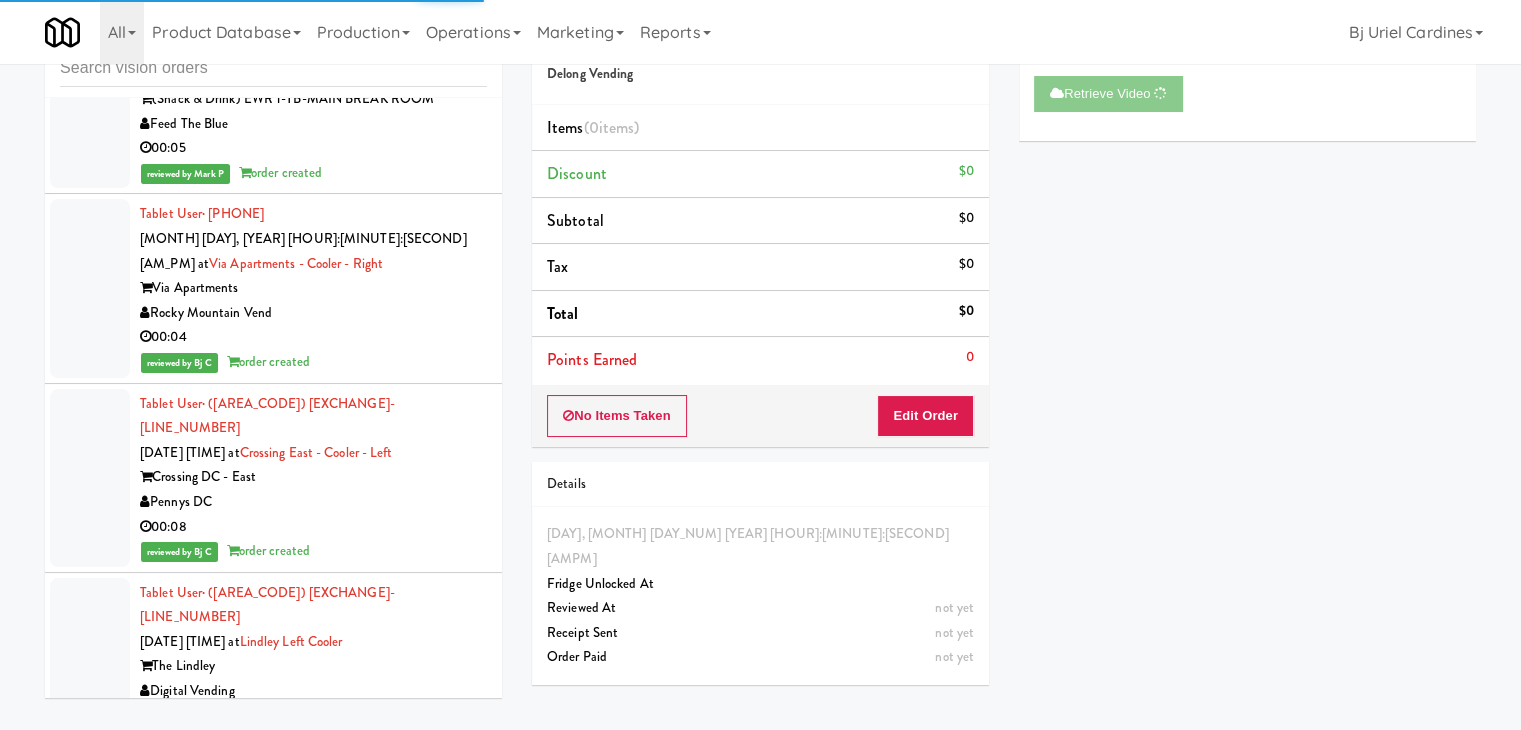 click on "00:08" at bounding box center (313, 3825) 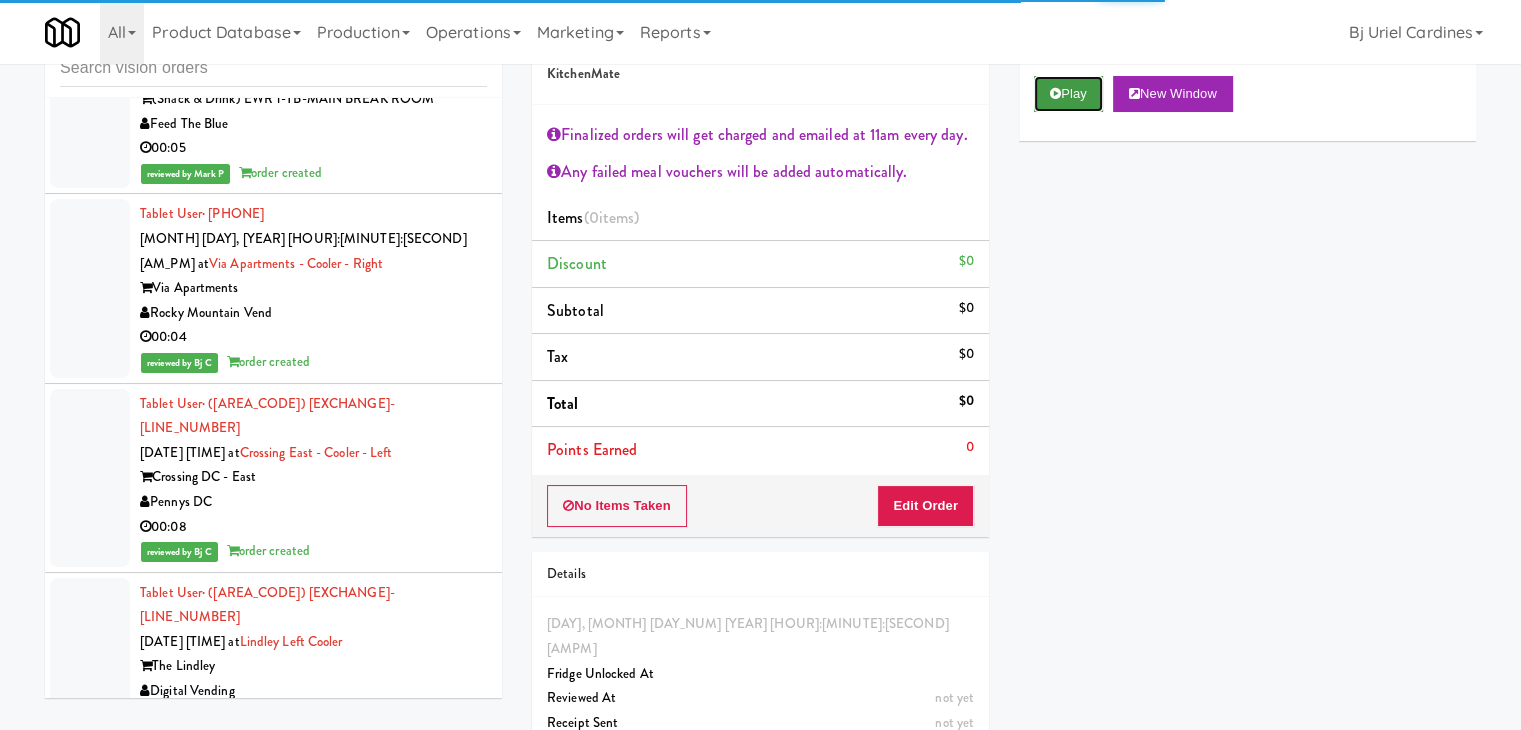 click on "Play" at bounding box center [1068, 94] 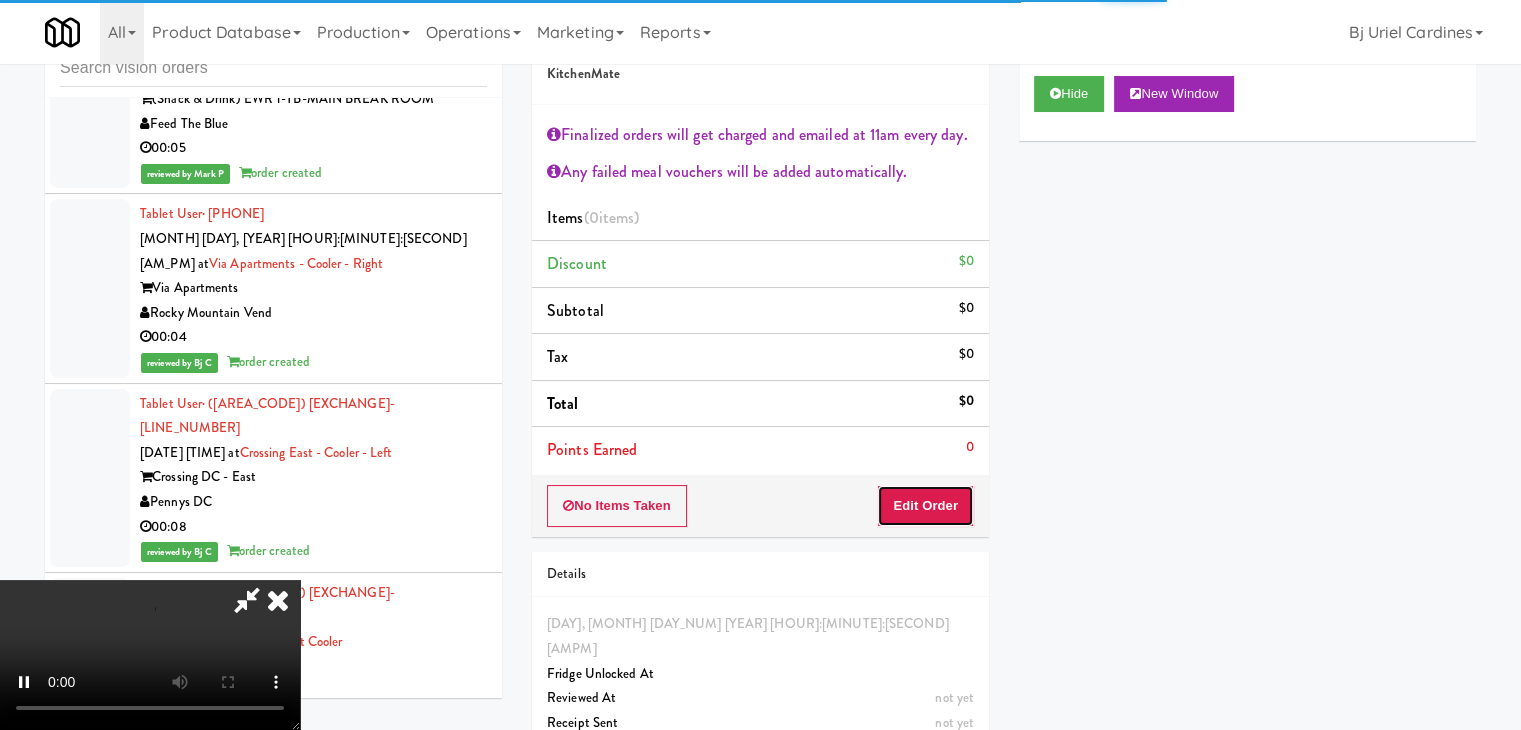 click on "Edit Order" at bounding box center (925, 506) 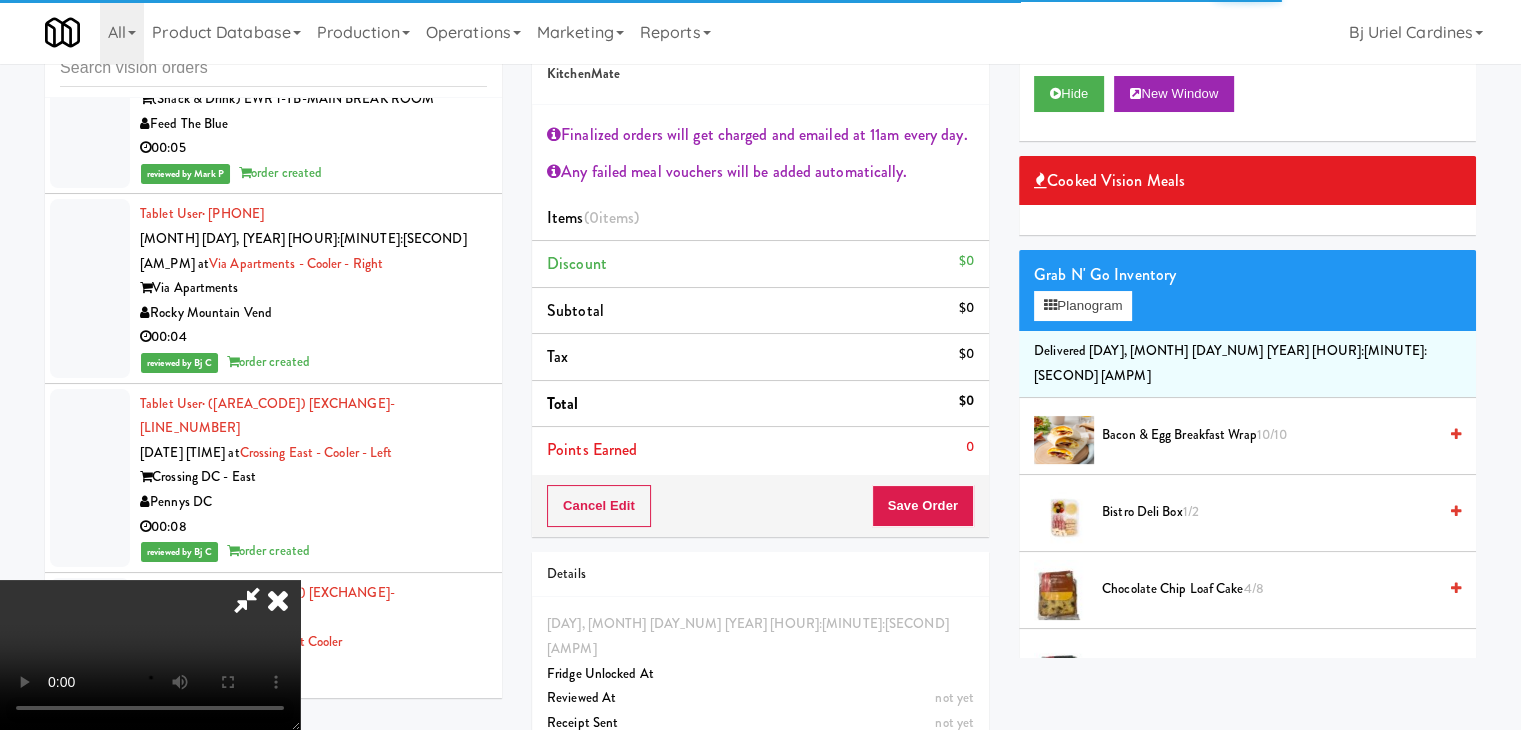 scroll, scrollTop: 344, scrollLeft: 0, axis: vertical 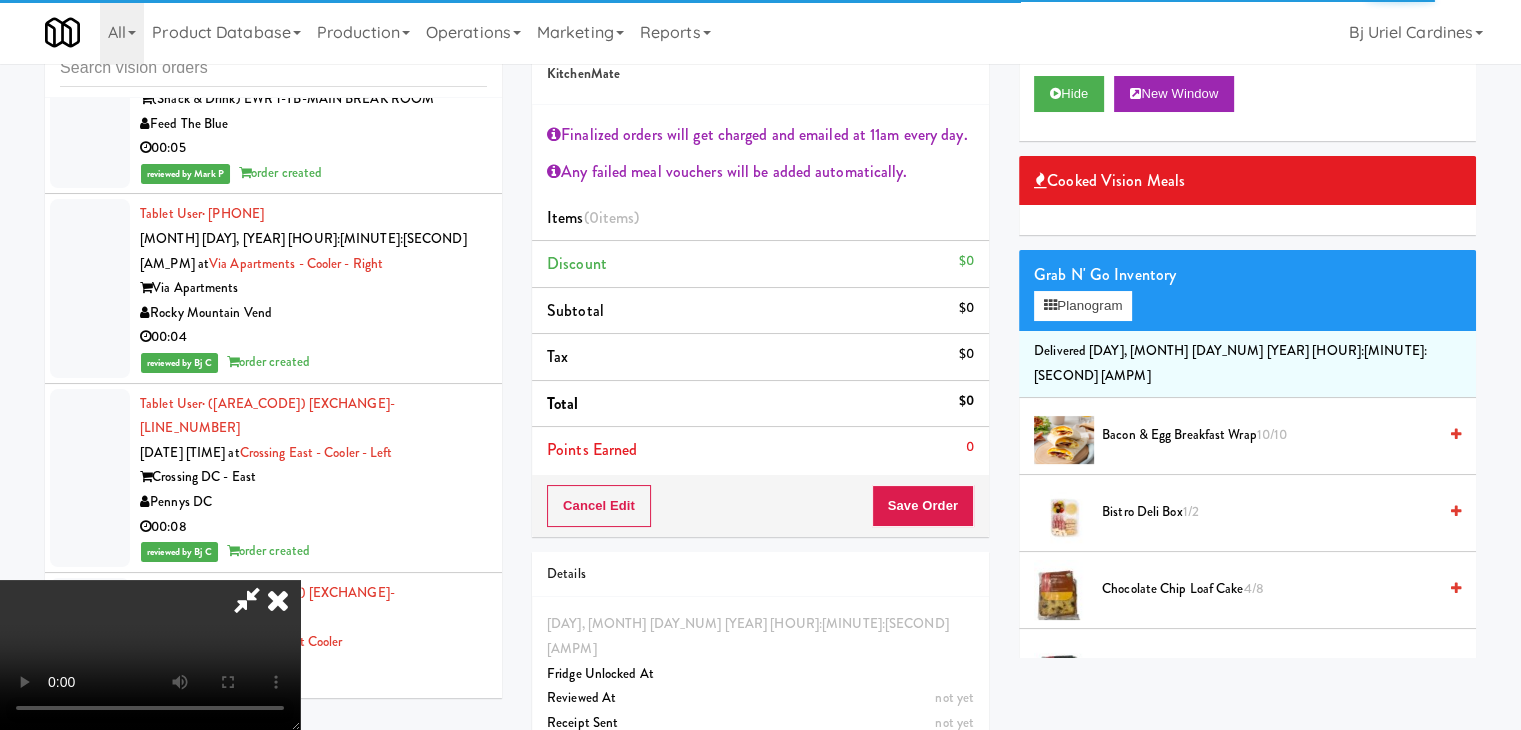 click at bounding box center (150, 655) 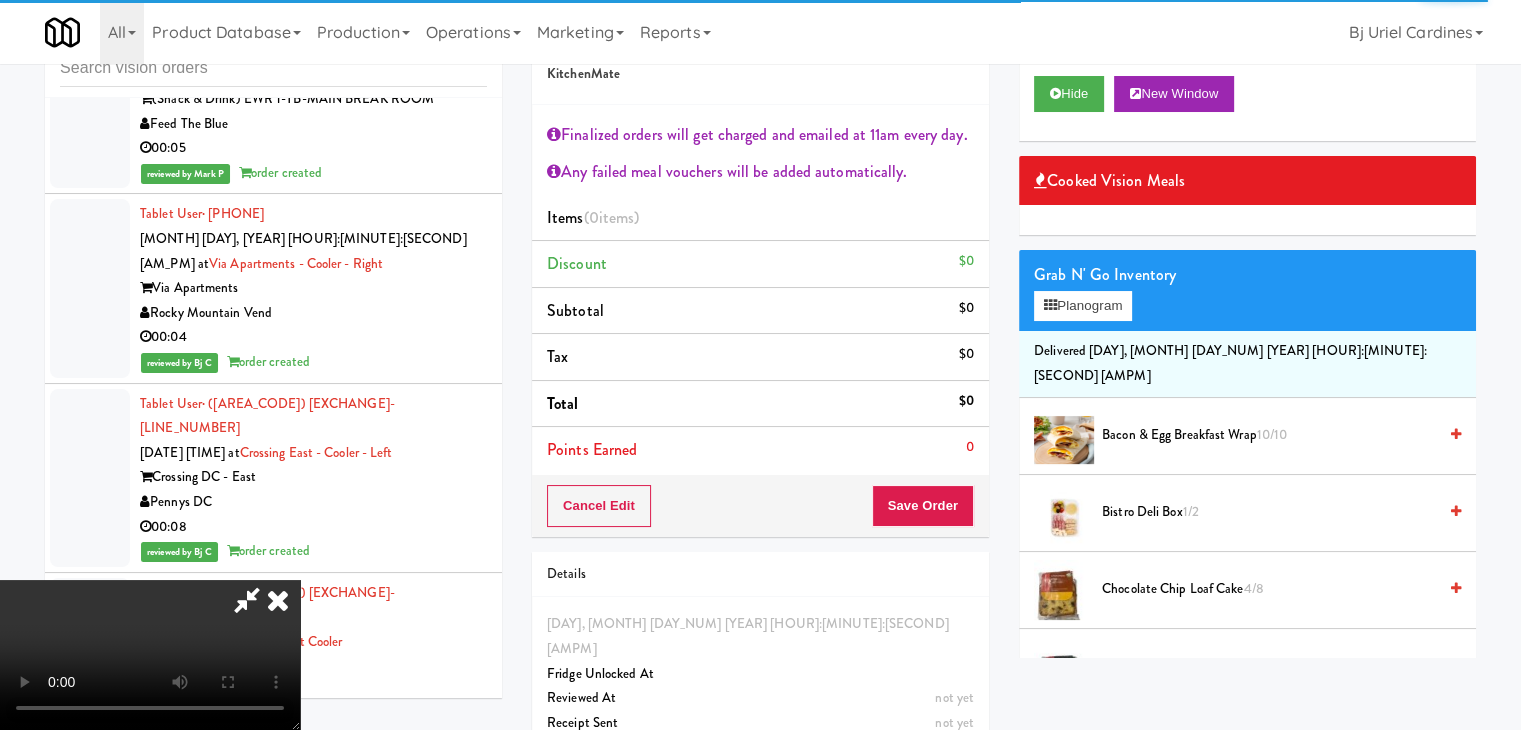 type 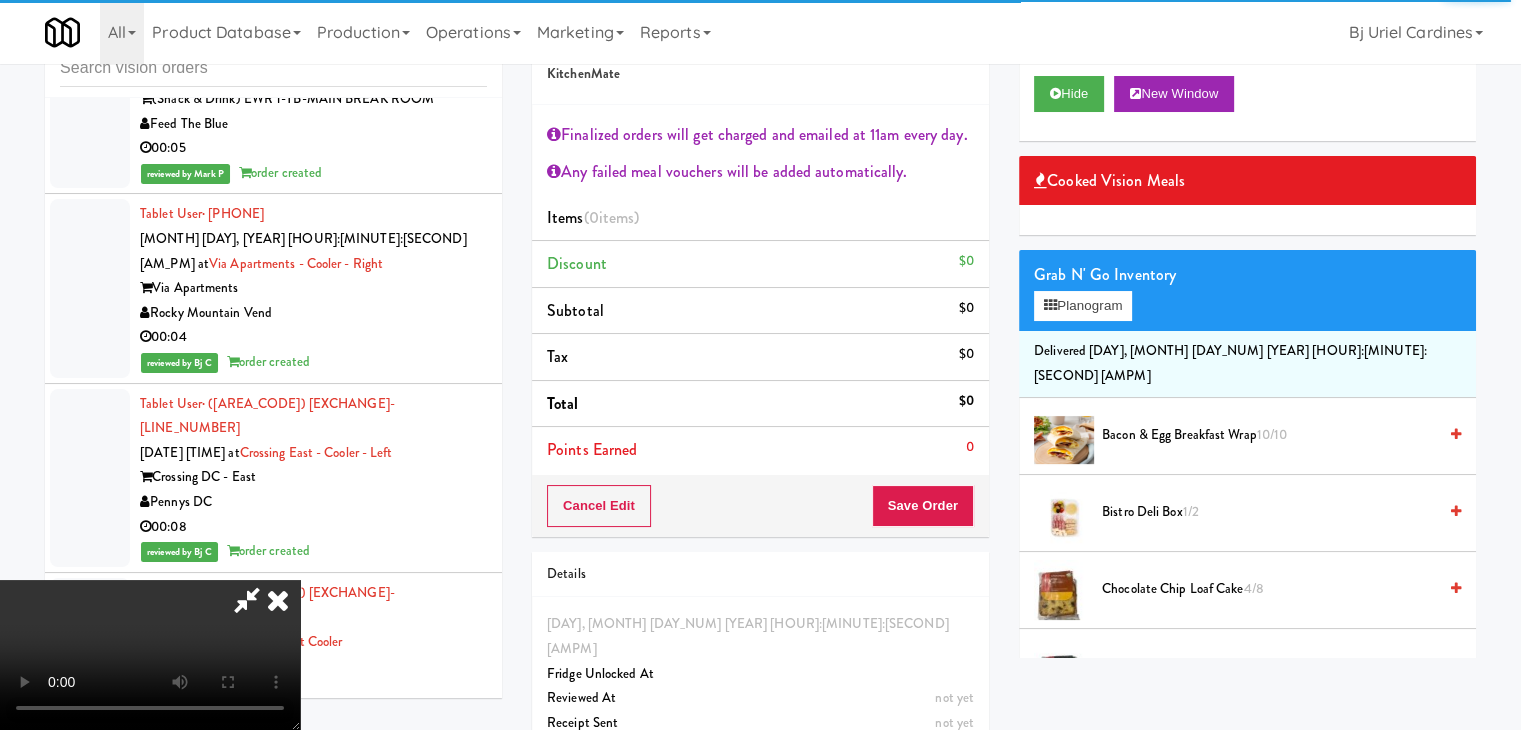 drag, startPoint x: 444, startPoint y: 620, endPoint x: 465, endPoint y: 627, distance: 22.135944 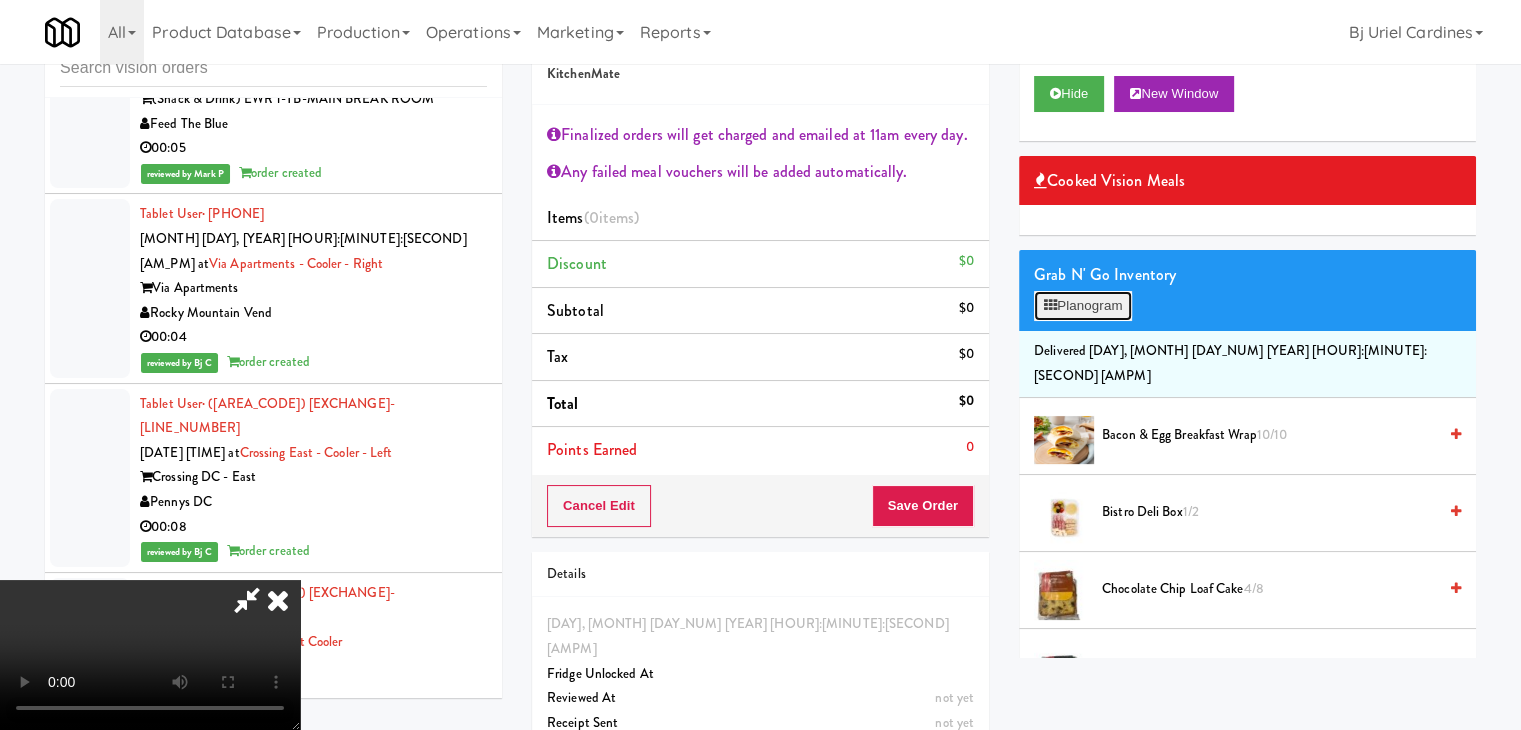 click on "Planogram" at bounding box center (1083, 306) 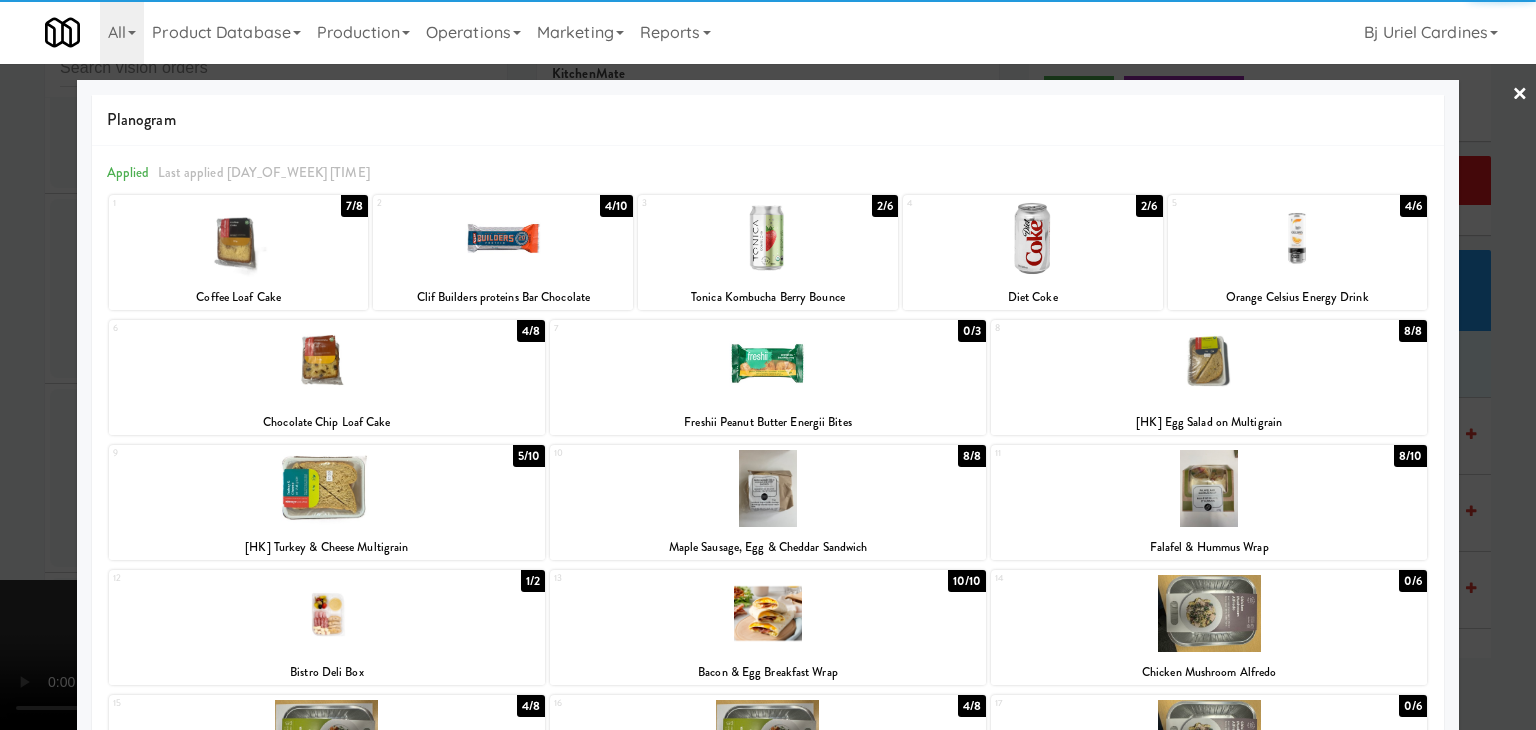 click at bounding box center [239, 238] 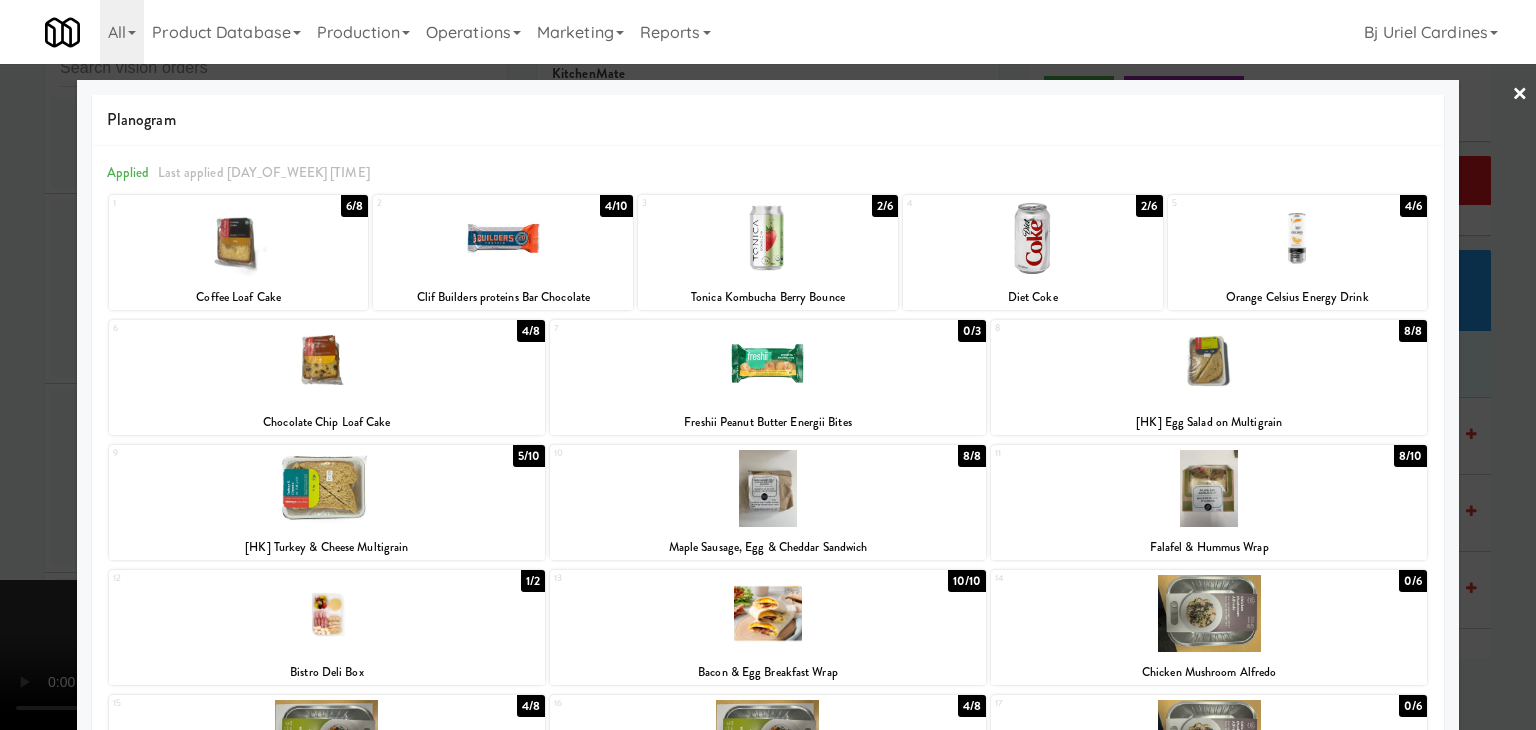 drag, startPoint x: 1236, startPoint y: 382, endPoint x: 1387, endPoint y: 403, distance: 152.45328 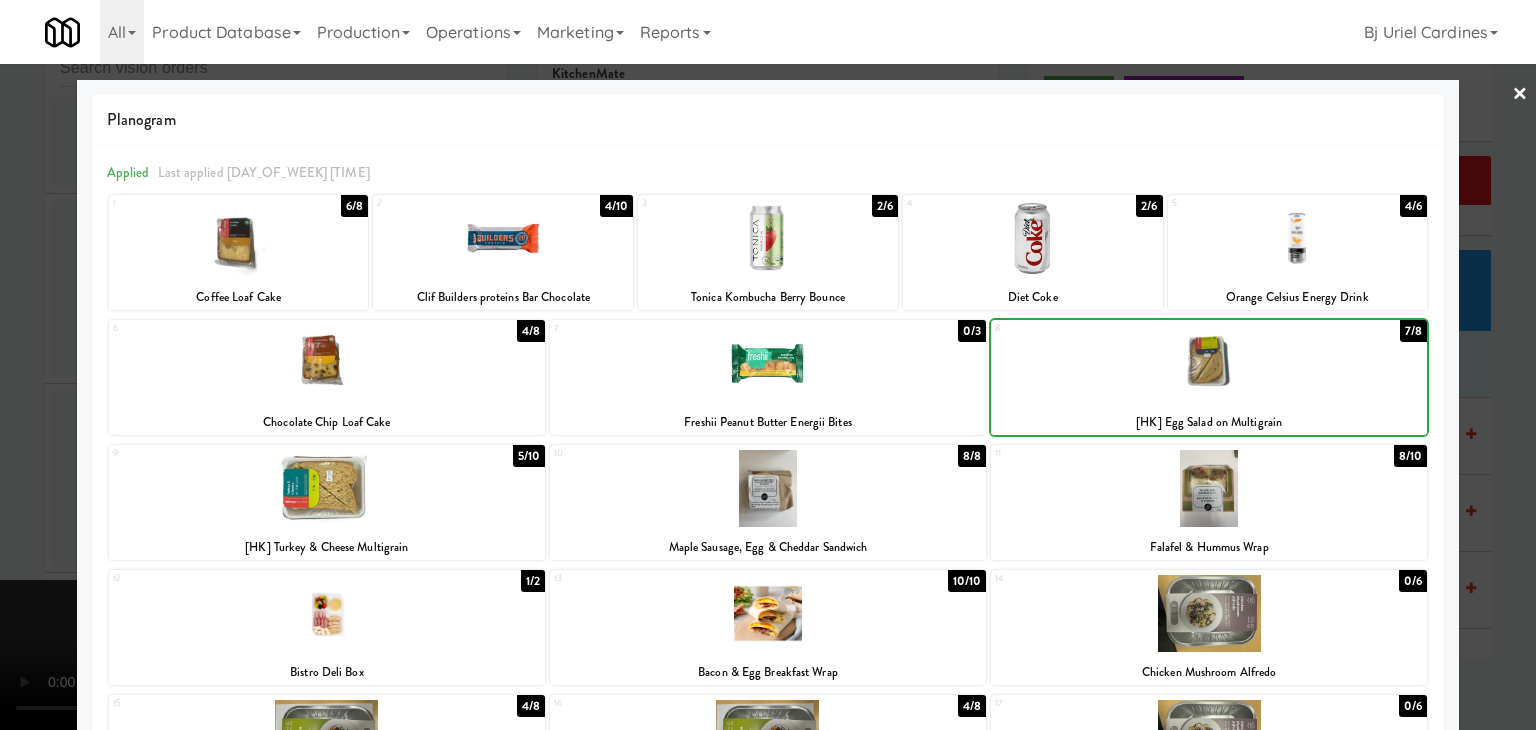 drag, startPoint x: 1497, startPoint y: 414, endPoint x: 1425, endPoint y: 429, distance: 73.545906 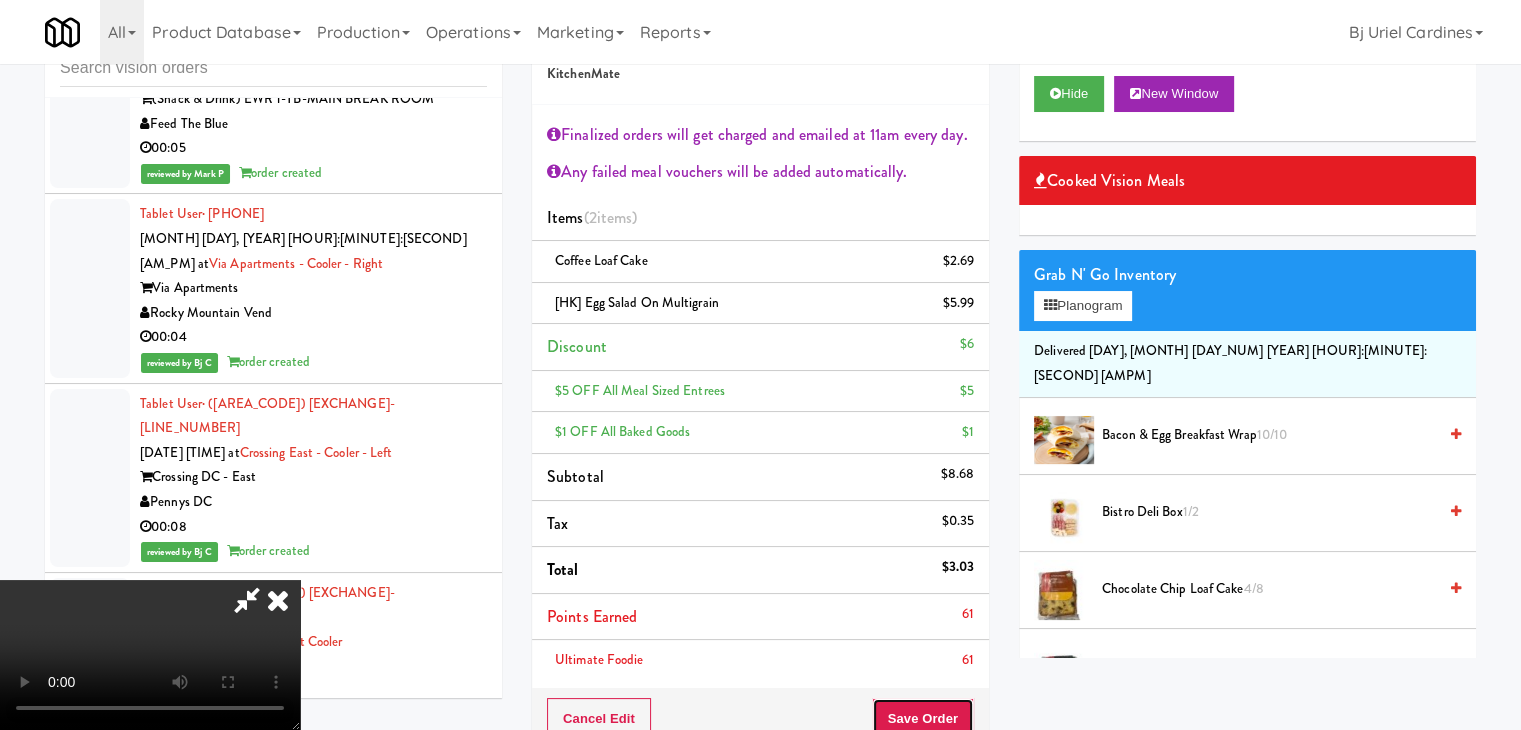 click on "Save Order" at bounding box center (923, 719) 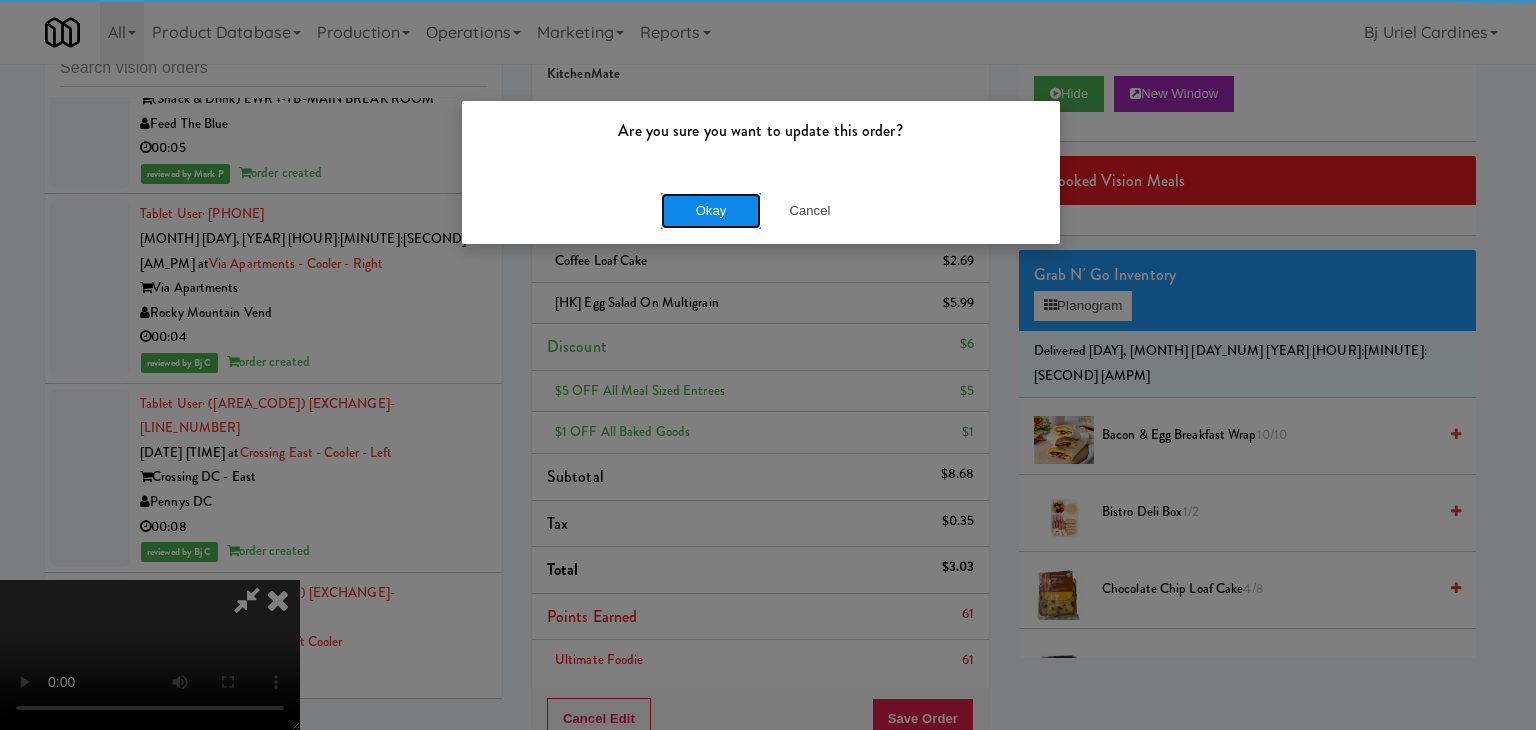 click on "Okay" at bounding box center [711, 211] 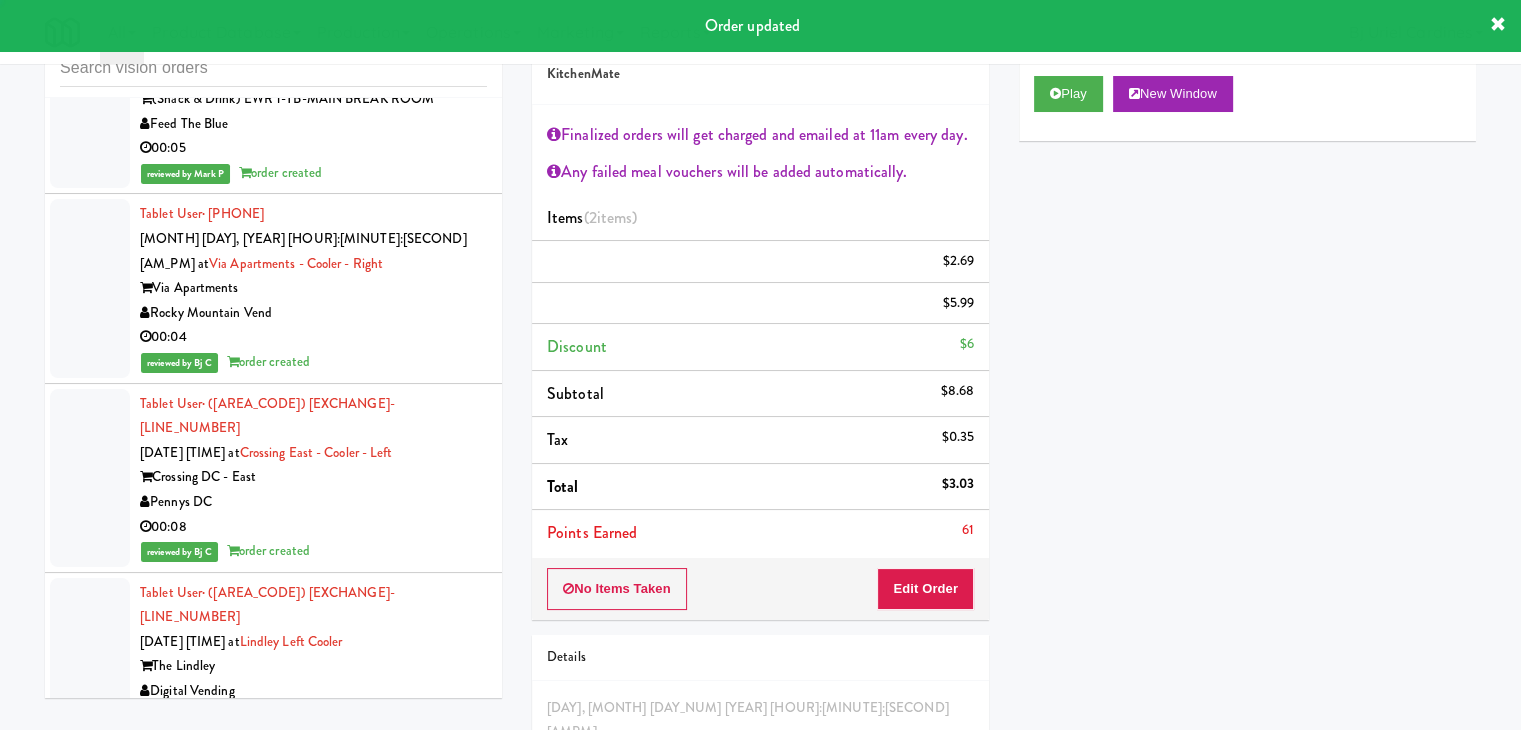 scroll, scrollTop: 0, scrollLeft: 0, axis: both 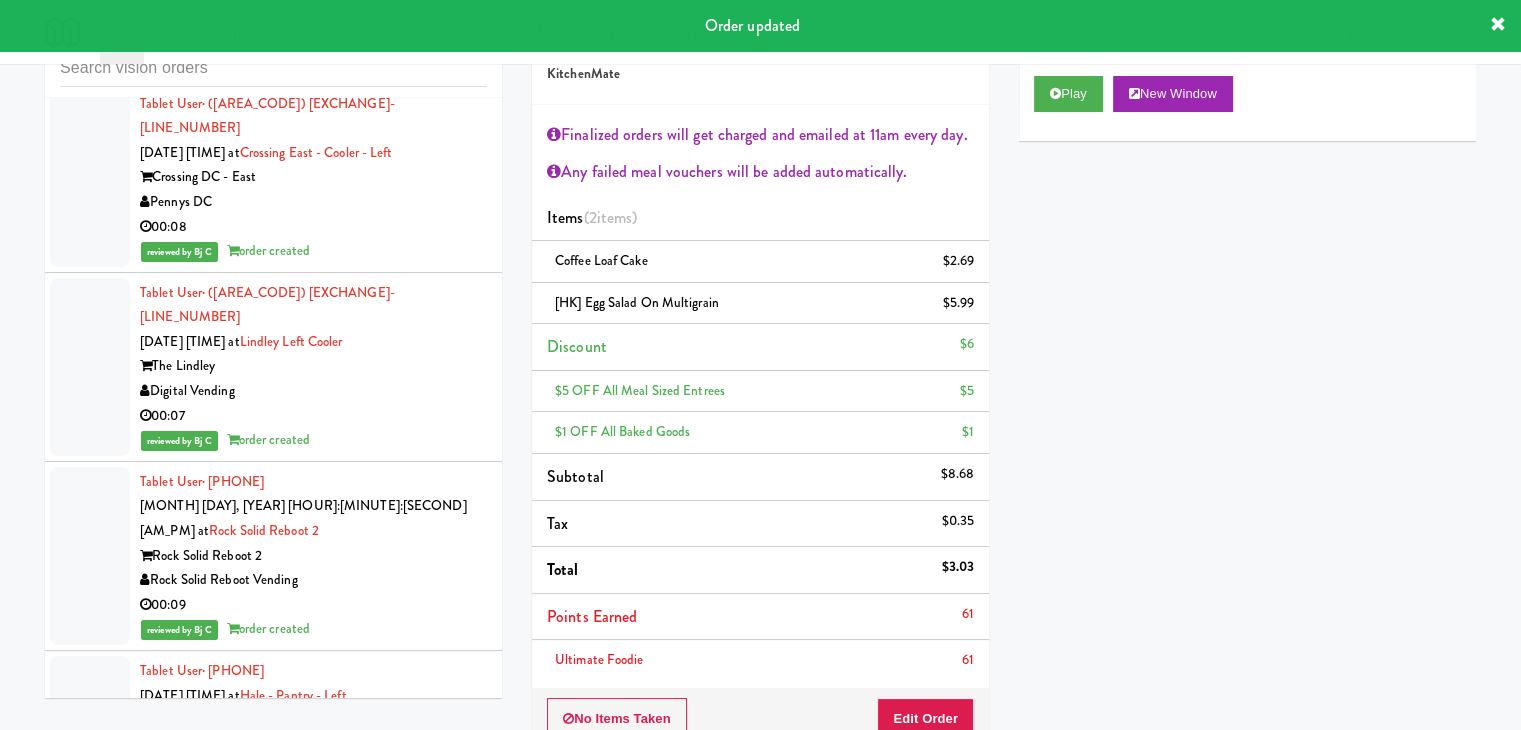 drag, startPoint x: 404, startPoint y: 302, endPoint x: 447, endPoint y: 297, distance: 43.289722 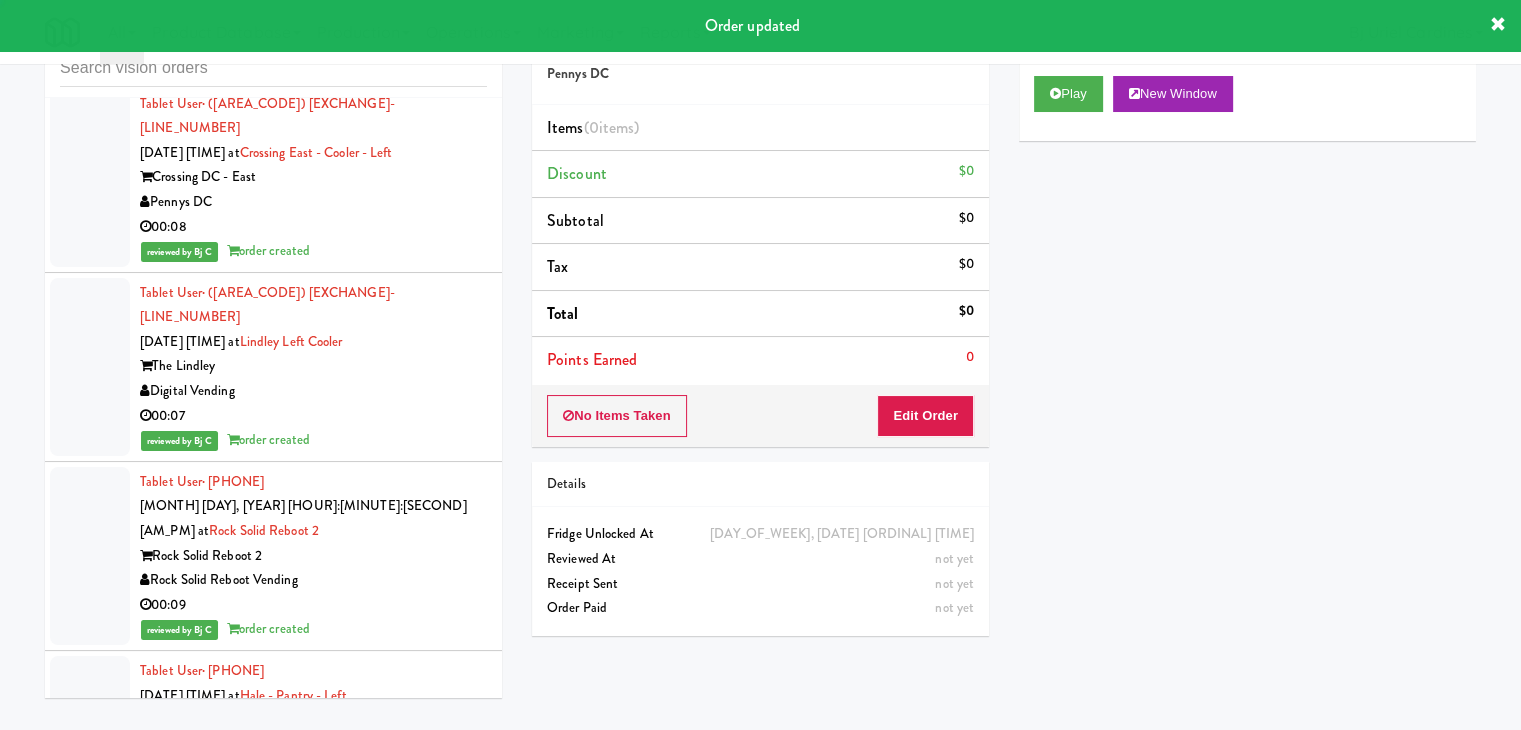 drag, startPoint x: 452, startPoint y: 374, endPoint x: 450, endPoint y: 384, distance: 10.198039 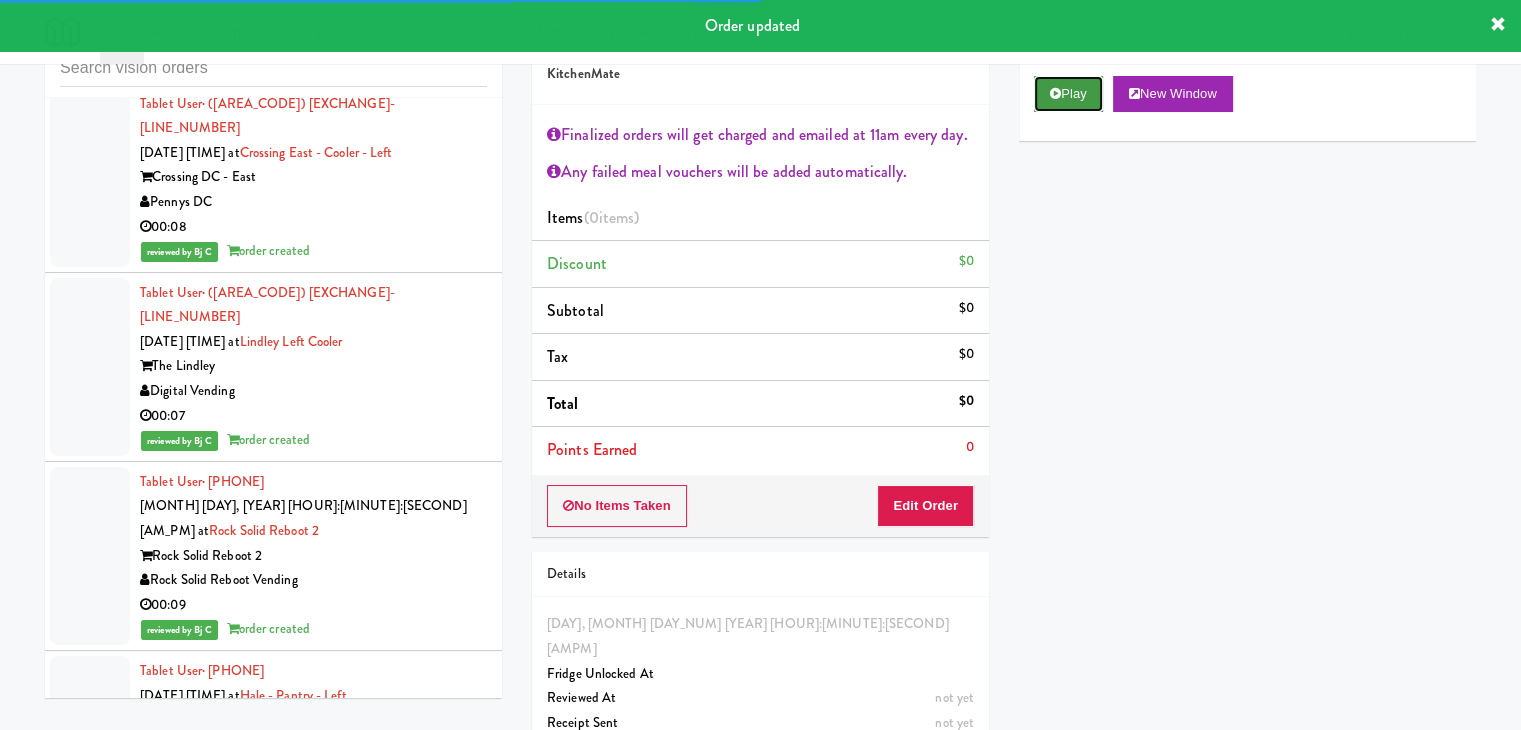 click on "Play" at bounding box center [1068, 94] 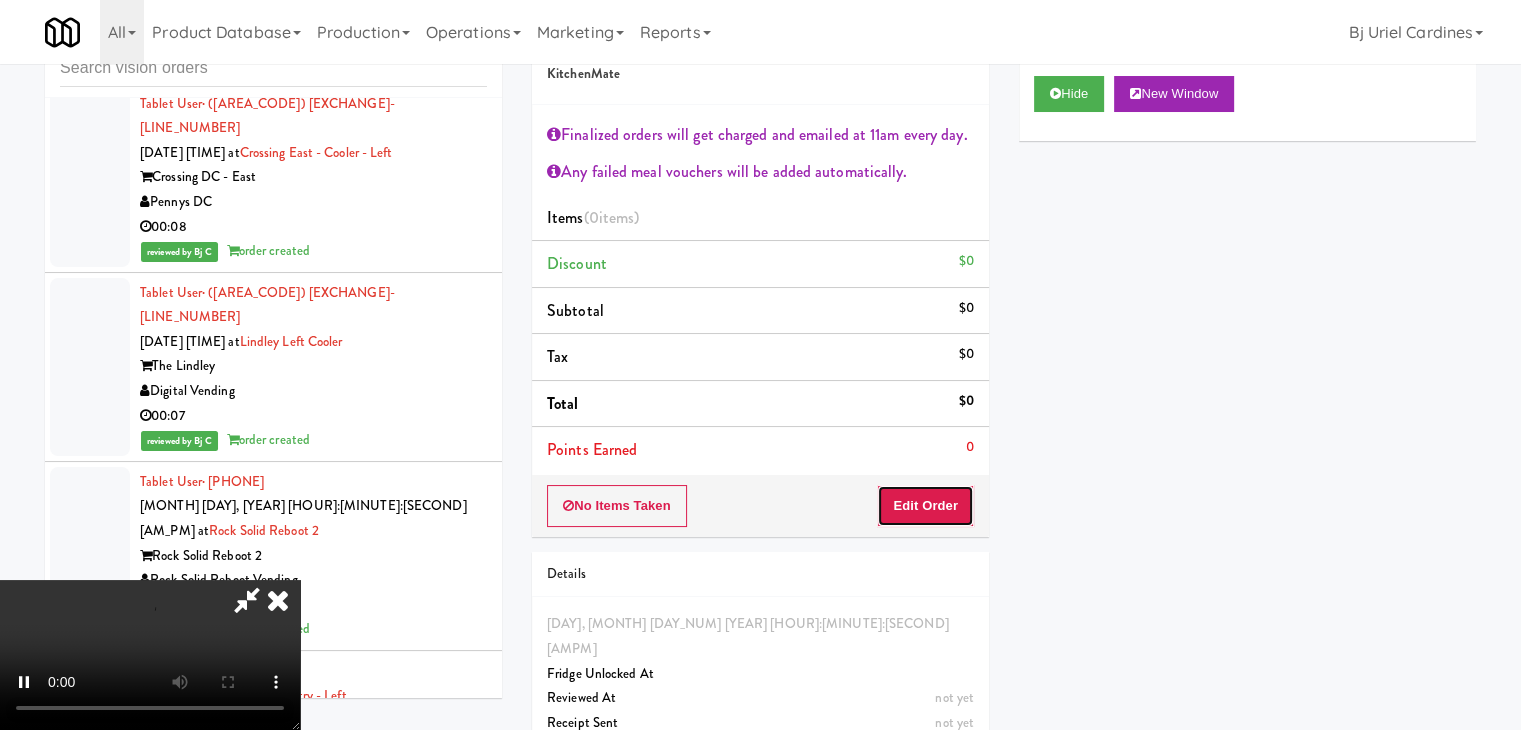 click on "Edit Order" at bounding box center (925, 506) 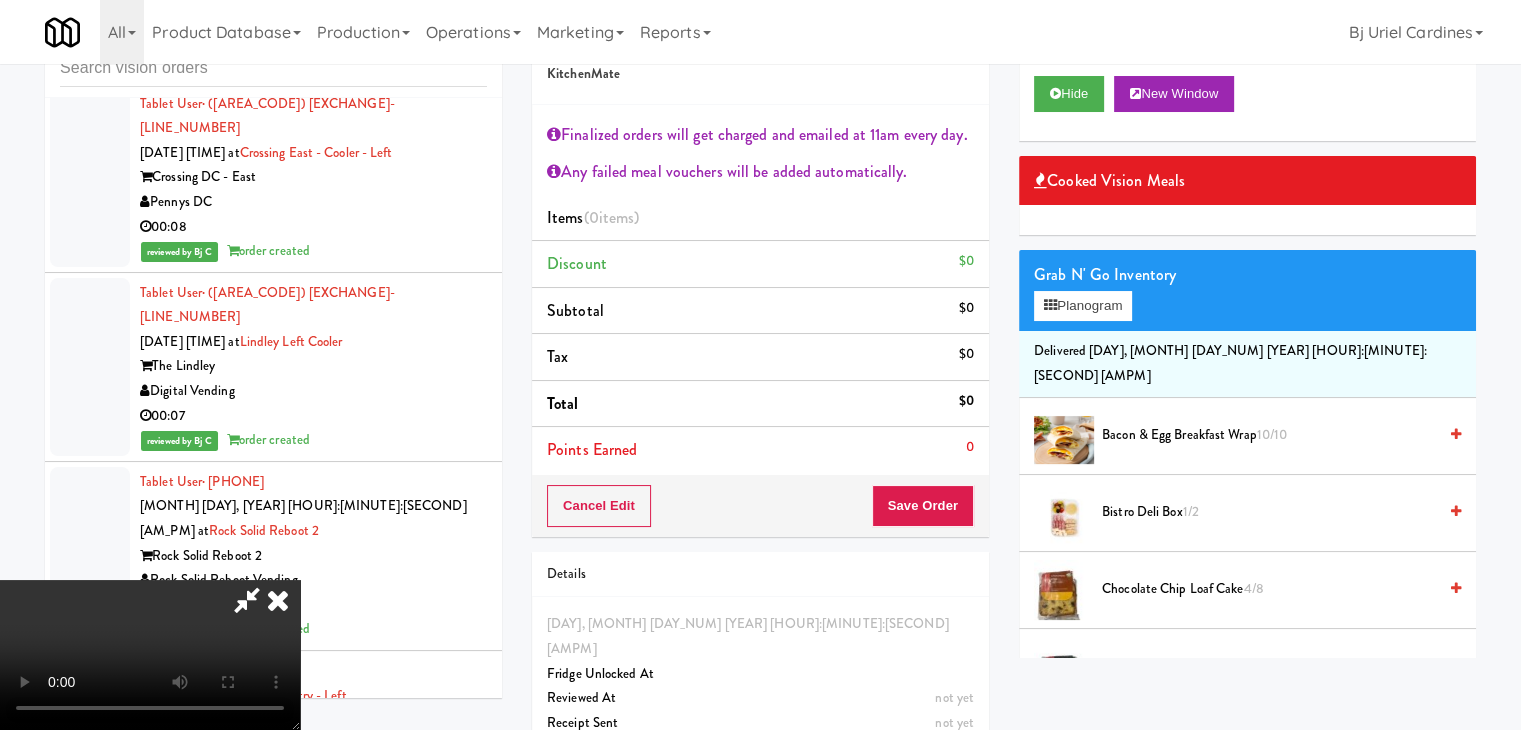 scroll, scrollTop: 344, scrollLeft: 0, axis: vertical 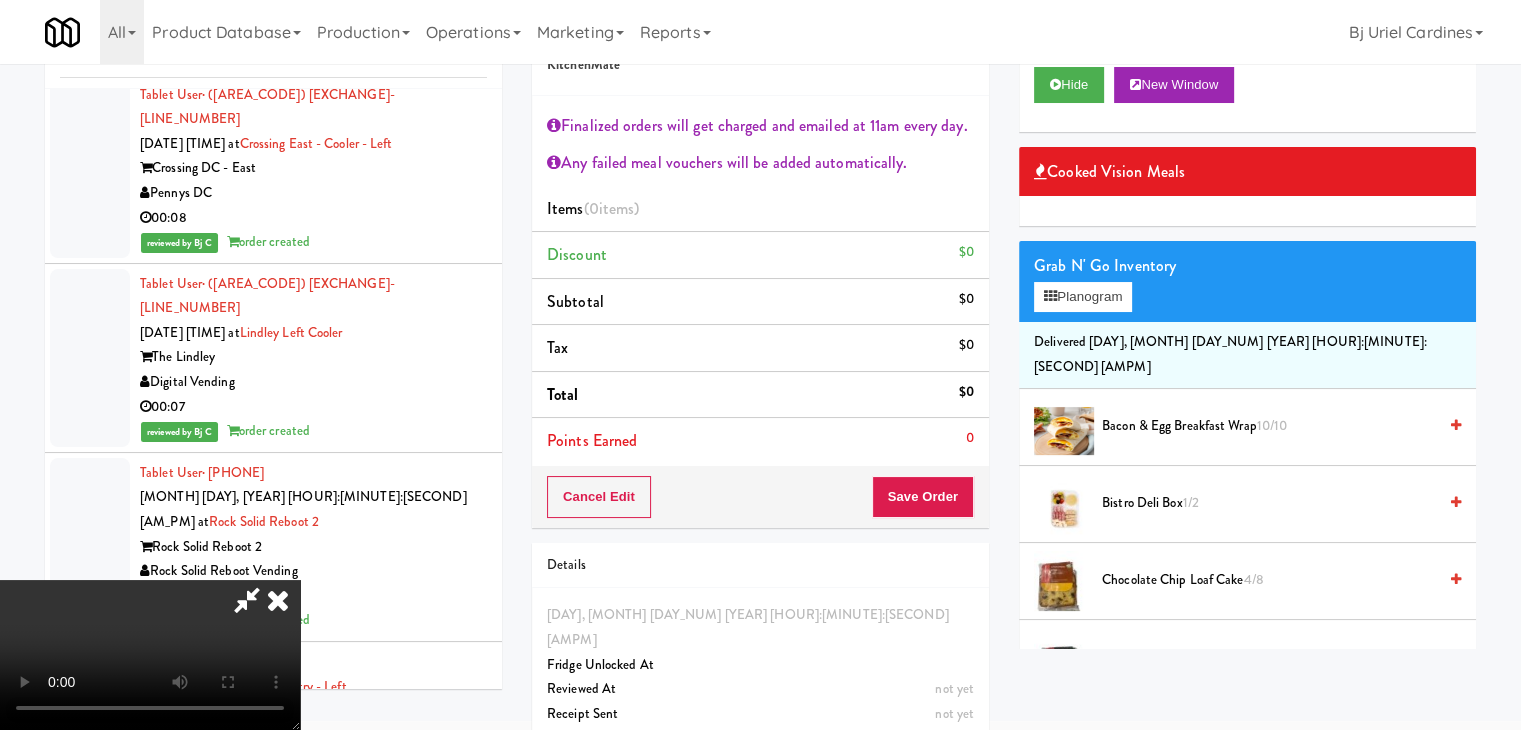click on "Bacon & Egg Breakfast Wrap  10/10" at bounding box center [1269, 426] 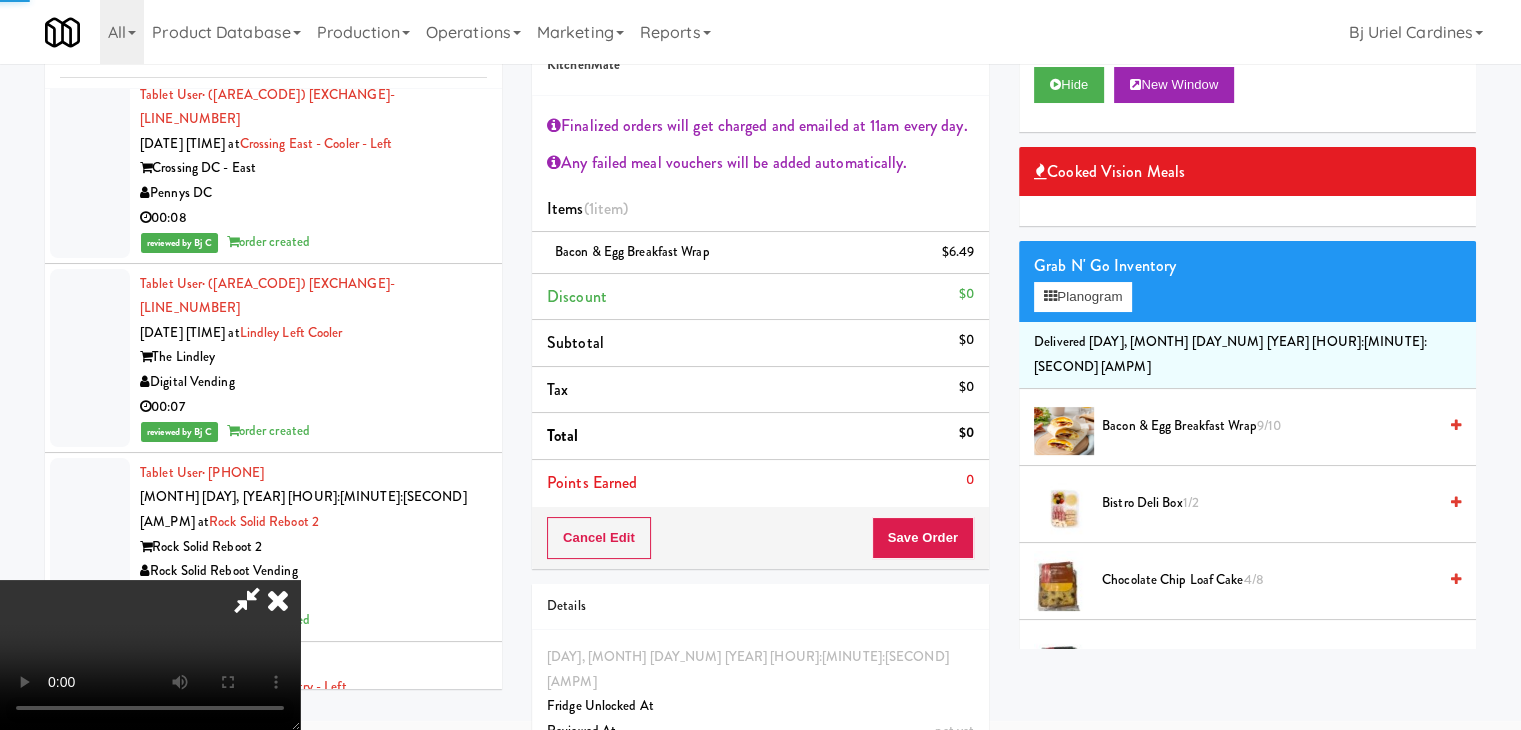 click on "Finalized orders will get charged and emailed at 11am every day.  Any failed meal vouchers will be added automatically. Items  (1  item ) Bacon & Egg Breakfast Wrap  [PRICE] Discount  [PRICE] Subtotal [PRICE] Tax [PRICE] Total [PRICE] Points Earned  0" at bounding box center [760, 302] 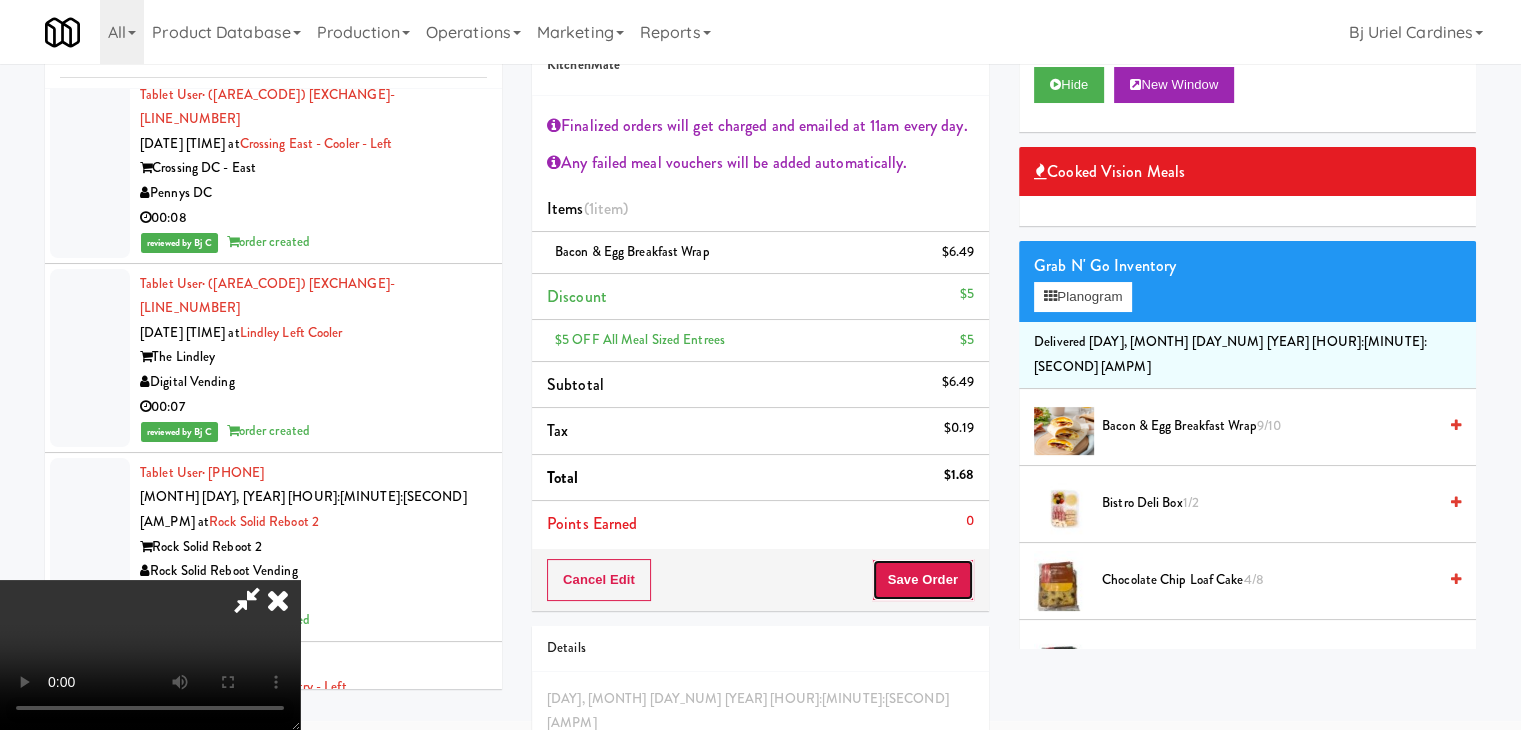 click on "Save Order" at bounding box center (923, 580) 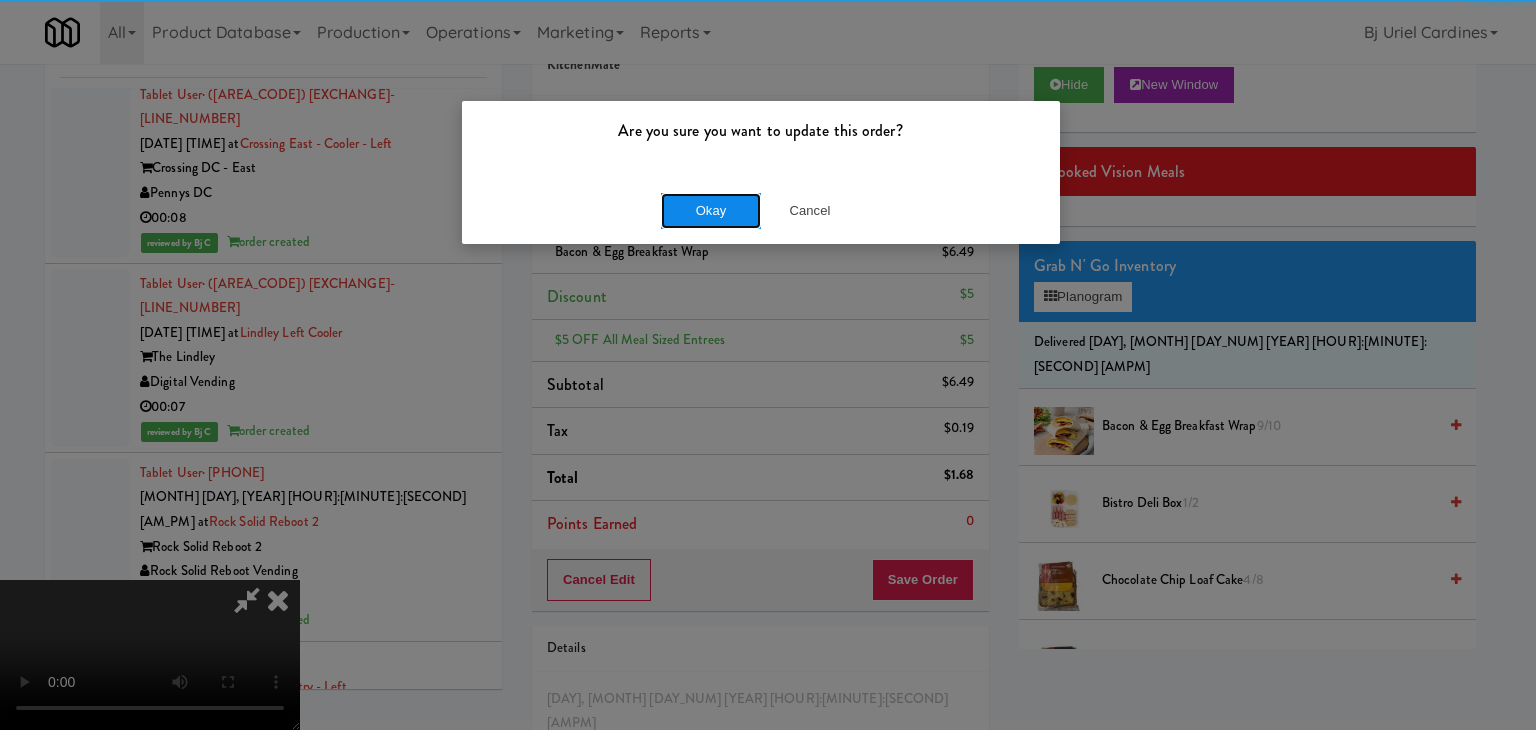 click on "Okay" at bounding box center (711, 211) 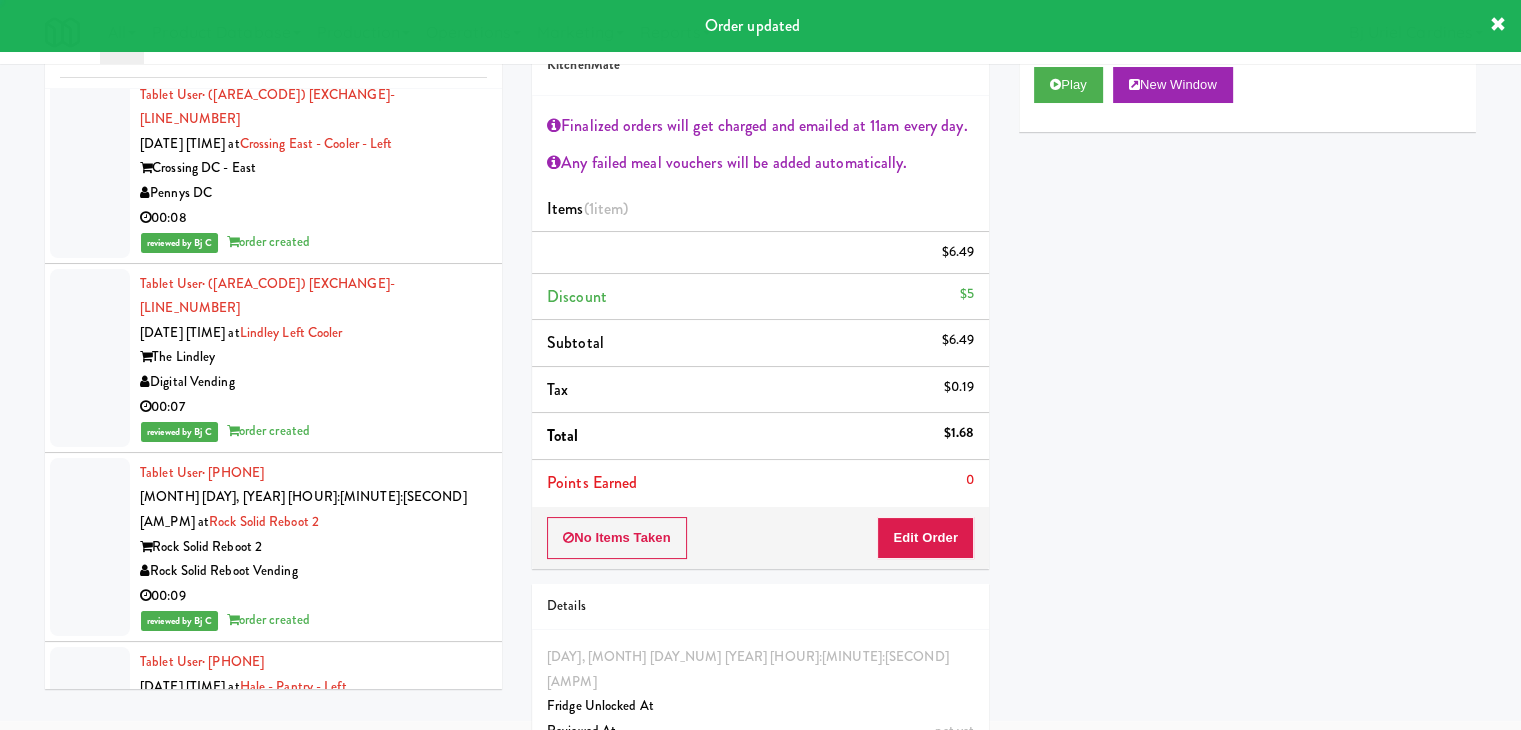 scroll, scrollTop: 0, scrollLeft: 0, axis: both 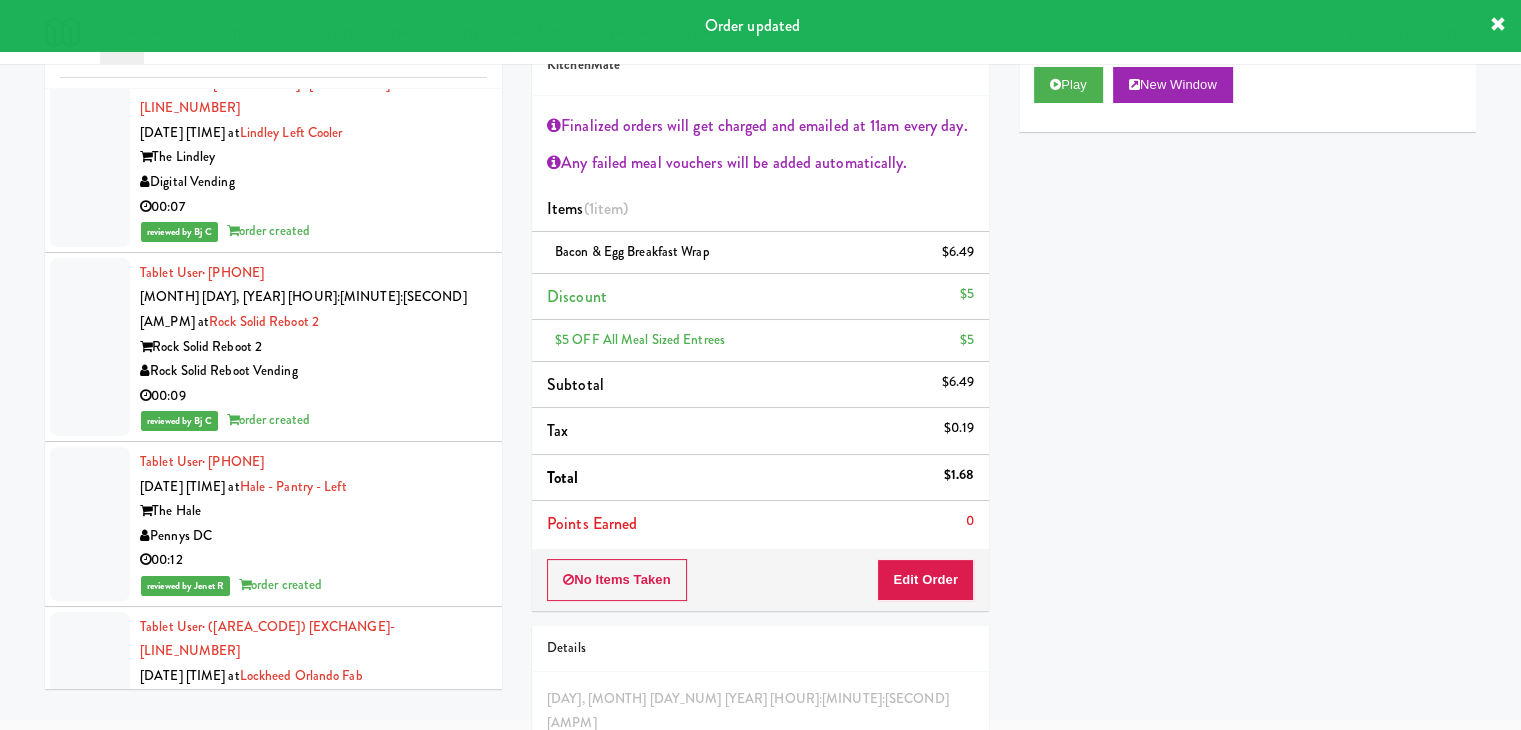 click on "Pennys DC" at bounding box center [313, 3810] 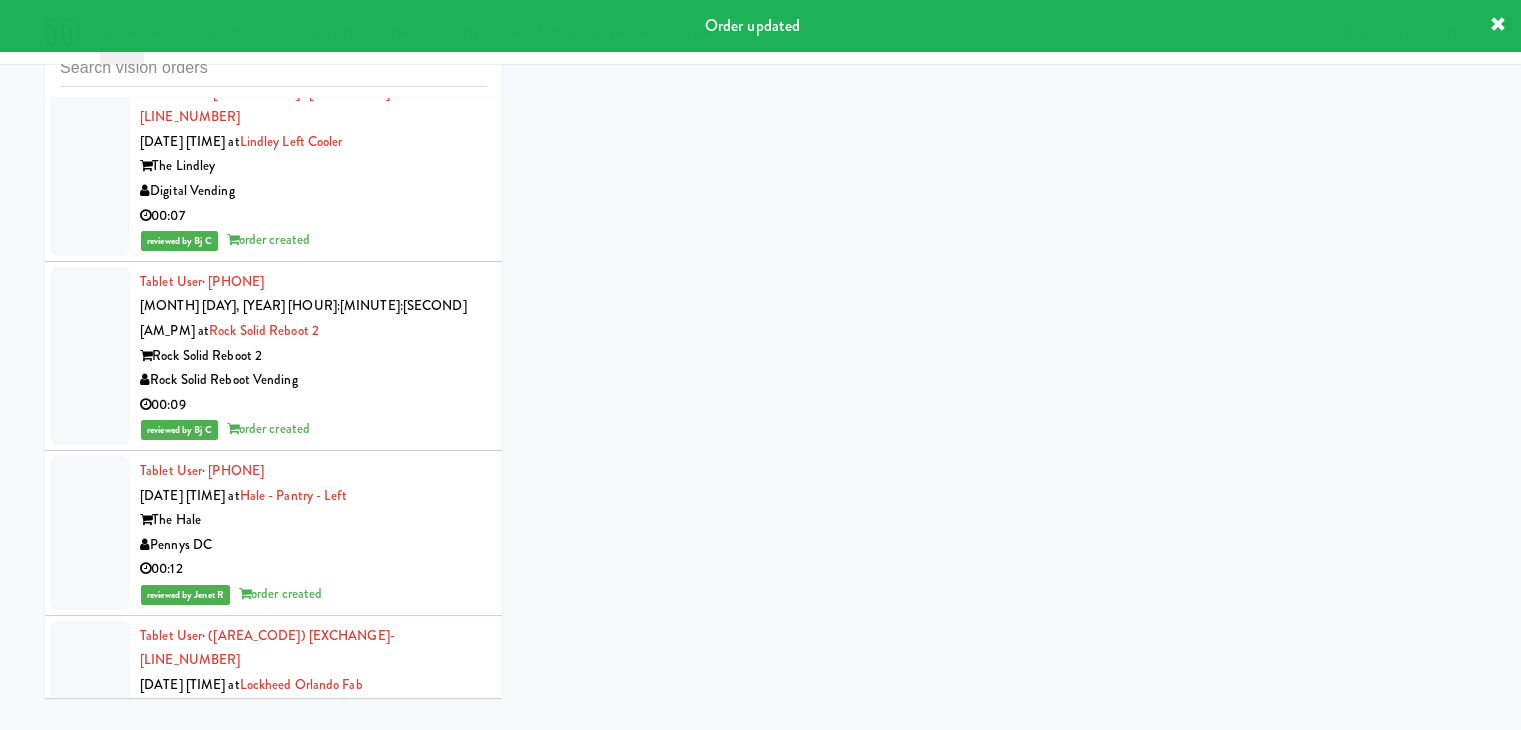scroll, scrollTop: 64, scrollLeft: 0, axis: vertical 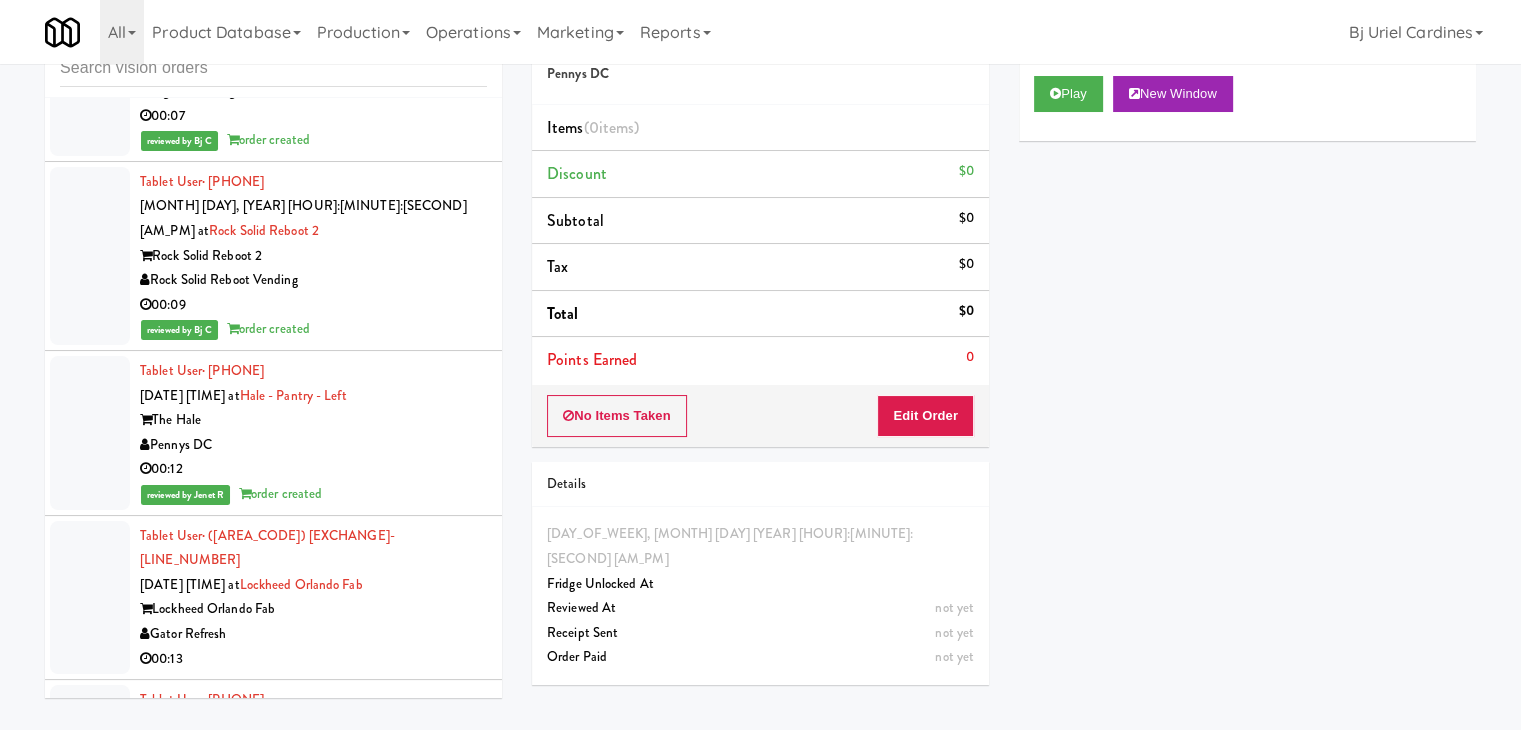 click on "AI Vending" at bounding box center [313, 3884] 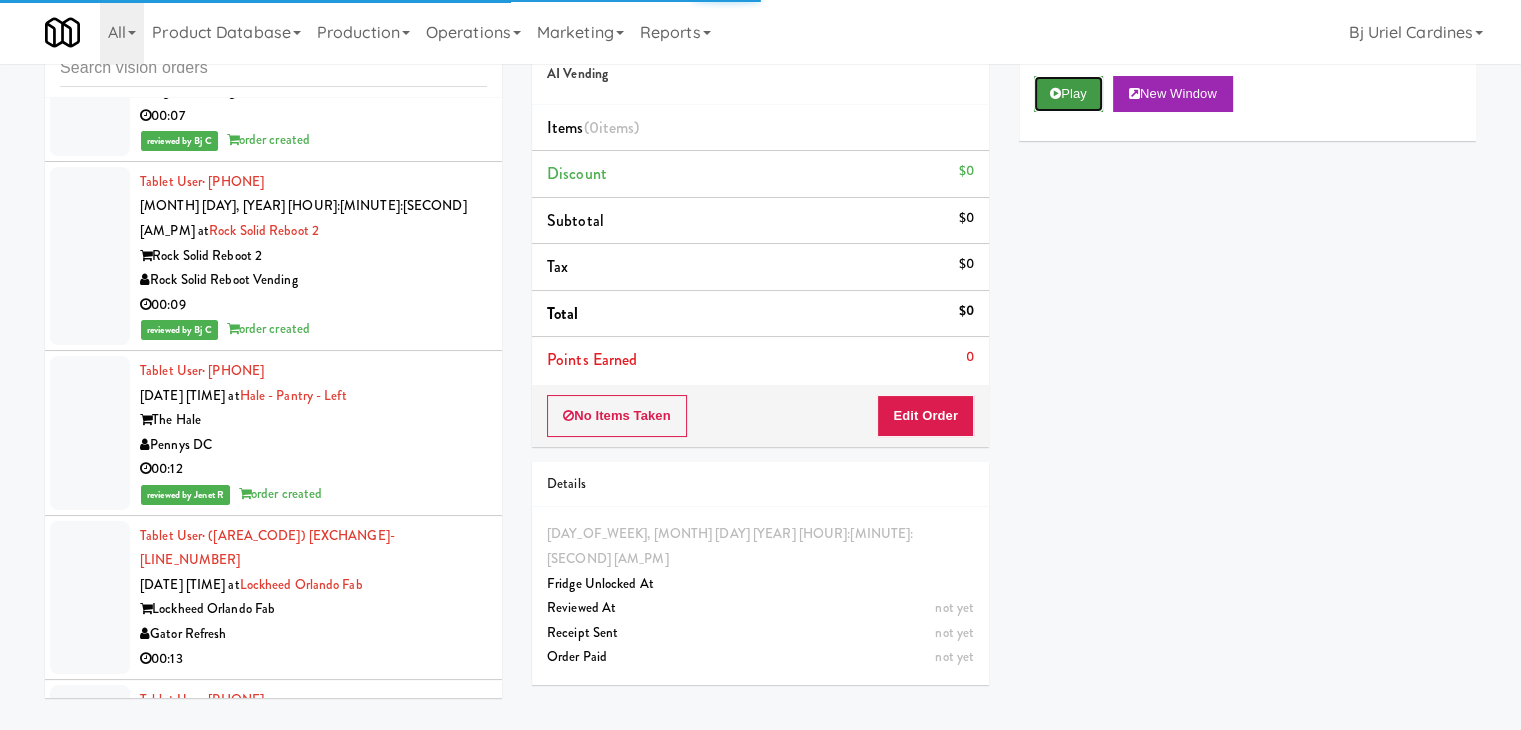 click on "Play" at bounding box center (1068, 94) 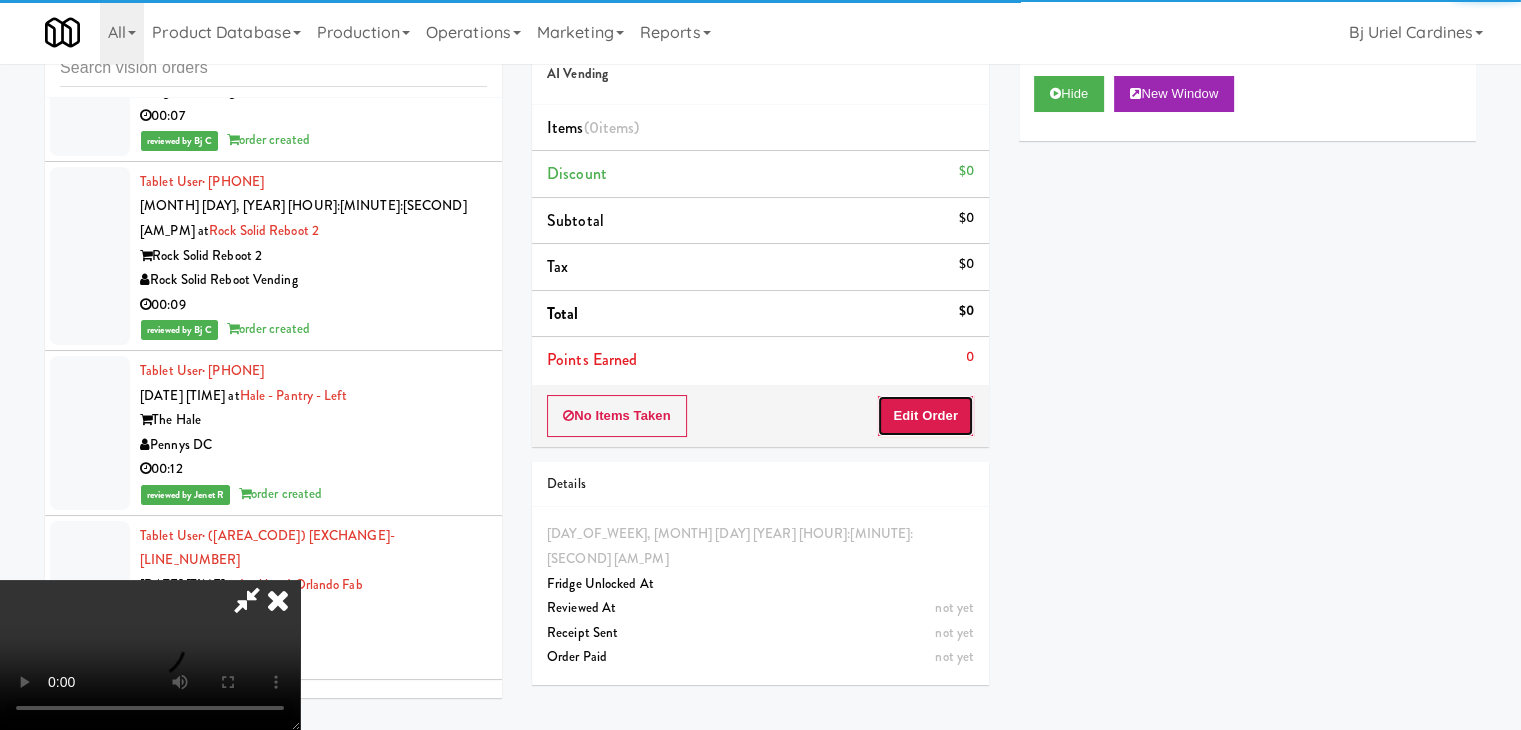 click on "Edit Order" at bounding box center [925, 416] 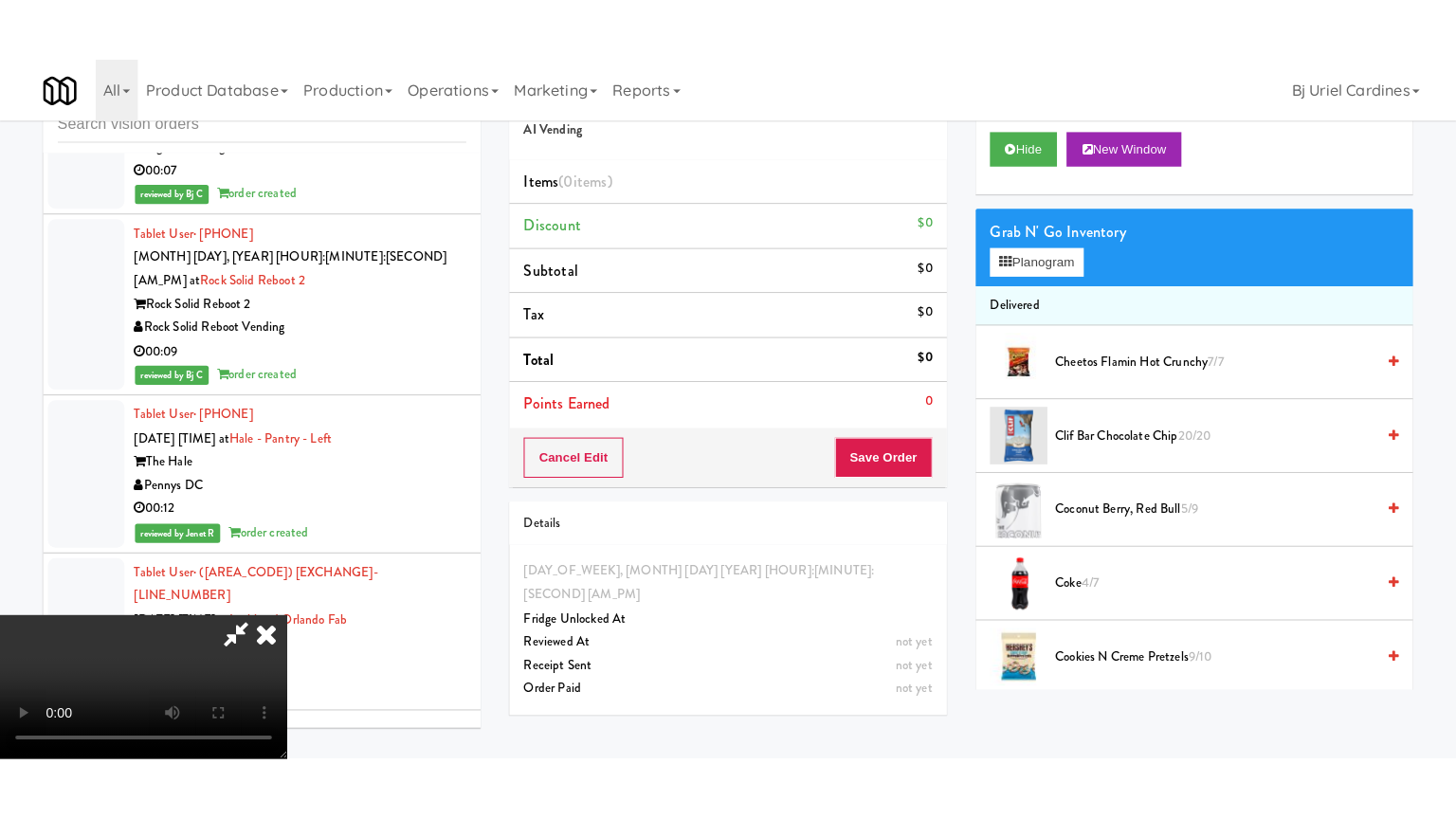 scroll, scrollTop: 266, scrollLeft: 0, axis: vertical 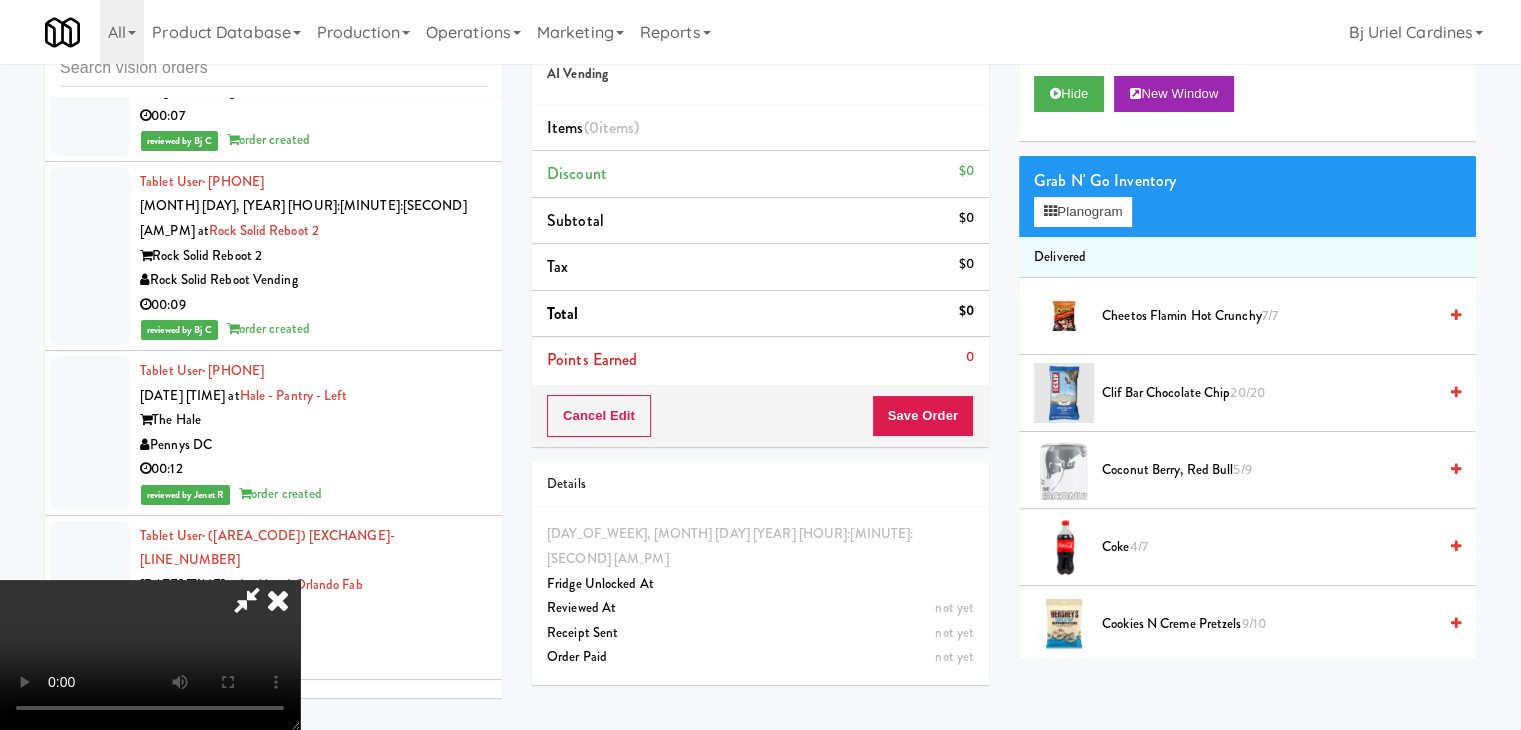 type 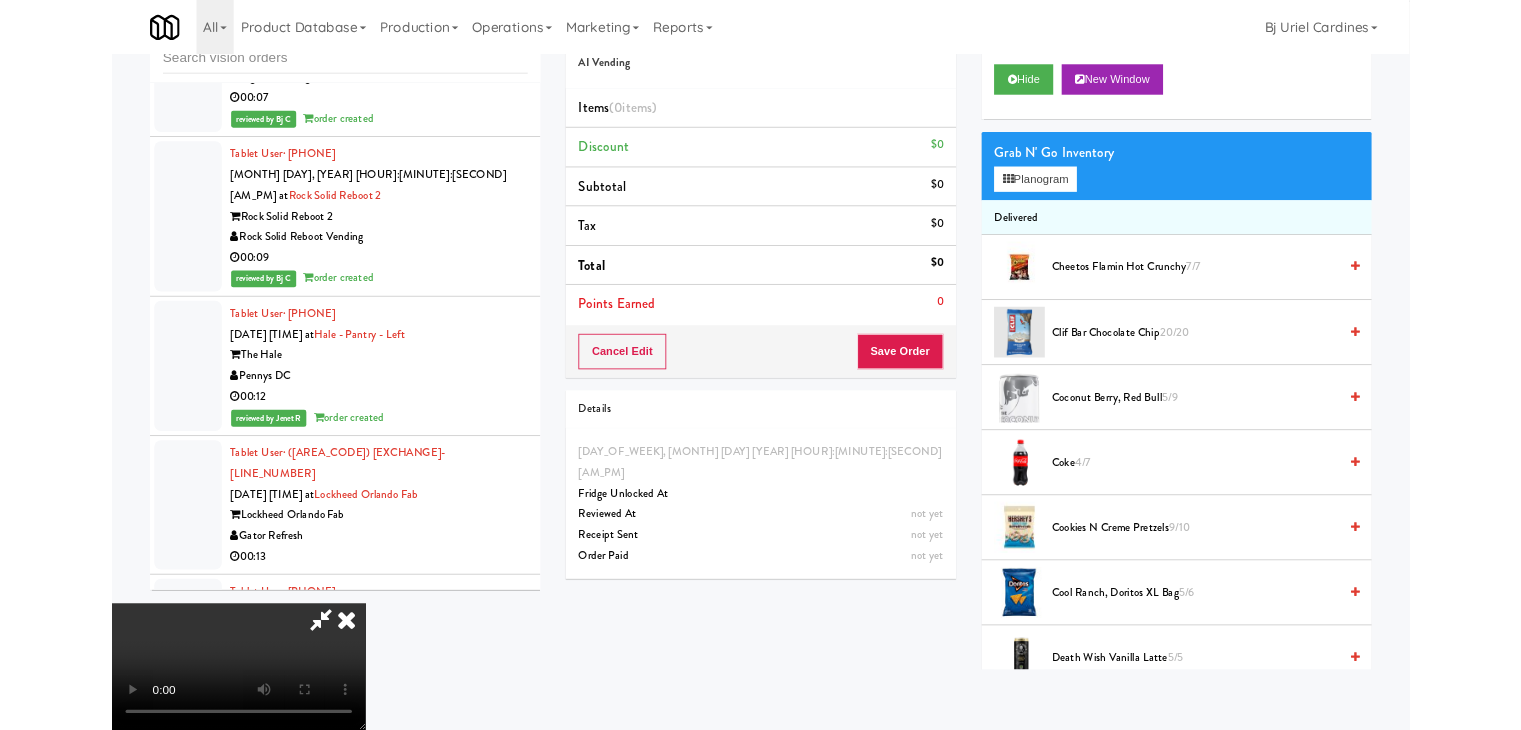 scroll, scrollTop: 0, scrollLeft: 0, axis: both 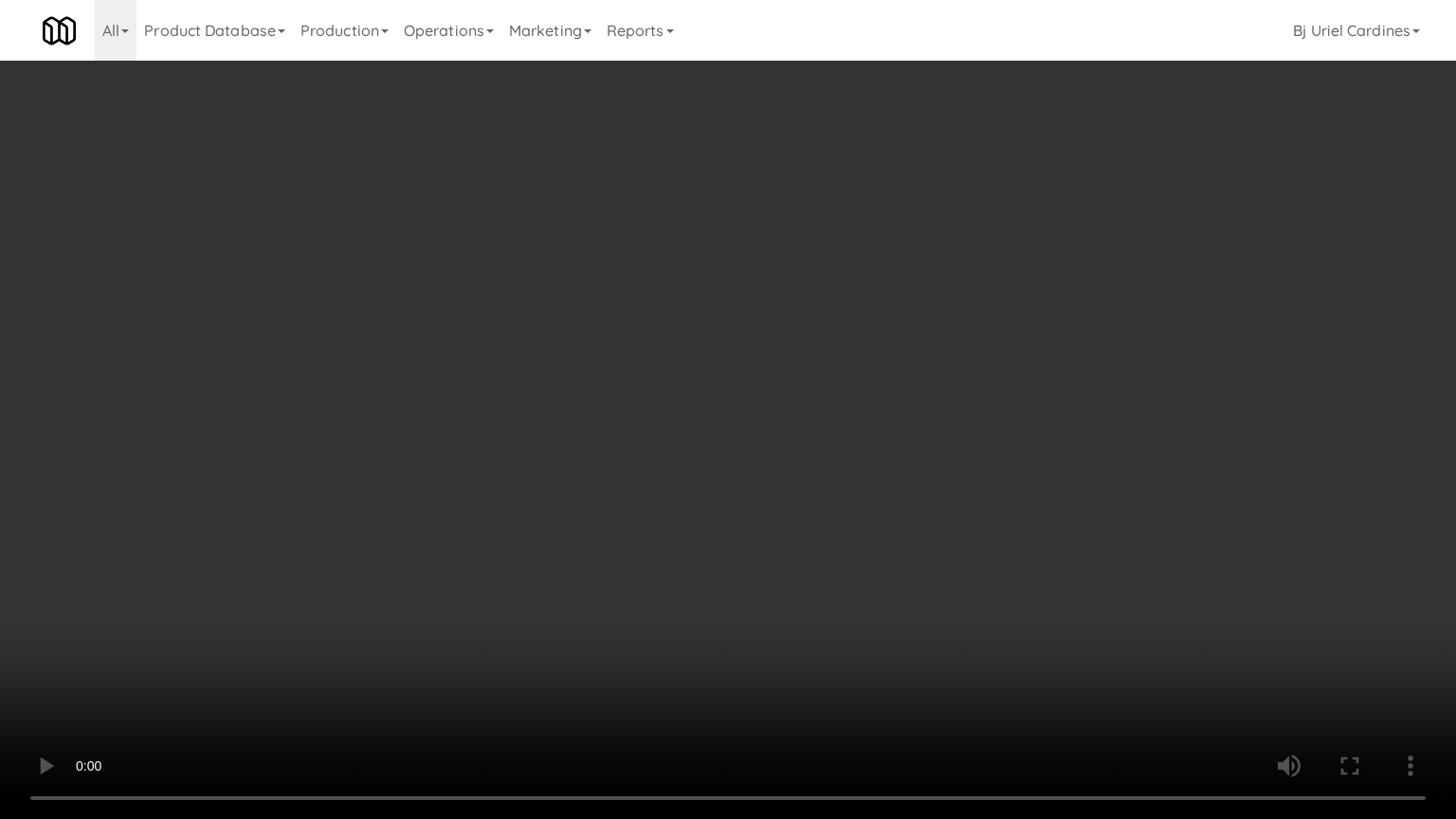 click at bounding box center [728, 410] 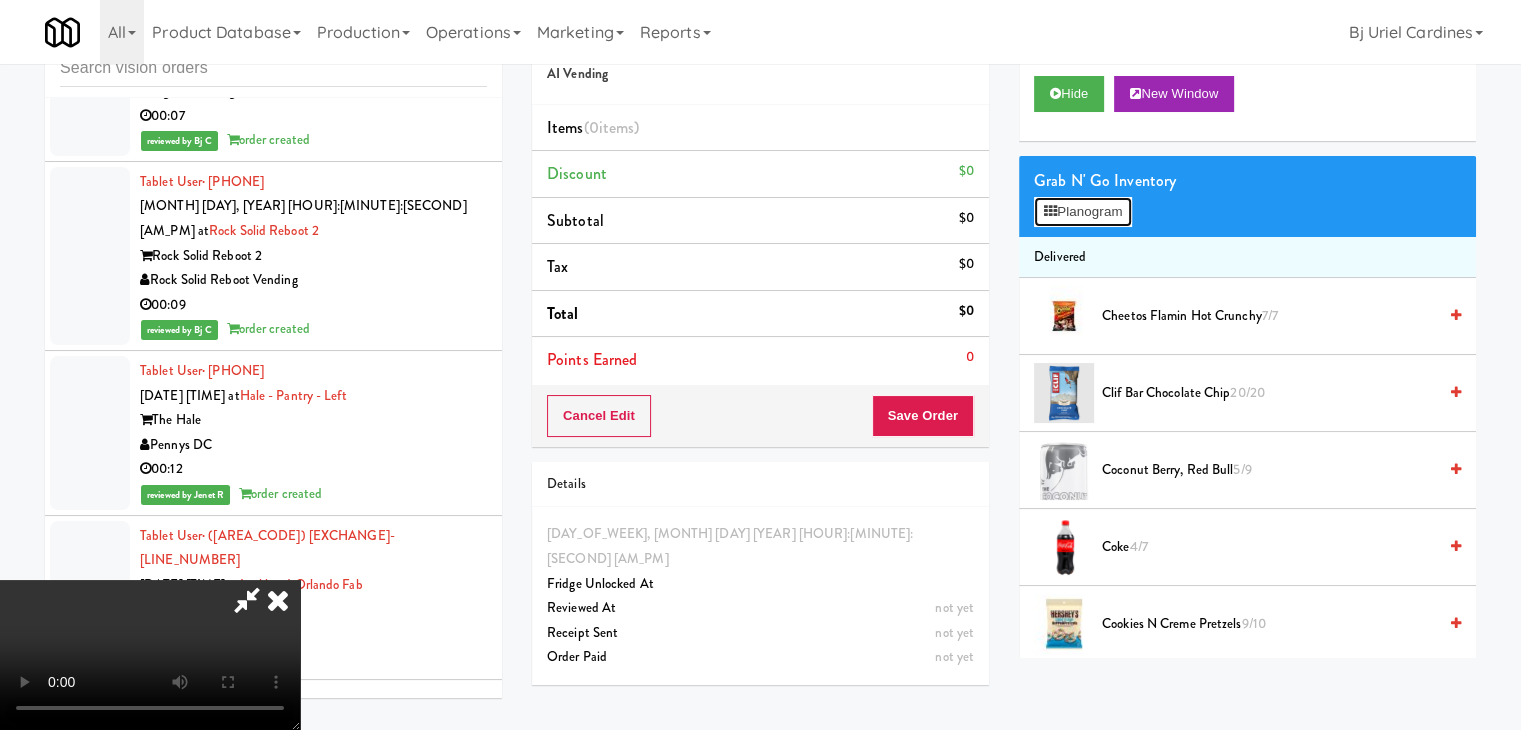click on "Planogram" at bounding box center [1083, 212] 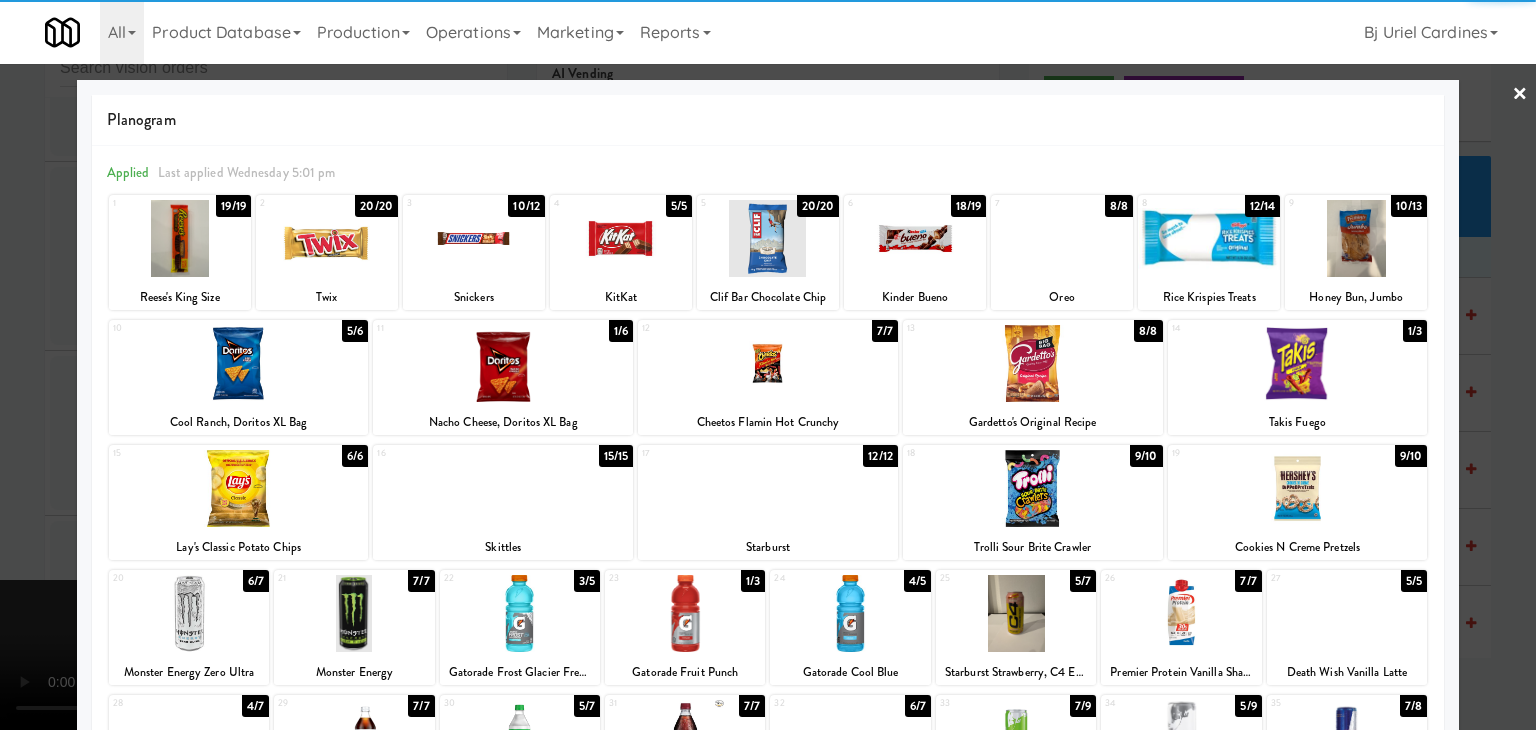 click at bounding box center [768, 488] 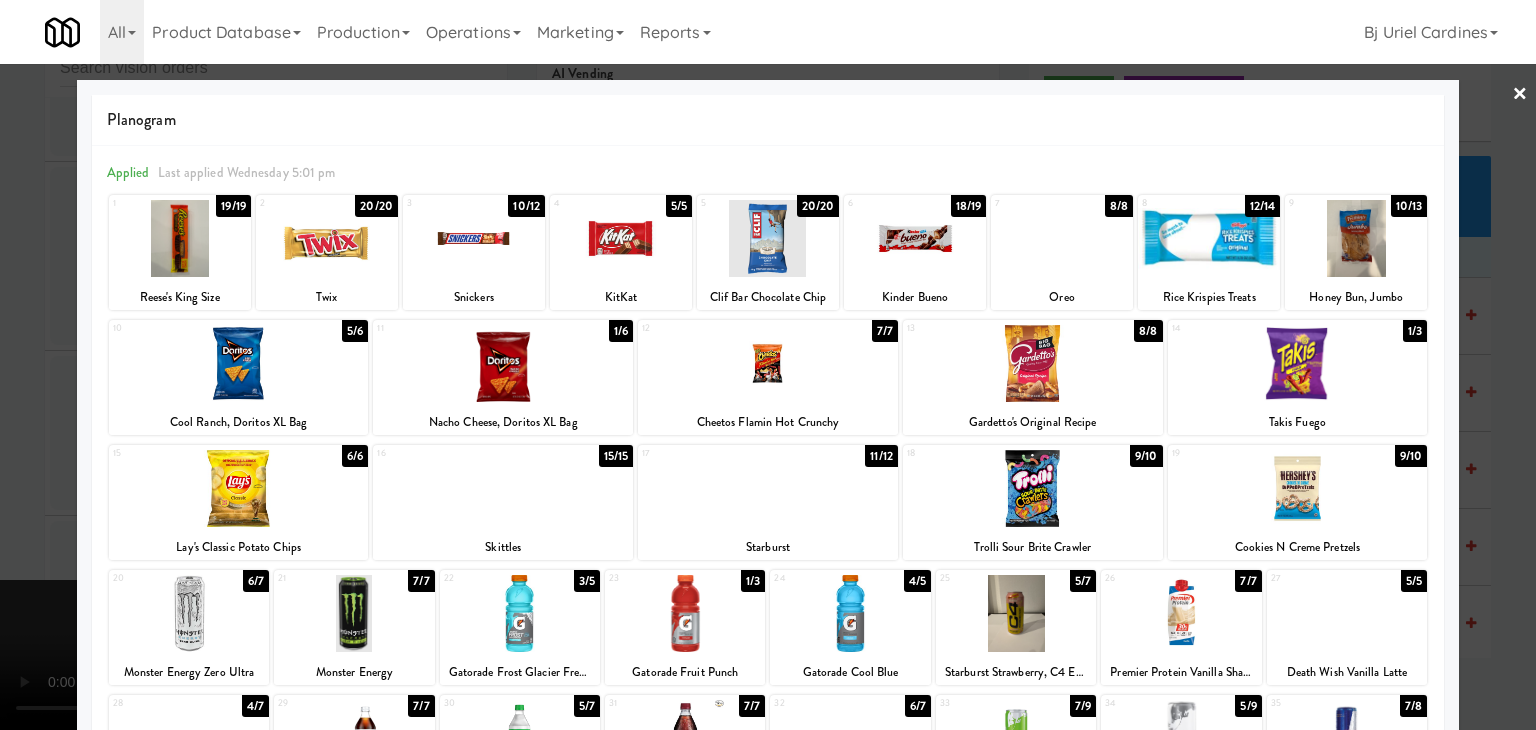 click at bounding box center [685, 613] 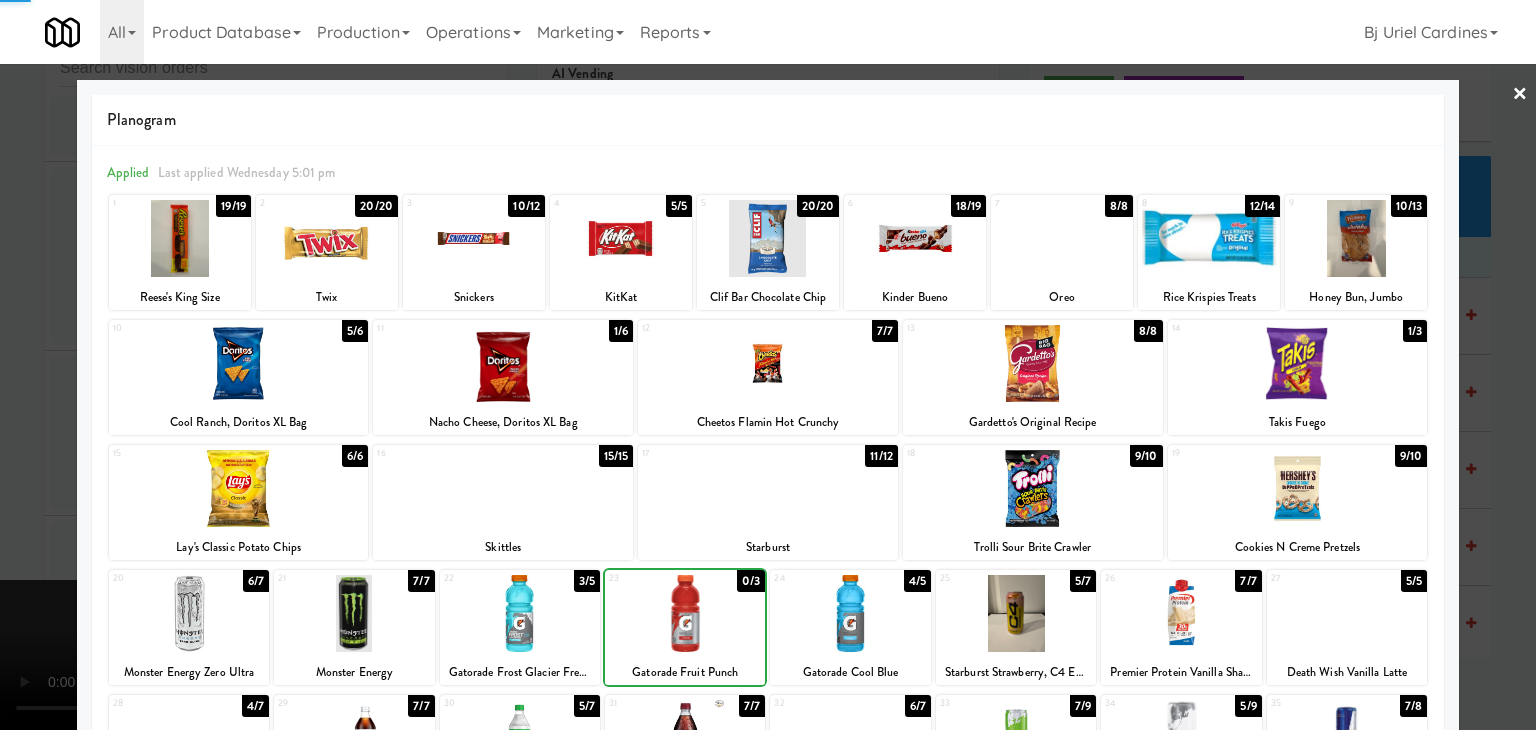 drag, startPoint x: 0, startPoint y: 569, endPoint x: 476, endPoint y: 568, distance: 476.00104 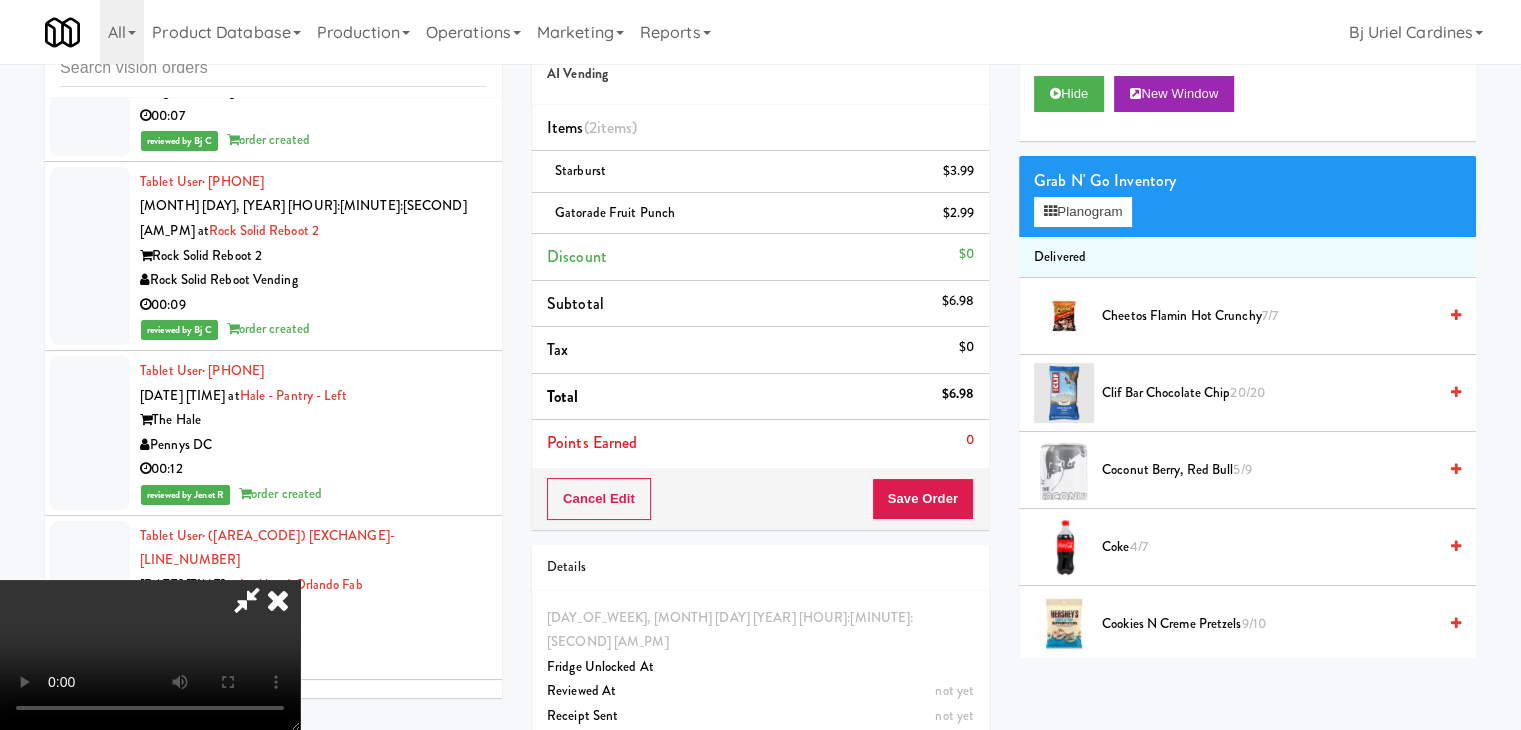 scroll, scrollTop: 281, scrollLeft: 0, axis: vertical 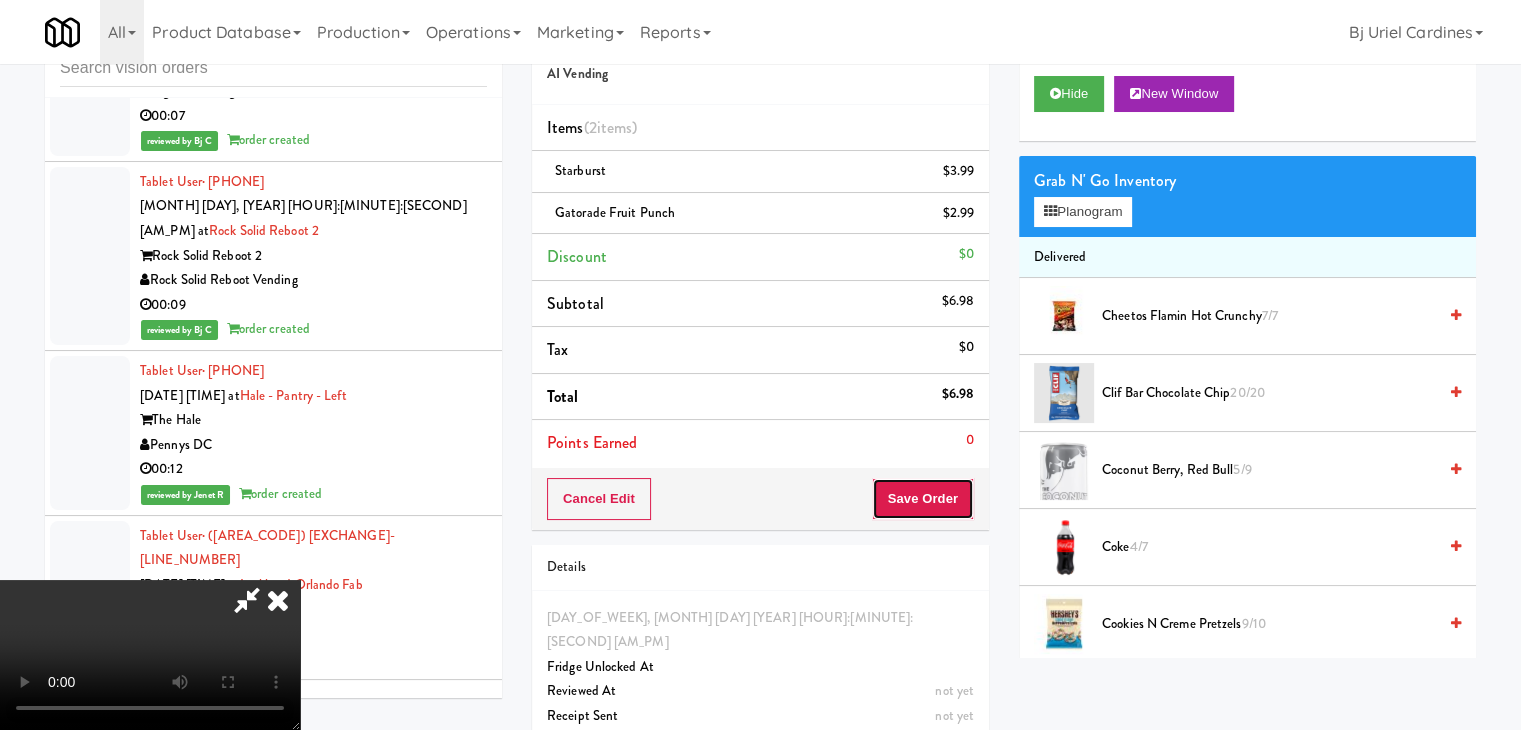 click on "Save Order" at bounding box center (923, 499) 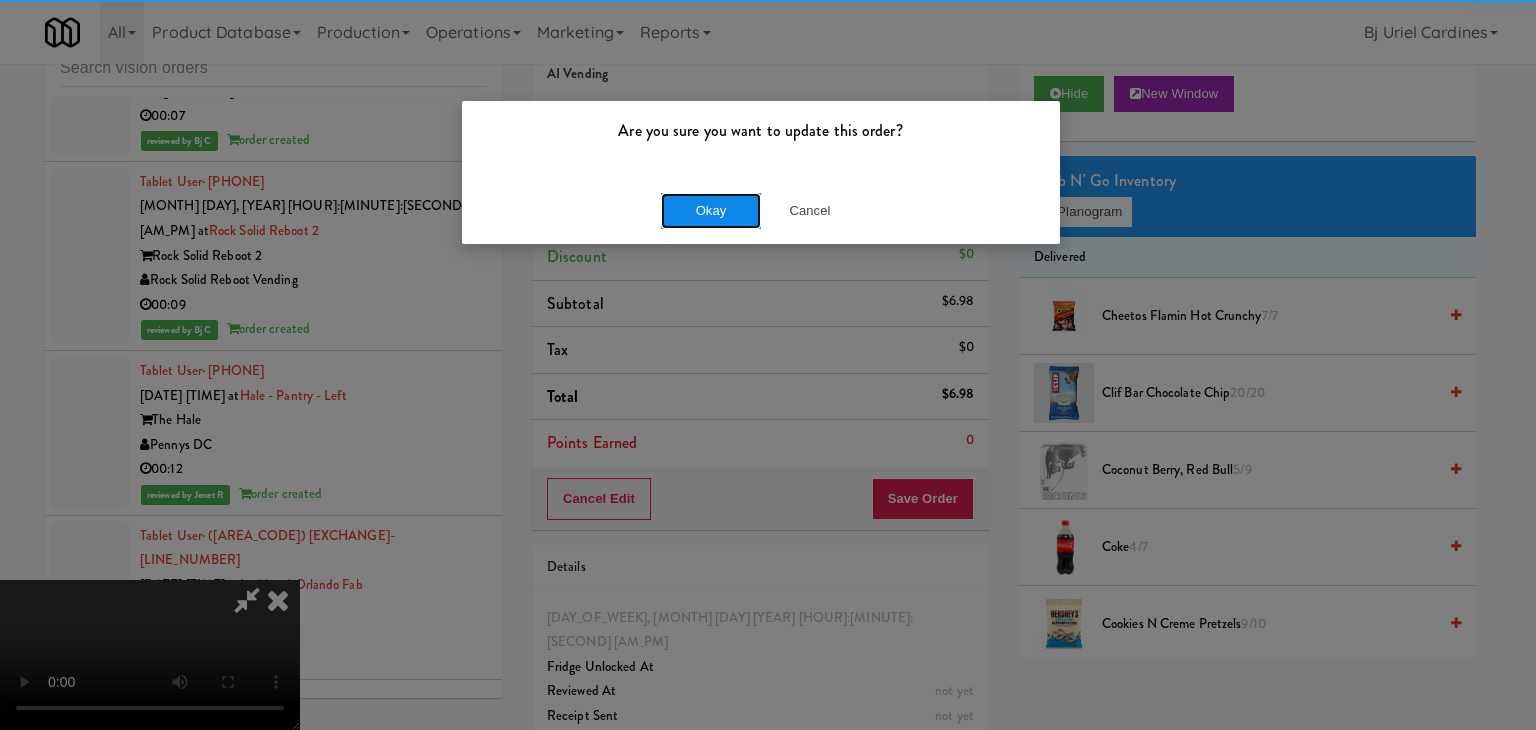 click on "Okay" at bounding box center [711, 211] 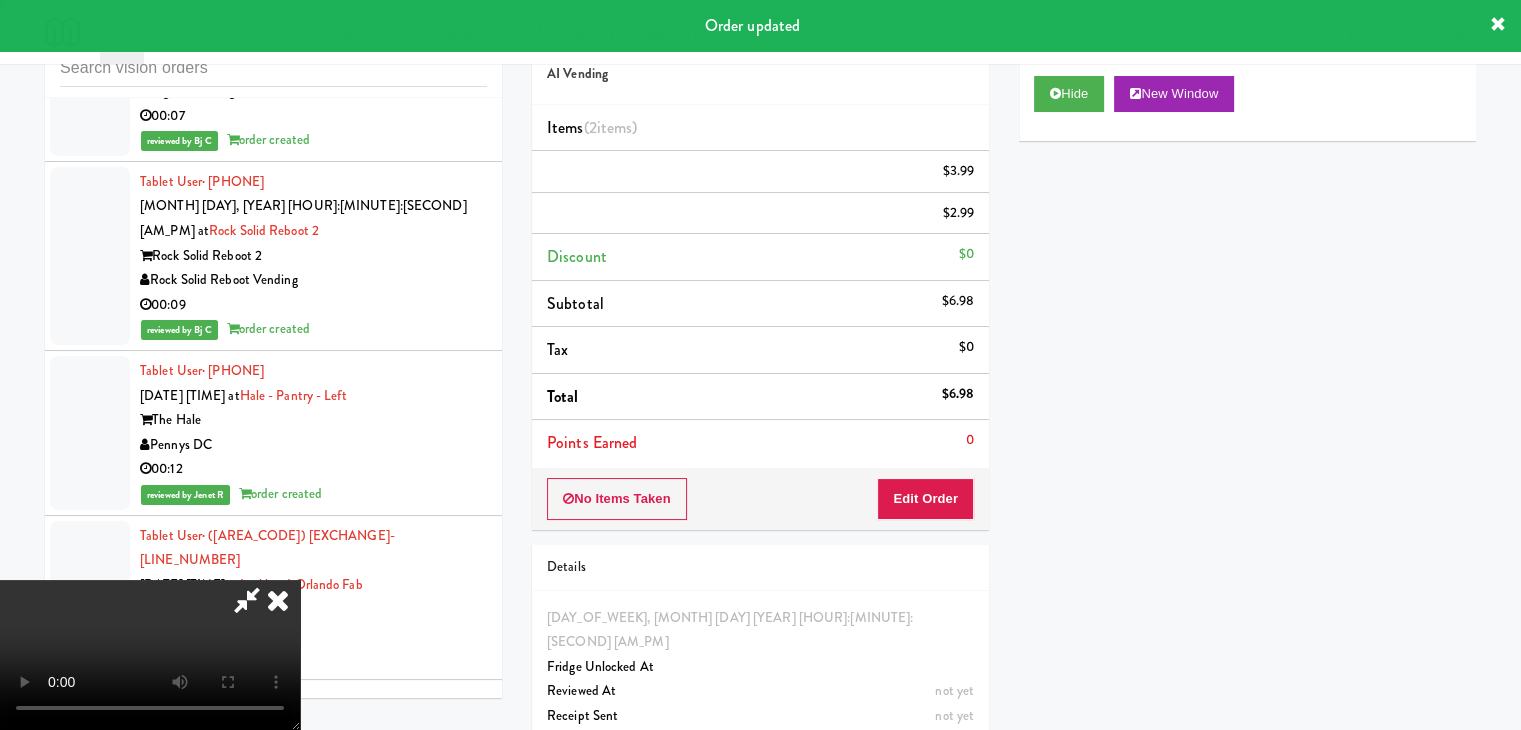 scroll, scrollTop: 0, scrollLeft: 0, axis: both 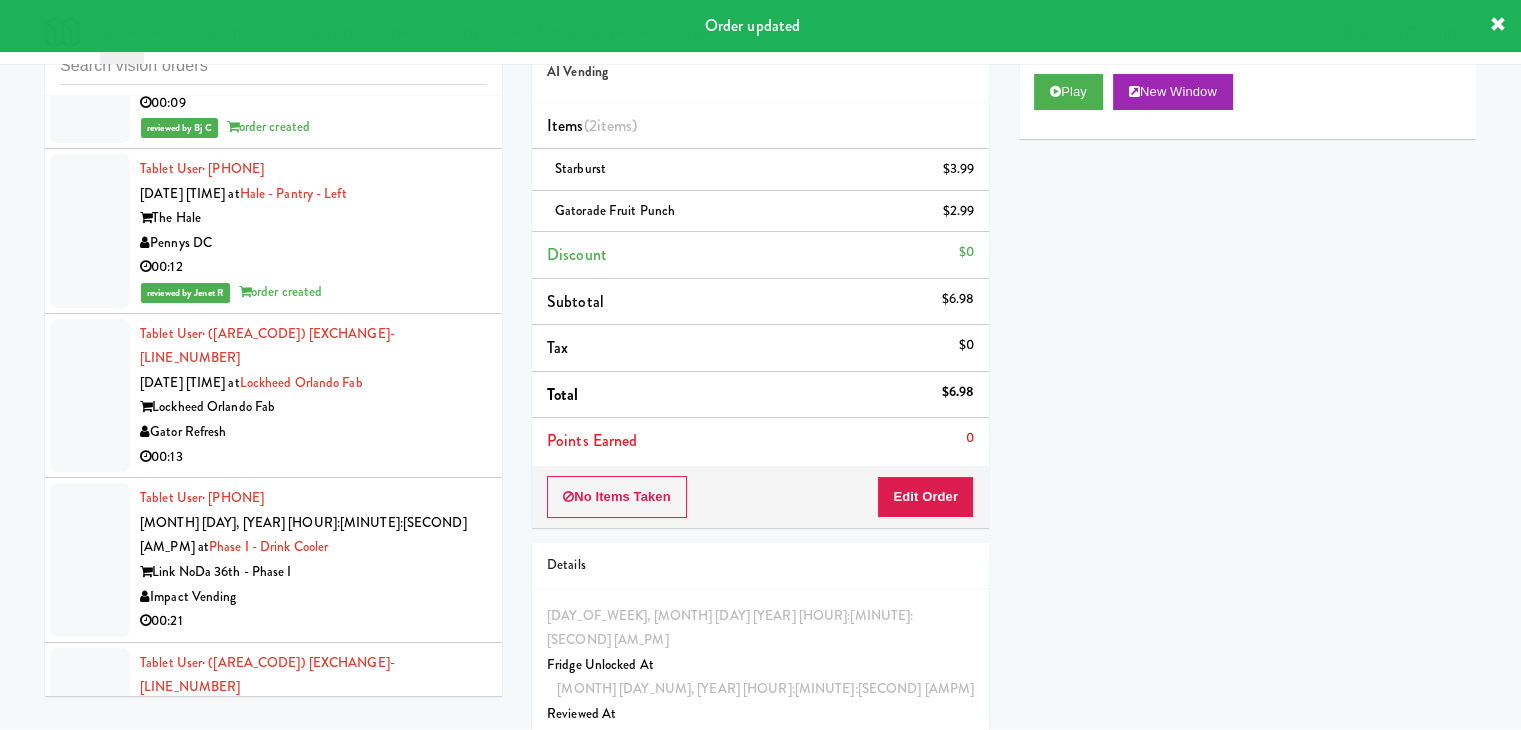 click on "00:07" at bounding box center (313, 3920) 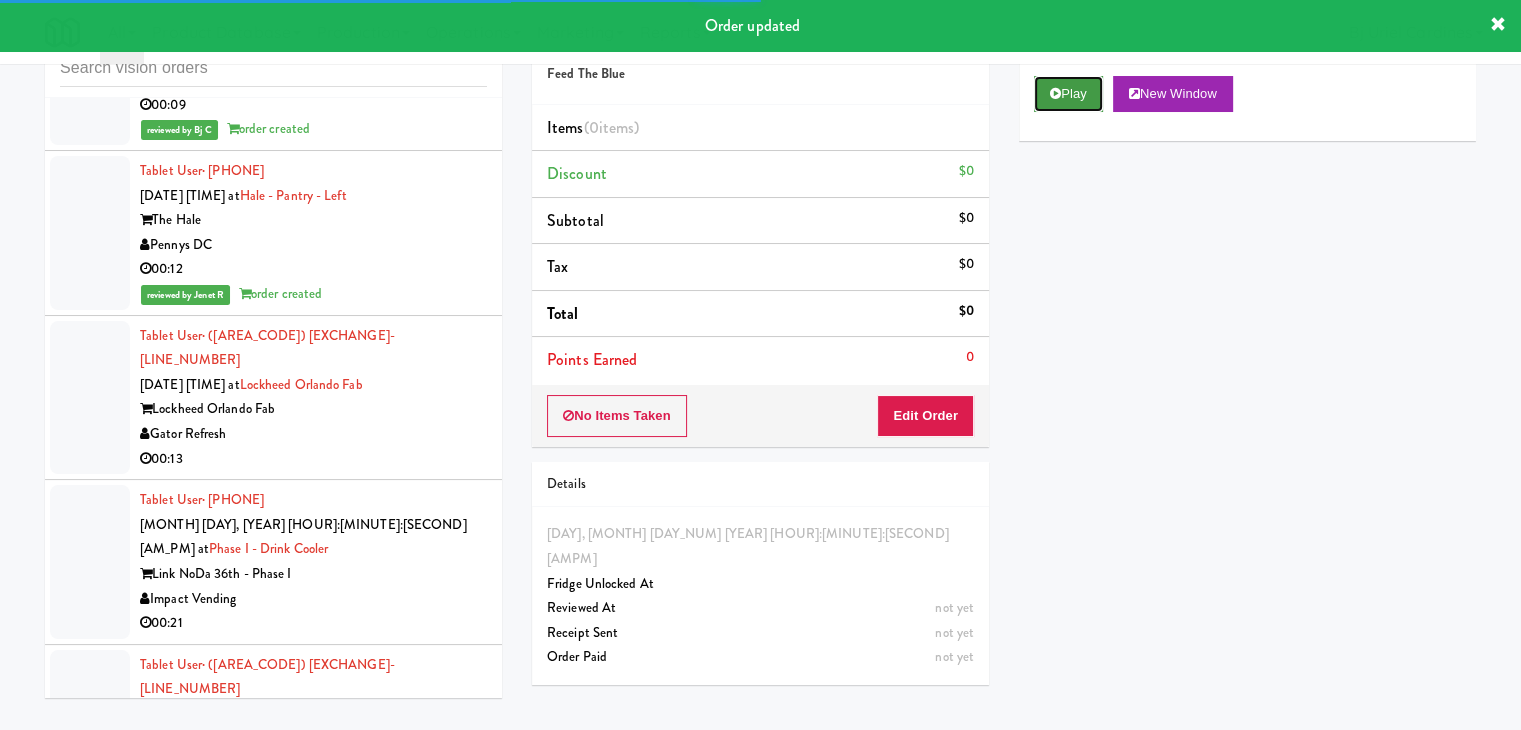click on "Play" at bounding box center [1068, 94] 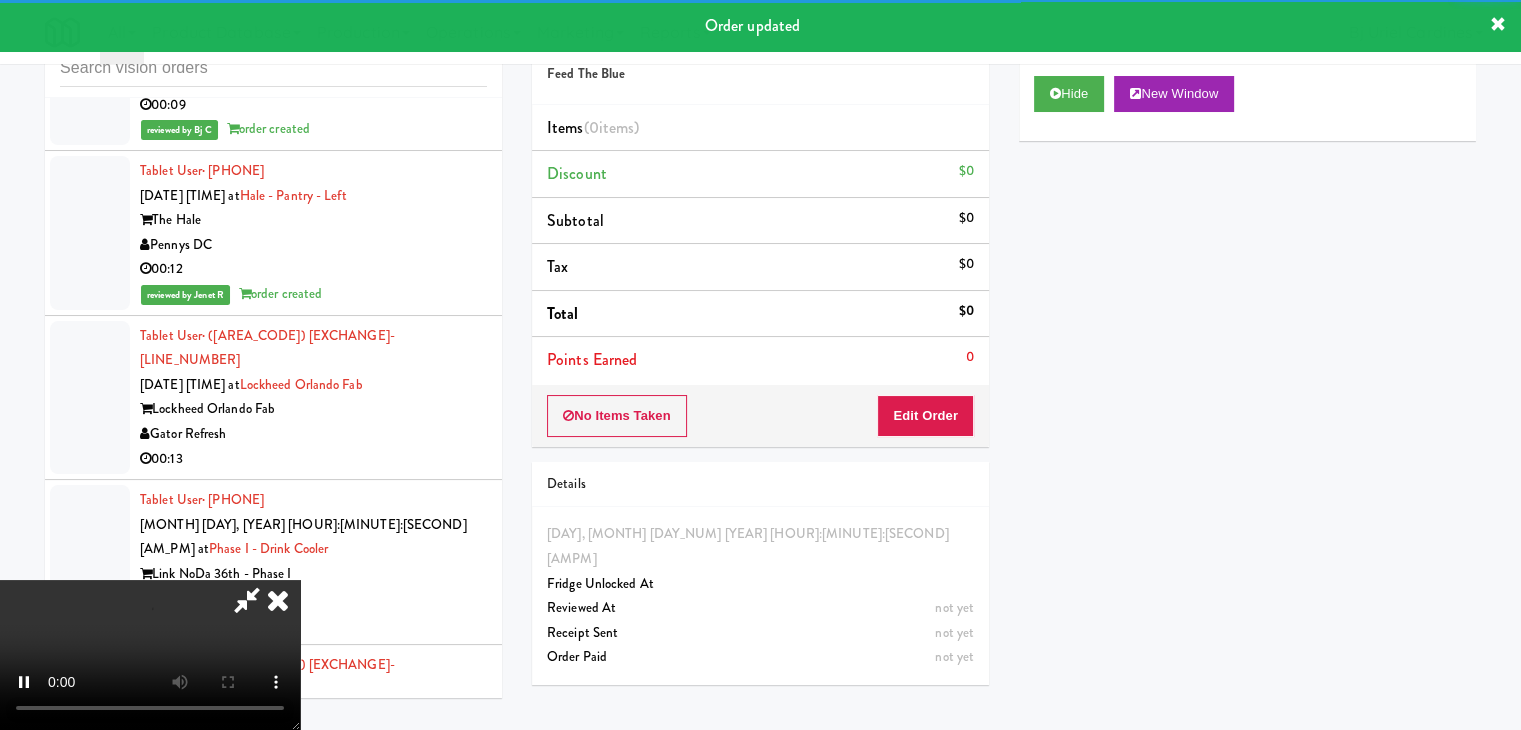 click on "No Items Taken Edit Order" at bounding box center (760, 416) 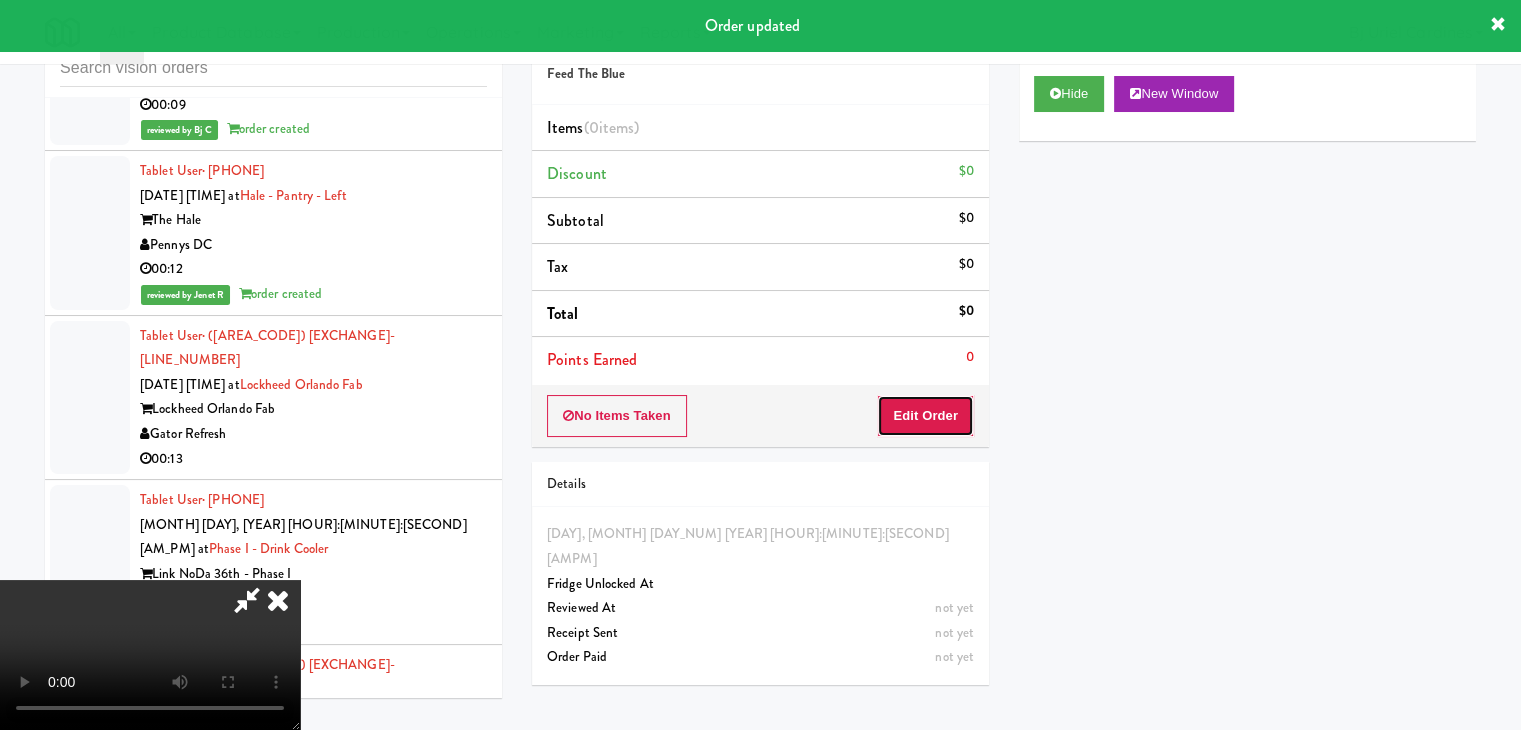 click on "Edit Order" at bounding box center [925, 416] 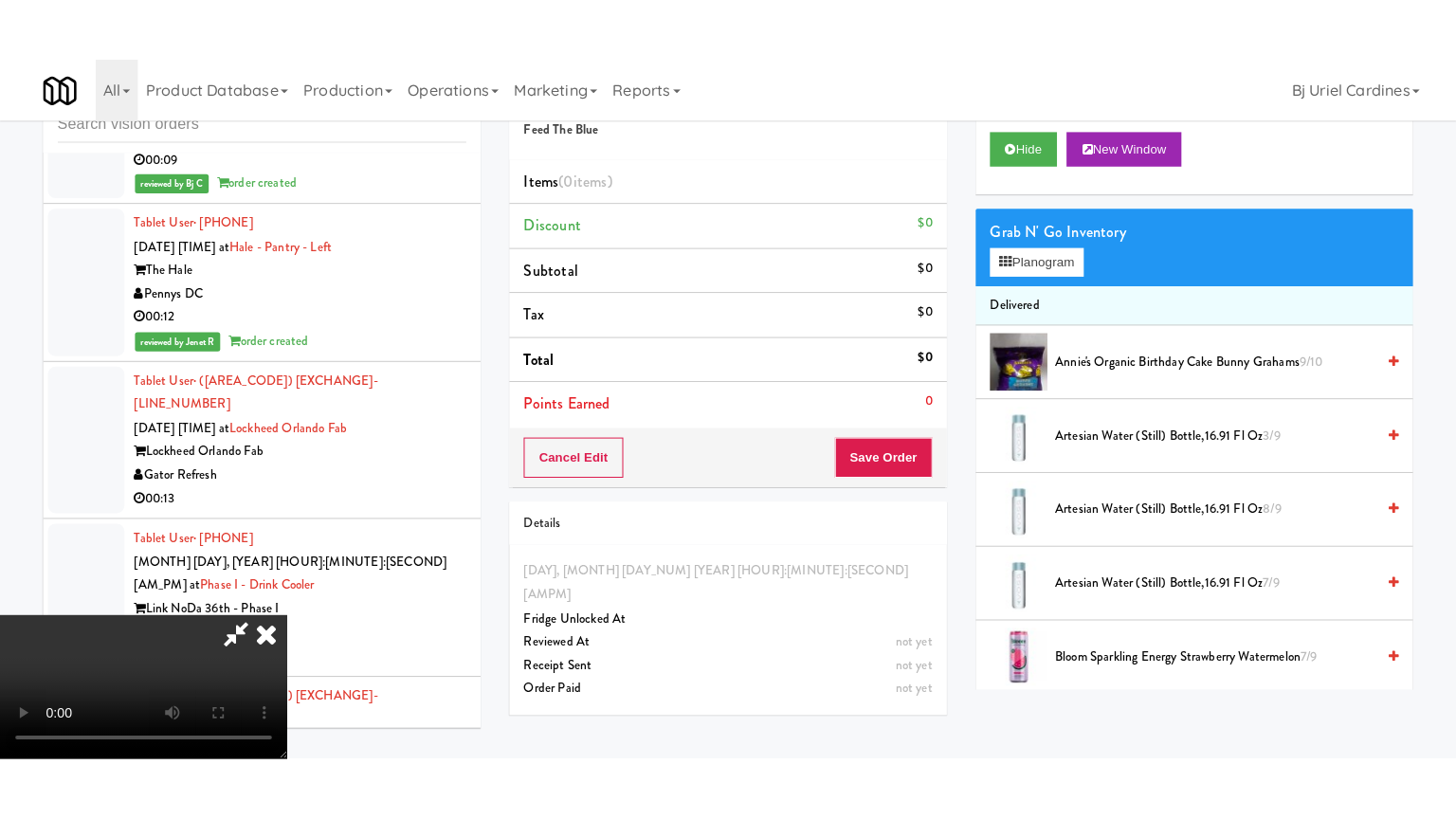 scroll, scrollTop: 266, scrollLeft: 0, axis: vertical 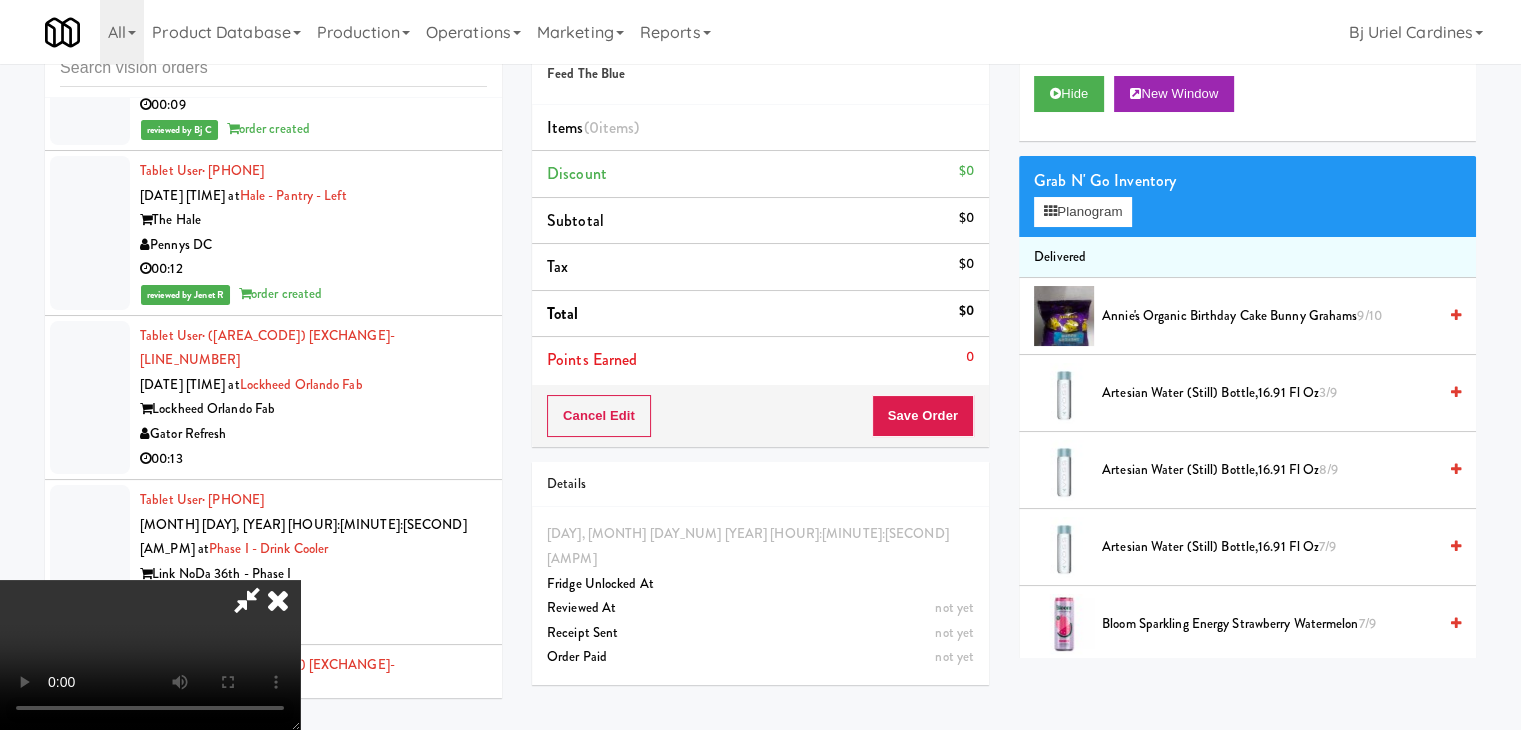 type 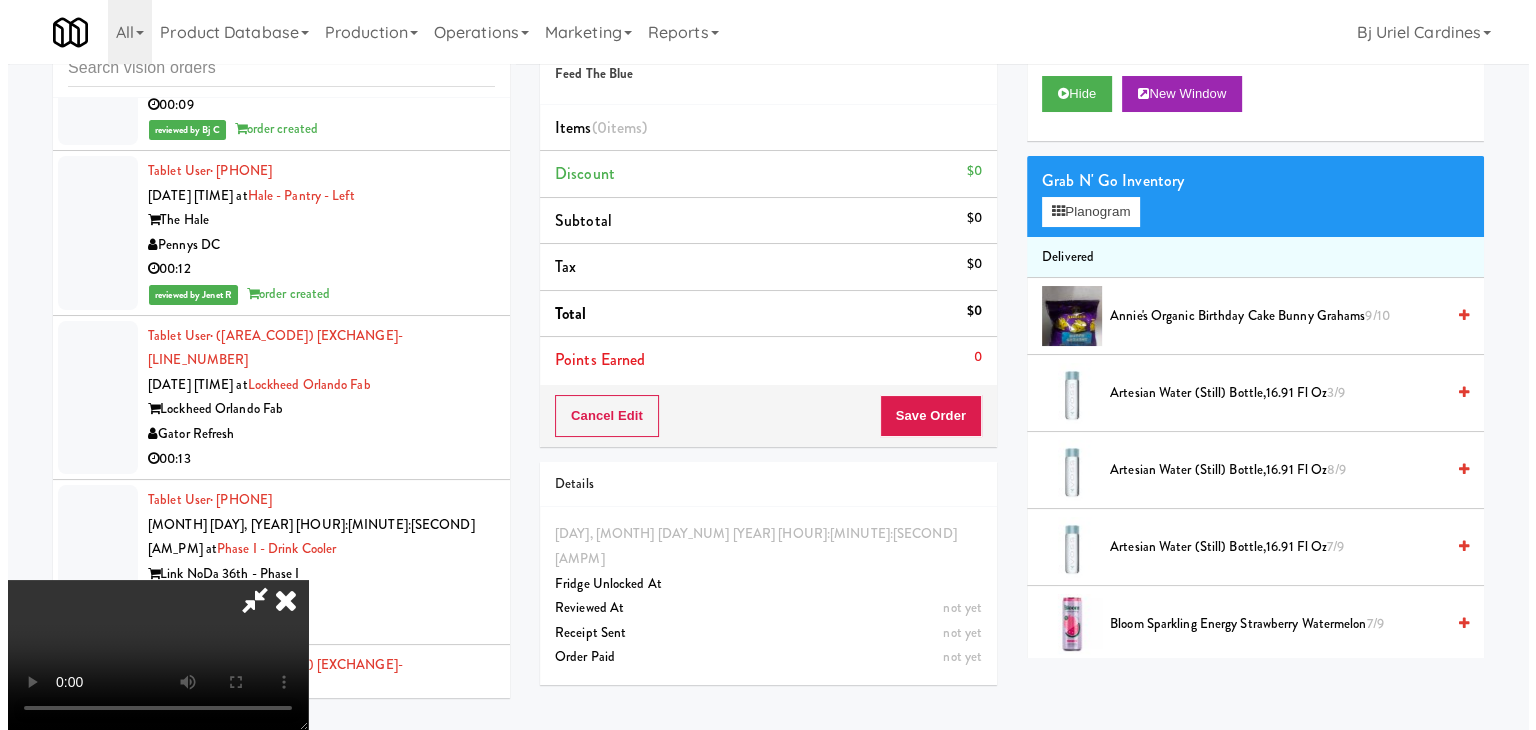 scroll, scrollTop: 0, scrollLeft: 0, axis: both 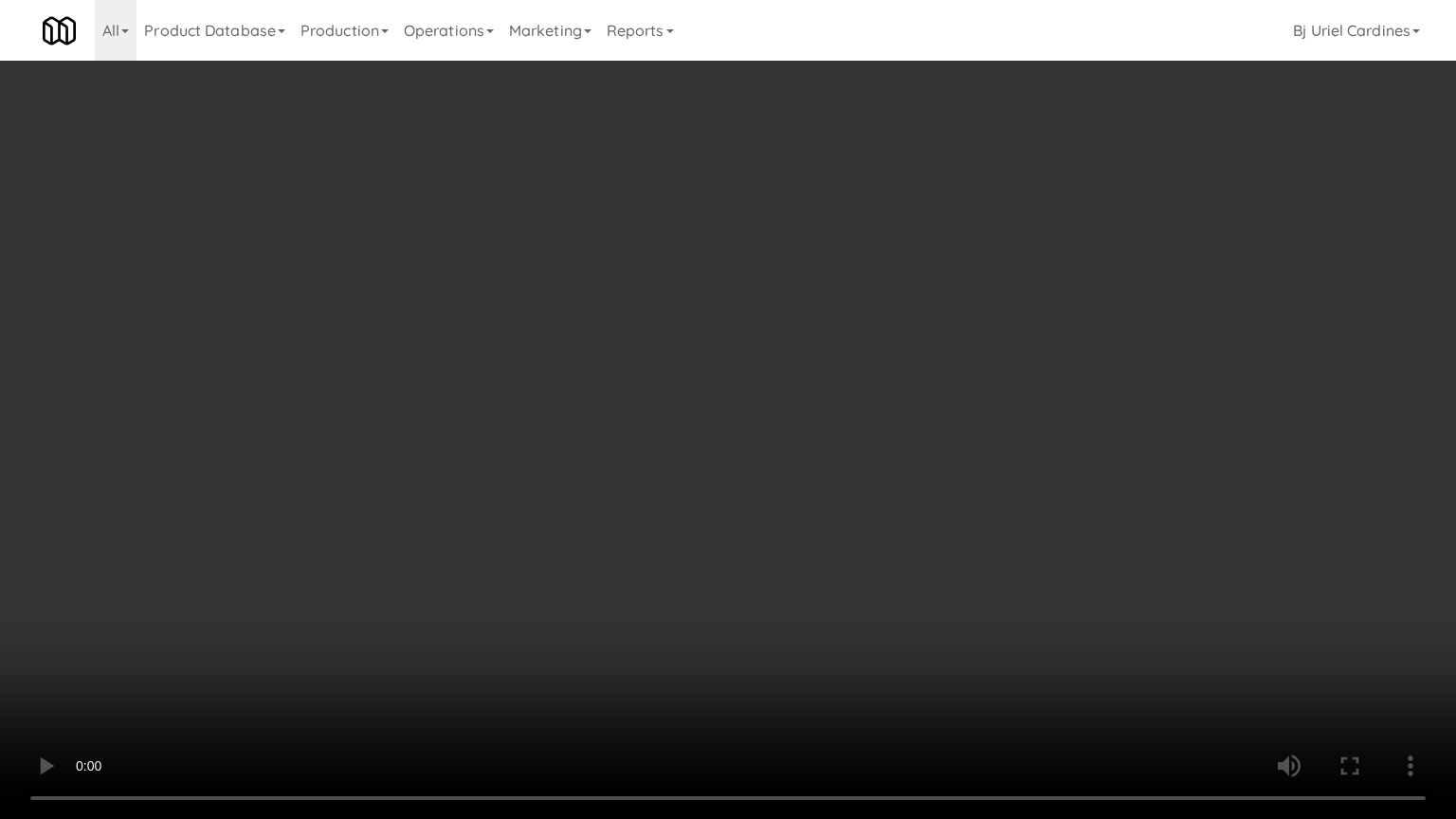 click at bounding box center [728, 410] 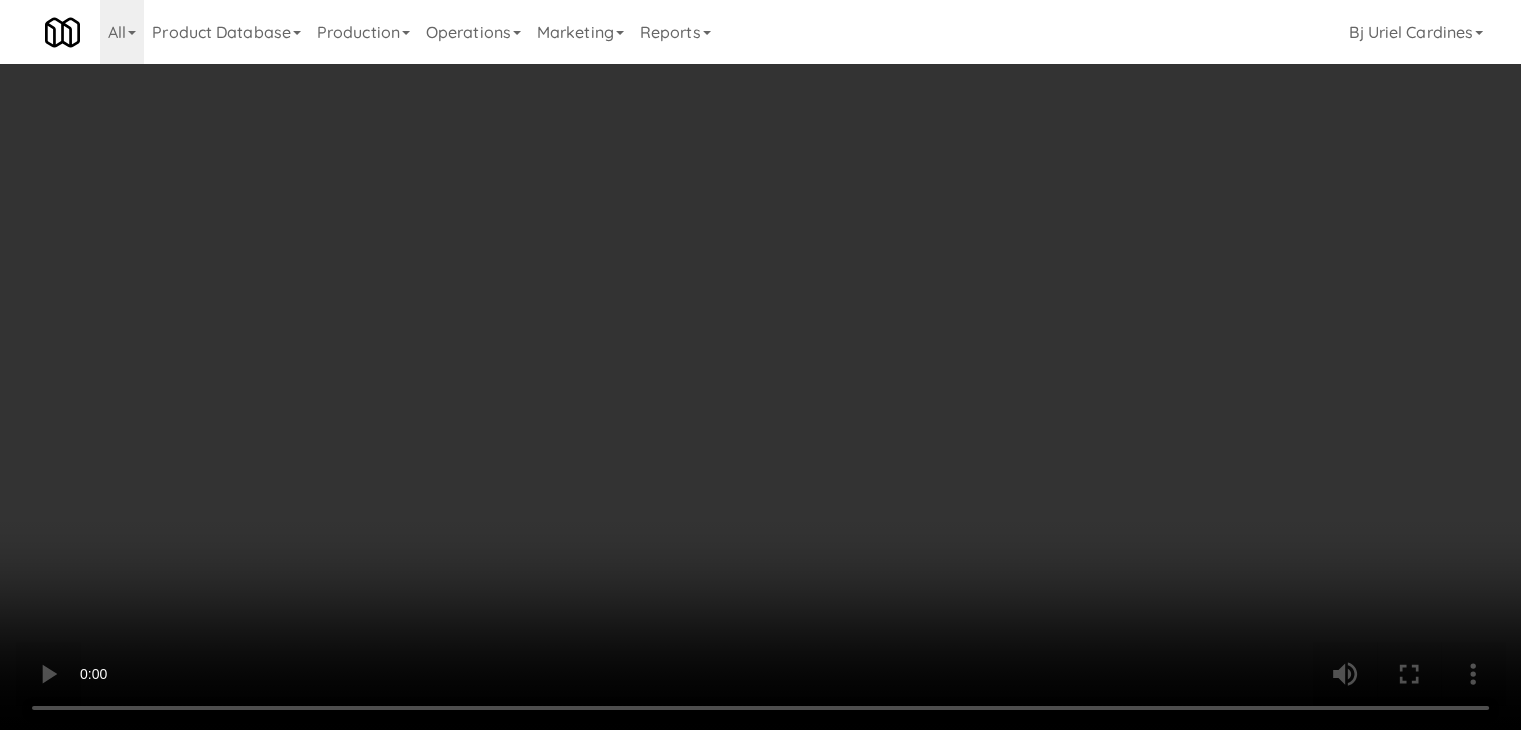 click on "Planogram" at bounding box center [1083, 212] 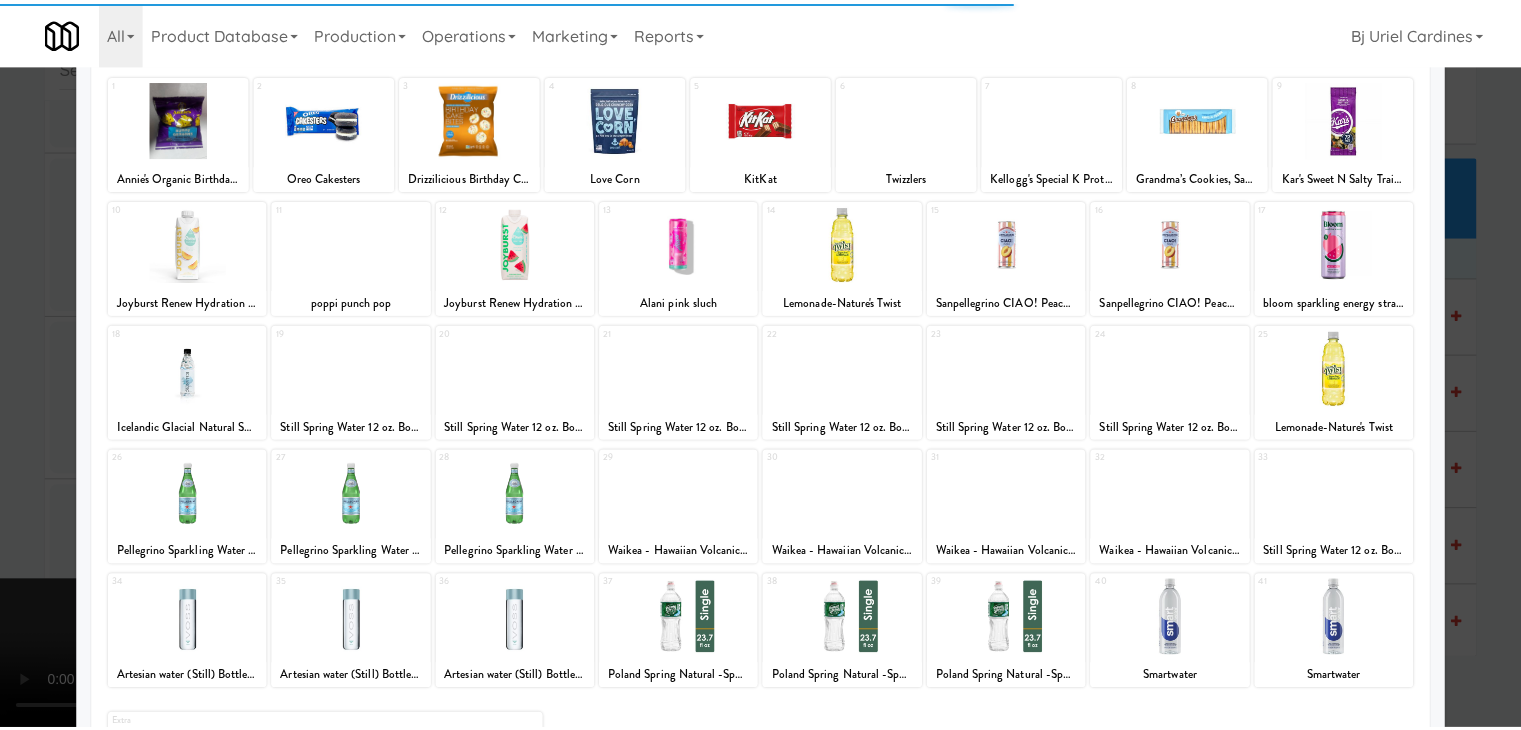 scroll, scrollTop: 252, scrollLeft: 0, axis: vertical 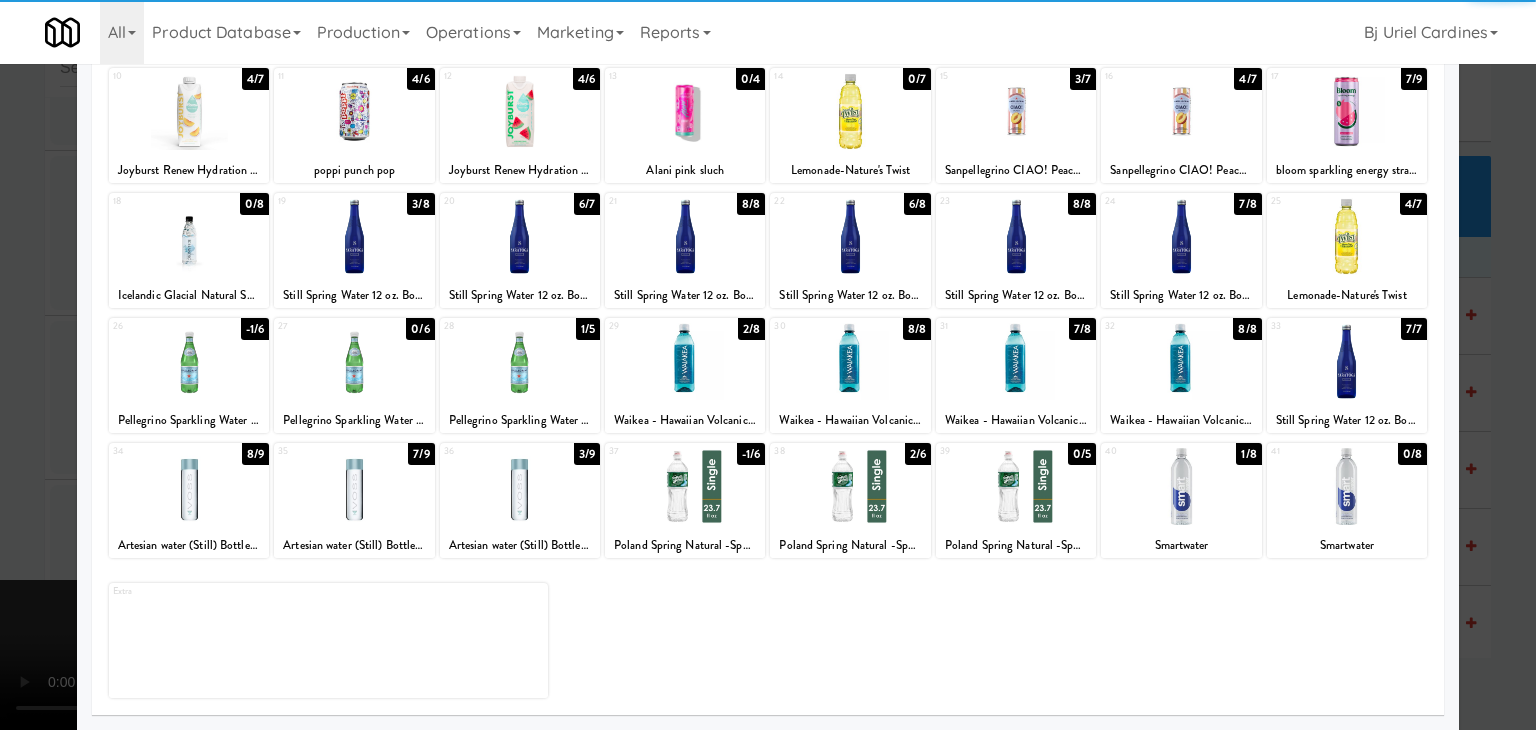 drag, startPoint x: 521, startPoint y: 556, endPoint x: 516, endPoint y: 535, distance: 21.587032 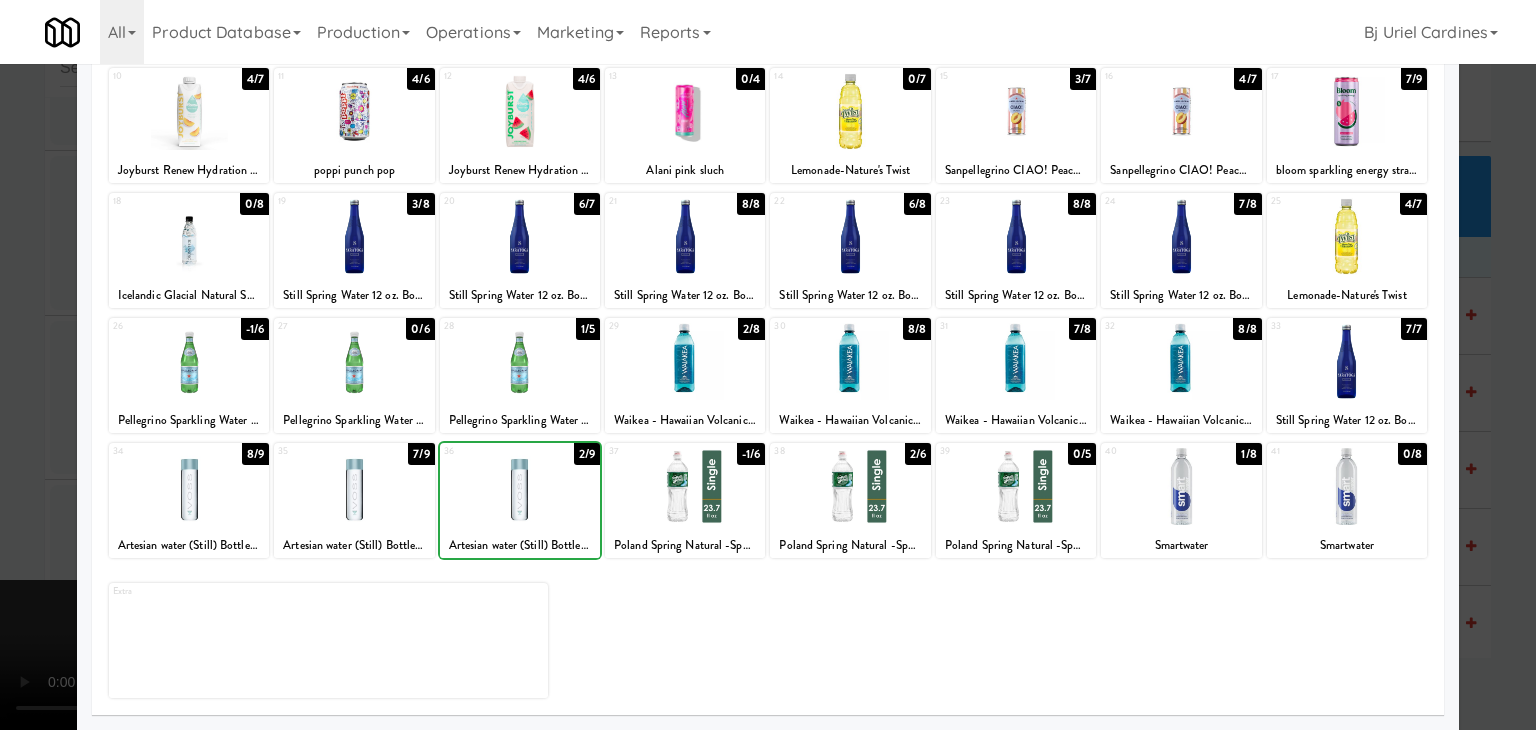 drag, startPoint x: 0, startPoint y: 505, endPoint x: 640, endPoint y: 484, distance: 640.3444 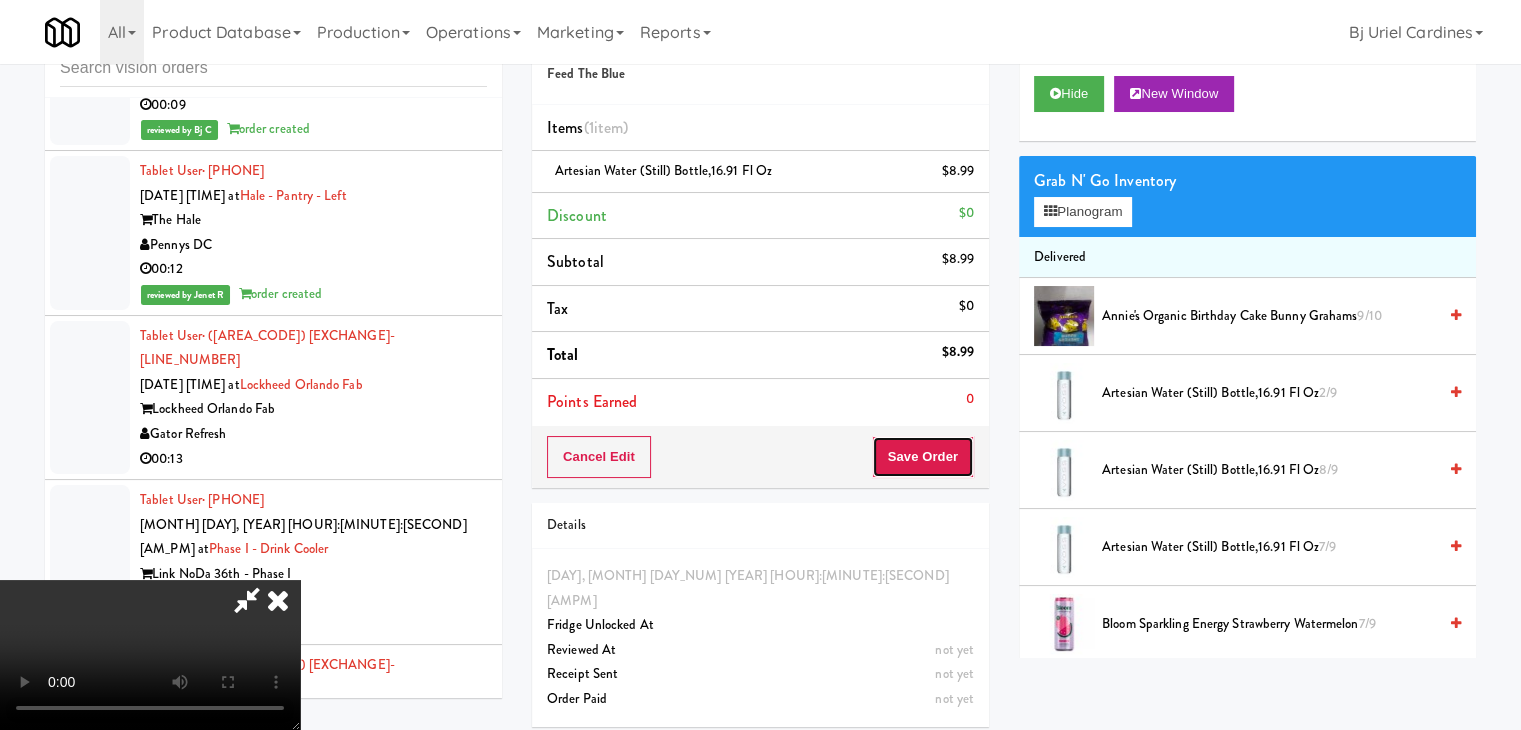 click on "Save Order" at bounding box center (923, 457) 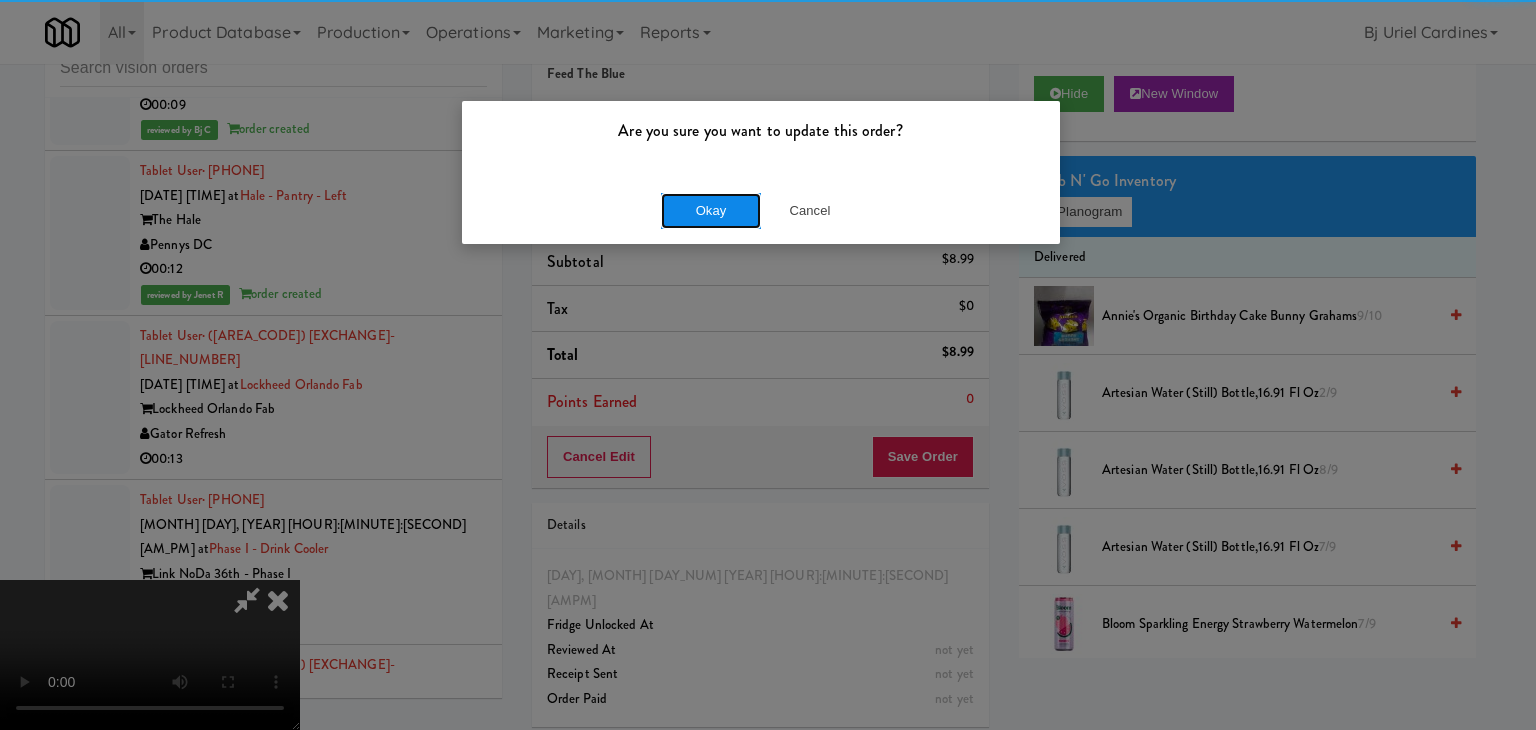 click on "Okay" at bounding box center (711, 211) 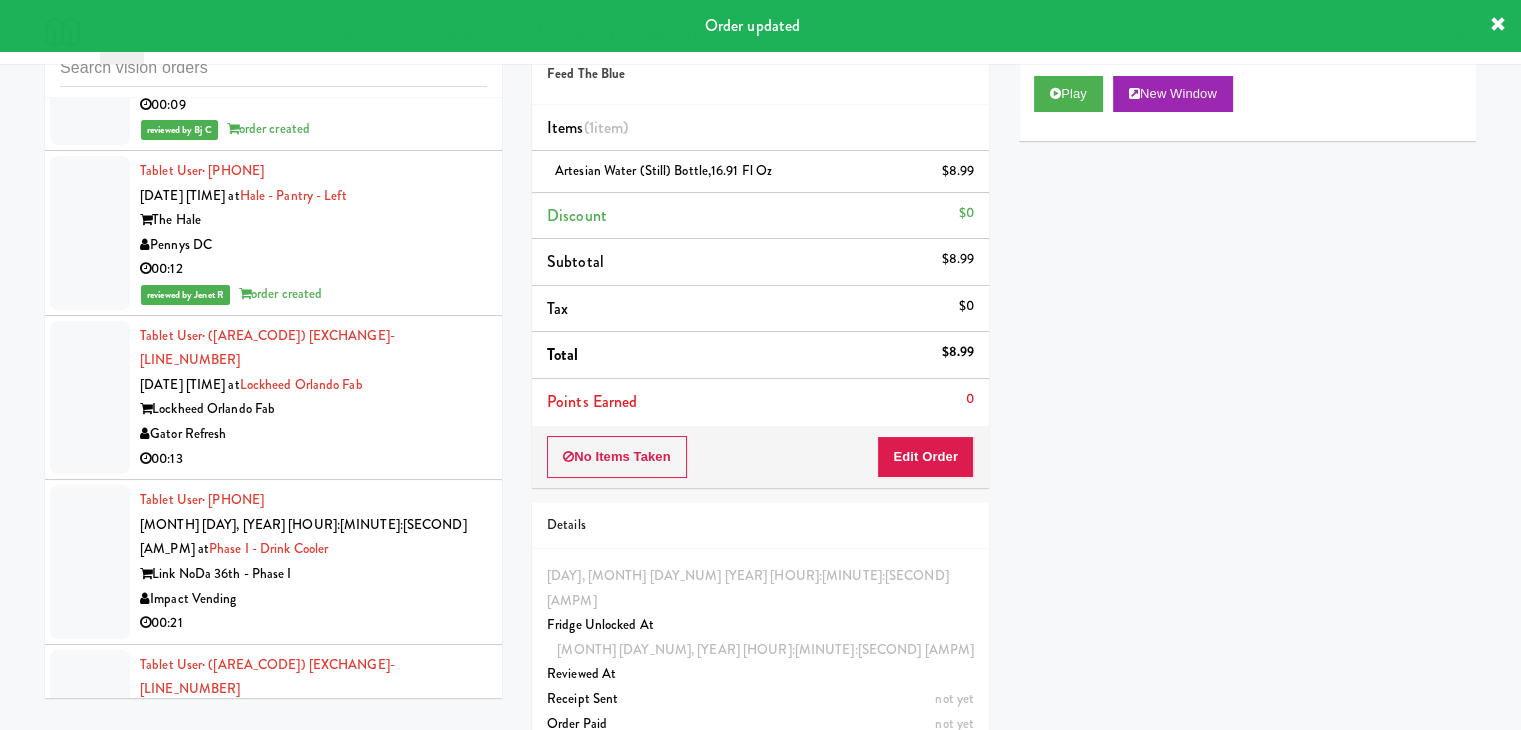 drag, startPoint x: 420, startPoint y: 512, endPoint x: 437, endPoint y: 507, distance: 17.720045 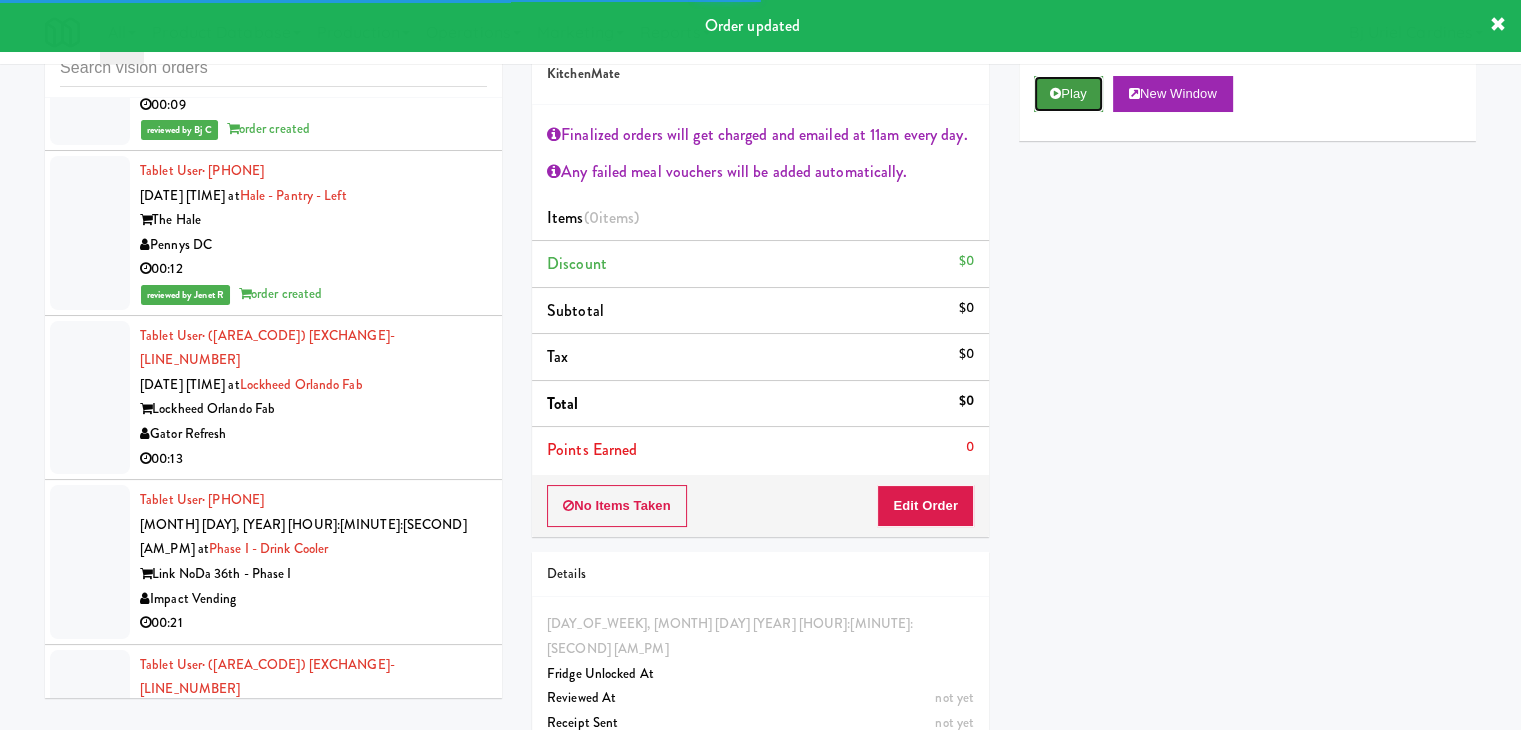 click on "Play" at bounding box center (1068, 94) 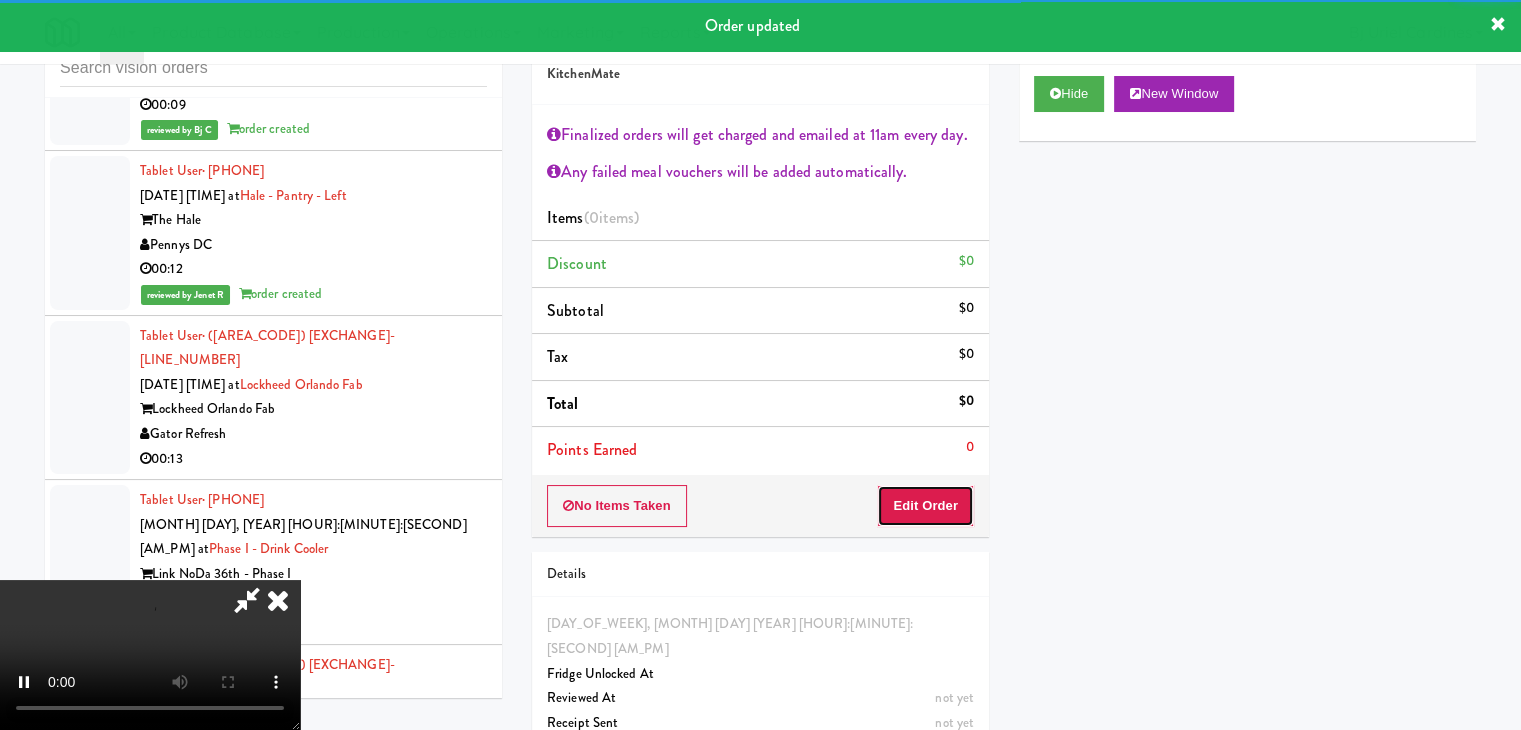 click on "Edit Order" at bounding box center (925, 506) 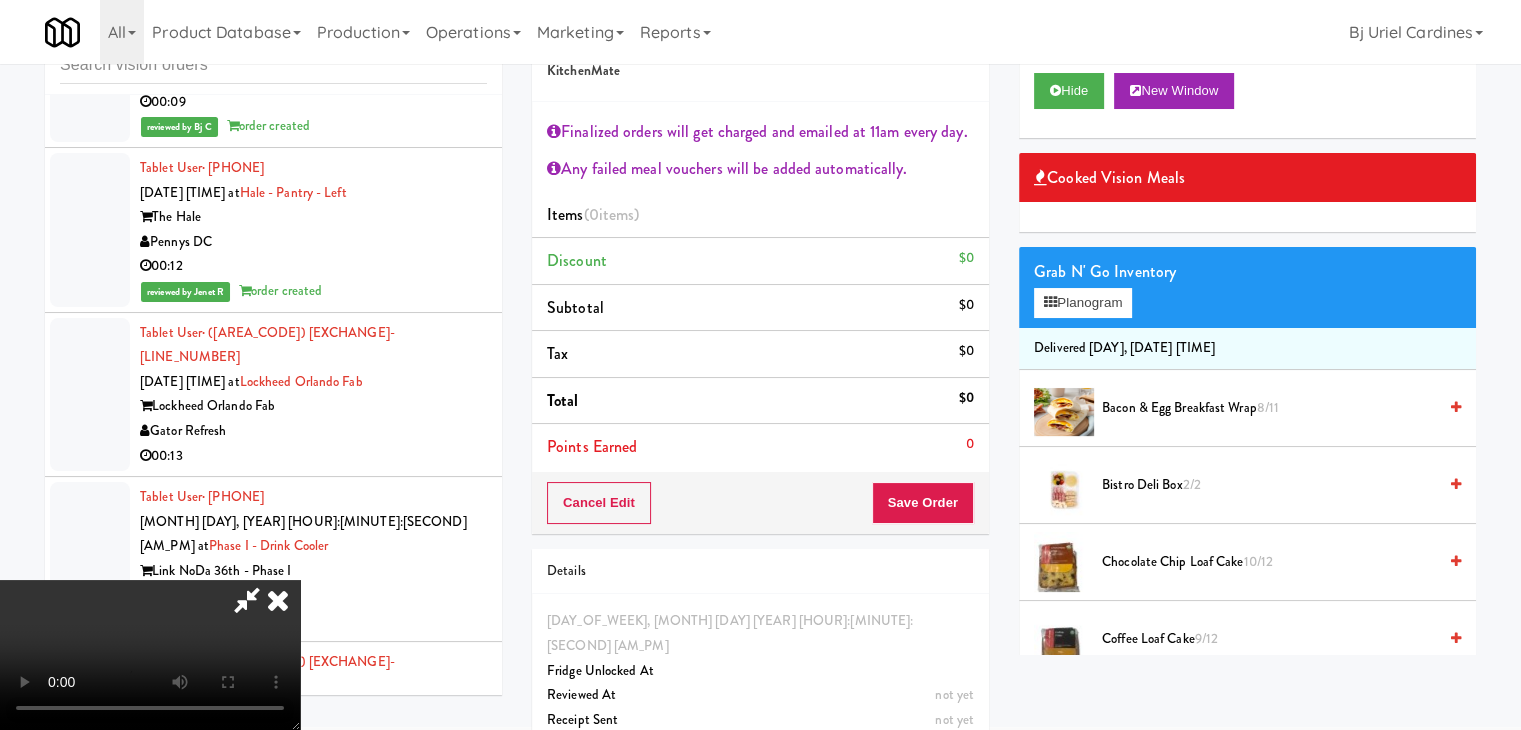 scroll, scrollTop: 73, scrollLeft: 0, axis: vertical 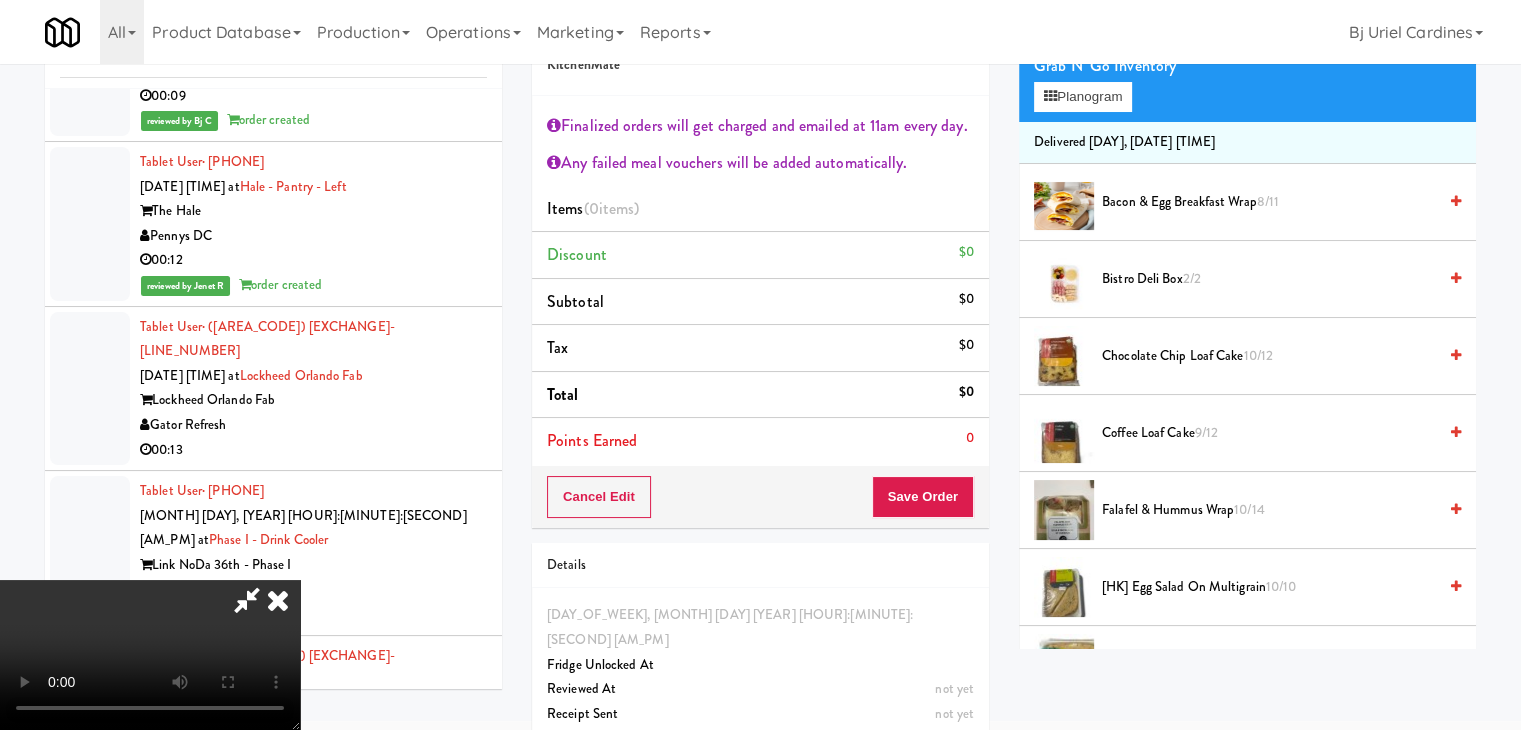 click on "Falafel & Hummus Wrap  10/14" at bounding box center [1269, 510] 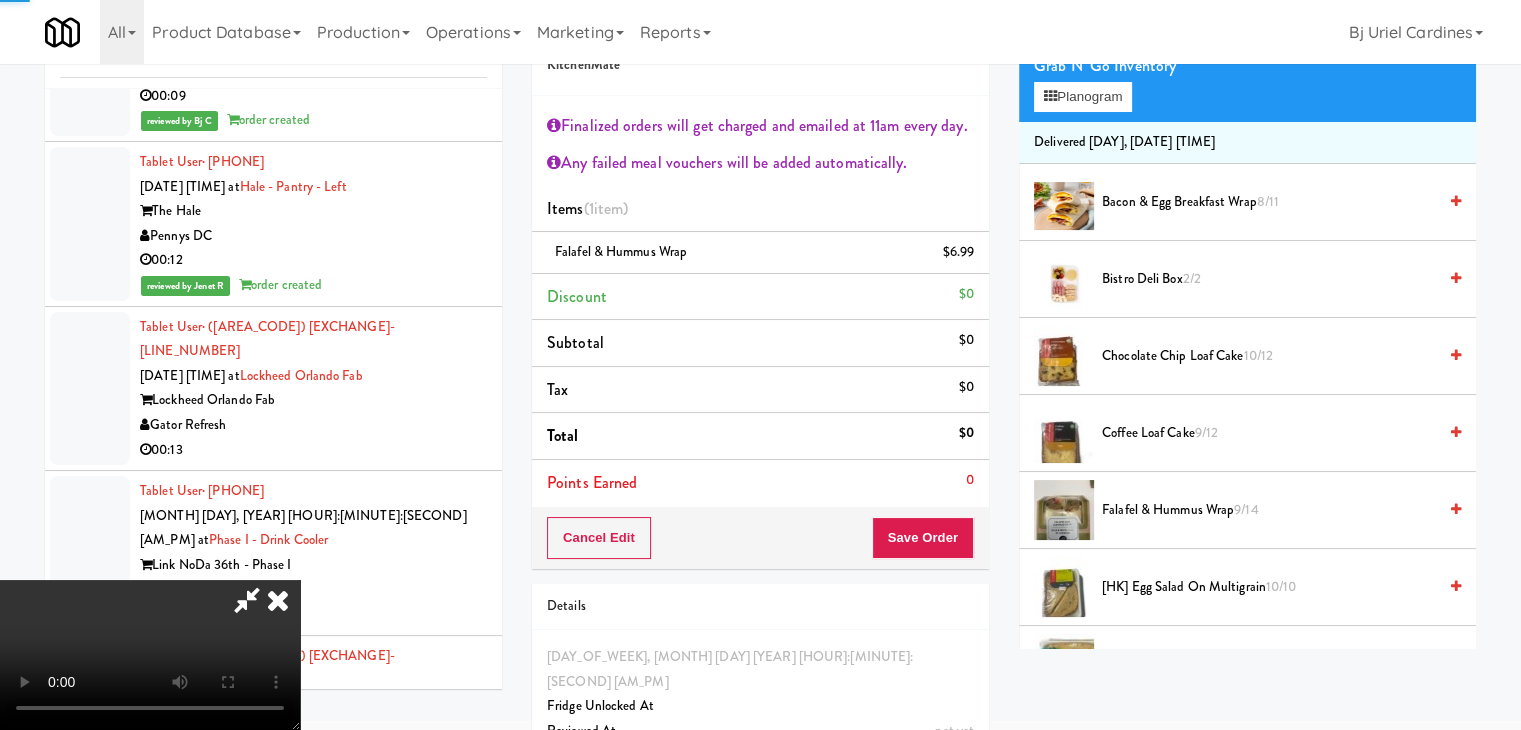click on "Points Earned  0" at bounding box center [760, 483] 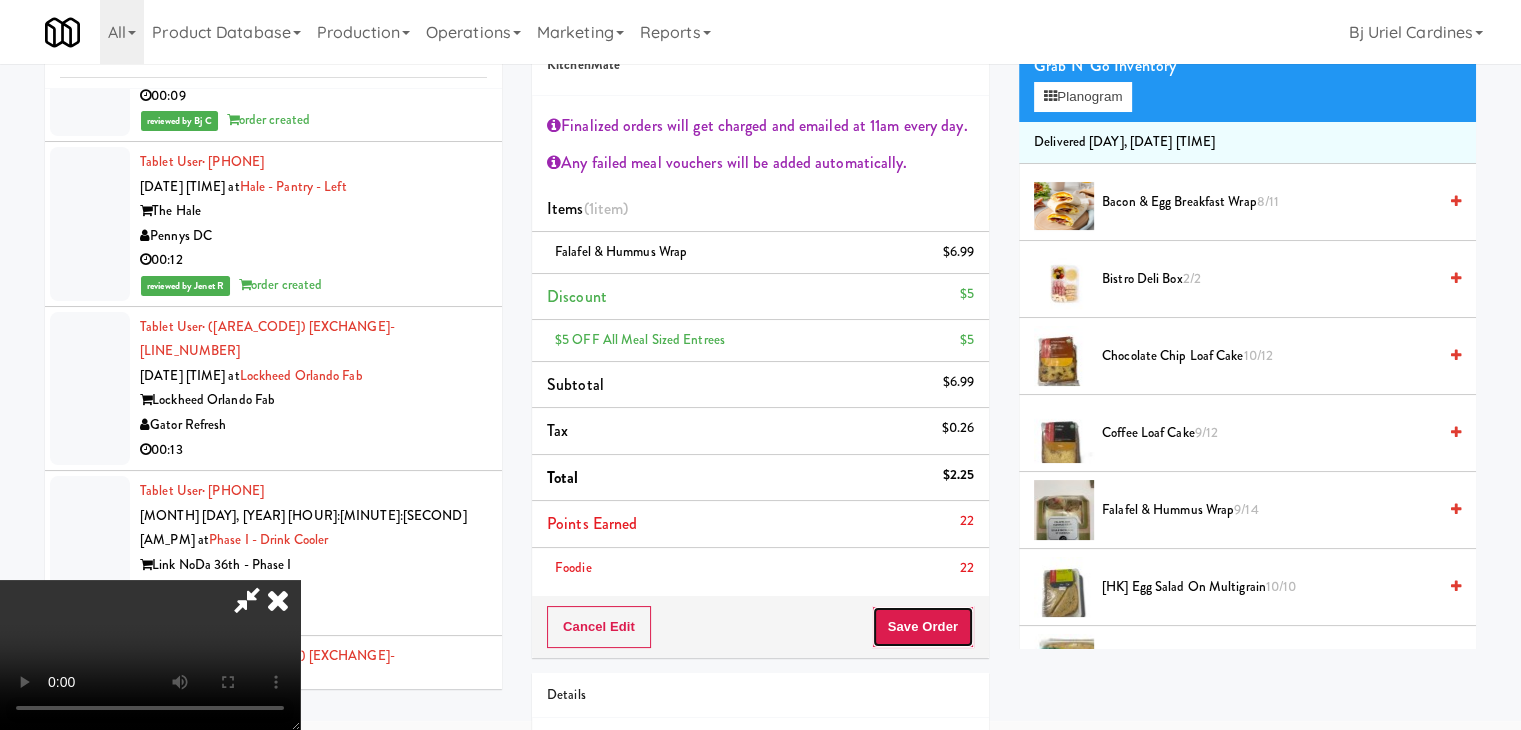 click on "Save Order" at bounding box center [923, 627] 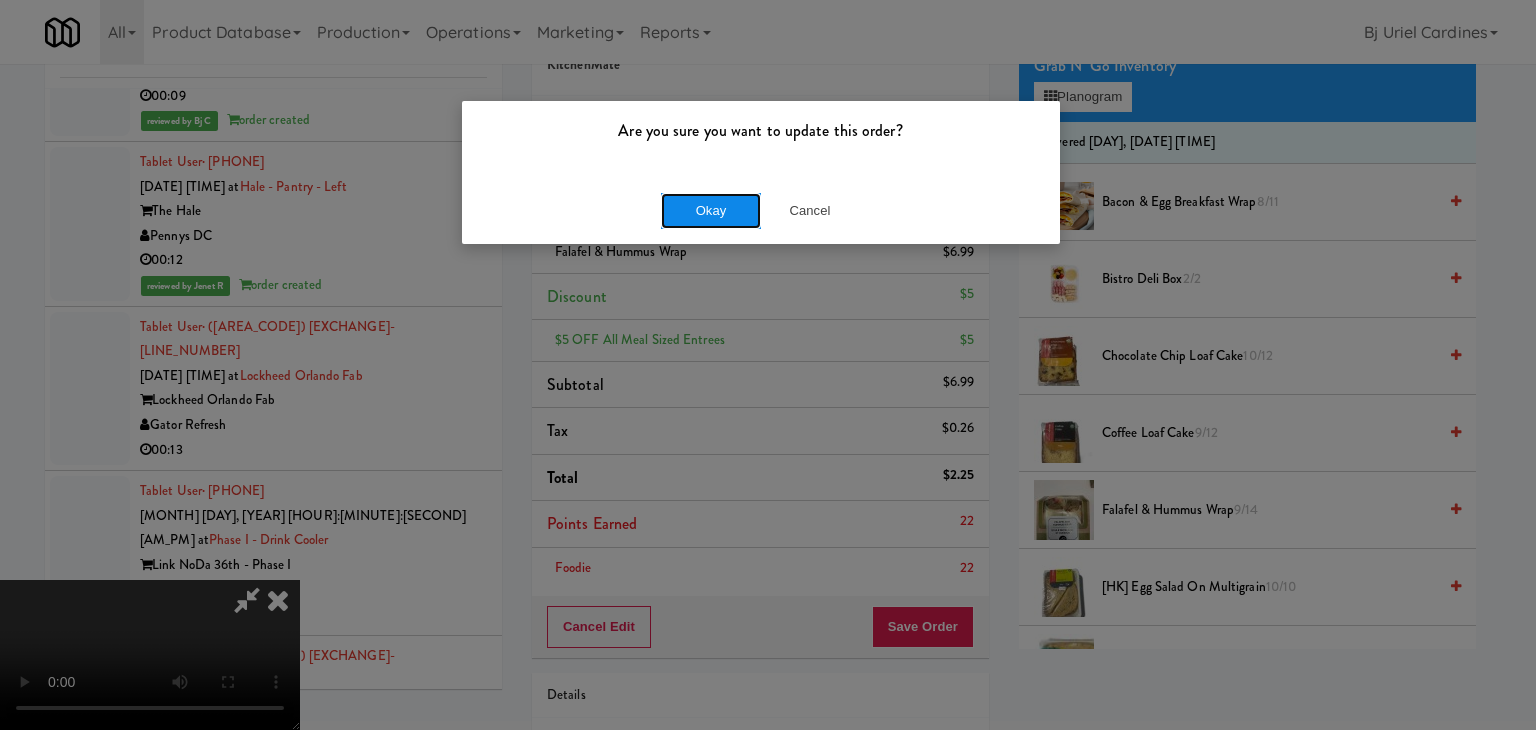 click on "Okay" at bounding box center (711, 211) 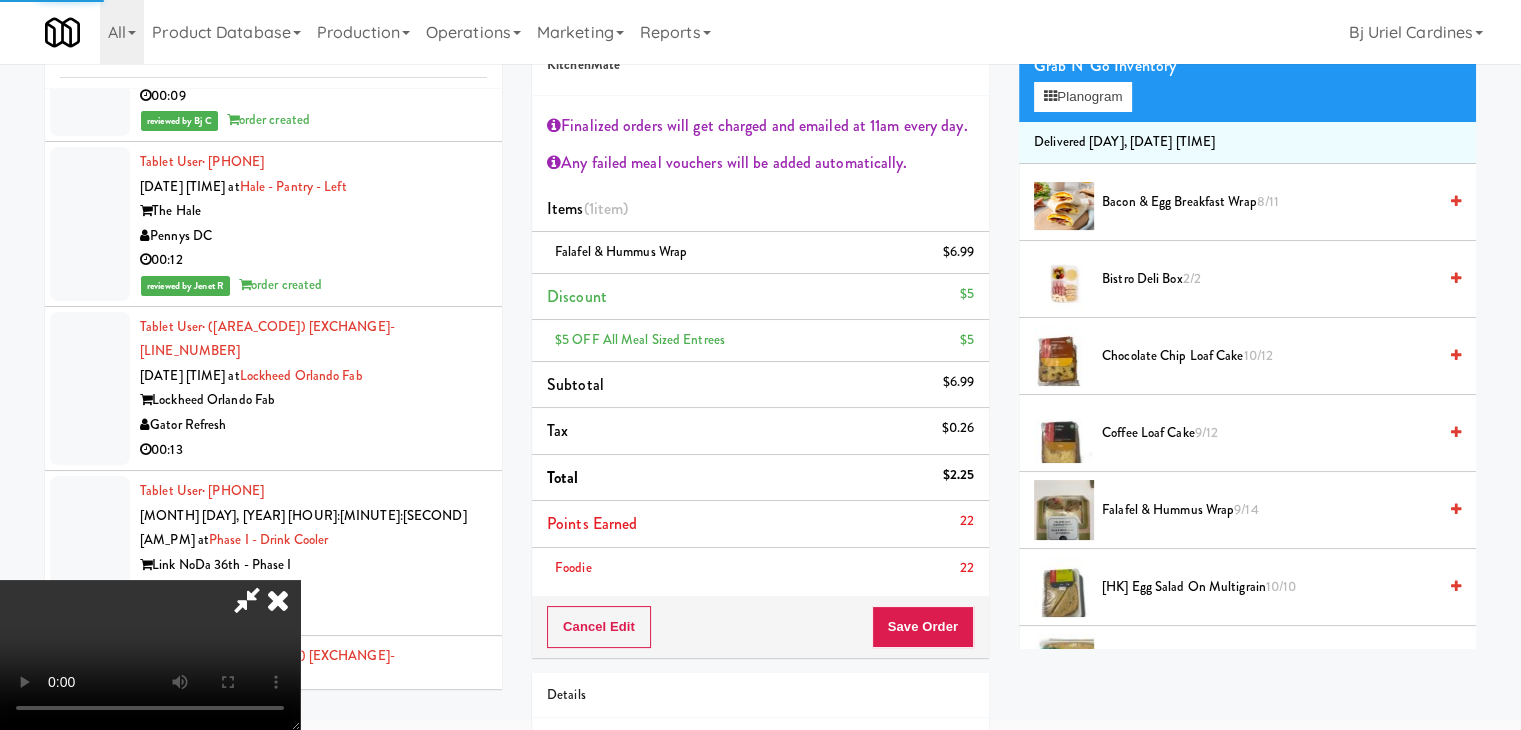 scroll, scrollTop: 152, scrollLeft: 0, axis: vertical 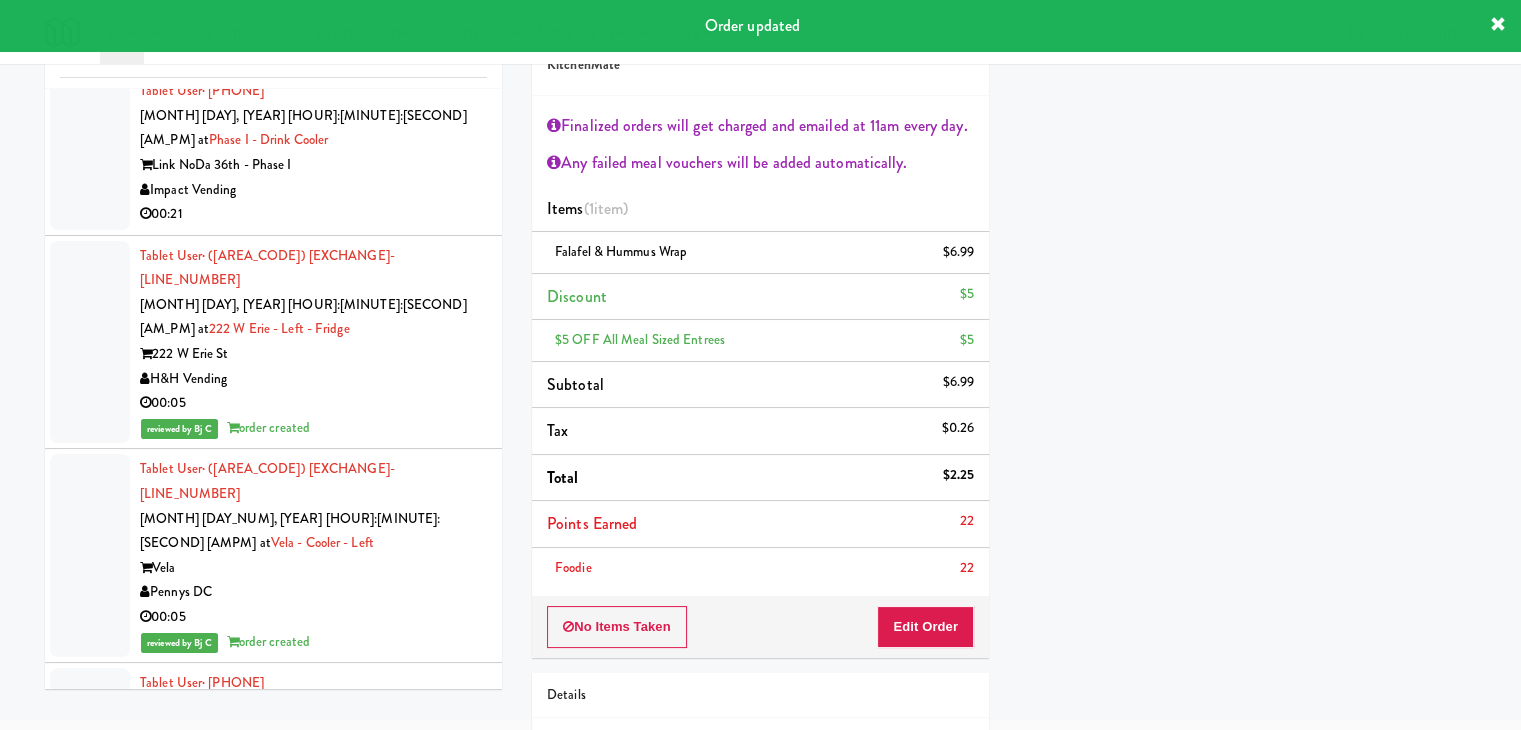 click on "Family Markets Company LLC" at bounding box center (313, 3817) 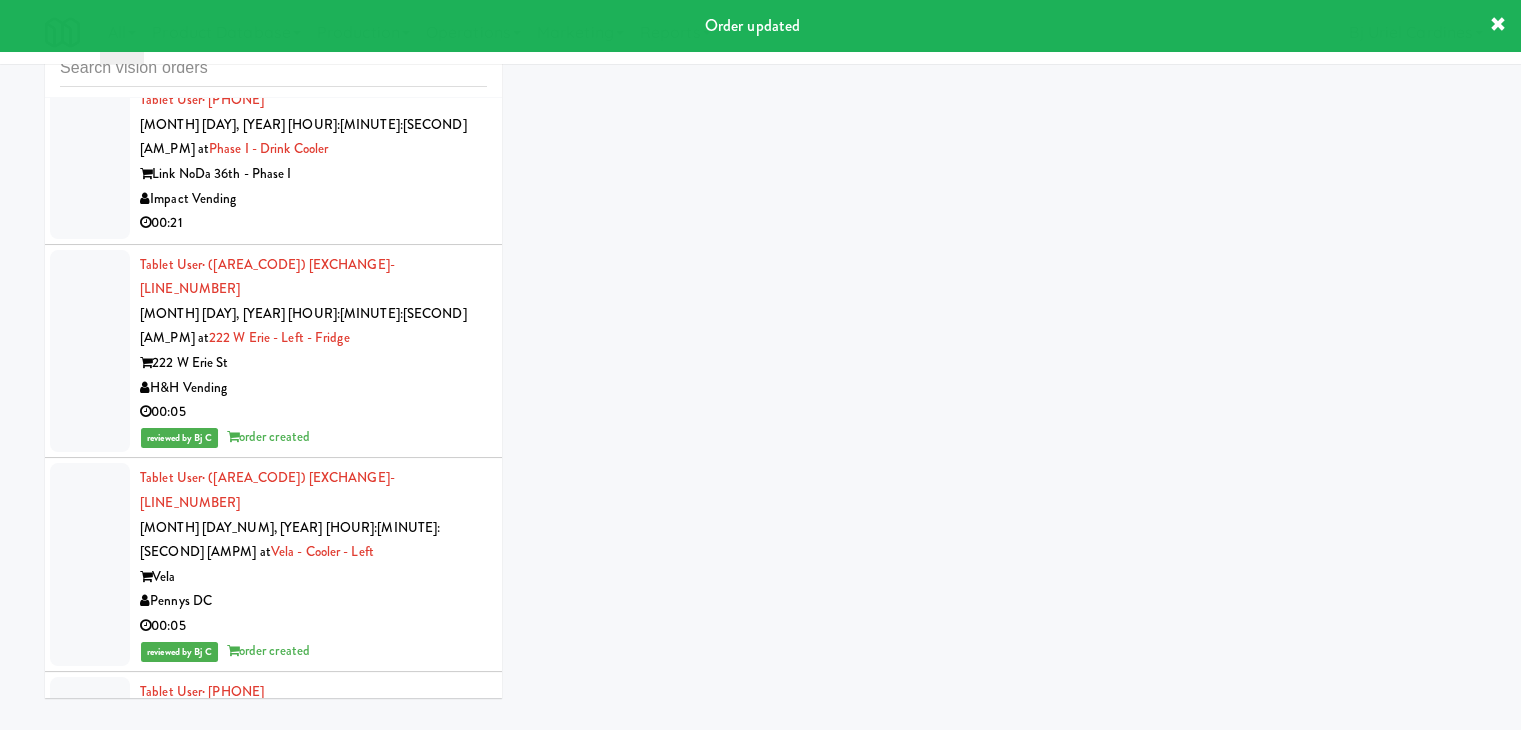 scroll, scrollTop: 64, scrollLeft: 0, axis: vertical 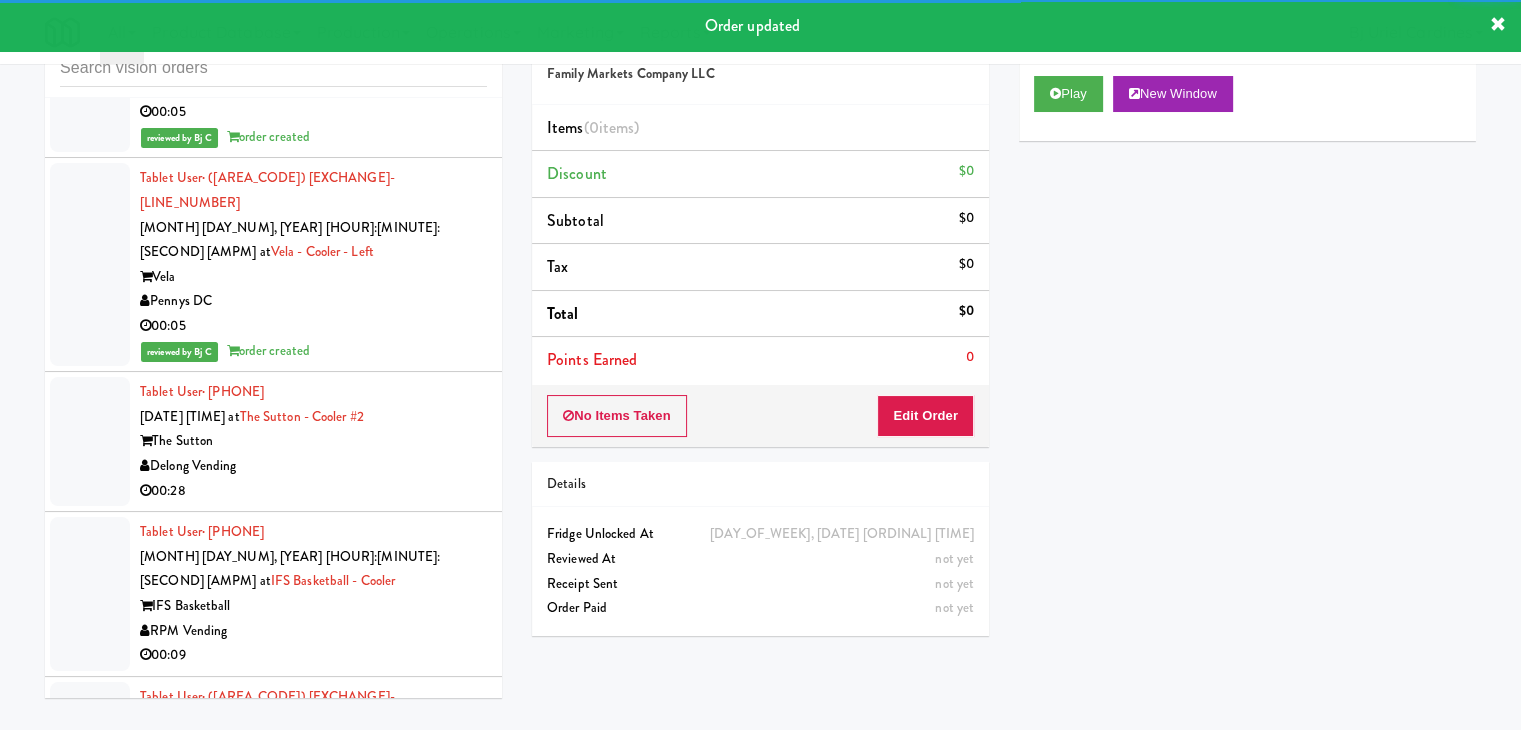 click on "RPM Vending" at bounding box center [313, 3996] 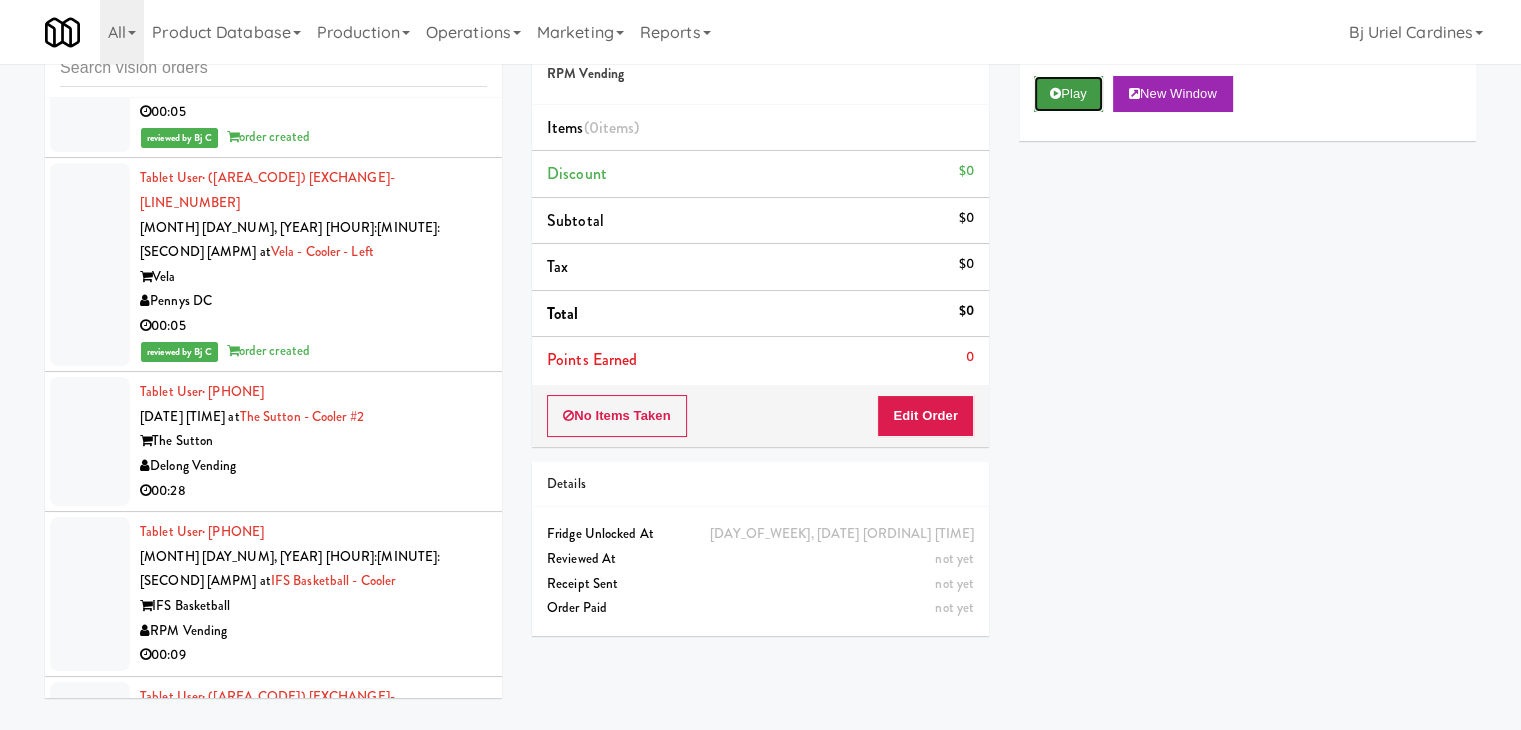 click on "Play" at bounding box center [1068, 94] 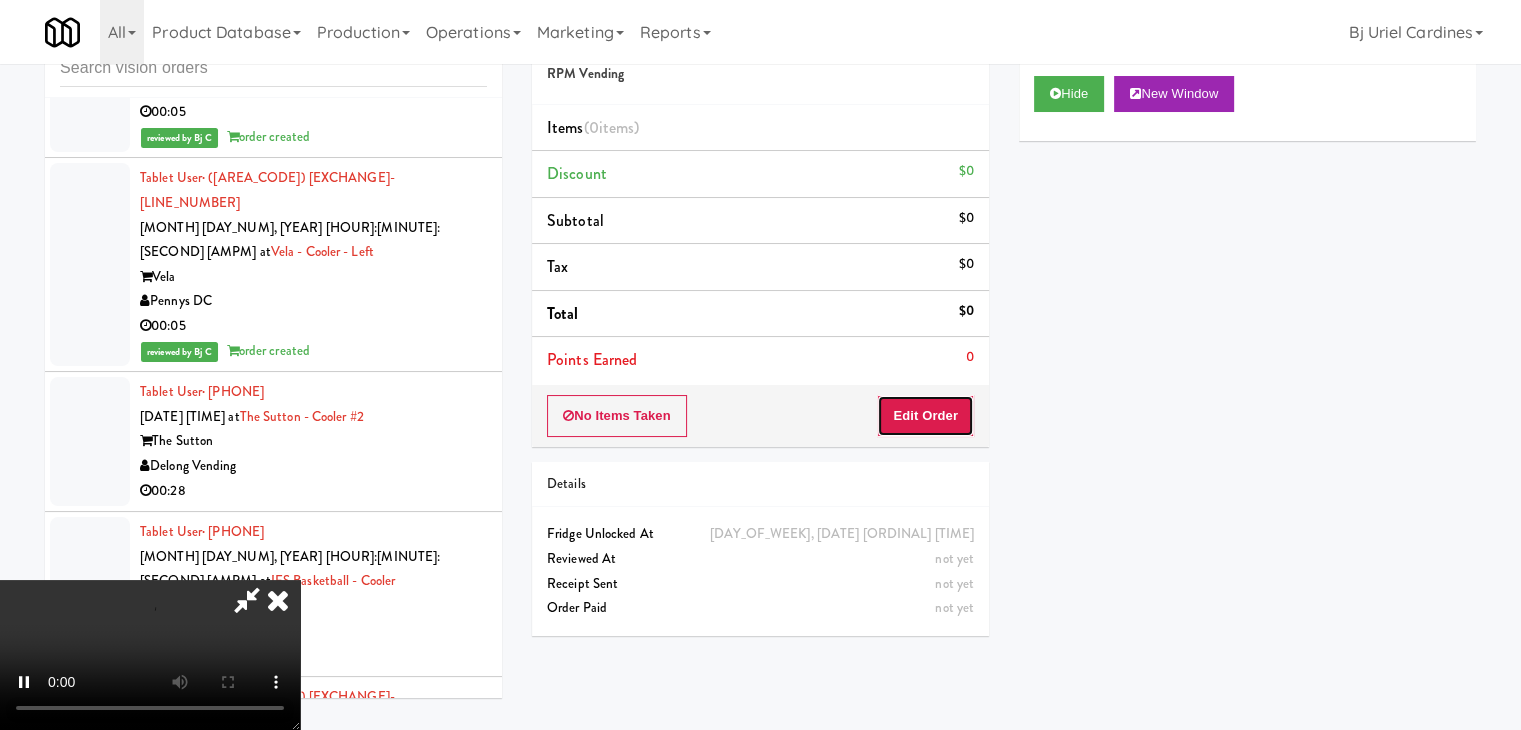 click on "Edit Order" at bounding box center [925, 416] 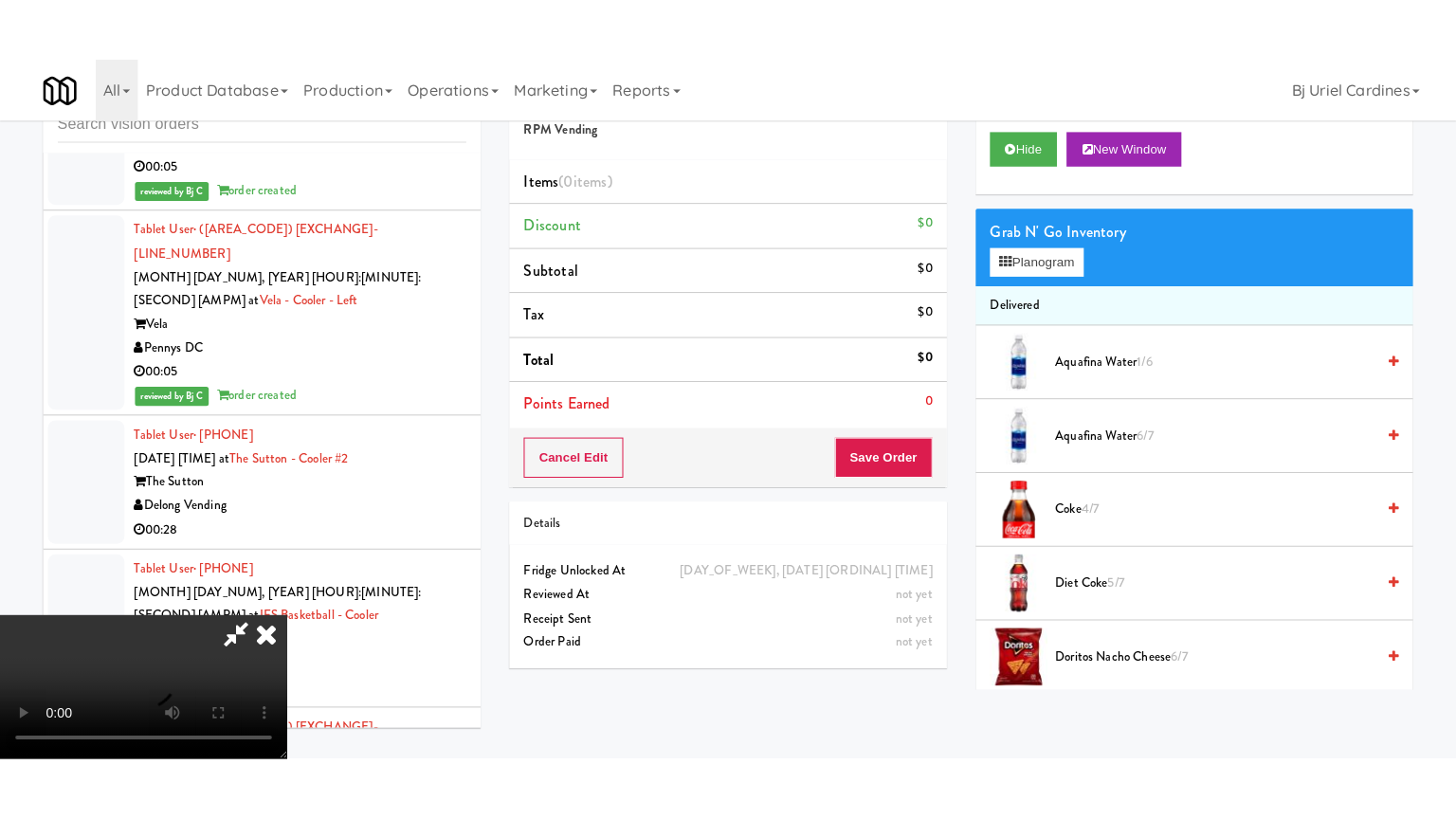 scroll, scrollTop: 266, scrollLeft: 0, axis: vertical 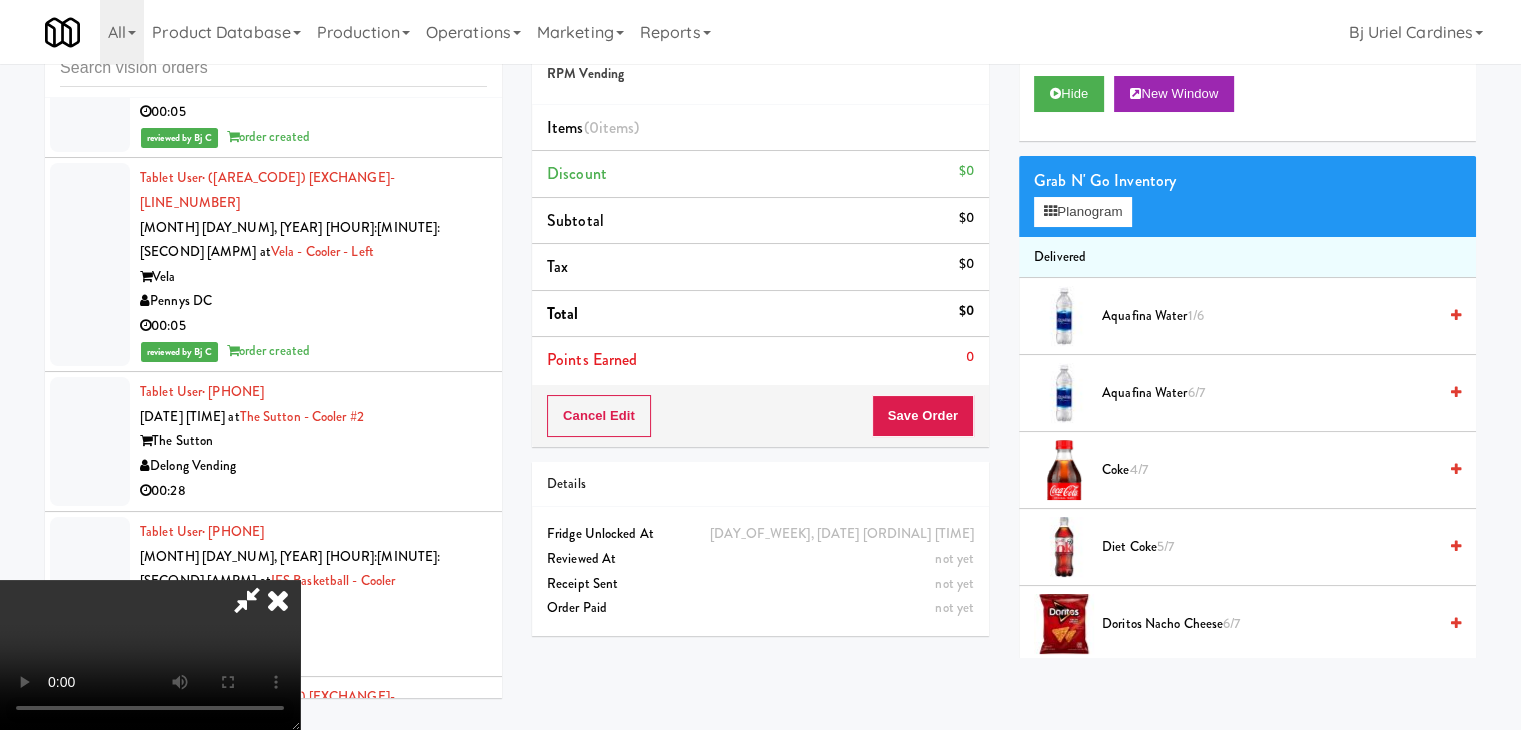 type 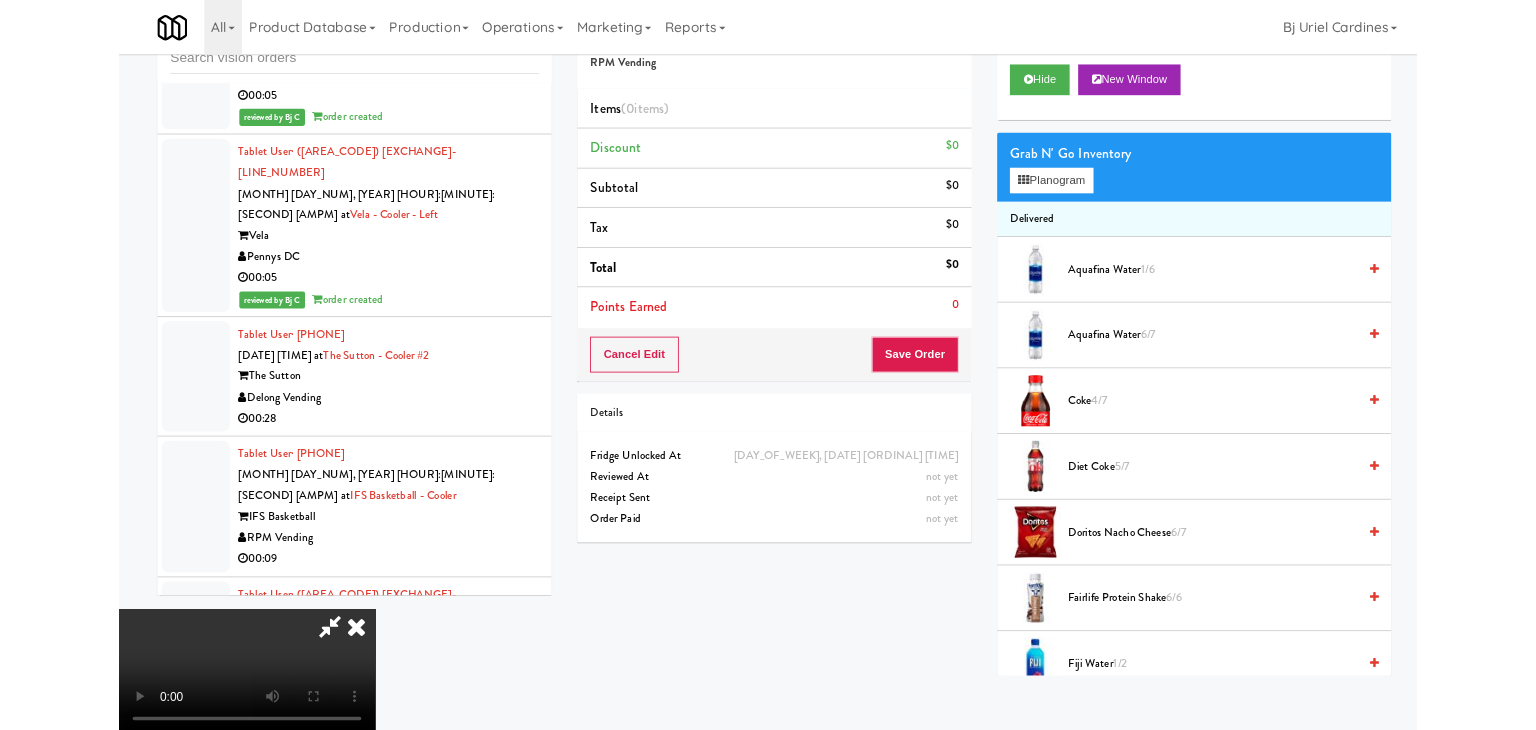 scroll, scrollTop: 0, scrollLeft: 0, axis: both 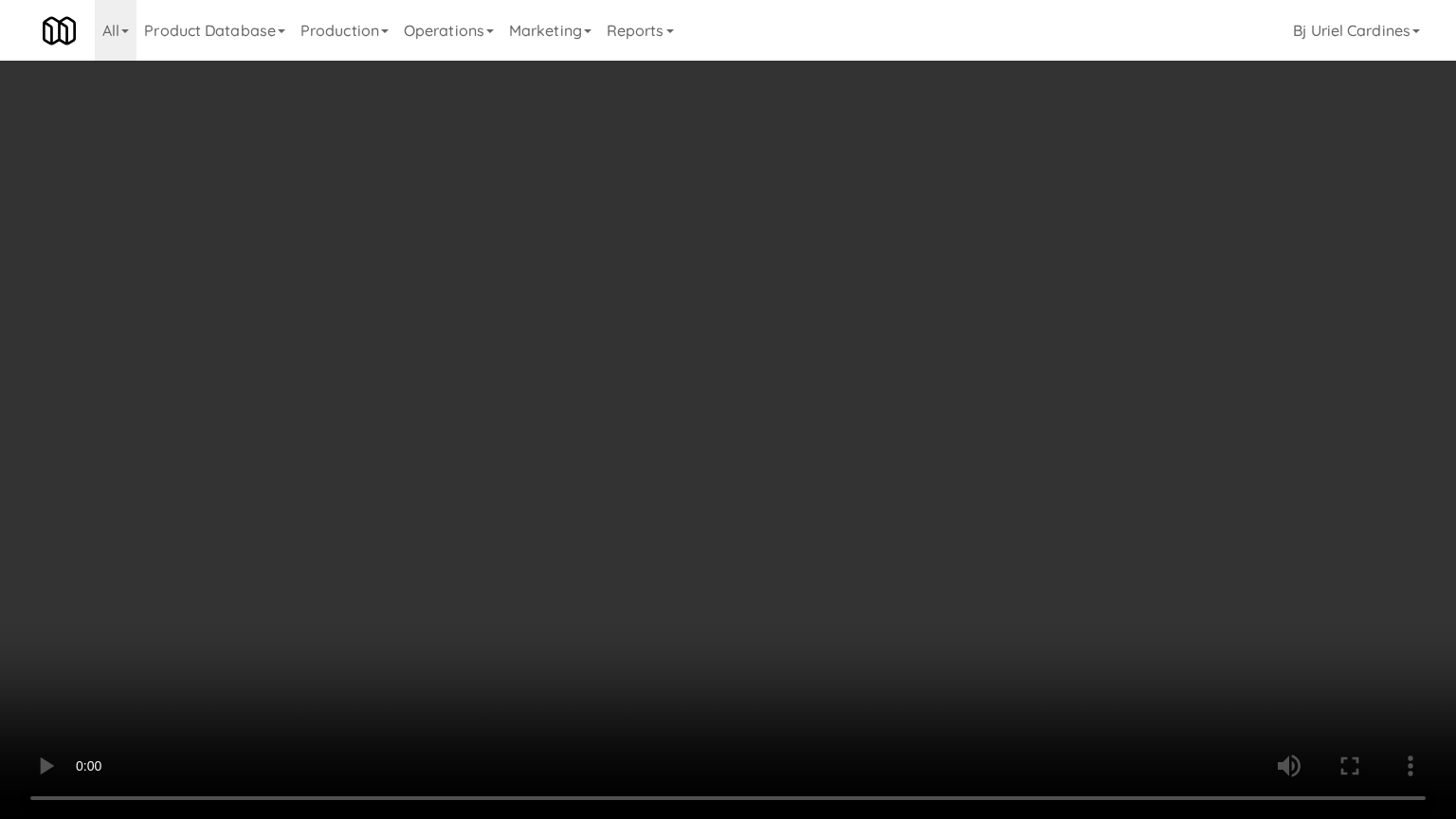click at bounding box center [728, 410] 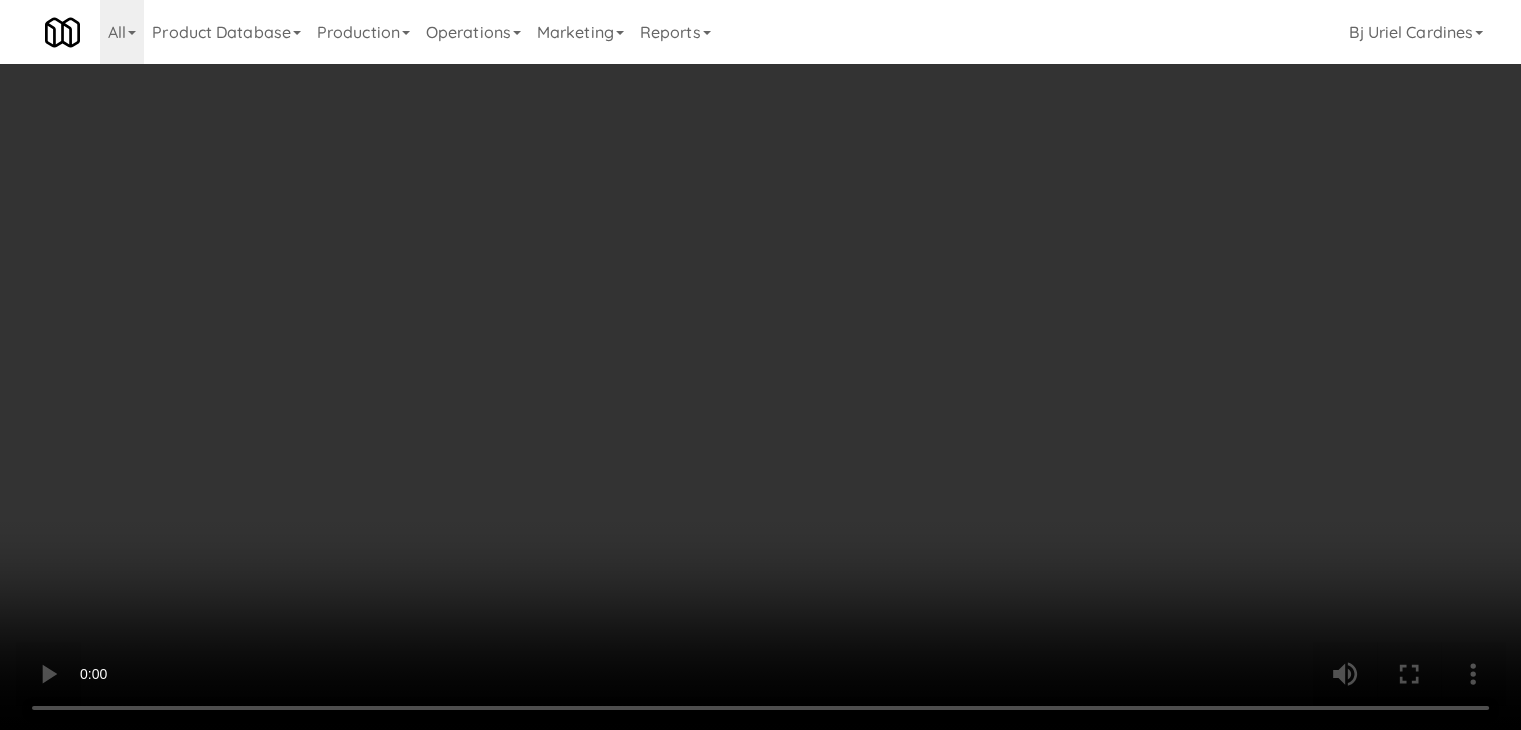 click on "Planogram" at bounding box center (1083, 212) 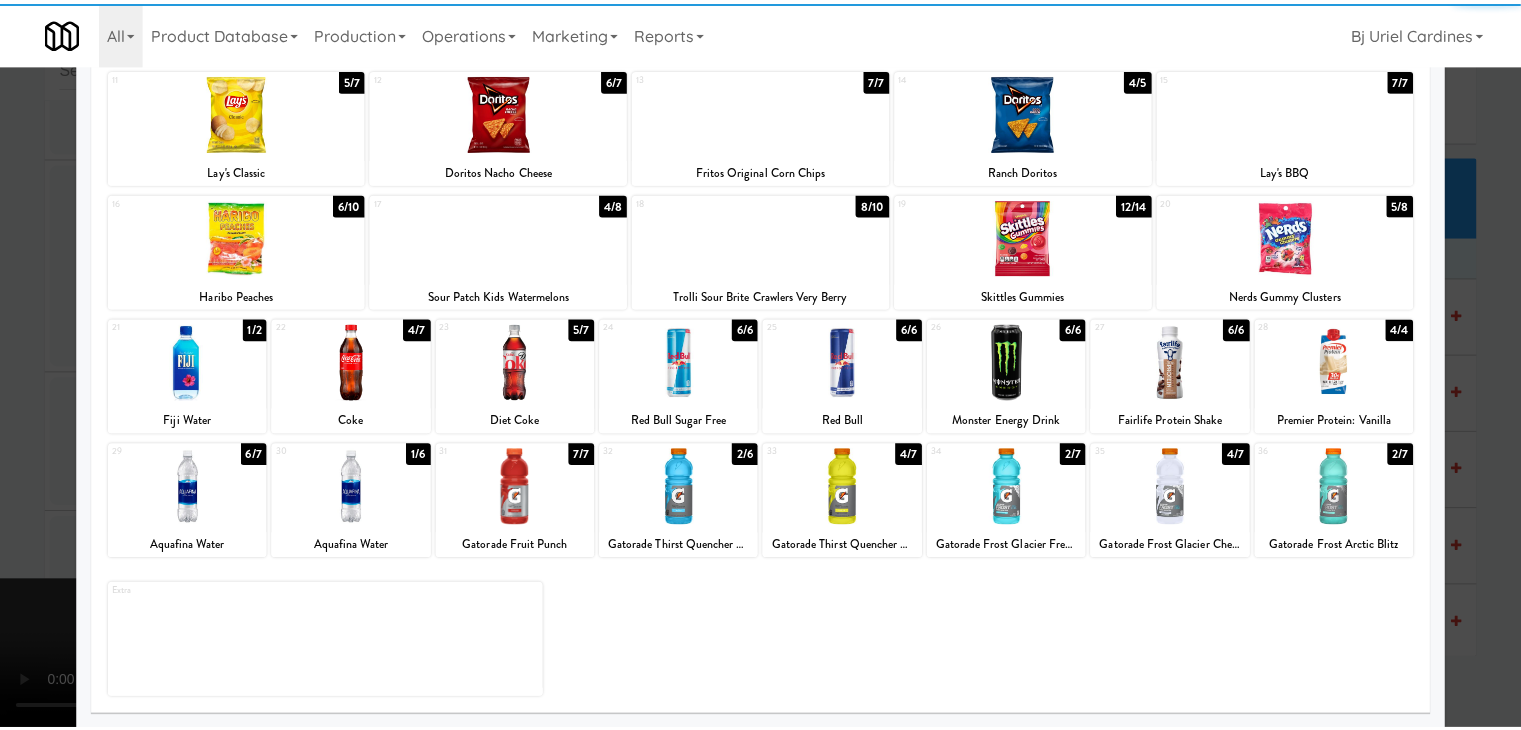 scroll, scrollTop: 252, scrollLeft: 0, axis: vertical 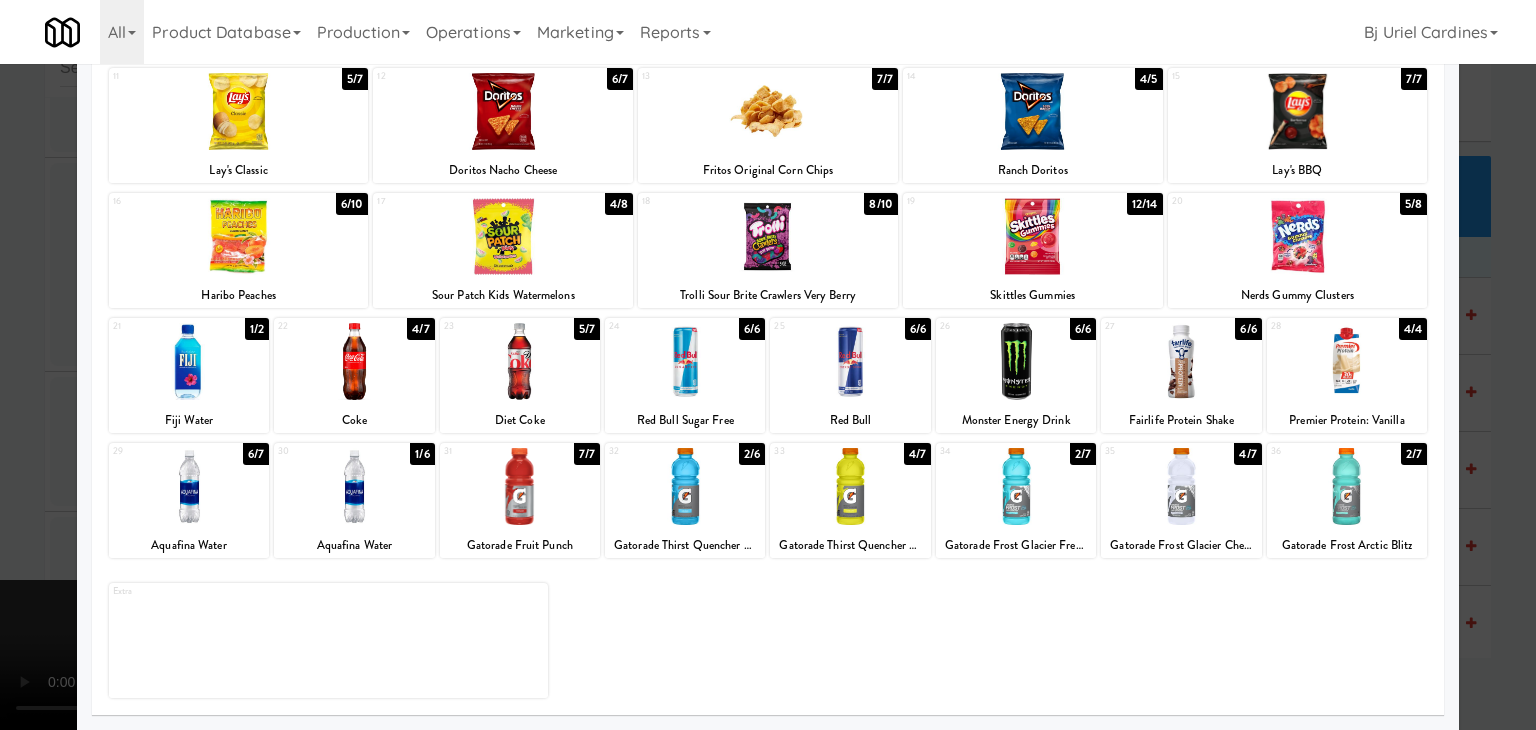 click at bounding box center [354, 486] 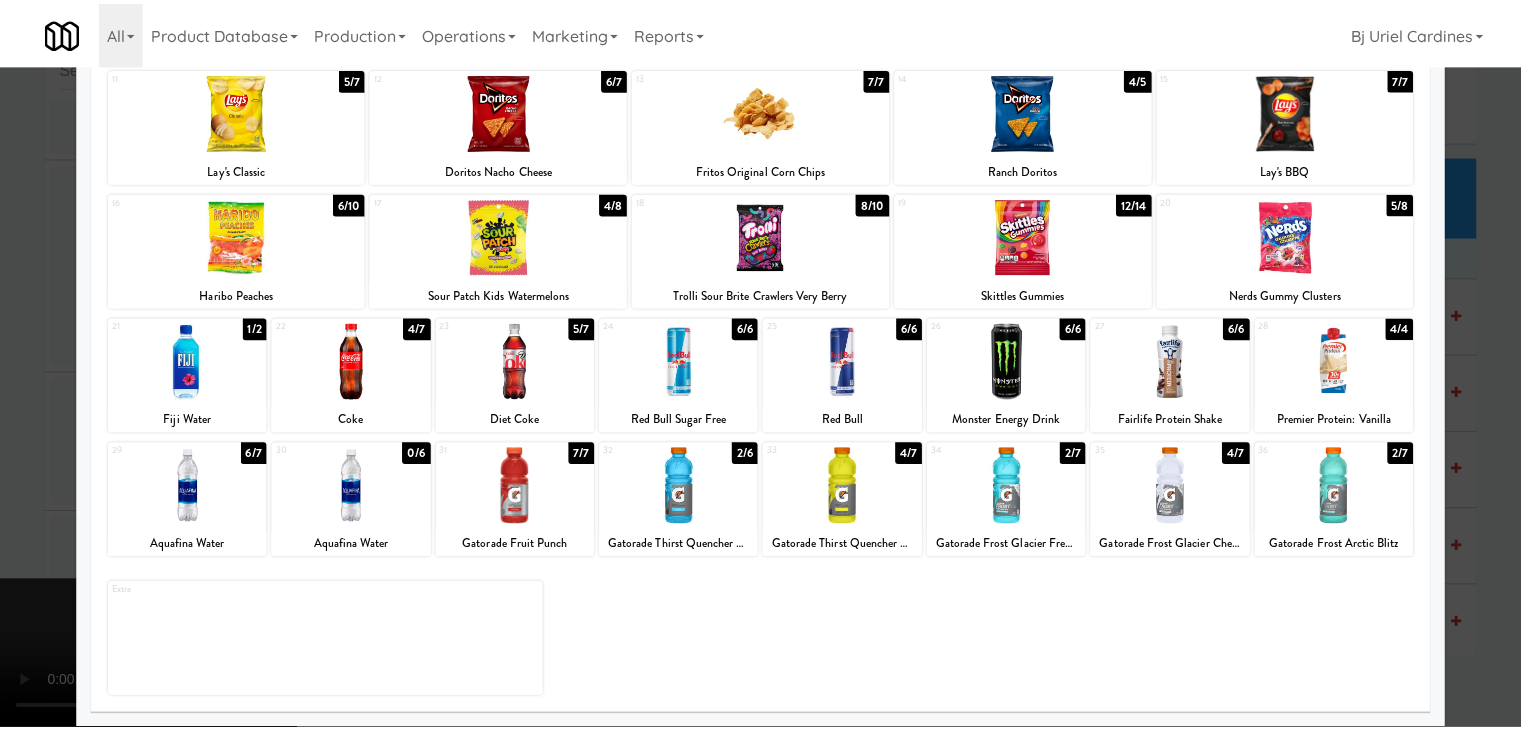 click 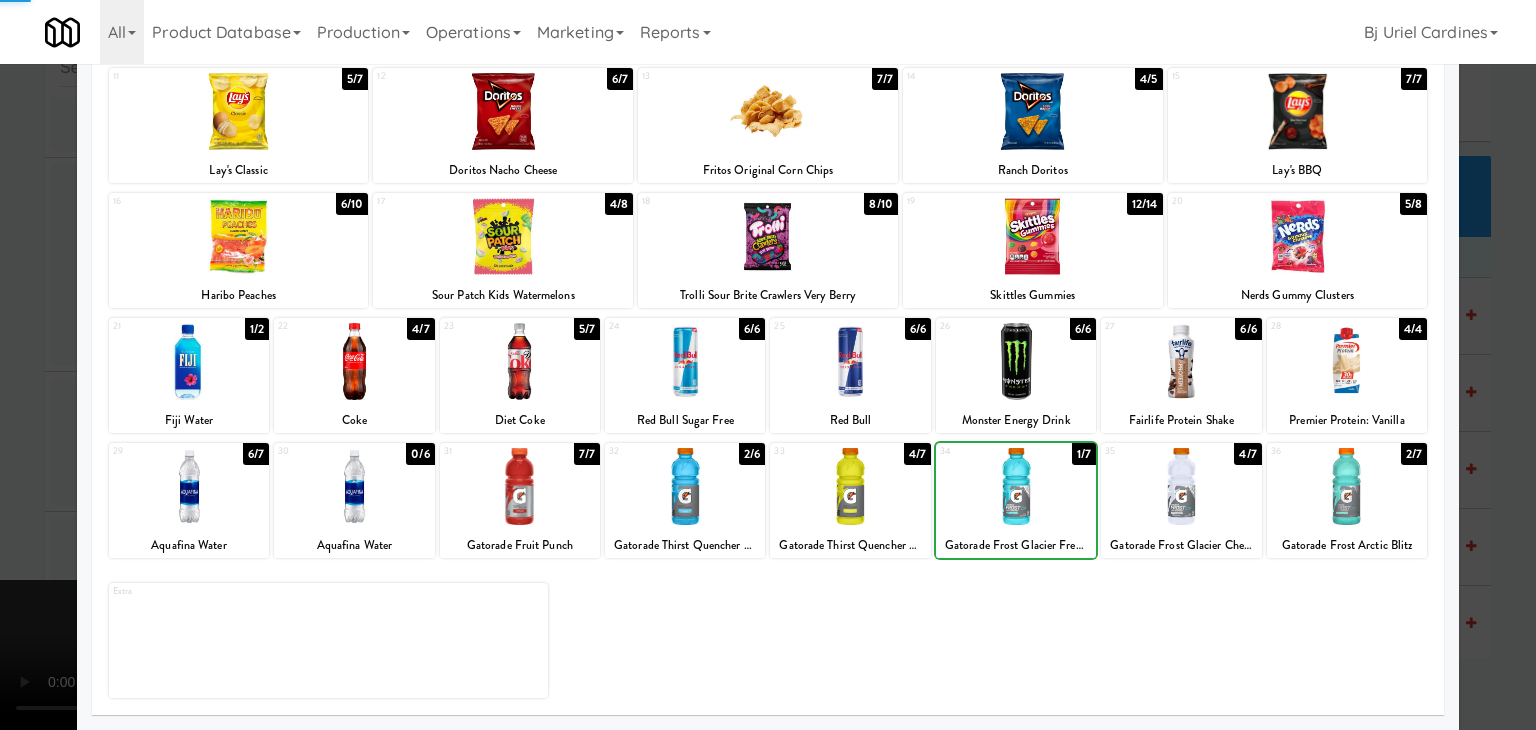 drag, startPoint x: 0, startPoint y: 489, endPoint x: 541, endPoint y: 489, distance: 541 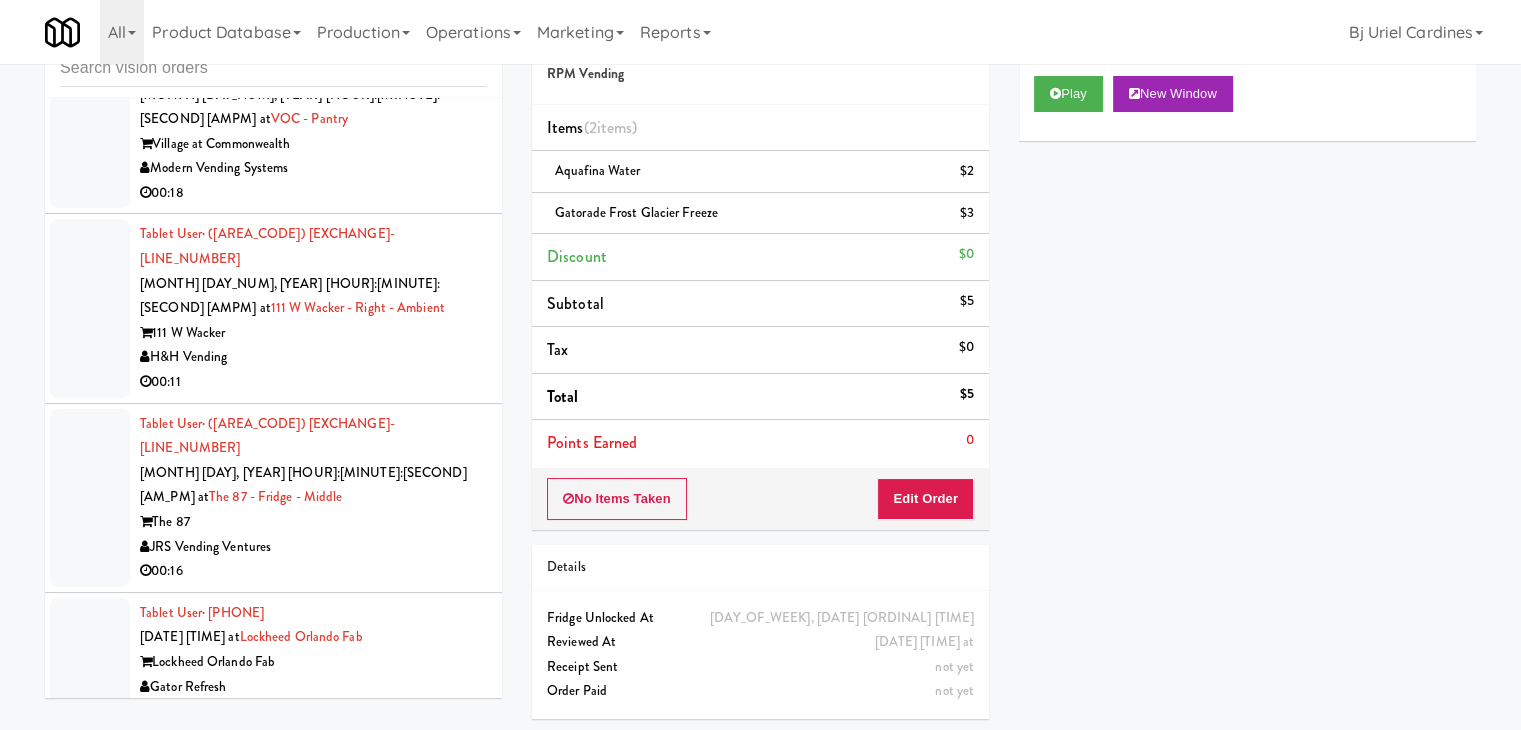 scroll, scrollTop: 10800, scrollLeft: 0, axis: vertical 